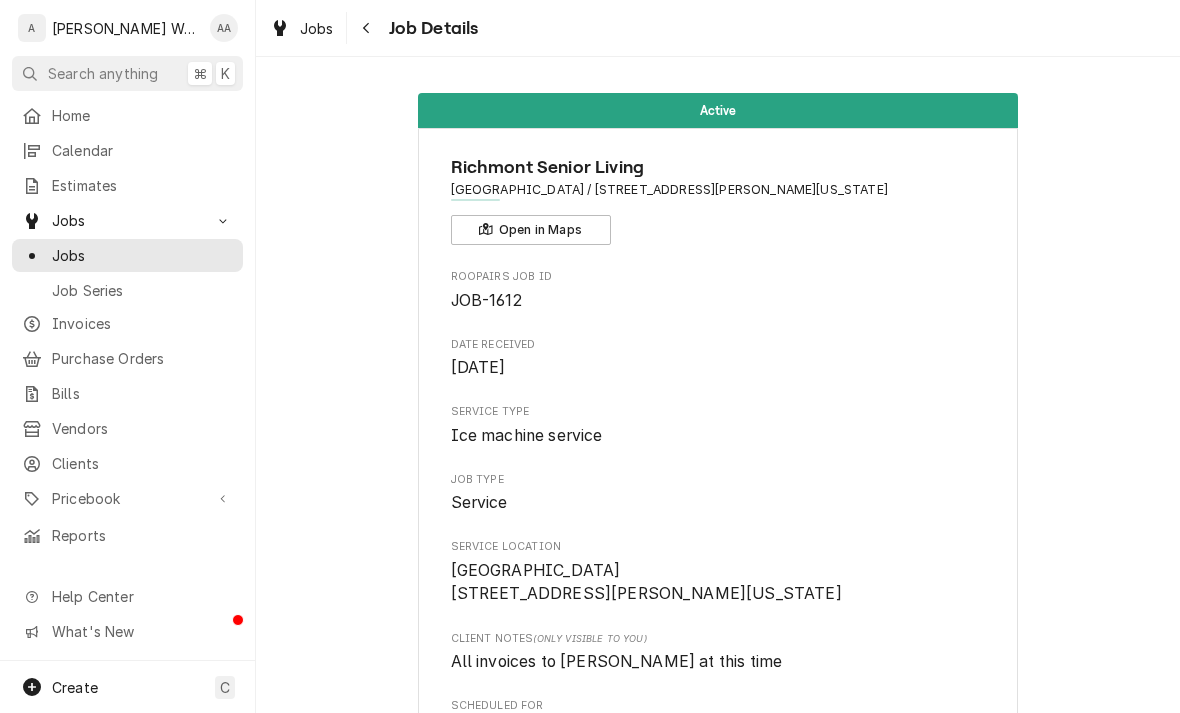 scroll, scrollTop: 0, scrollLeft: 0, axis: both 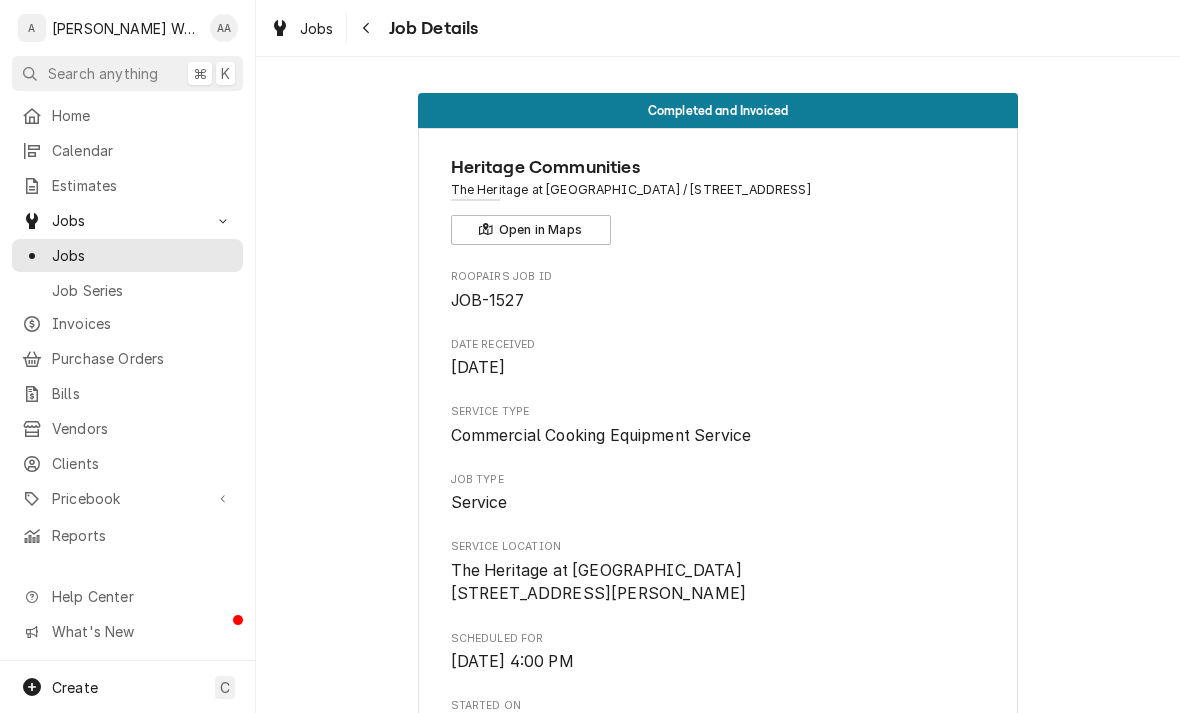 click on "Calendar" at bounding box center (127, 150) 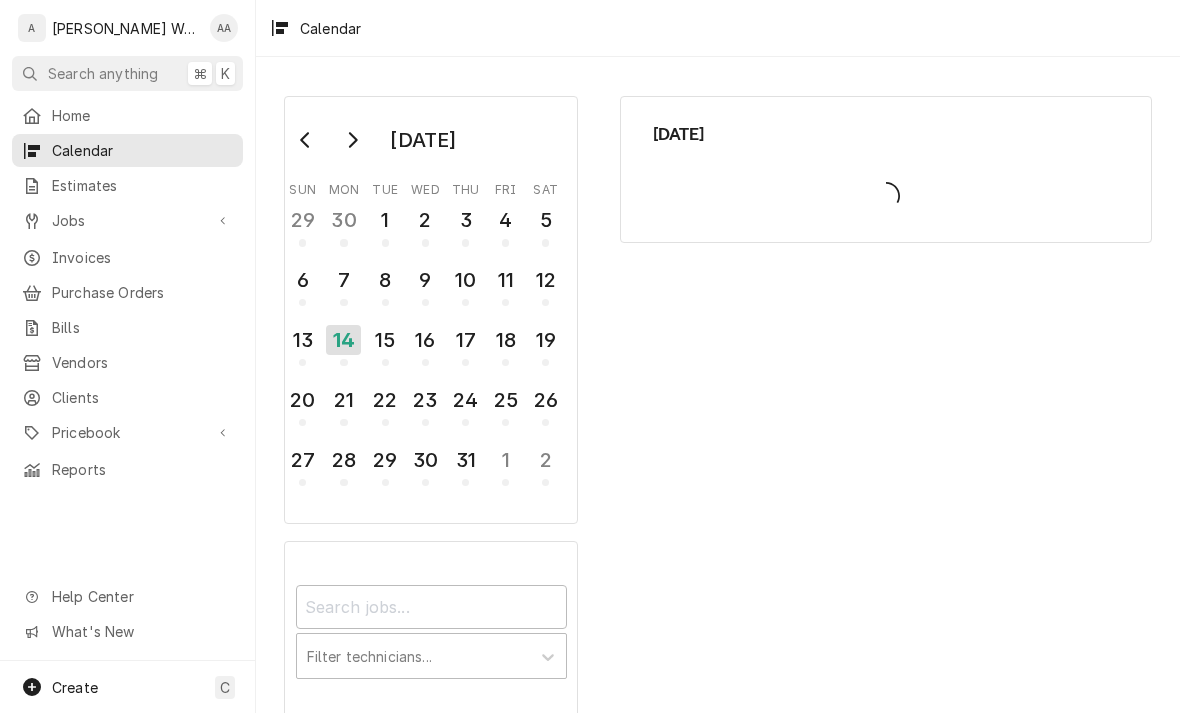 scroll, scrollTop: 0, scrollLeft: 0, axis: both 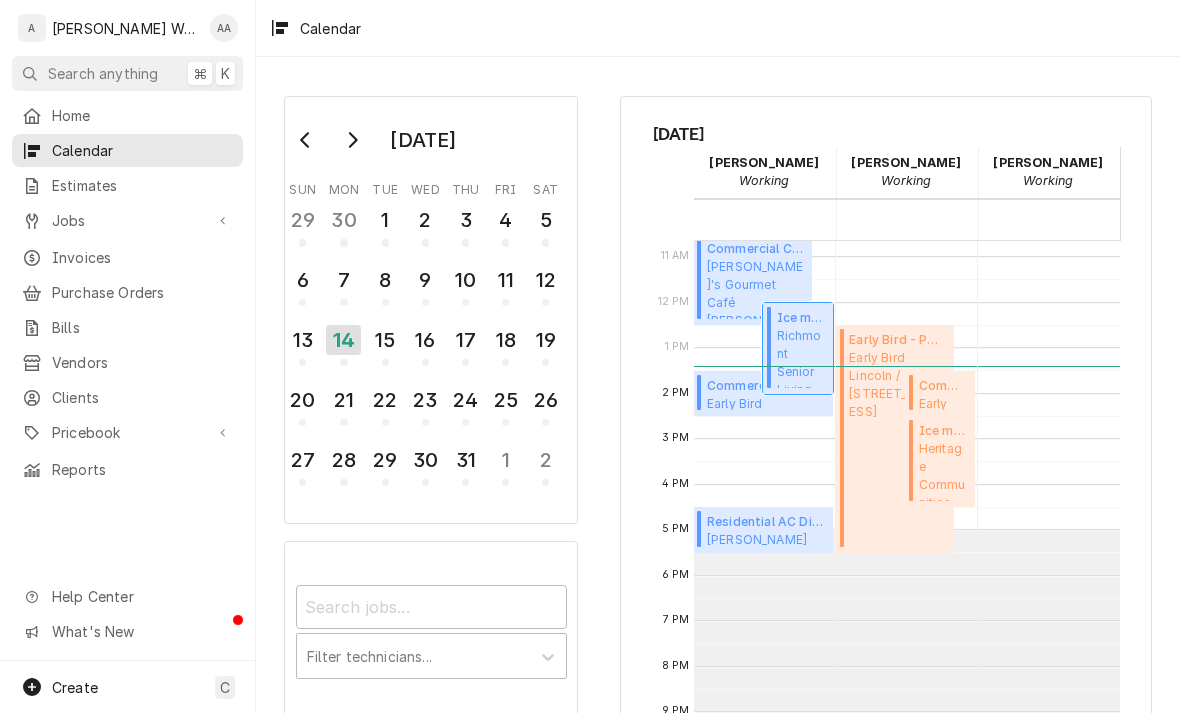 click on "Richmont Senior Living Richmont Village / 702 Fort Crook Rd S, Bellevue, Nebraska 68005" at bounding box center [802, 357] 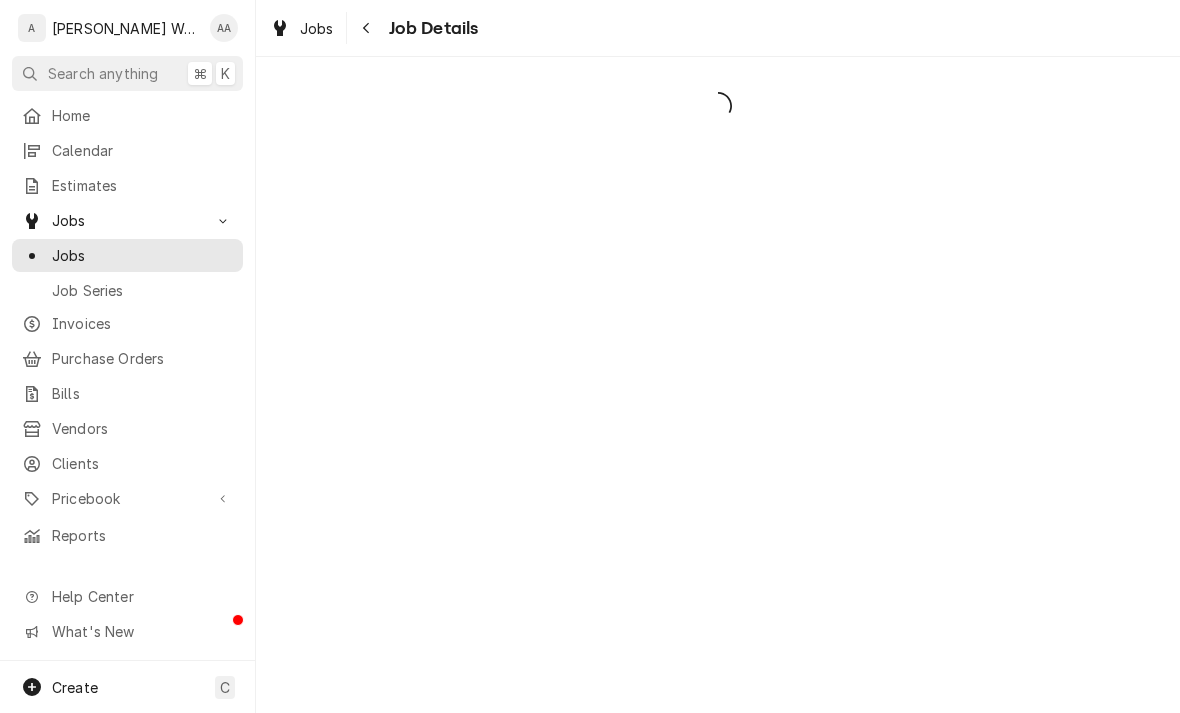 scroll, scrollTop: 0, scrollLeft: 0, axis: both 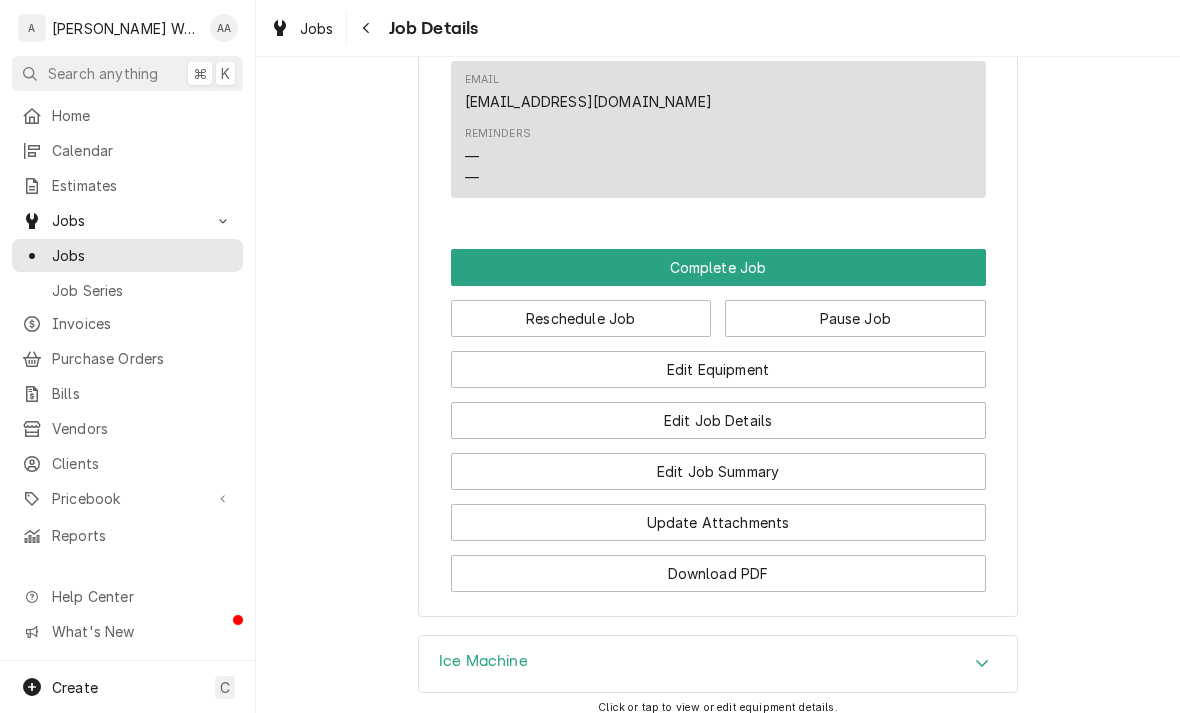 click on "Pause Job" at bounding box center (855, 318) 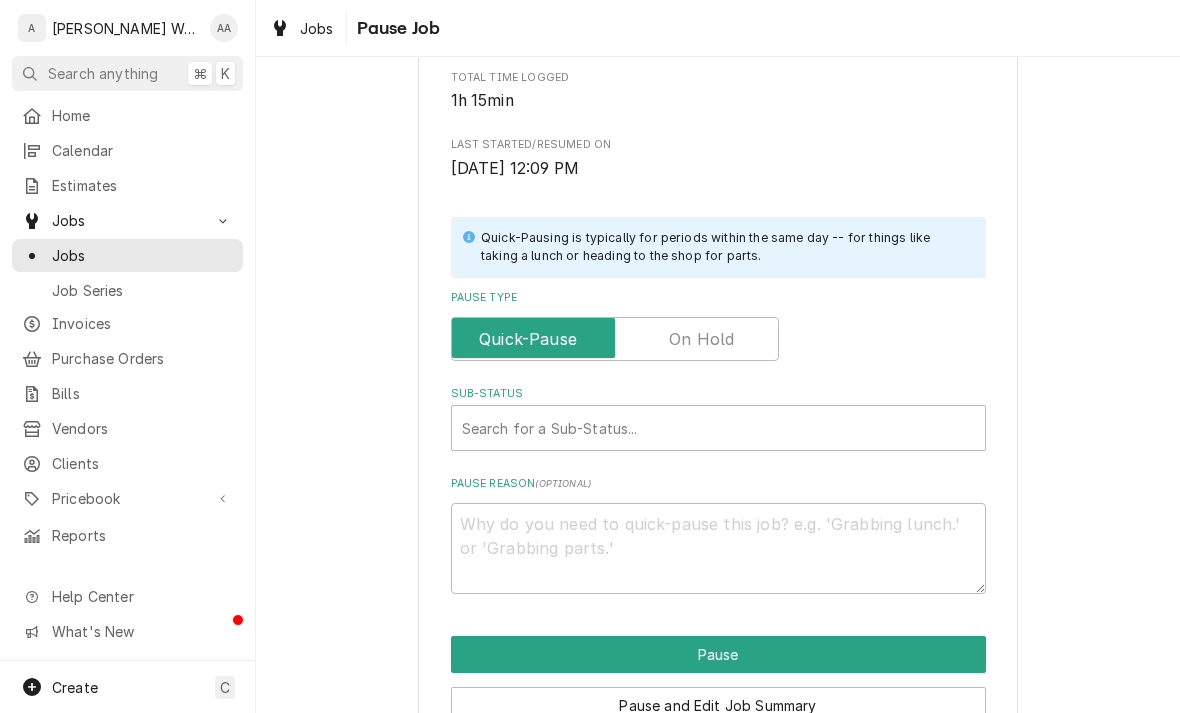 scroll, scrollTop: 304, scrollLeft: 0, axis: vertical 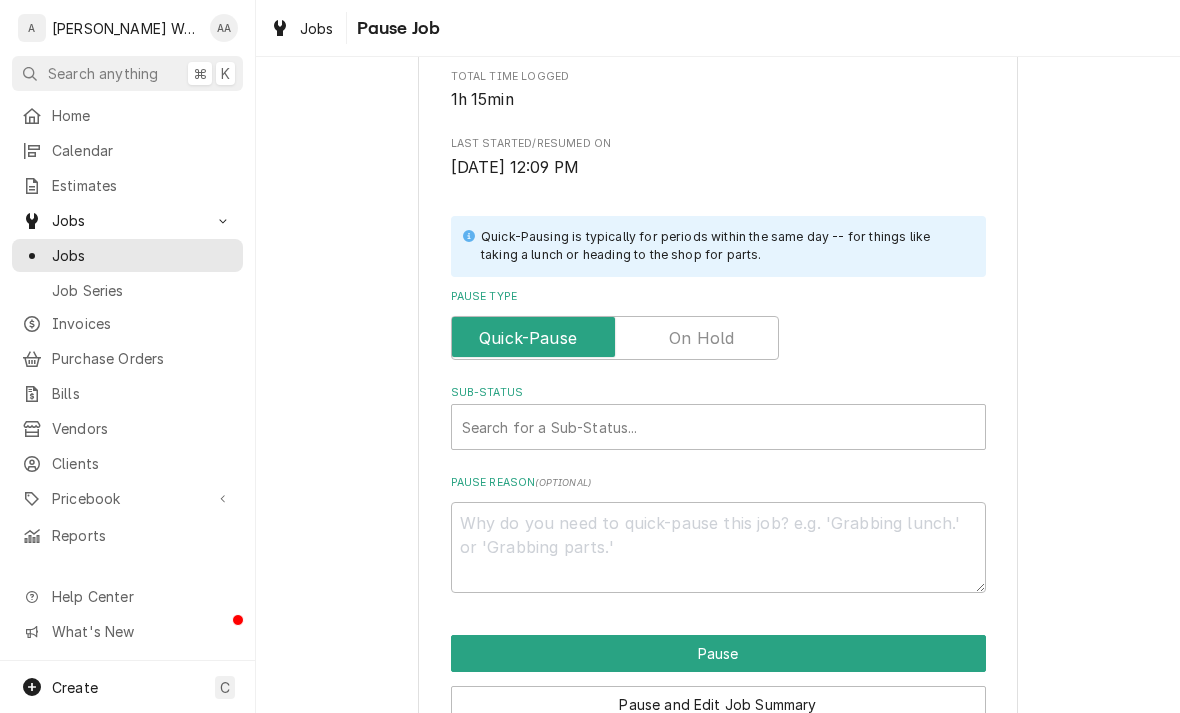 click at bounding box center (615, 338) 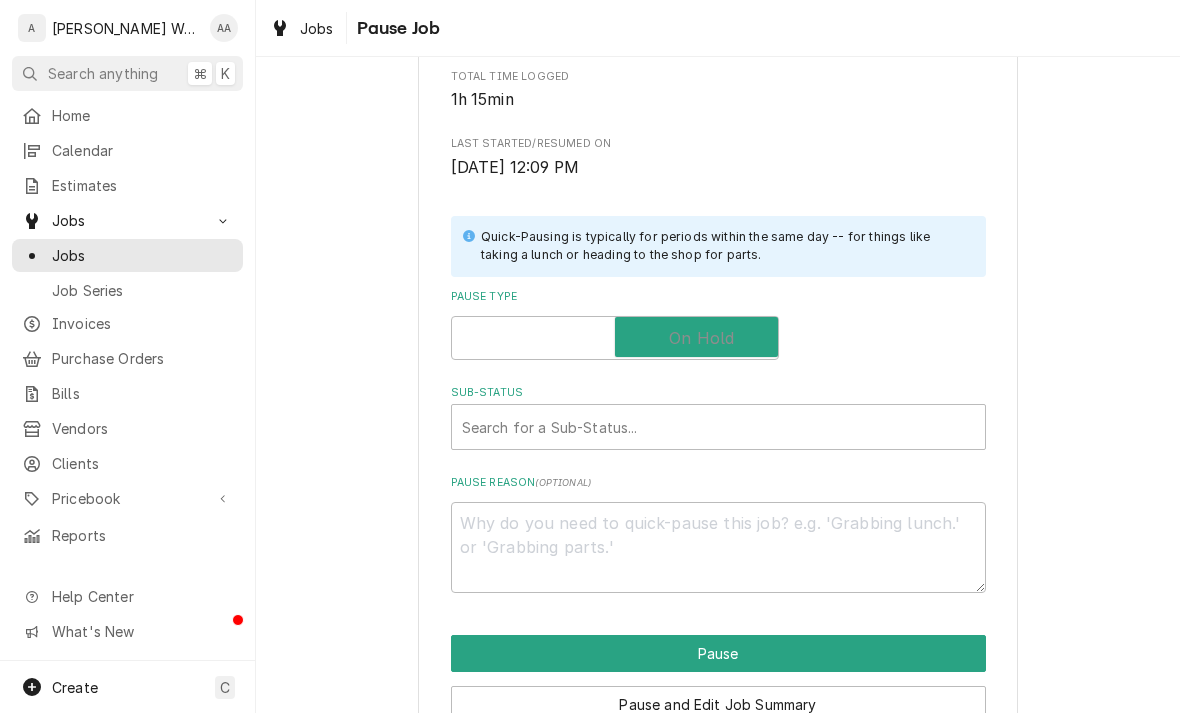 checkbox on "true" 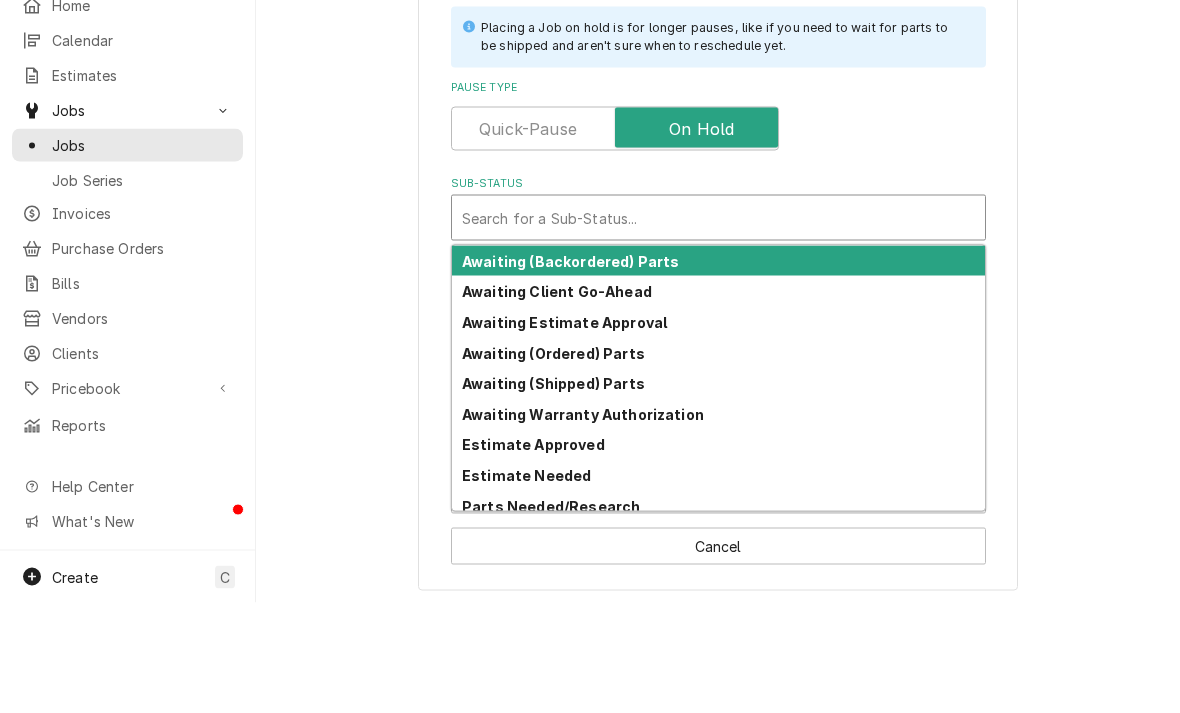 scroll, scrollTop: 402, scrollLeft: 0, axis: vertical 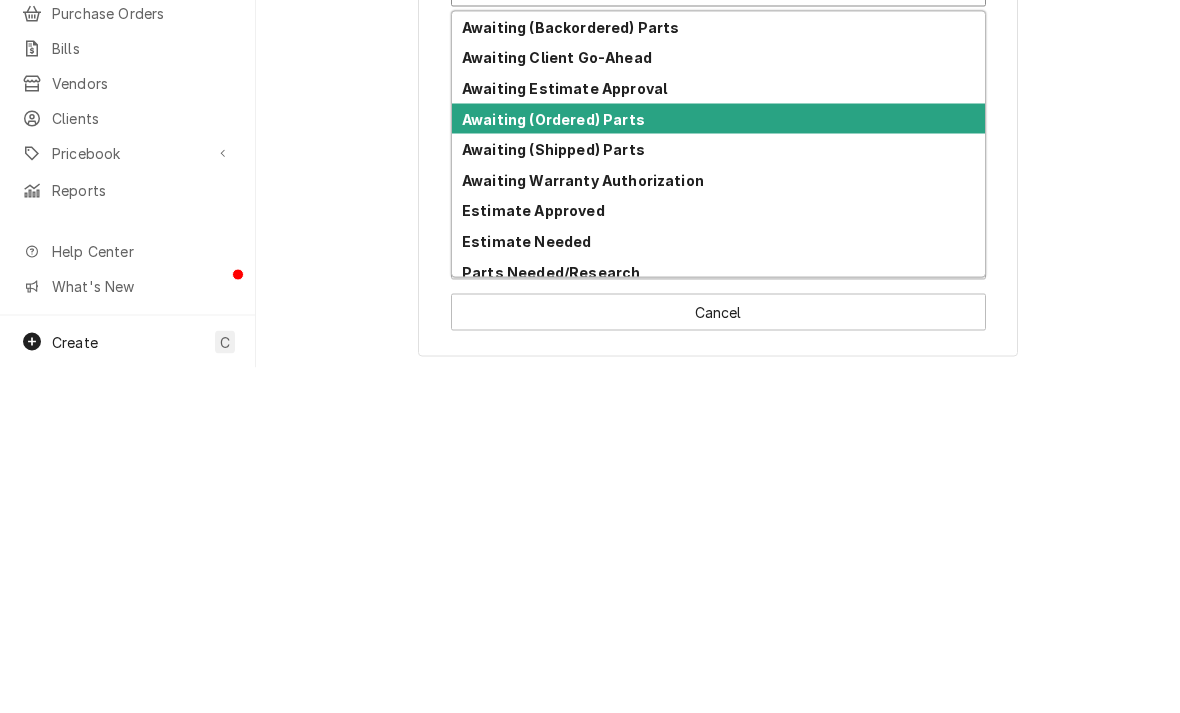 click on "Awaiting (Ordered) Parts" at bounding box center (553, 464) 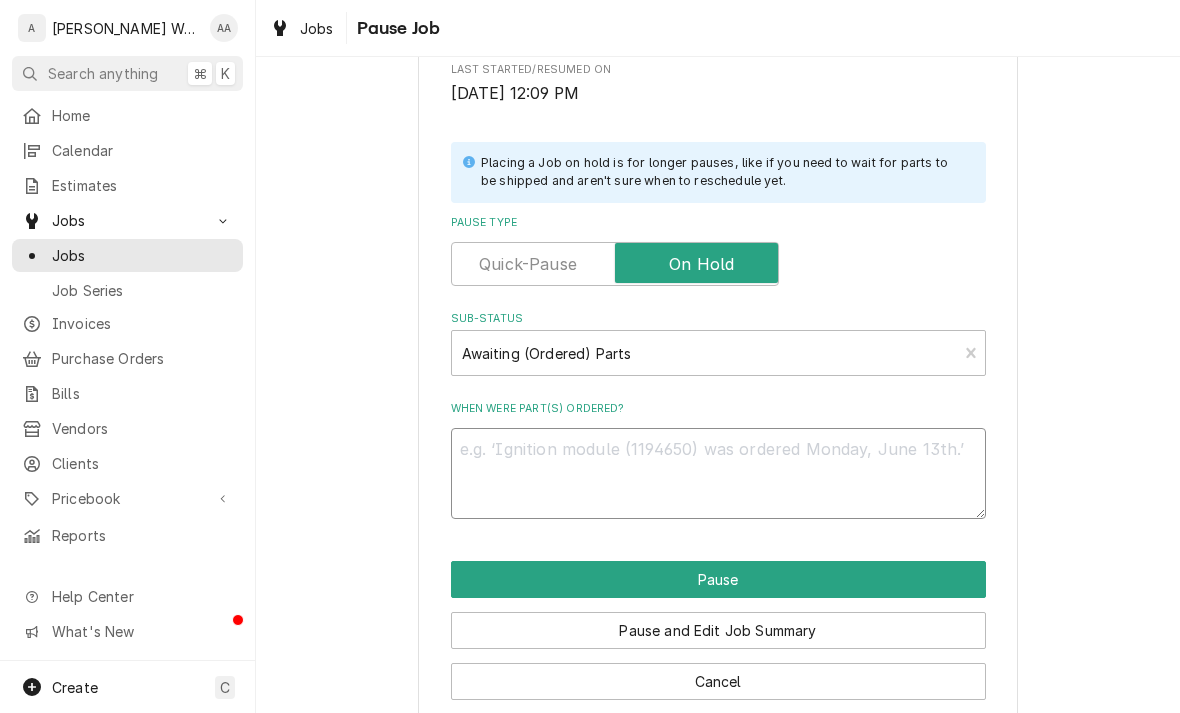 click on "When were part(s) ordered?" at bounding box center (718, 473) 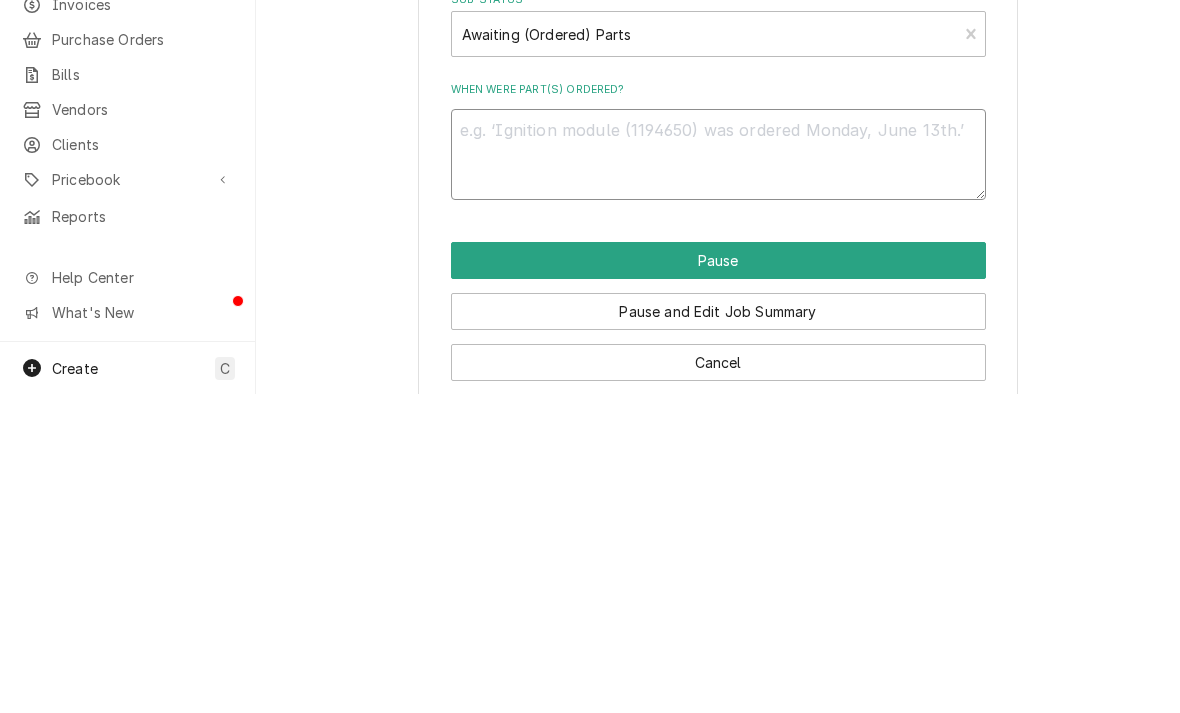 type on "x" 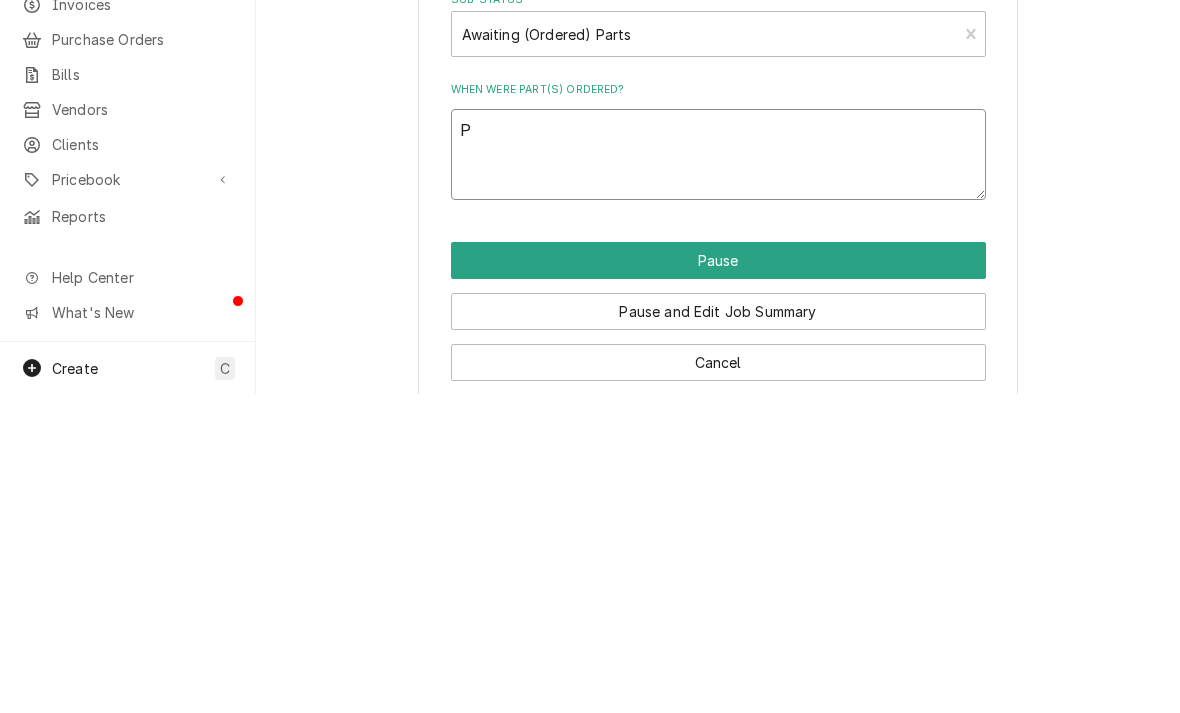 type on "PO" 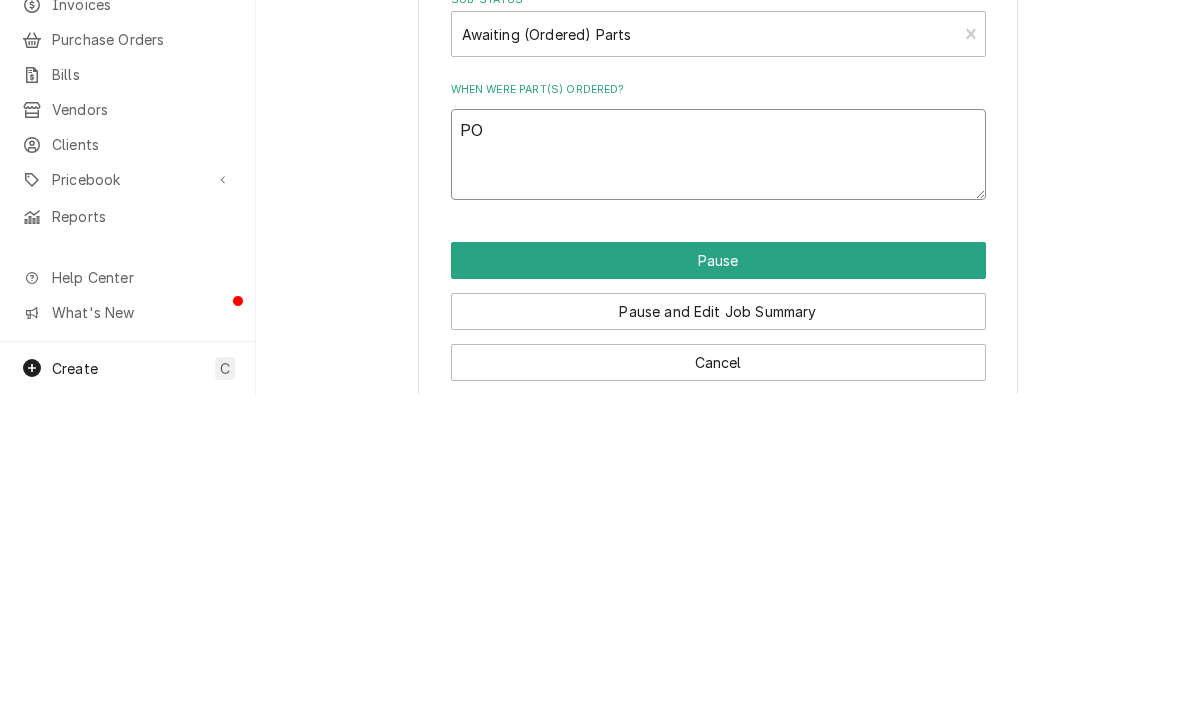 type on "x" 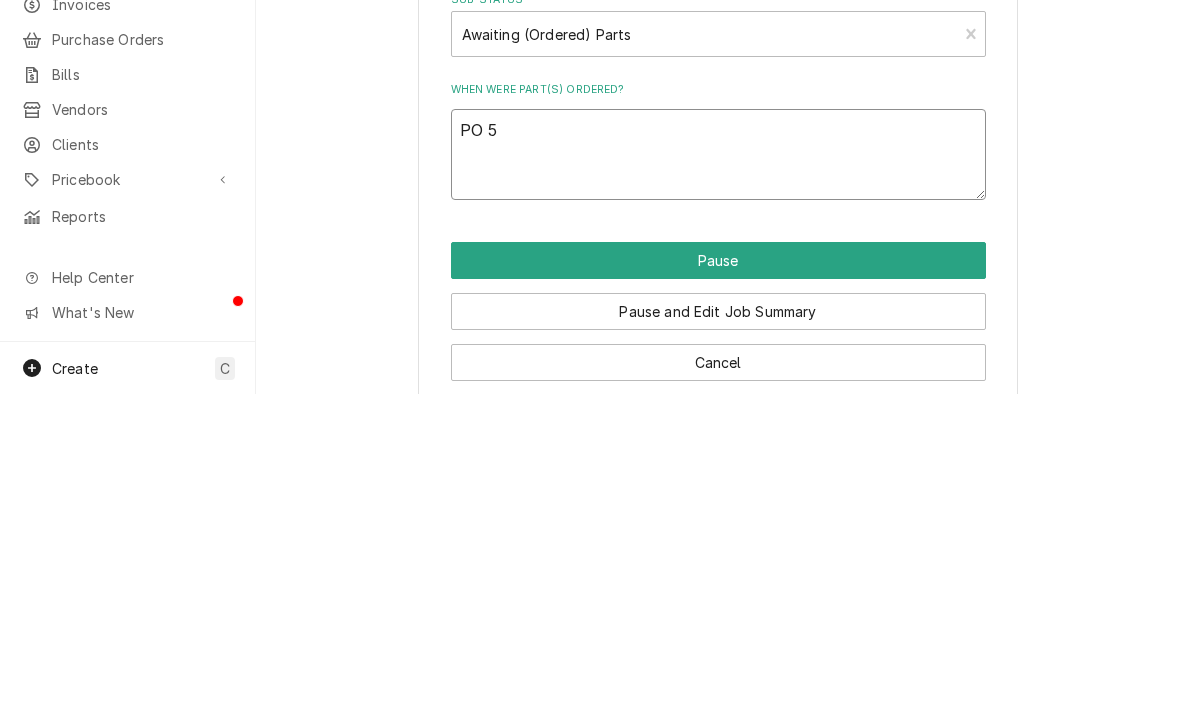 type on "x" 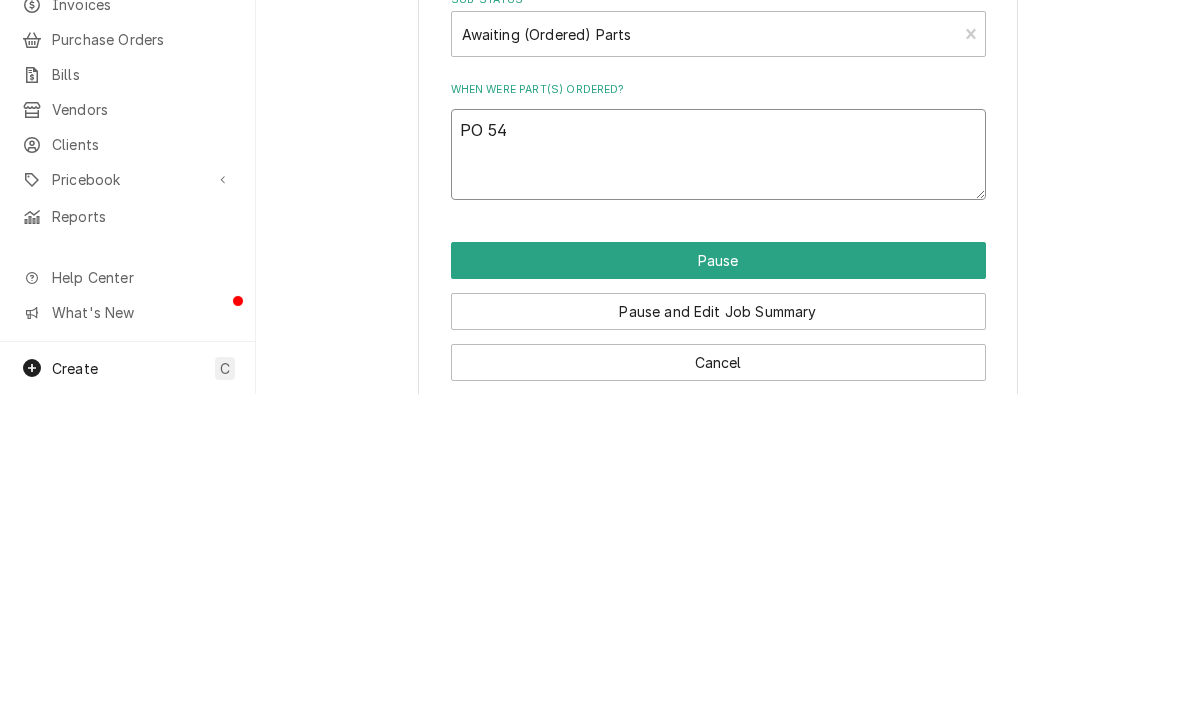 type on "x" 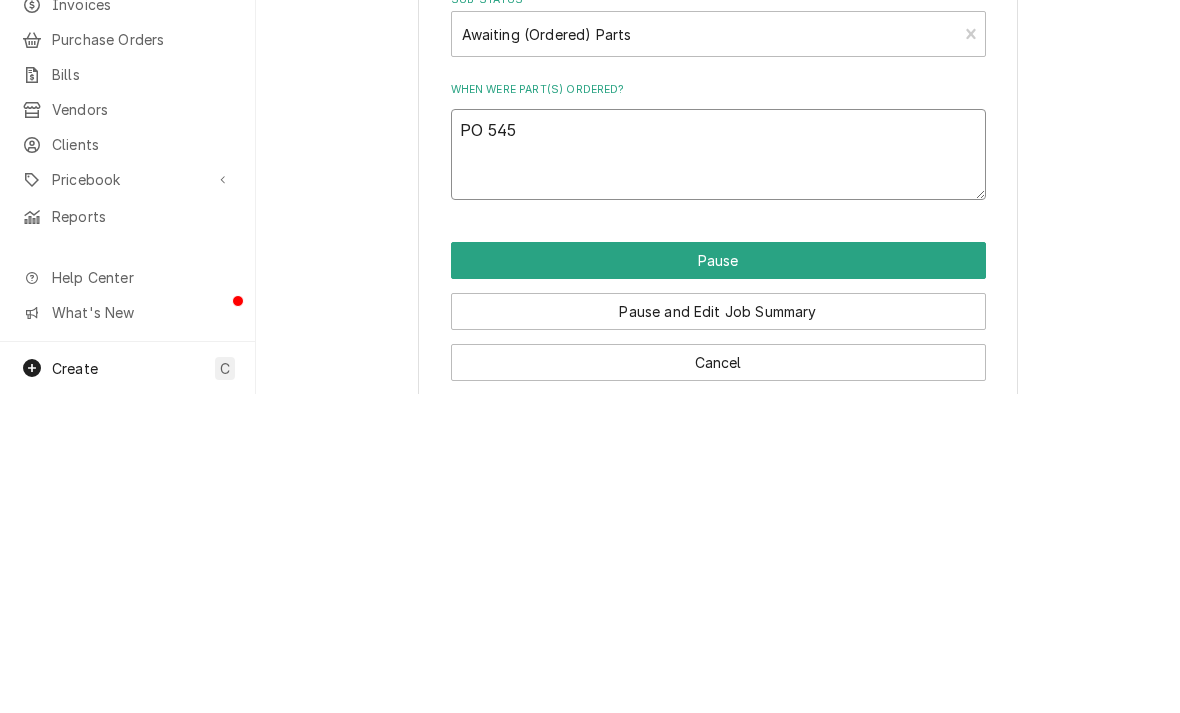 type on "x" 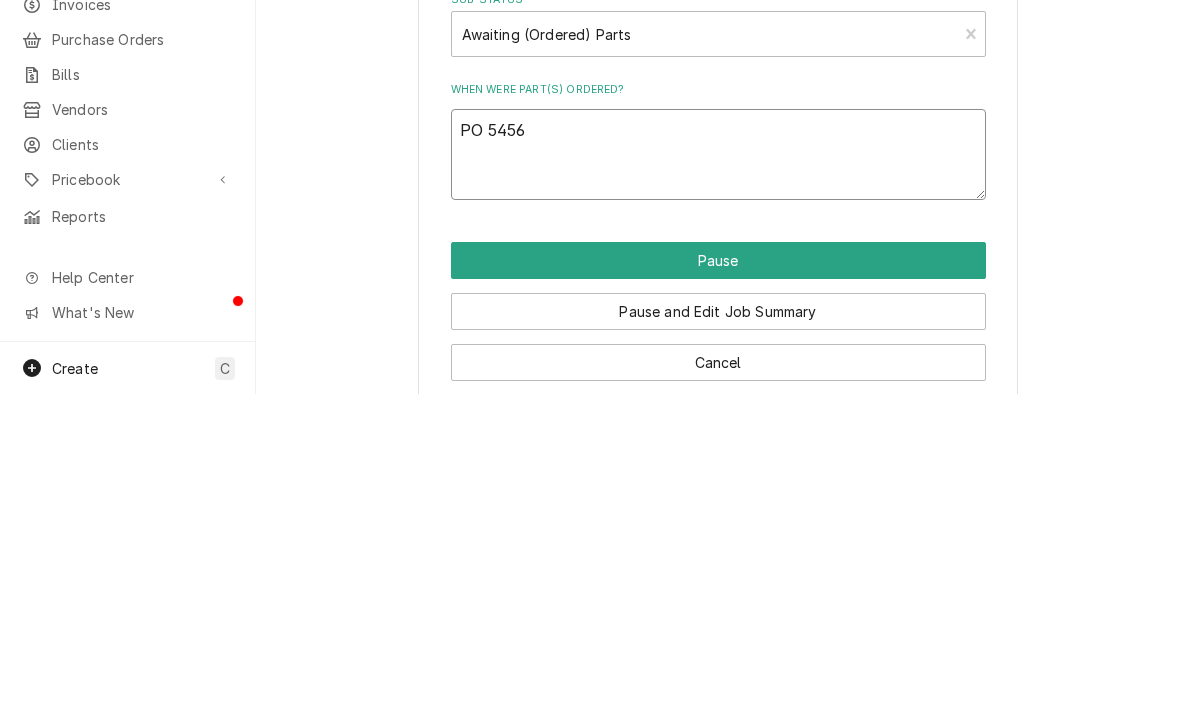 type on "x" 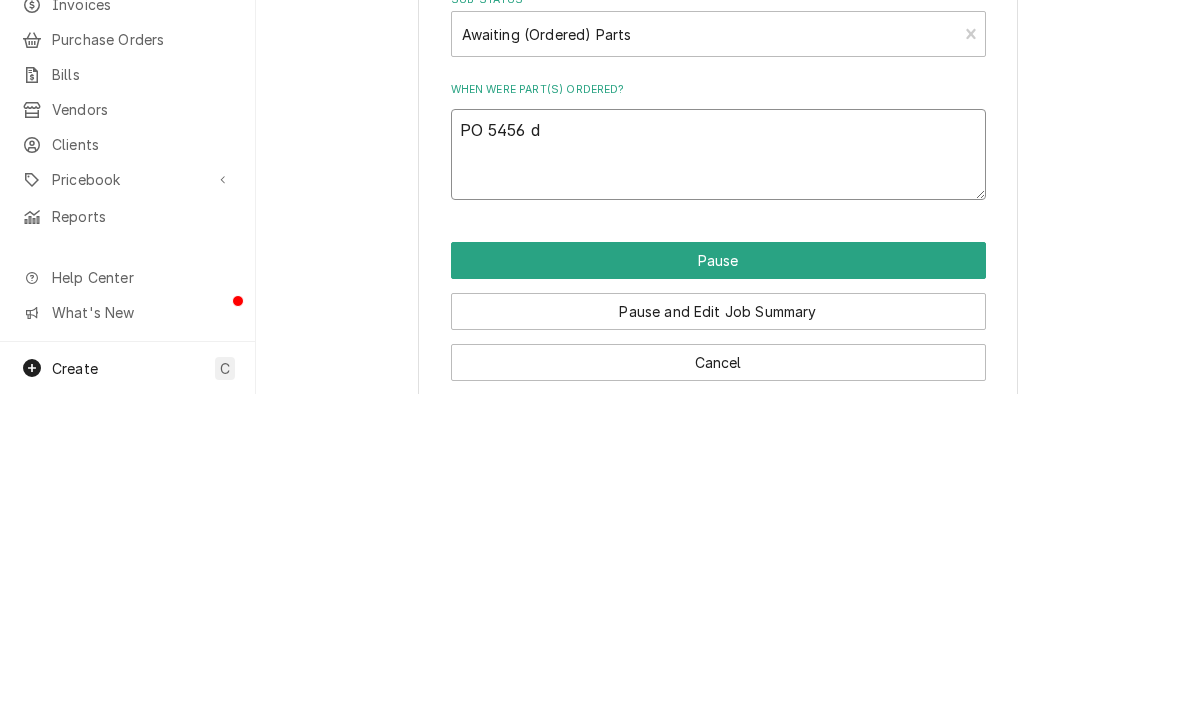 type on "x" 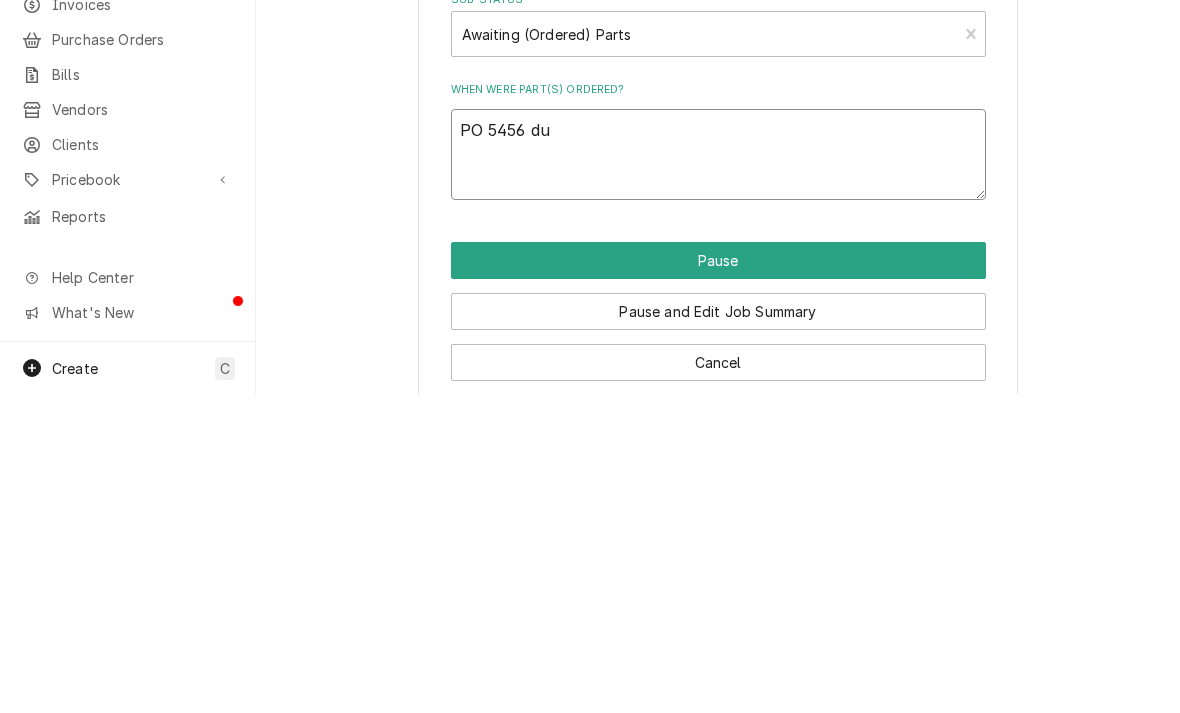 type on "x" 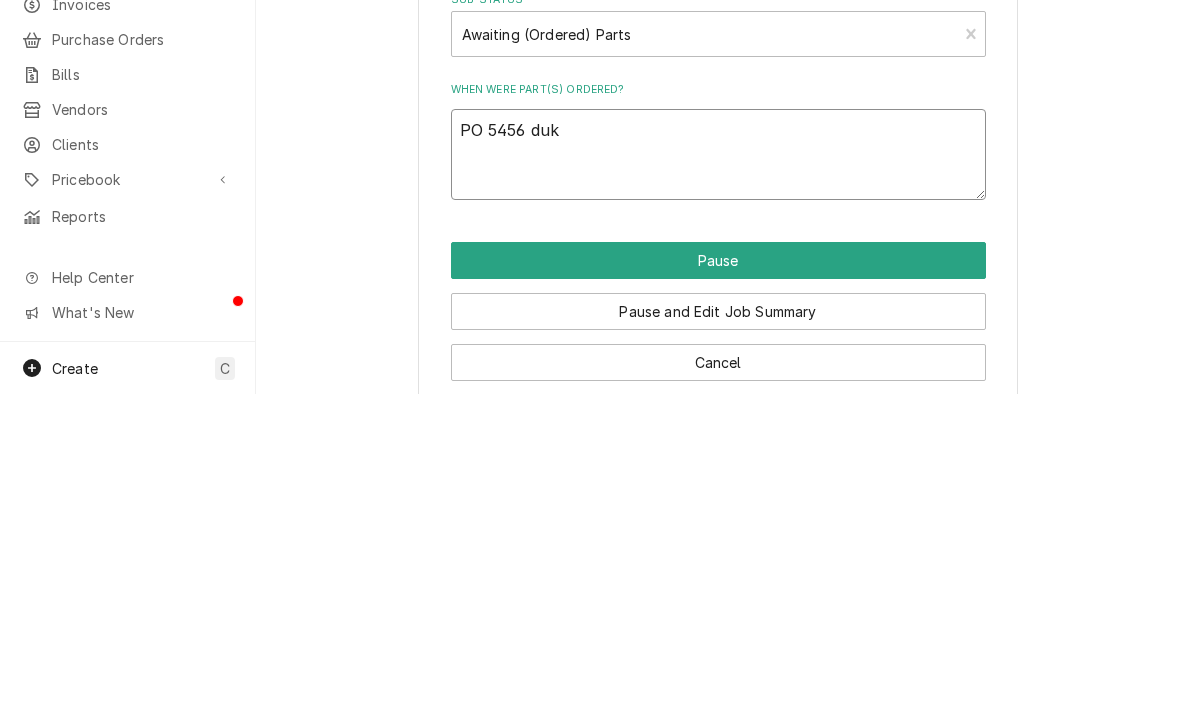 type on "x" 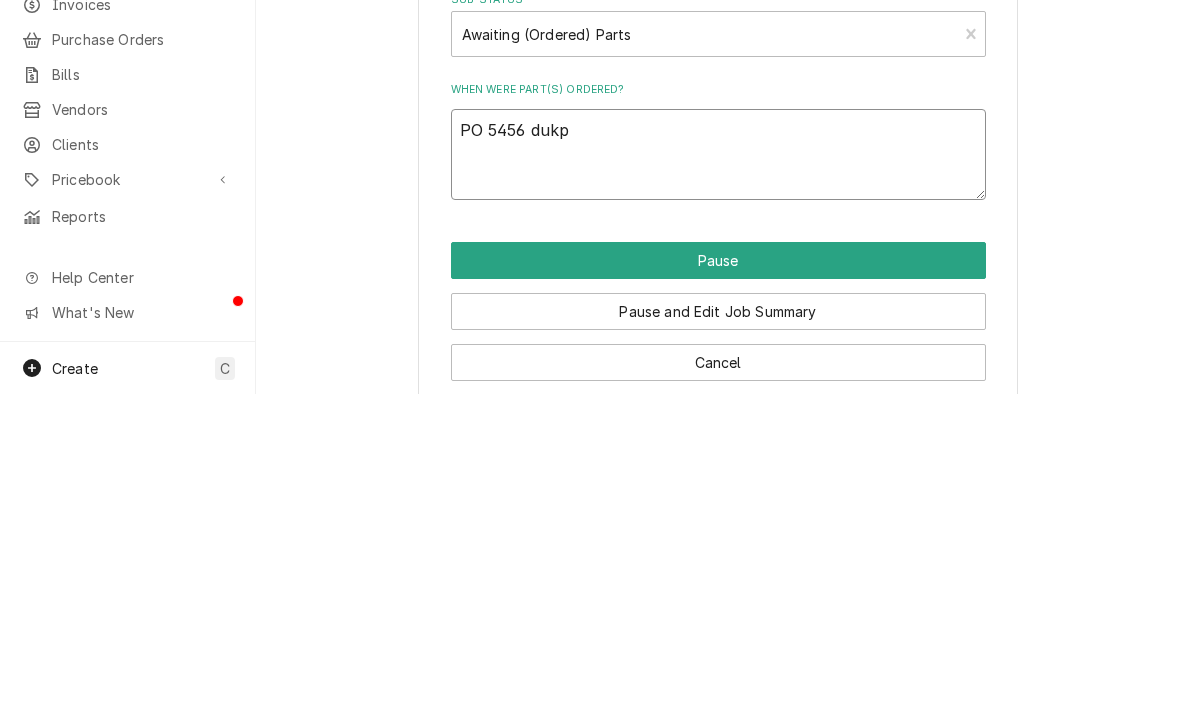 type on "x" 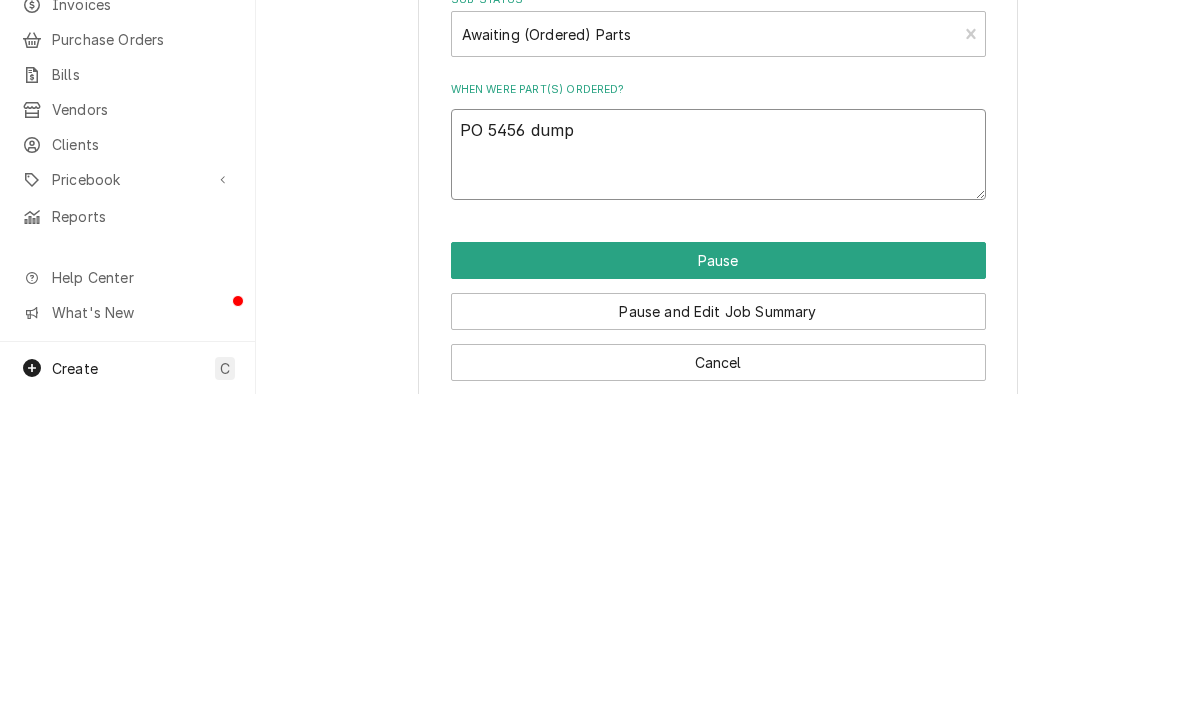 type on "x" 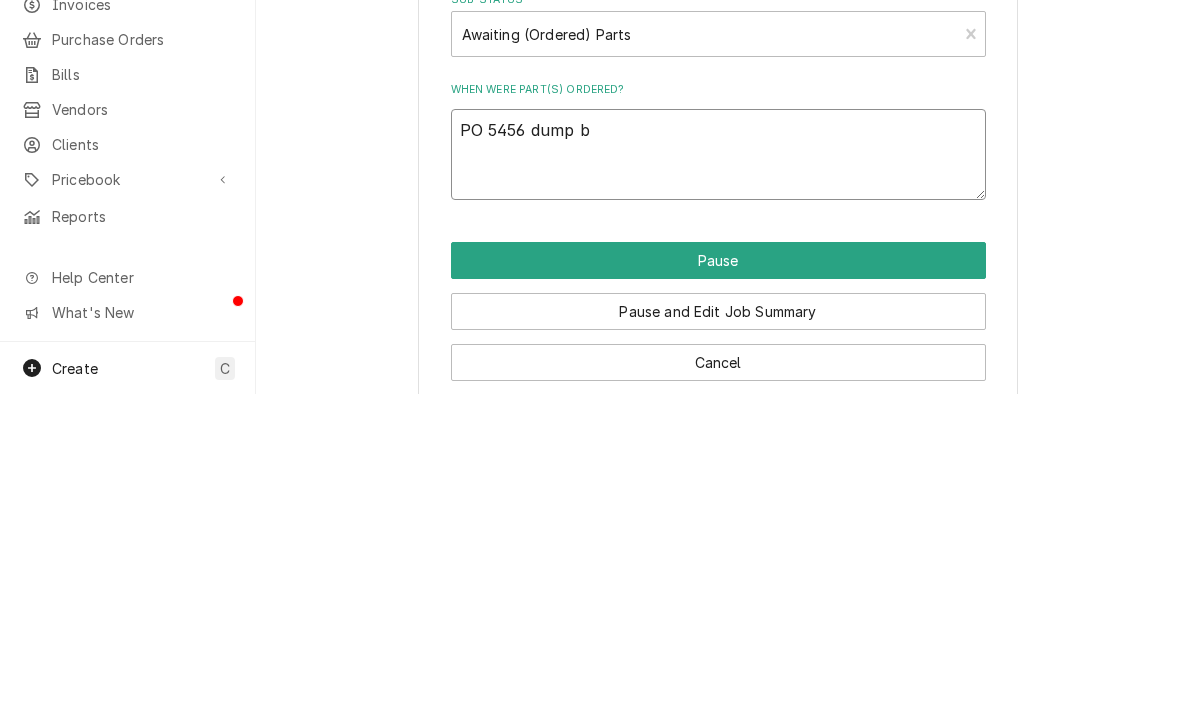 type on "x" 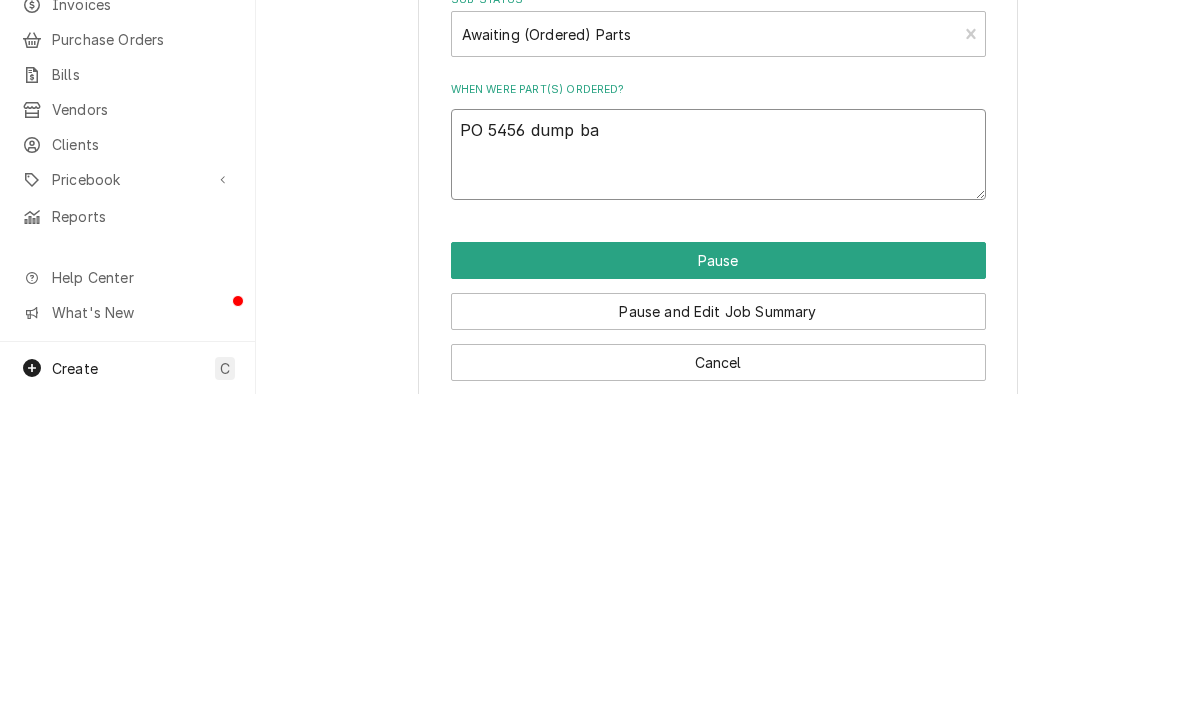 type on "x" 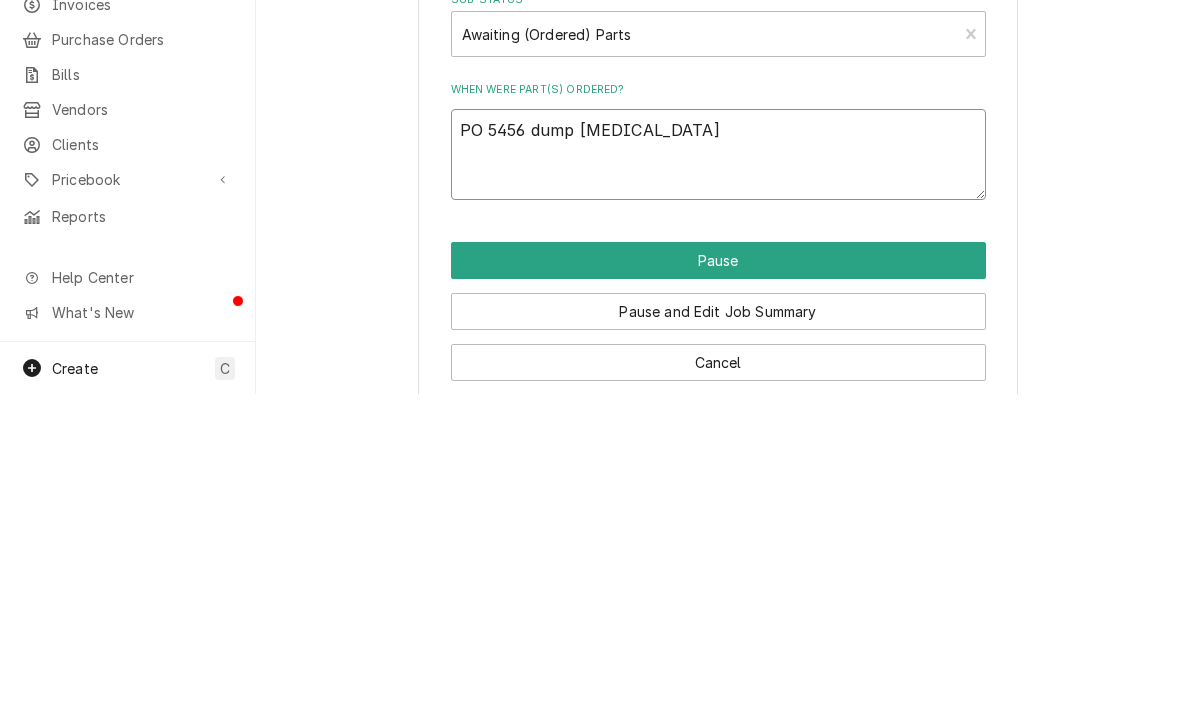 type on "x" 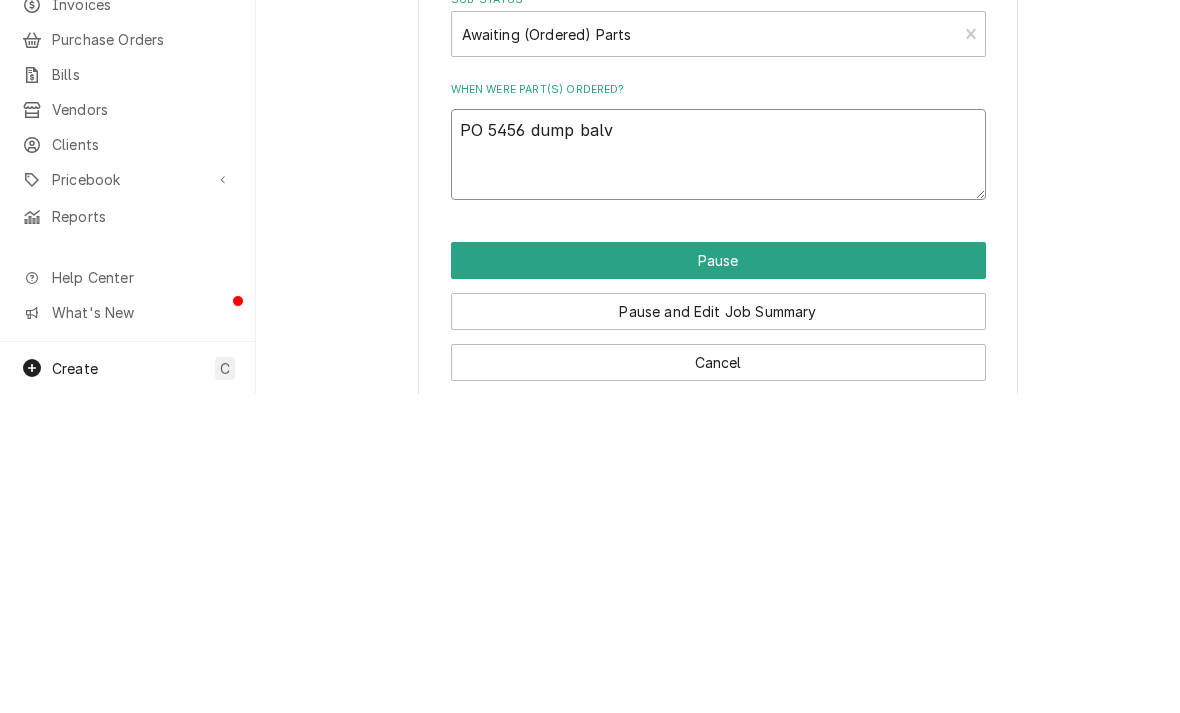 type on "x" 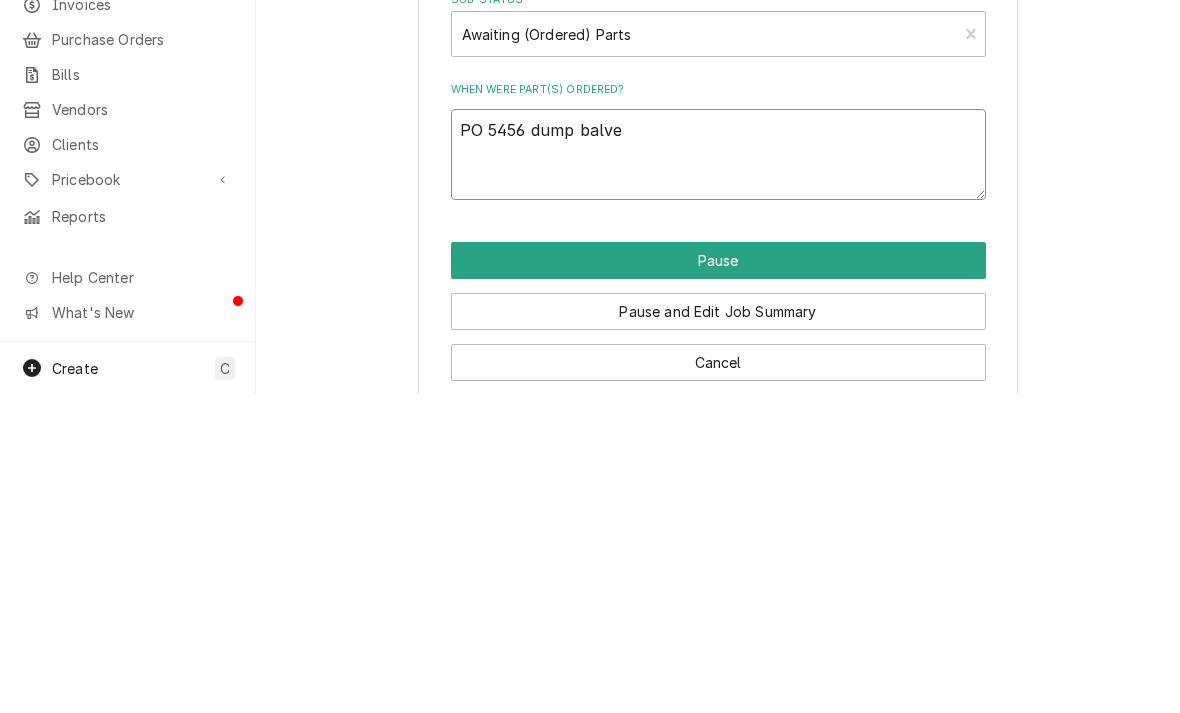 type on "x" 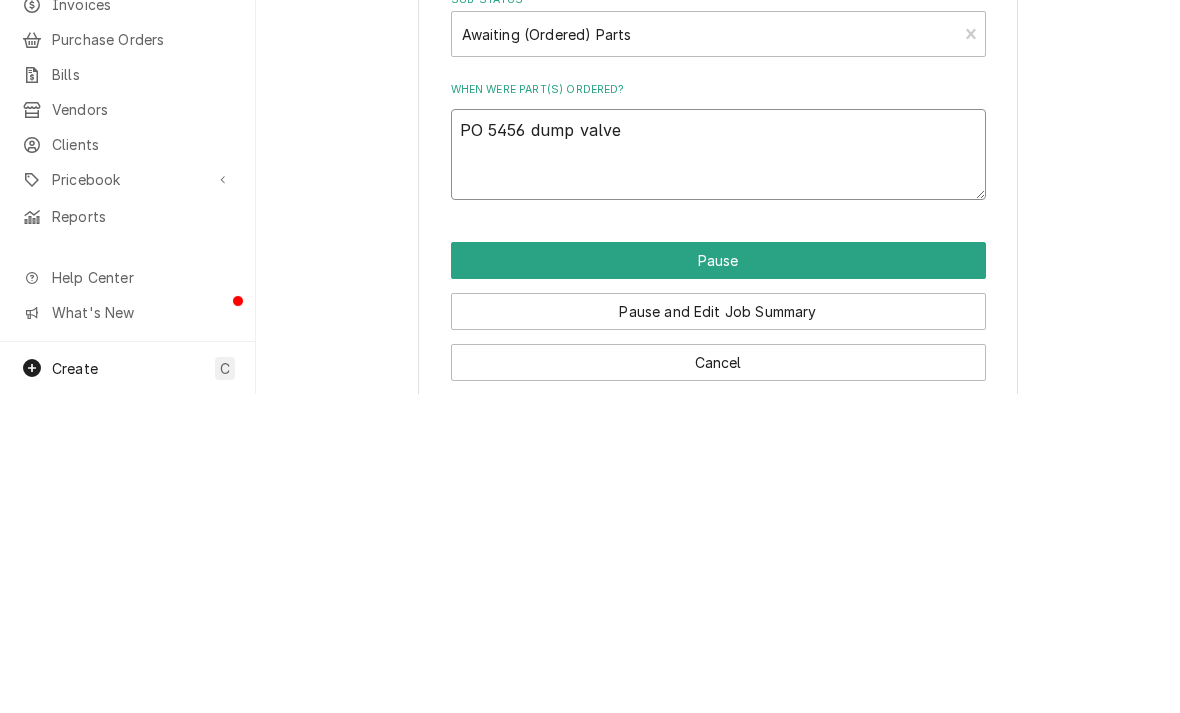 type on "x" 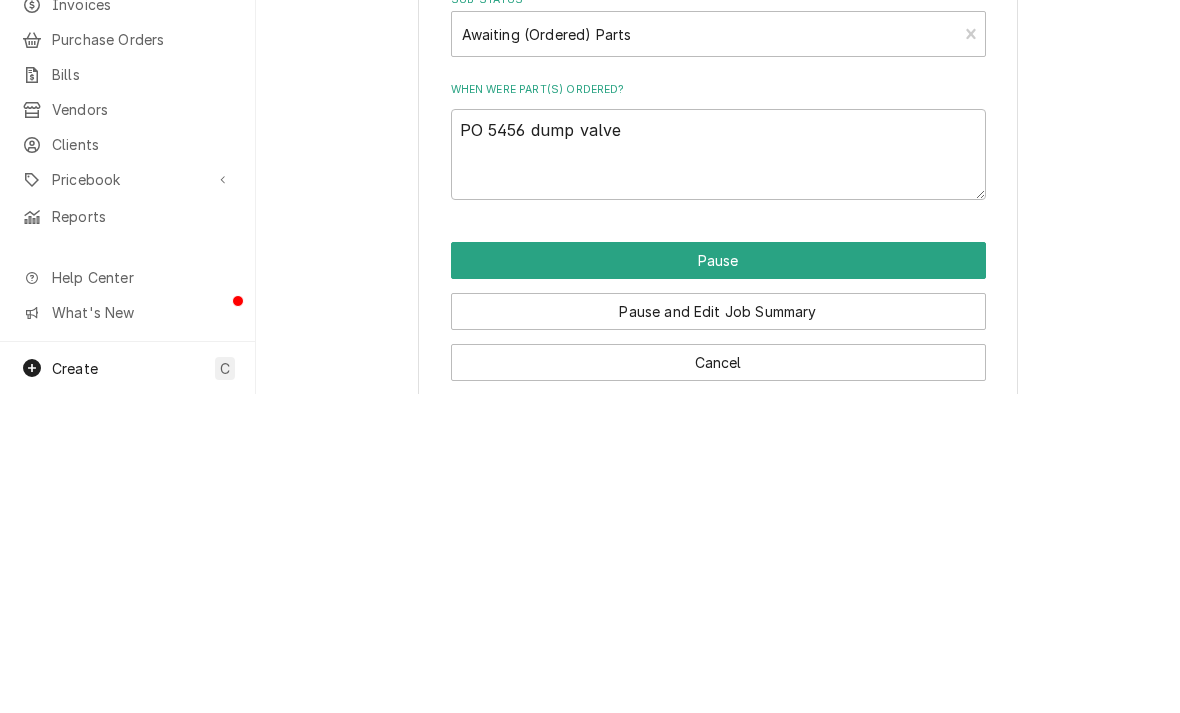 click on "Pause" at bounding box center [718, 579] 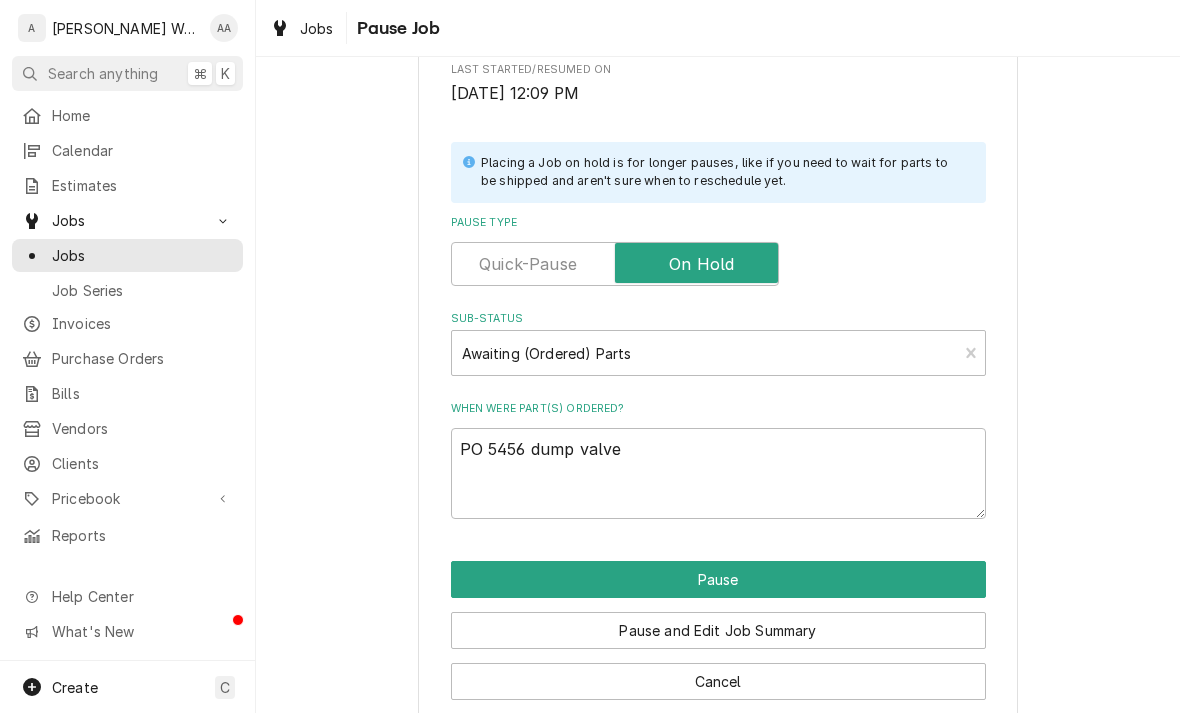type on "x" 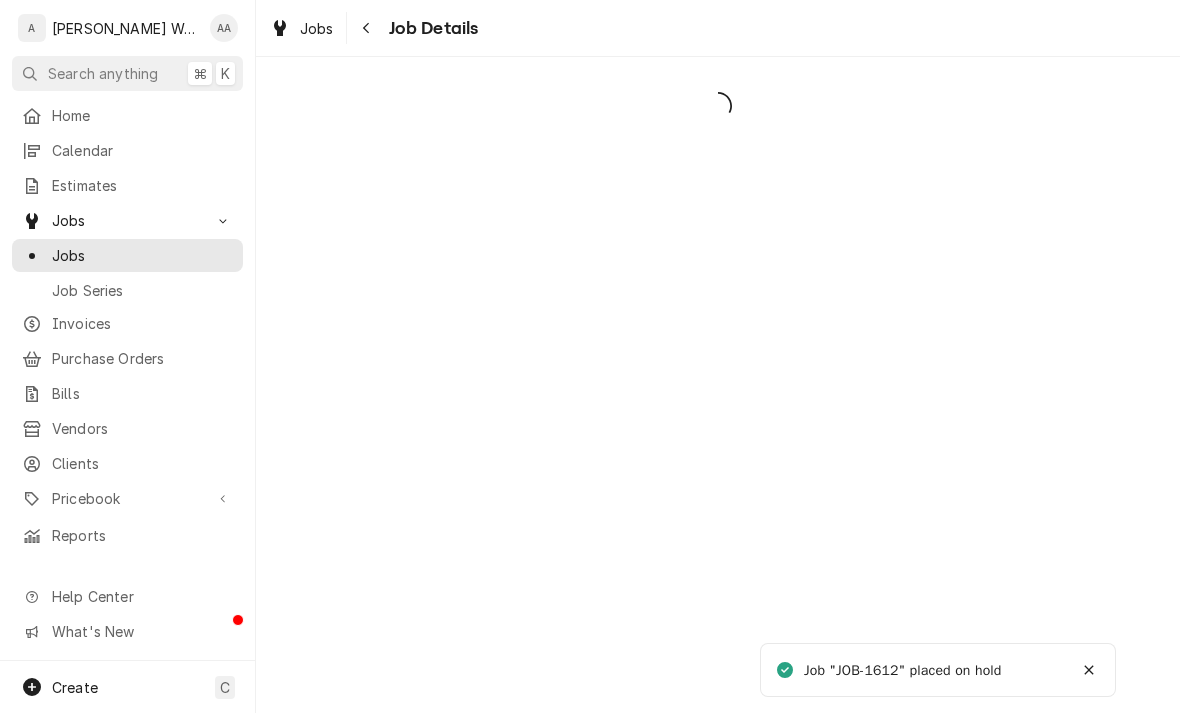 scroll, scrollTop: 0, scrollLeft: 0, axis: both 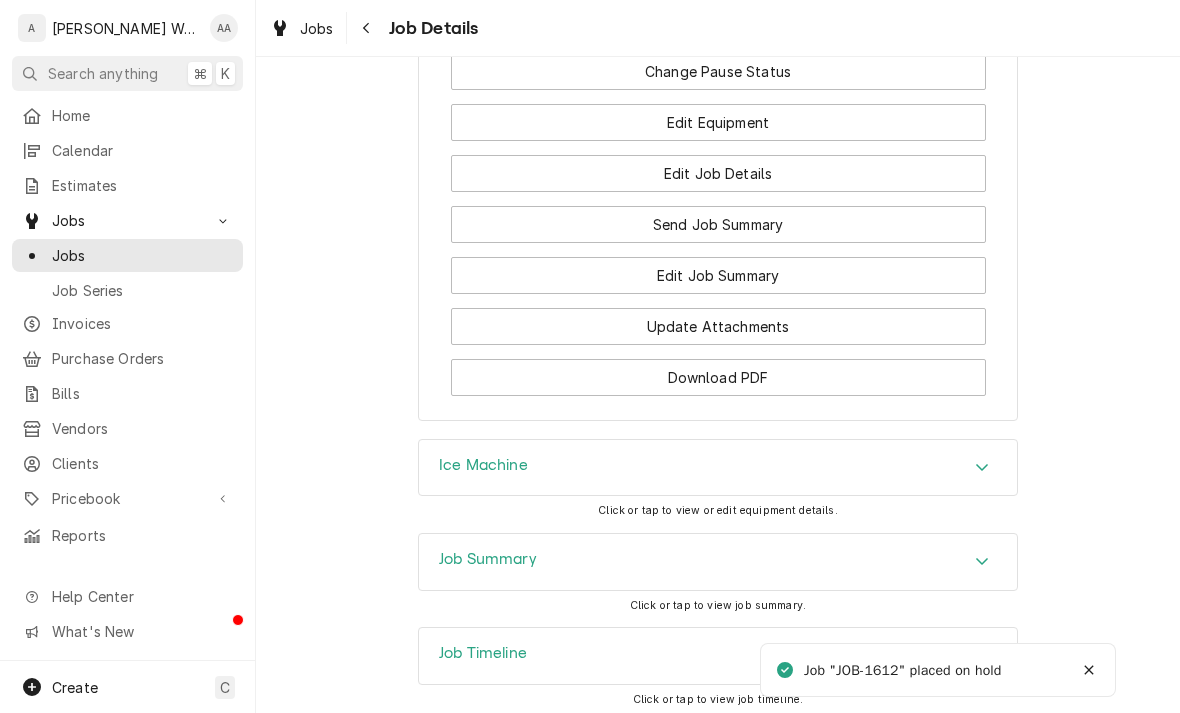 click on "Edit Job Summary" at bounding box center (718, 275) 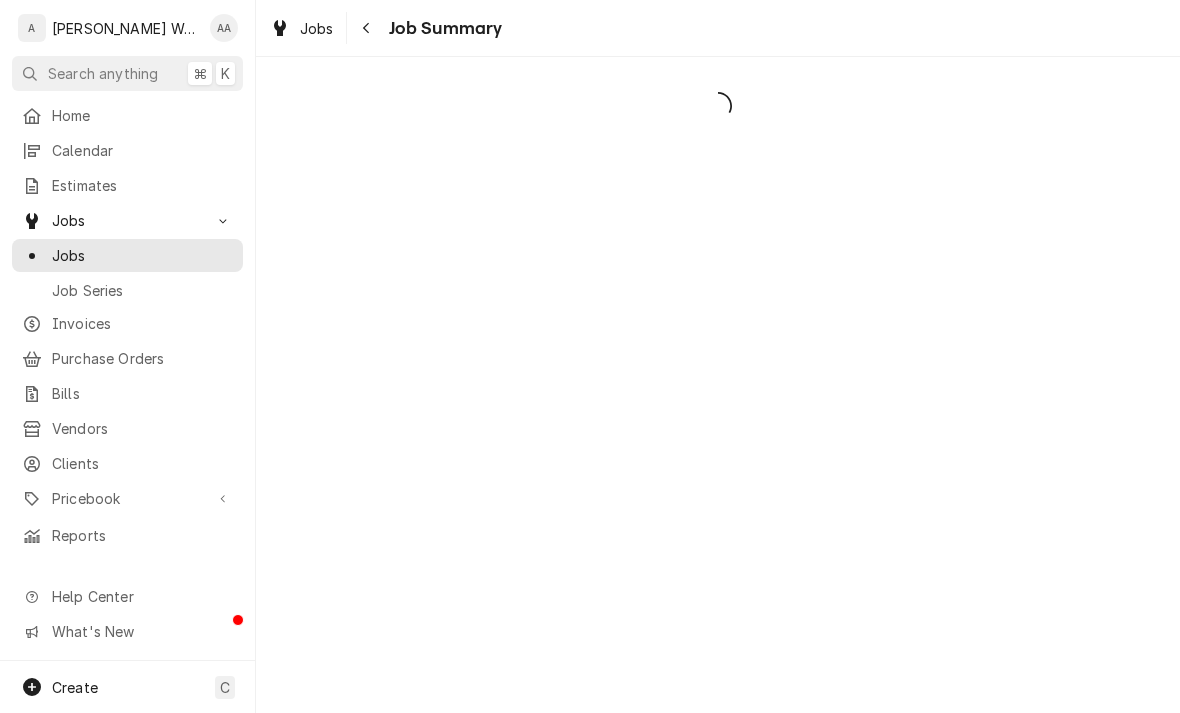 scroll, scrollTop: 0, scrollLeft: 0, axis: both 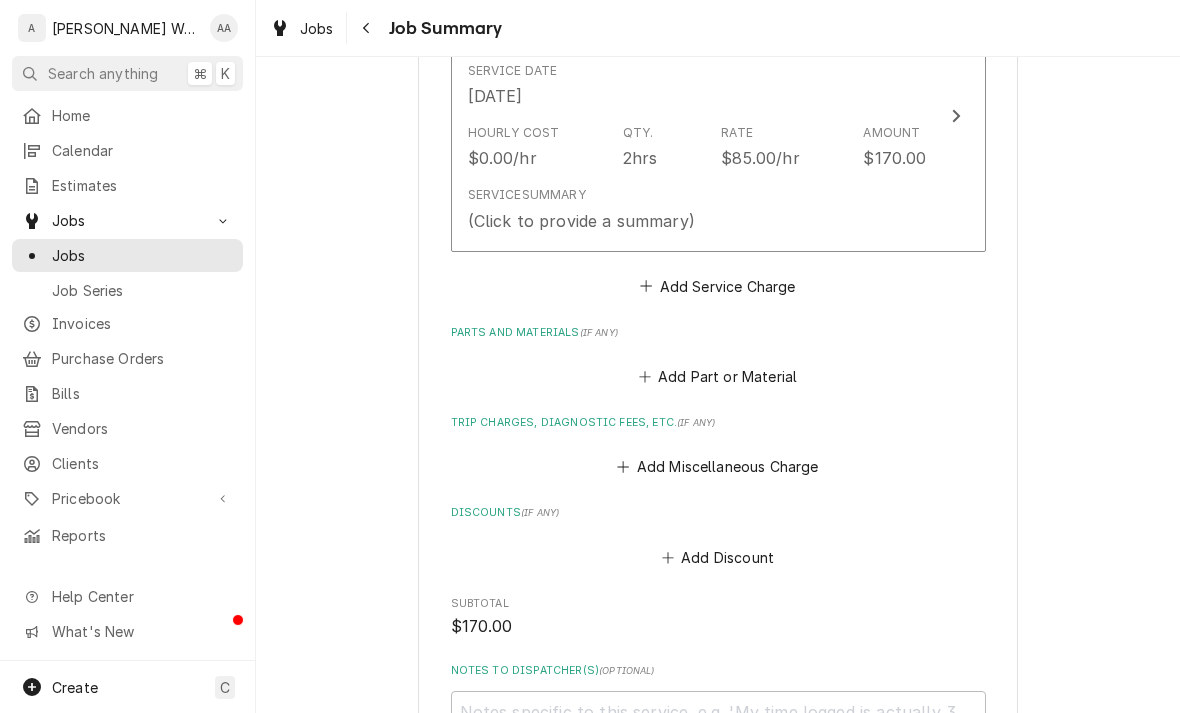 click on "(Click to provide a summary)" at bounding box center (581, 221) 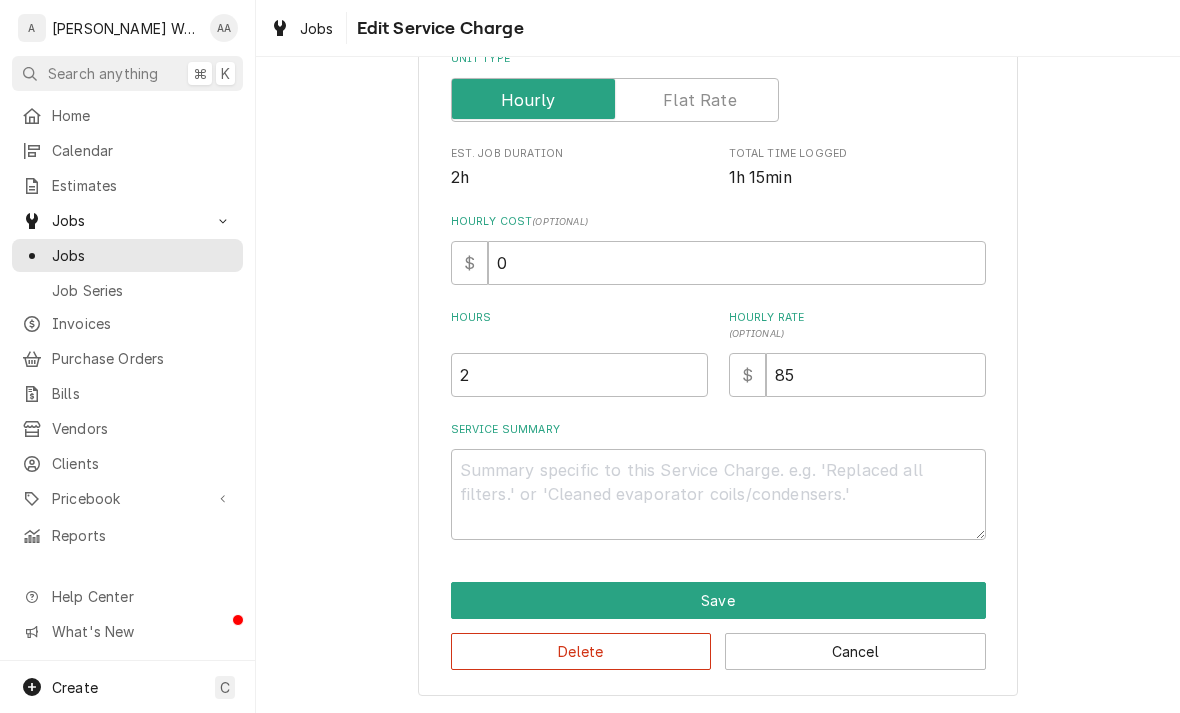 scroll, scrollTop: 338, scrollLeft: 0, axis: vertical 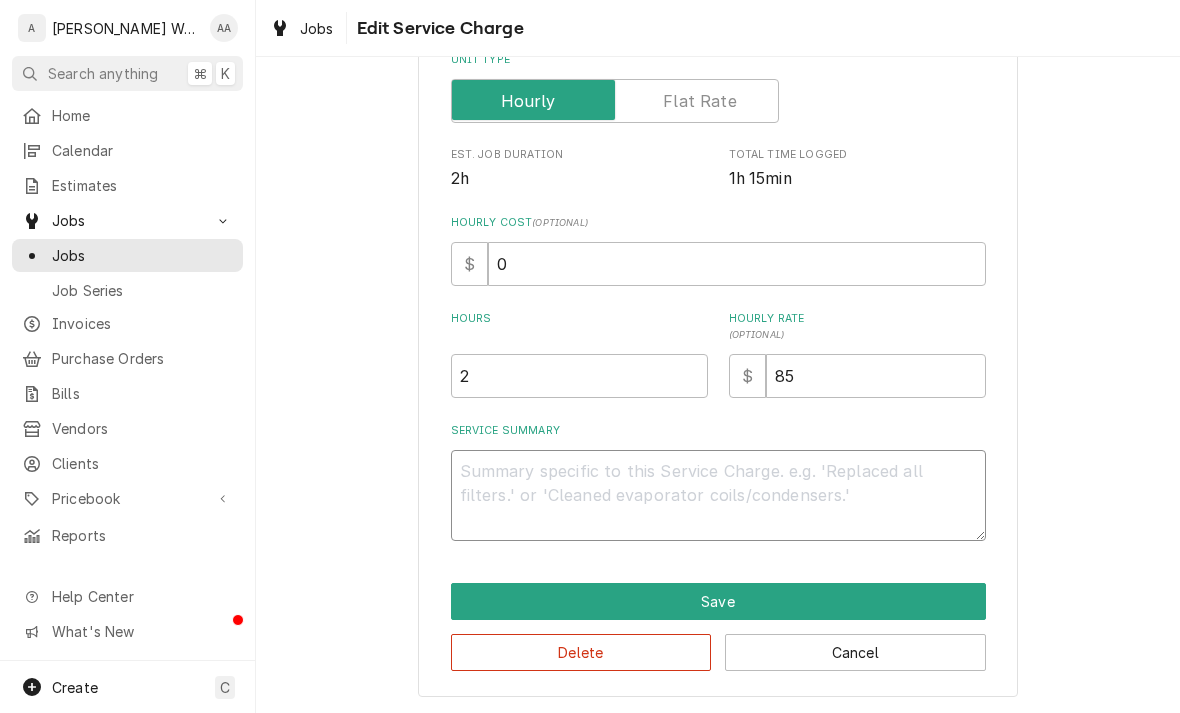 click on "Service Summary" at bounding box center (718, 495) 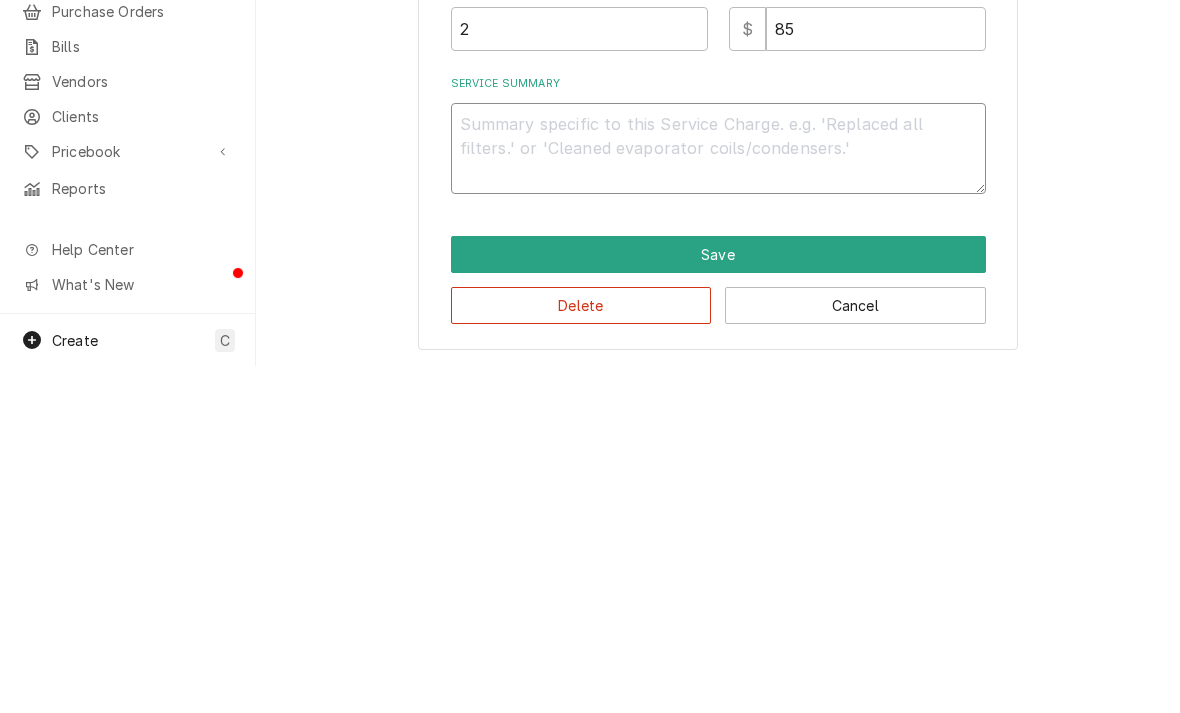 type on "x" 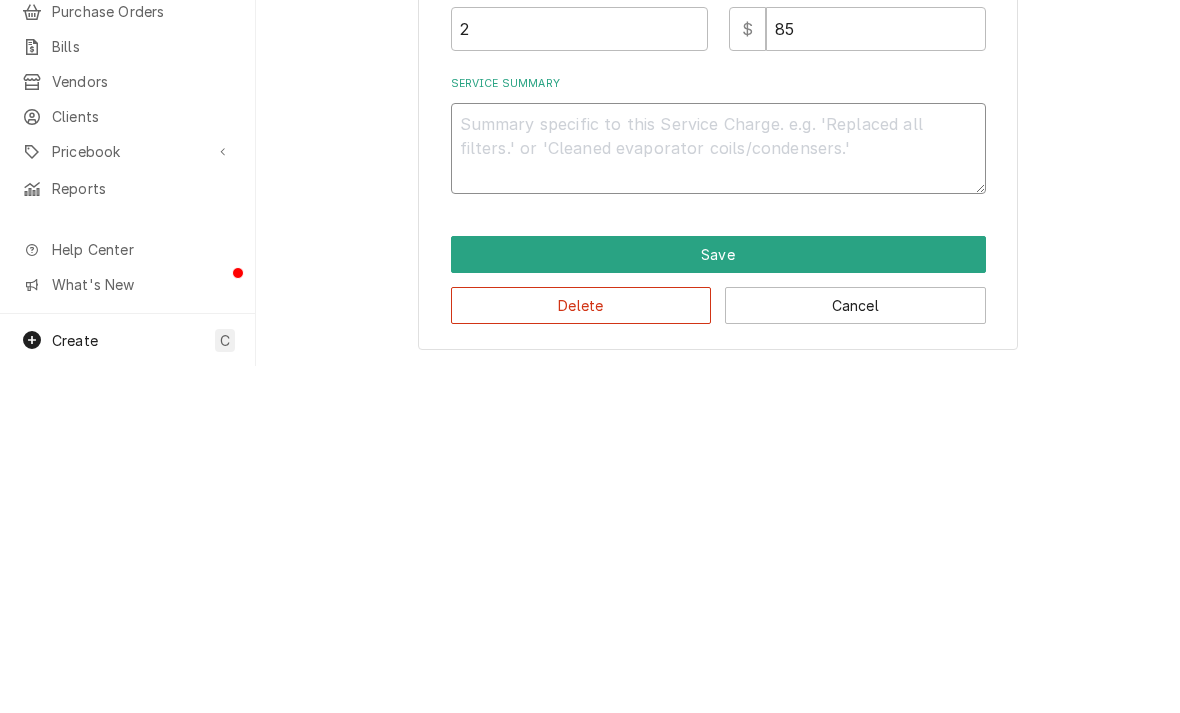 type on "F" 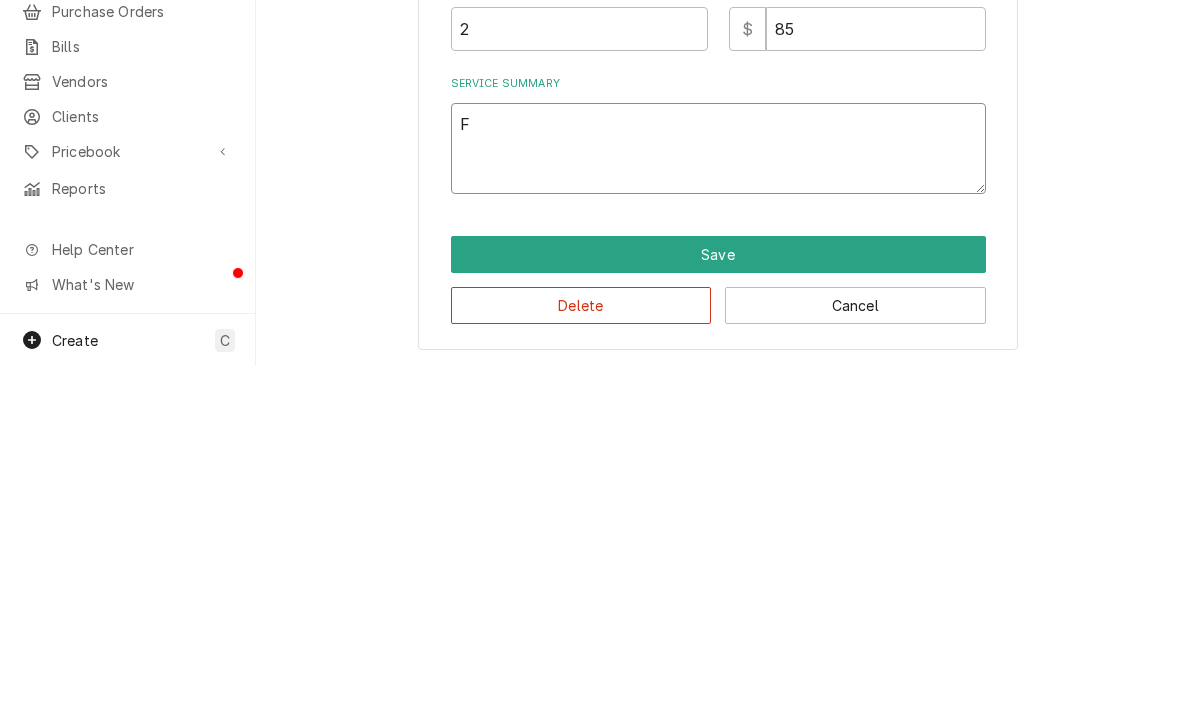 type on "x" 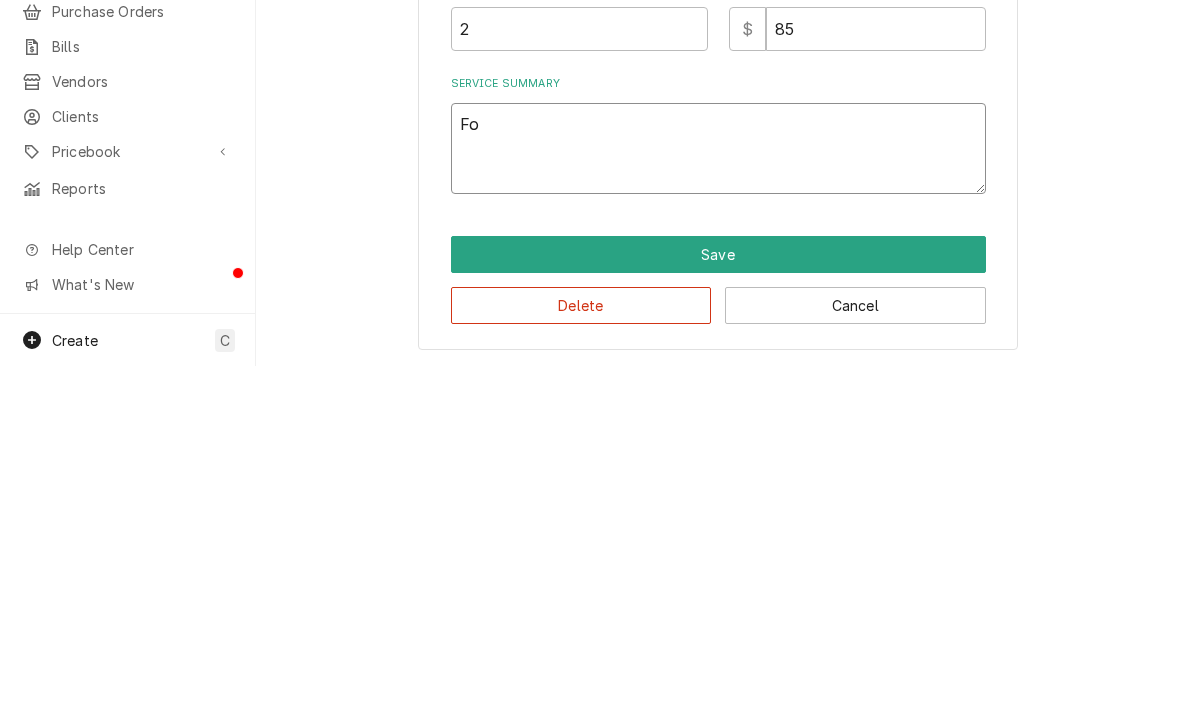 type on "Fou" 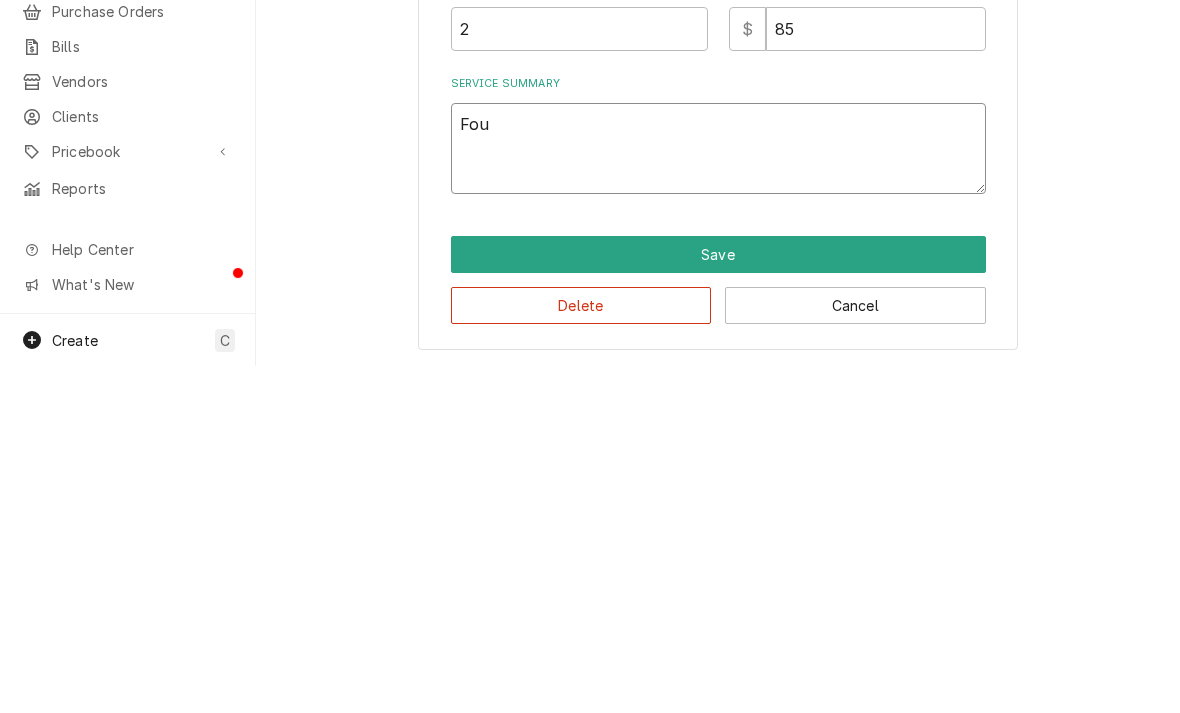type on "x" 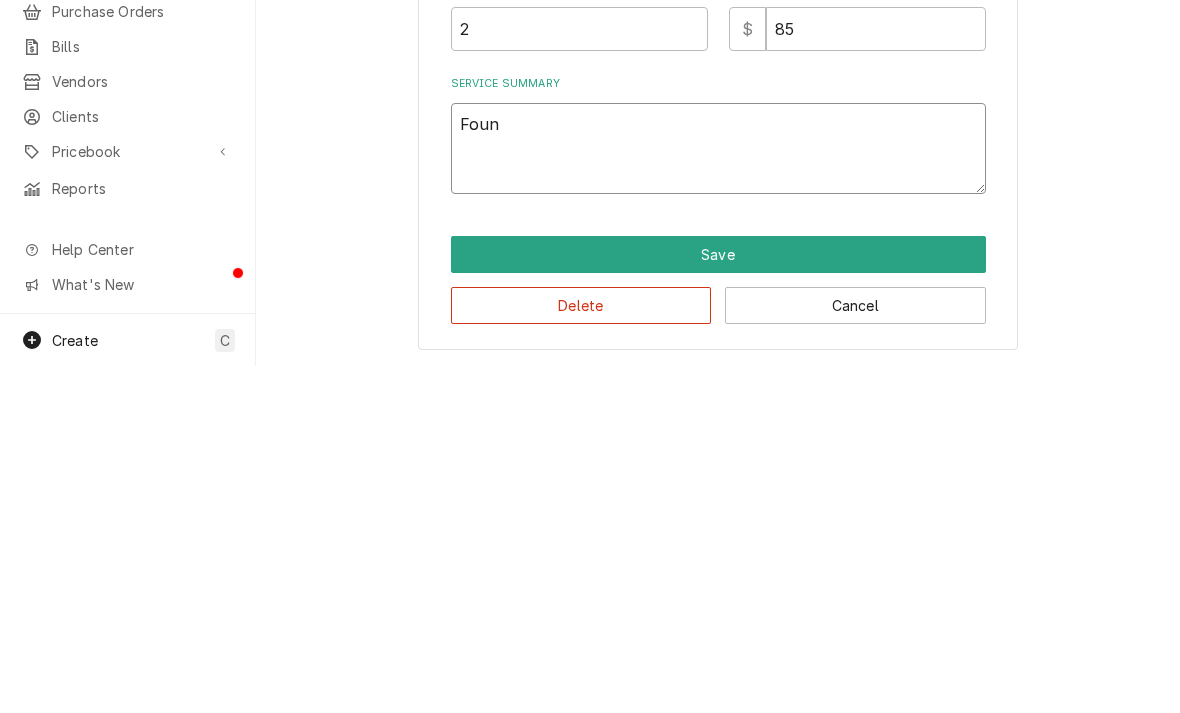 type on "Found" 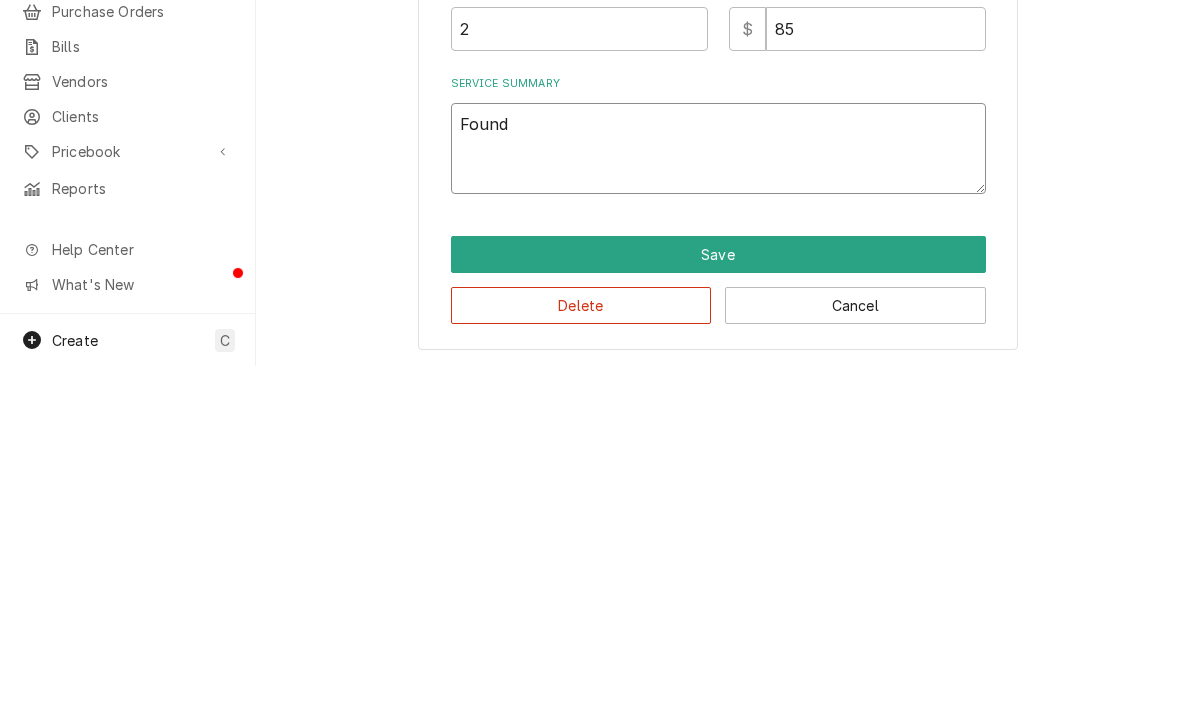 type on "x" 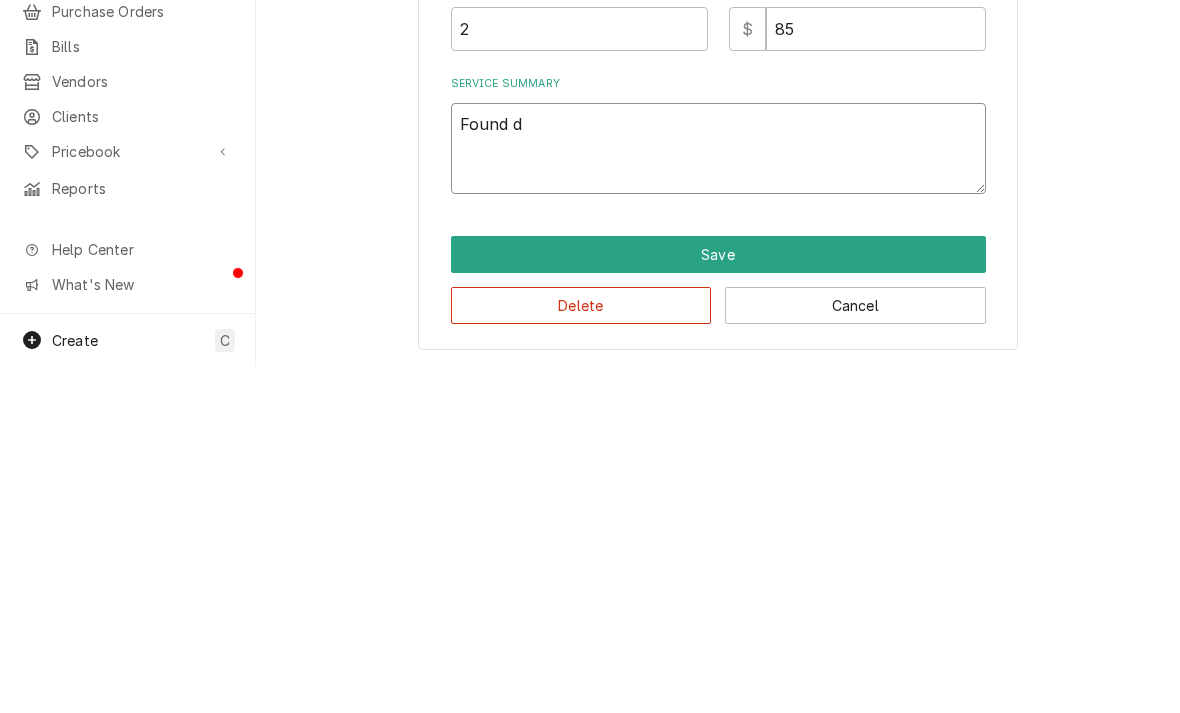 type on "x" 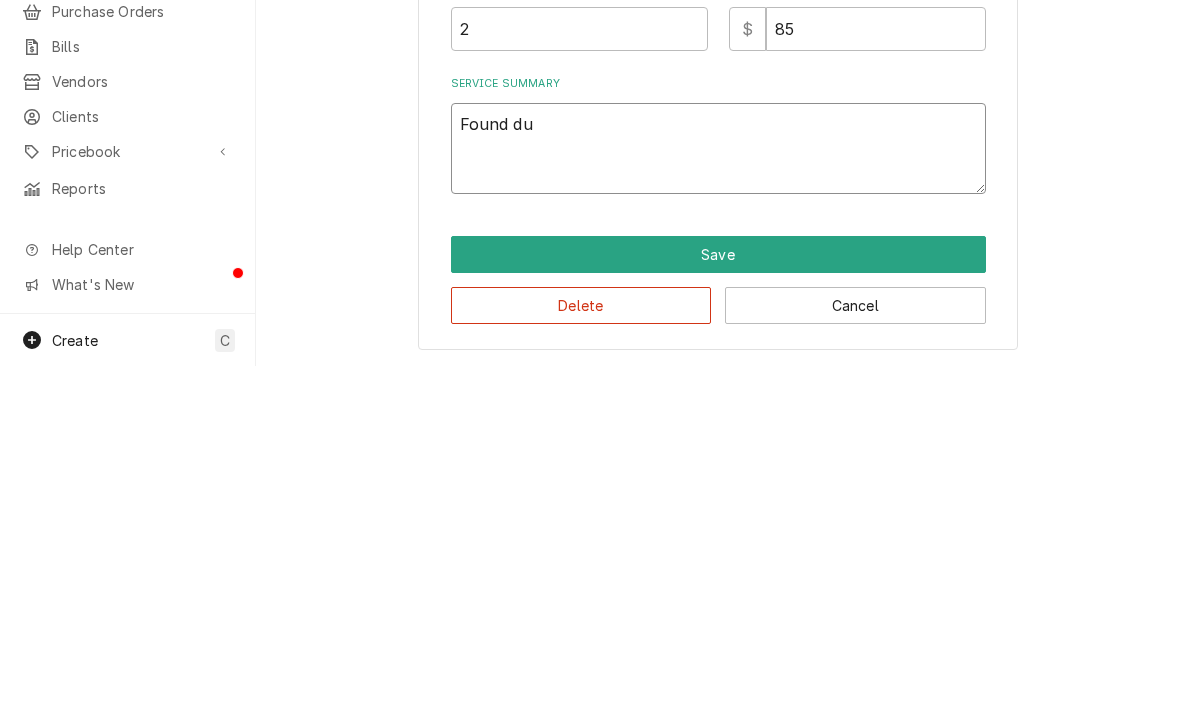 type on "x" 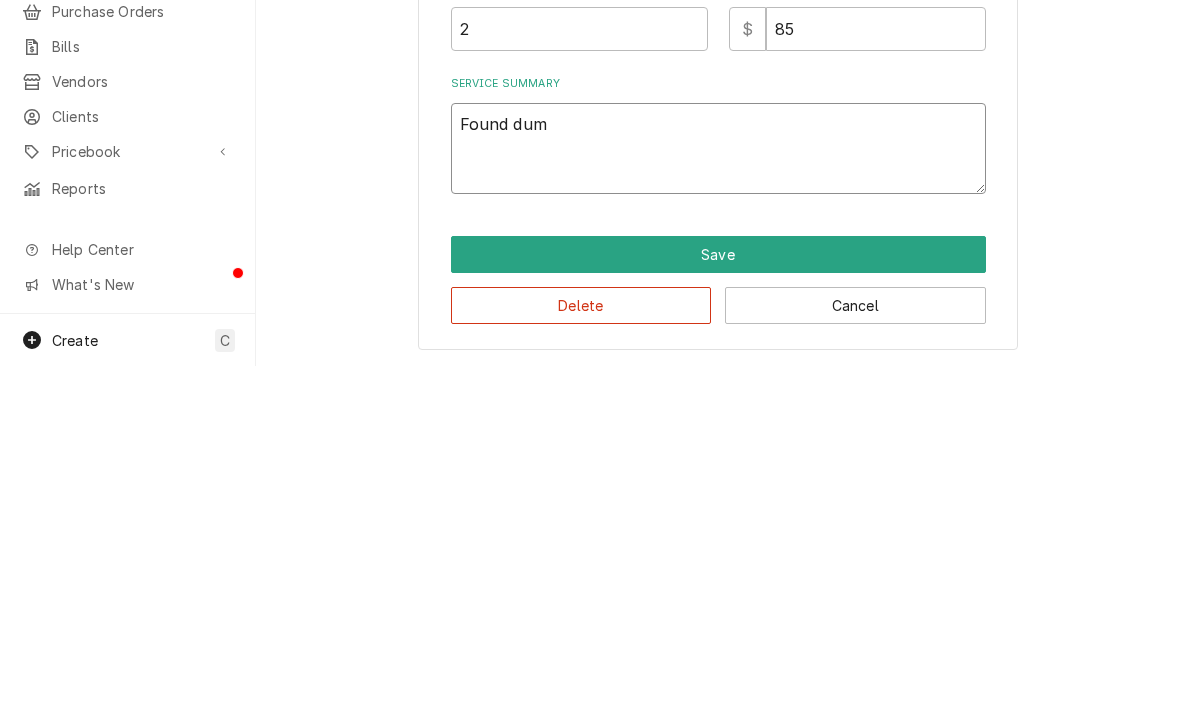 type on "Found dump" 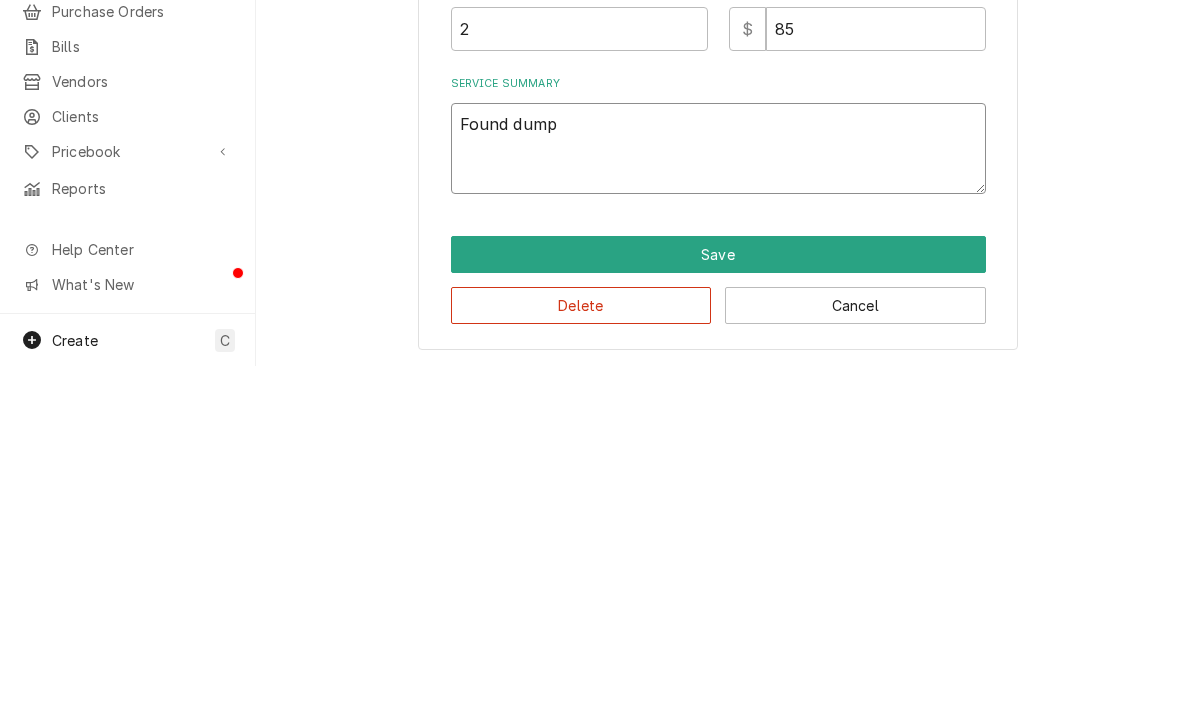 type on "x" 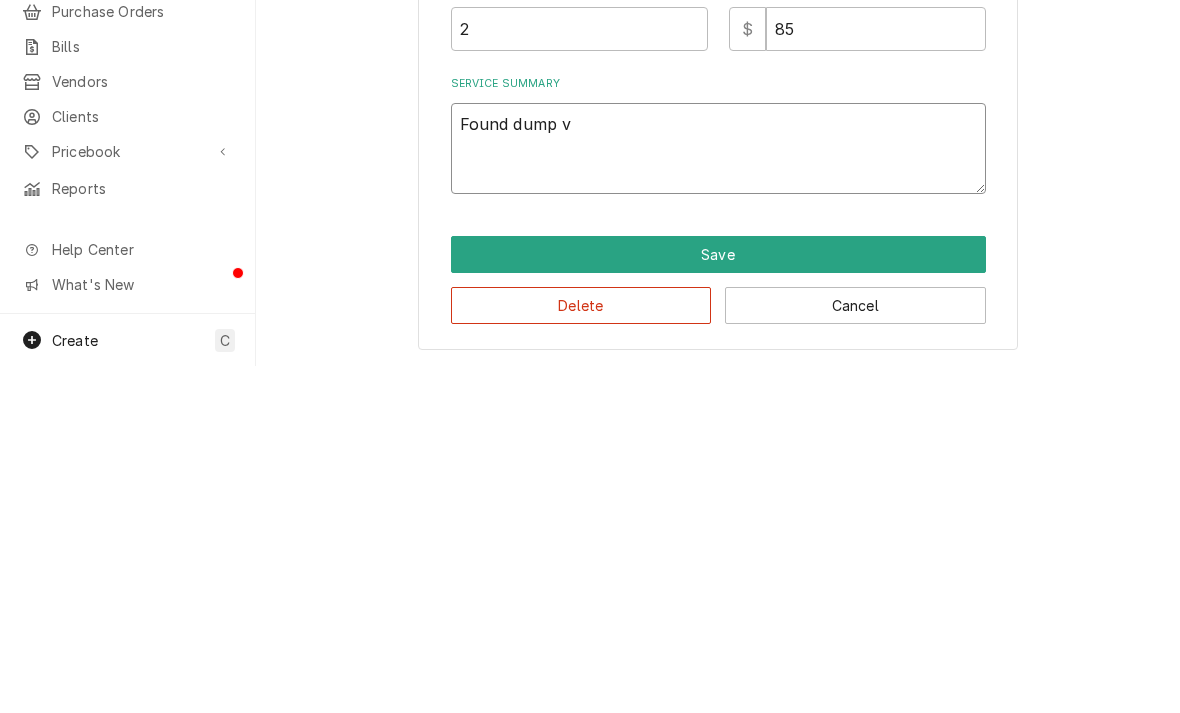 type on "x" 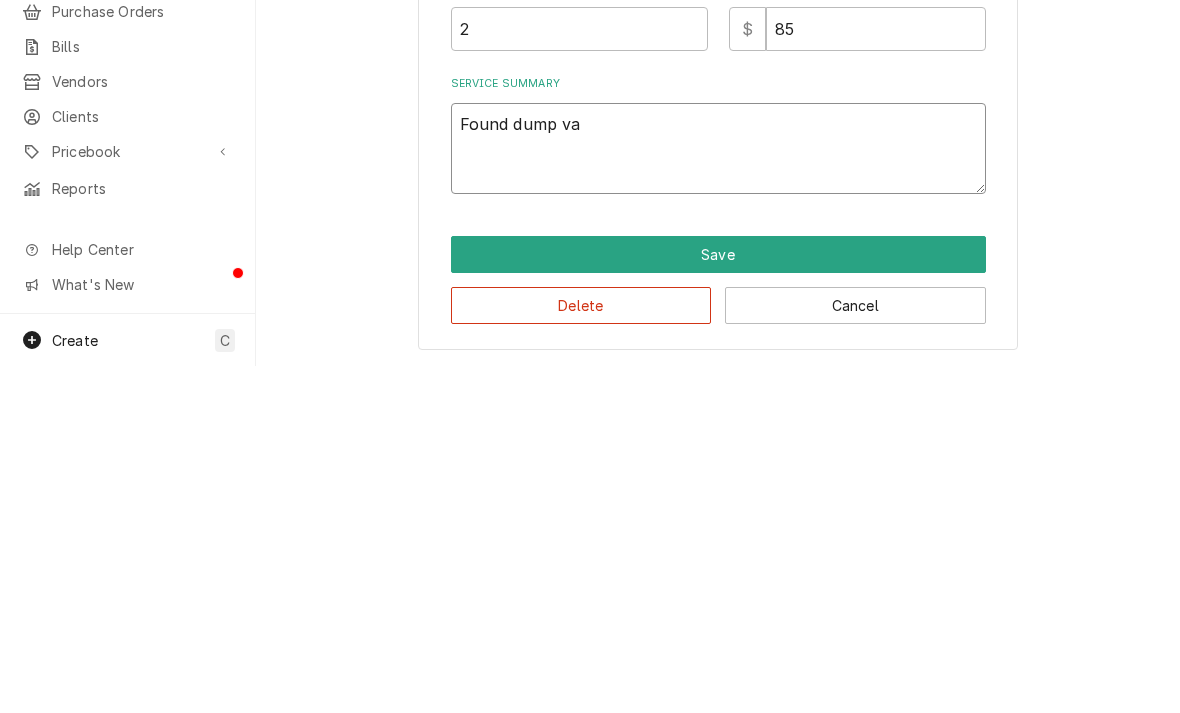 type on "x" 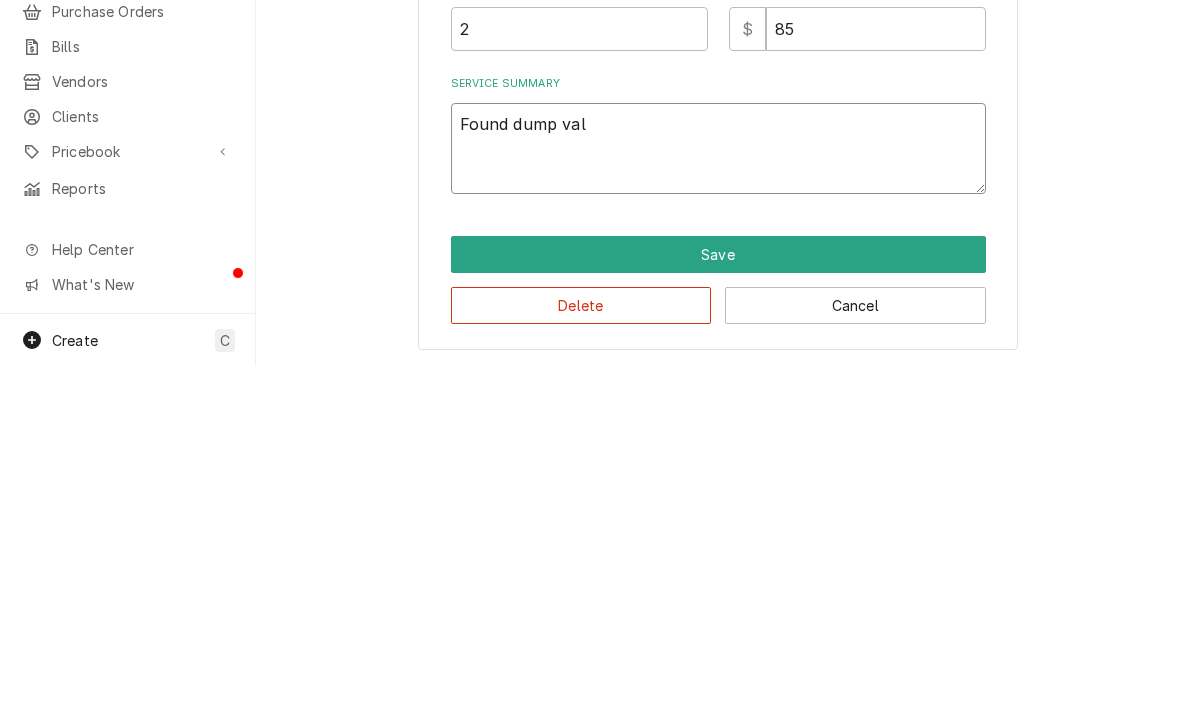 type on "Found dump valv" 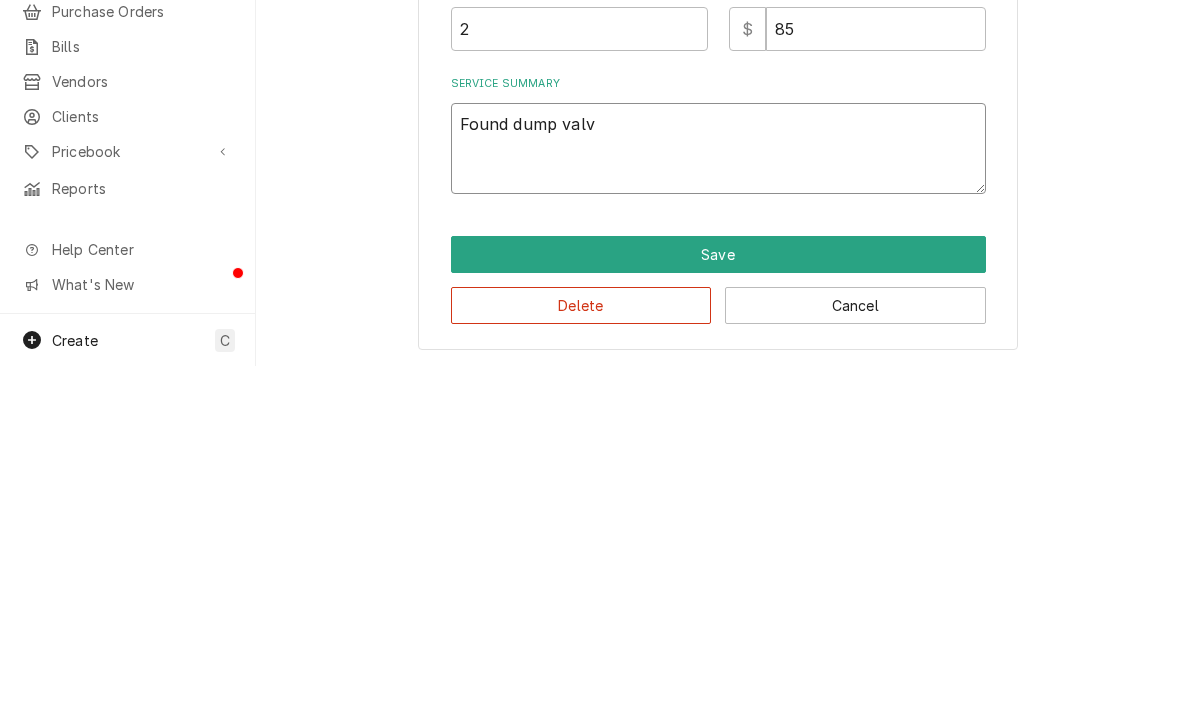 type on "x" 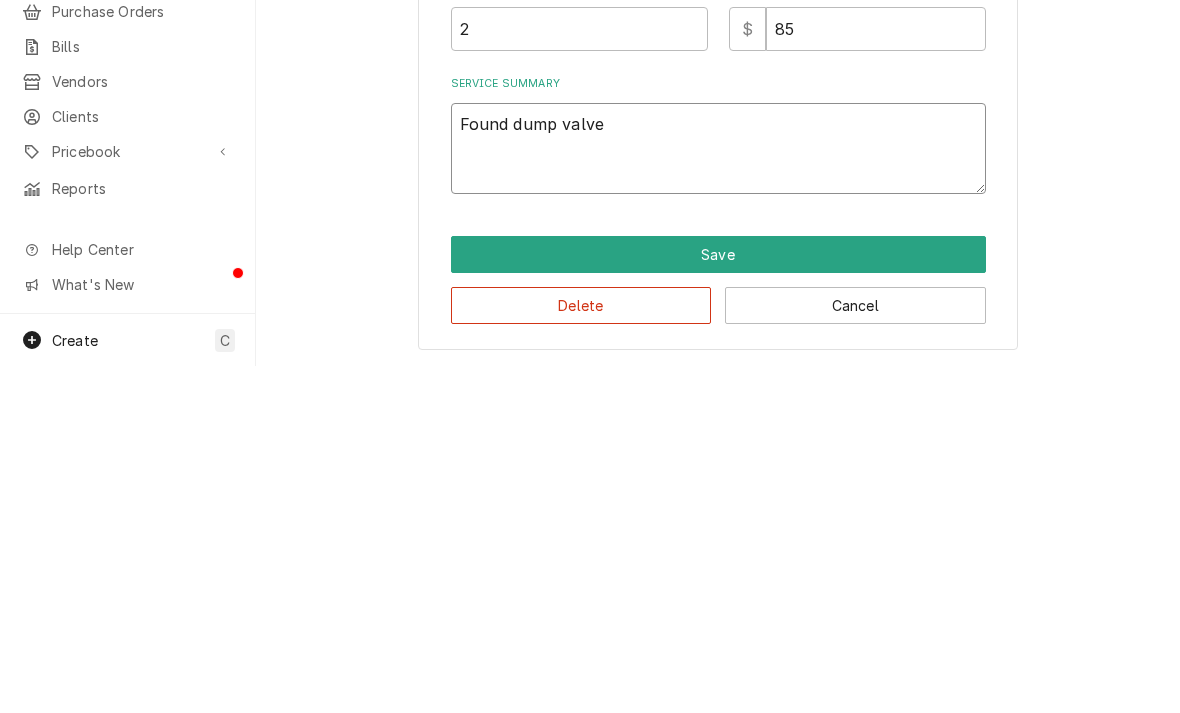type on "x" 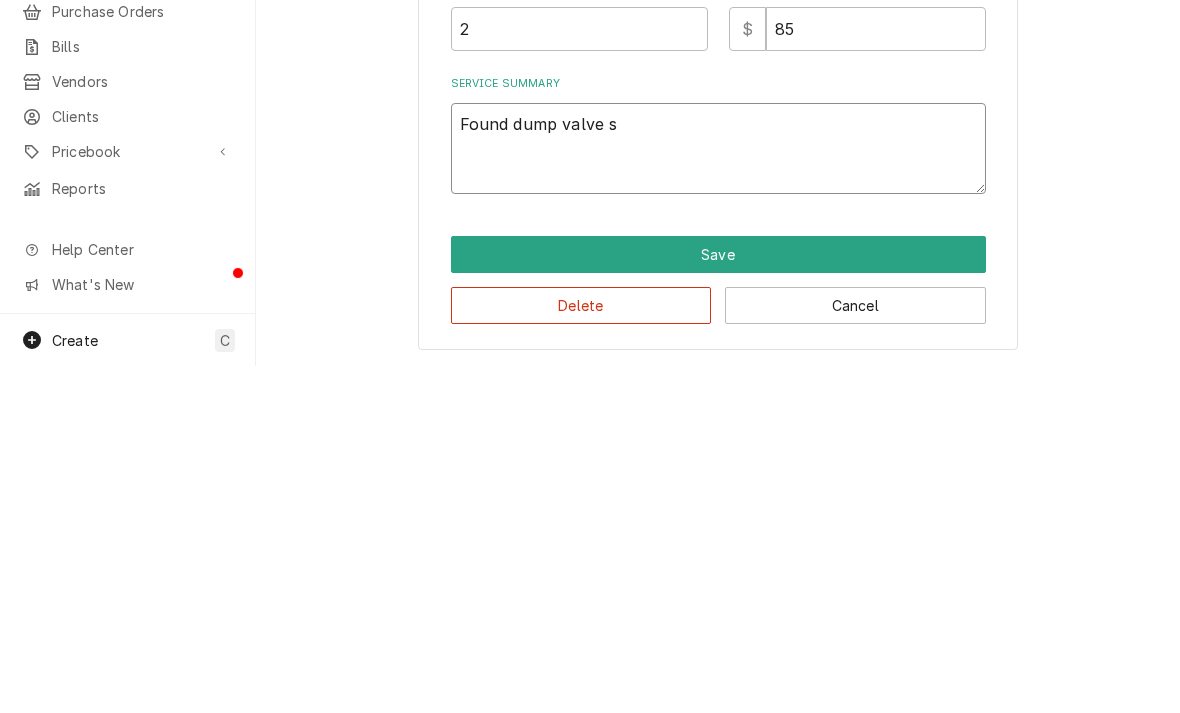 type on "x" 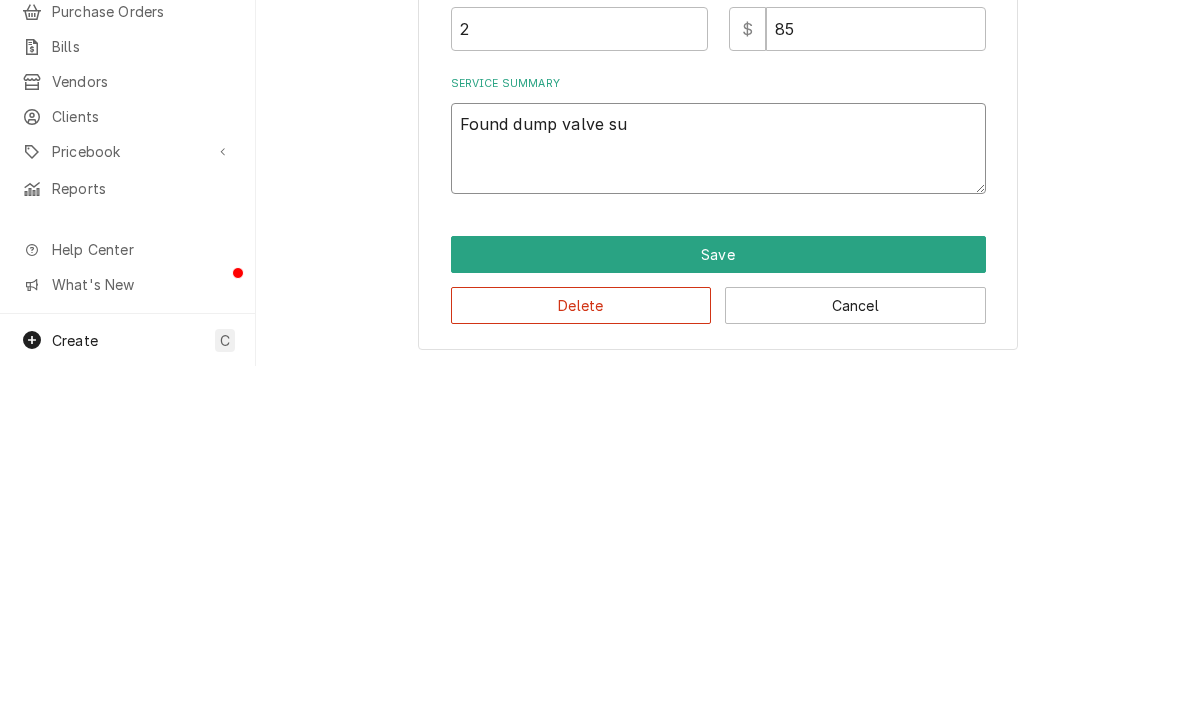 type on "x" 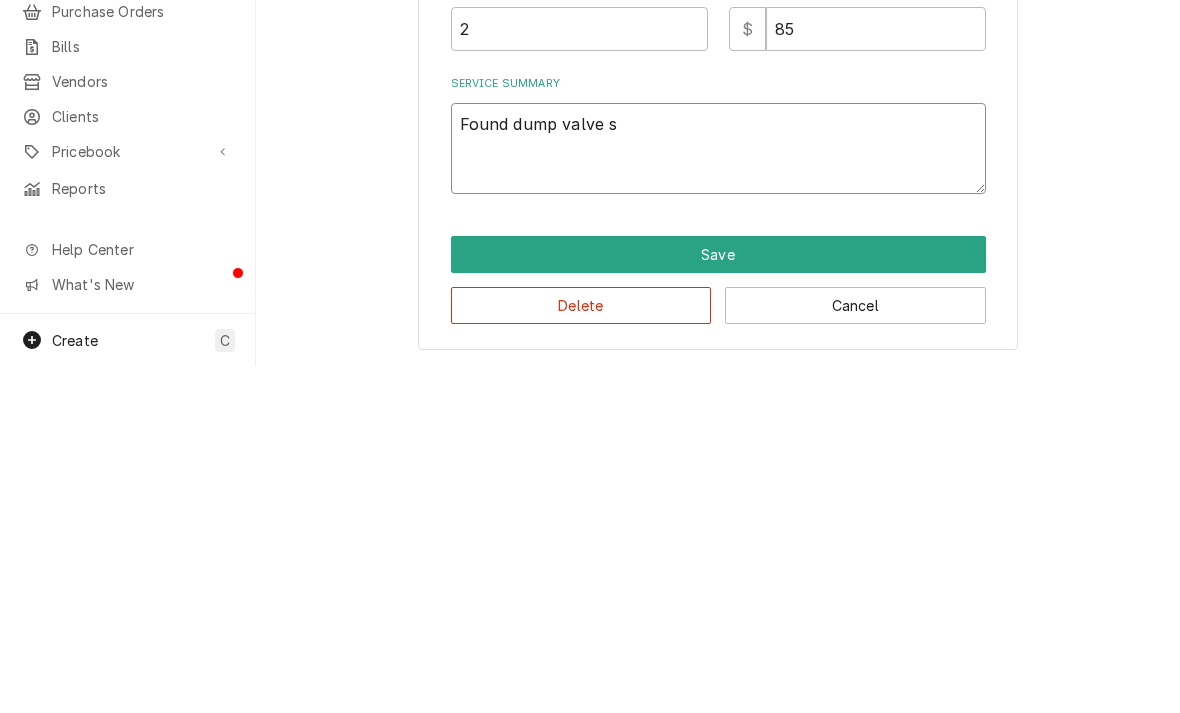 type on "Found dump valve st" 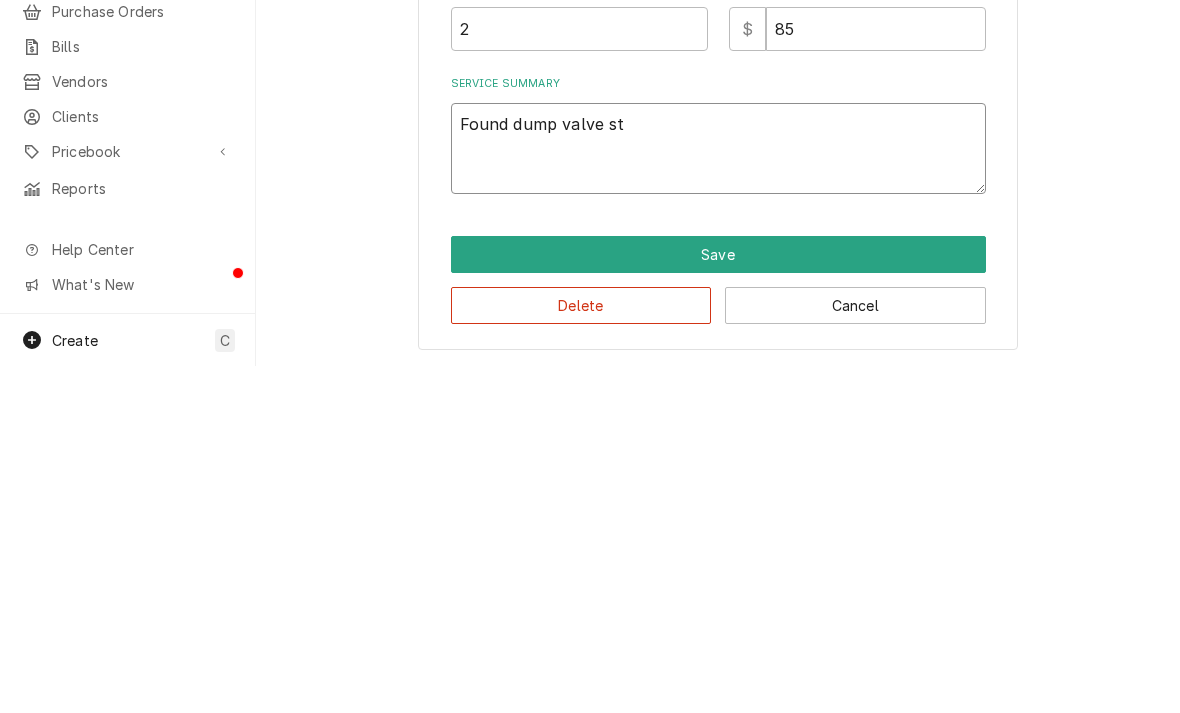 type on "x" 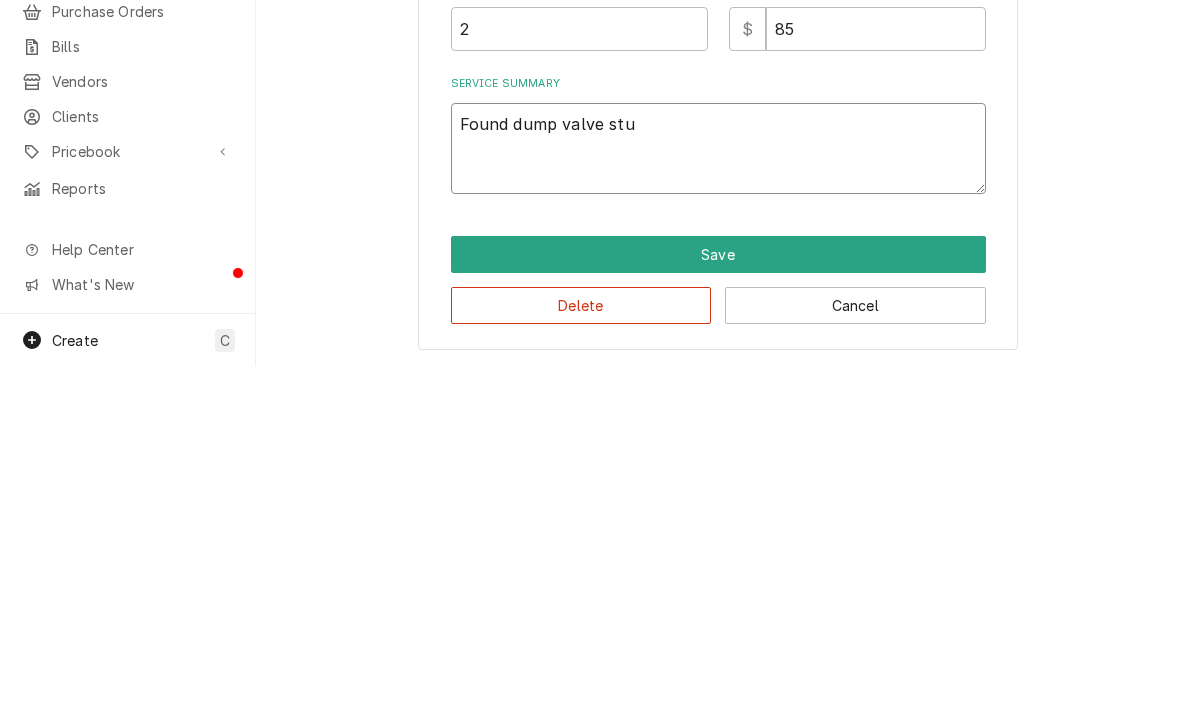 type on "x" 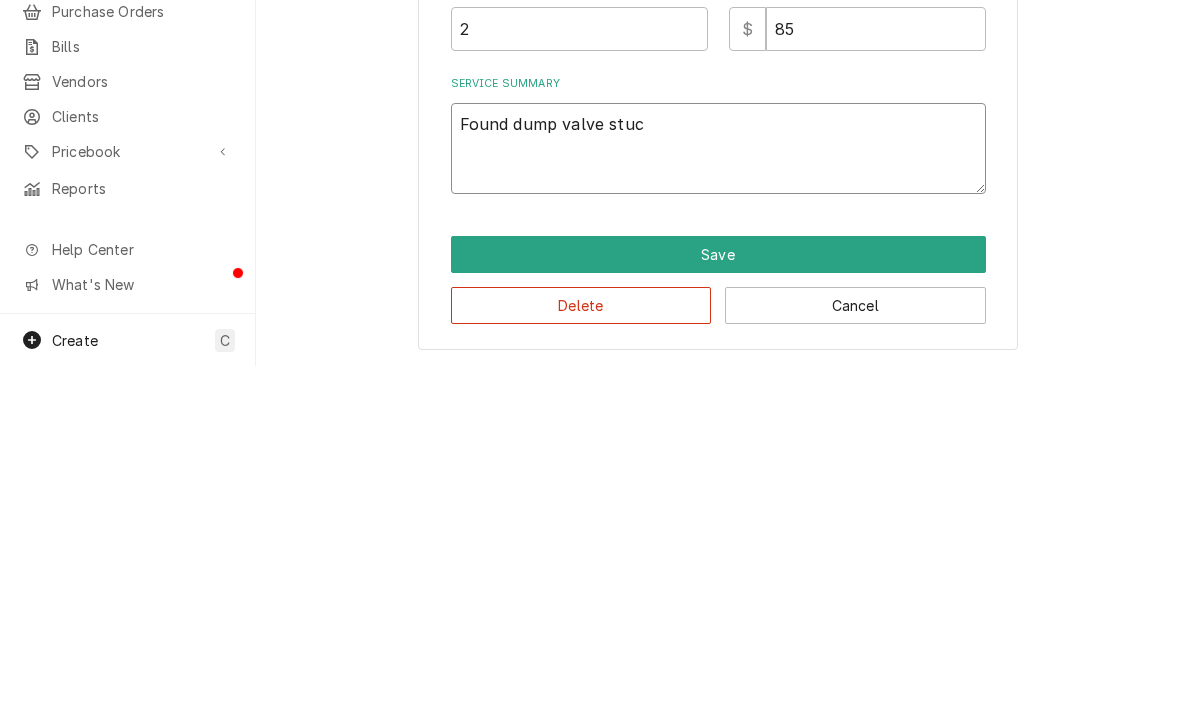 type on "x" 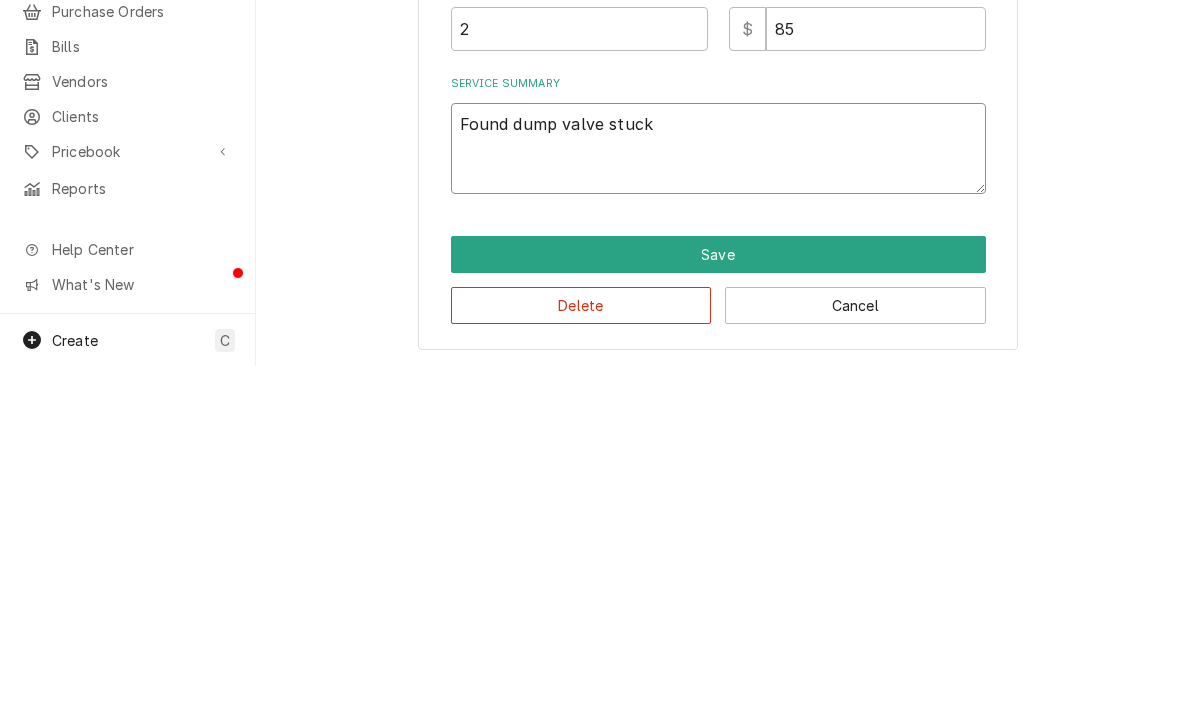 type on "Found dump valve stuck" 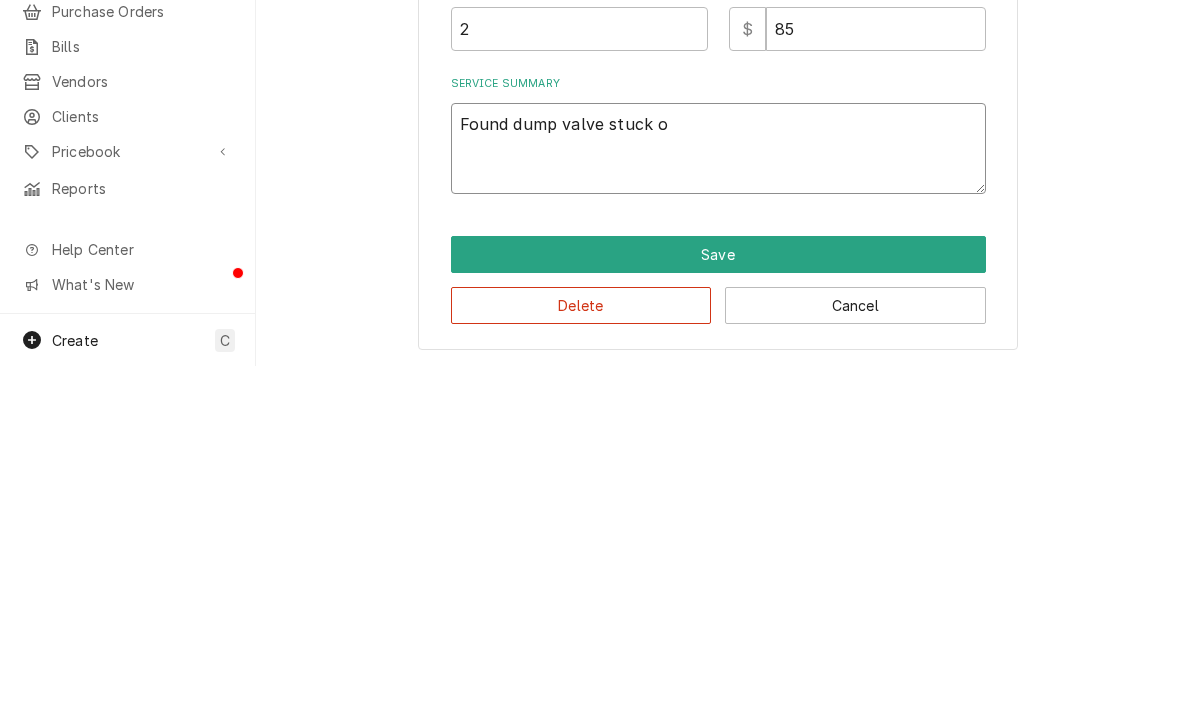 type on "x" 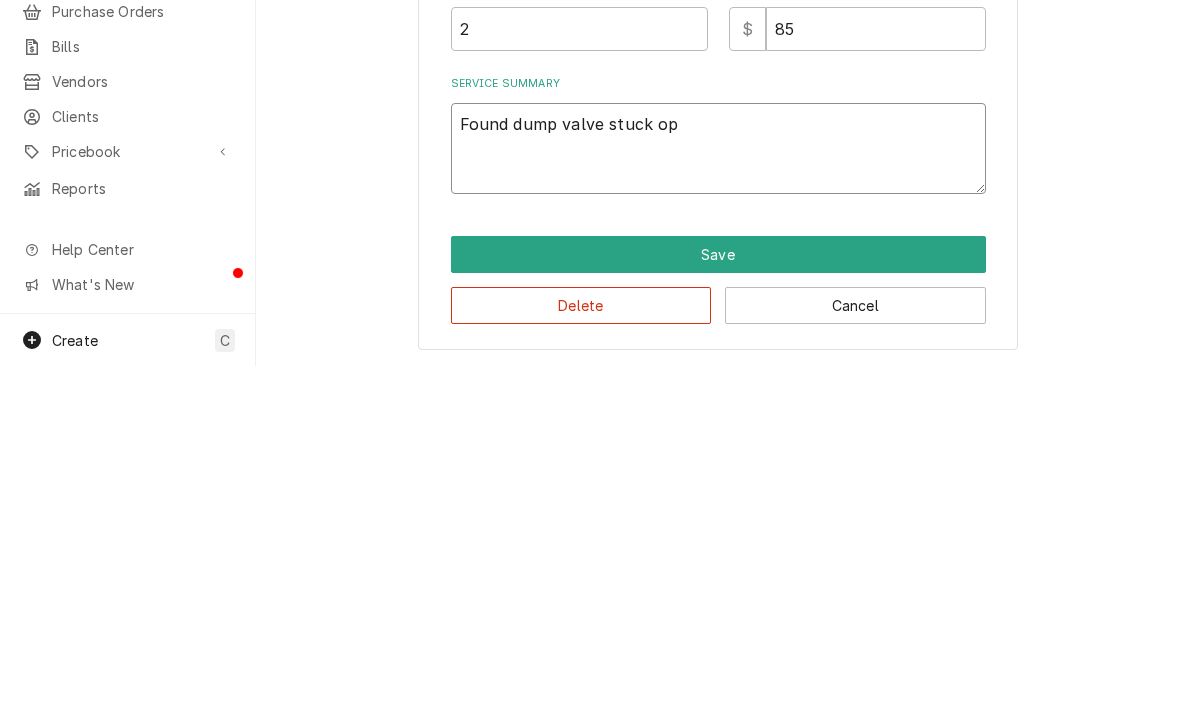 type on "x" 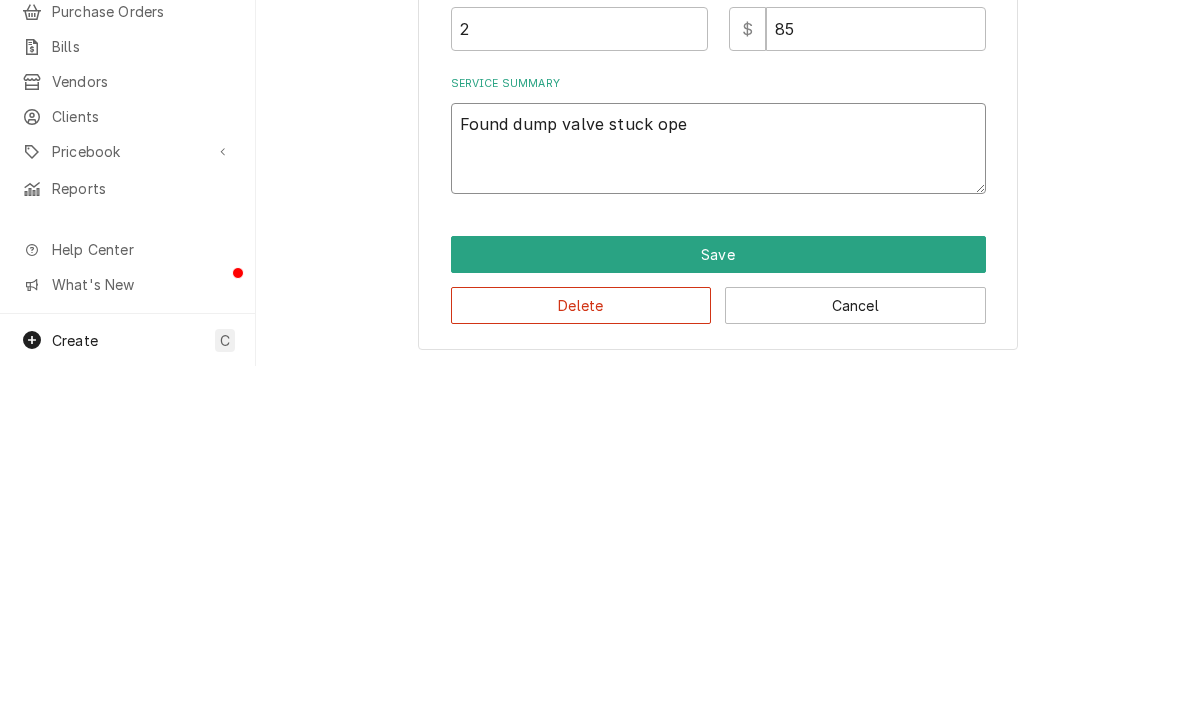 type on "Found dump valve stuck open" 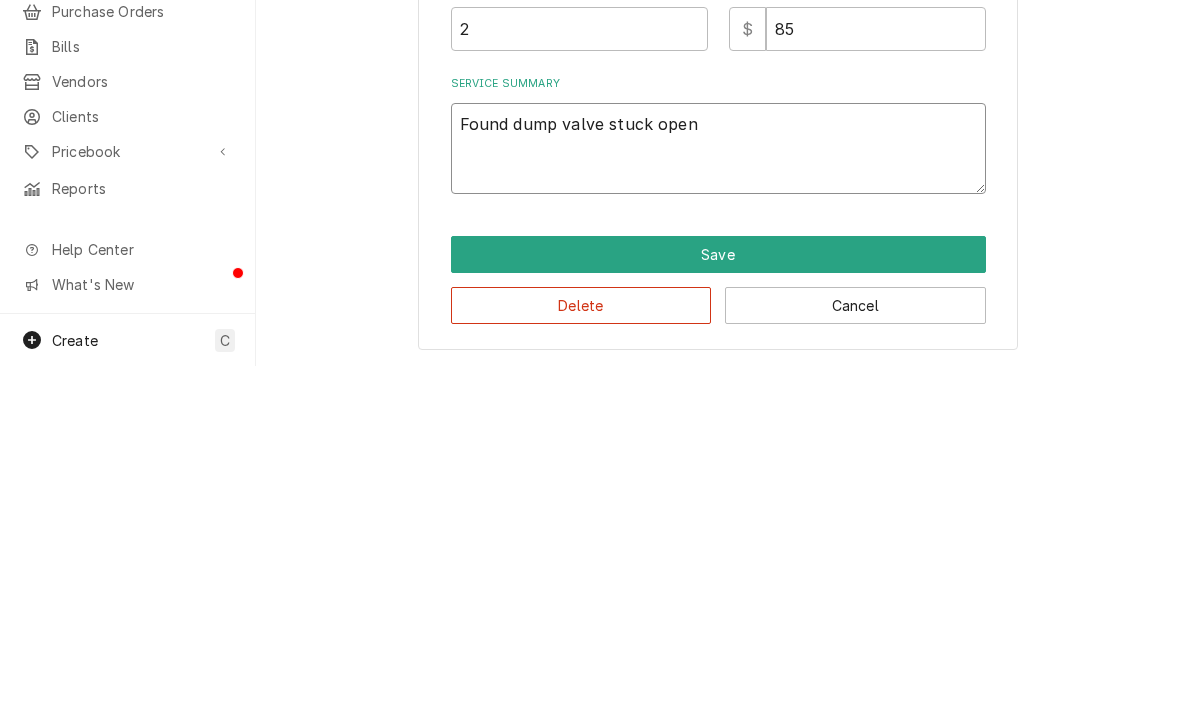 type on "x" 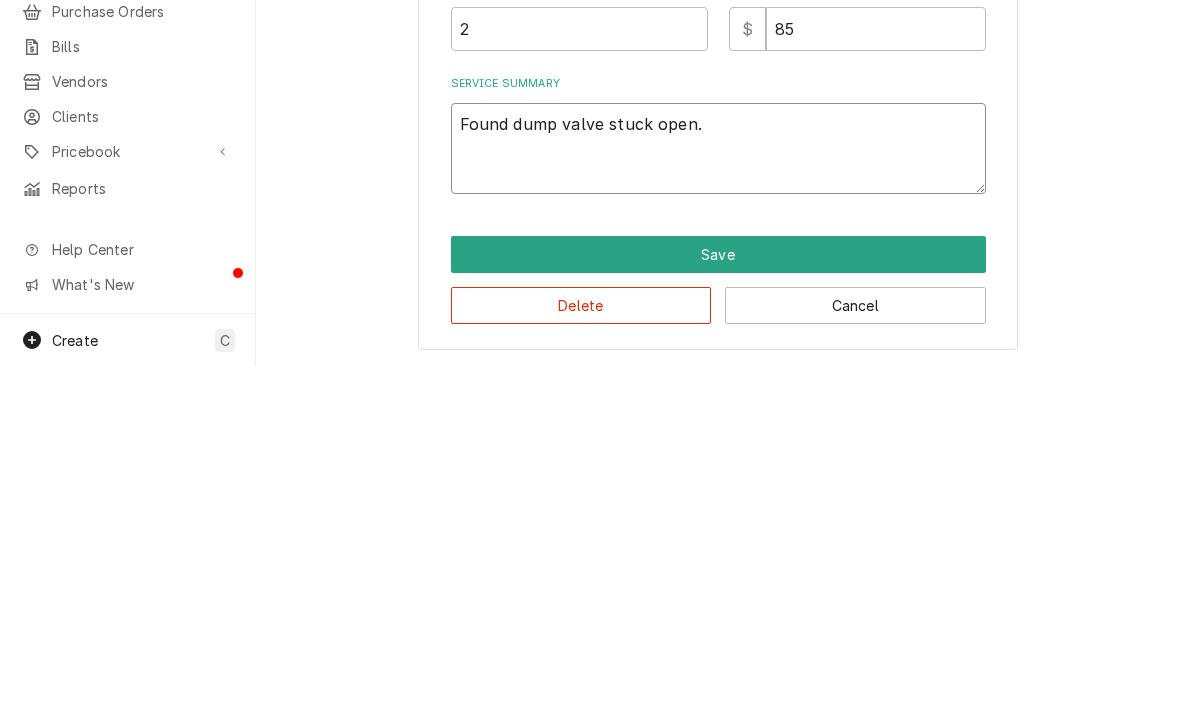 type on "x" 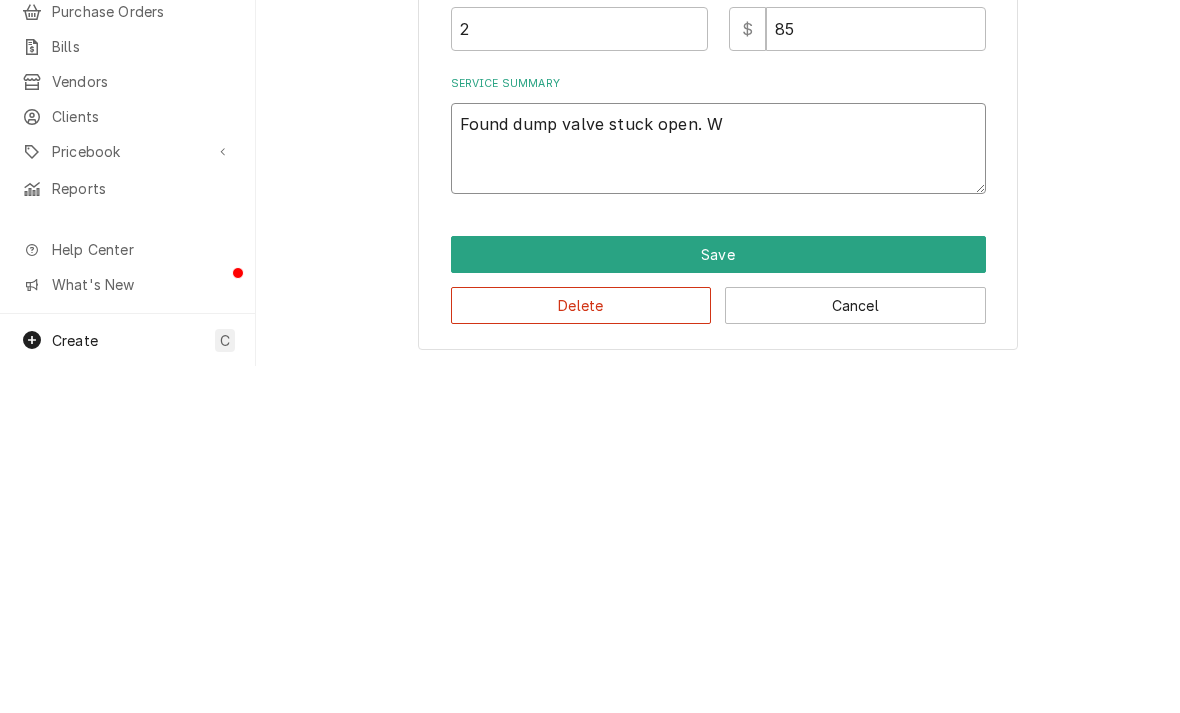 type on "x" 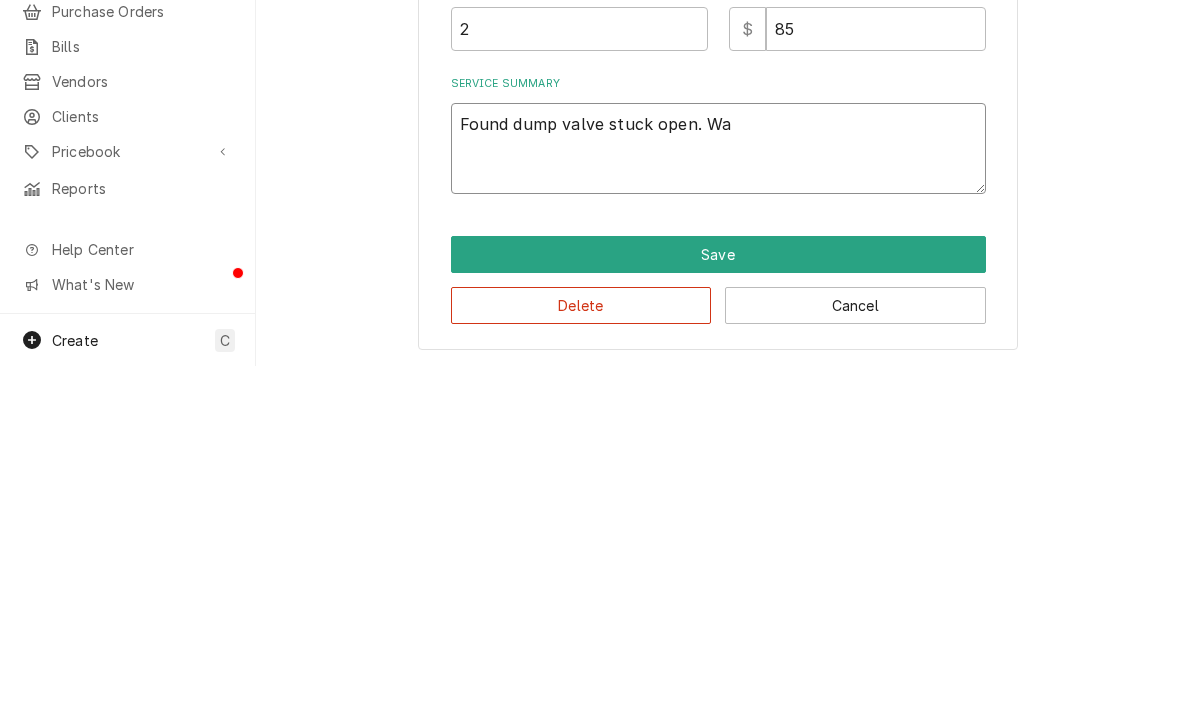 type on "x" 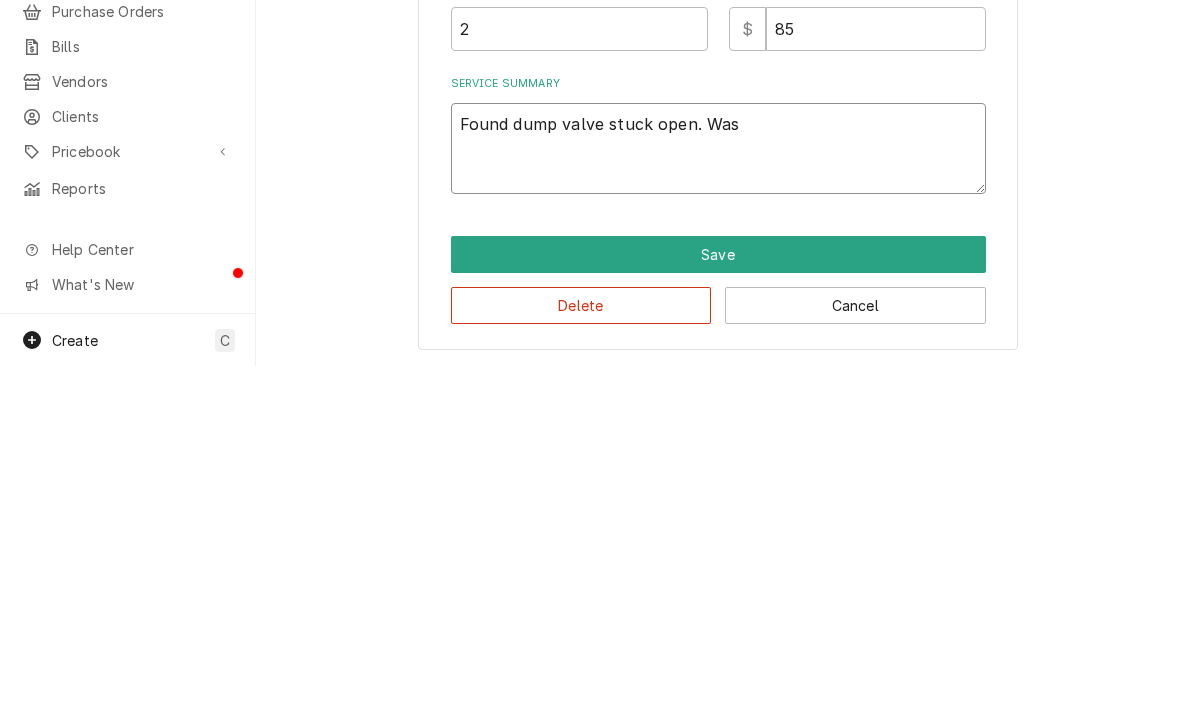 type on "x" 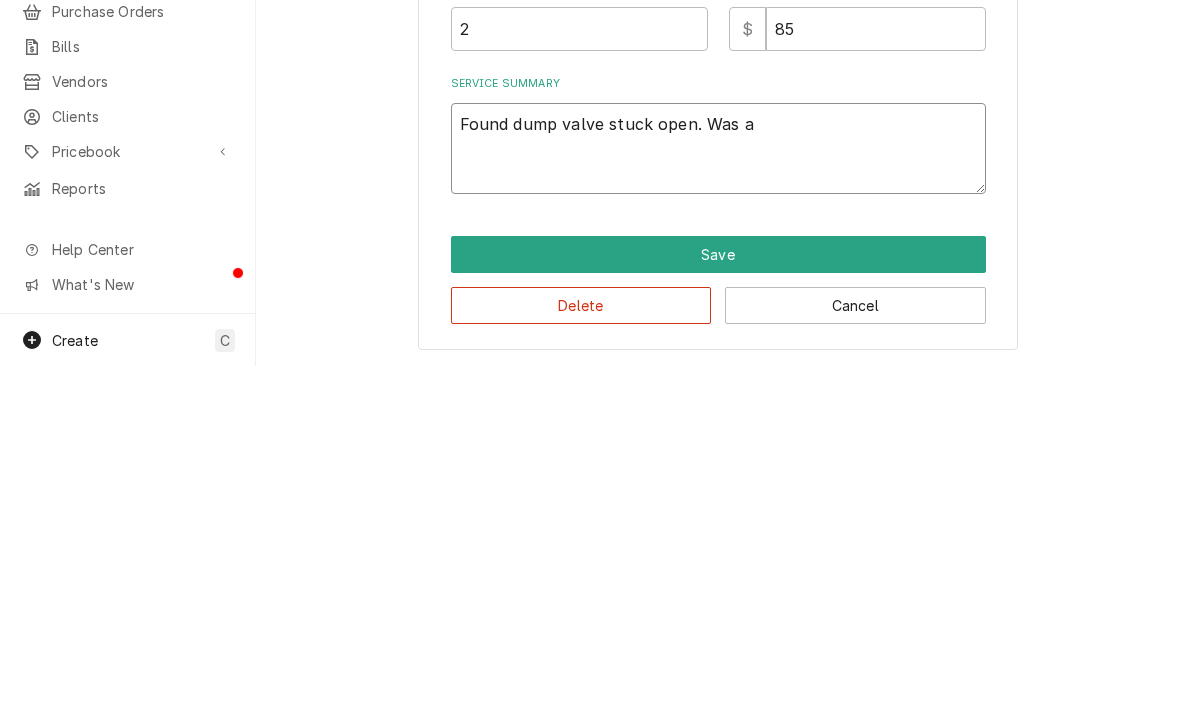 type on "x" 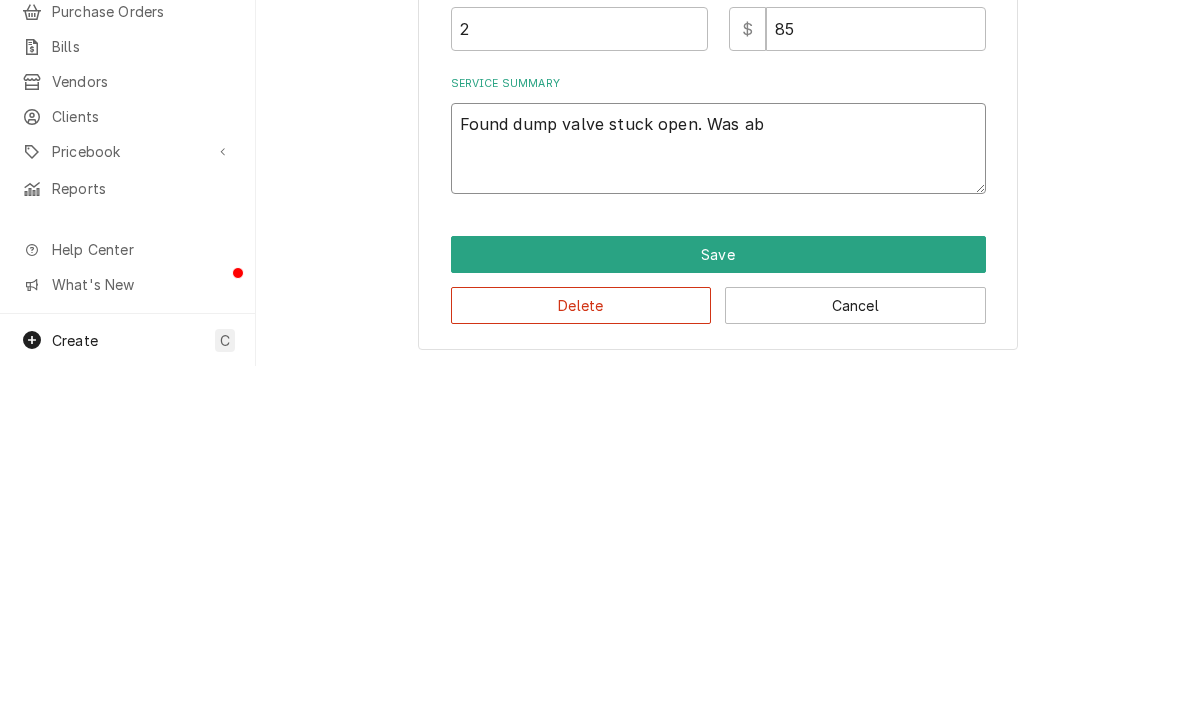 type on "x" 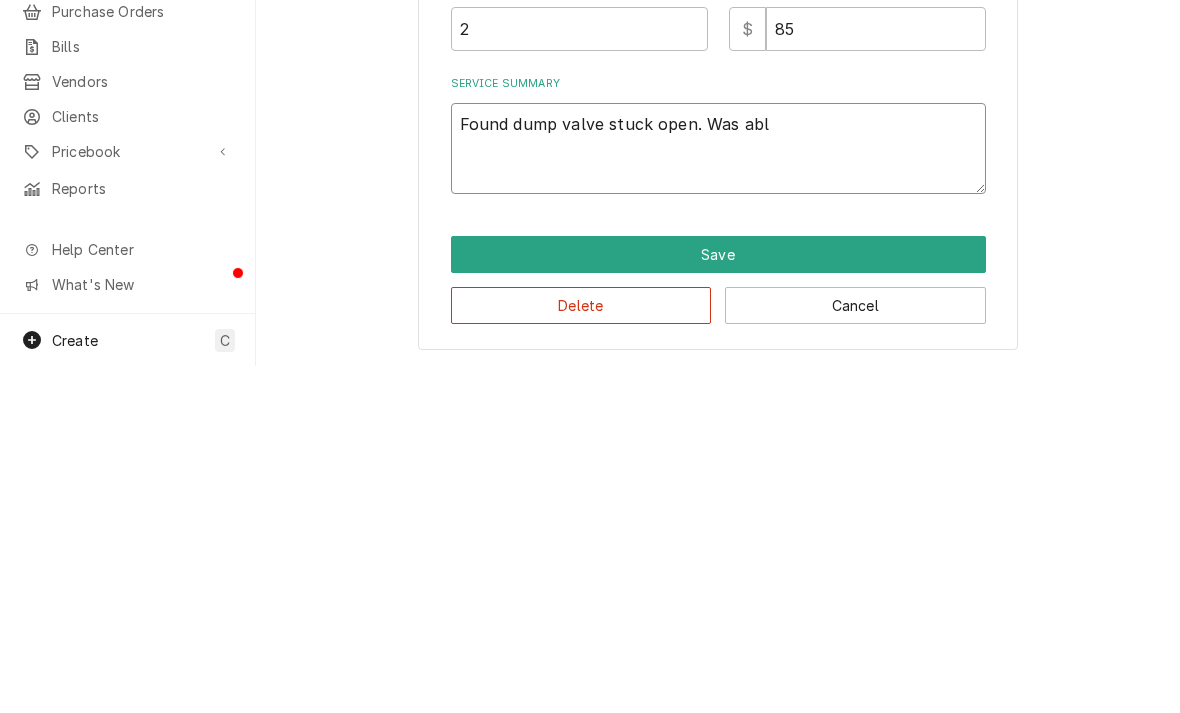 type on "x" 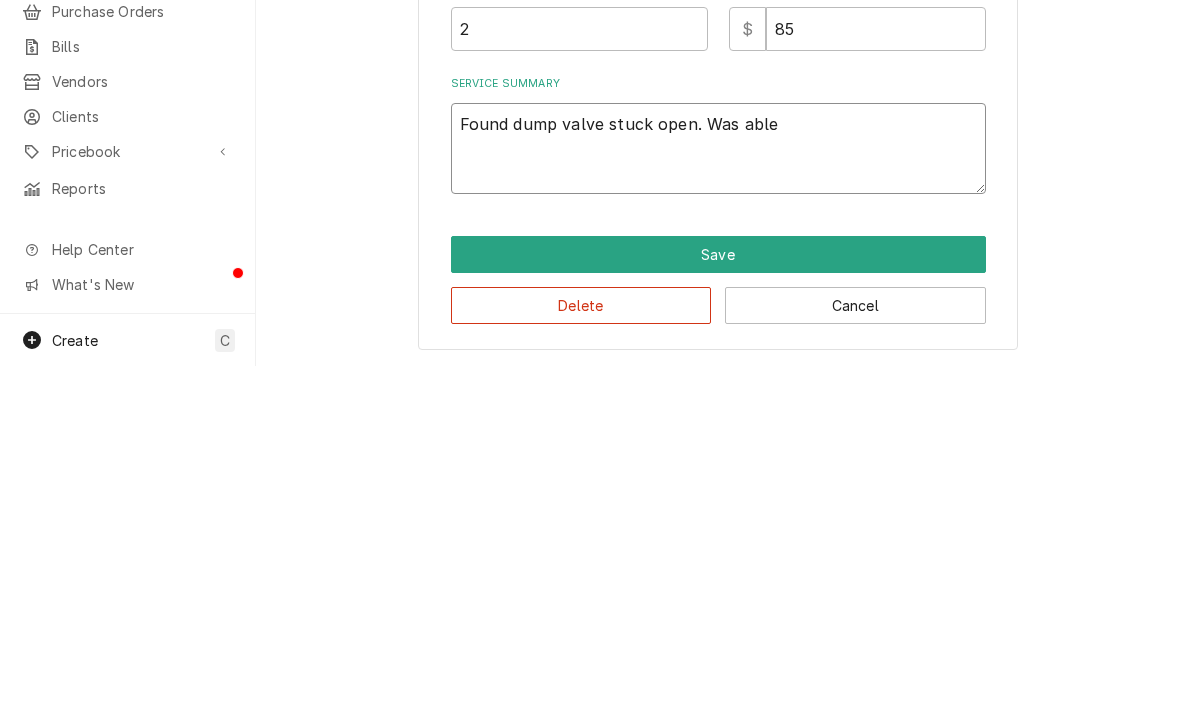 type on "x" 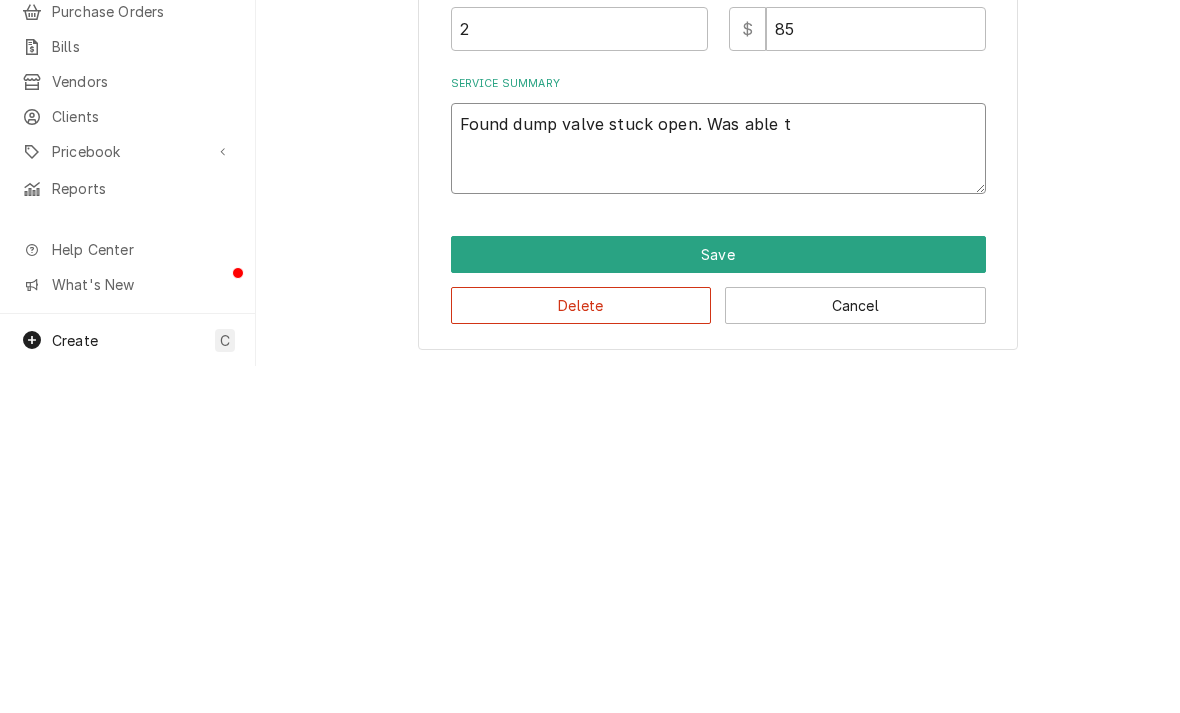 type on "x" 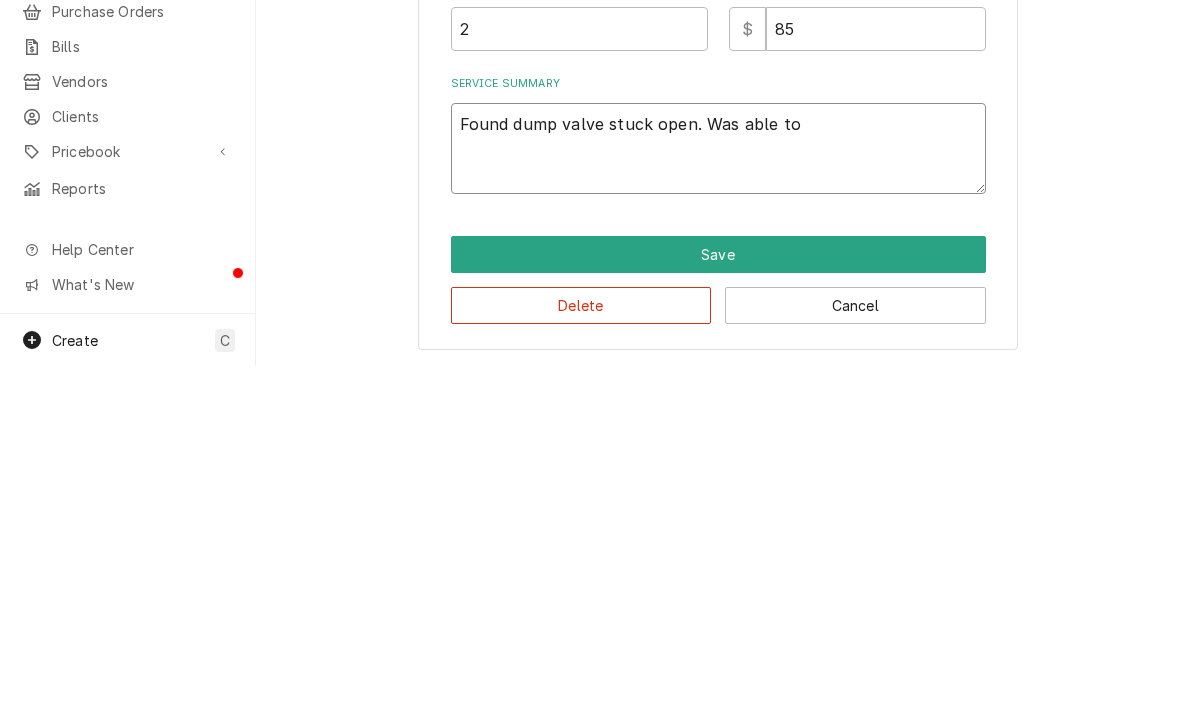 type on "x" 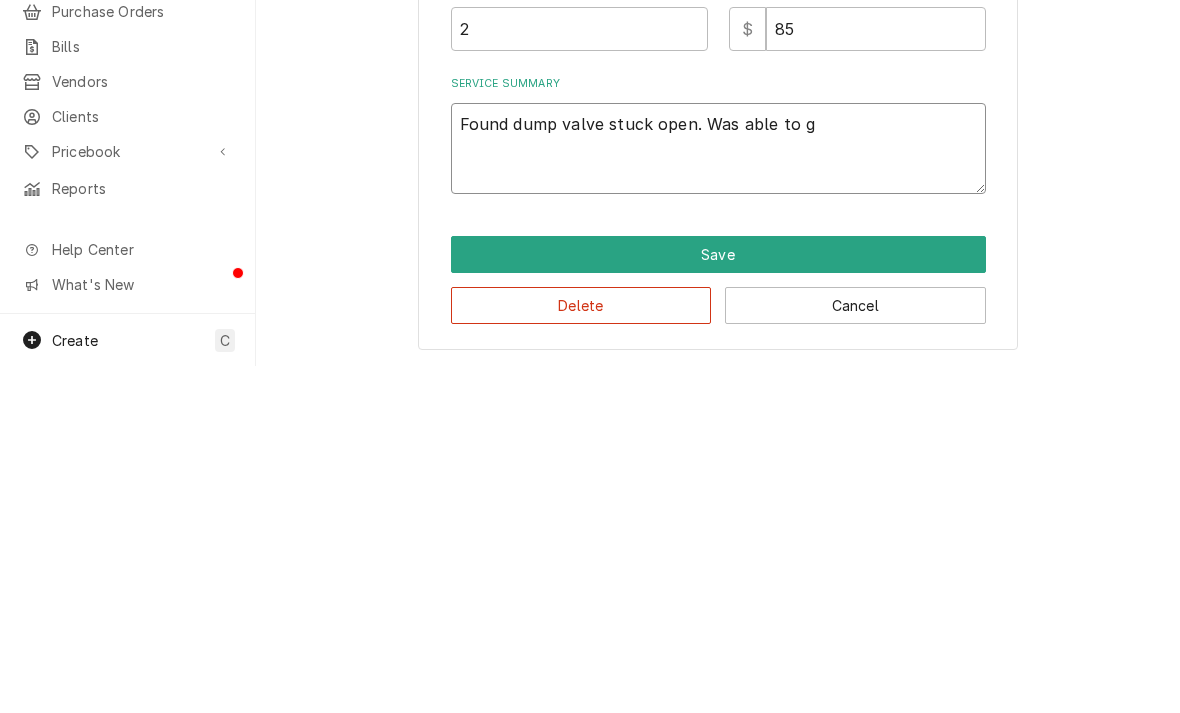 type on "x" 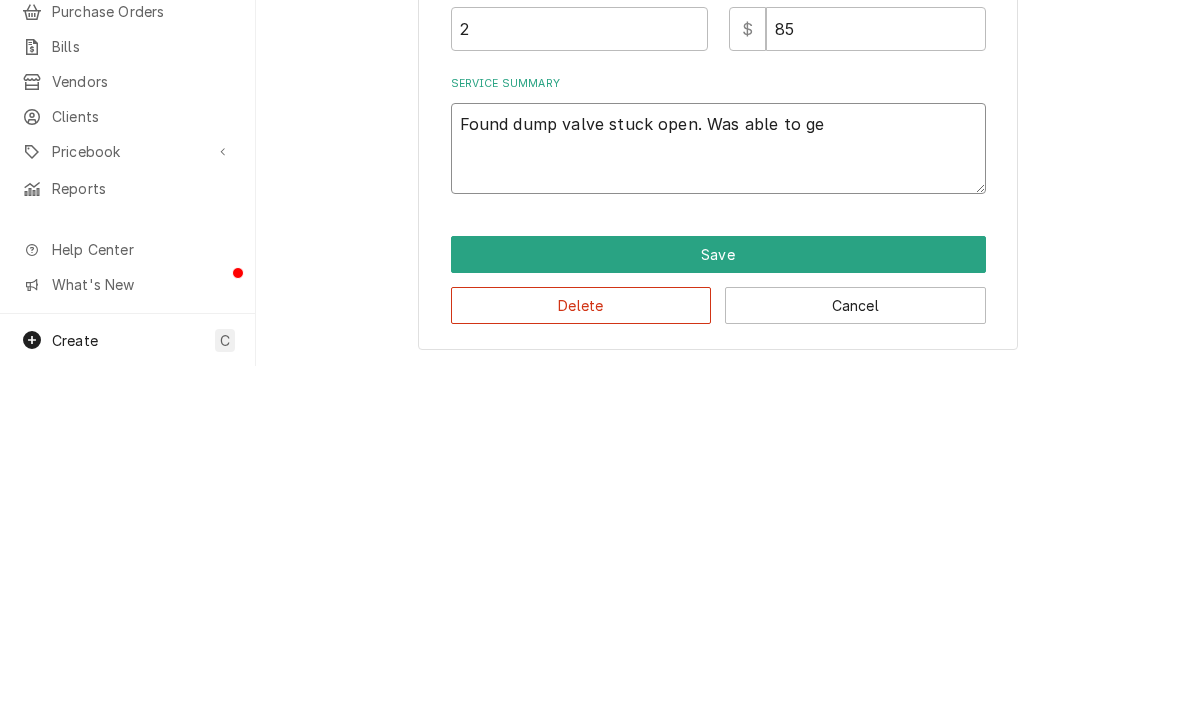 type on "x" 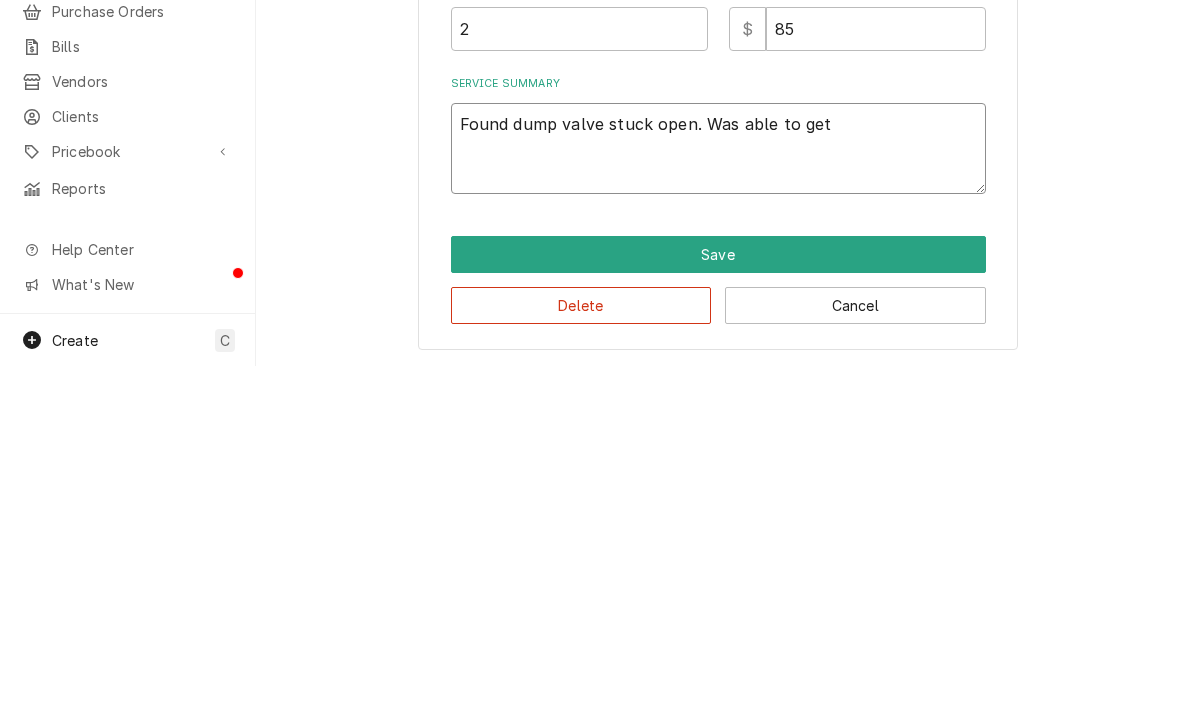 type on "x" 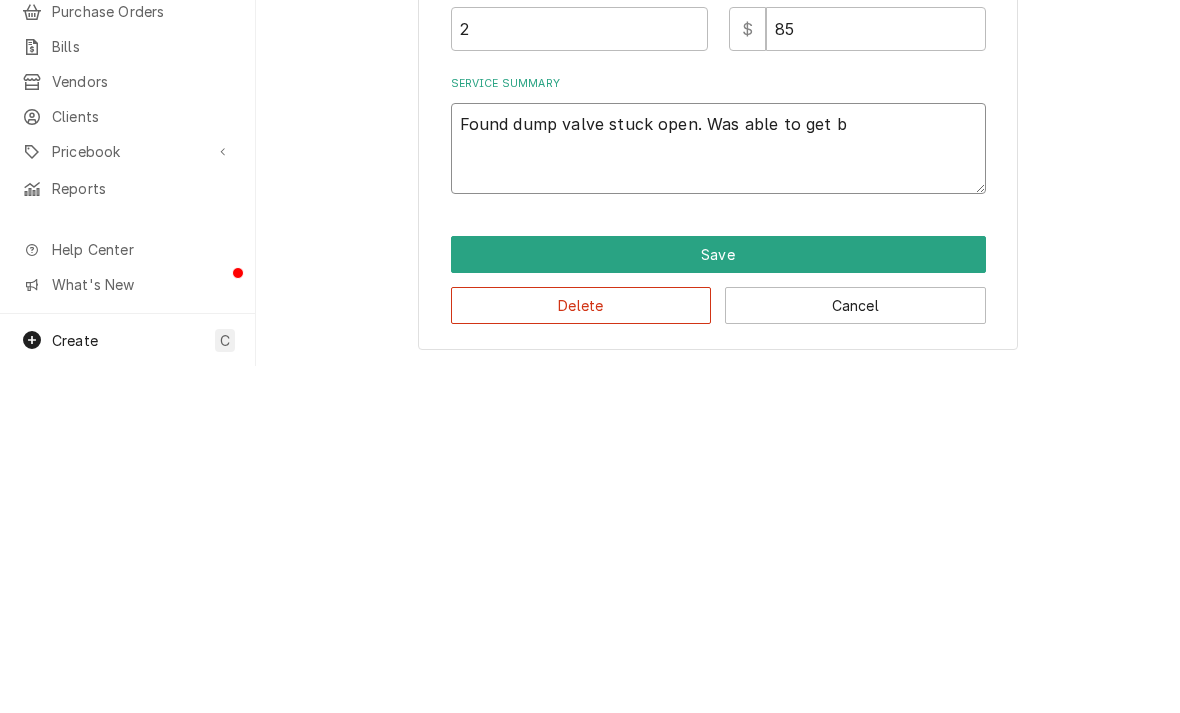 type on "x" 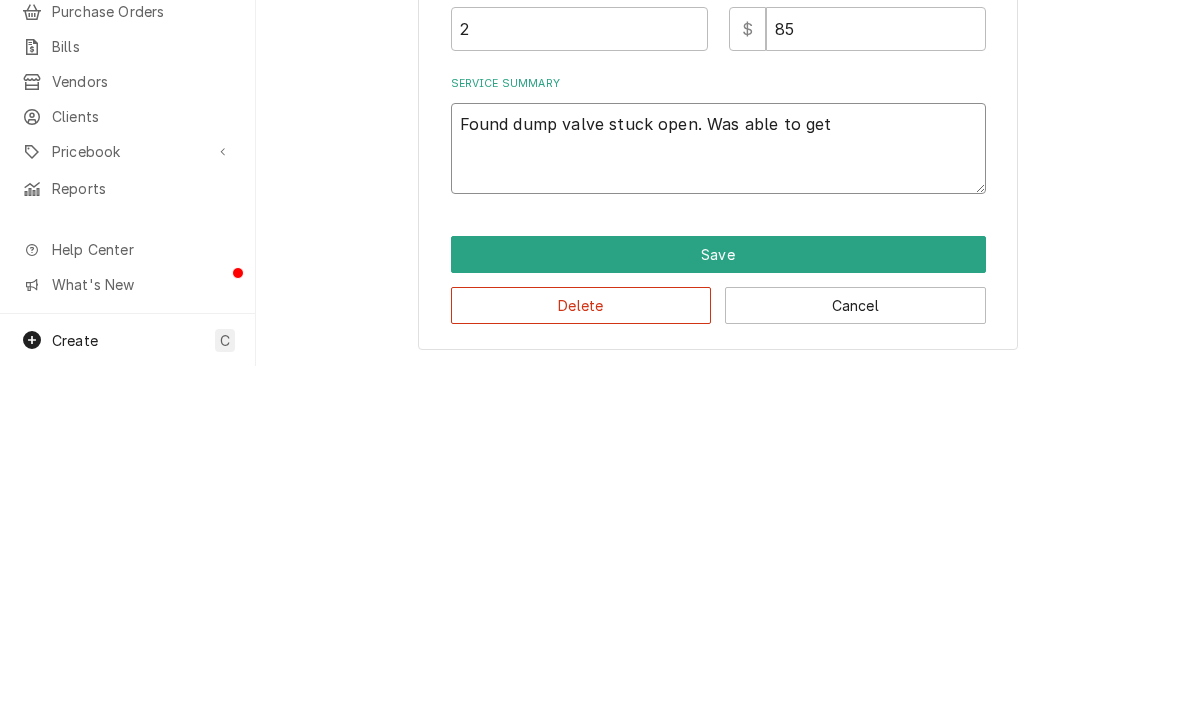 type on "x" 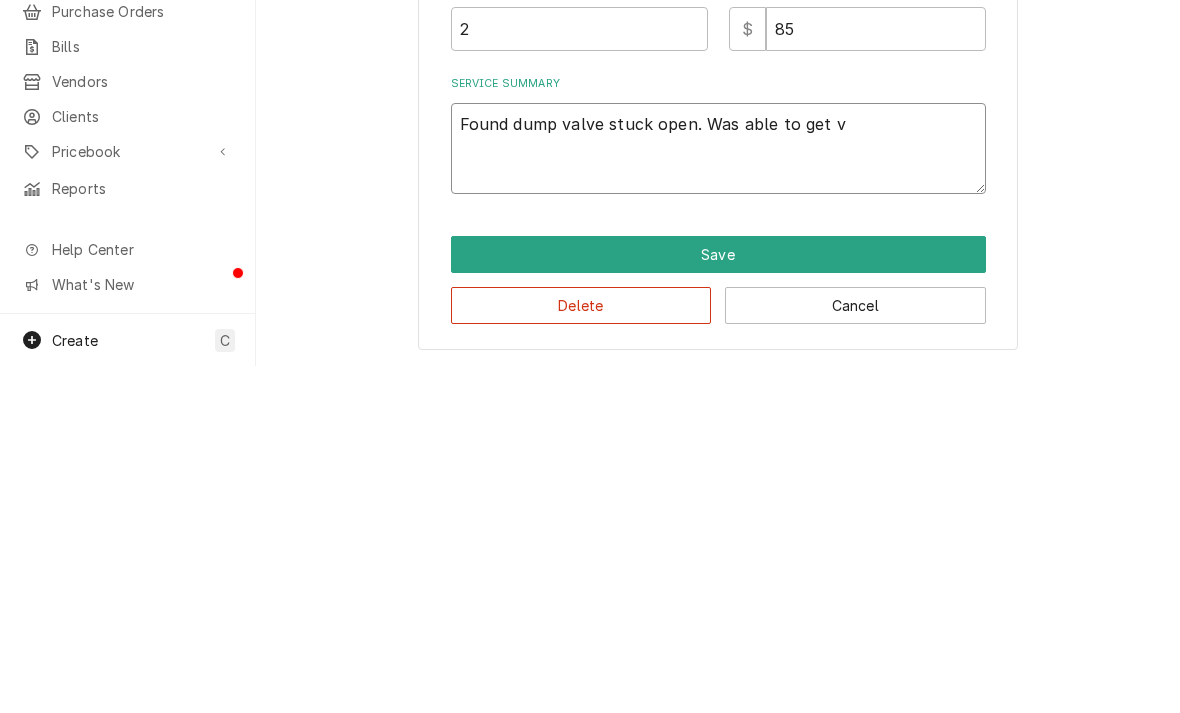 type on "x" 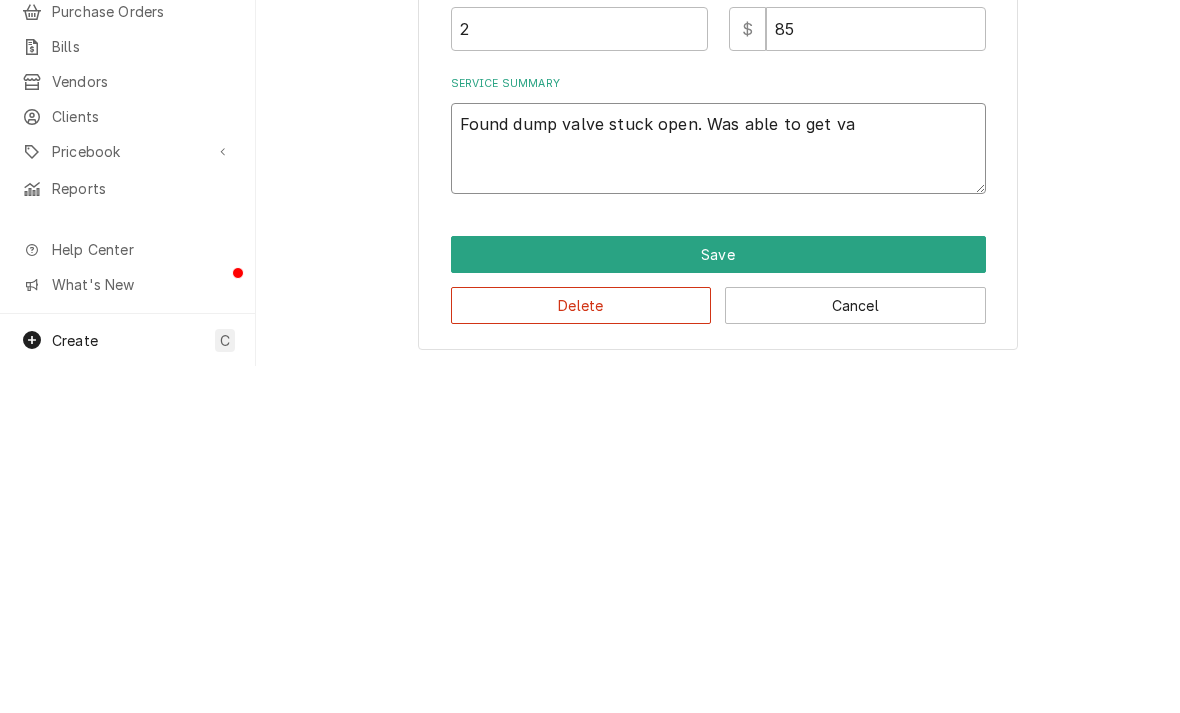 type on "Found dump valve stuck open. Was able to get val" 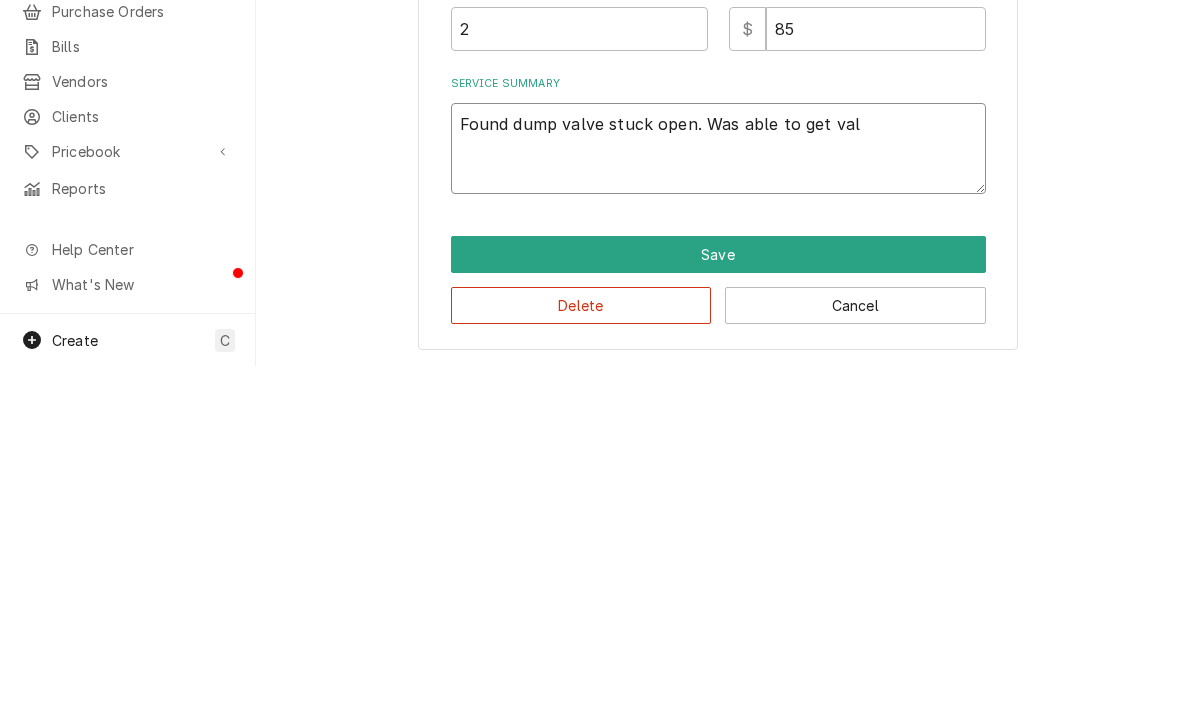 type on "x" 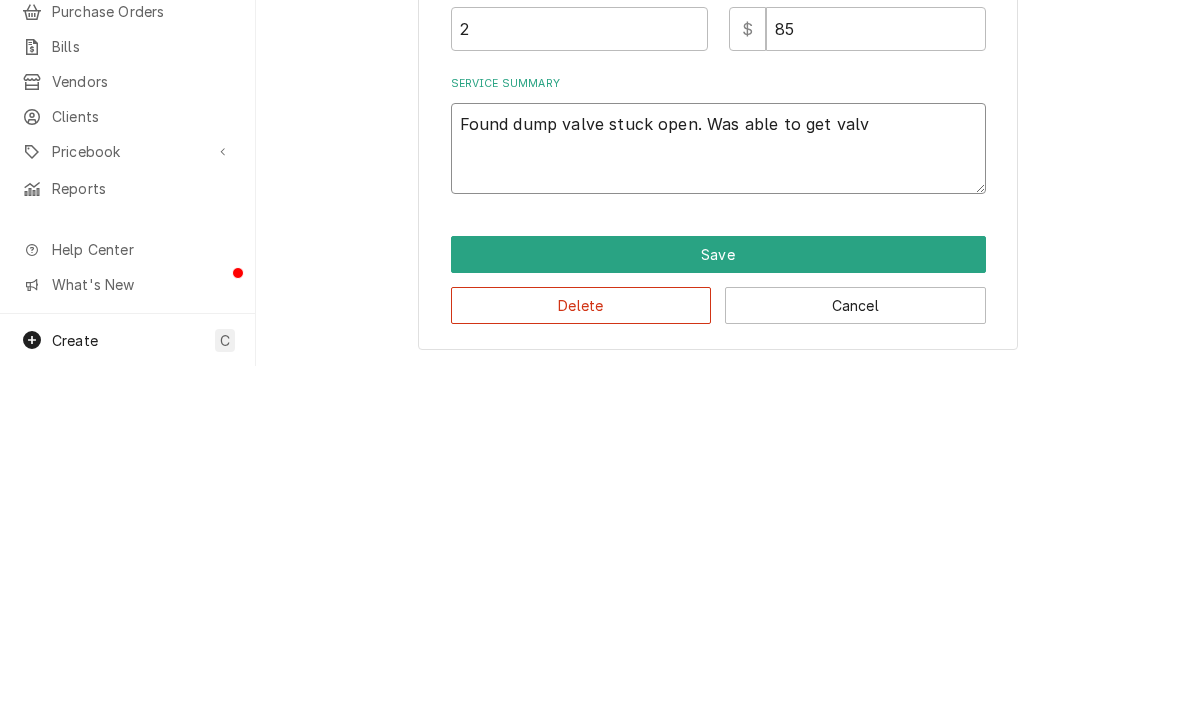 type on "x" 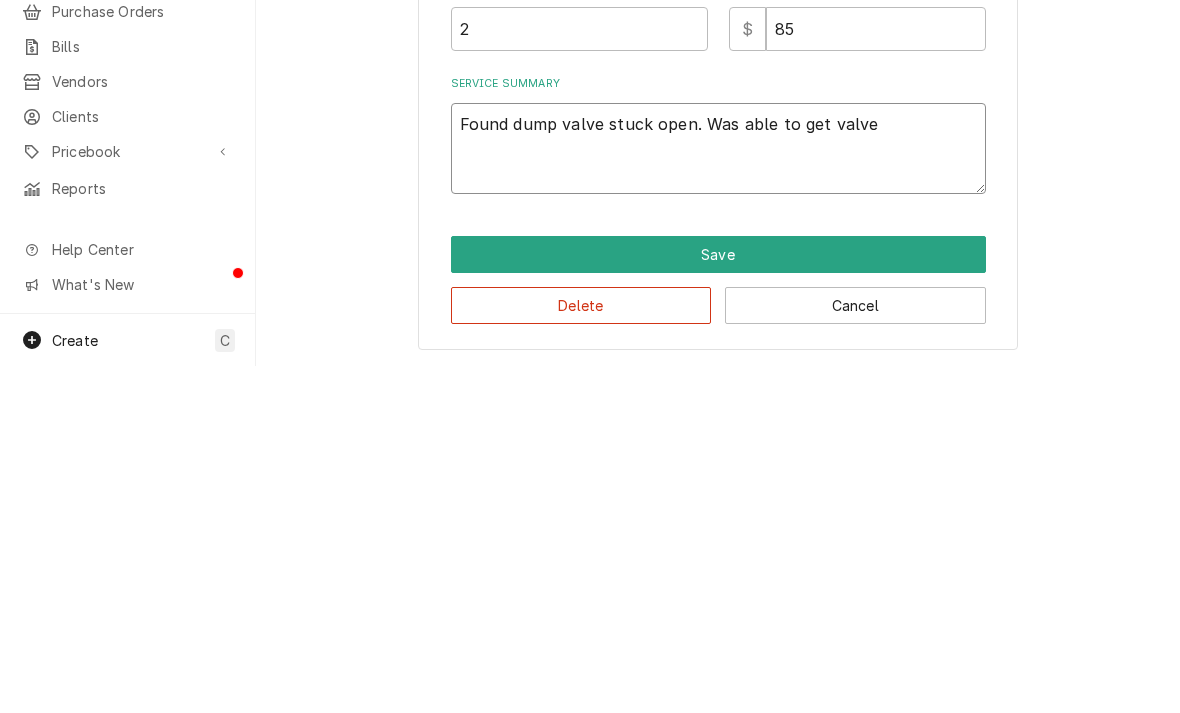 type on "x" 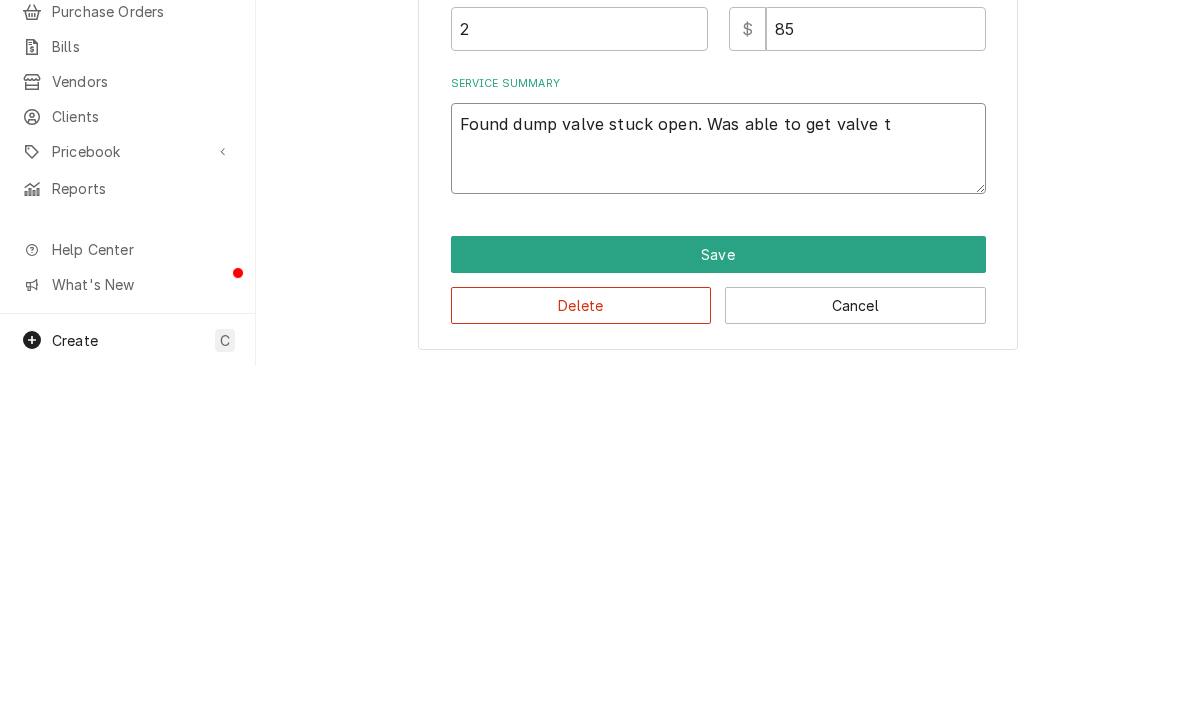 type on "Found dump valve stuck open. Was able to get valve to" 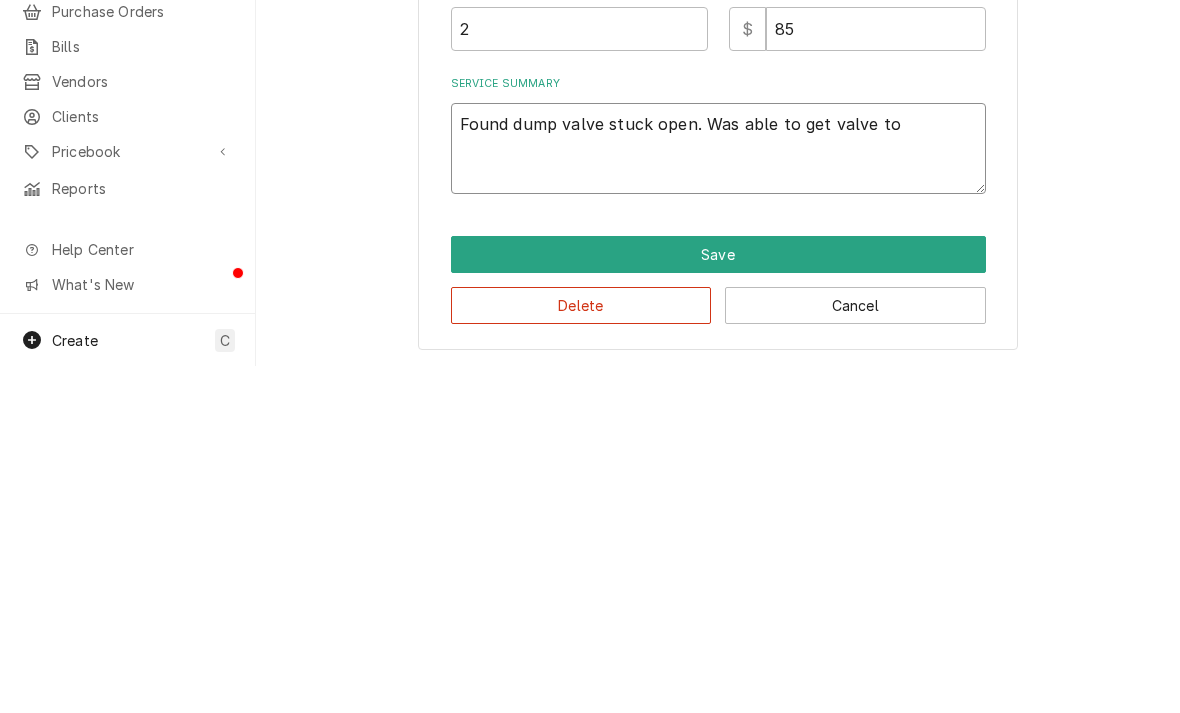 type on "x" 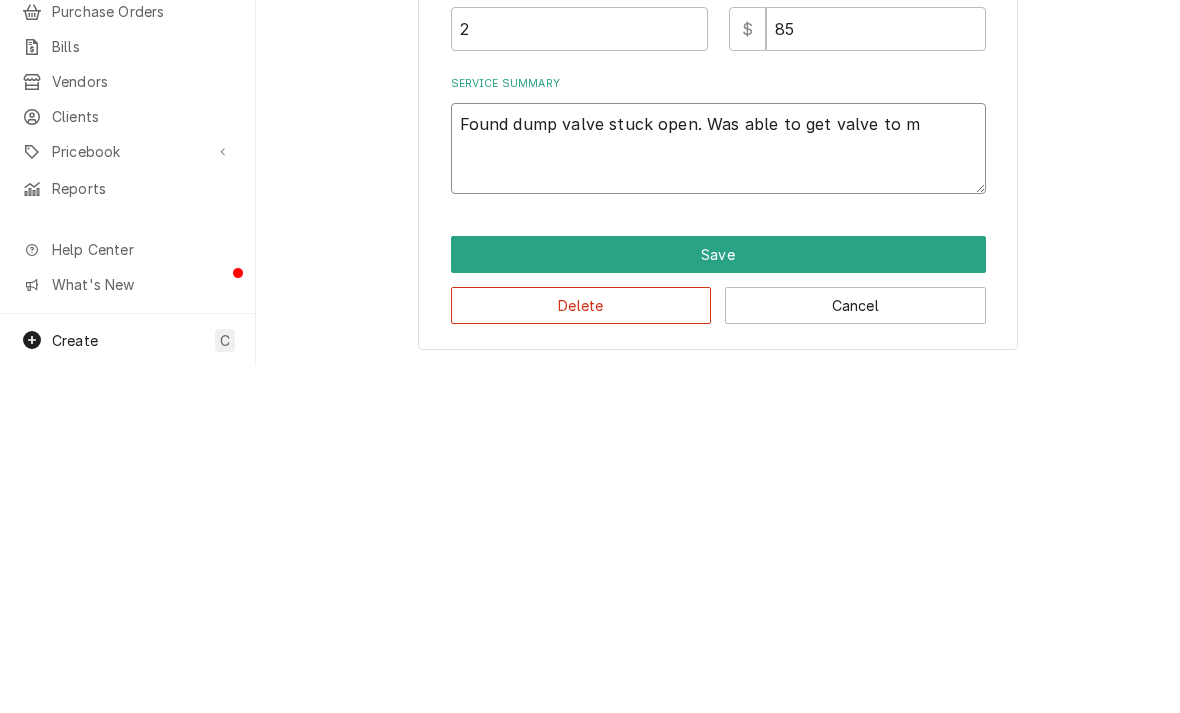 type on "x" 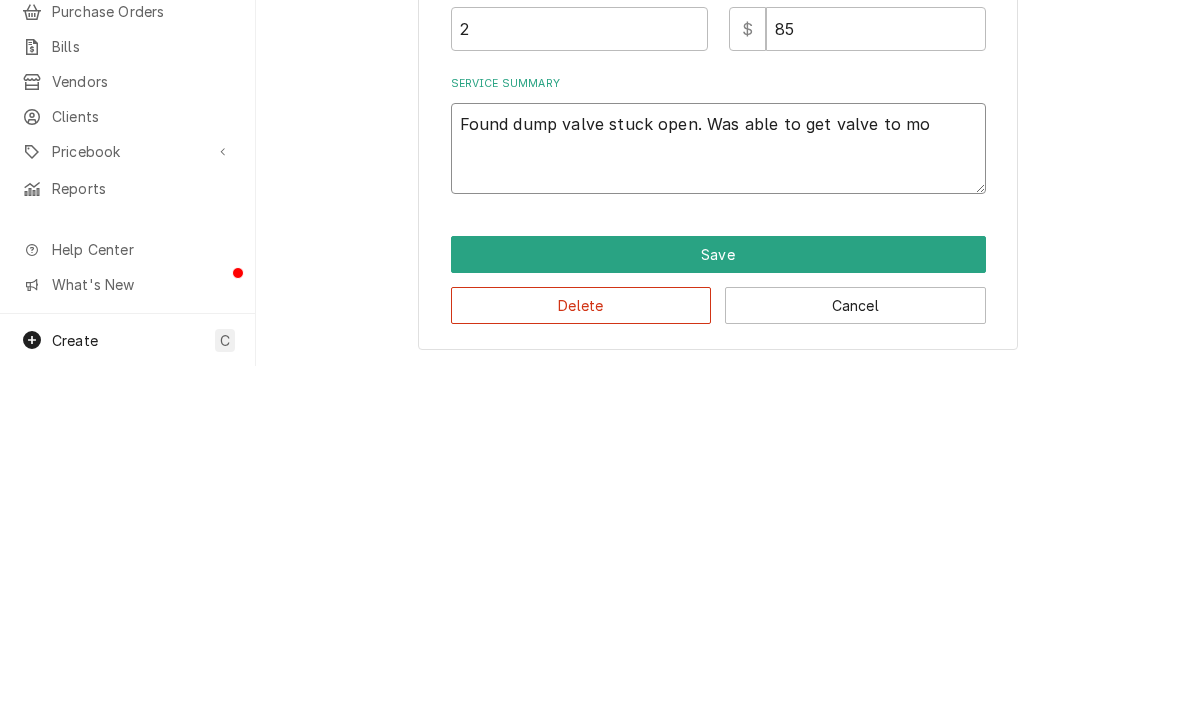 type on "x" 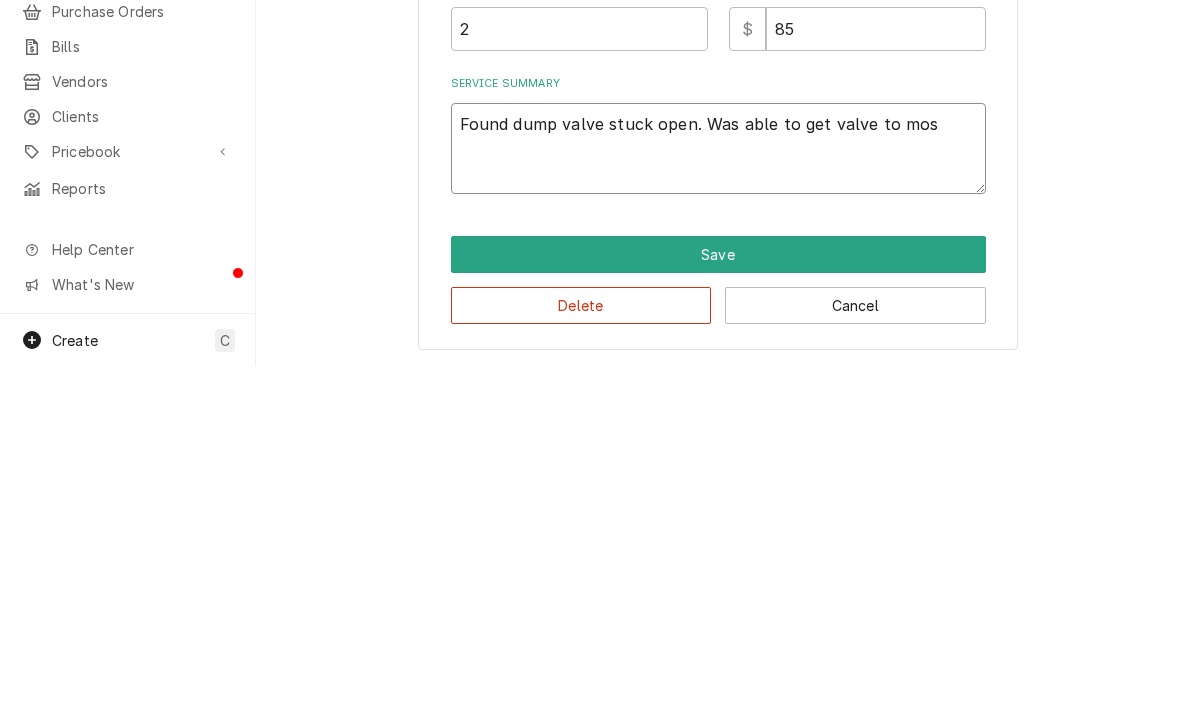 type on "x" 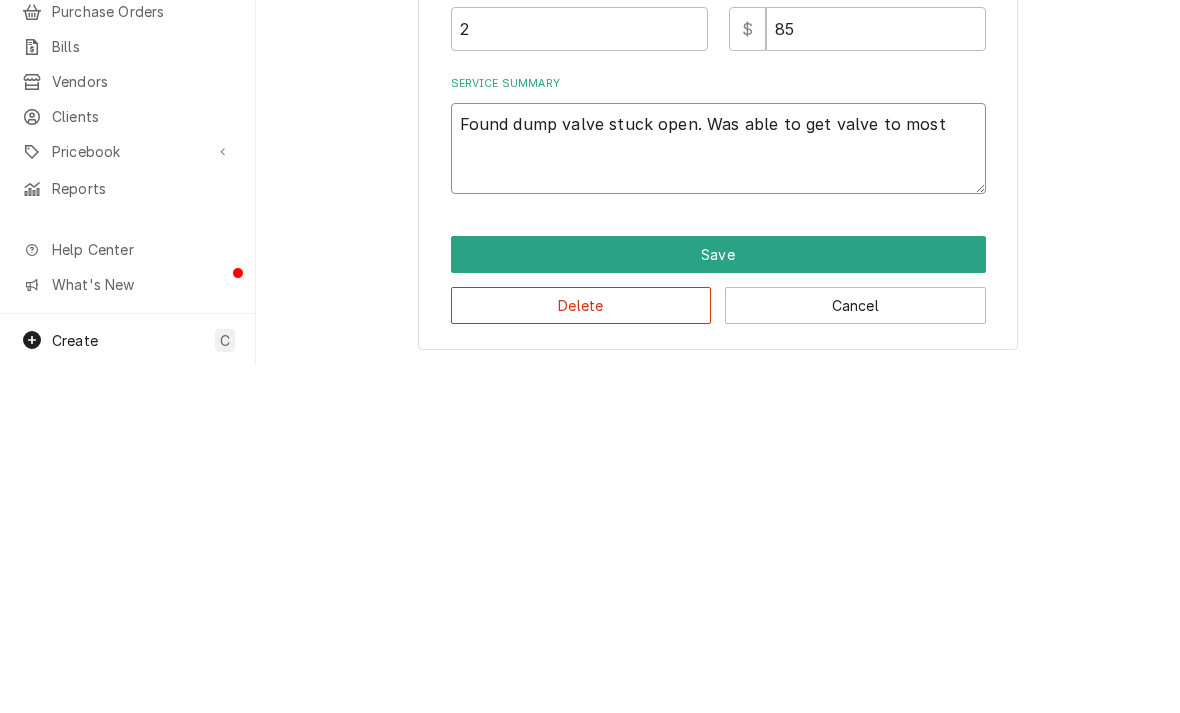 type on "Found dump valve stuck open. Was able to get valve to mostl" 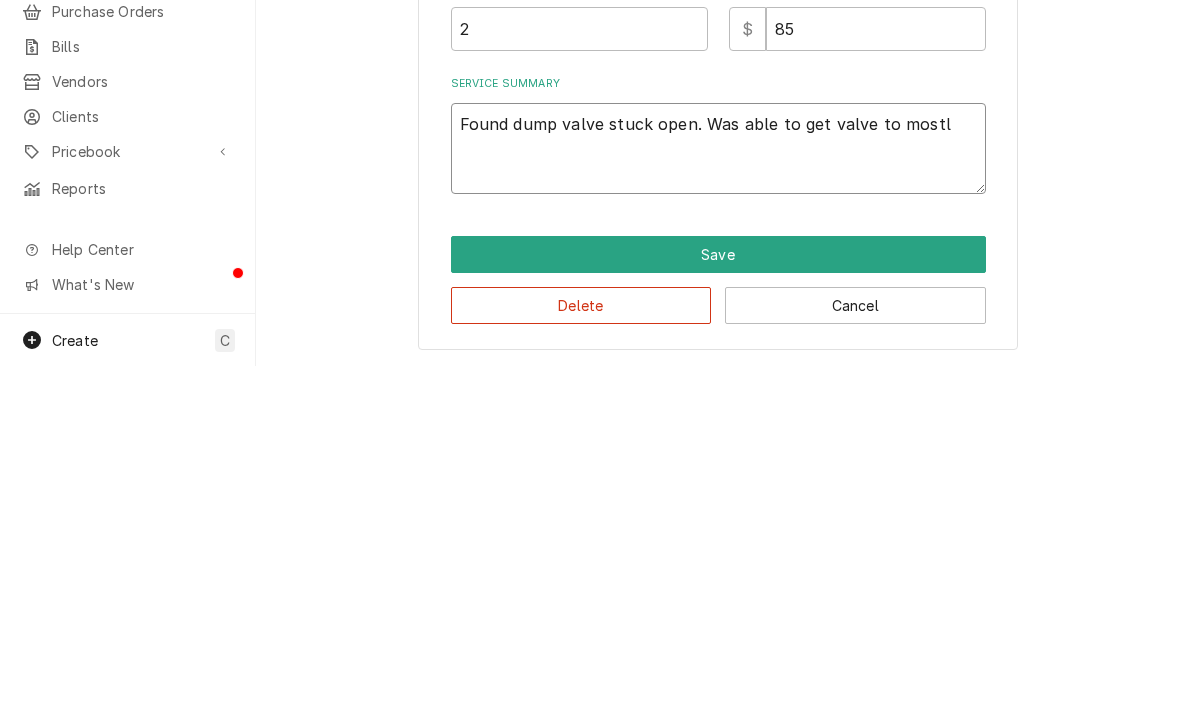 type on "x" 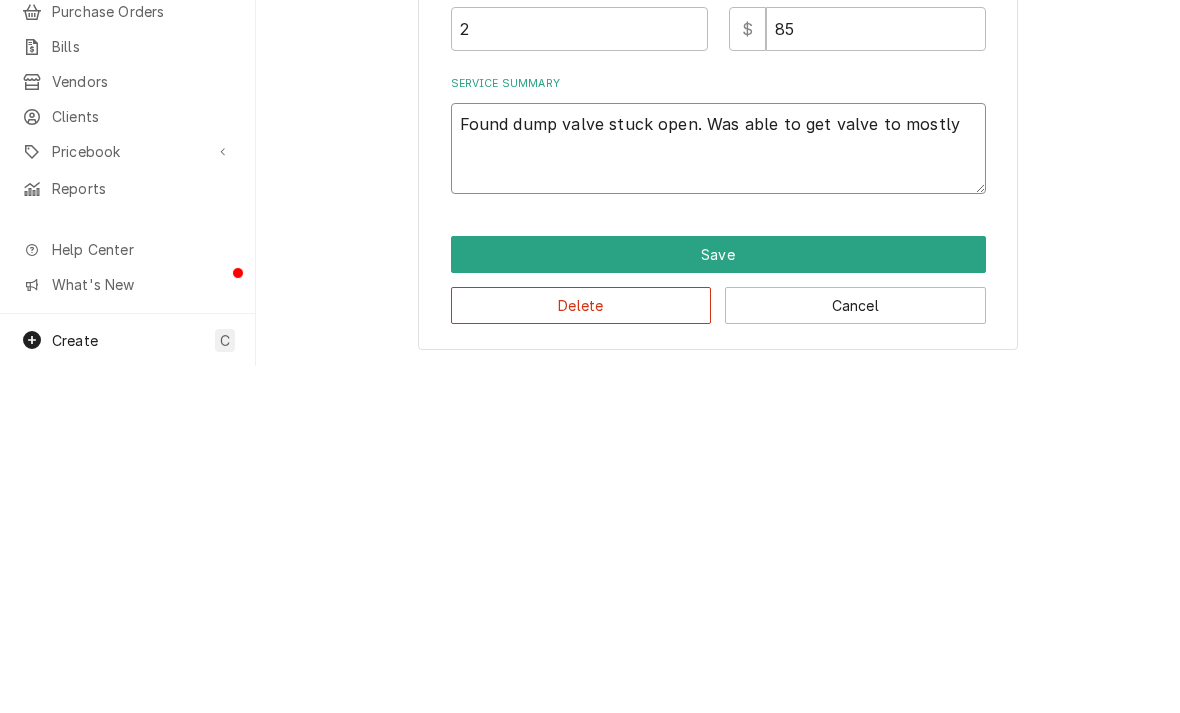 type on "x" 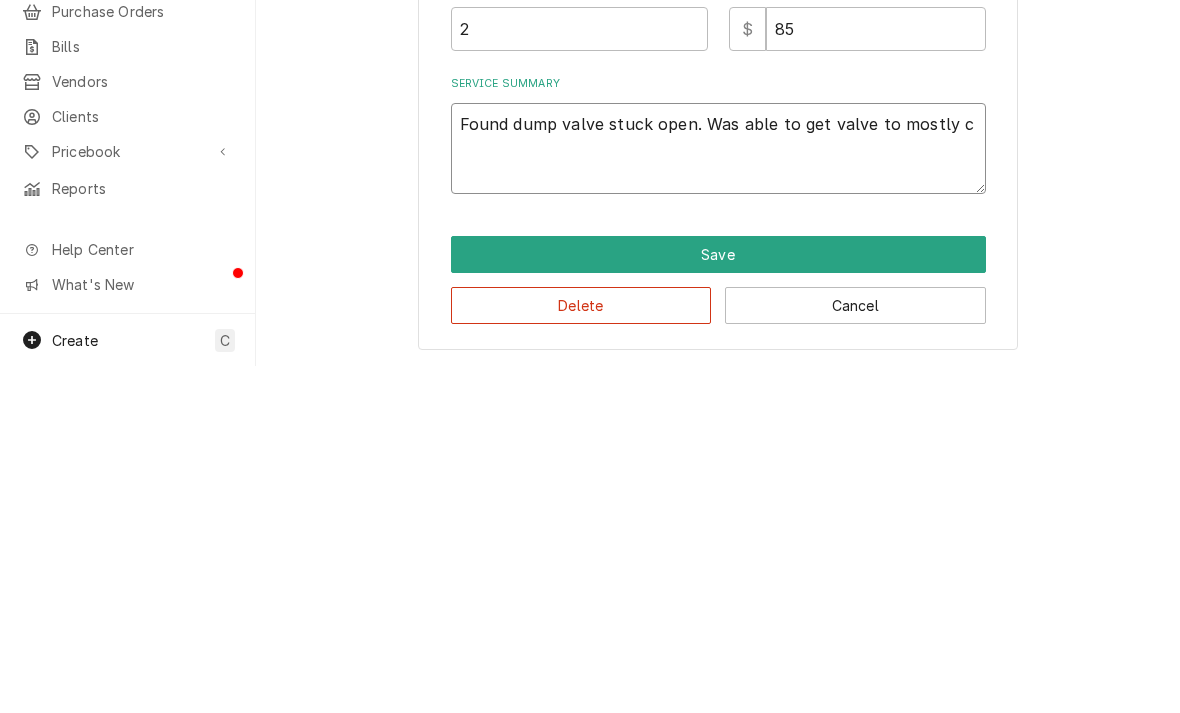type on "x" 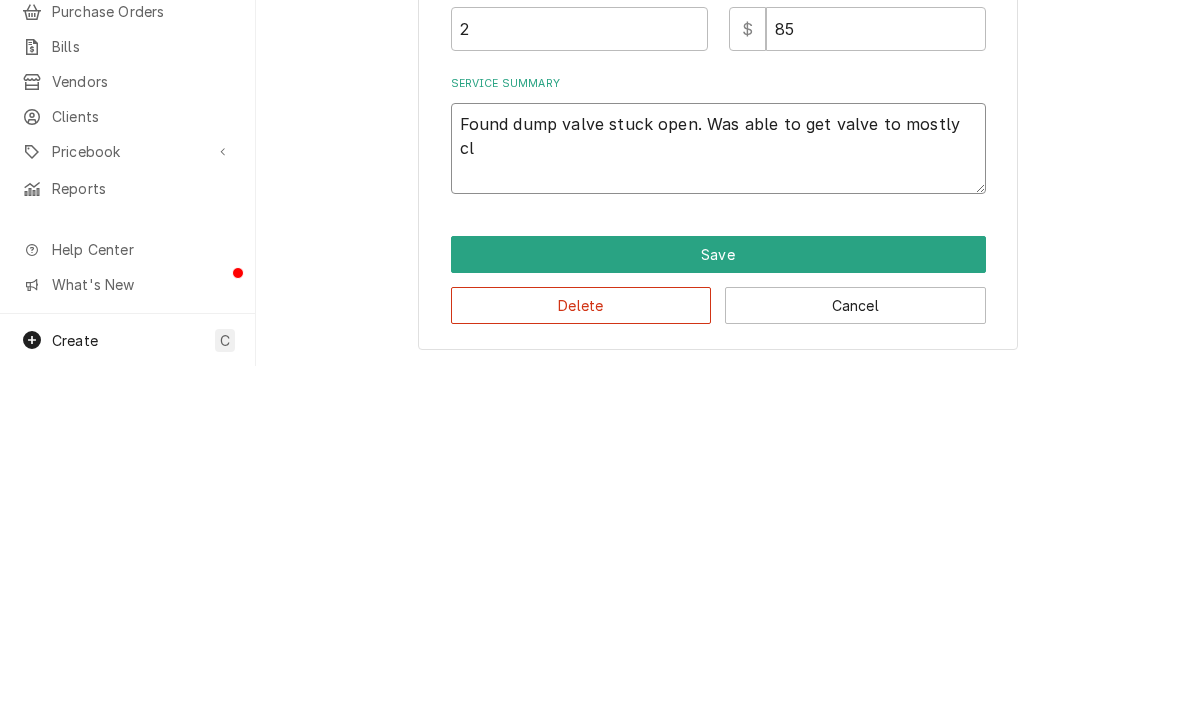 type on "x" 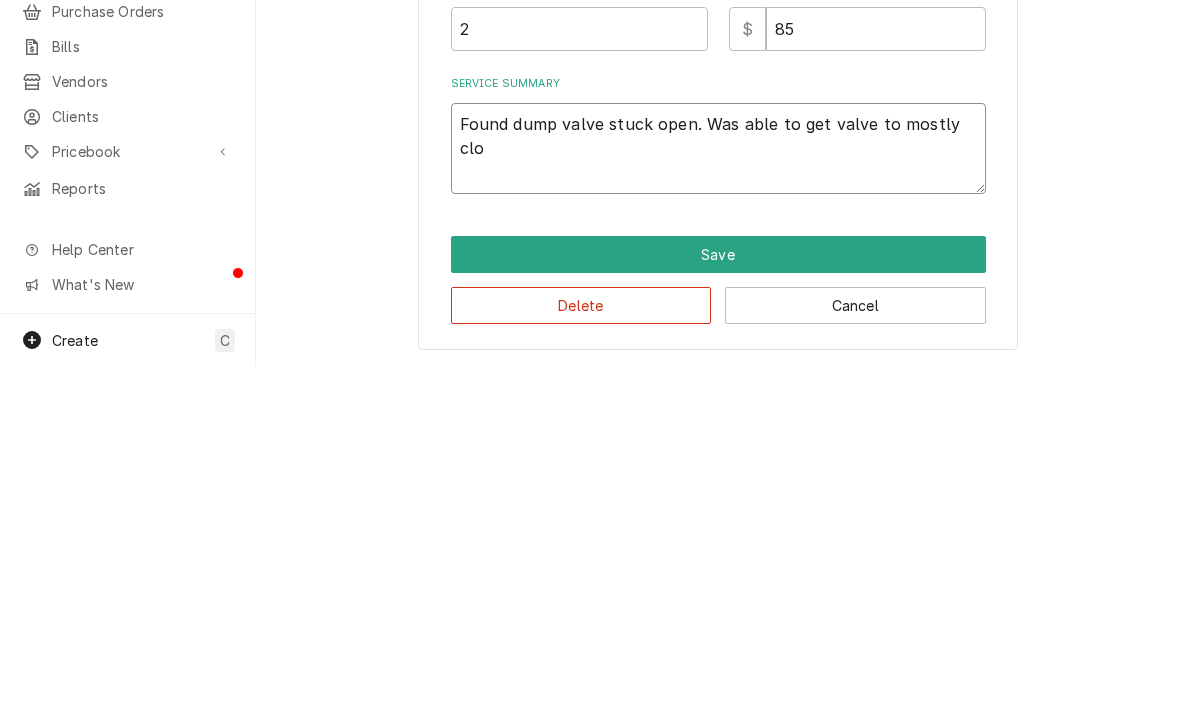 type on "Found dump valve stuck open. Was able to get valve to mostly clod" 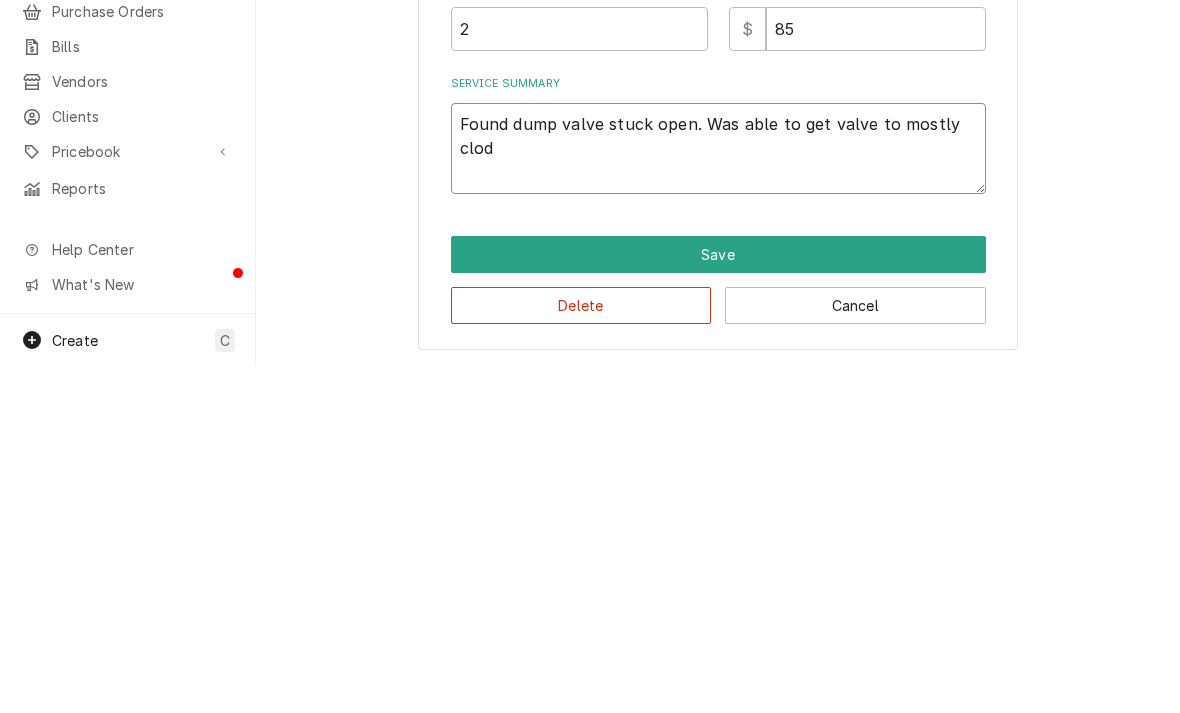 type on "Found dump valve stuck open. Was able to get valve to mostly clode" 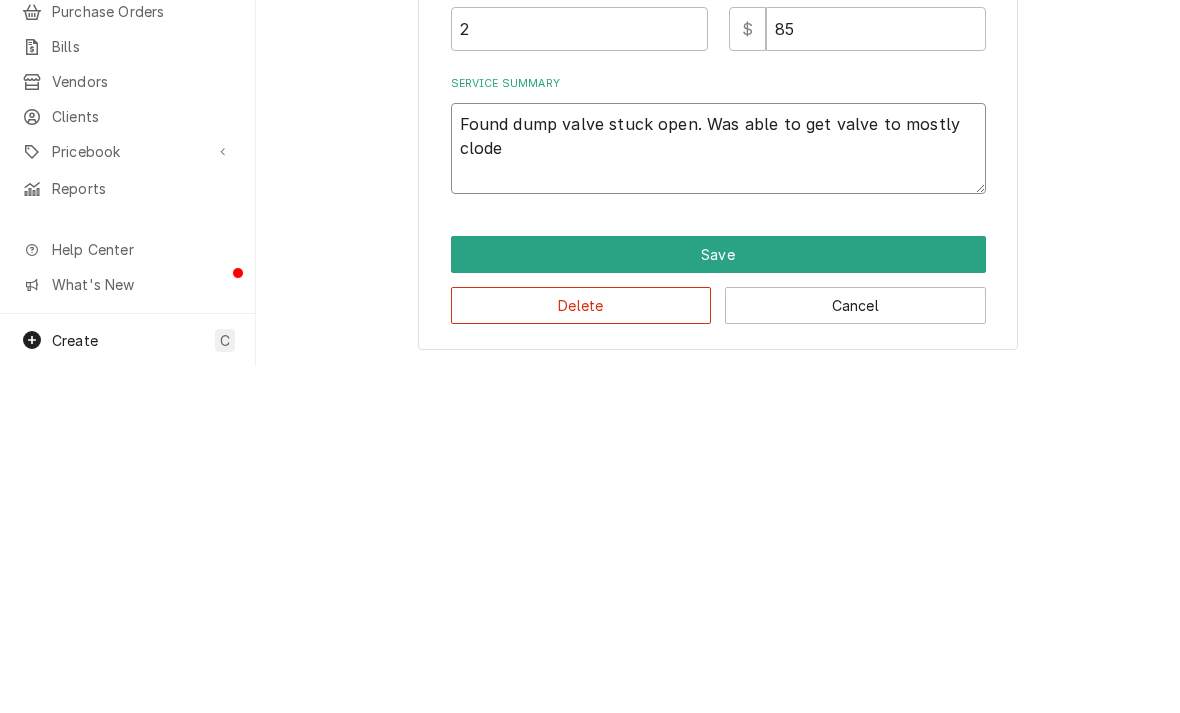 type on "x" 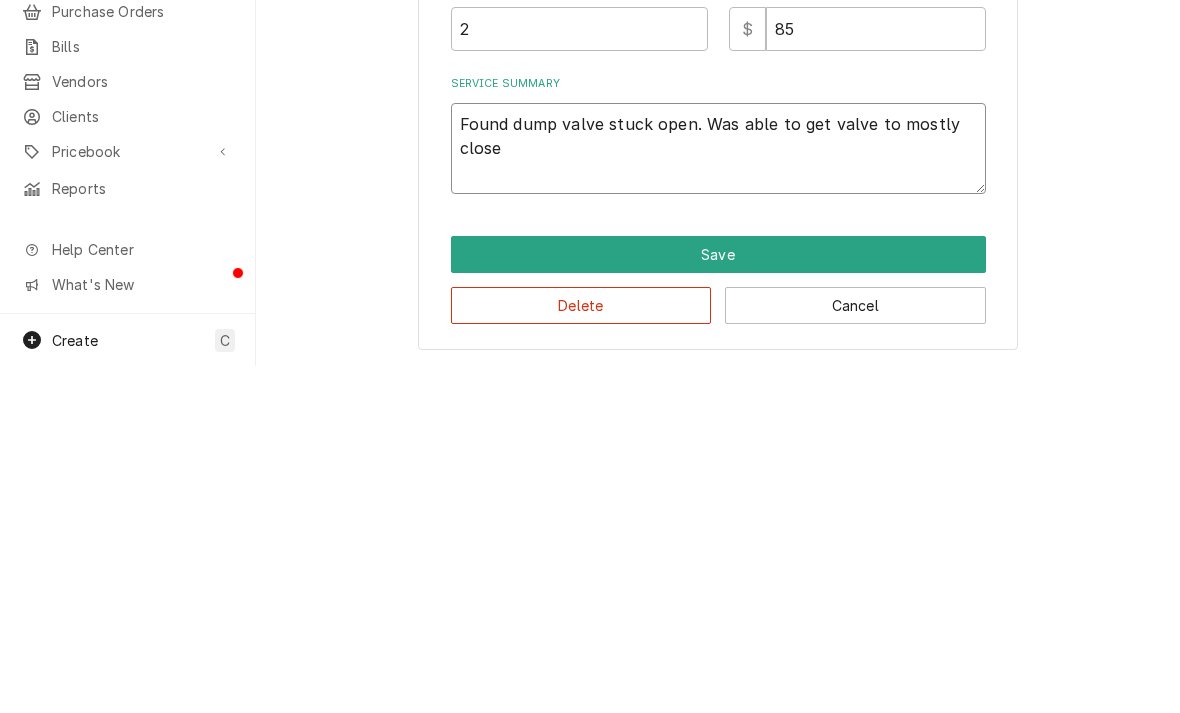 type on "Found dump valve stuck open. Was able to get valve to mostly close" 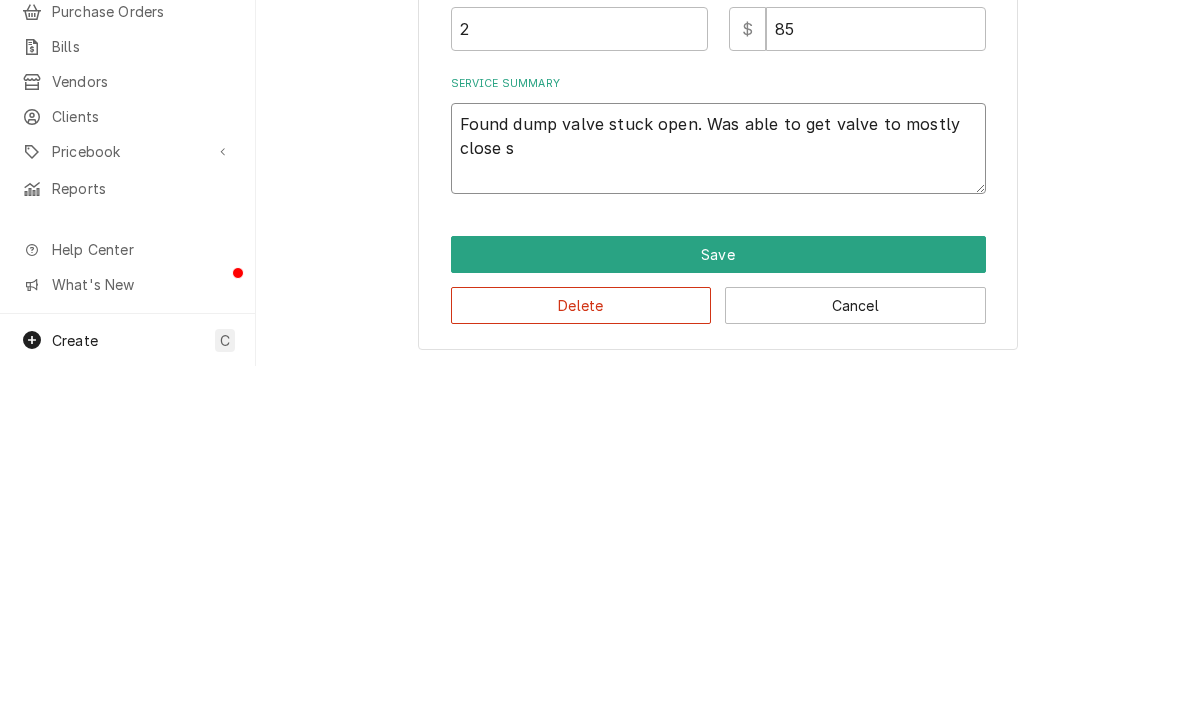 type on "x" 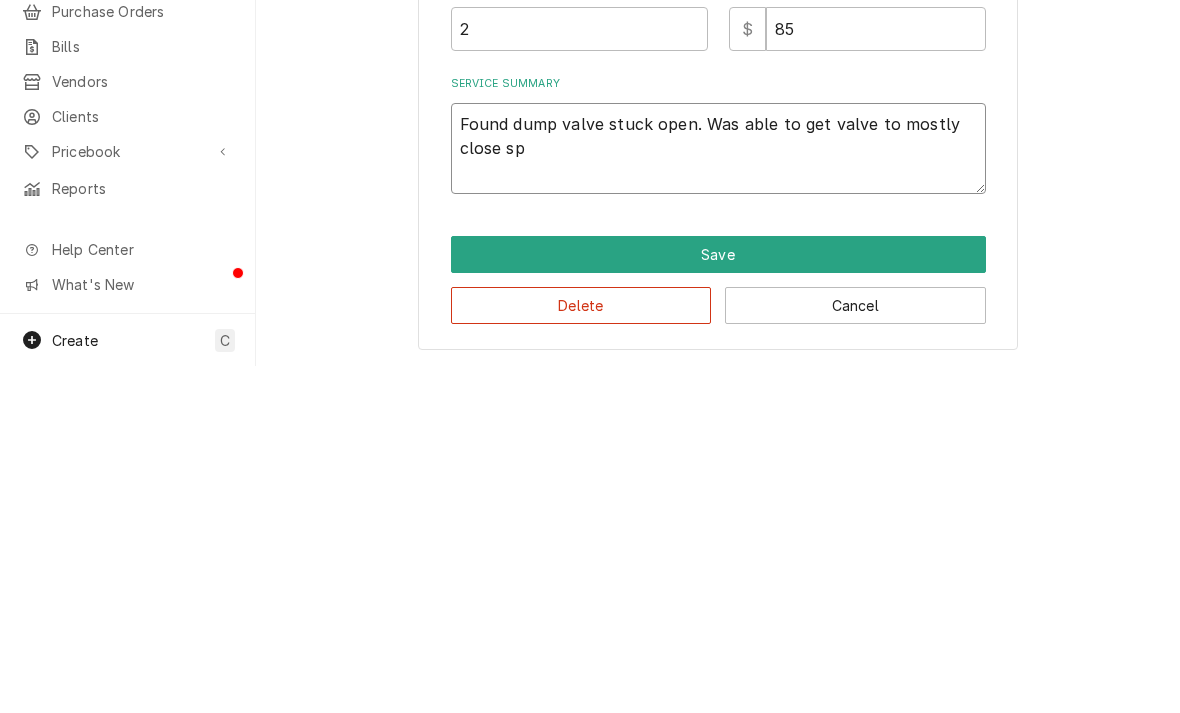 type on "x" 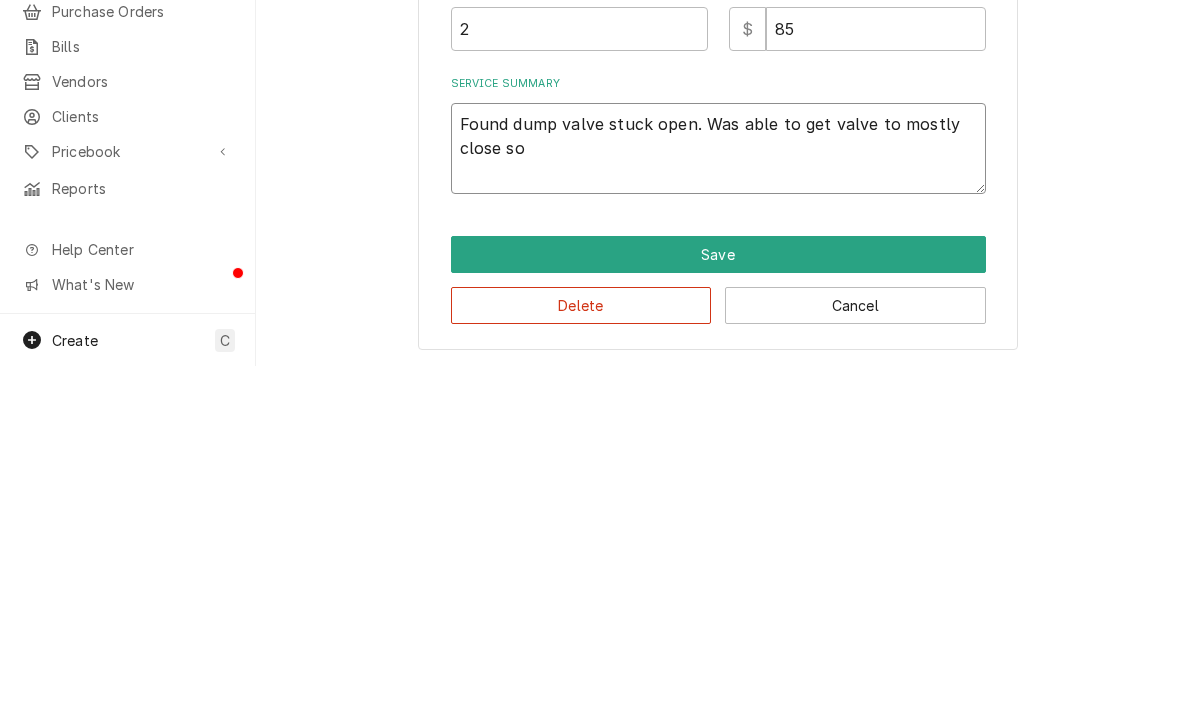 type on "x" 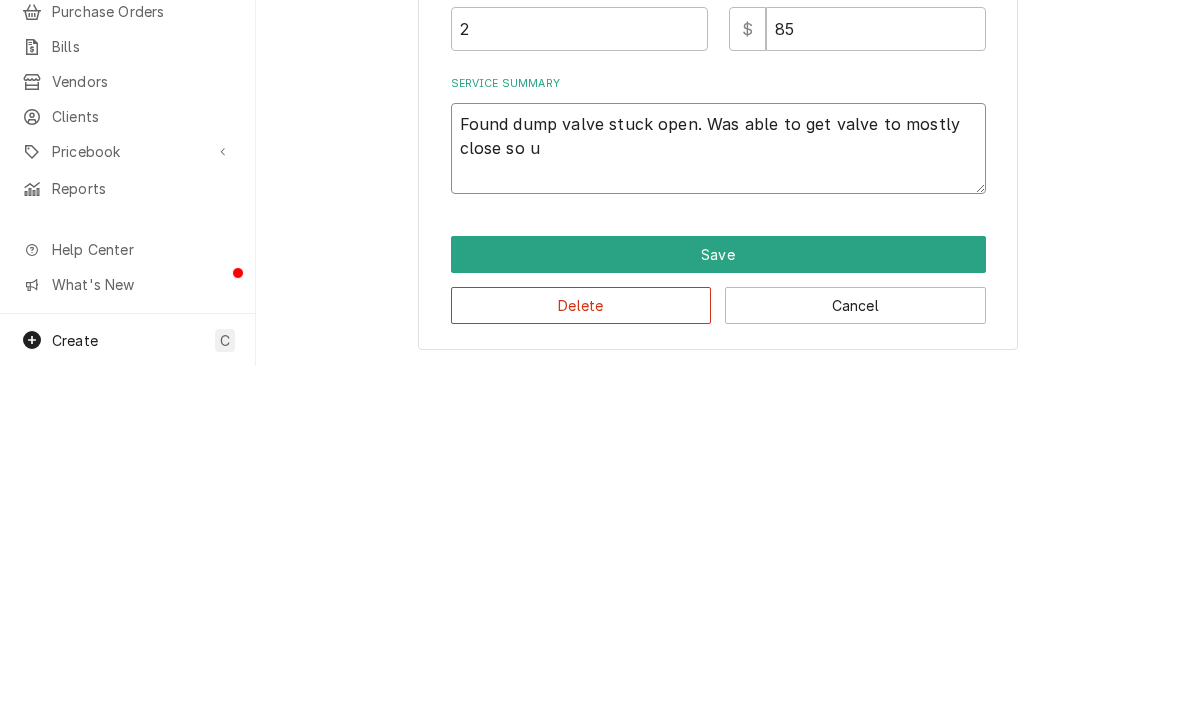 type on "x" 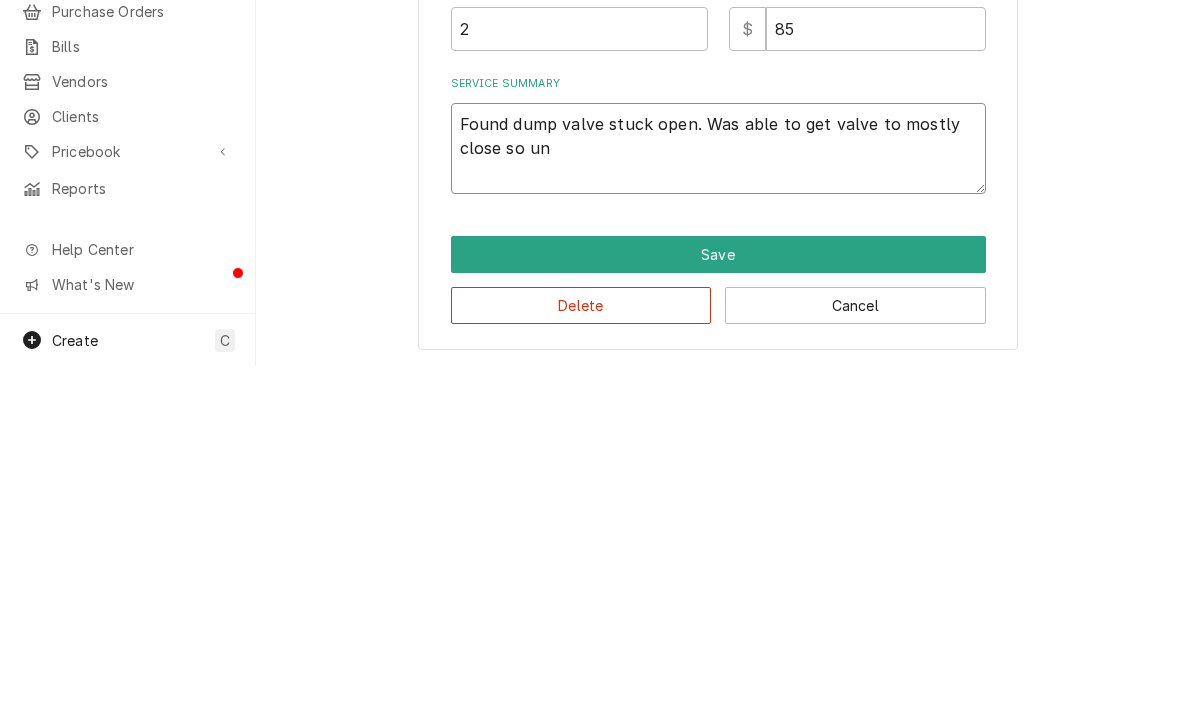 type on "x" 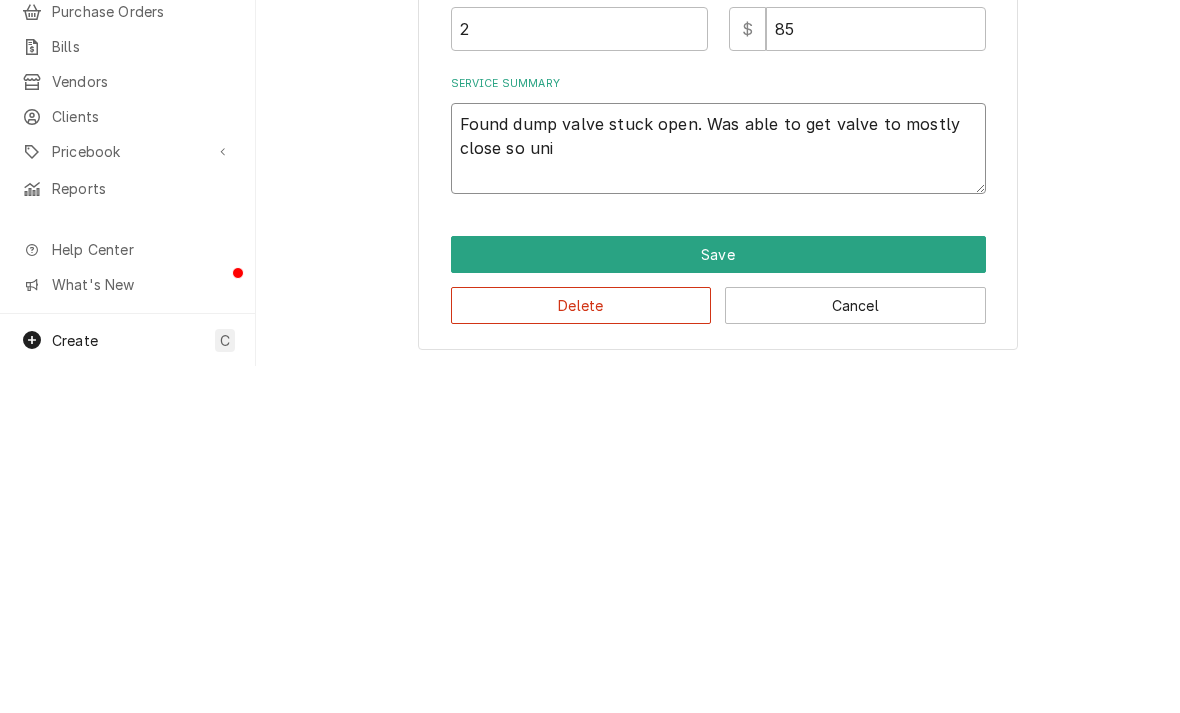 type on "x" 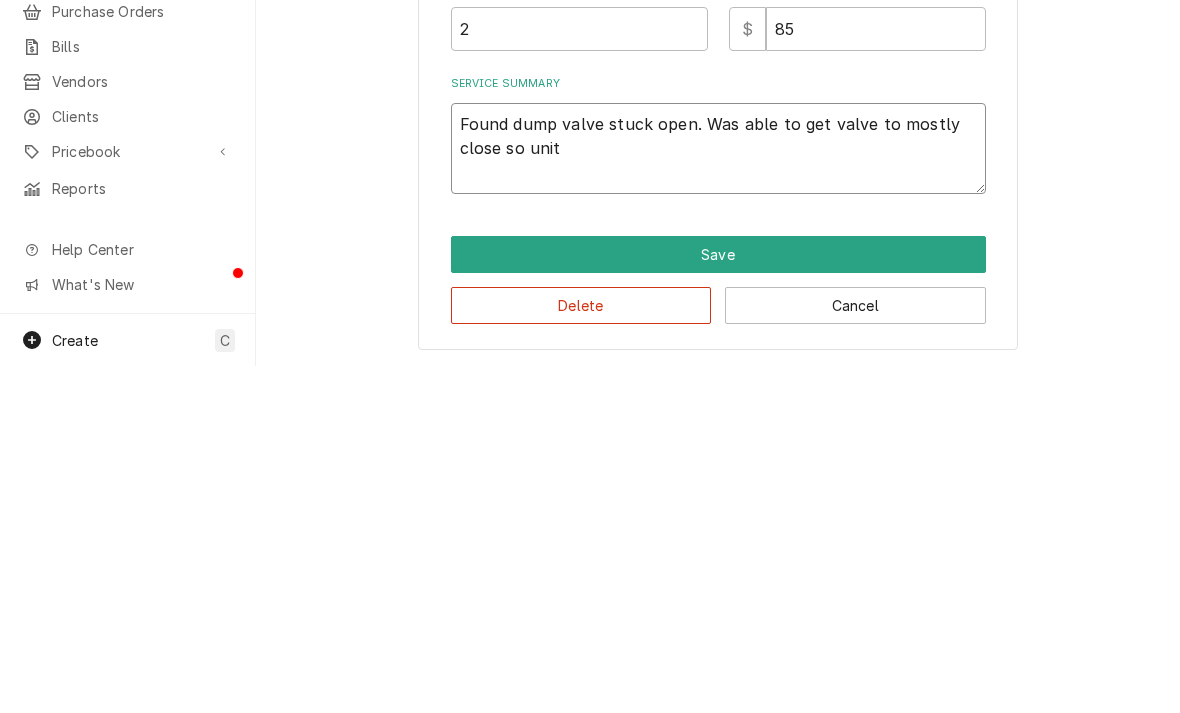 type on "x" 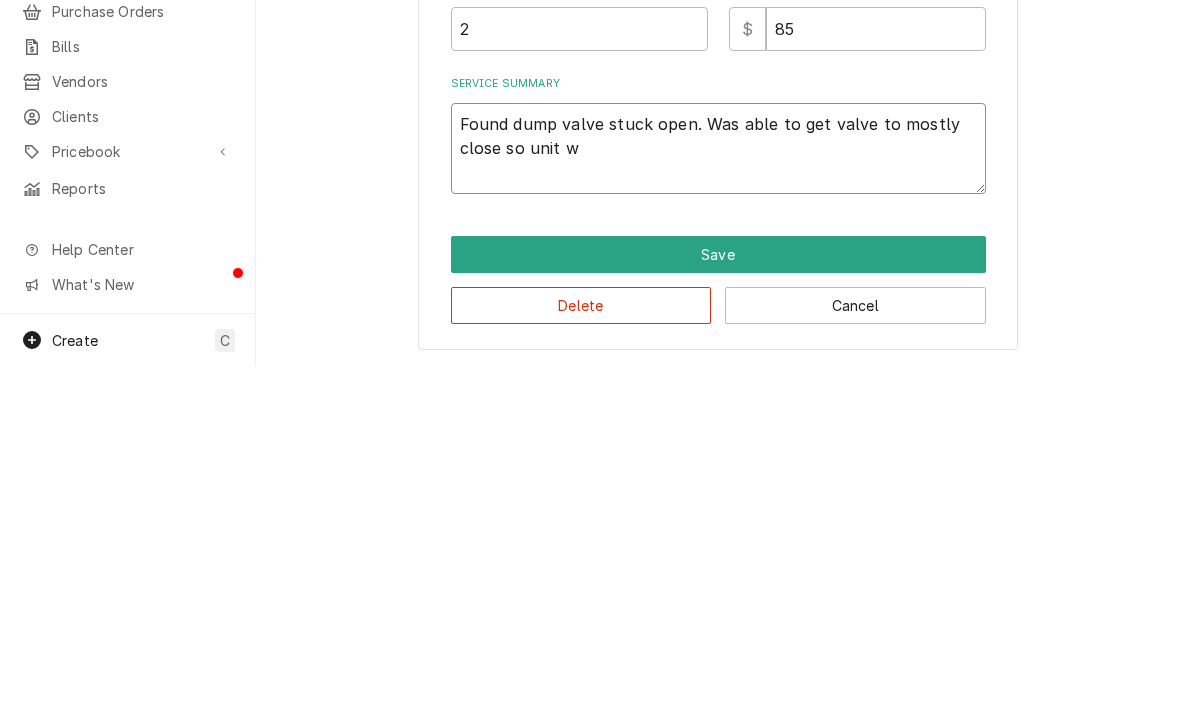 type on "x" 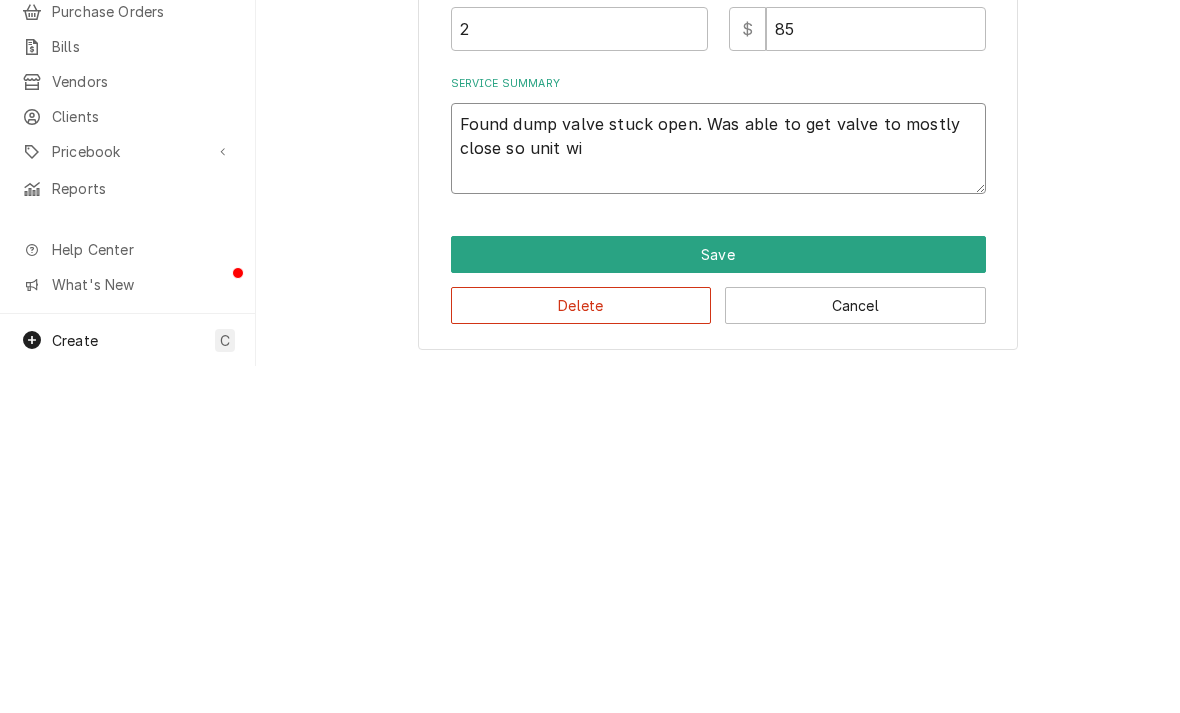 type on "x" 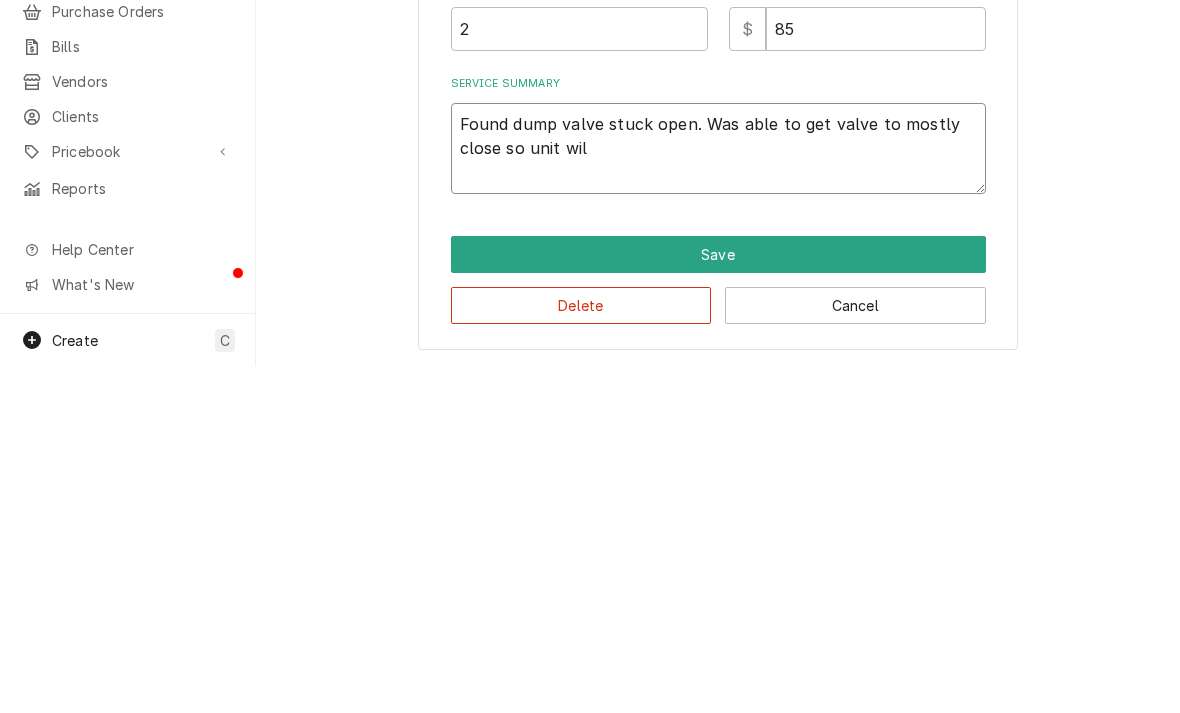 type on "x" 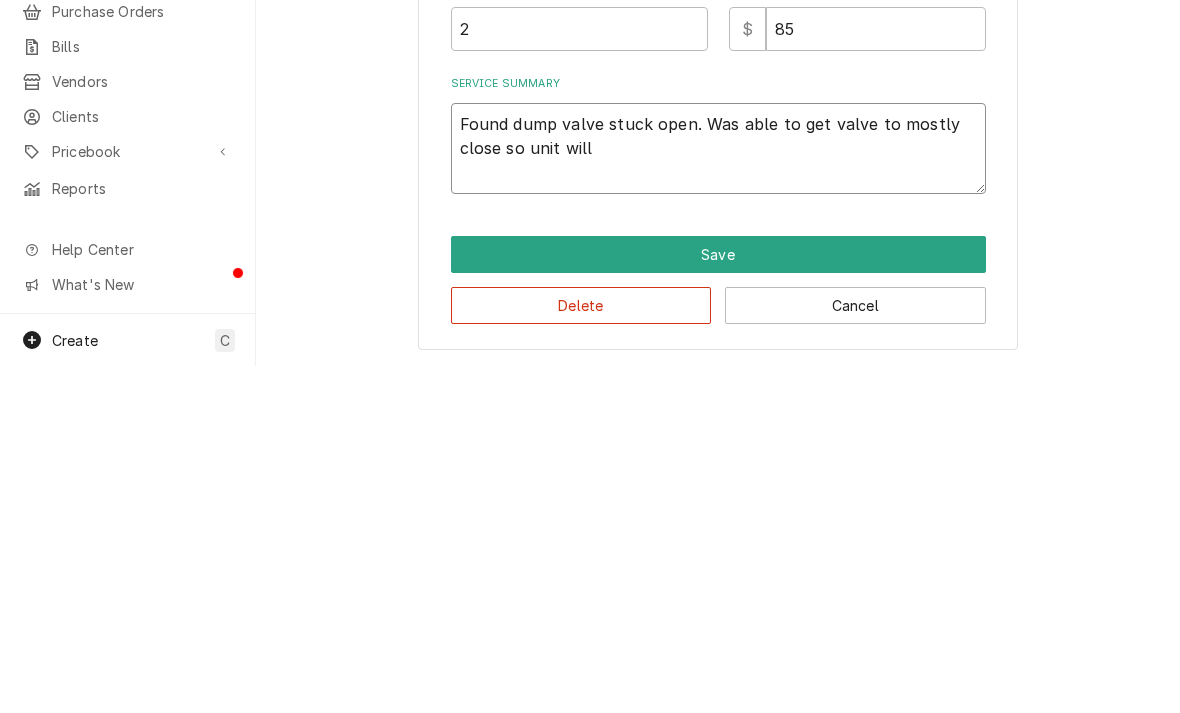 type on "Found dump valve stuck open. Was able to get valve to mostly close so unit will" 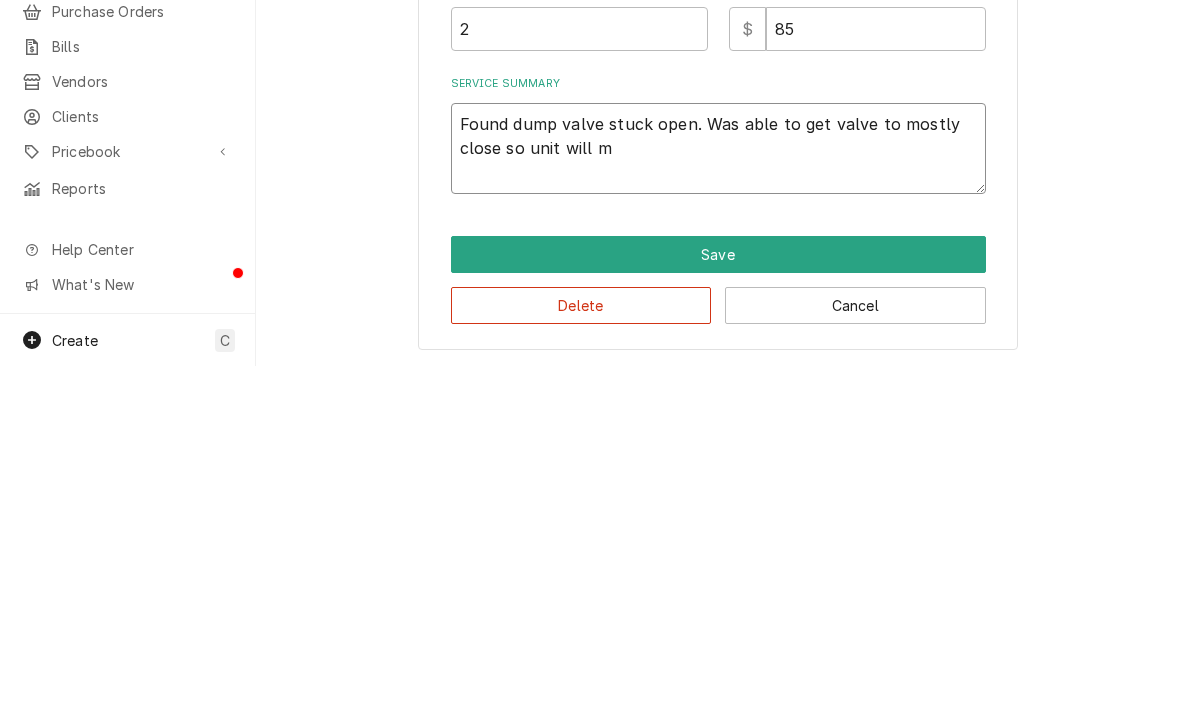 type on "x" 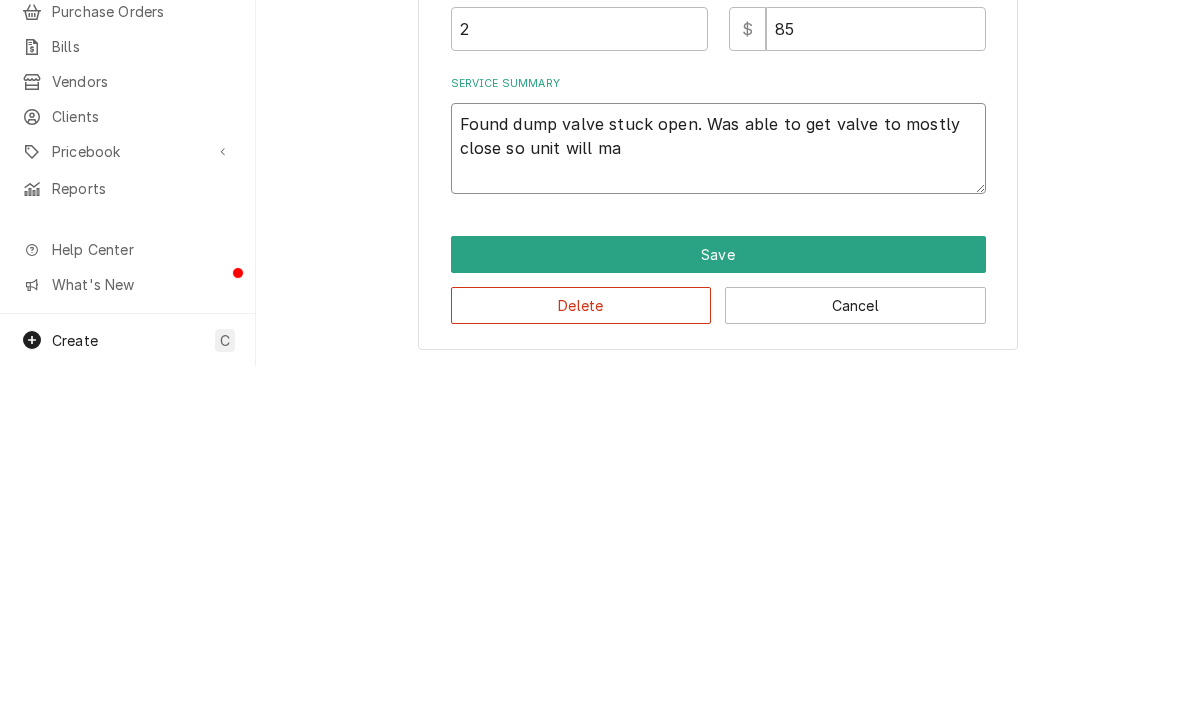 type on "x" 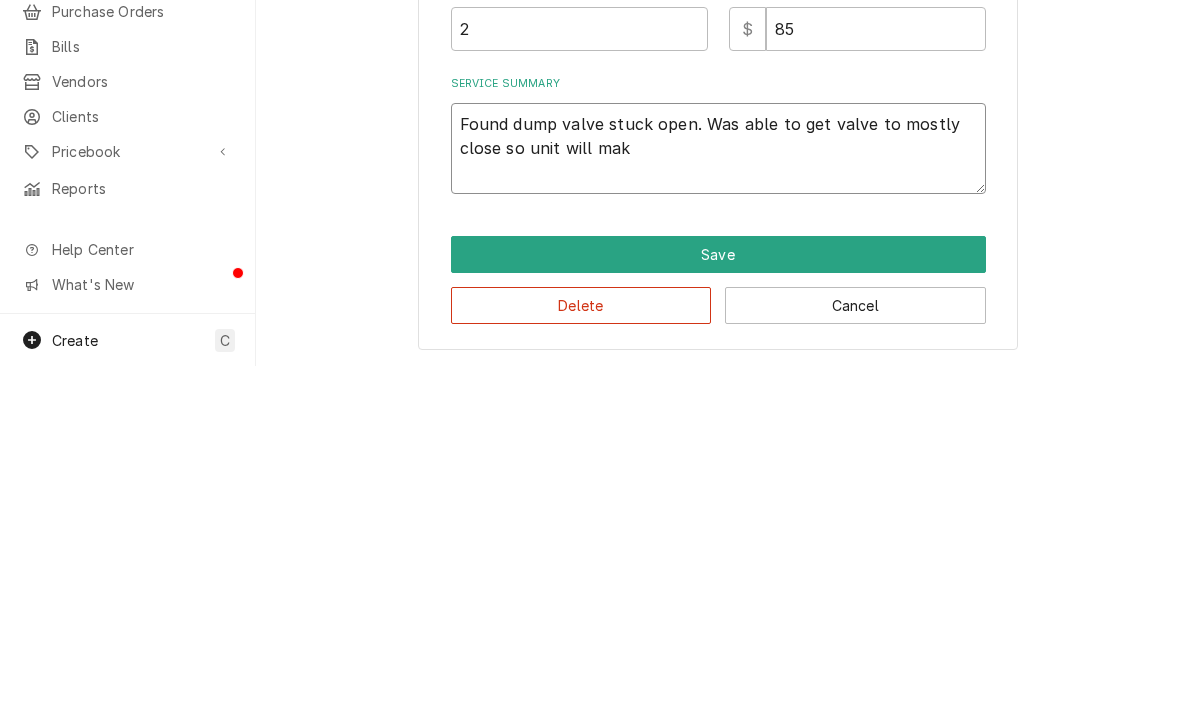 type on "x" 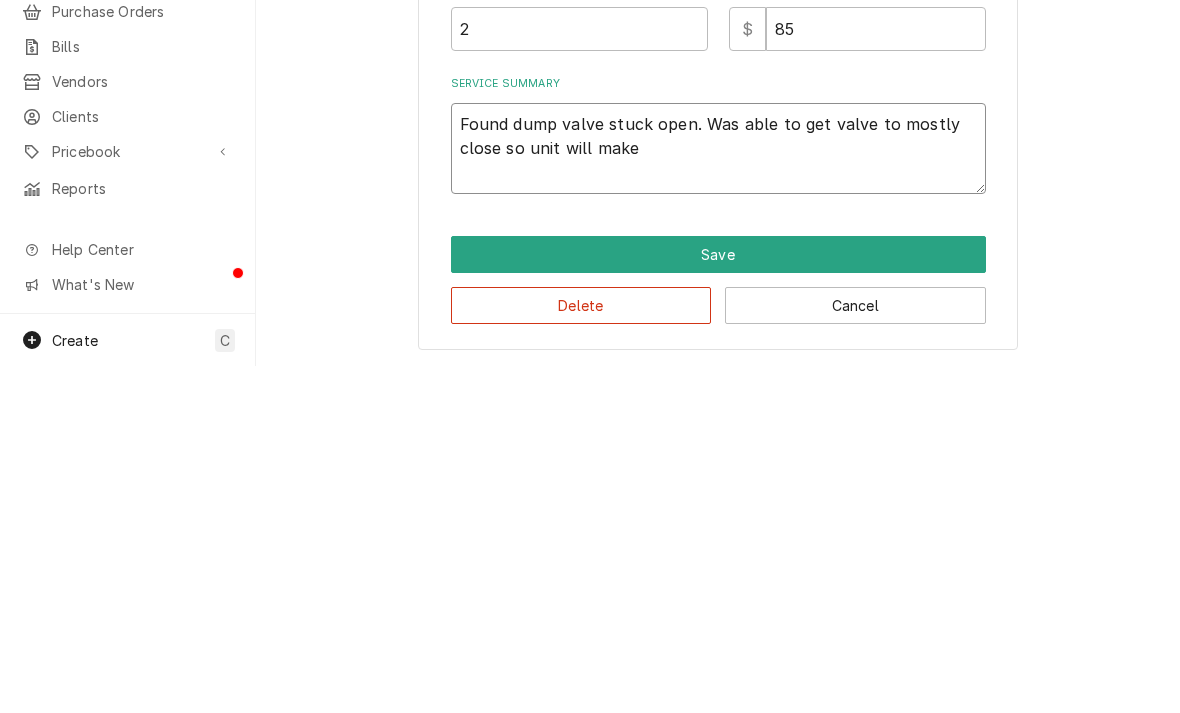 type on "x" 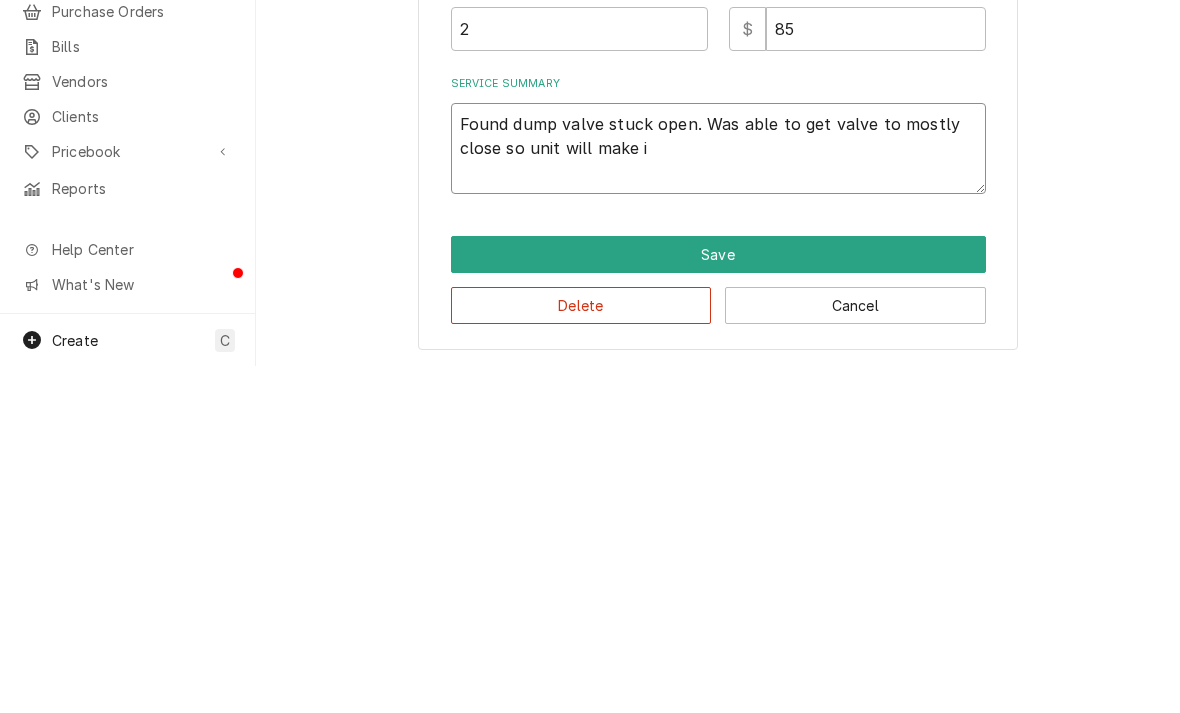 type on "x" 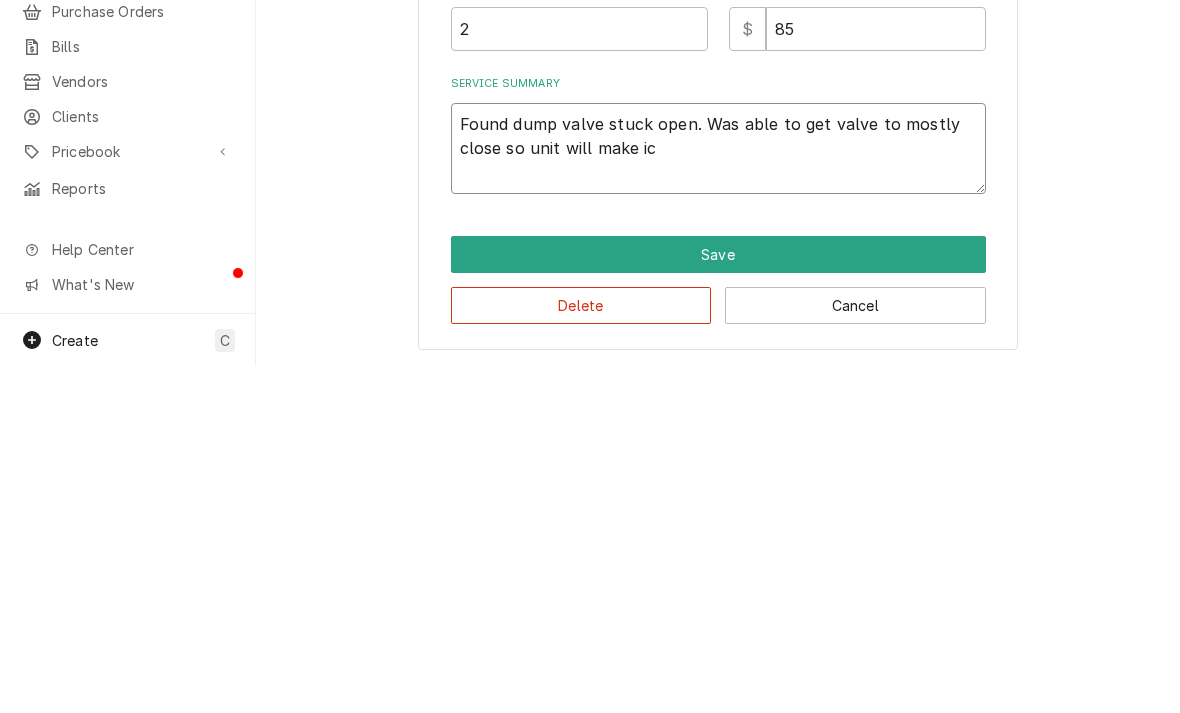 type on "x" 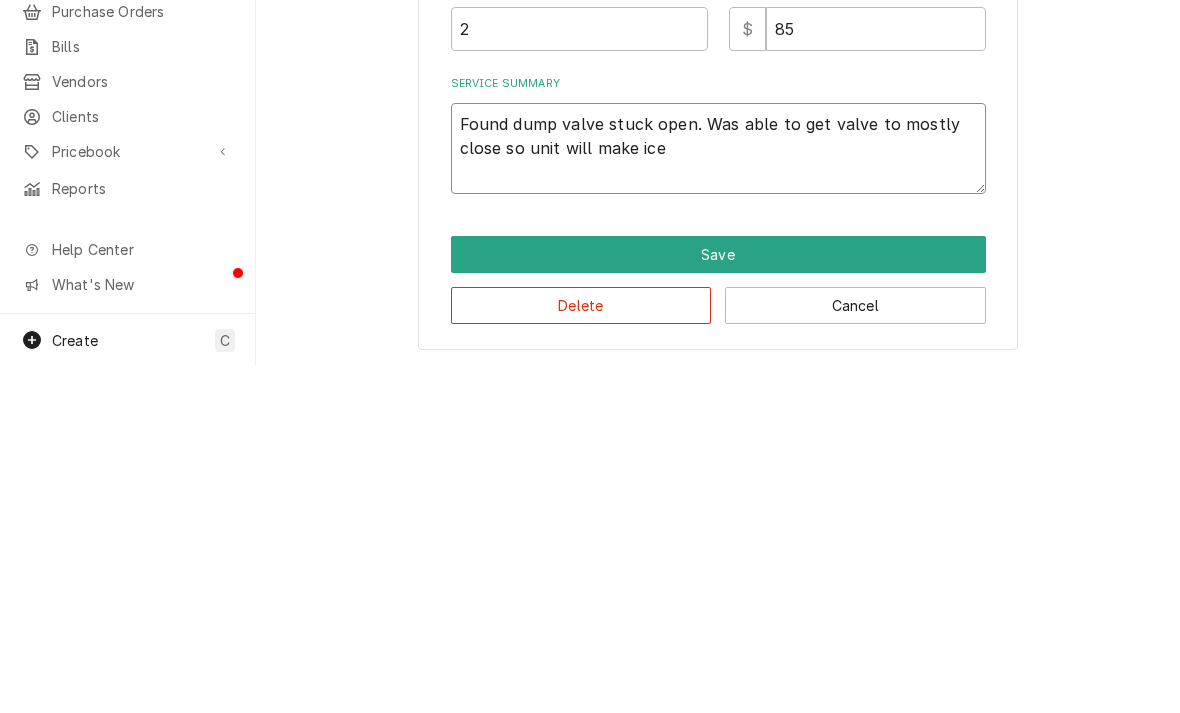 type on "x" 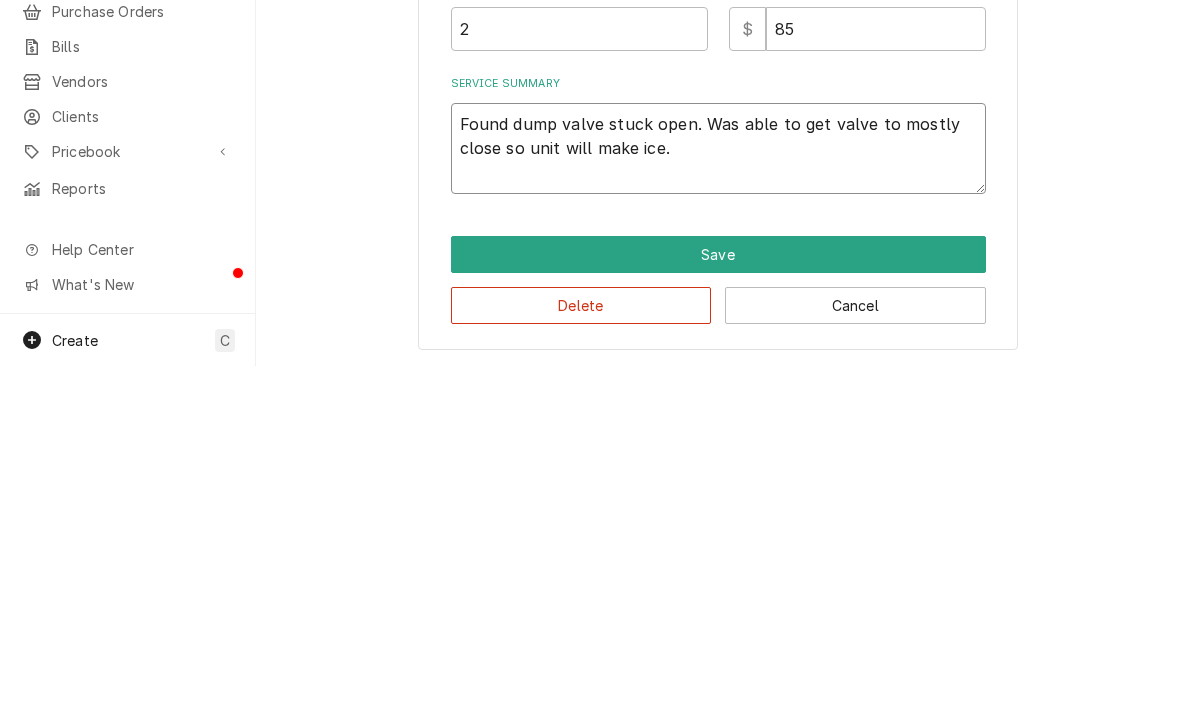 type on "x" 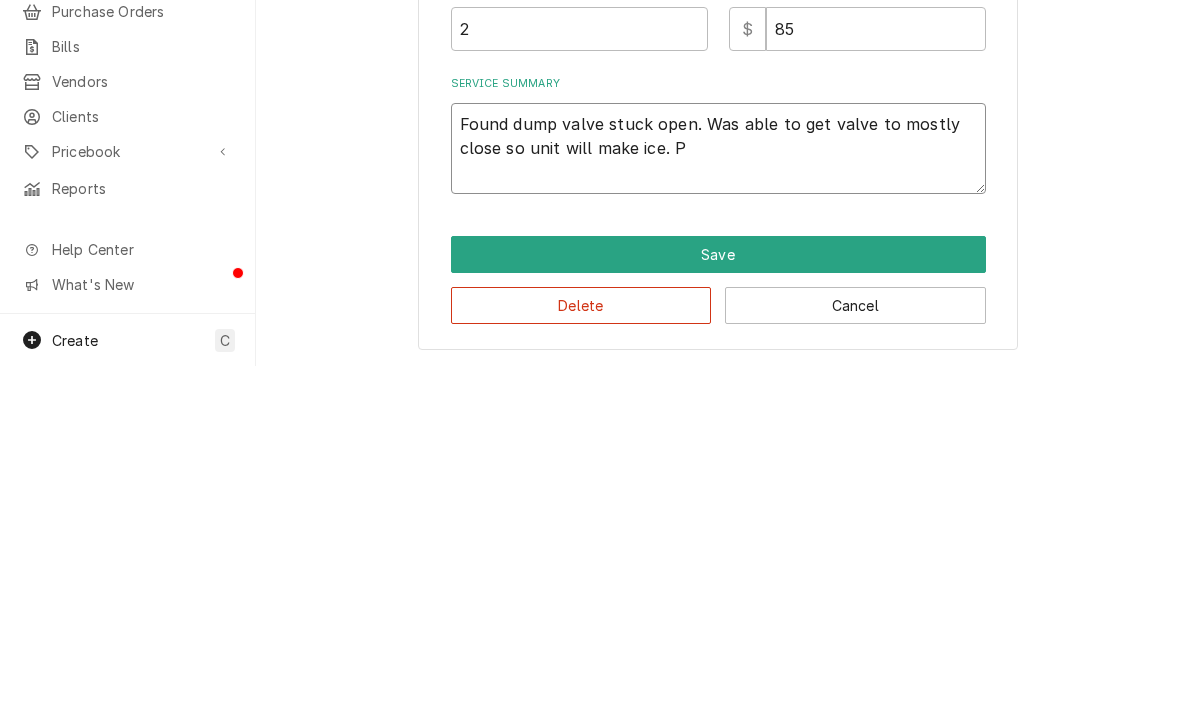 type on "Found dump valve stuck open. Was able to get valve to mostly close so unit will make ice. Pr" 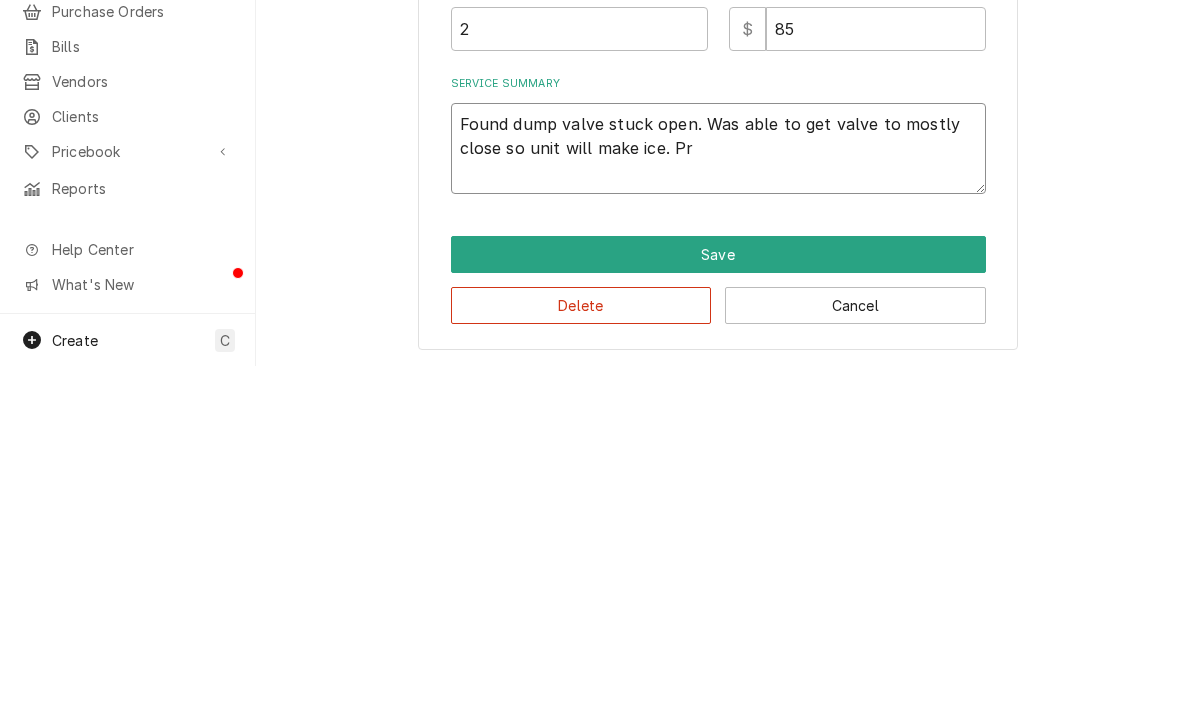 type on "x" 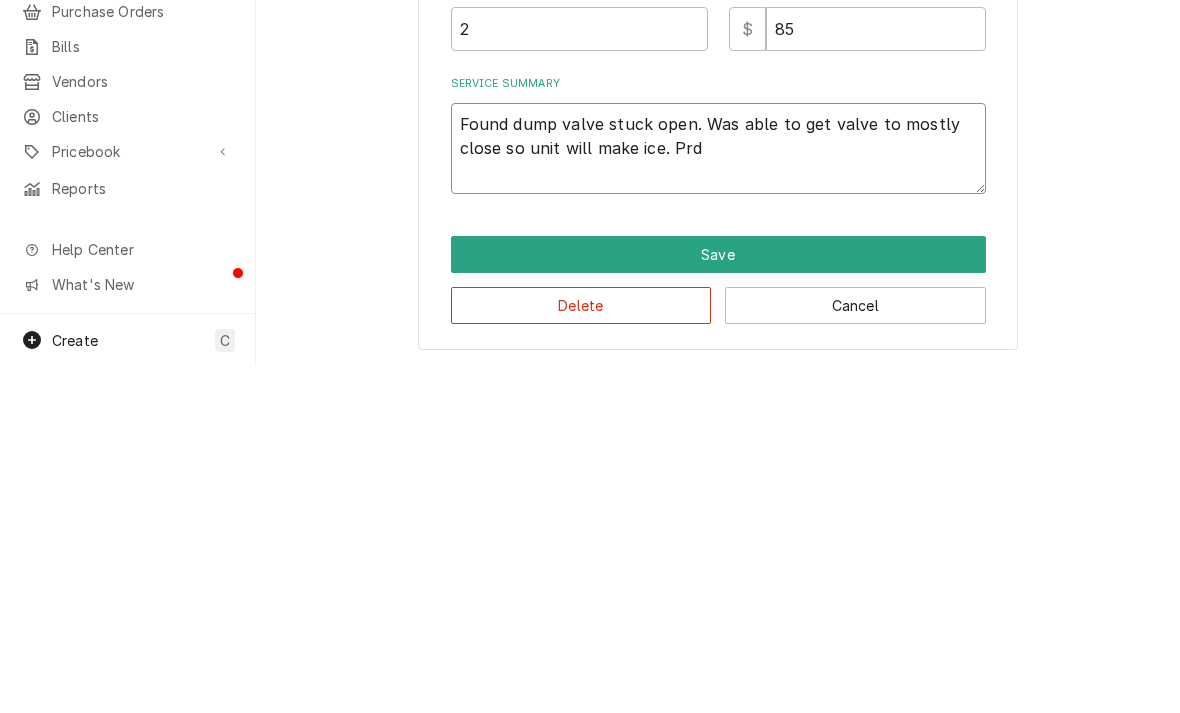 type on "x" 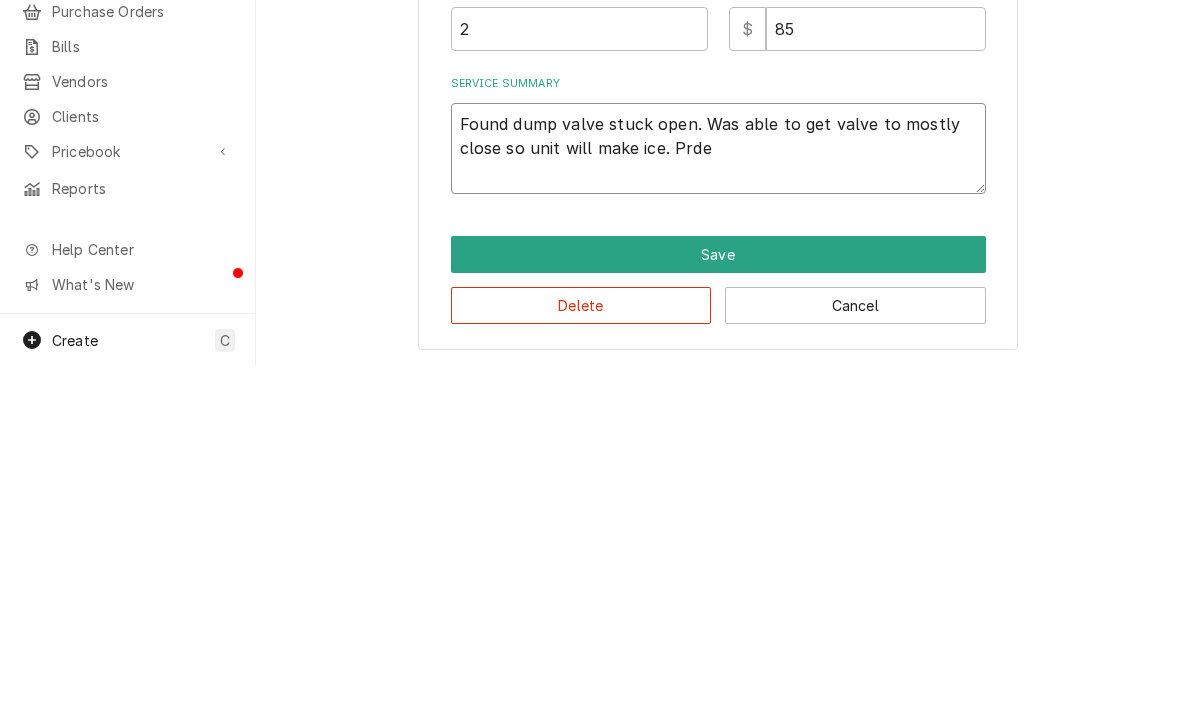 type on "x" 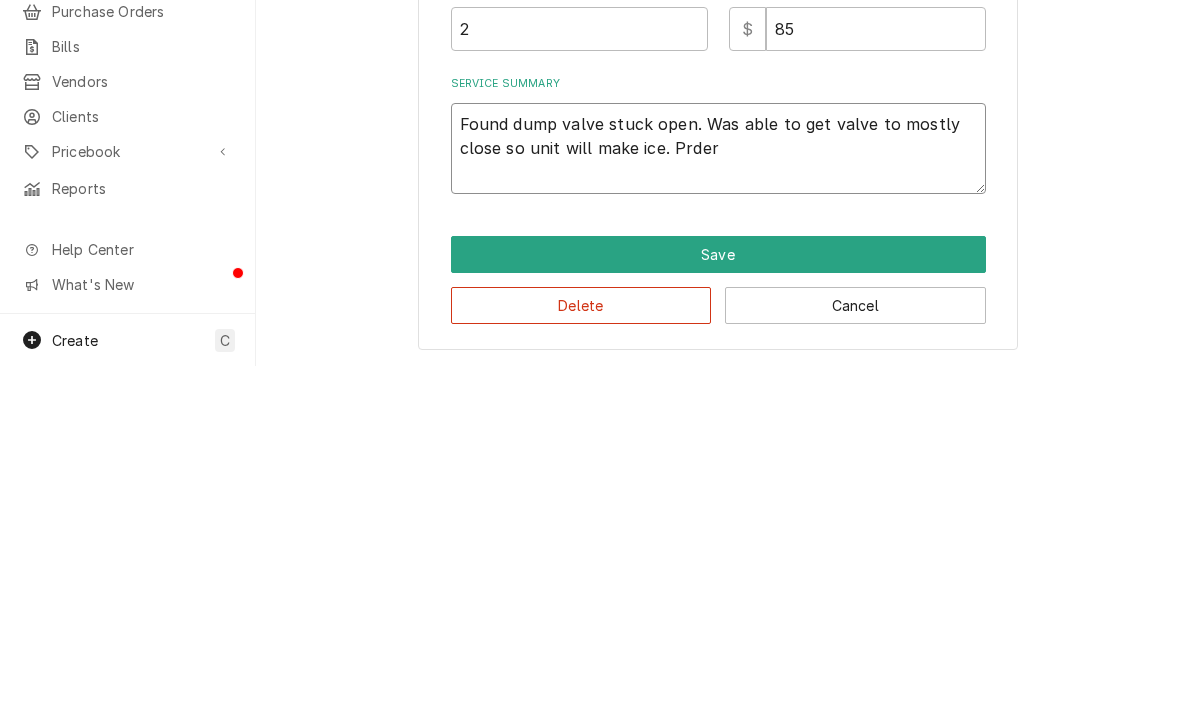 type on "Found dump valve stuck open. Was able to get valve to mostly close so unit will make ice. Prdere" 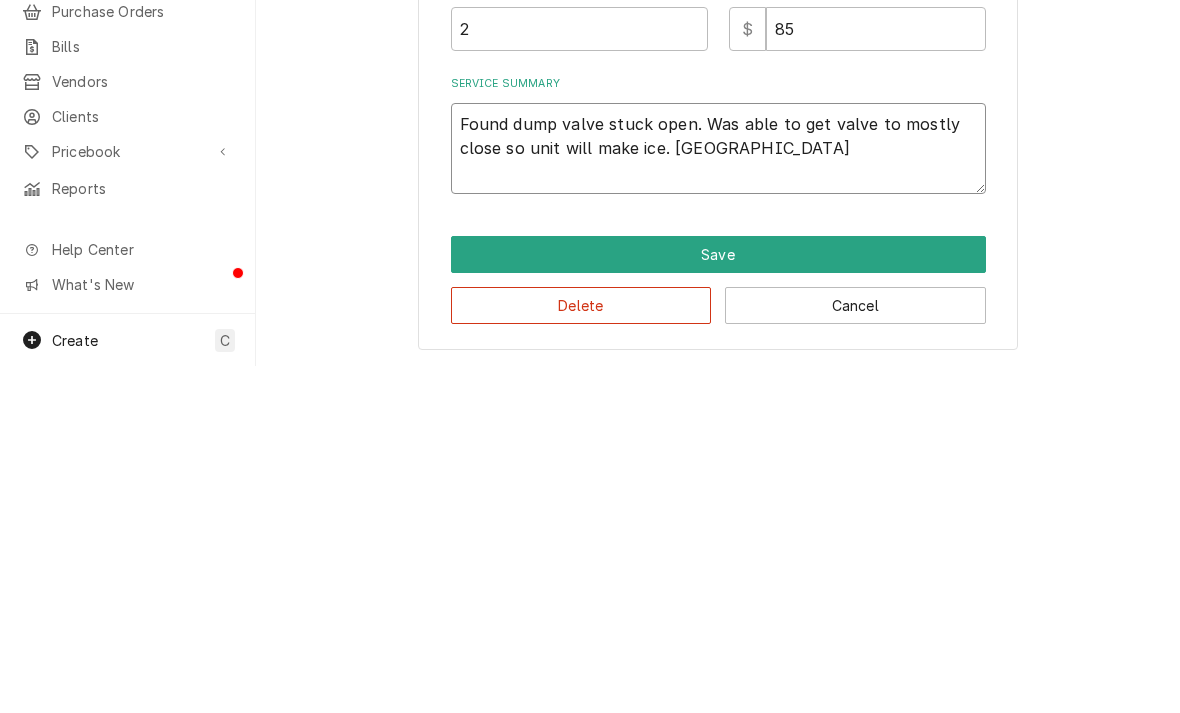 type on "x" 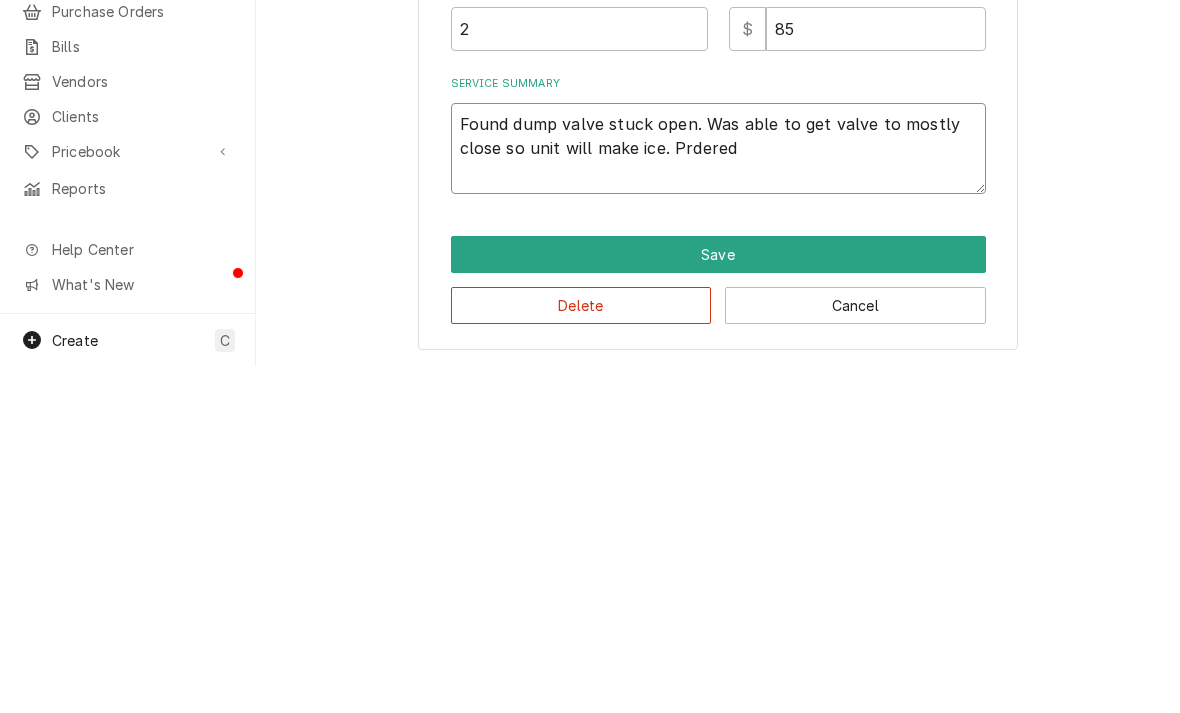 type on "x" 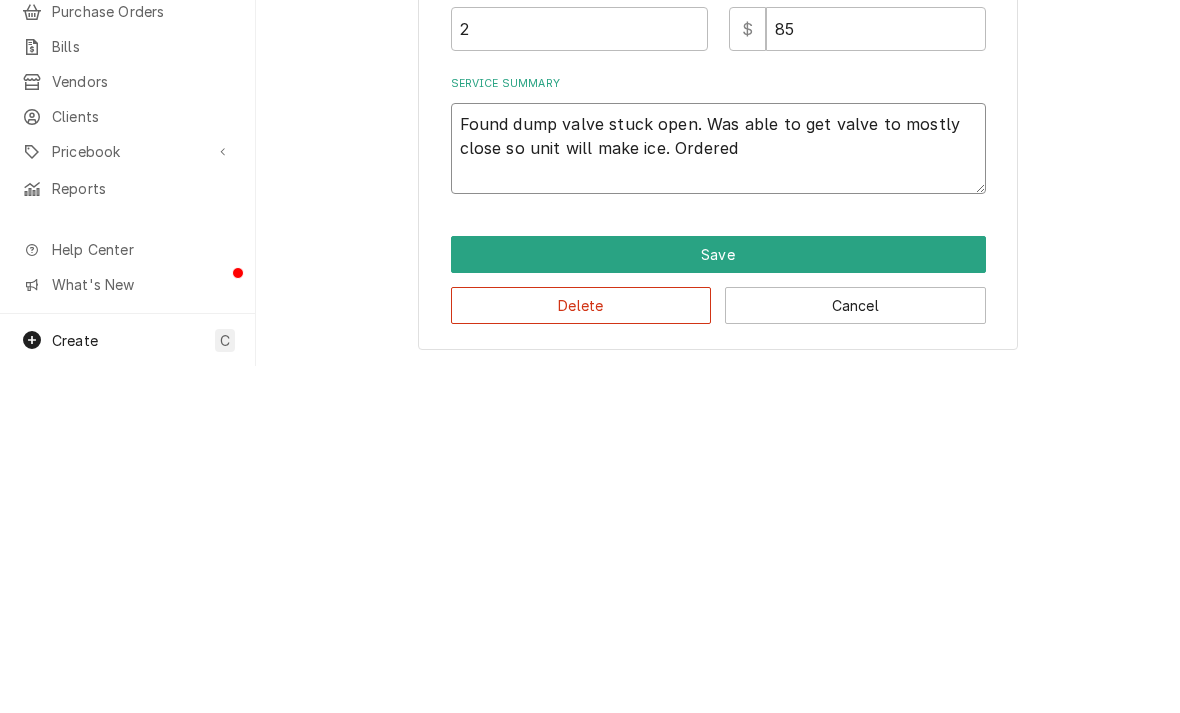 type on "x" 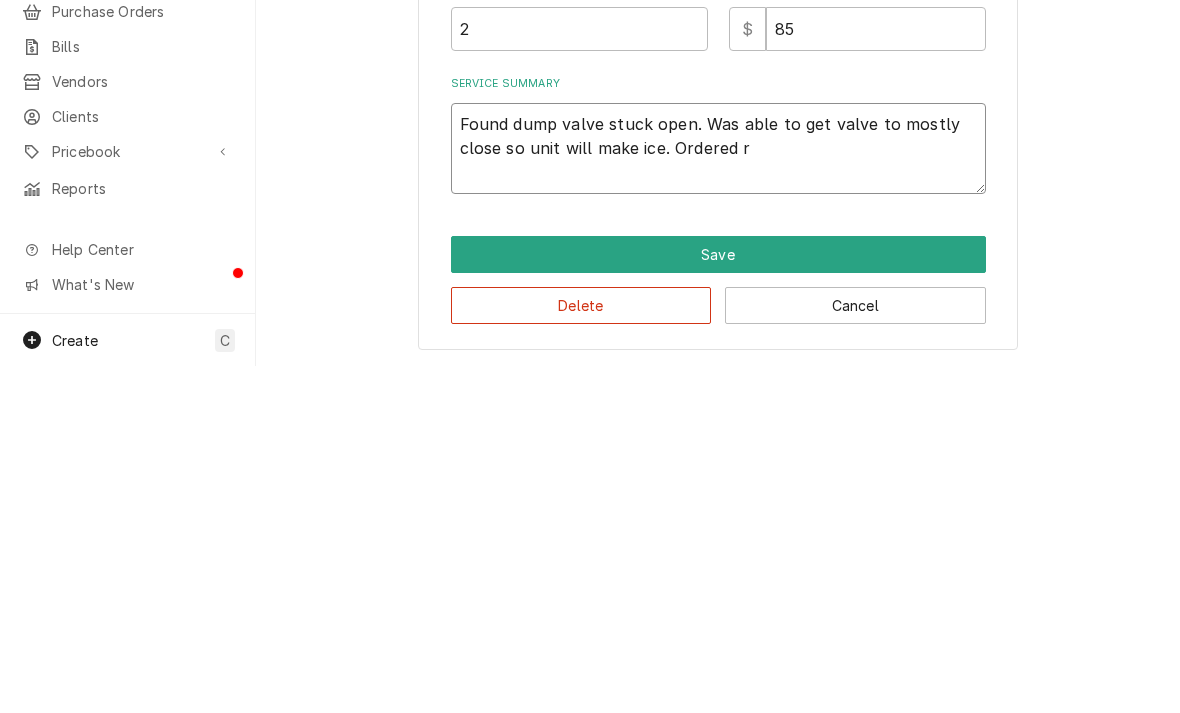 type on "x" 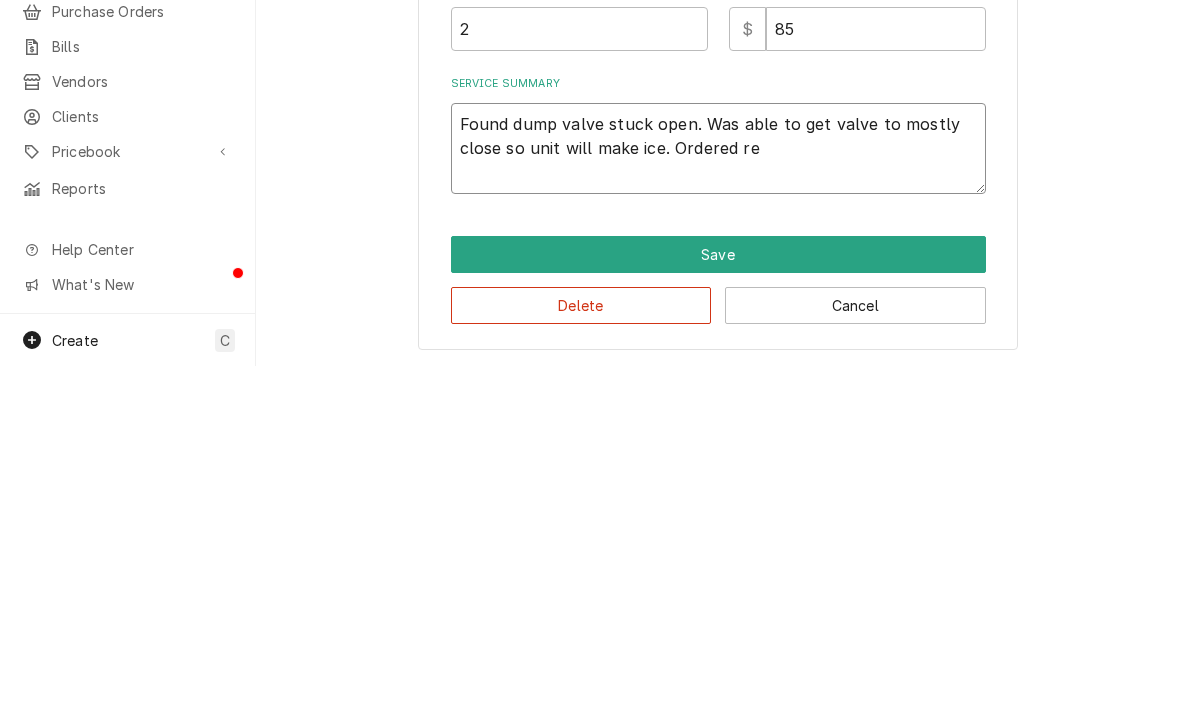 type on "x" 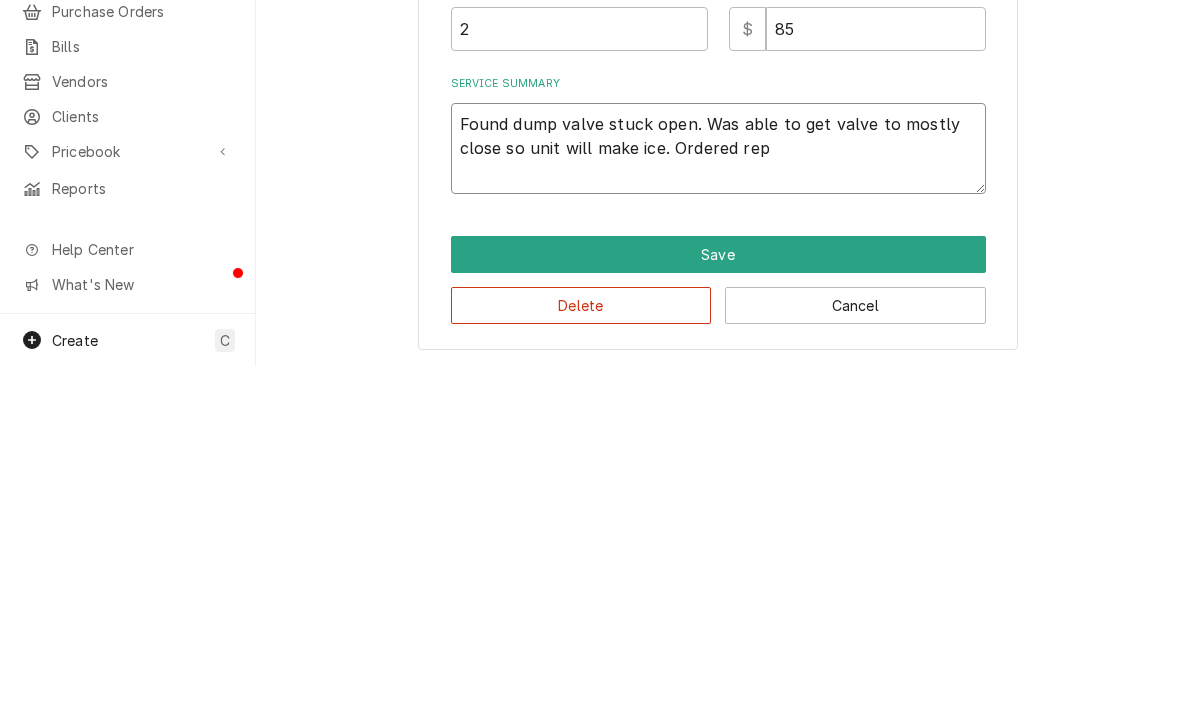 type on "x" 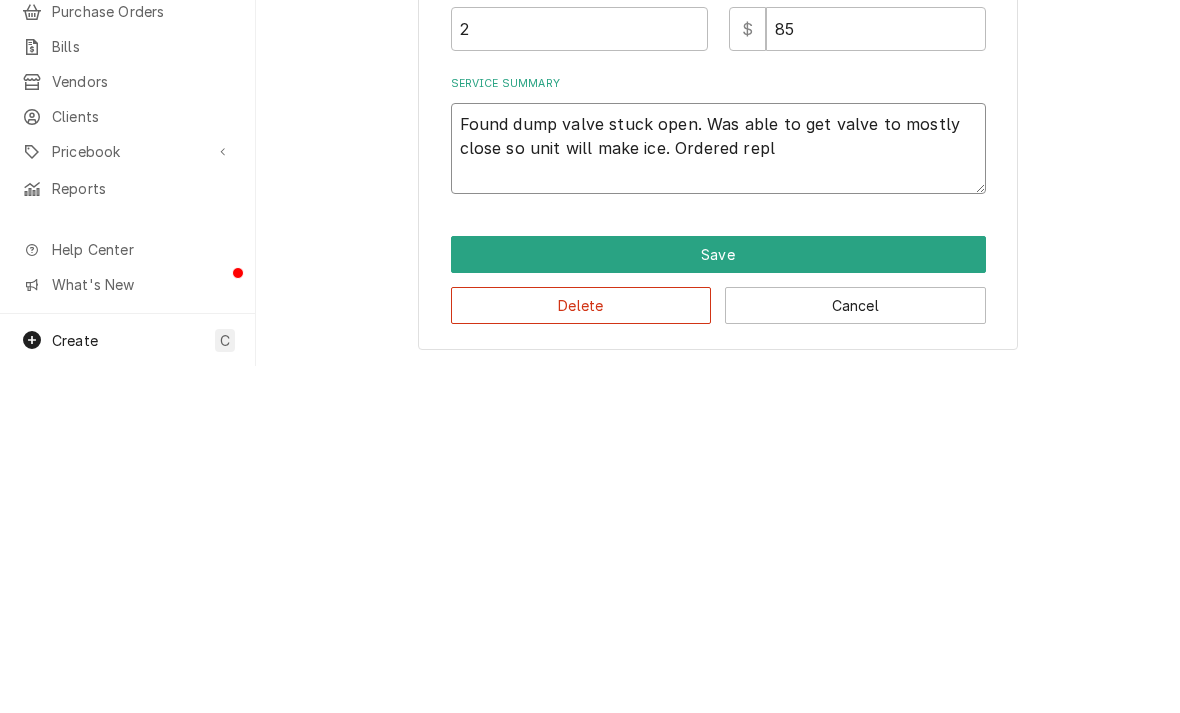 type on "x" 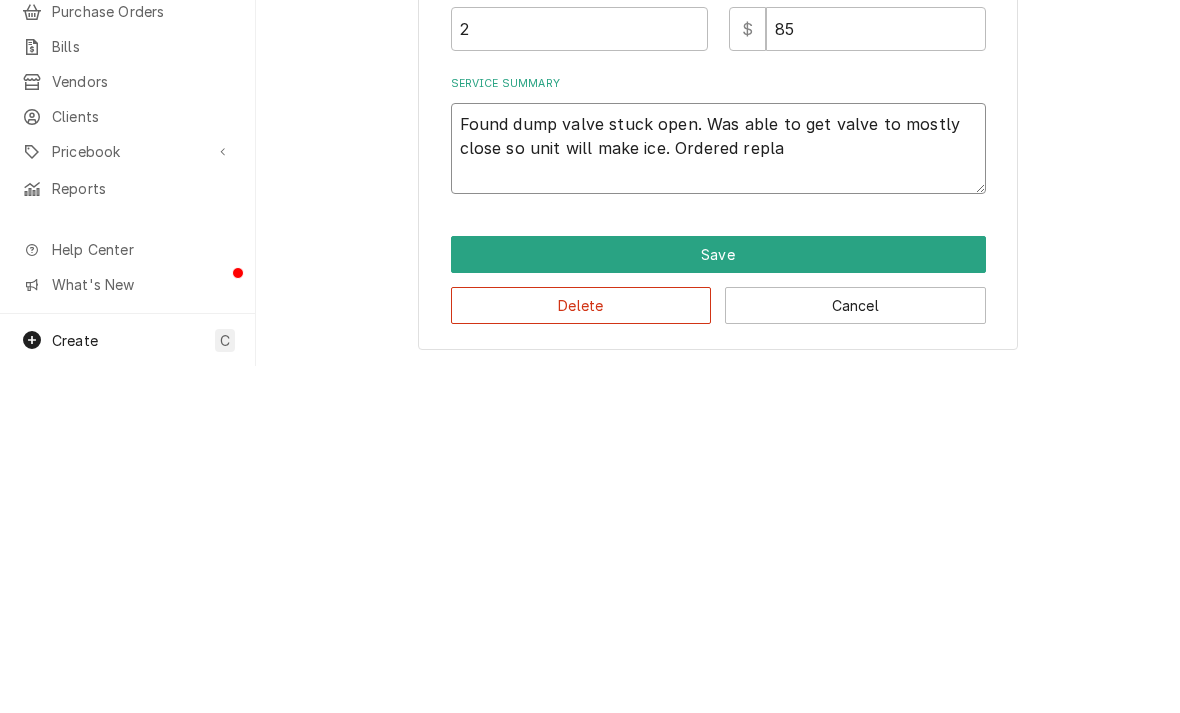 type on "x" 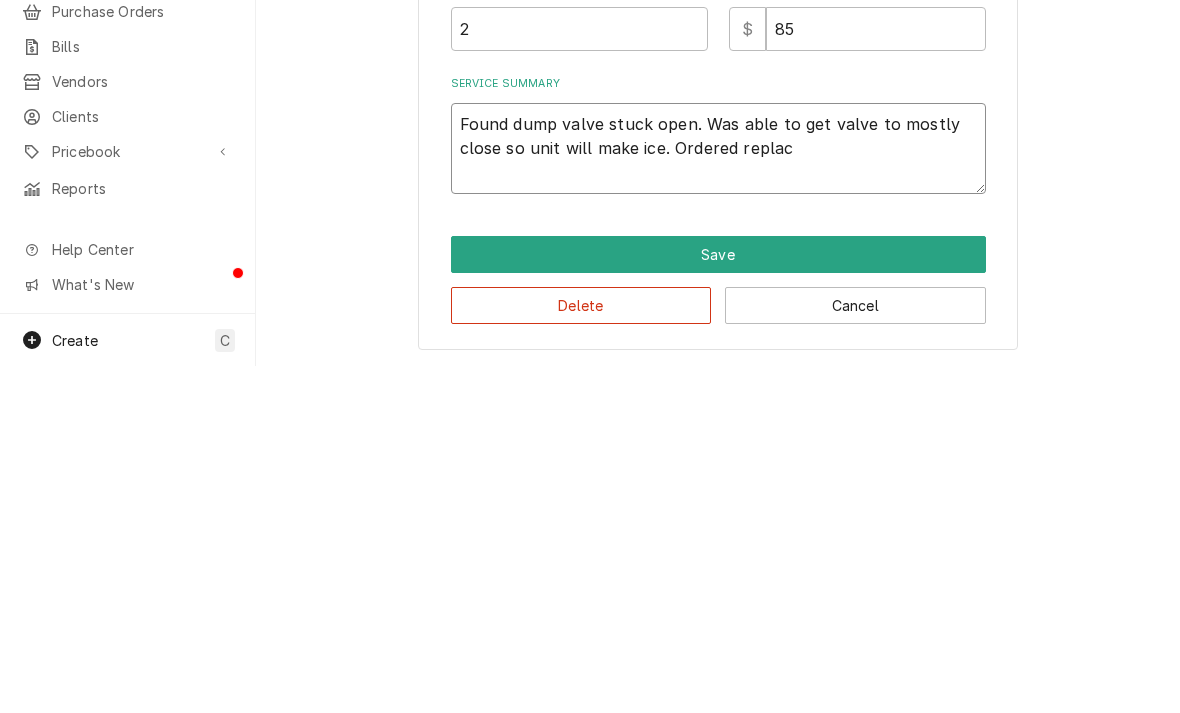 type on "x" 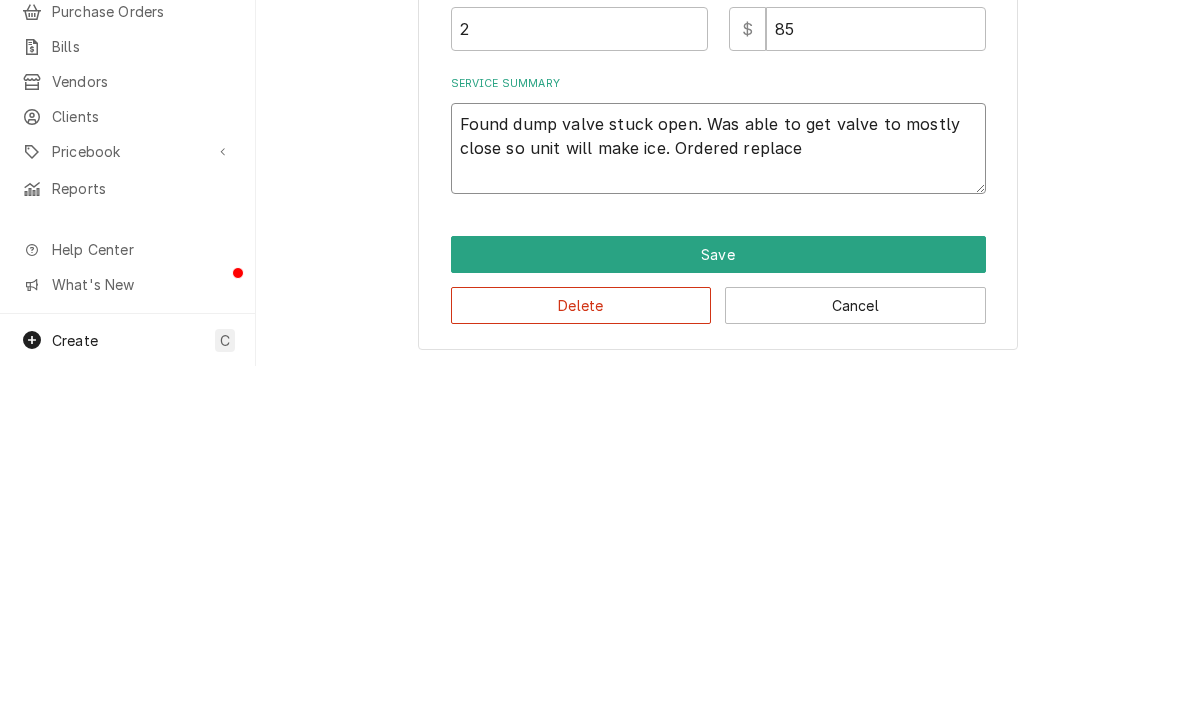 type on "Found dump valve stuck open. Was able to get valve to mostly close so unit will make ice. Ordered replacem" 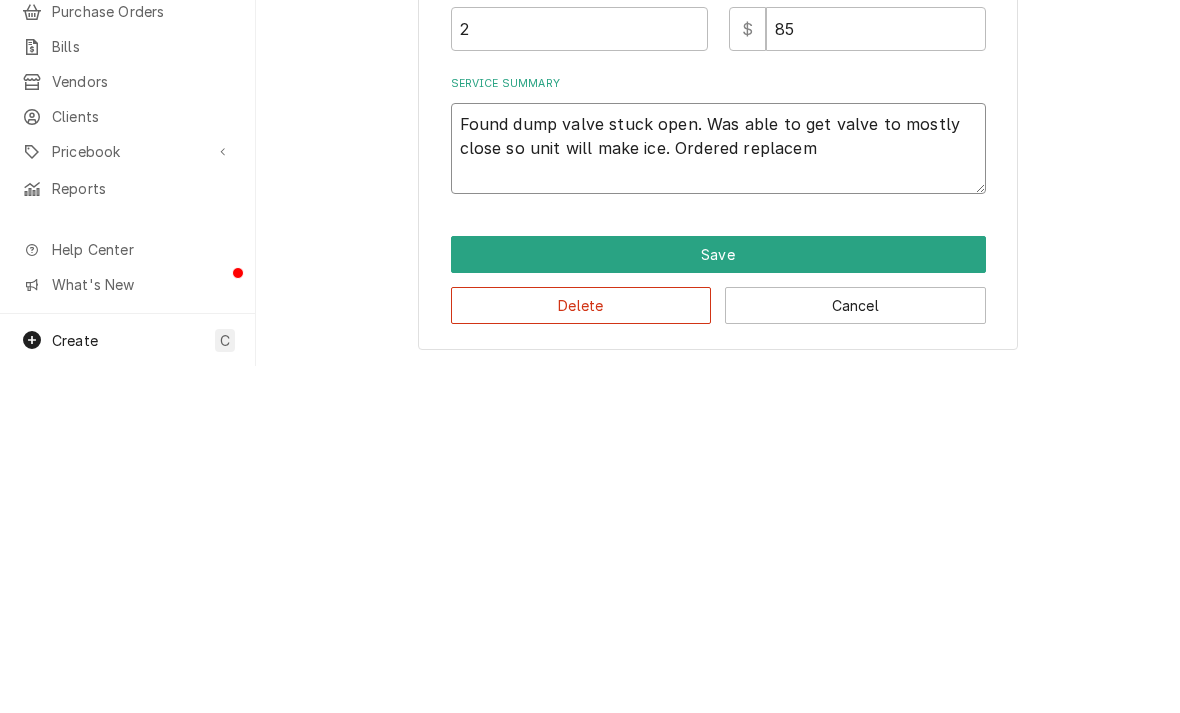 type on "x" 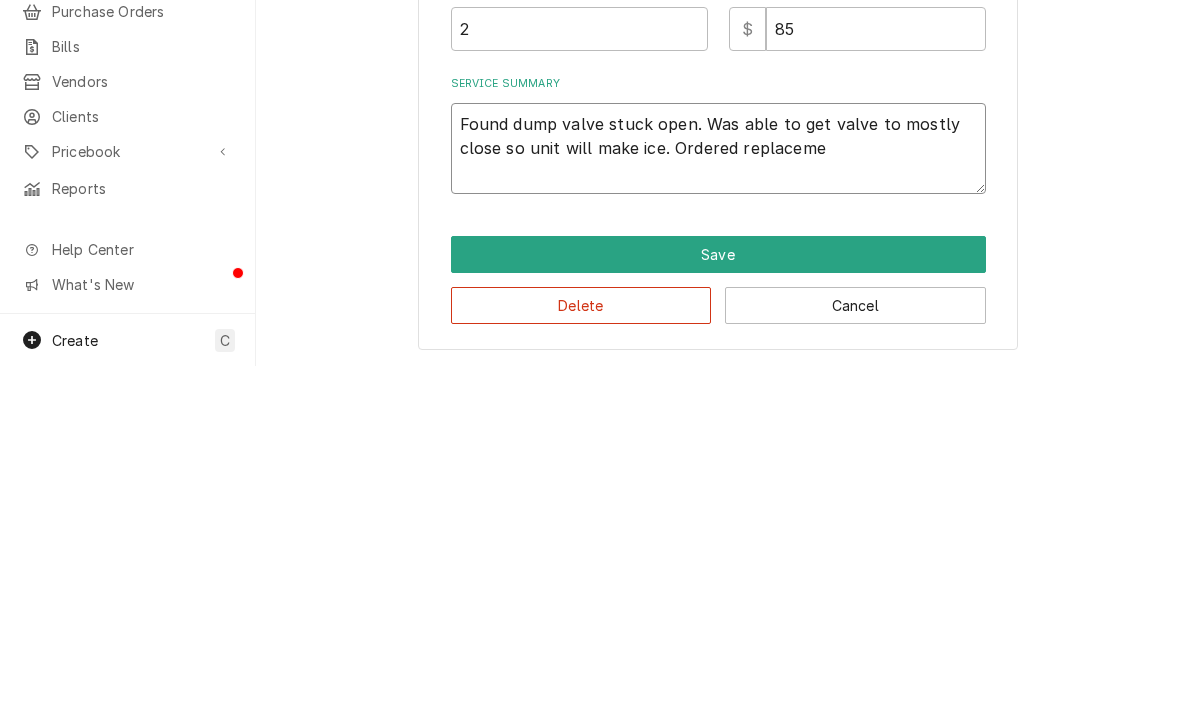 type on "Found dump valve stuck open. Was able to get valve to mostly close so unit will make ice. Ordered replacemen" 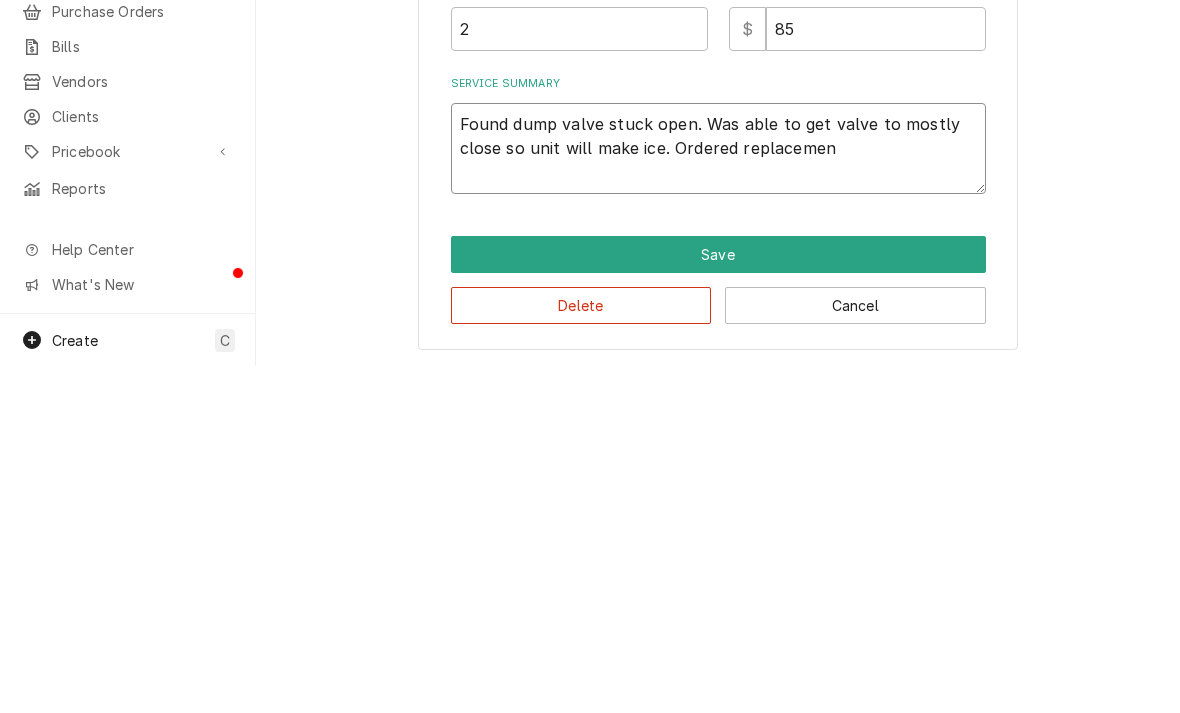 type on "x" 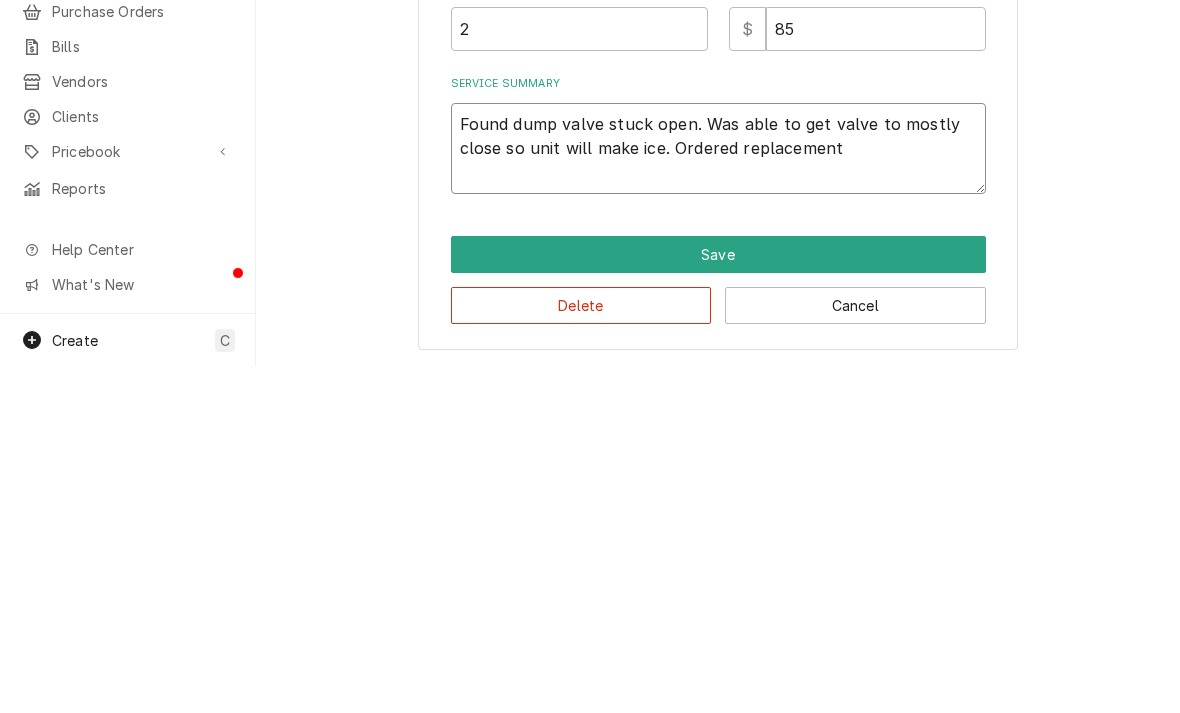 type on "x" 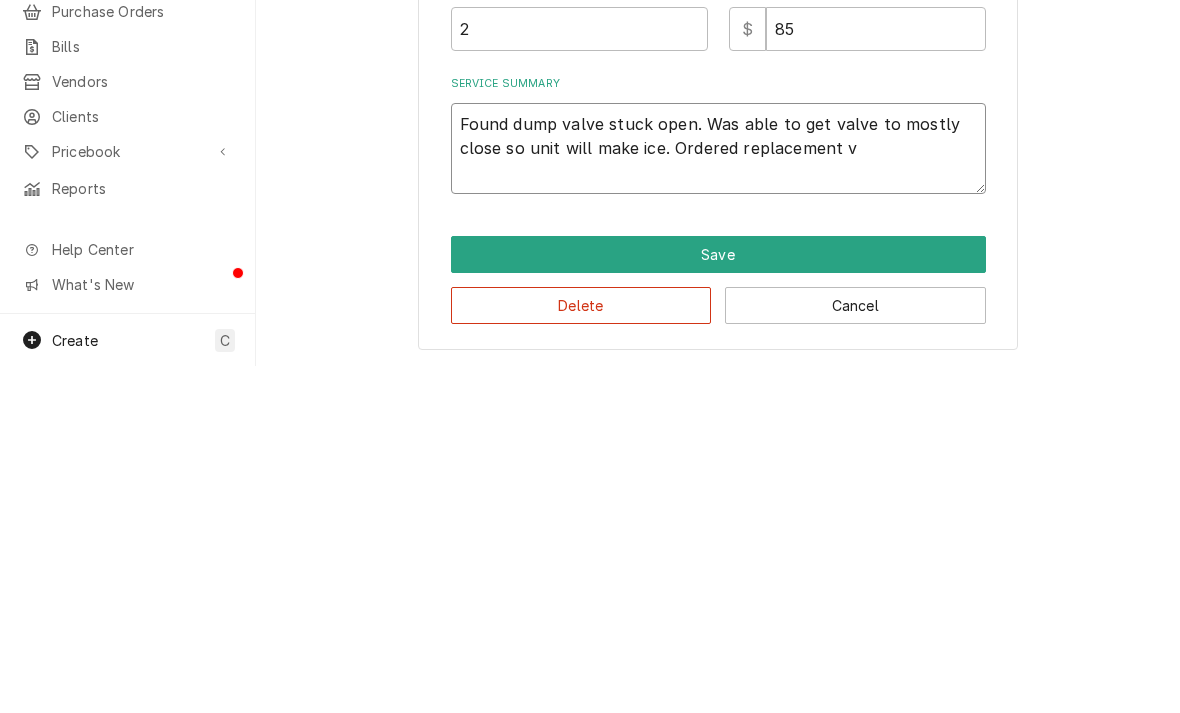 type 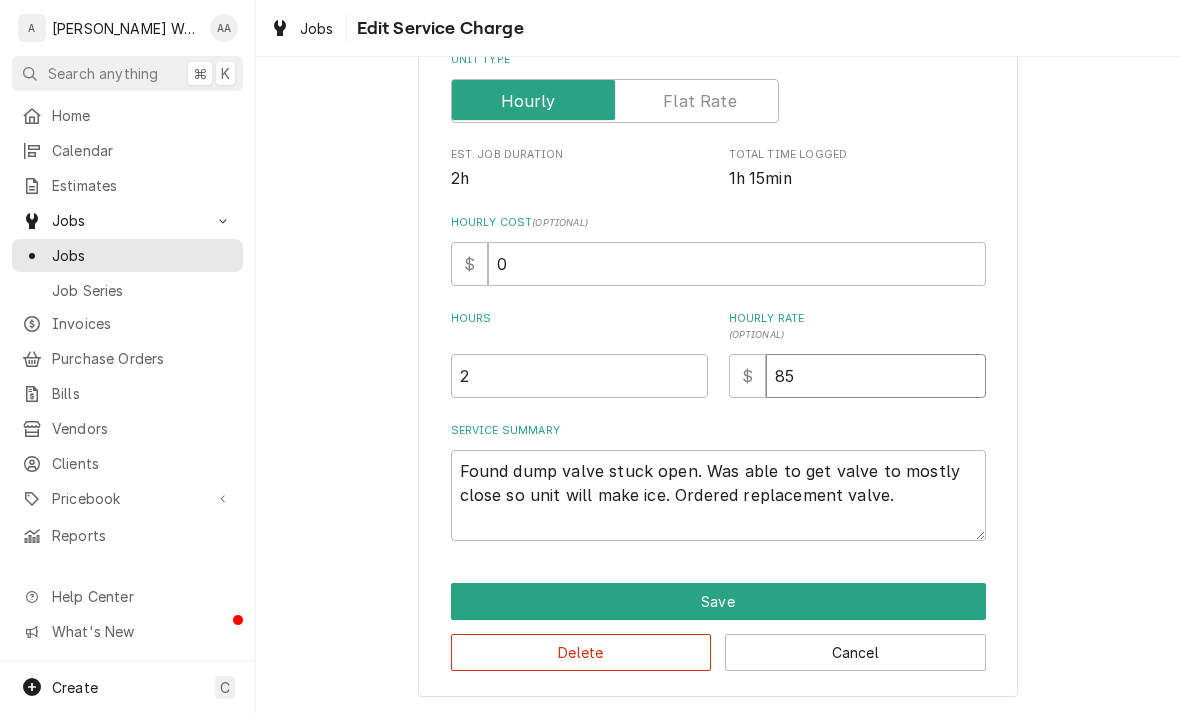 click on "85" at bounding box center (876, 376) 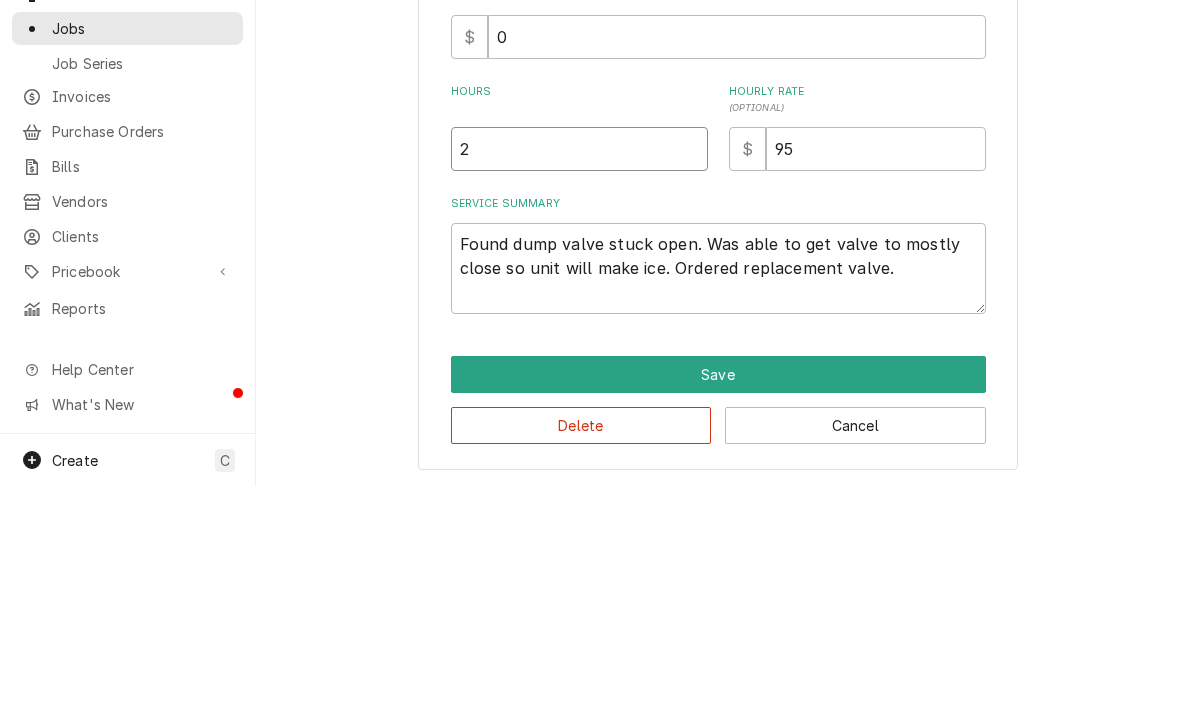 click on "2" at bounding box center [579, 376] 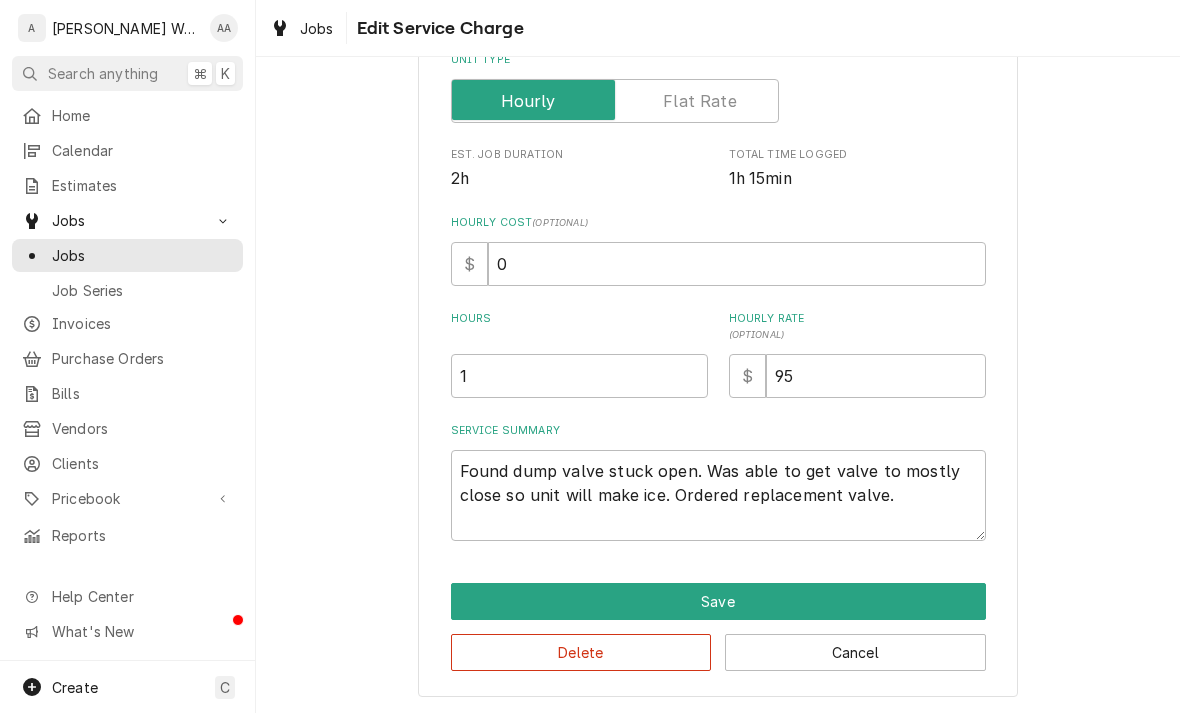 click on "Save" at bounding box center [718, 601] 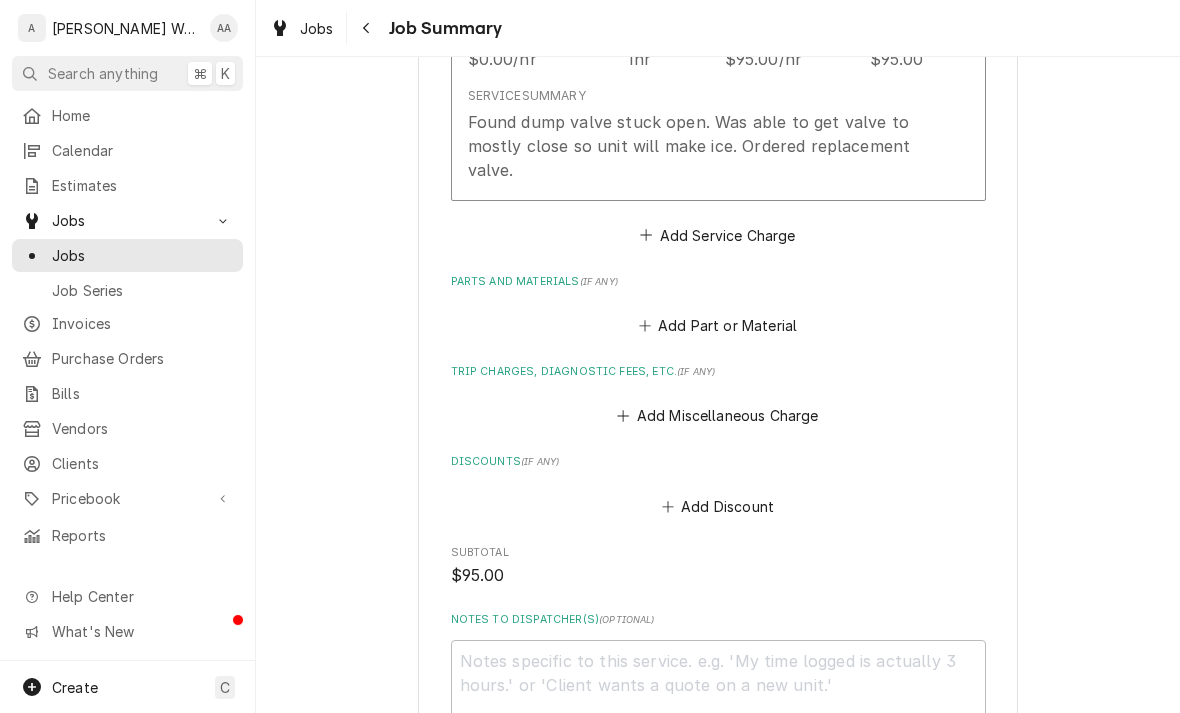 scroll, scrollTop: 693, scrollLeft: 0, axis: vertical 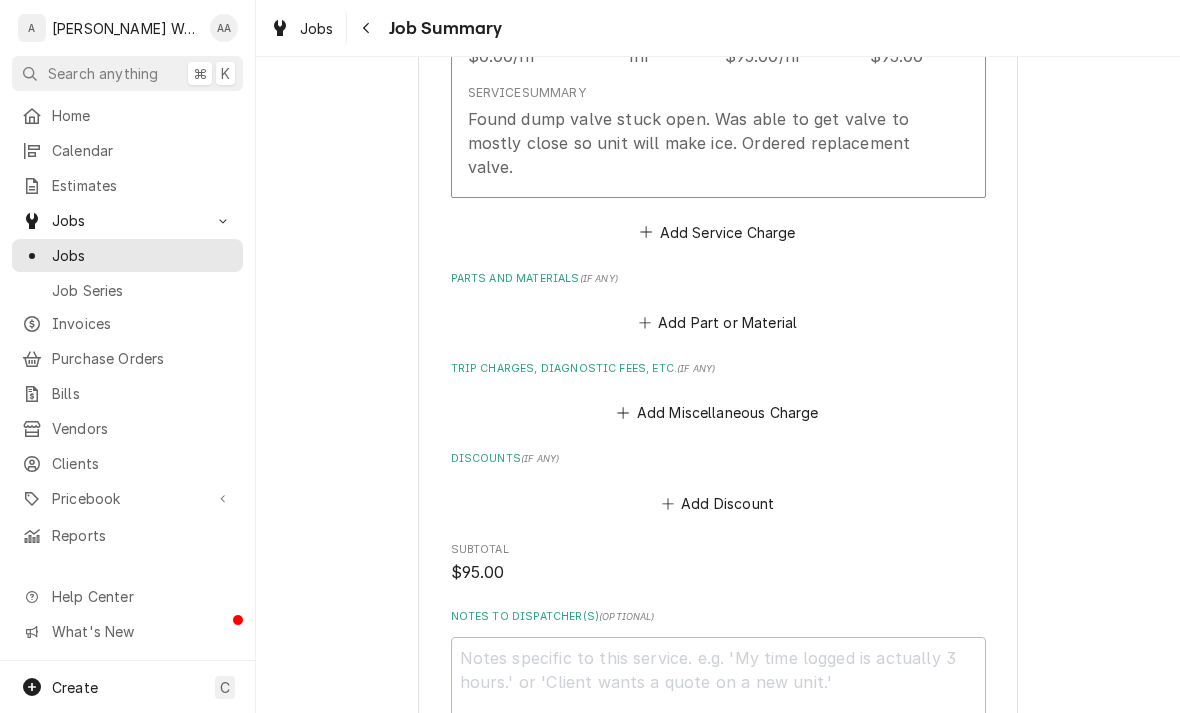 click 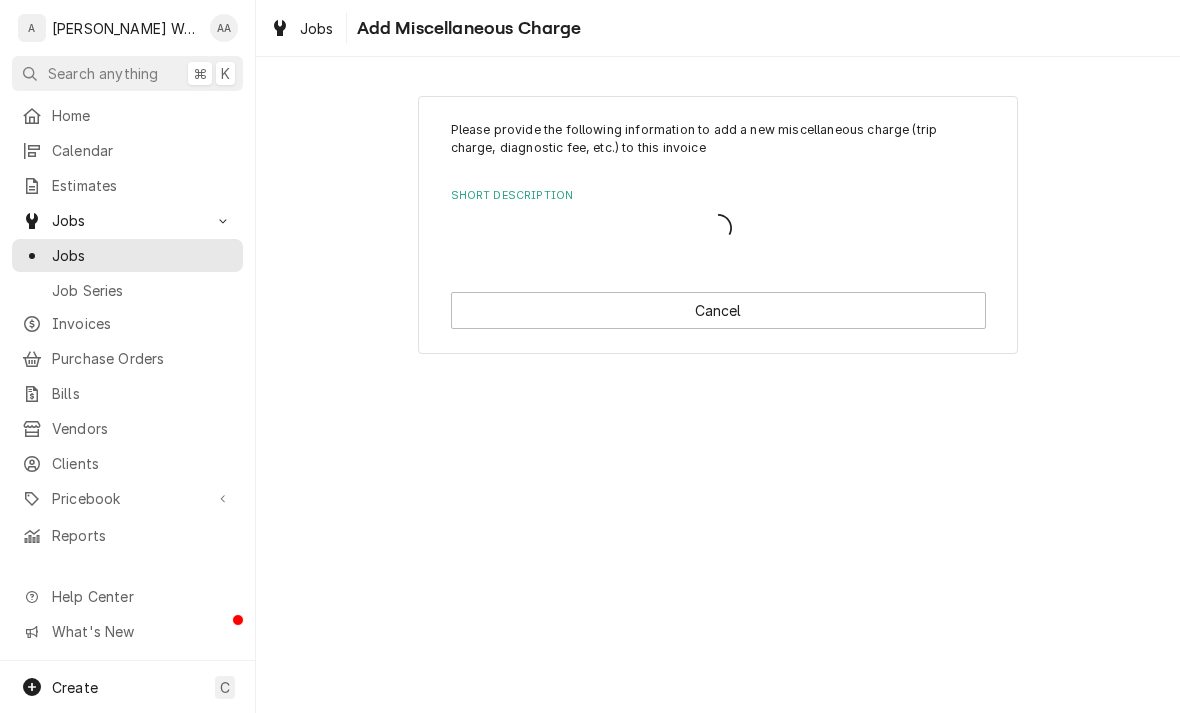 scroll, scrollTop: 0, scrollLeft: 0, axis: both 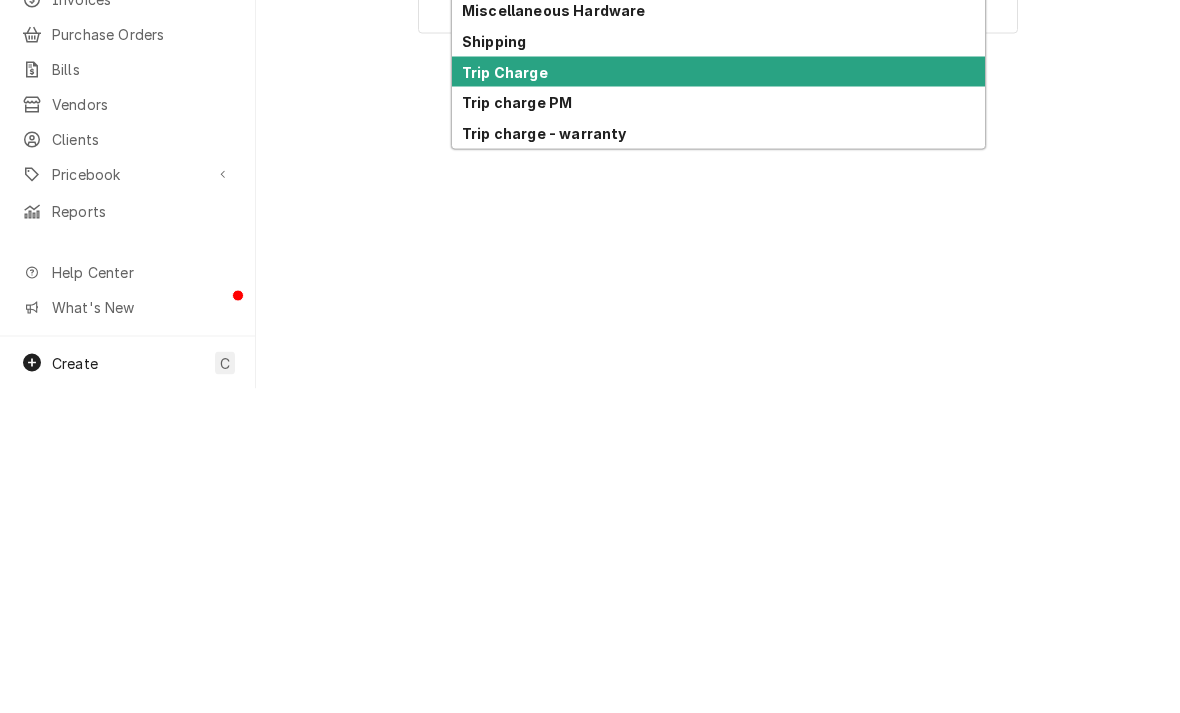 click on "Trip Charge" at bounding box center [718, 396] 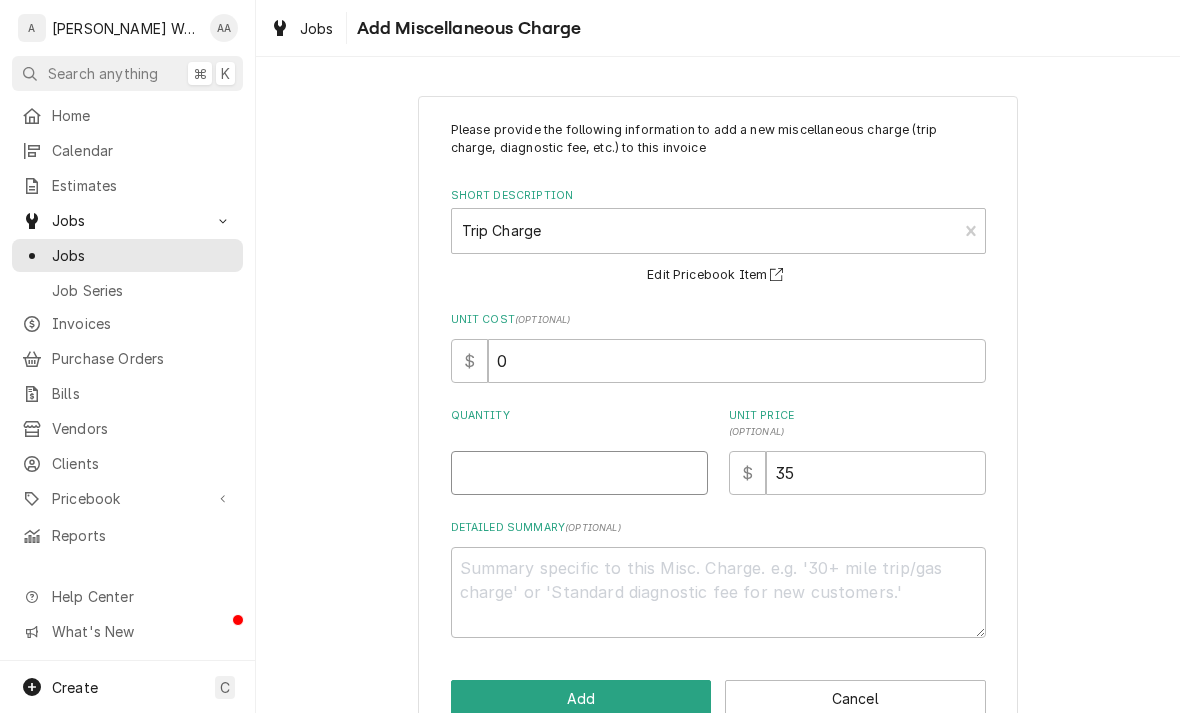 click on "Quantity" at bounding box center [579, 473] 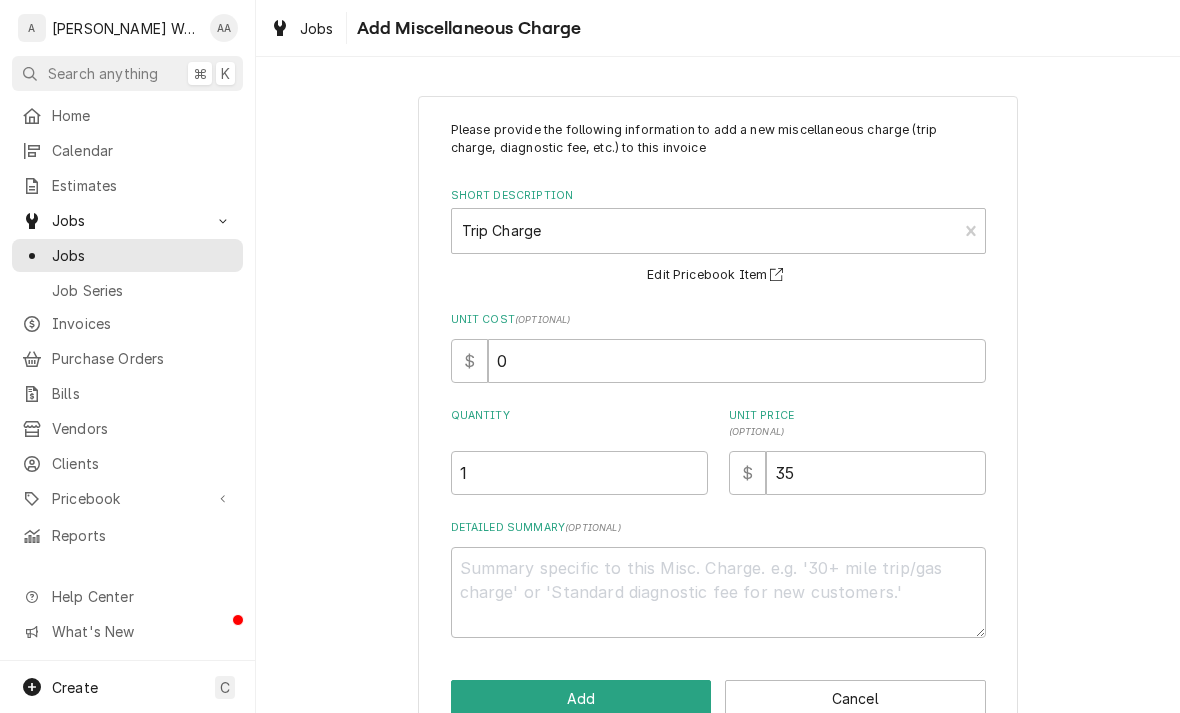 click on "Add" at bounding box center [581, 698] 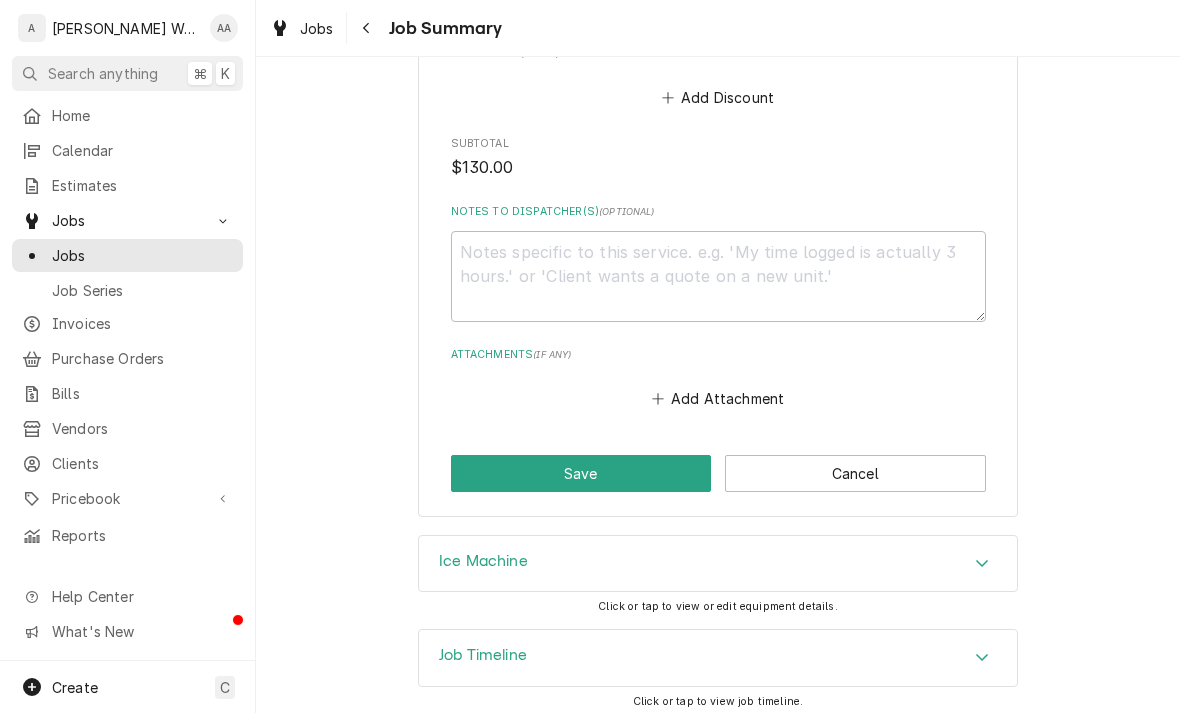 scroll, scrollTop: 1253, scrollLeft: 0, axis: vertical 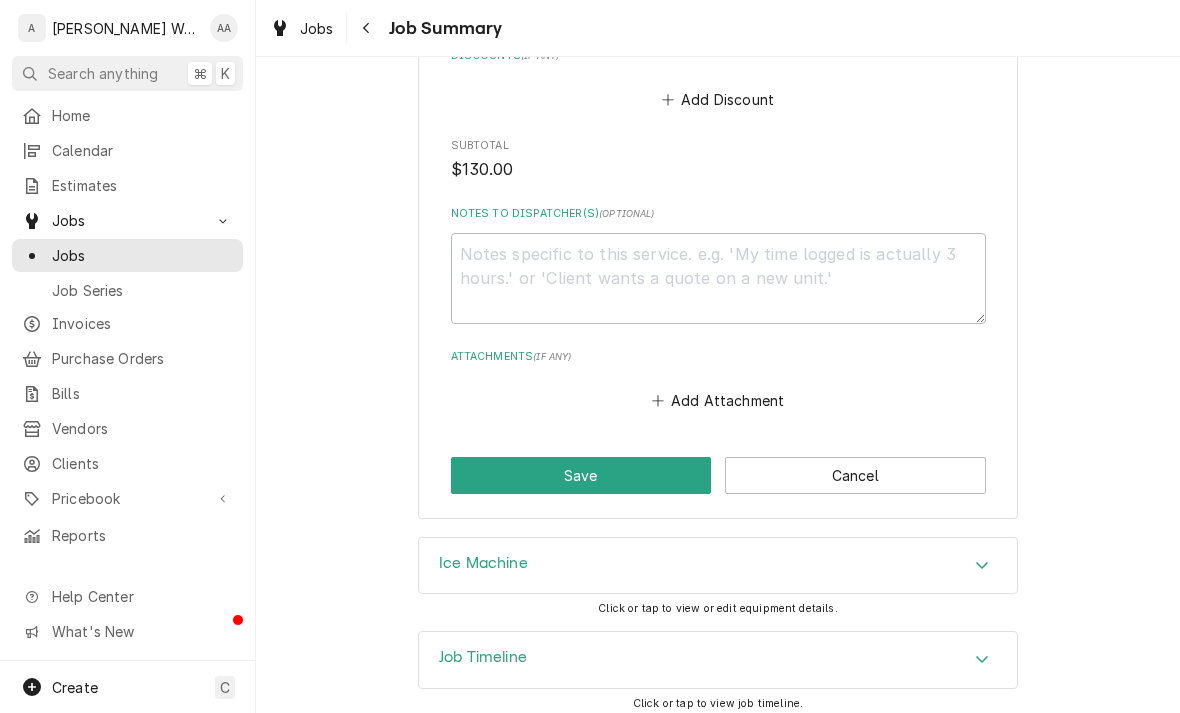 click on "Save" at bounding box center (581, 475) 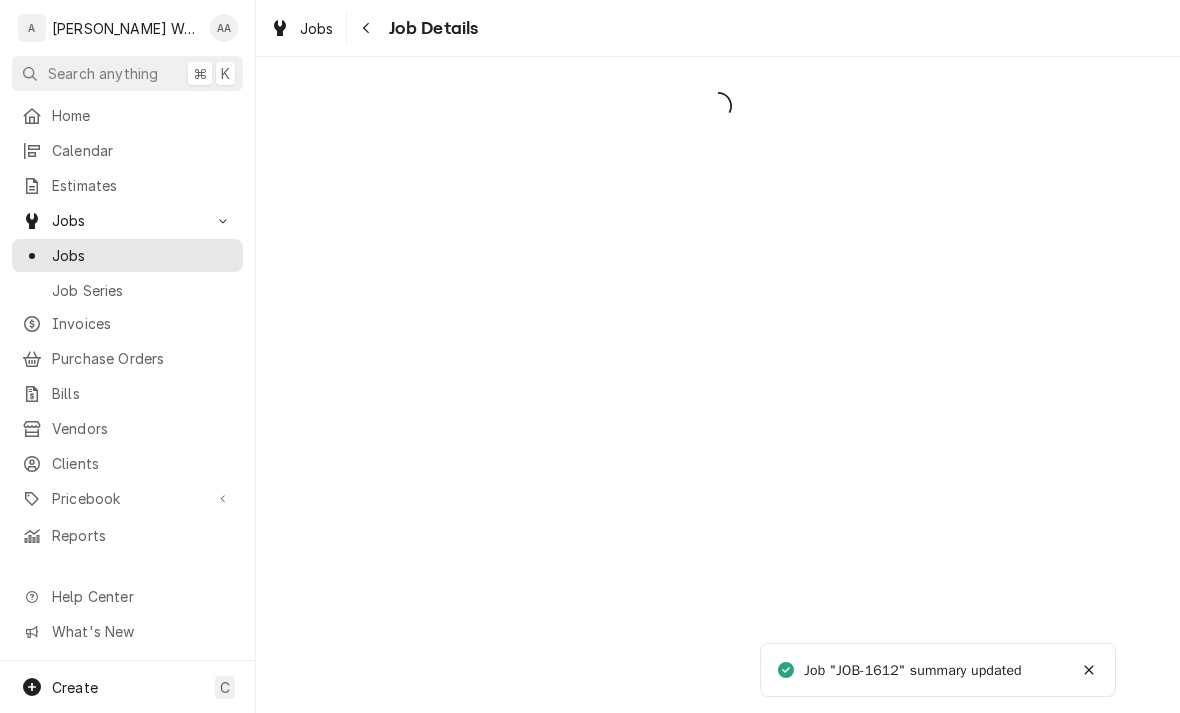 scroll, scrollTop: 0, scrollLeft: 0, axis: both 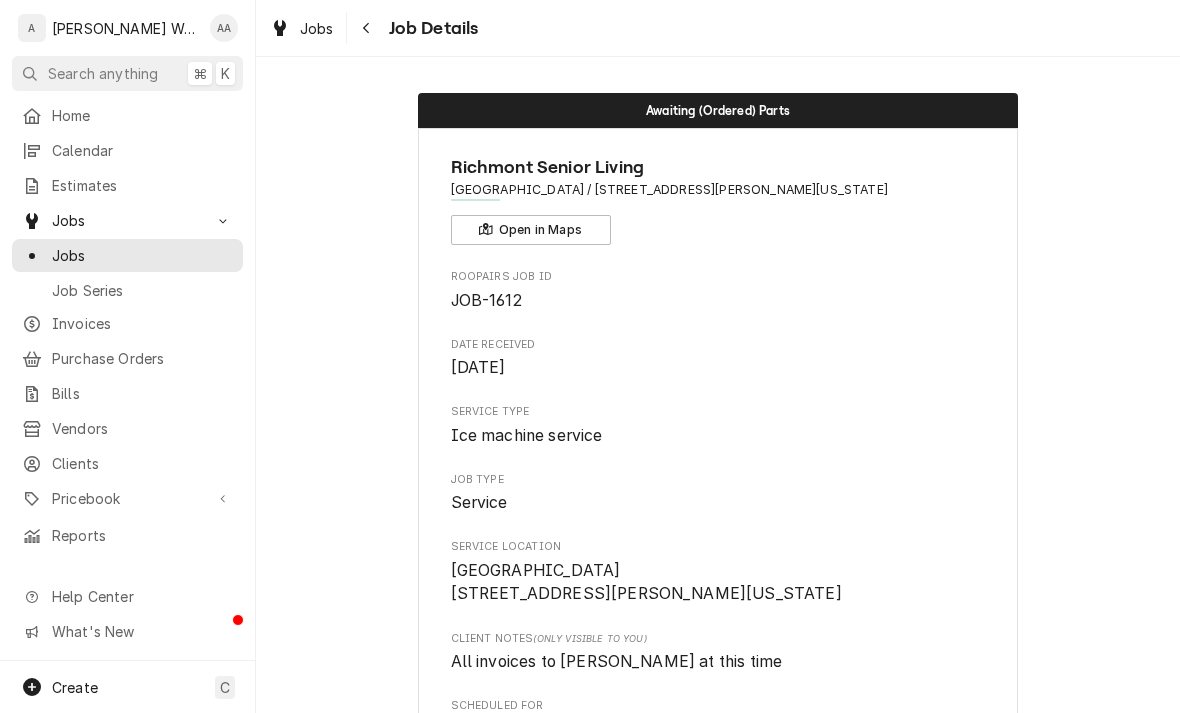 click on "Calendar" at bounding box center (142, 150) 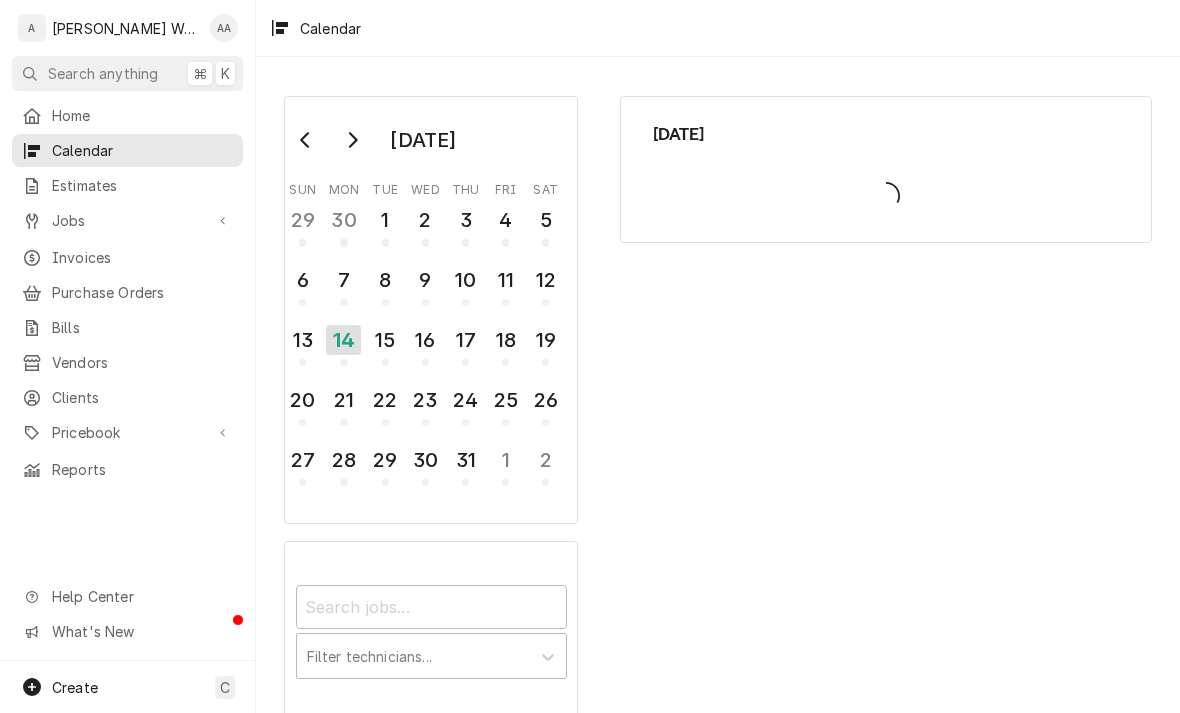scroll, scrollTop: 0, scrollLeft: 0, axis: both 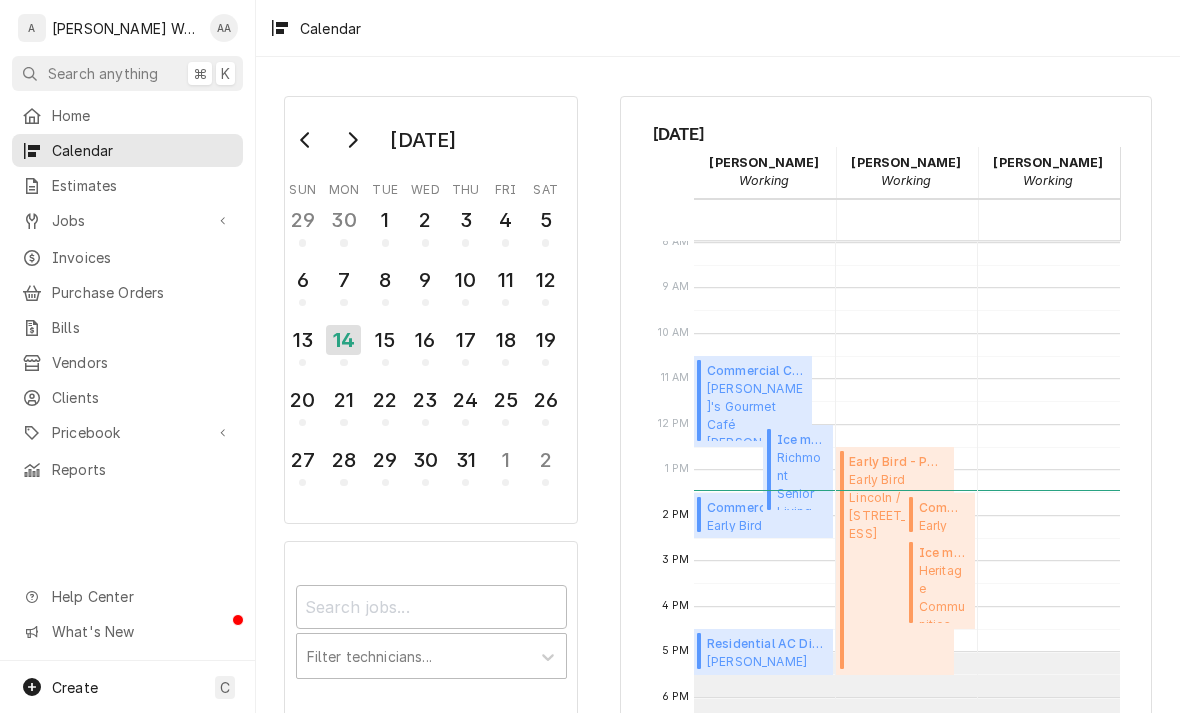 click on "Create" at bounding box center [75, 687] 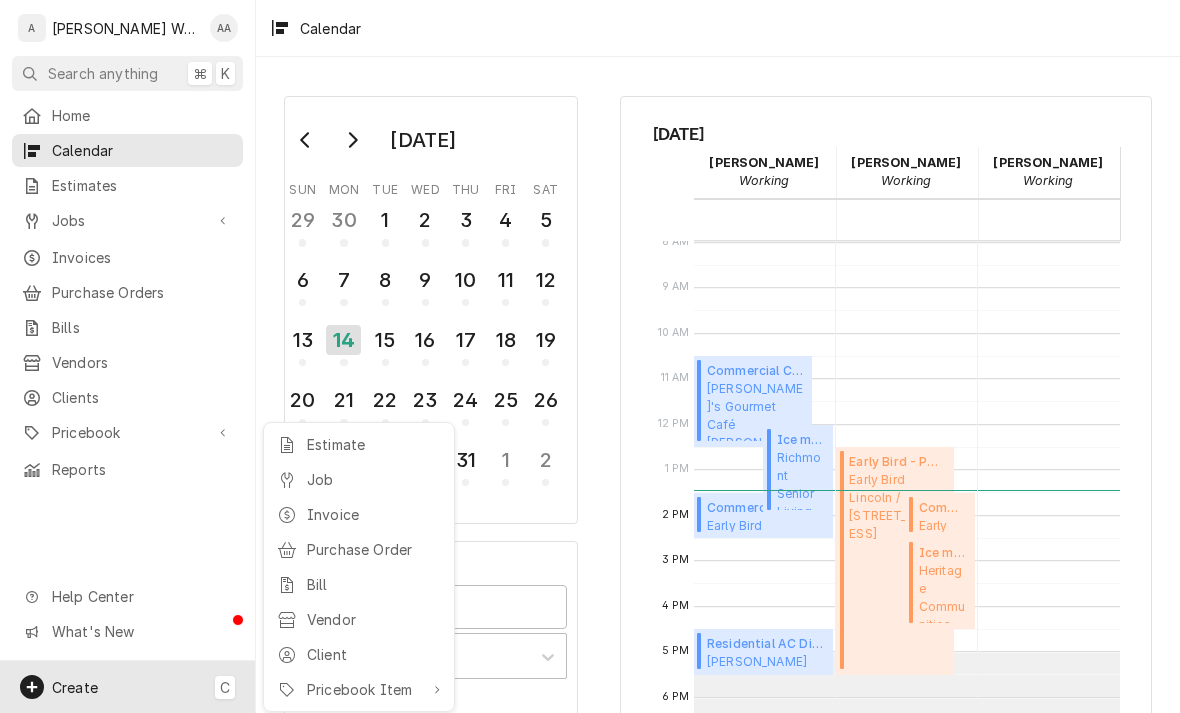 click on "Job" at bounding box center (374, 479) 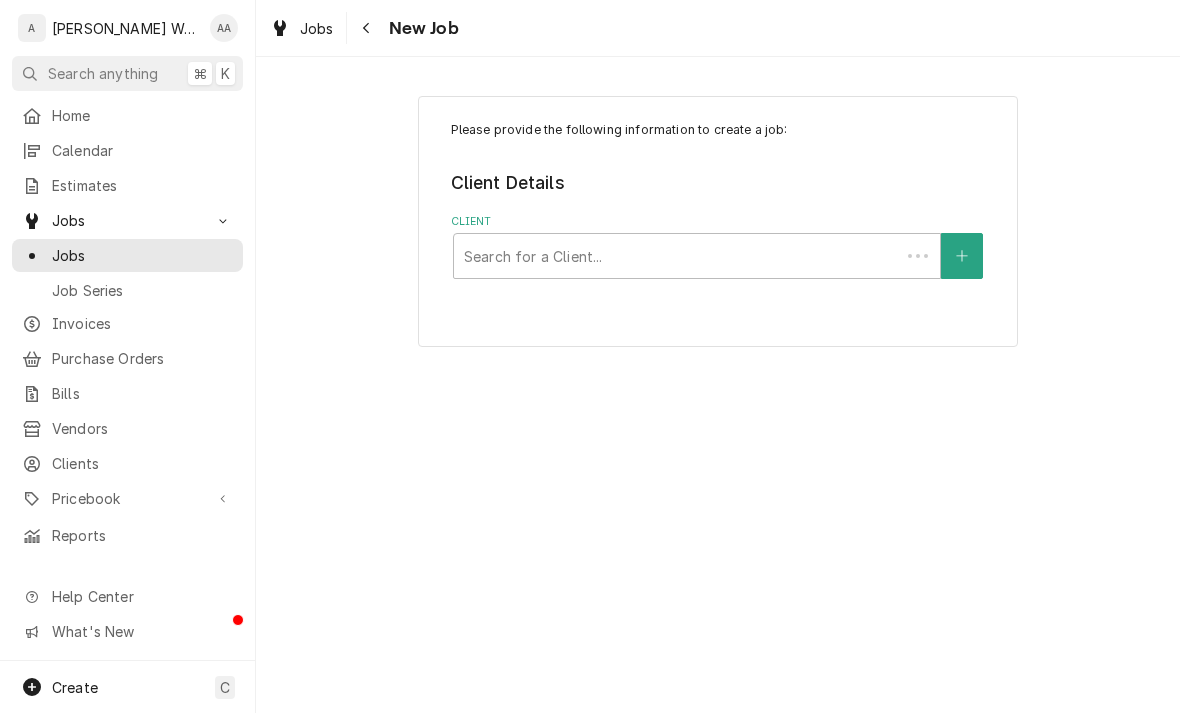 scroll, scrollTop: 0, scrollLeft: 0, axis: both 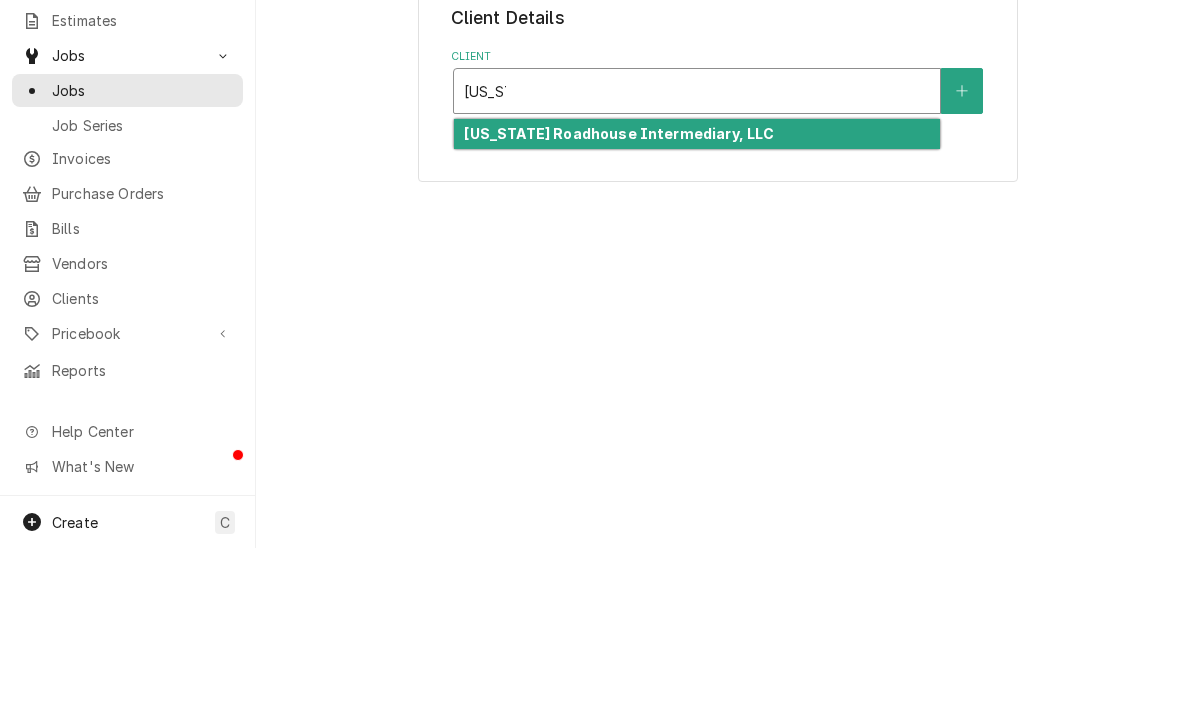 click on "[US_STATE] Roadhouse Intermediary, LLC" at bounding box center [619, 298] 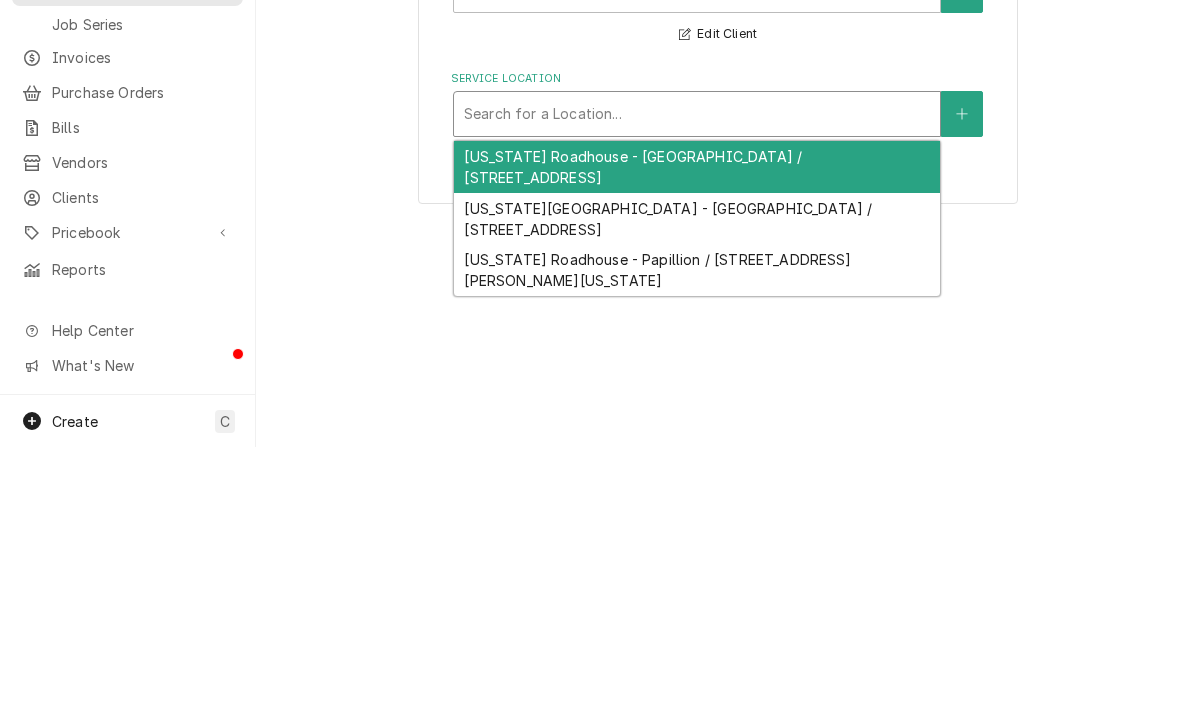 click on "[US_STATE] Roadhouse - [GEOGRAPHIC_DATA] / [STREET_ADDRESS]" at bounding box center (697, 433) 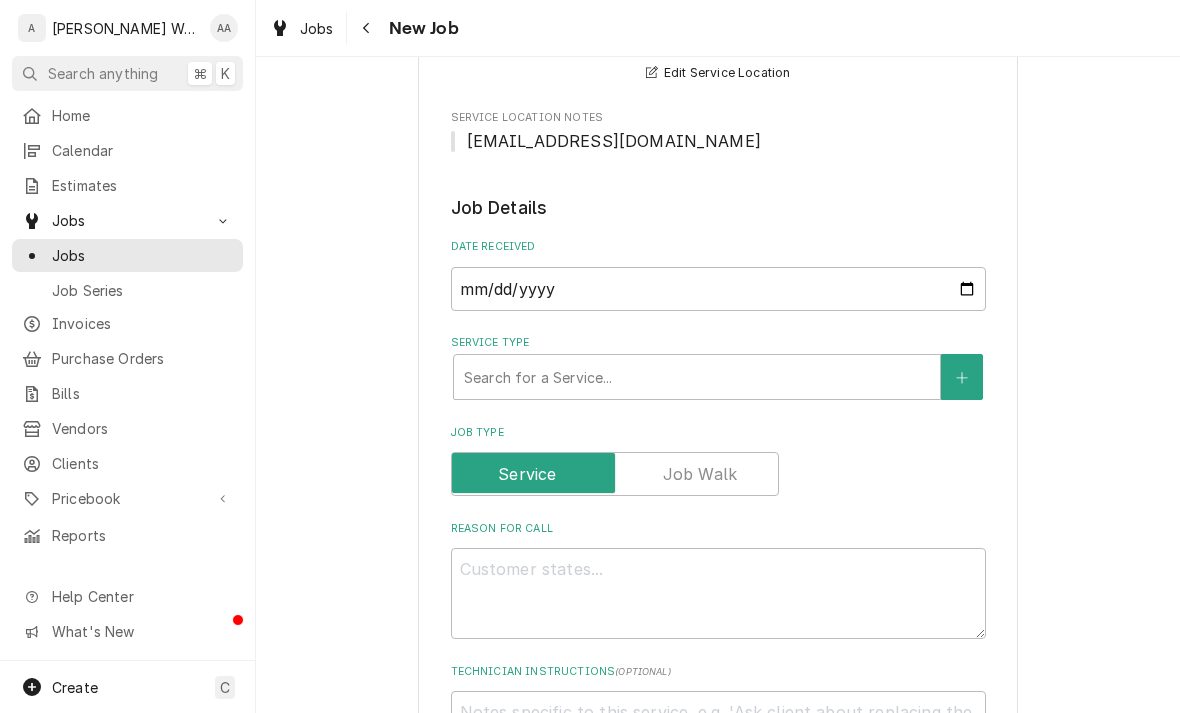 scroll, scrollTop: 350, scrollLeft: 0, axis: vertical 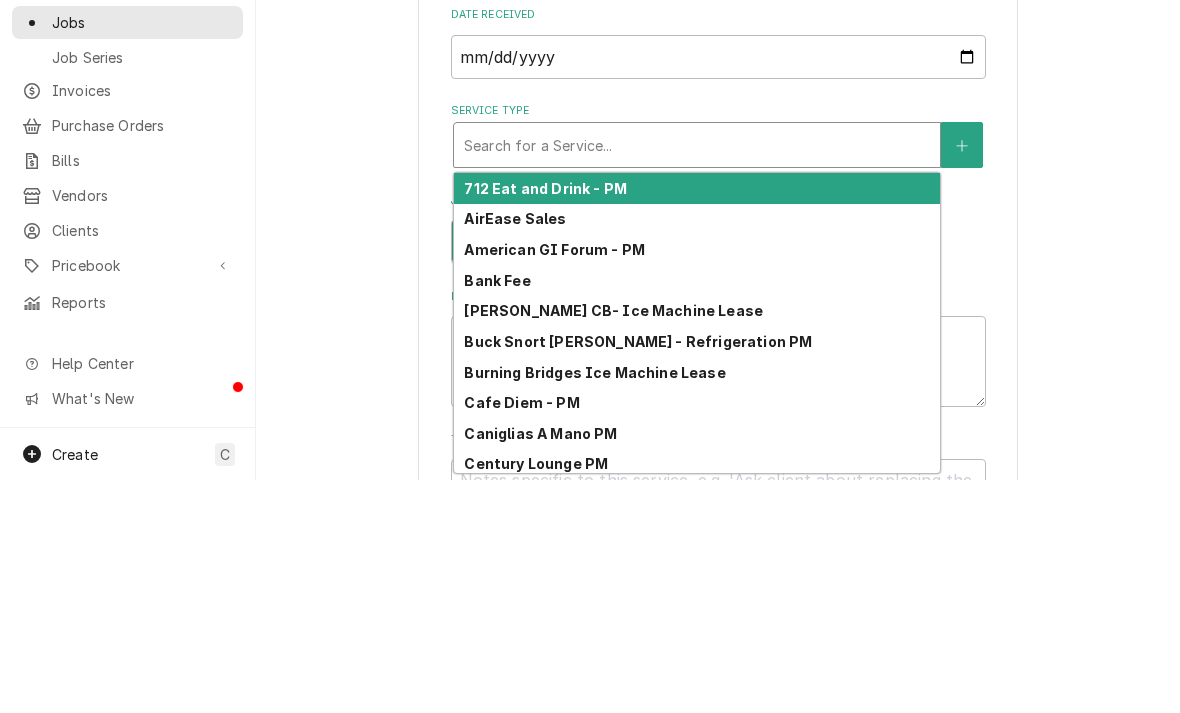 type on "c" 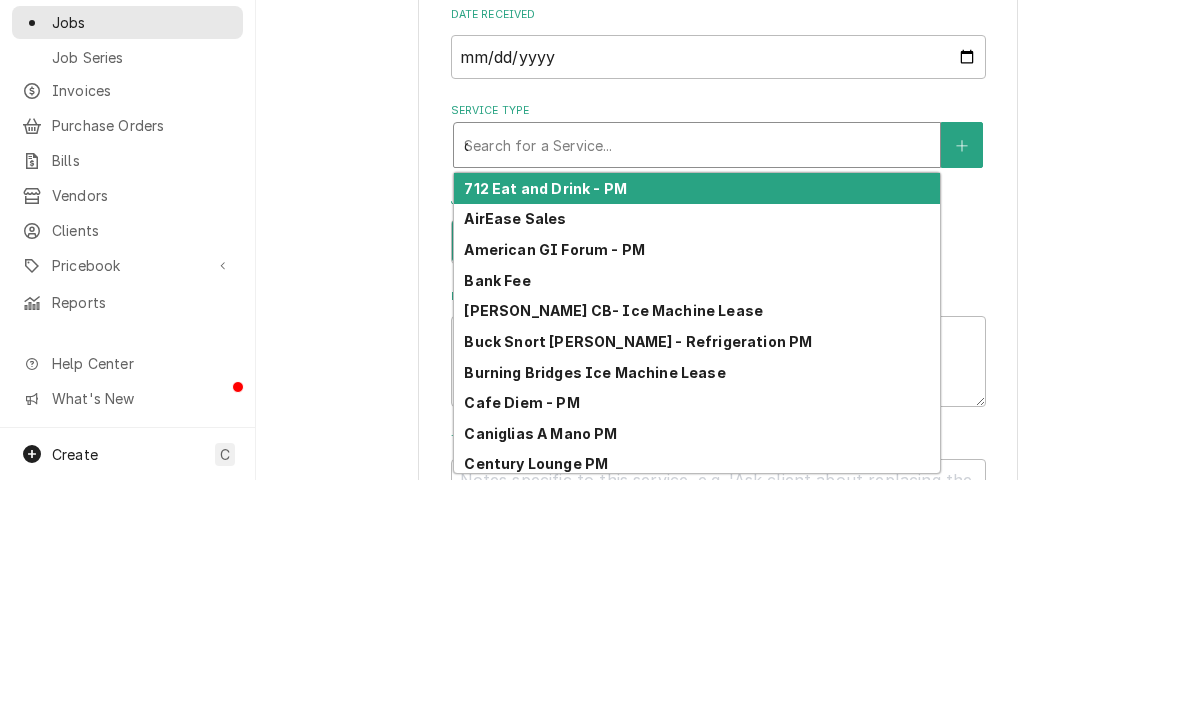 type on "x" 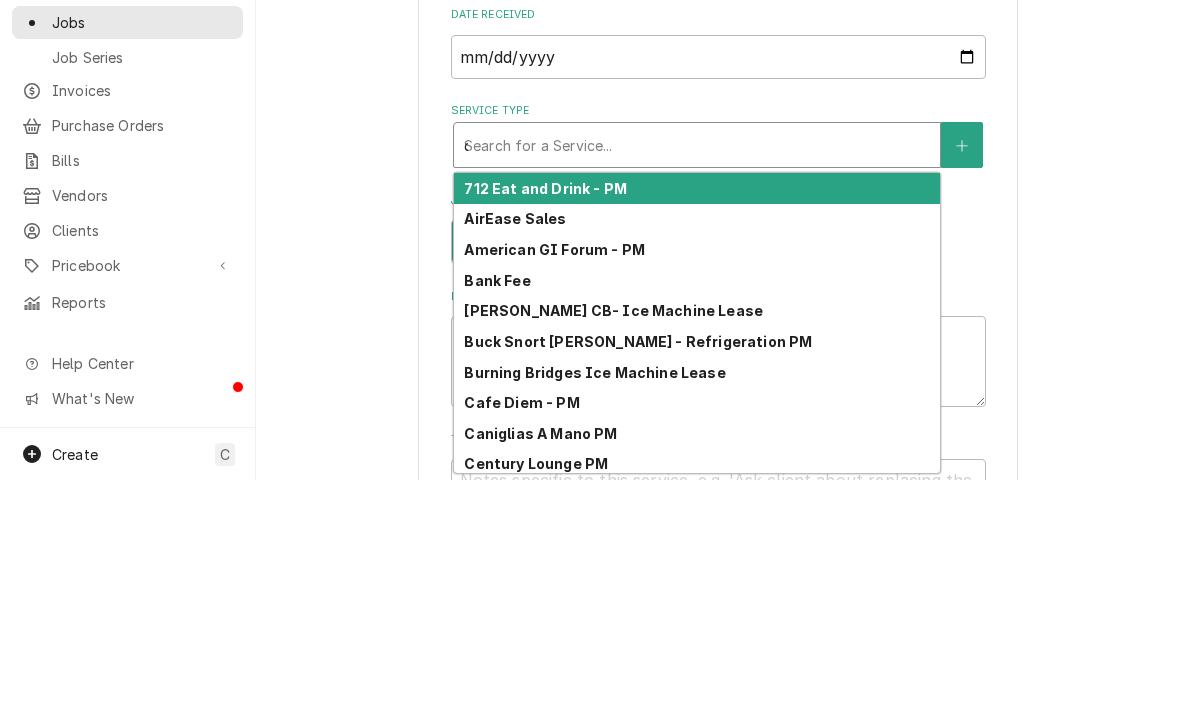 type on "x" 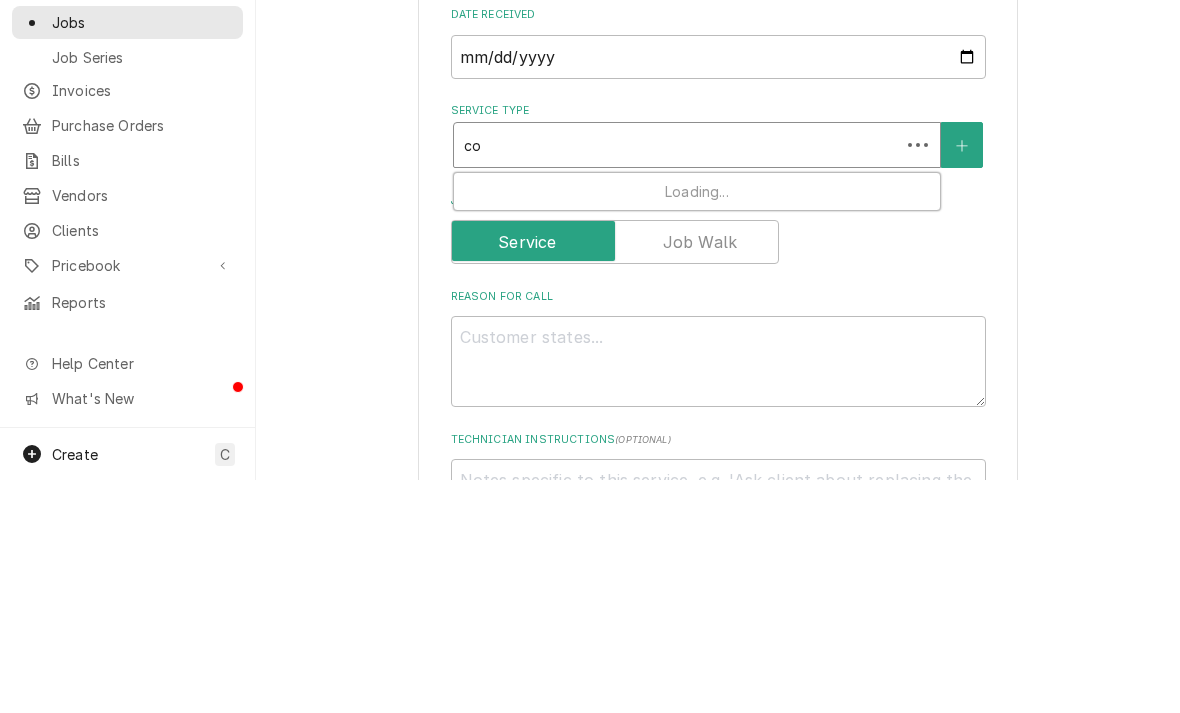 type on "com" 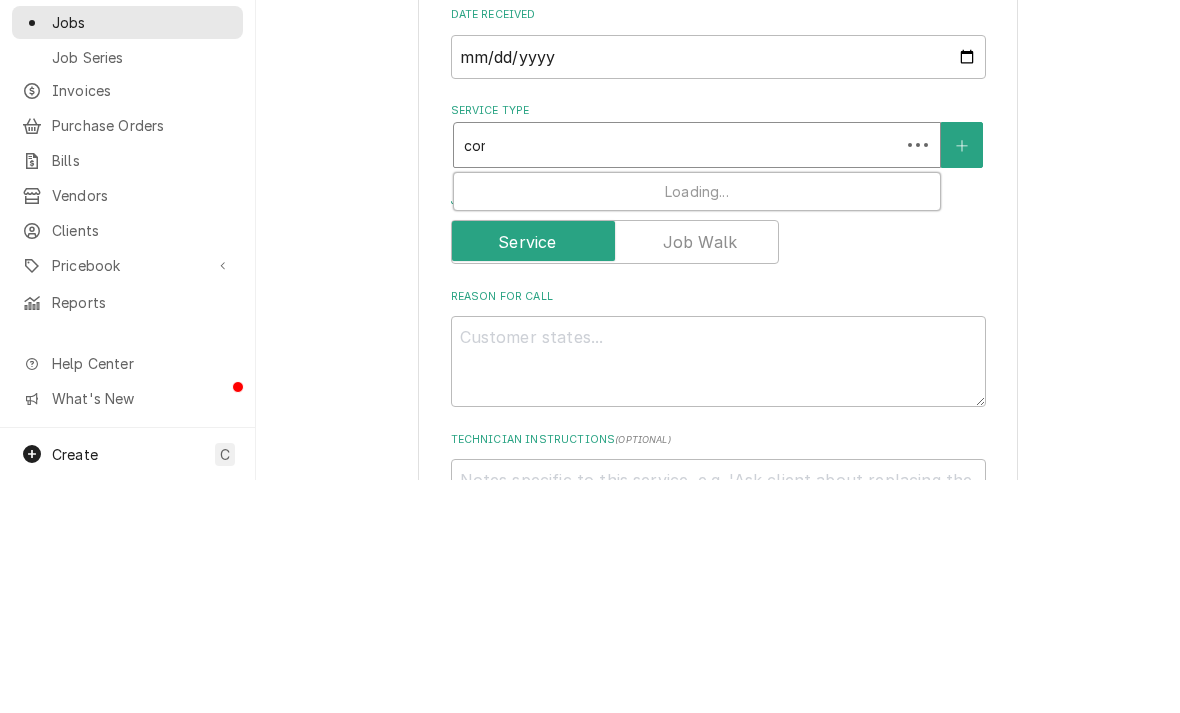 type on "x" 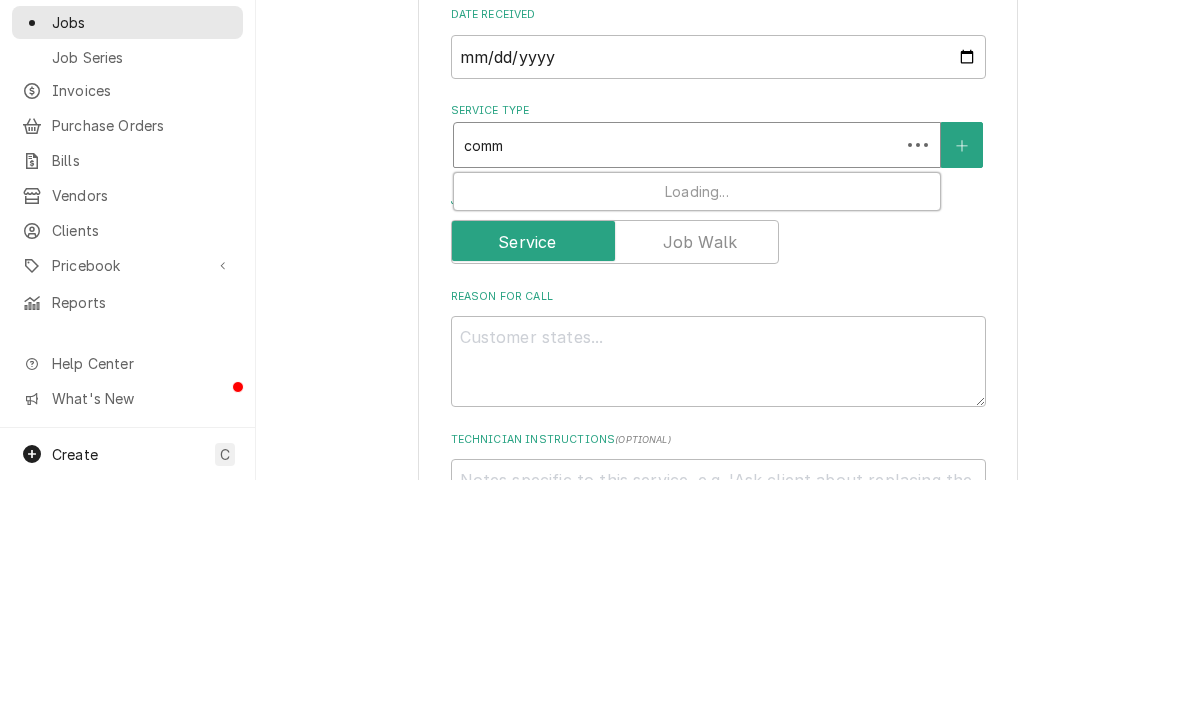 type on "comme" 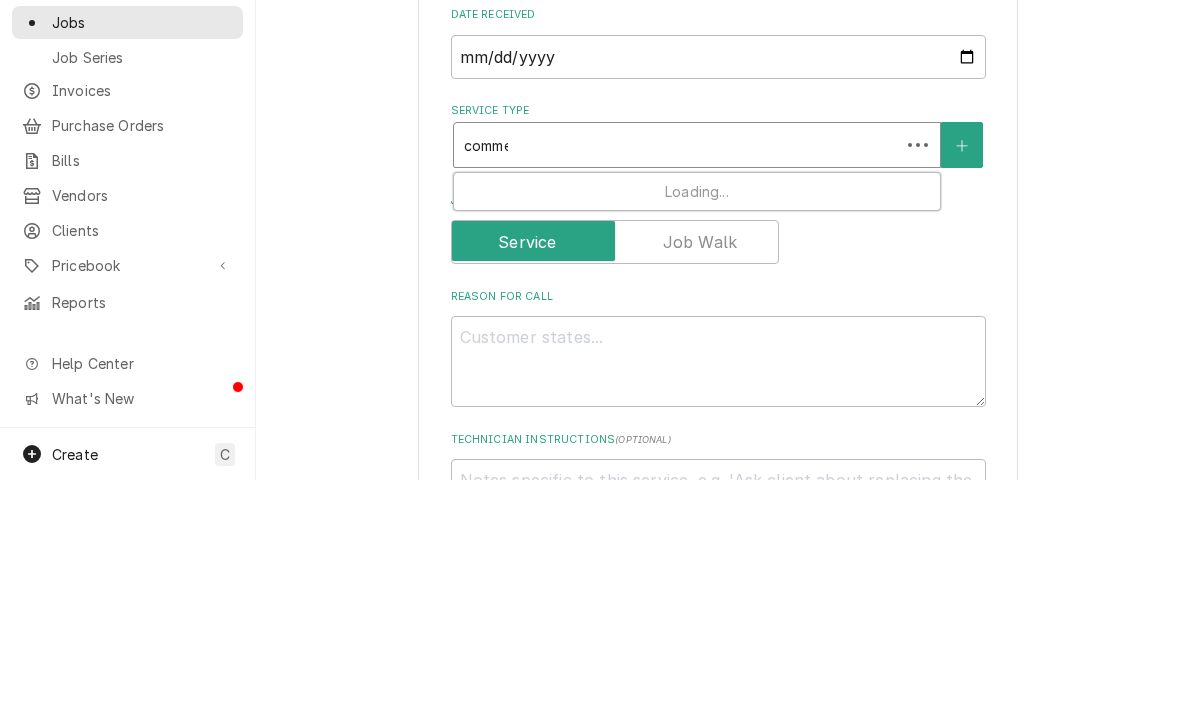 type on "x" 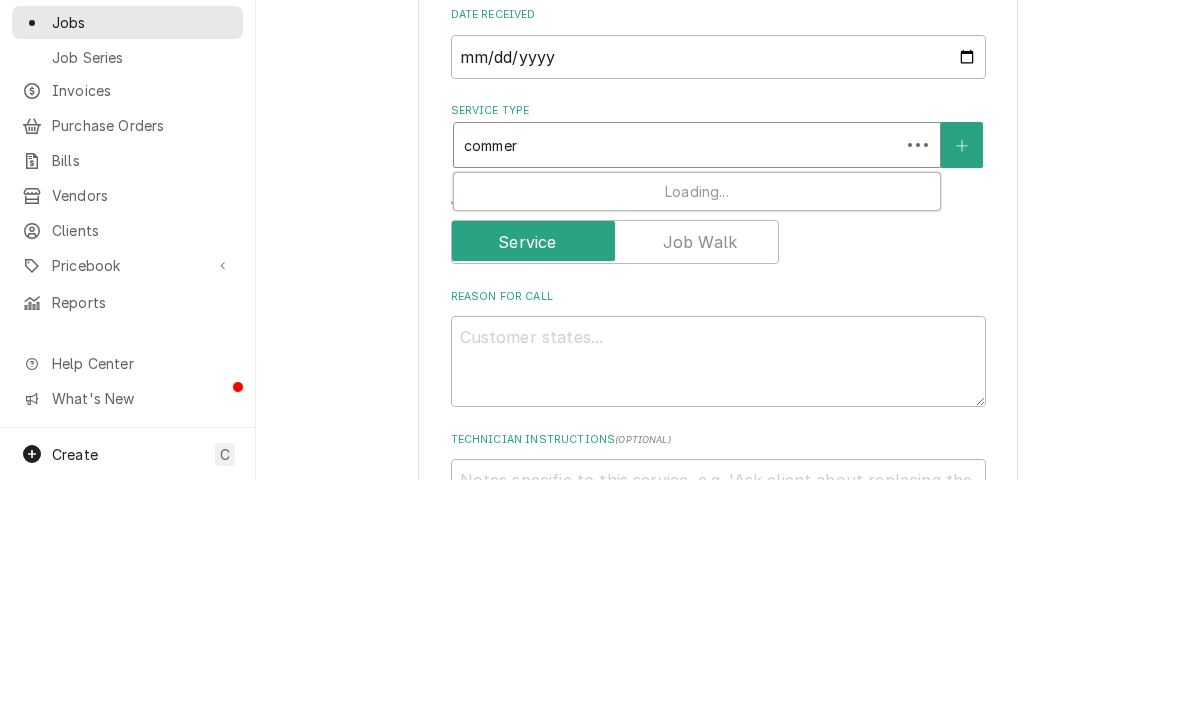 type on "commerc" 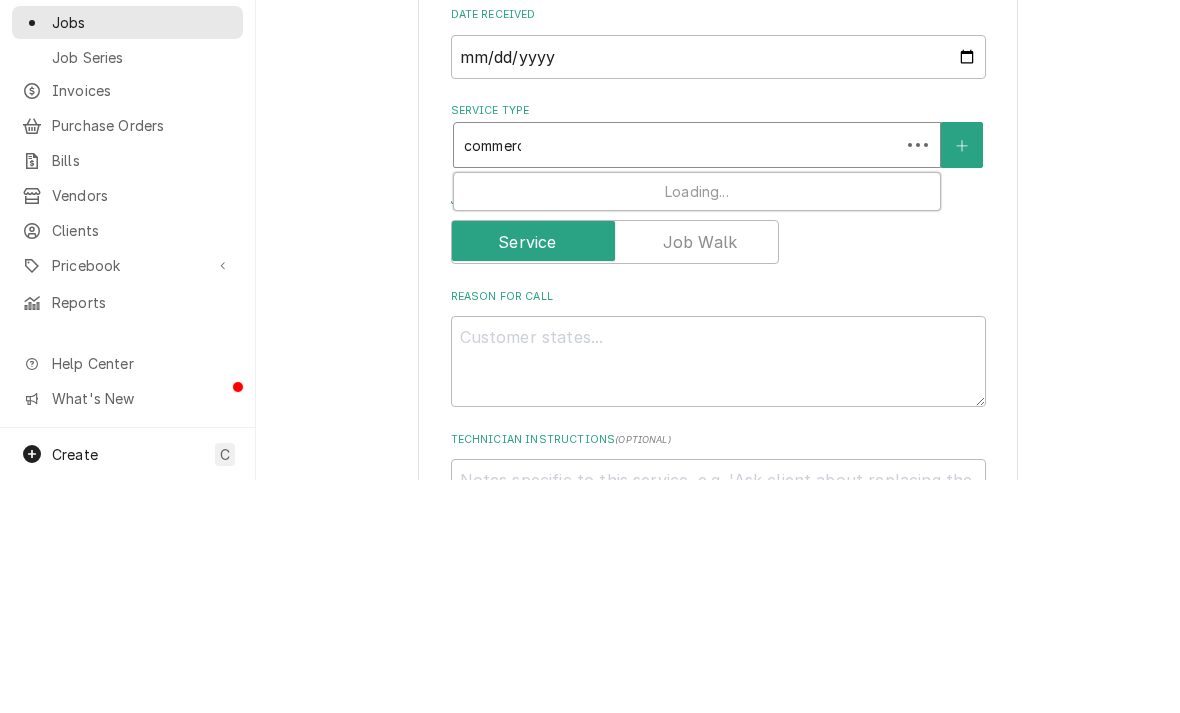 type on "x" 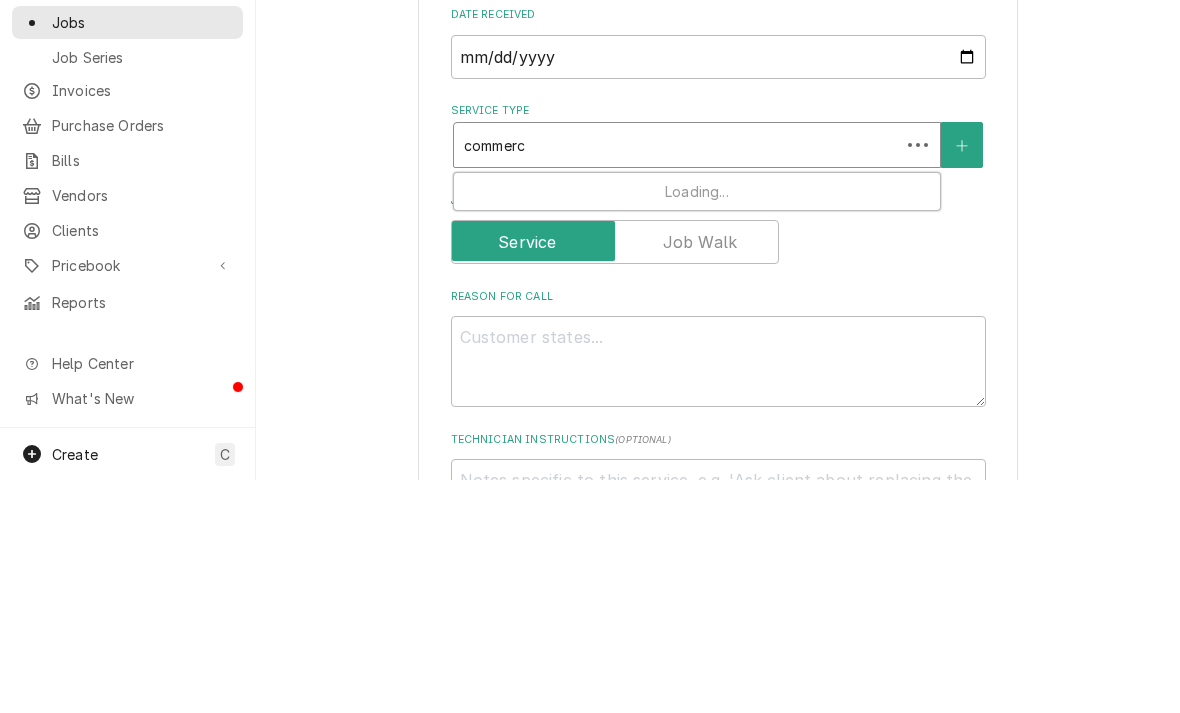 type on "commerci" 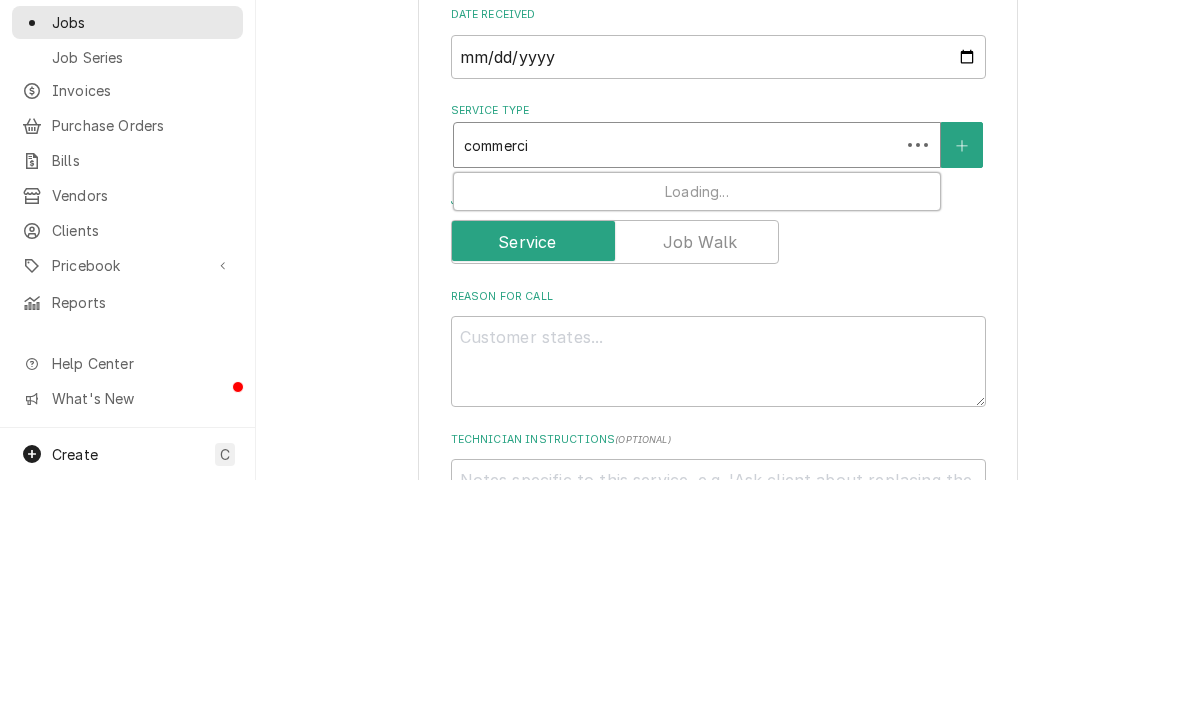type on "x" 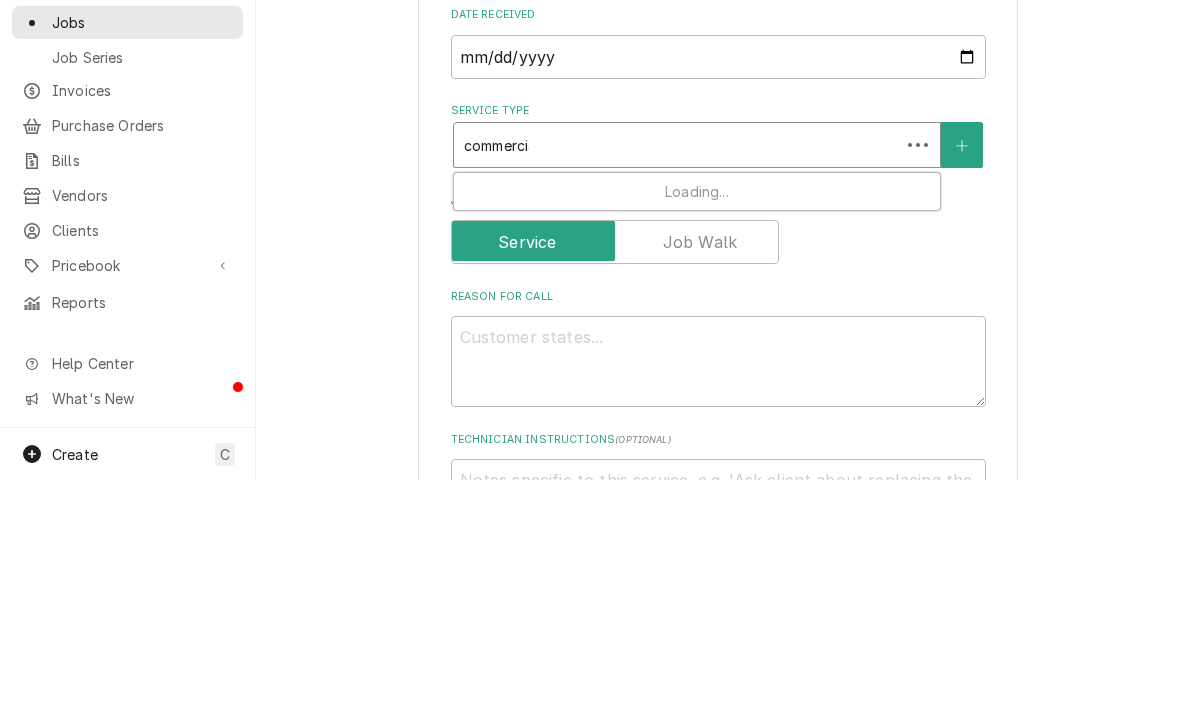 type on "x" 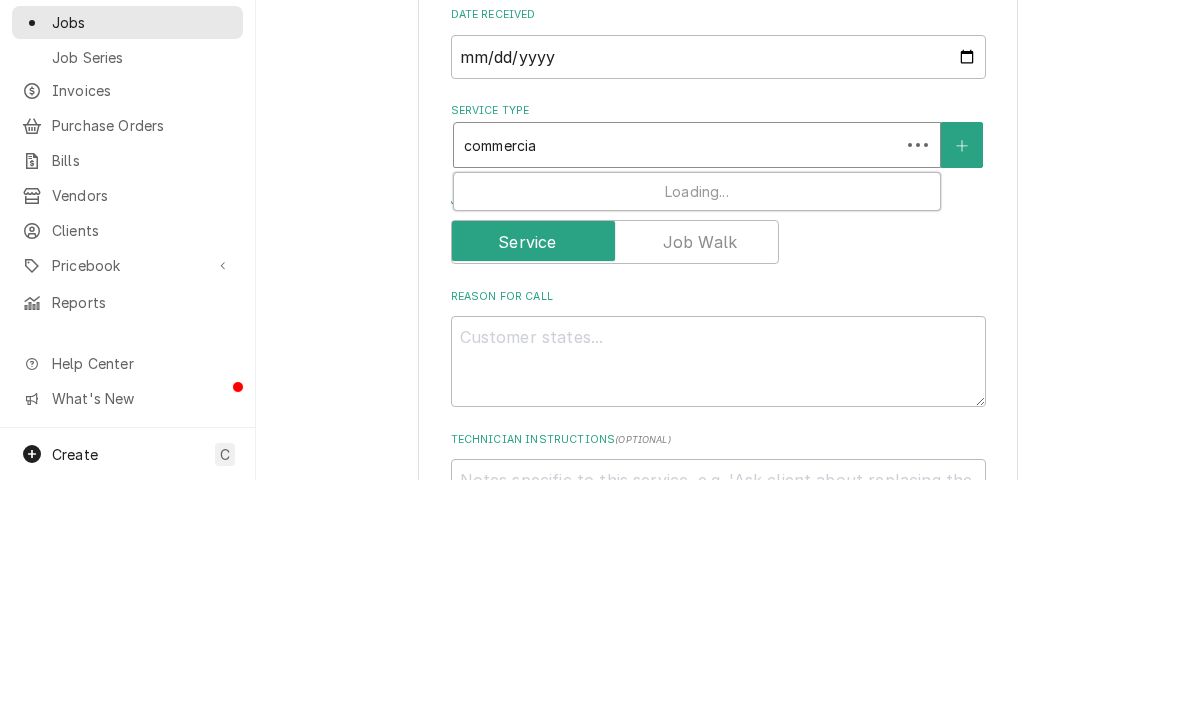 type on "commercial" 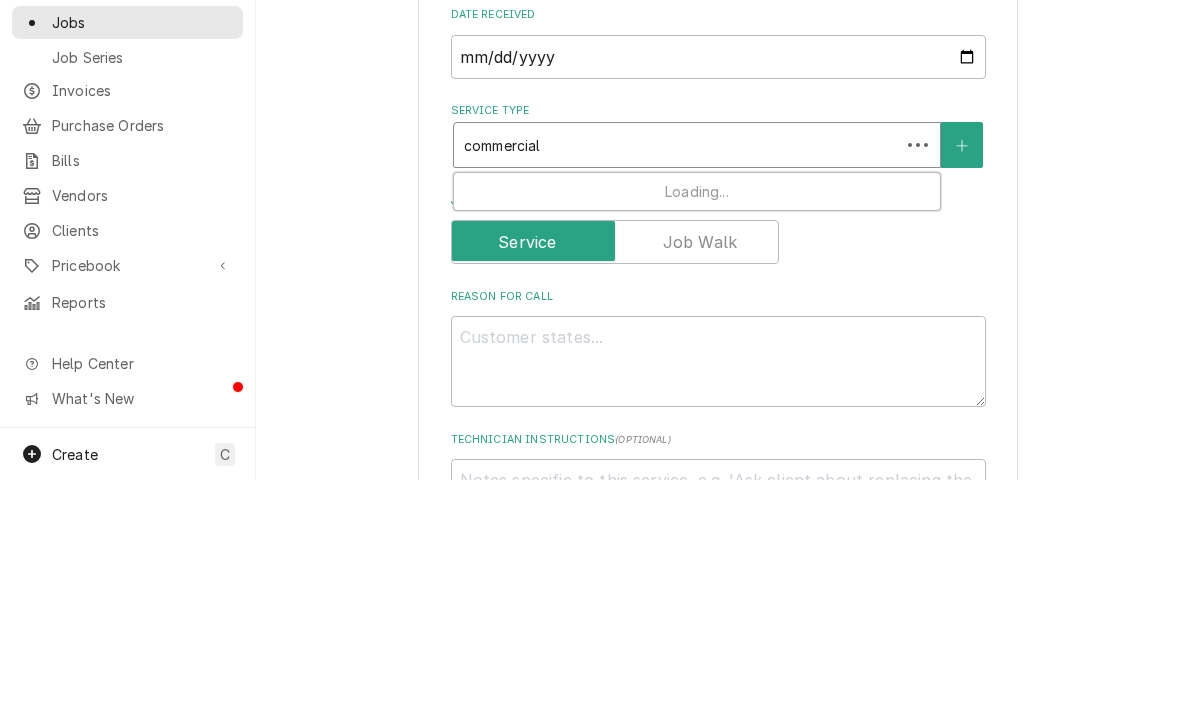 type on "x" 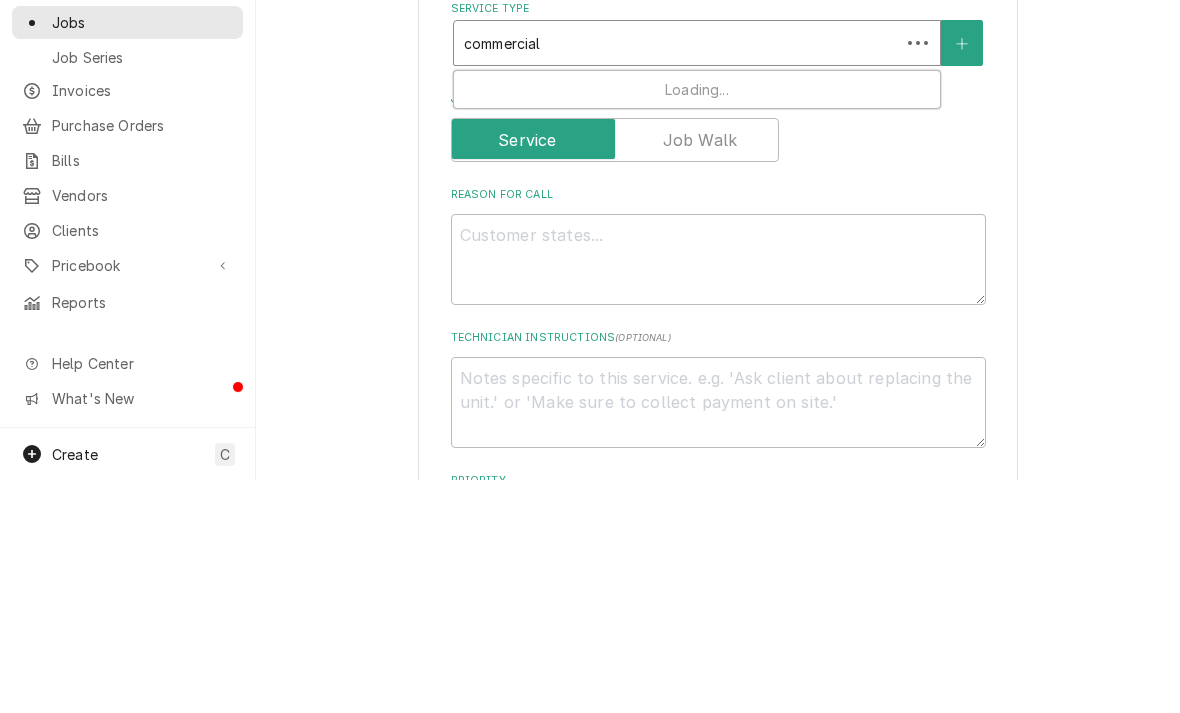scroll, scrollTop: 461, scrollLeft: 0, axis: vertical 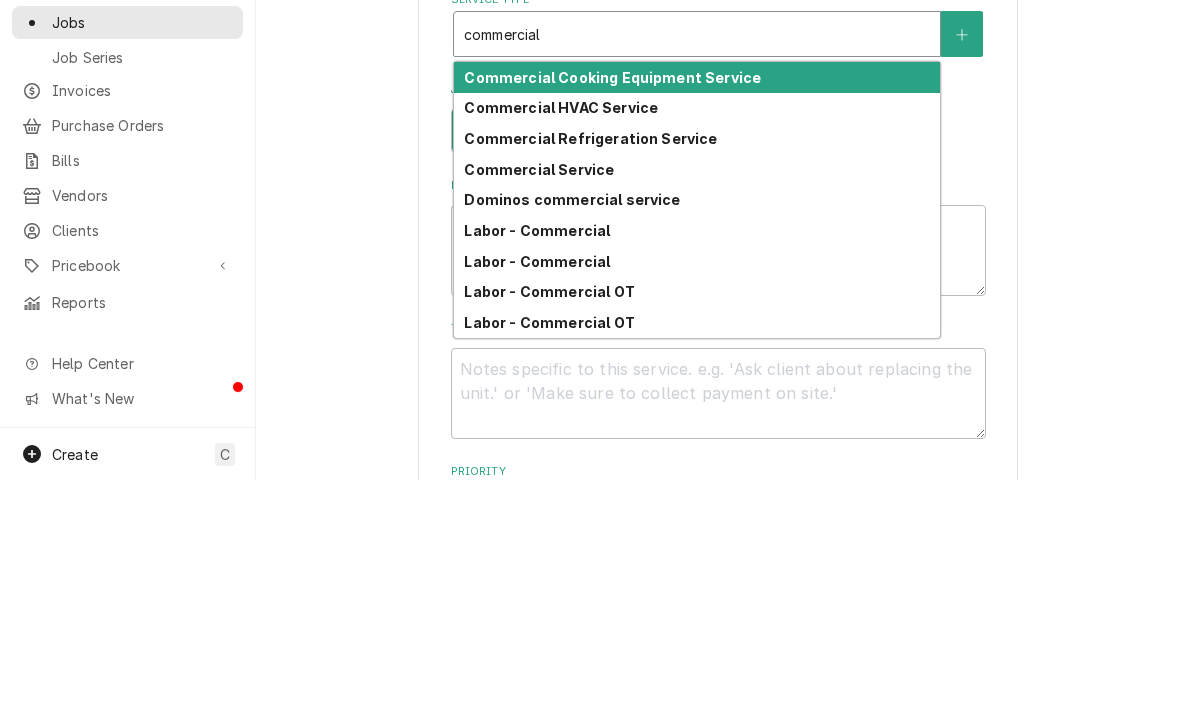 click on "Commercial Refrigeration Service" at bounding box center [590, 371] 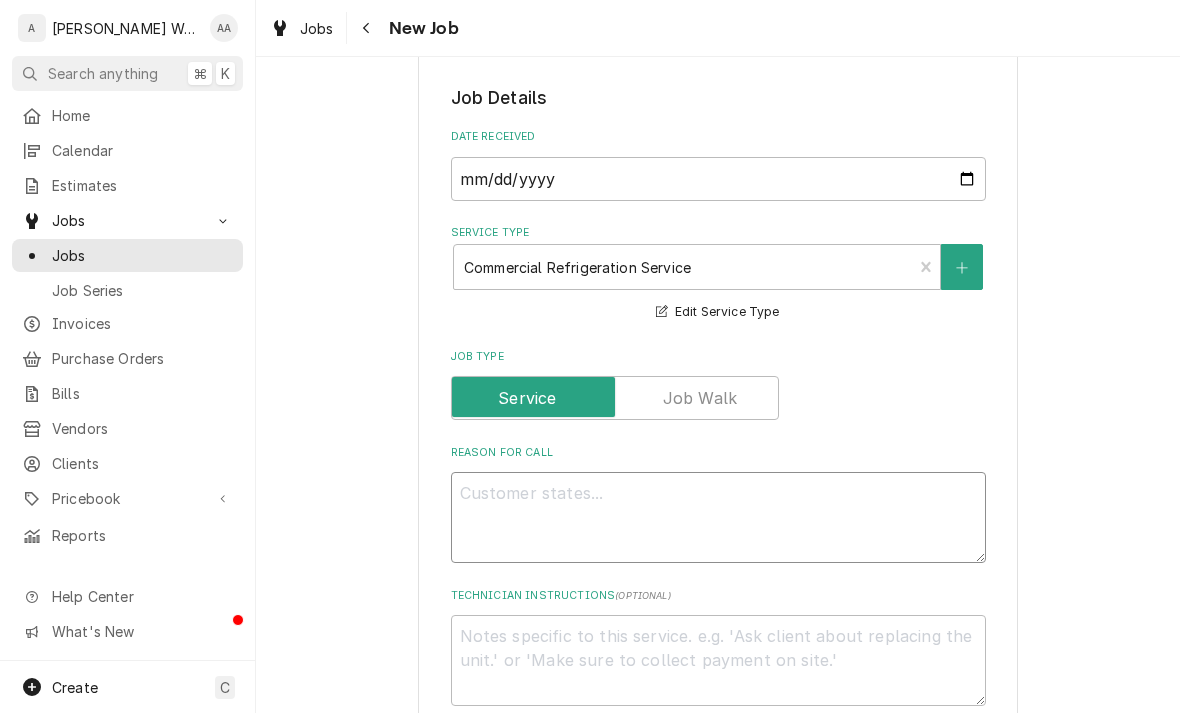 click on "Reason For Call" at bounding box center [718, 517] 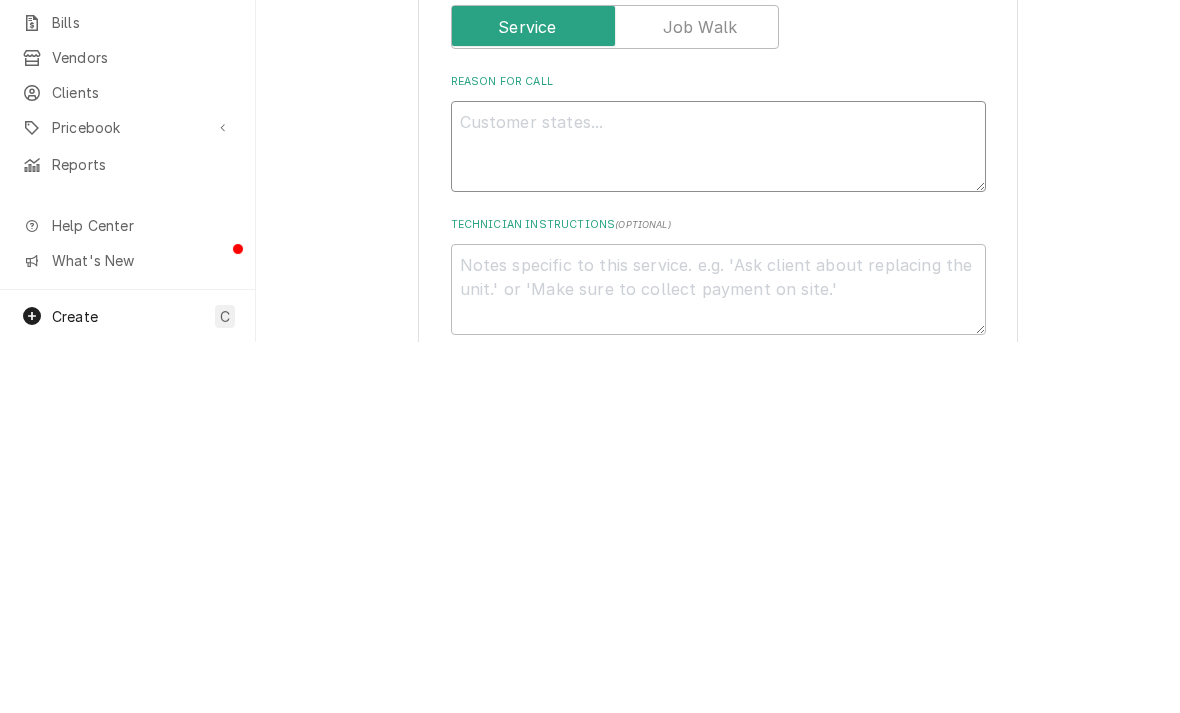 type on "x" 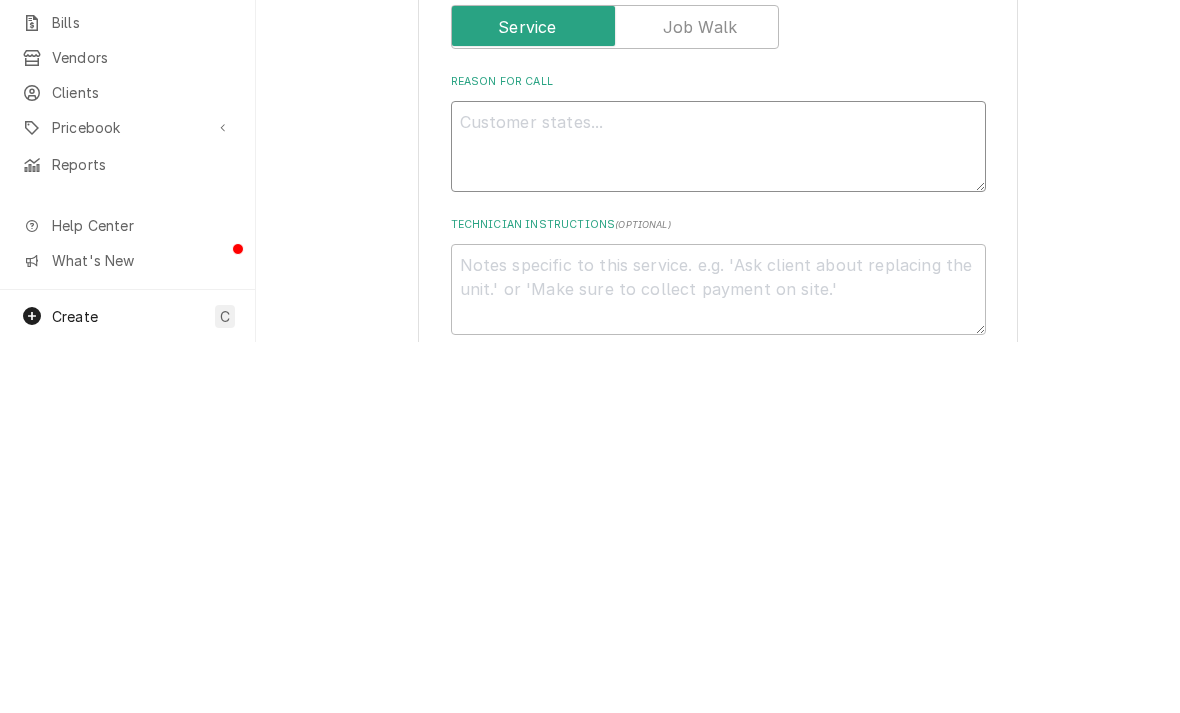 type on "F" 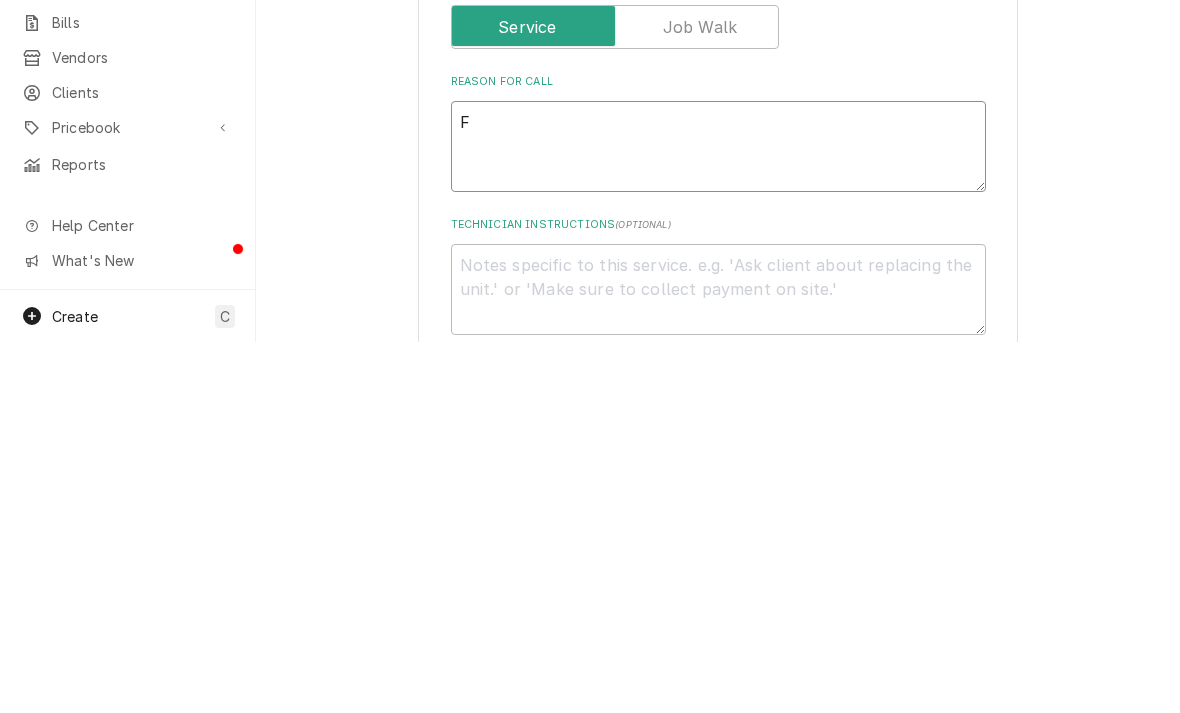 type on "x" 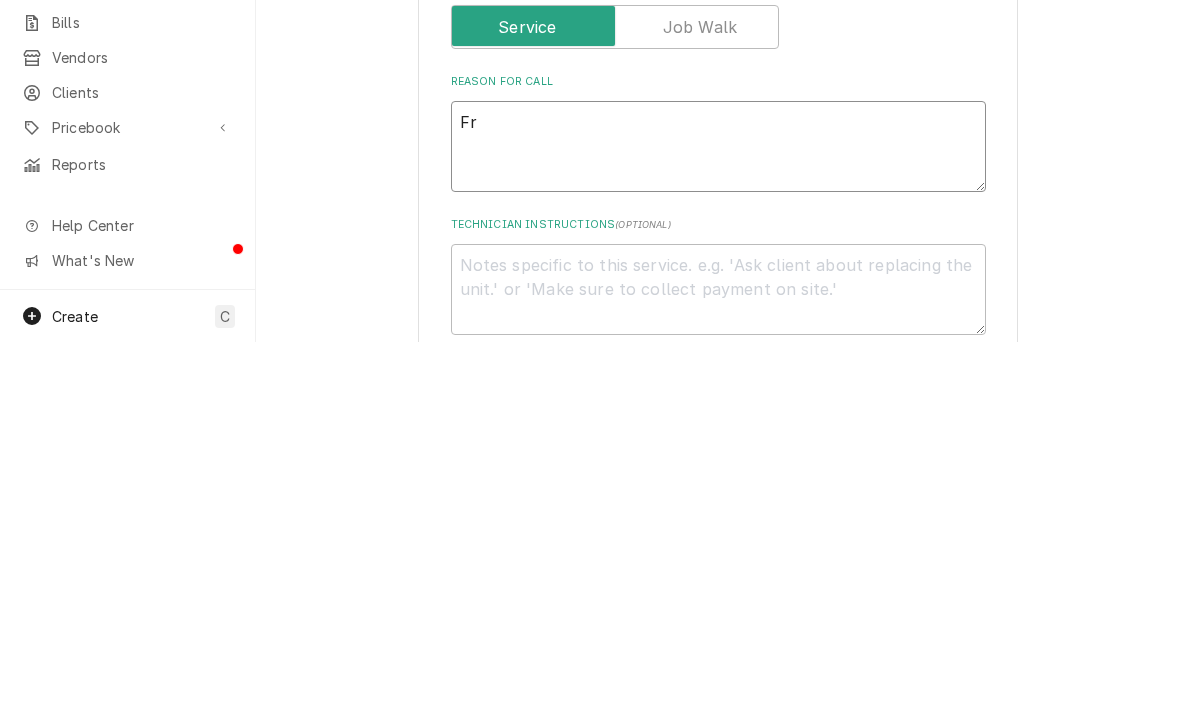 type on "Fry" 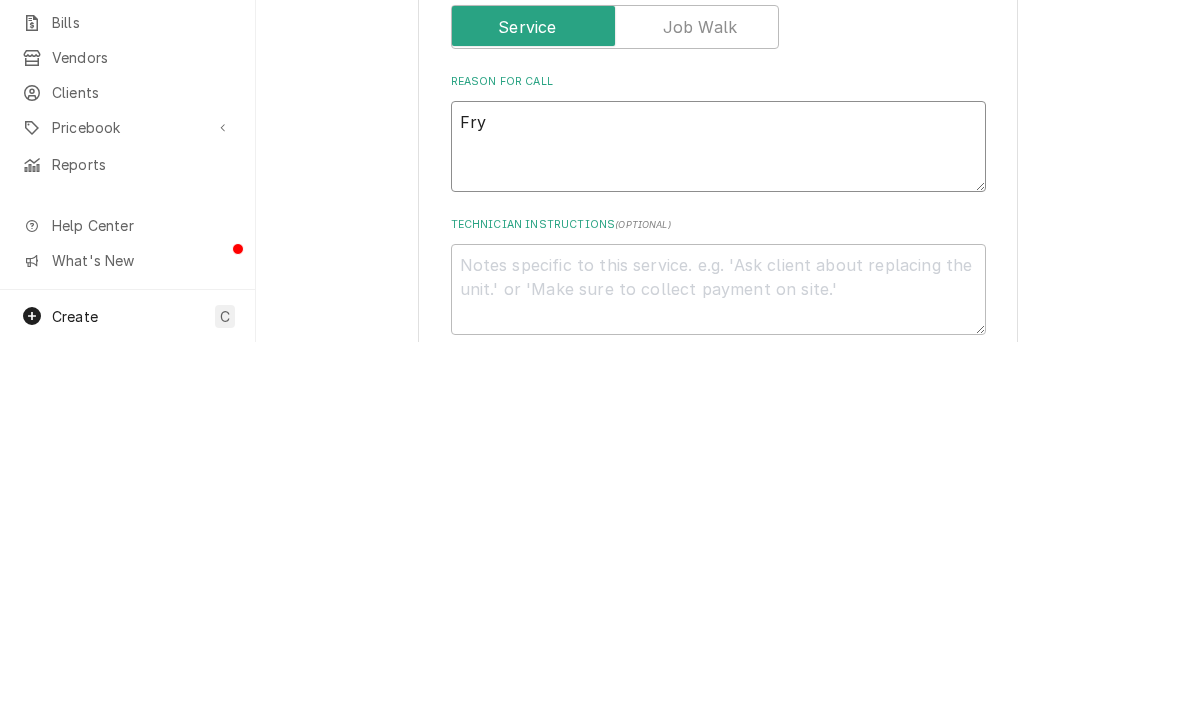 type on "x" 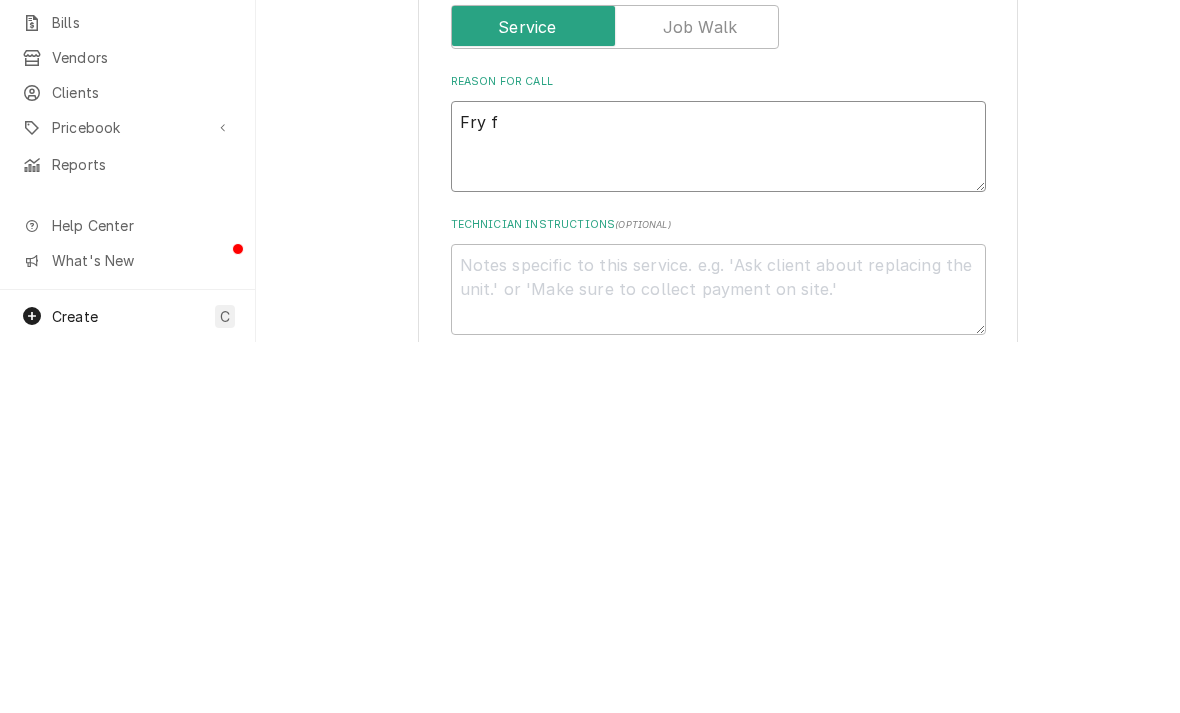 type on "x" 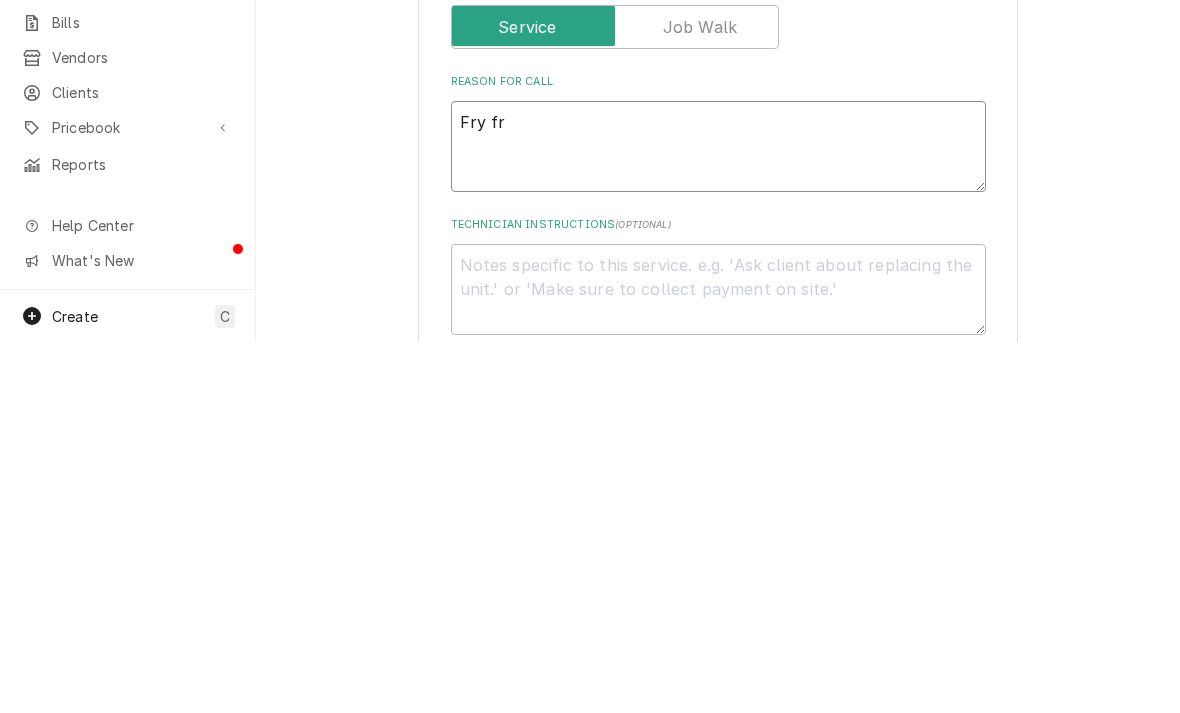 type on "Fry fre" 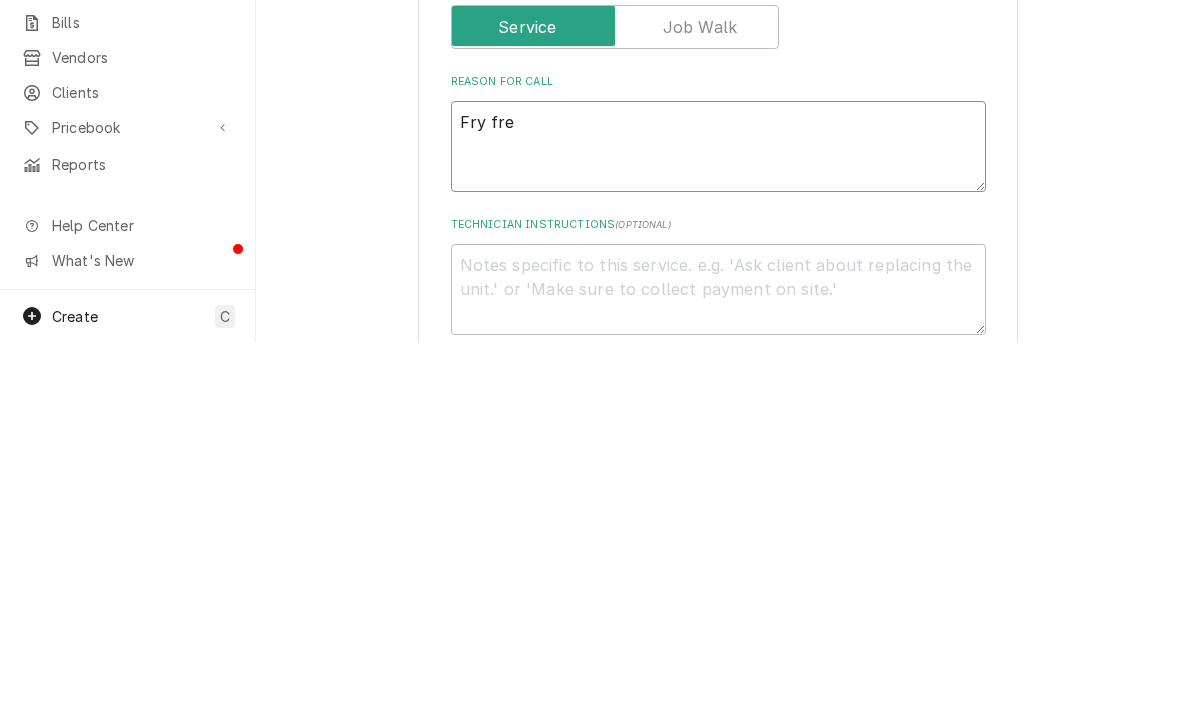 type on "x" 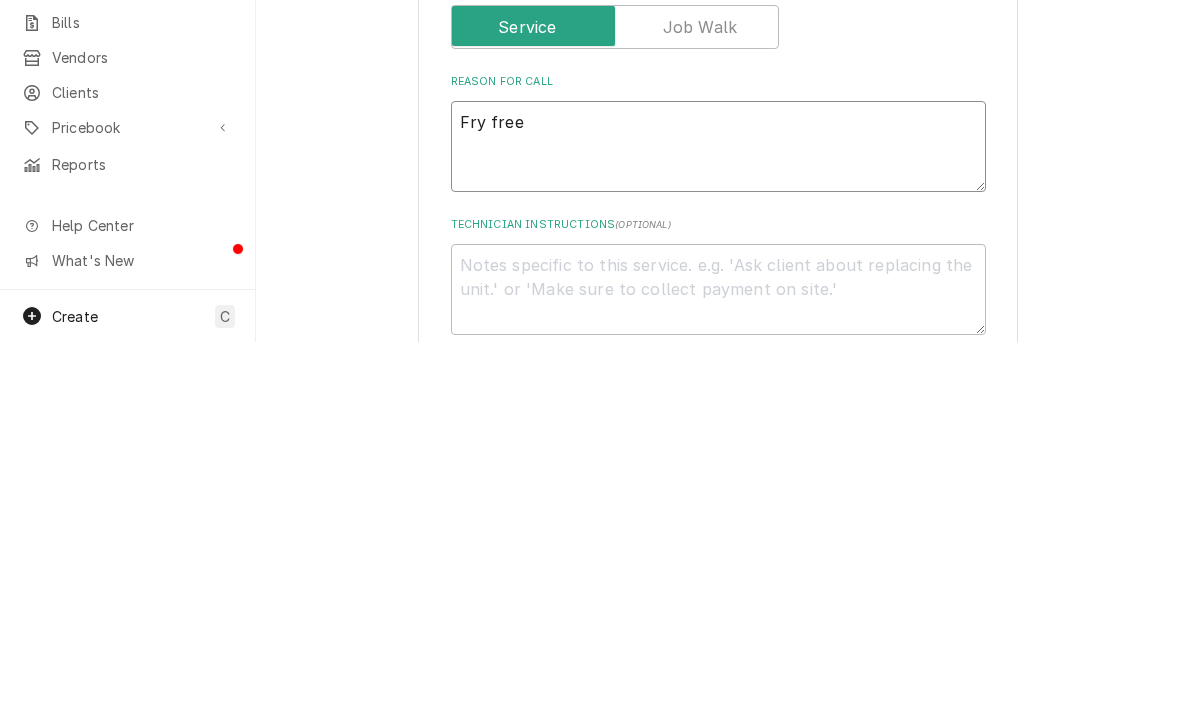 type on "x" 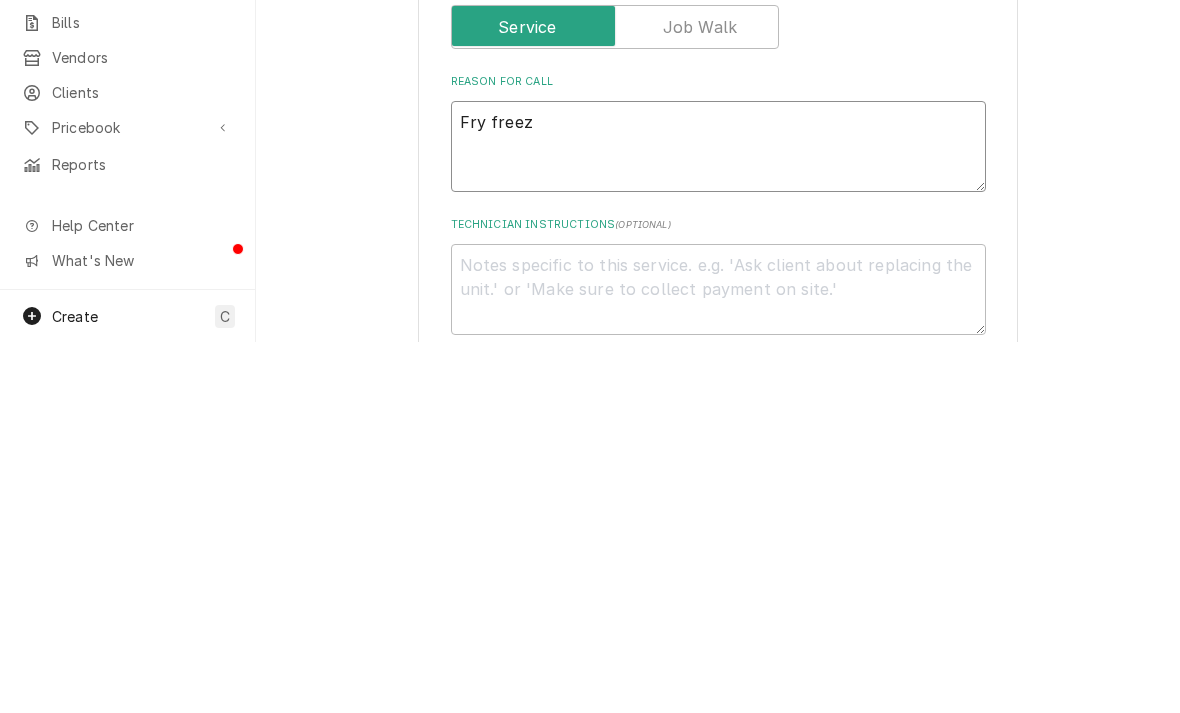 type on "x" 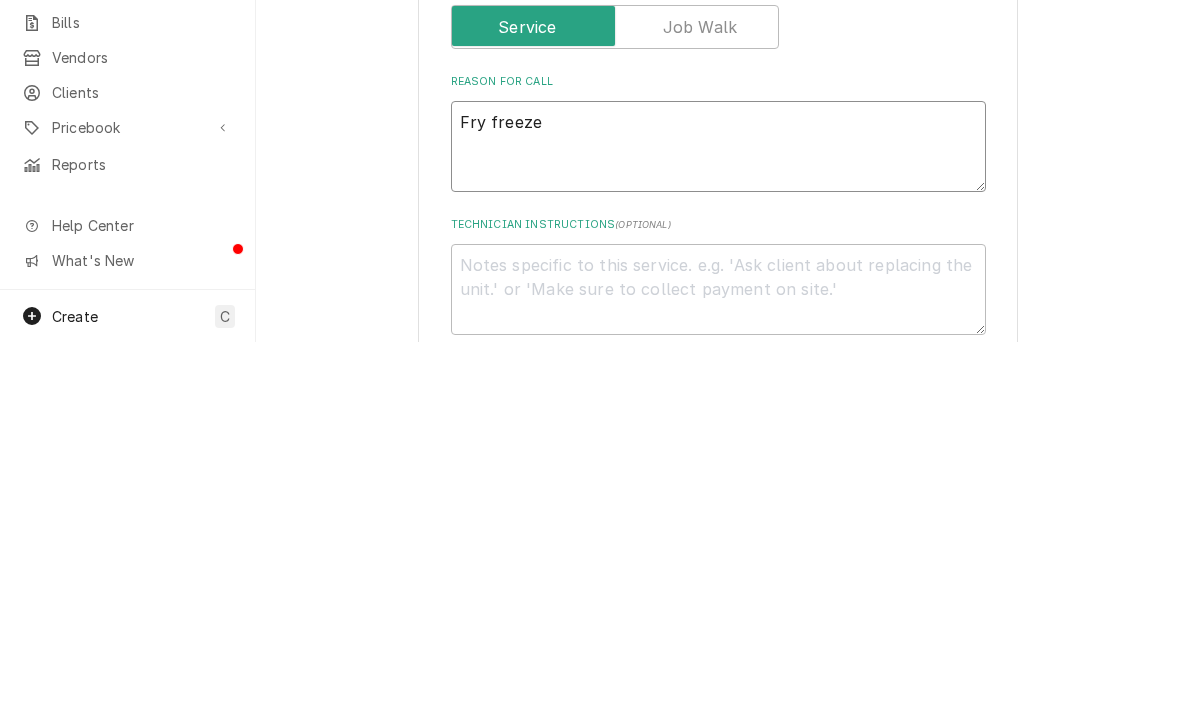 type on "x" 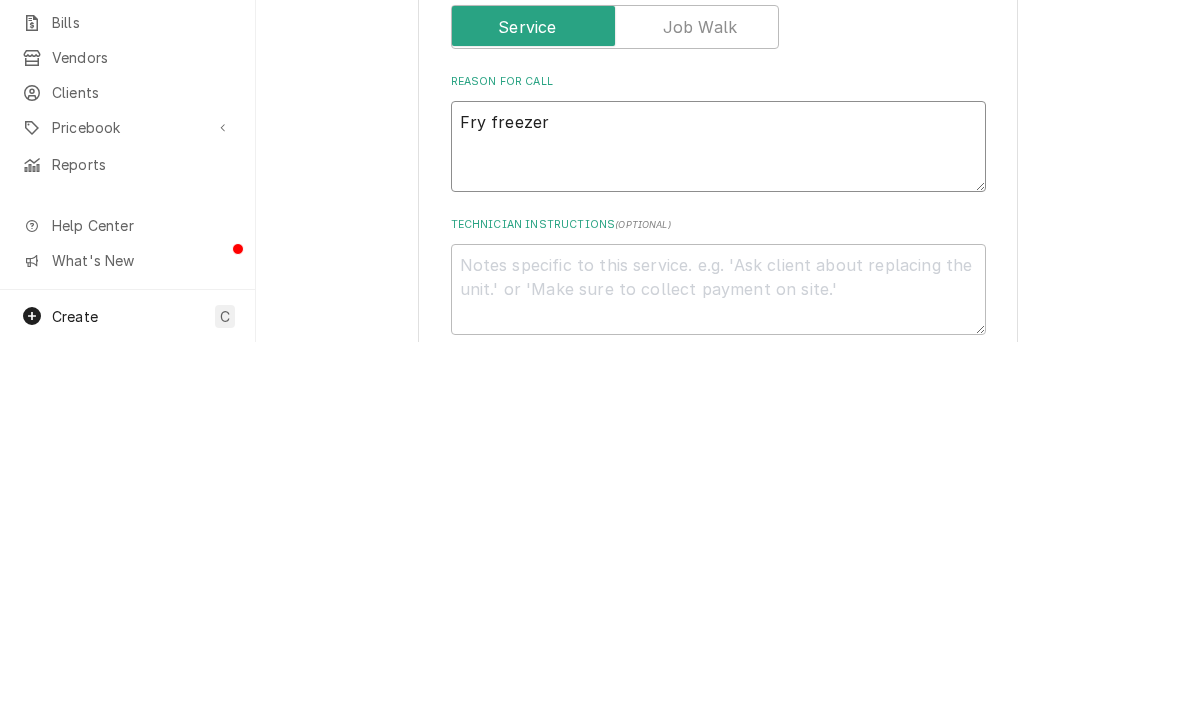 type on "x" 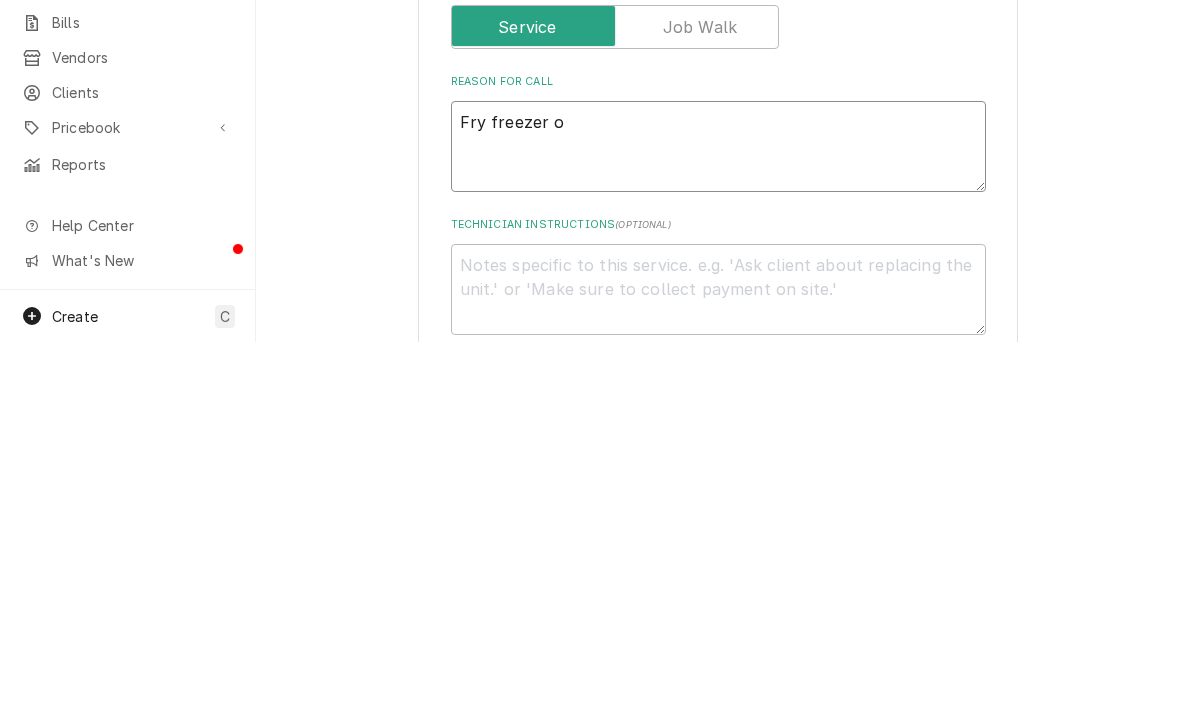 type on "x" 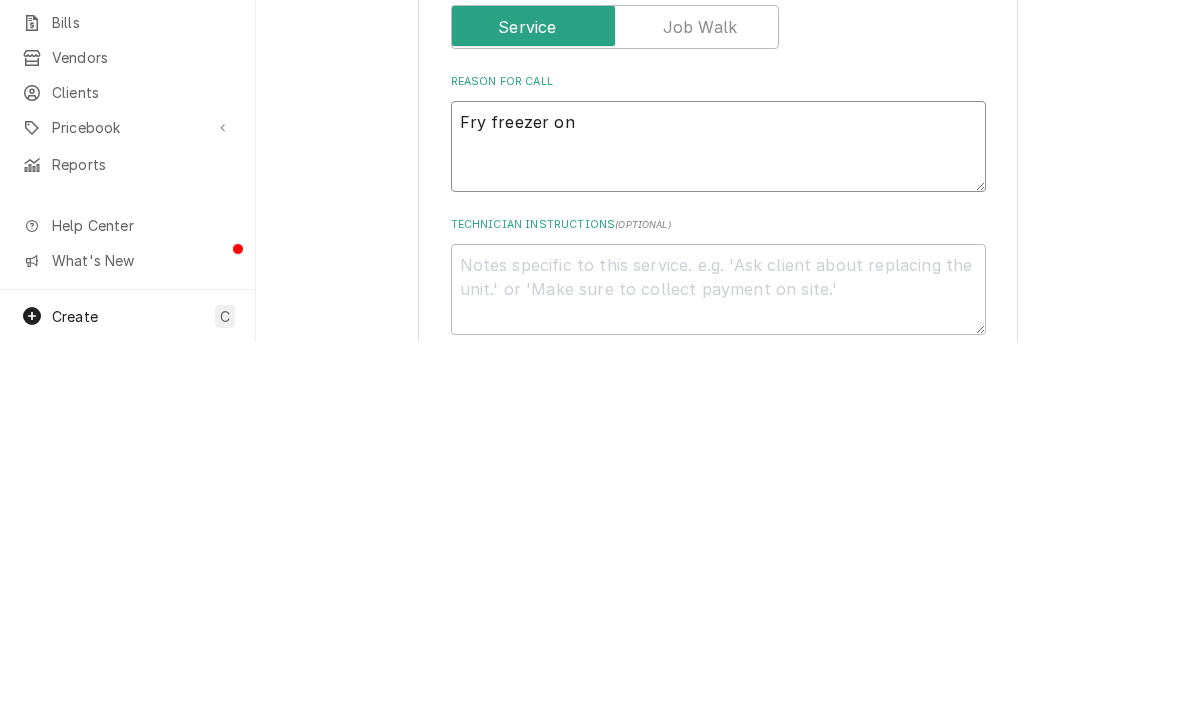 type on "x" 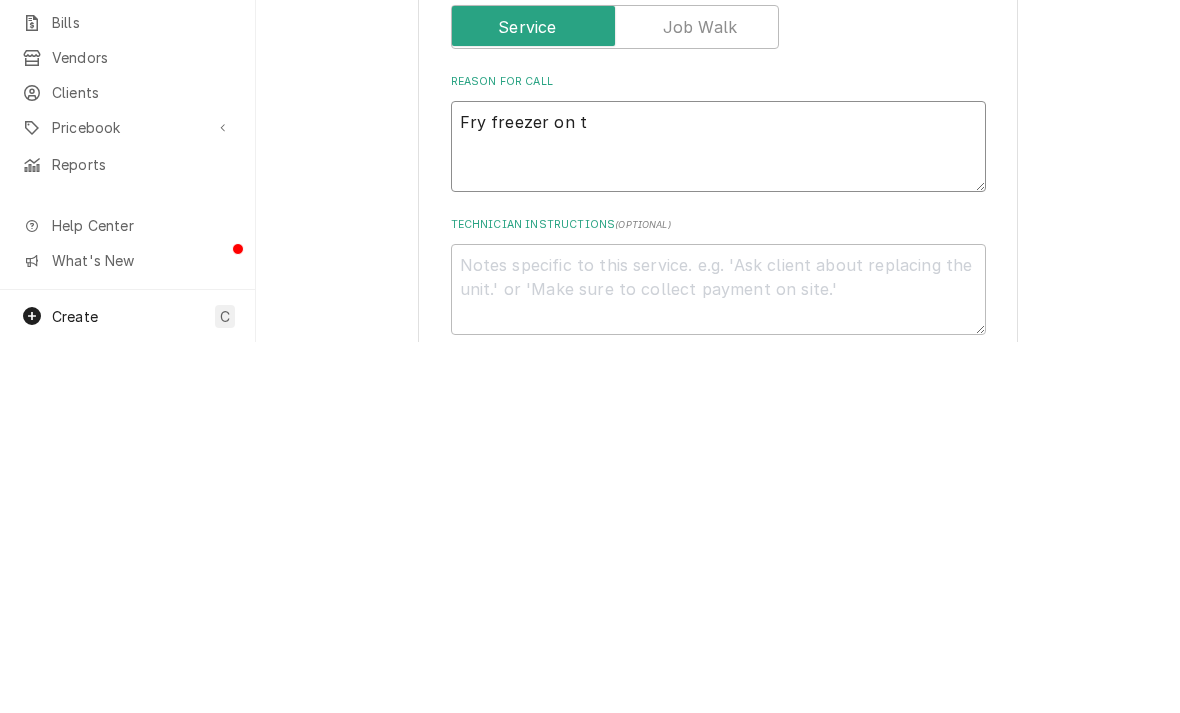 type on "x" 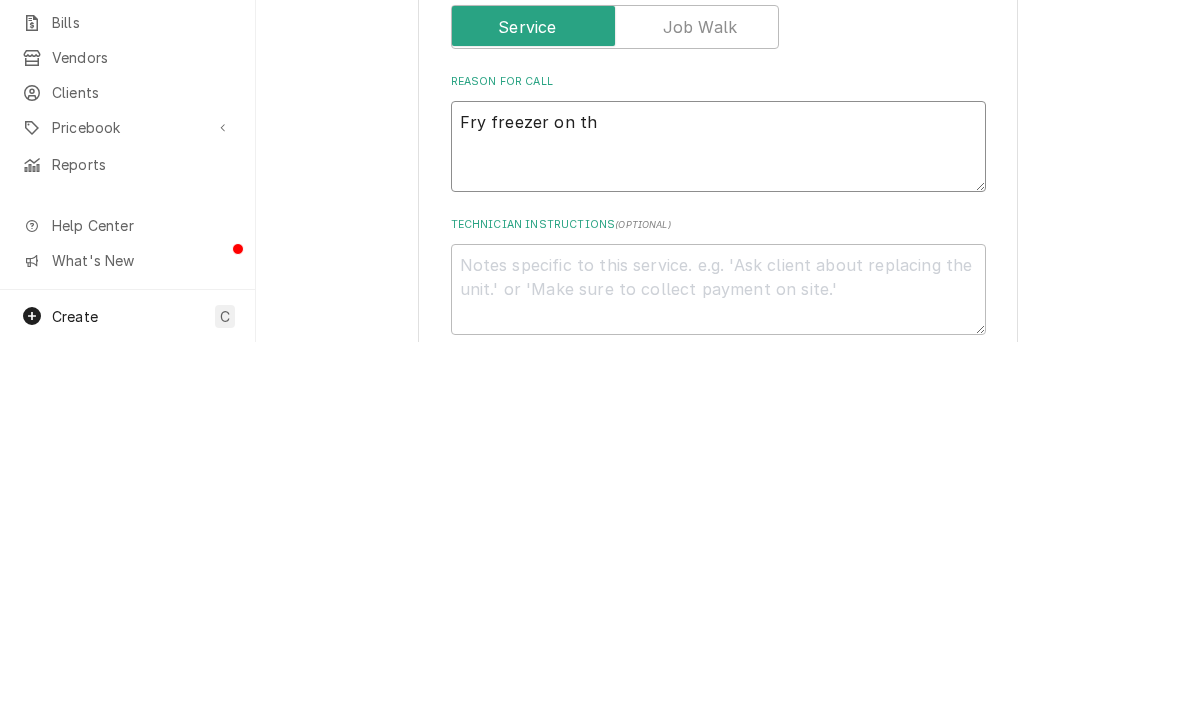 type on "x" 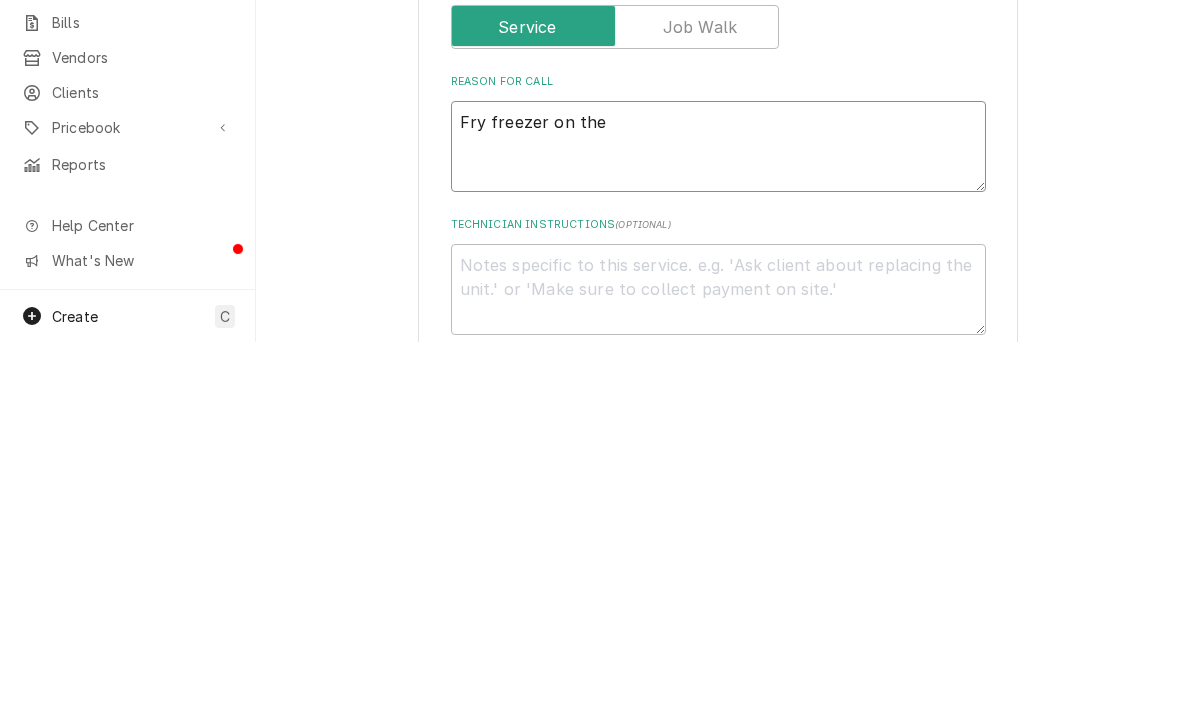 type on "Fry freezer on the" 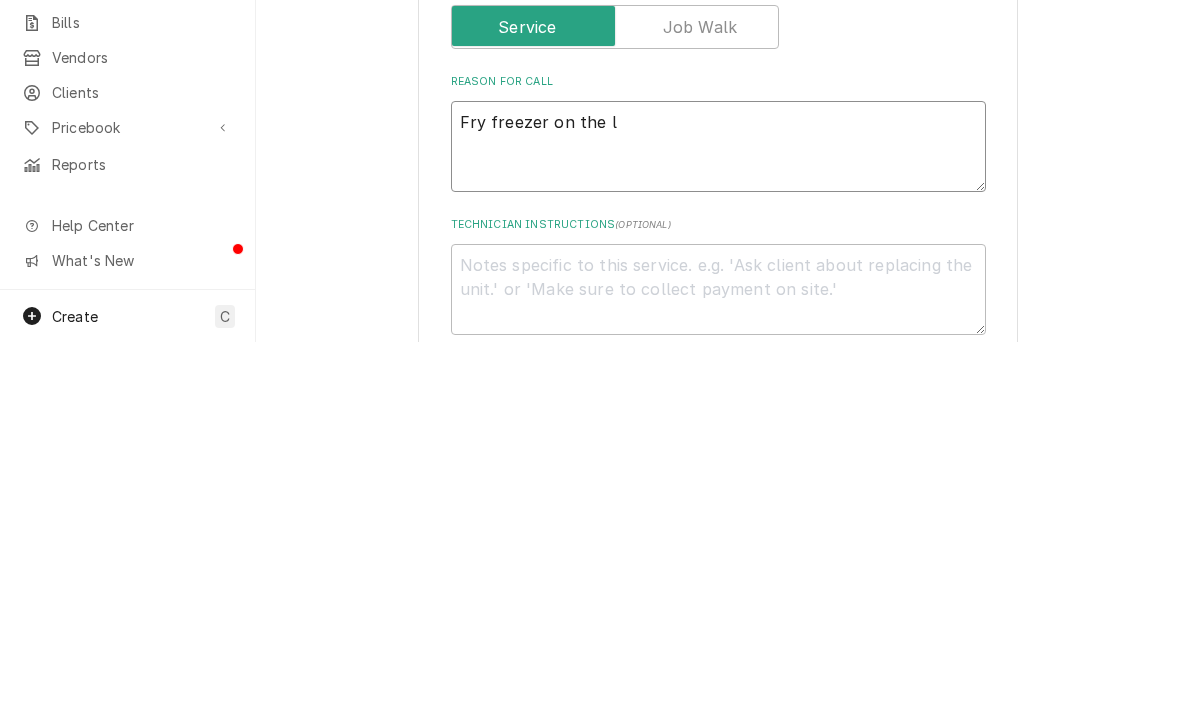 type on "x" 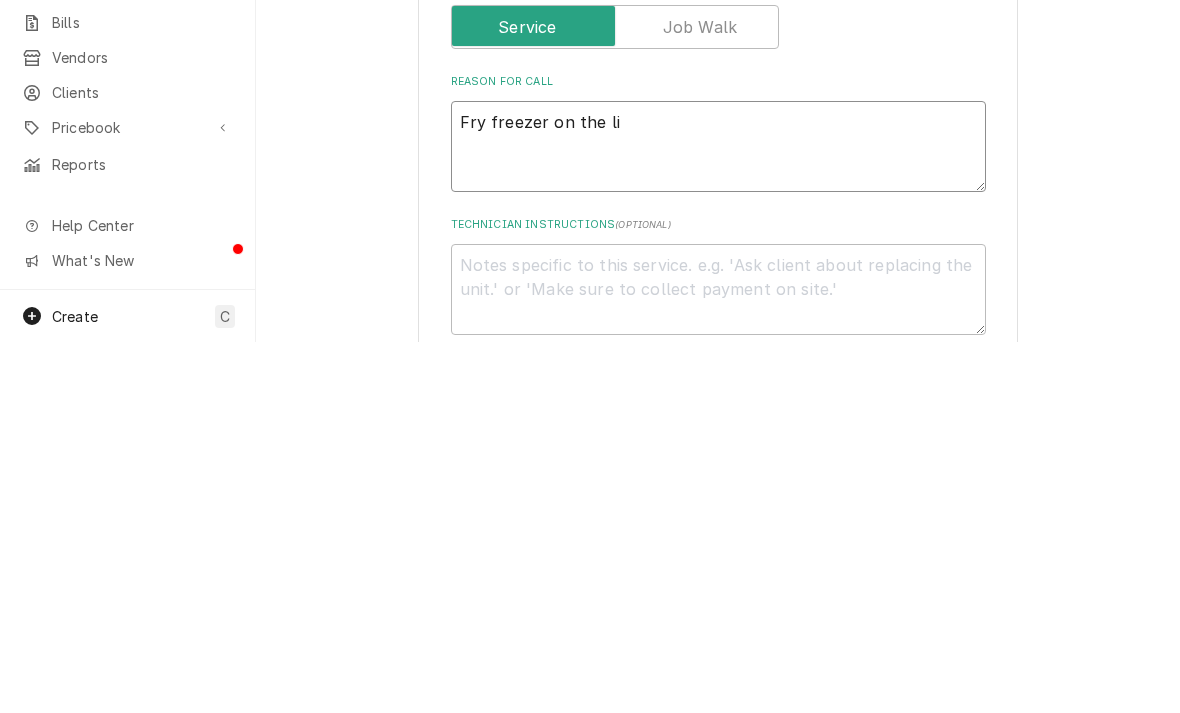 type on "x" 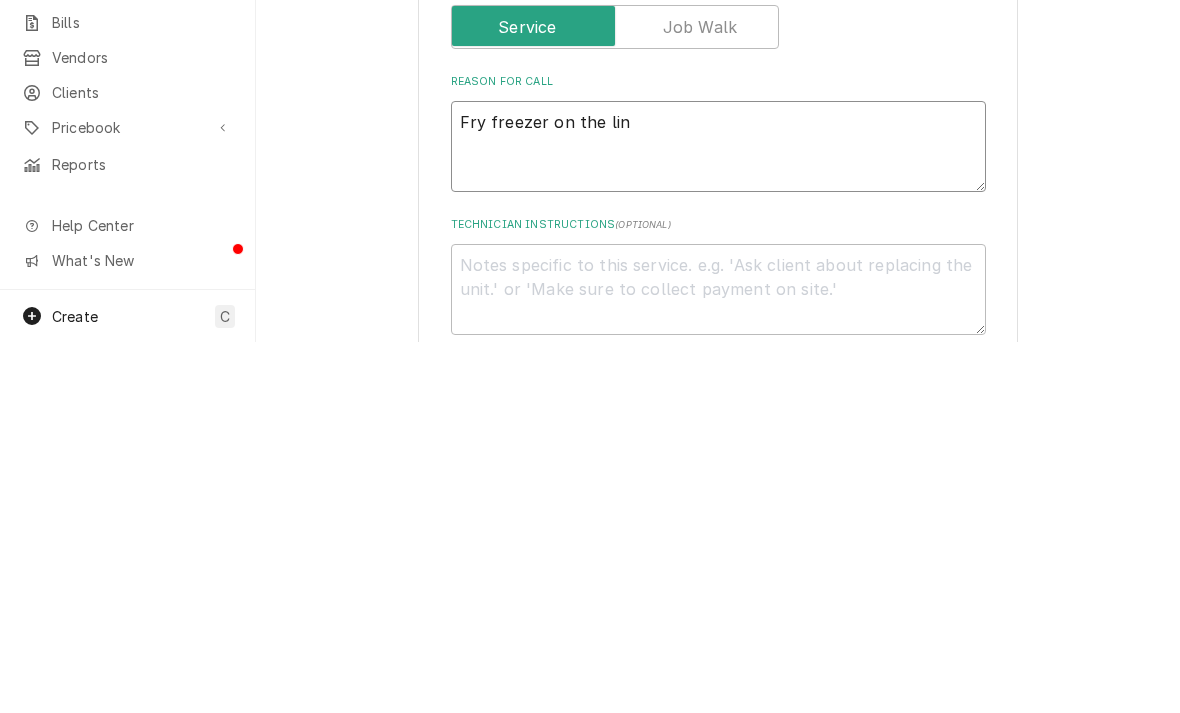 type on "x" 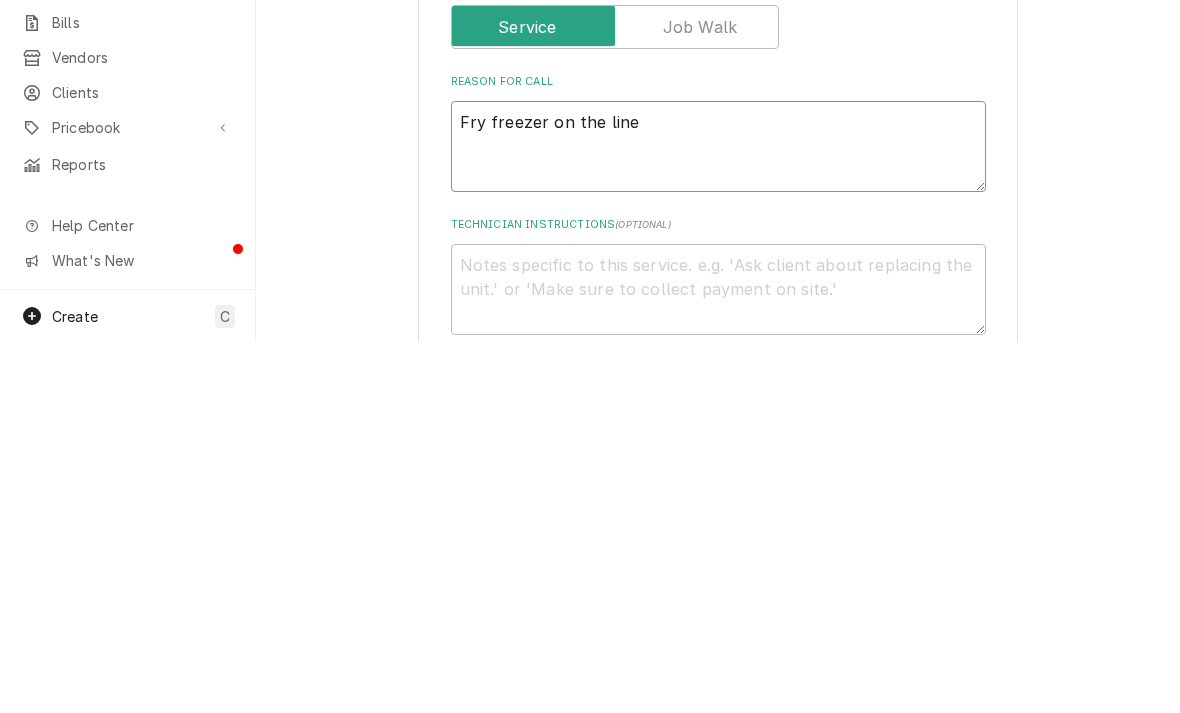 type on "x" 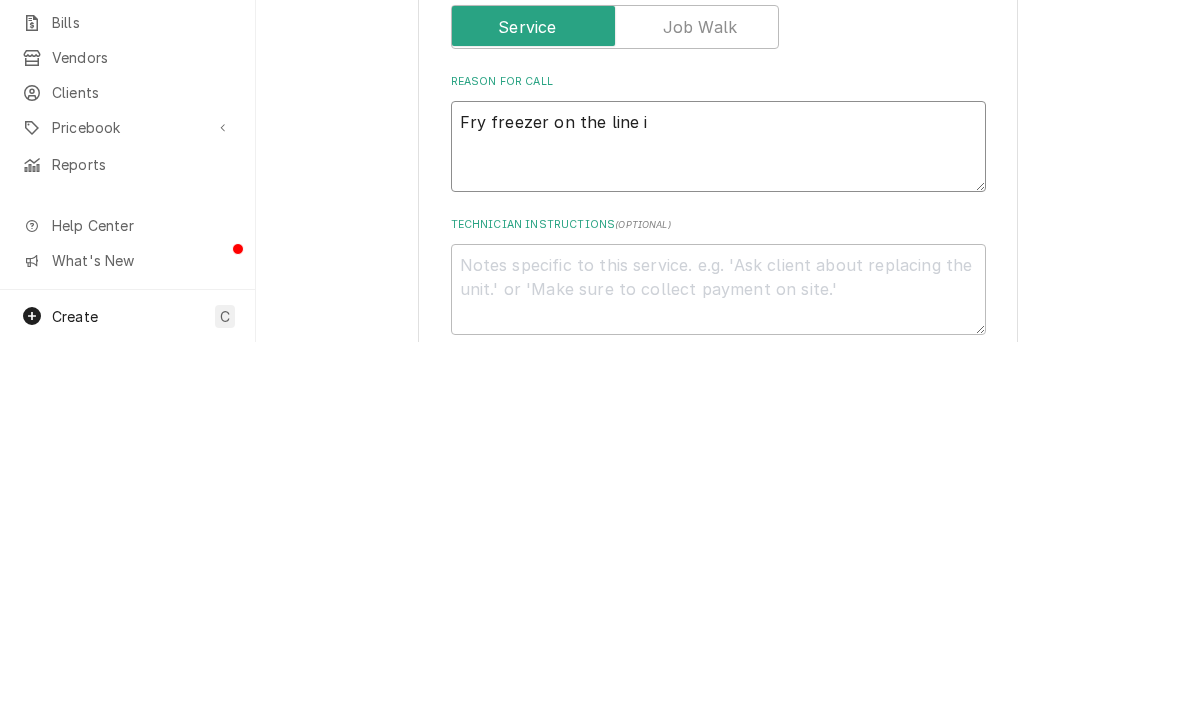 type on "x" 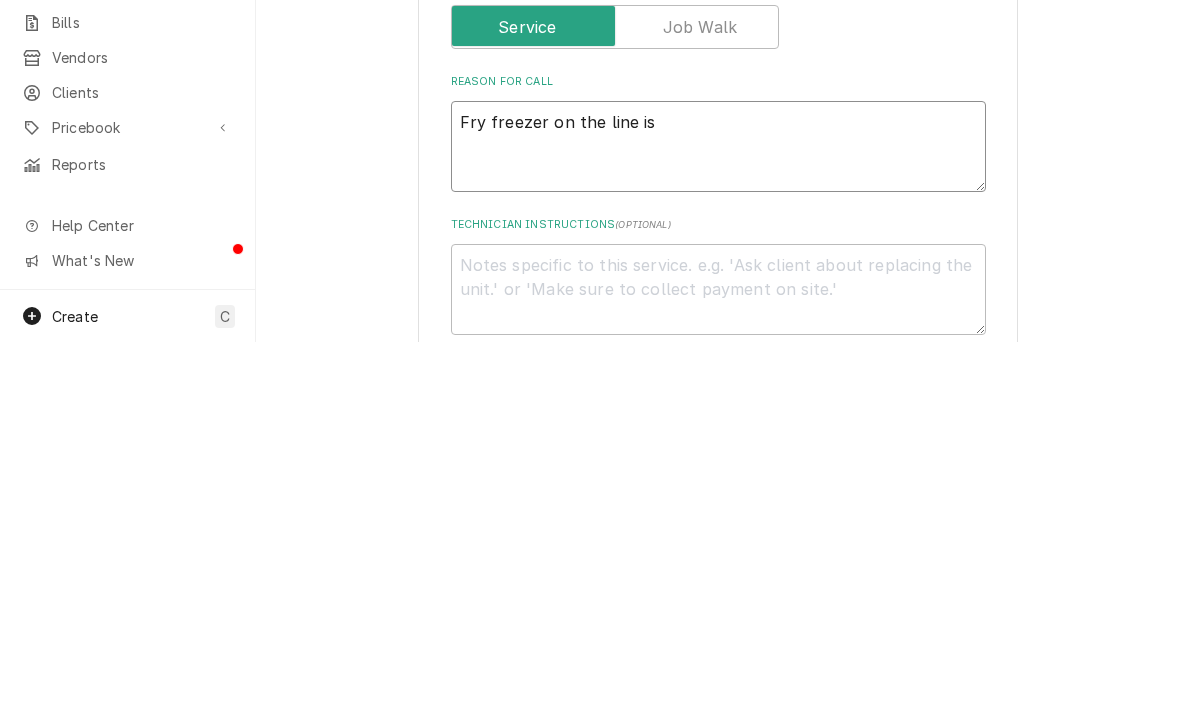 type on "x" 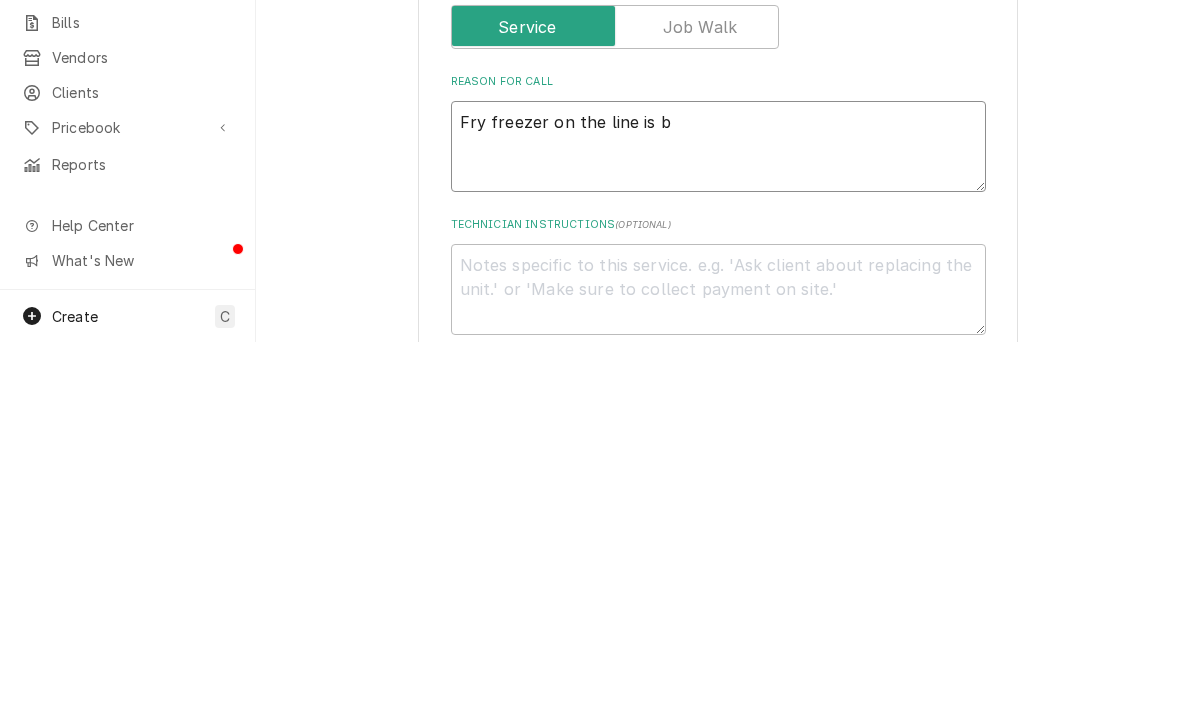 type on "x" 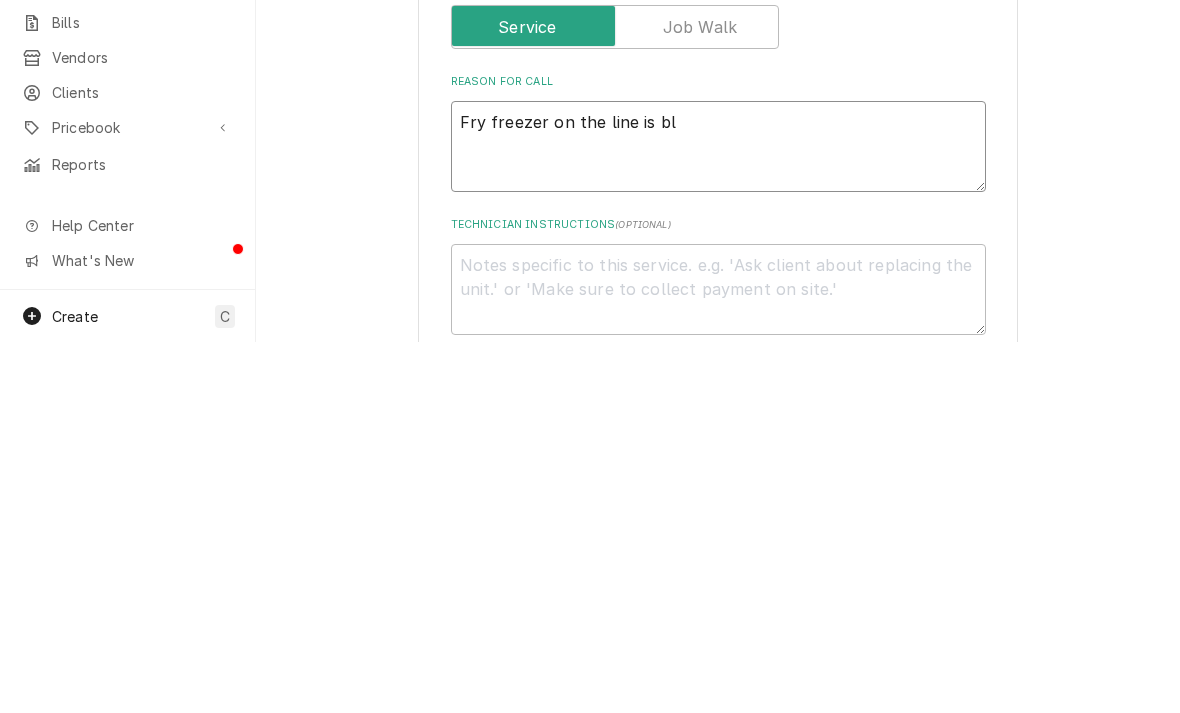 type on "x" 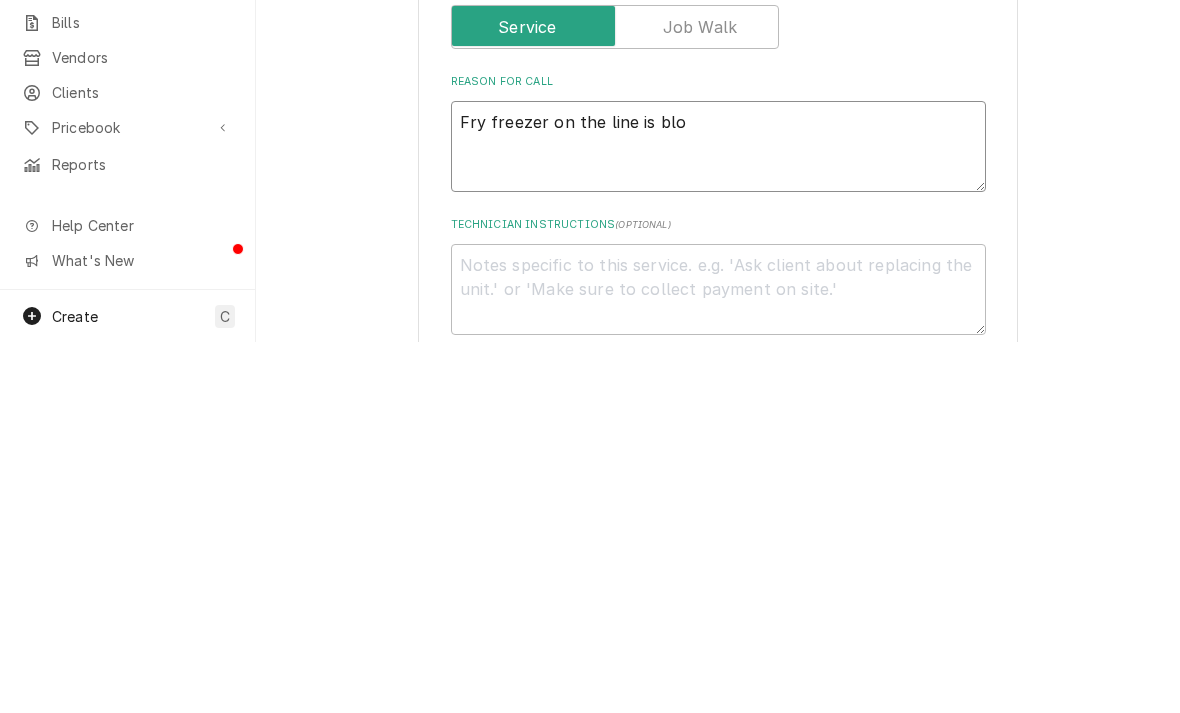 type on "x" 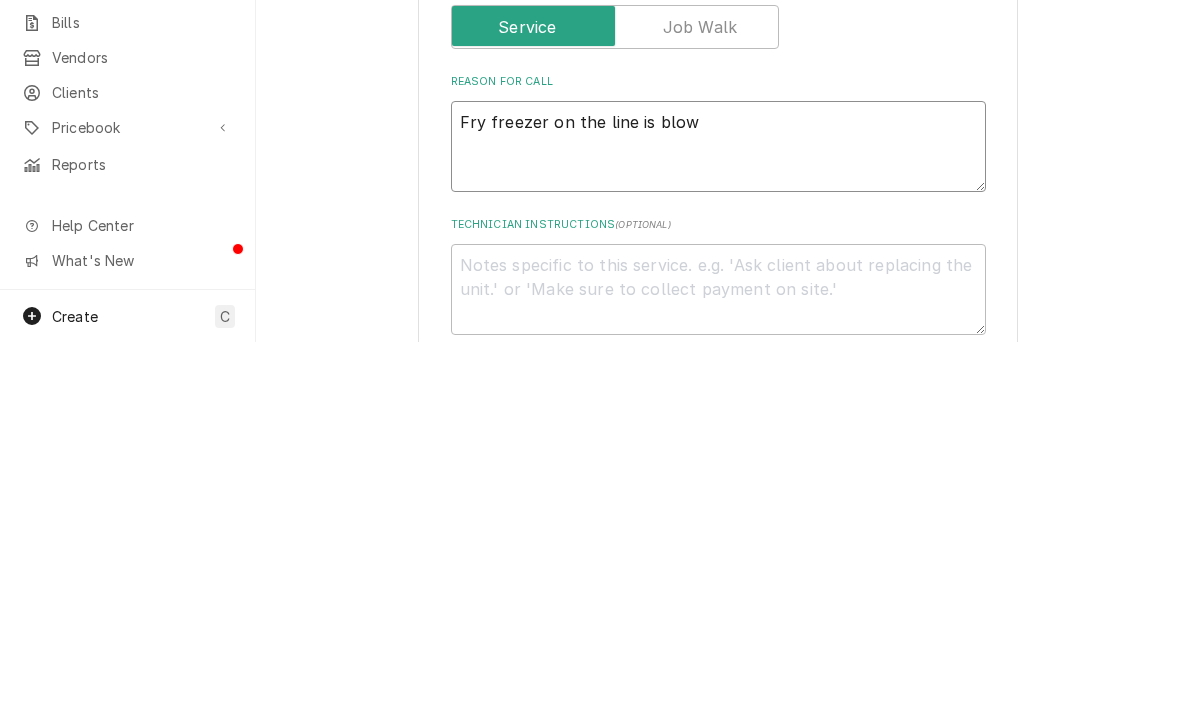 type on "x" 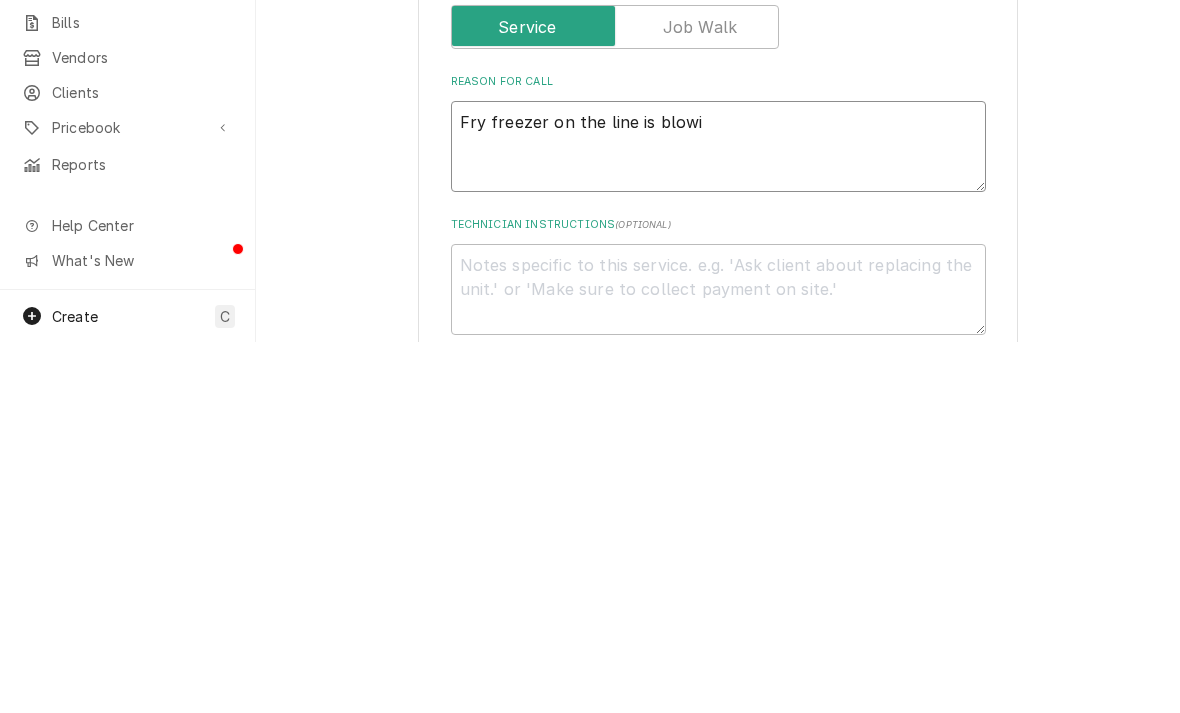 type on "x" 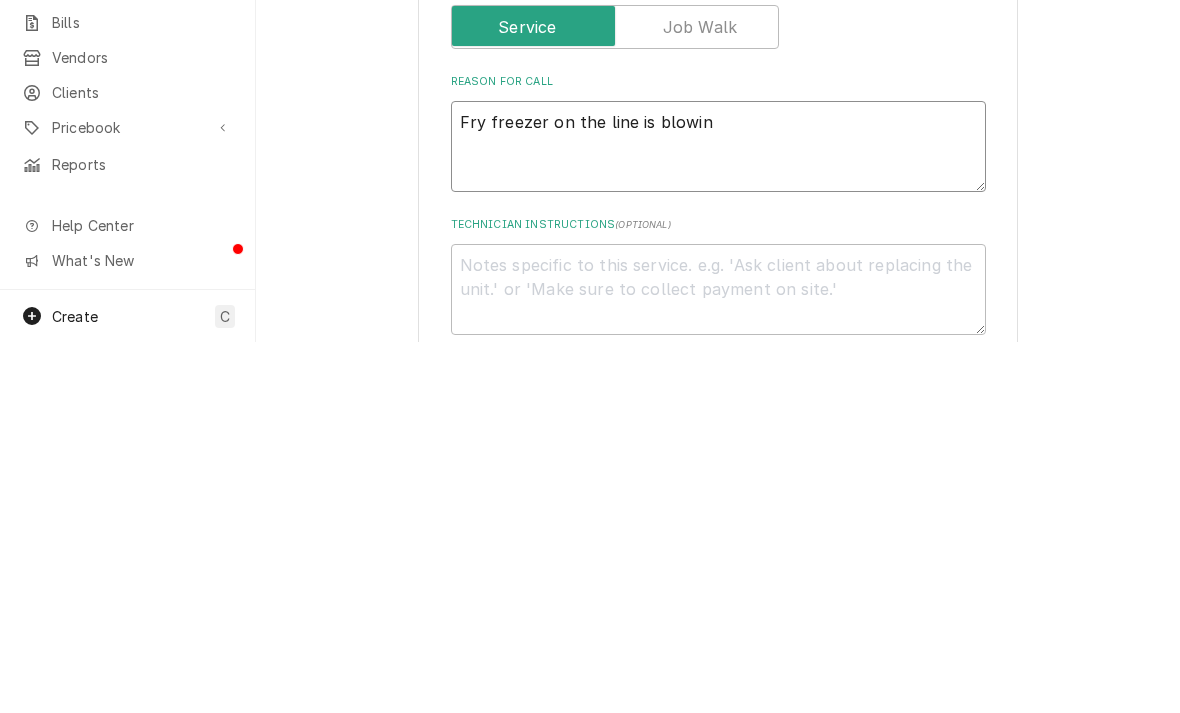 type on "x" 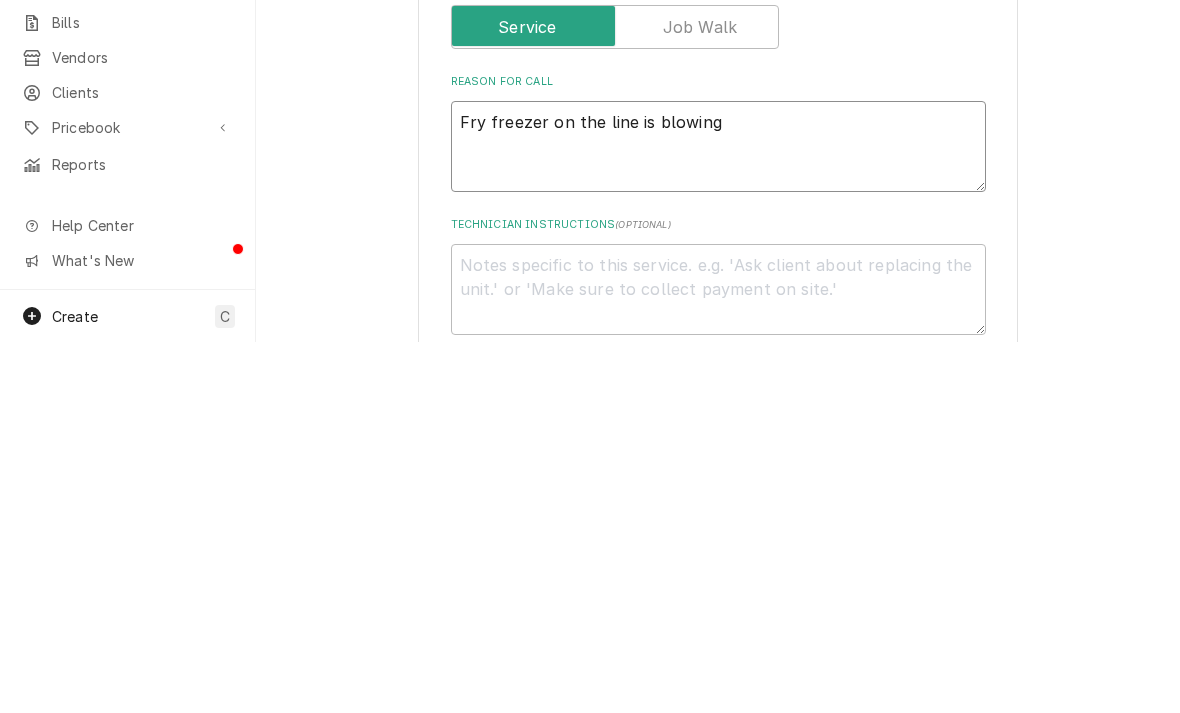 type on "x" 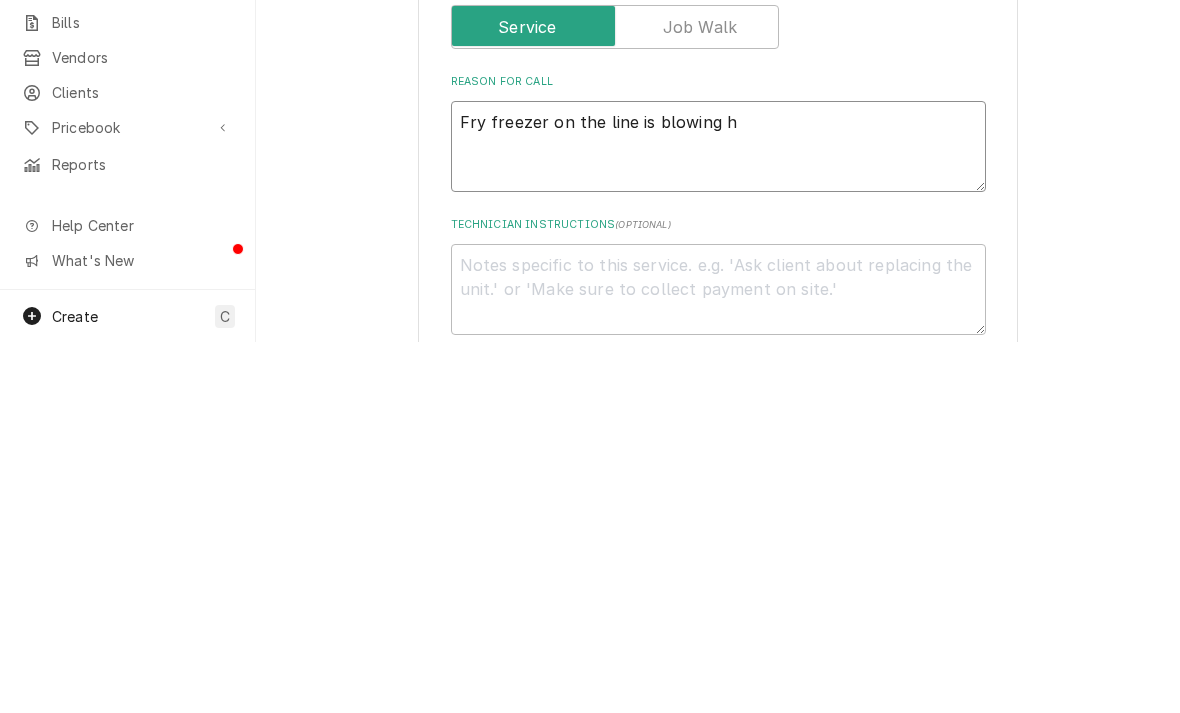 type on "x" 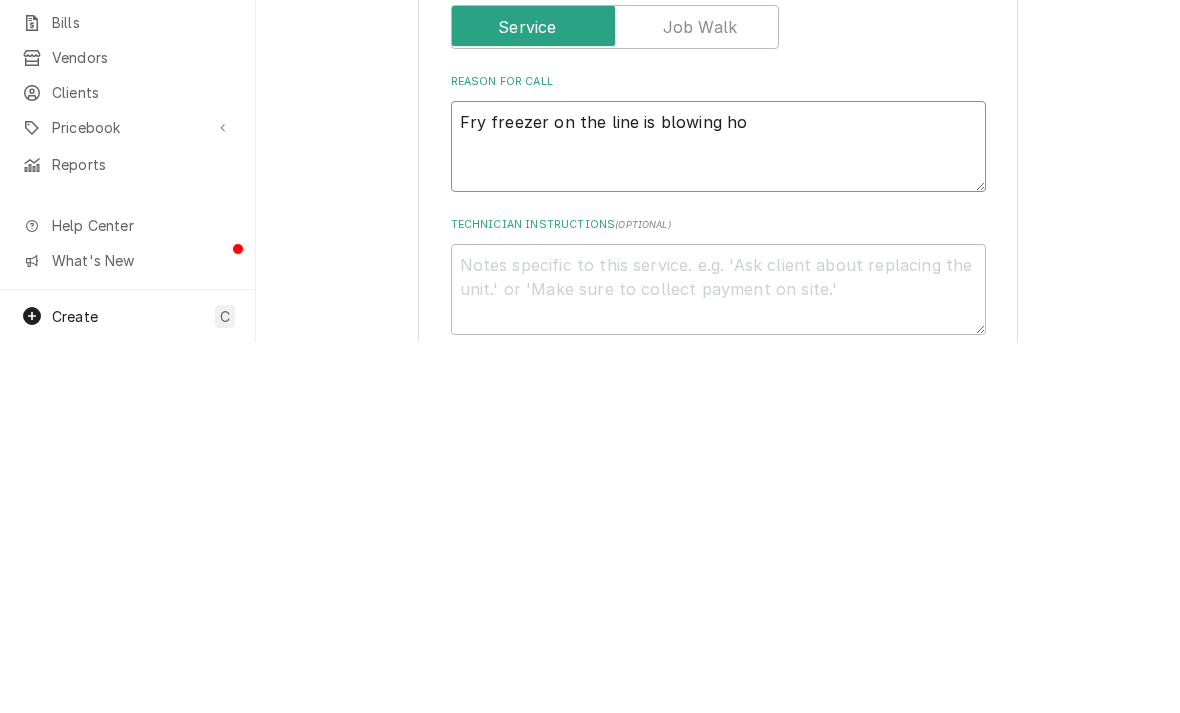 type on "x" 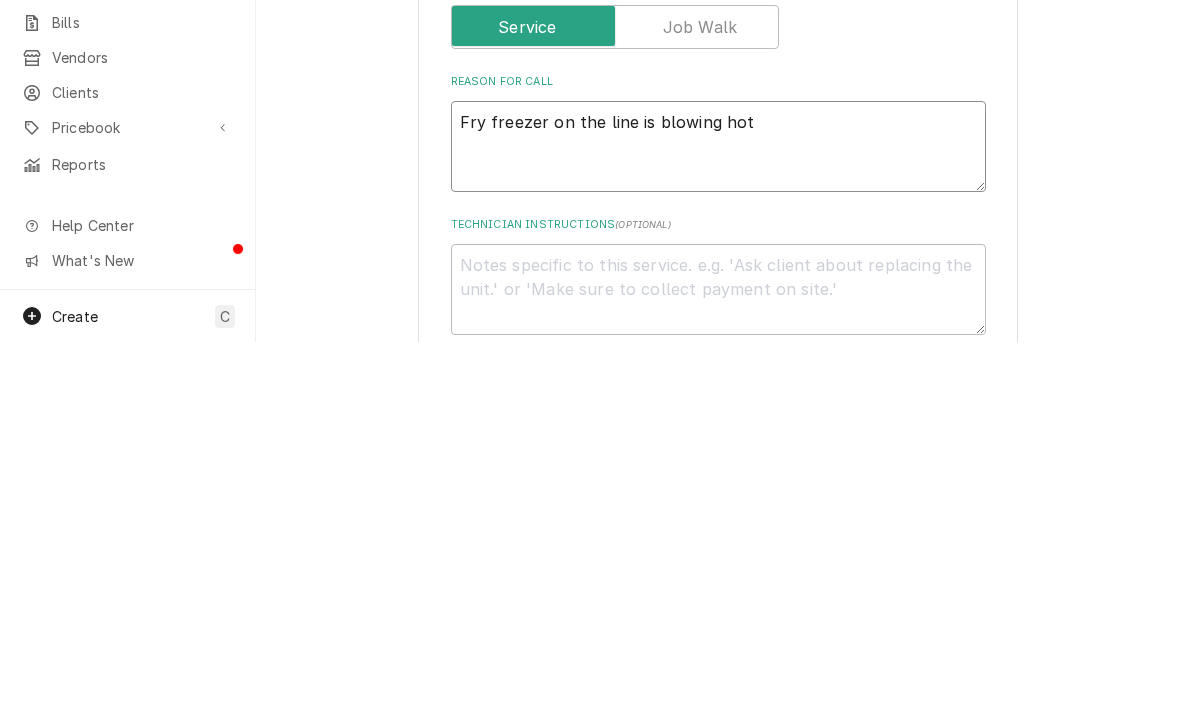 type on "x" 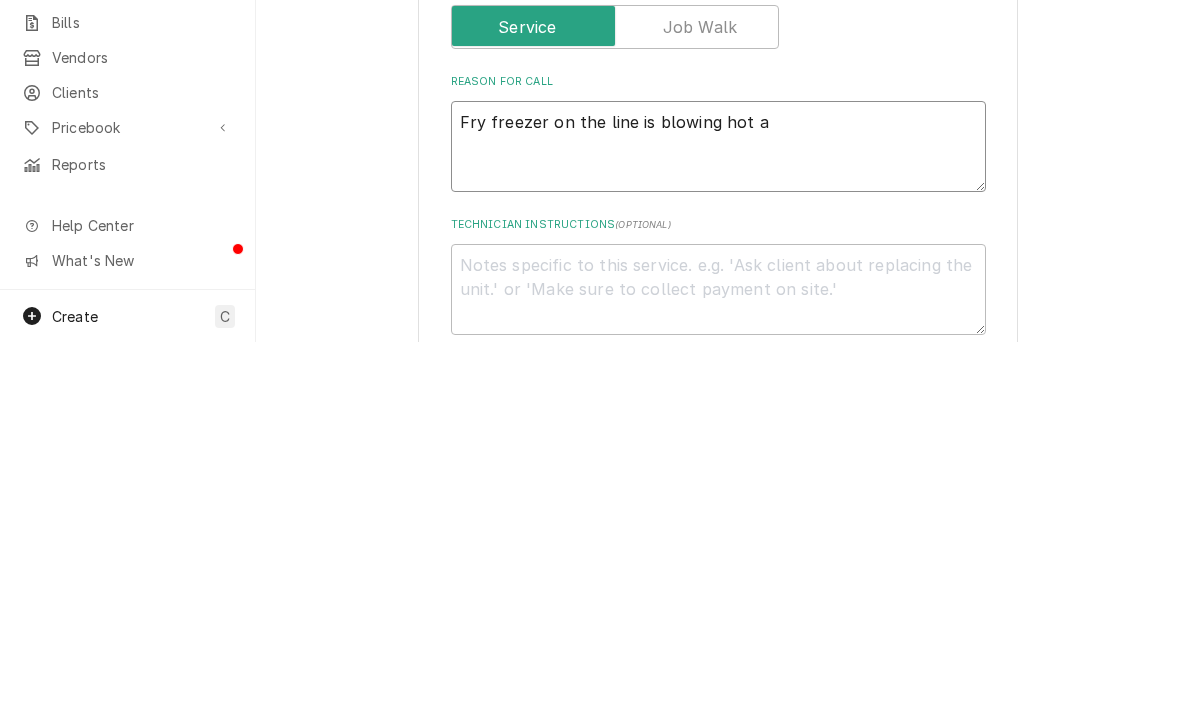 type on "x" 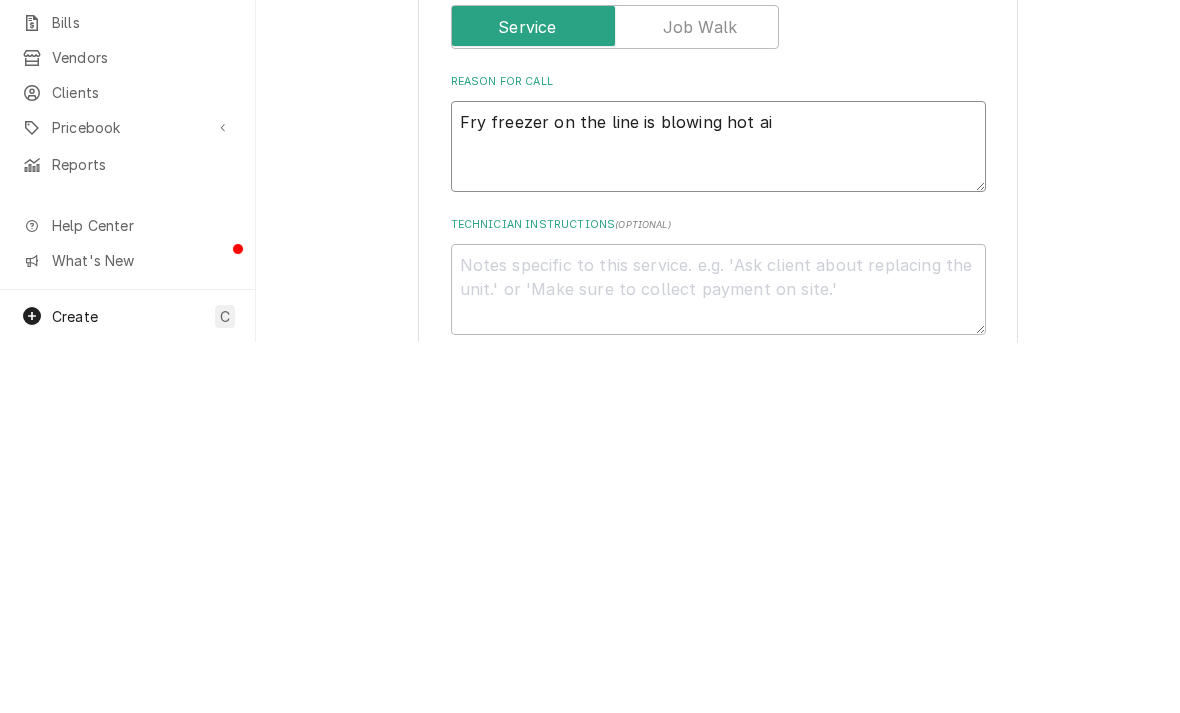 type on "x" 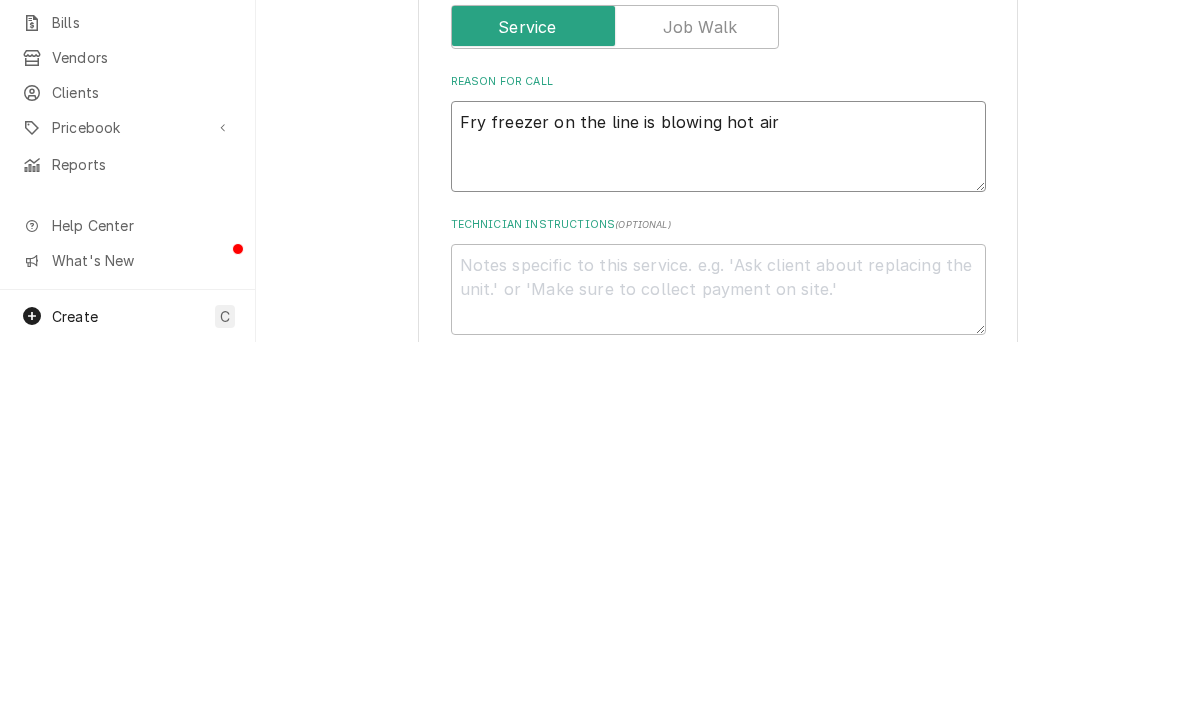 type on "x" 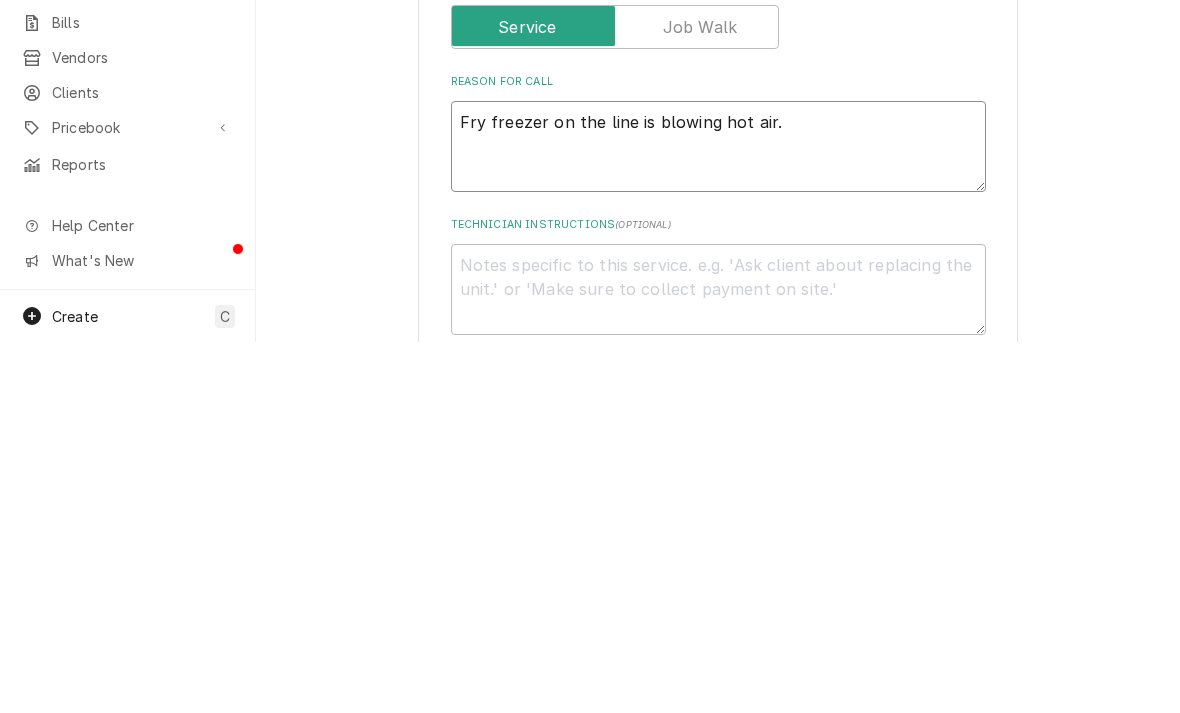 type on "x" 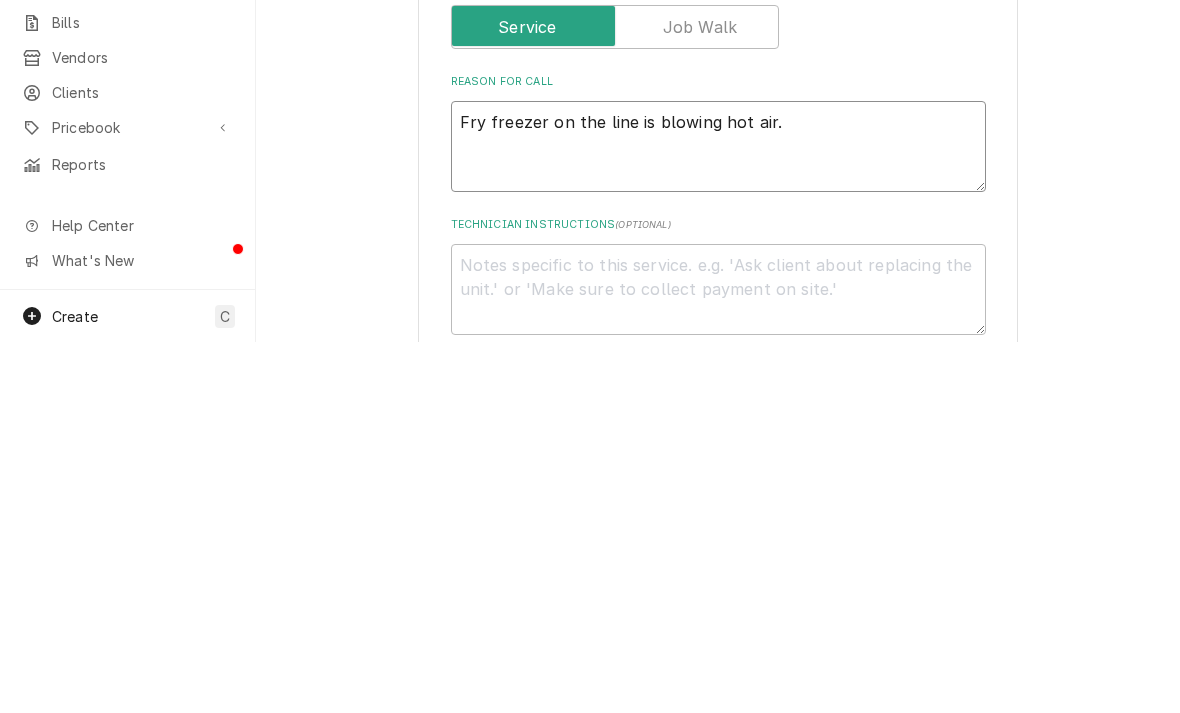 type on "x" 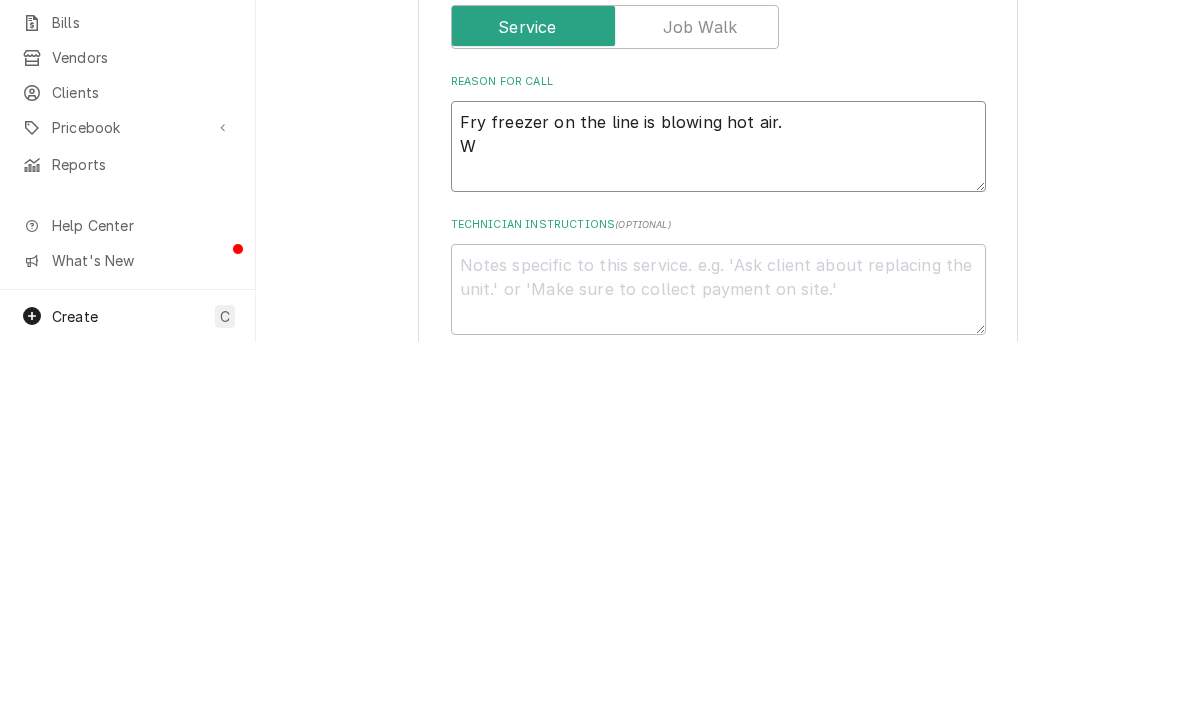 type on "Fry freezer on the line is blowing hot air.
Wx" 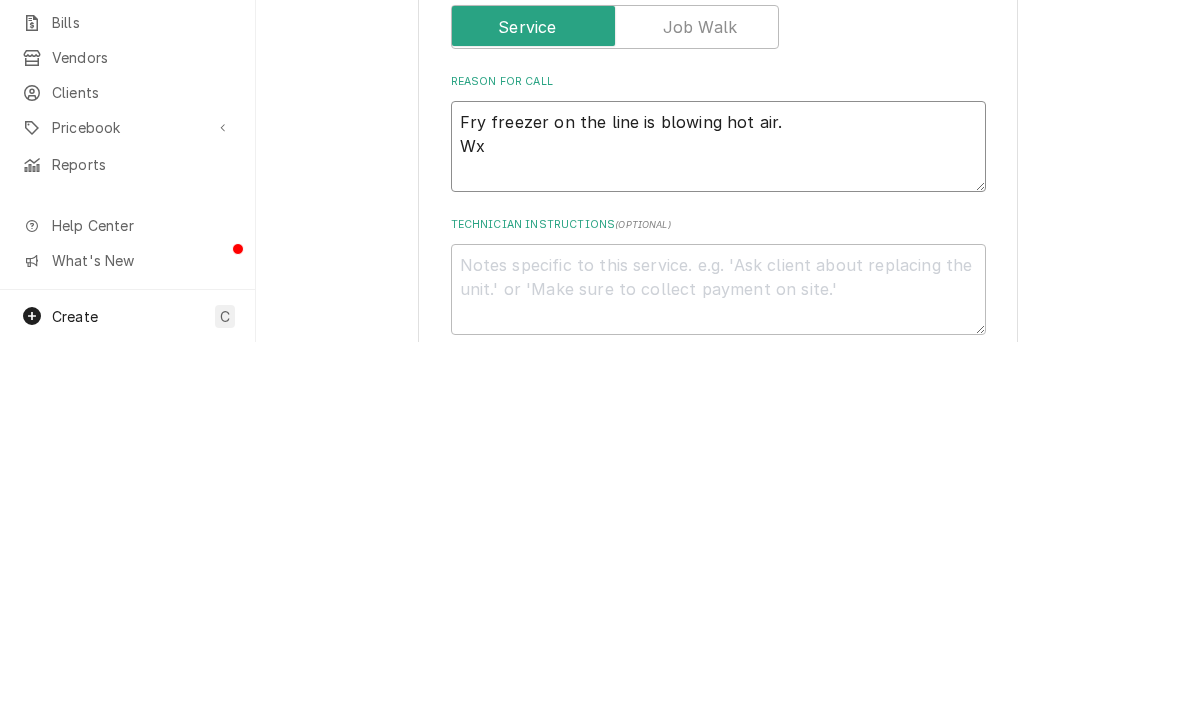 type on "x" 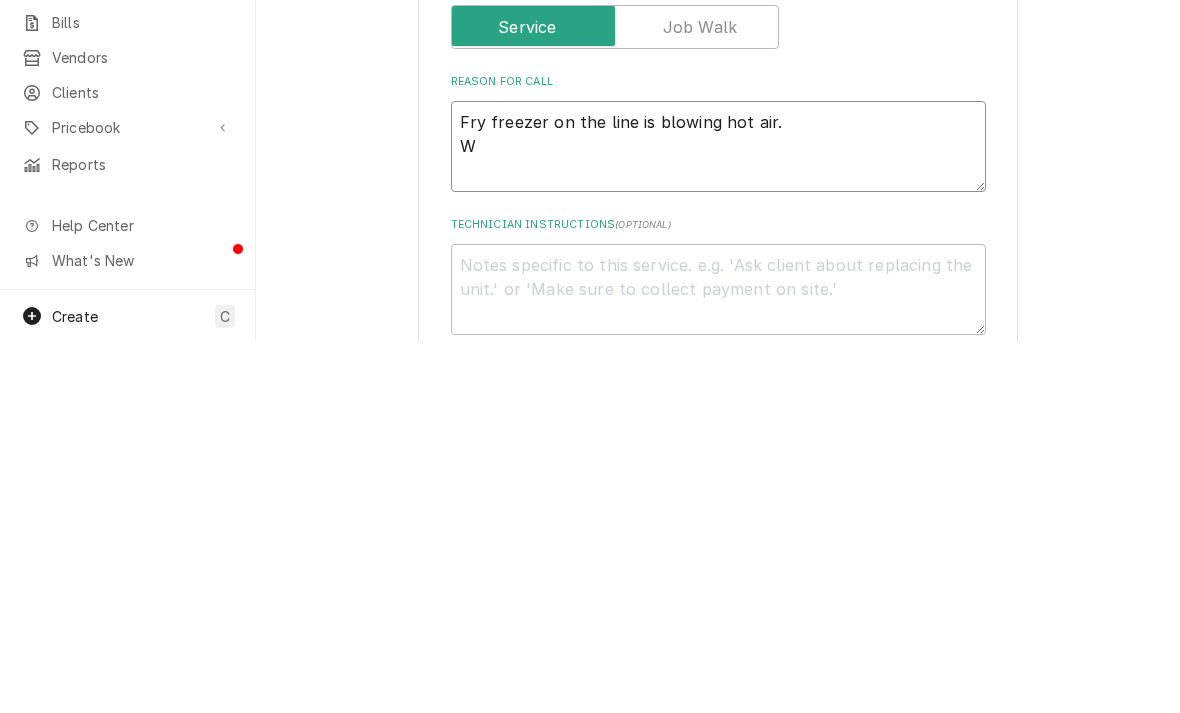 type on "x" 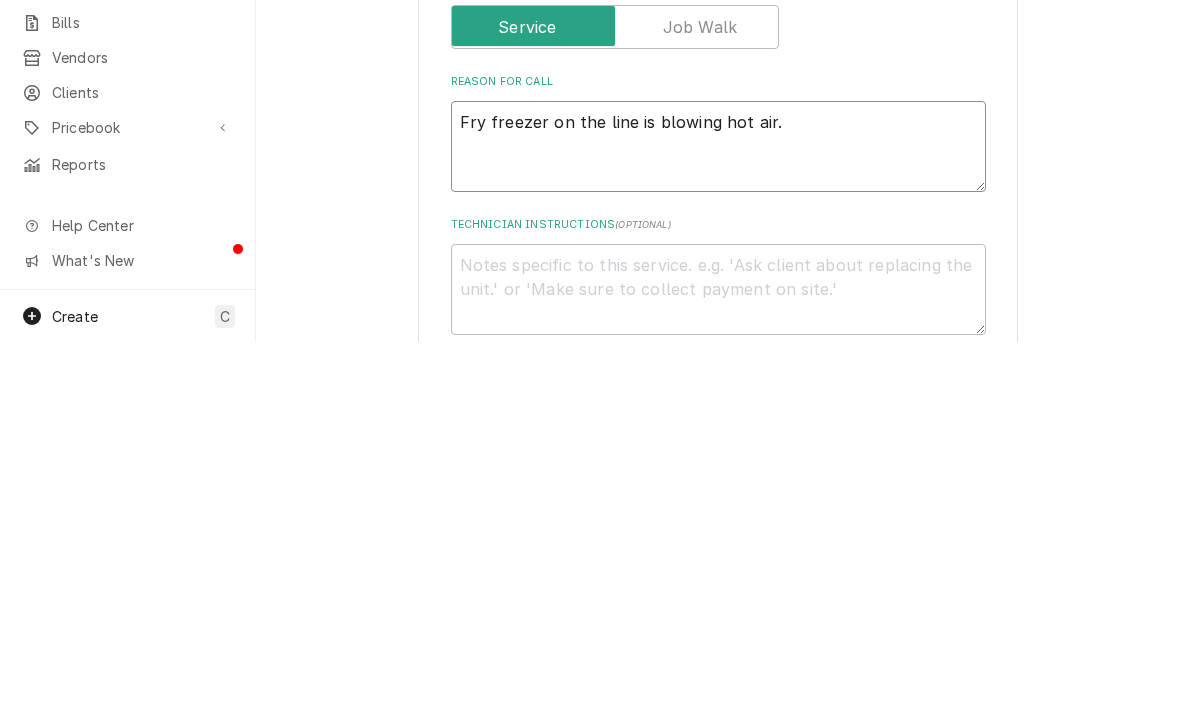 type on "x" 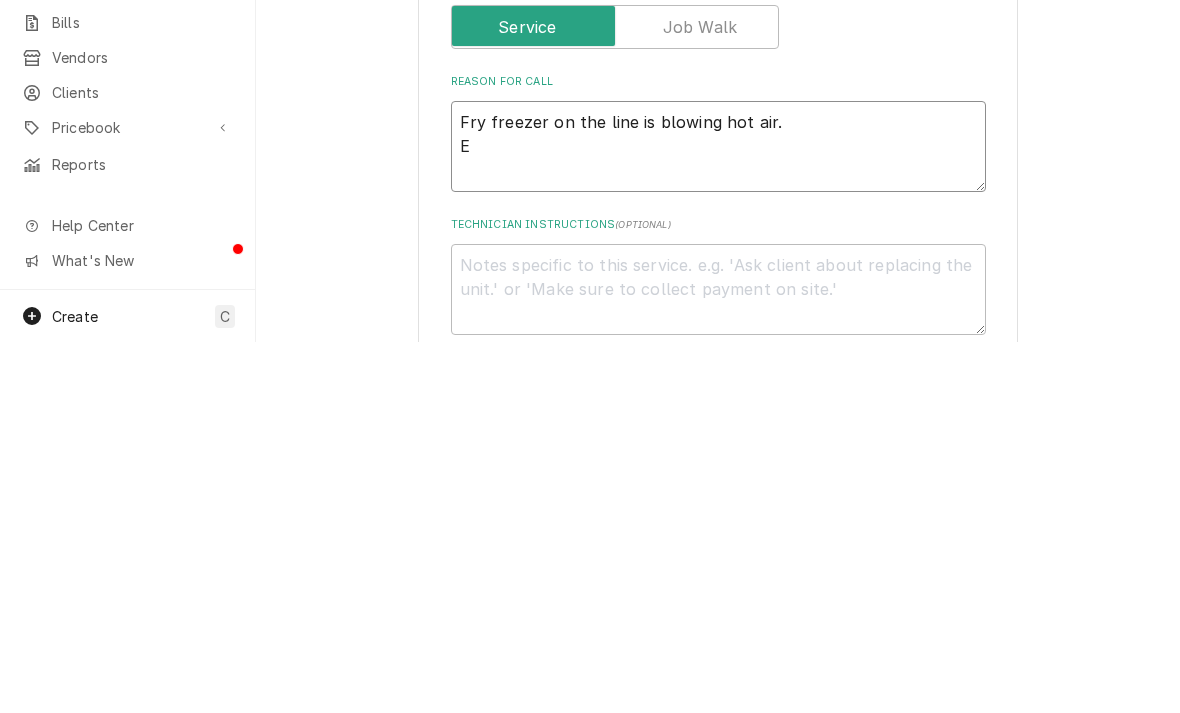 type on "Fry freezer on the line is blowing hot air.
Ex" 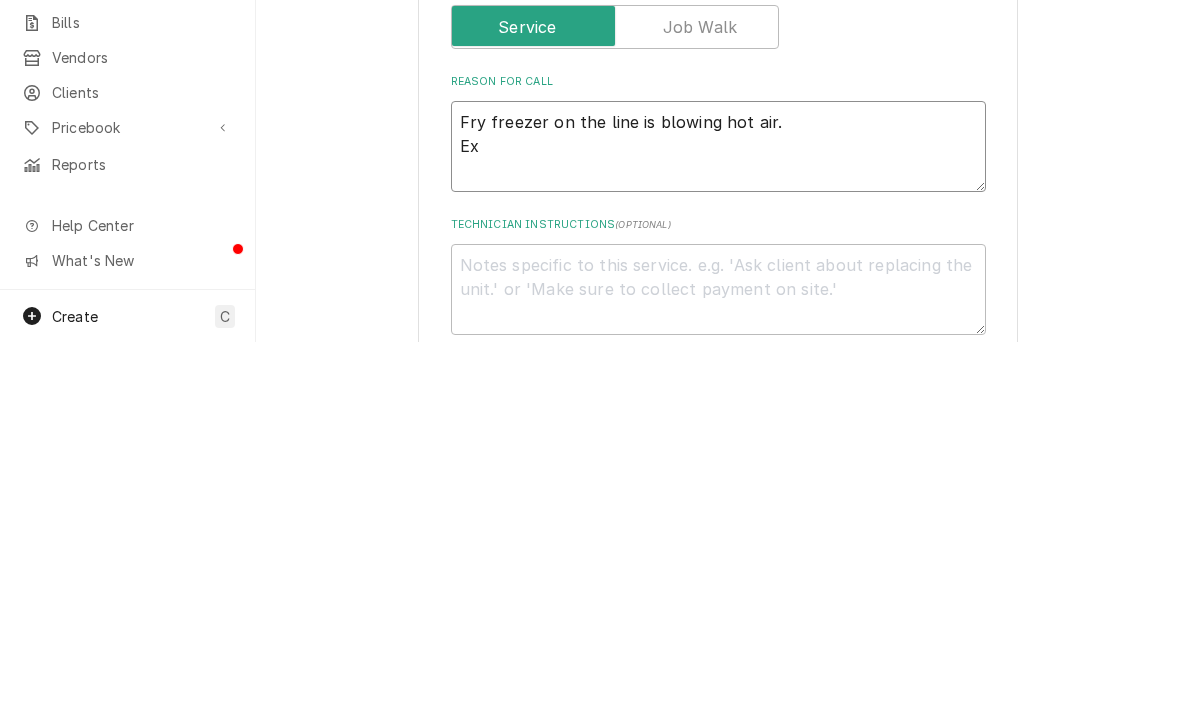 type on "x" 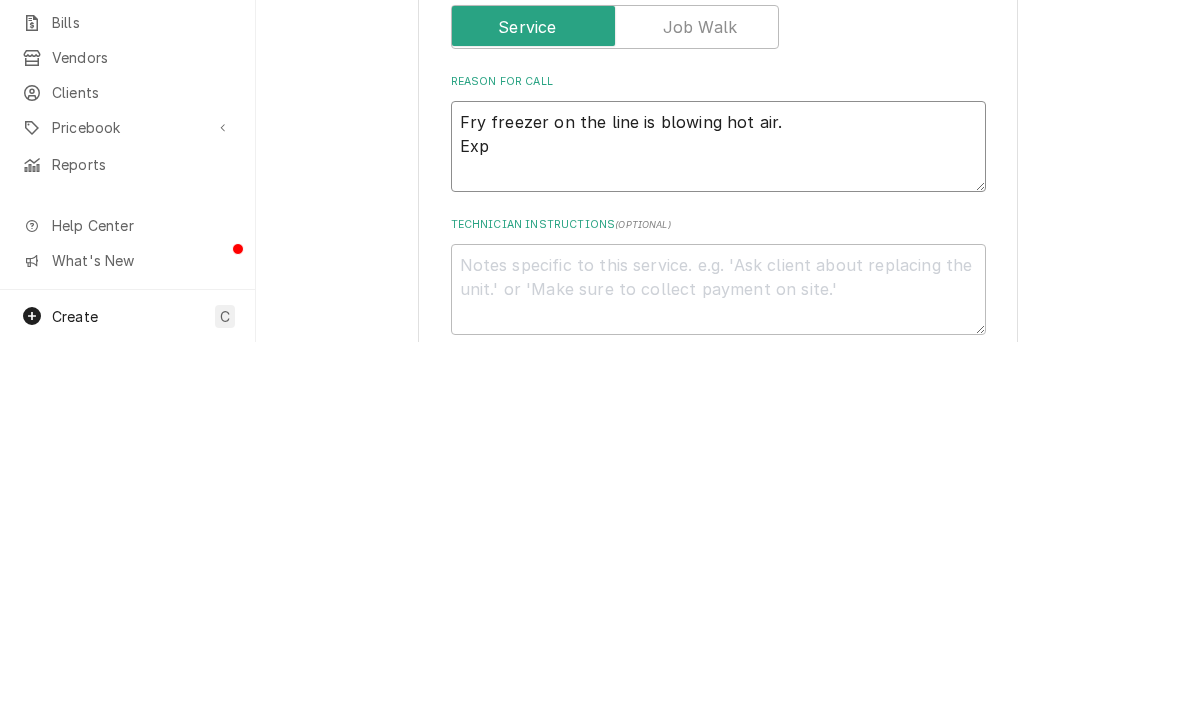 type on "x" 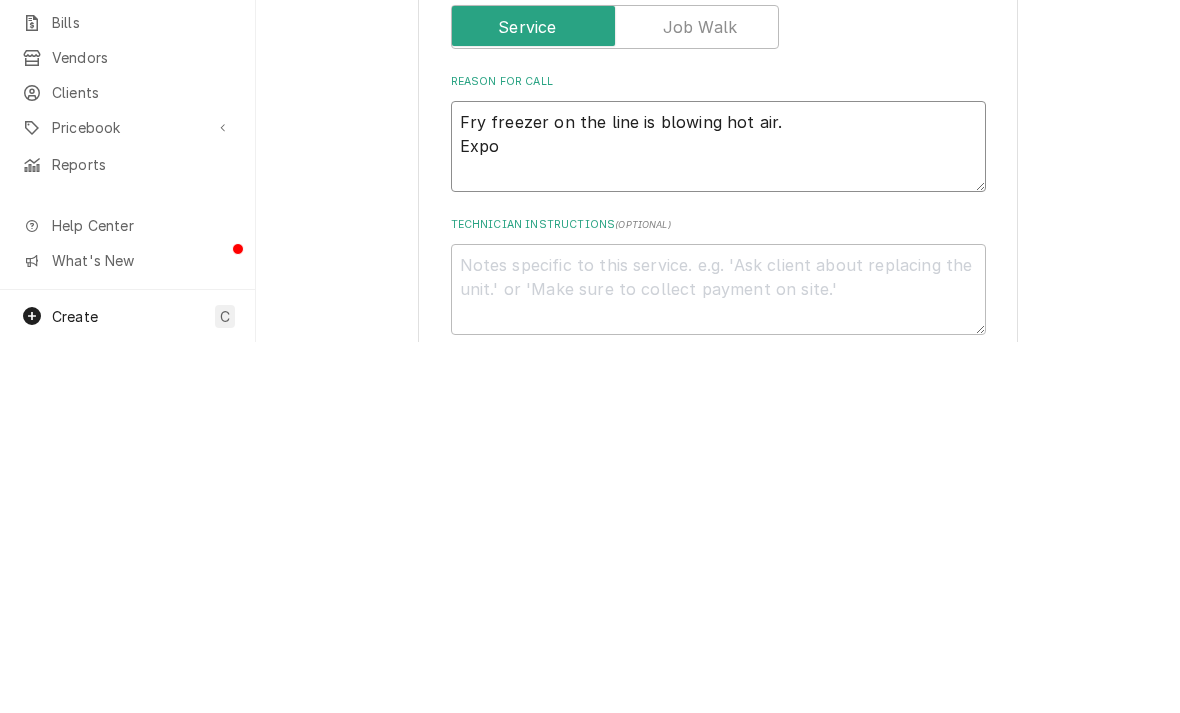 type on "x" 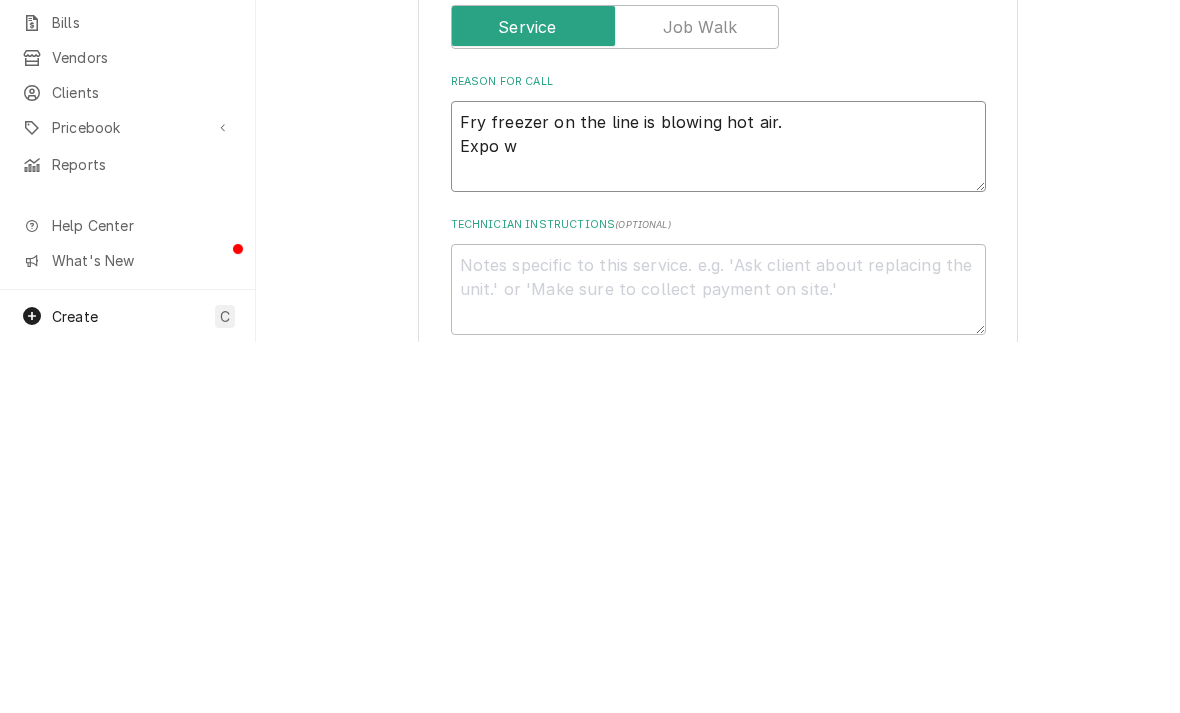 type on "x" 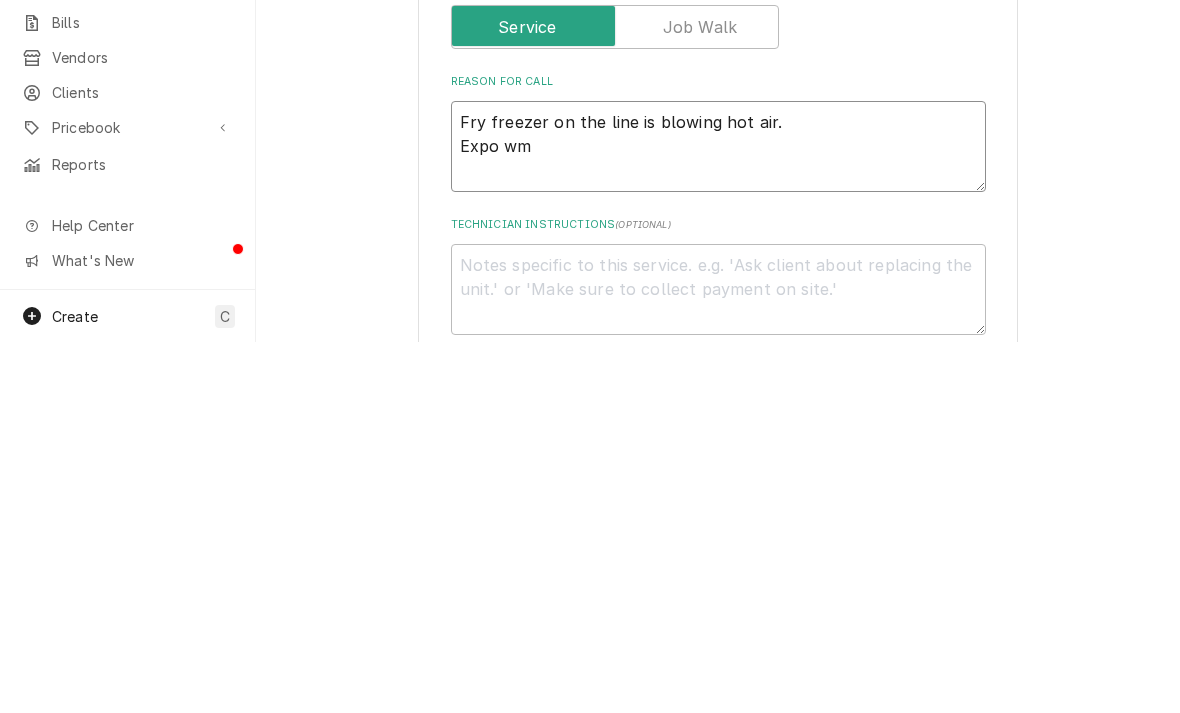 type on "x" 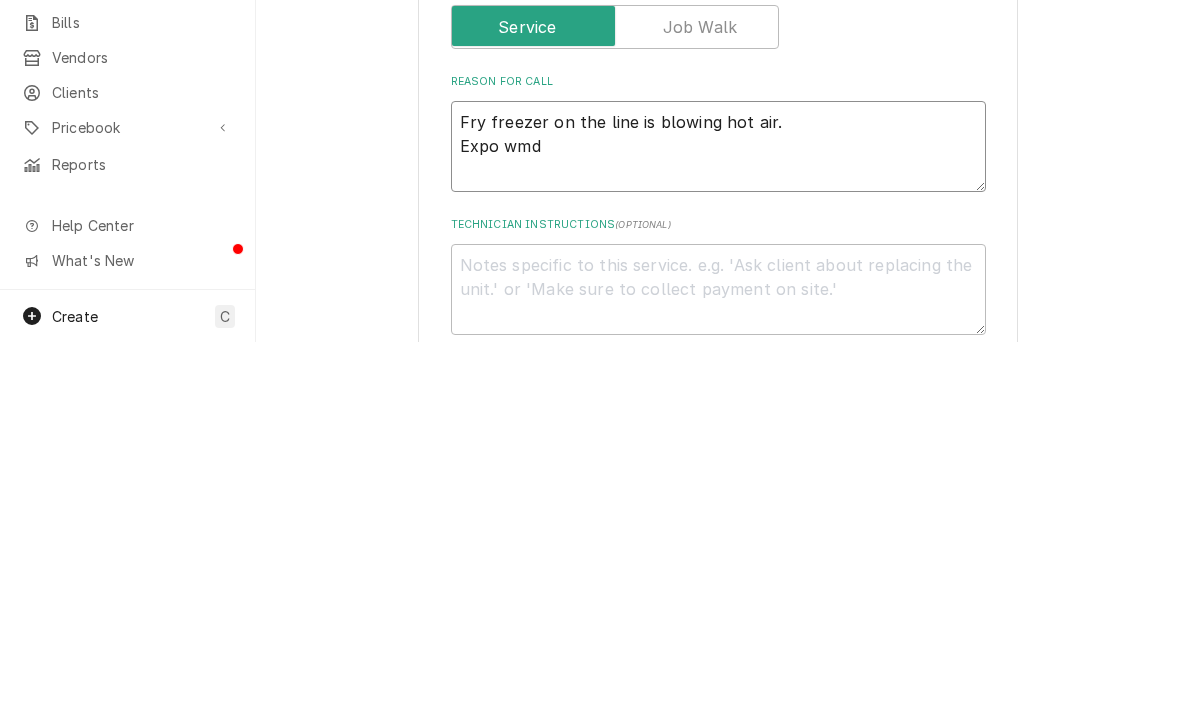 type on "x" 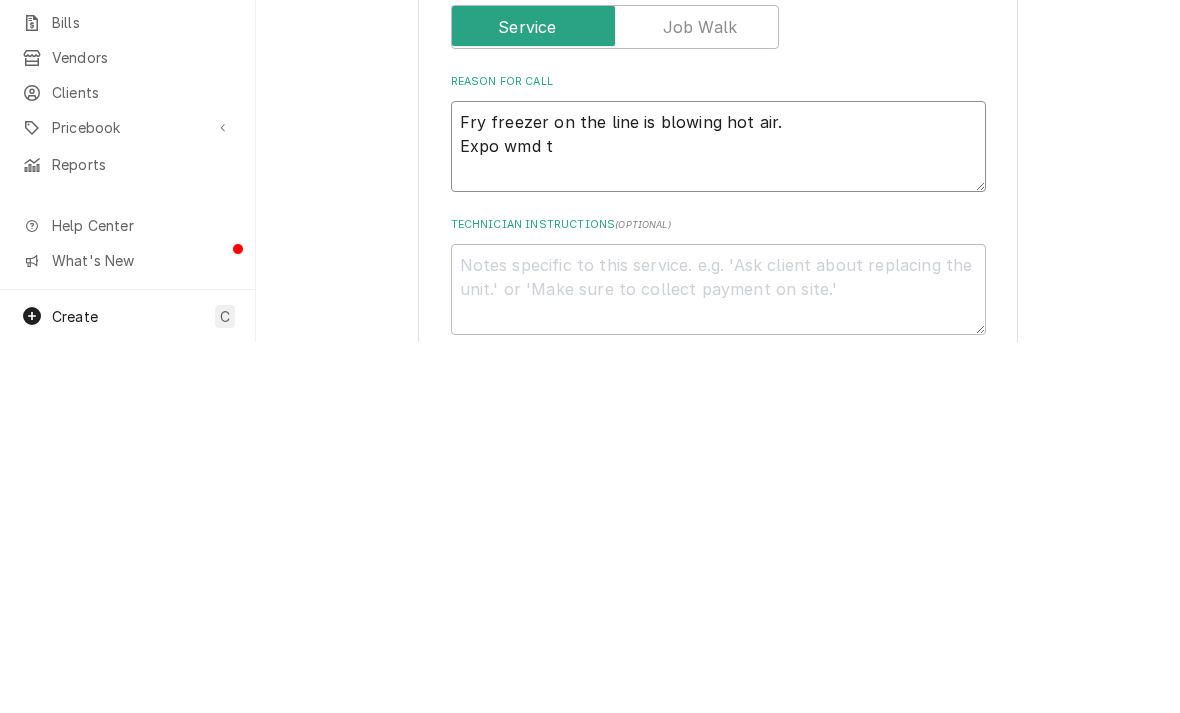 type on "x" 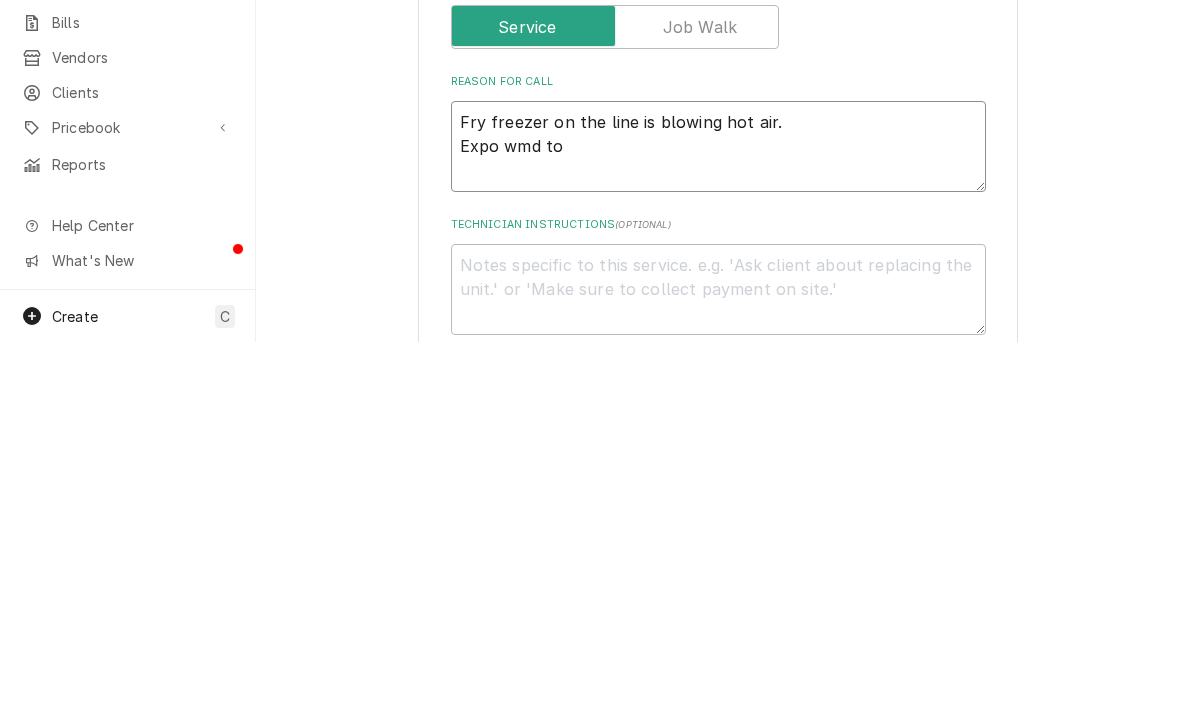 type on "x" 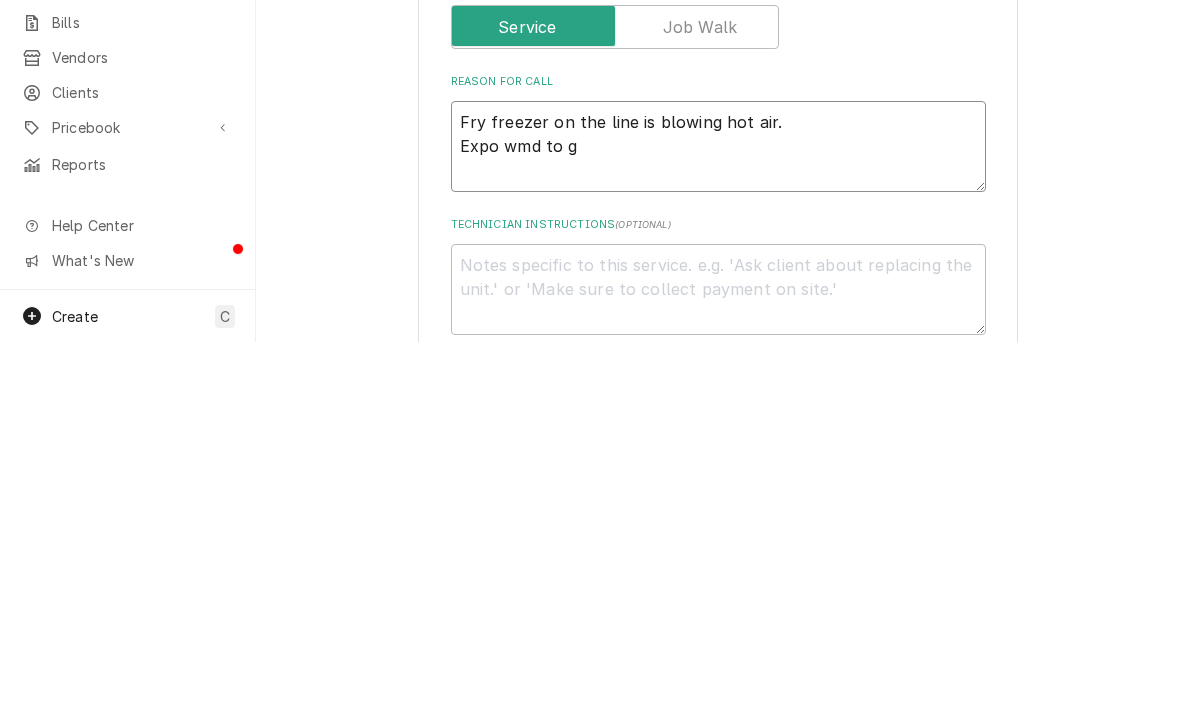 type on "x" 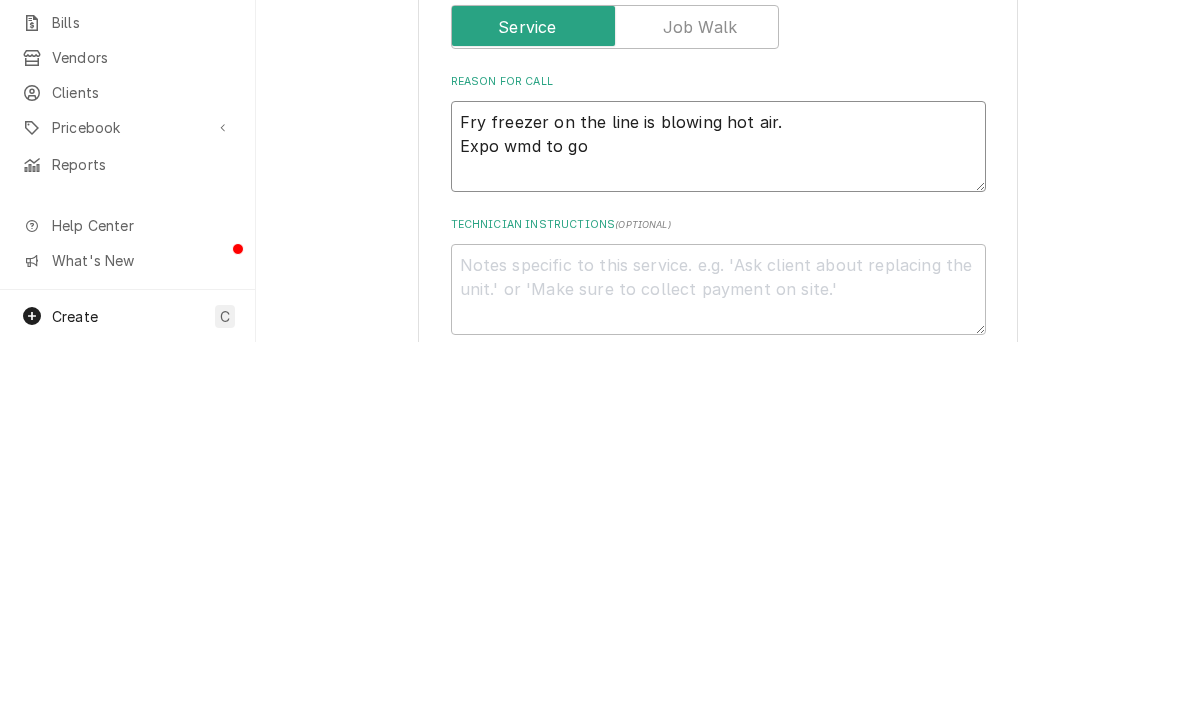 type on "x" 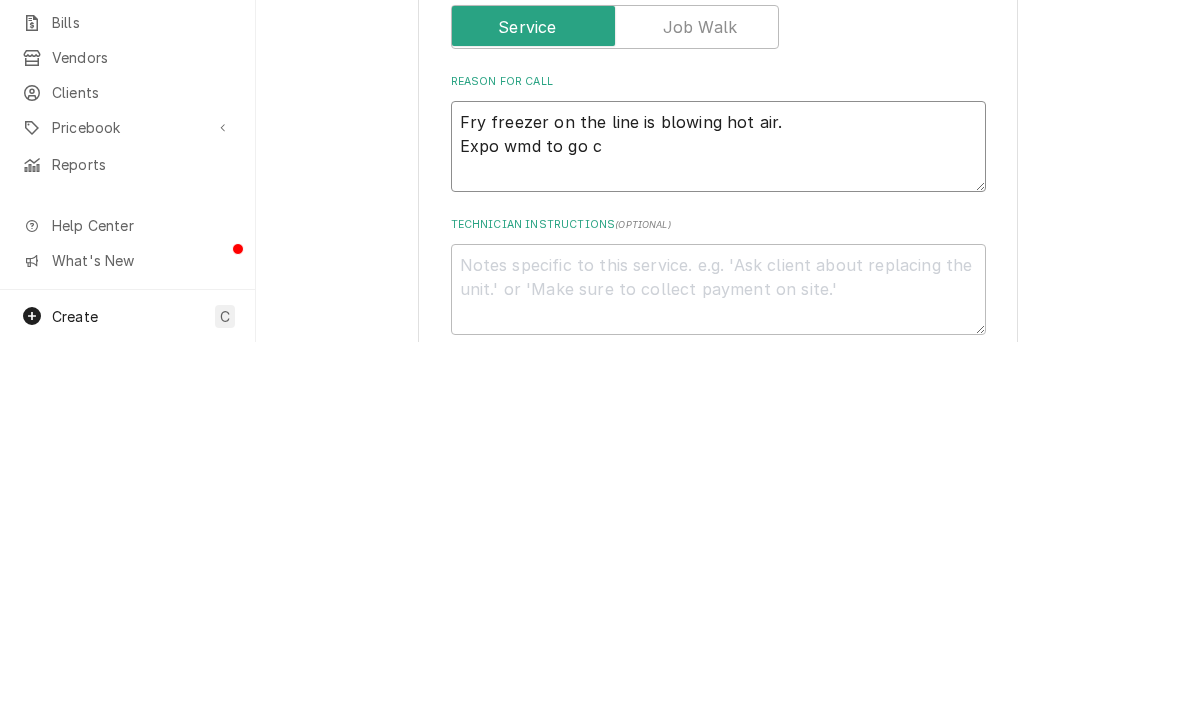type on "x" 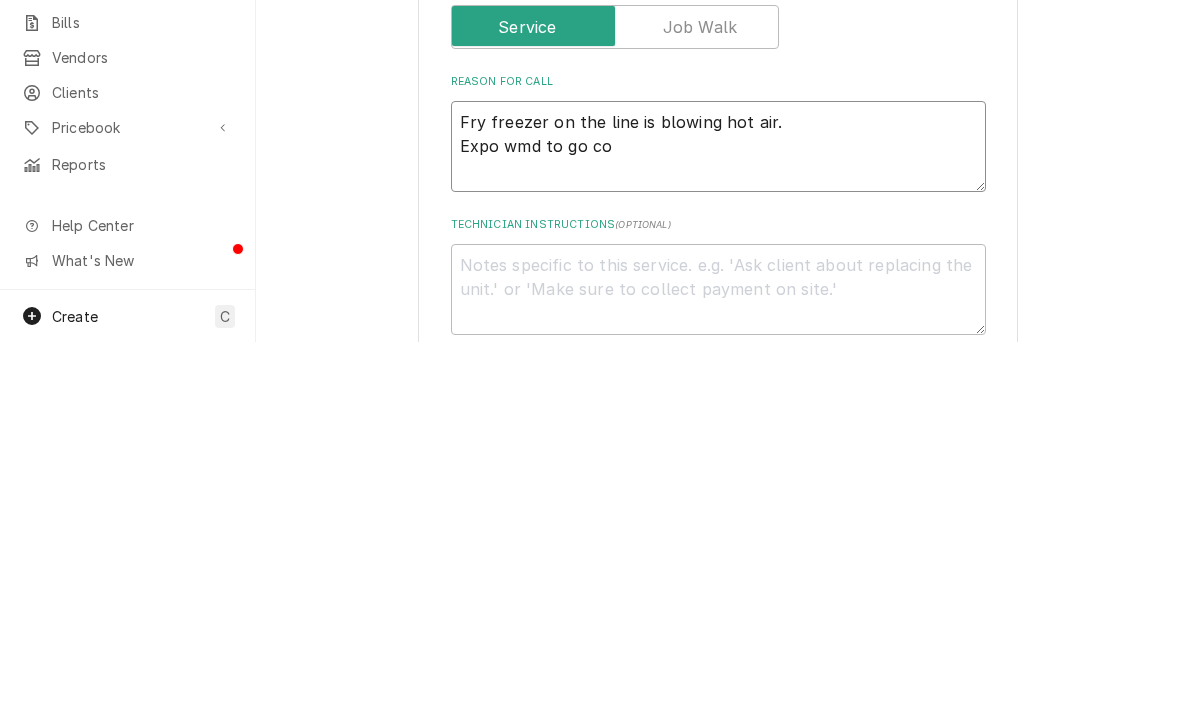 type on "x" 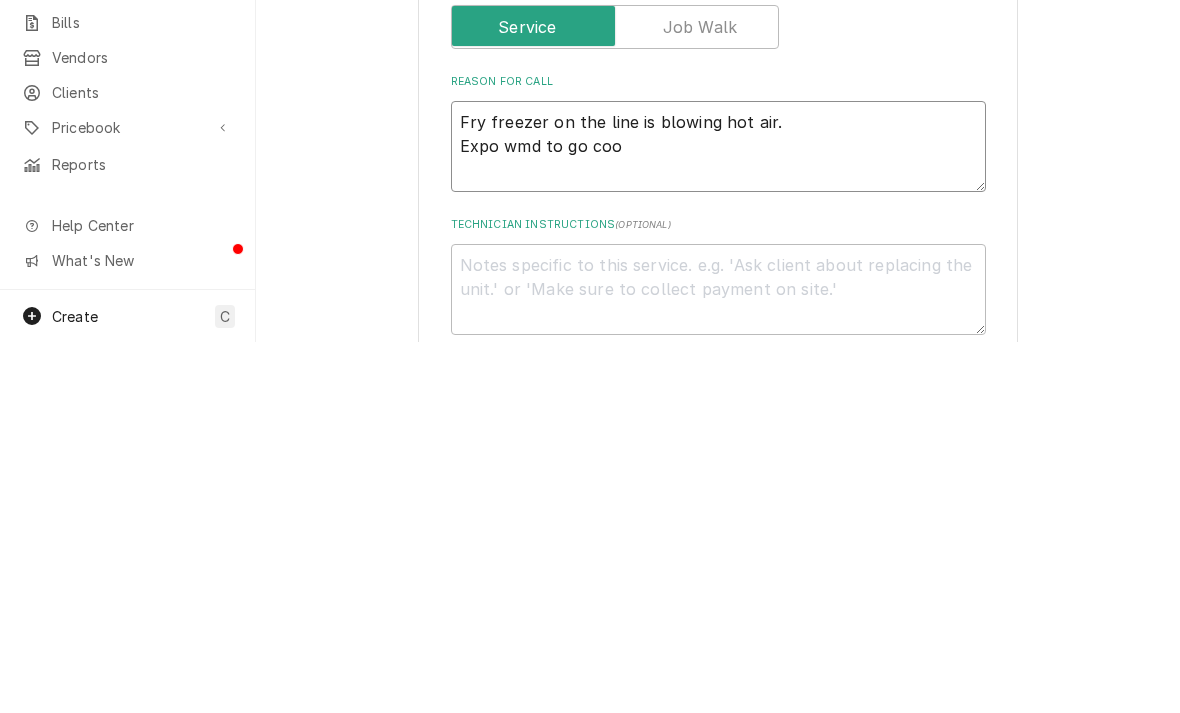 type on "x" 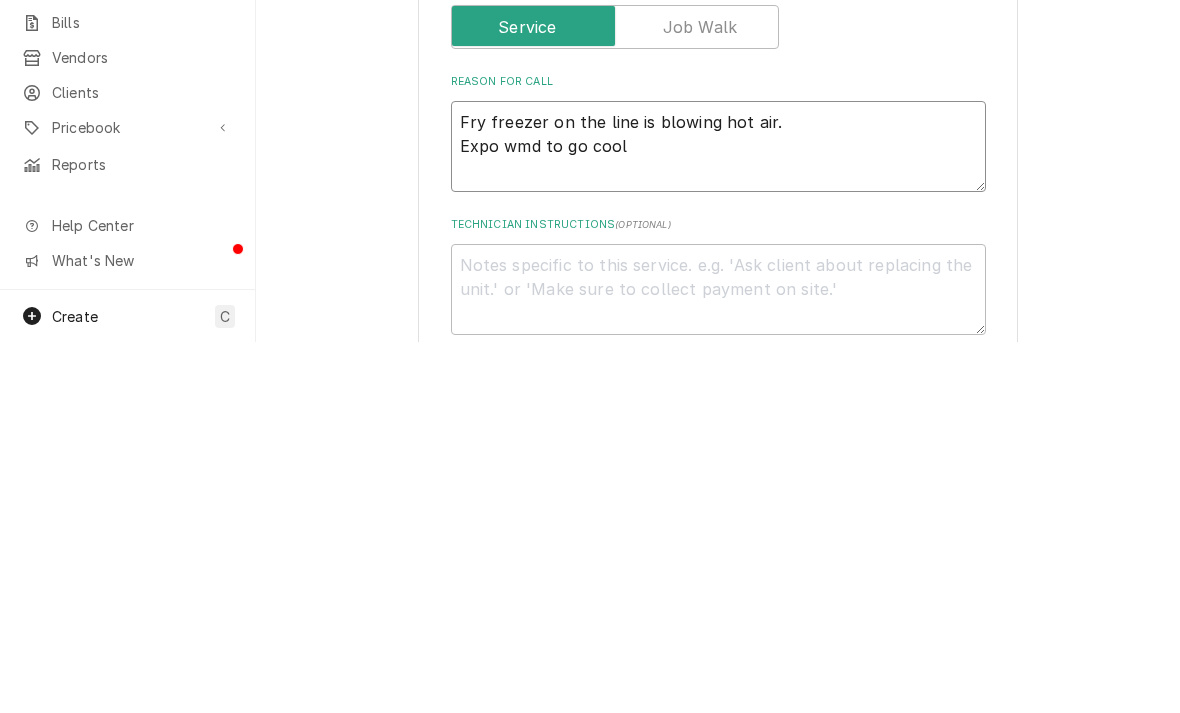 type on "x" 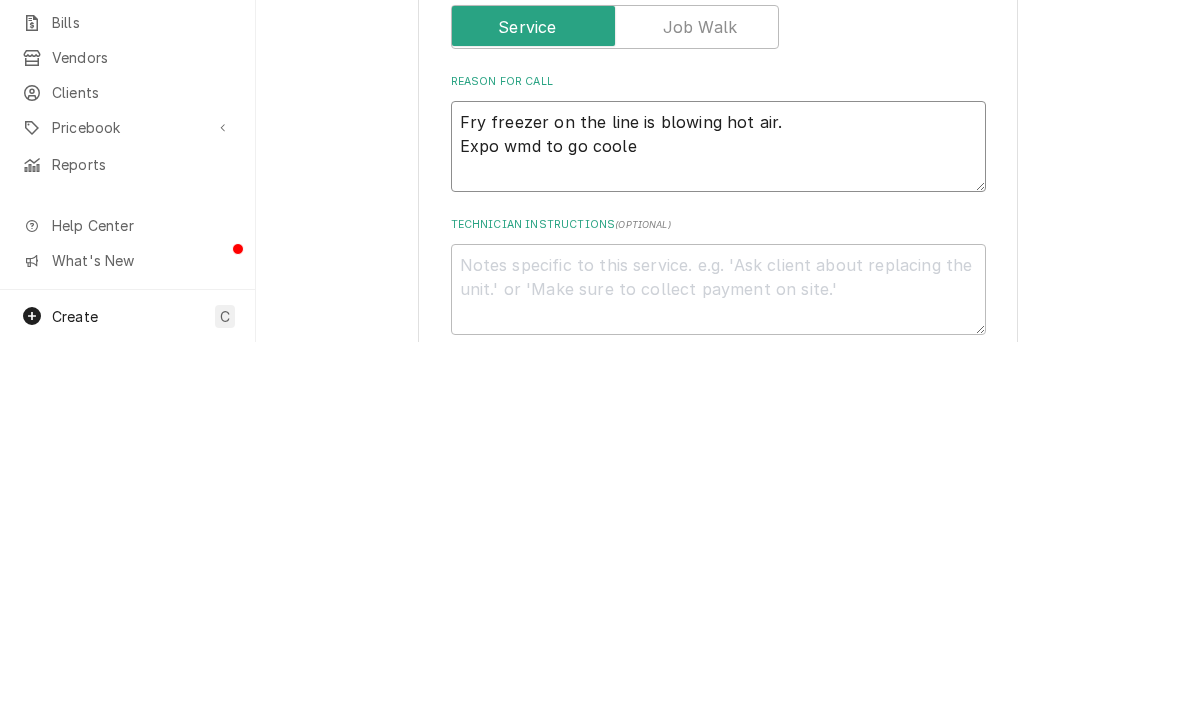 type on "x" 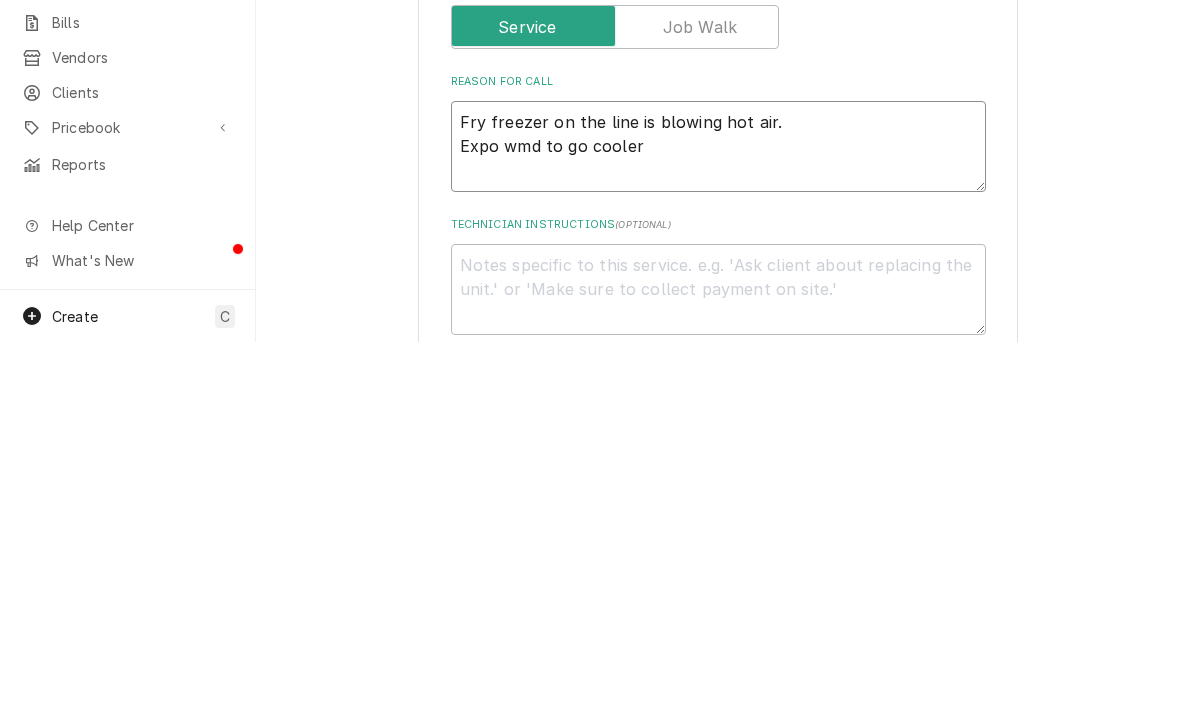 type on "x" 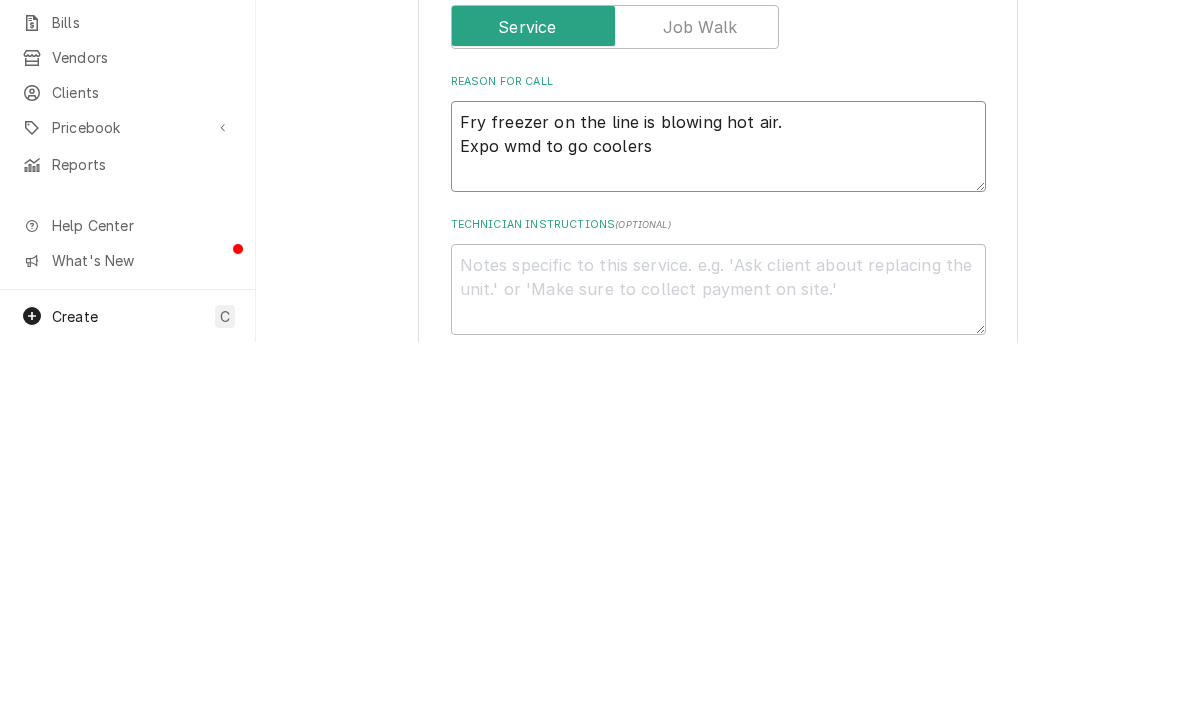 type on "x" 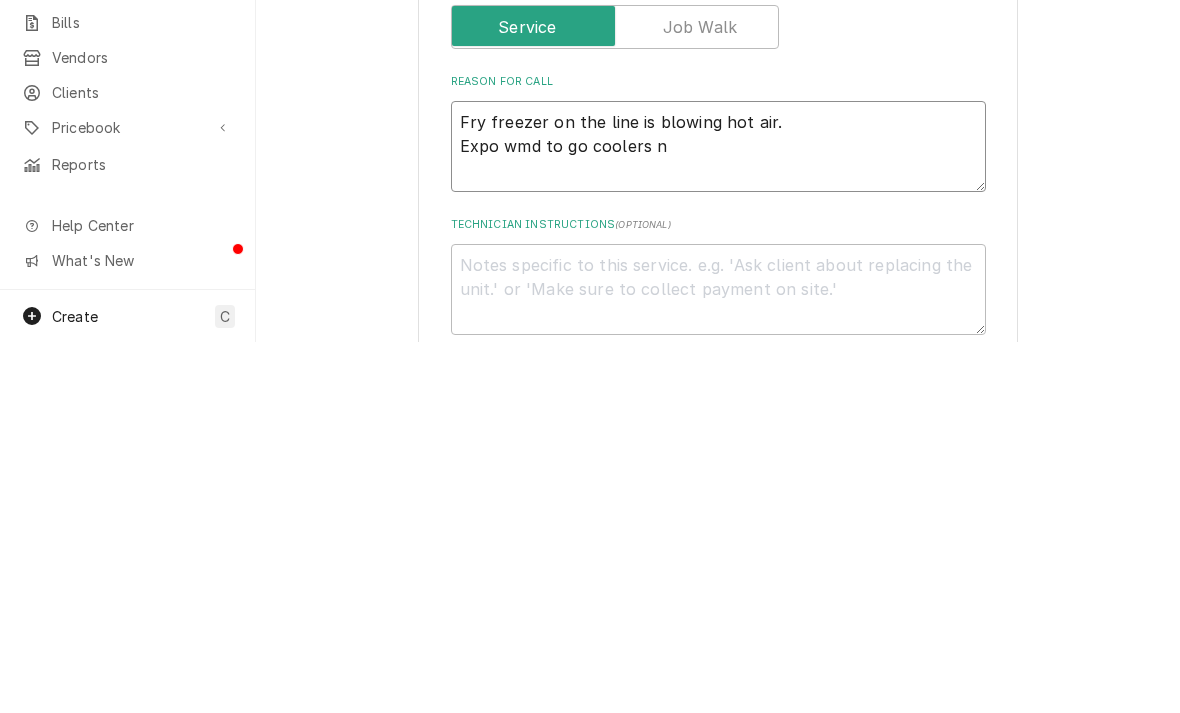 type on "x" 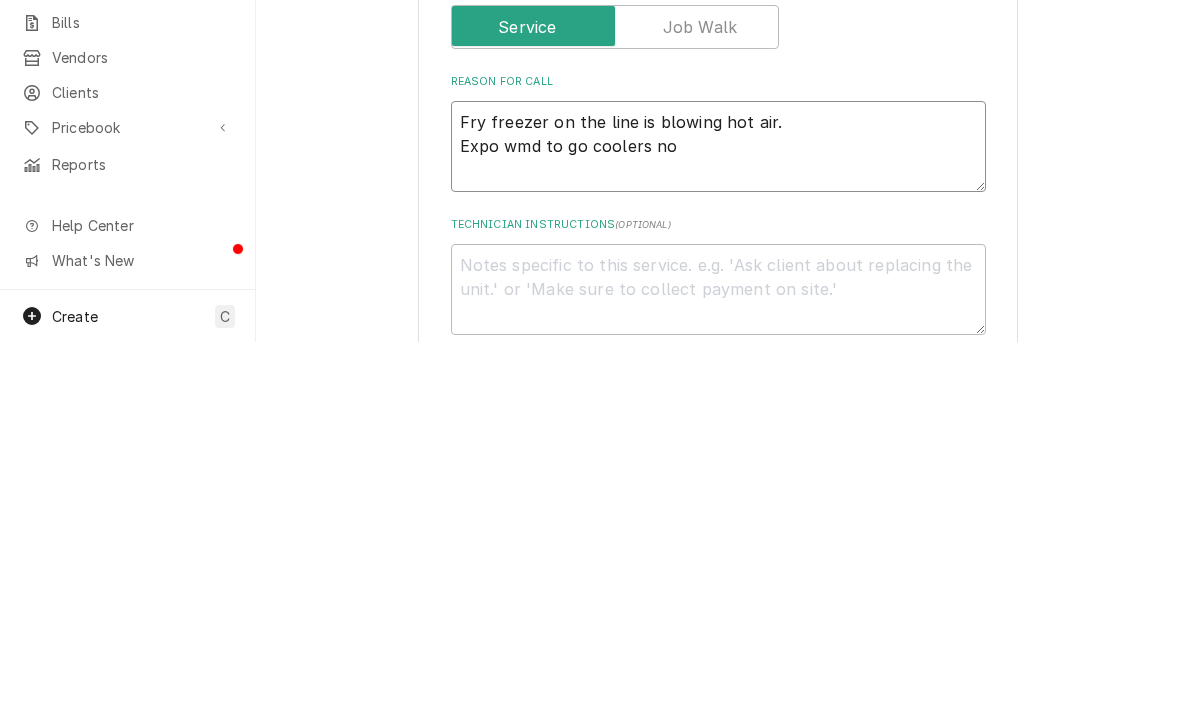 type on "Fry freezer on the line is blowing hot air.
Expo wmd to go coolers not" 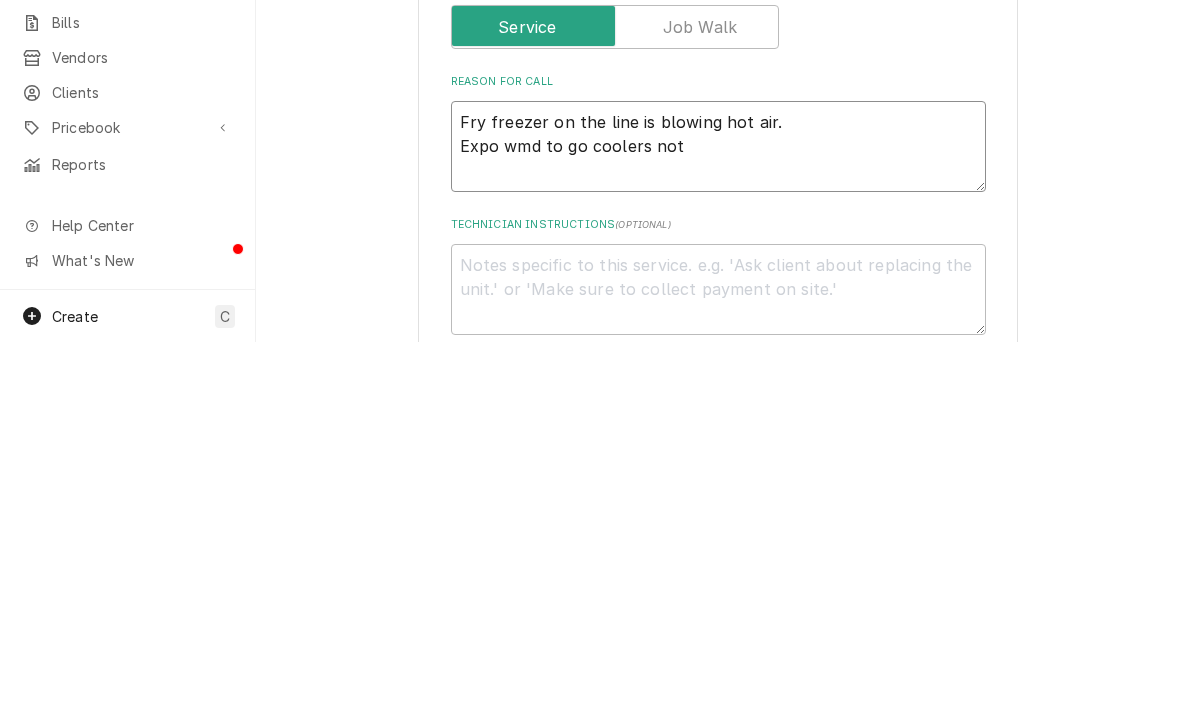 type on "x" 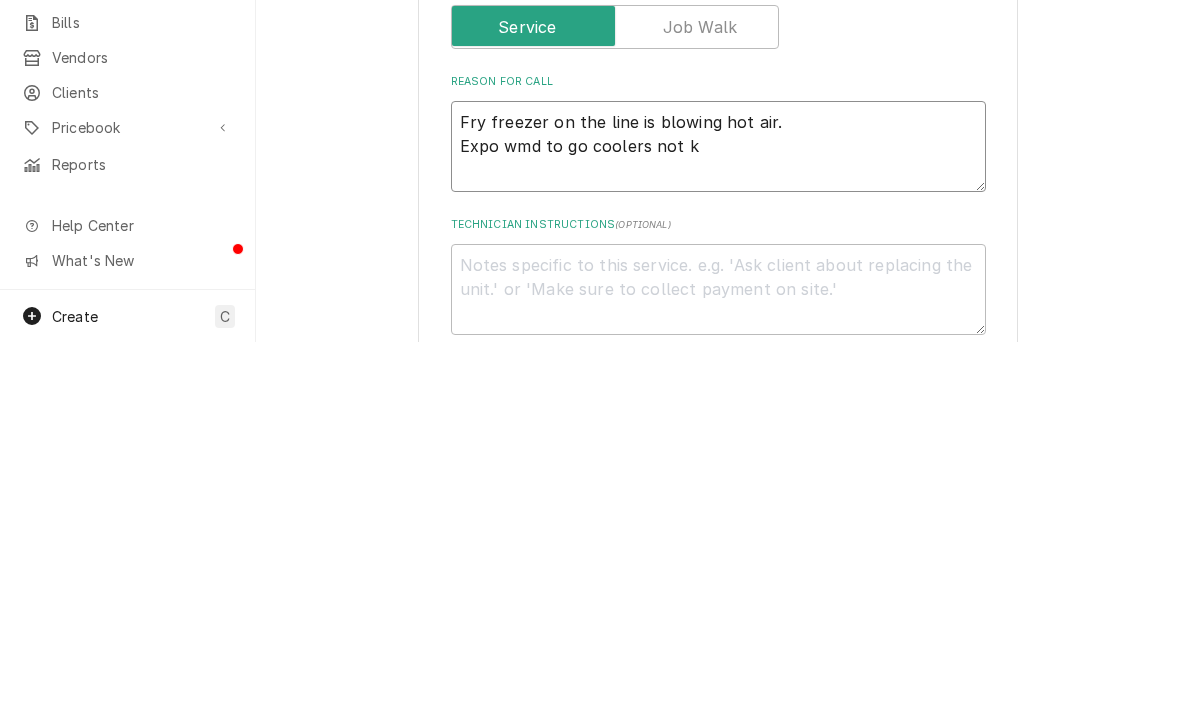 type on "x" 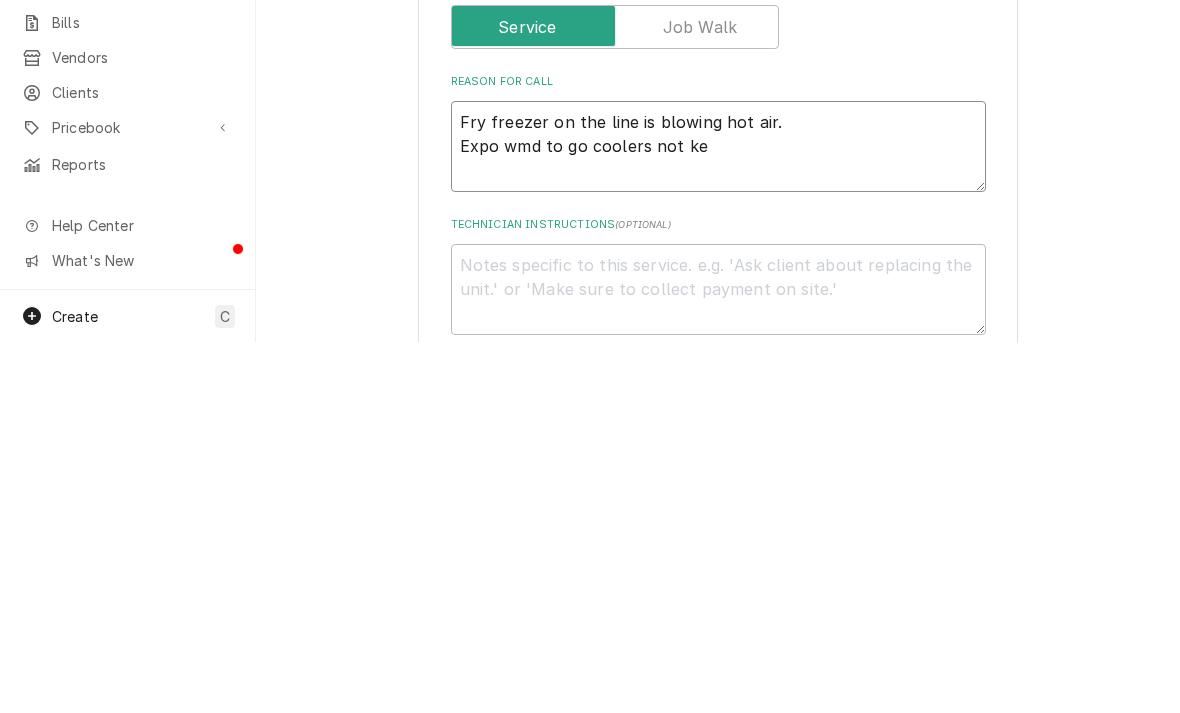 type on "x" 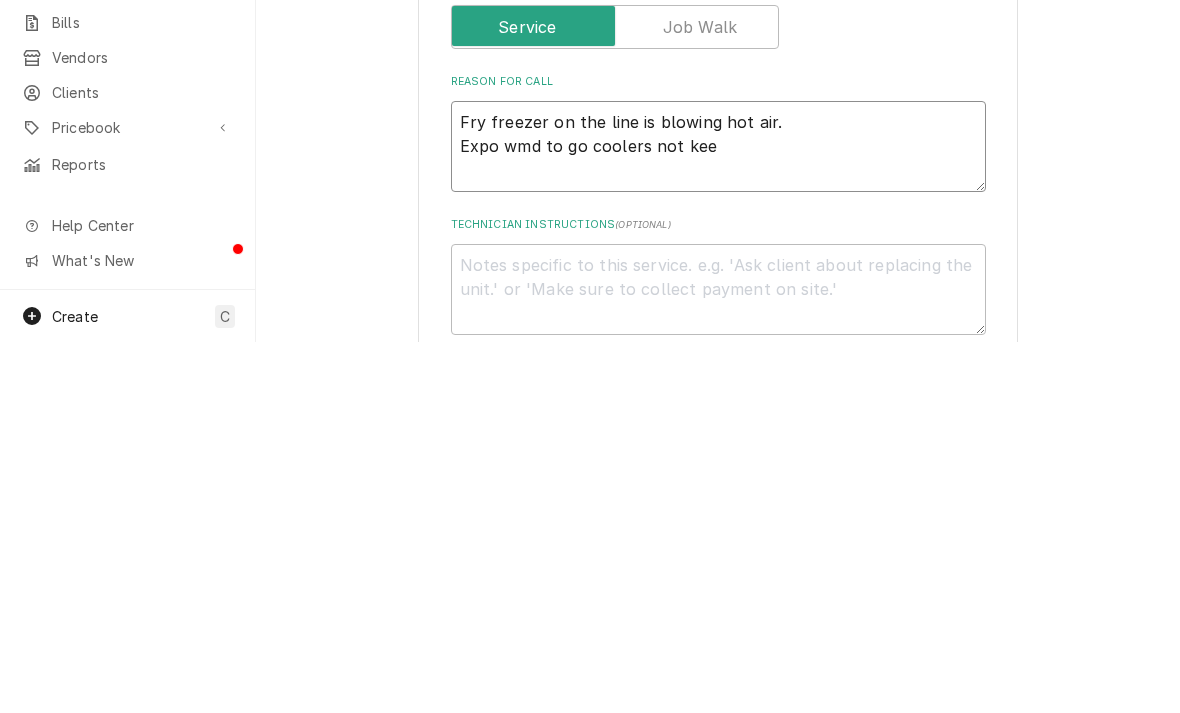 type on "x" 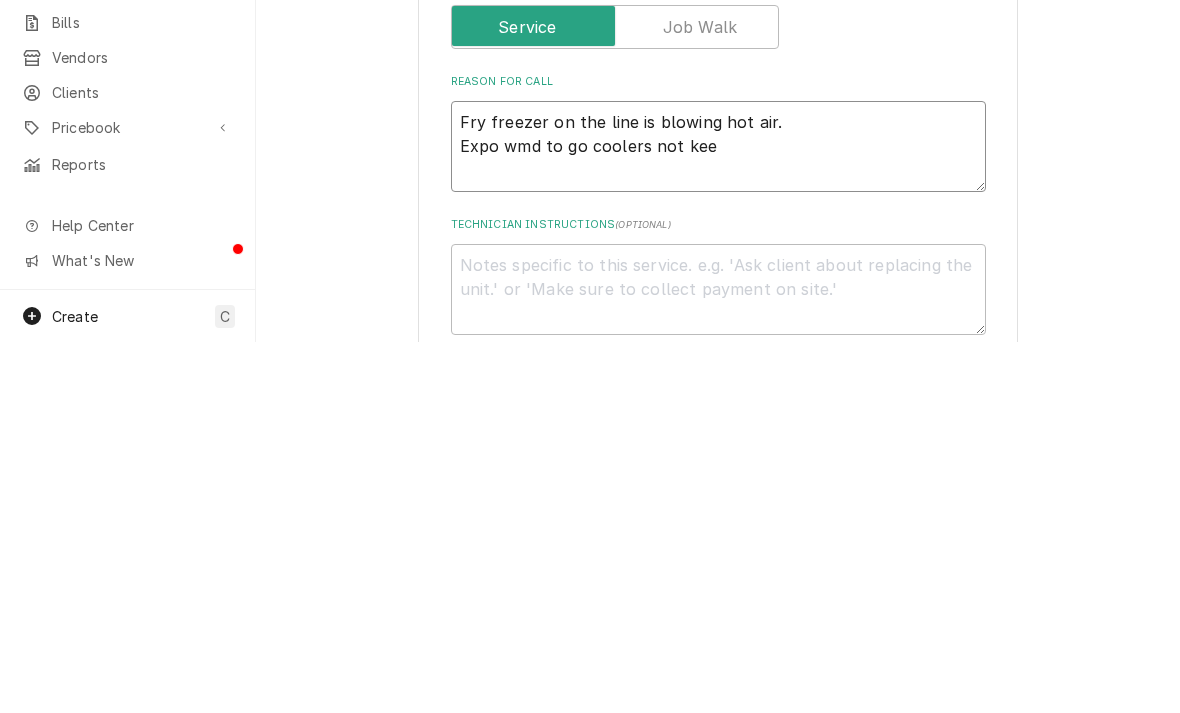 type on "Fry freezer on the line is blowing hot air.
Expo wmd to go coolers not keep" 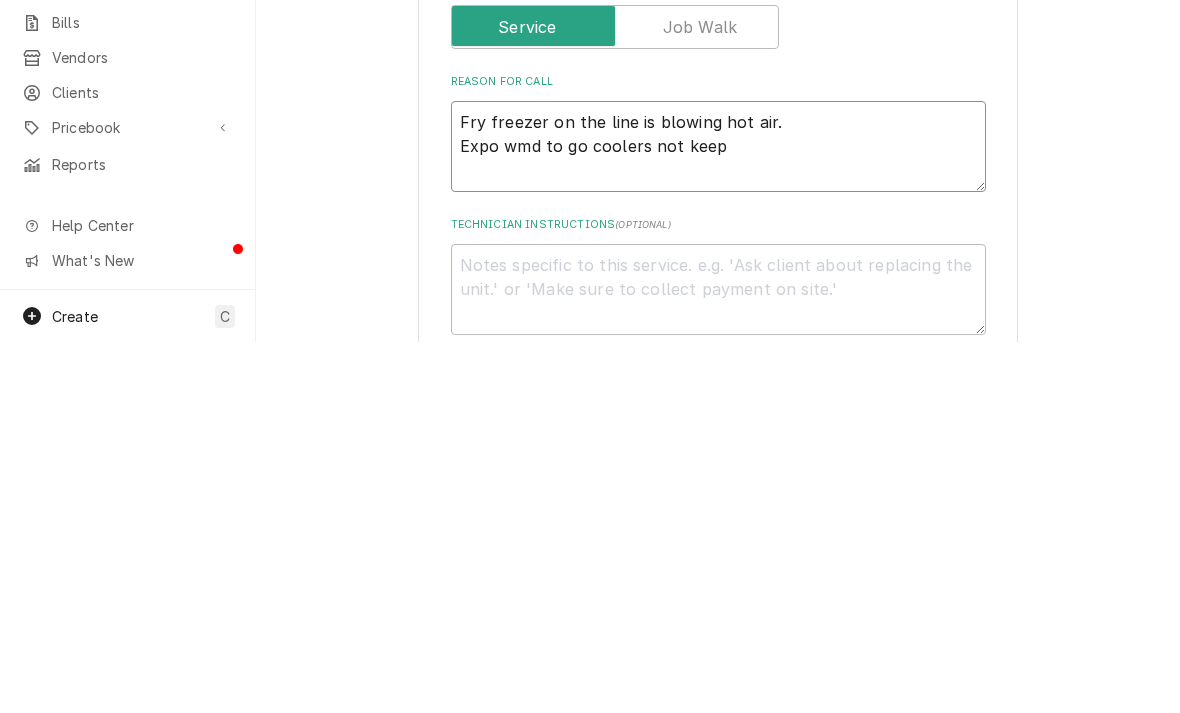 type on "x" 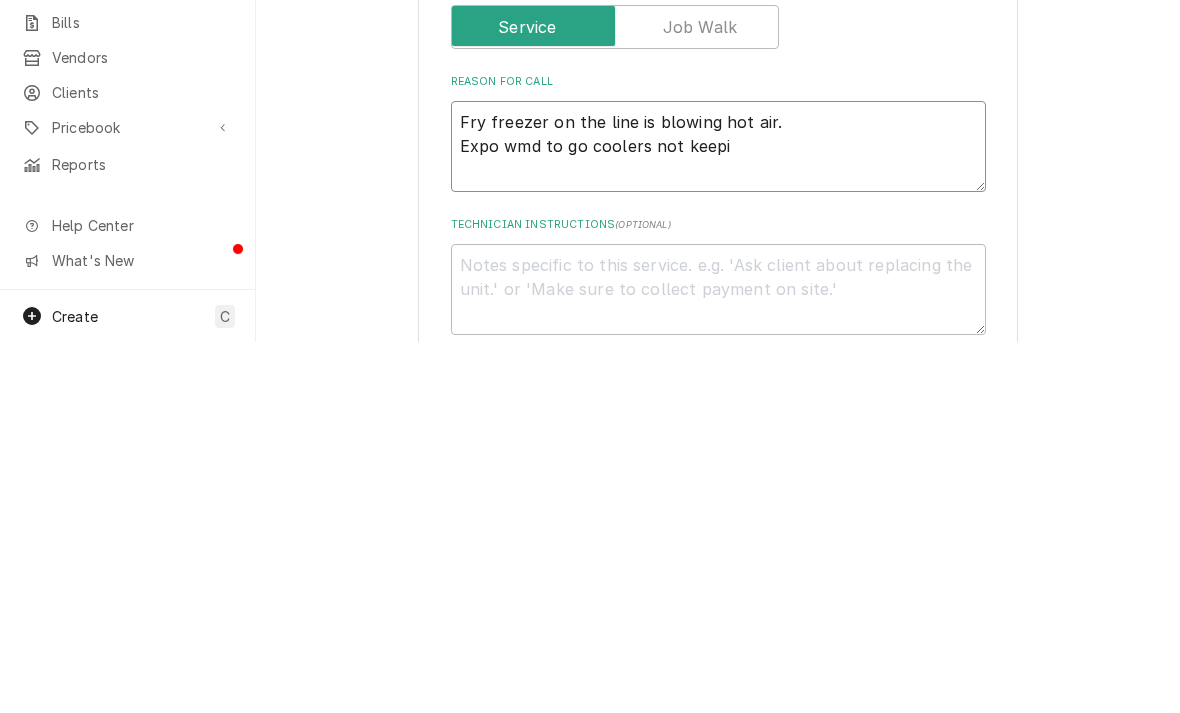 type on "x" 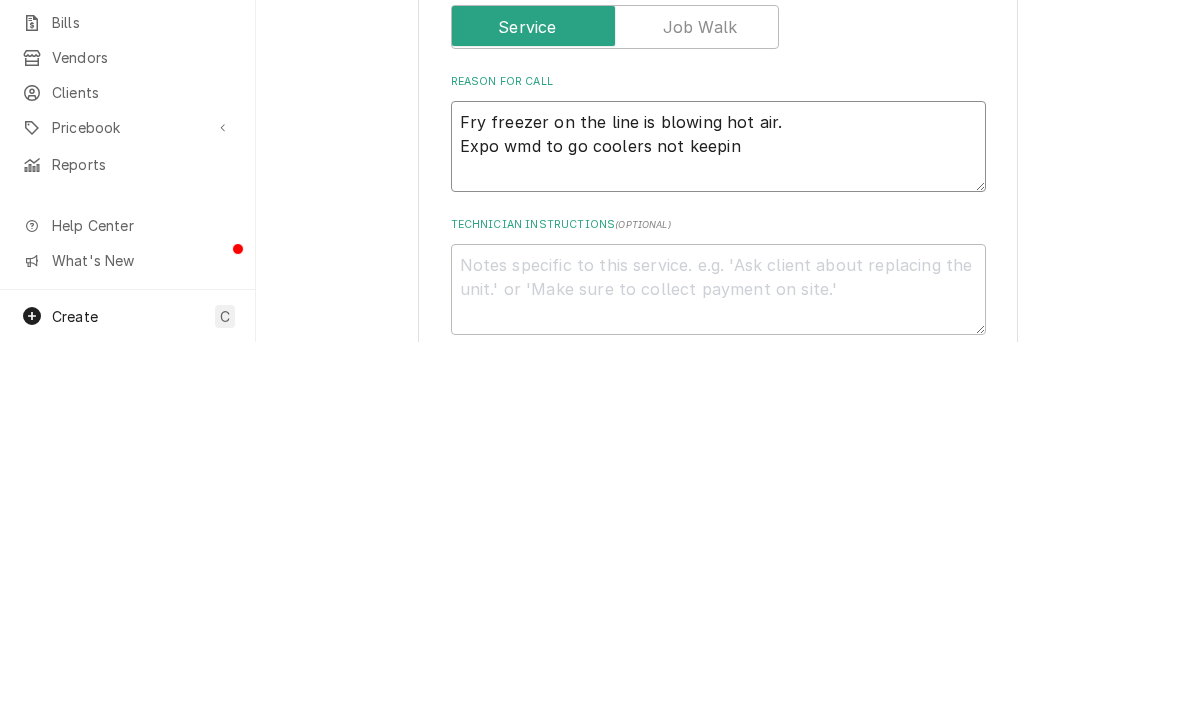 type on "x" 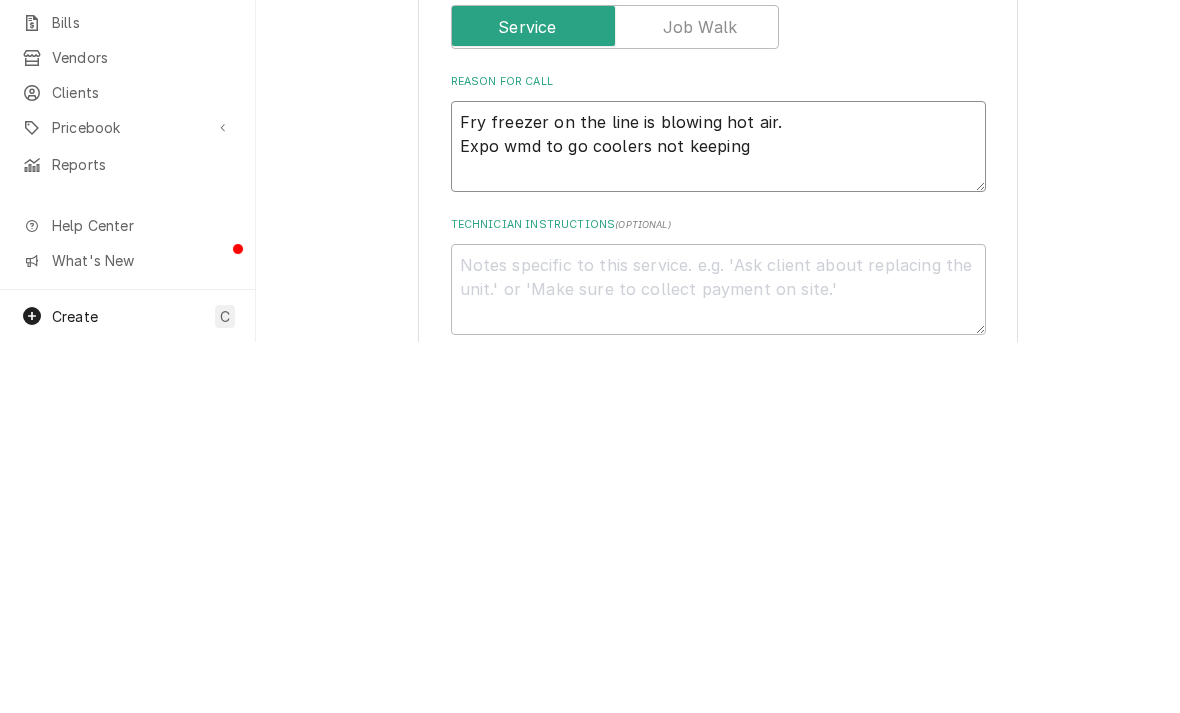type on "x" 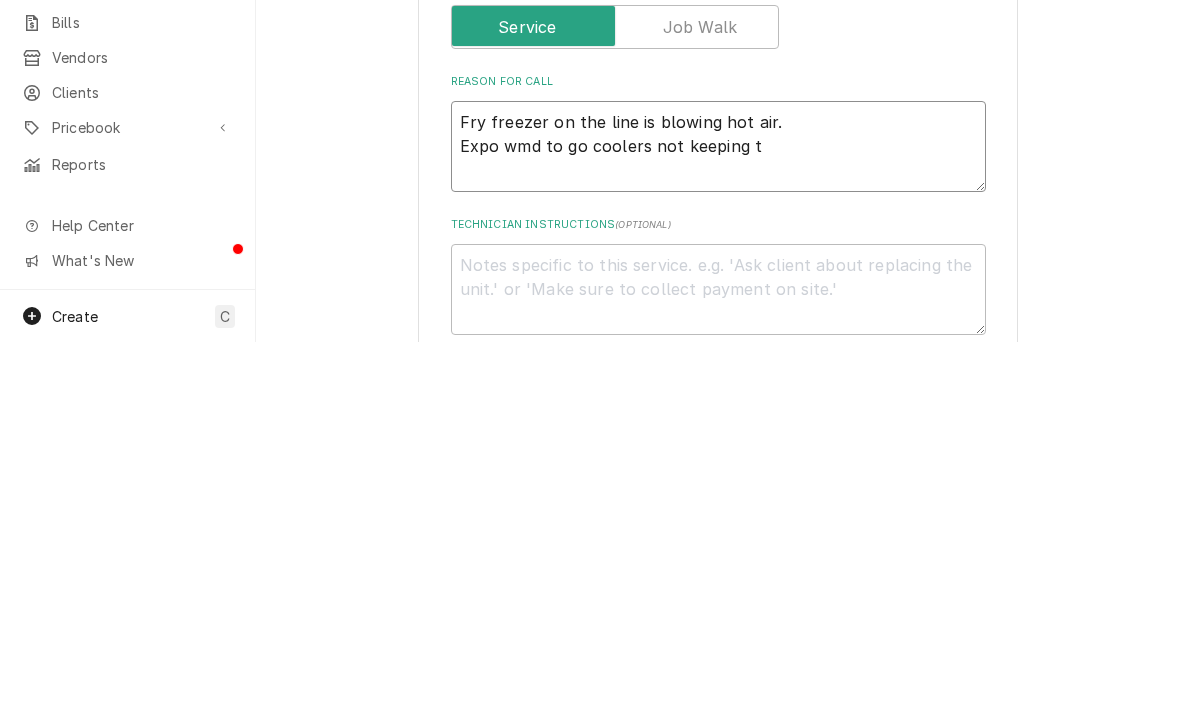 type on "x" 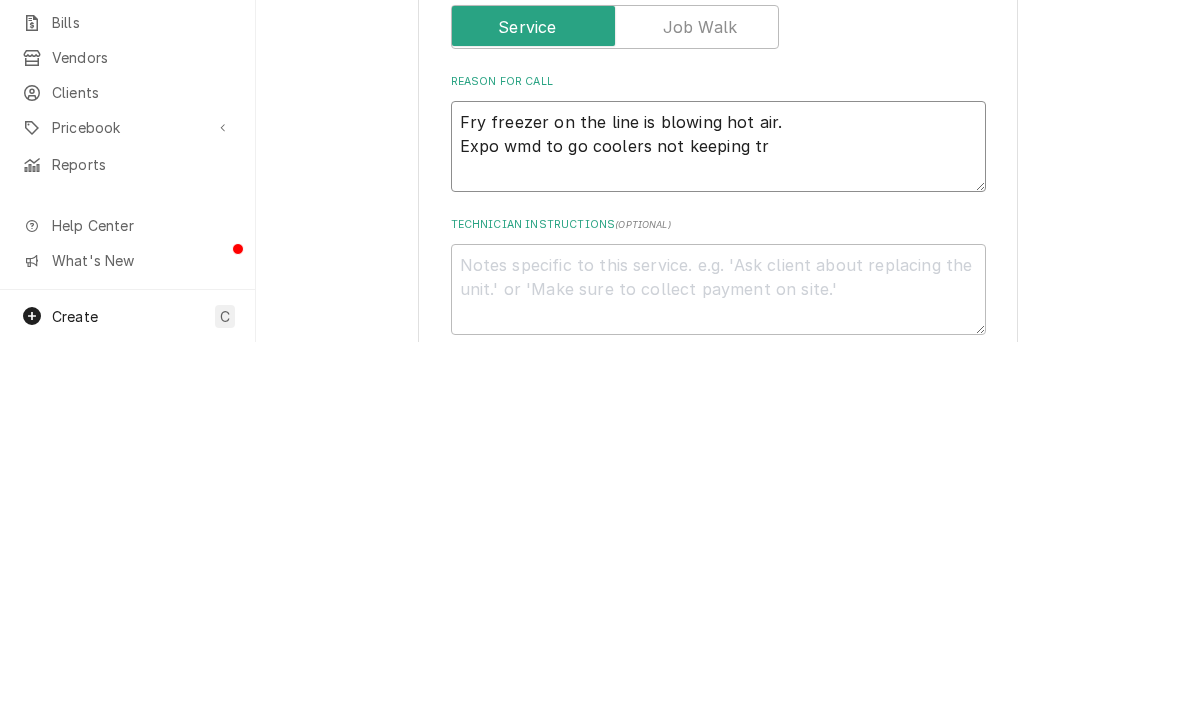 type on "x" 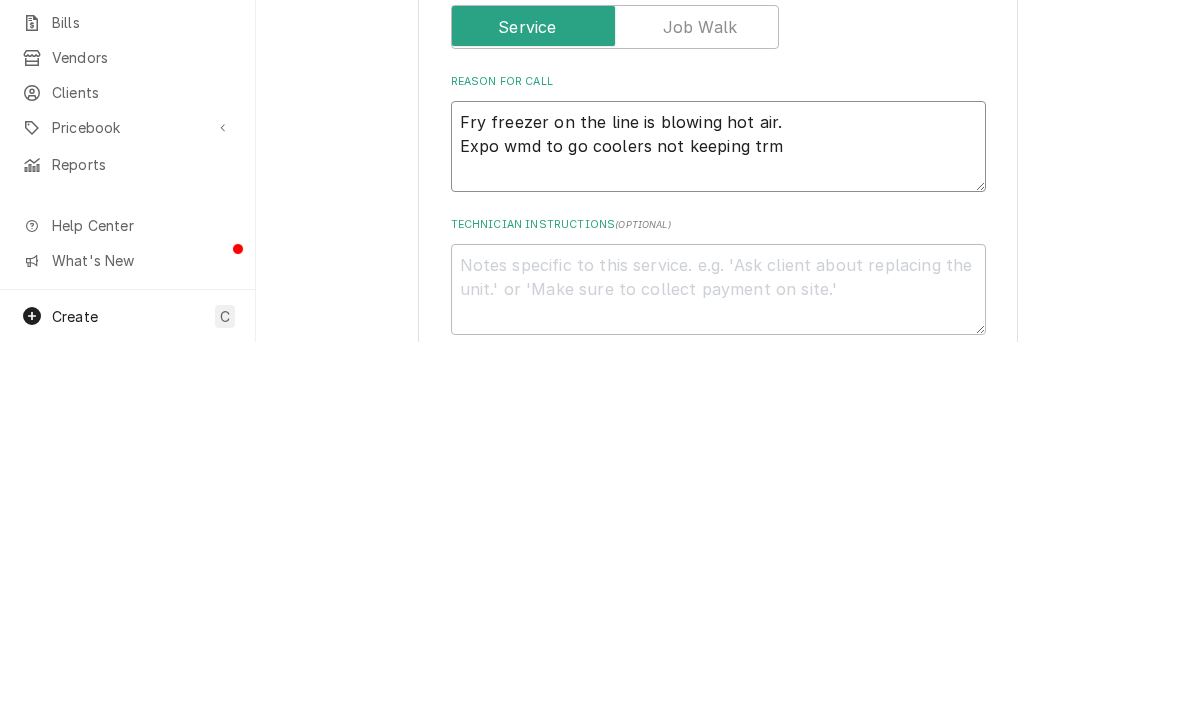 type on "x" 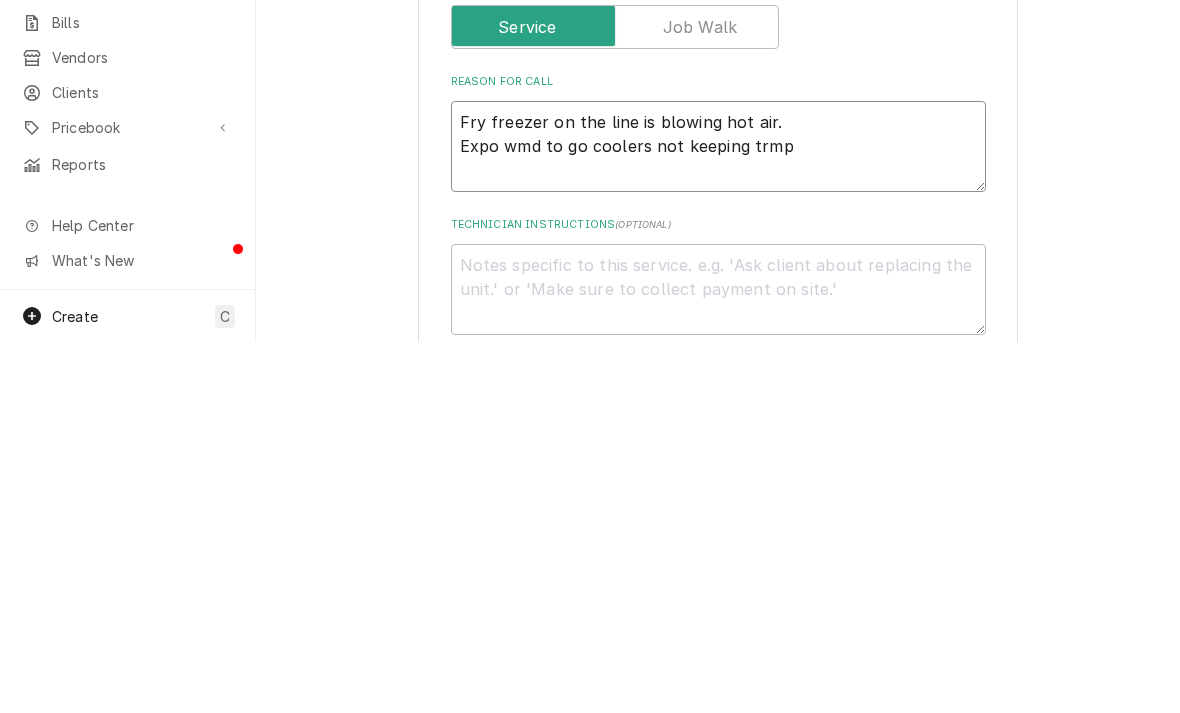 type on "x" 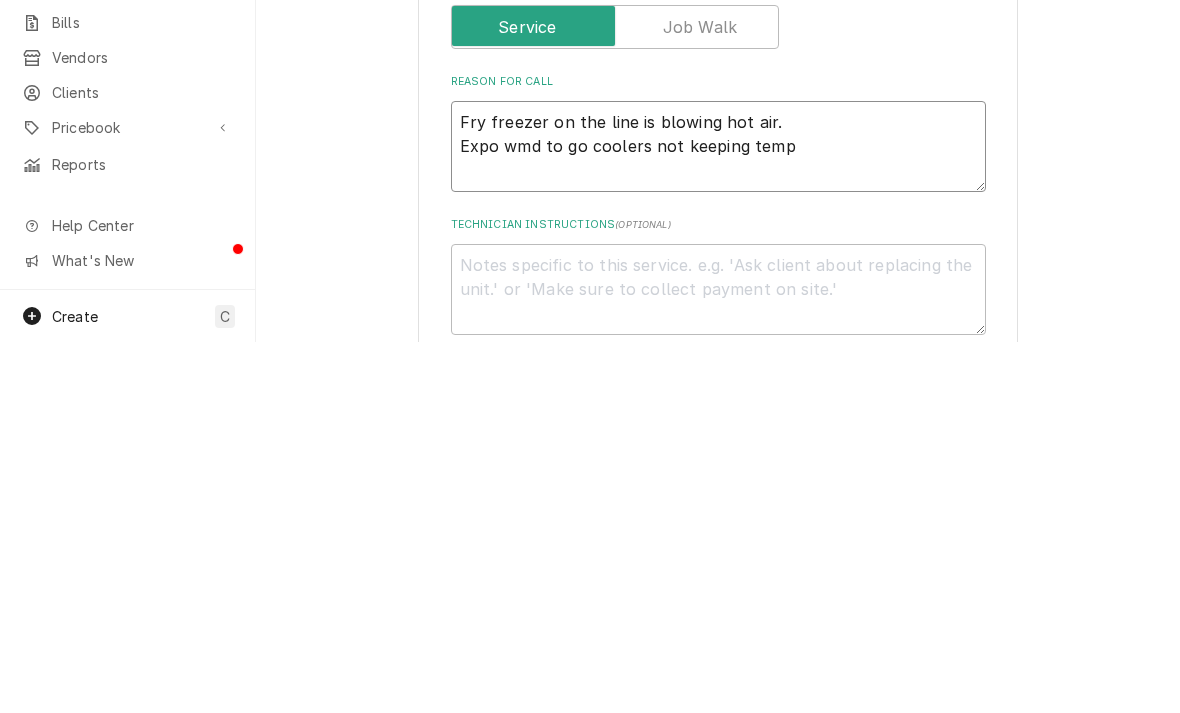 type on "x" 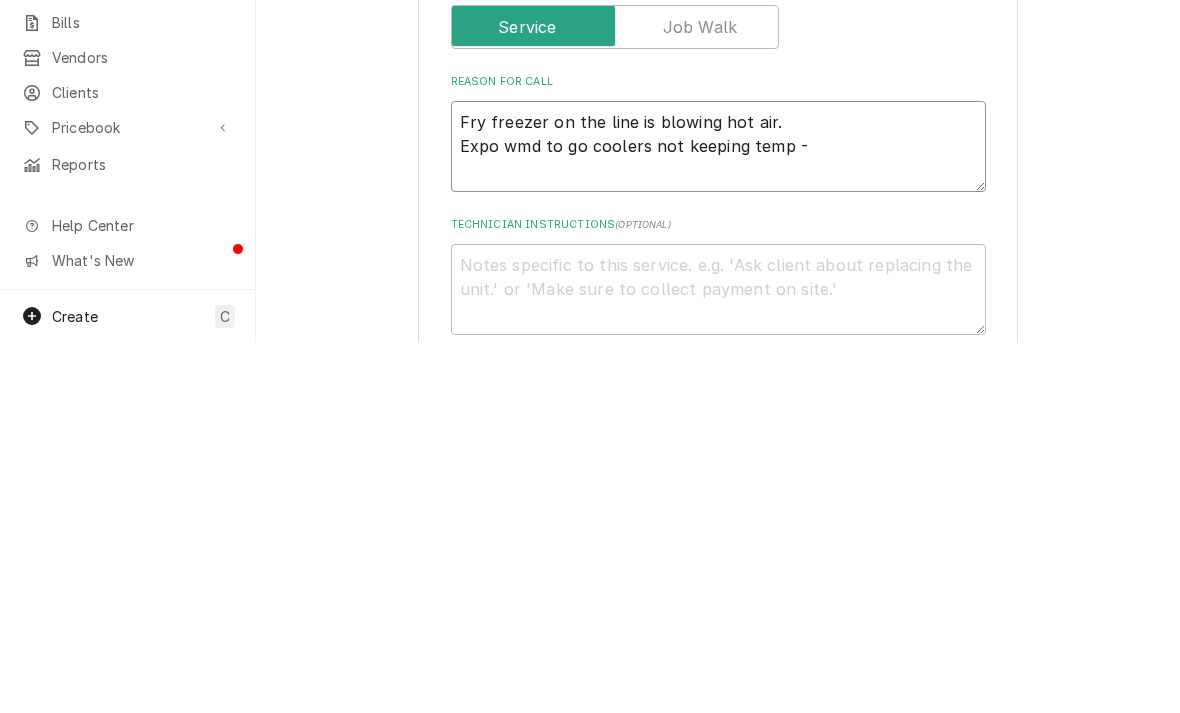 type on "x" 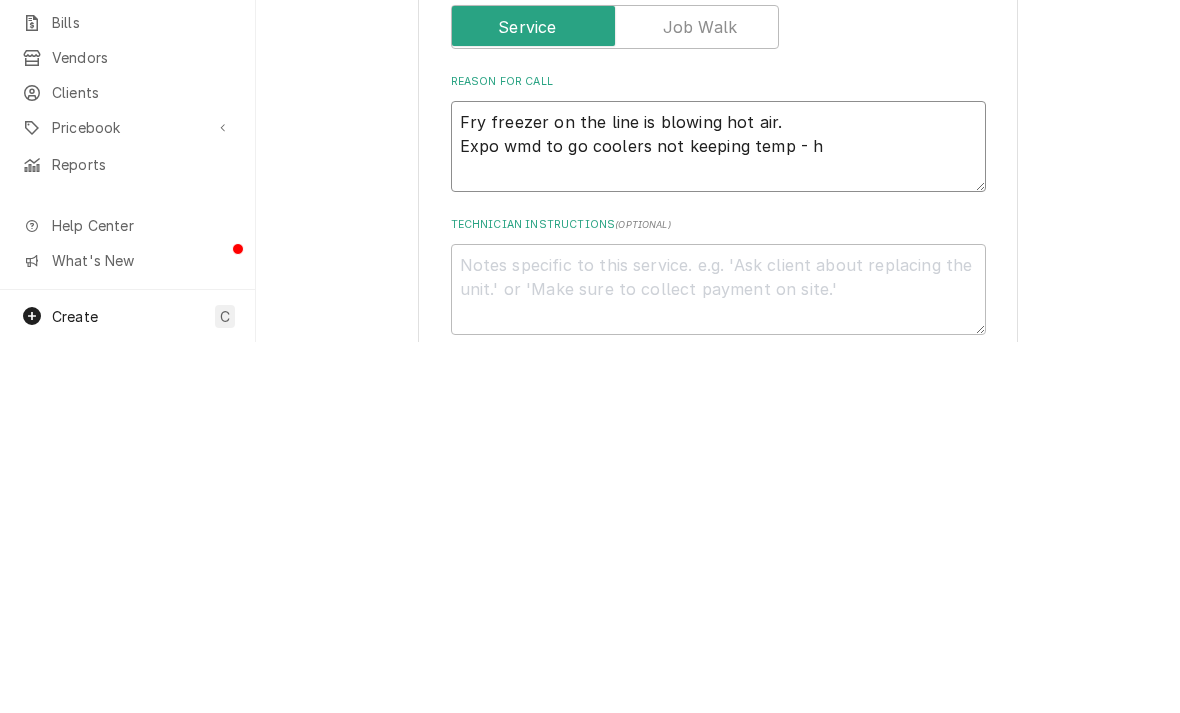 type on "x" 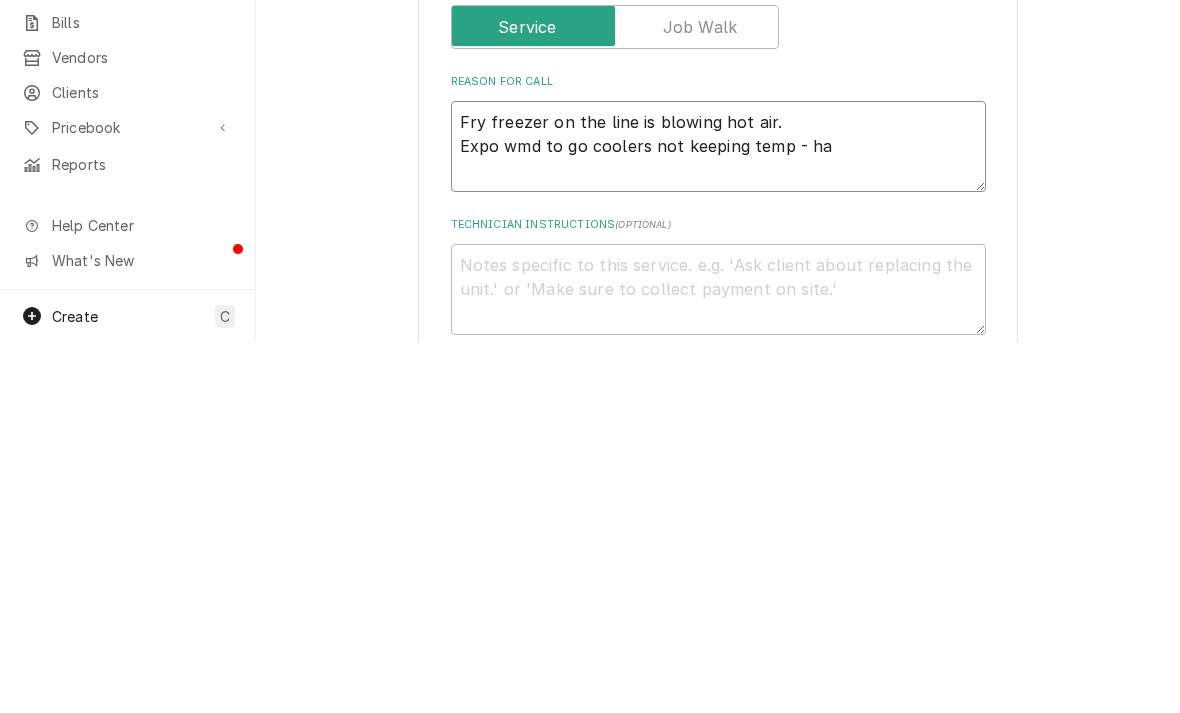 type on "x" 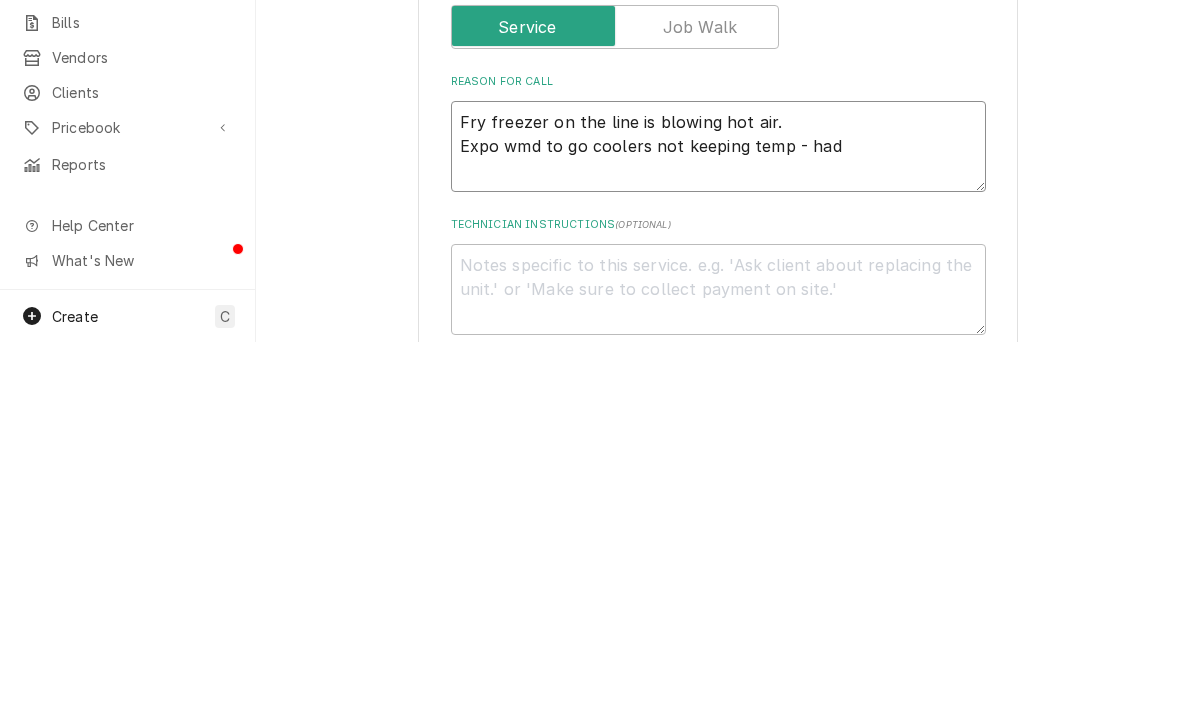 type on "Fry freezer on the line is blowing hot air.
Expo wmd to go coolers not keeping temp - had" 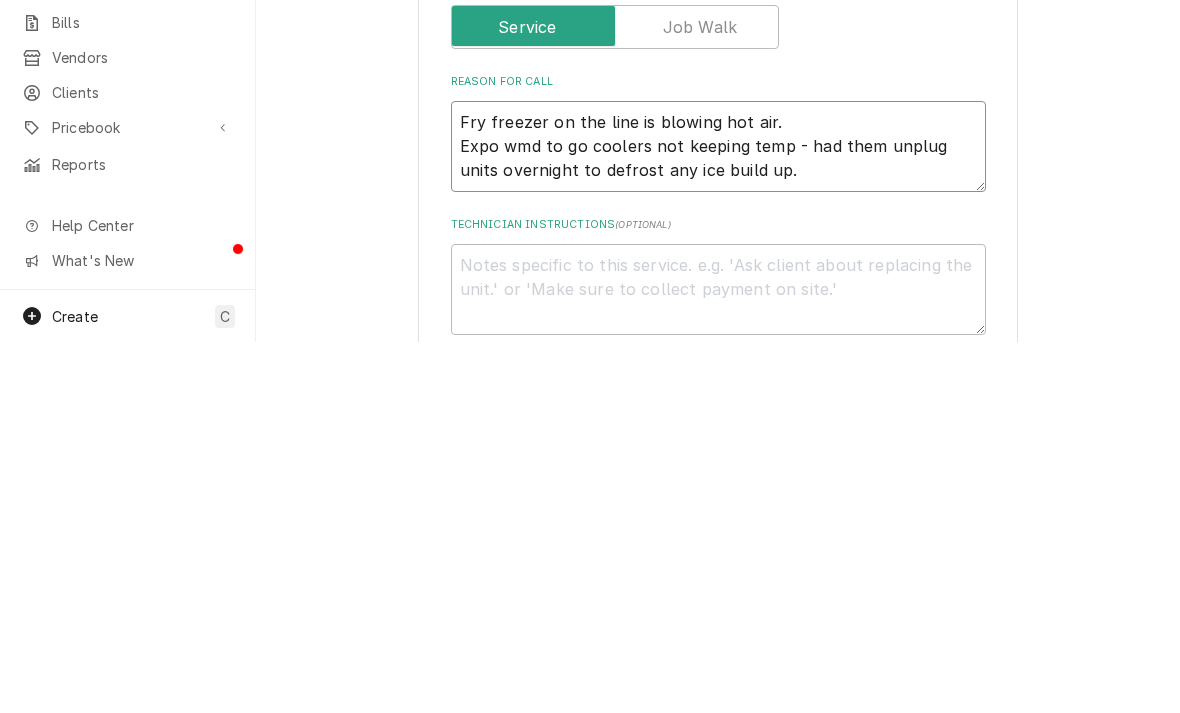 click on "Fry freezer on the line is blowing hot air.
Expo wmd to go coolers not keeping temp - had them unplug units overnight to defrost any ice build up." at bounding box center [718, 517] 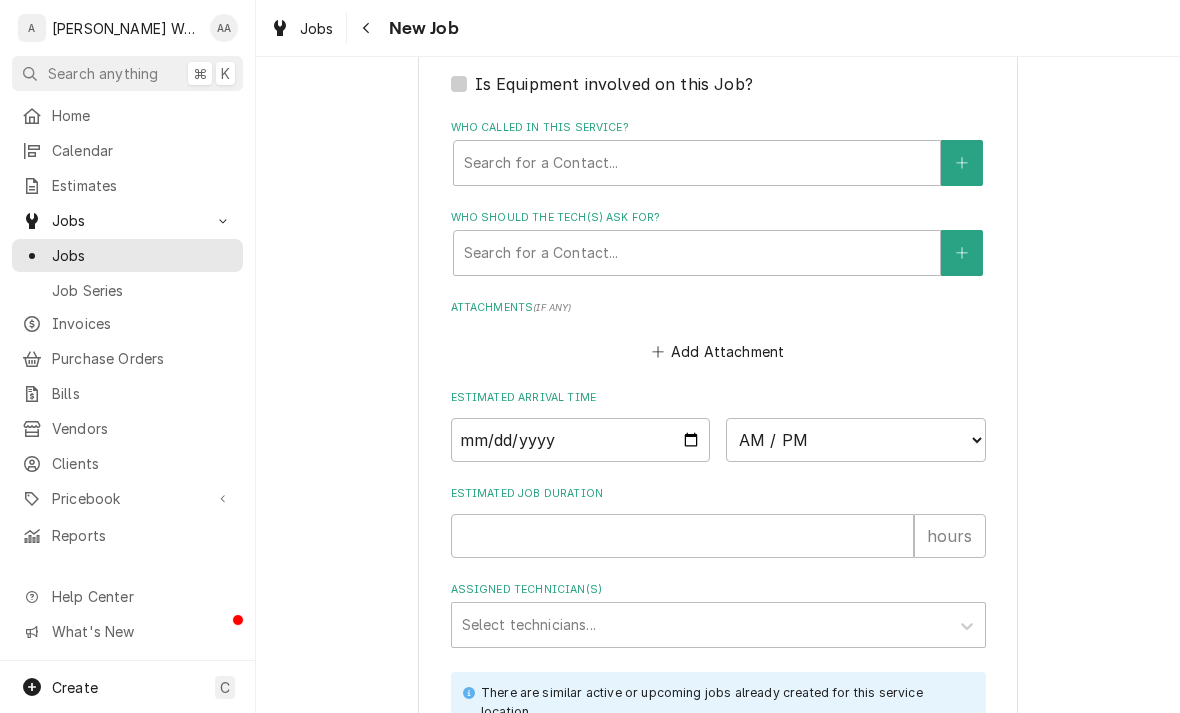 scroll, scrollTop: 1330, scrollLeft: 0, axis: vertical 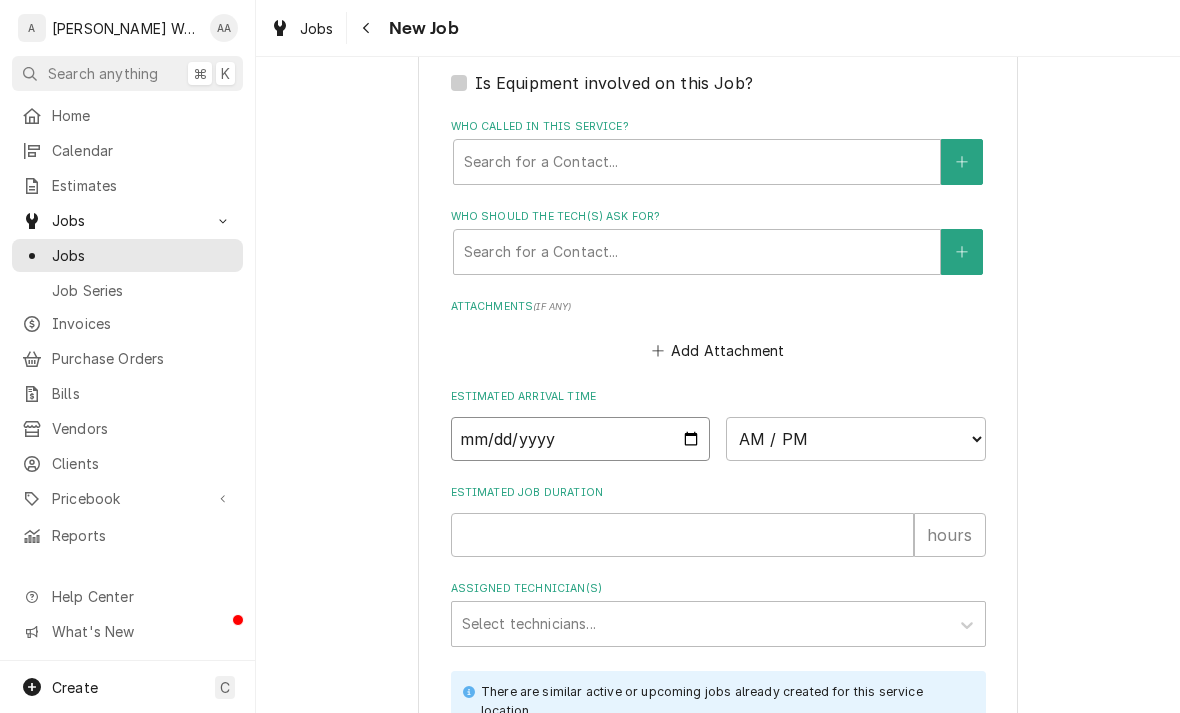 click at bounding box center [581, 439] 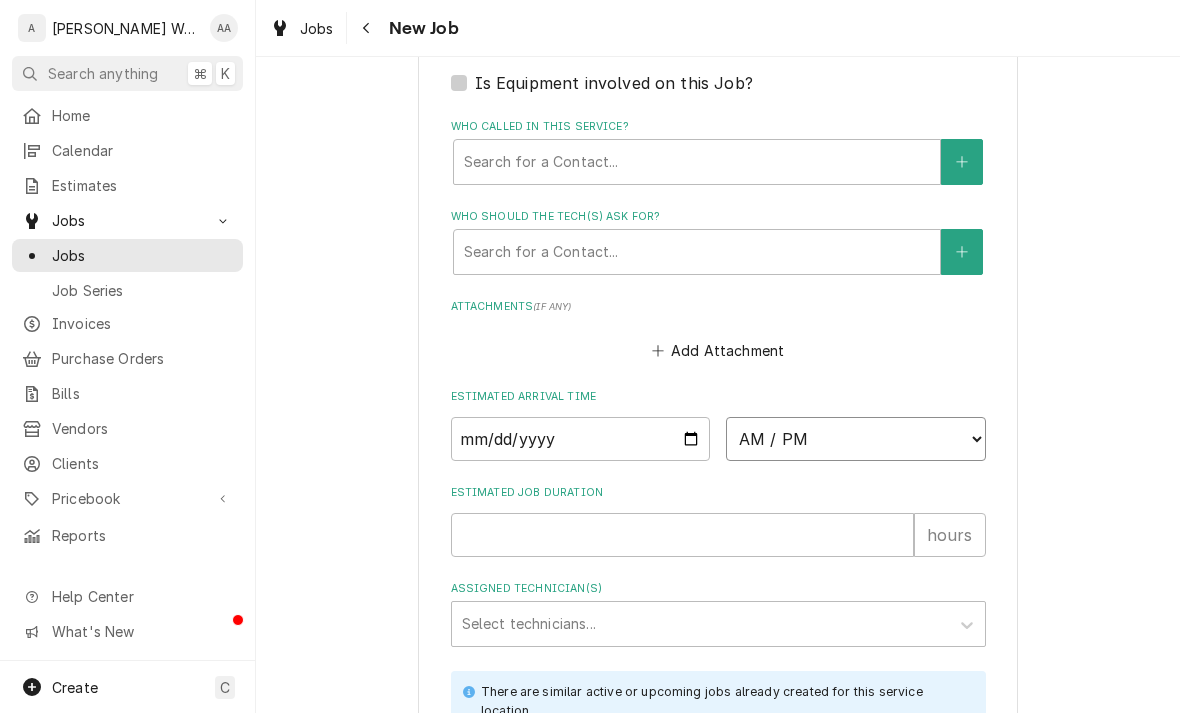 click on "AM / PM 6:00 AM 6:15 AM 6:30 AM 6:45 AM 7:00 AM 7:15 AM 7:30 AM 7:45 AM 8:00 AM 8:15 AM 8:30 AM 8:45 AM 9:00 AM 9:15 AM 9:30 AM 9:45 AM 10:00 AM 10:15 AM 10:30 AM 10:45 AM 11:00 AM 11:15 AM 11:30 AM 11:45 AM 12:00 PM 12:15 PM 12:30 PM 12:45 PM 1:00 PM 1:15 PM 1:30 PM 1:45 PM 2:00 PM 2:15 PM 2:30 PM 2:45 PM 3:00 PM 3:15 PM 3:30 PM 3:45 PM 4:00 PM 4:15 PM 4:30 PM 4:45 PM 5:00 PM 5:15 PM 5:30 PM 5:45 PM 6:00 PM 6:15 PM 6:30 PM 6:45 PM 7:00 PM 7:15 PM 7:30 PM 7:45 PM 8:00 PM 8:15 PM 8:30 PM 8:45 PM 9:00 PM 9:15 PM 9:30 PM 9:45 PM 10:00 PM 10:15 PM 10:30 PM 10:45 PM 11:00 PM 11:15 PM 11:30 PM 11:45 PM 12:00 AM 12:15 AM 12:30 AM 12:45 AM 1:00 AM 1:15 AM 1:30 AM 1:45 AM 2:00 AM 2:15 AM 2:30 AM 2:45 AM 3:00 AM 3:15 AM 3:30 AM 3:45 AM 4:00 AM 4:15 AM 4:30 AM 4:45 AM 5:00 AM 5:15 AM 5:30 AM 5:45 AM" at bounding box center (856, 439) 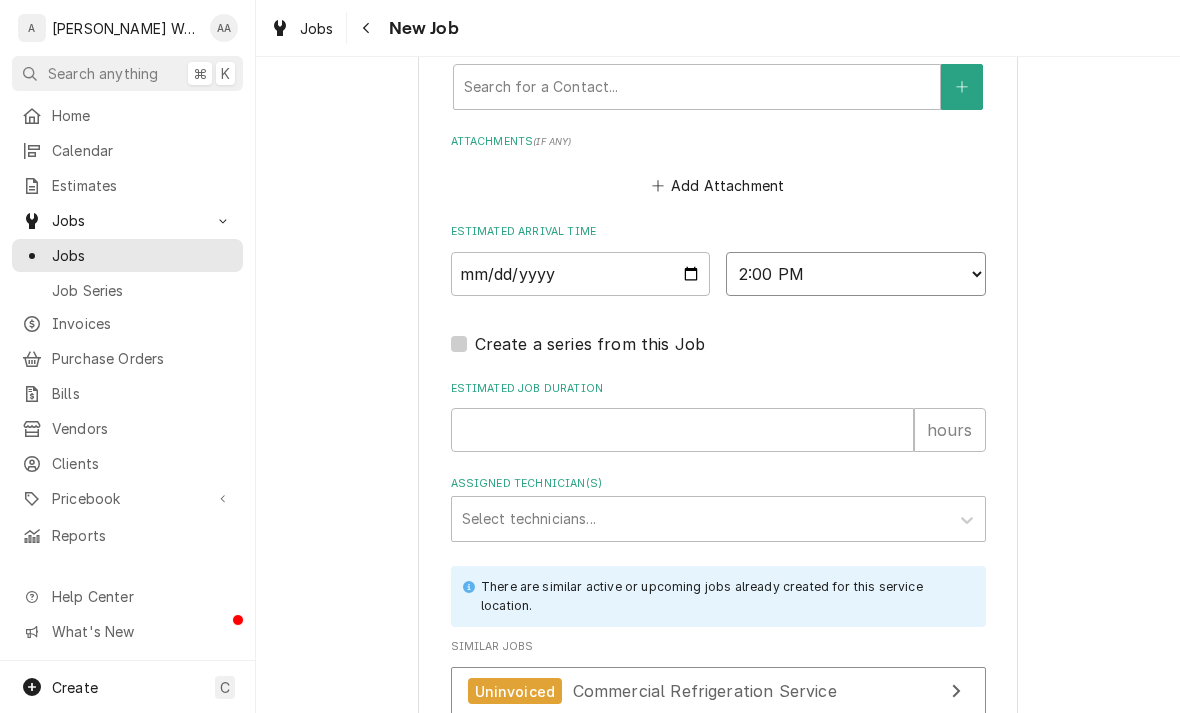scroll, scrollTop: 1550, scrollLeft: 0, axis: vertical 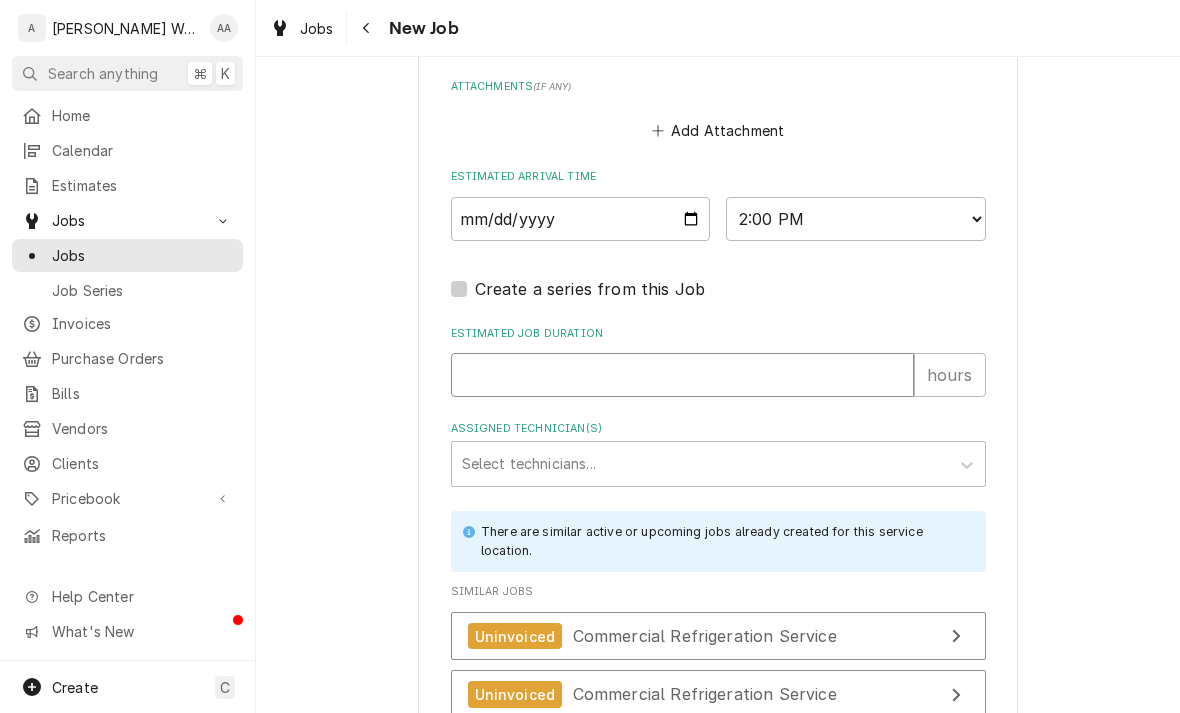 click on "Estimated Job Duration" at bounding box center [682, 375] 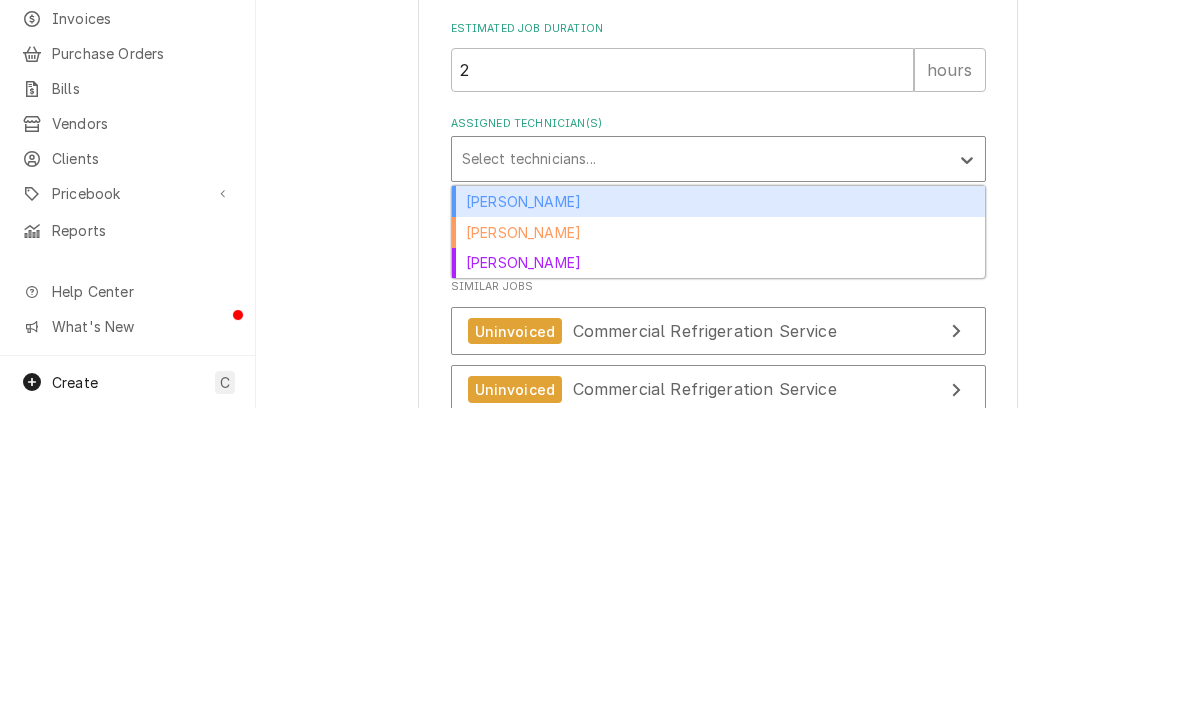 click on "Aaron Anderson" at bounding box center (718, 506) 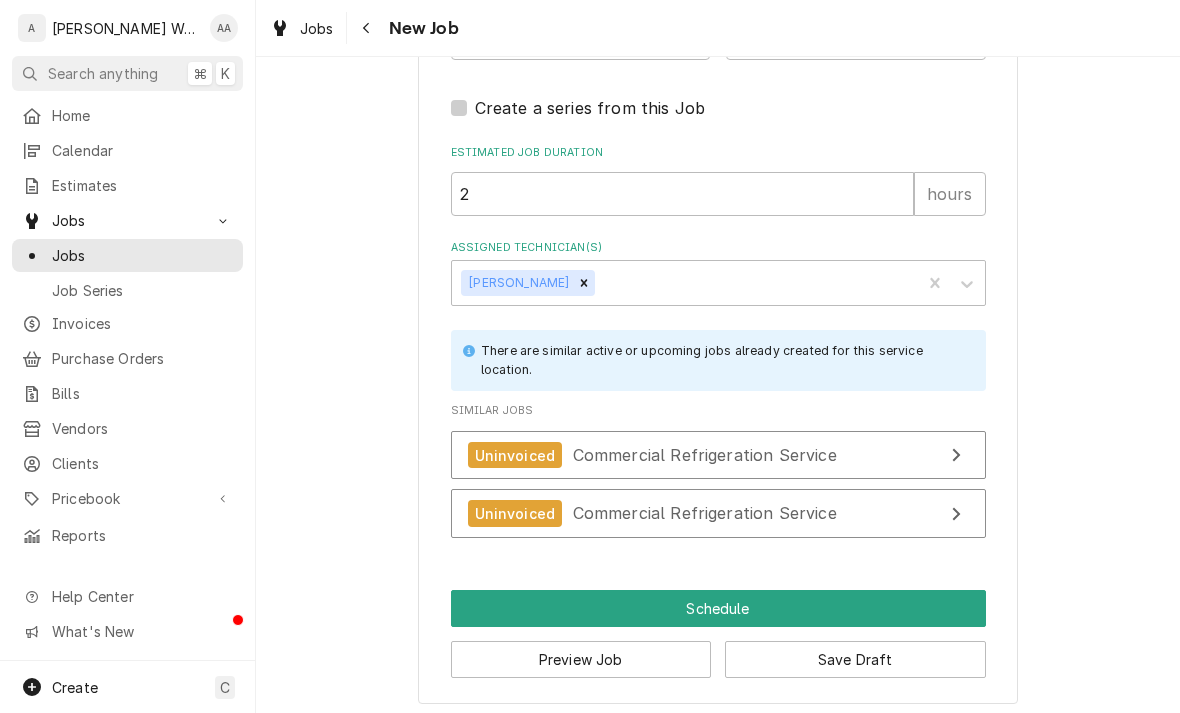 click on "Schedule" at bounding box center [718, 608] 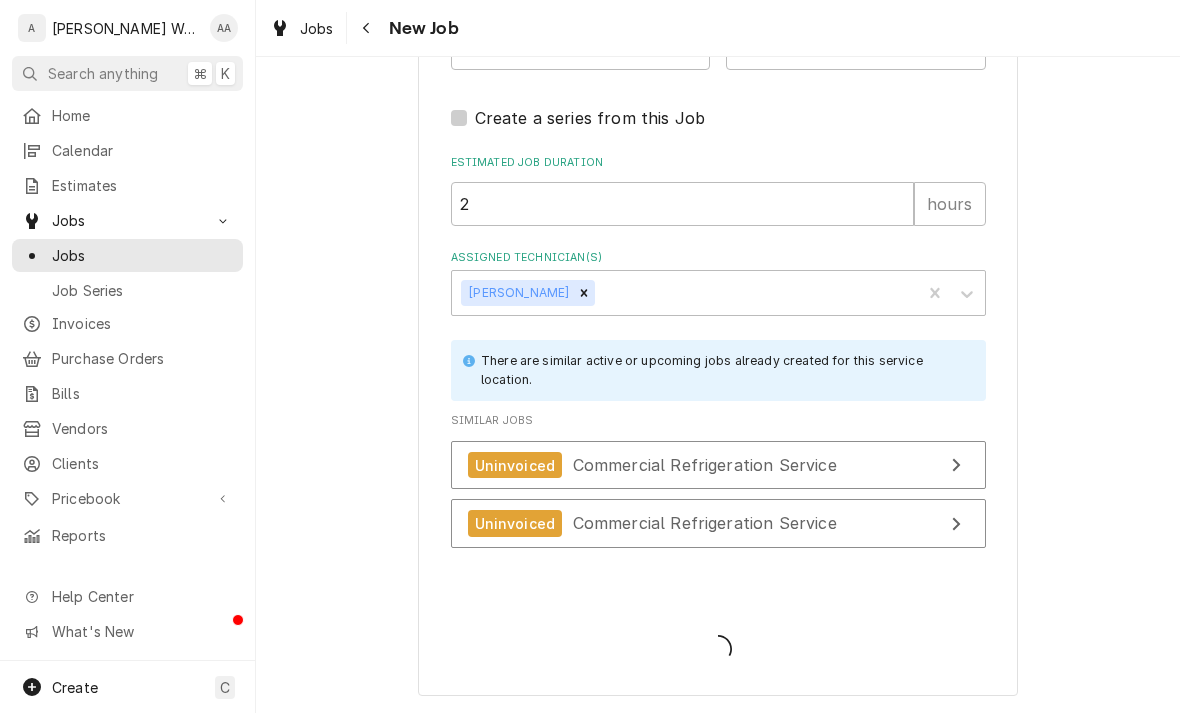 scroll, scrollTop: 1711, scrollLeft: 0, axis: vertical 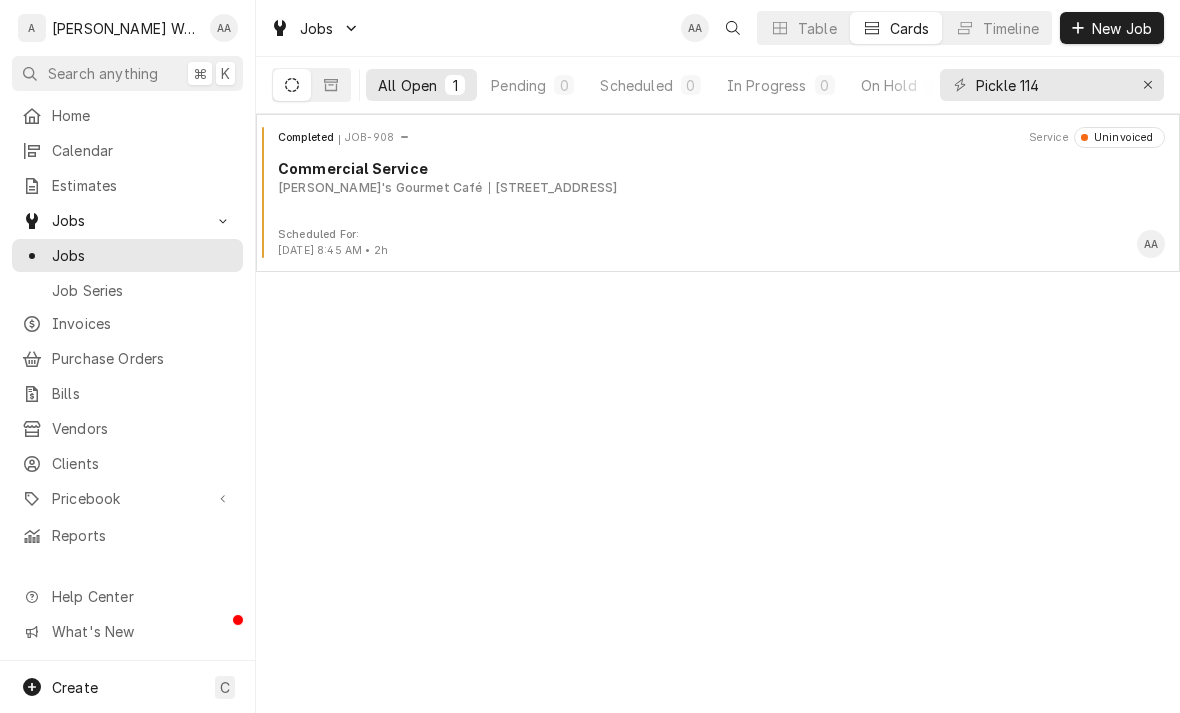 click on "New Job" at bounding box center (1122, 28) 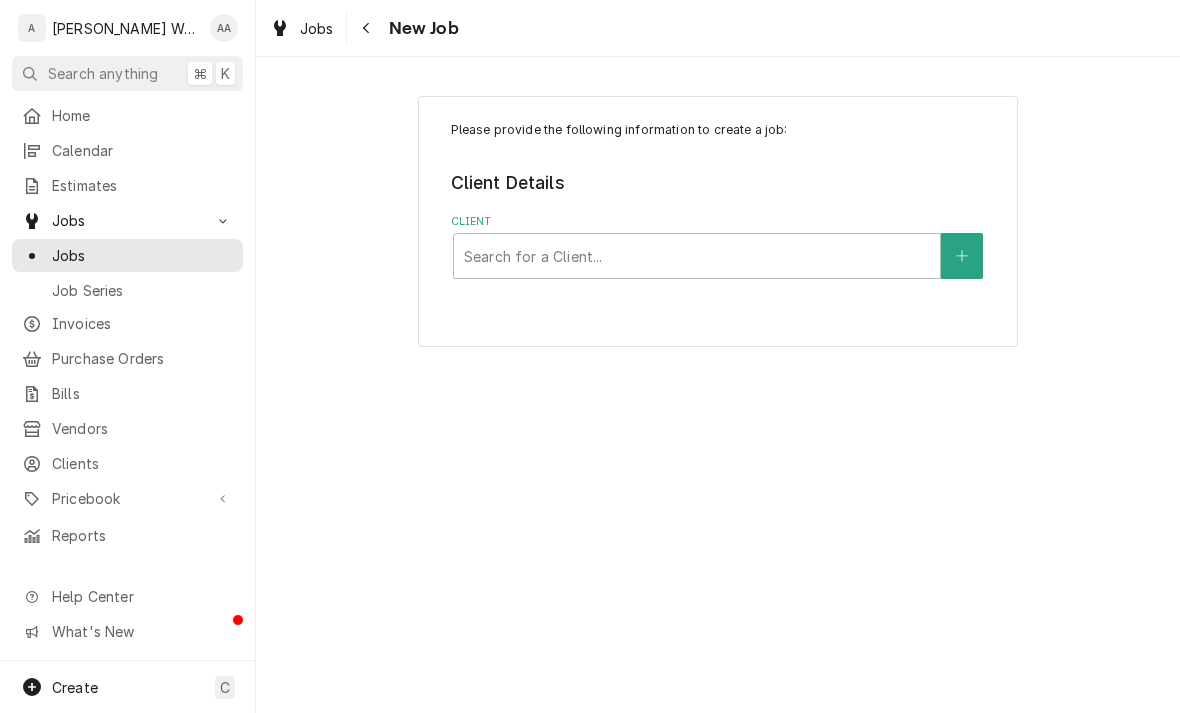 scroll, scrollTop: 0, scrollLeft: 0, axis: both 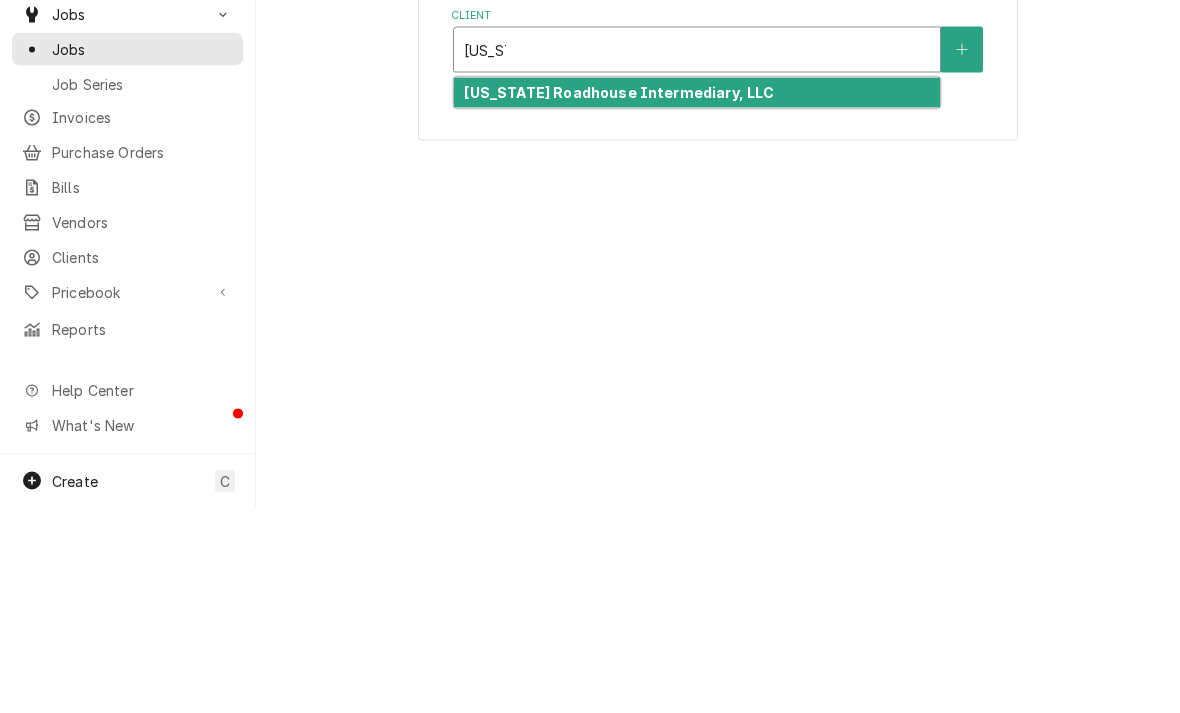 click on "[US_STATE] Roadhouse Intermediary, LLC" at bounding box center (619, 298) 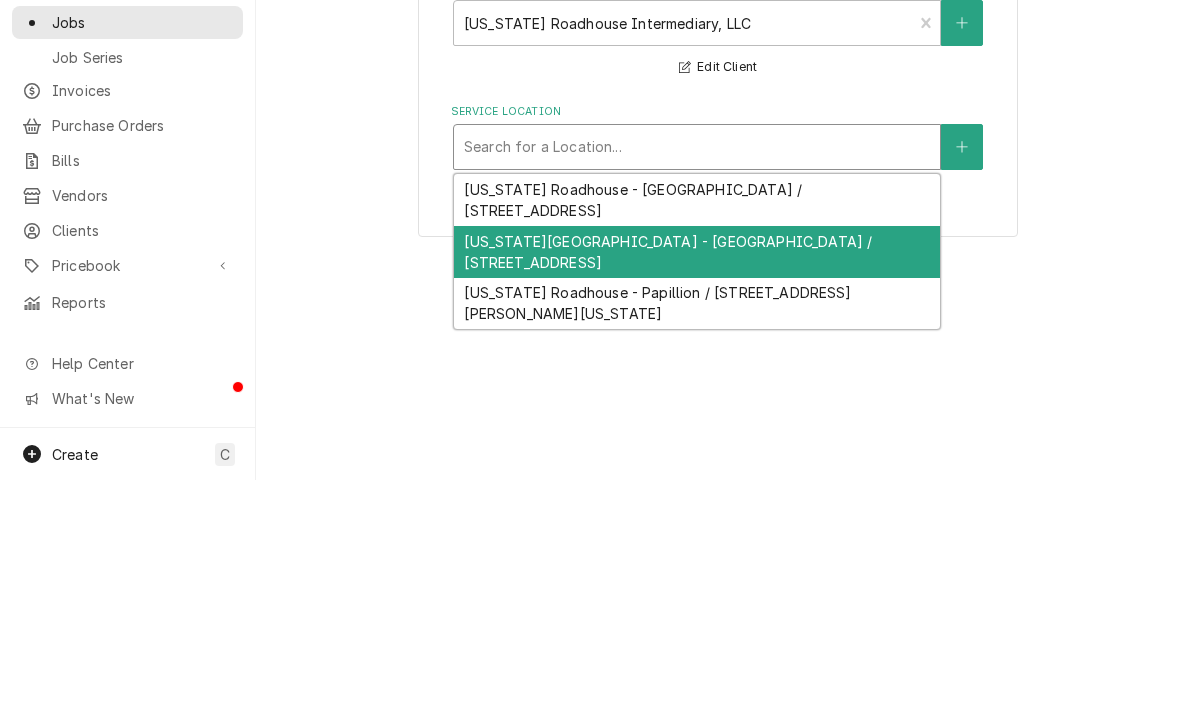 click on "[US_STATE][GEOGRAPHIC_DATA] - [GEOGRAPHIC_DATA] / [STREET_ADDRESS]" at bounding box center [697, 485] 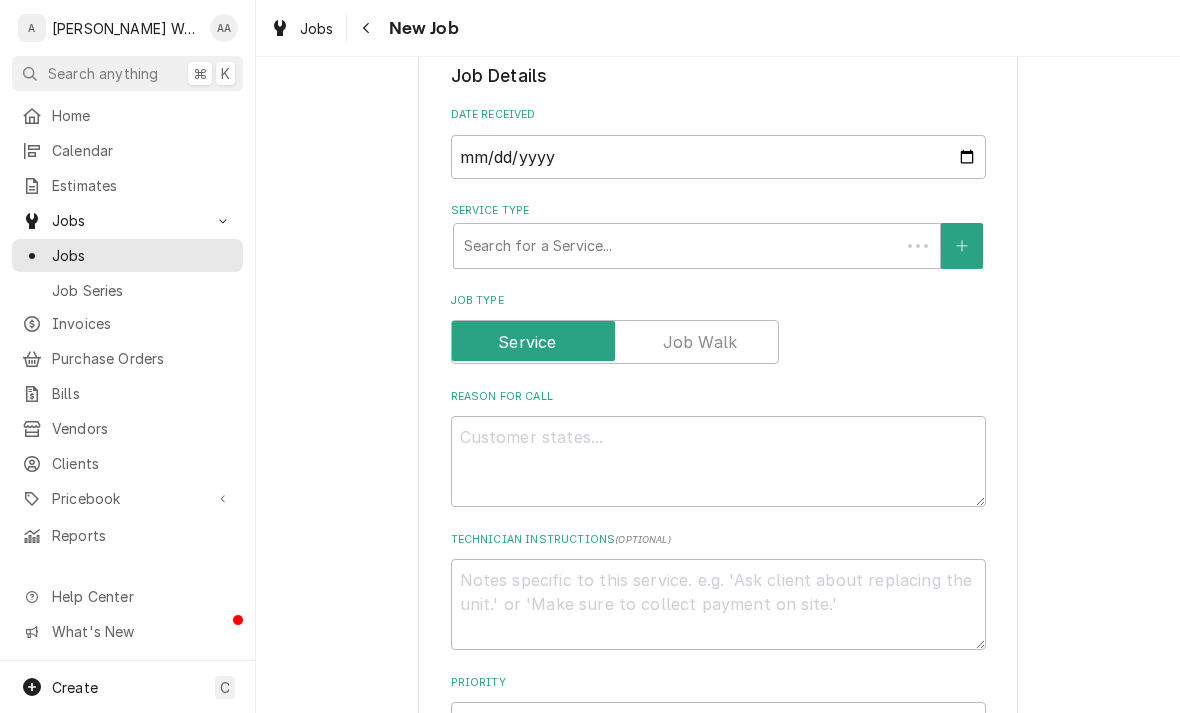 scroll, scrollTop: 429, scrollLeft: 0, axis: vertical 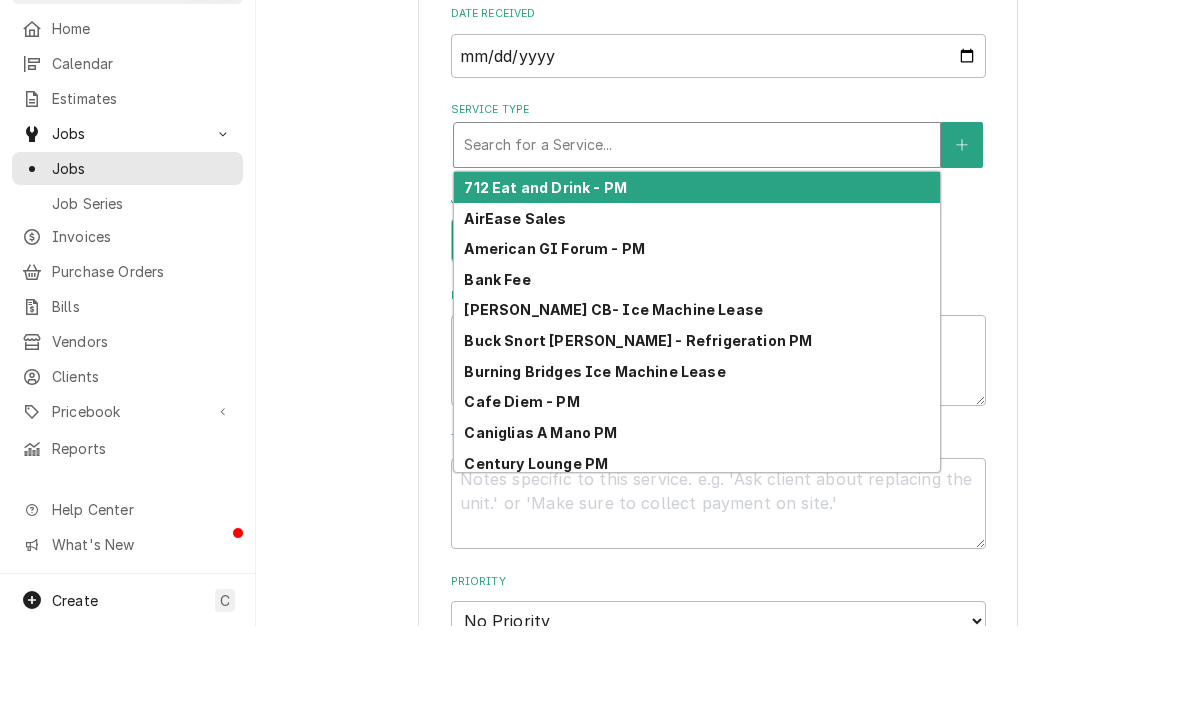 type on "c" 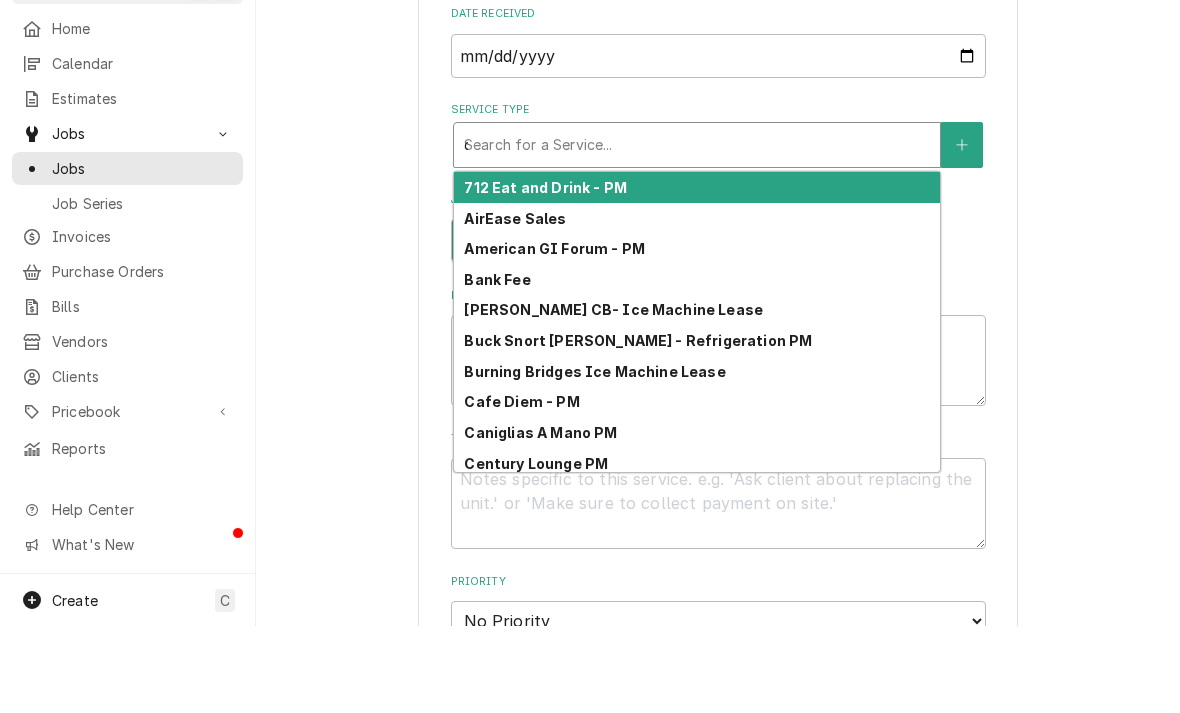 type on "x" 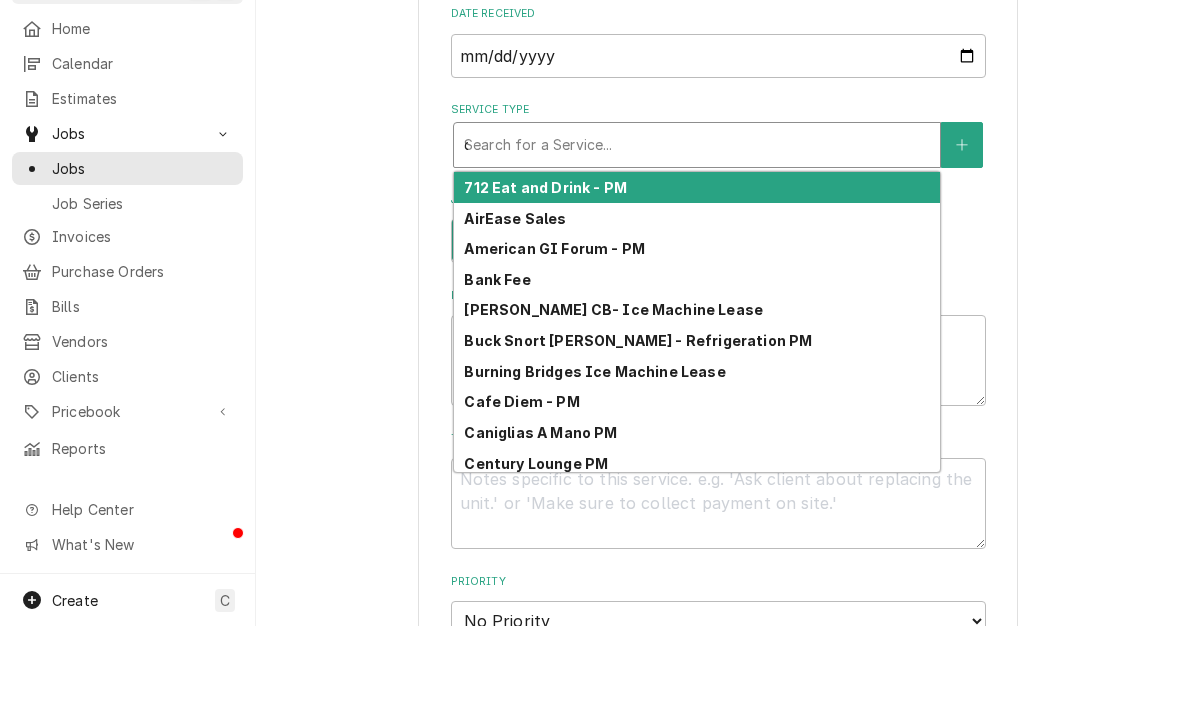 type on "x" 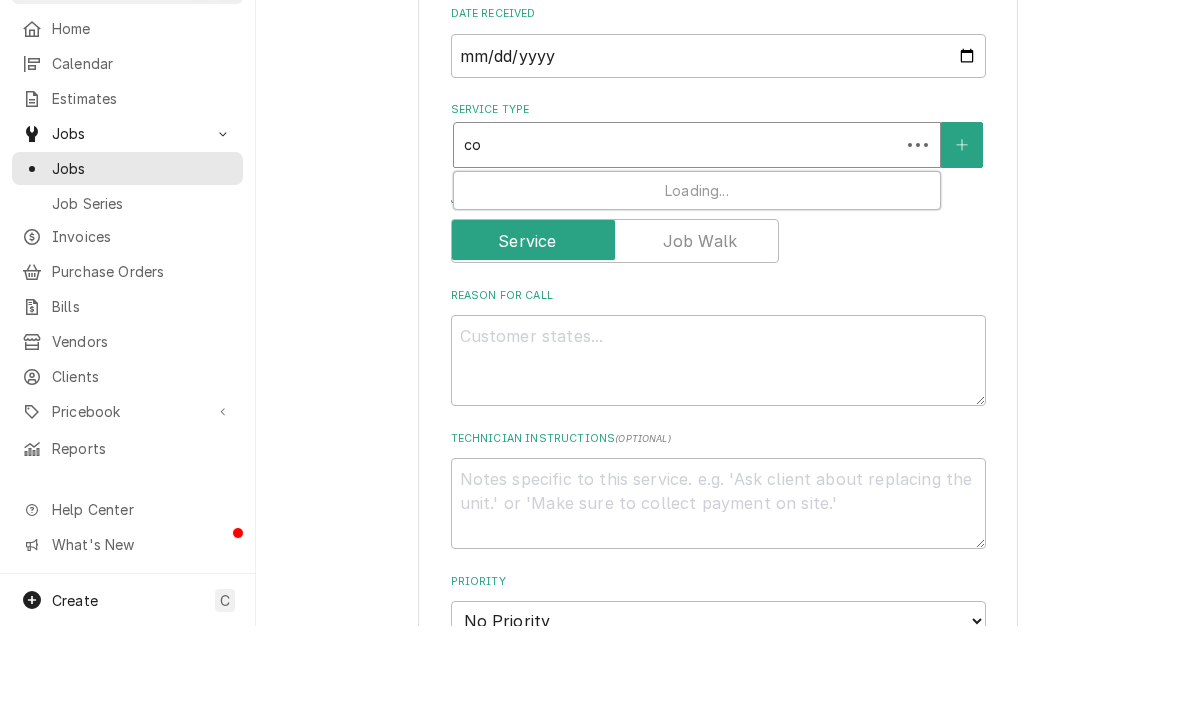 type on "com" 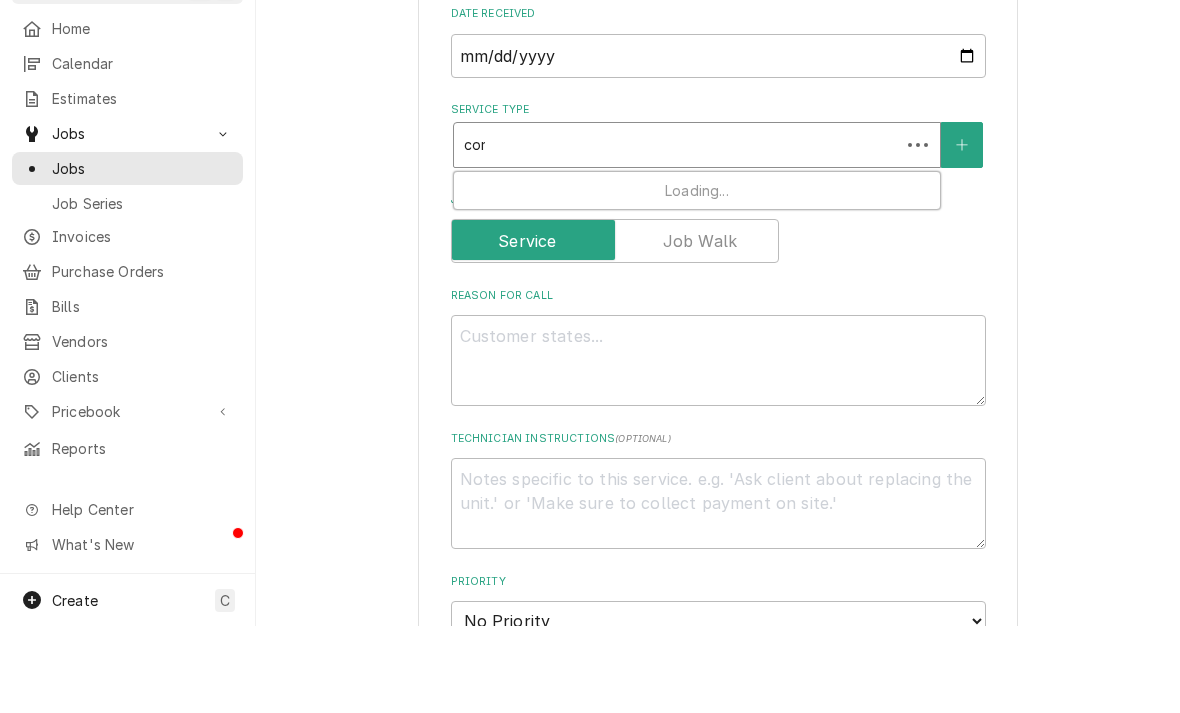 type on "x" 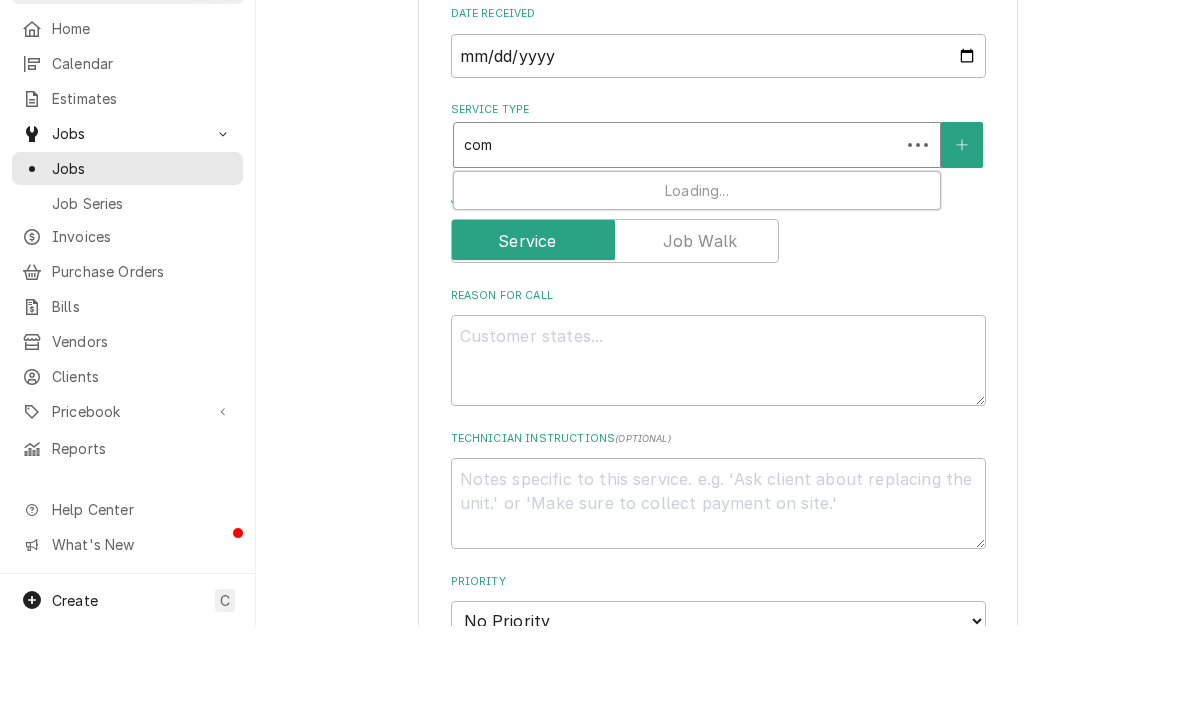 type on "comm" 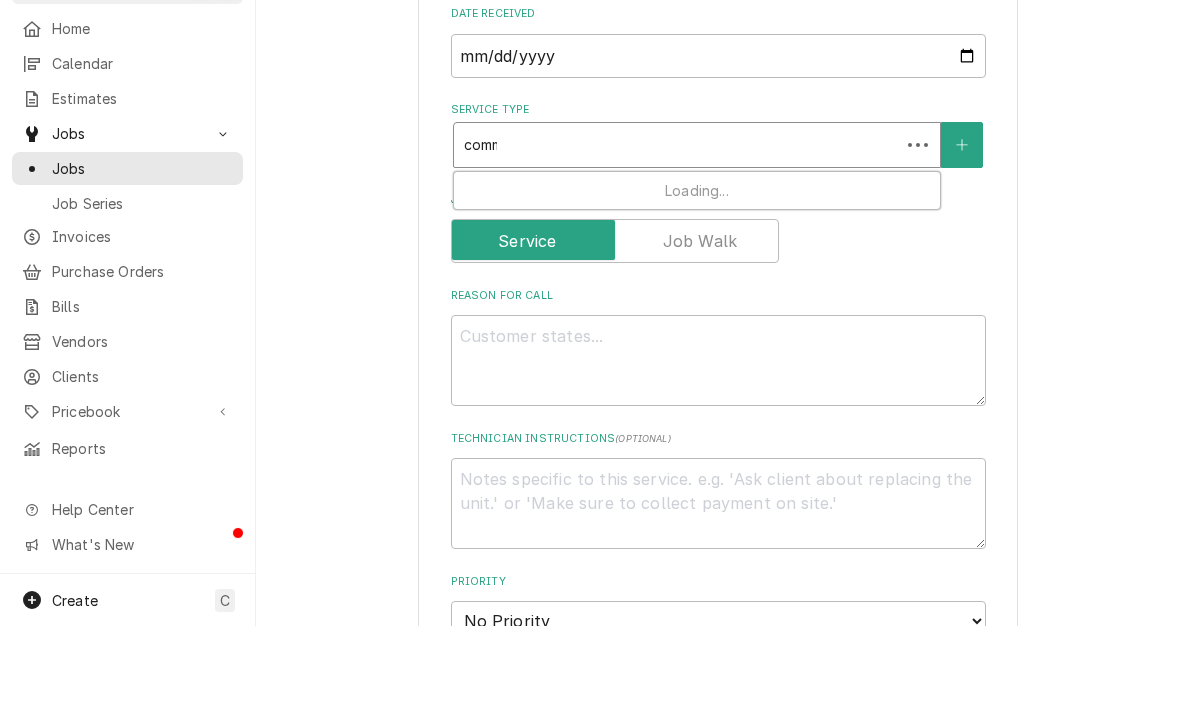 type on "x" 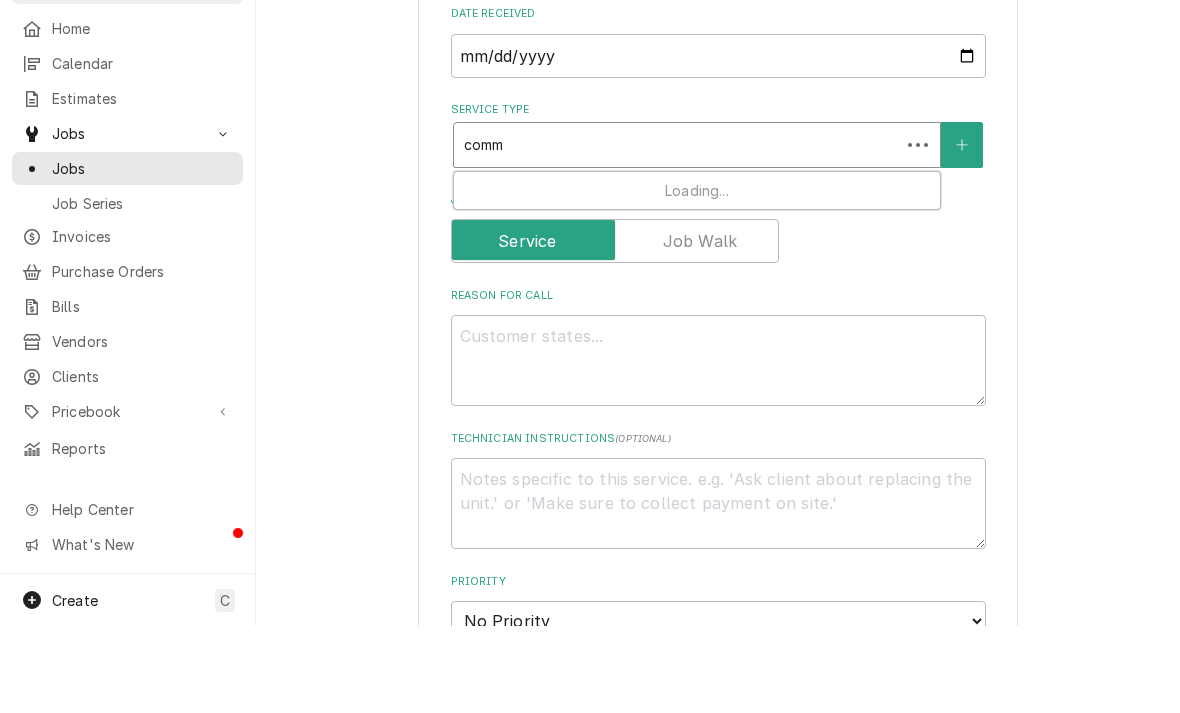 type on "comme" 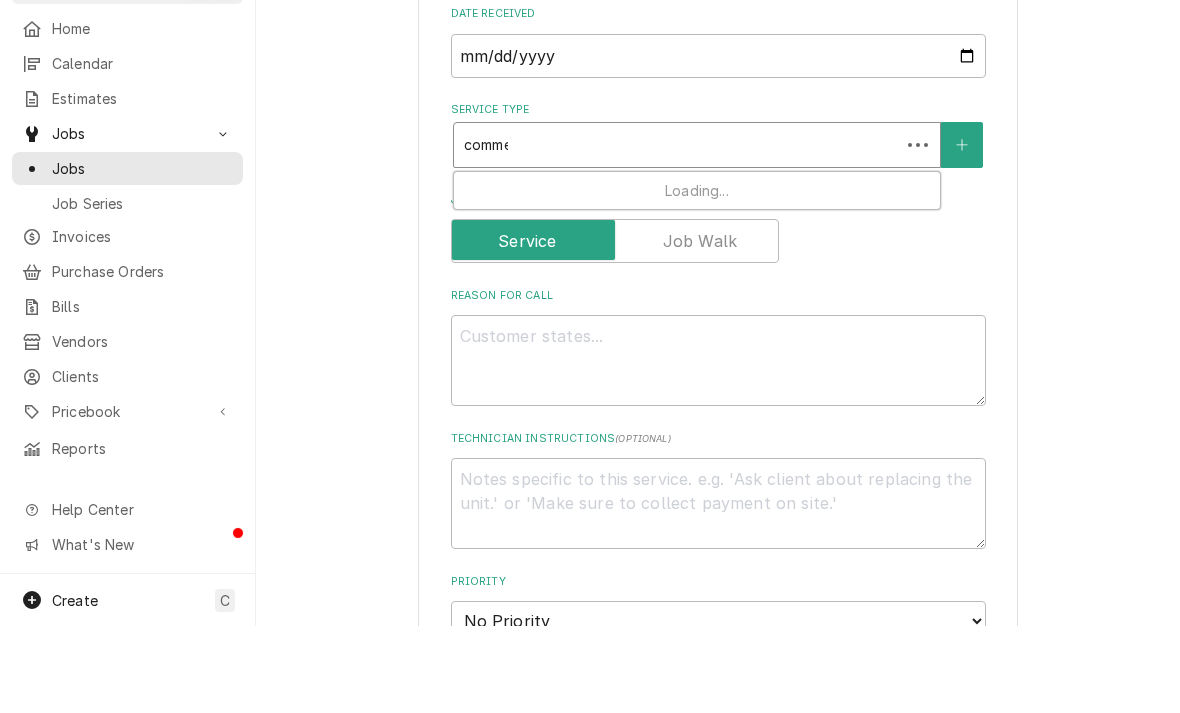 type on "x" 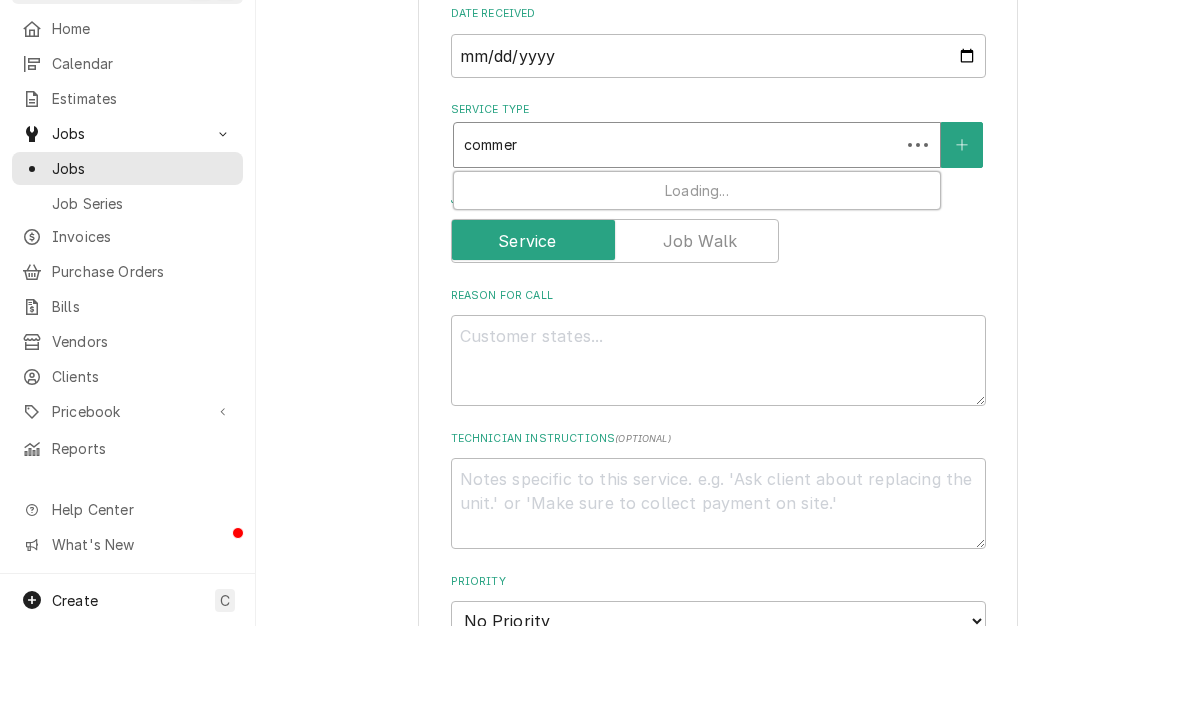 type on "commerc" 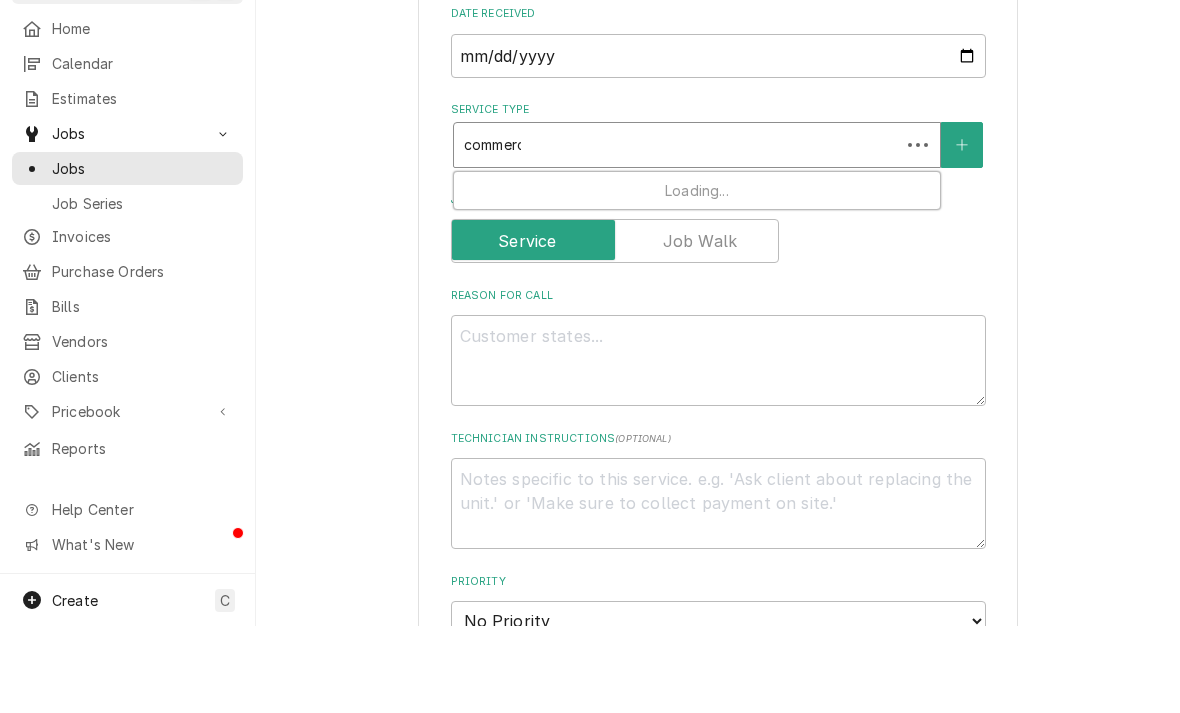 type on "x" 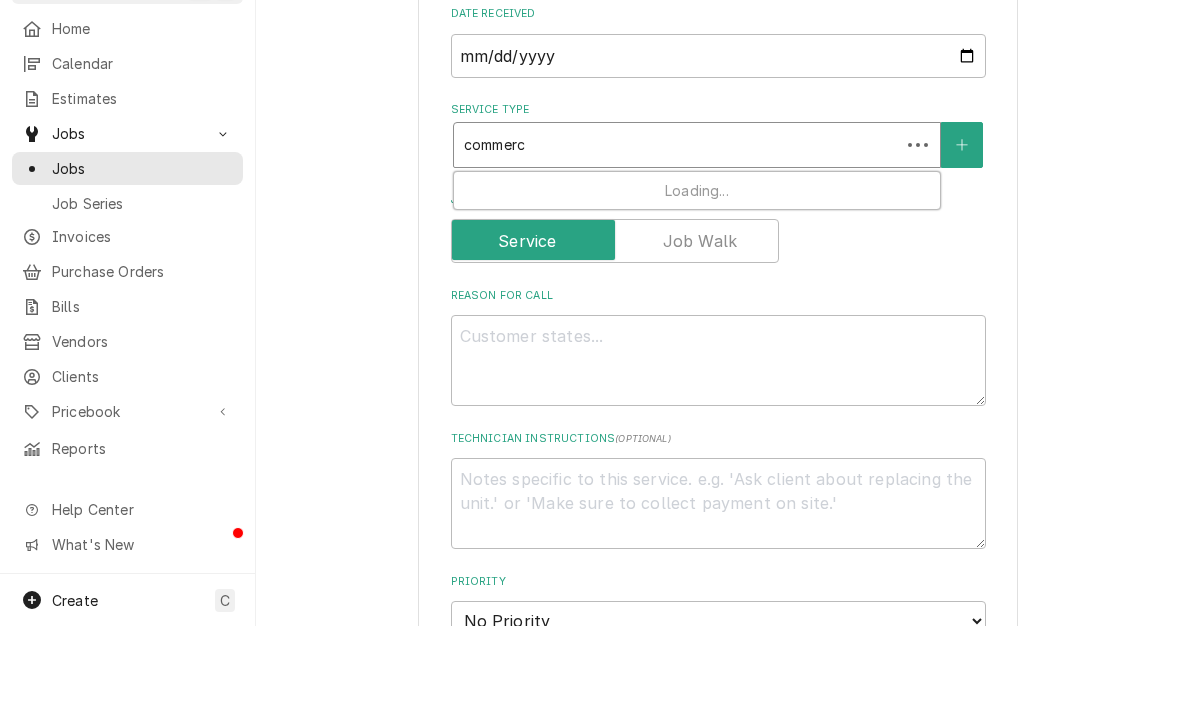 type on "commerci" 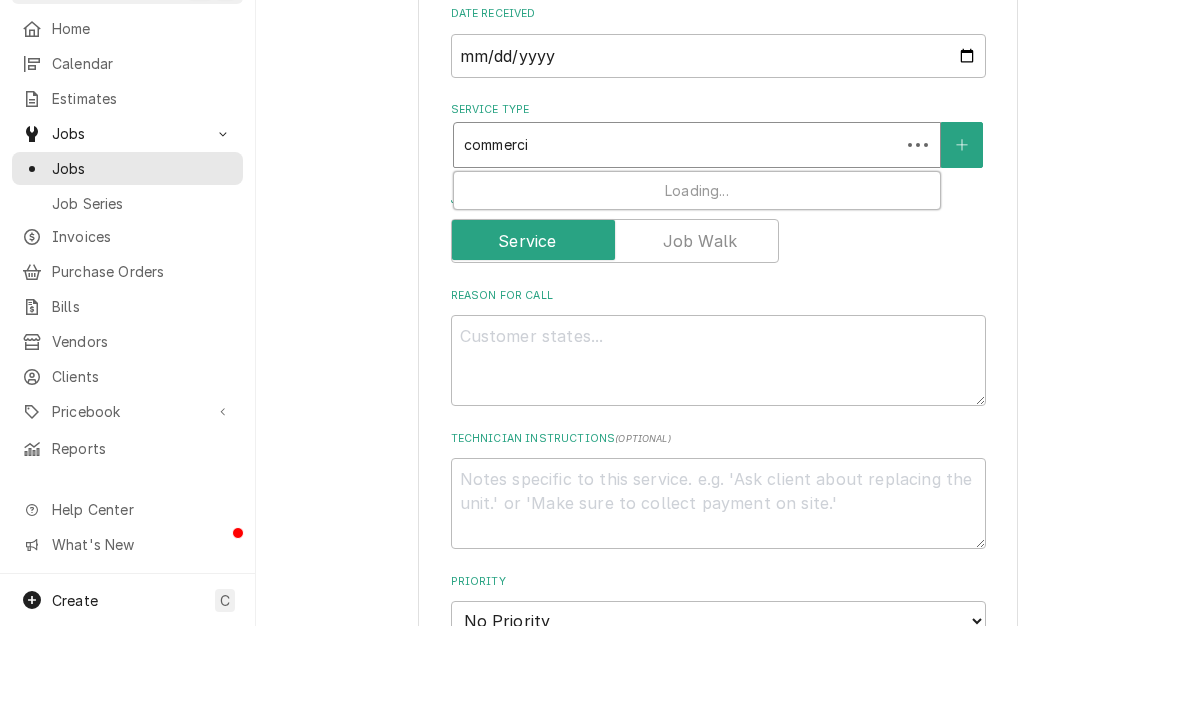type on "x" 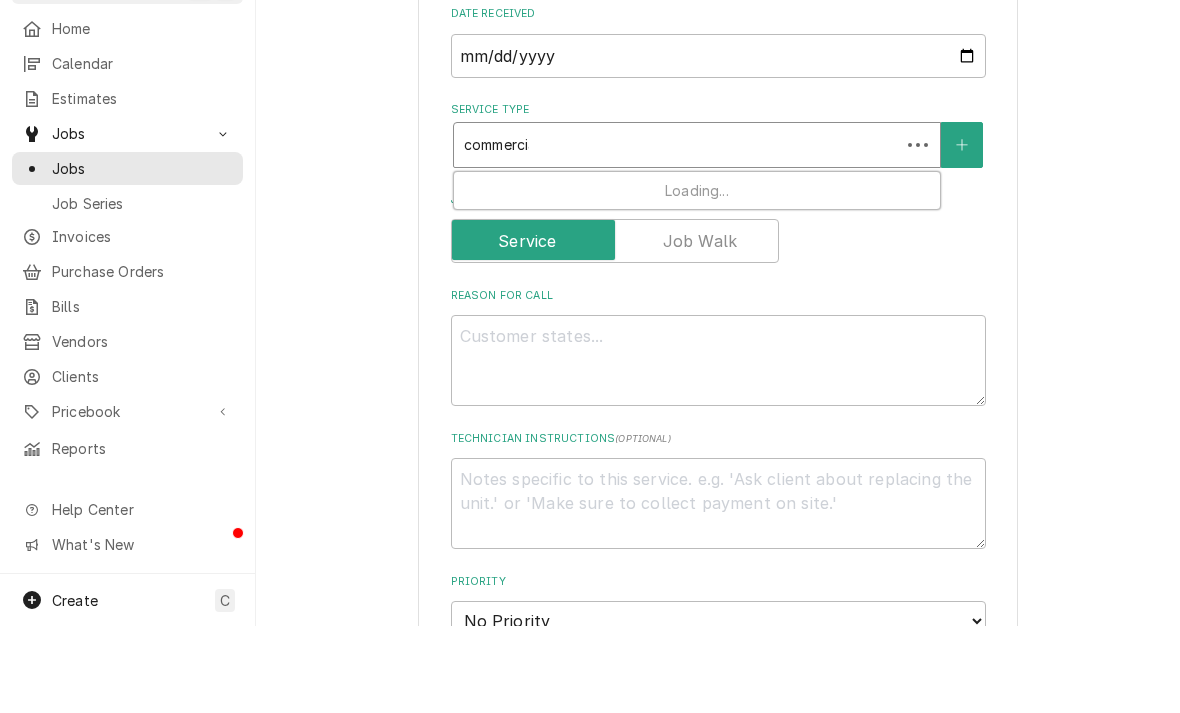 type on "x" 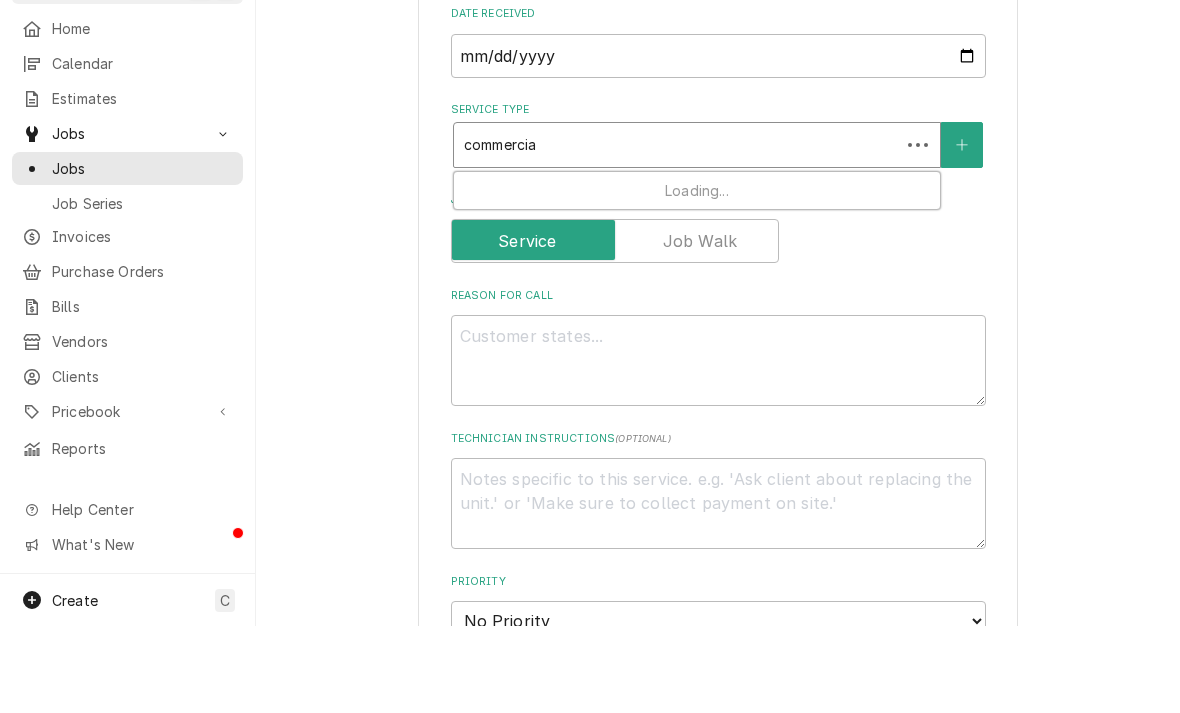 type on "commercial" 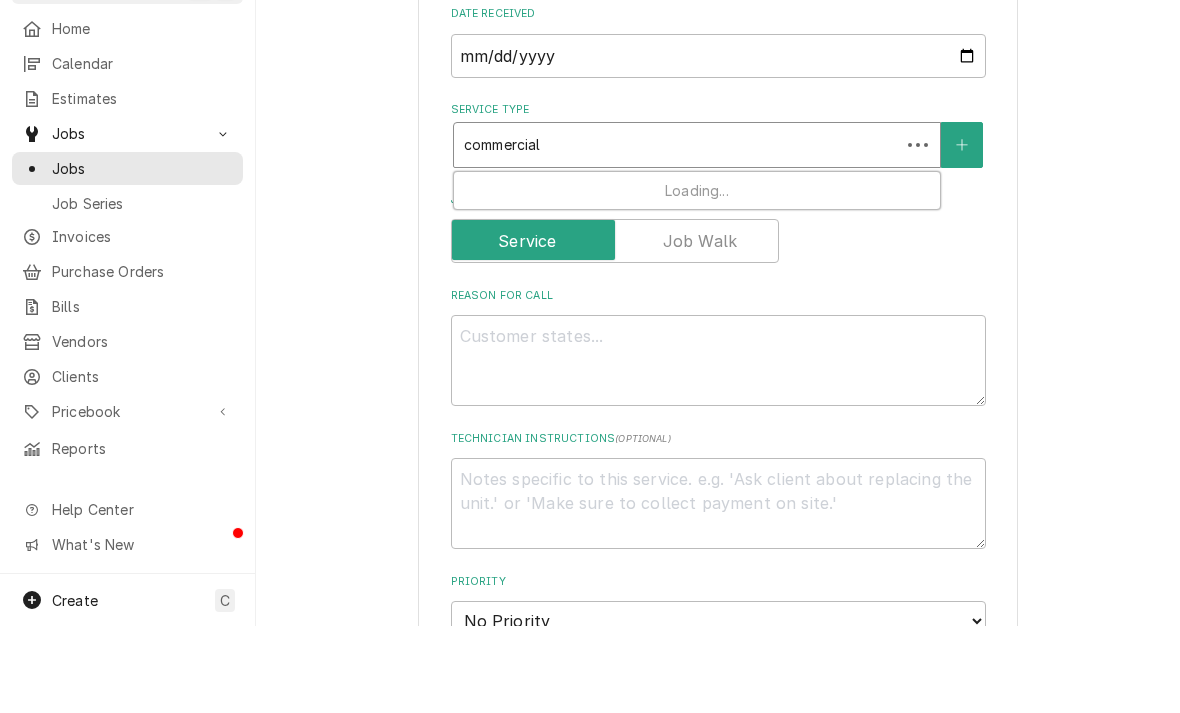 type on "x" 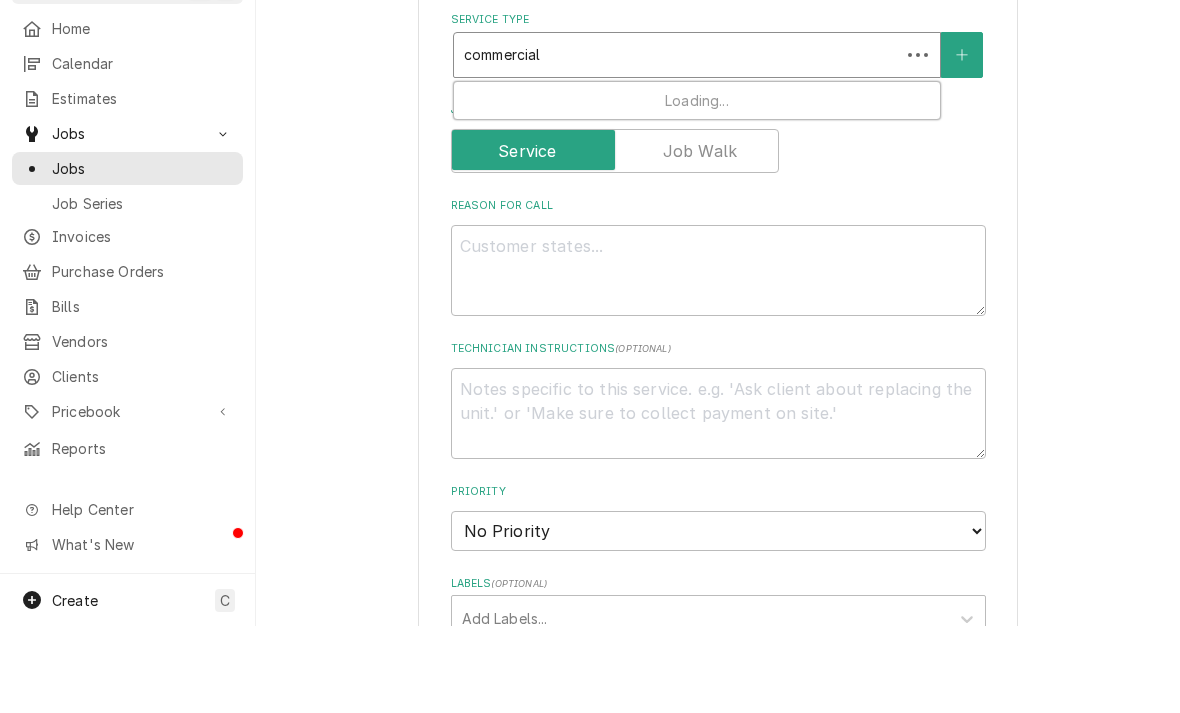 scroll, scrollTop: 528, scrollLeft: 0, axis: vertical 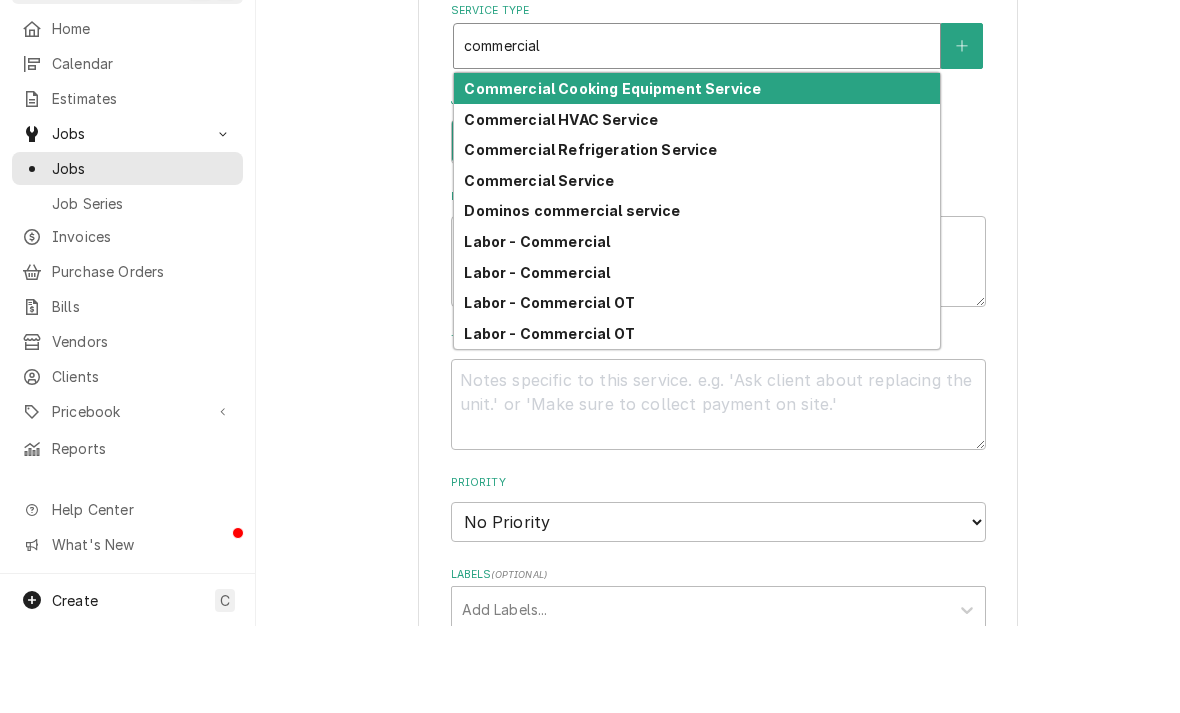 click on "Commercial Refrigeration Service" at bounding box center (590, 236) 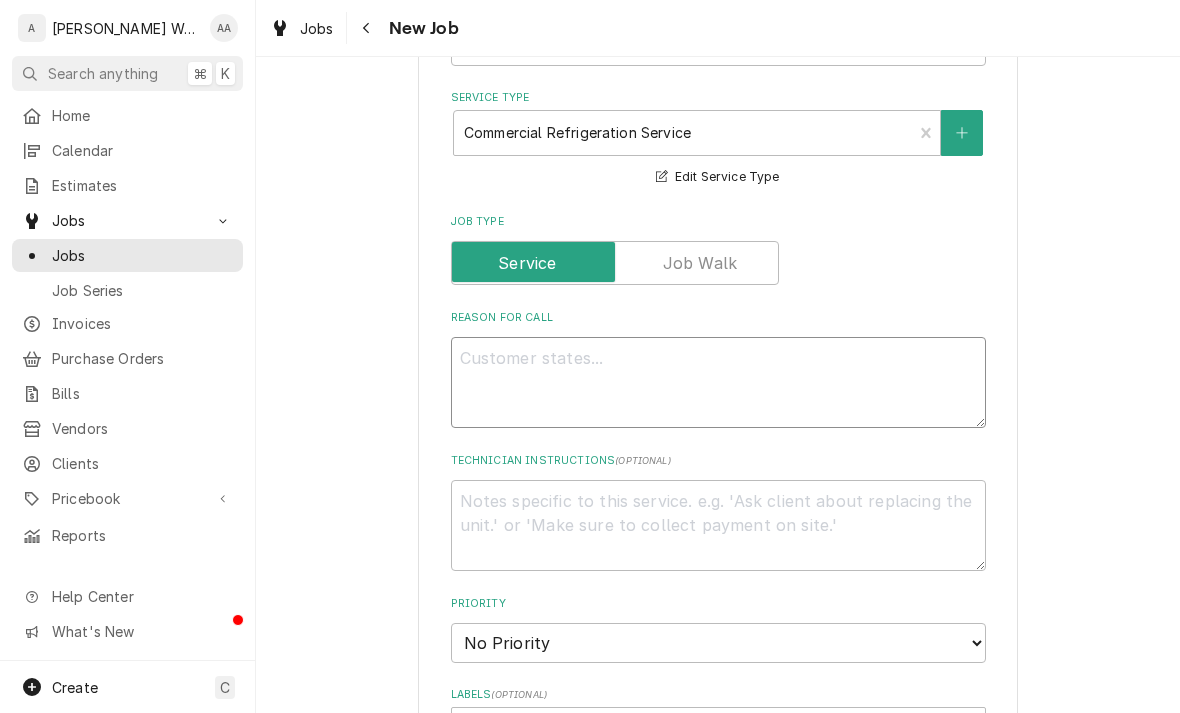 click on "Reason For Call" at bounding box center (718, 382) 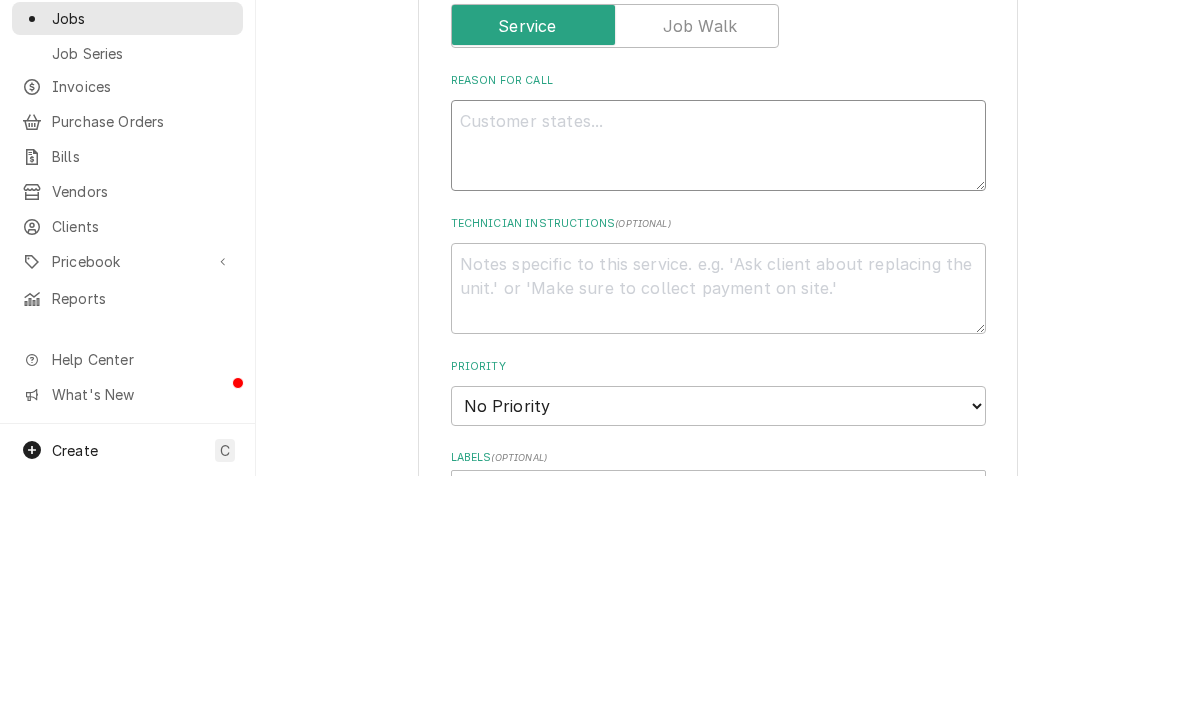 type on "x" 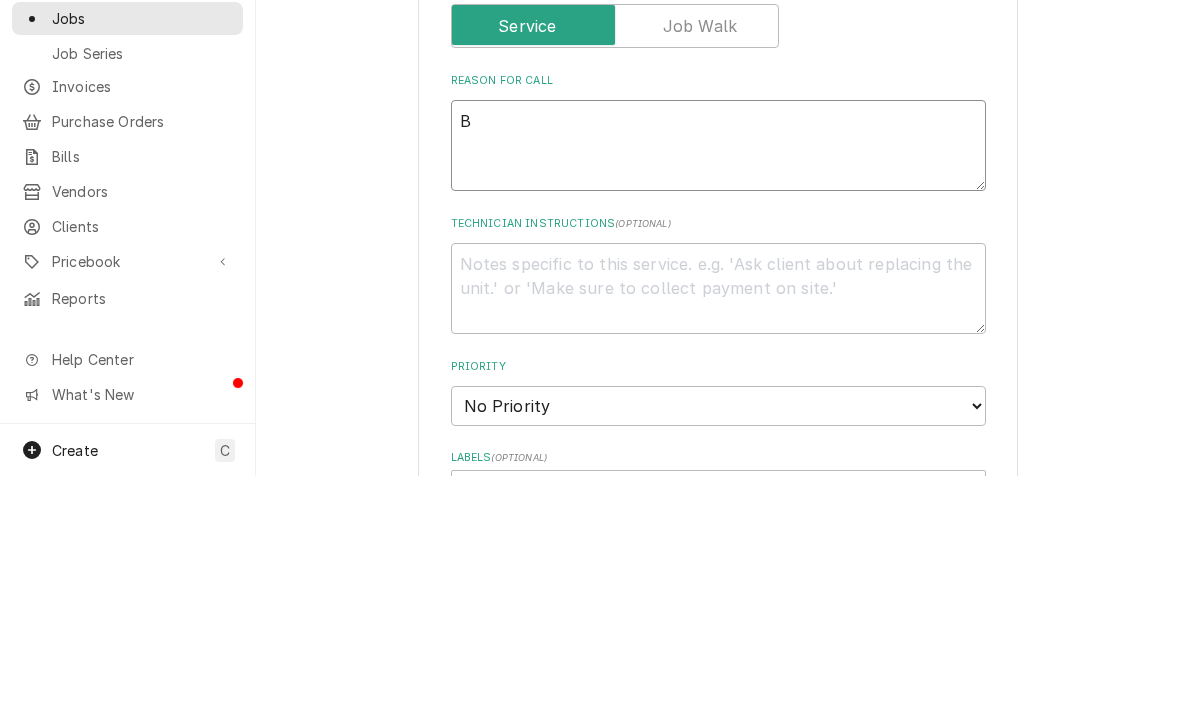 type on "Be" 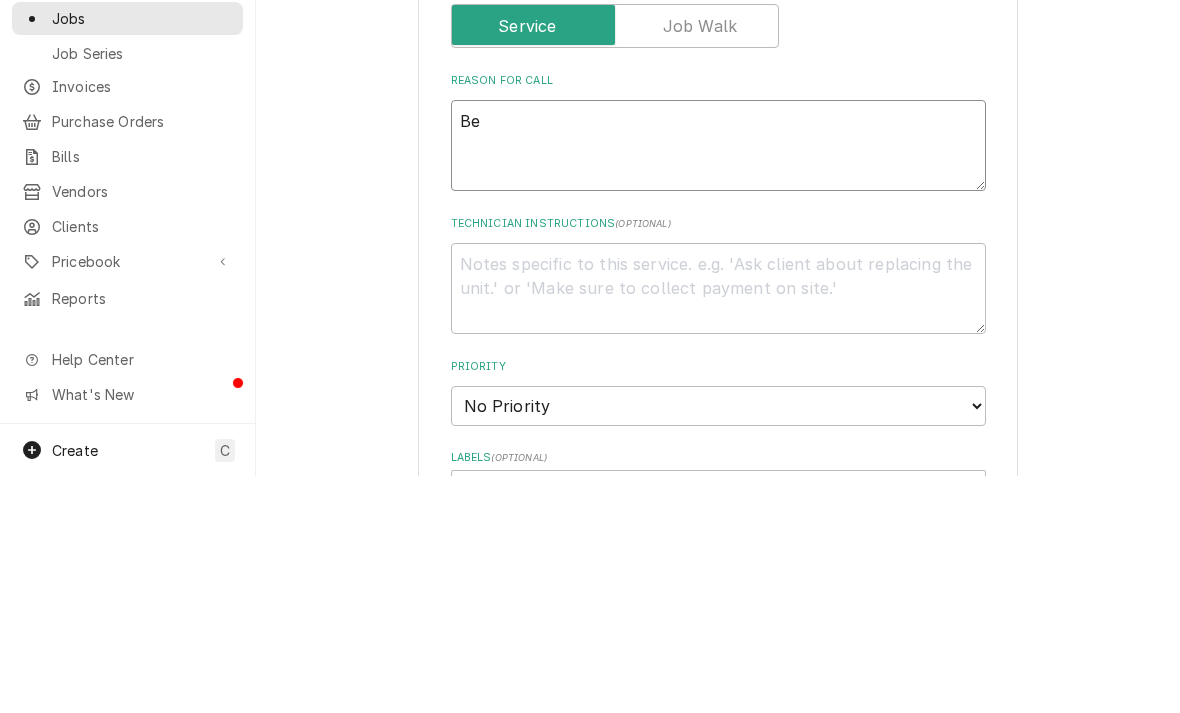 type on "x" 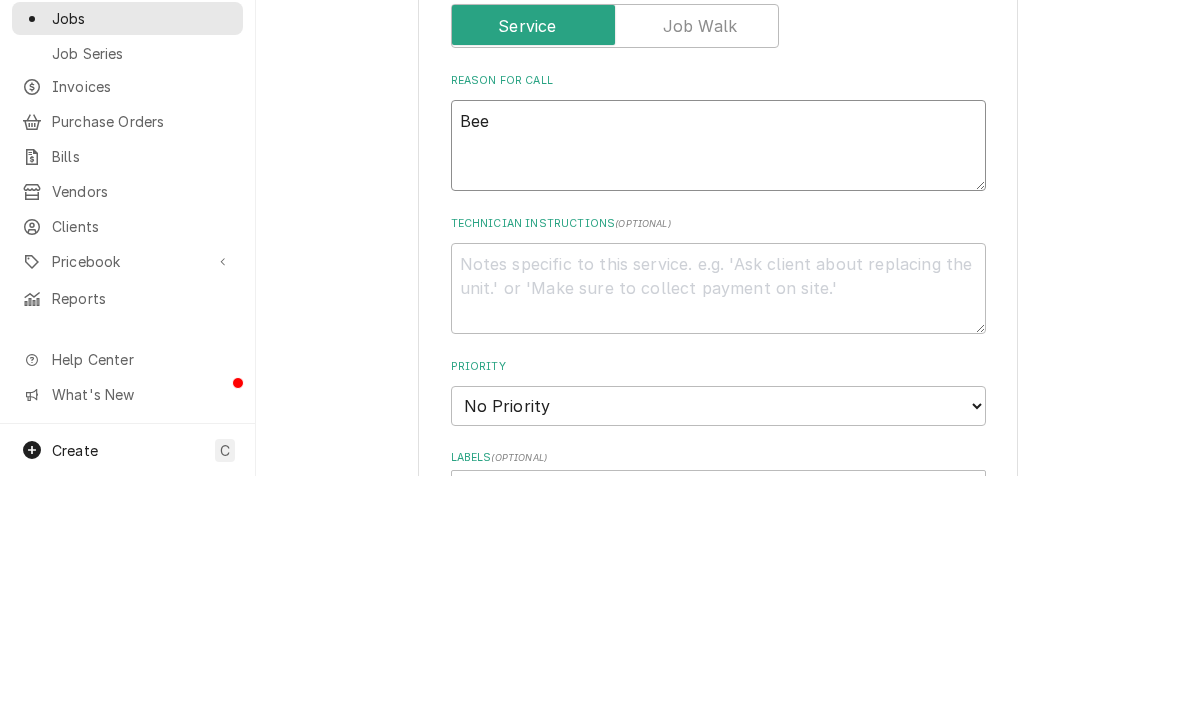type on "x" 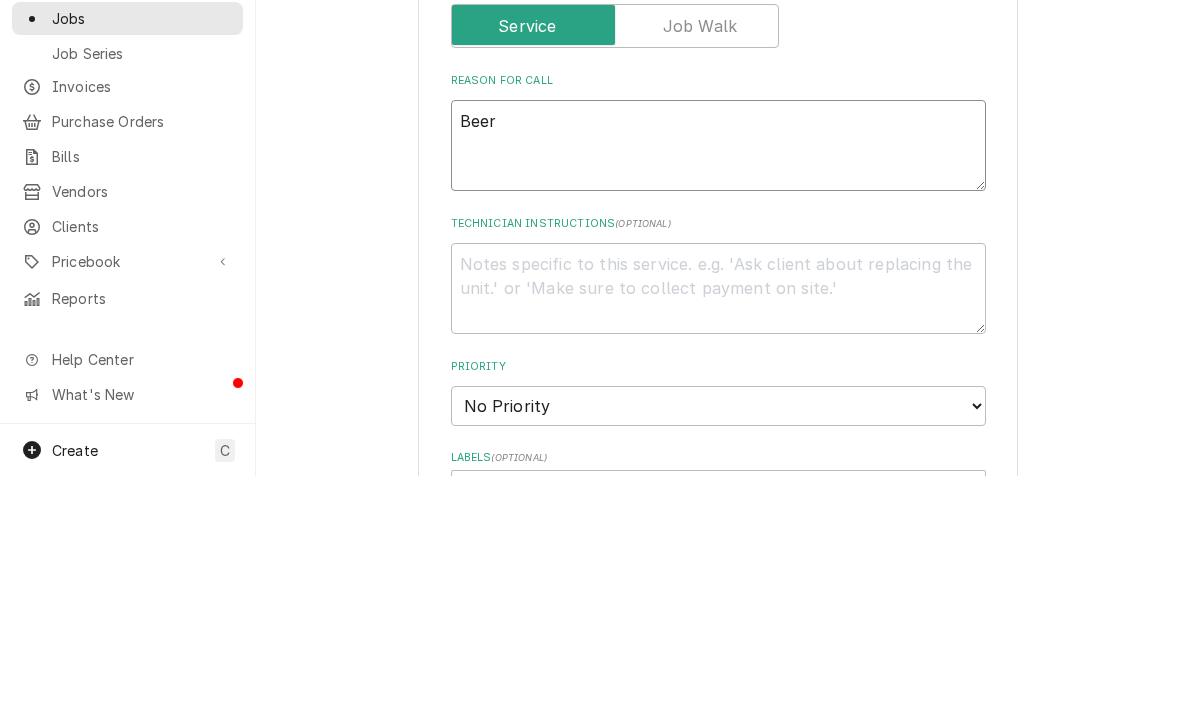 type on "x" 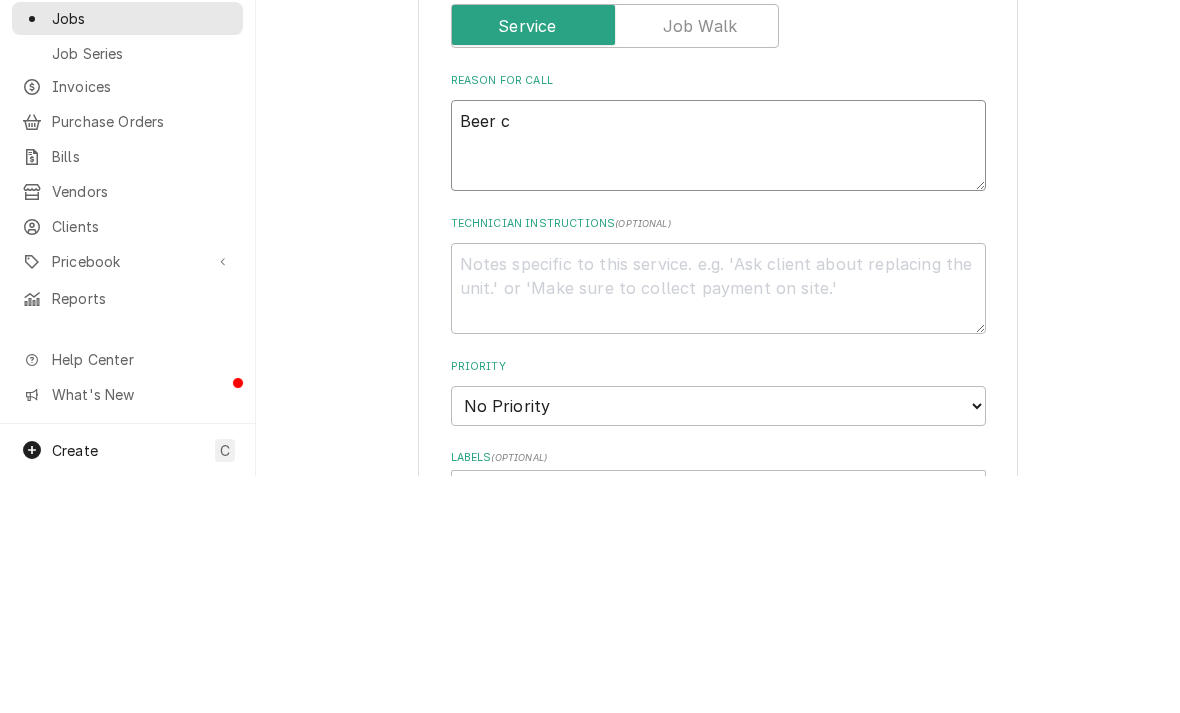 type on "x" 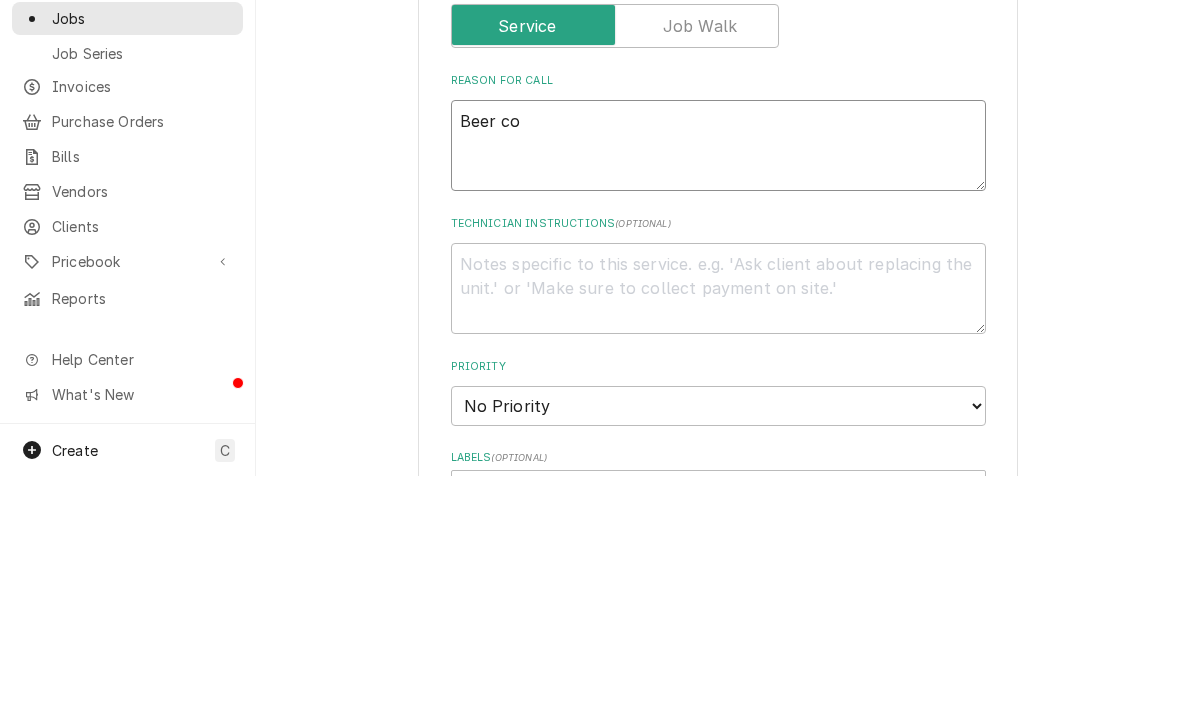 type on "x" 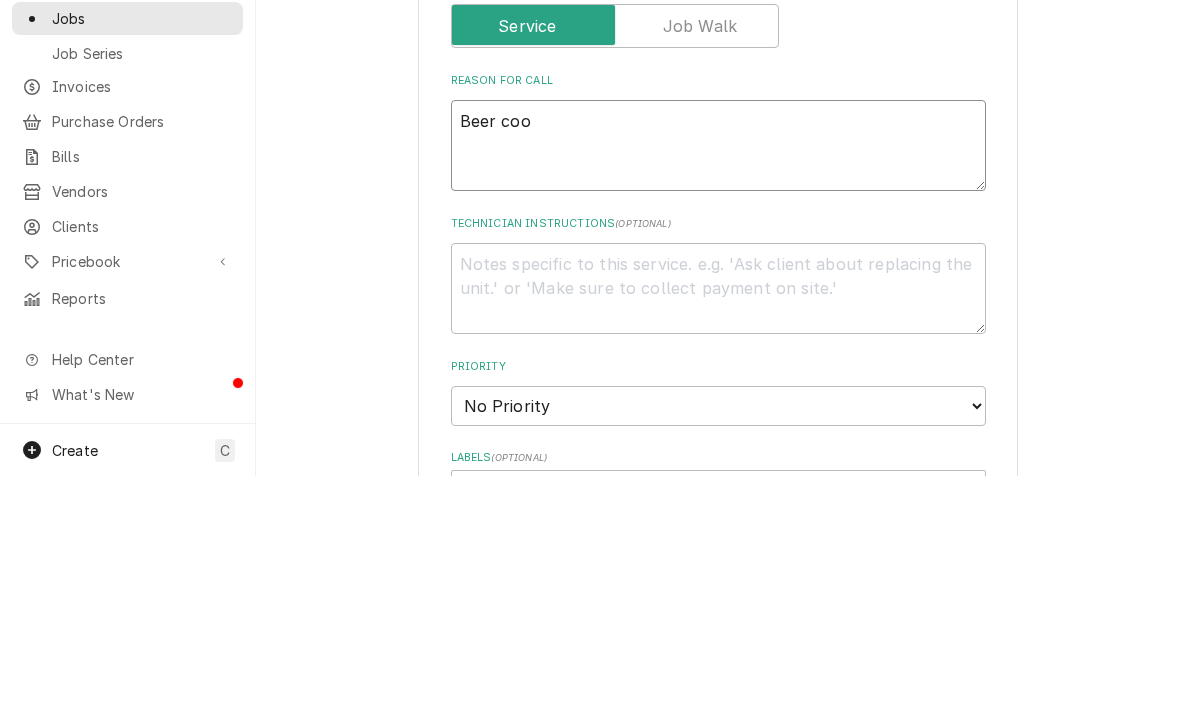 type on "x" 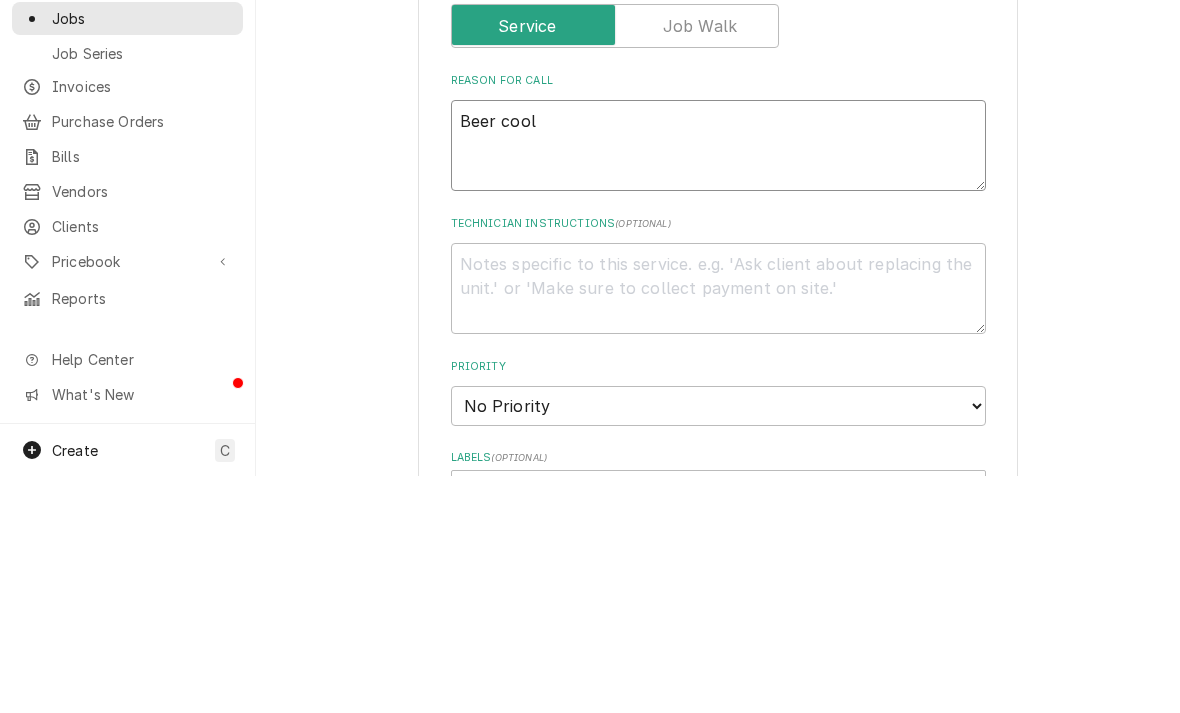 type on "x" 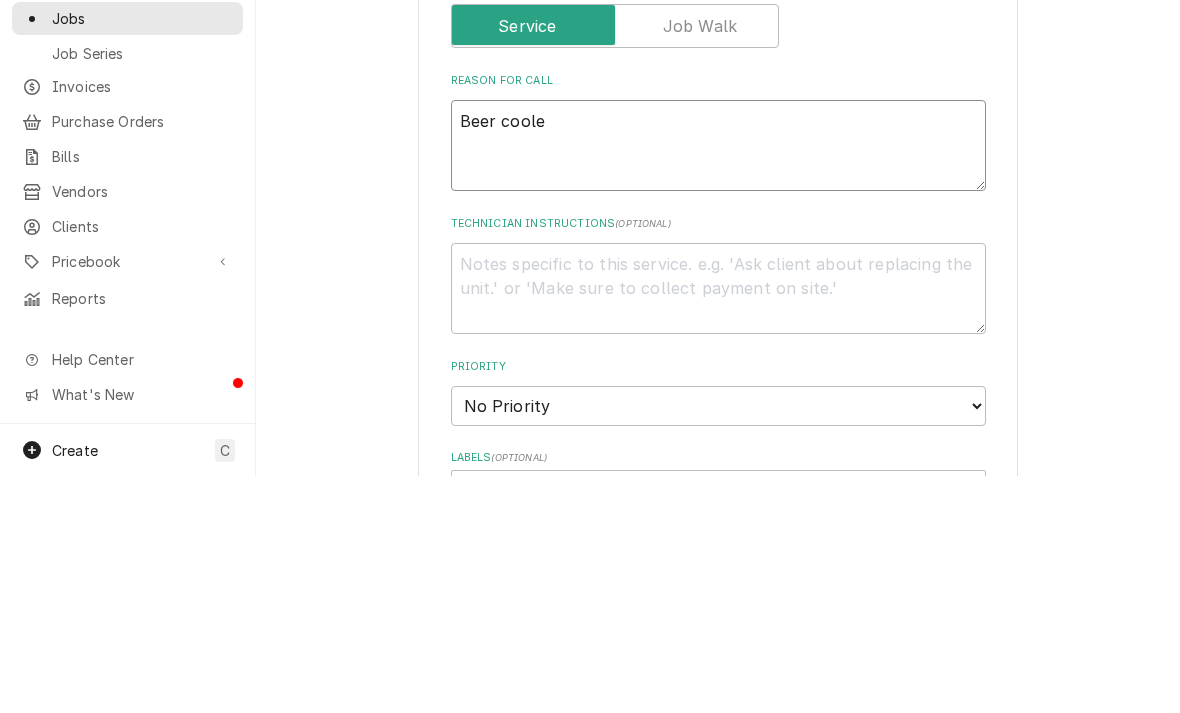 type on "x" 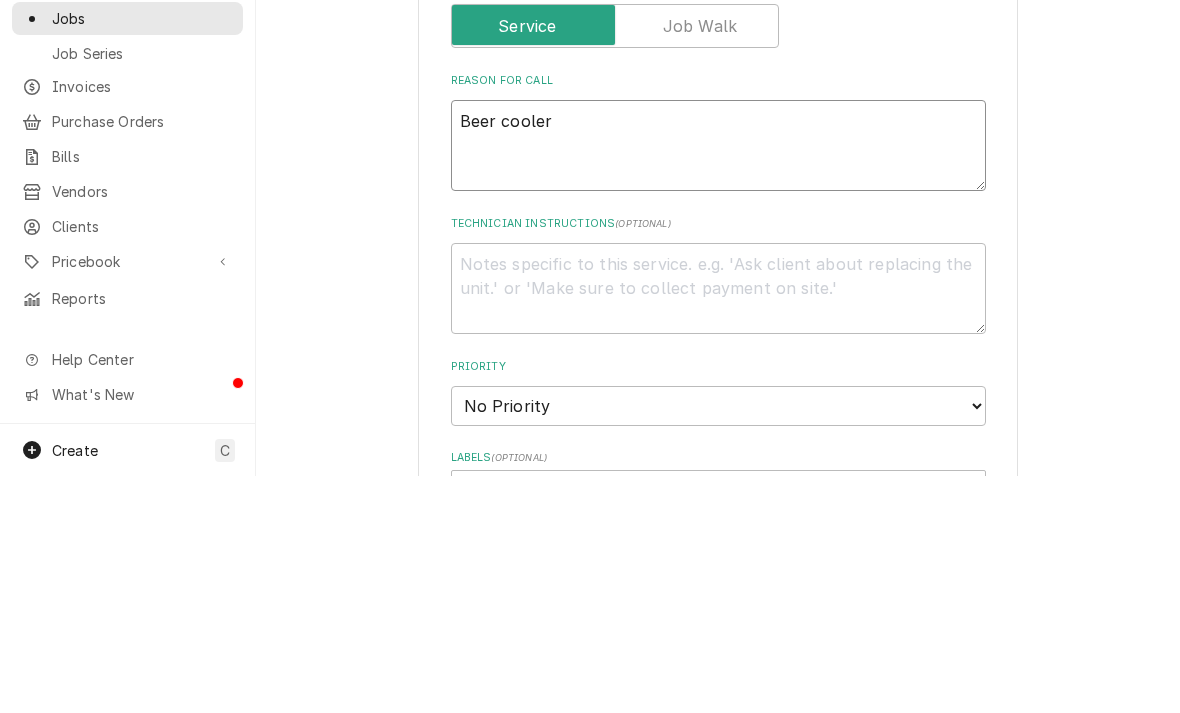 type on "x" 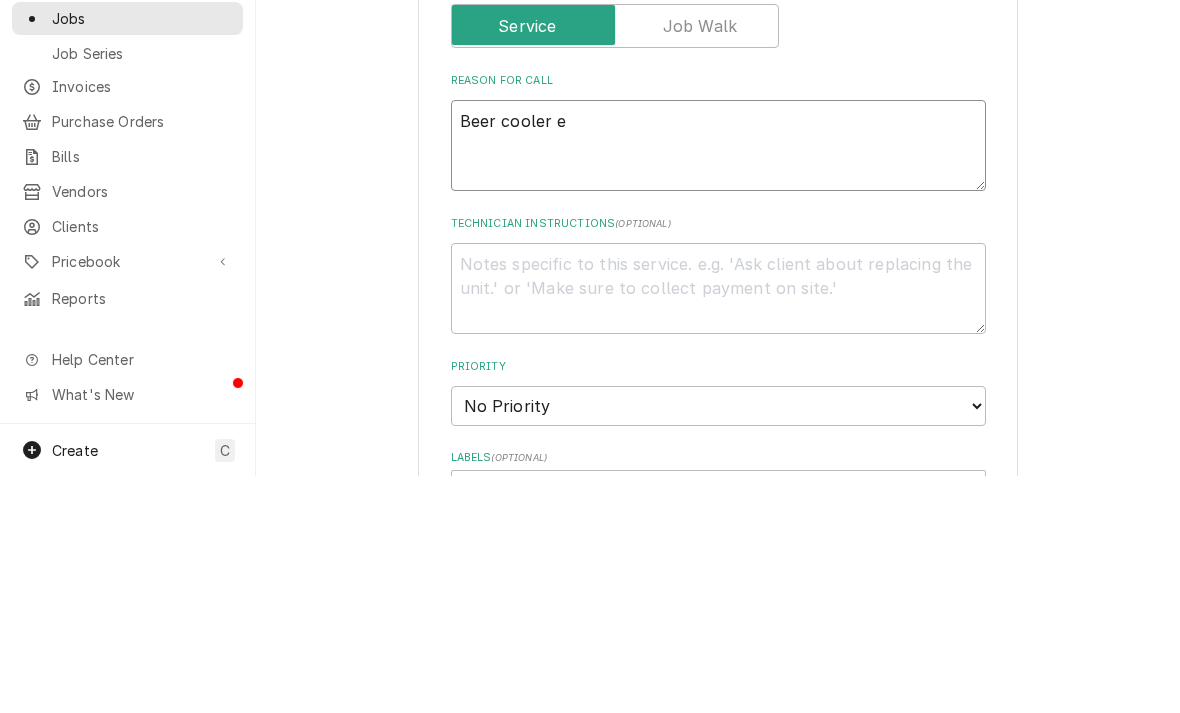 type on "x" 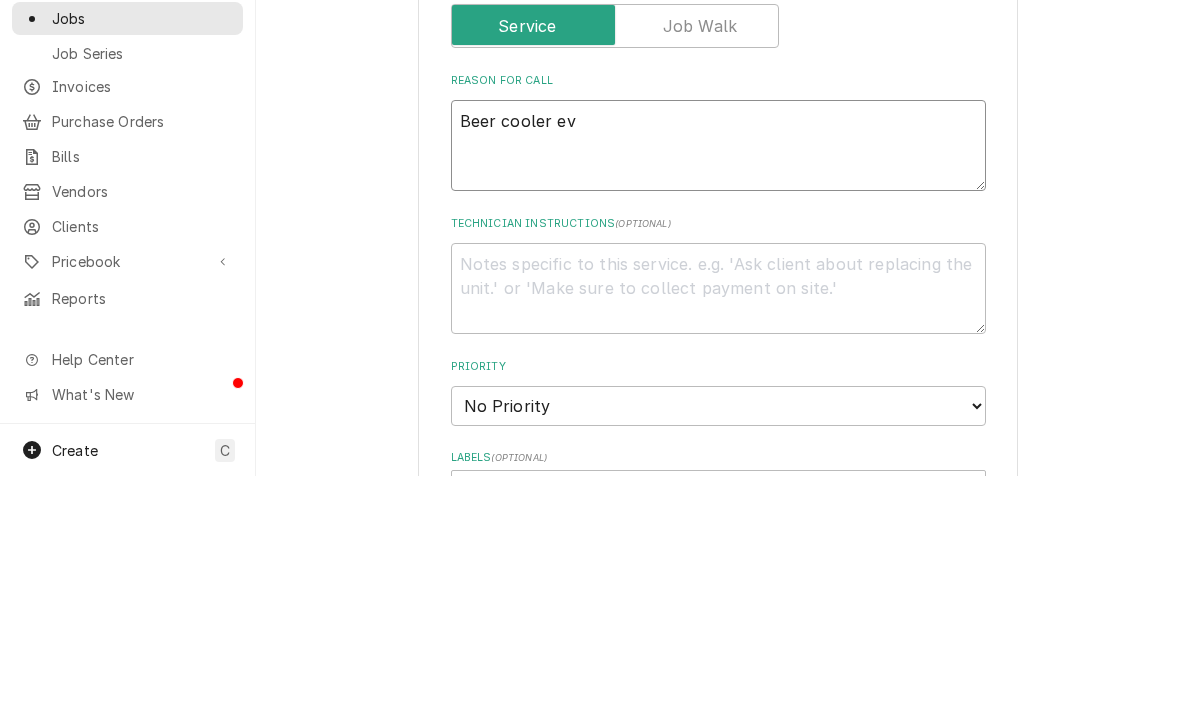 type on "Beer cooler eva" 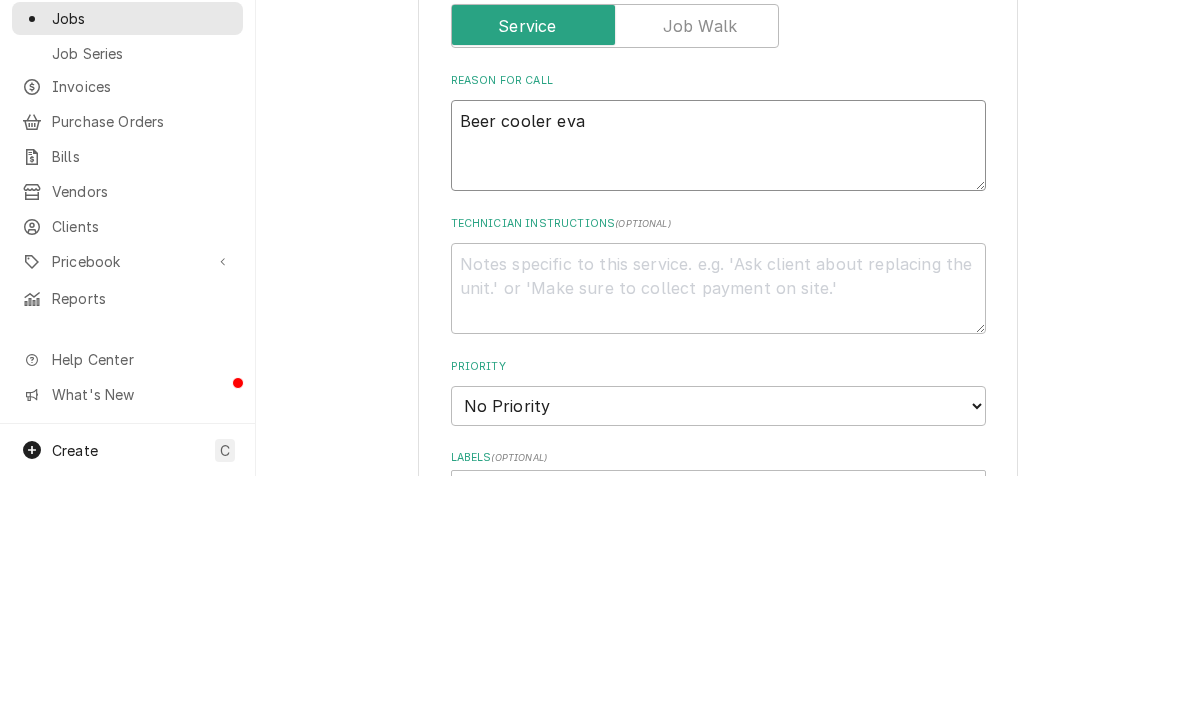 type on "x" 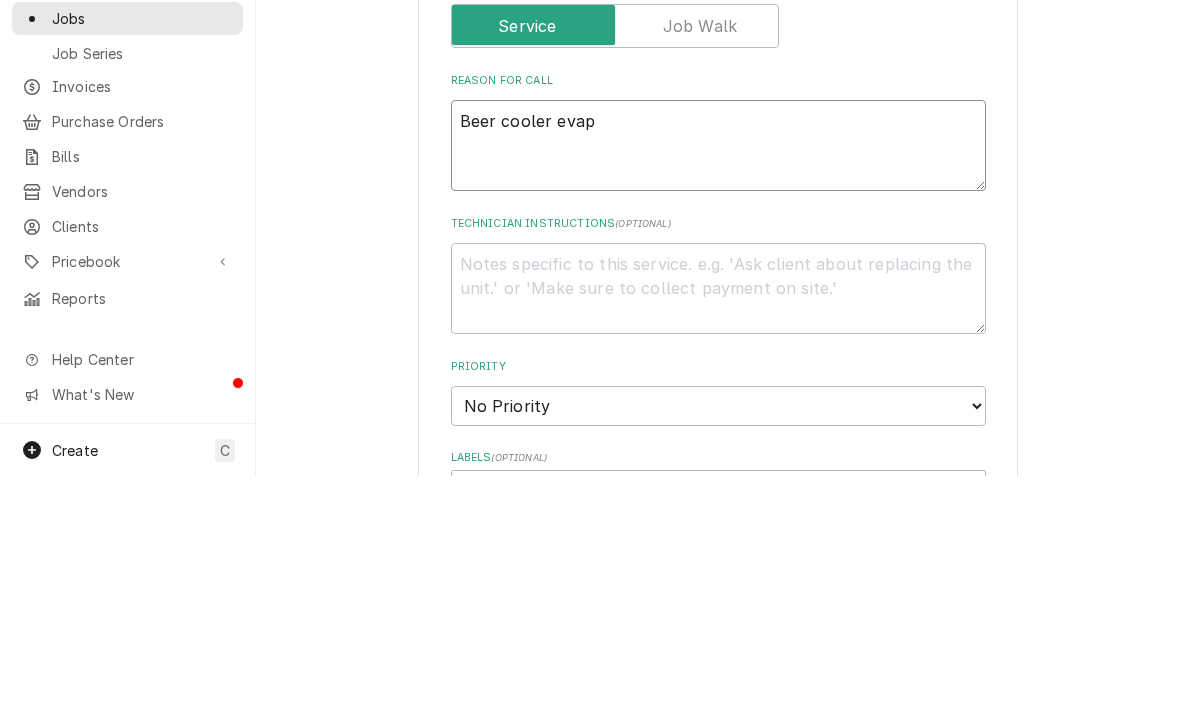 type on "x" 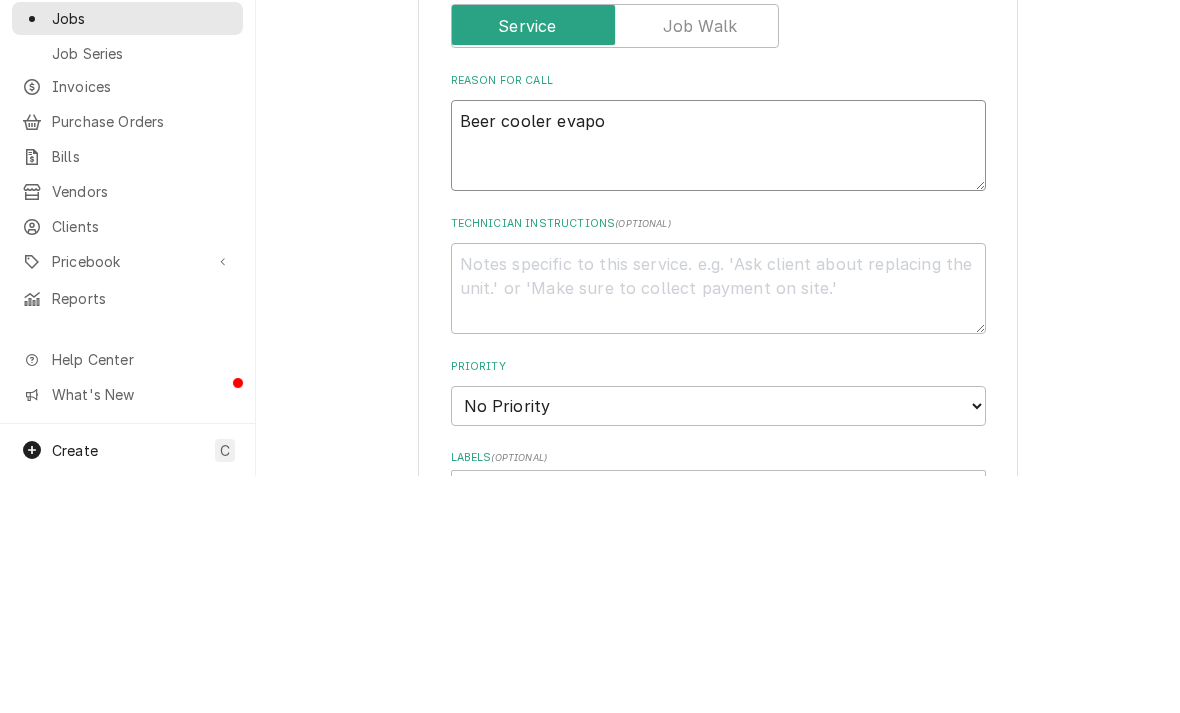 type on "x" 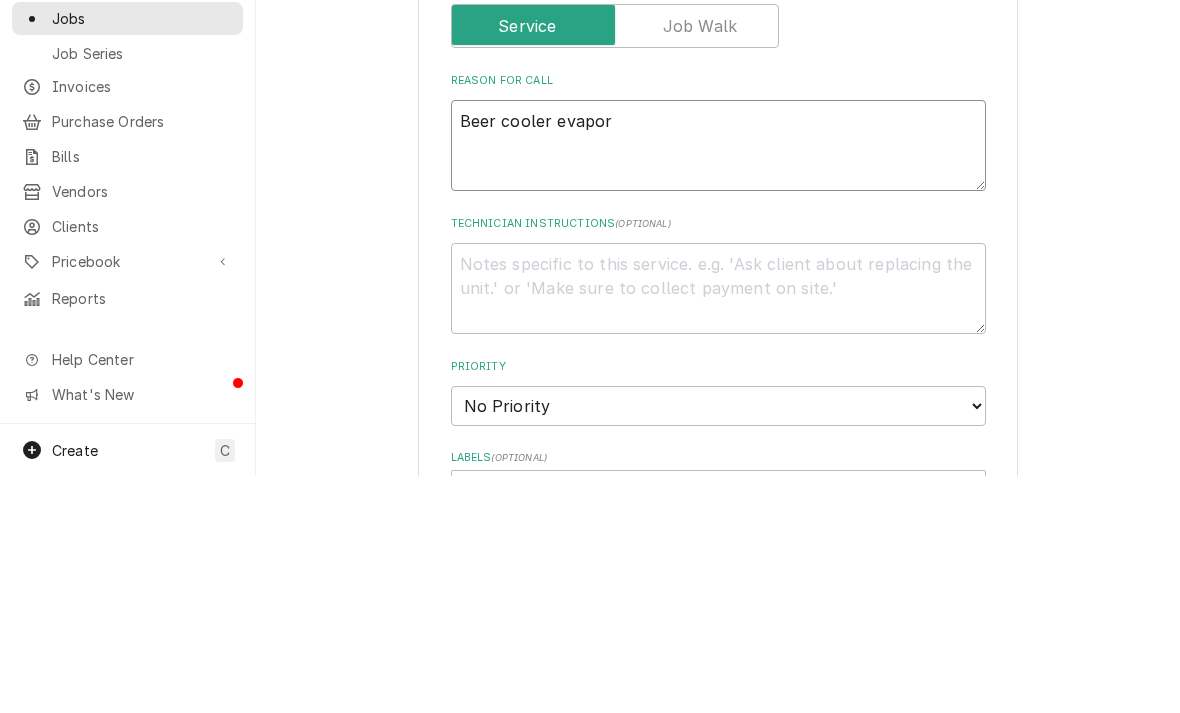 type on "x" 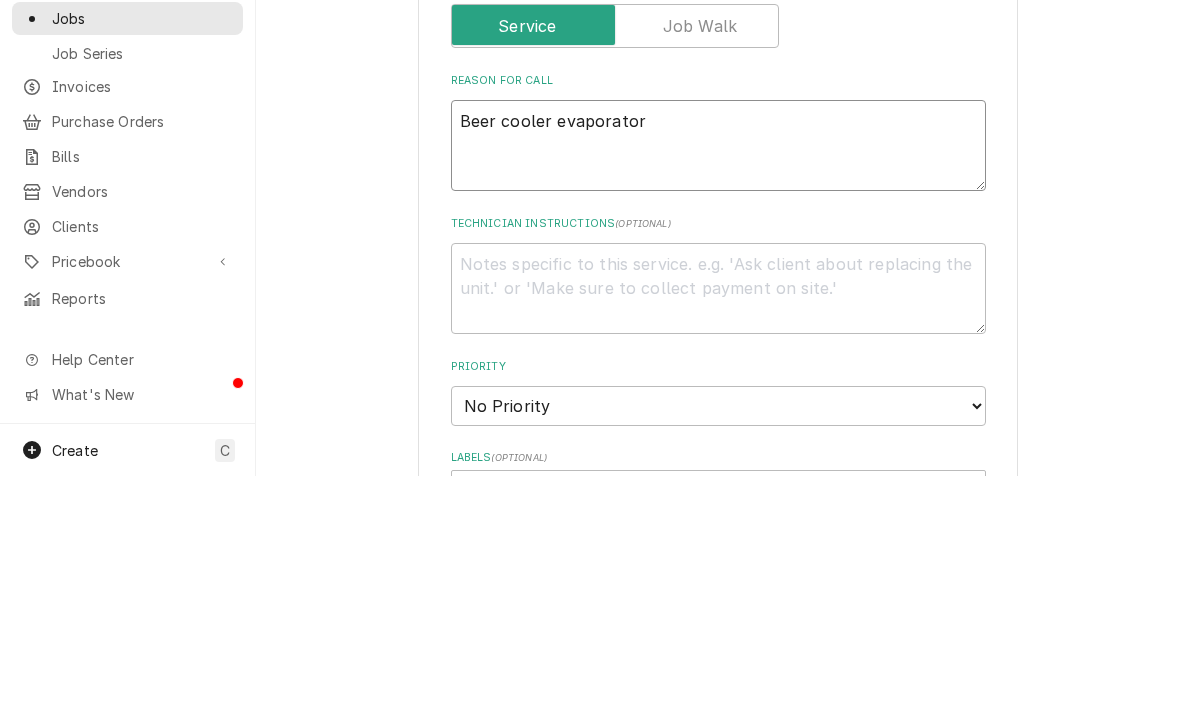 type on "x" 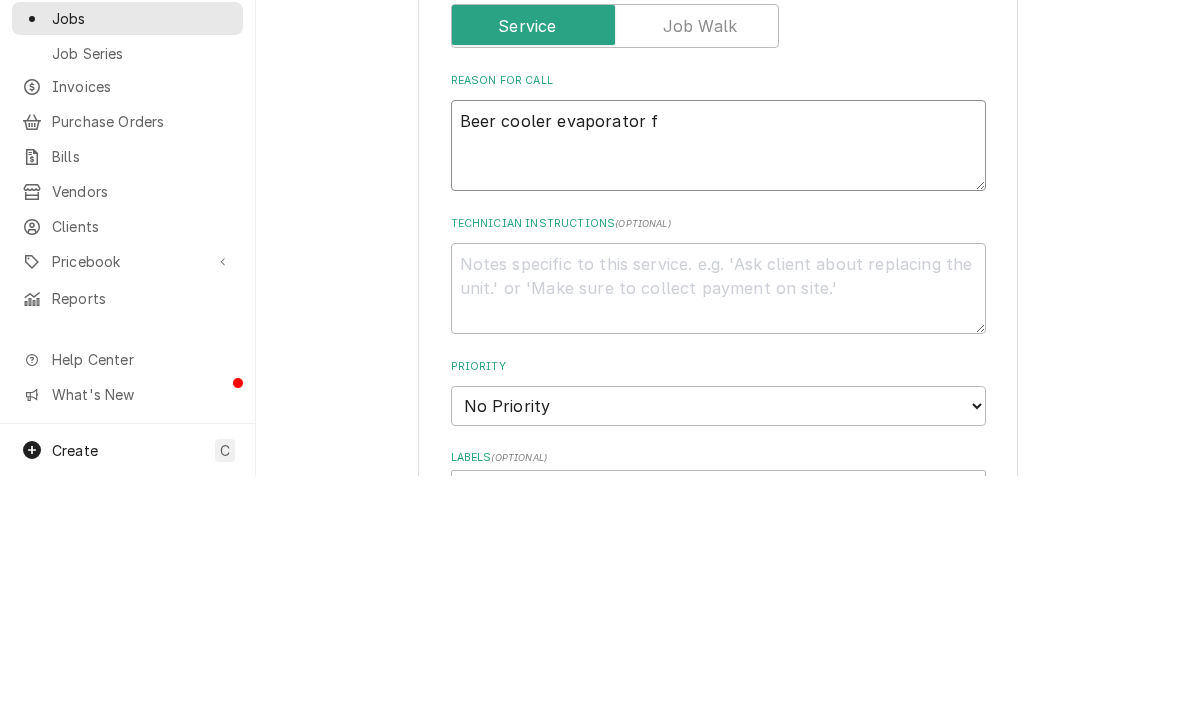 type on "x" 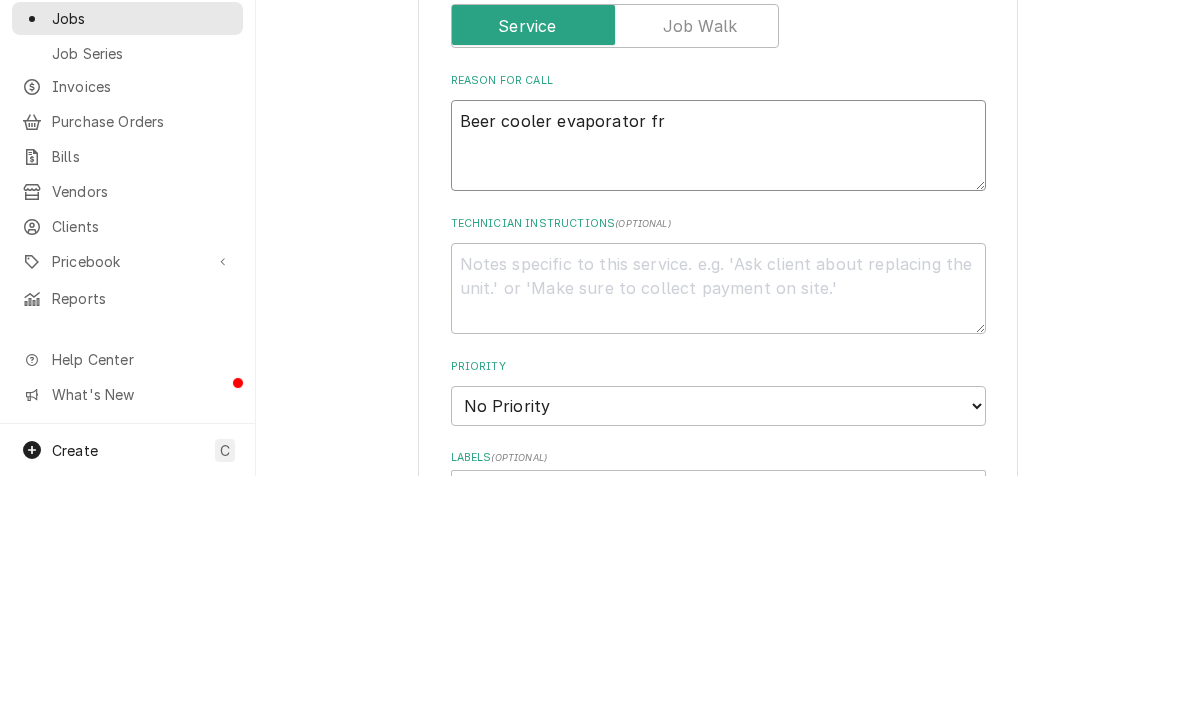 type on "x" 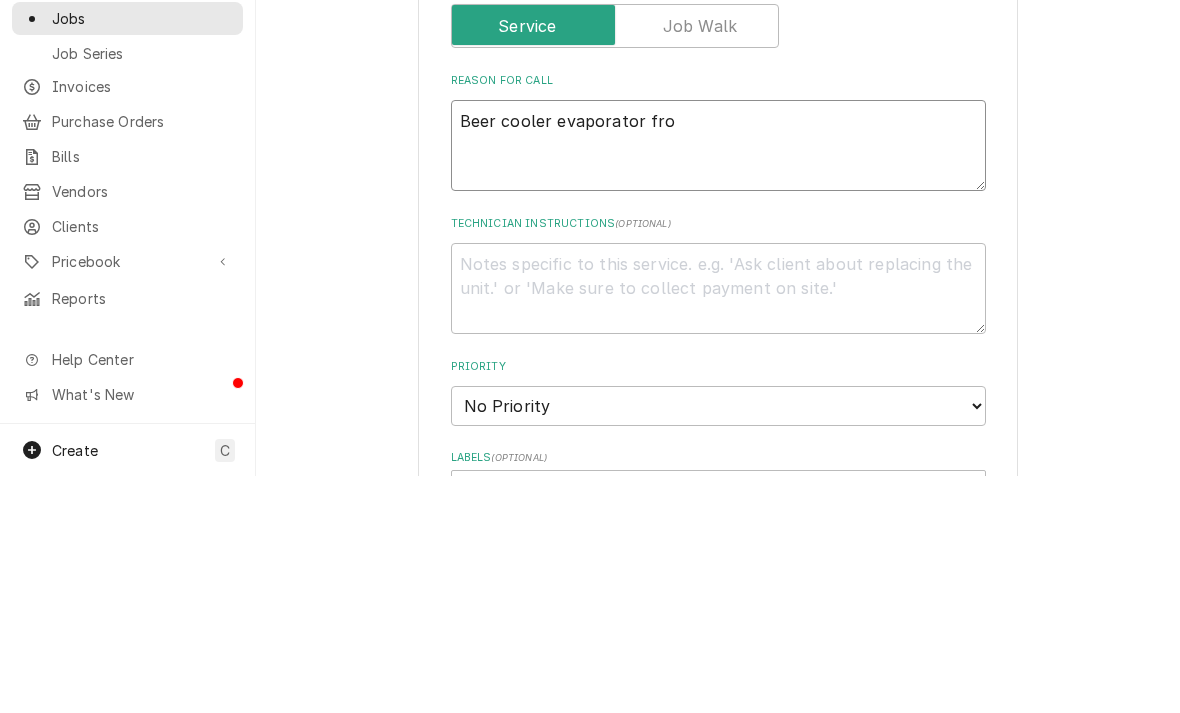 type on "x" 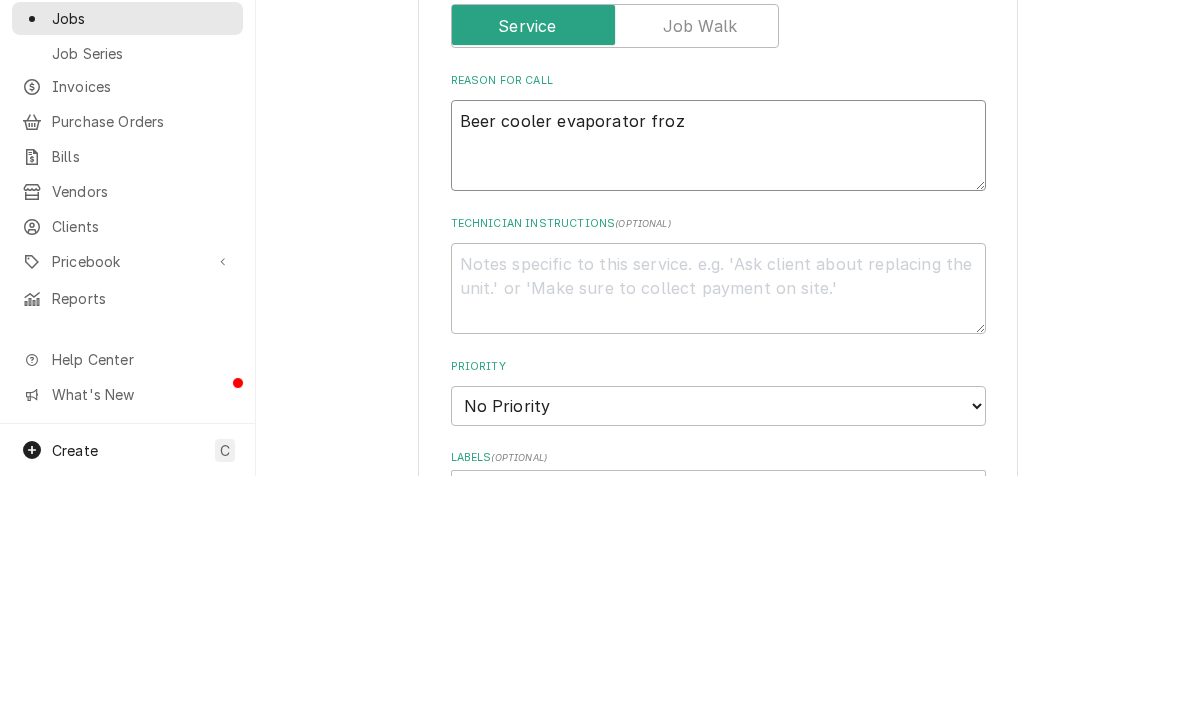 type on "x" 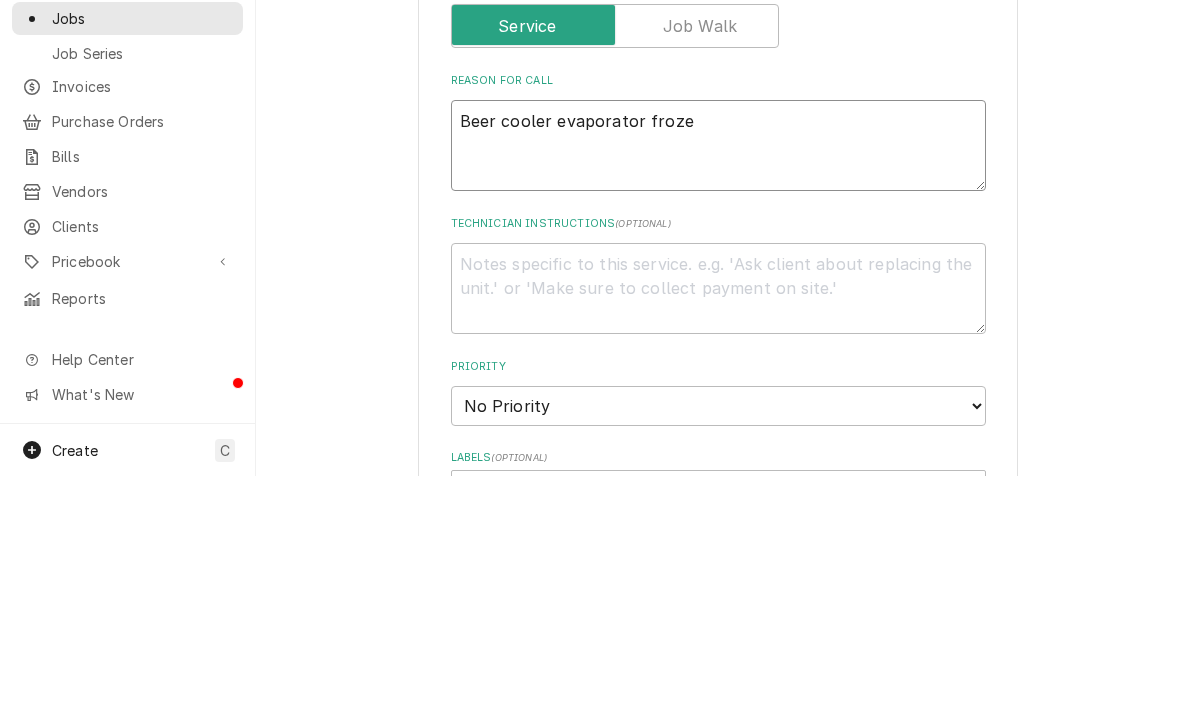 type on "x" 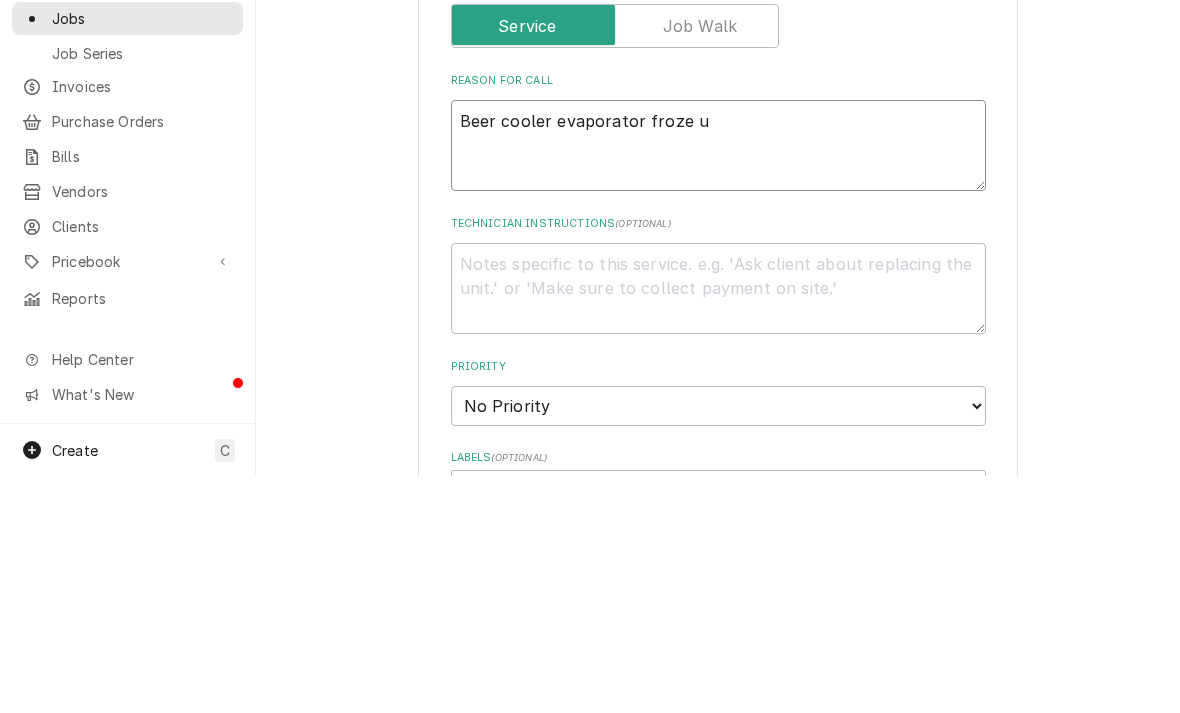 type on "x" 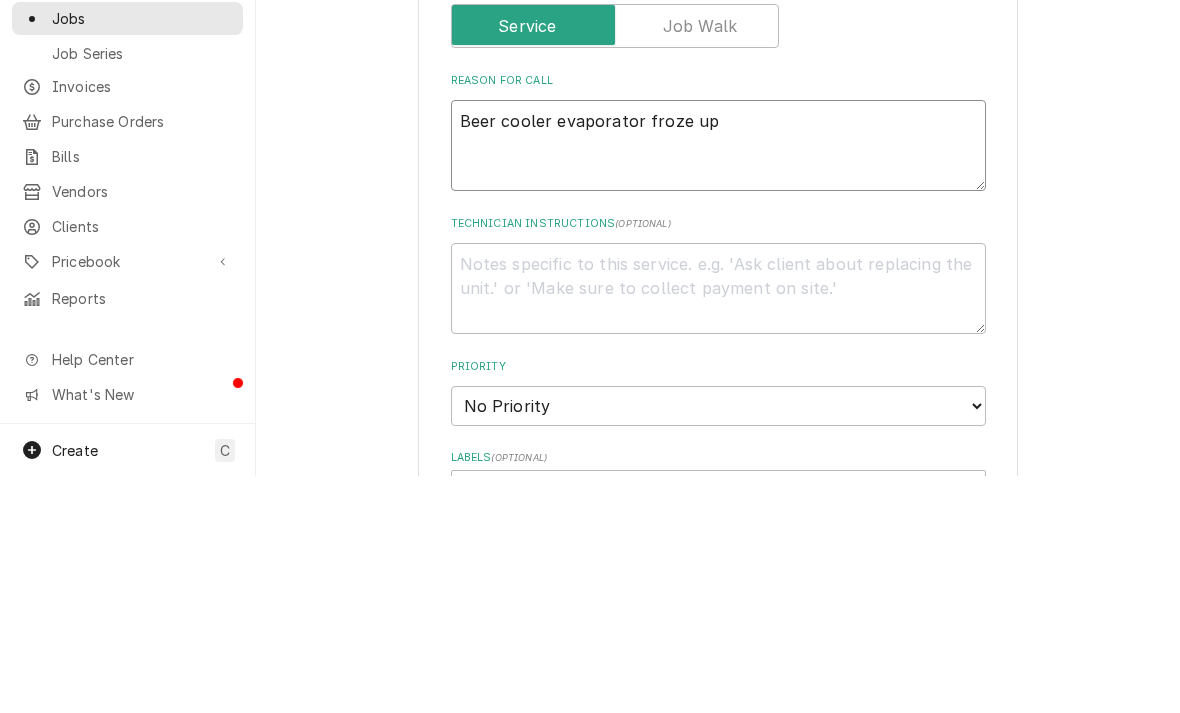 type on "x" 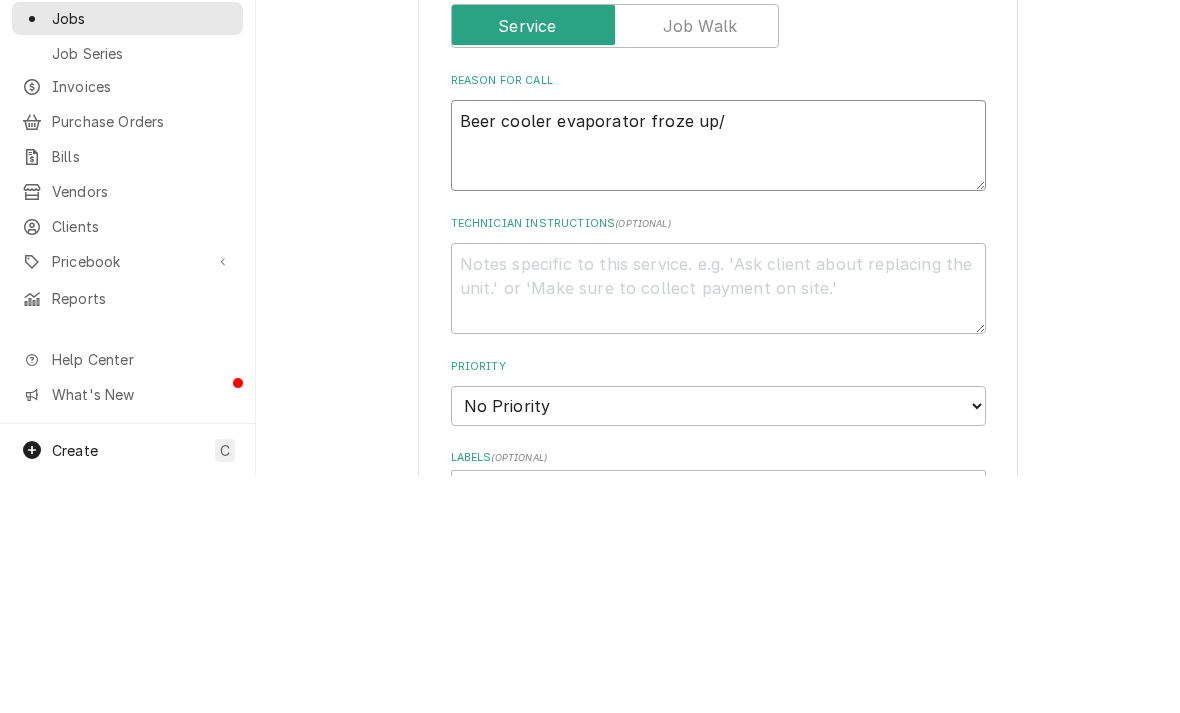 type on "x" 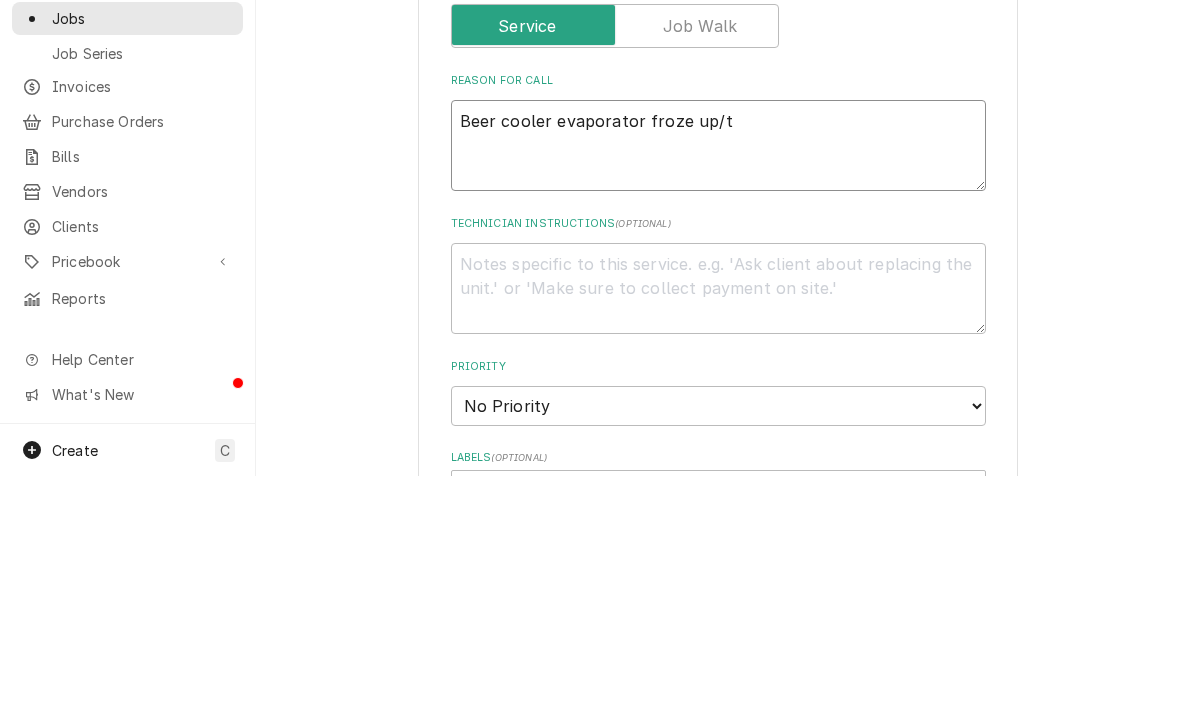 type on "x" 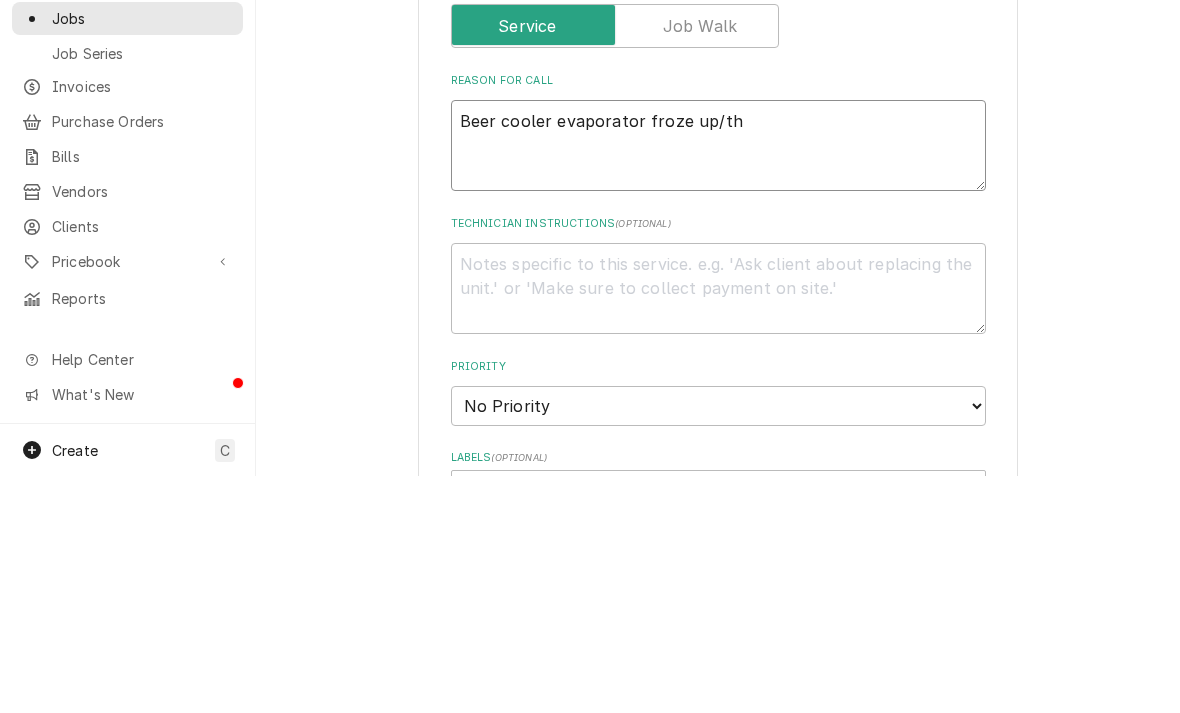 type on "x" 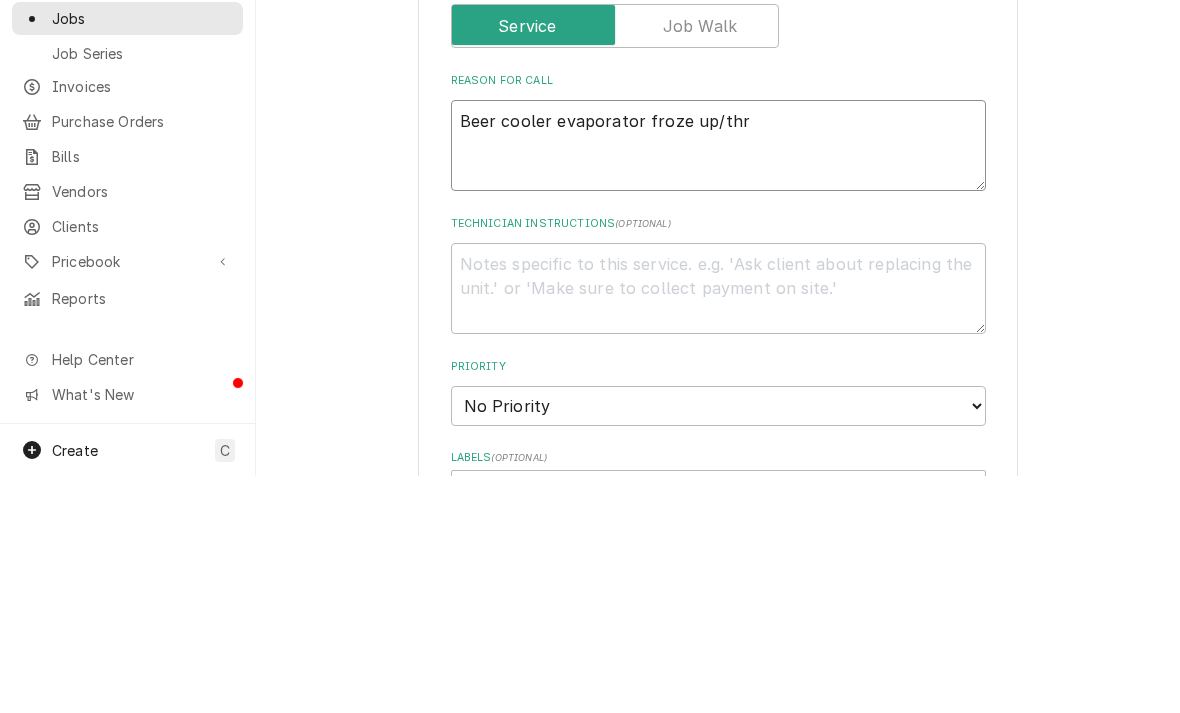 type on "Beer cooler evaporator froze up/thro" 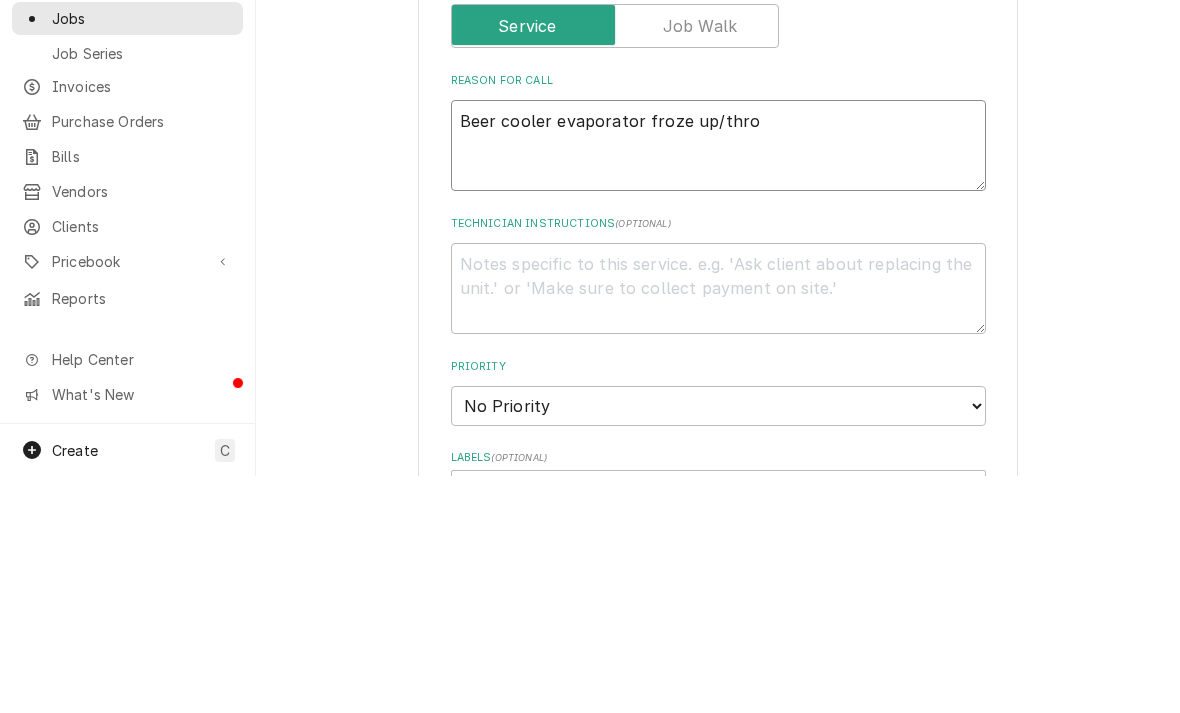 type on "x" 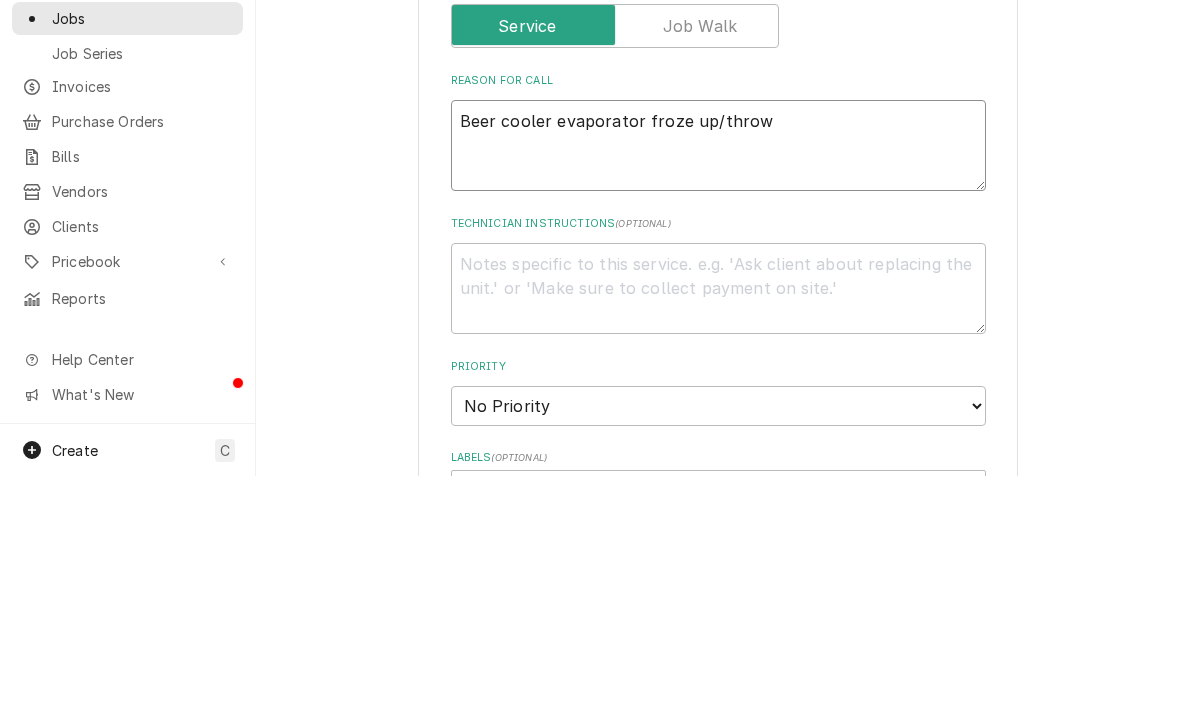 type on "x" 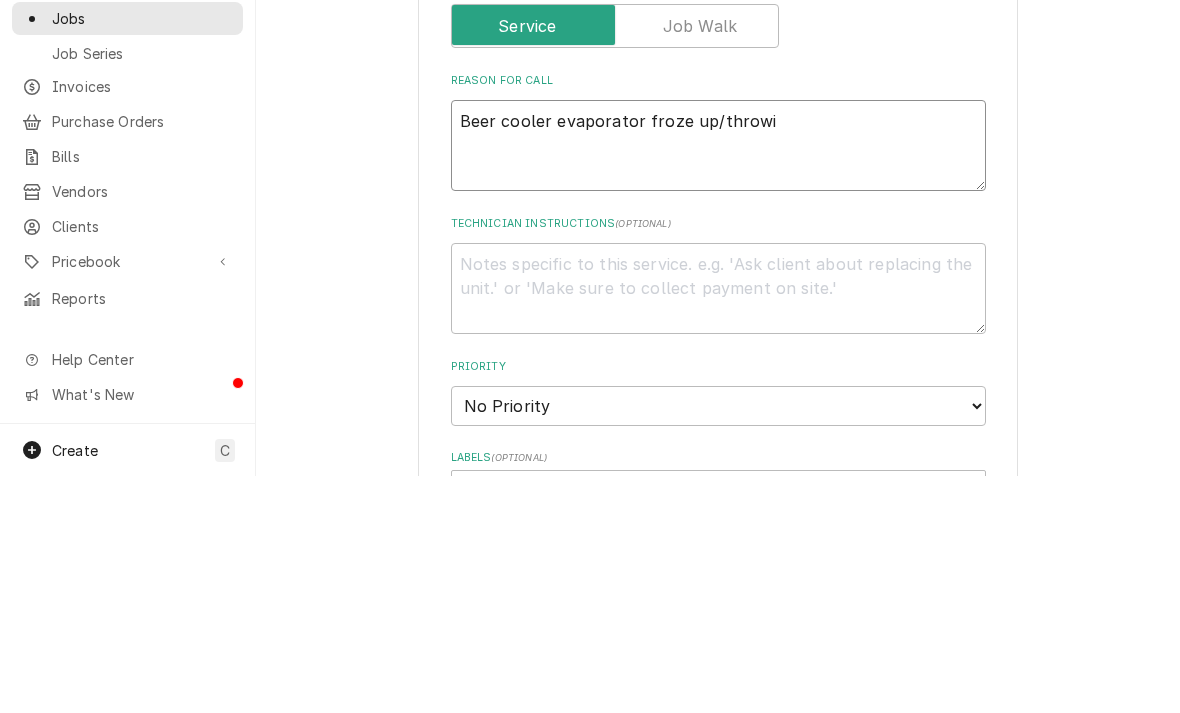 type on "x" 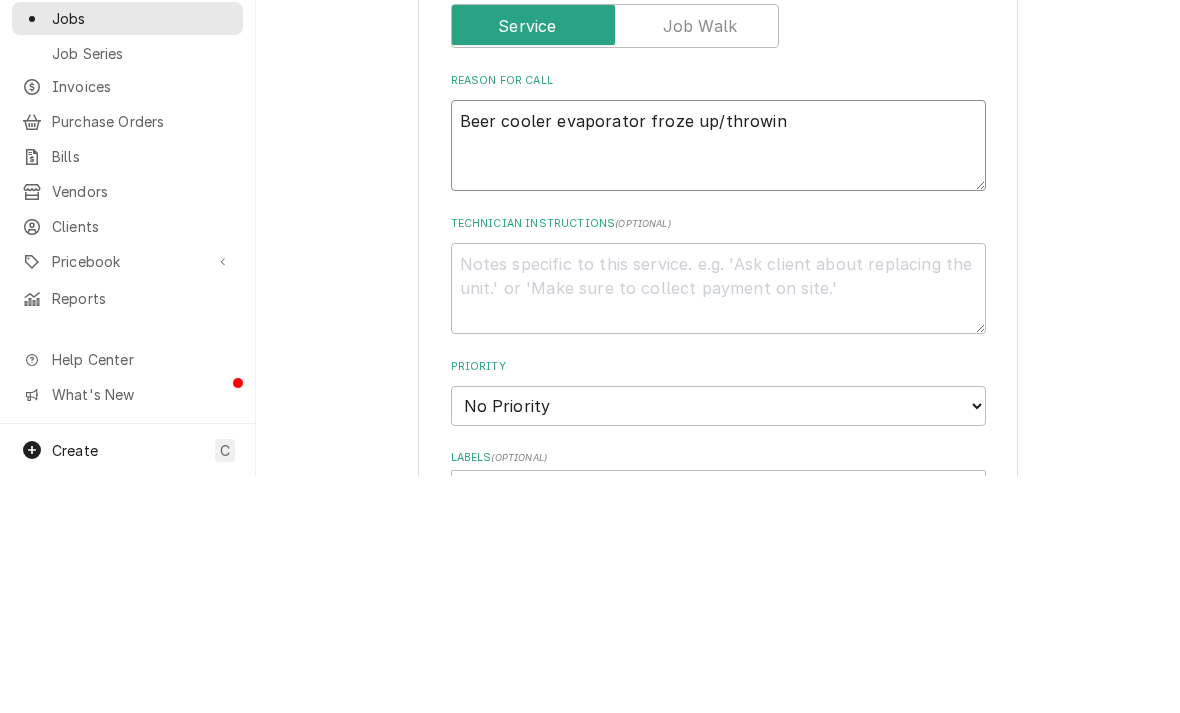 type on "Beer cooler evaporator froze up/throwing" 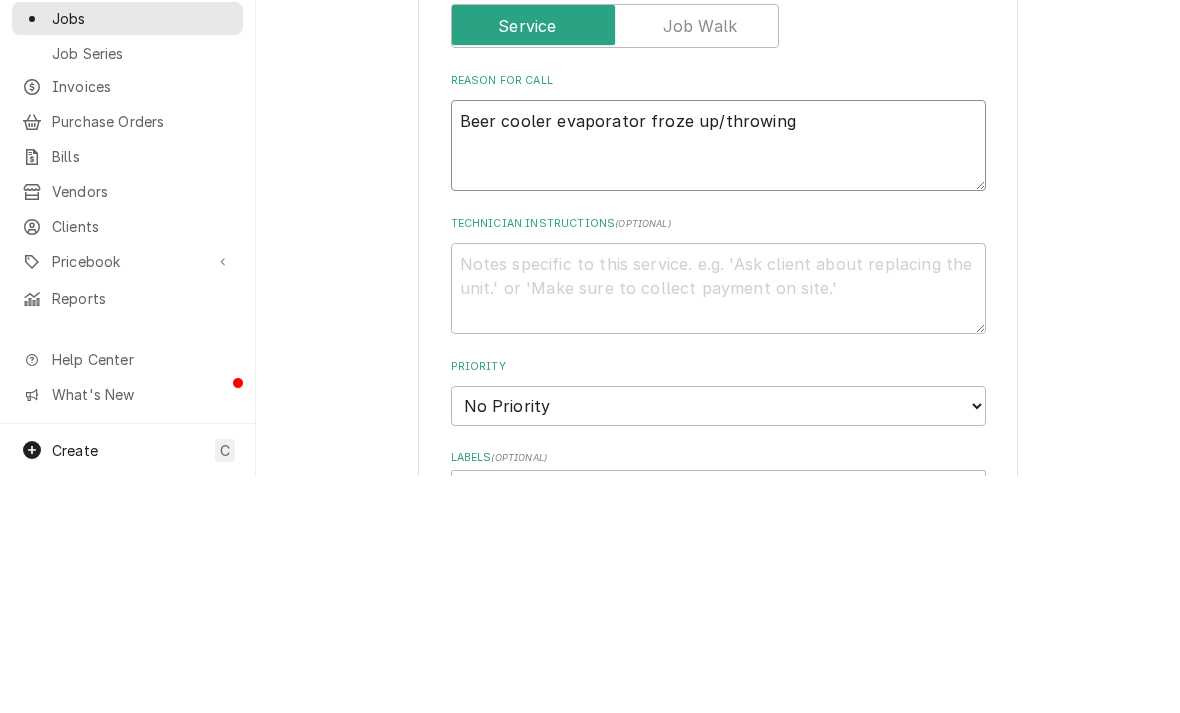 type on "x" 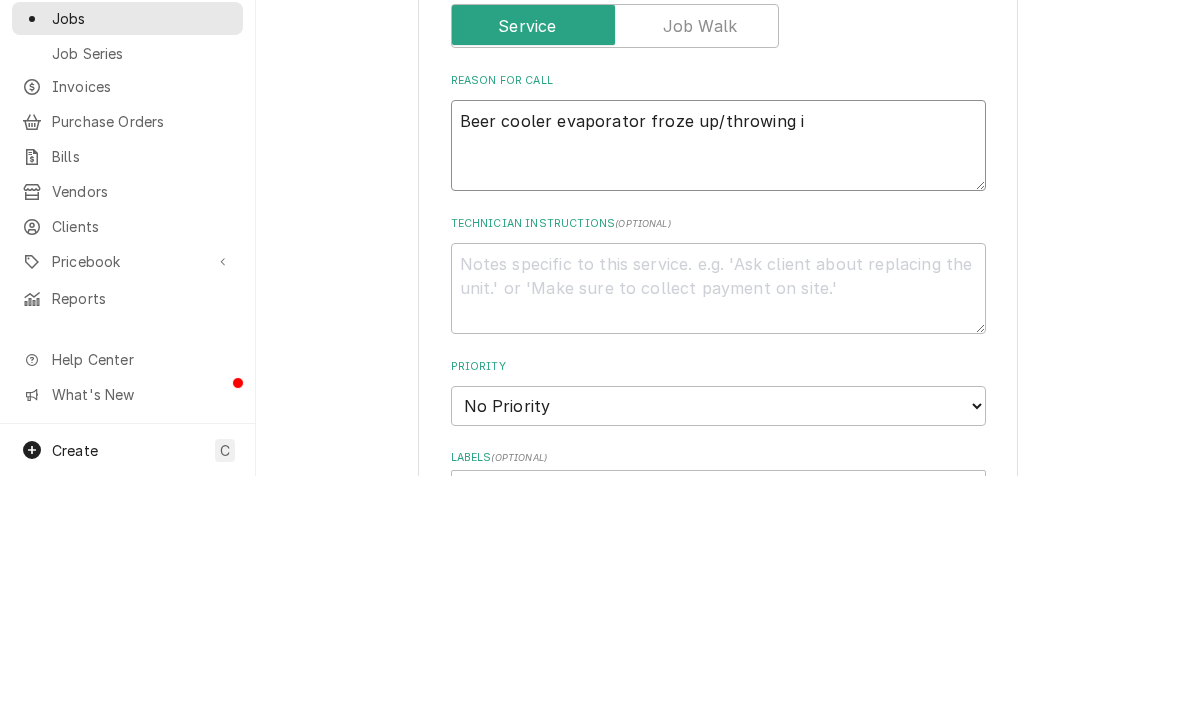 type on "Beer cooler evaporator froze up/throwing ic" 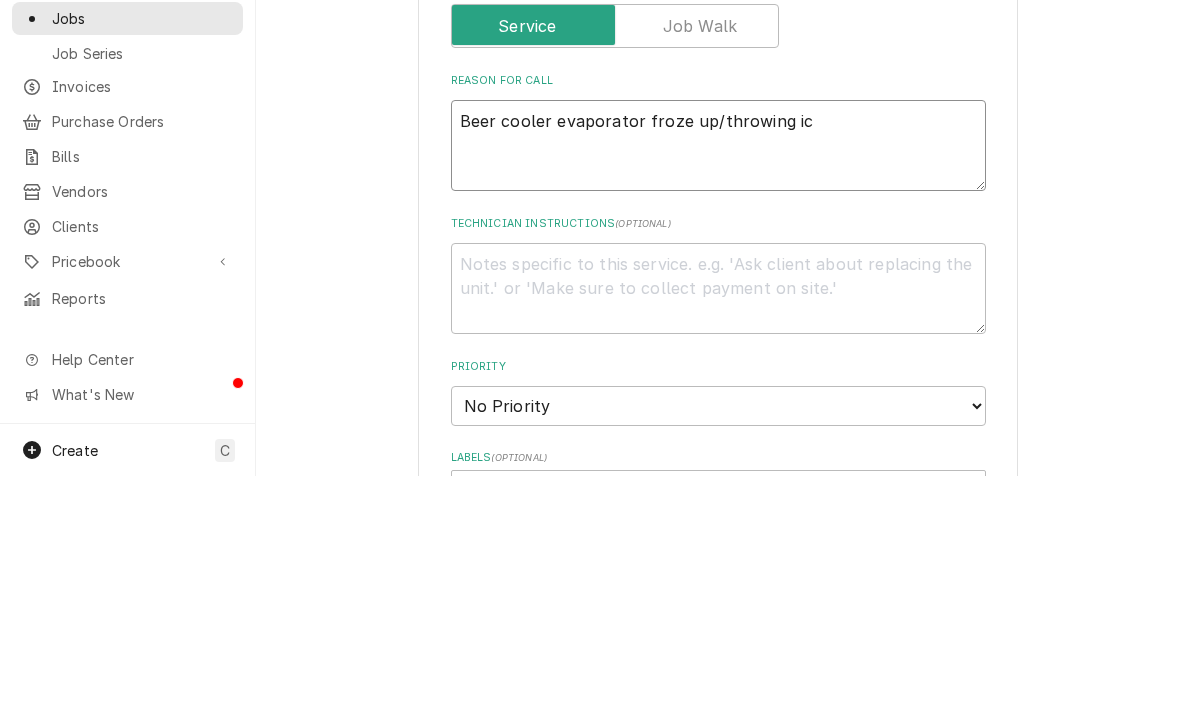 type on "x" 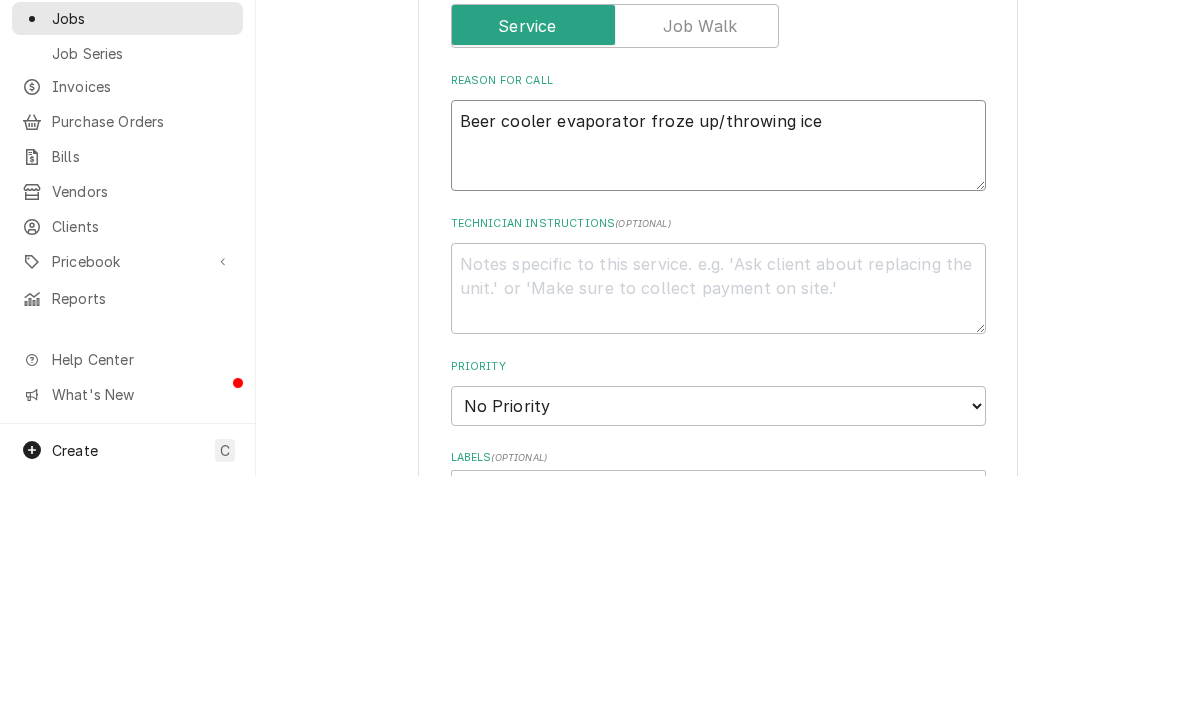 type on "x" 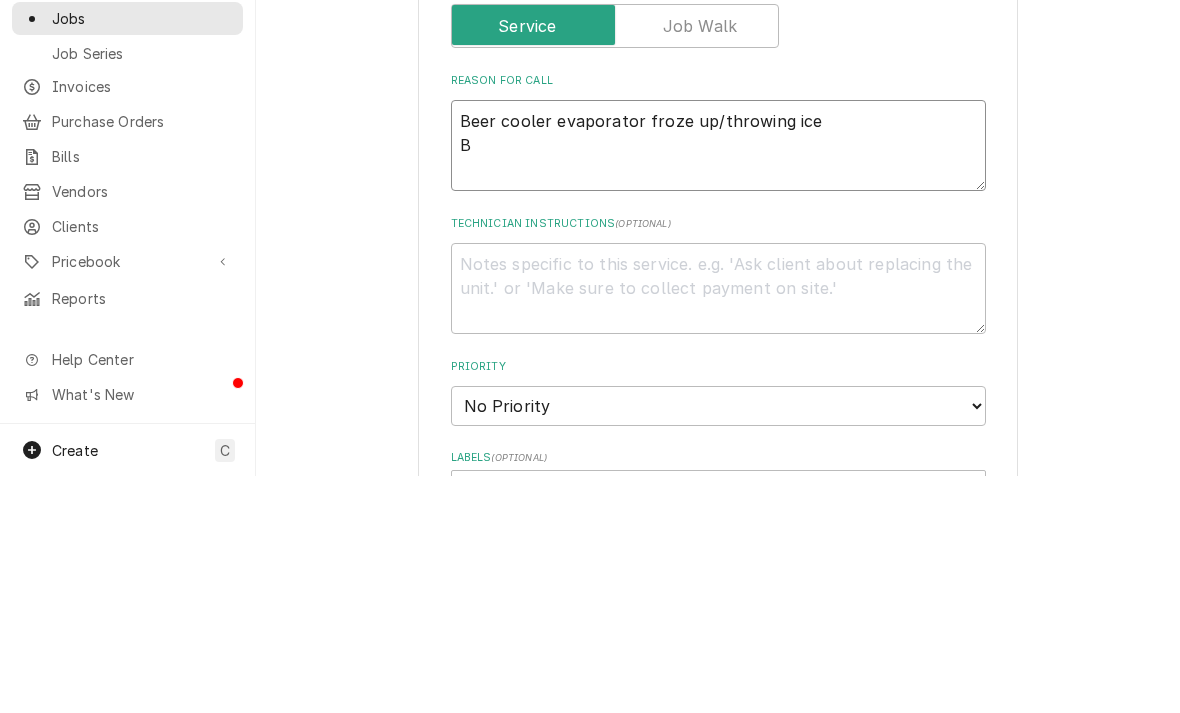 type on "x" 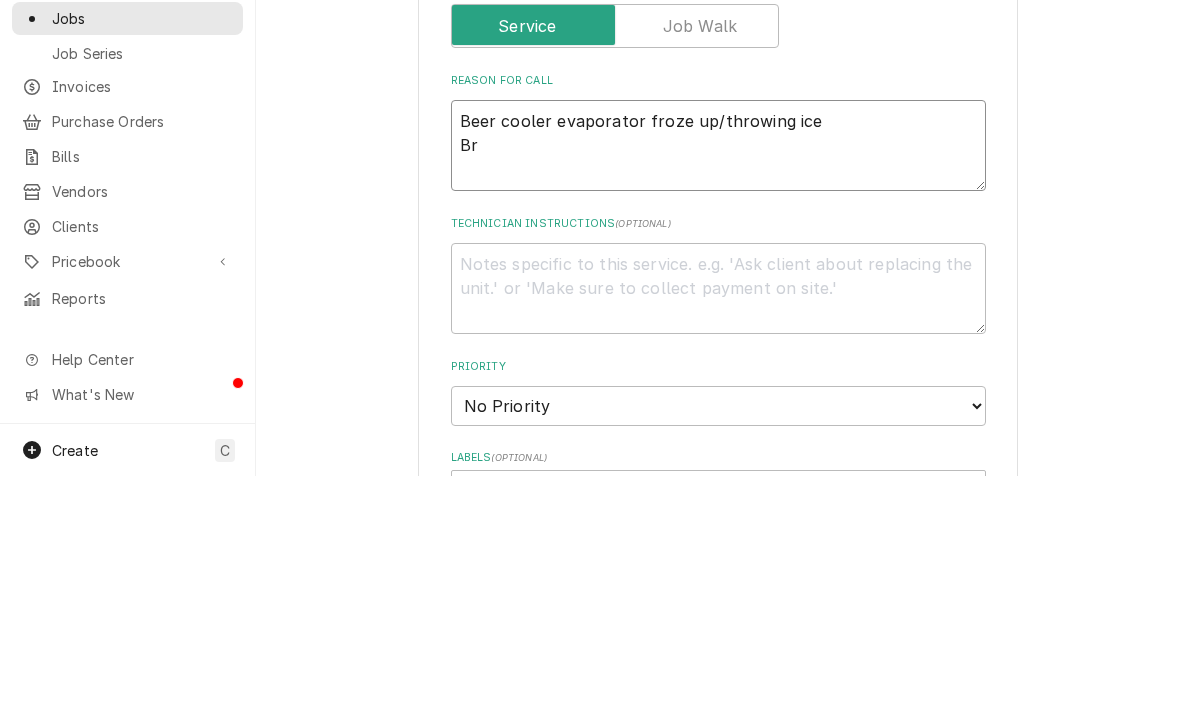 type on "x" 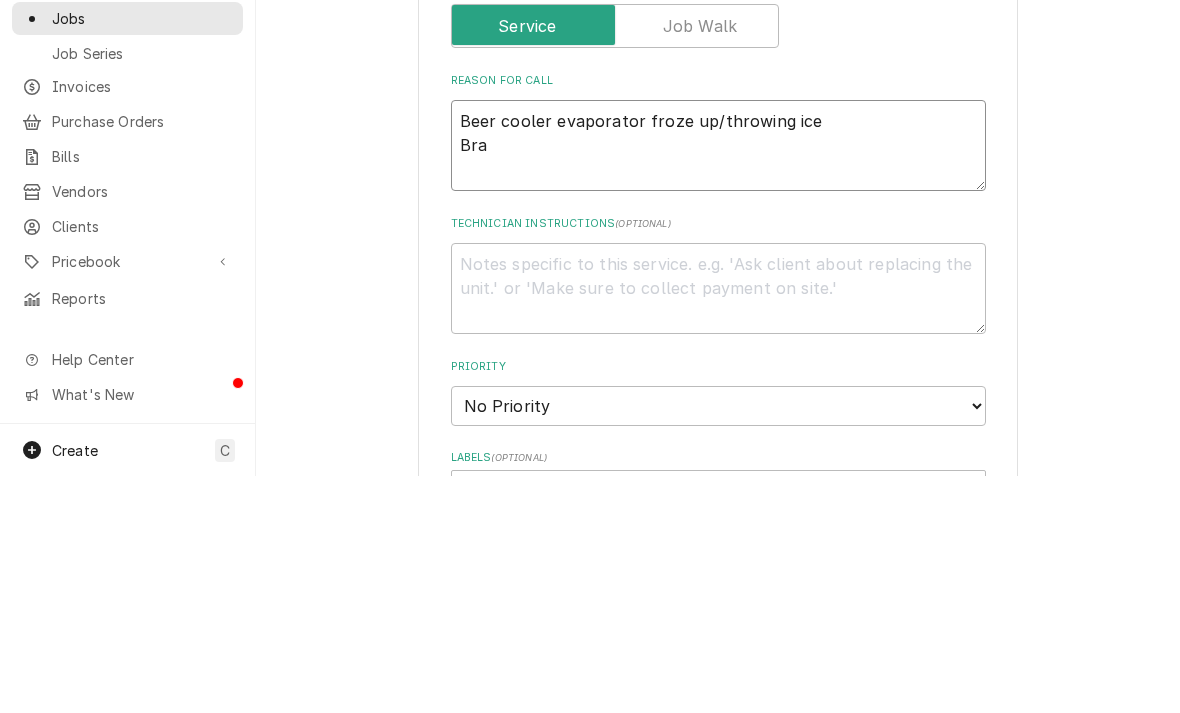 type on "x" 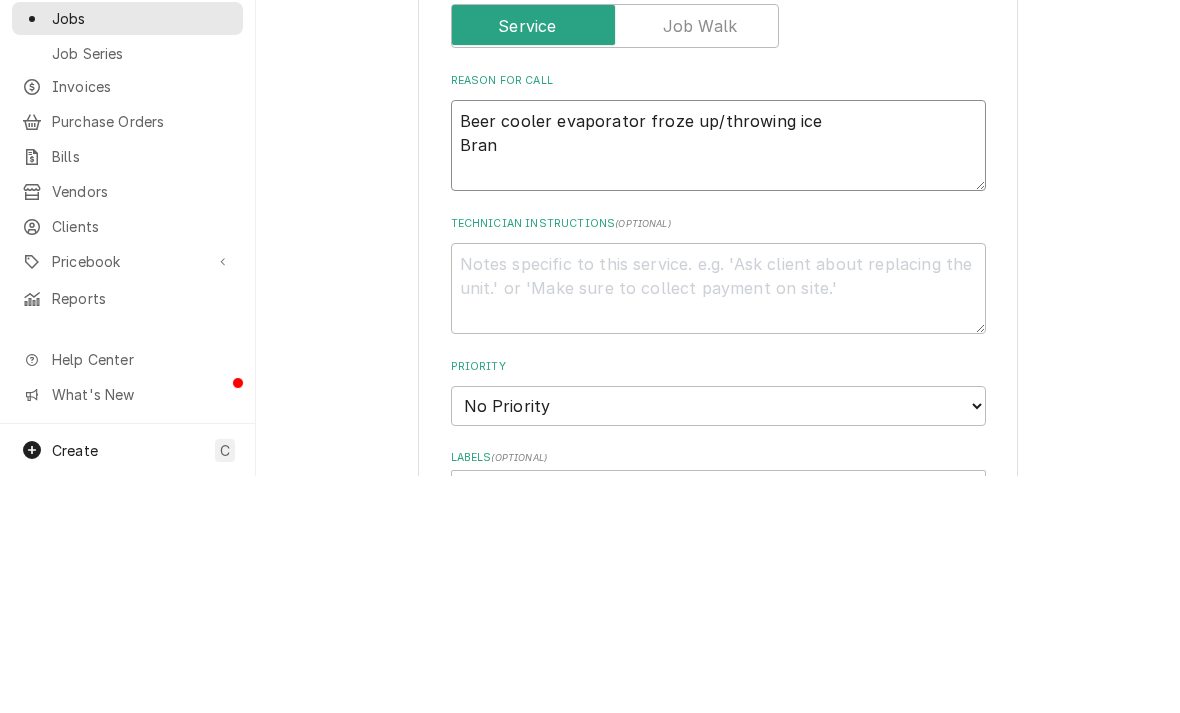 type on "x" 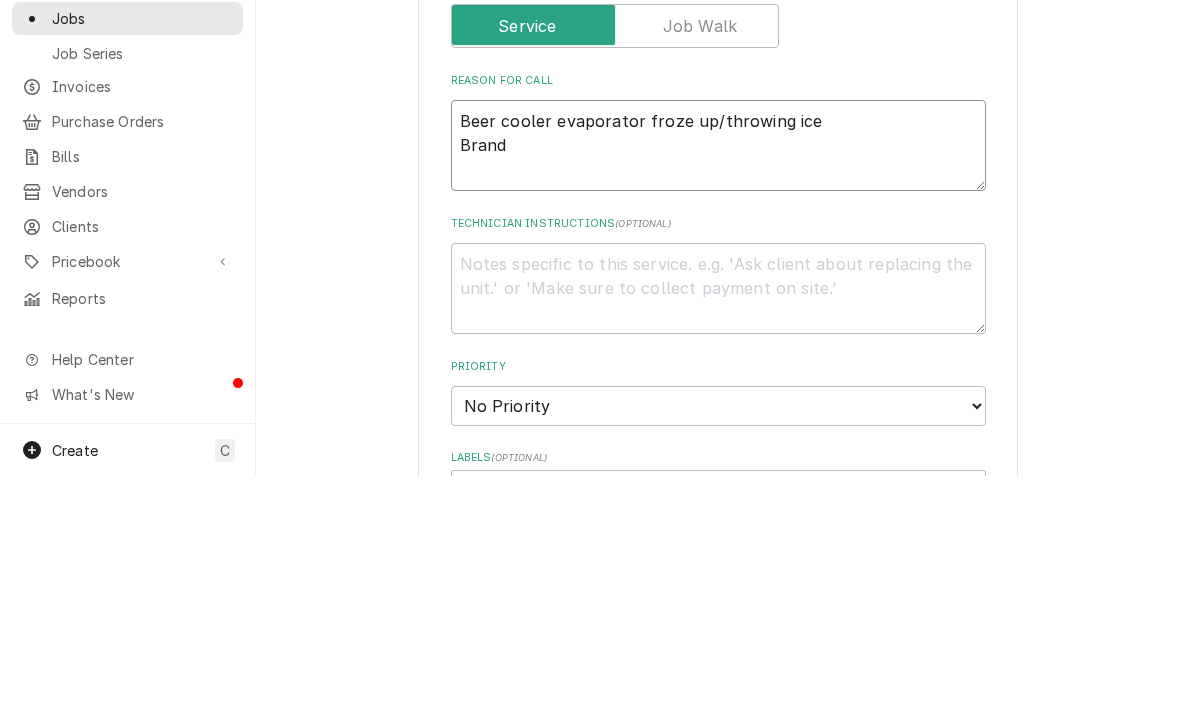 type on "x" 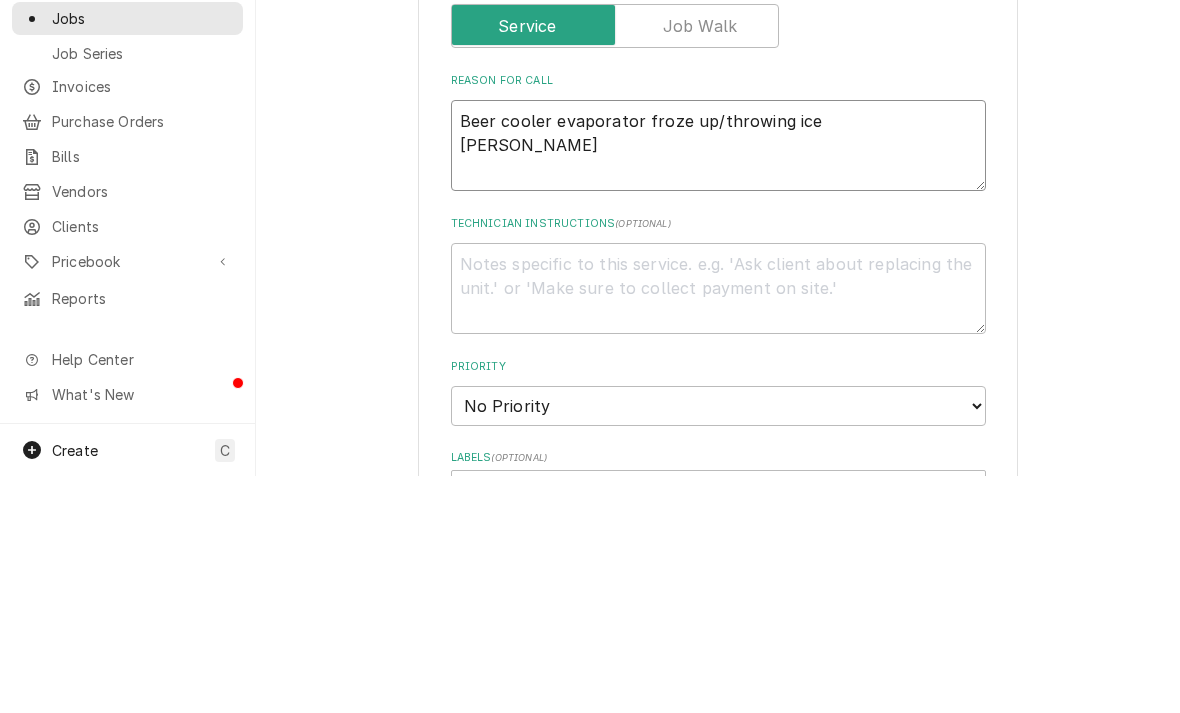 type on "x" 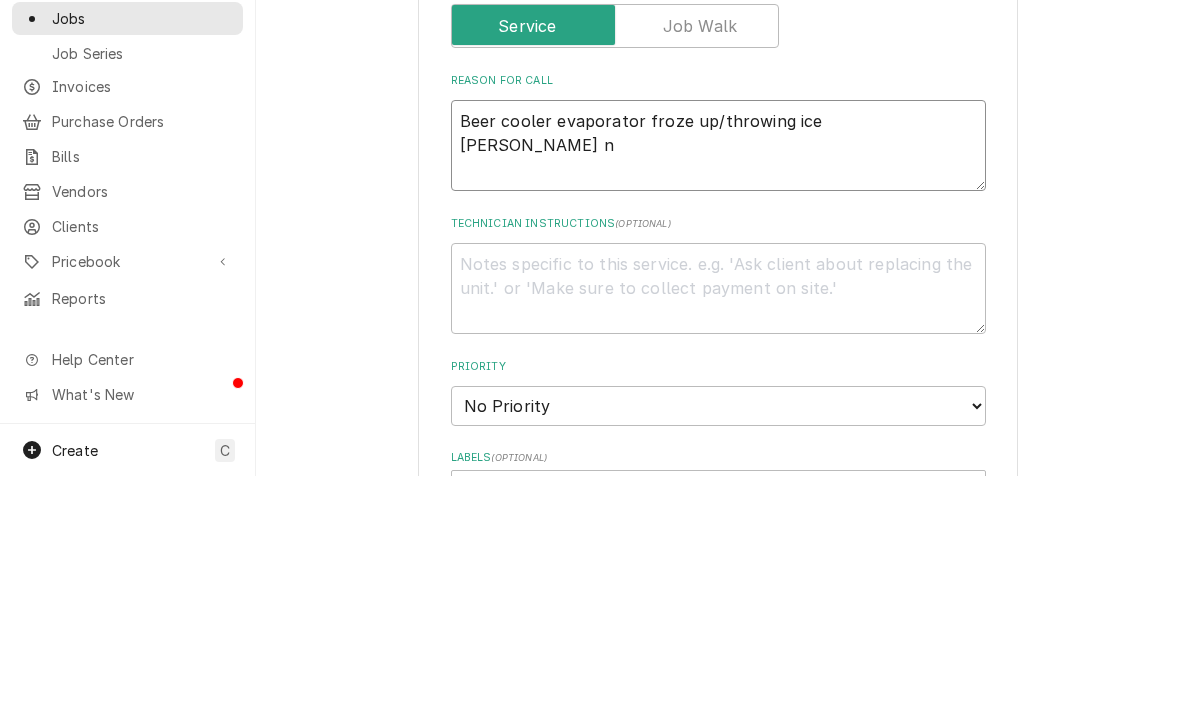 type on "x" 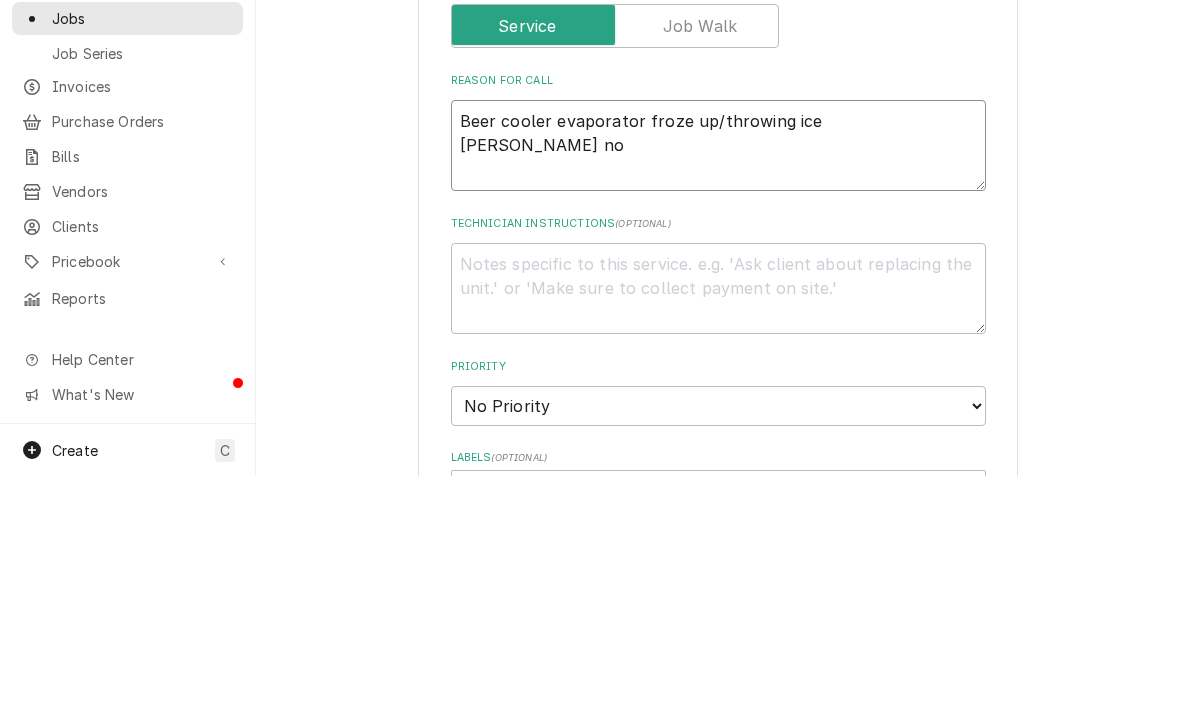 type on "Beer cooler evaporator froze up/throwing ice
Brandon not" 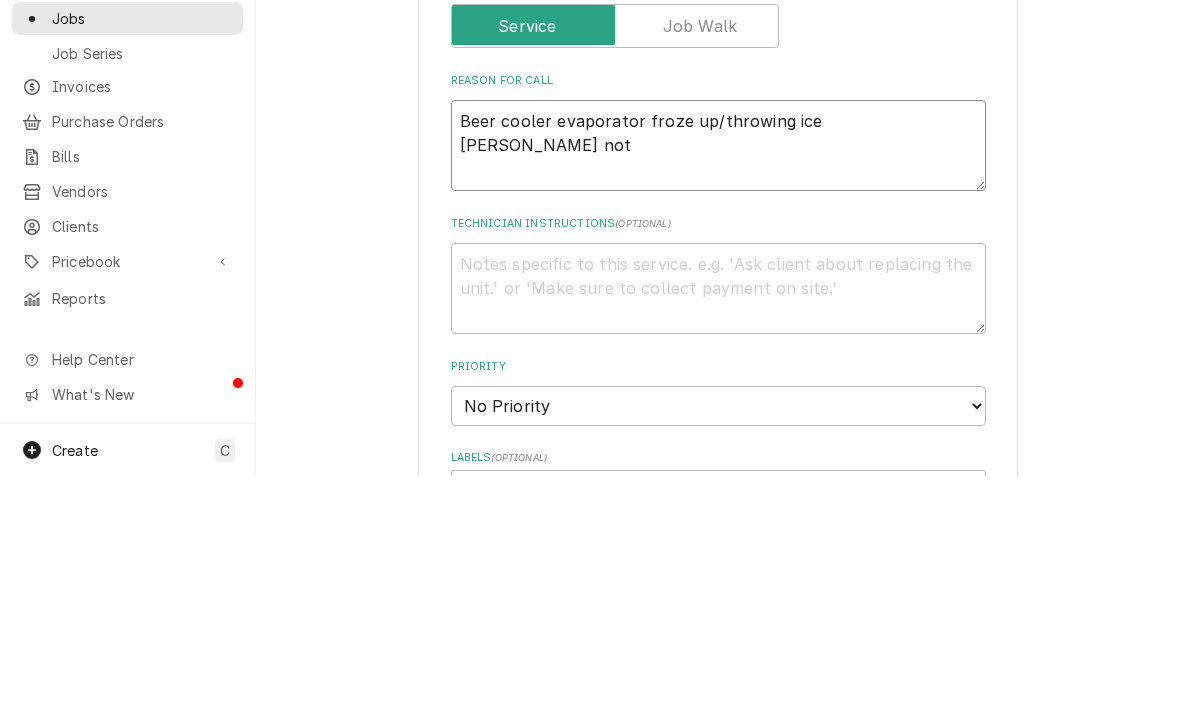 type on "x" 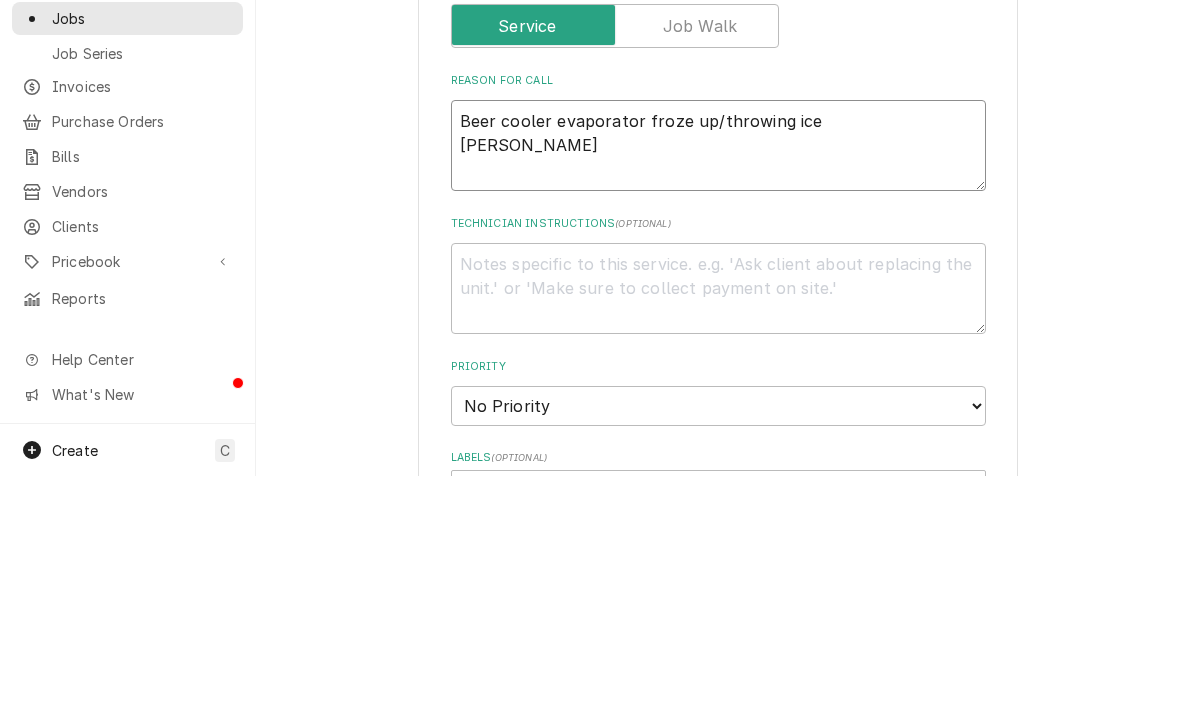 type on "x" 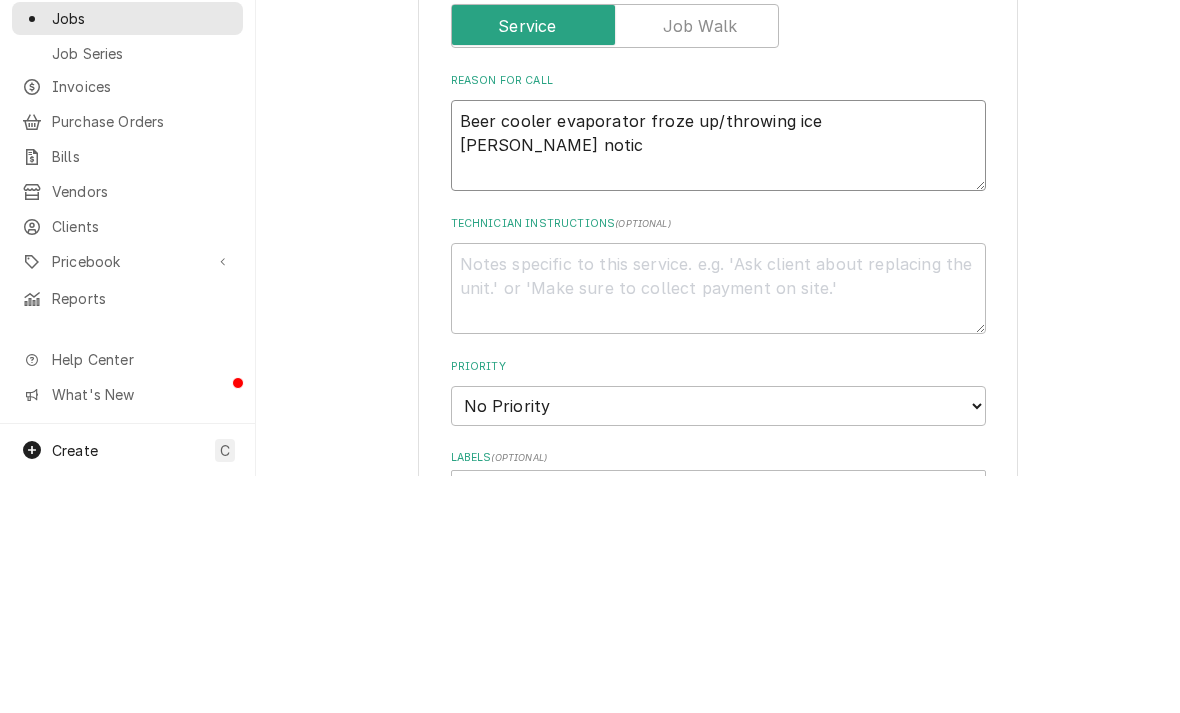 type on "x" 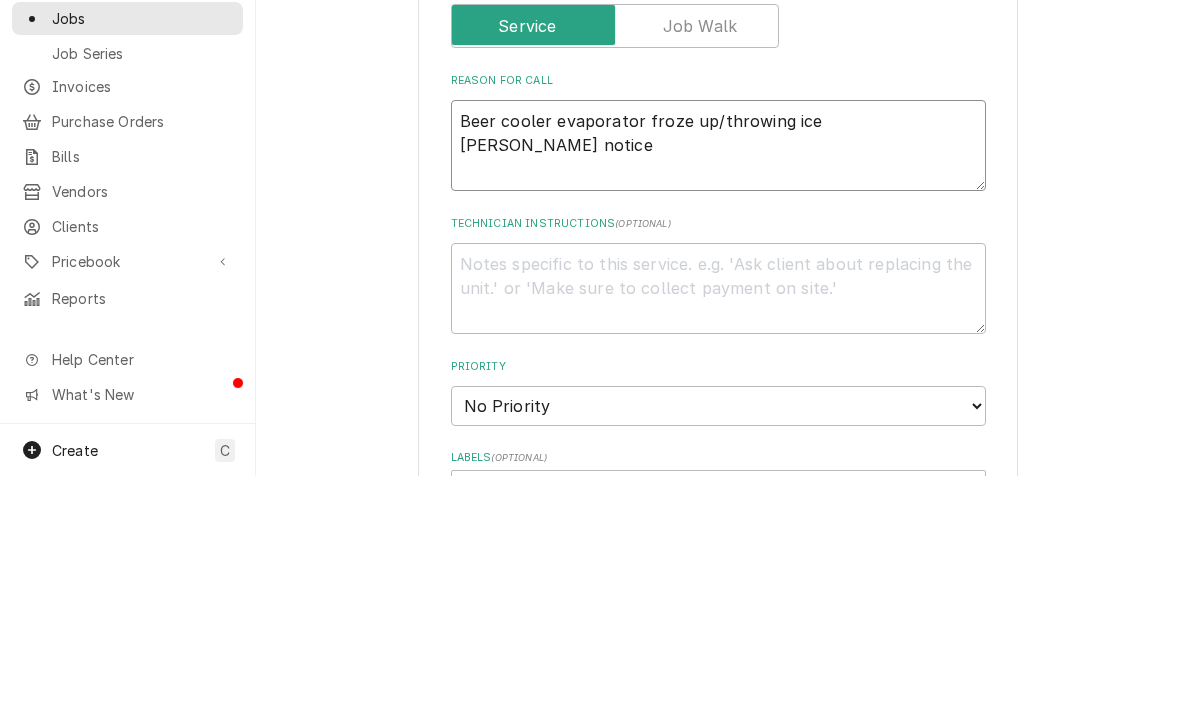 type on "x" 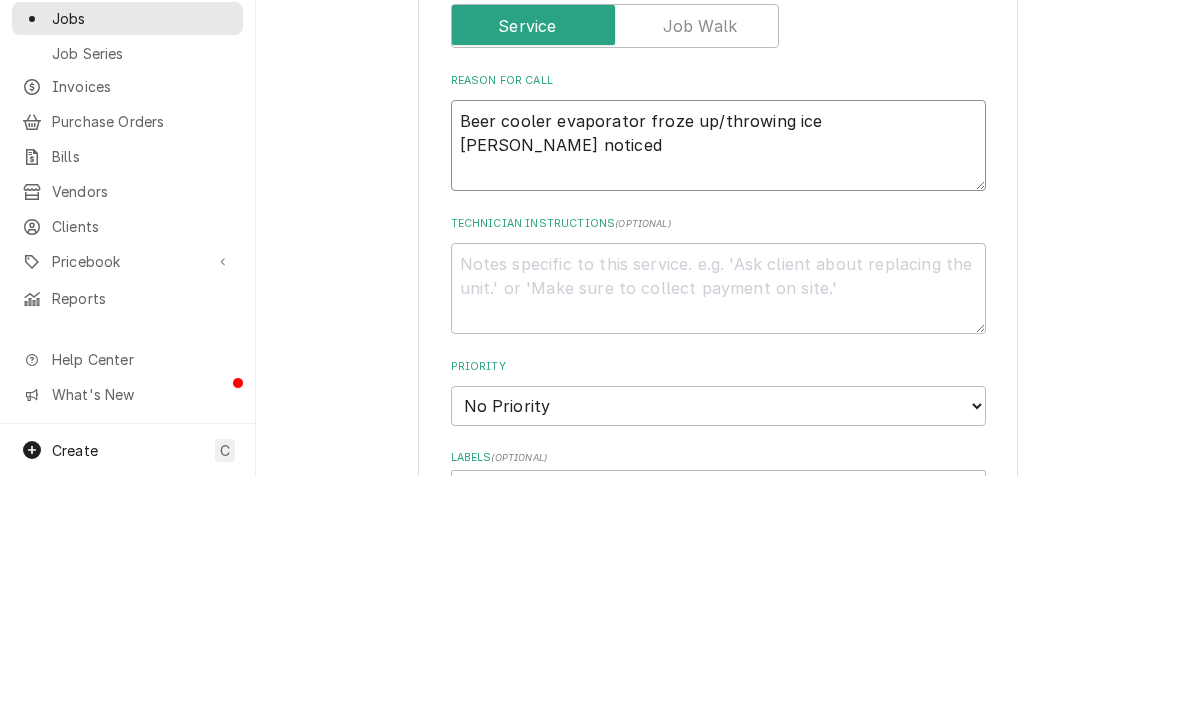 type on "x" 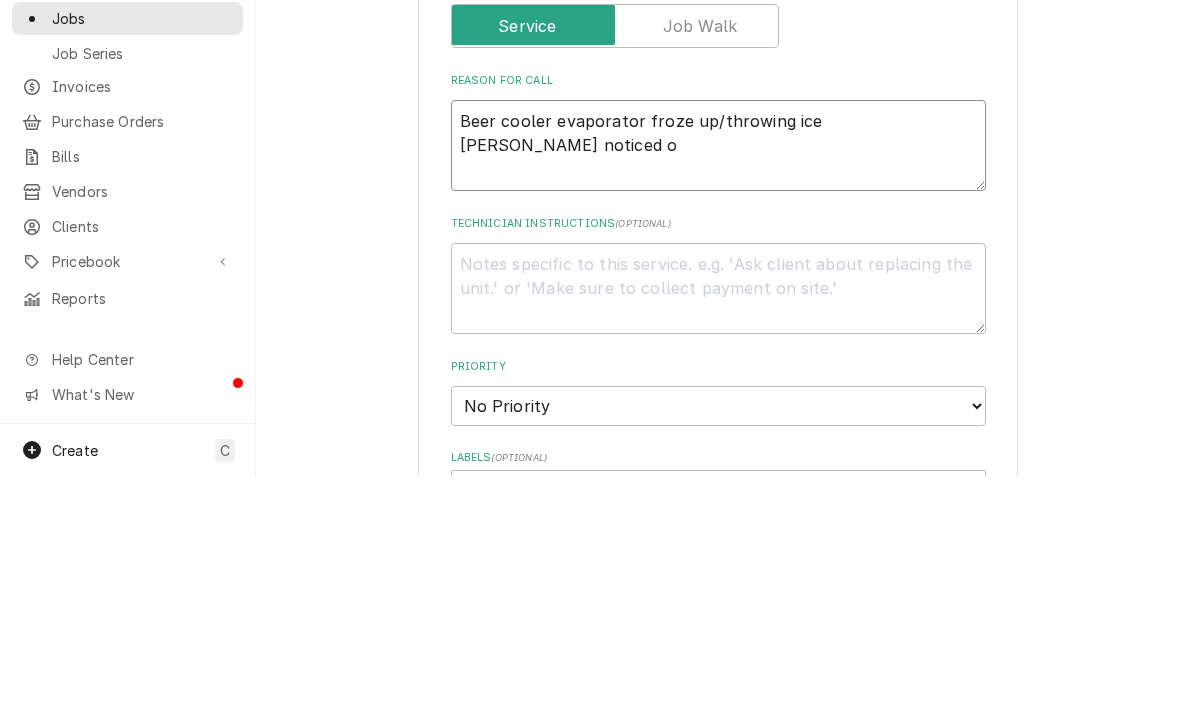type on "Beer cooler evaporator froze up/throwing ice
Brandon noticed on" 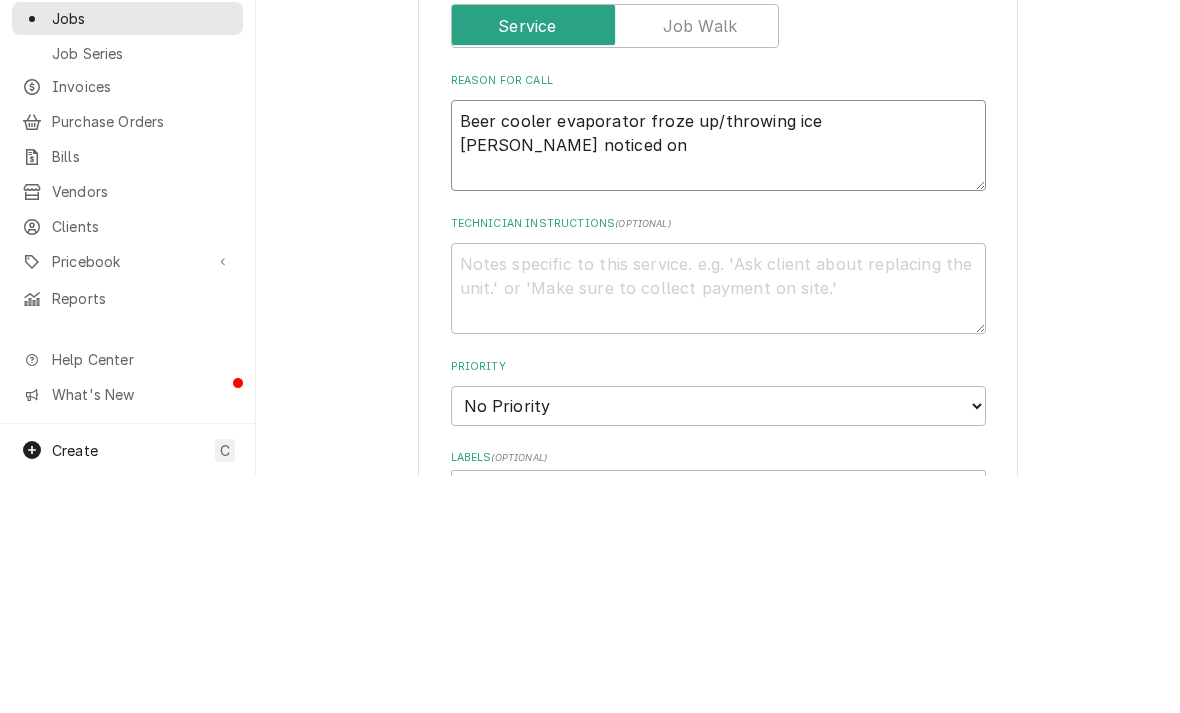 type on "x" 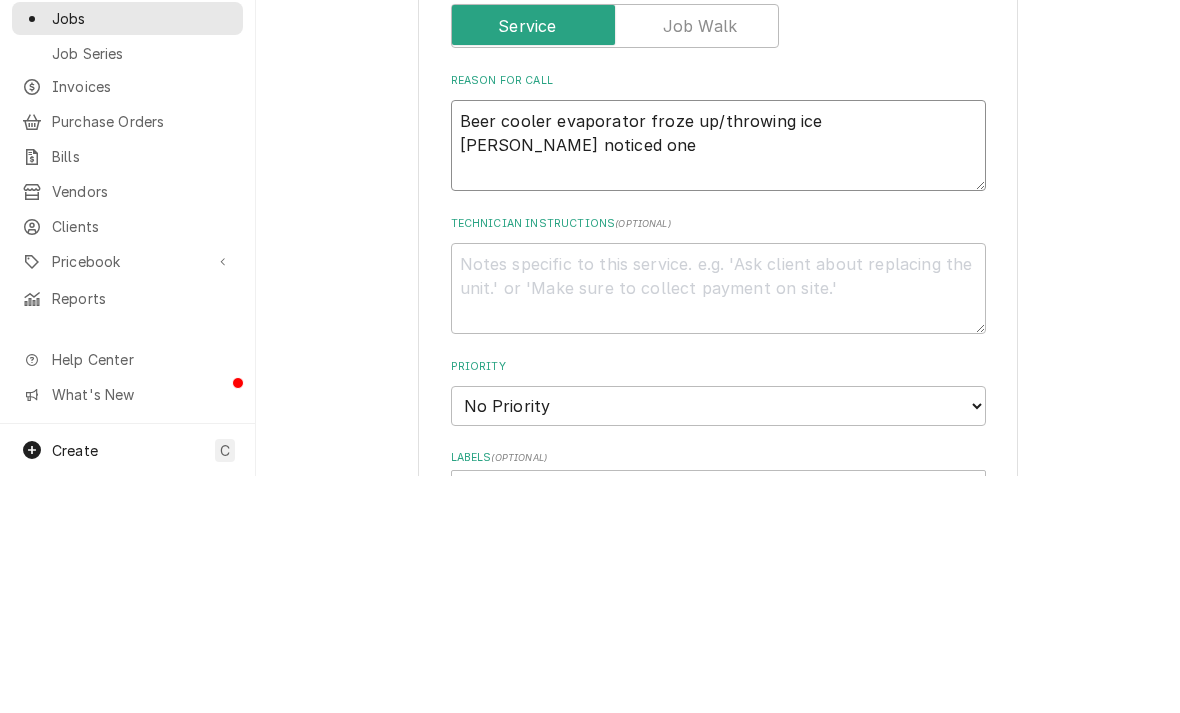 type on "x" 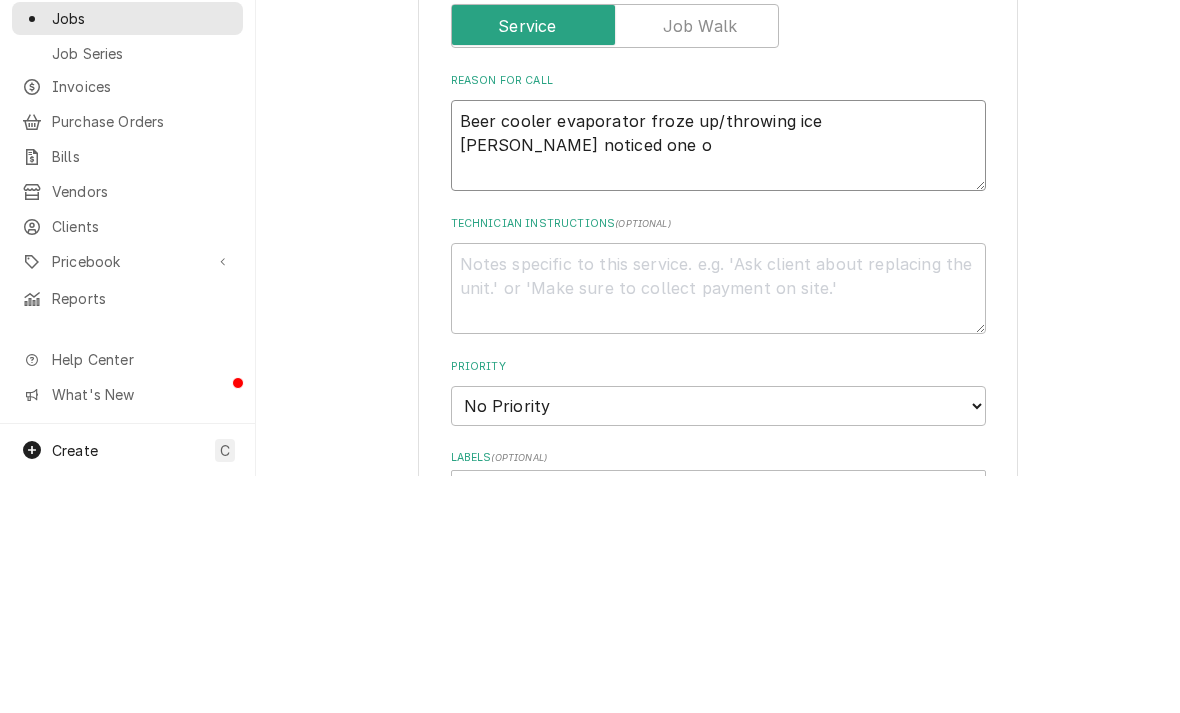 type on "x" 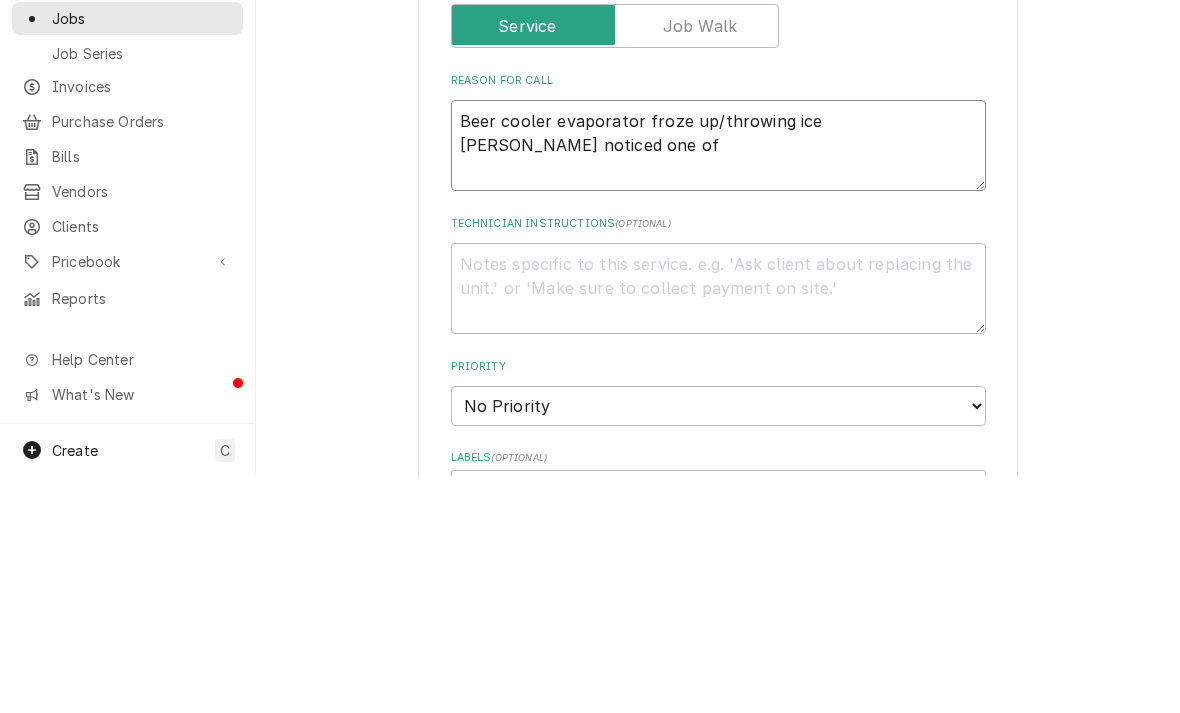 type on "x" 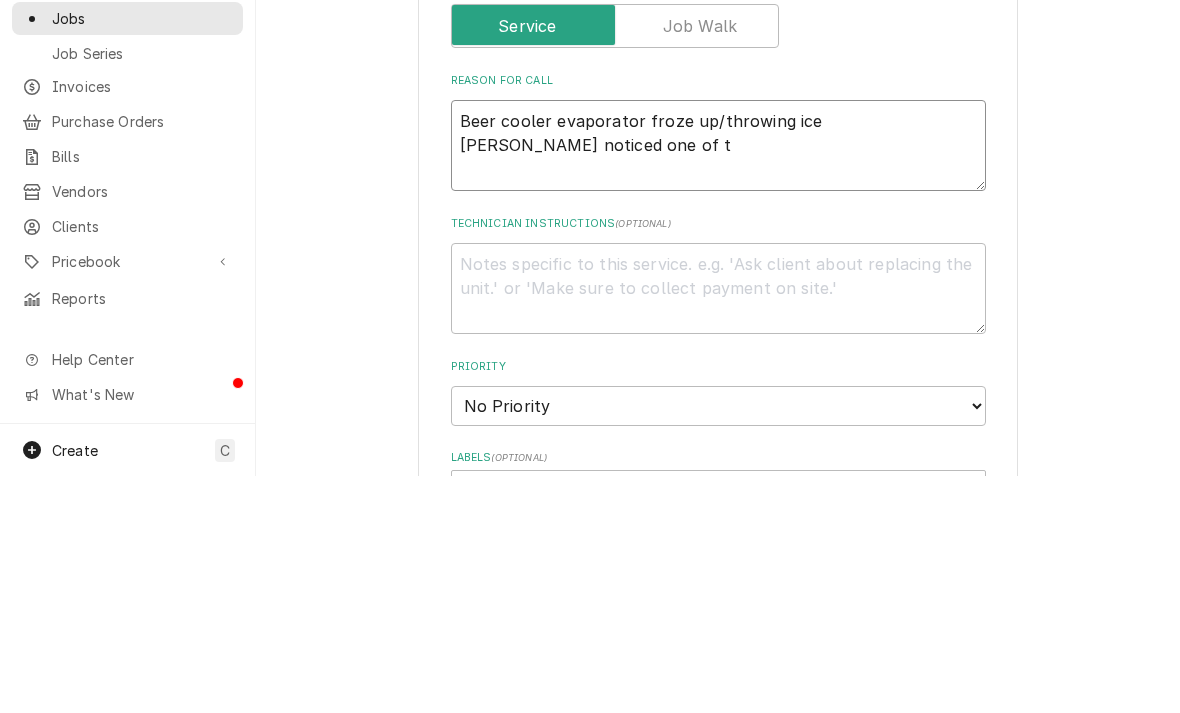 type on "x" 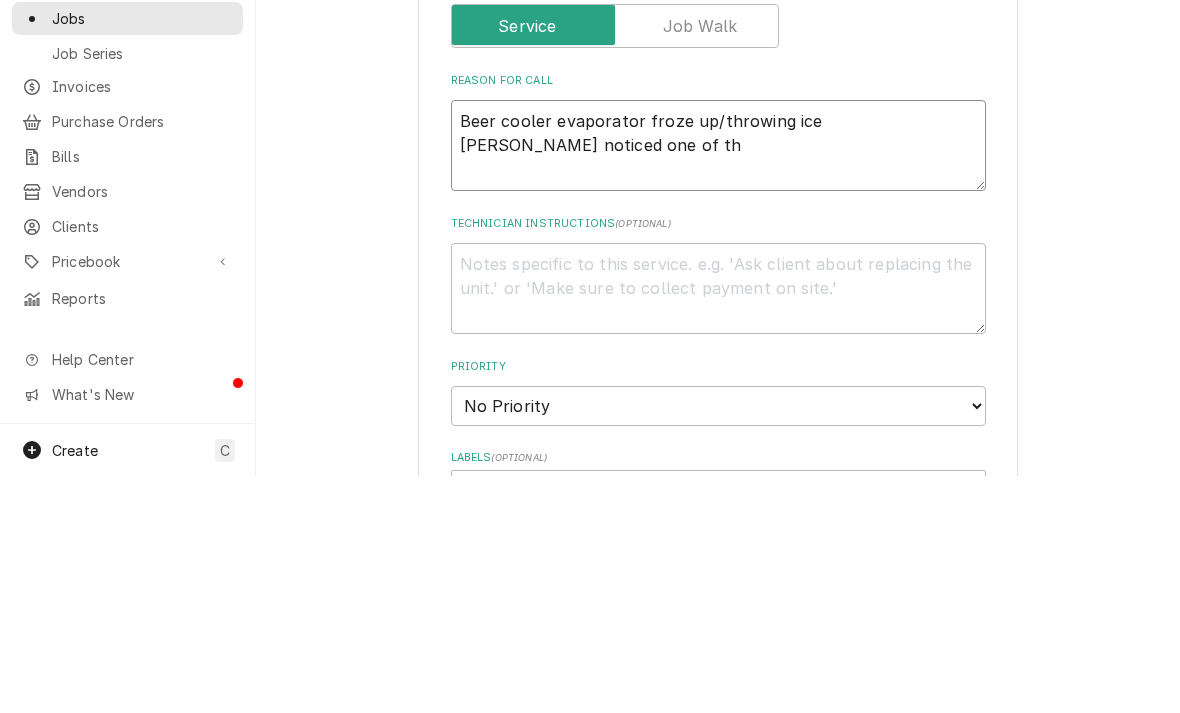 type on "x" 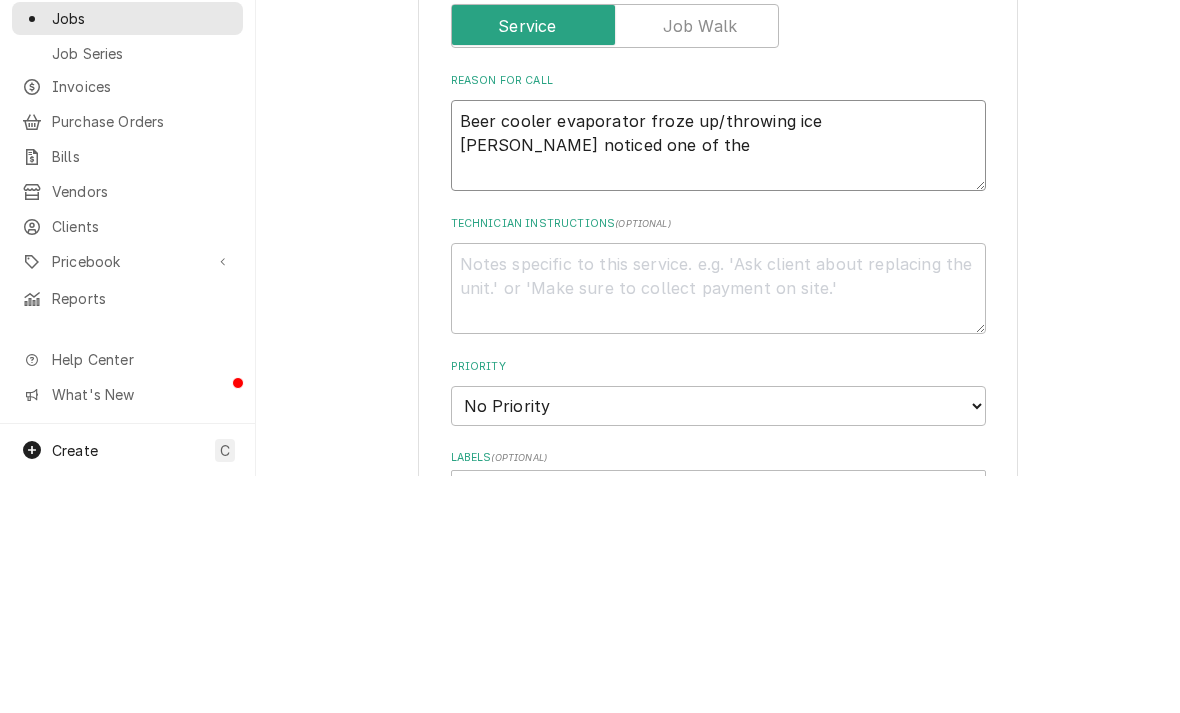 type on "x" 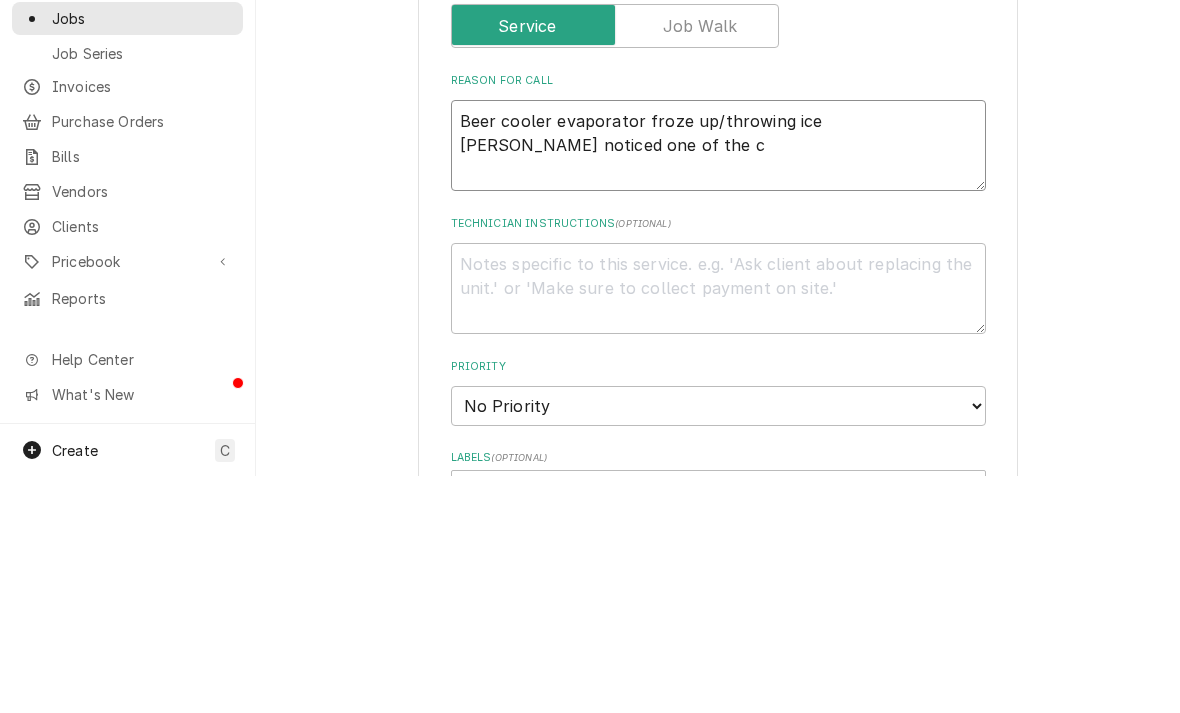 type on "x" 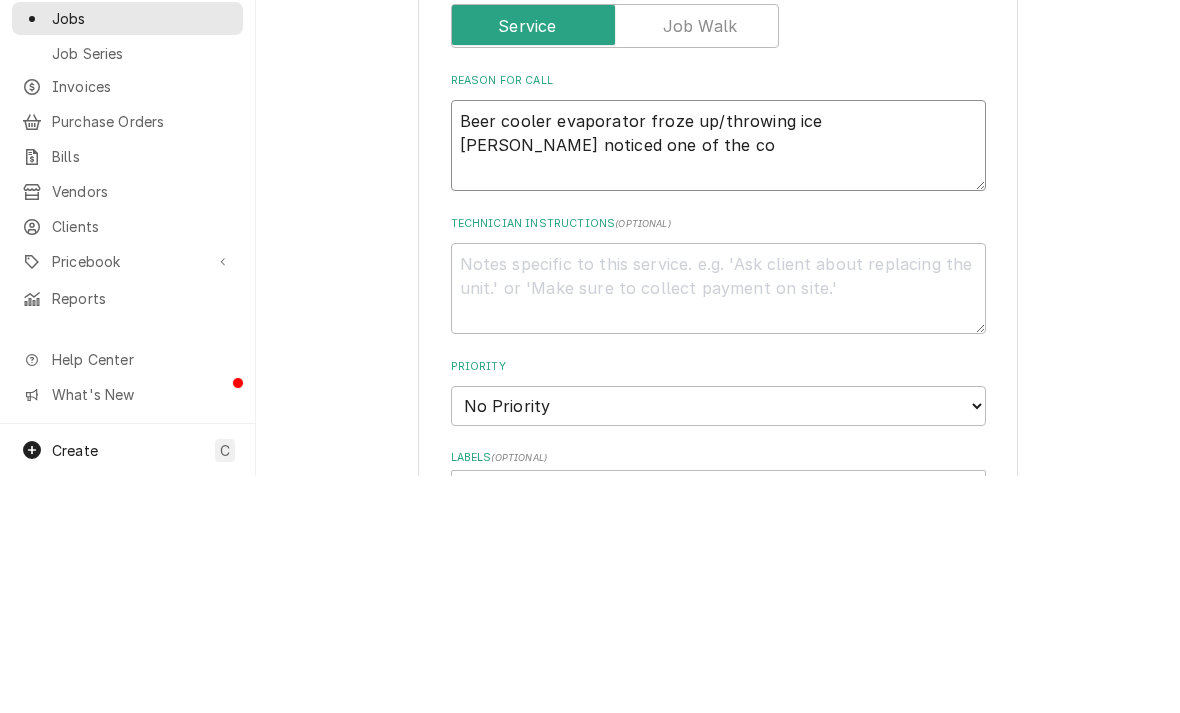 type on "x" 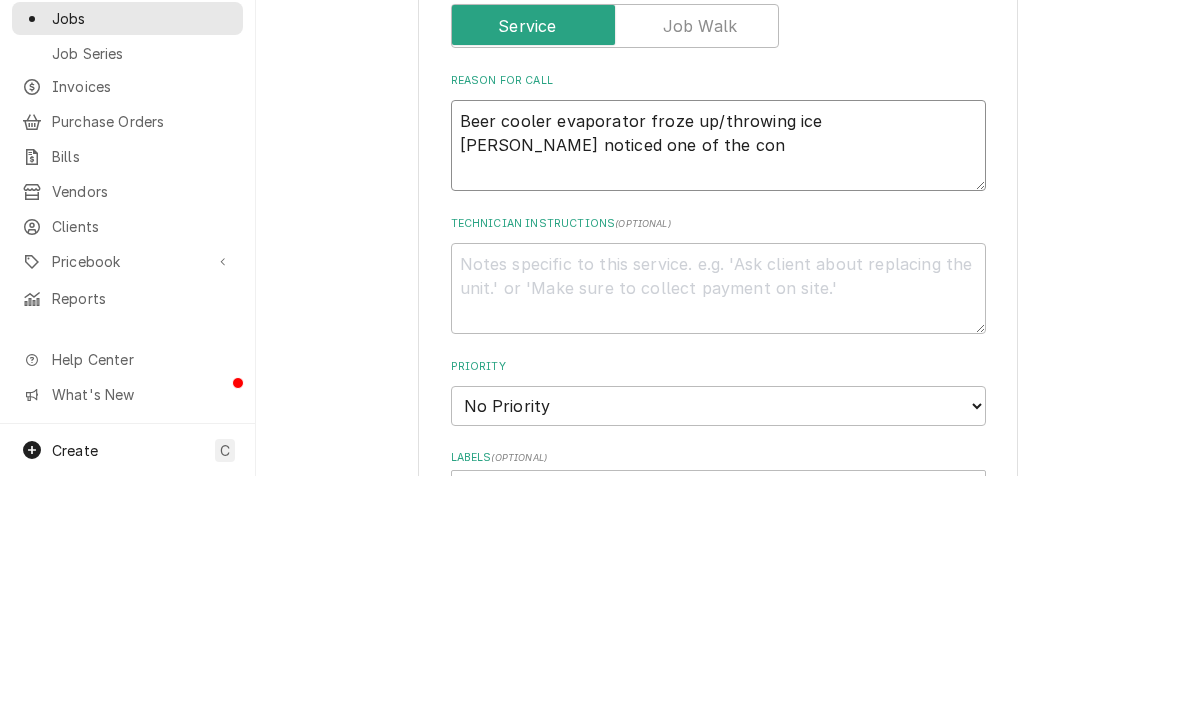 type on "x" 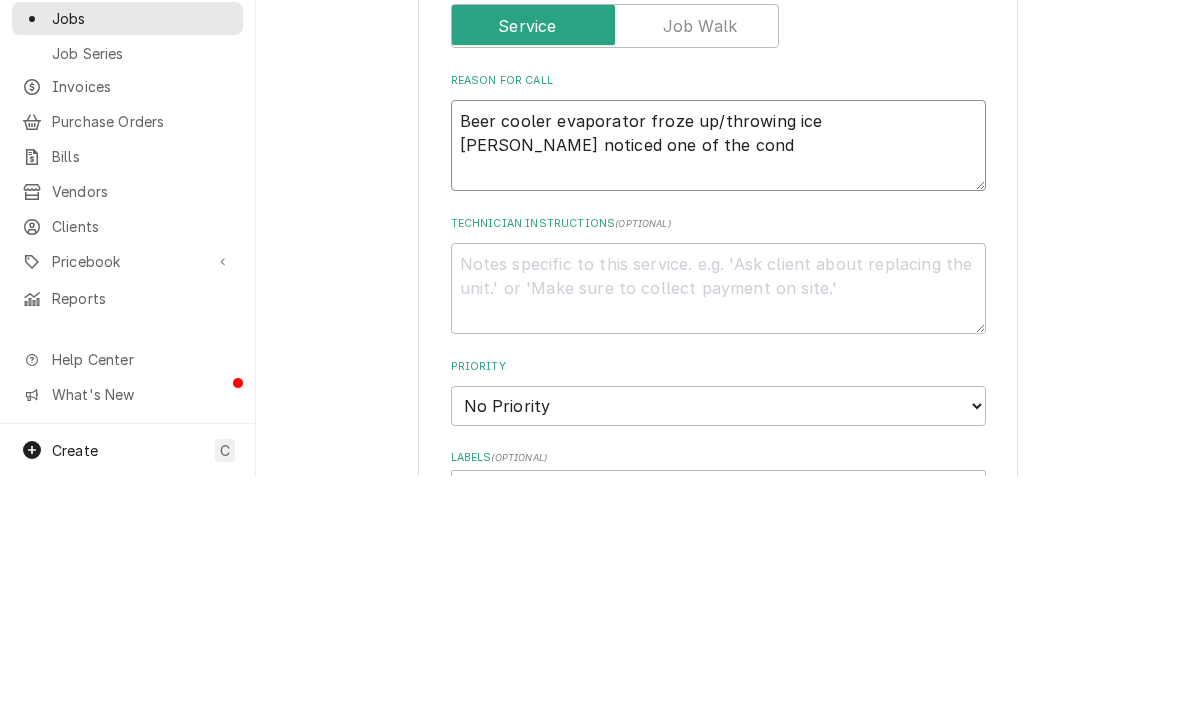 type on "x" 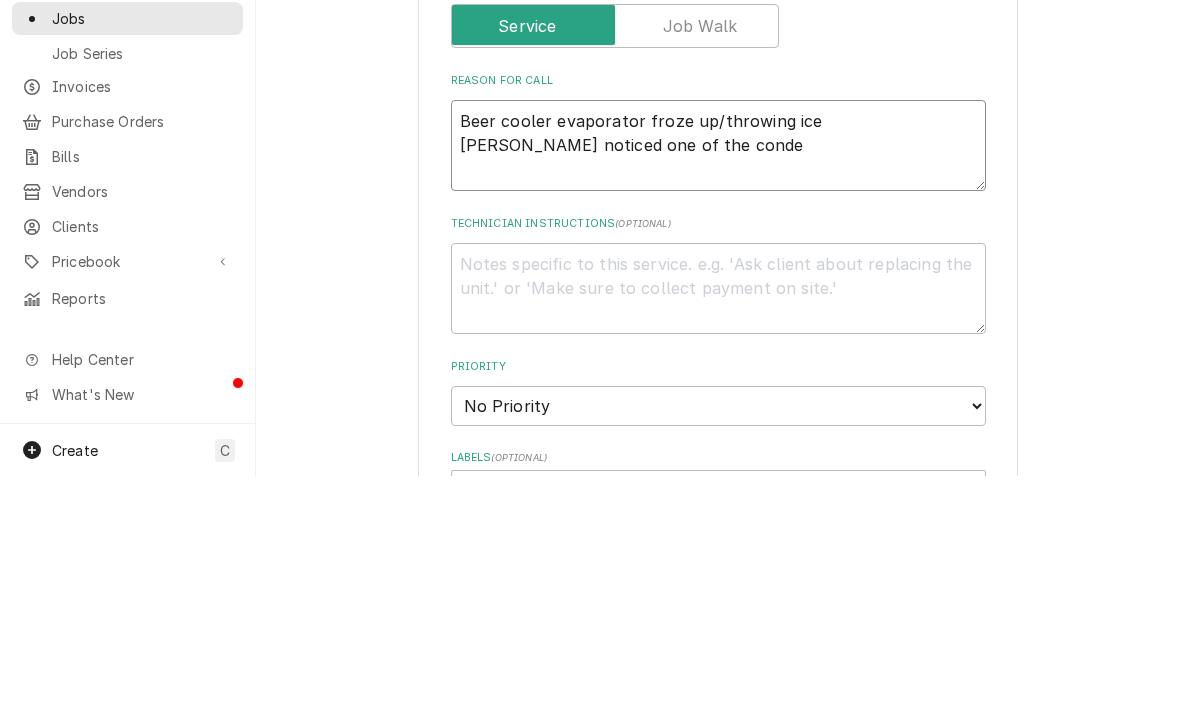 type on "Beer cooler evaporator froze up/throwing ice
Brandon noticed one of the condem" 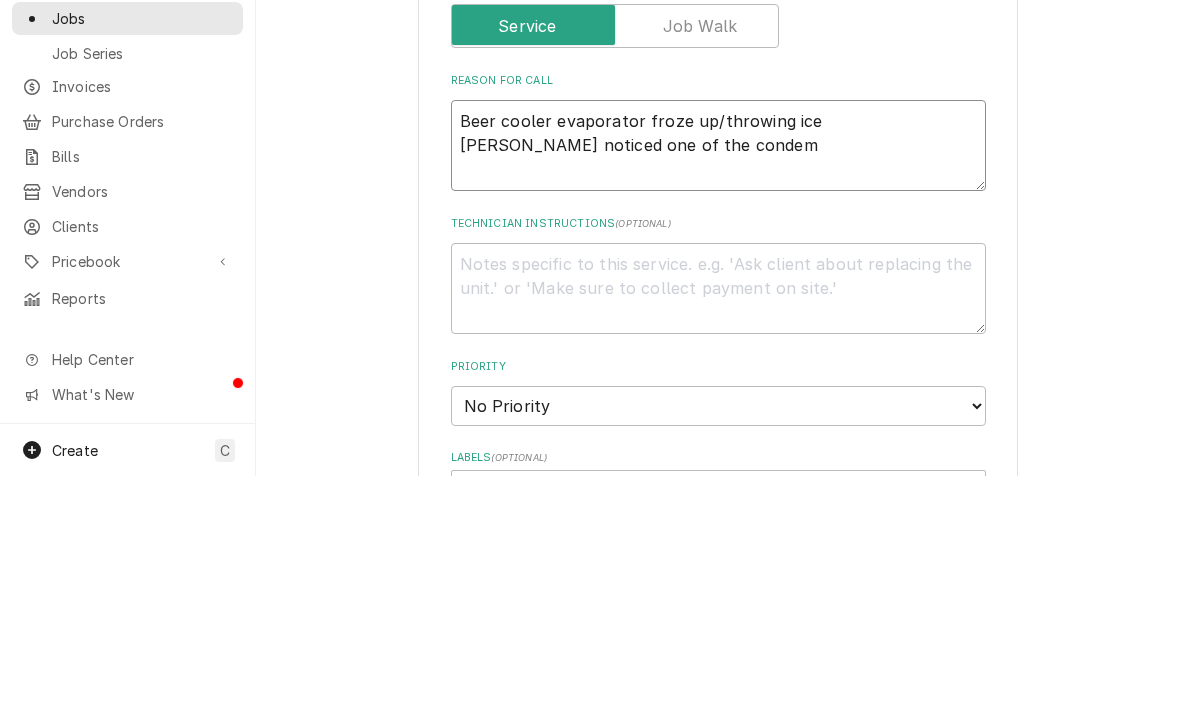 type on "x" 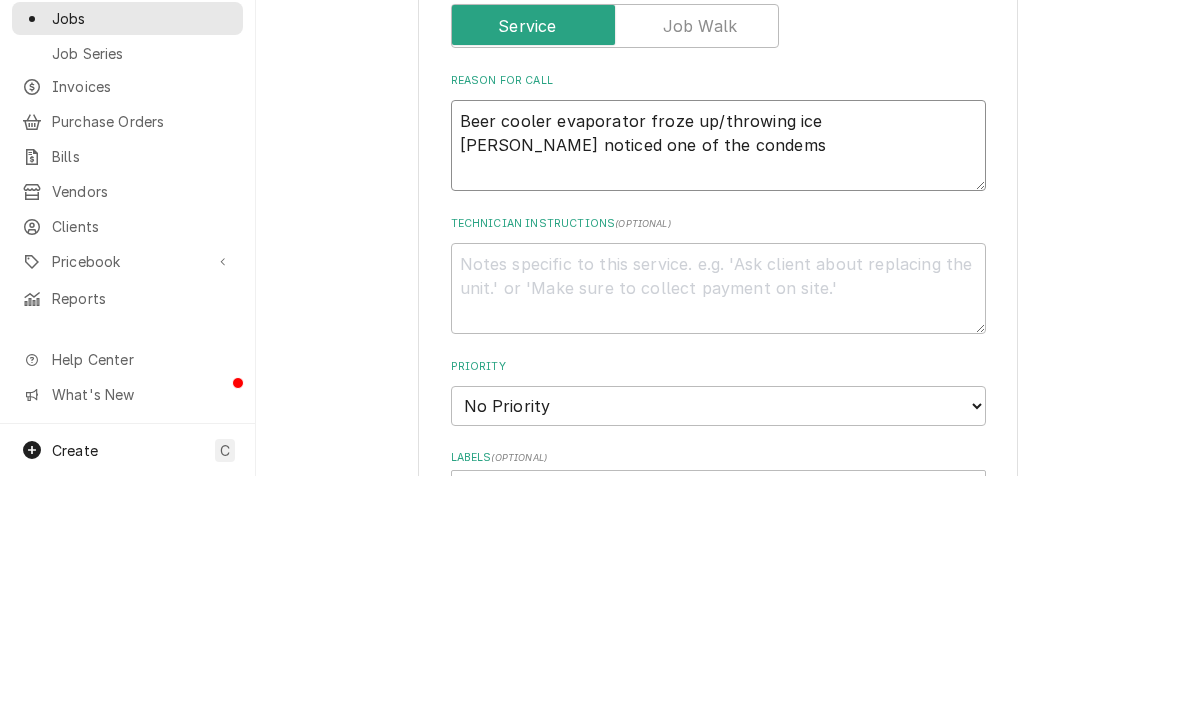 type on "x" 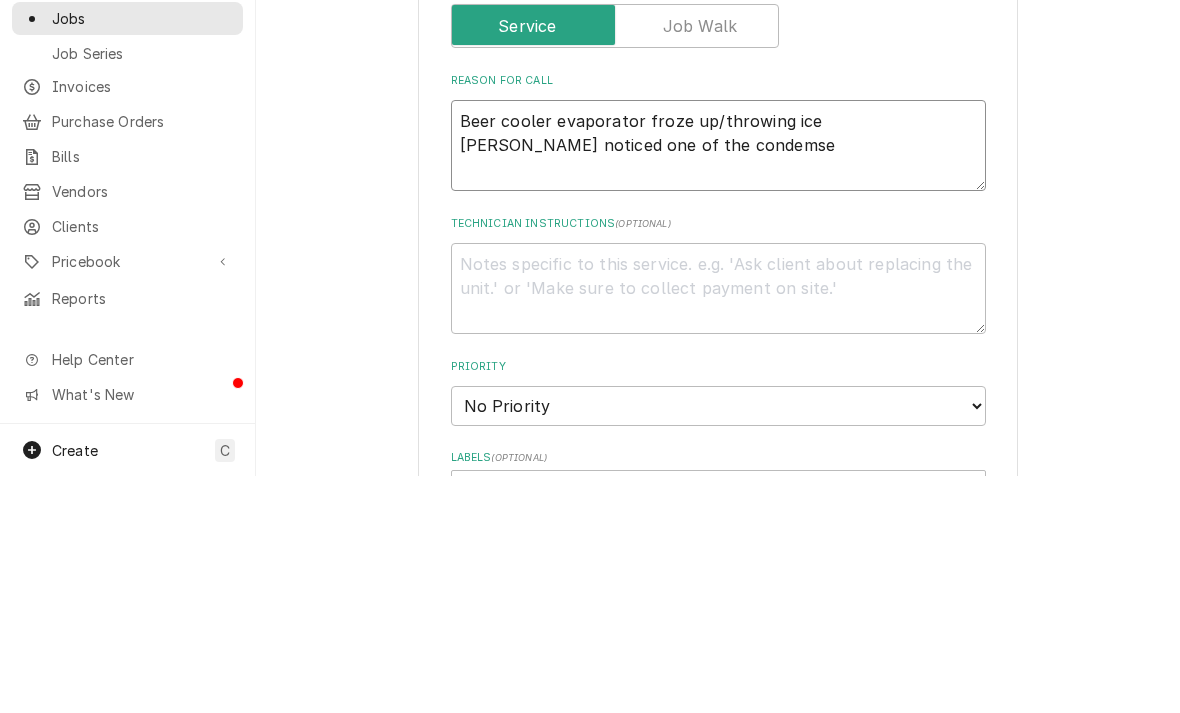 type on "Beer cooler evaporator froze up/throwing ice
Brandon noticed one of the condemser" 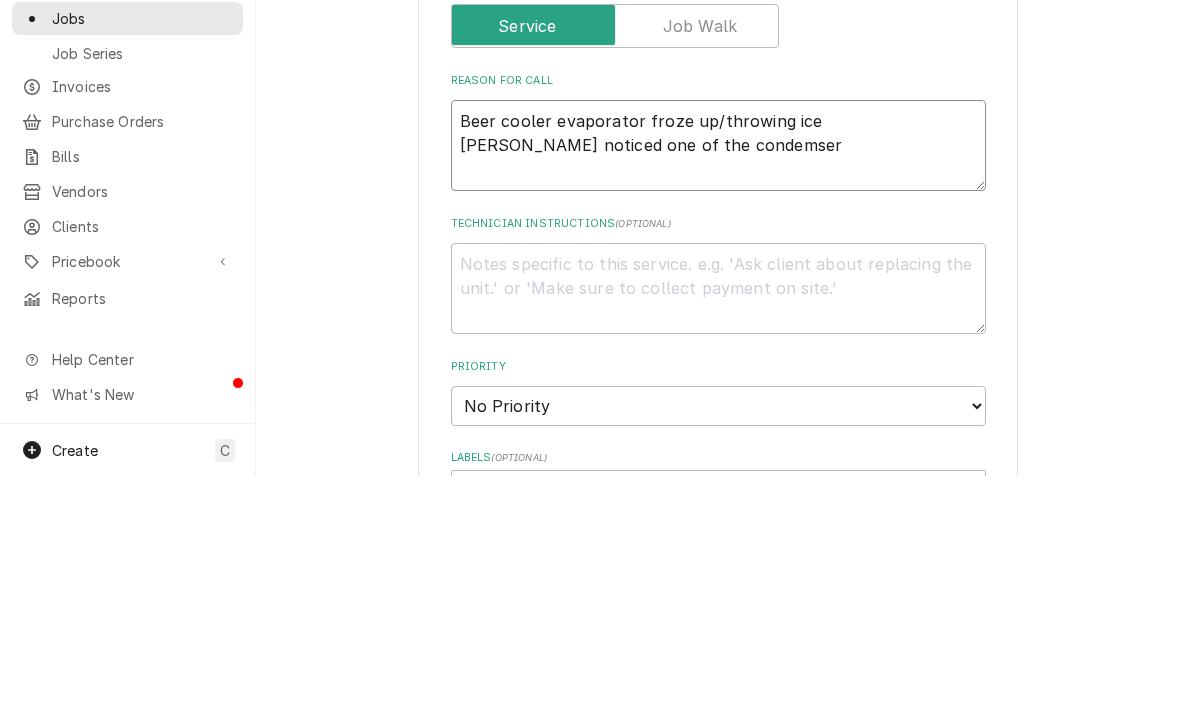 type on "x" 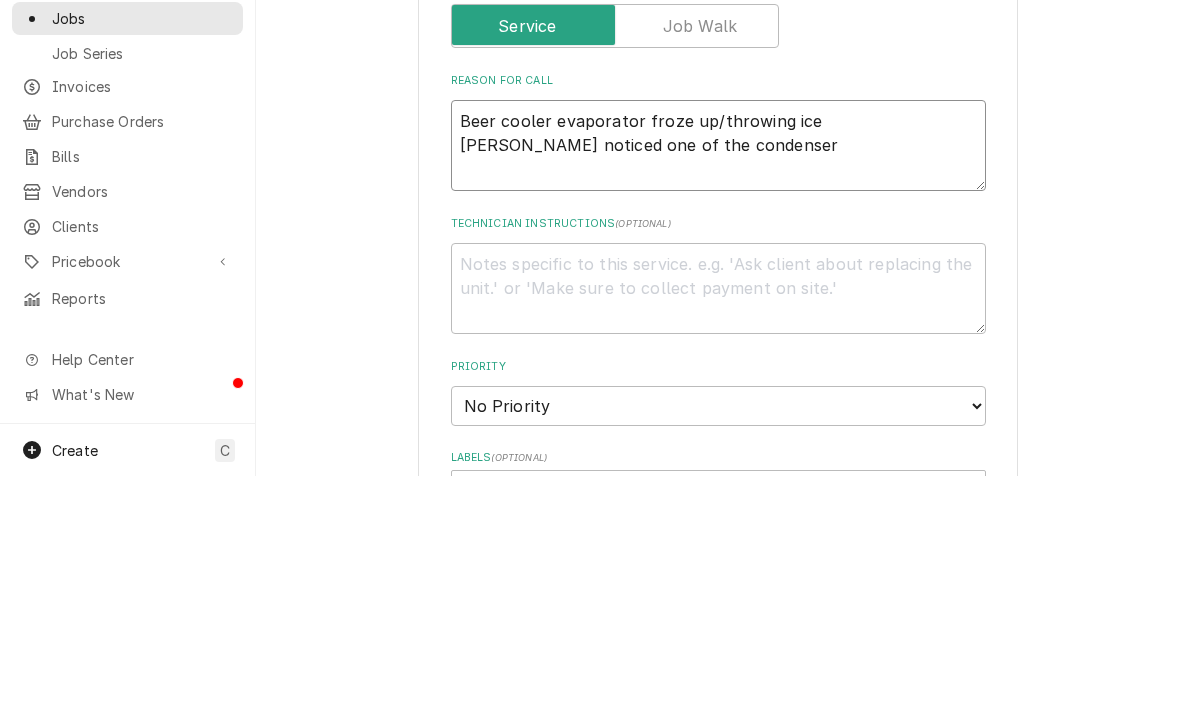type on "x" 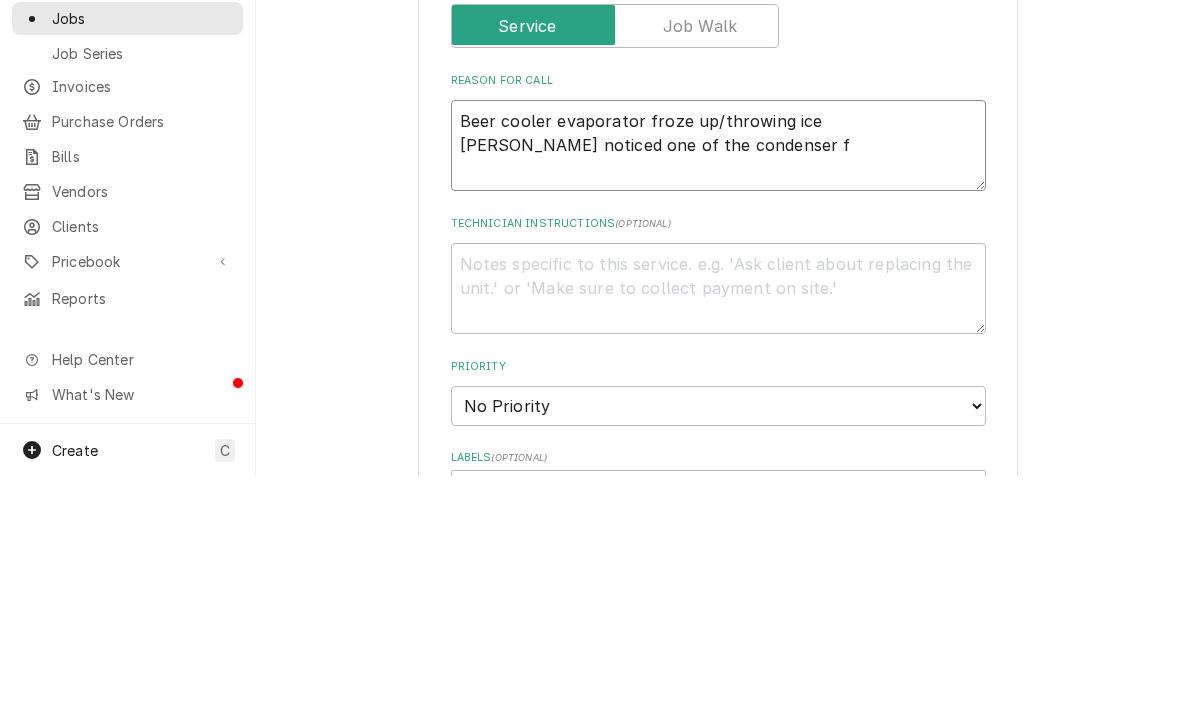 type on "x" 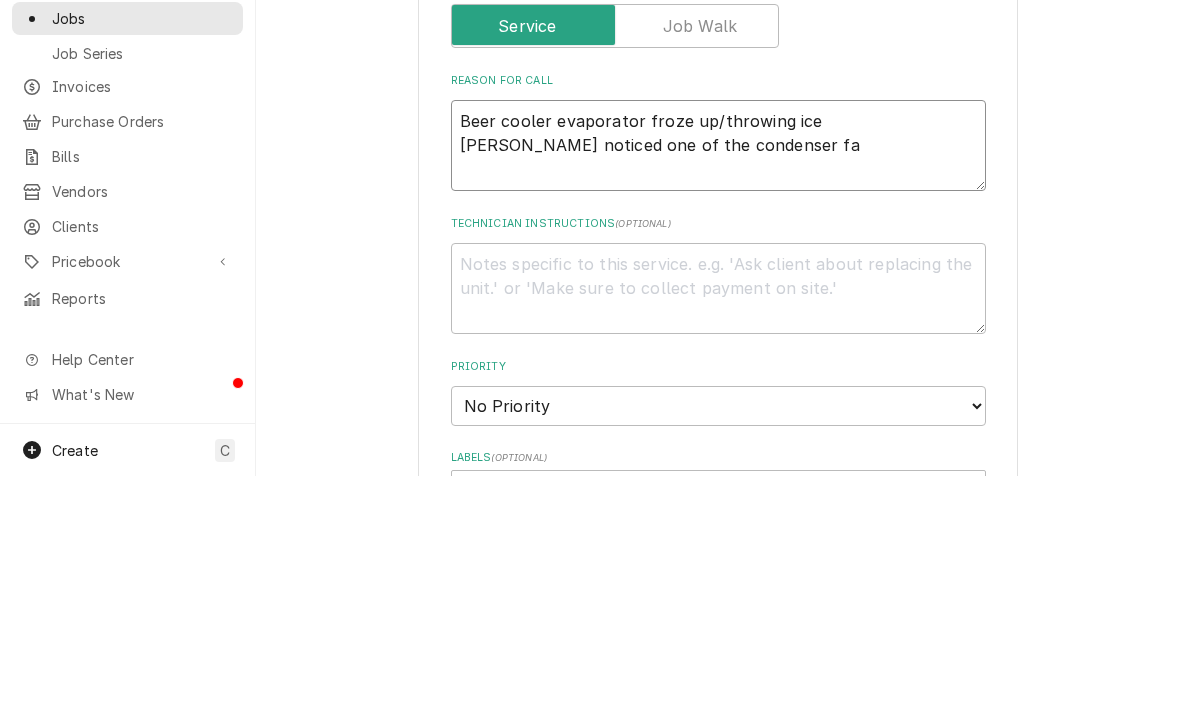 type on "x" 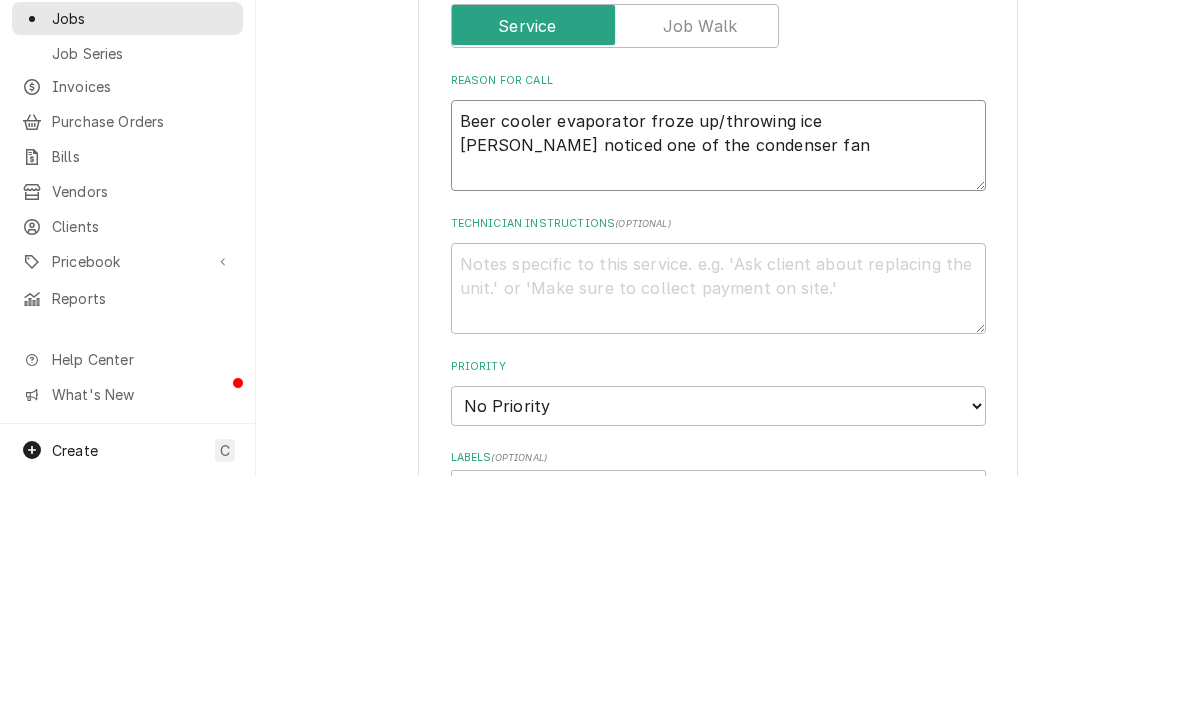 type on "x" 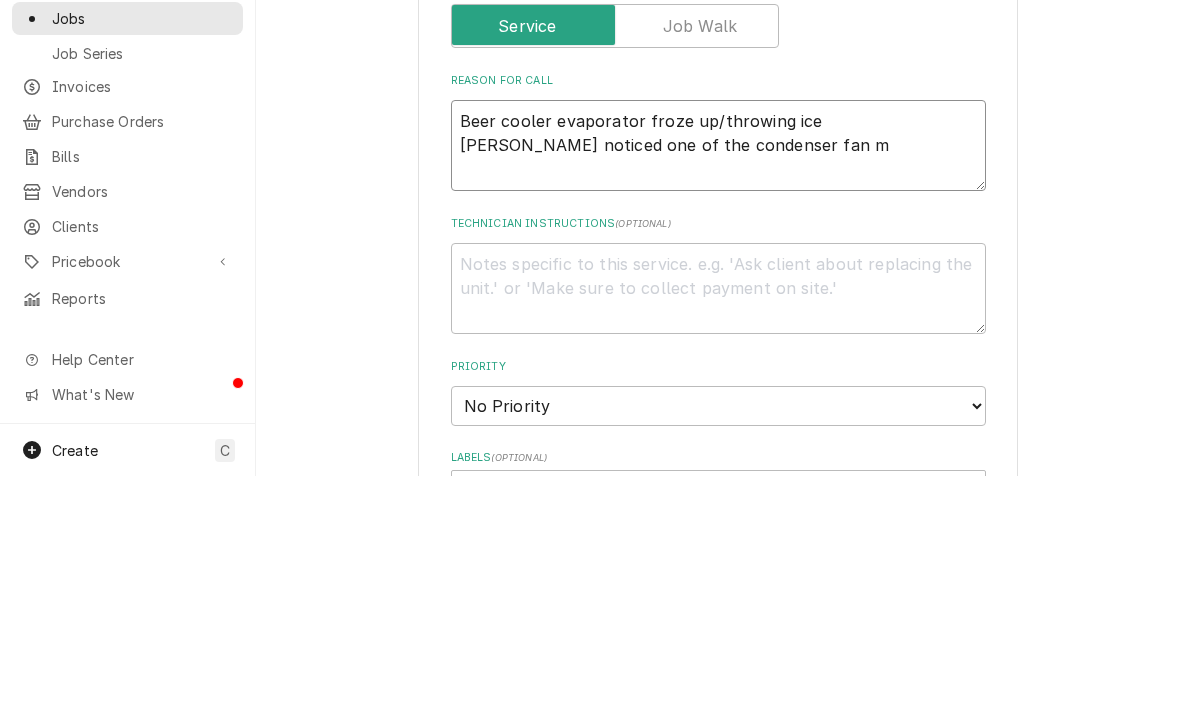type on "x" 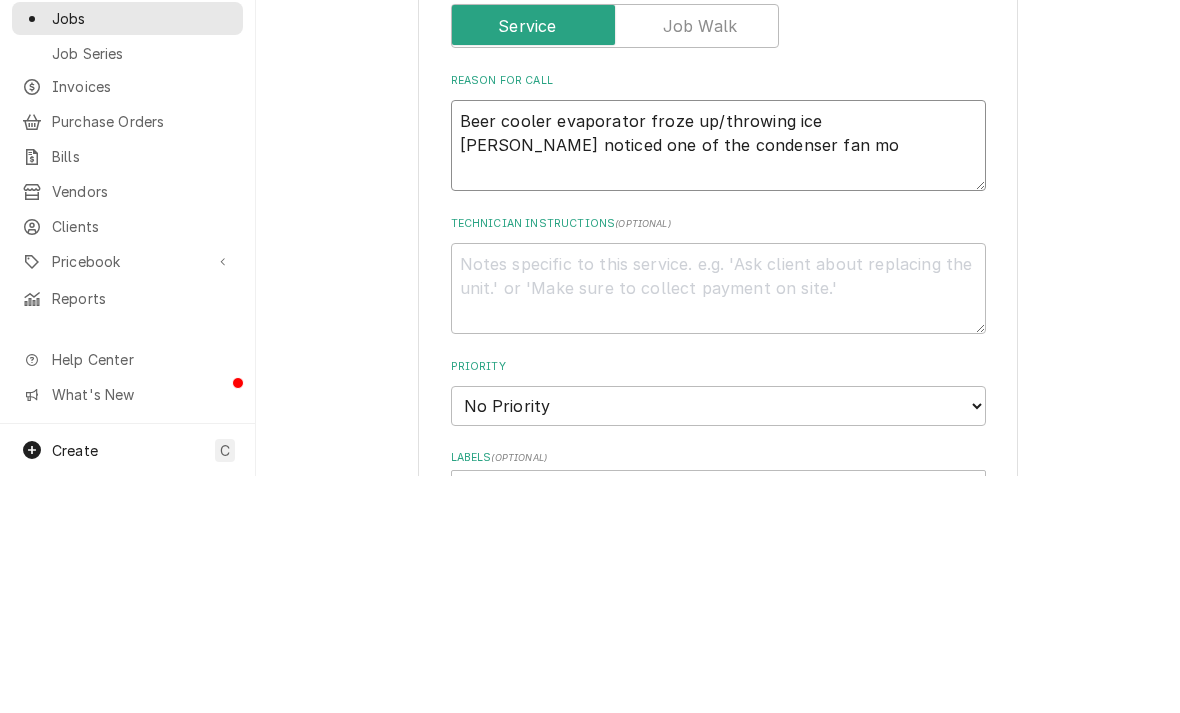 type on "x" 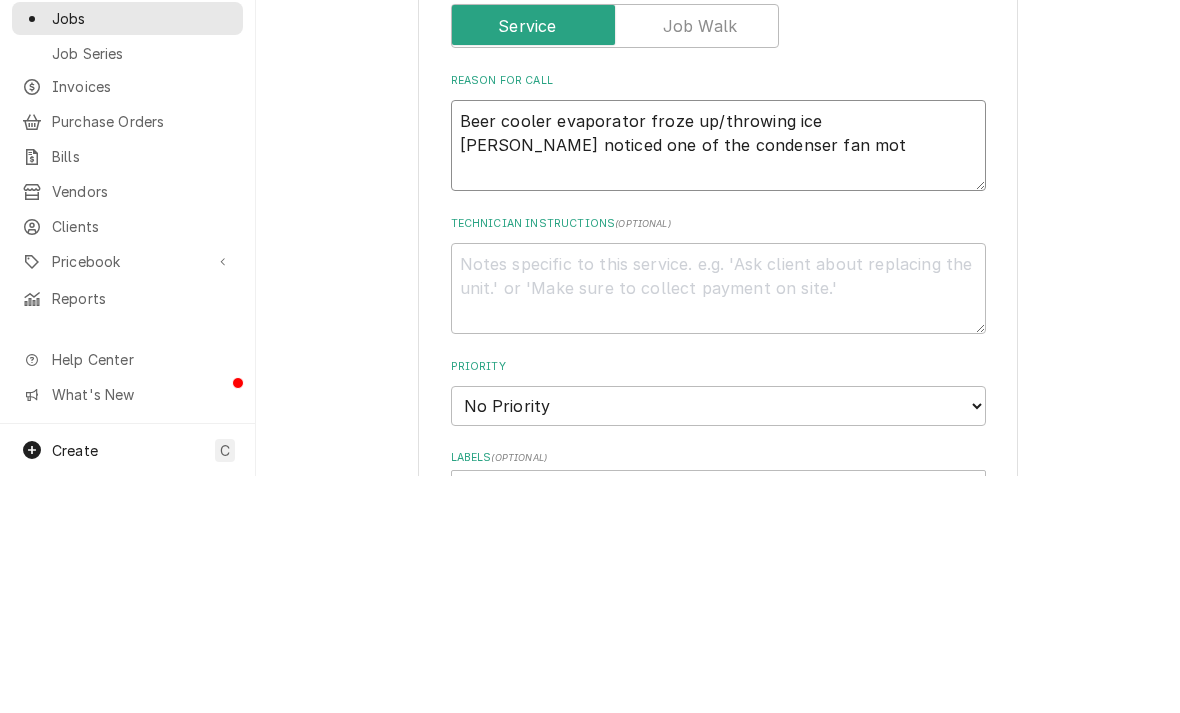 type on "x" 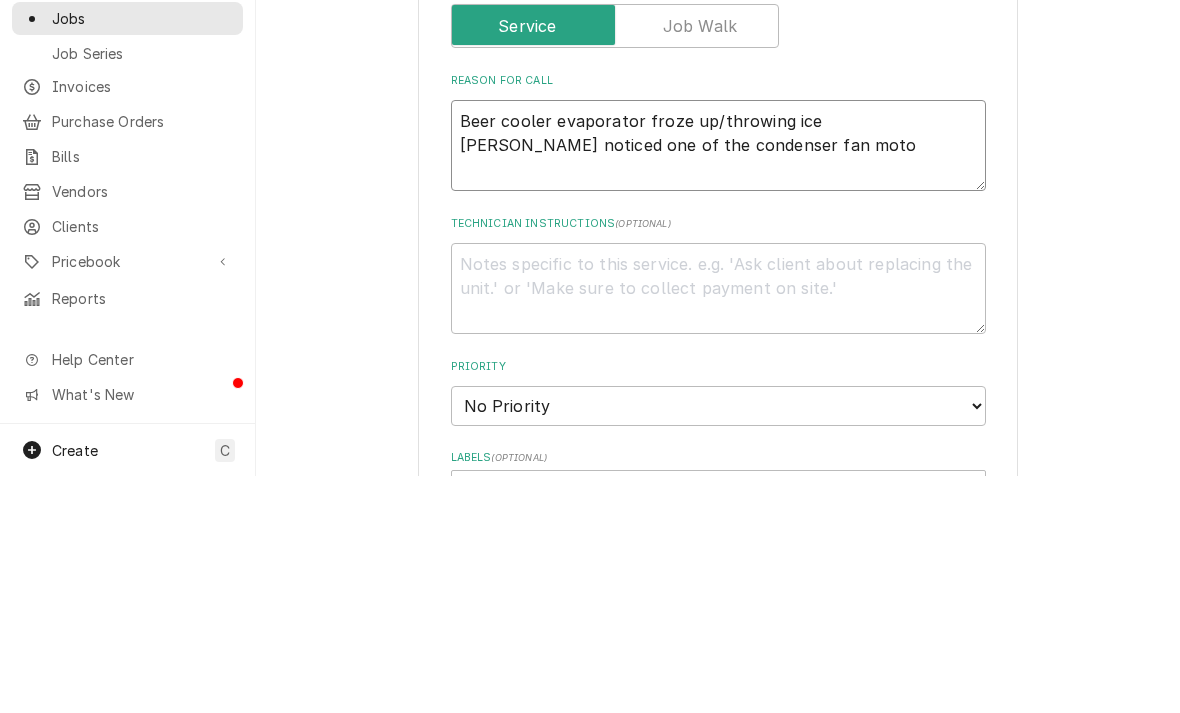 type on "x" 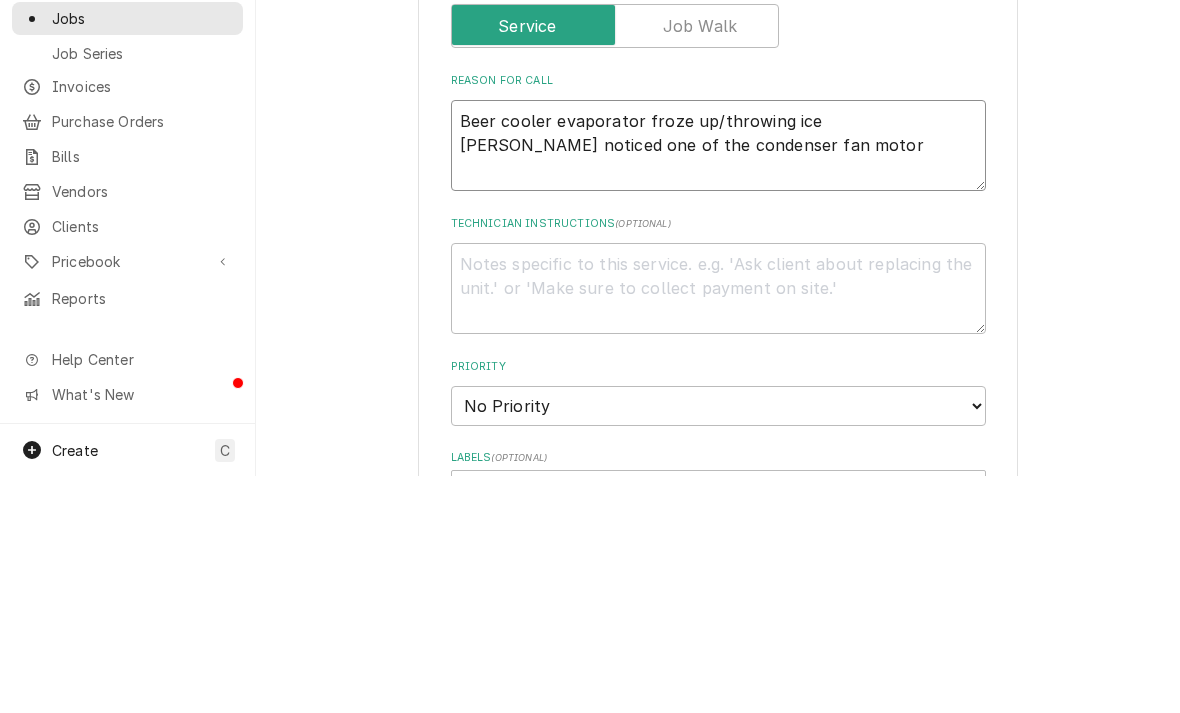 type on "x" 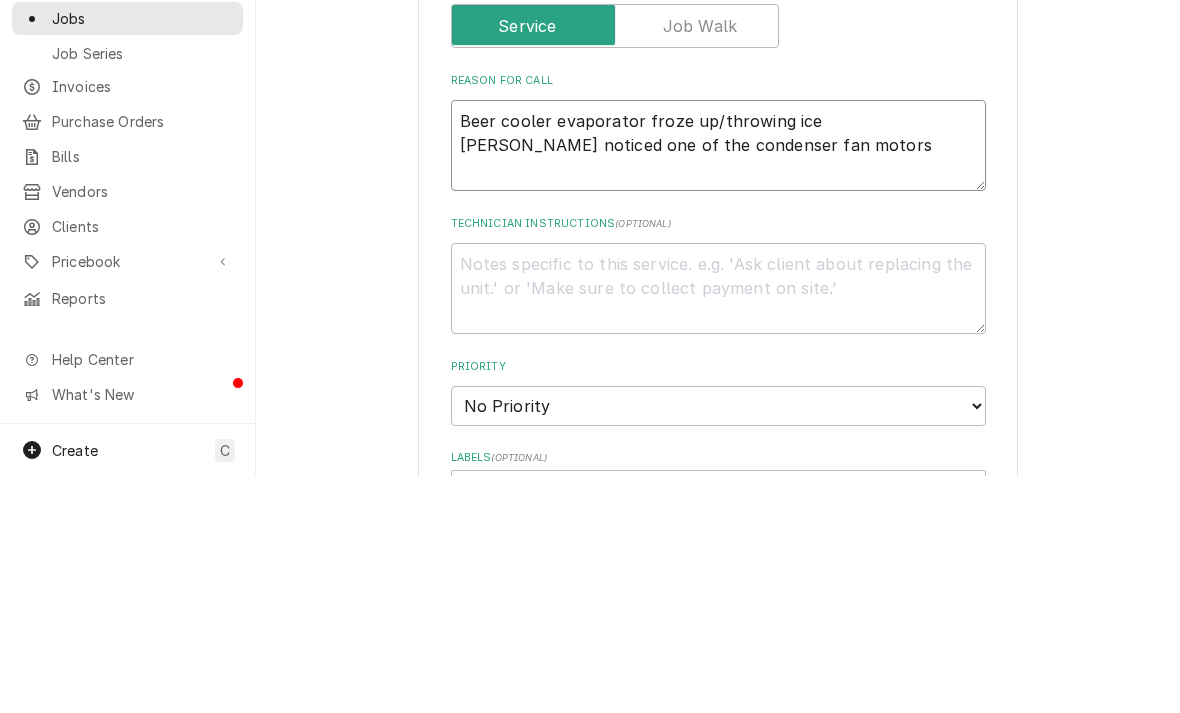 type on "x" 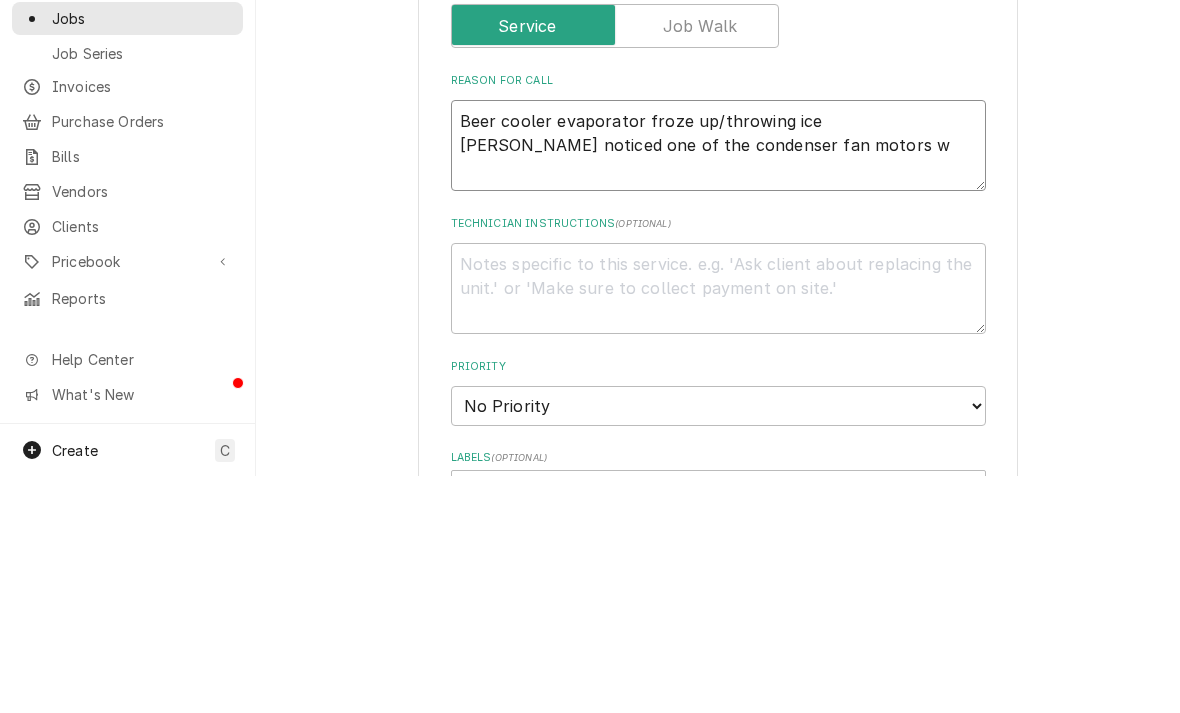type on "x" 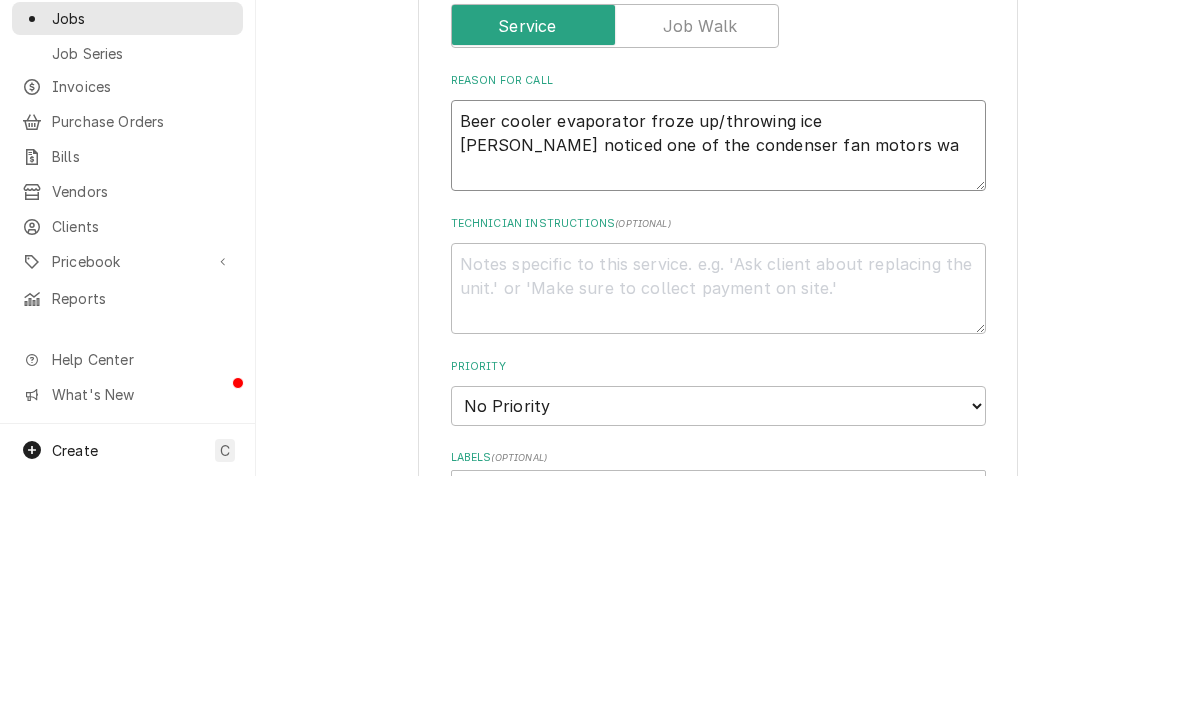 type on "x" 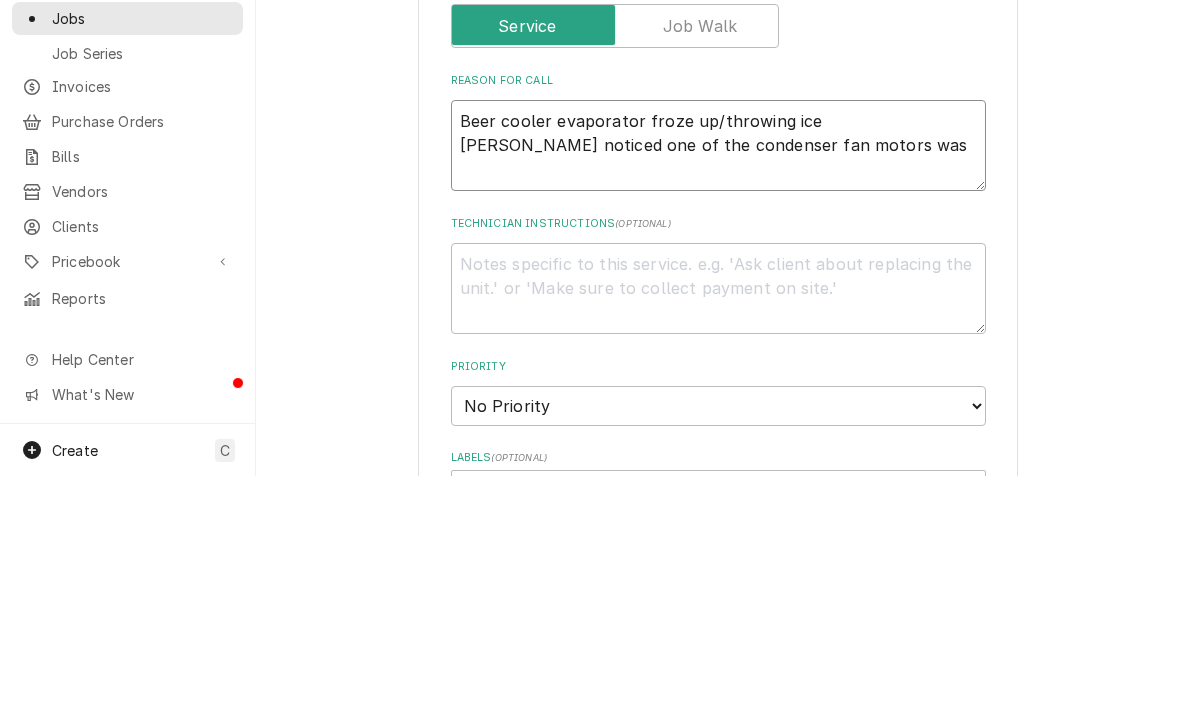 type on "x" 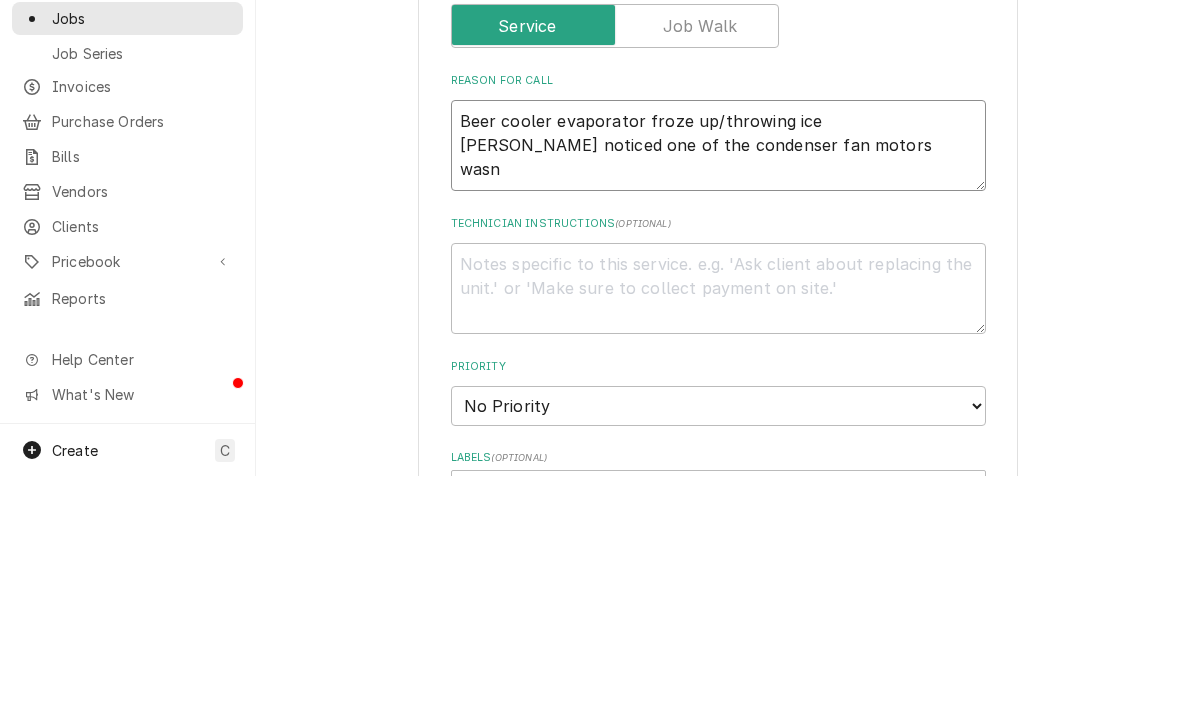 type on "x" 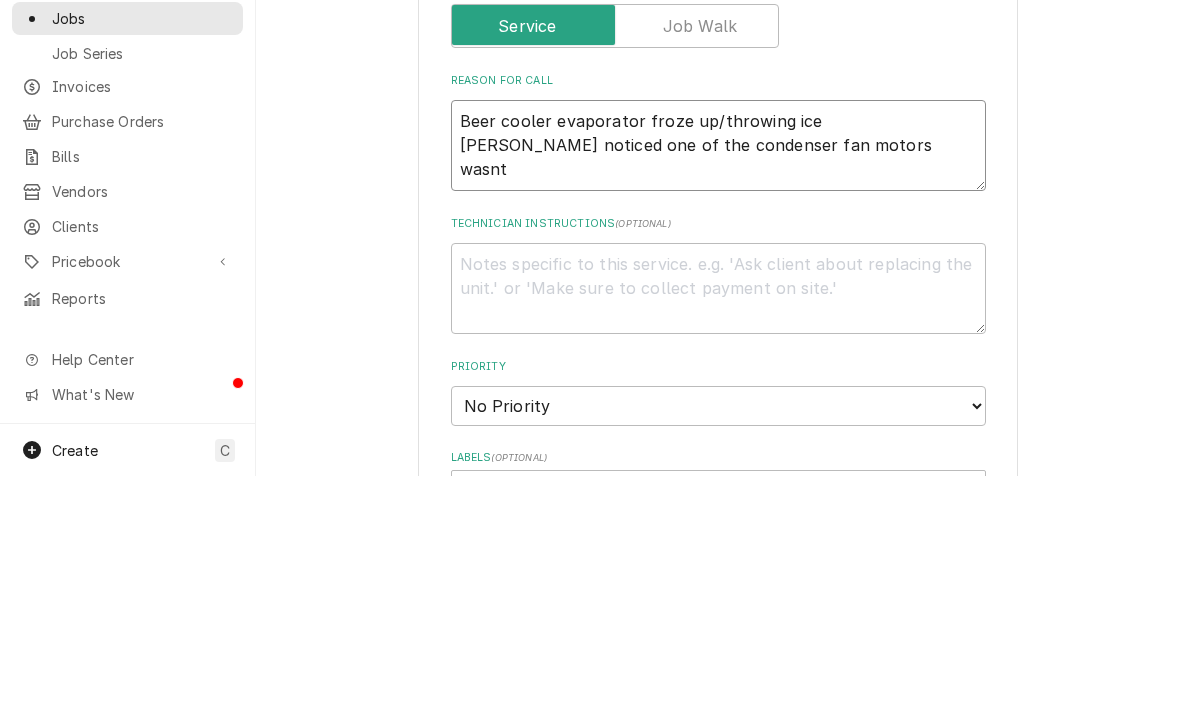 type on "x" 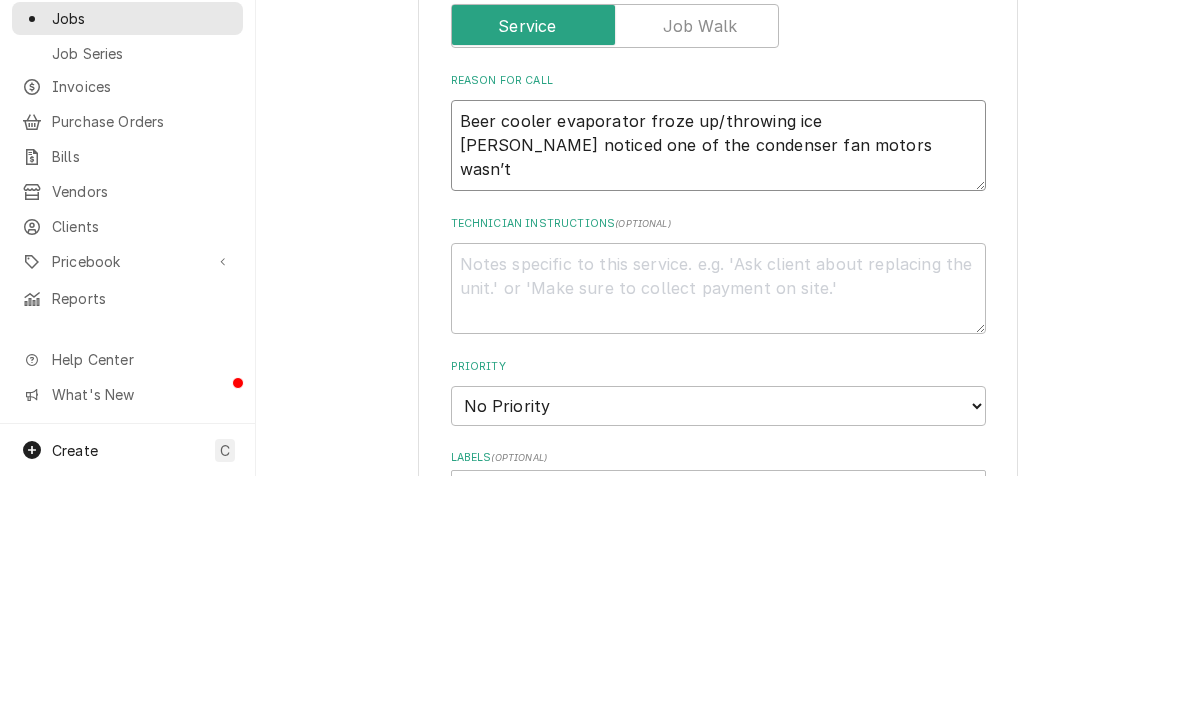 type on "x" 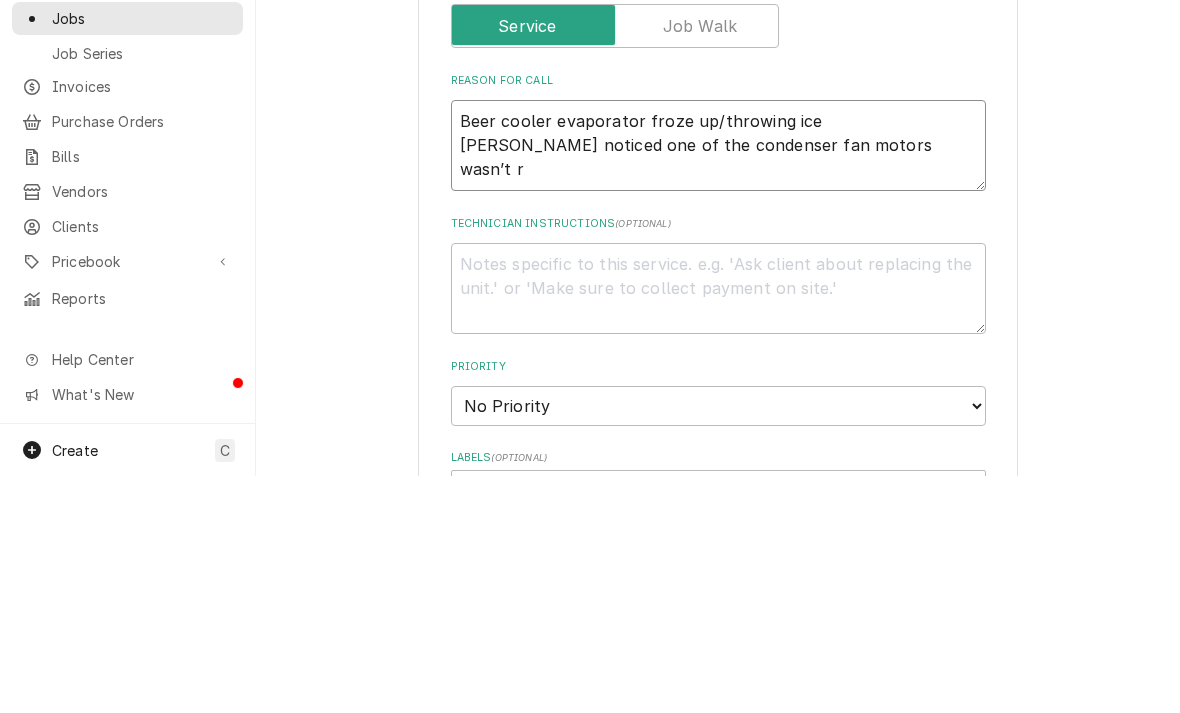 type on "x" 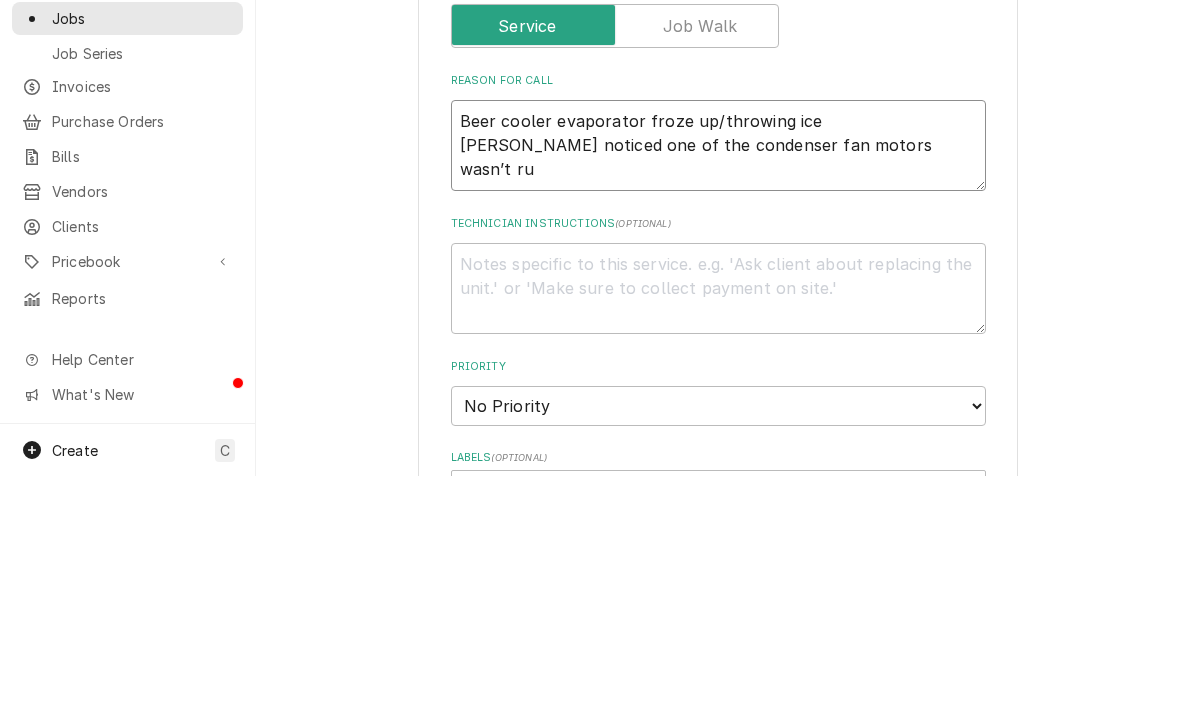 type on "x" 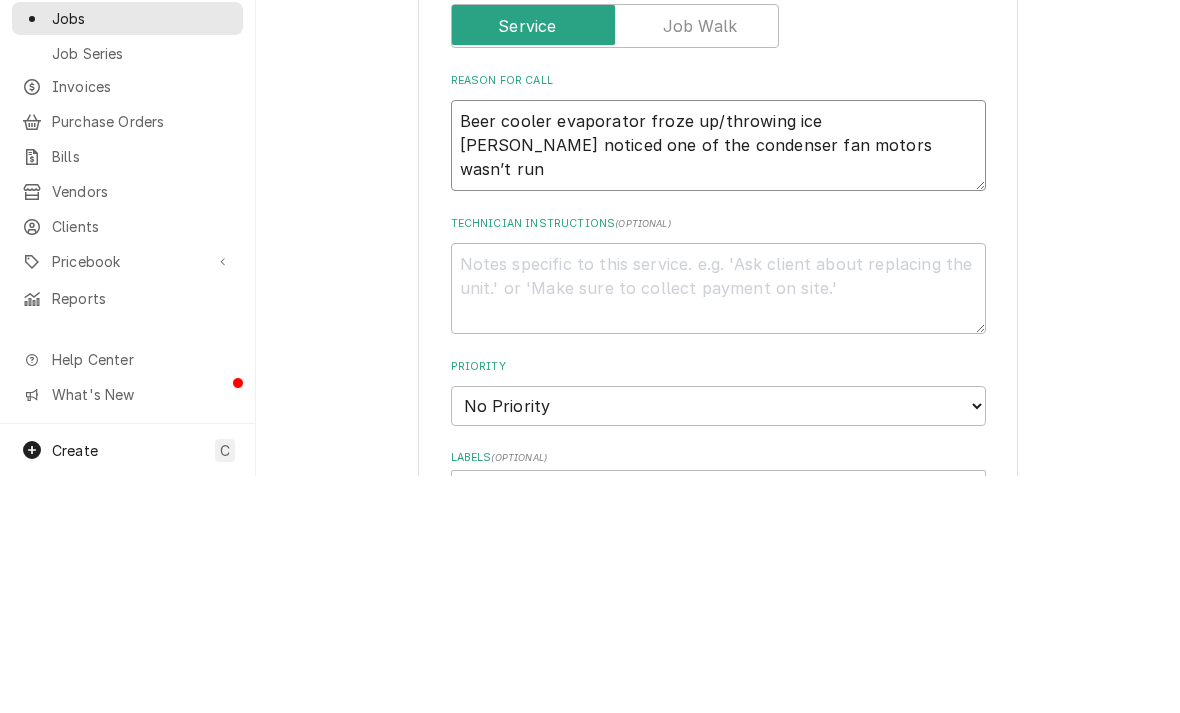 type on "x" 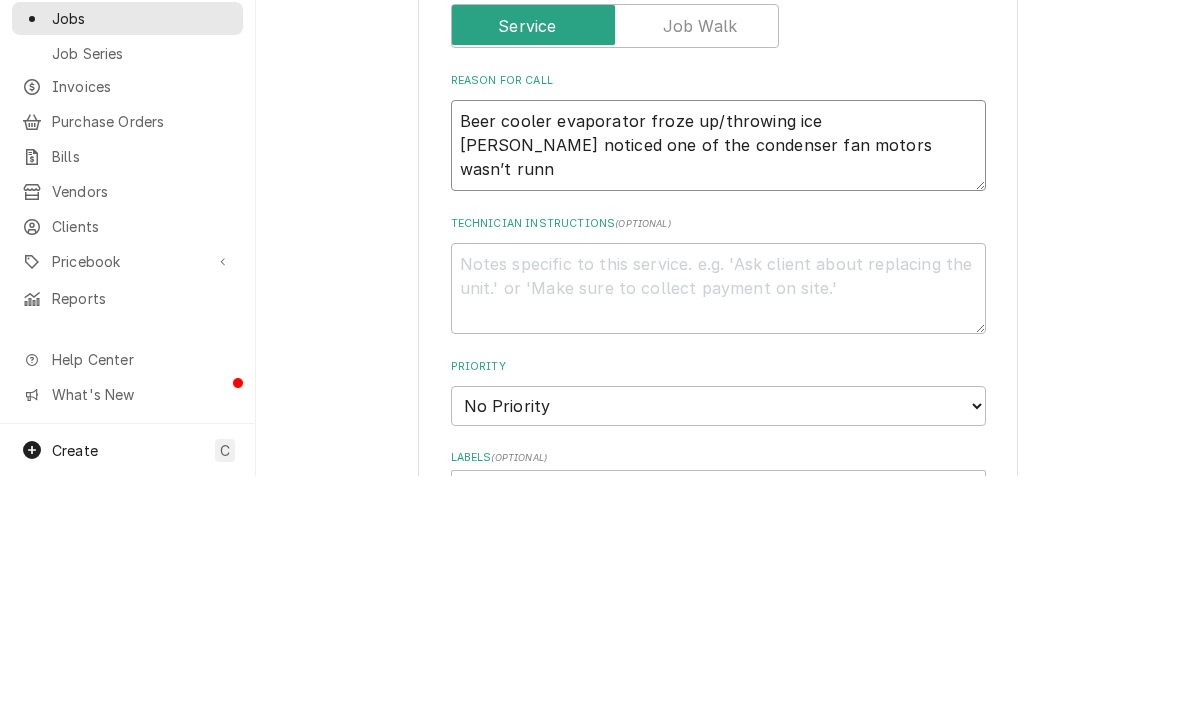 type 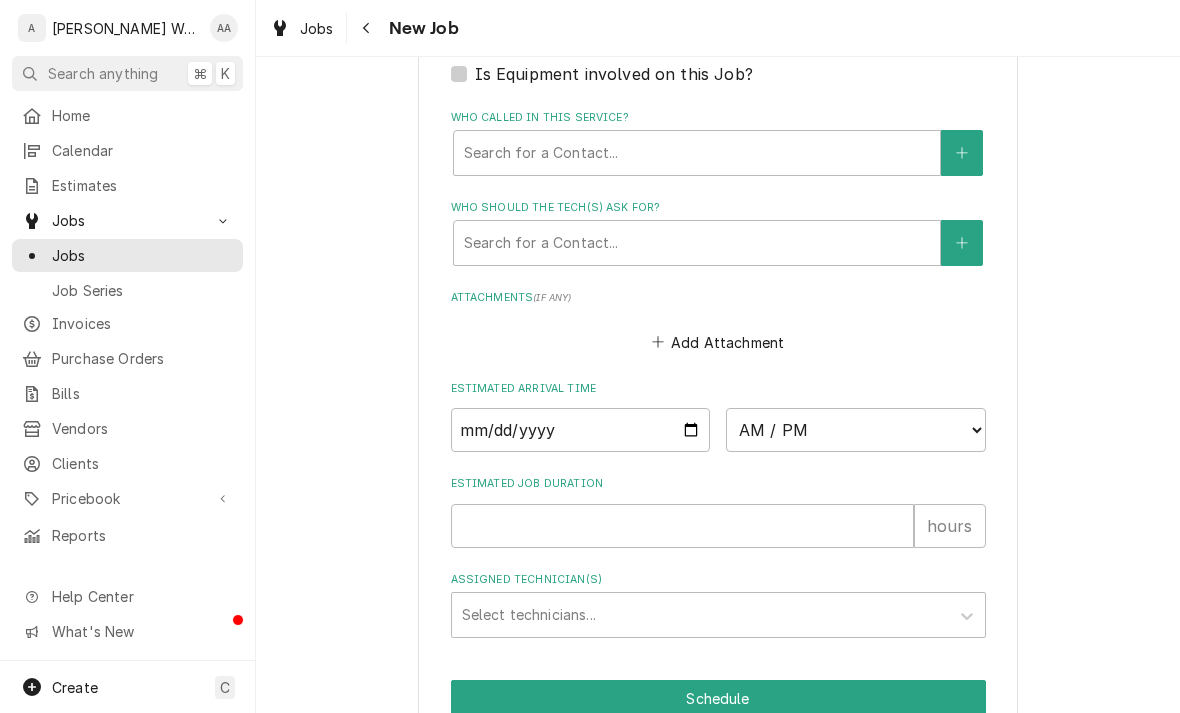scroll, scrollTop: 1310, scrollLeft: 0, axis: vertical 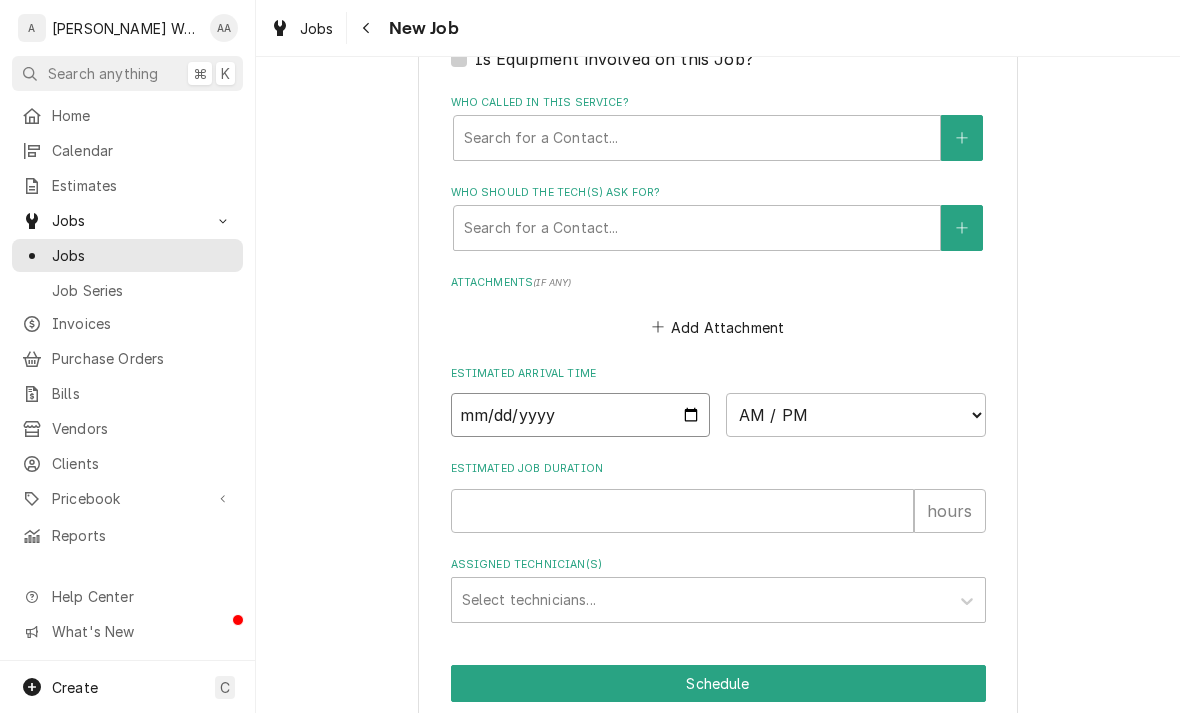 click at bounding box center (581, 415) 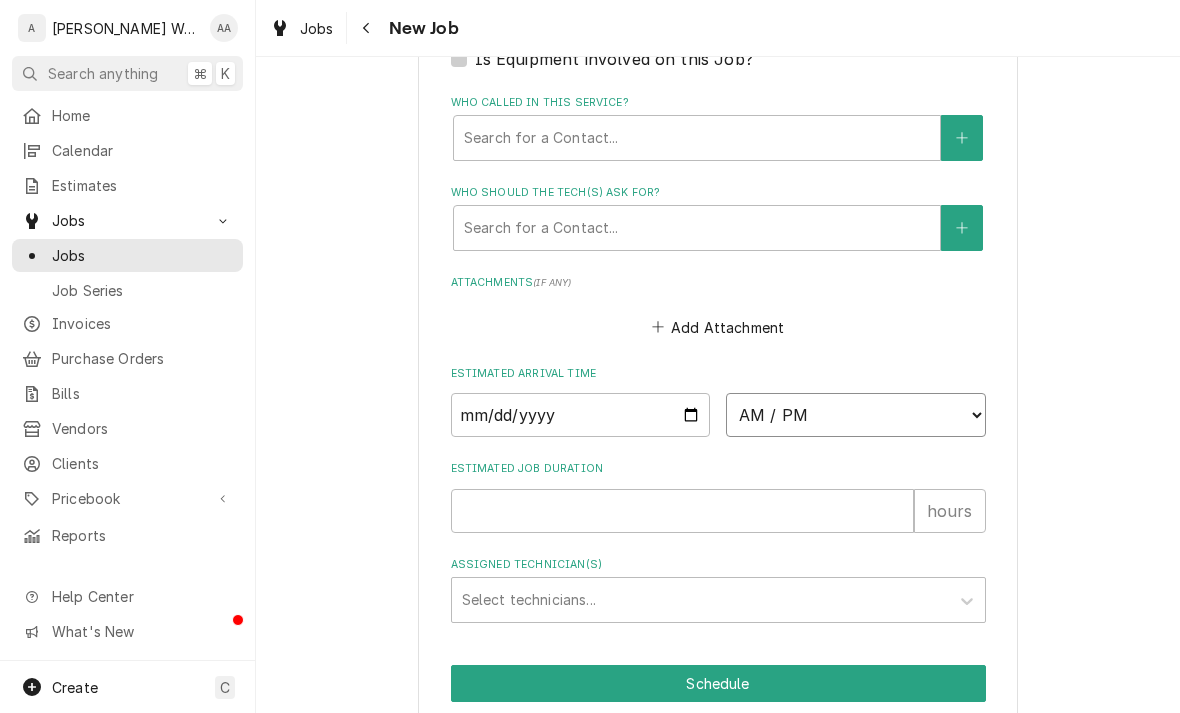 click on "AM / PM 6:00 AM 6:15 AM 6:30 AM 6:45 AM 7:00 AM 7:15 AM 7:30 AM 7:45 AM 8:00 AM 8:15 AM 8:30 AM 8:45 AM 9:00 AM 9:15 AM 9:30 AM 9:45 AM 10:00 AM 10:15 AM 10:30 AM 10:45 AM 11:00 AM 11:15 AM 11:30 AM 11:45 AM 12:00 PM 12:15 PM 12:30 PM 12:45 PM 1:00 PM 1:15 PM 1:30 PM 1:45 PM 2:00 PM 2:15 PM 2:30 PM 2:45 PM 3:00 PM 3:15 PM 3:30 PM 3:45 PM 4:00 PM 4:15 PM 4:30 PM 4:45 PM 5:00 PM 5:15 PM 5:30 PM 5:45 PM 6:00 PM 6:15 PM 6:30 PM 6:45 PM 7:00 PM 7:15 PM 7:30 PM 7:45 PM 8:00 PM 8:15 PM 8:30 PM 8:45 PM 9:00 PM 9:15 PM 9:30 PM 9:45 PM 10:00 PM 10:15 PM 10:30 PM 10:45 PM 11:00 PM 11:15 PM 11:30 PM 11:45 PM 12:00 AM 12:15 AM 12:30 AM 12:45 AM 1:00 AM 1:15 AM 1:30 AM 1:45 AM 2:00 AM 2:15 AM 2:30 AM 2:45 AM 3:00 AM 3:15 AM 3:30 AM 3:45 AM 4:00 AM 4:15 AM 4:30 AM 4:45 AM 5:00 AM 5:15 AM 5:30 AM 5:45 AM" at bounding box center [856, 415] 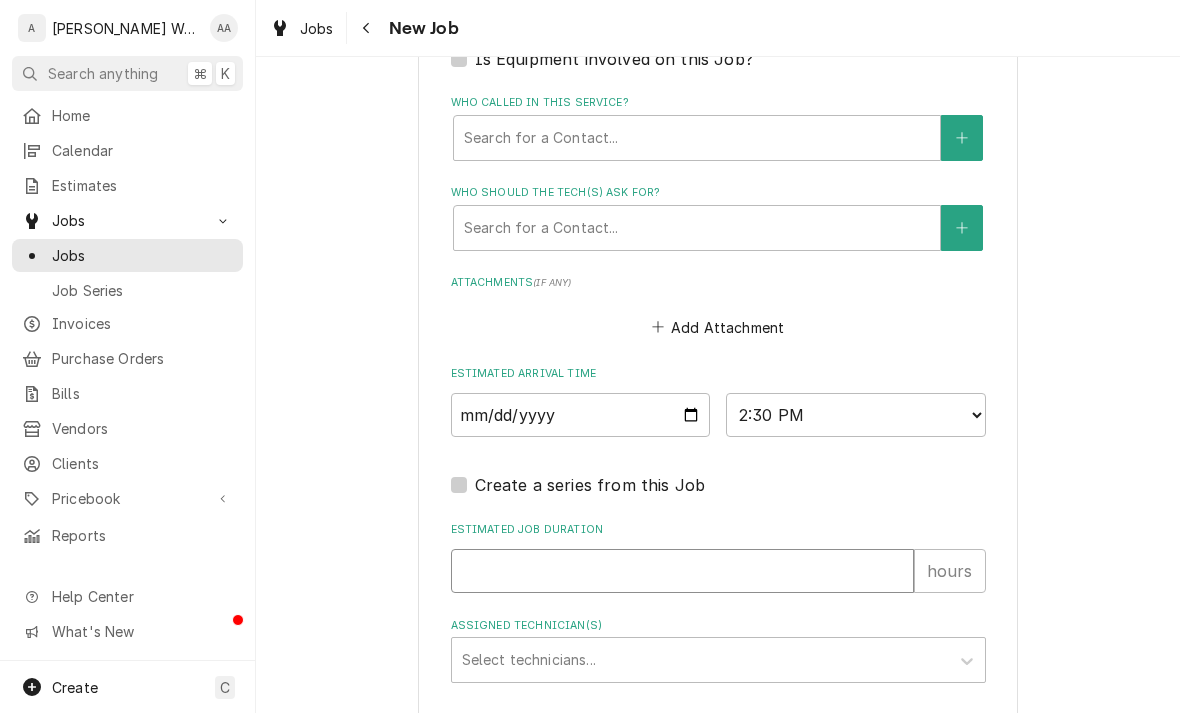 click on "Estimated Job Duration" at bounding box center (682, 571) 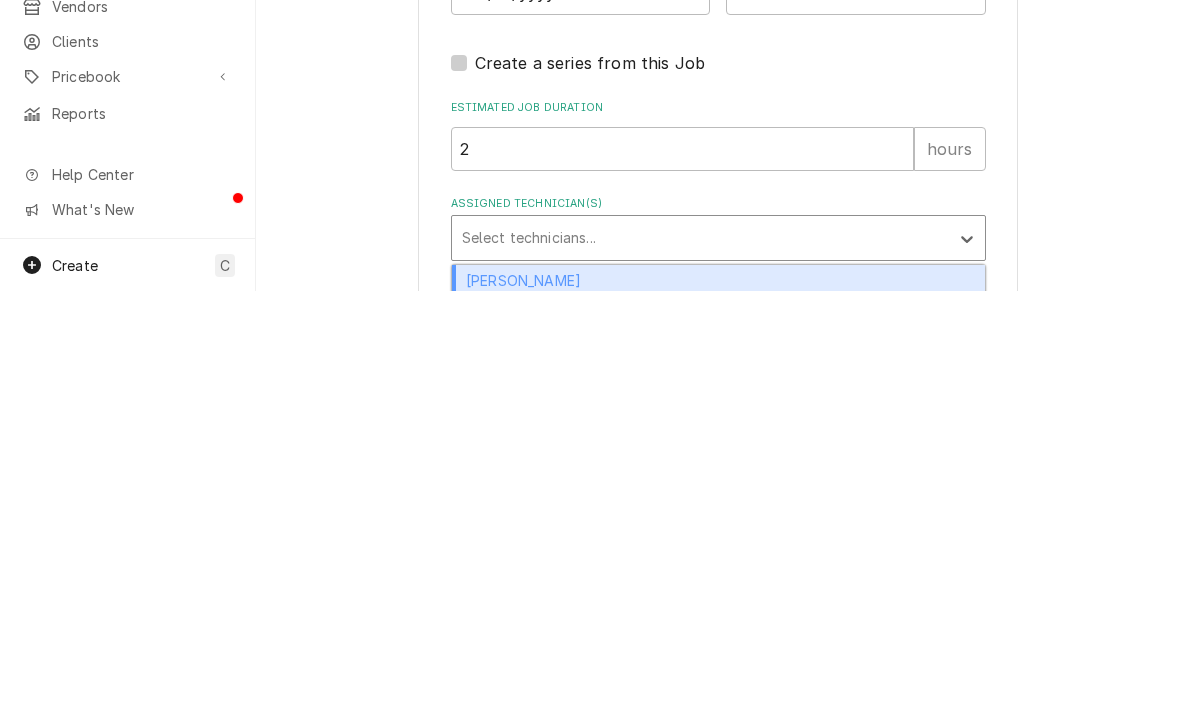 click on "[PERSON_NAME]" at bounding box center (718, 702) 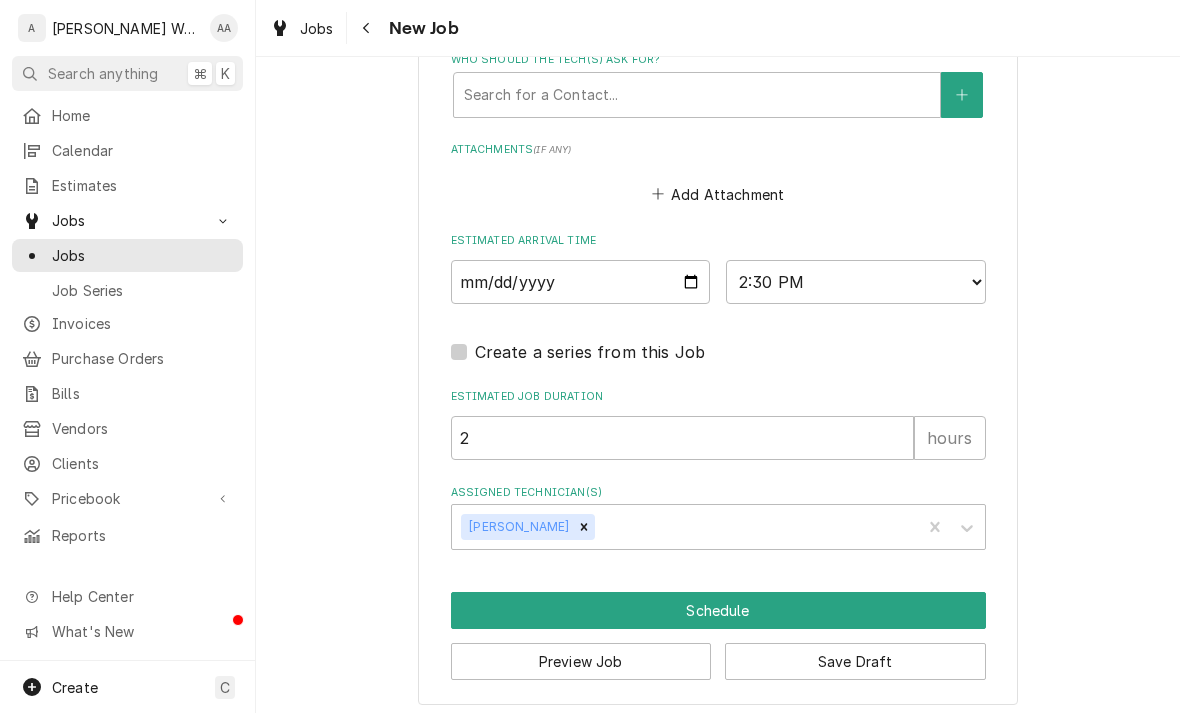 click on "Schedule" at bounding box center [718, 610] 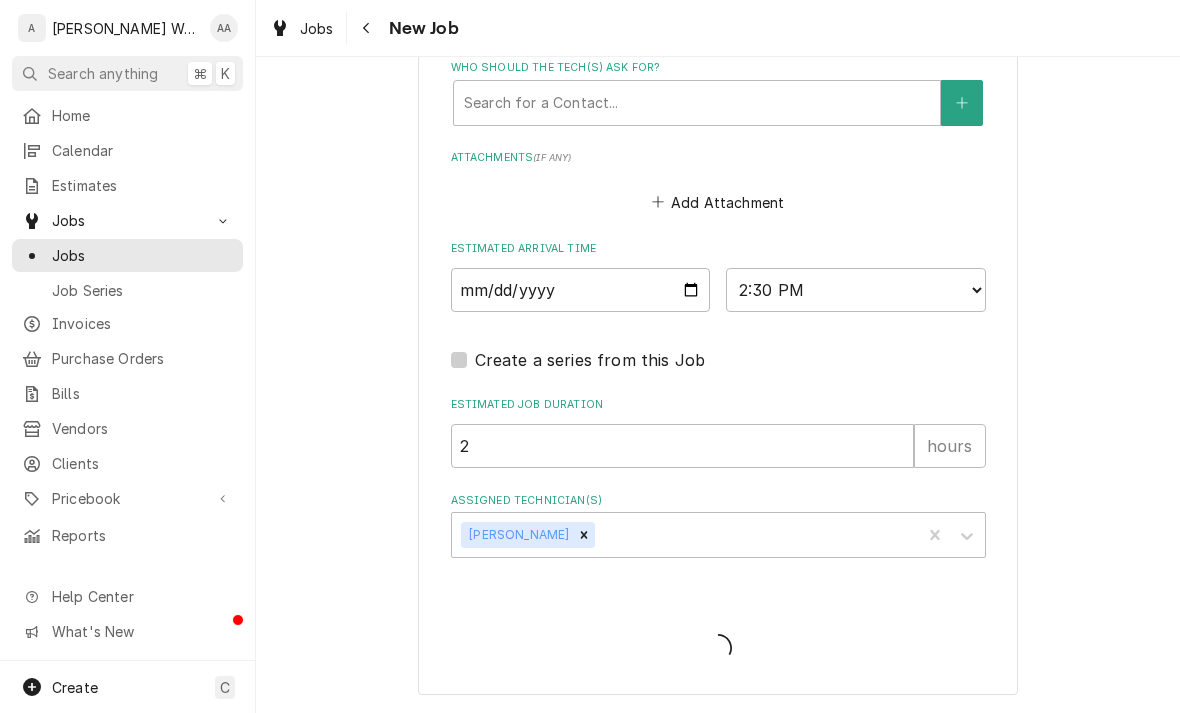 scroll, scrollTop: 1423, scrollLeft: 0, axis: vertical 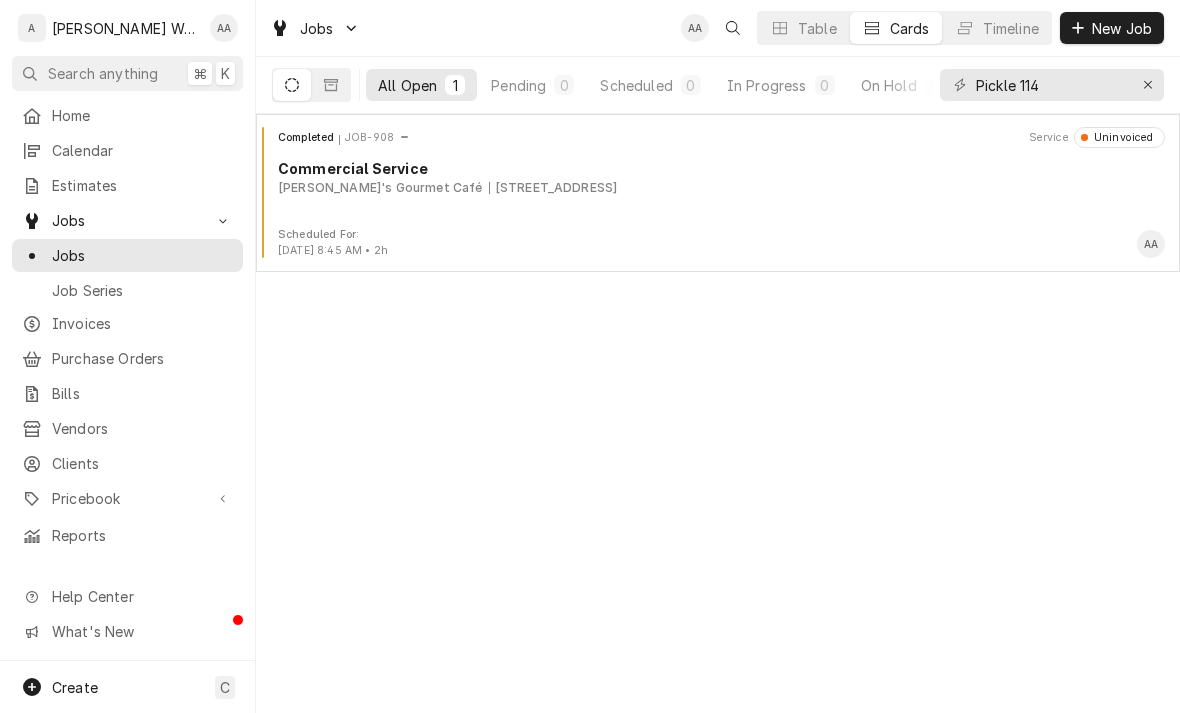 click on "New Job" at bounding box center (1112, 28) 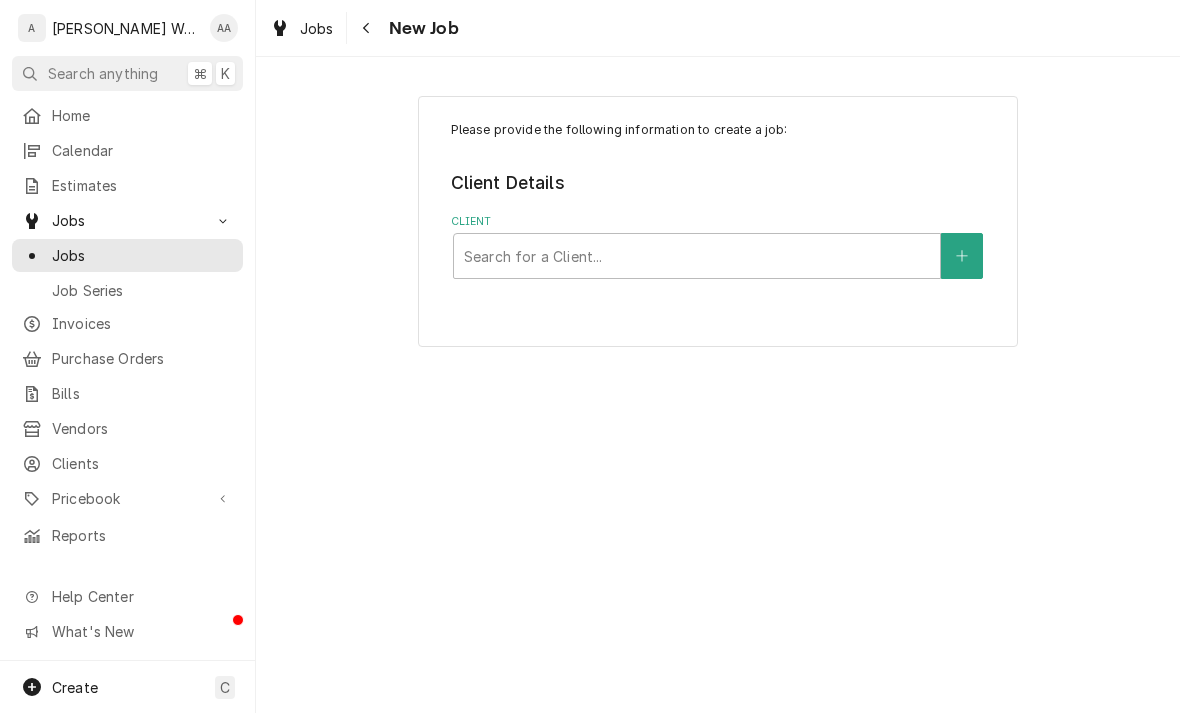 scroll, scrollTop: 0, scrollLeft: 0, axis: both 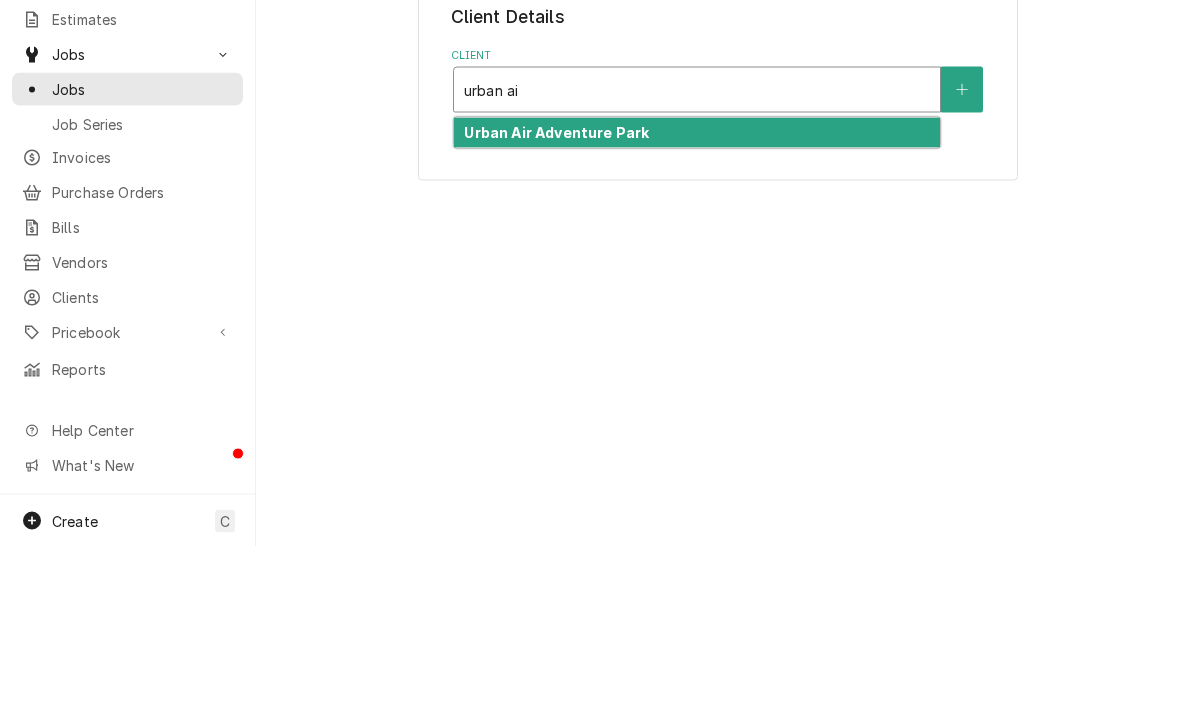 click on "Urban Air Adventure Park" at bounding box center (556, 298) 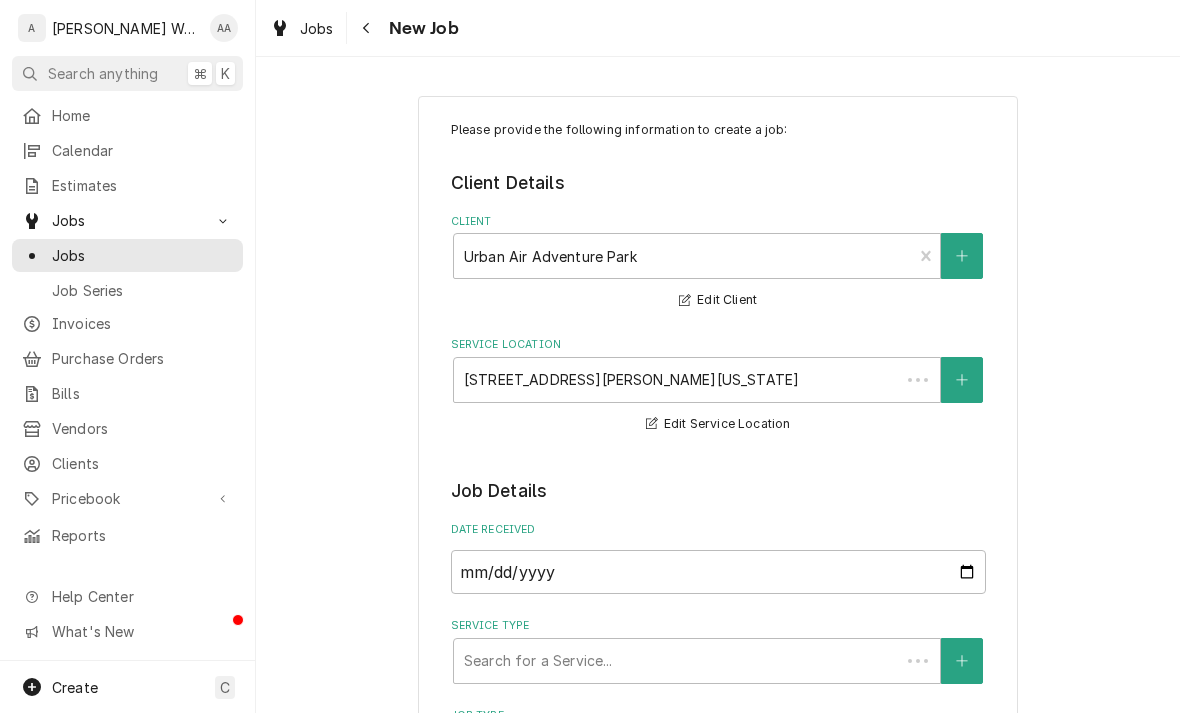 type on "x" 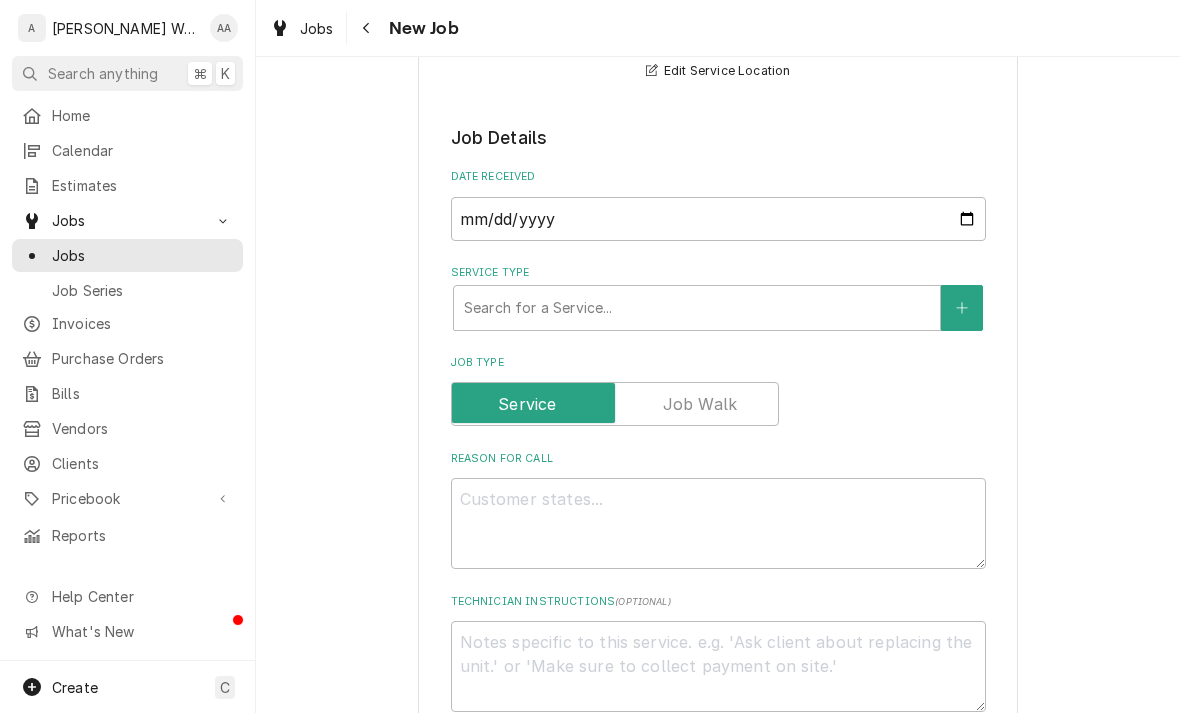 scroll, scrollTop: 366, scrollLeft: 0, axis: vertical 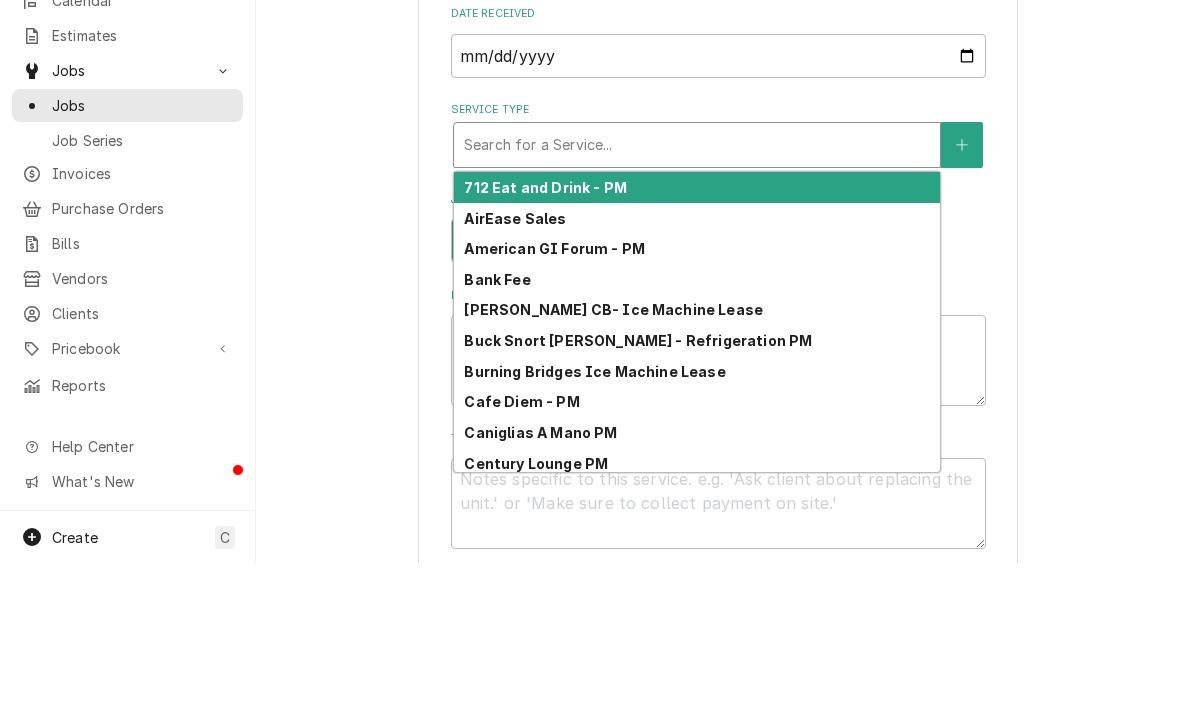 type on "c" 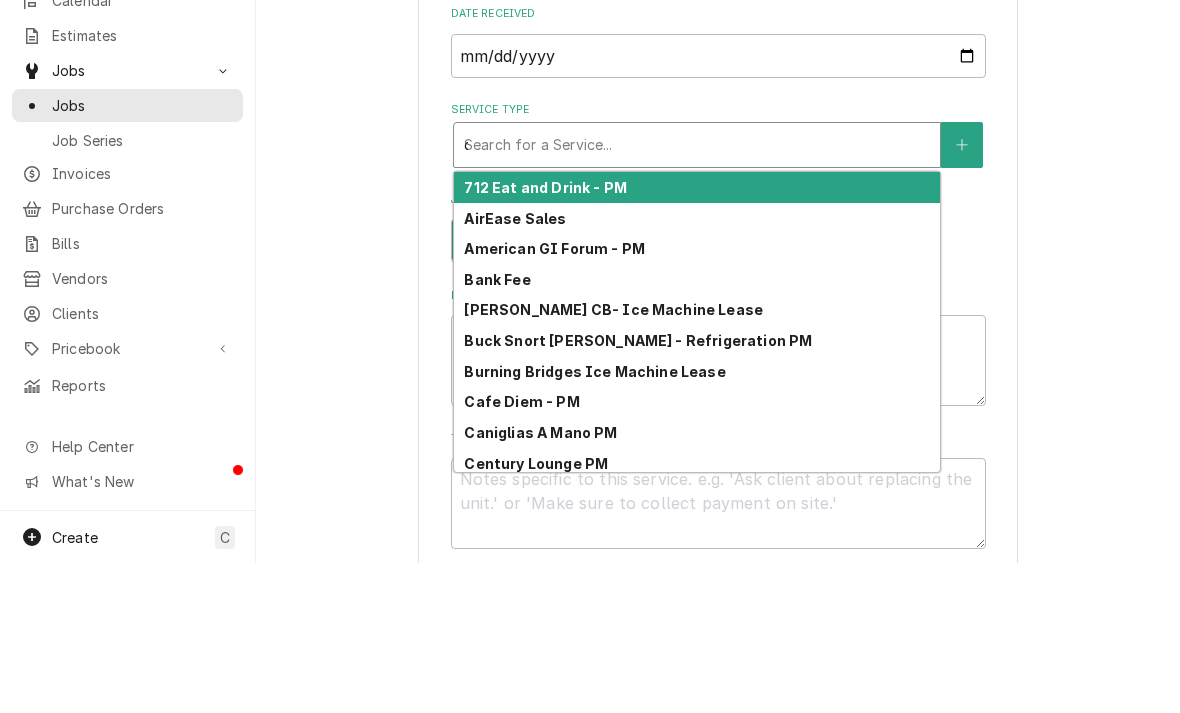type on "x" 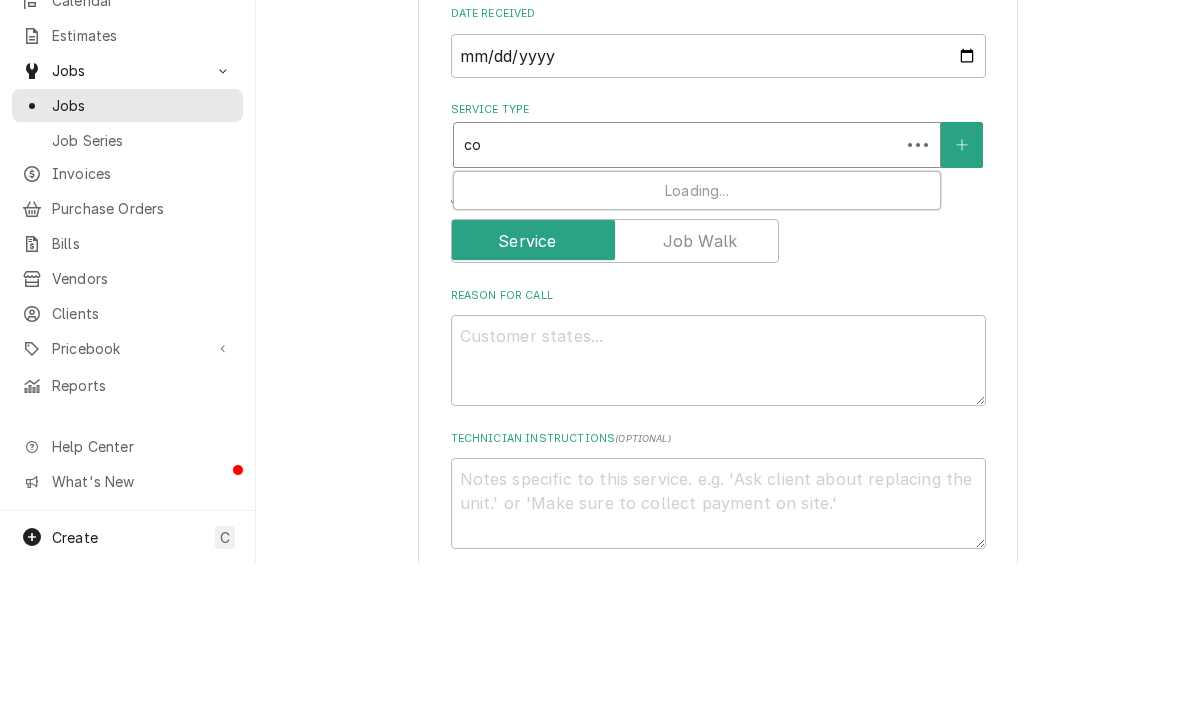type on "com" 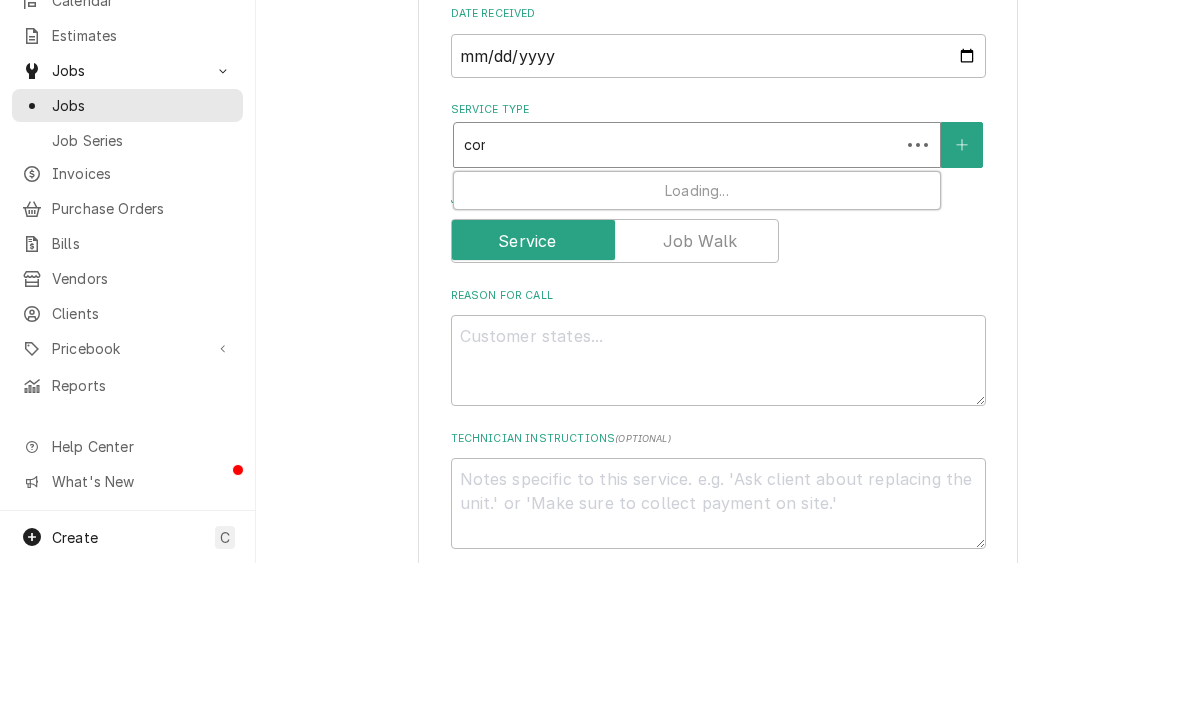 type on "x" 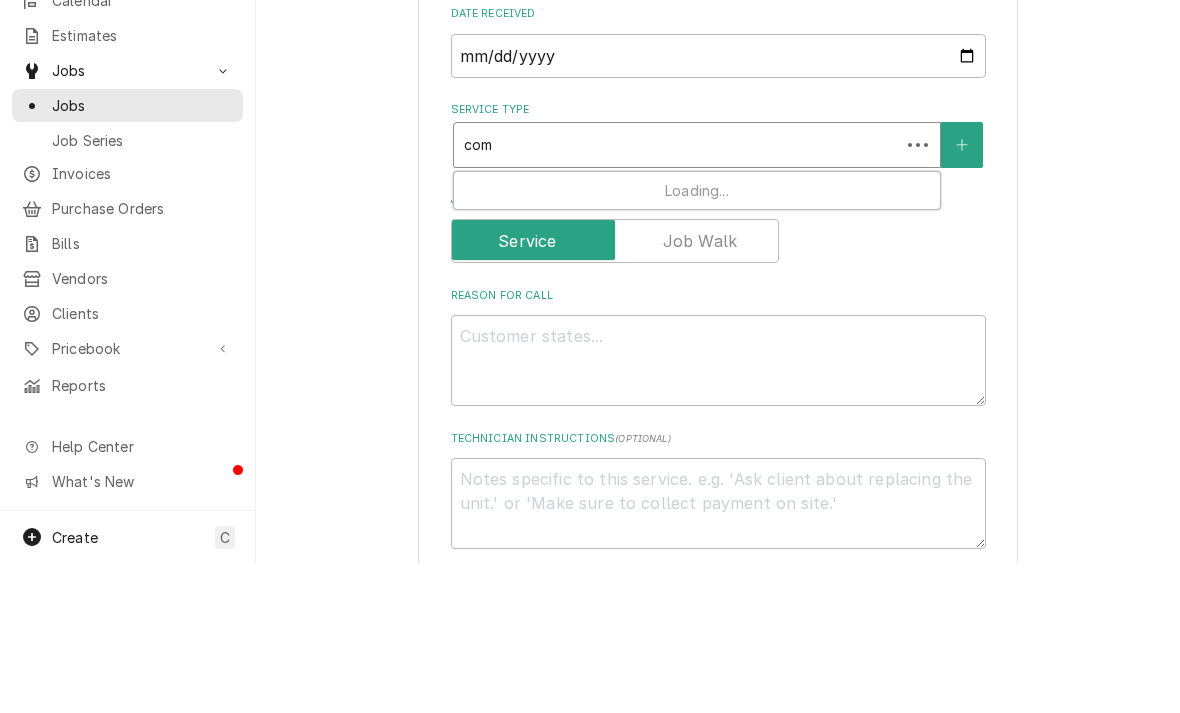 type on "comm" 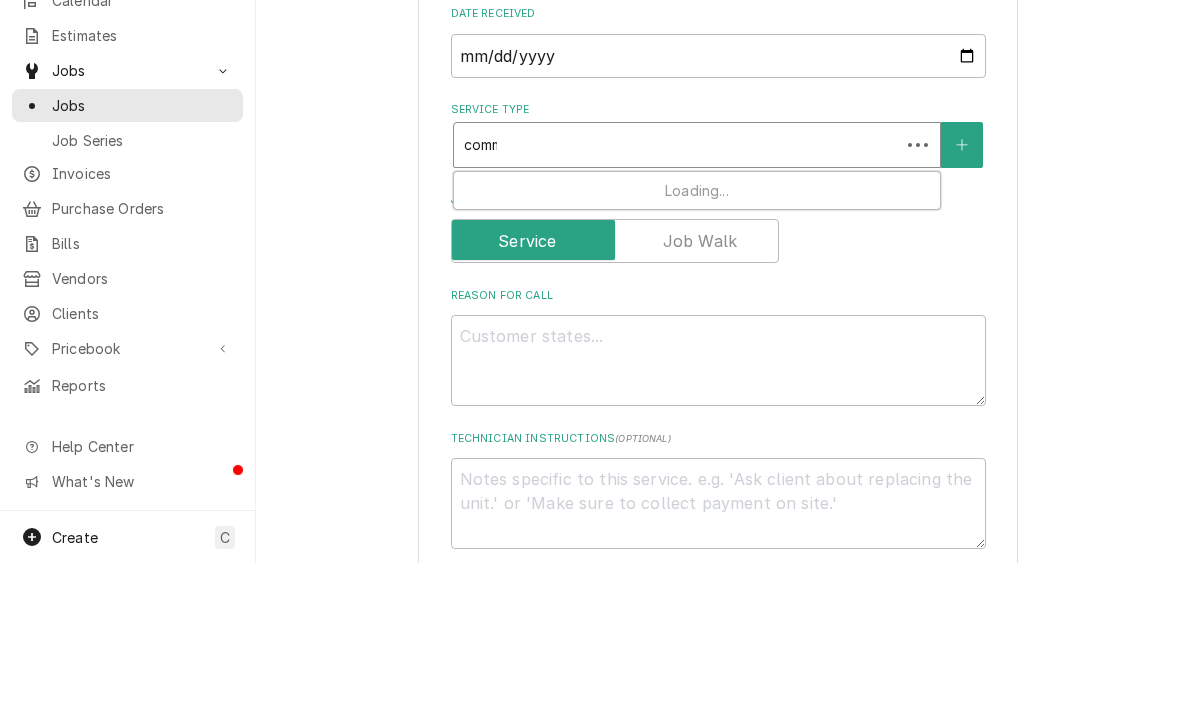 type on "x" 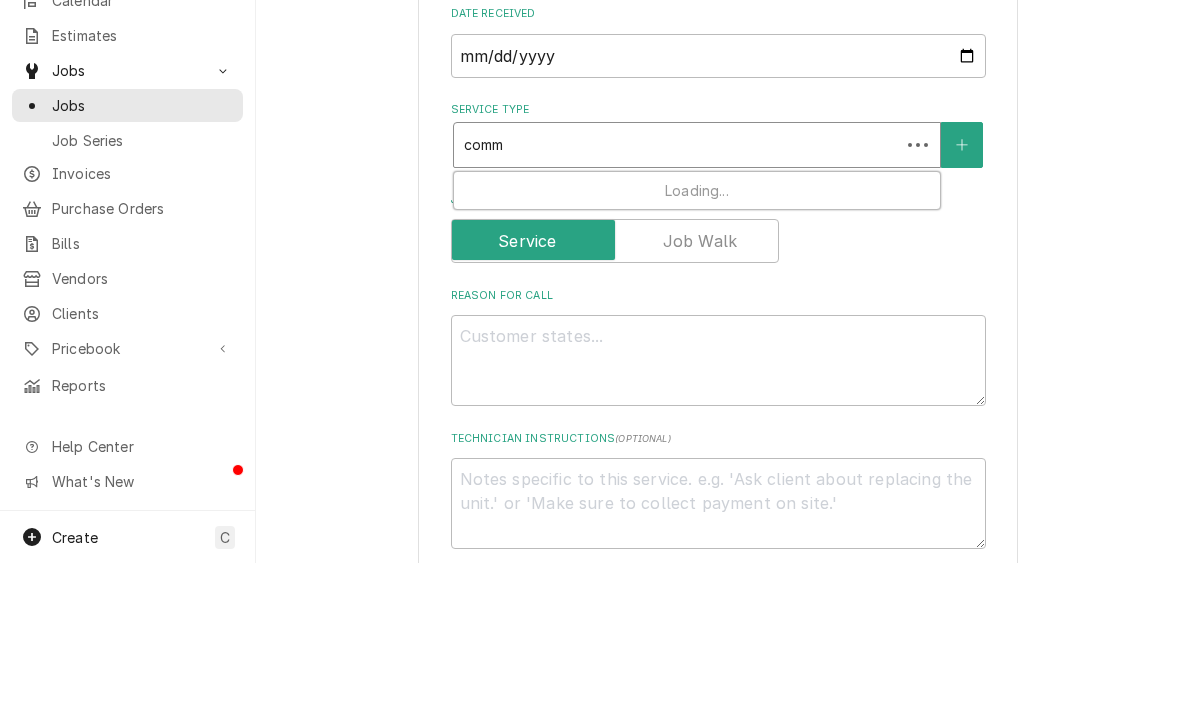 type on "comme" 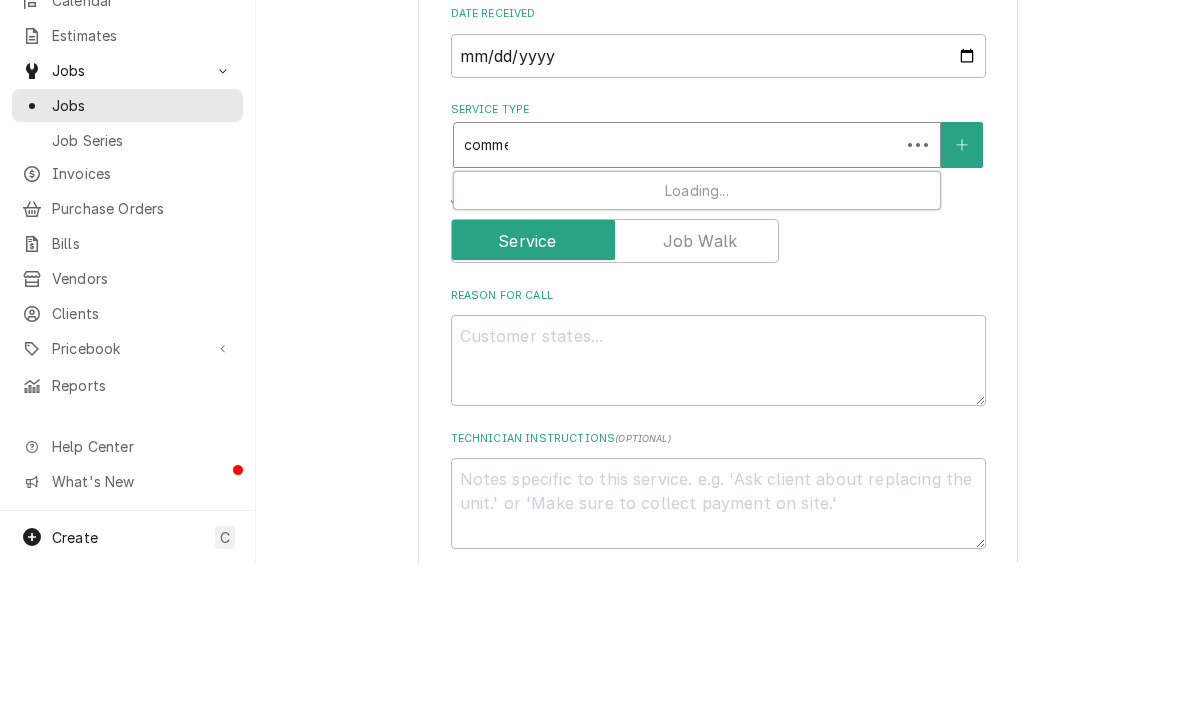 type on "x" 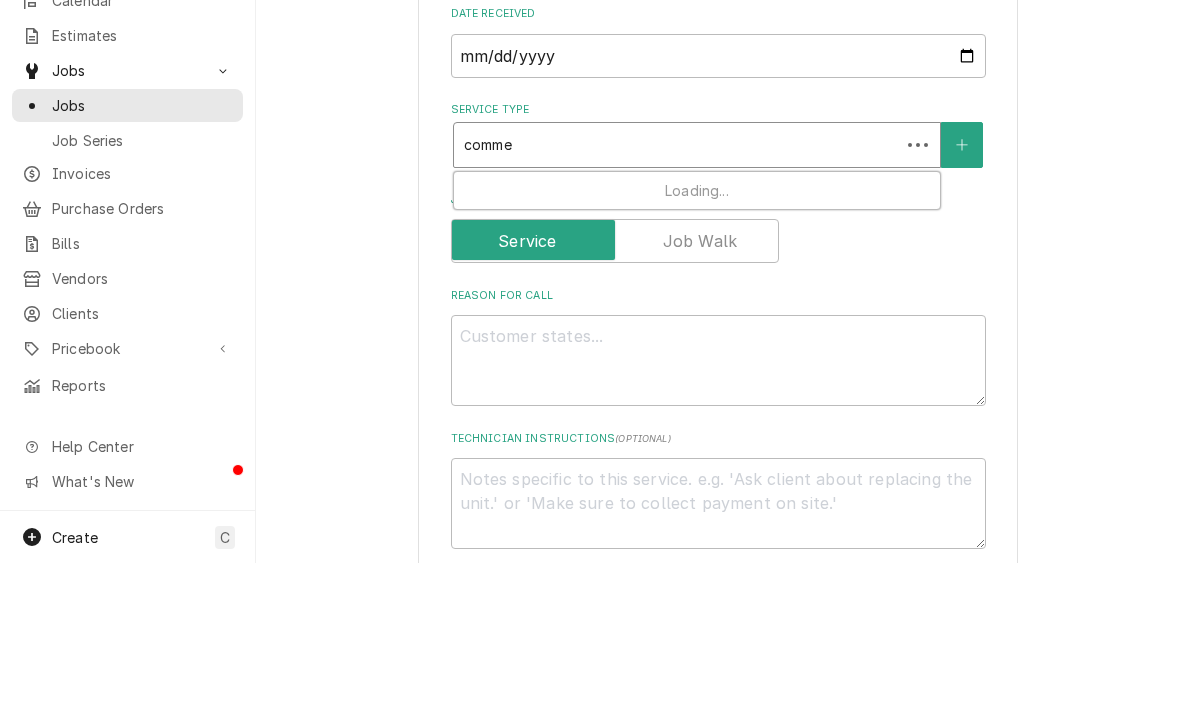 type on "commer" 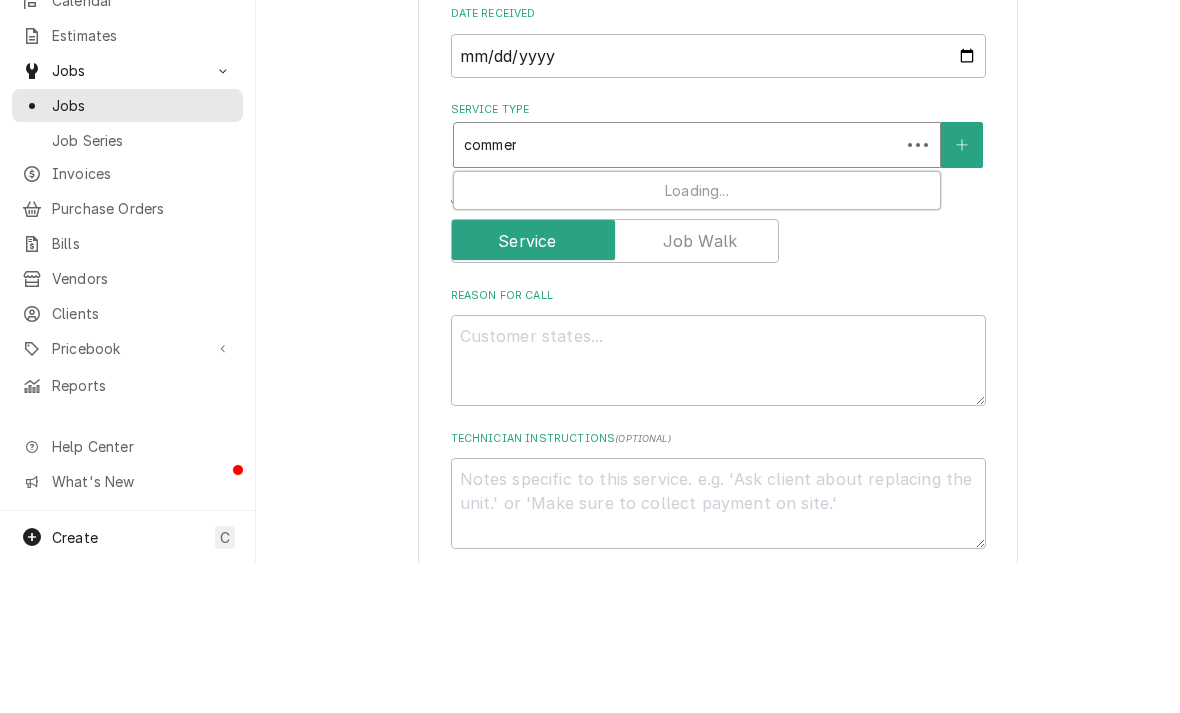 type on "x" 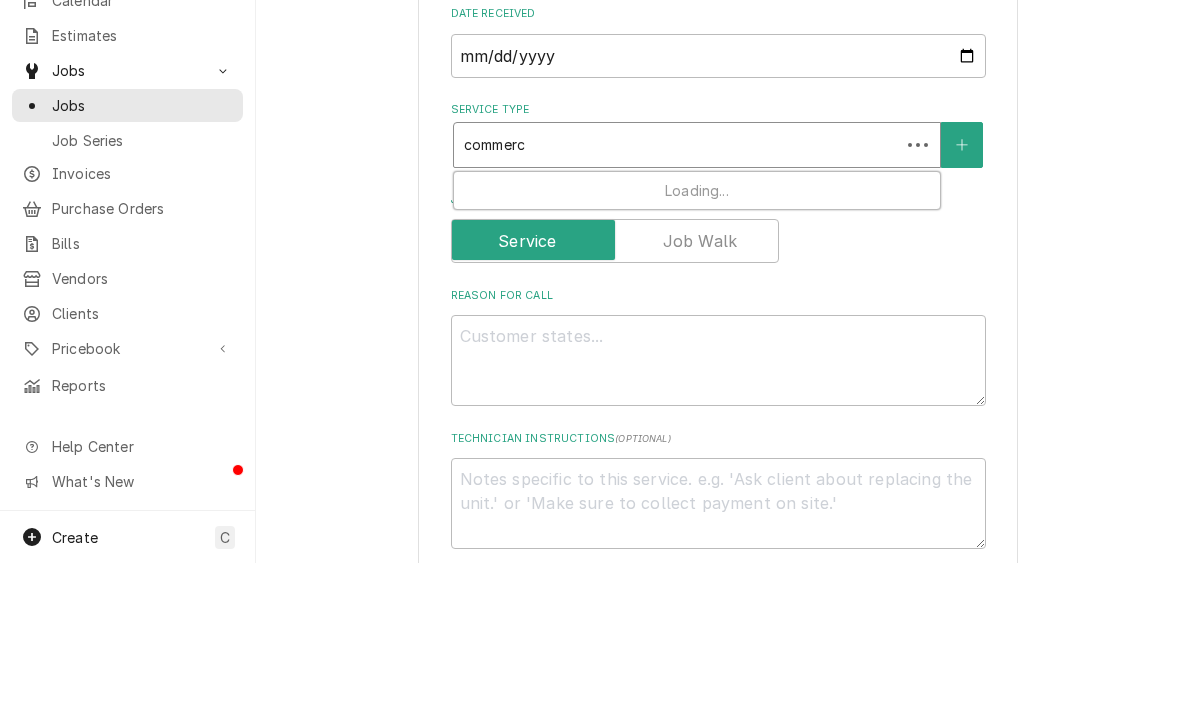 type on "commerci" 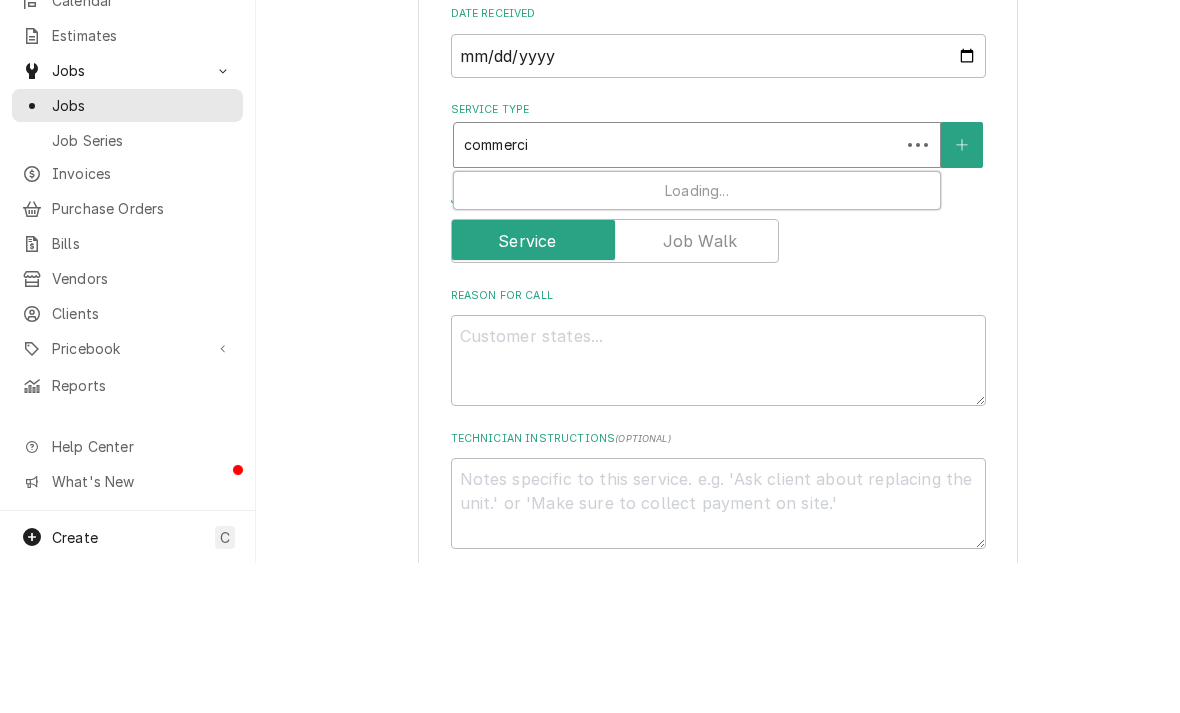 type on "x" 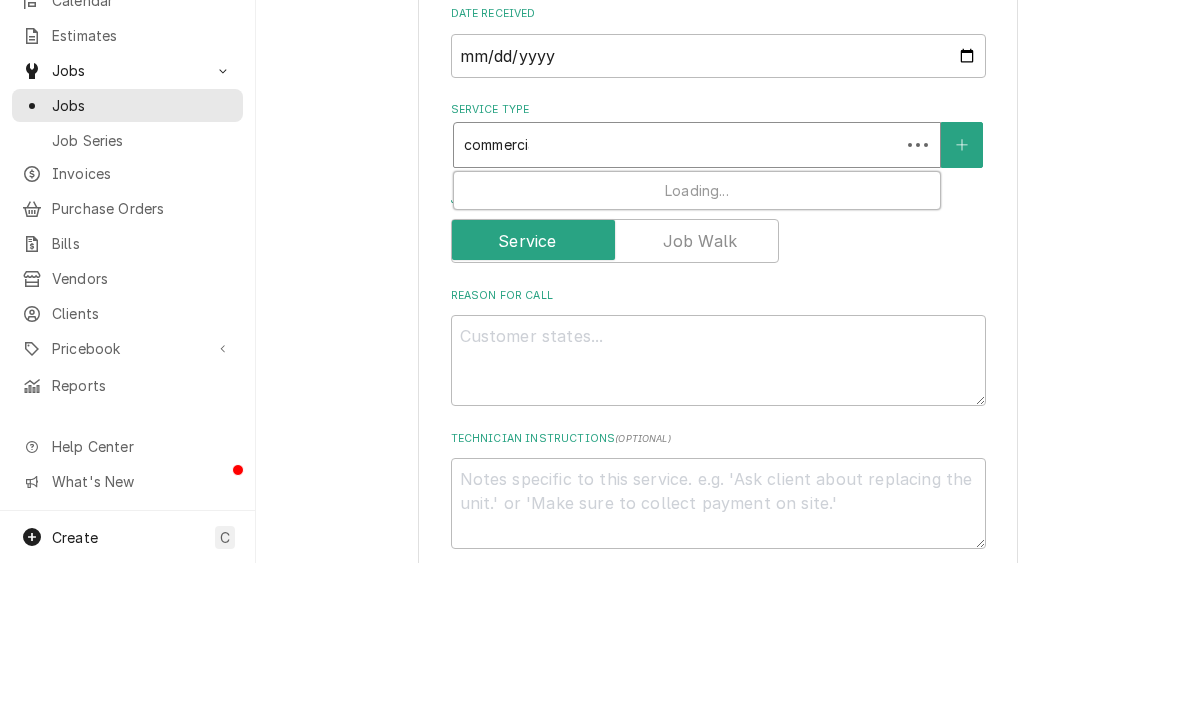type on "x" 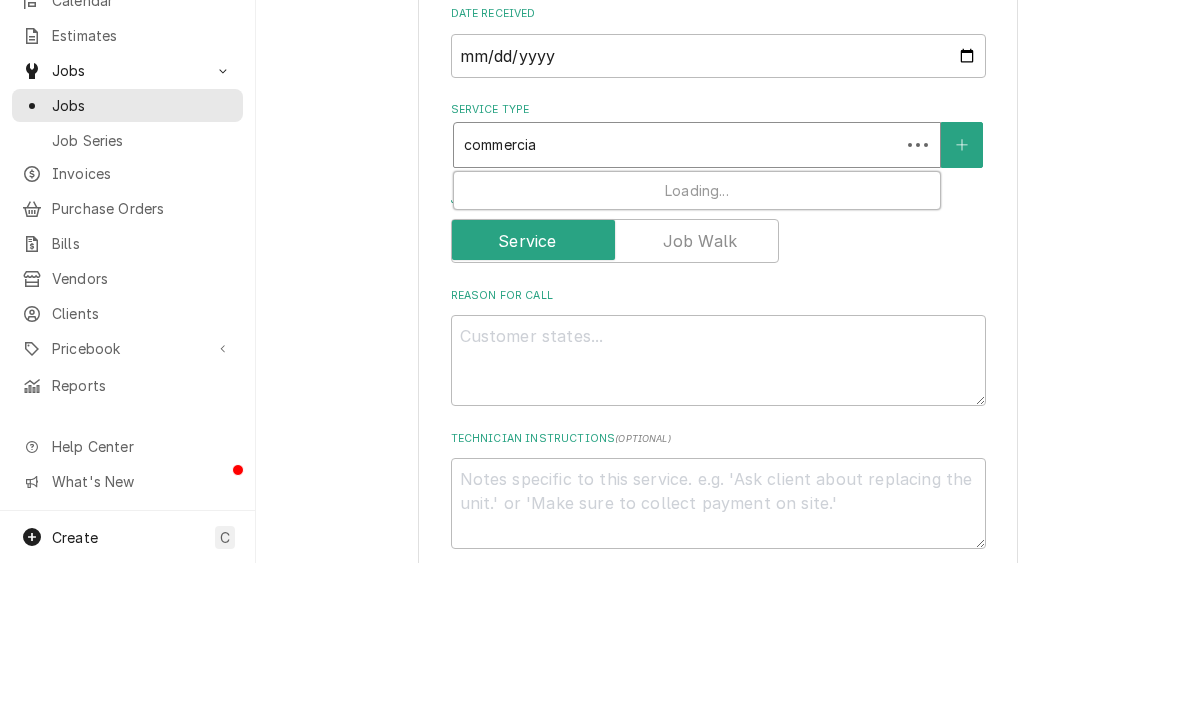 type on "commercial" 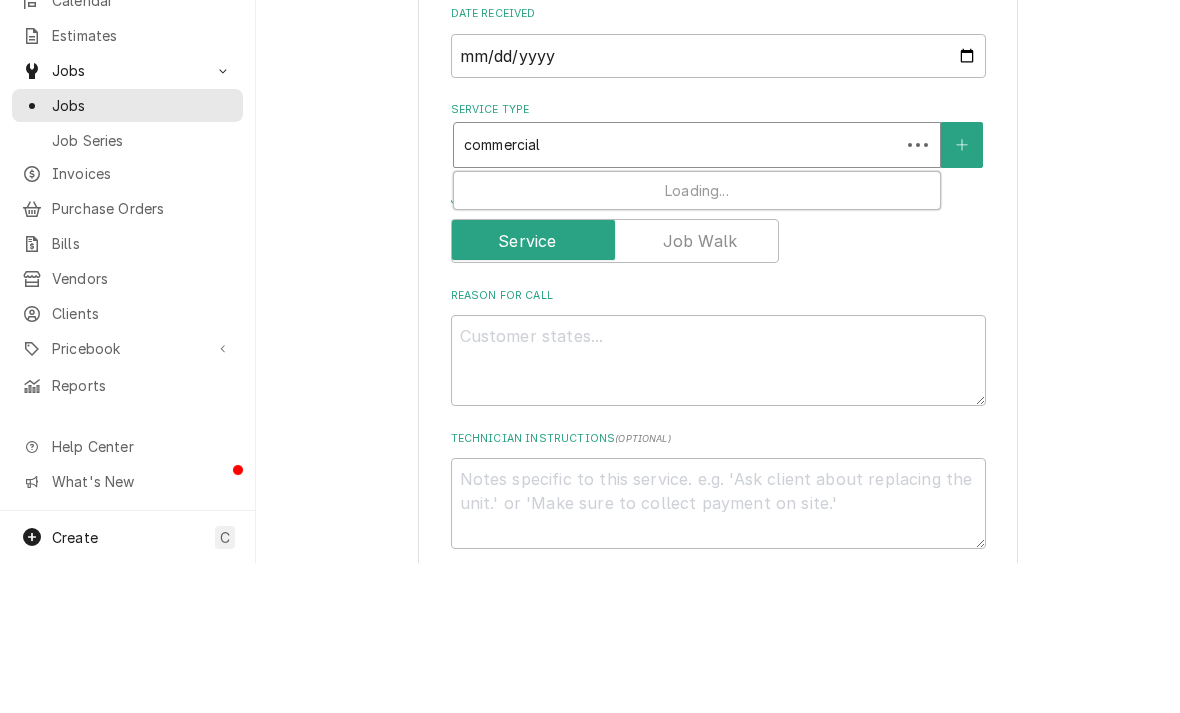 type on "x" 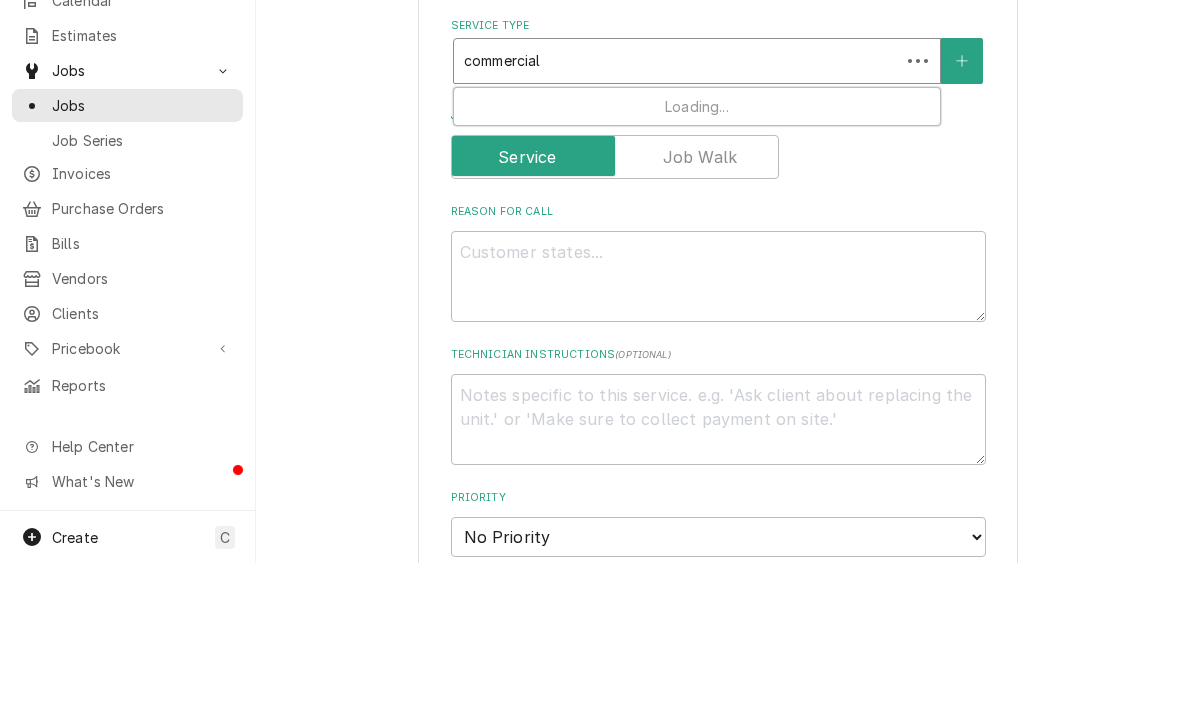 scroll, scrollTop: 452, scrollLeft: 0, axis: vertical 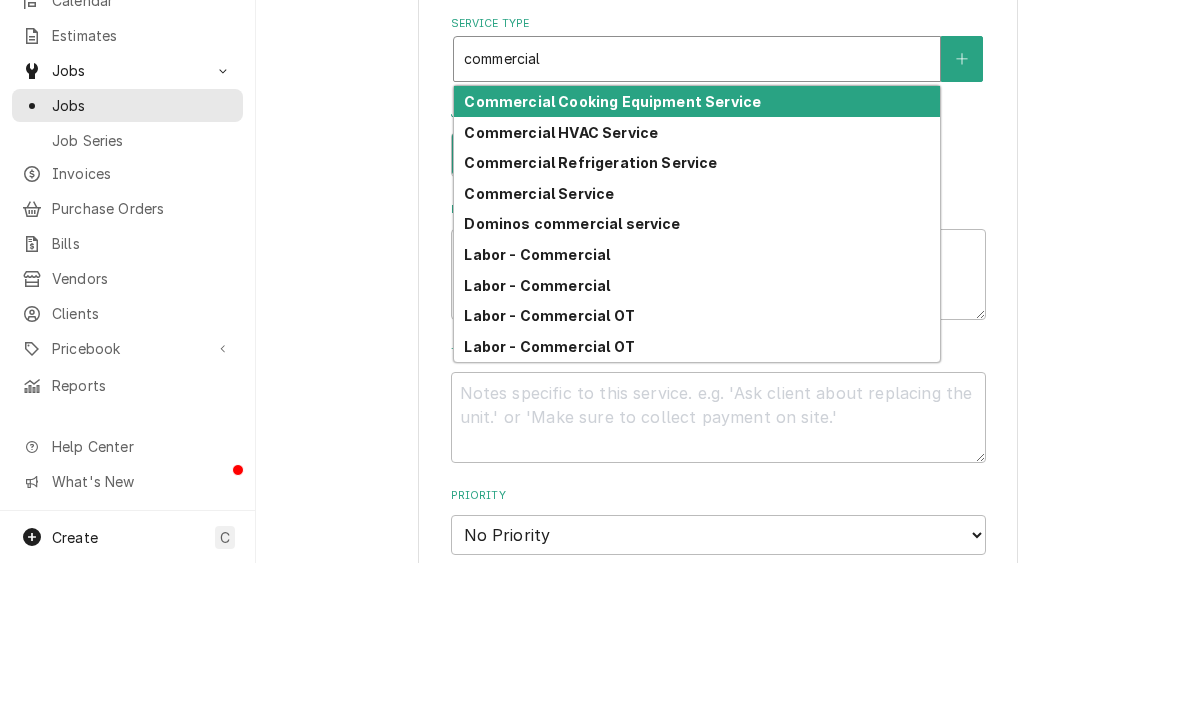 click on "Commercial Refrigeration Service" at bounding box center [590, 312] 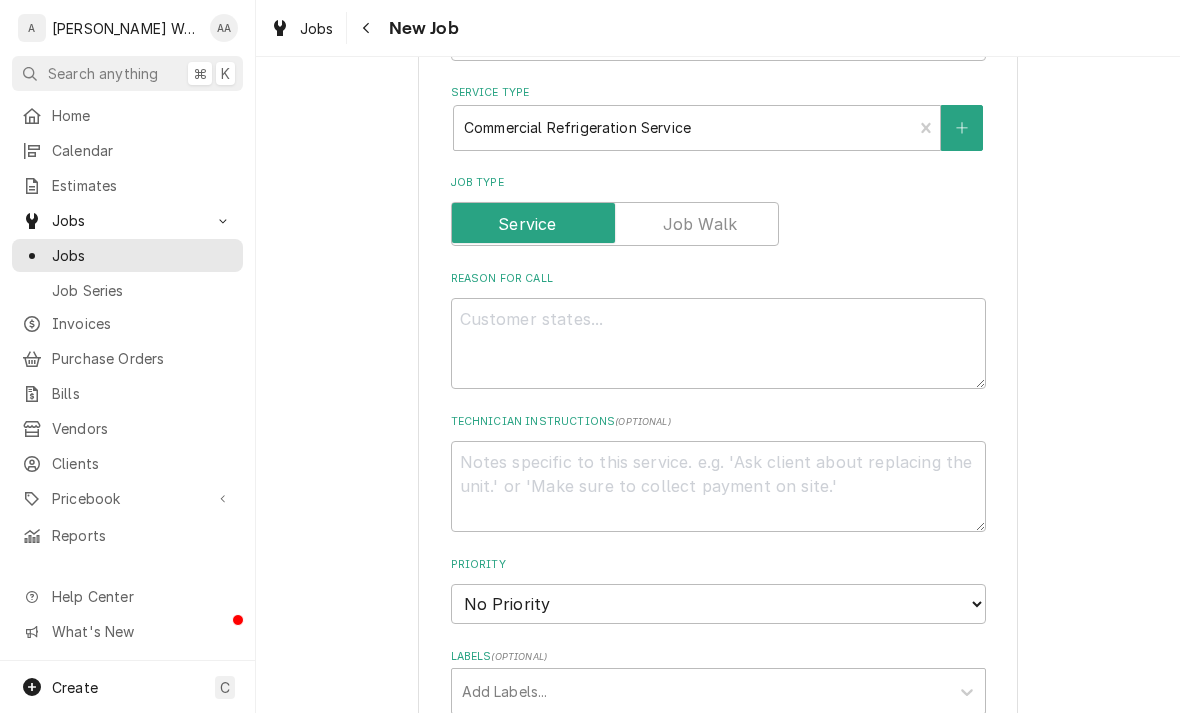 scroll, scrollTop: 534, scrollLeft: 0, axis: vertical 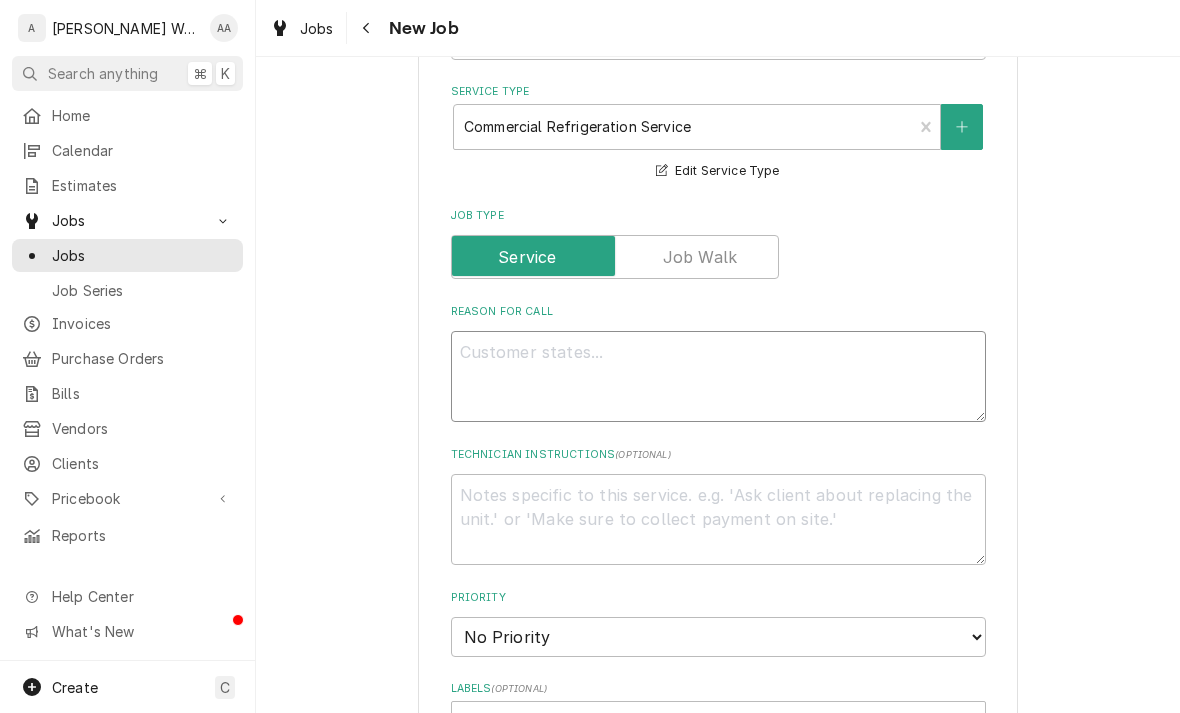 click on "Reason For Call" at bounding box center [718, 376] 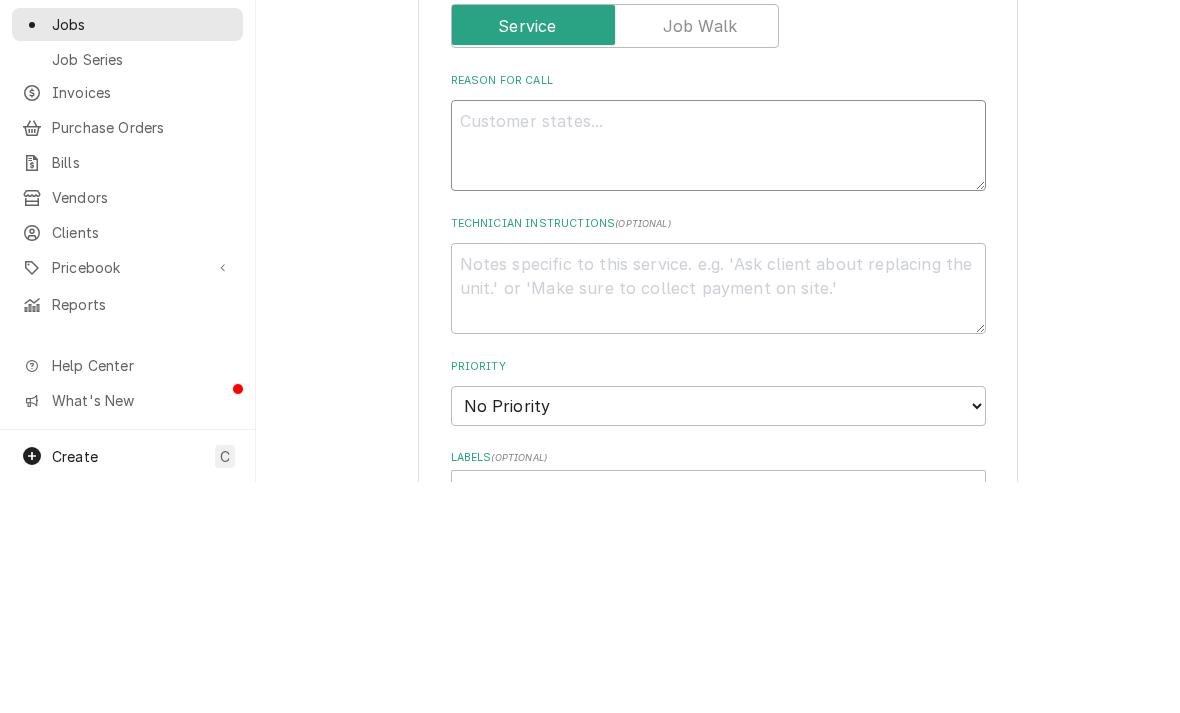 type on "x" 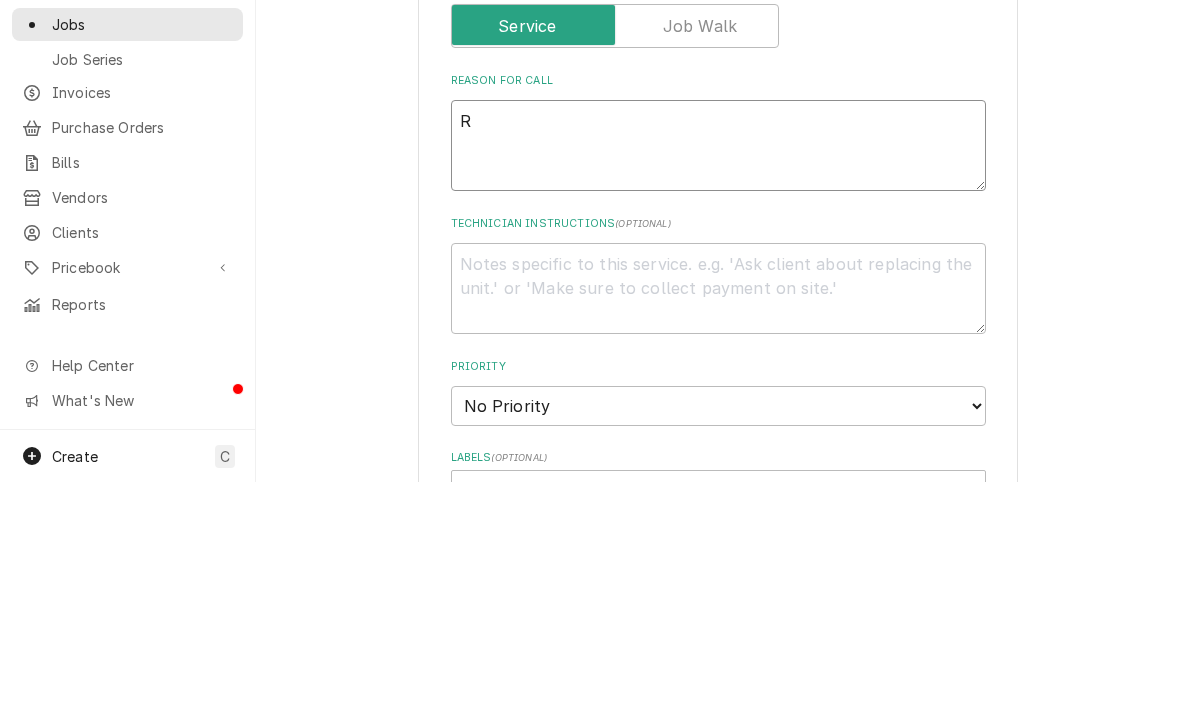 type on "Re" 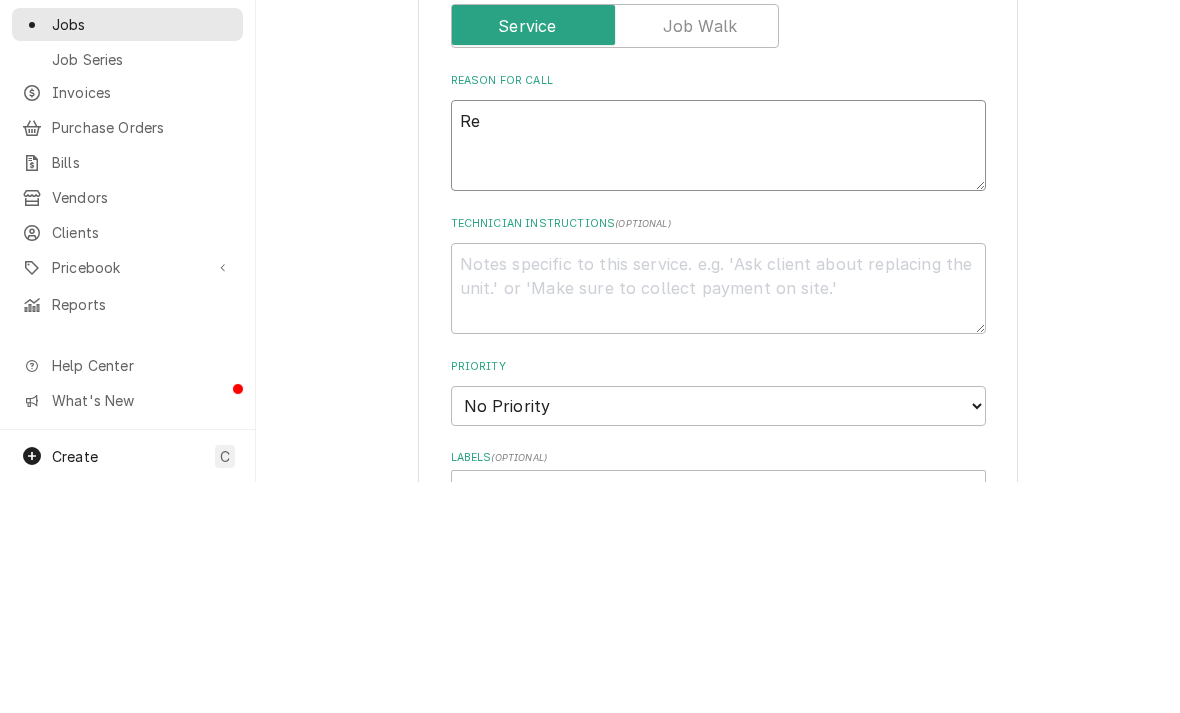 type on "x" 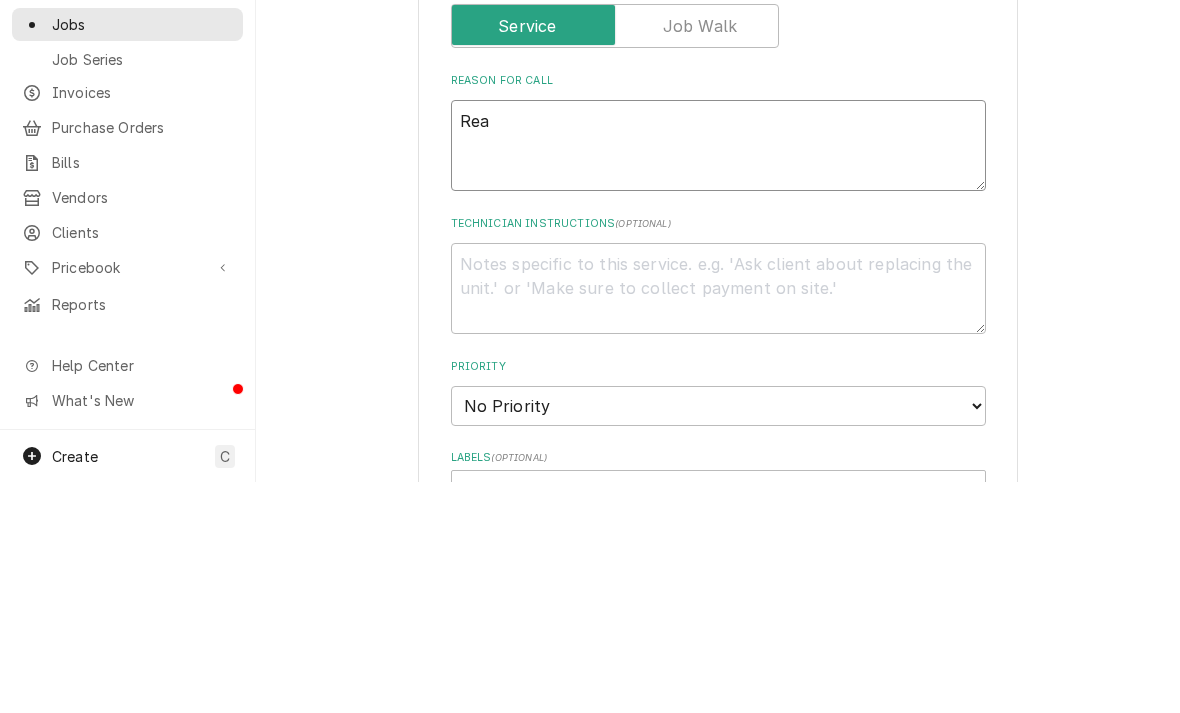 type on "x" 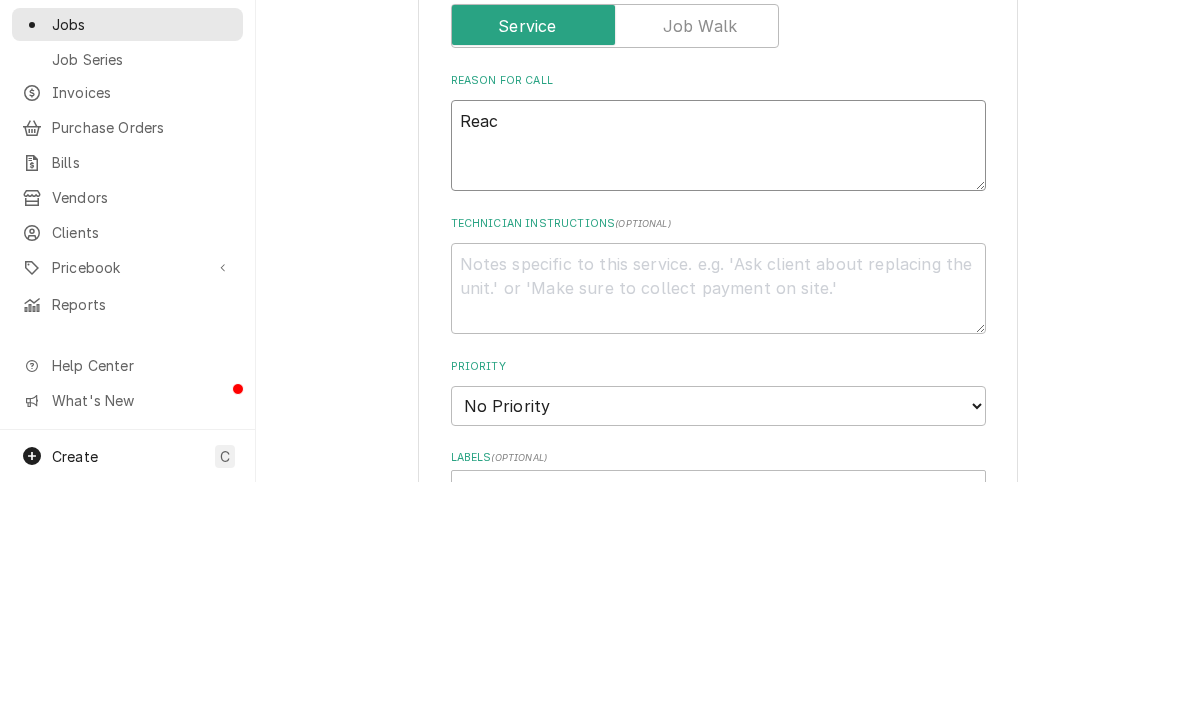 type on "x" 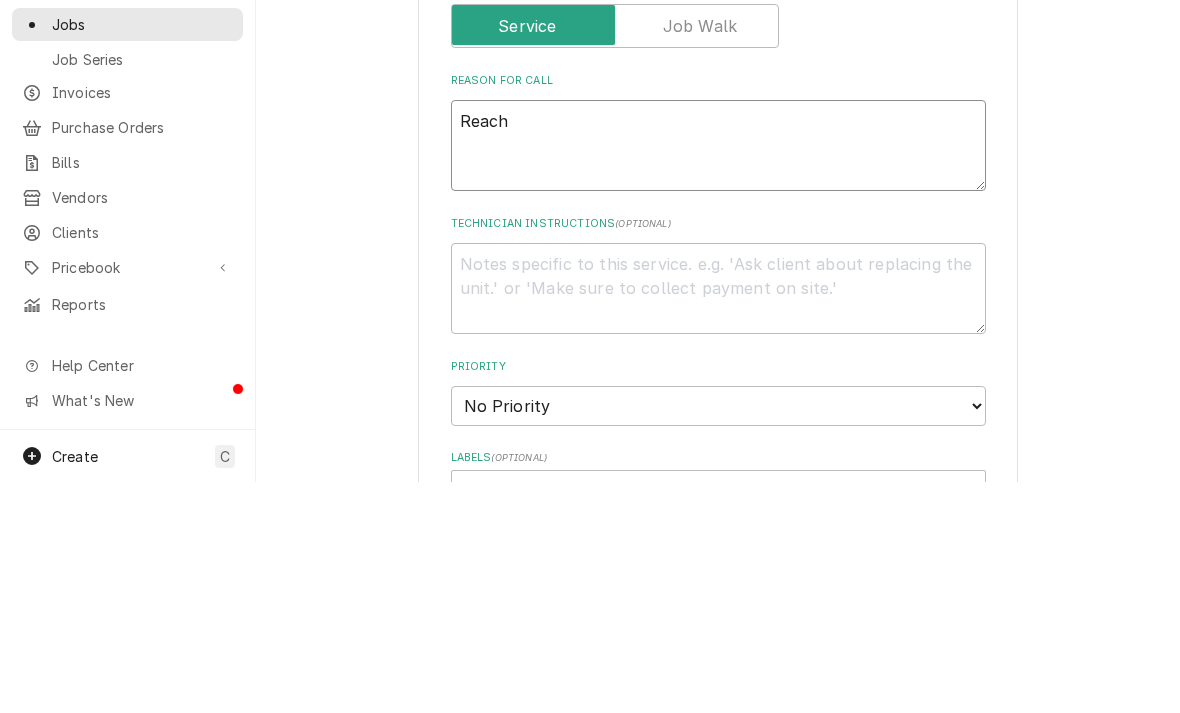 type on "x" 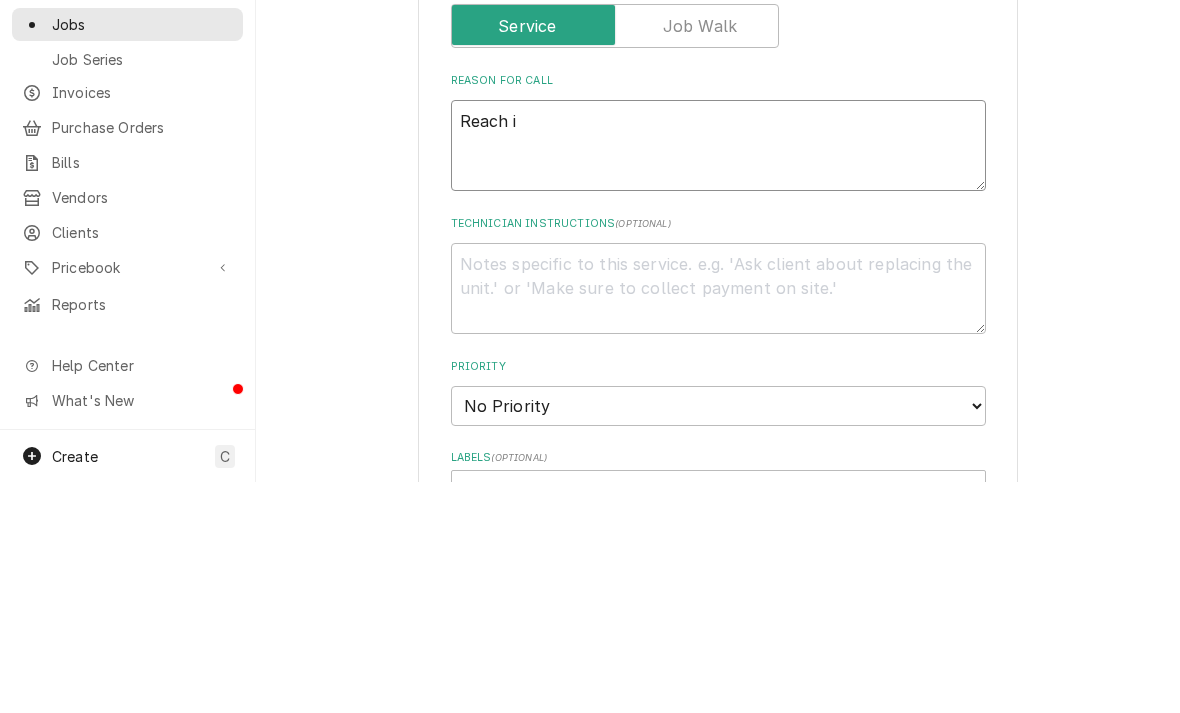 type on "x" 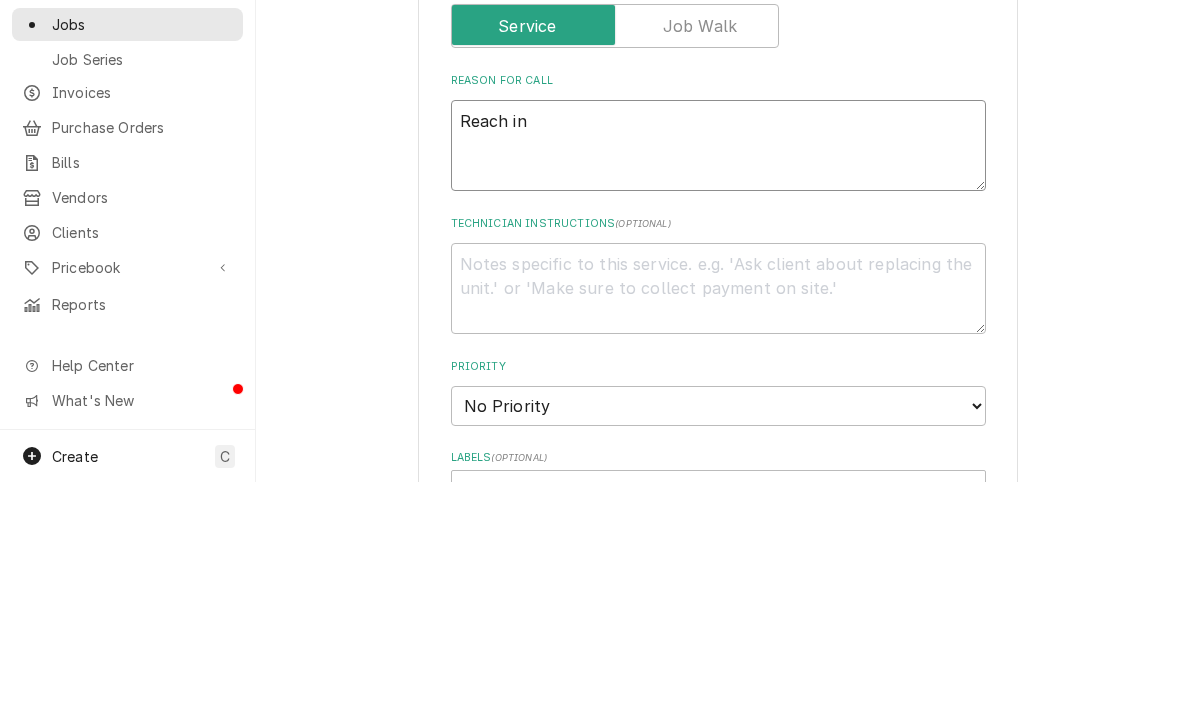 type on "x" 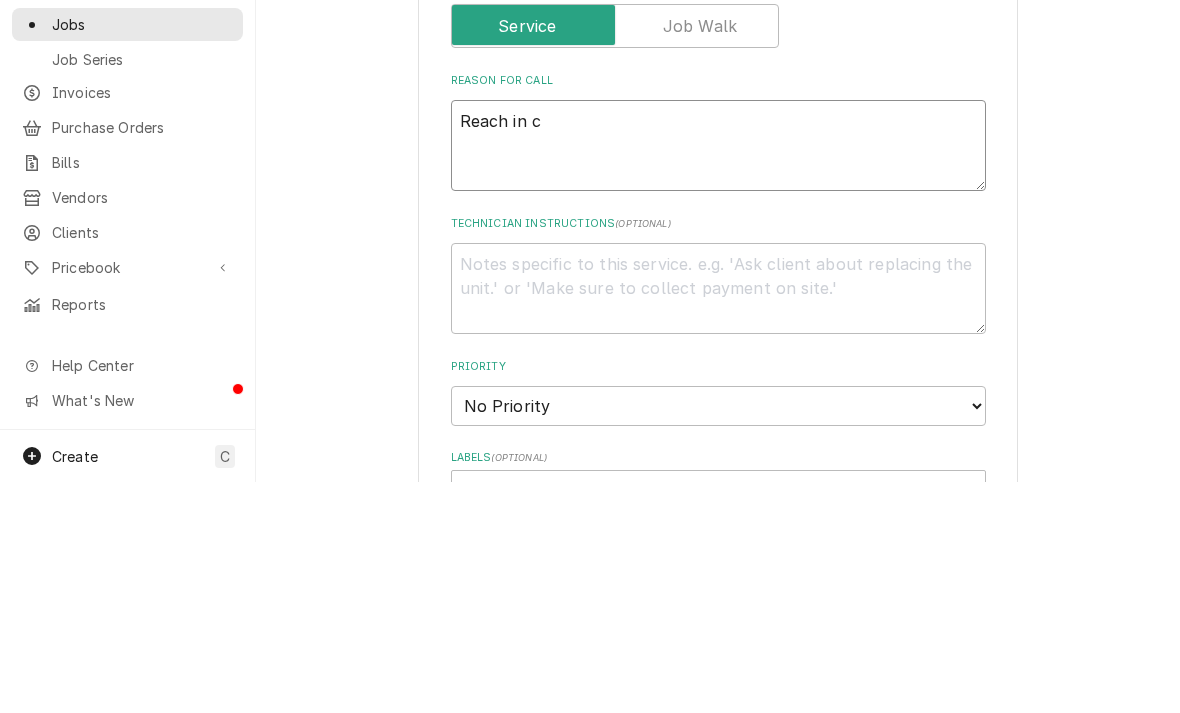 type on "x" 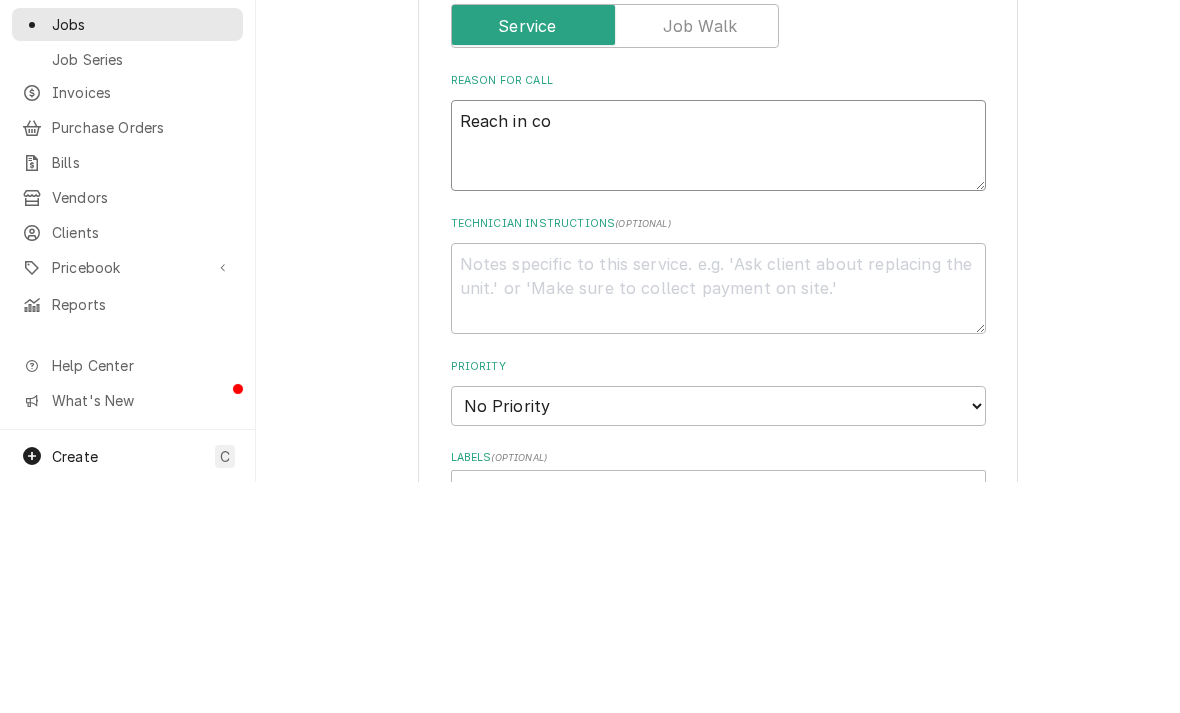 type on "x" 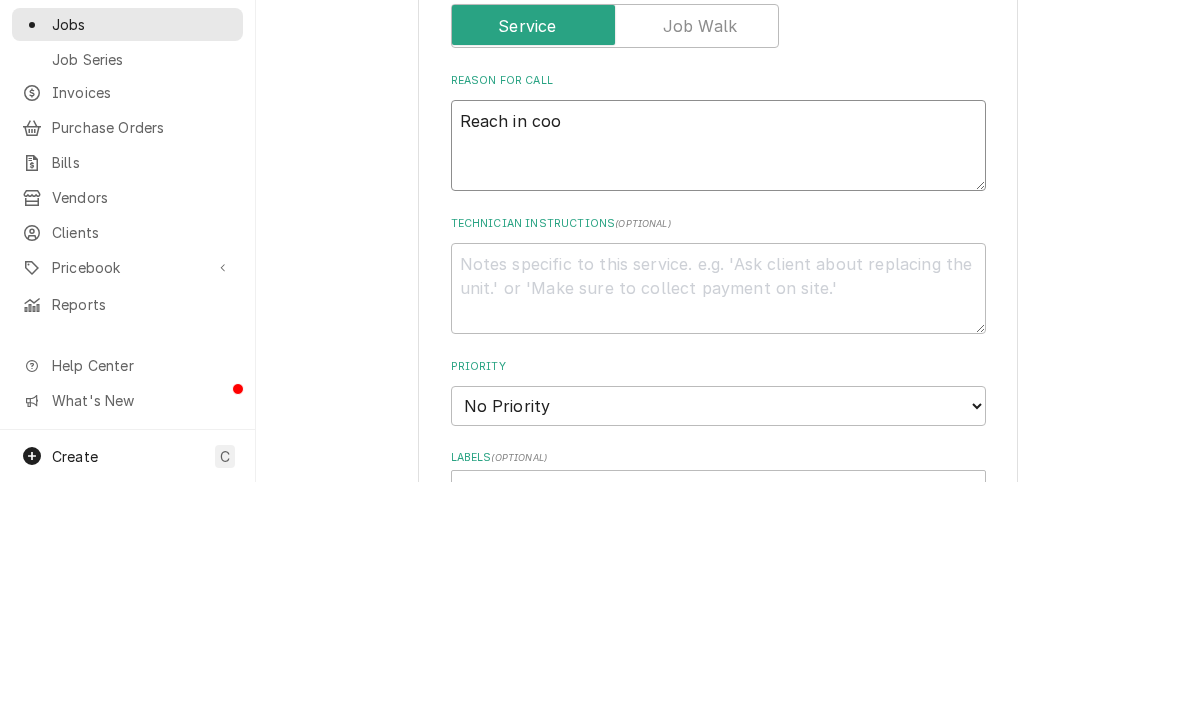 type on "x" 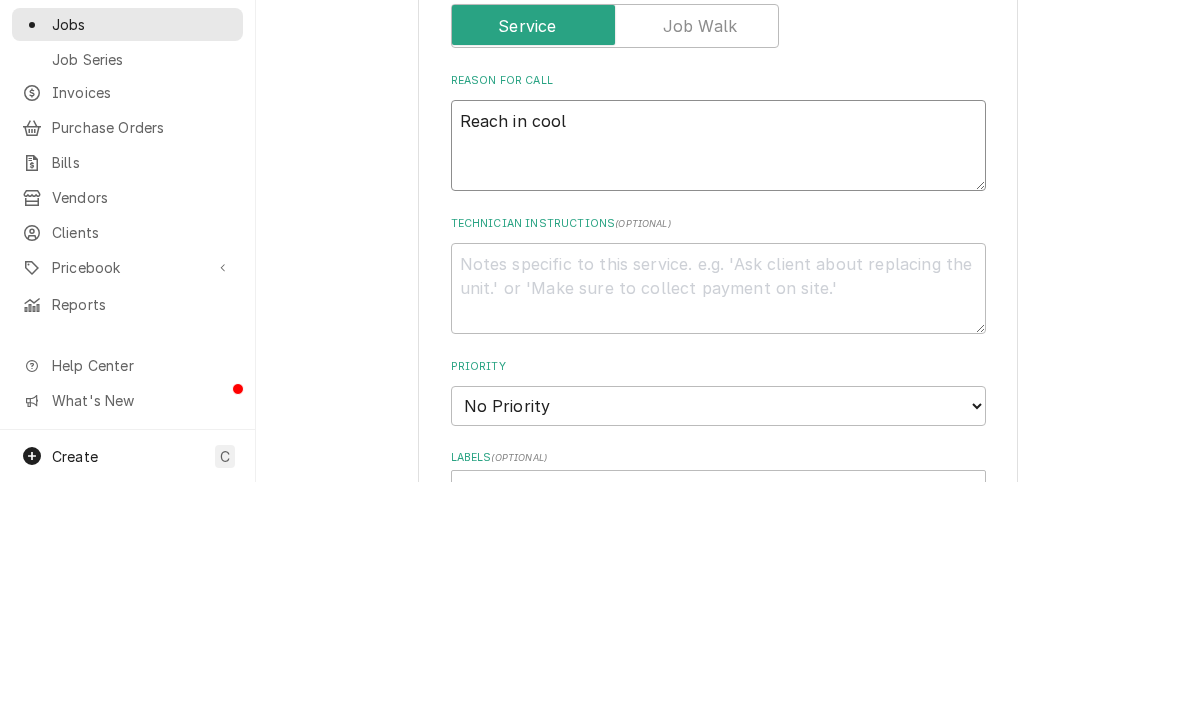 type on "Reach in coole" 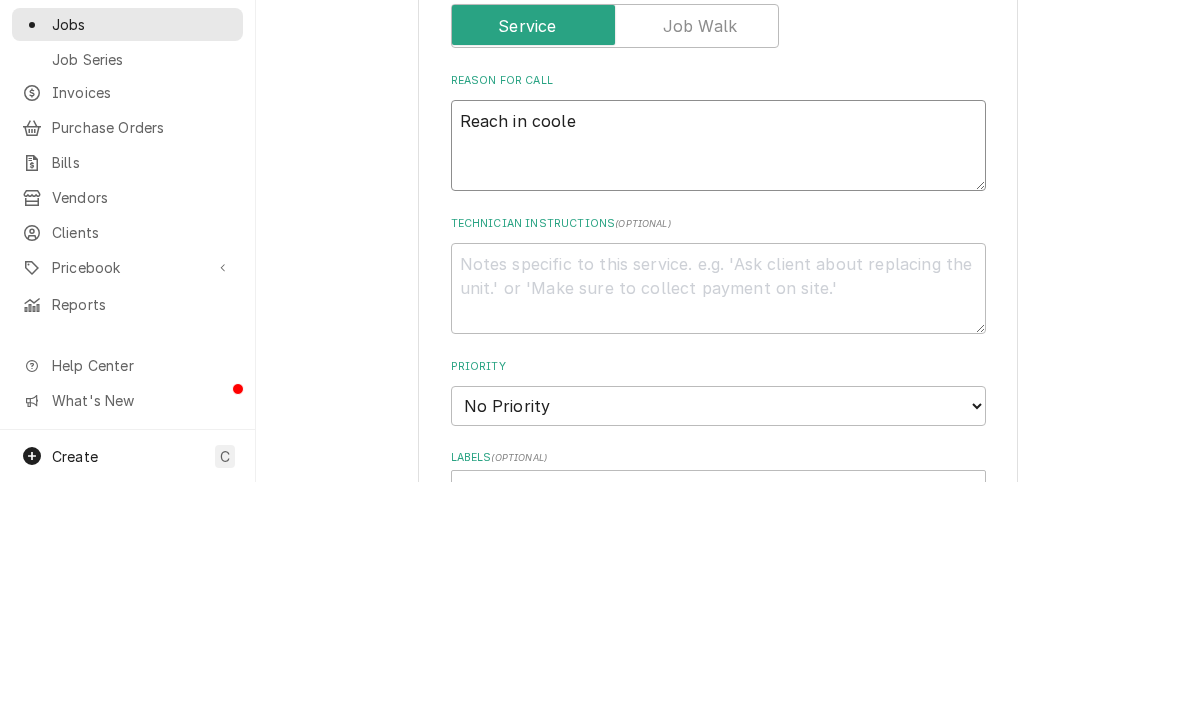 type on "x" 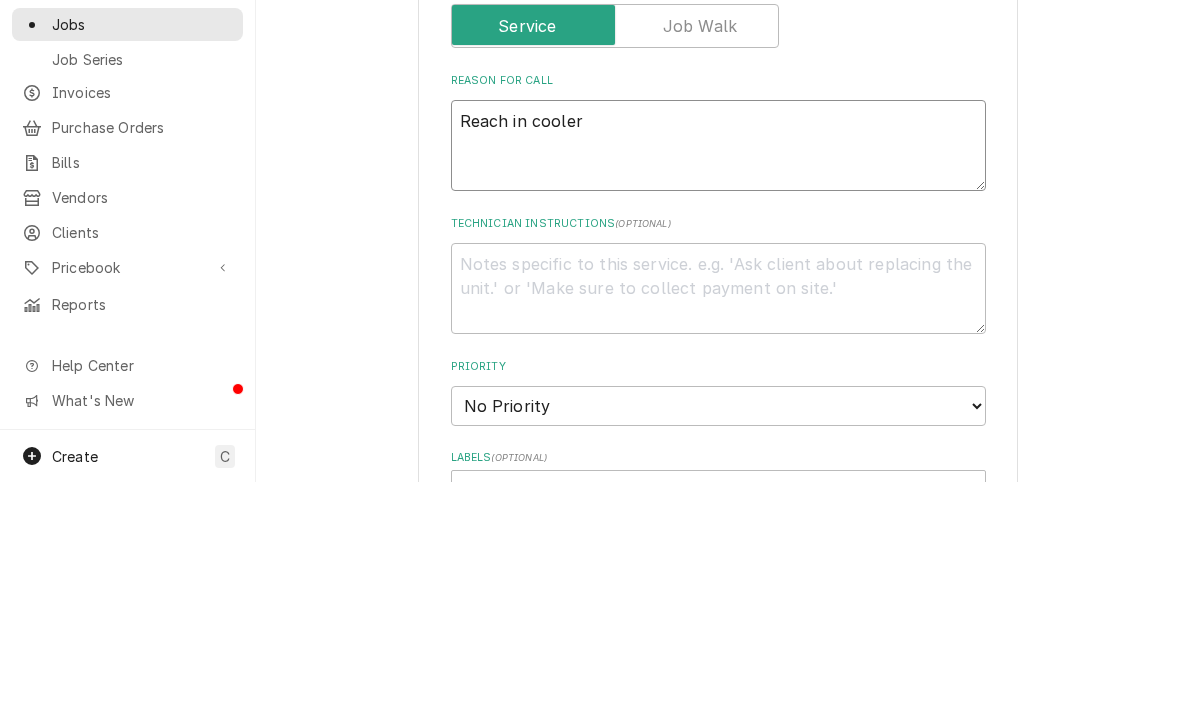 type on "x" 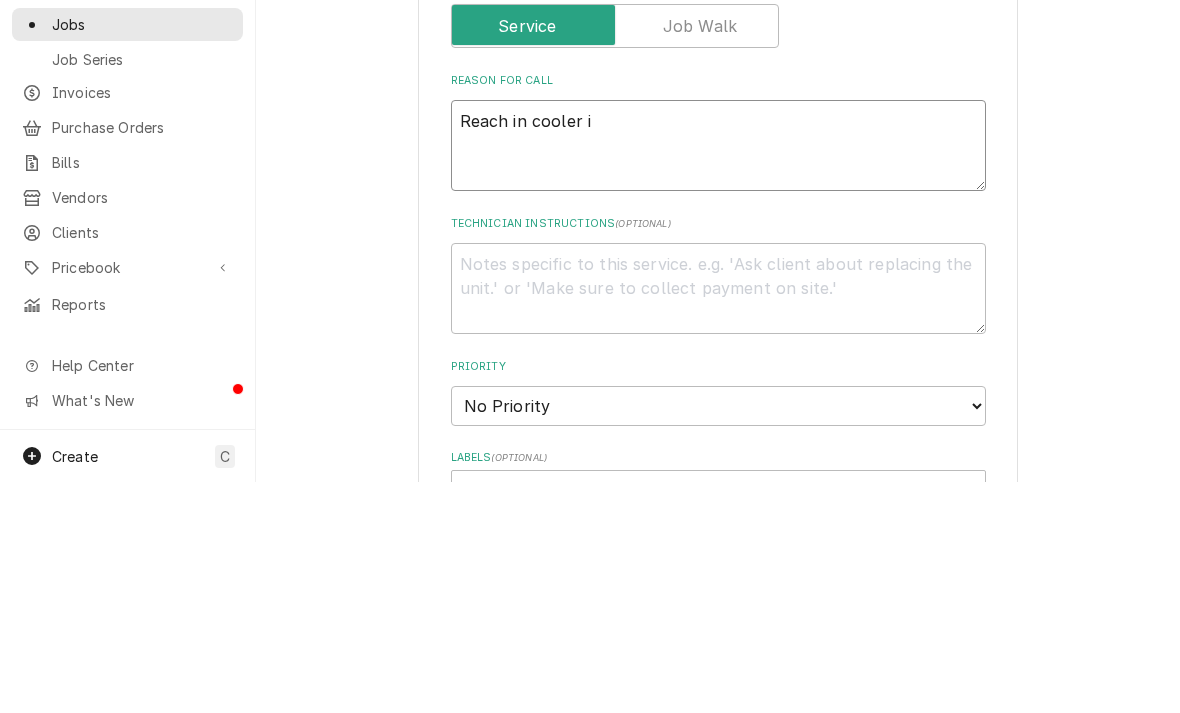 type on "x" 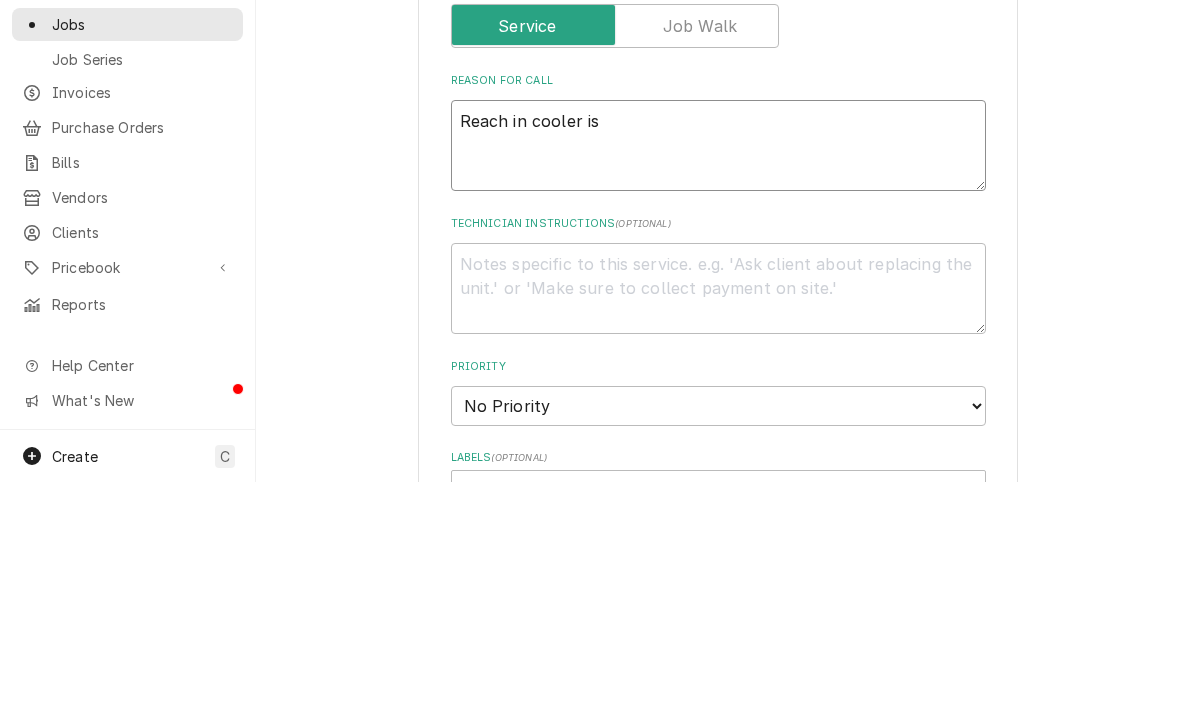 type on "x" 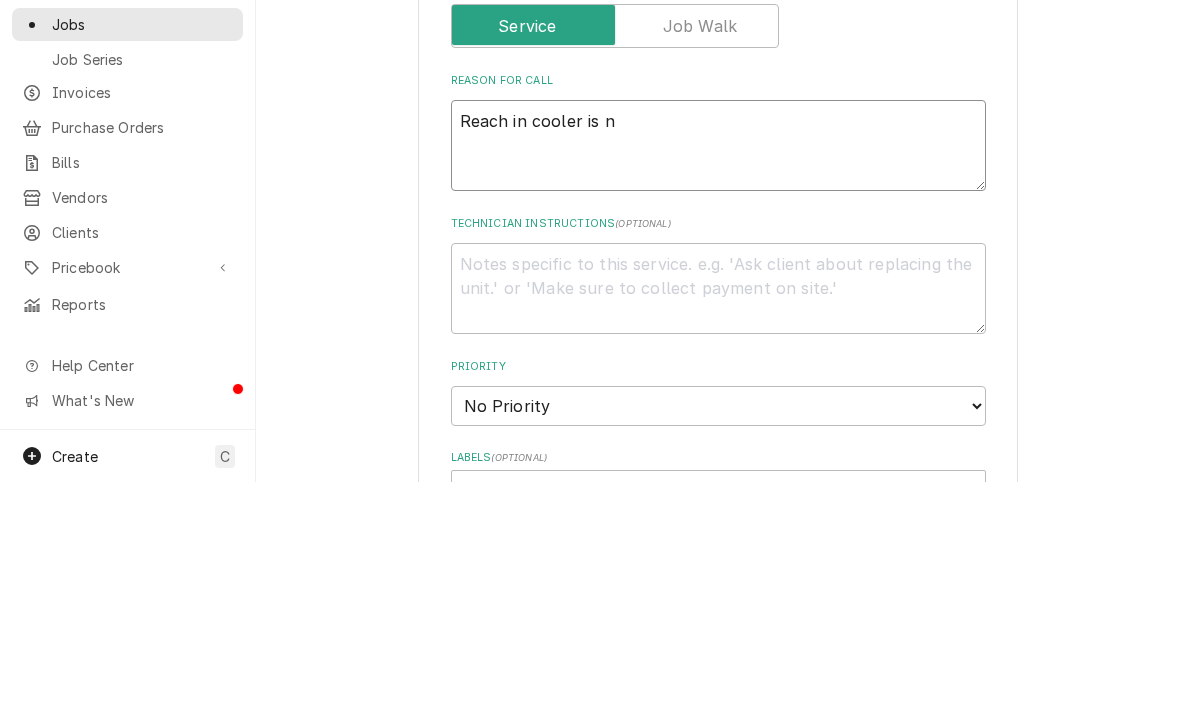 type on "x" 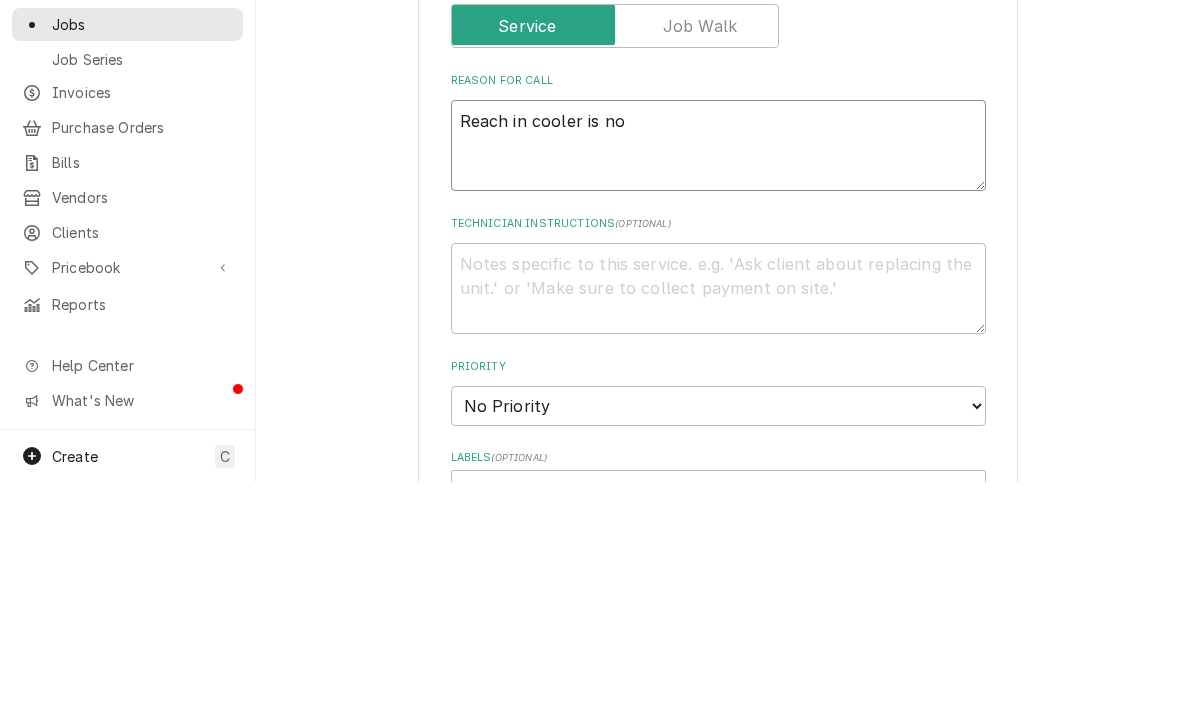 type on "x" 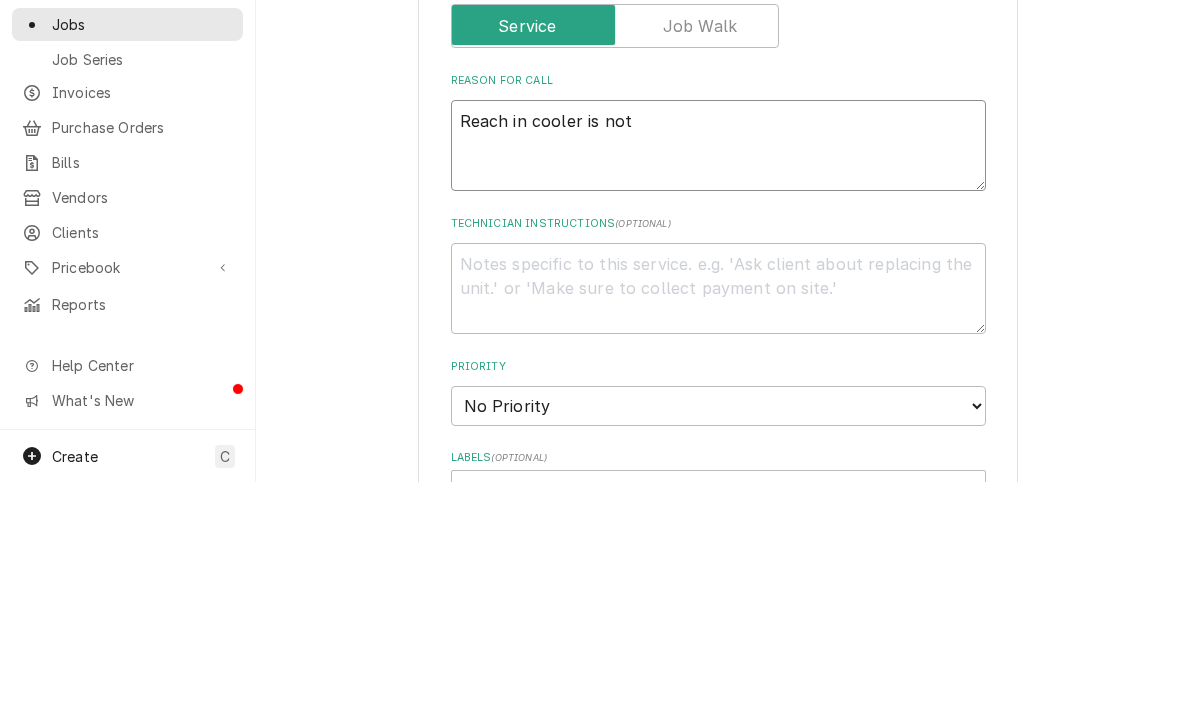type on "x" 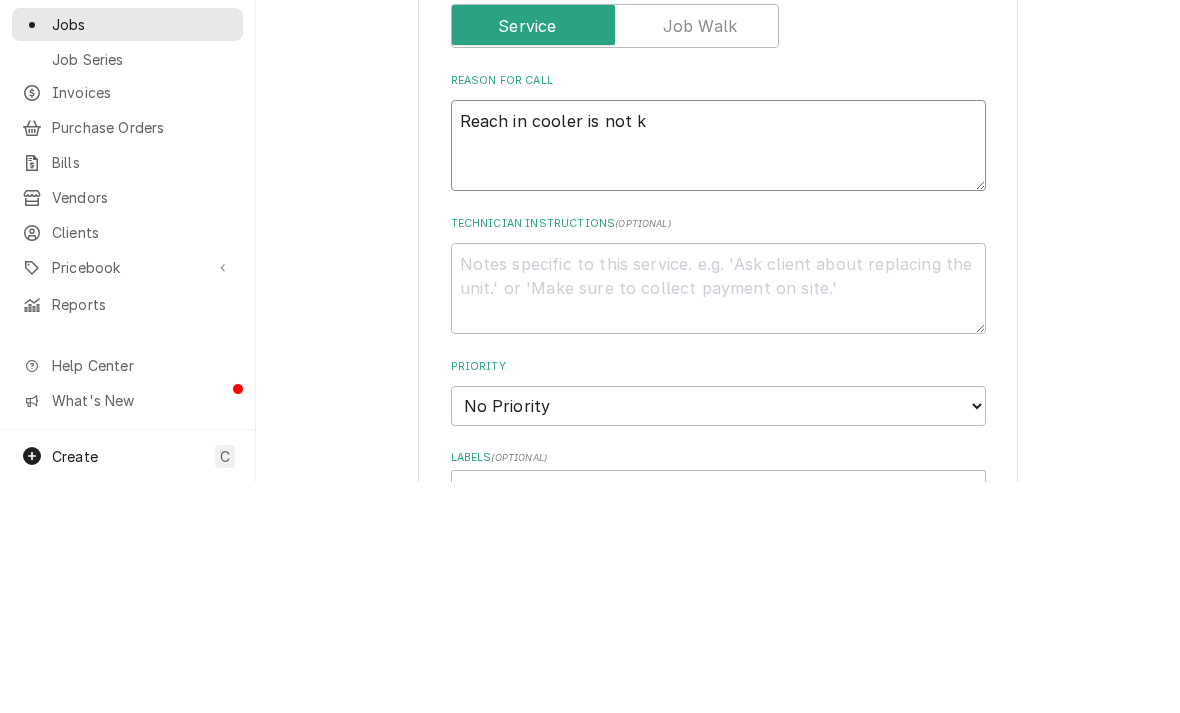 type on "Reach in cooler is not ke" 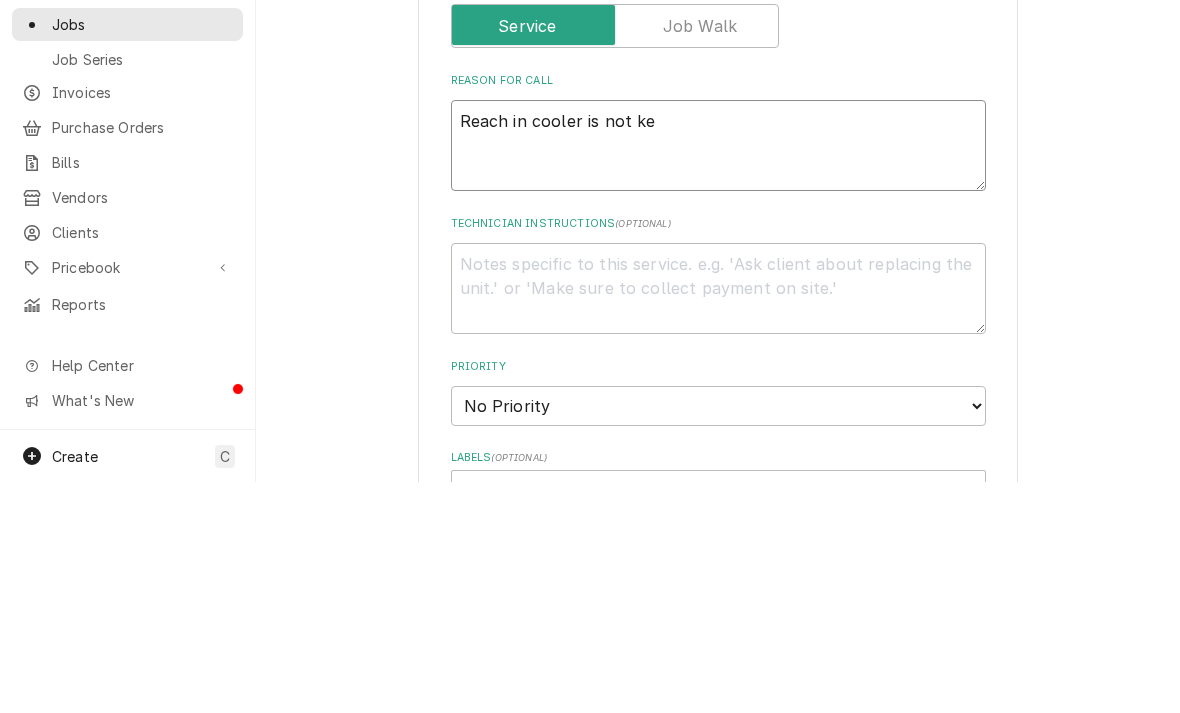 type on "x" 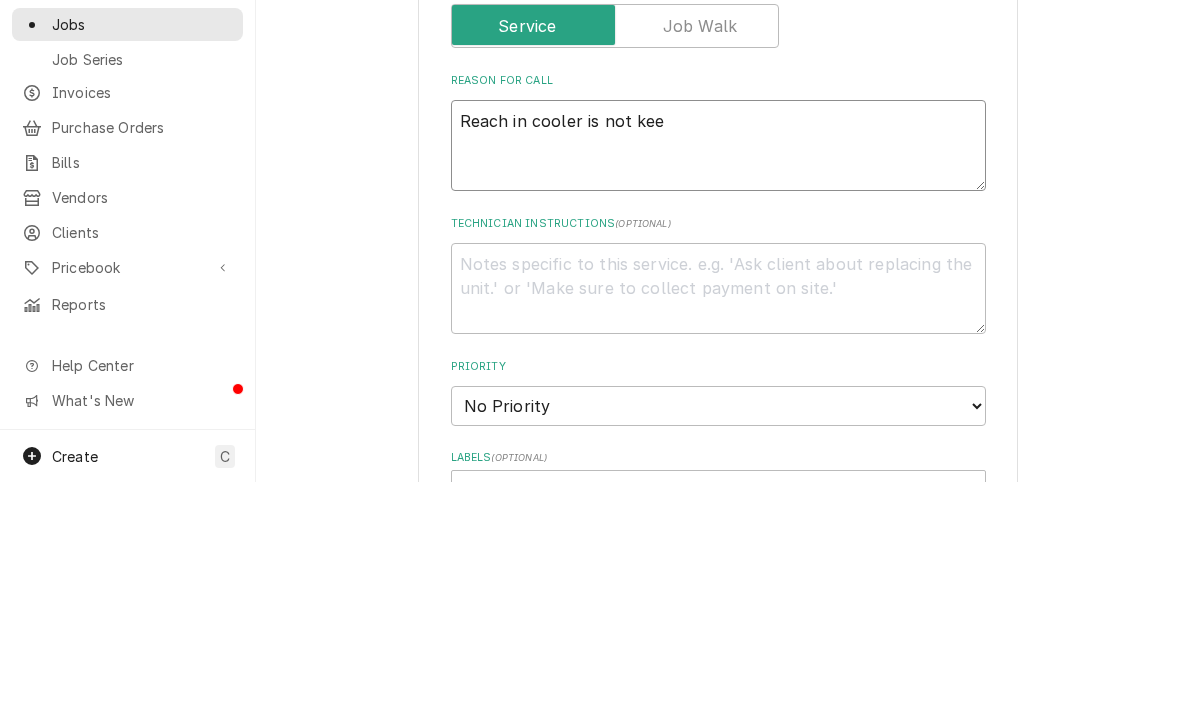 type on "x" 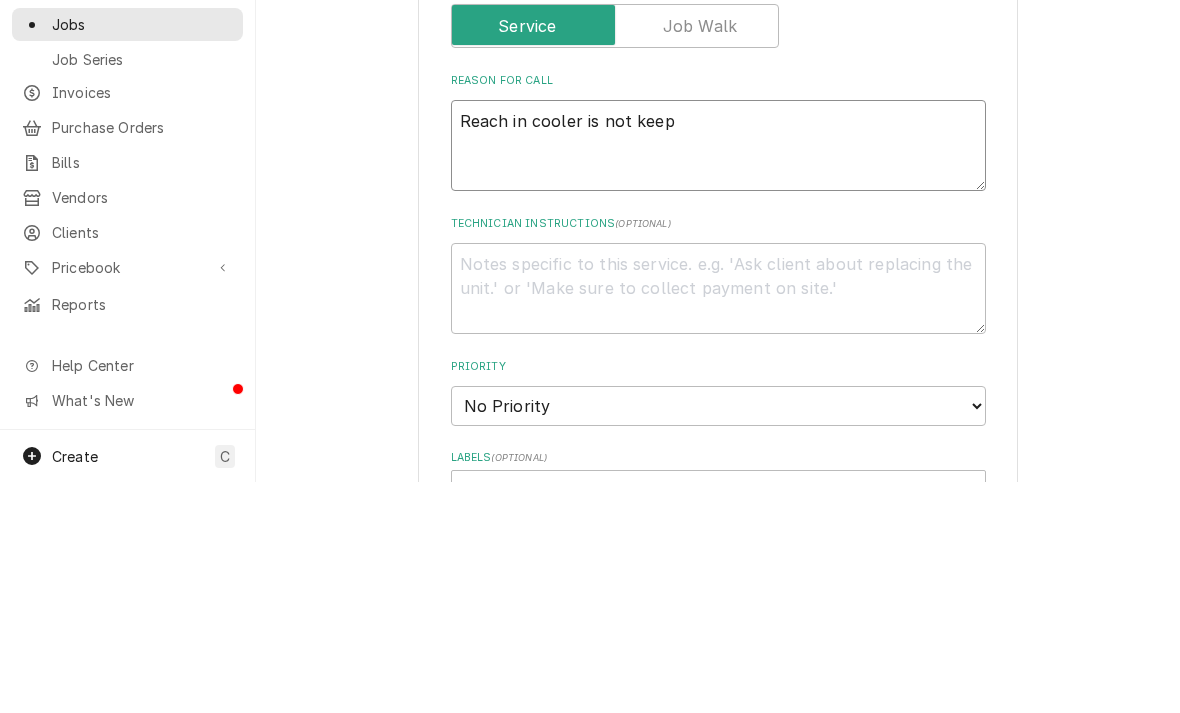 type on "x" 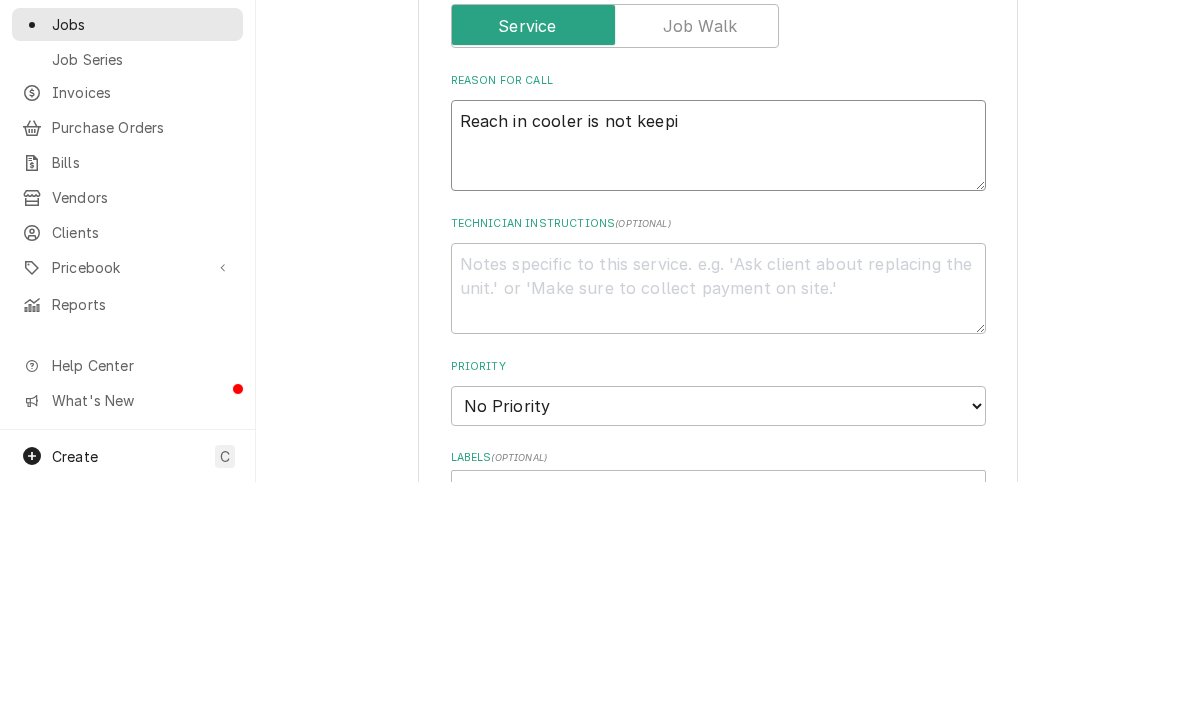 type on "x" 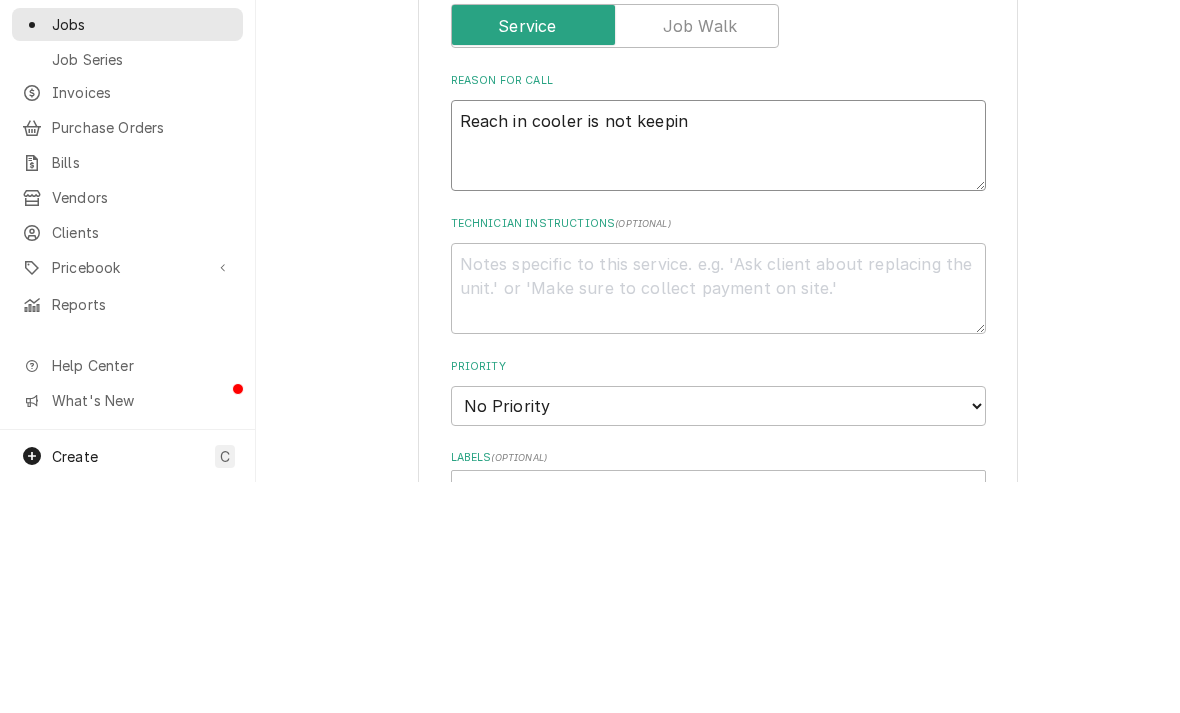 type on "Reach in cooler is not keeping" 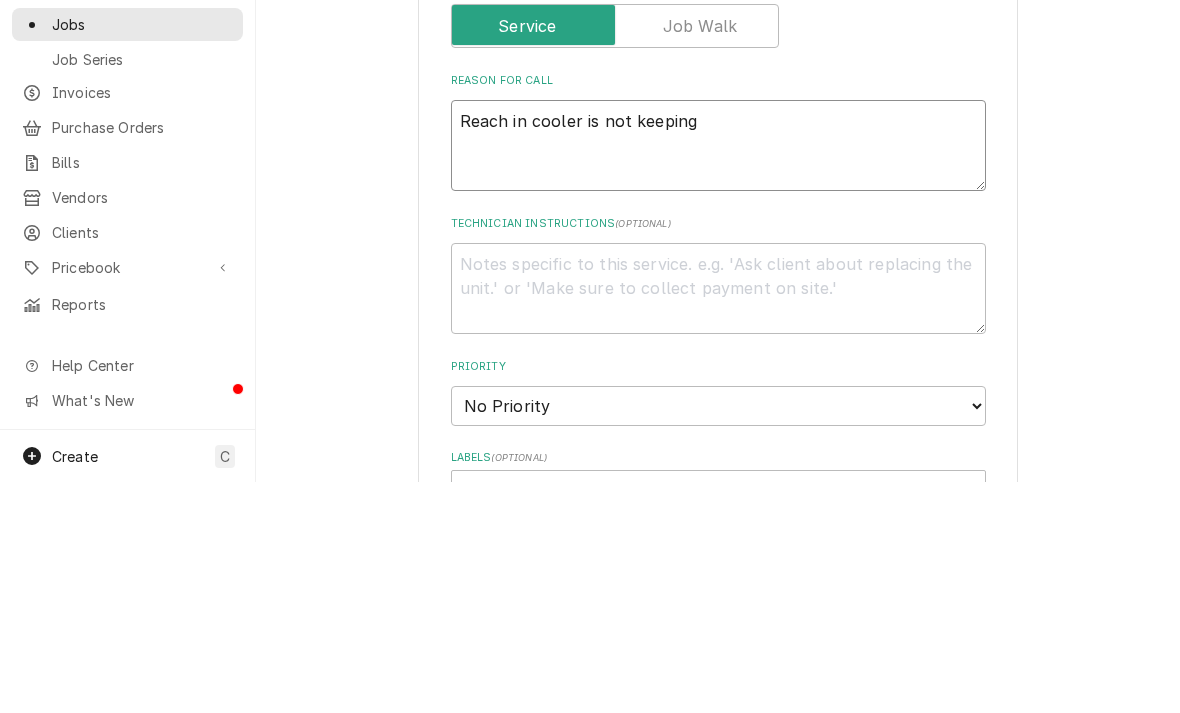 type on "x" 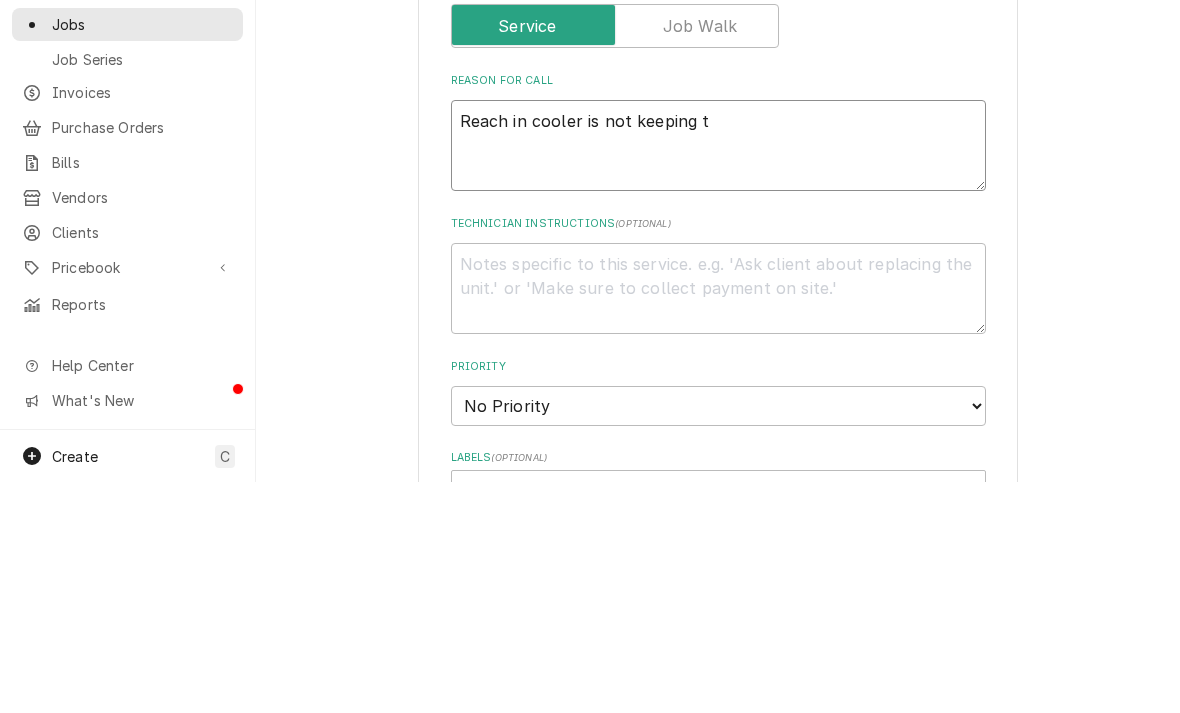 type on "x" 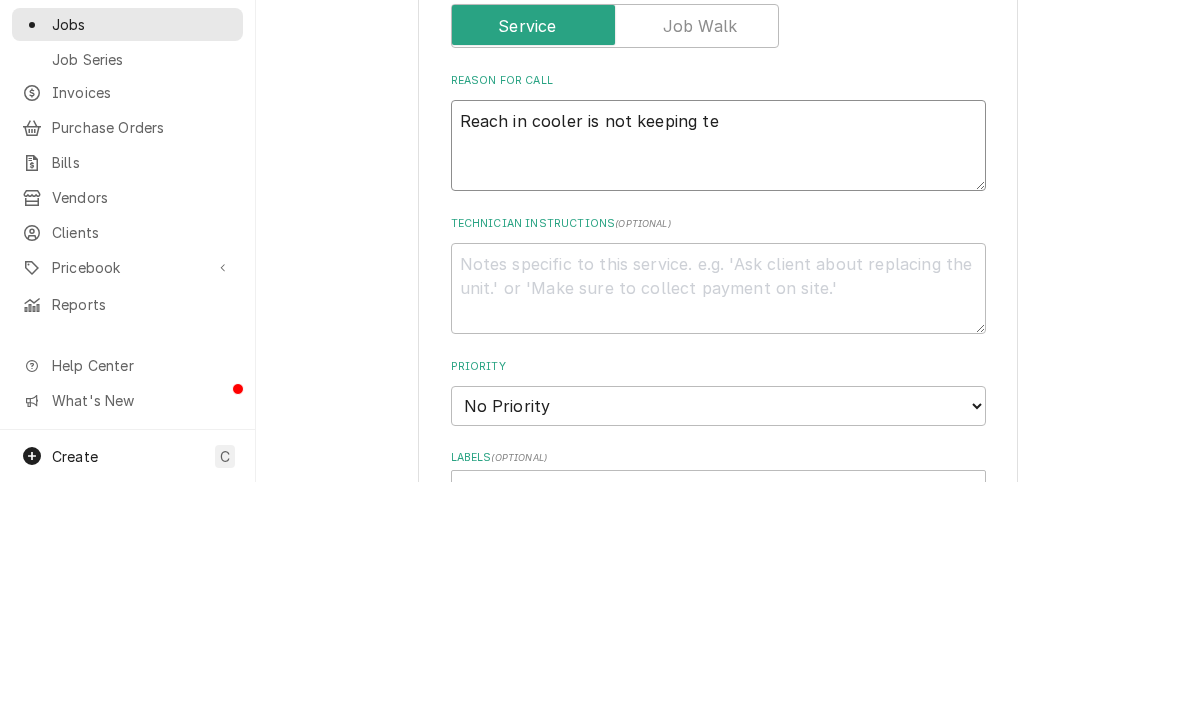 type on "x" 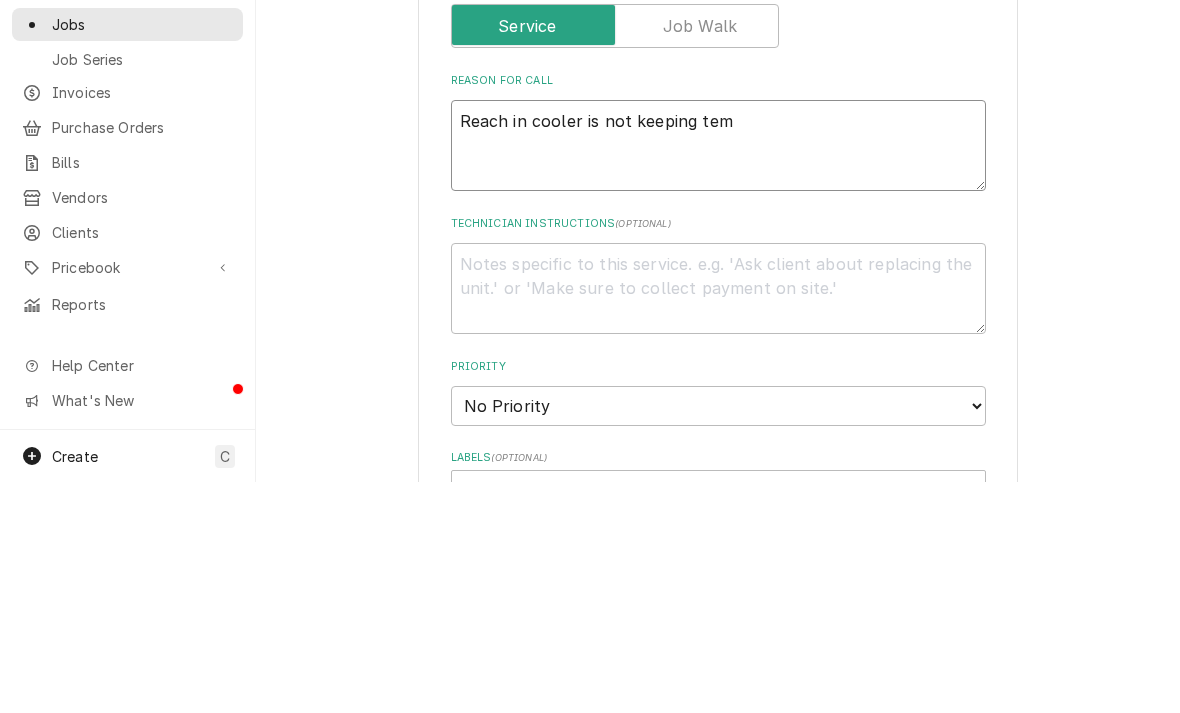 type on "x" 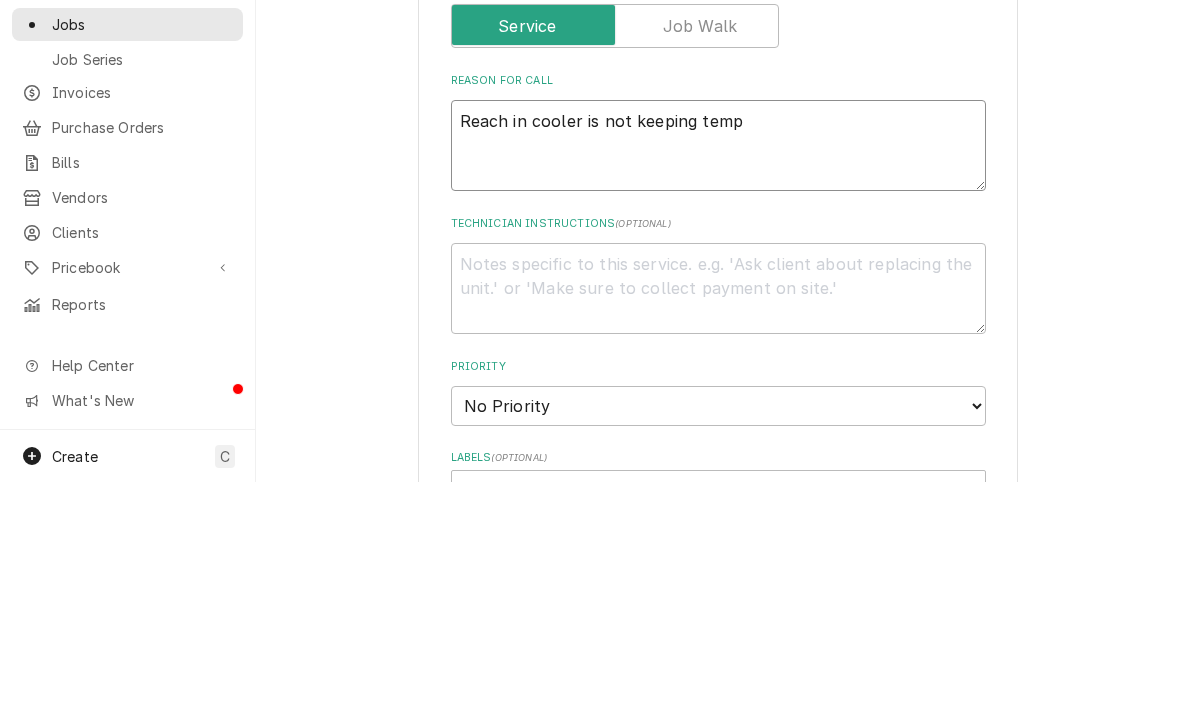 type on "x" 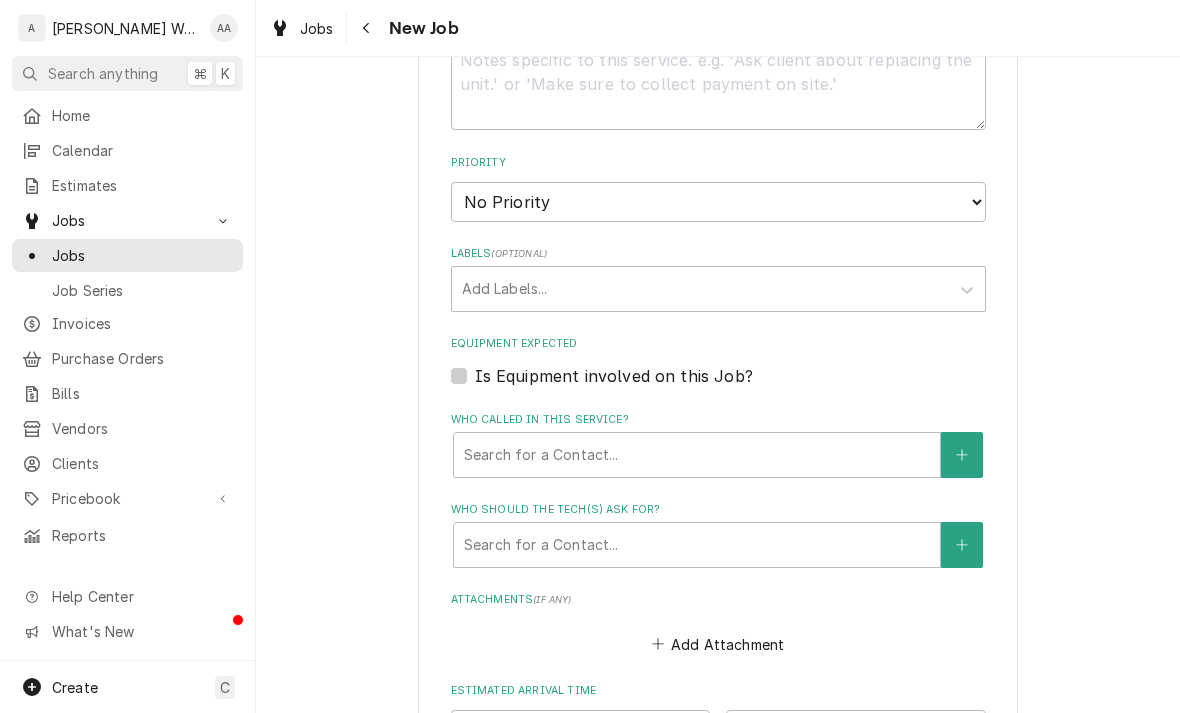 scroll, scrollTop: 1117, scrollLeft: 0, axis: vertical 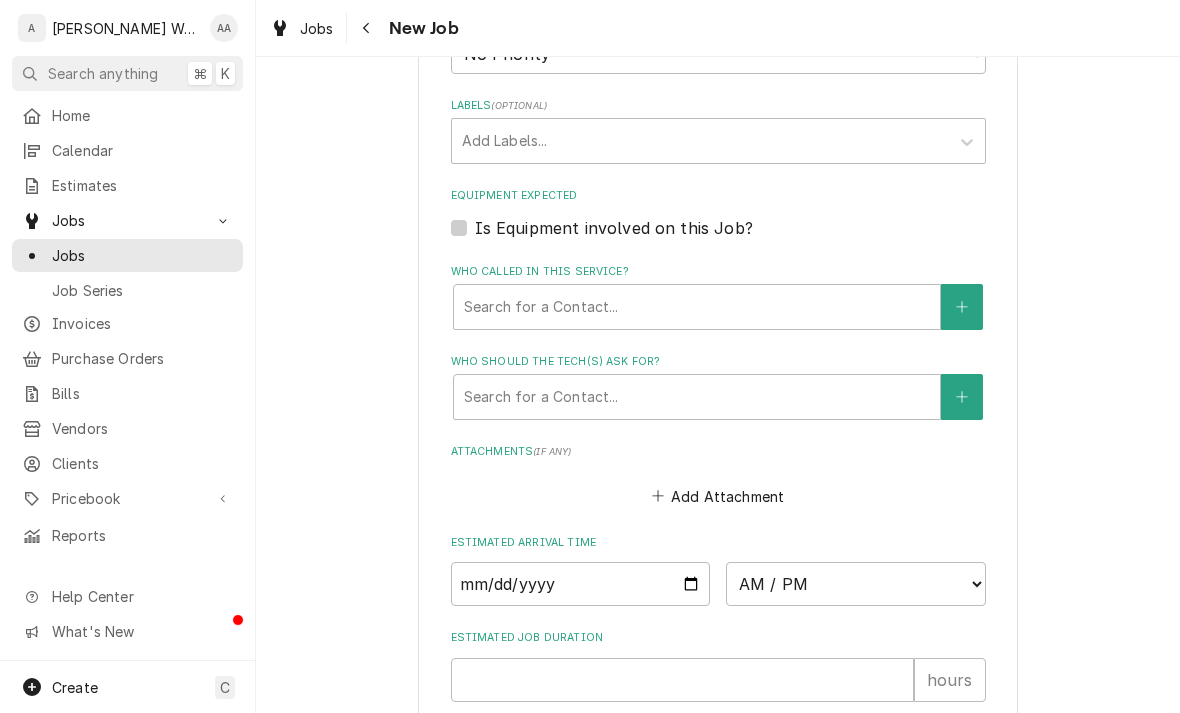 type on "Reach in cooler is not keeping temp" 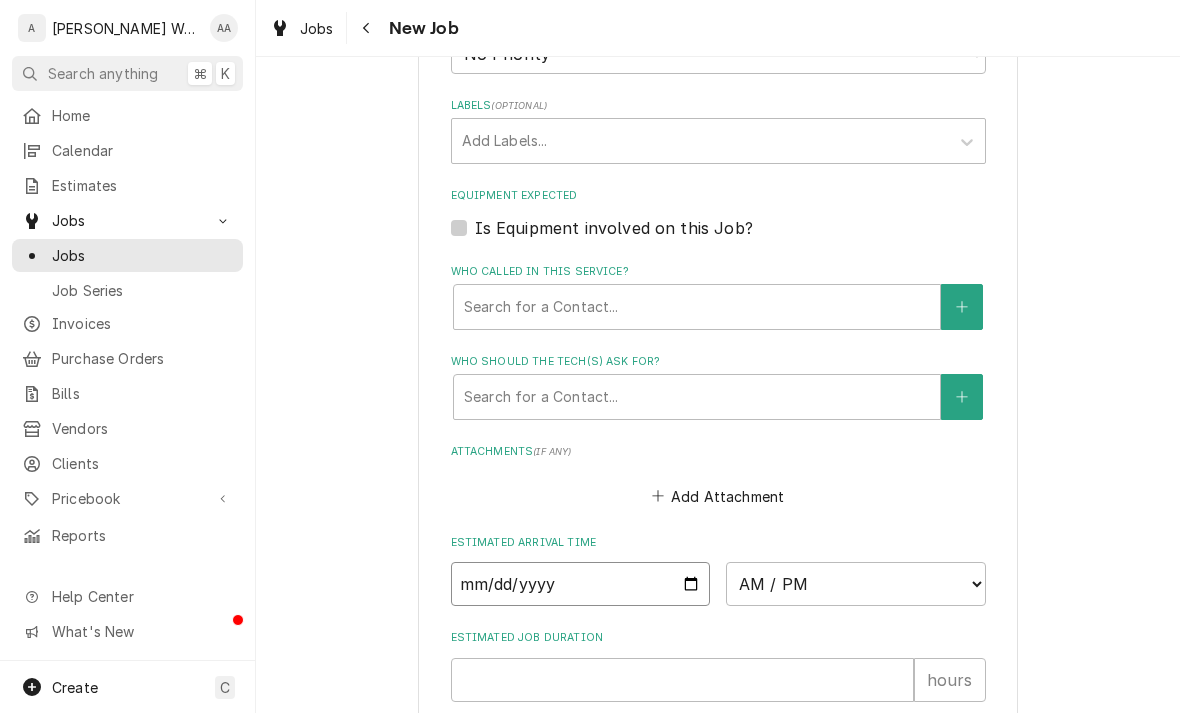 click at bounding box center (581, 584) 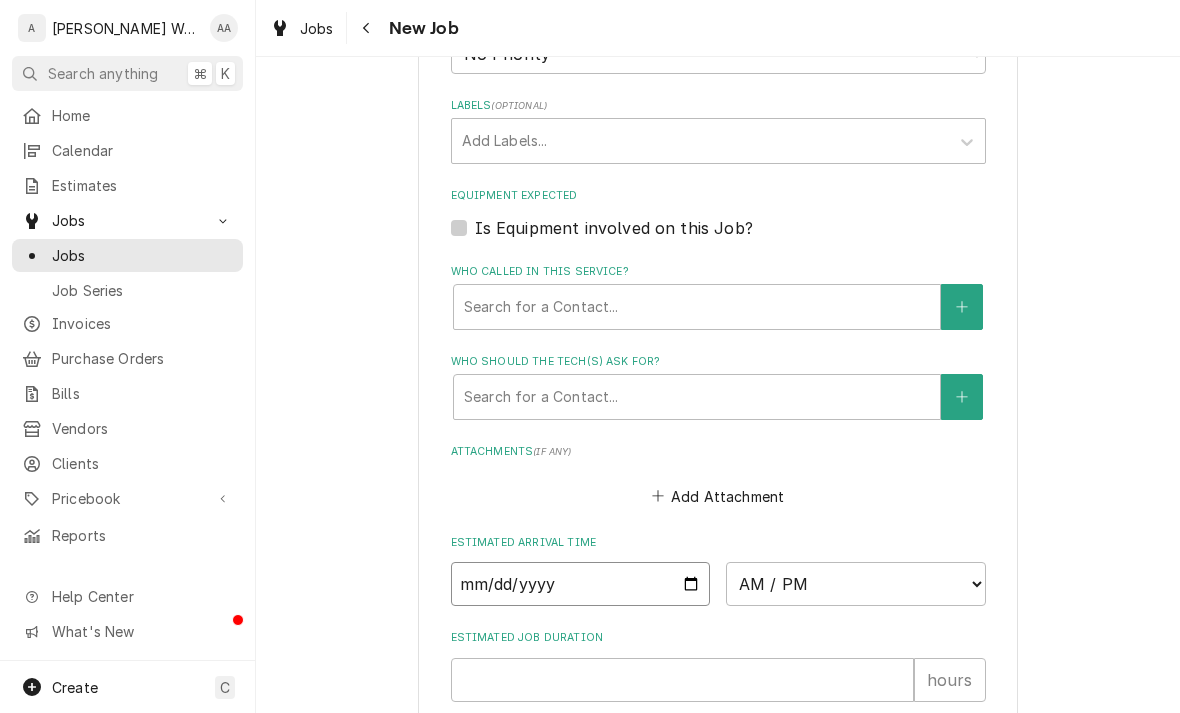 type on "2025-07-15" 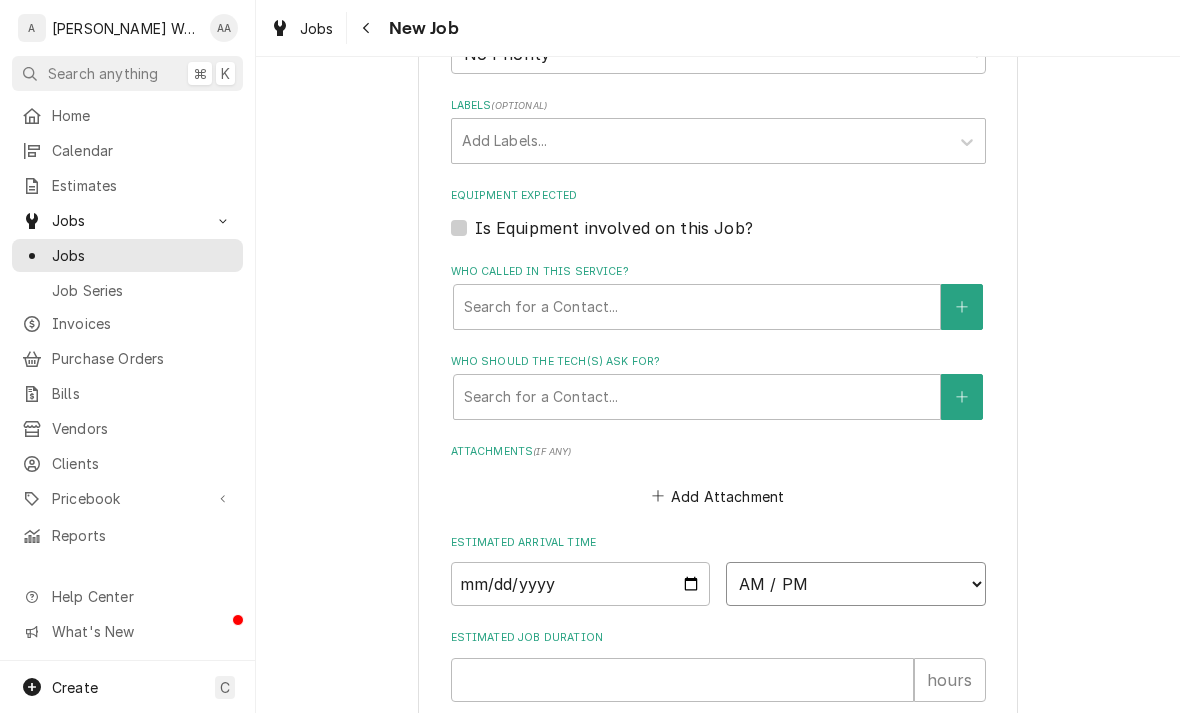 click on "AM / PM 6:00 AM 6:15 AM 6:30 AM 6:45 AM 7:00 AM 7:15 AM 7:30 AM 7:45 AM 8:00 AM 8:15 AM 8:30 AM 8:45 AM 9:00 AM 9:15 AM 9:30 AM 9:45 AM 10:00 AM 10:15 AM 10:30 AM 10:45 AM 11:00 AM 11:15 AM 11:30 AM 11:45 AM 12:00 PM 12:15 PM 12:30 PM 12:45 PM 1:00 PM 1:15 PM 1:30 PM 1:45 PM 2:00 PM 2:15 PM 2:30 PM 2:45 PM 3:00 PM 3:15 PM 3:30 PM 3:45 PM 4:00 PM 4:15 PM 4:30 PM 4:45 PM 5:00 PM 5:15 PM 5:30 PM 5:45 PM 6:00 PM 6:15 PM 6:30 PM 6:45 PM 7:00 PM 7:15 PM 7:30 PM 7:45 PM 8:00 PM 8:15 PM 8:30 PM 8:45 PM 9:00 PM 9:15 PM 9:30 PM 9:45 PM 10:00 PM 10:15 PM 10:30 PM 10:45 PM 11:00 PM 11:15 PM 11:30 PM 11:45 PM 12:00 AM 12:15 AM 12:30 AM 12:45 AM 1:00 AM 1:15 AM 1:30 AM 1:45 AM 2:00 AM 2:15 AM 2:30 AM 2:45 AM 3:00 AM 3:15 AM 3:30 AM 3:45 AM 4:00 AM 4:15 AM 4:30 AM 4:45 AM 5:00 AM 5:15 AM 5:30 AM 5:45 AM" at bounding box center [856, 584] 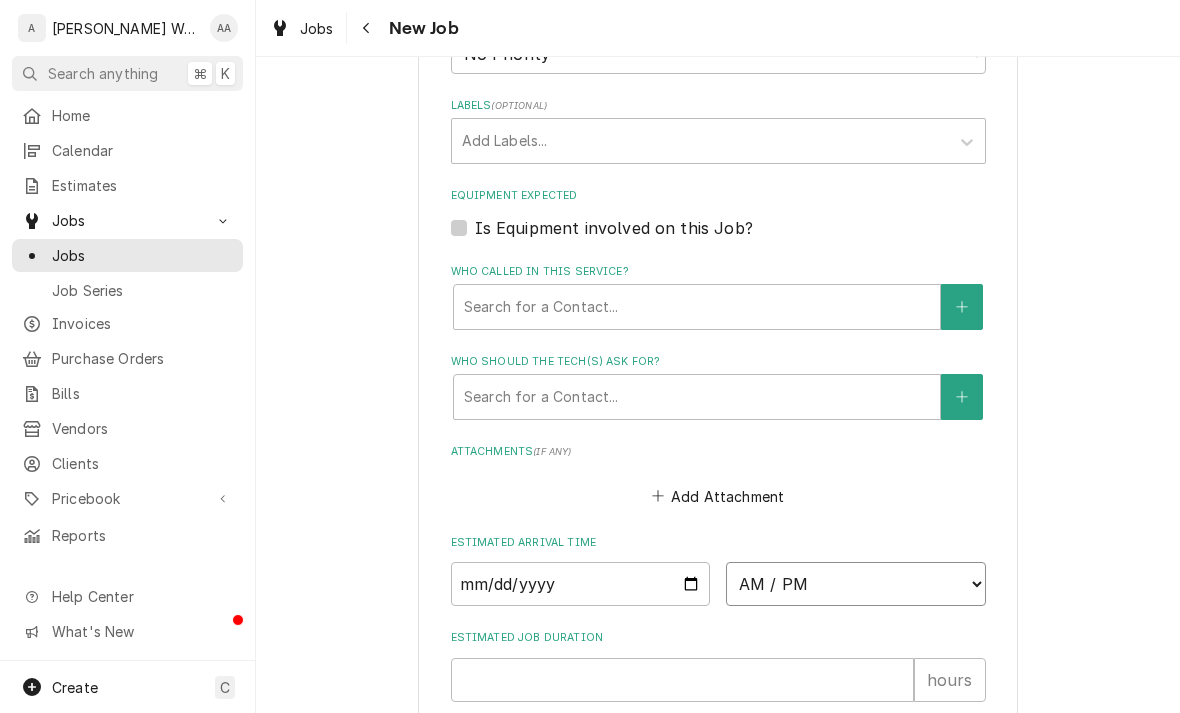 select on "11:30:00" 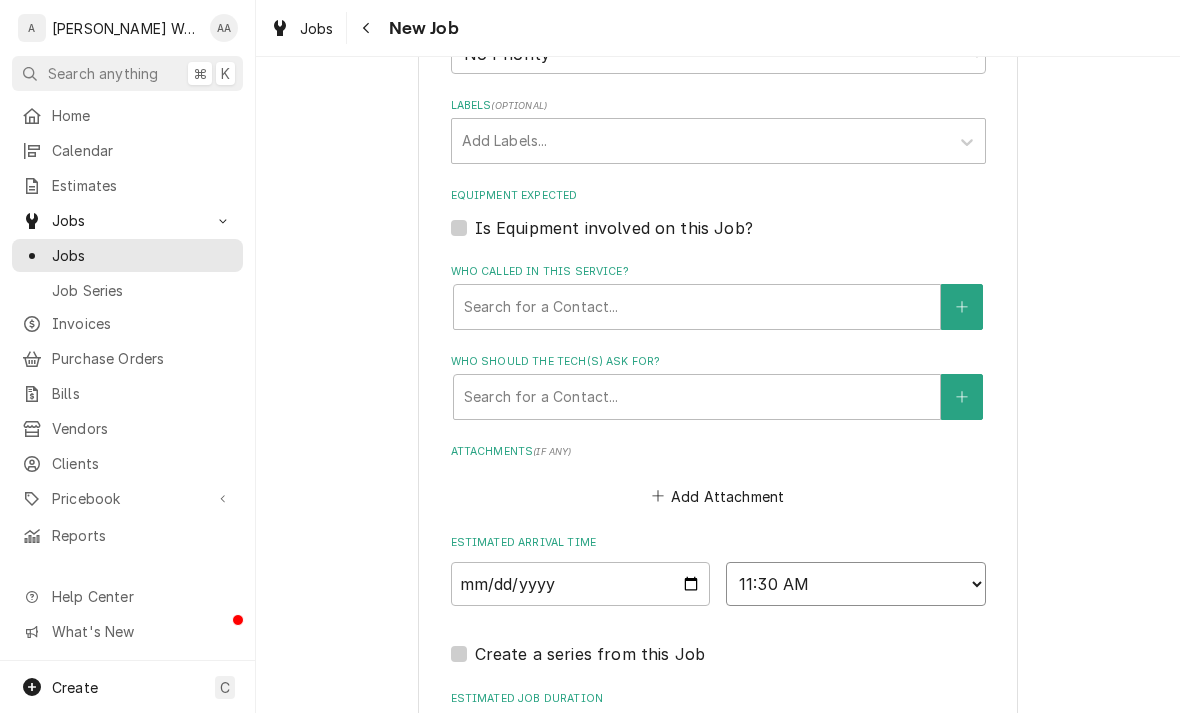 type on "x" 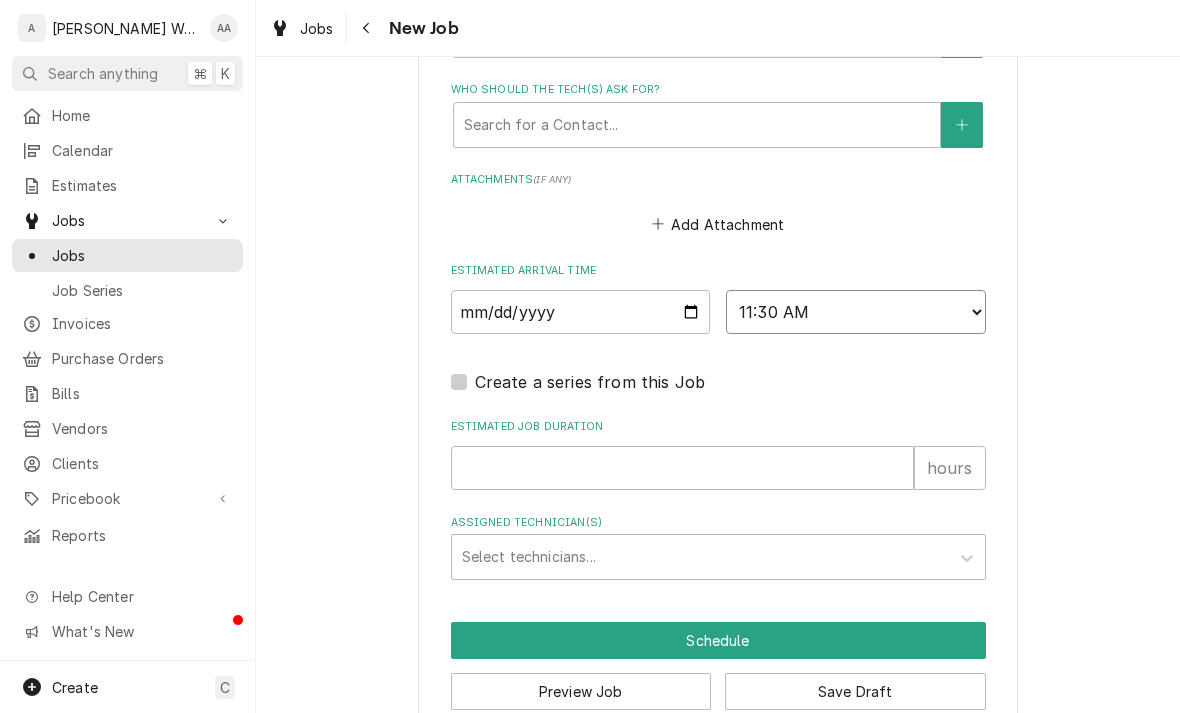 scroll, scrollTop: 1390, scrollLeft: 0, axis: vertical 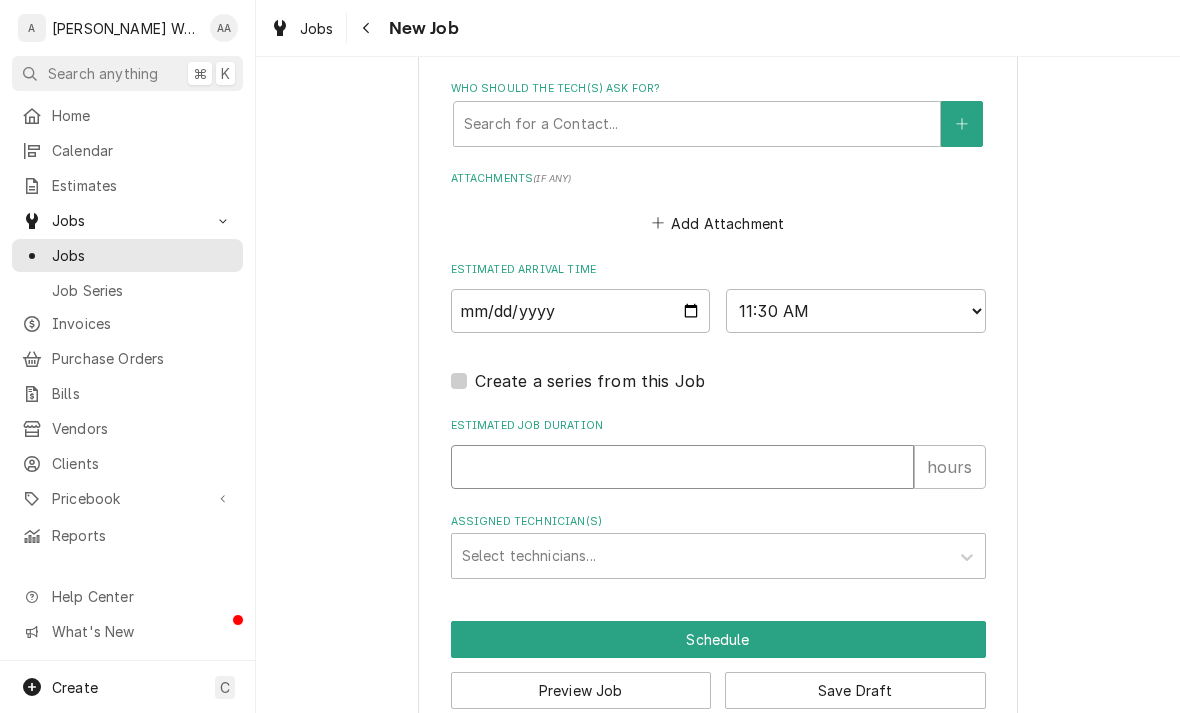 click on "Estimated Job Duration" at bounding box center [682, 467] 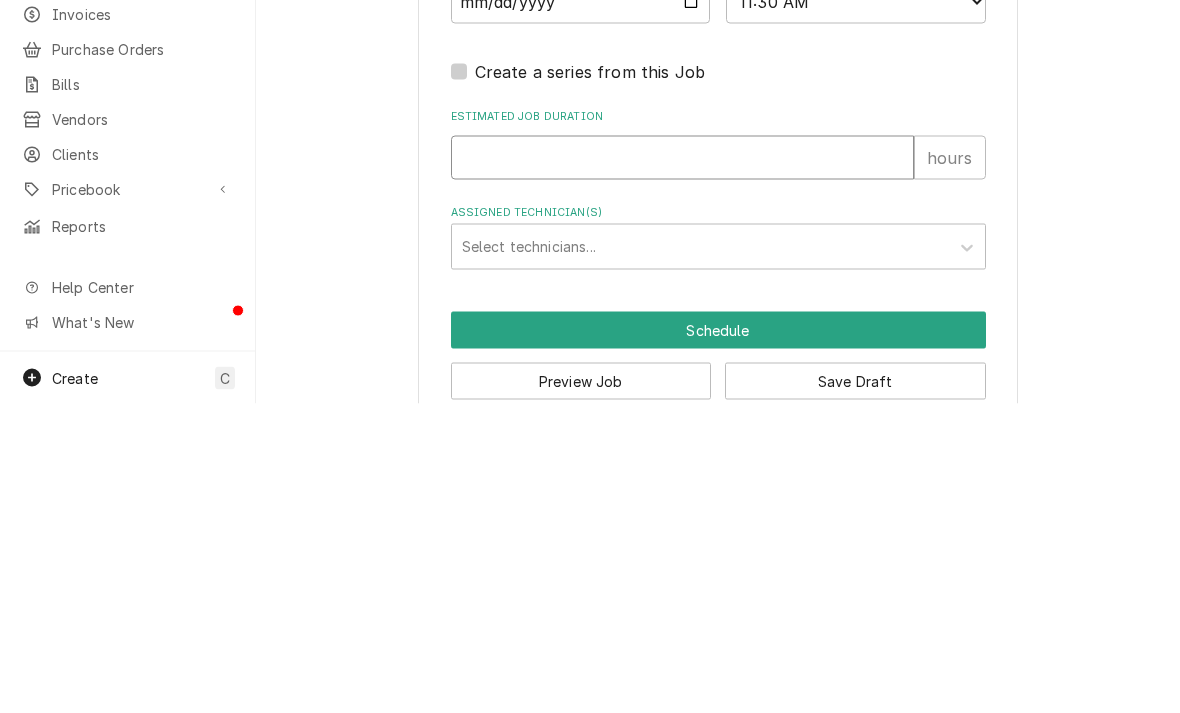 type on "2" 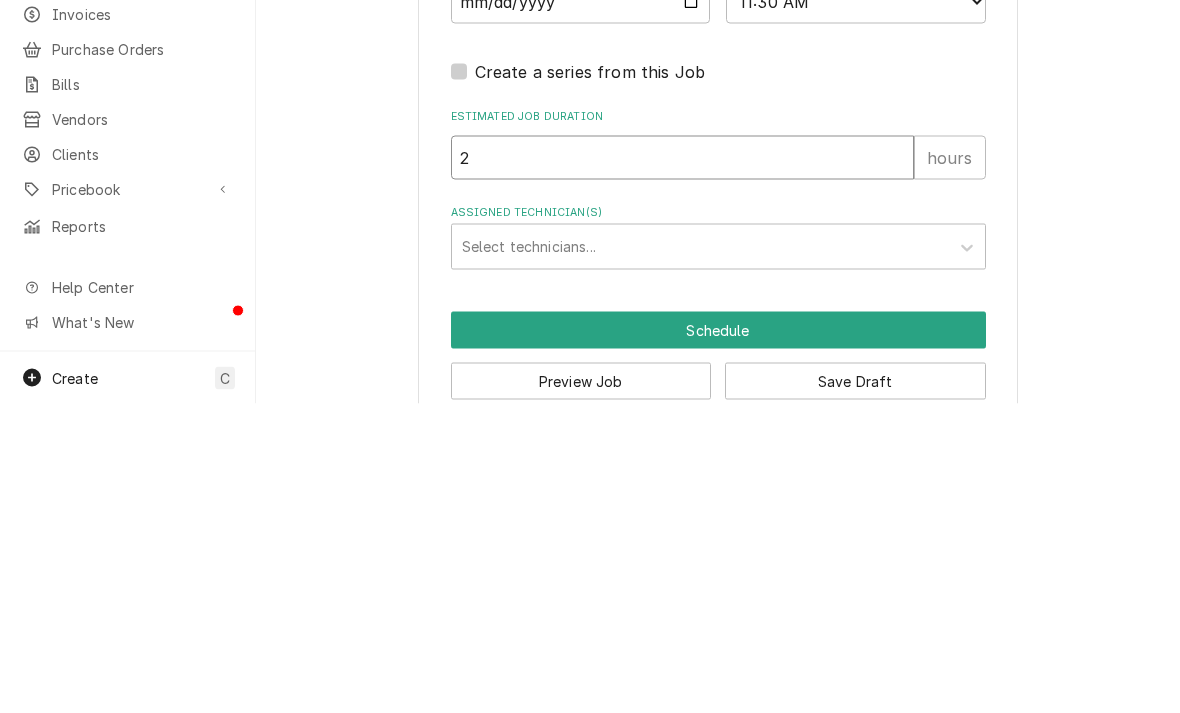 type on "x" 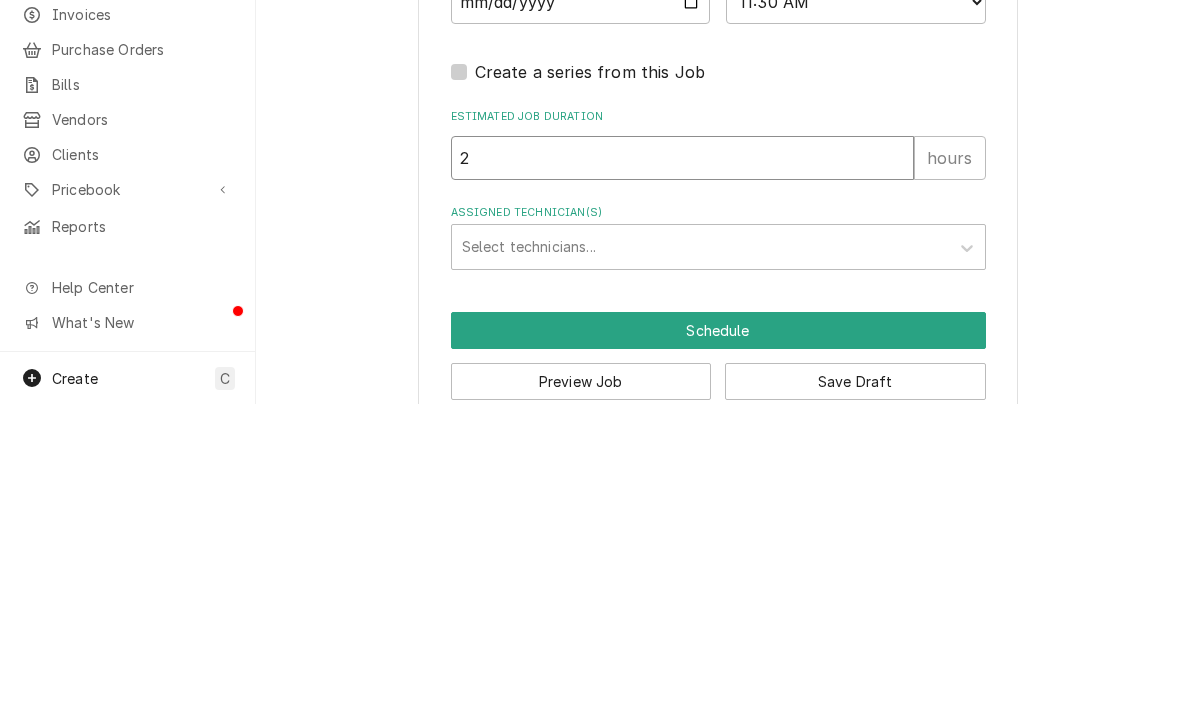 type on "2" 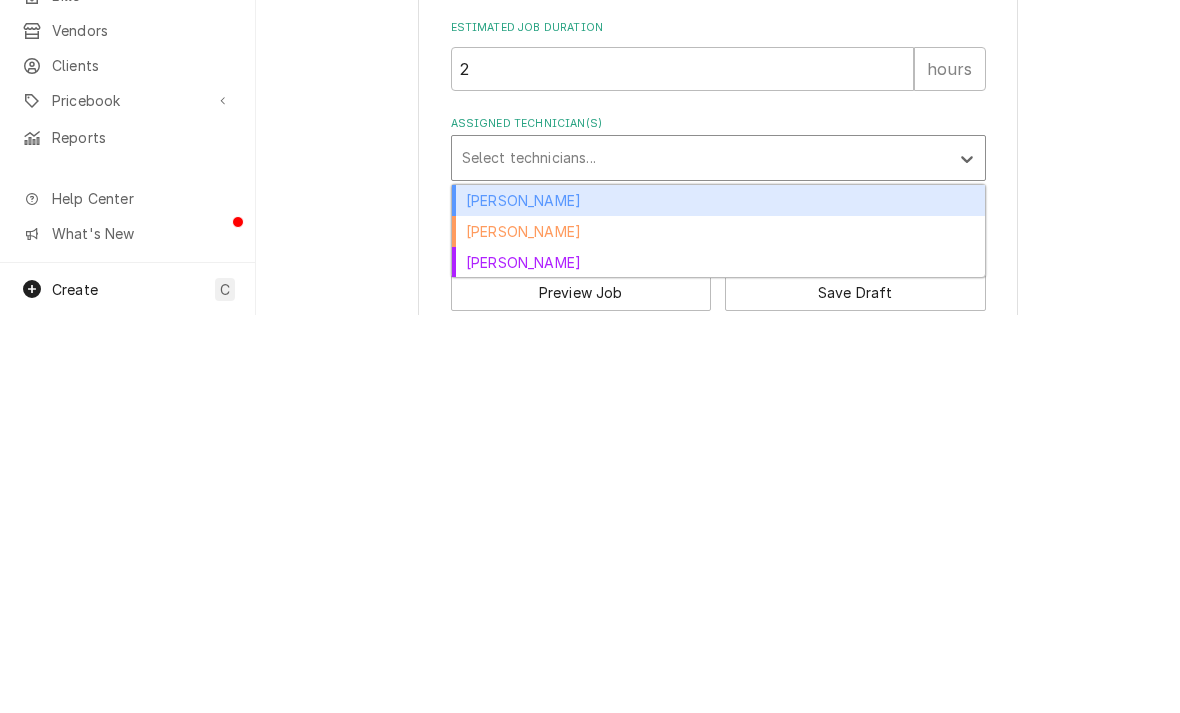 click on "[PERSON_NAME]" at bounding box center [718, 598] 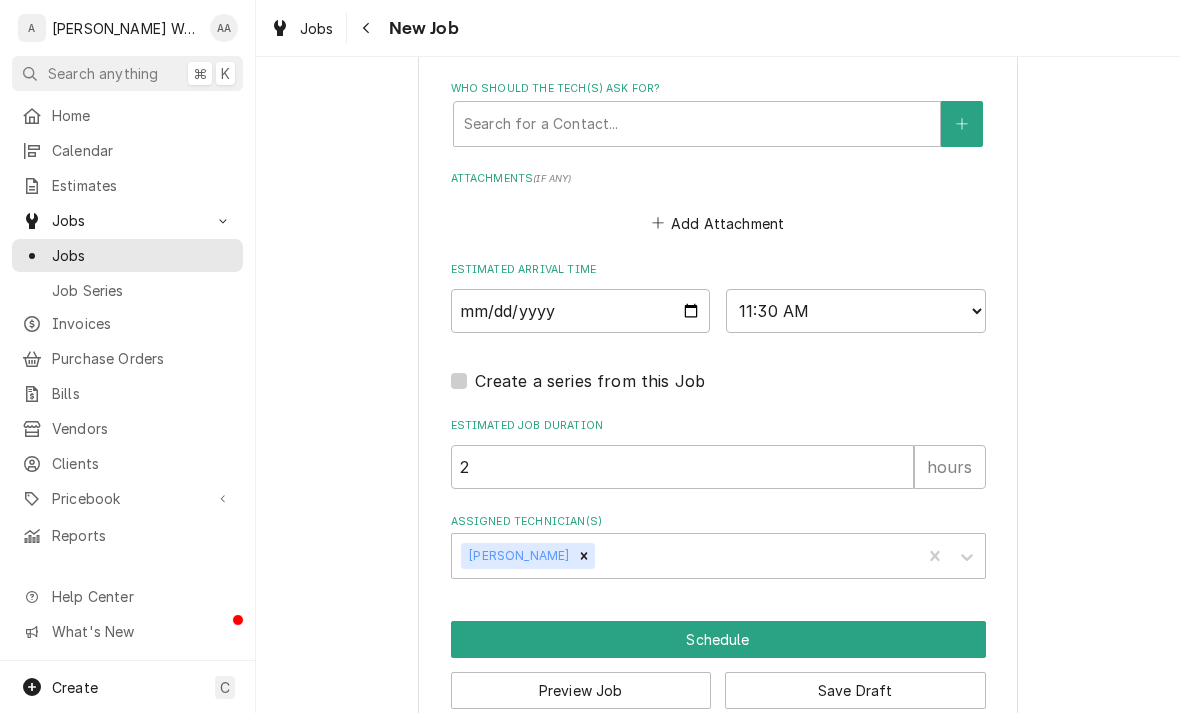 click on "Schedule" at bounding box center [718, 639] 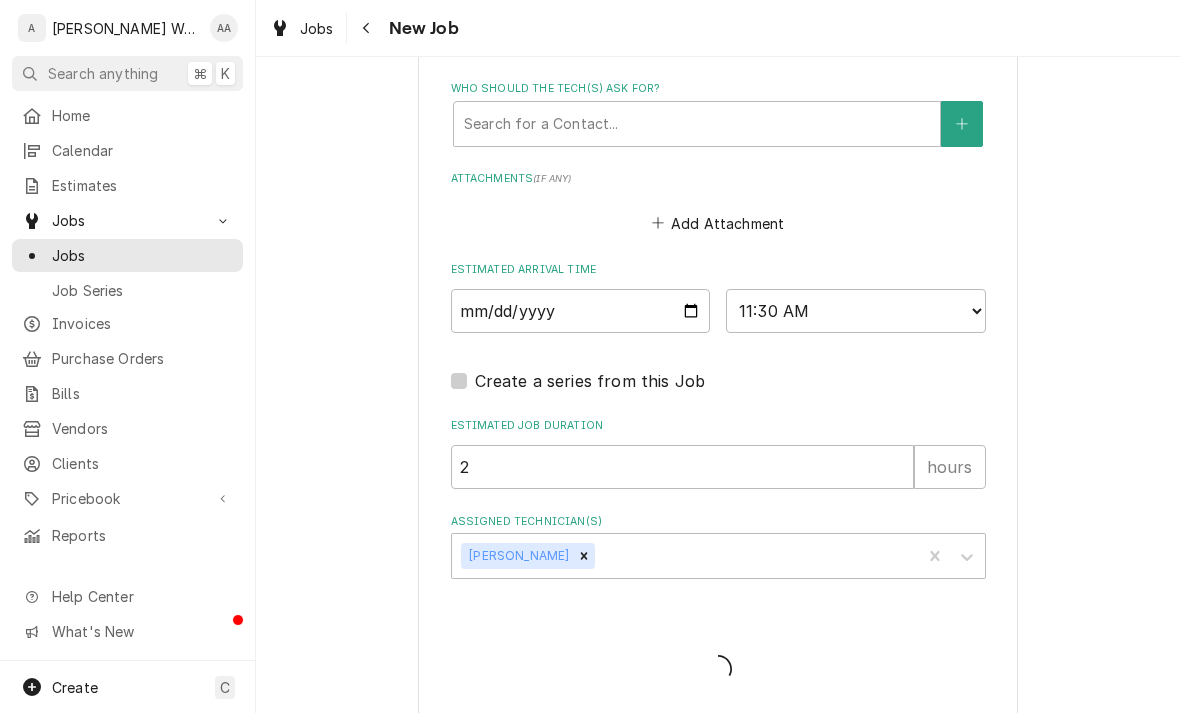 type on "x" 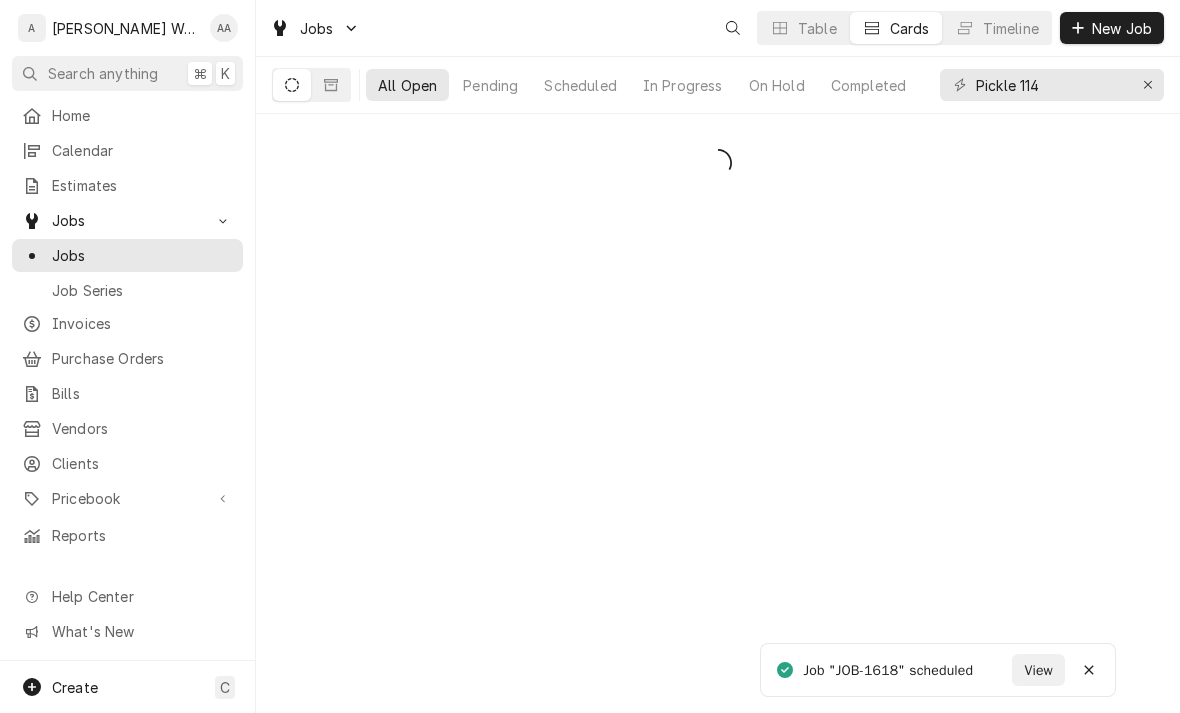 scroll, scrollTop: 0, scrollLeft: 0, axis: both 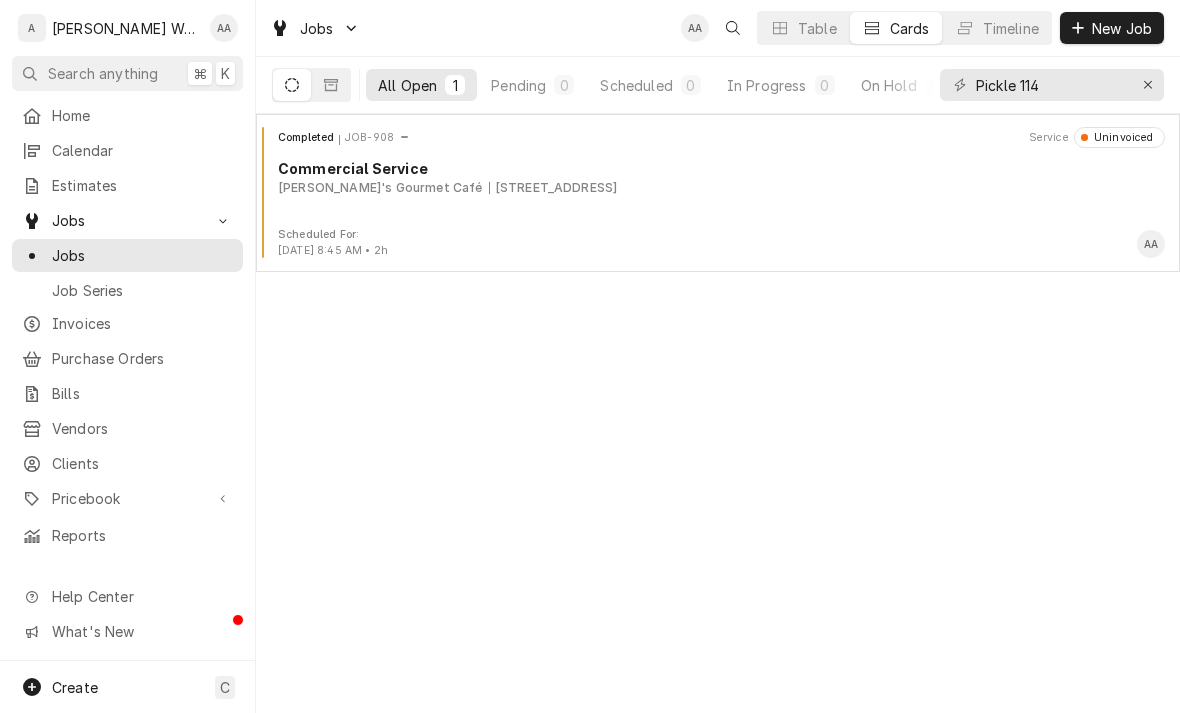 click on "Jobs" at bounding box center [142, 255] 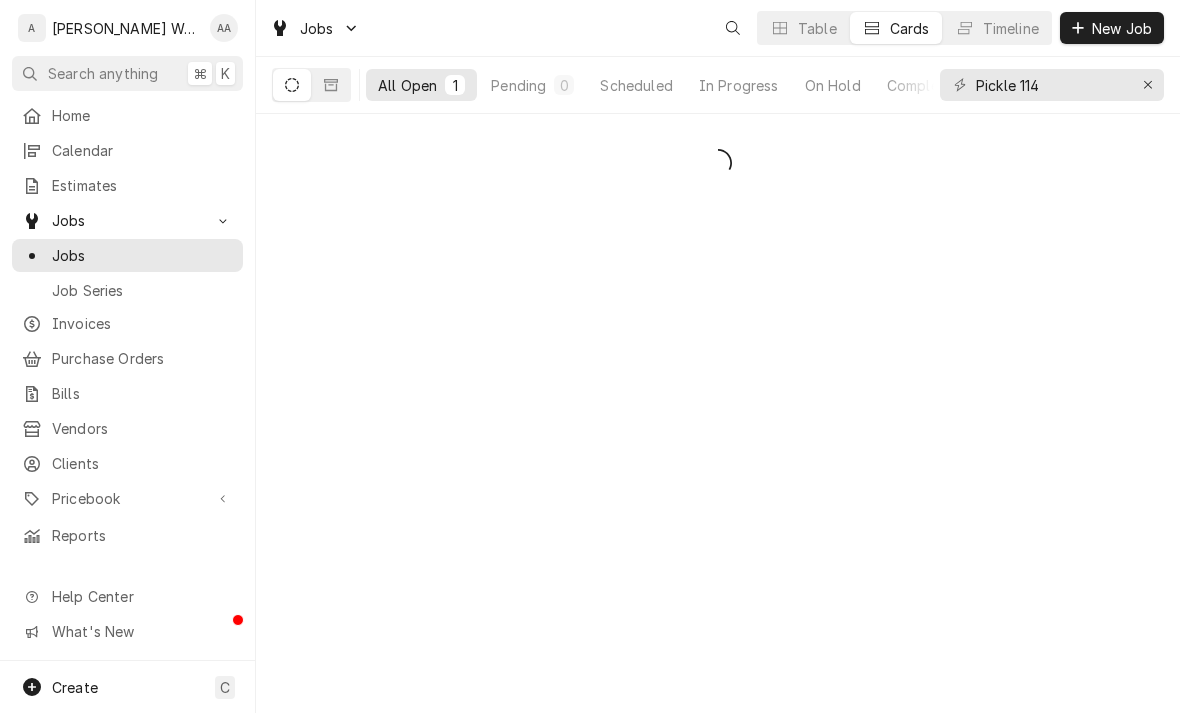 scroll, scrollTop: 0, scrollLeft: 0, axis: both 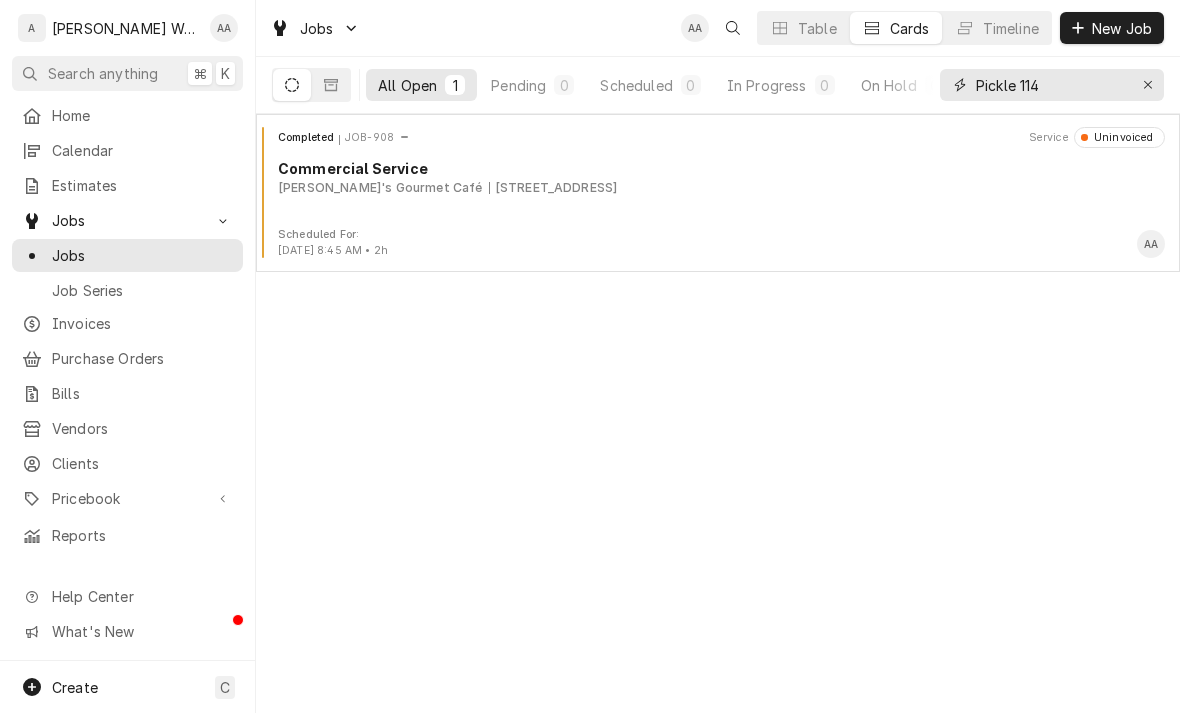 click at bounding box center [1148, 85] 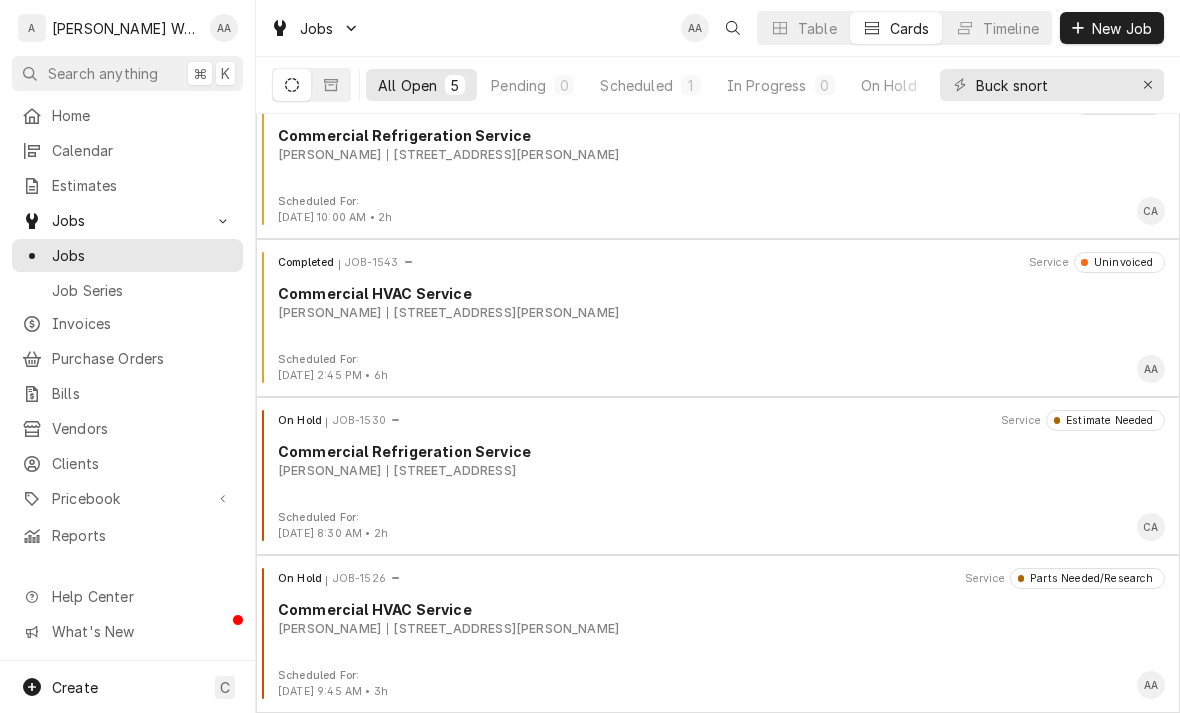 scroll, scrollTop: 191, scrollLeft: 0, axis: vertical 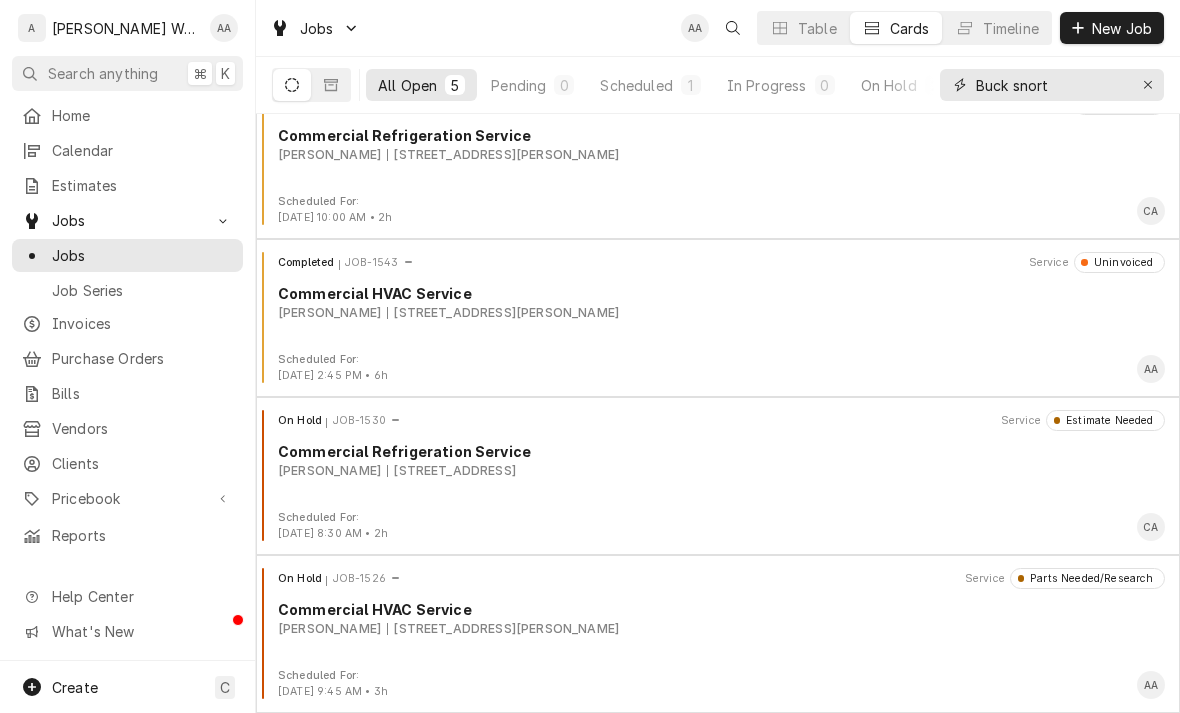 type on "Buck snort" 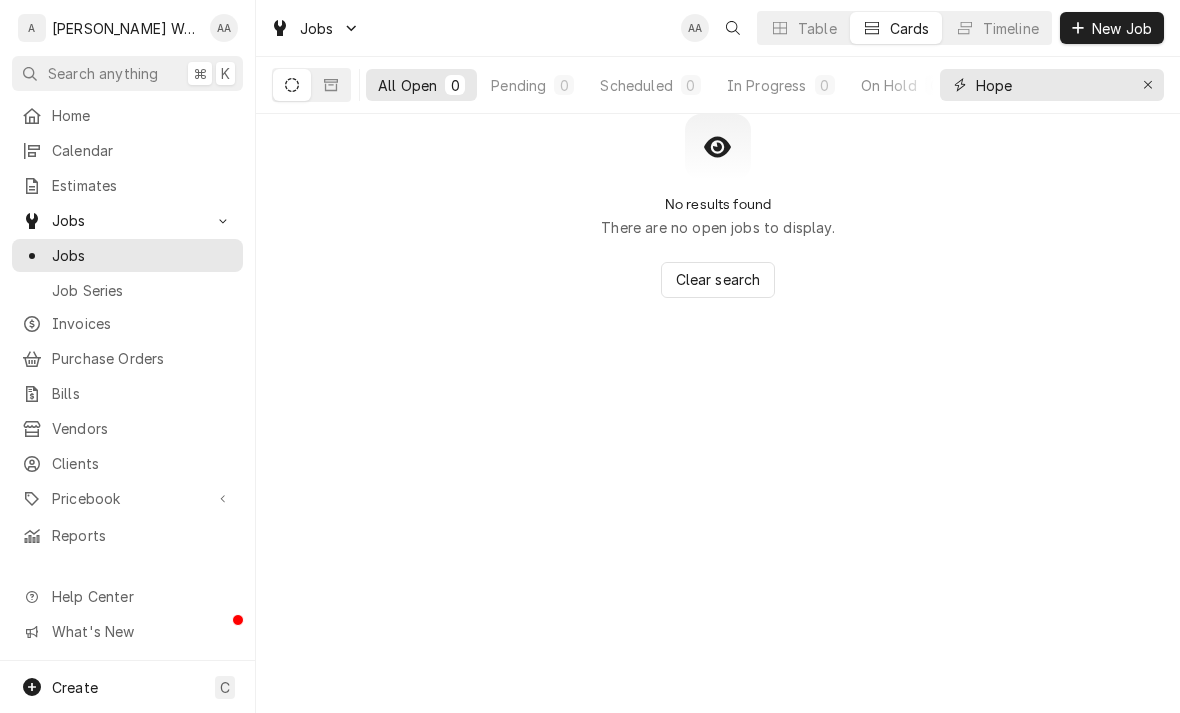 type on "Hope" 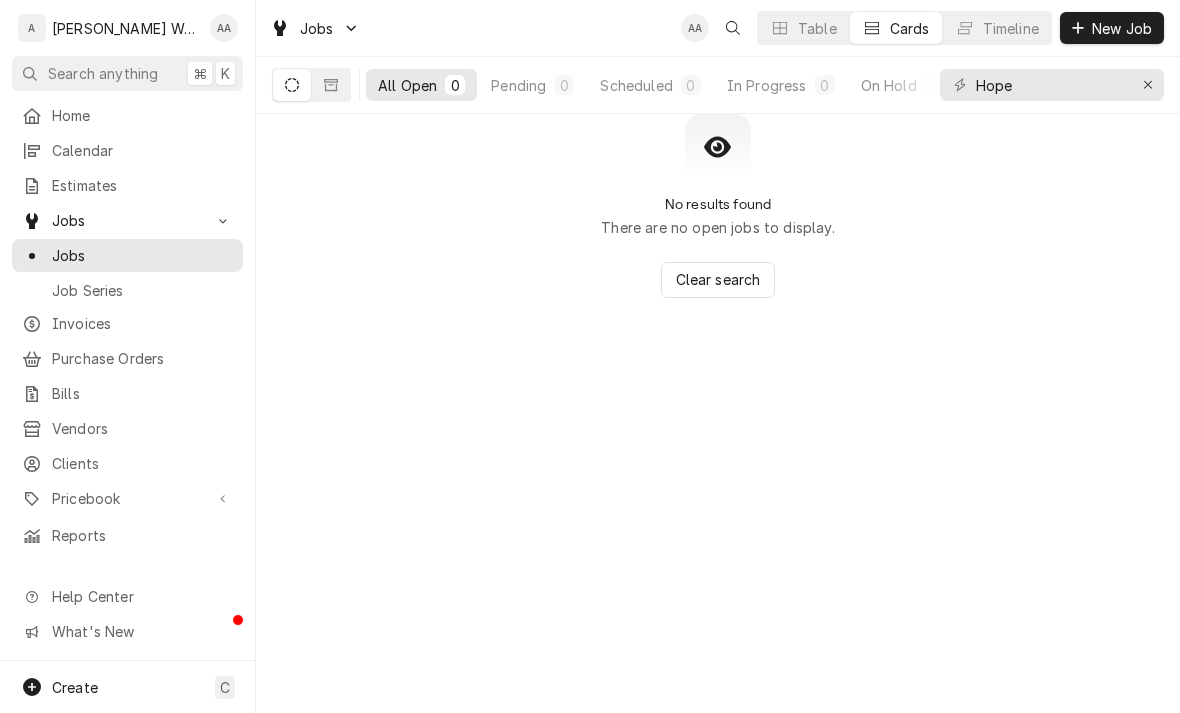 click on "New Job" at bounding box center (1112, 28) 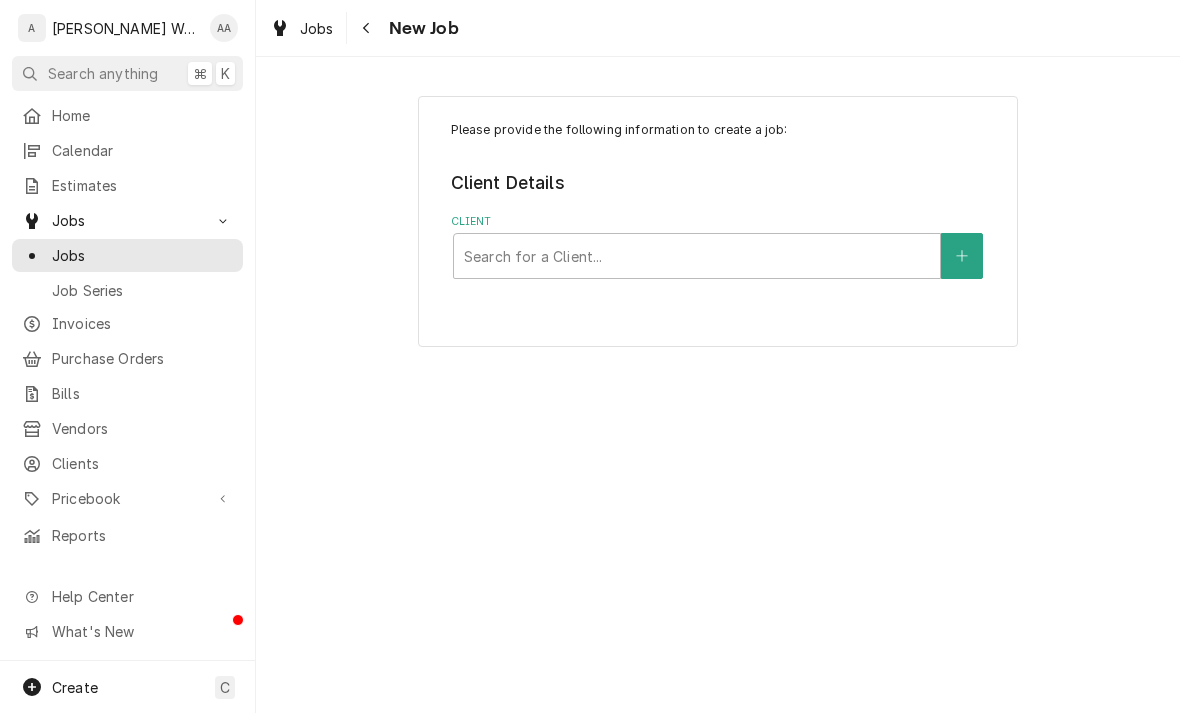 scroll, scrollTop: 0, scrollLeft: 0, axis: both 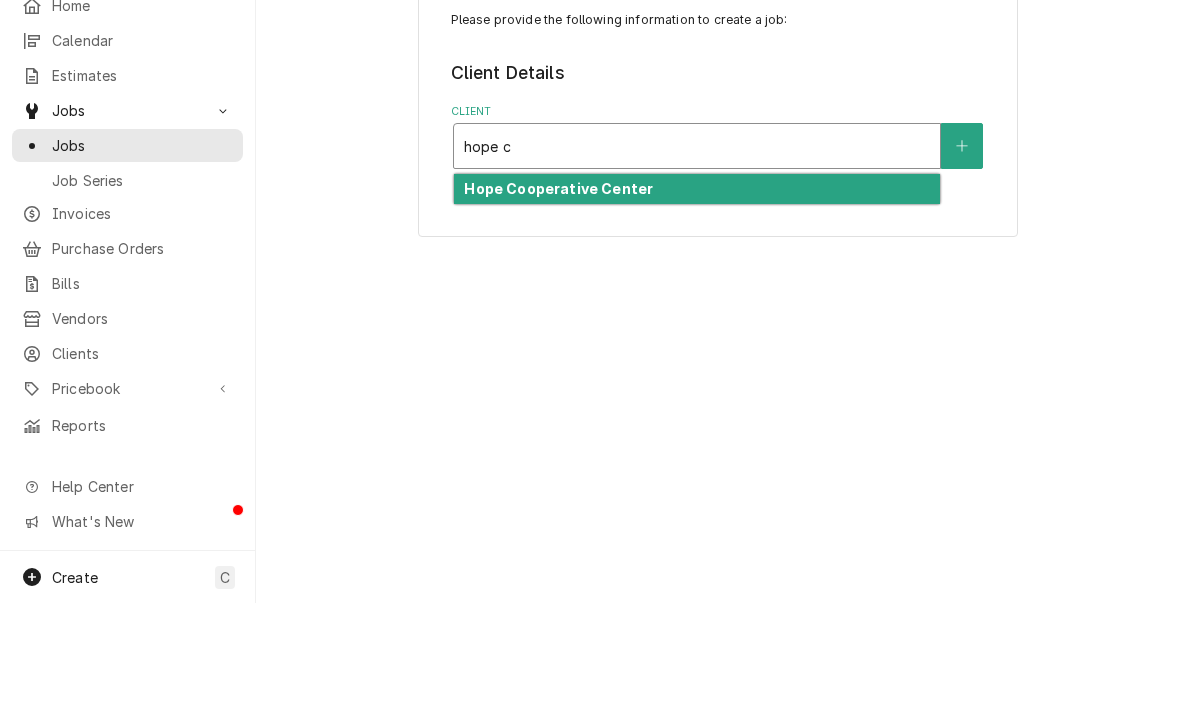 click on "Hope Cooperative Center" at bounding box center (558, 298) 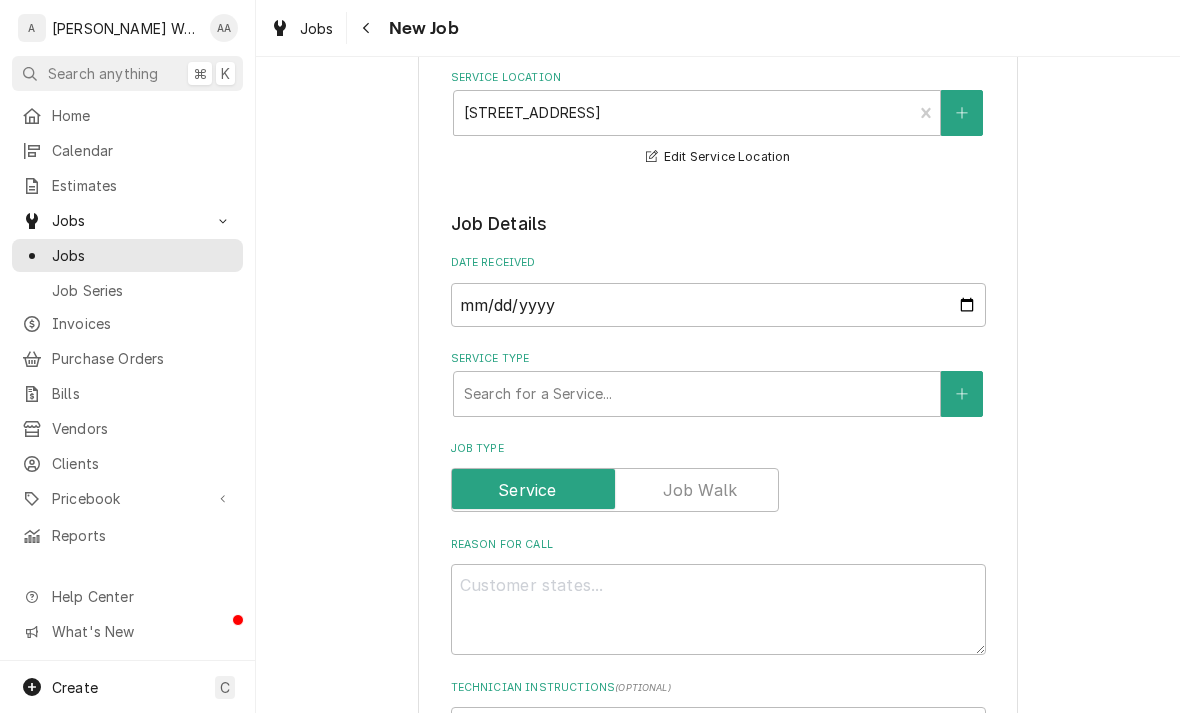 scroll, scrollTop: 272, scrollLeft: 0, axis: vertical 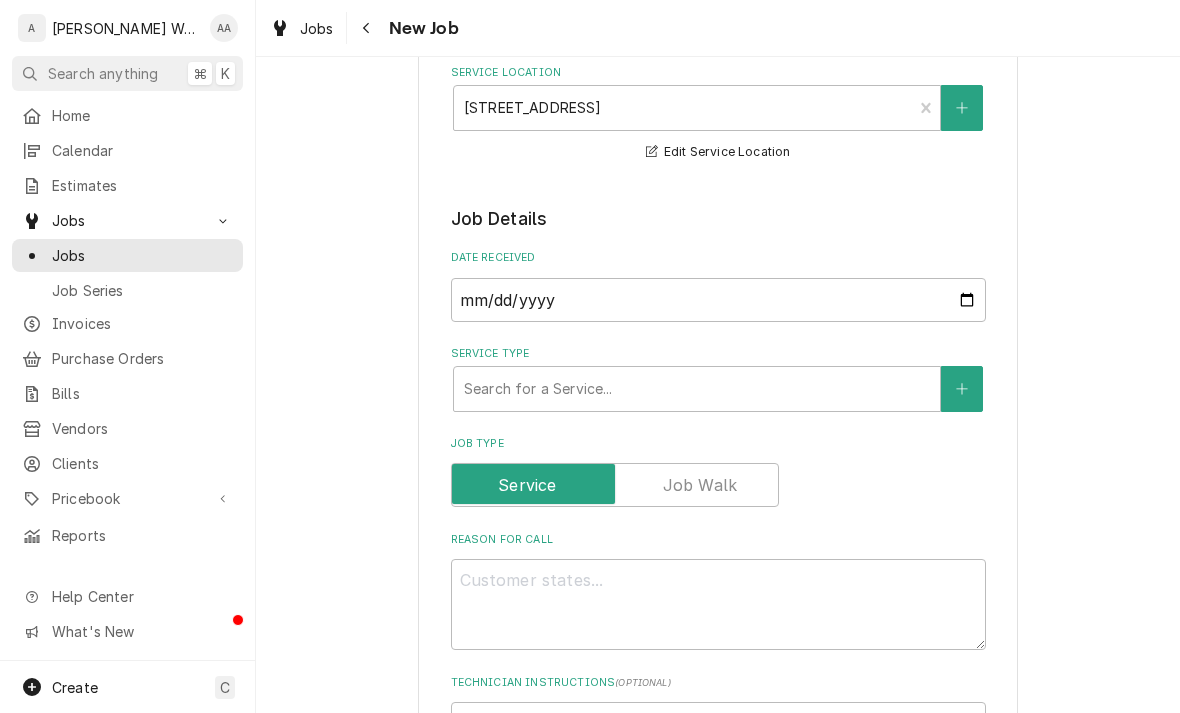 type on "x" 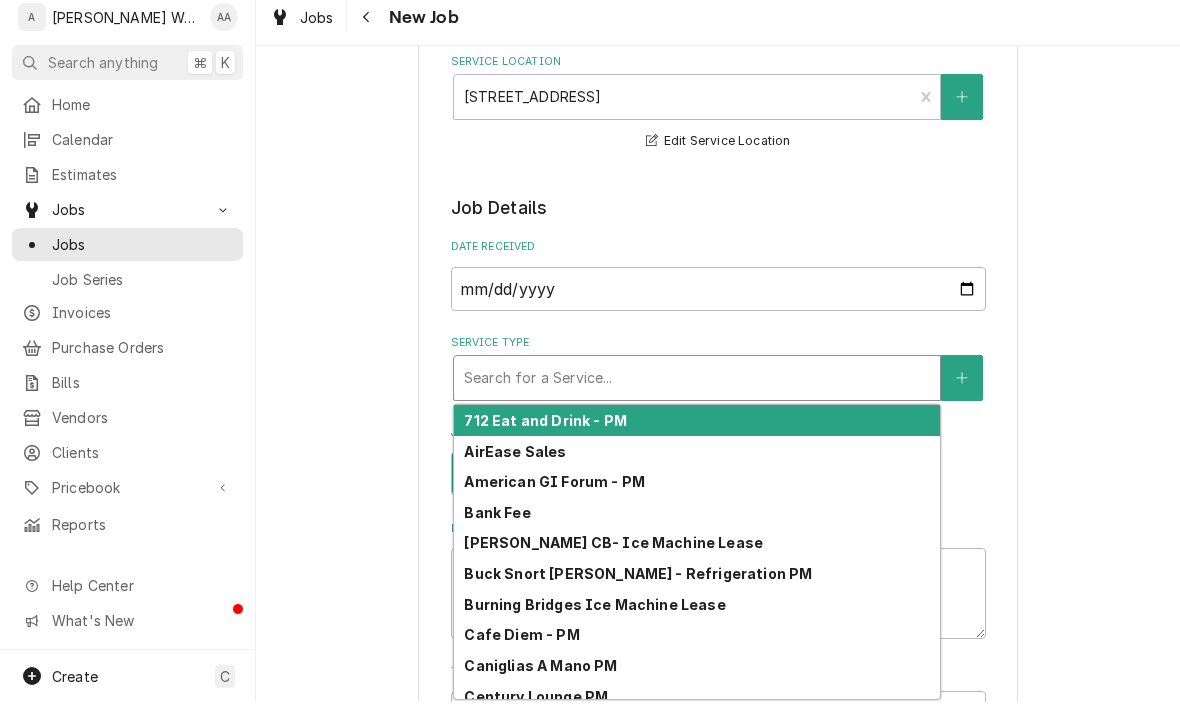 type on "c" 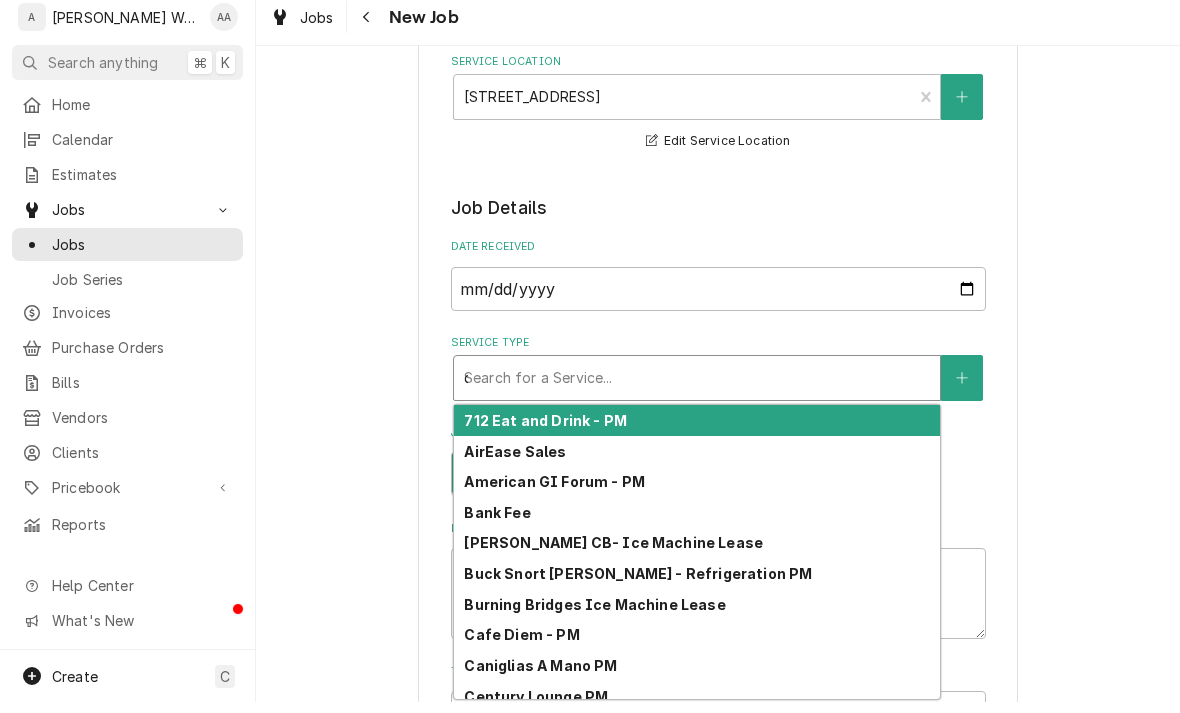 type on "x" 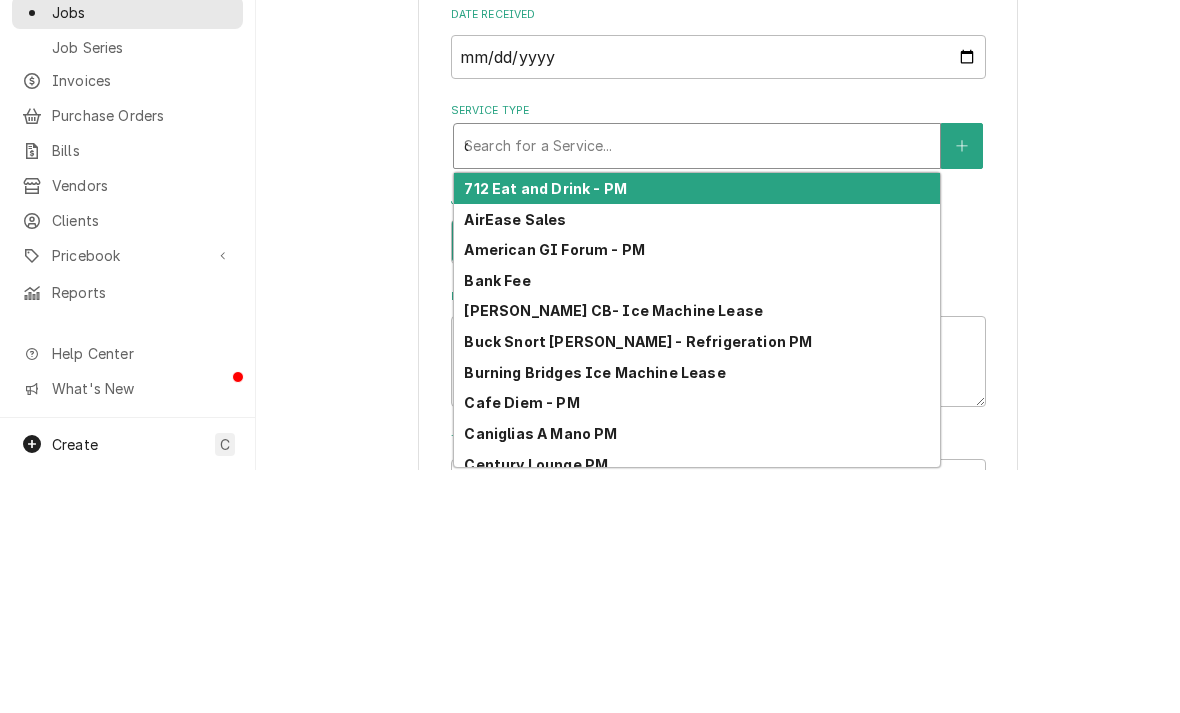 type on "co" 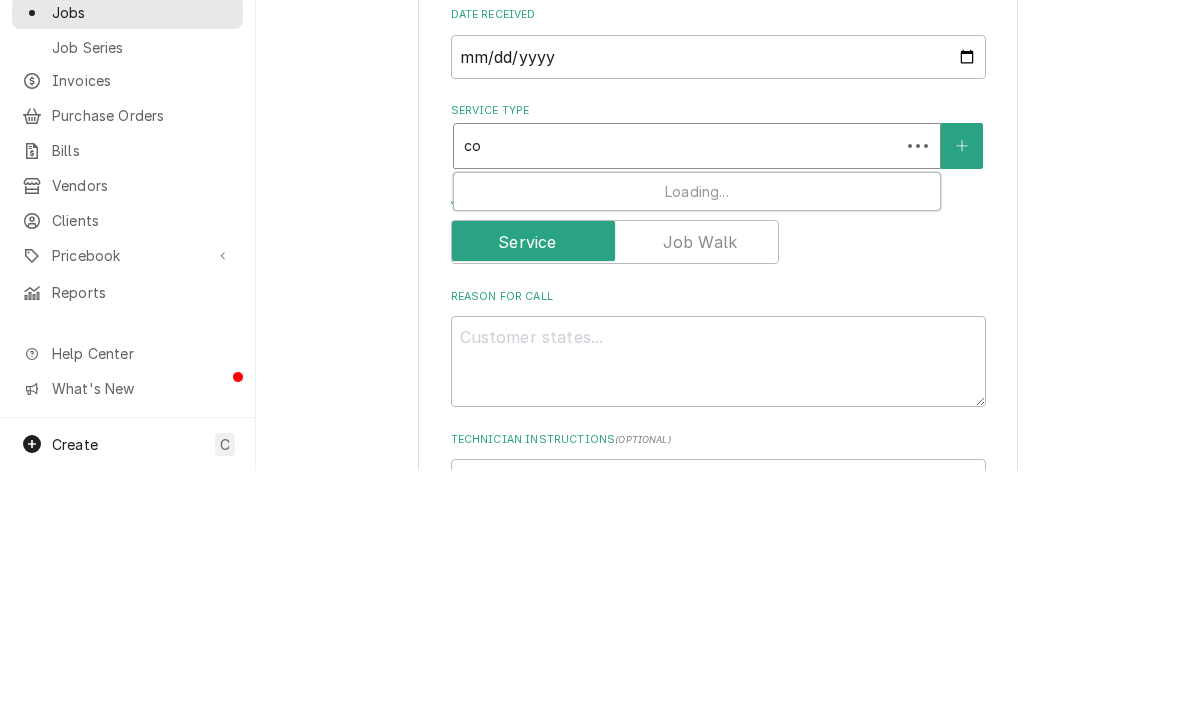 type on "com" 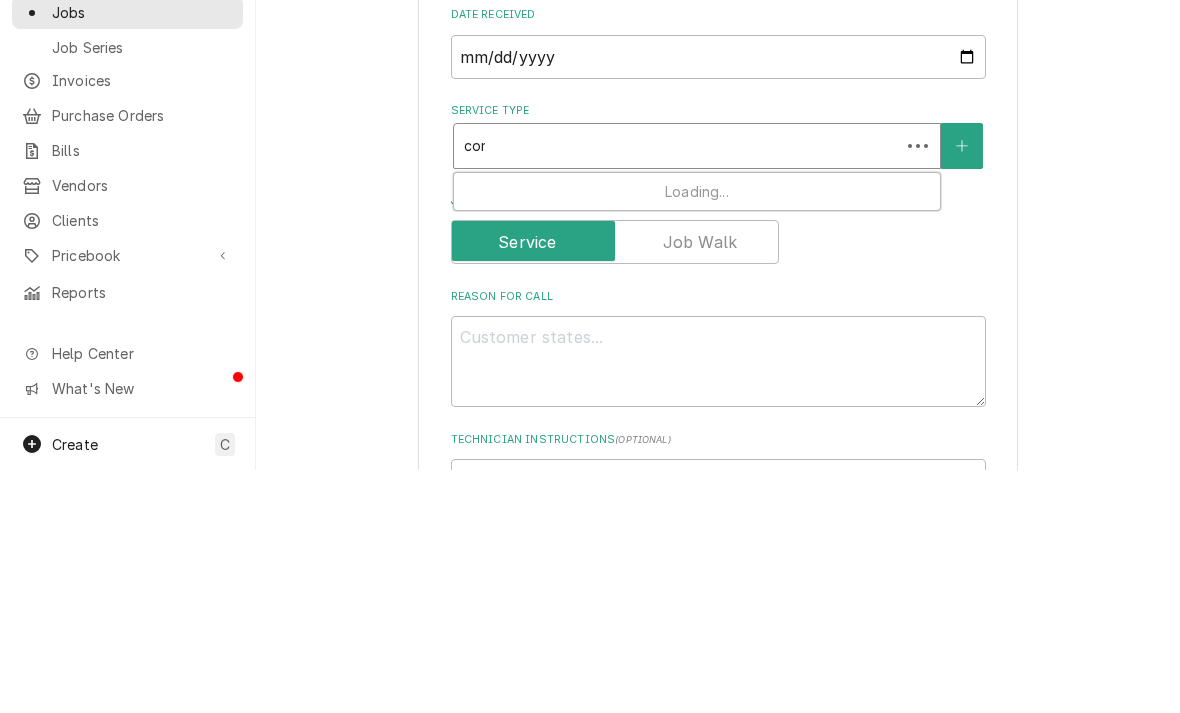 type on "x" 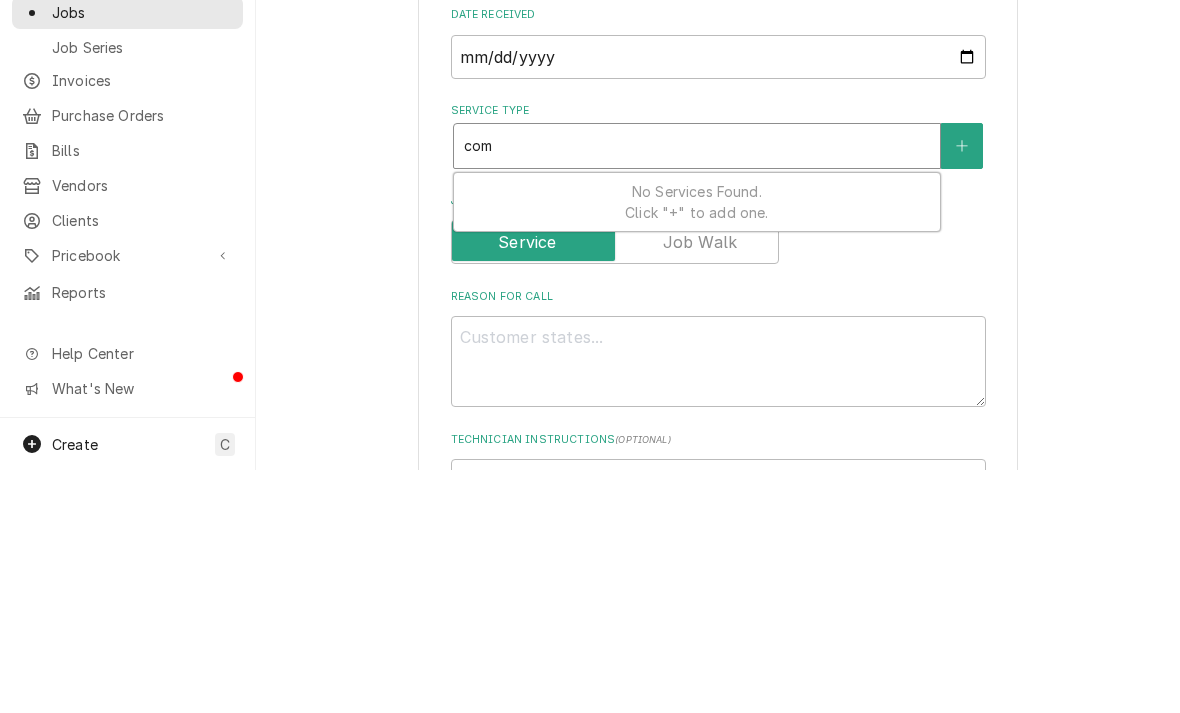 type on "comm" 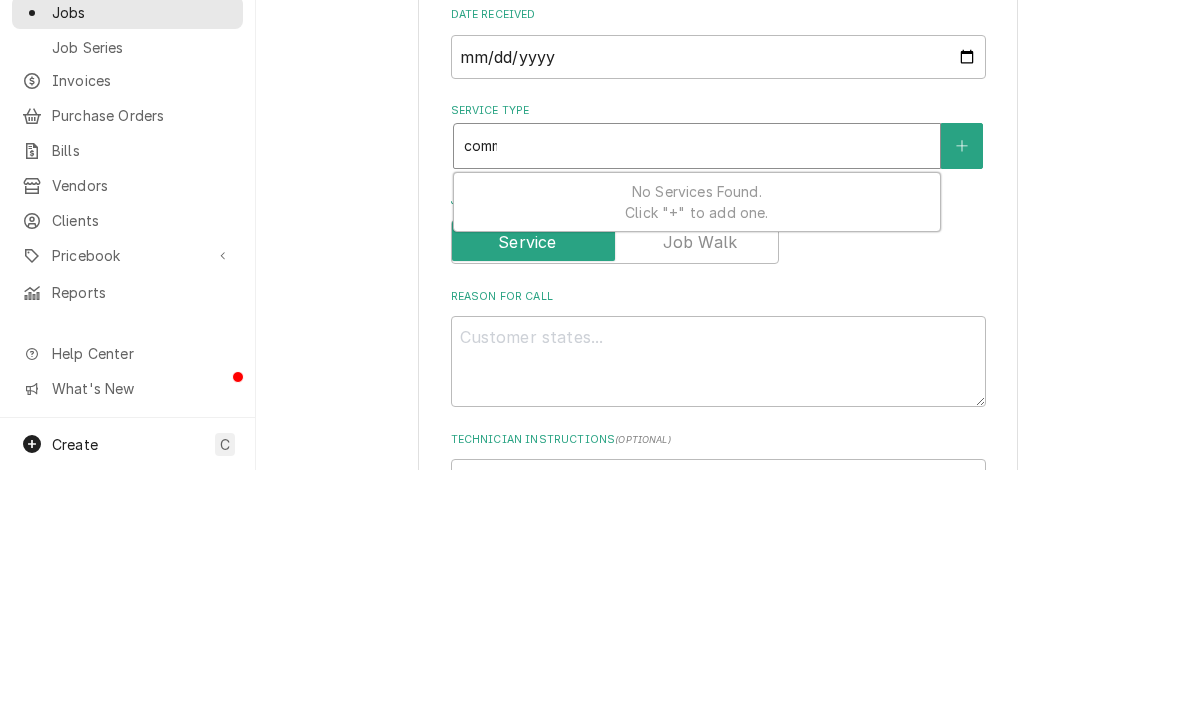type on "x" 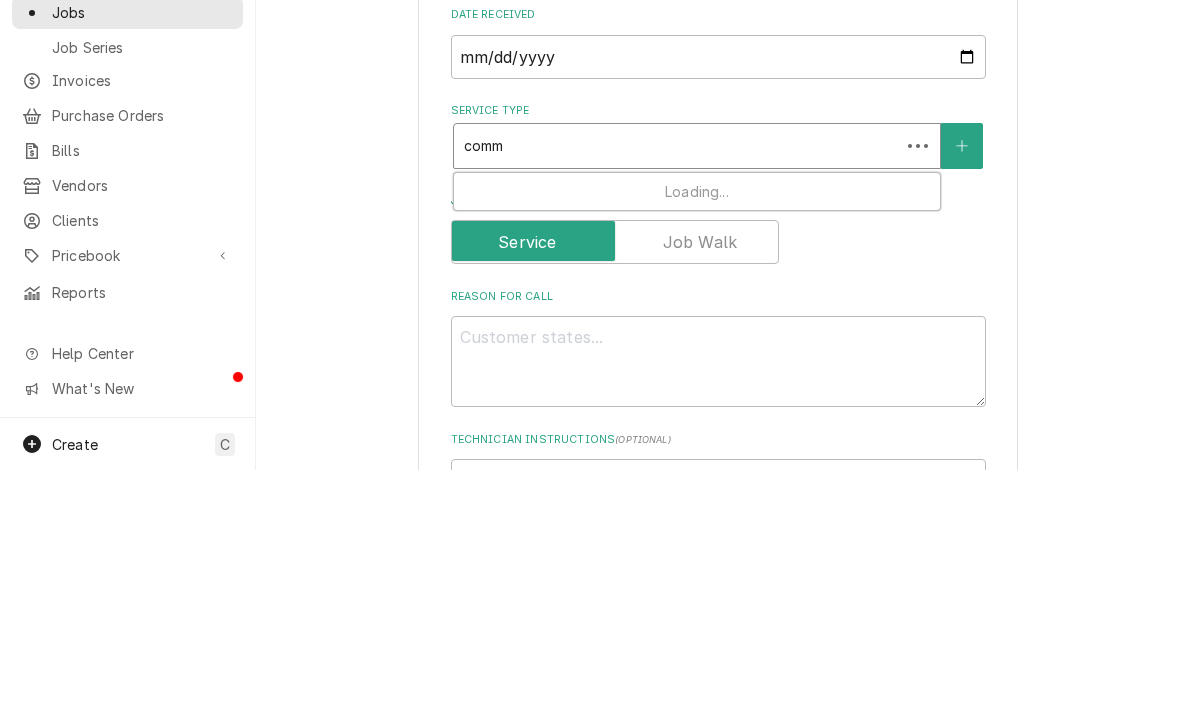 type on "comme" 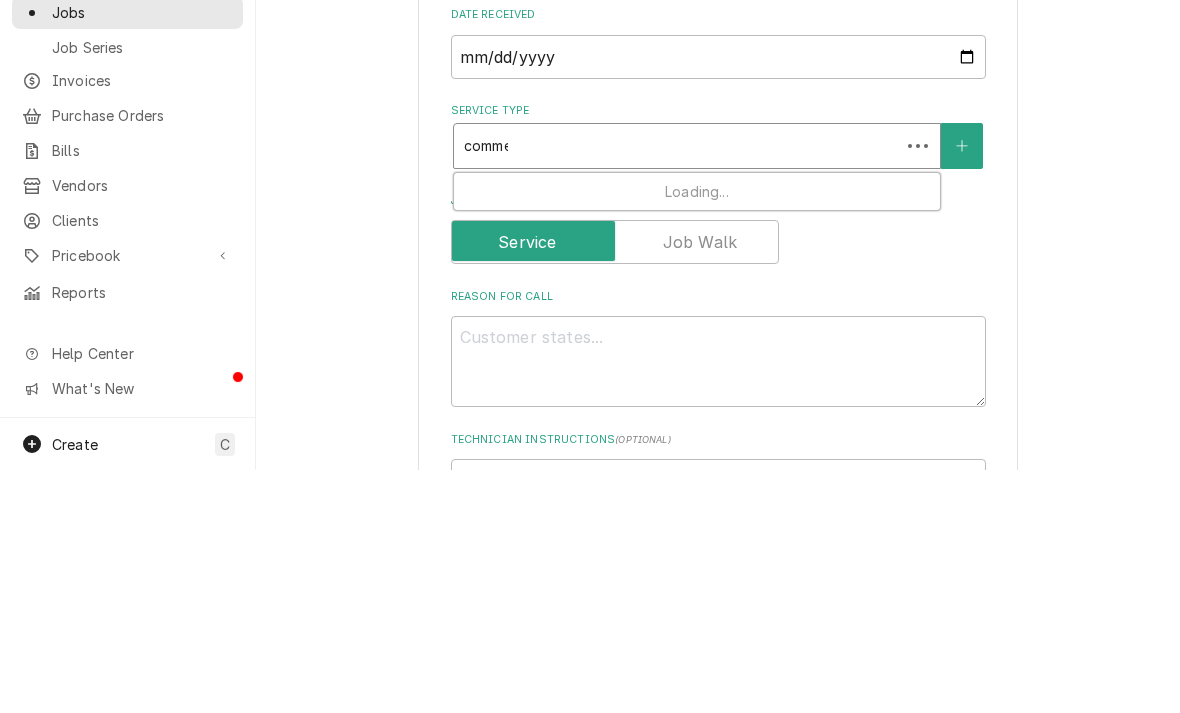 type on "x" 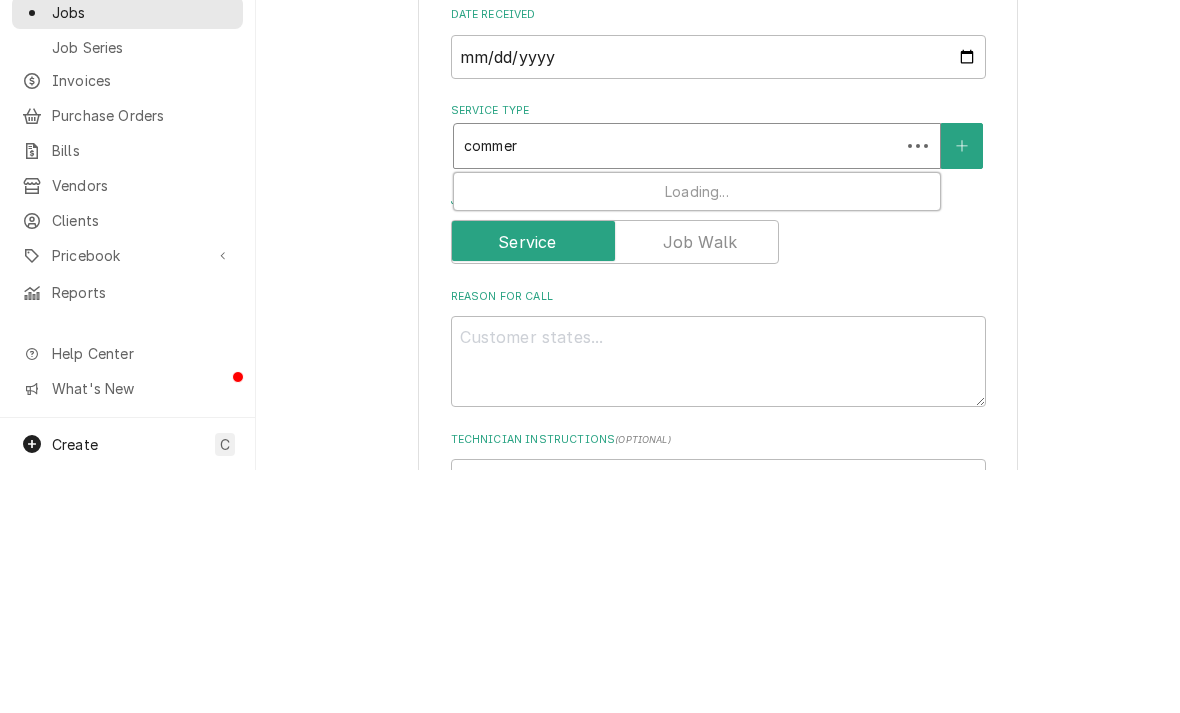 type on "commerc" 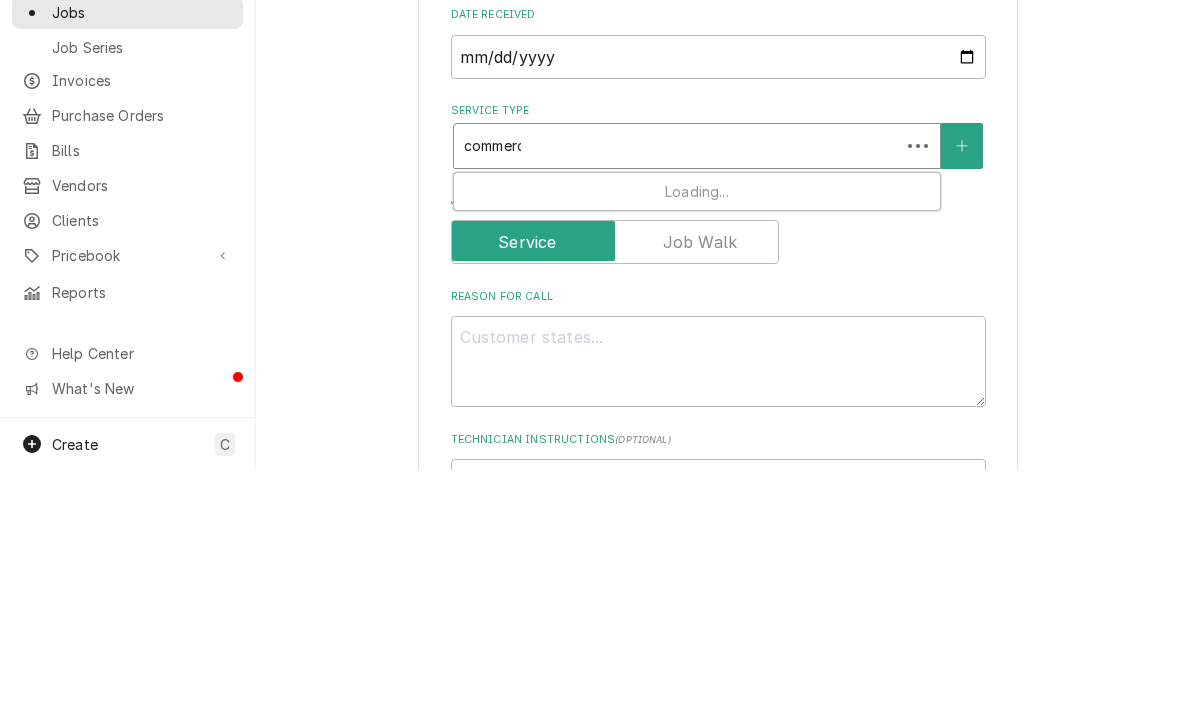 type on "x" 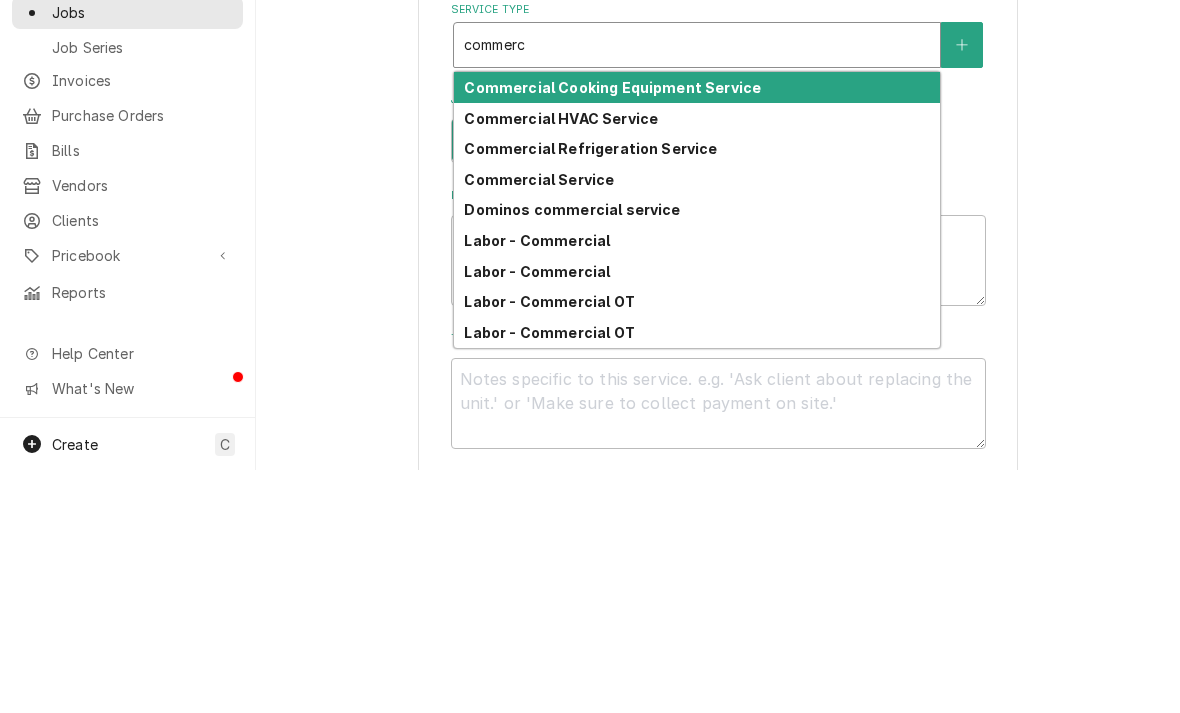 scroll, scrollTop: 377, scrollLeft: 0, axis: vertical 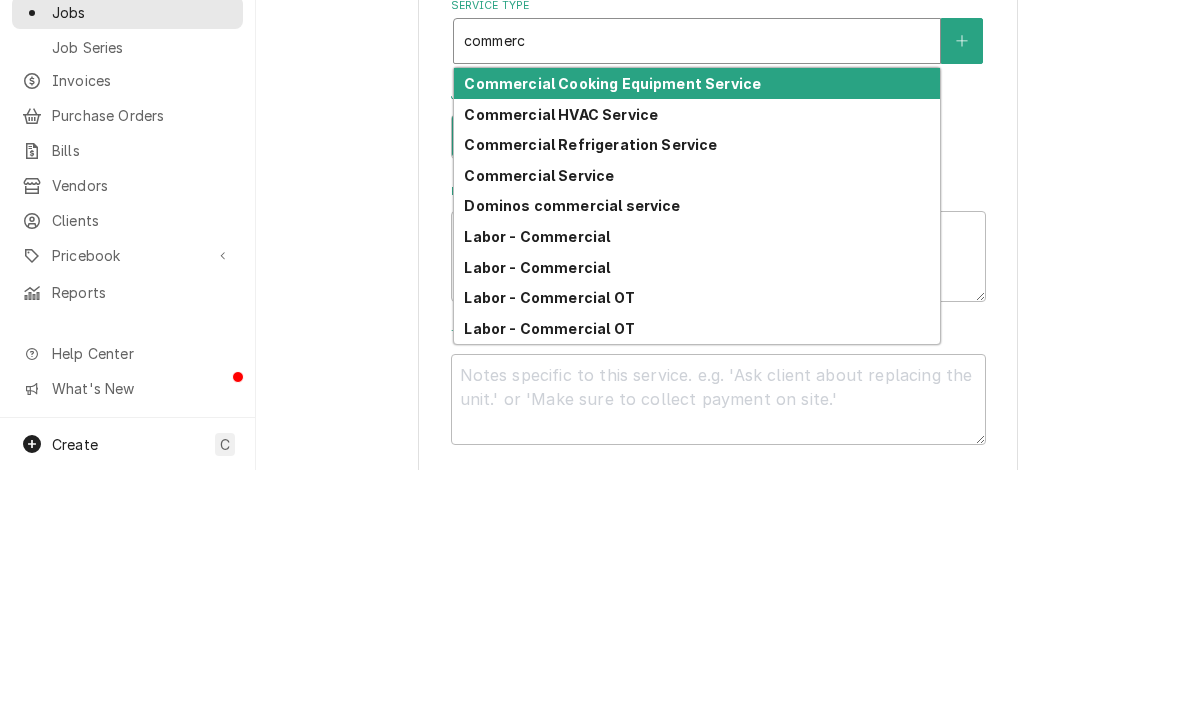 click on "Commercial Refrigeration Service" at bounding box center (590, 387) 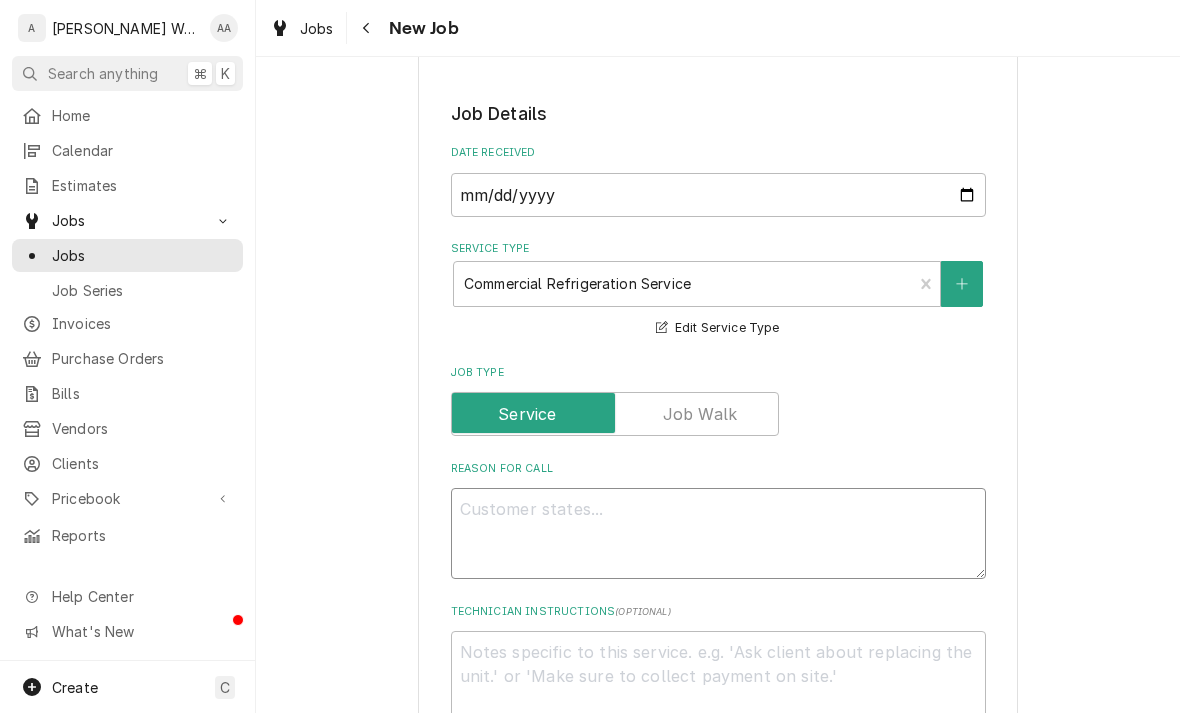click on "Reason For Call" at bounding box center (718, 533) 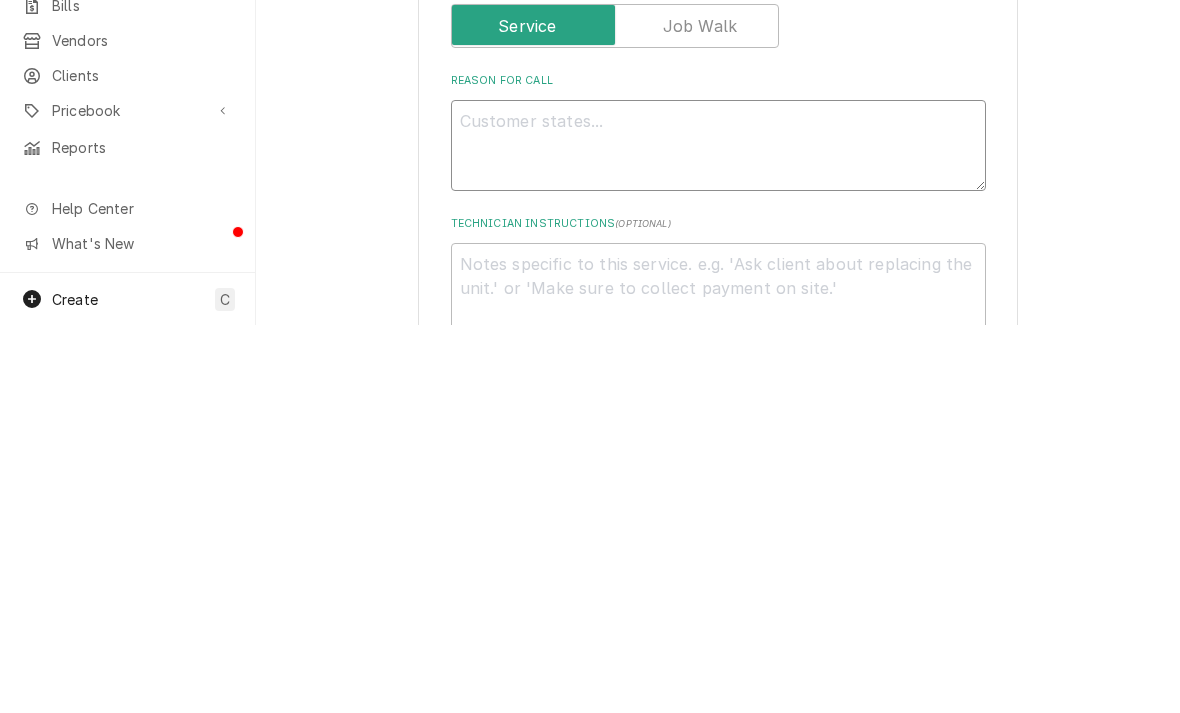 type on "x" 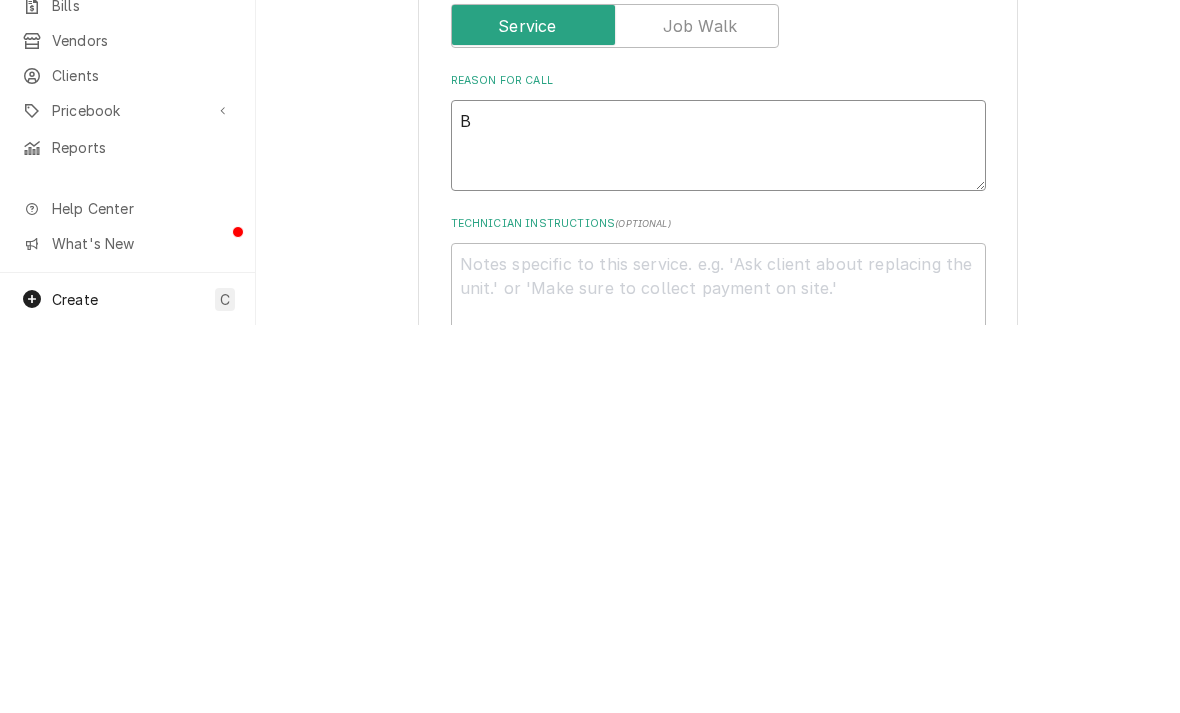 type on "Be" 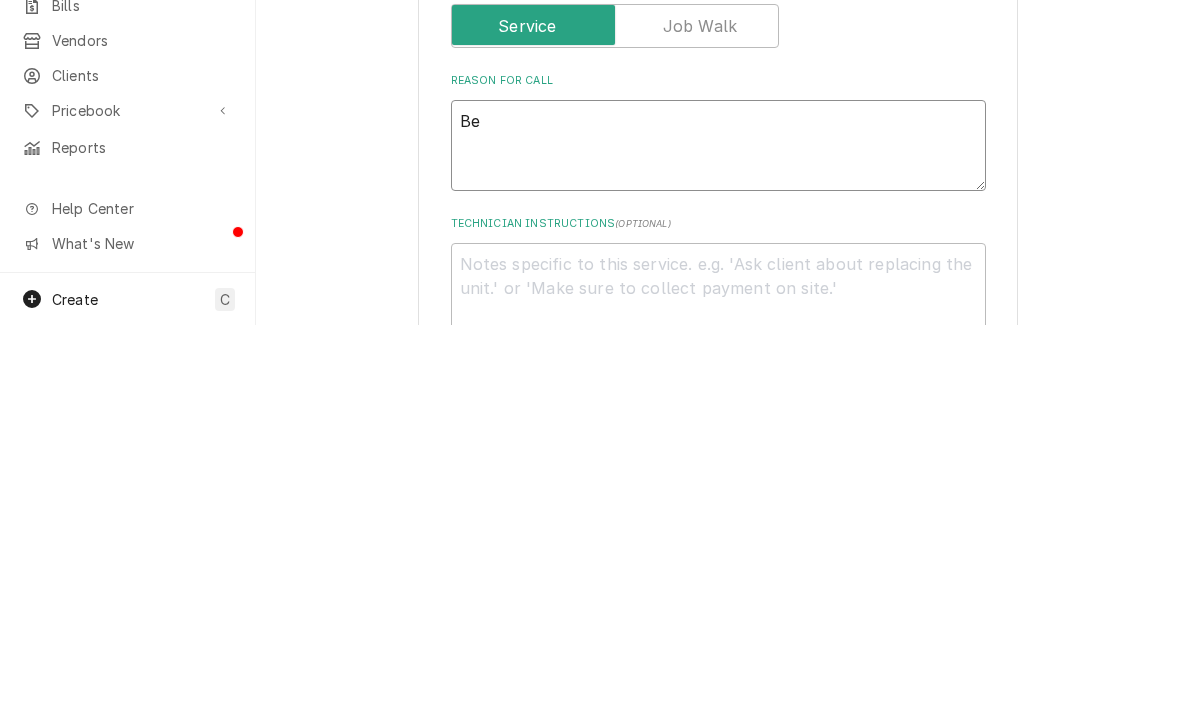 type on "x" 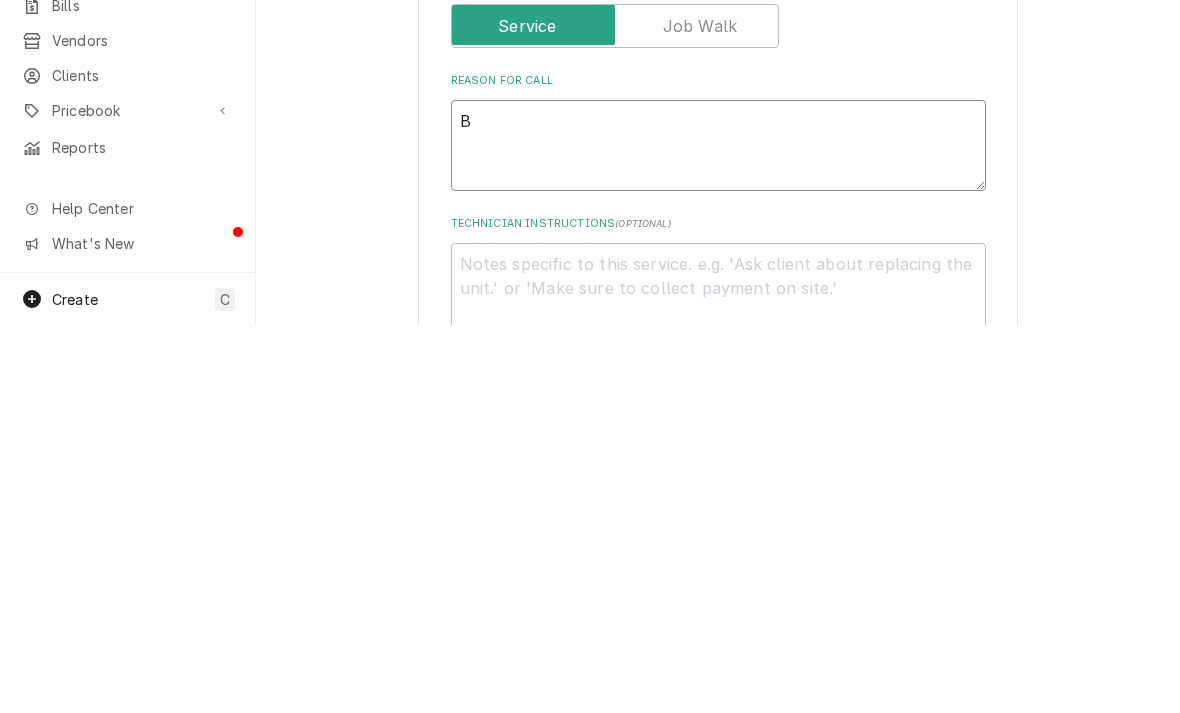 type on "x" 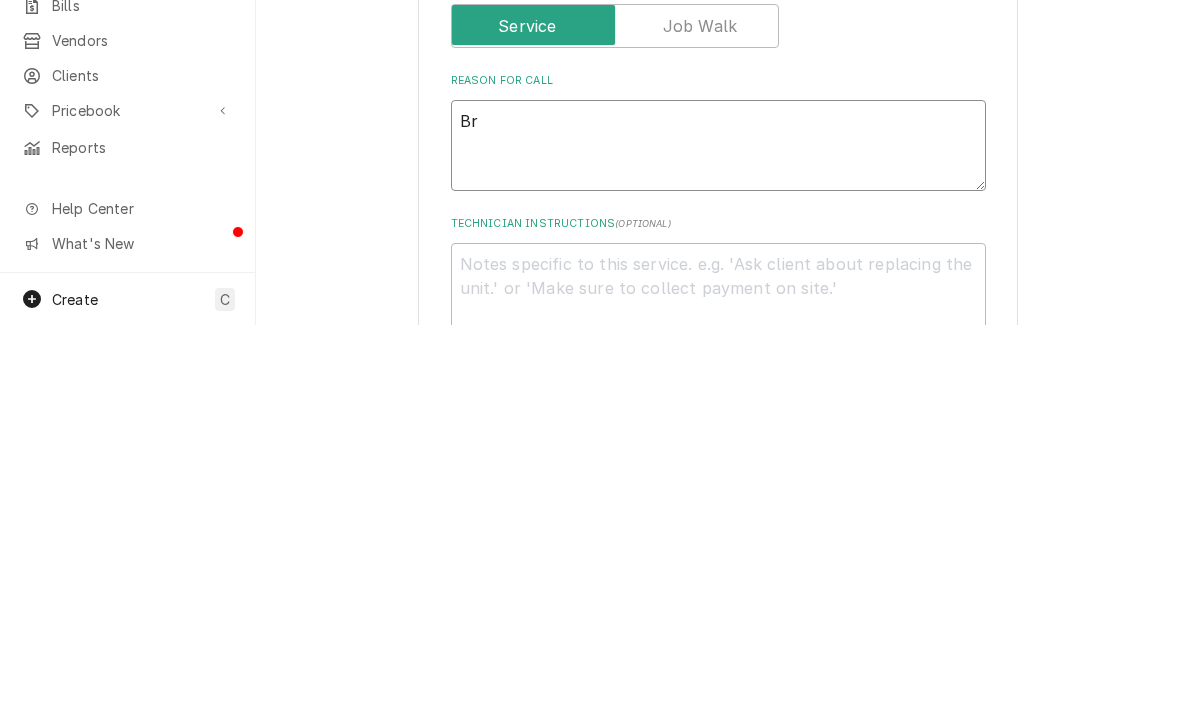 type on "Bre" 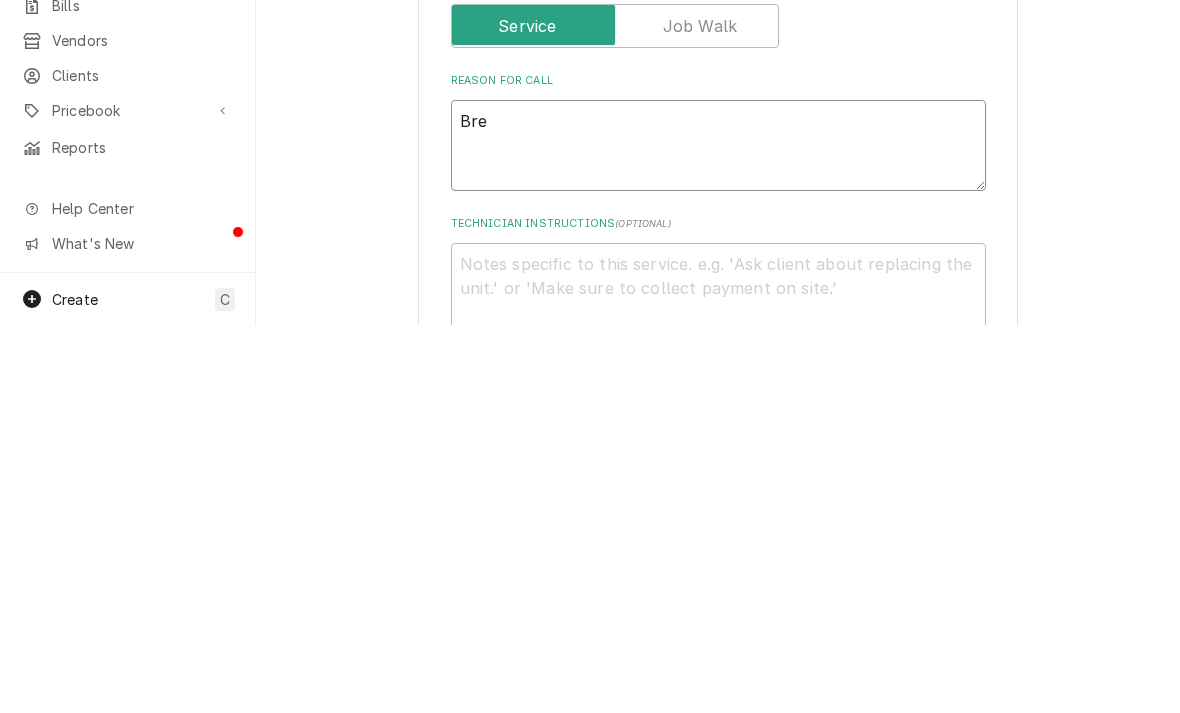 type on "x" 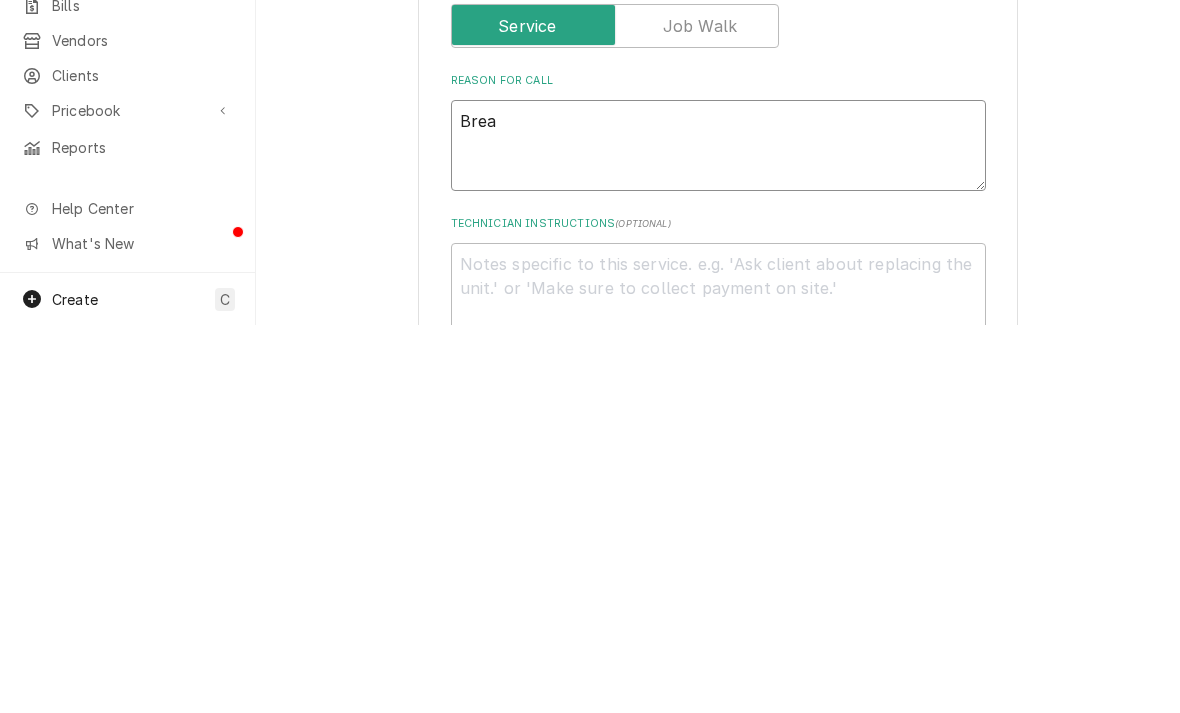 type on "x" 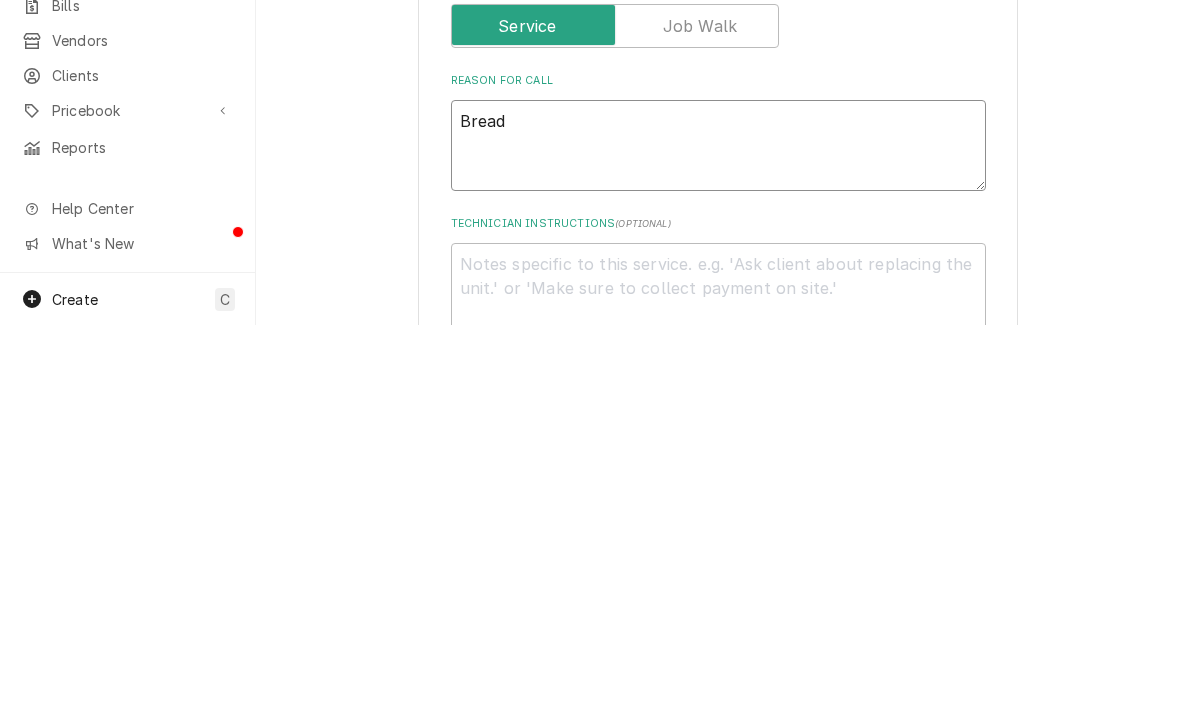type on "x" 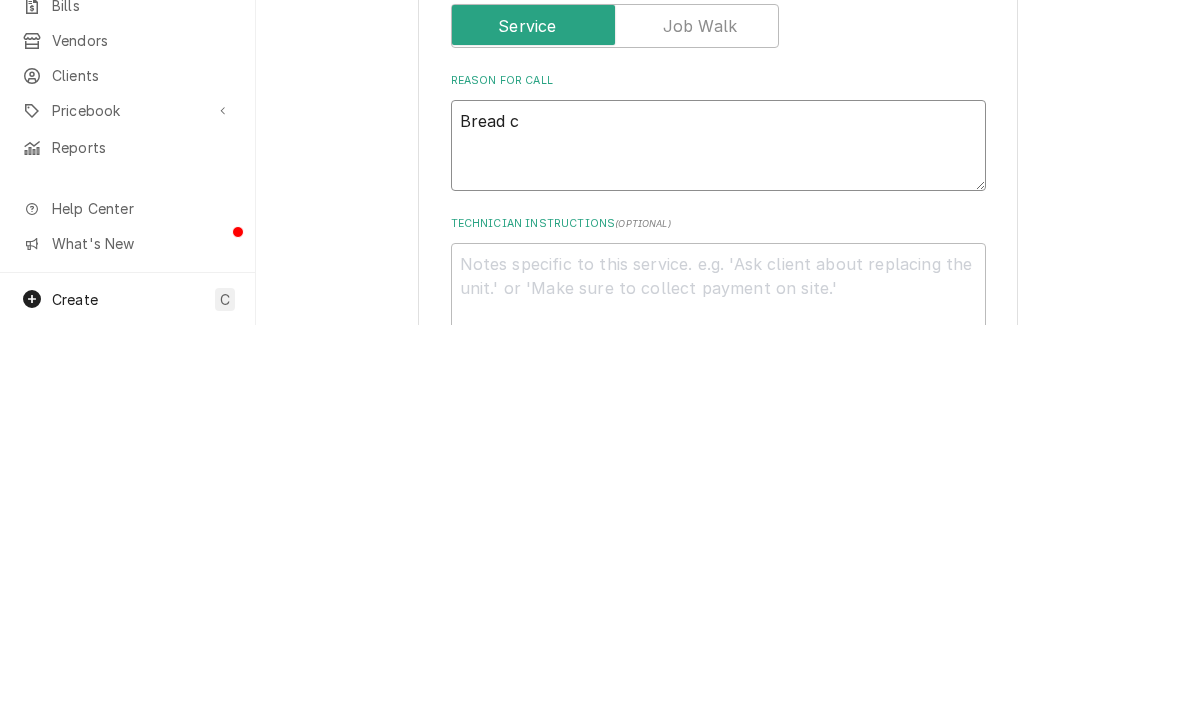 type on "x" 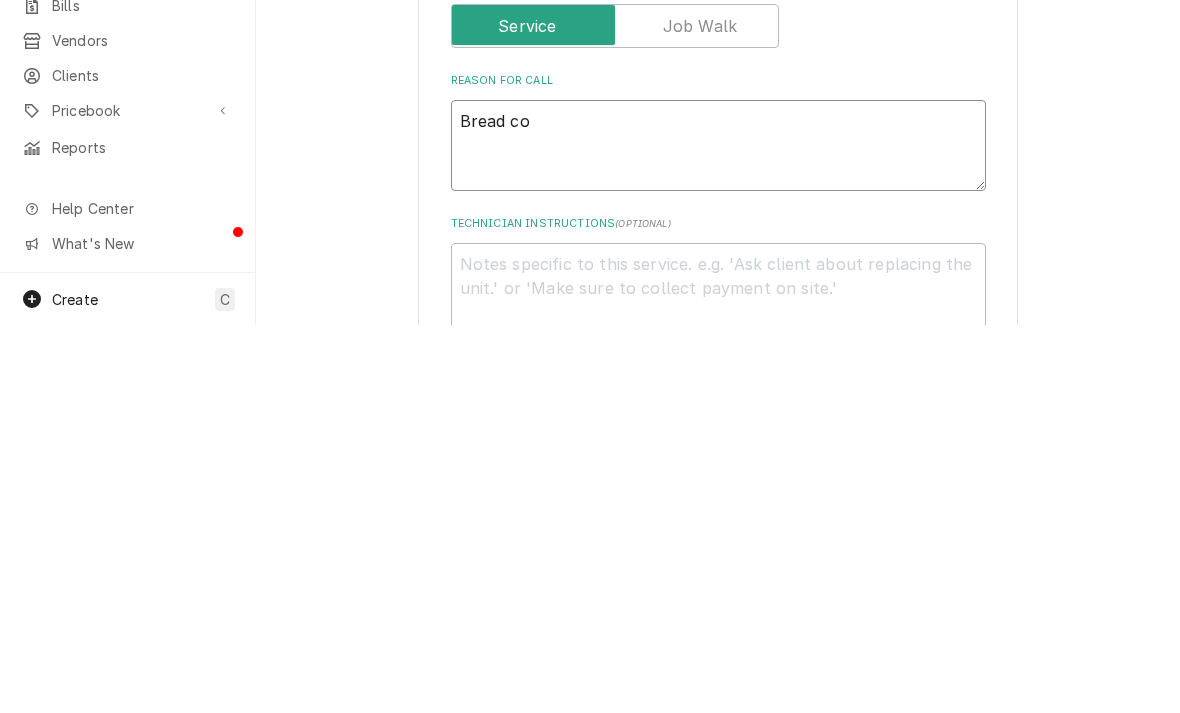 type on "x" 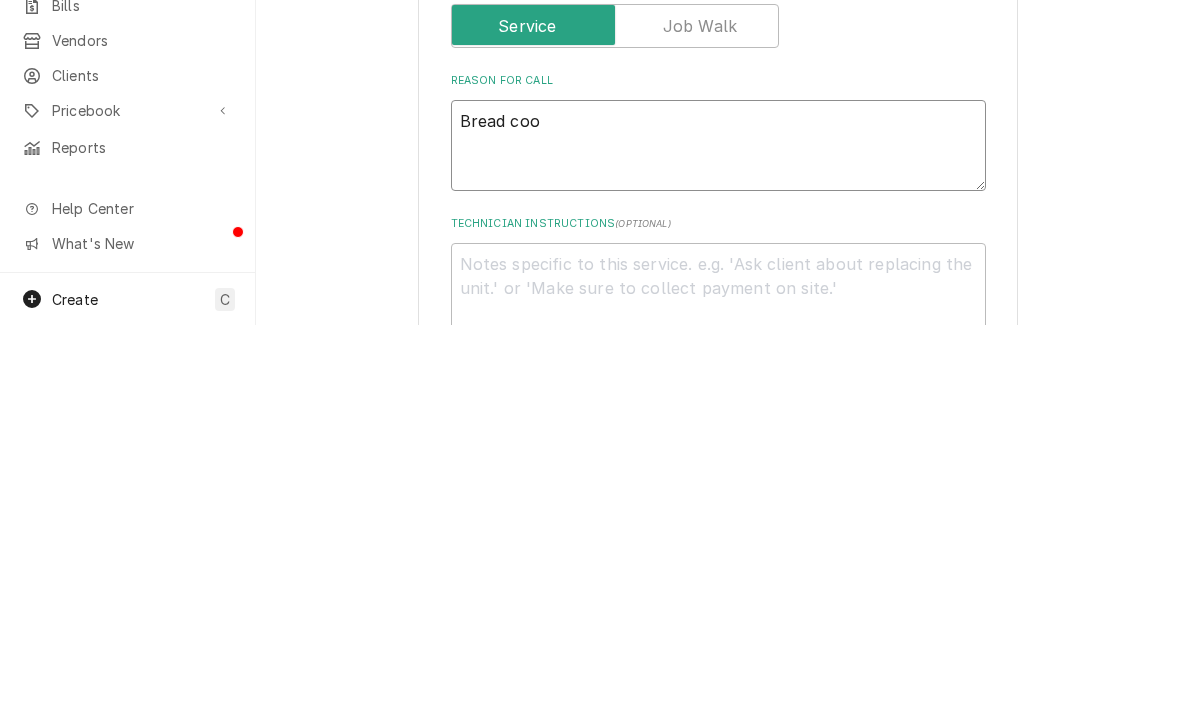 type on "x" 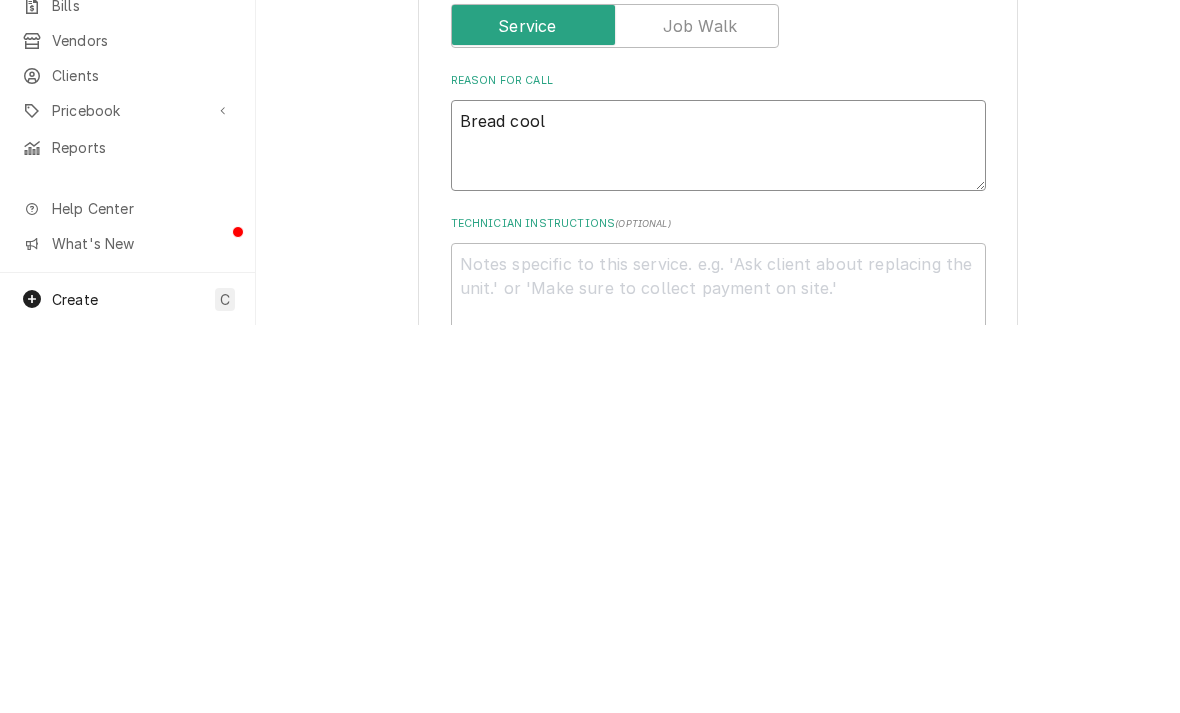 type on "x" 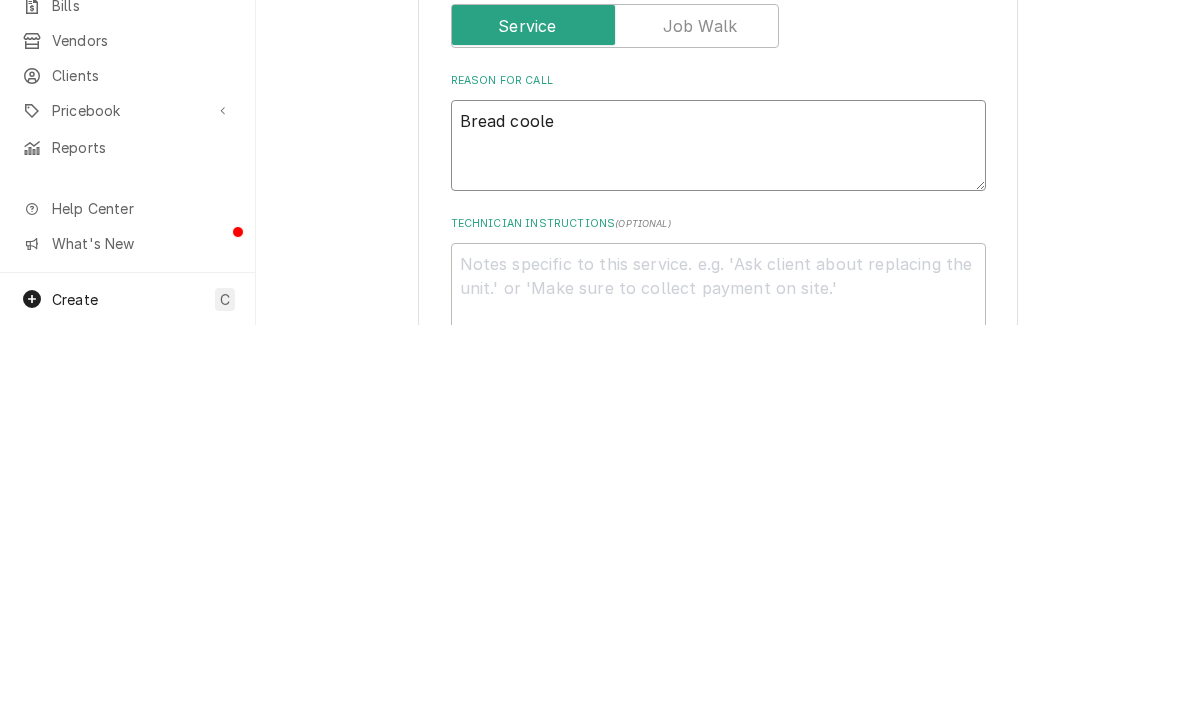 type on "x" 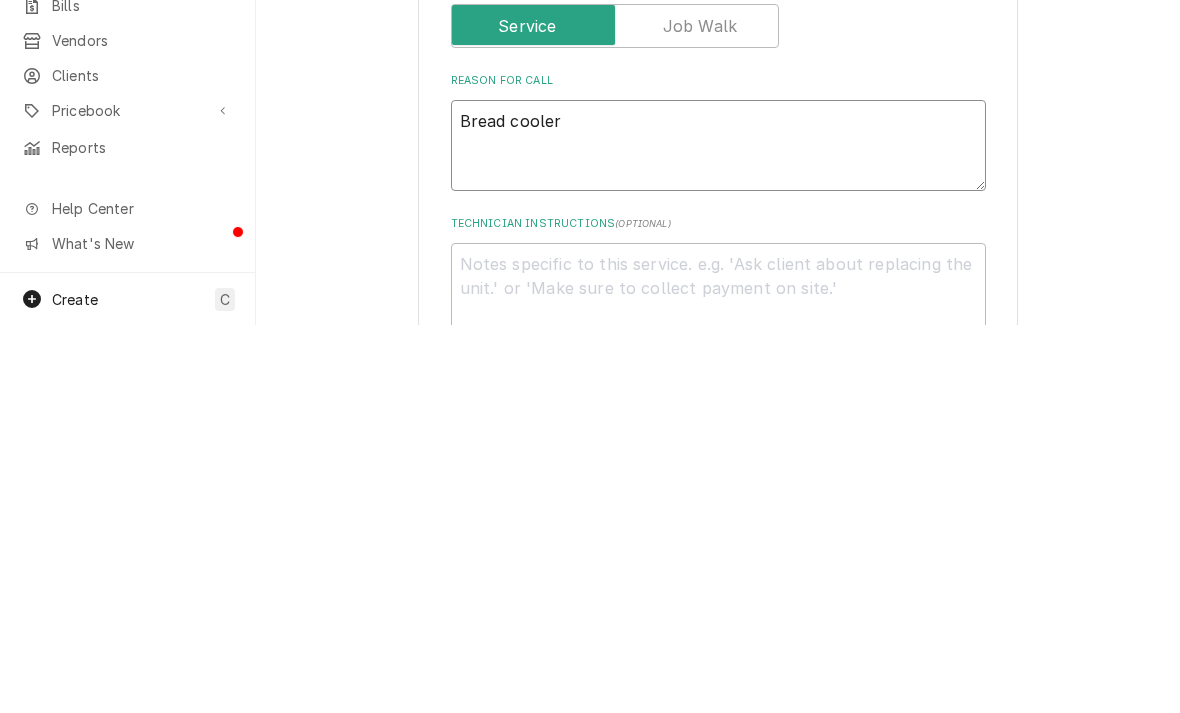 type on "x" 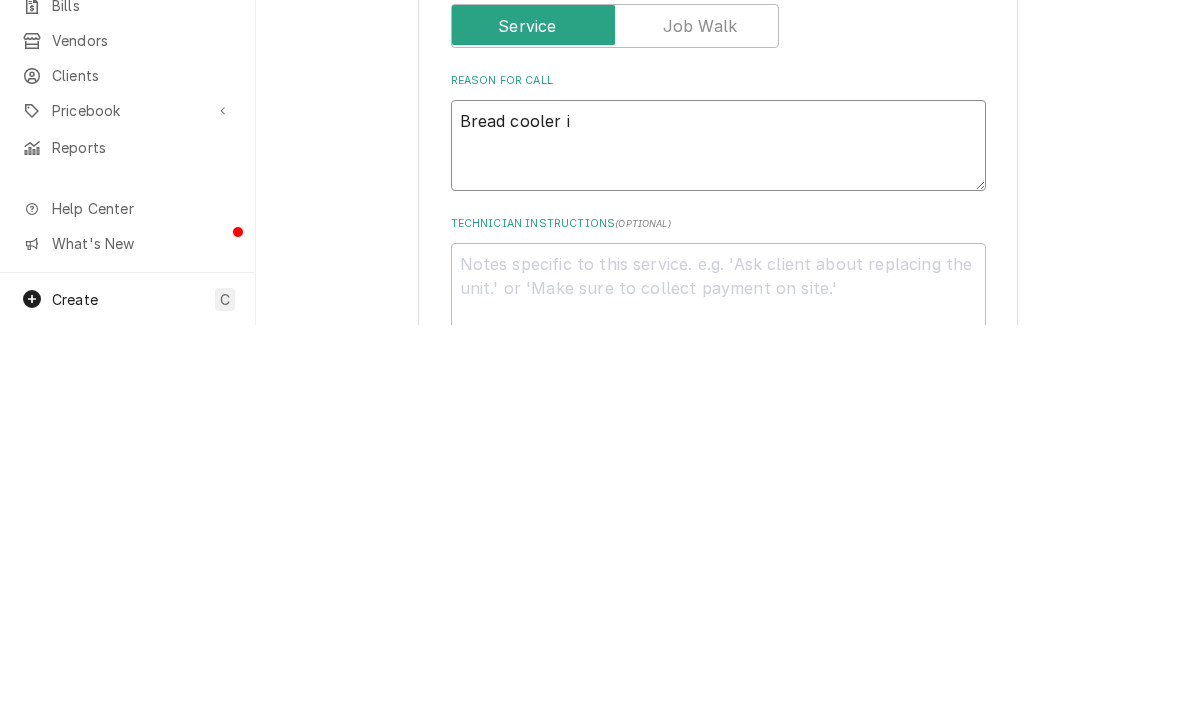 type on "x" 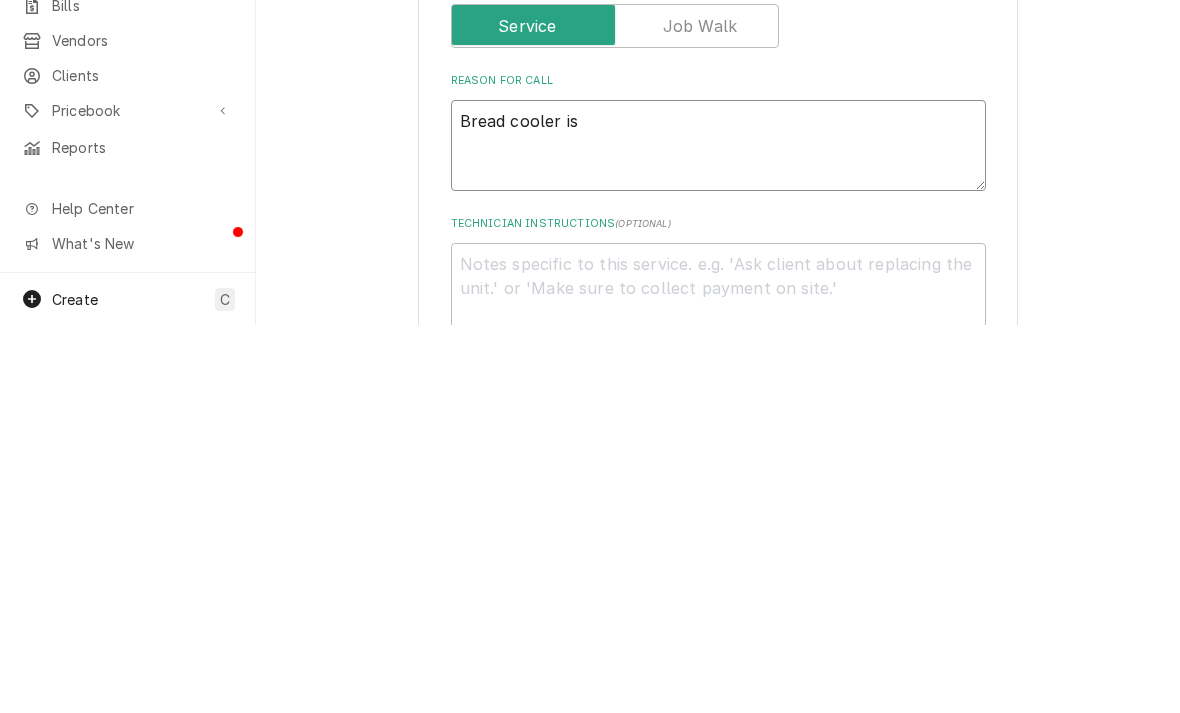 type on "x" 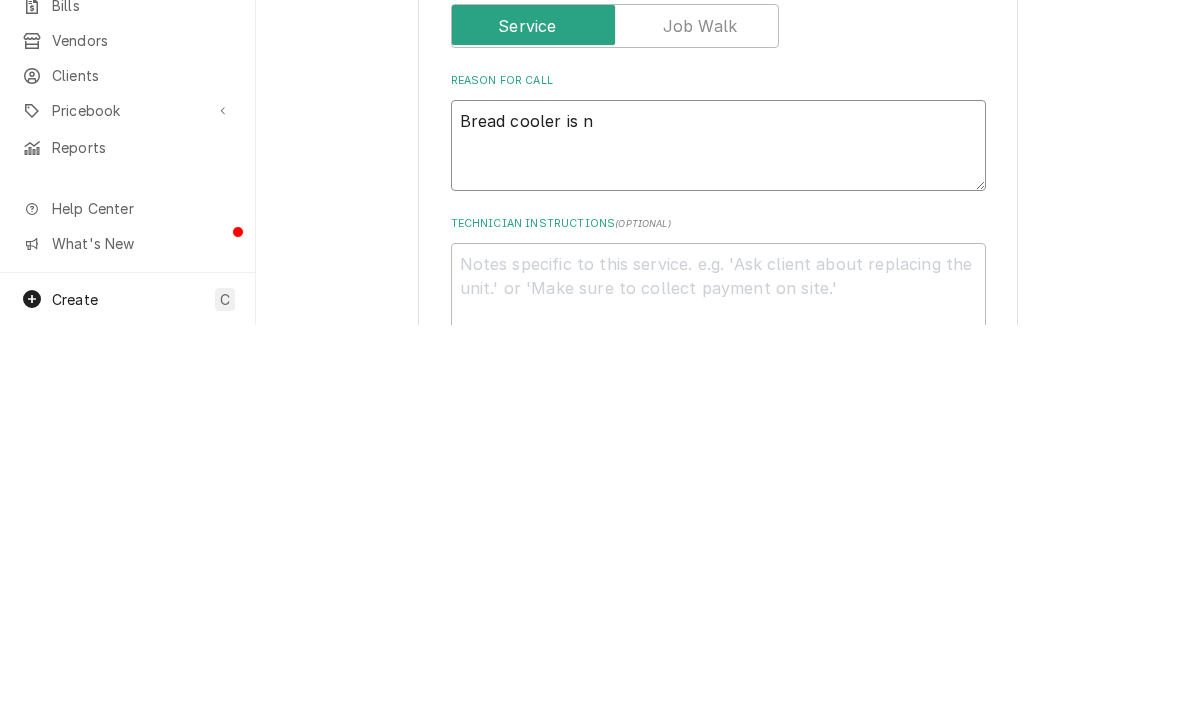 type on "x" 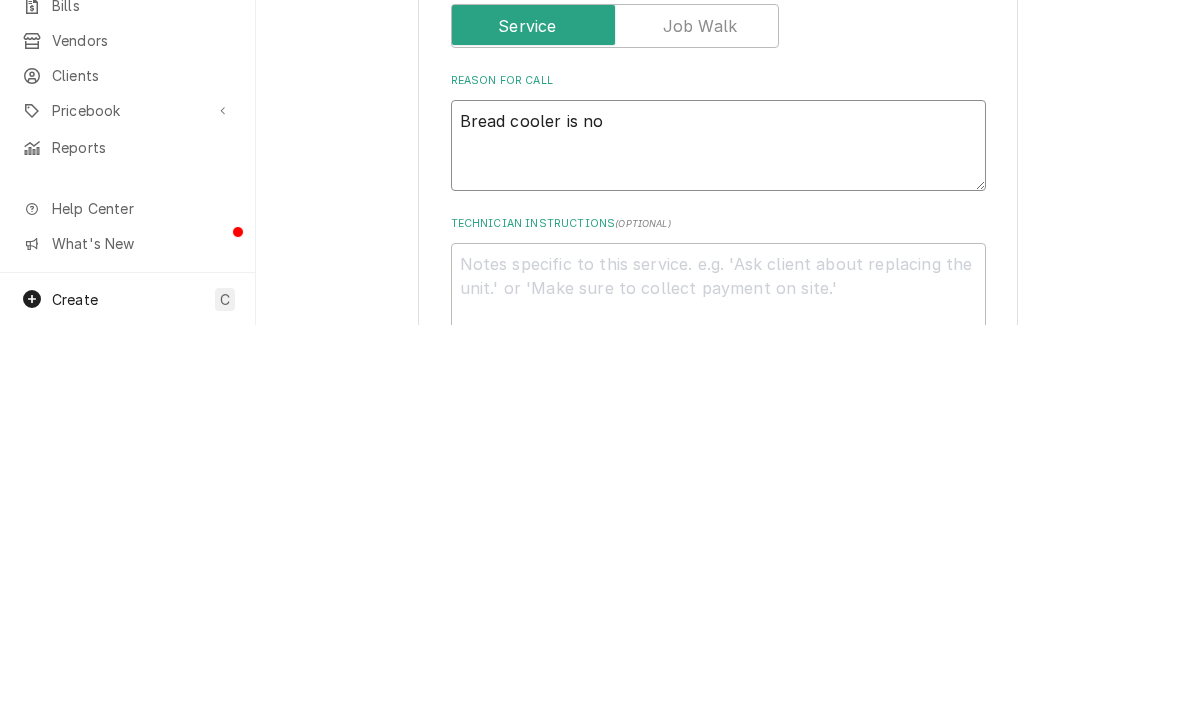 type on "Bread cooler is not" 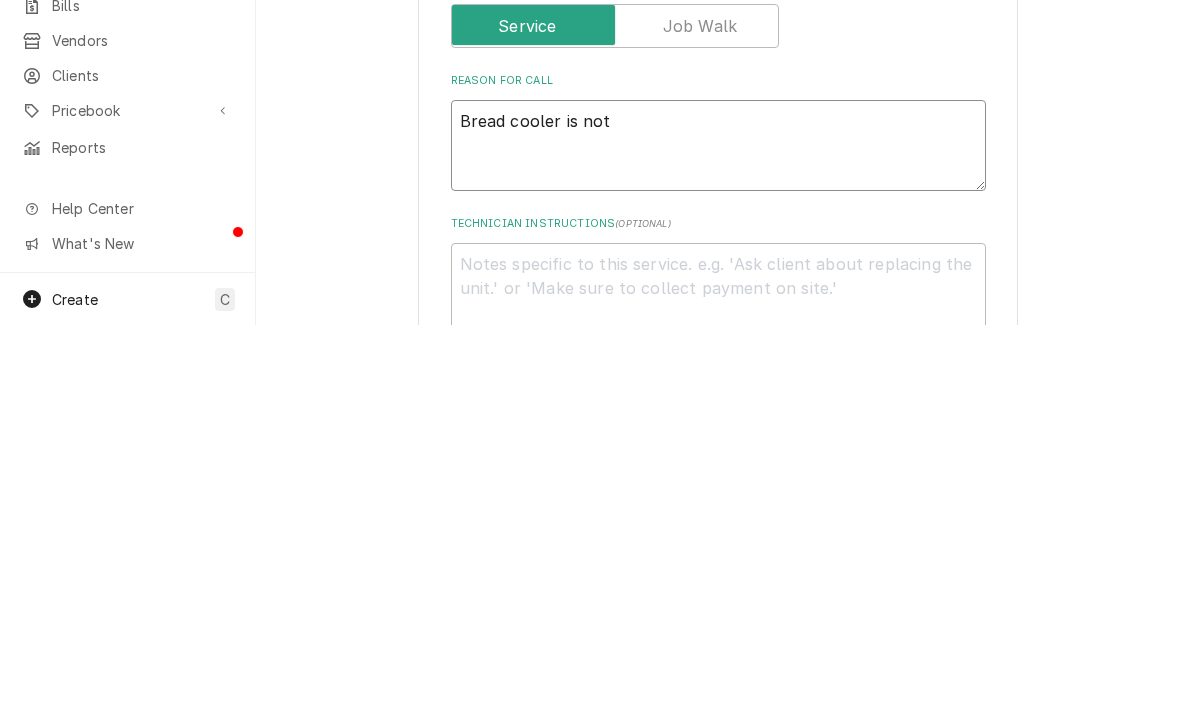type on "x" 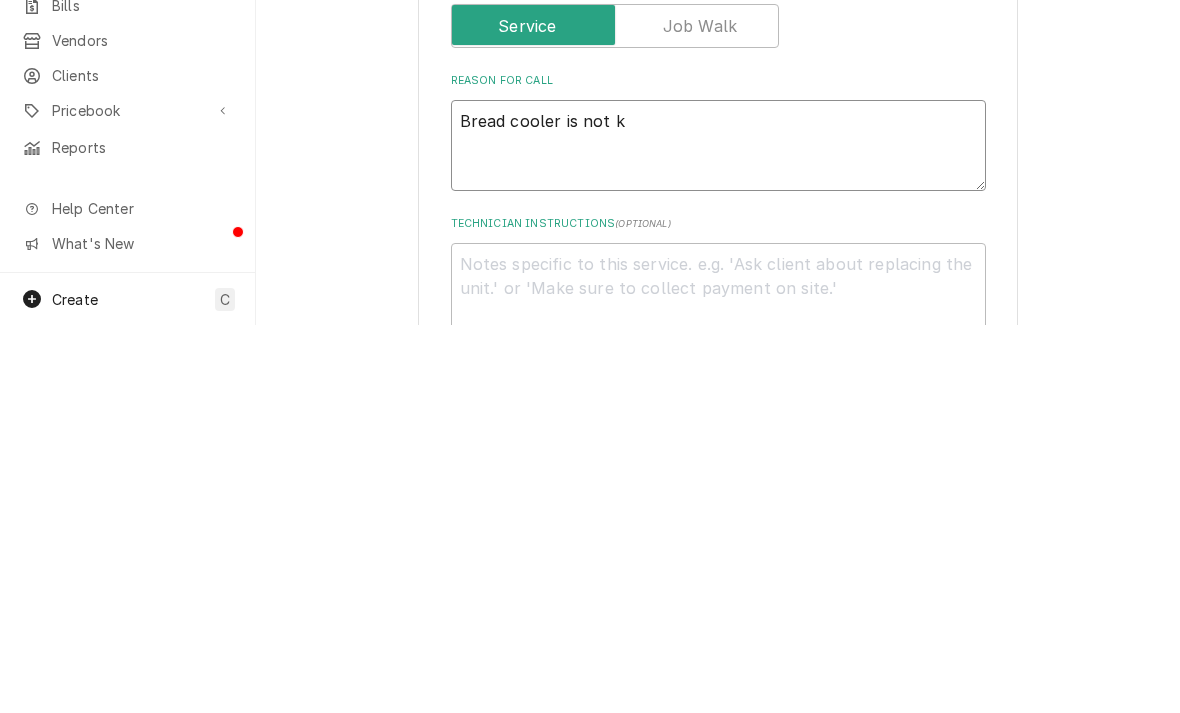 type on "x" 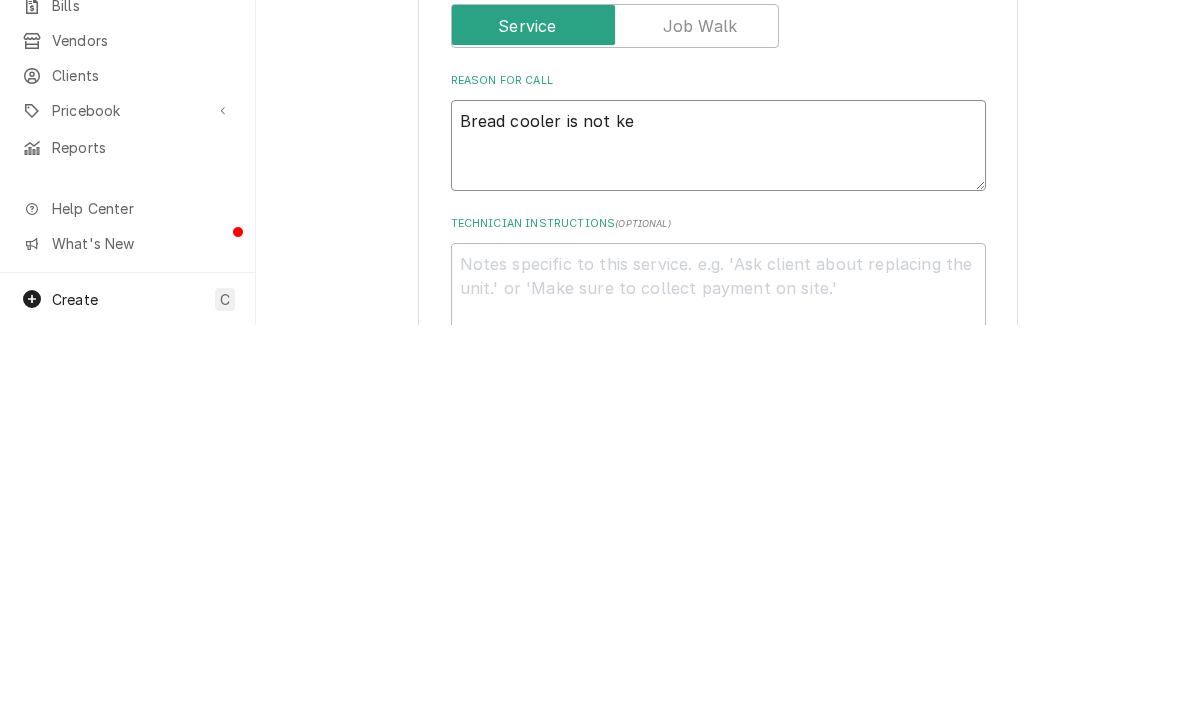type on "x" 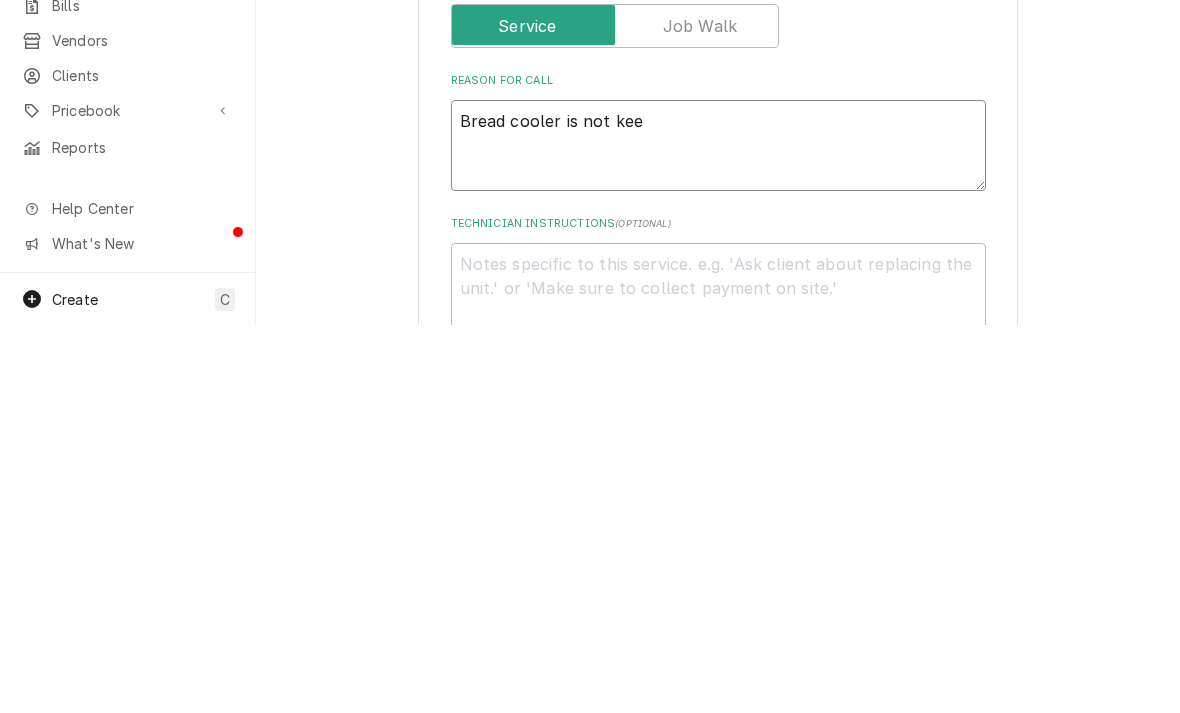 type on "x" 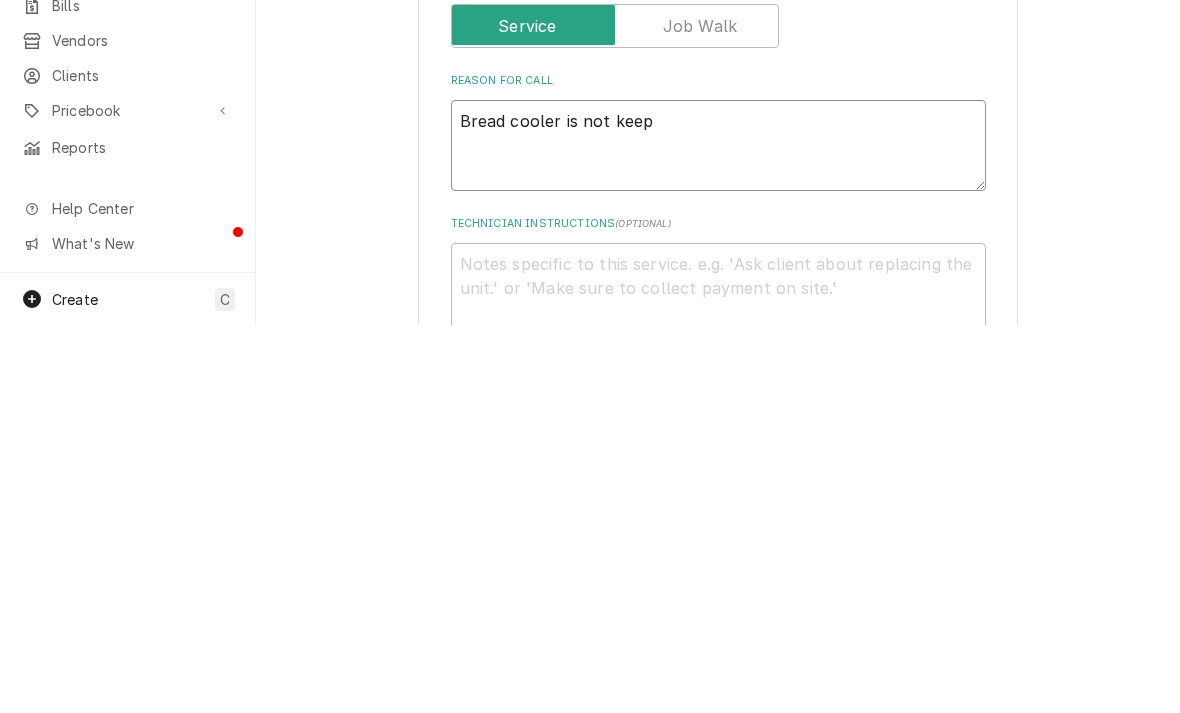 type on "x" 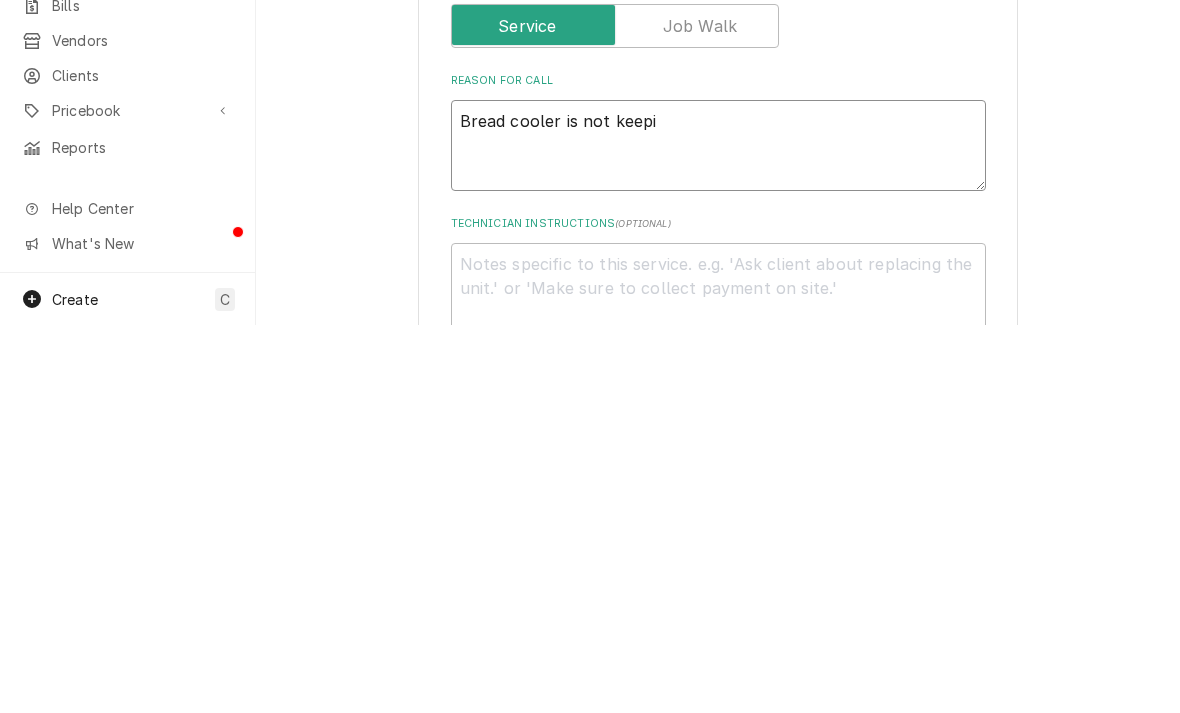 type on "Bread cooler is not keepim" 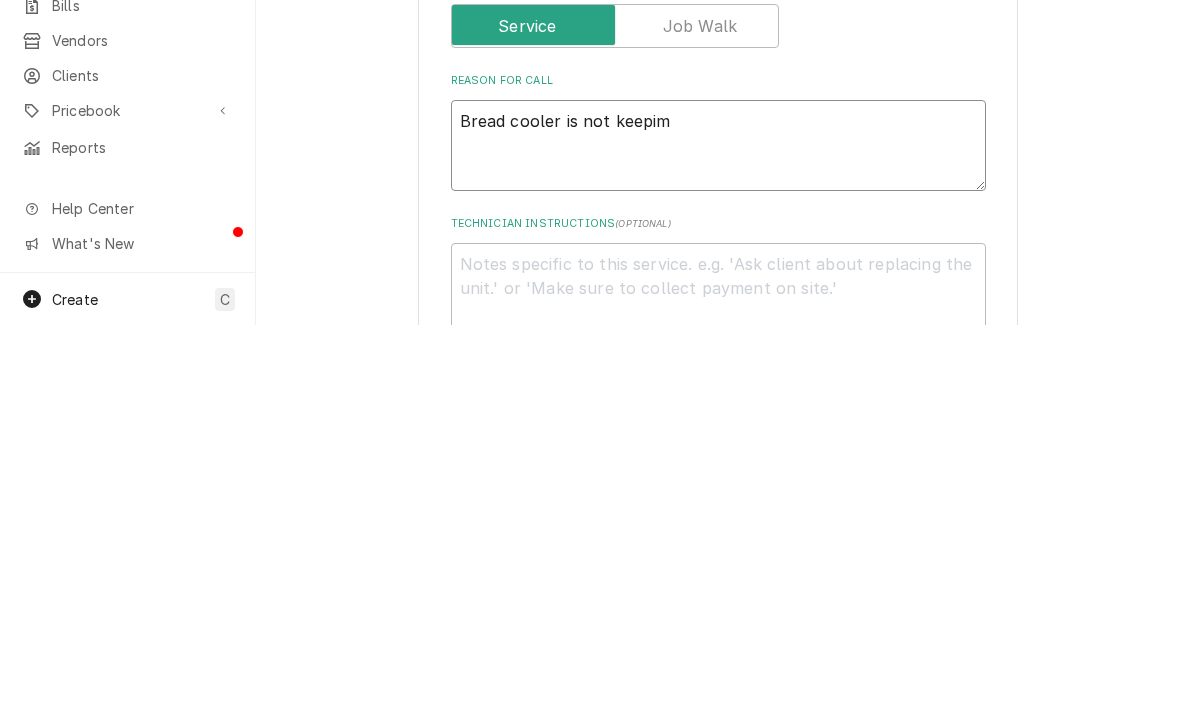 type on "x" 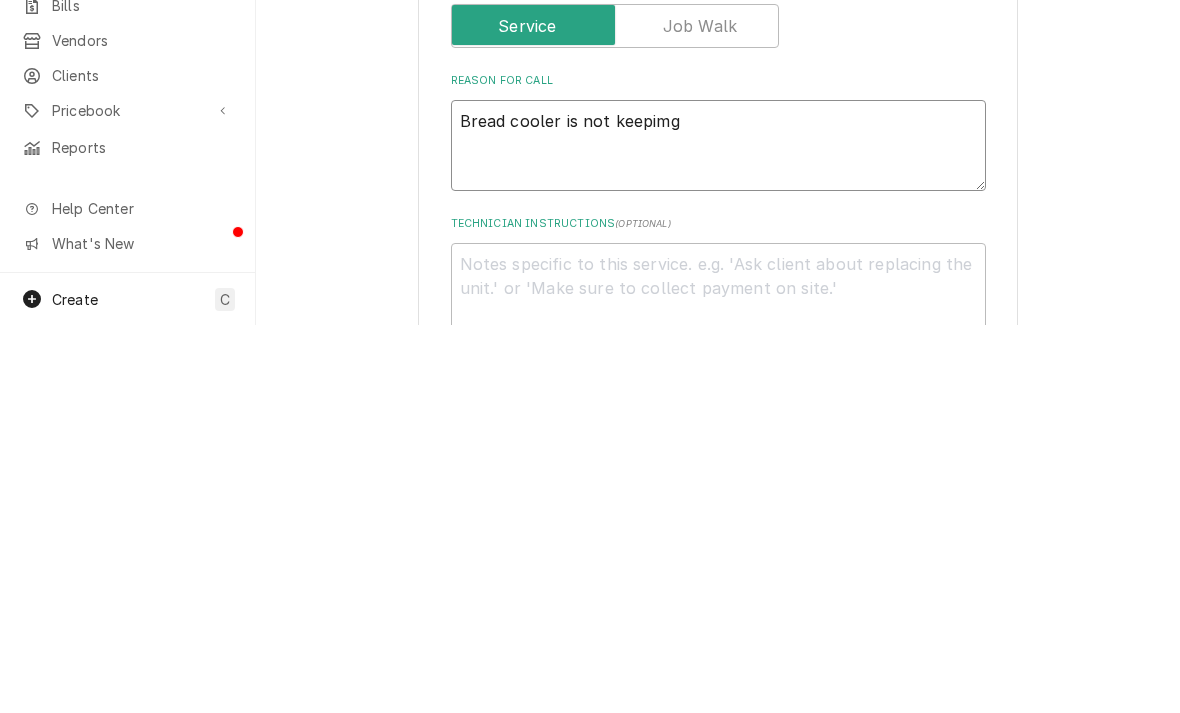 type on "x" 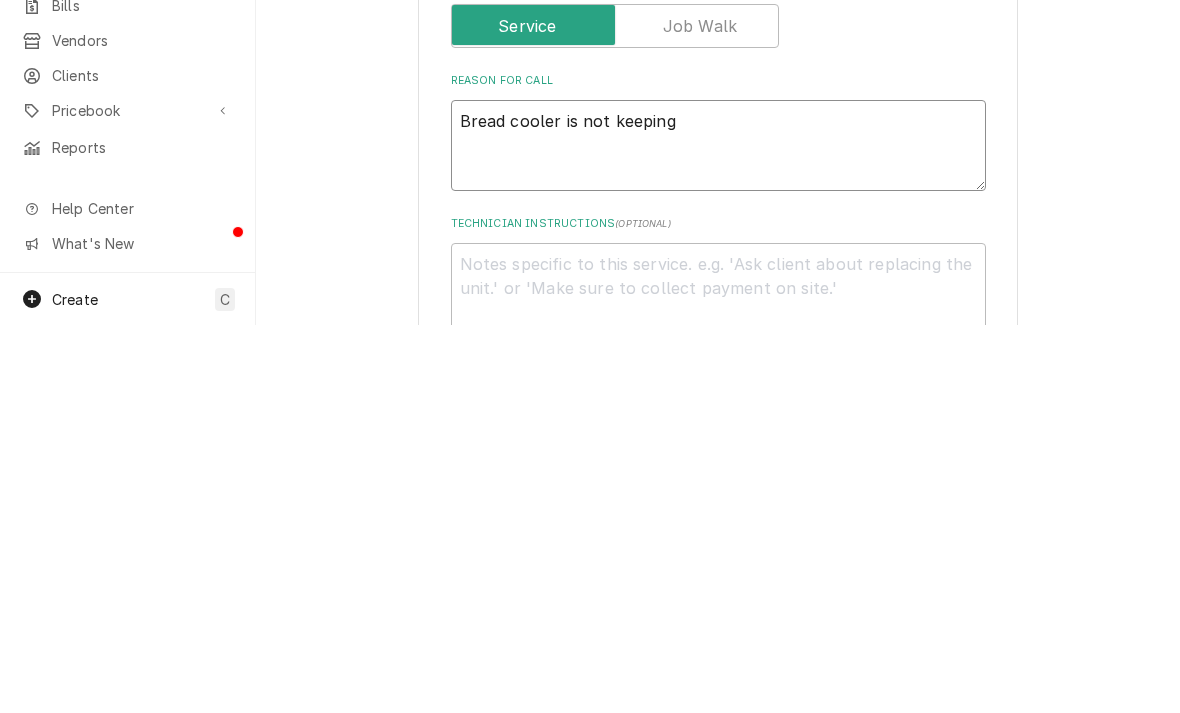type on "x" 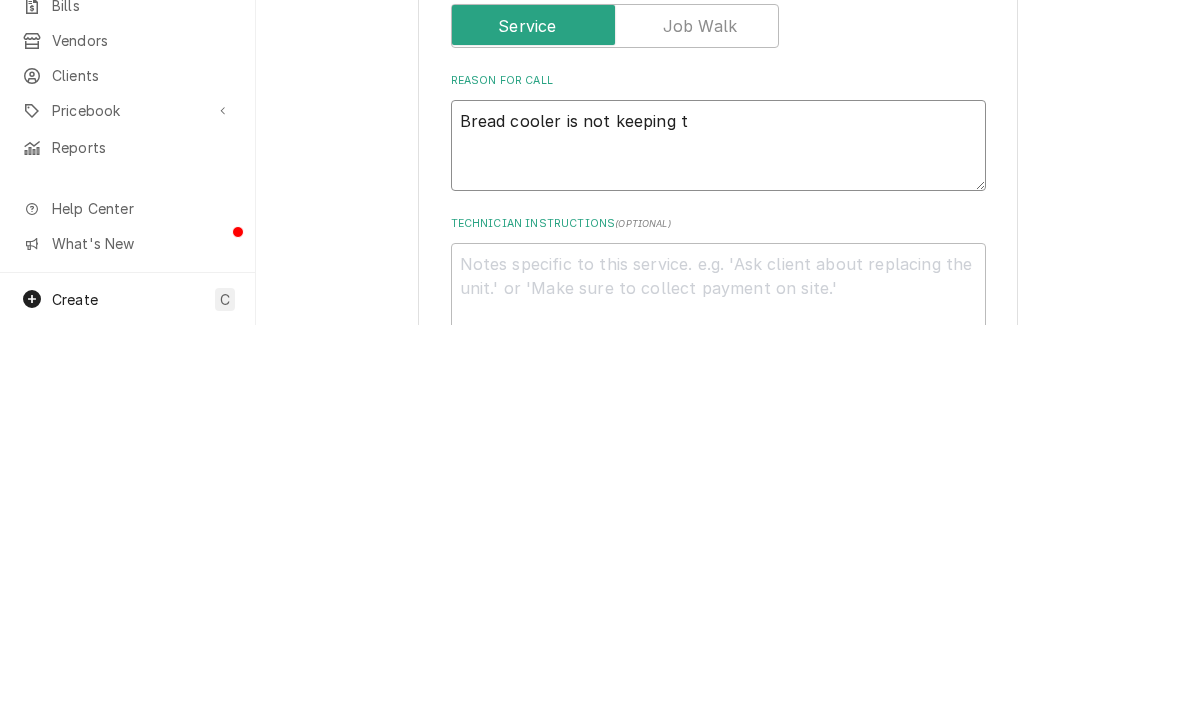 type on "x" 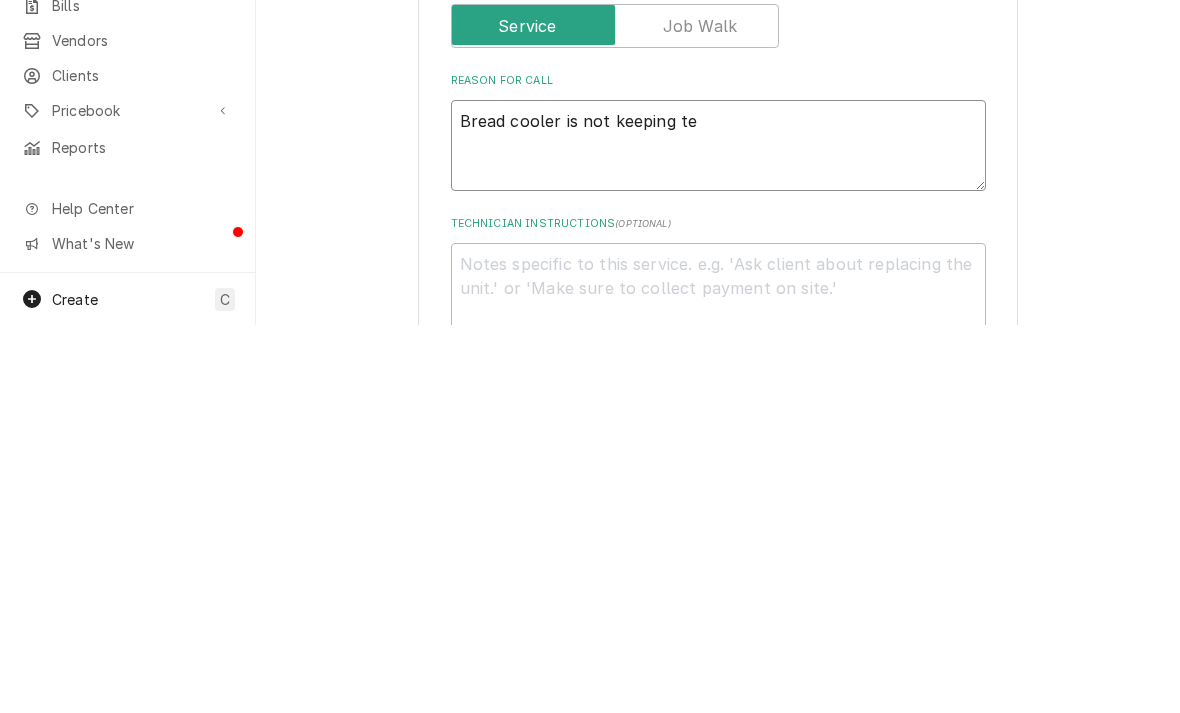 type on "x" 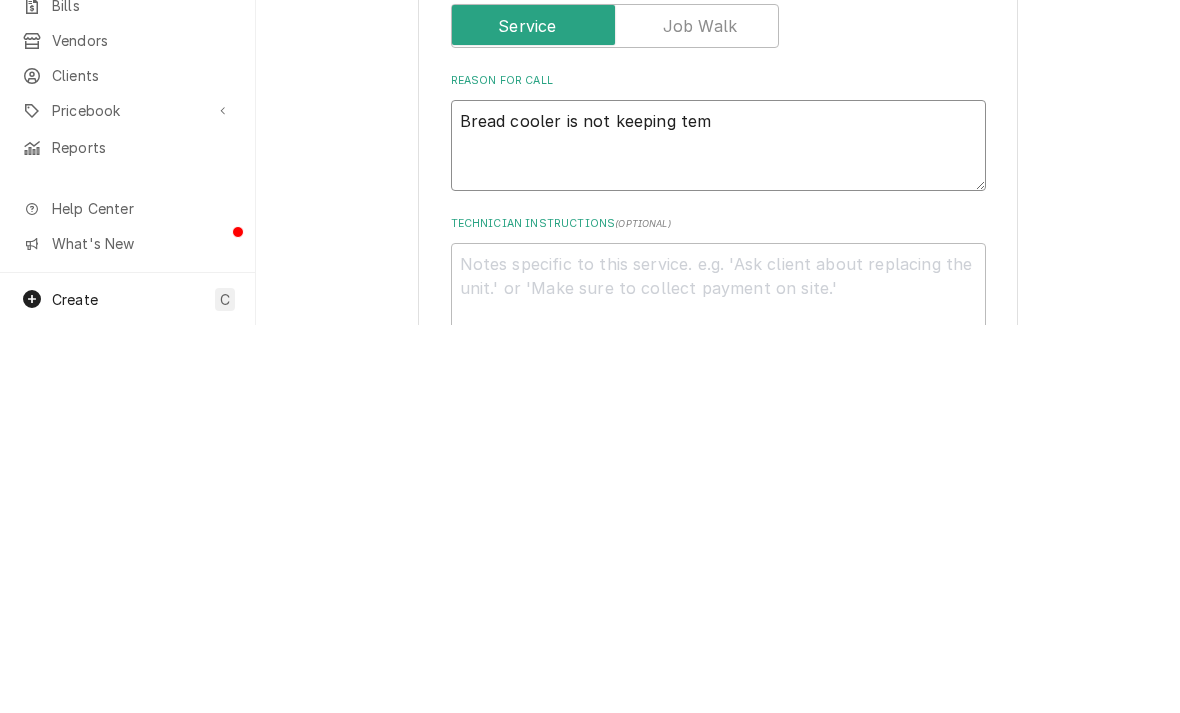 type on "x" 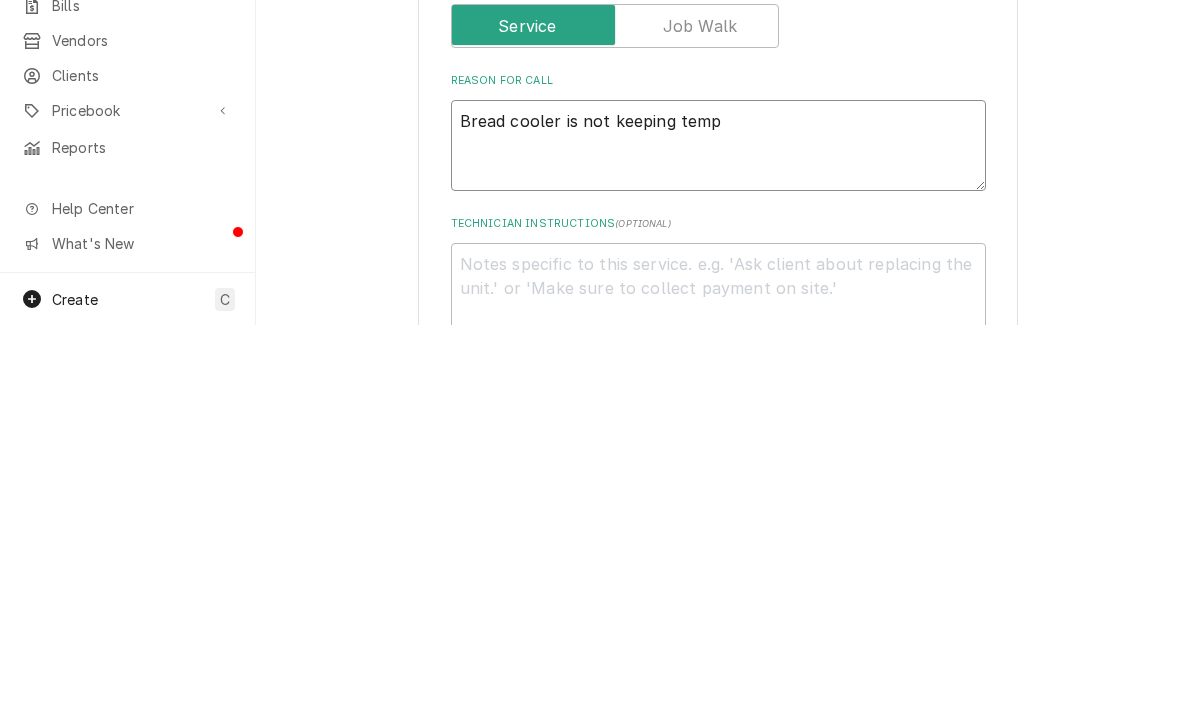 type on "x" 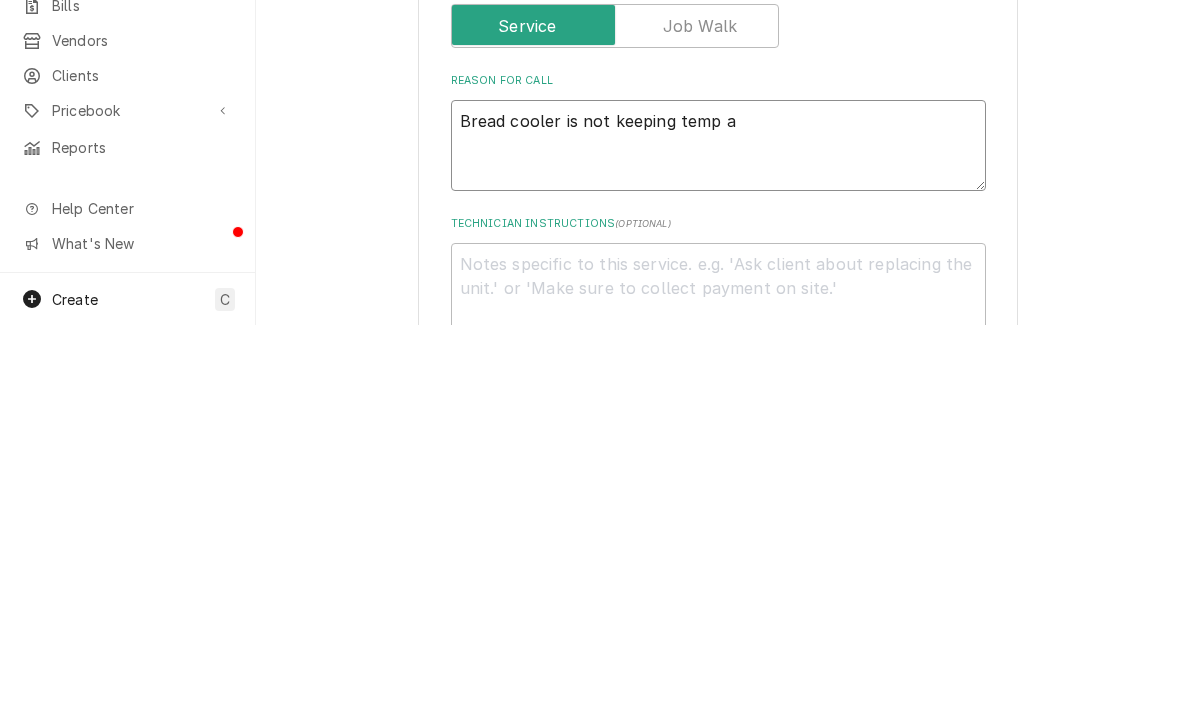 type on "Bread cooler is not keeping temp af" 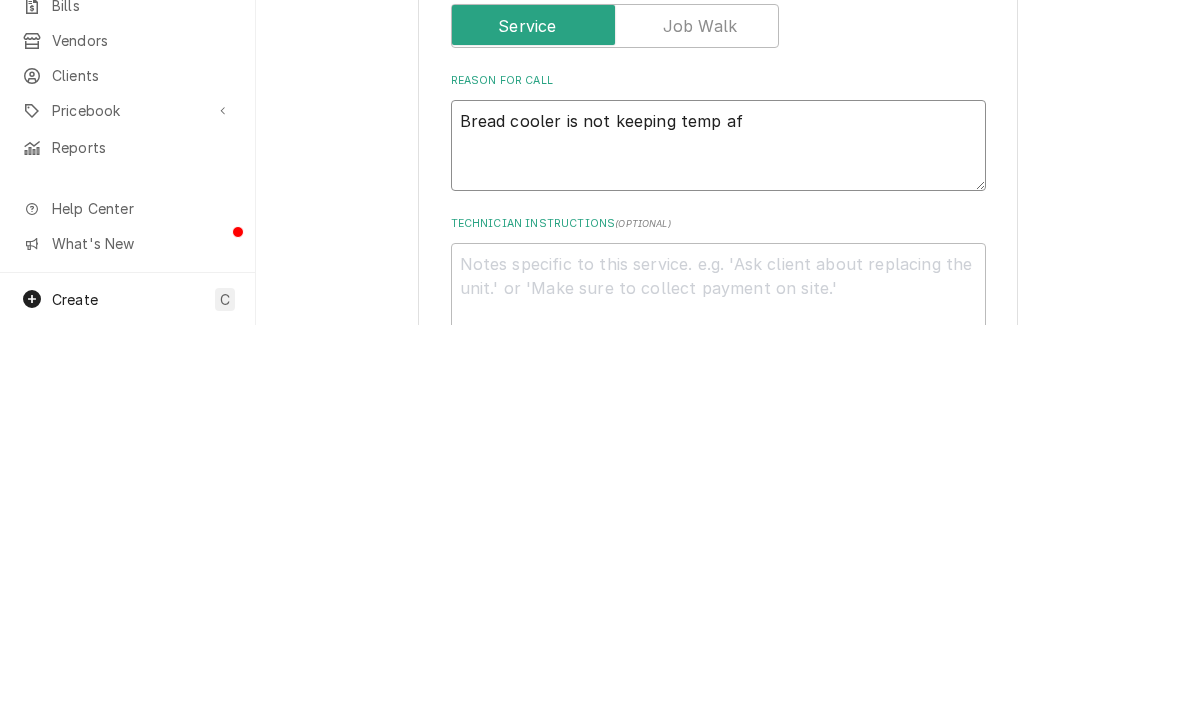 type on "x" 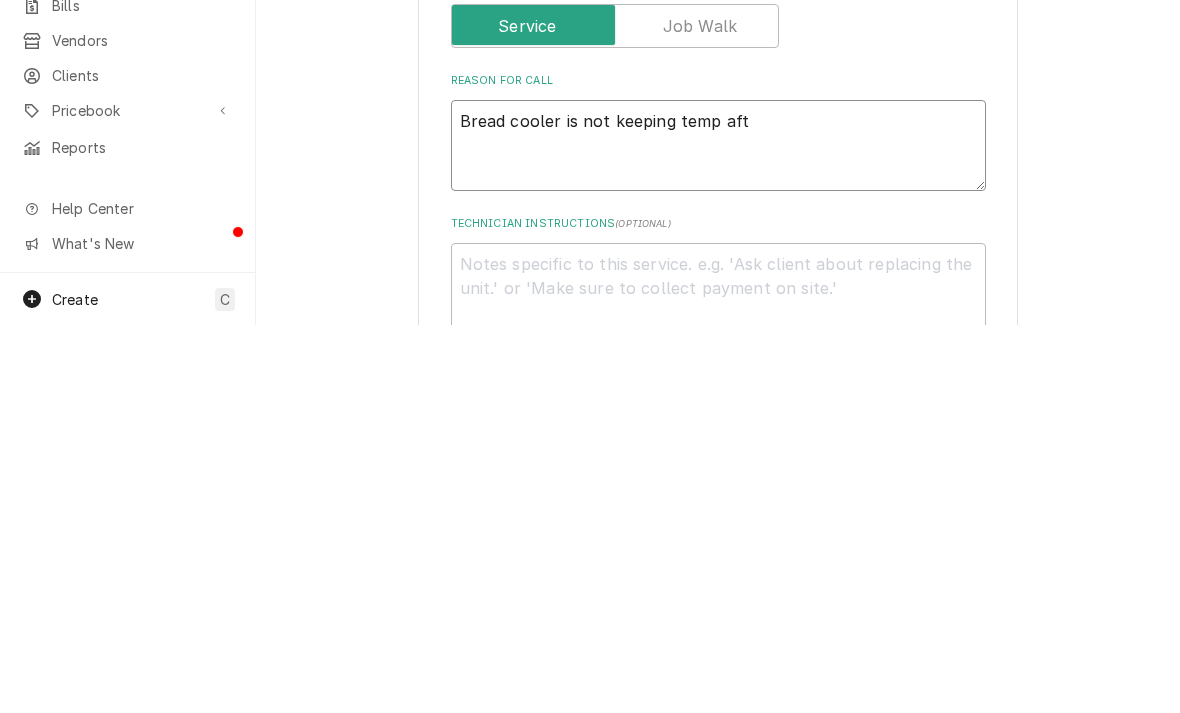 type on "x" 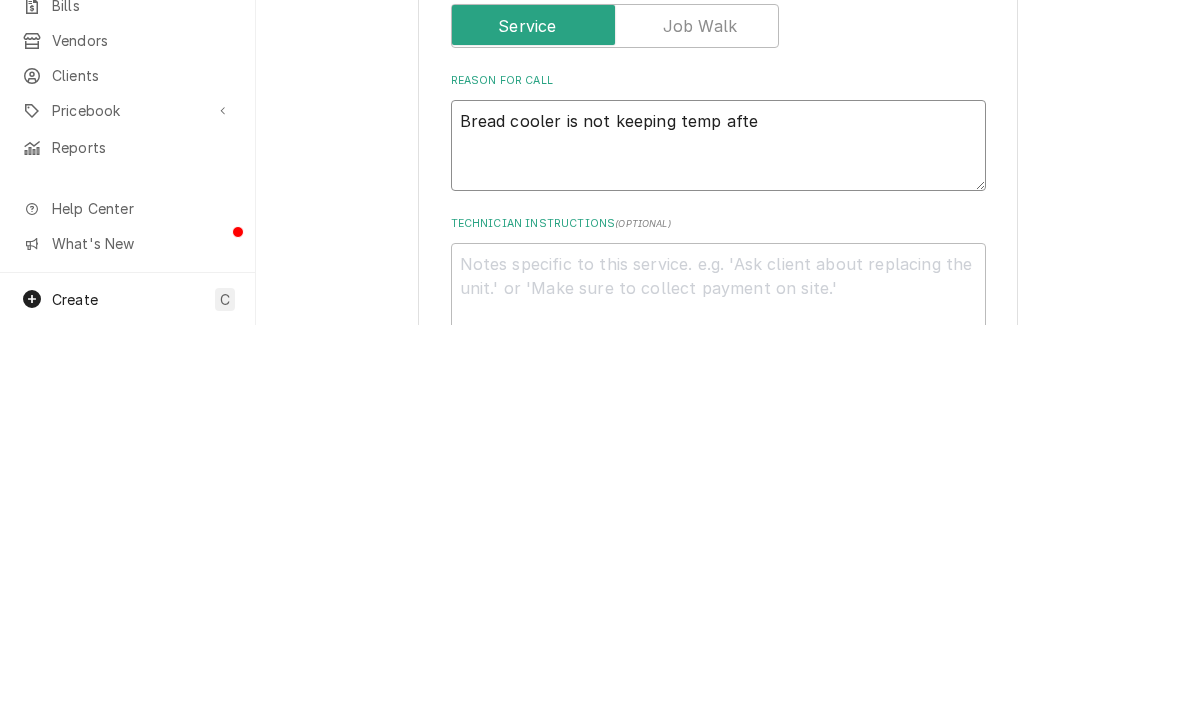 type on "x" 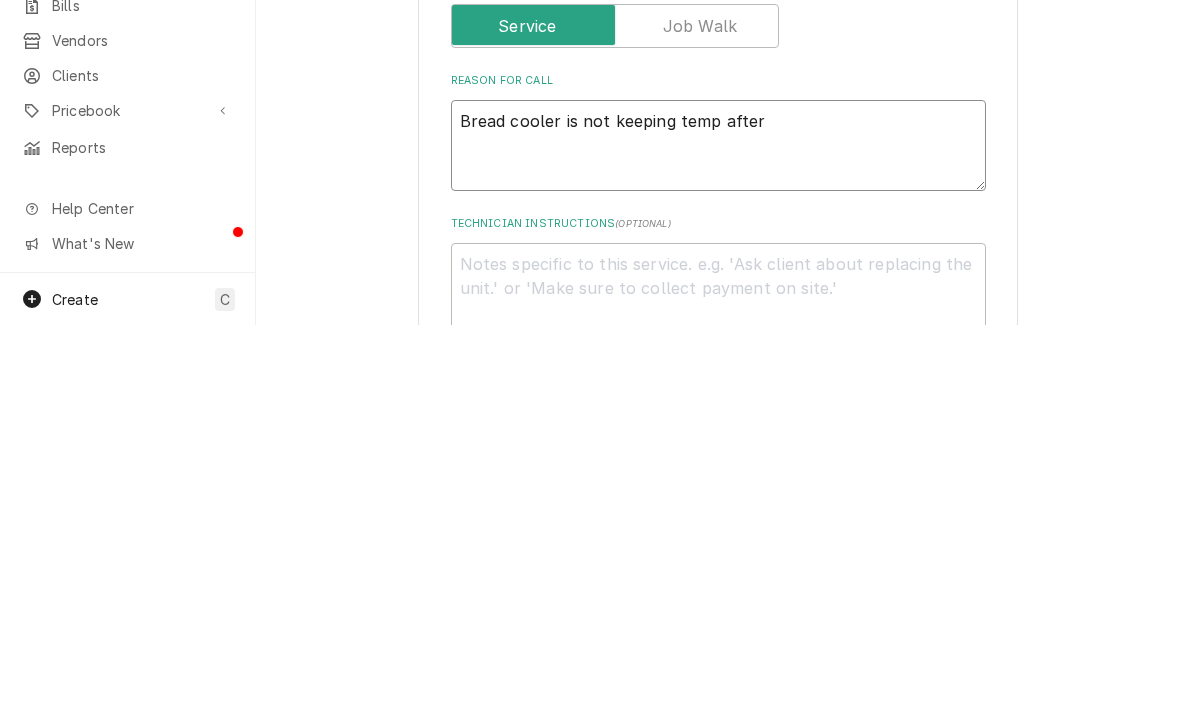 type on "Bread cooler is not keeping temp after" 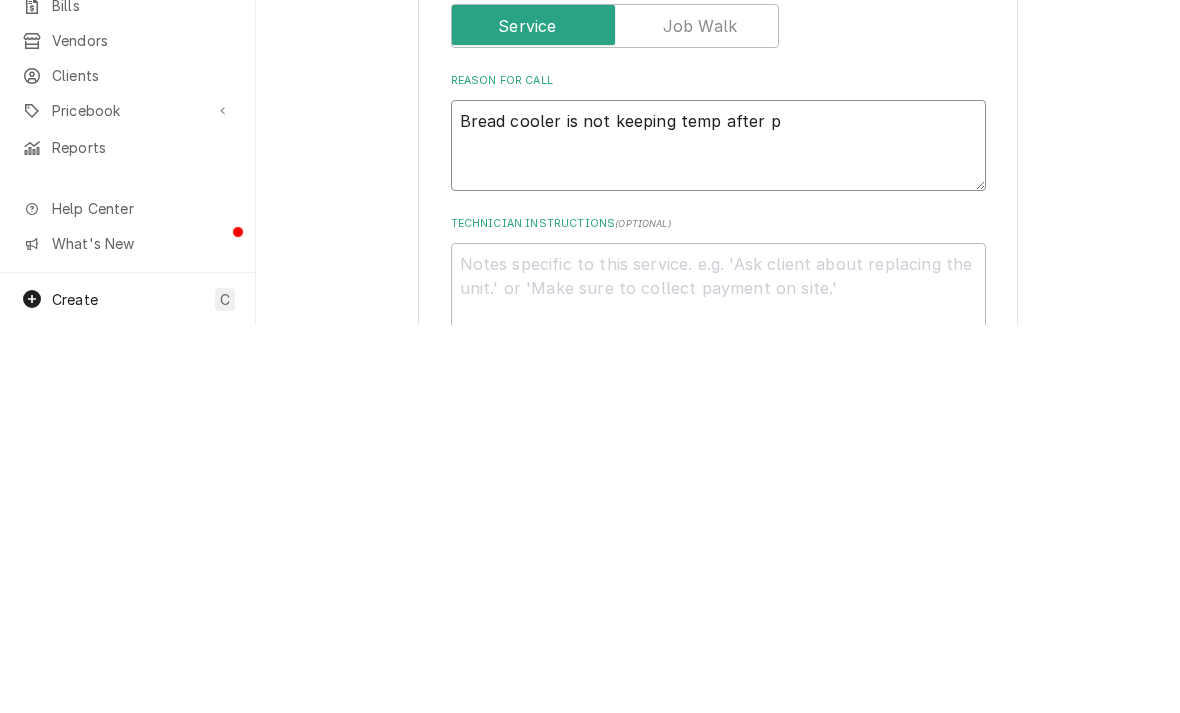 type on "x" 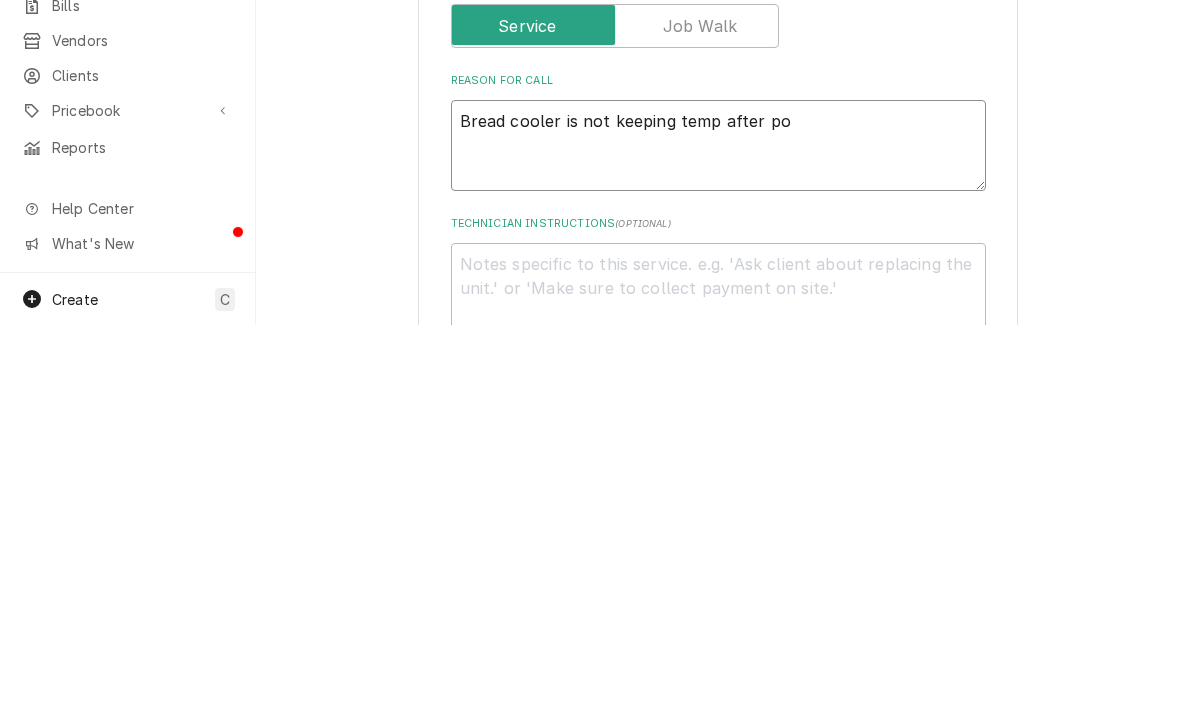 type on "x" 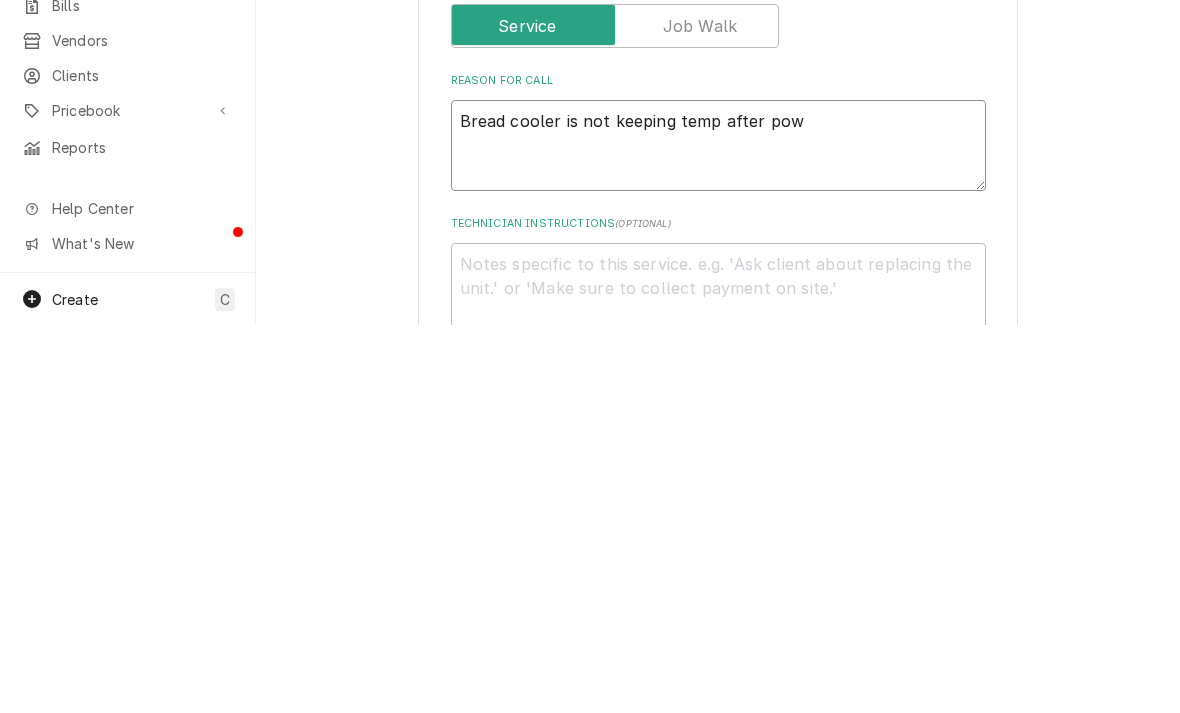type on "x" 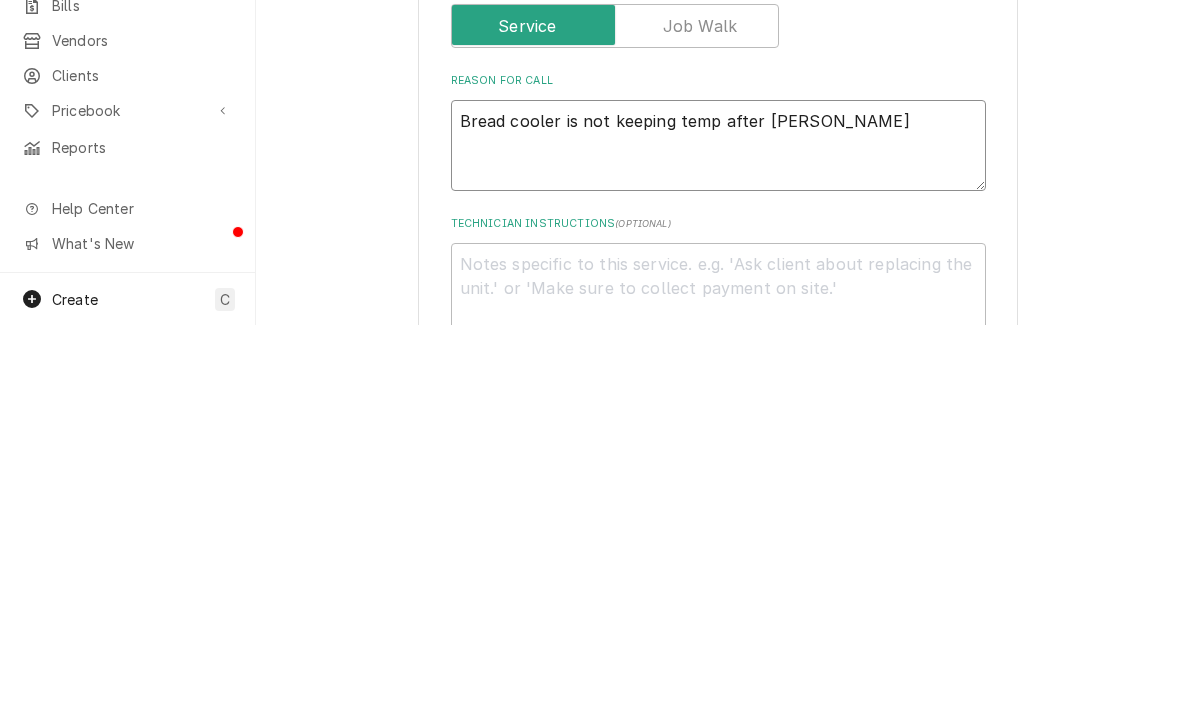 type on "Bread cooler is not keeping temp after power" 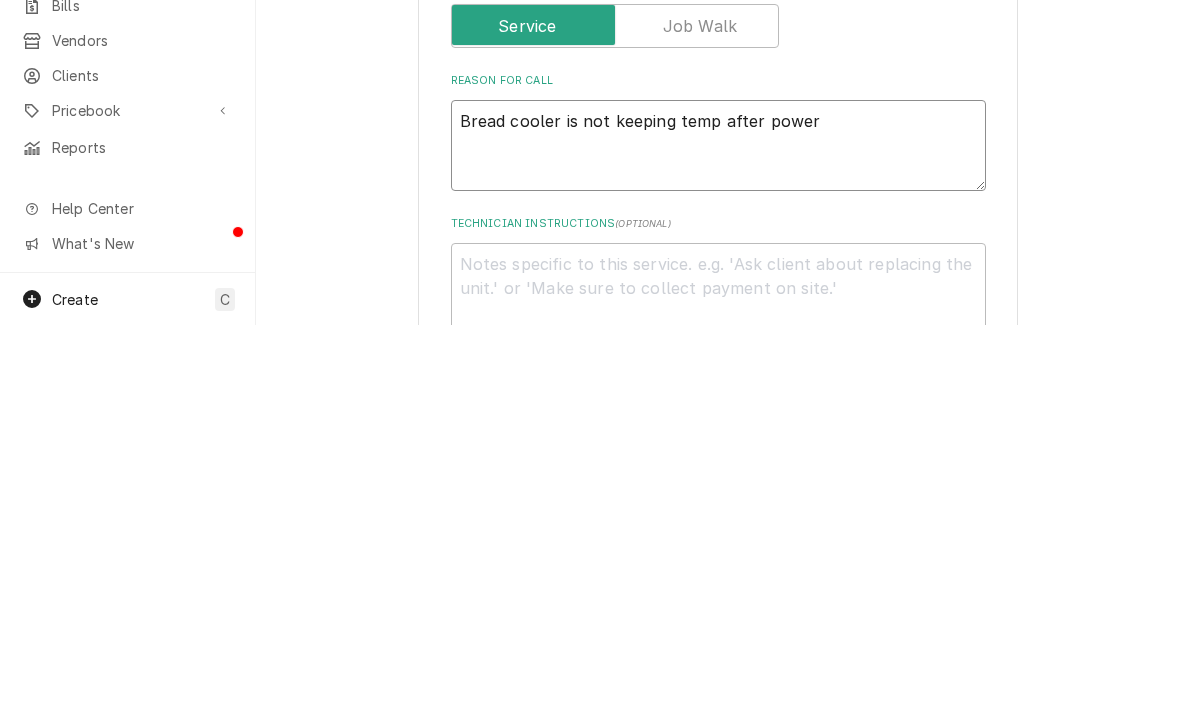 type on "x" 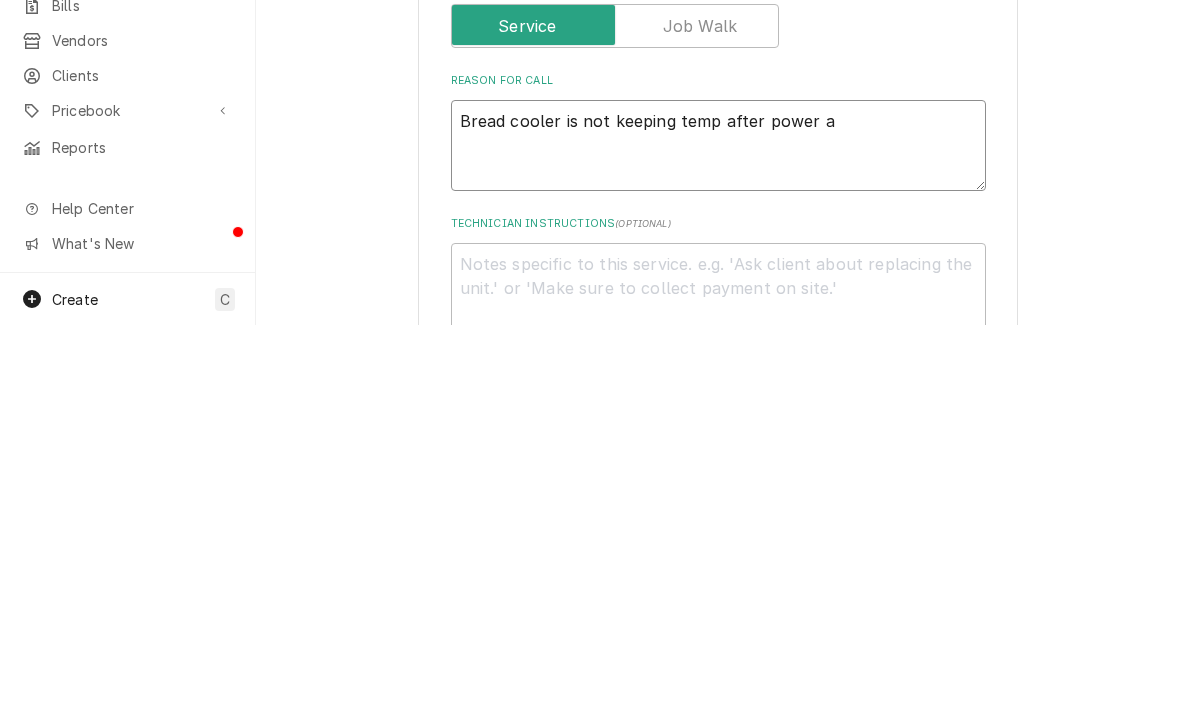 type on "x" 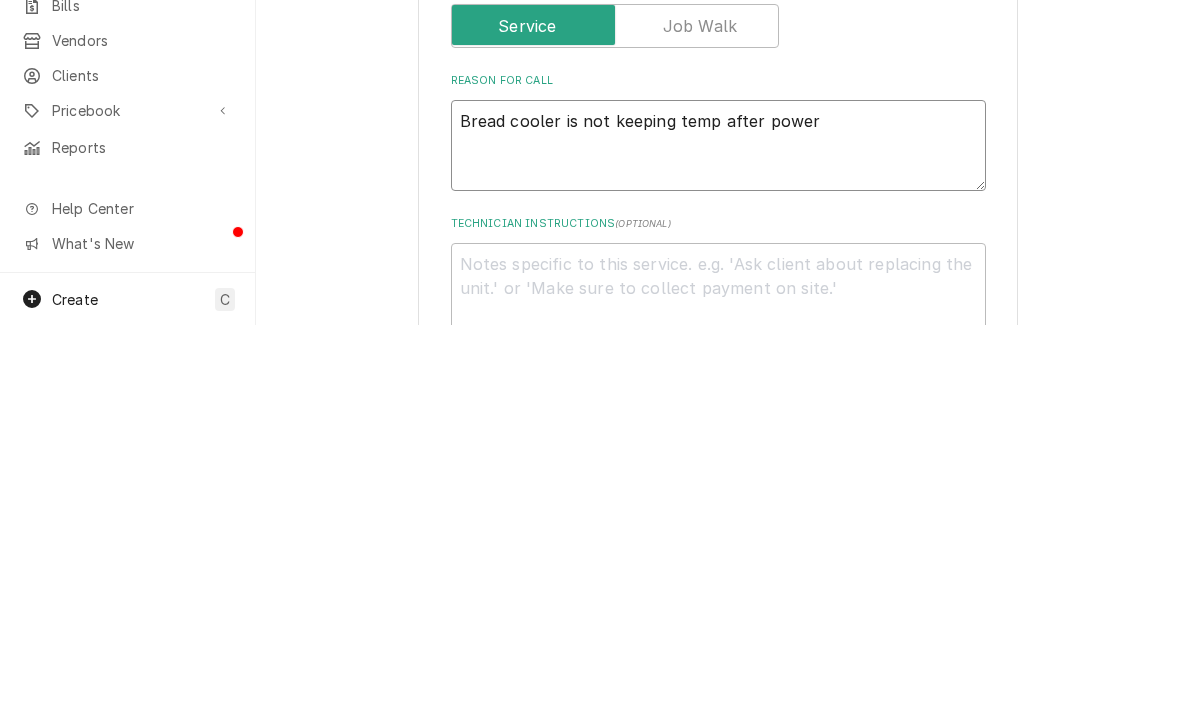 type on "x" 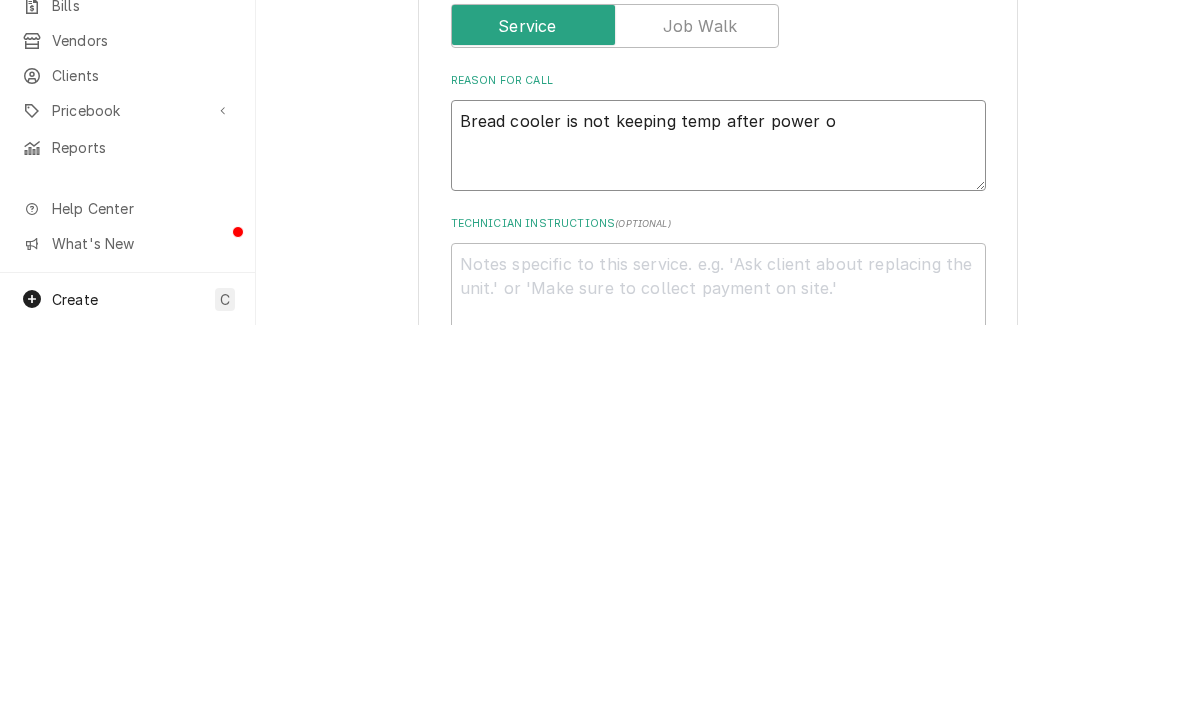 type on "x" 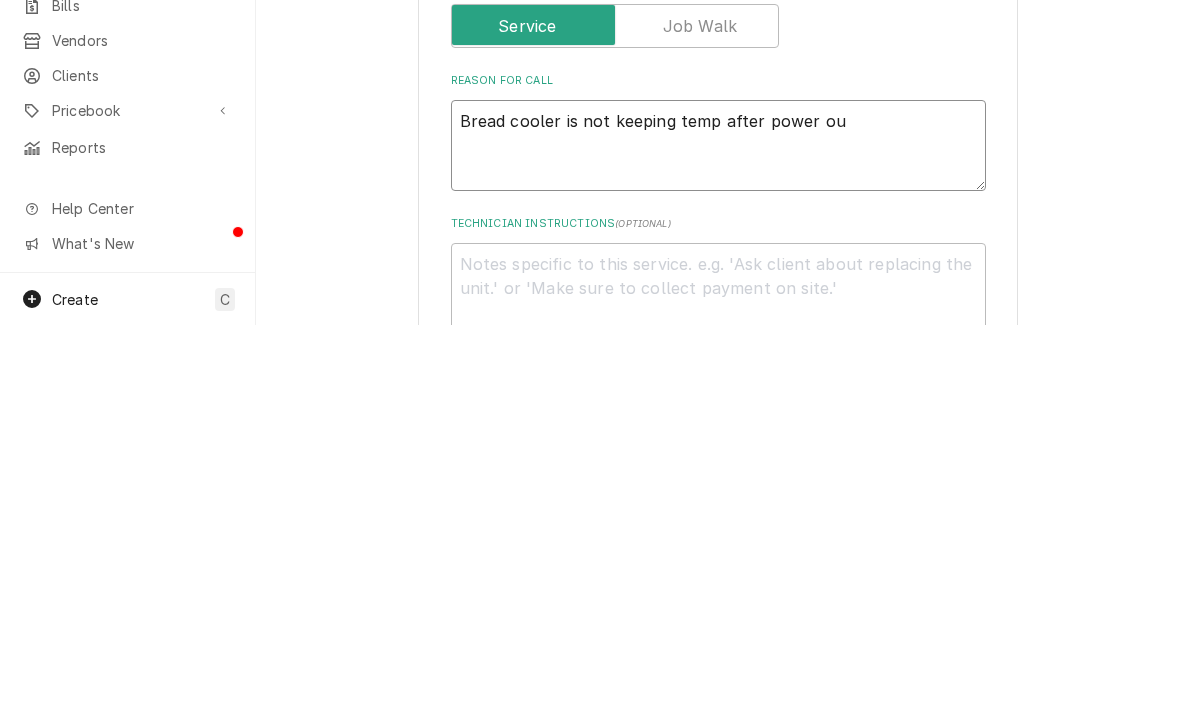 type on "x" 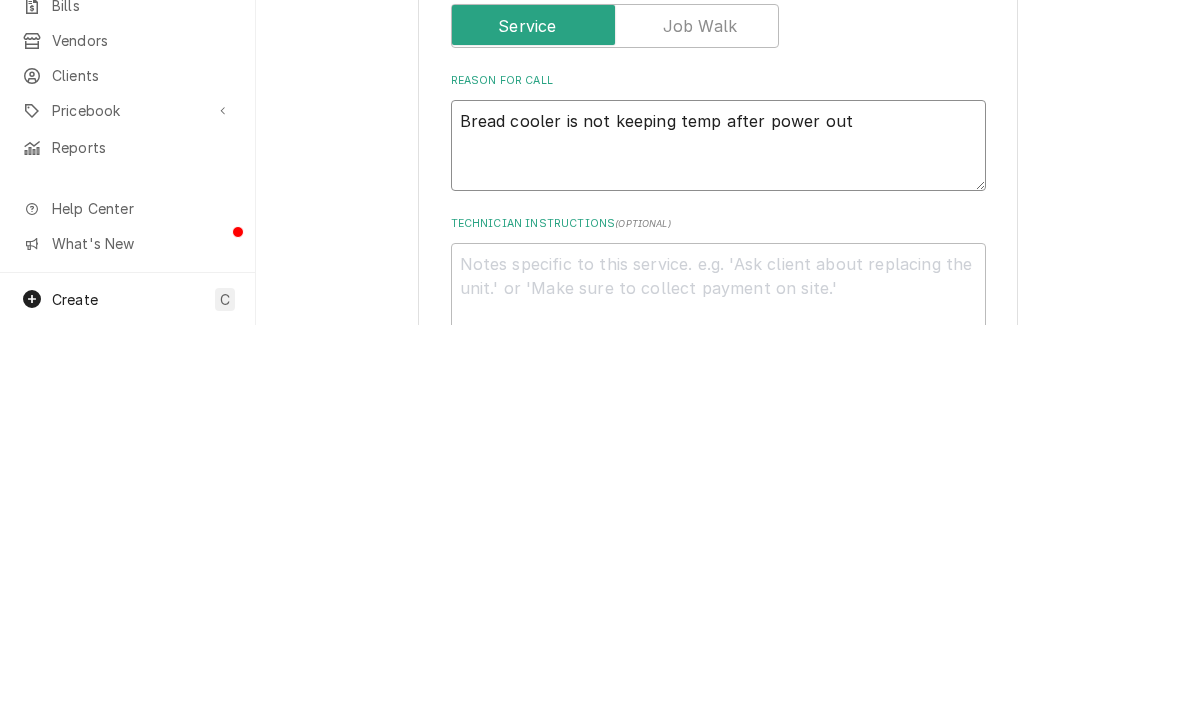type on "x" 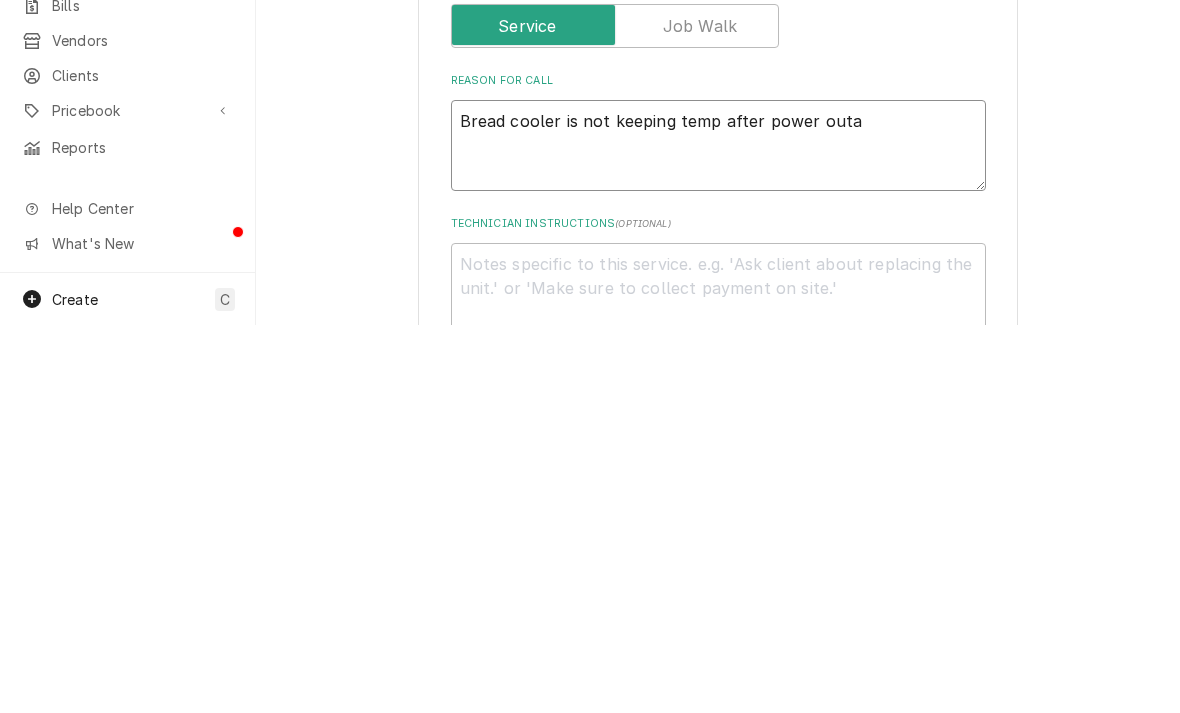 type on "x" 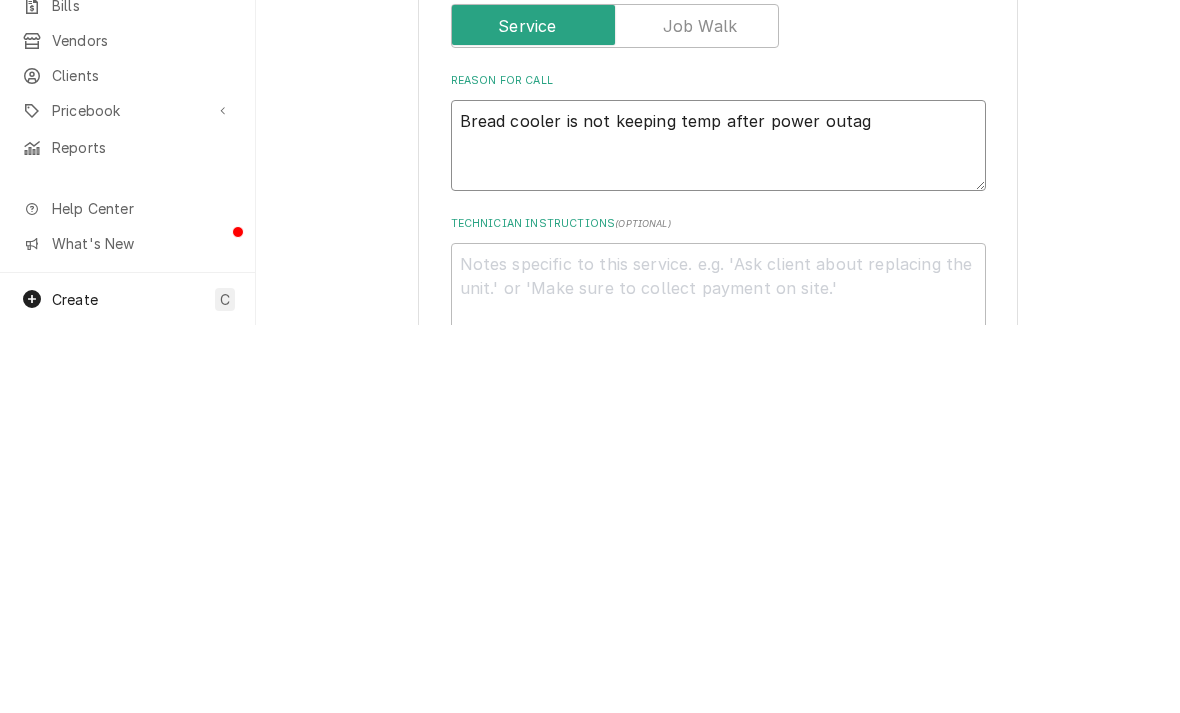 type on "x" 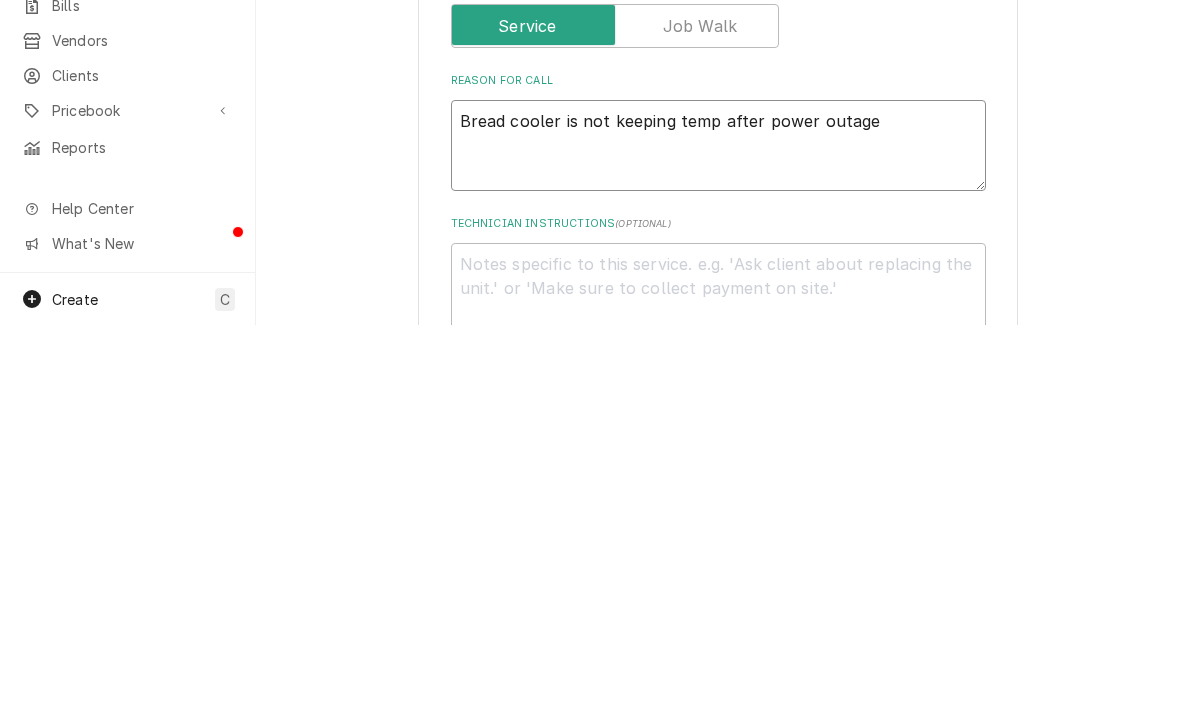 type on "x" 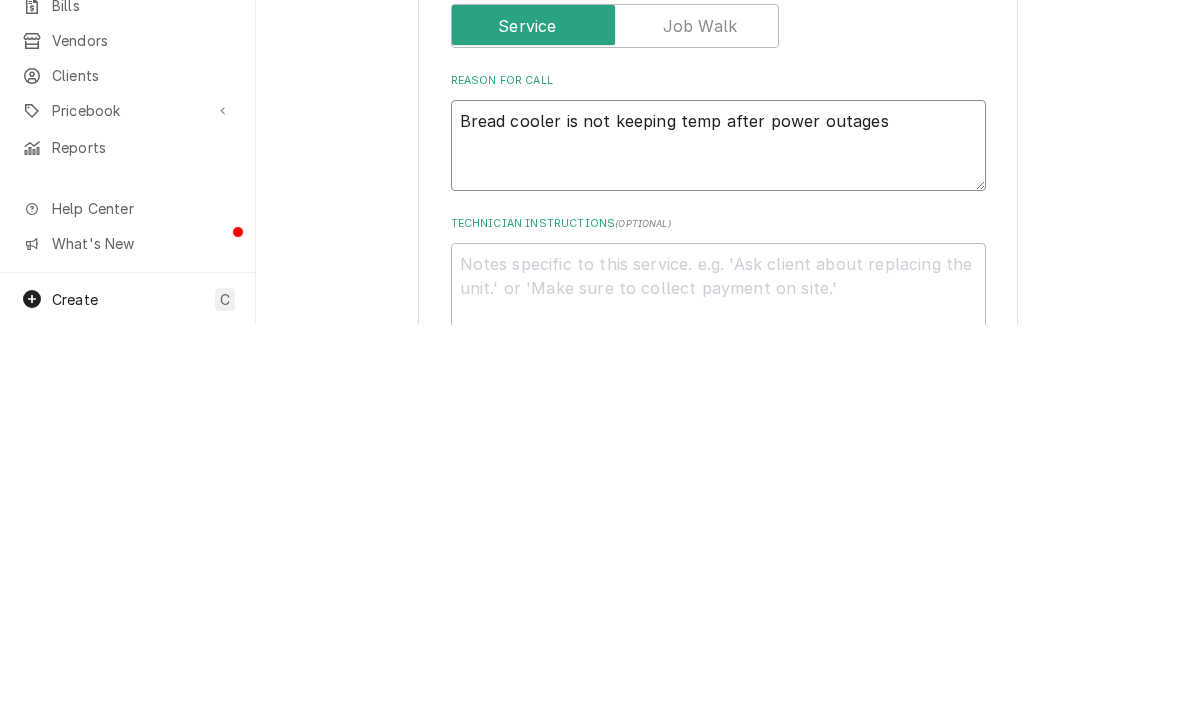 type on "x" 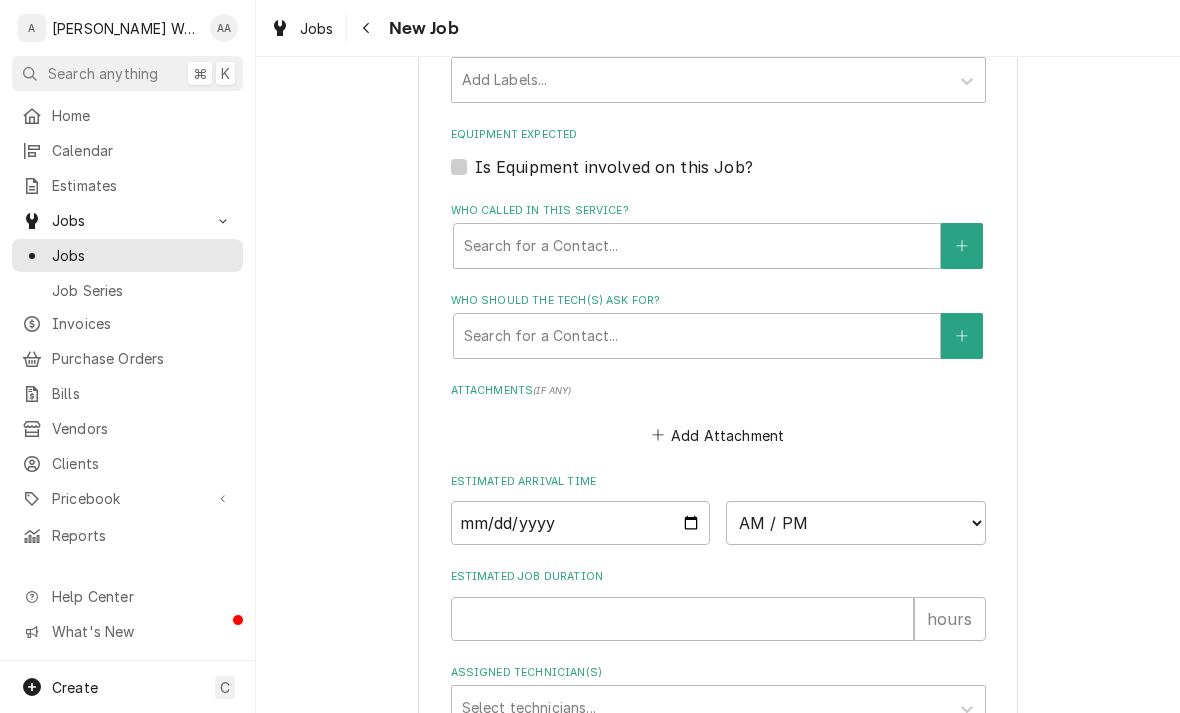 scroll, scrollTop: 1179, scrollLeft: 0, axis: vertical 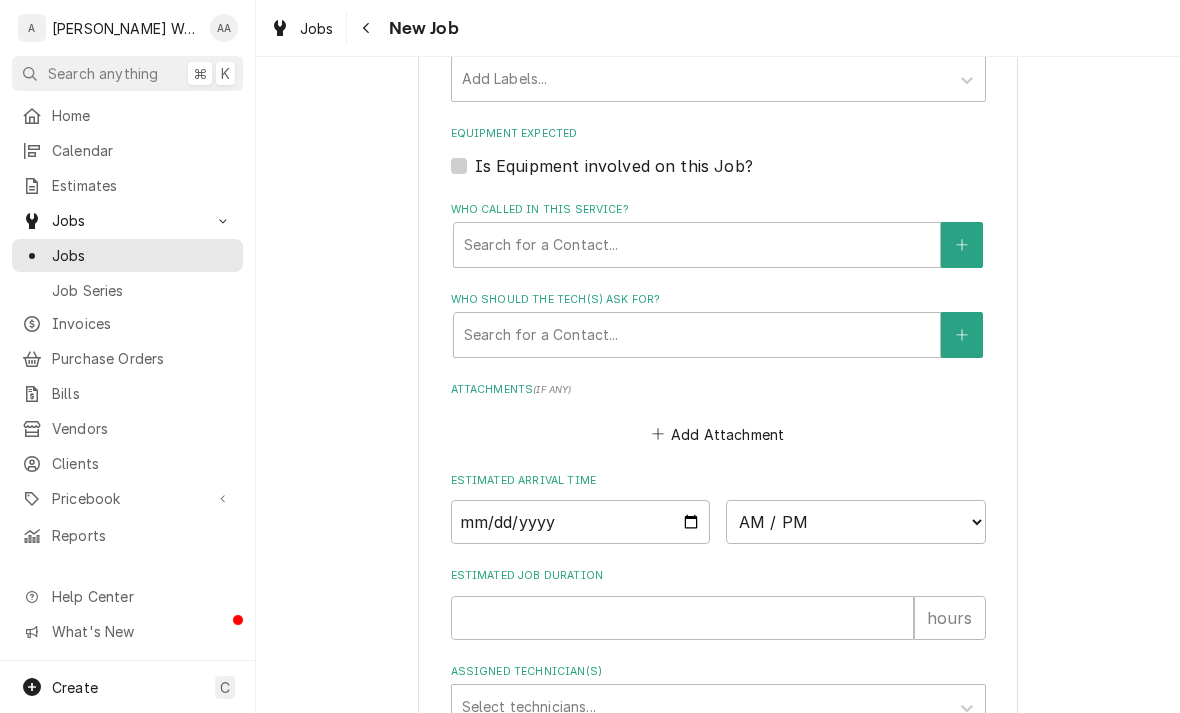 type on "Bread cooler is not keeping temp after power outages" 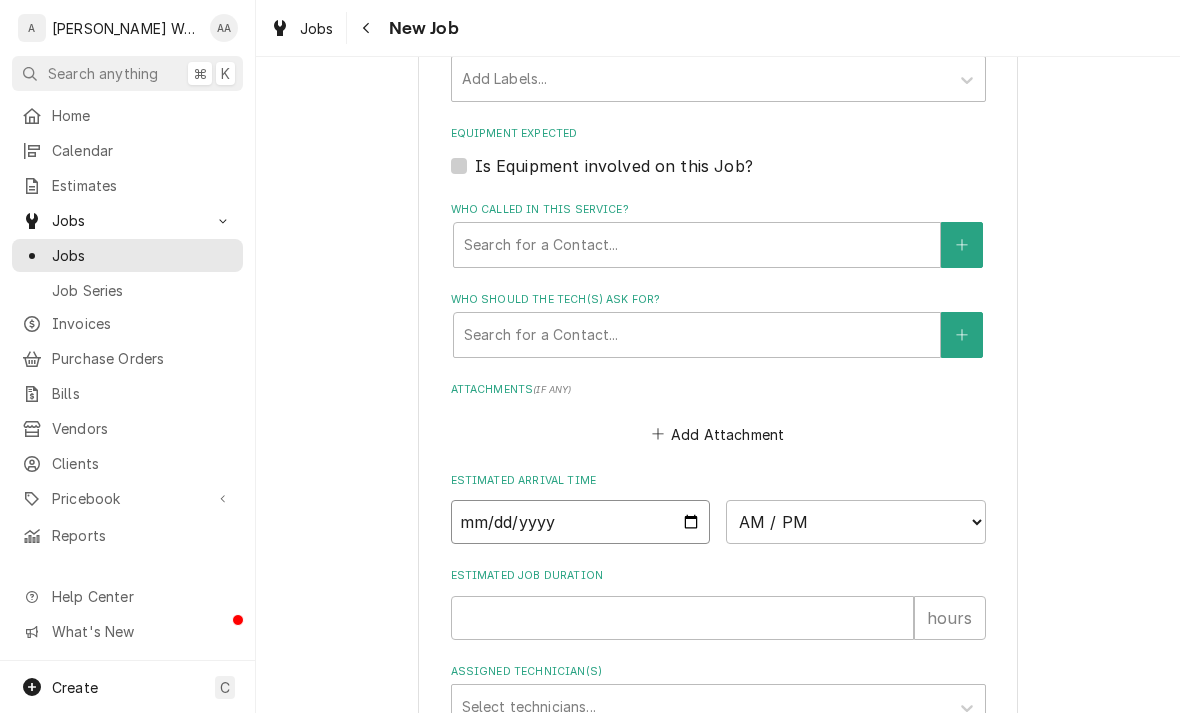click at bounding box center (581, 522) 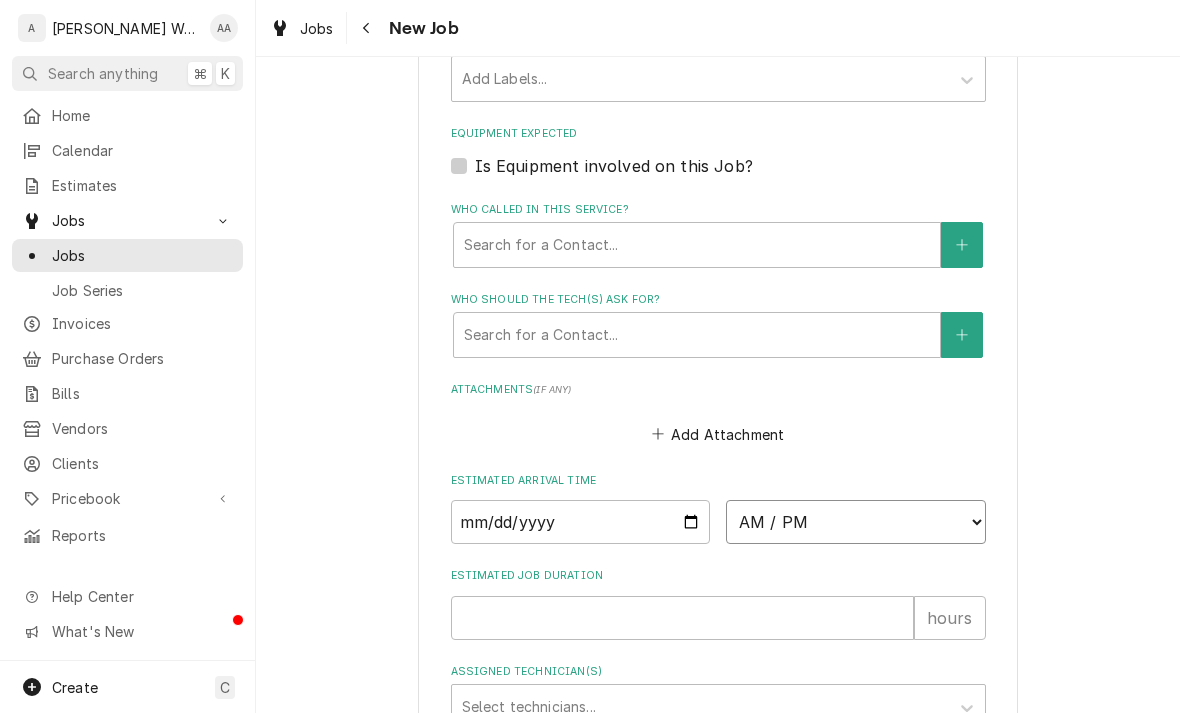click on "AM / PM 6:00 AM 6:15 AM 6:30 AM 6:45 AM 7:00 AM 7:15 AM 7:30 AM 7:45 AM 8:00 AM 8:15 AM 8:30 AM 8:45 AM 9:00 AM 9:15 AM 9:30 AM 9:45 AM 10:00 AM 10:15 AM 10:30 AM 10:45 AM 11:00 AM 11:15 AM 11:30 AM 11:45 AM 12:00 PM 12:15 PM 12:30 PM 12:45 PM 1:00 PM 1:15 PM 1:30 PM 1:45 PM 2:00 PM 2:15 PM 2:30 PM 2:45 PM 3:00 PM 3:15 PM 3:30 PM 3:45 PM 4:00 PM 4:15 PM 4:30 PM 4:45 PM 5:00 PM 5:15 PM 5:30 PM 5:45 PM 6:00 PM 6:15 PM 6:30 PM 6:45 PM 7:00 PM 7:15 PM 7:30 PM 7:45 PM 8:00 PM 8:15 PM 8:30 PM 8:45 PM 9:00 PM 9:15 PM 9:30 PM 9:45 PM 10:00 PM 10:15 PM 10:30 PM 10:45 PM 11:00 PM 11:15 PM 11:30 PM 11:45 PM 12:00 AM 12:15 AM 12:30 AM 12:45 AM 1:00 AM 1:15 AM 1:30 AM 1:45 AM 2:00 AM 2:15 AM 2:30 AM 2:45 AM 3:00 AM 3:15 AM 3:30 AM 3:45 AM 4:00 AM 4:15 AM 4:30 AM 4:45 AM 5:00 AM 5:15 AM 5:30 AM 5:45 AM" at bounding box center [856, 522] 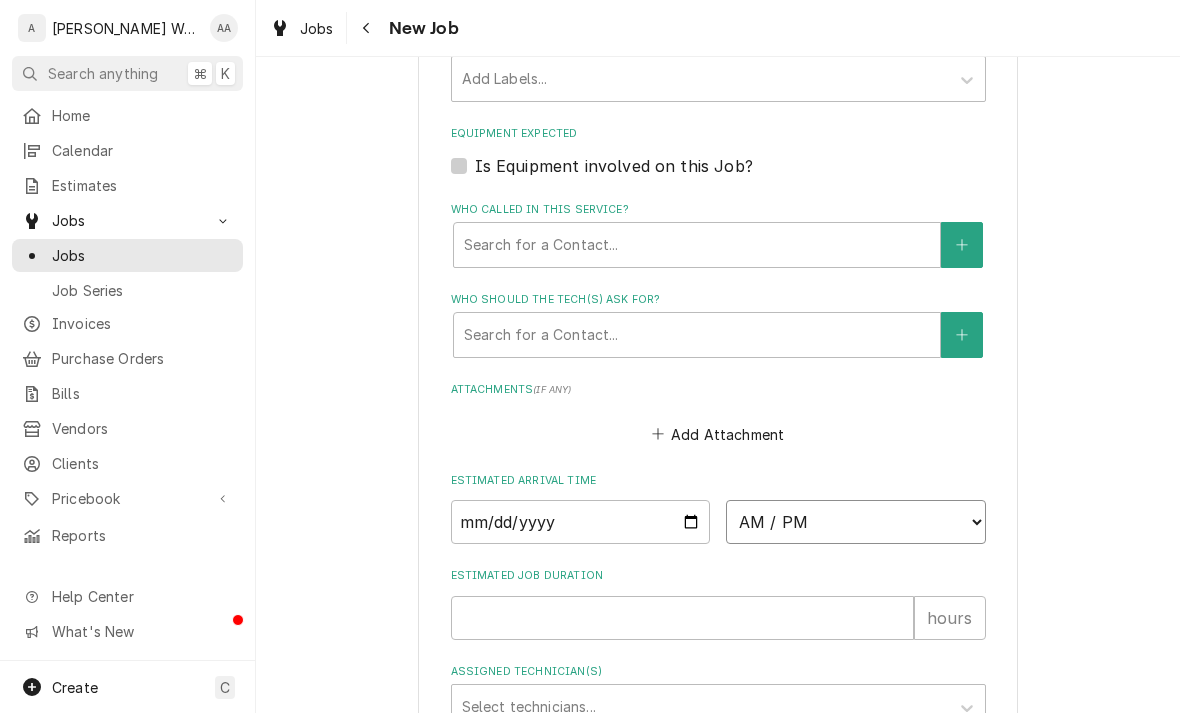 select on "16:00:00" 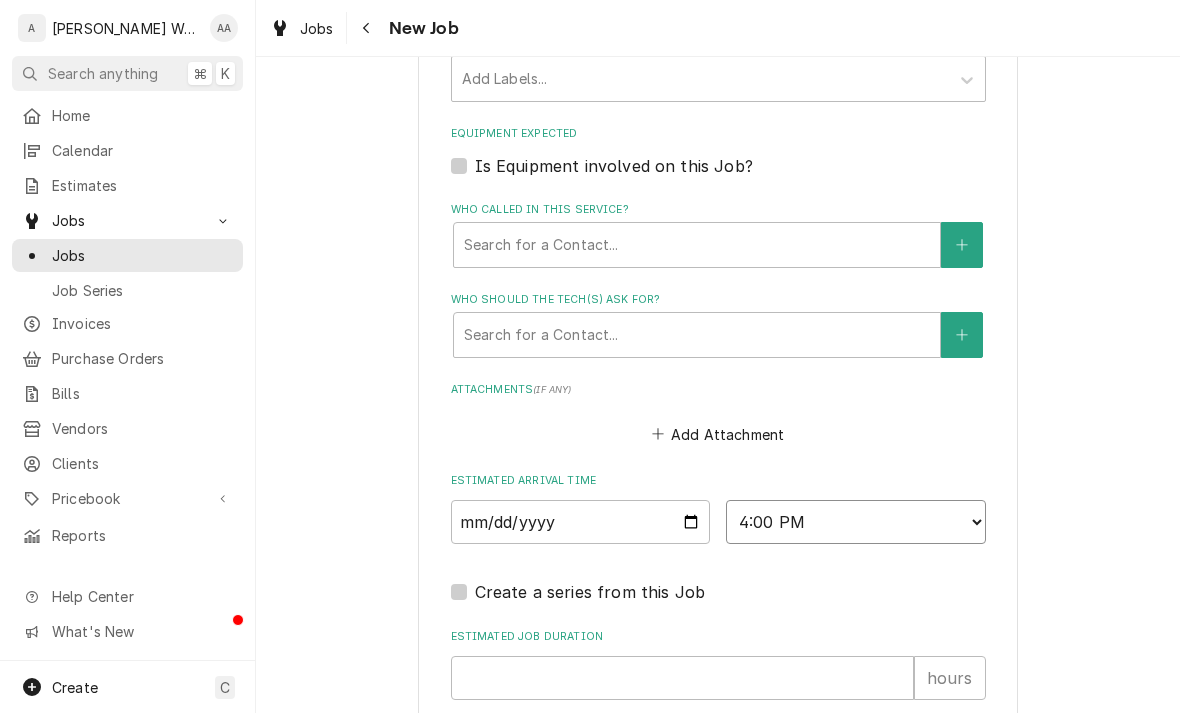 type on "x" 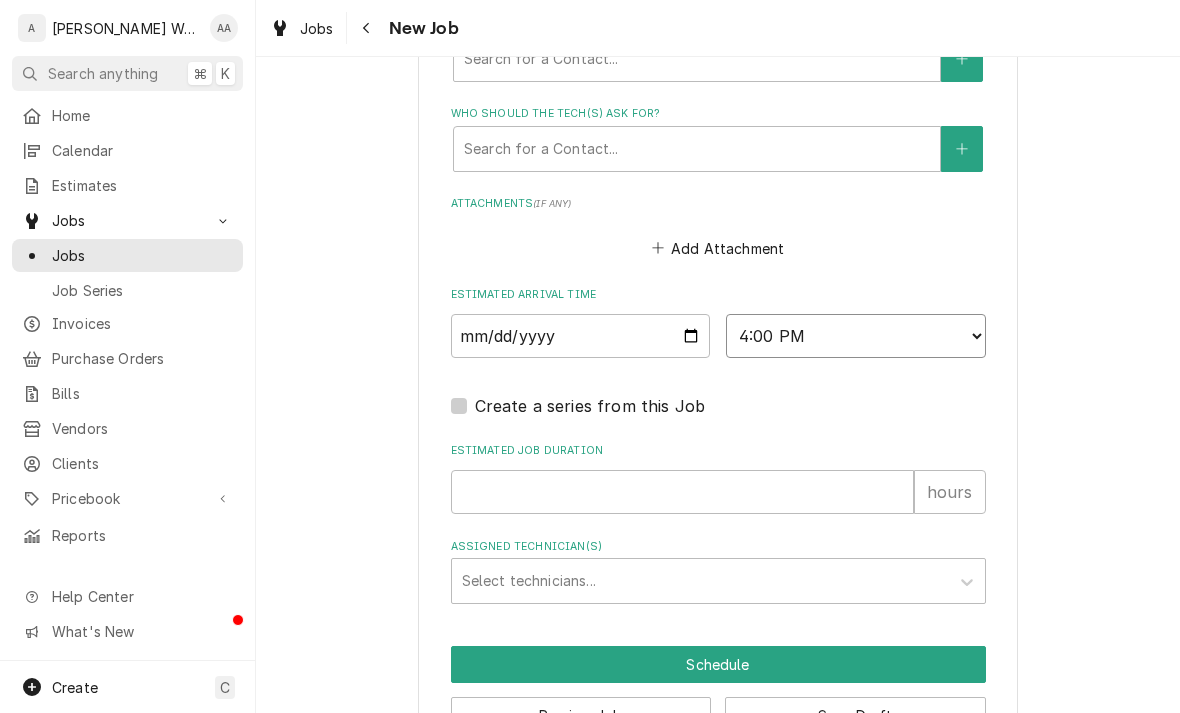 scroll, scrollTop: 1379, scrollLeft: 0, axis: vertical 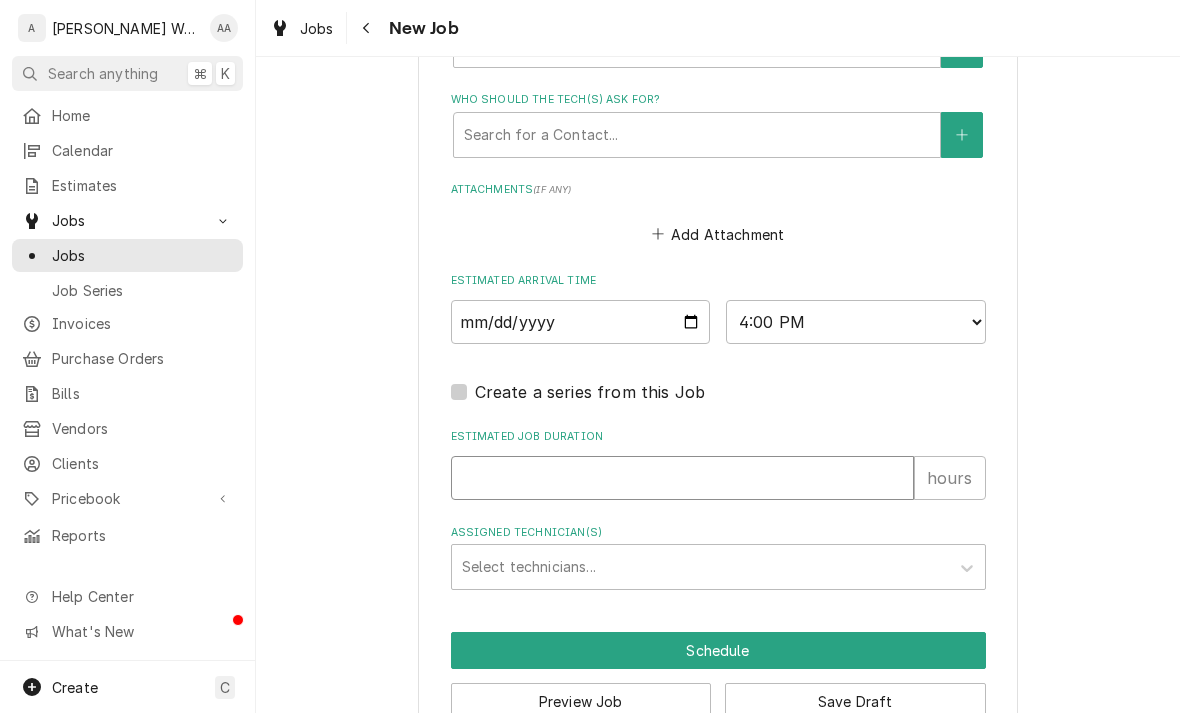 click on "Estimated Job Duration" at bounding box center (682, 478) 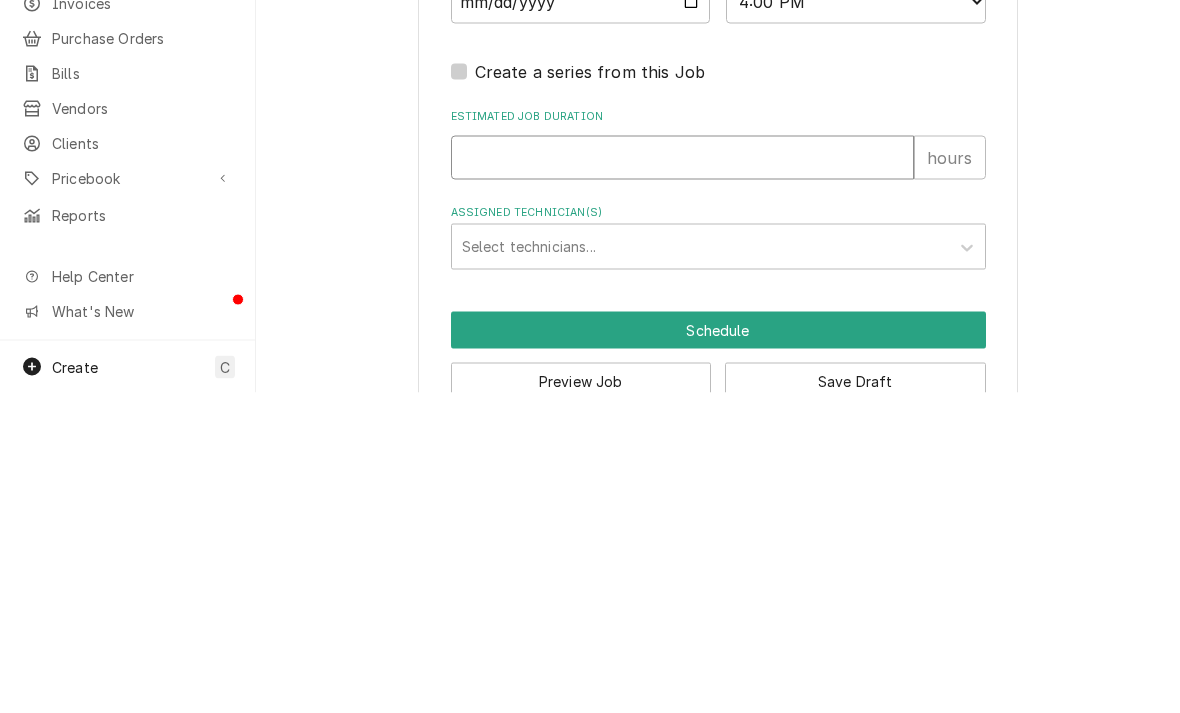 type on "1" 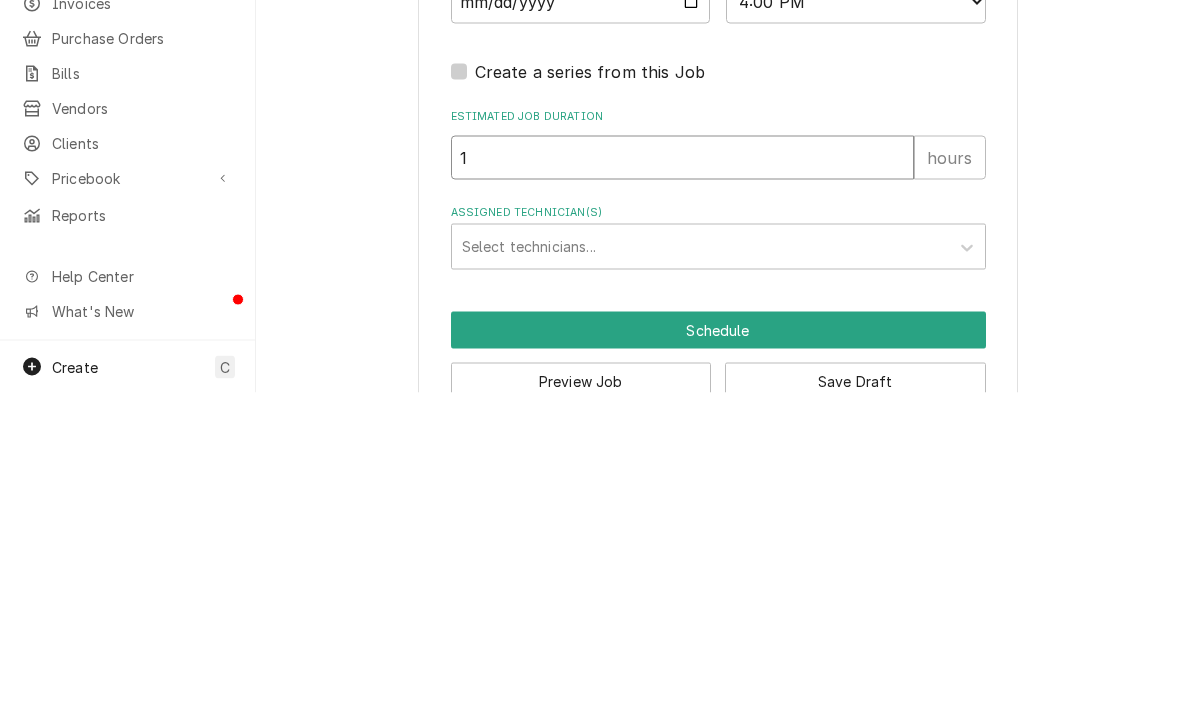 type on "x" 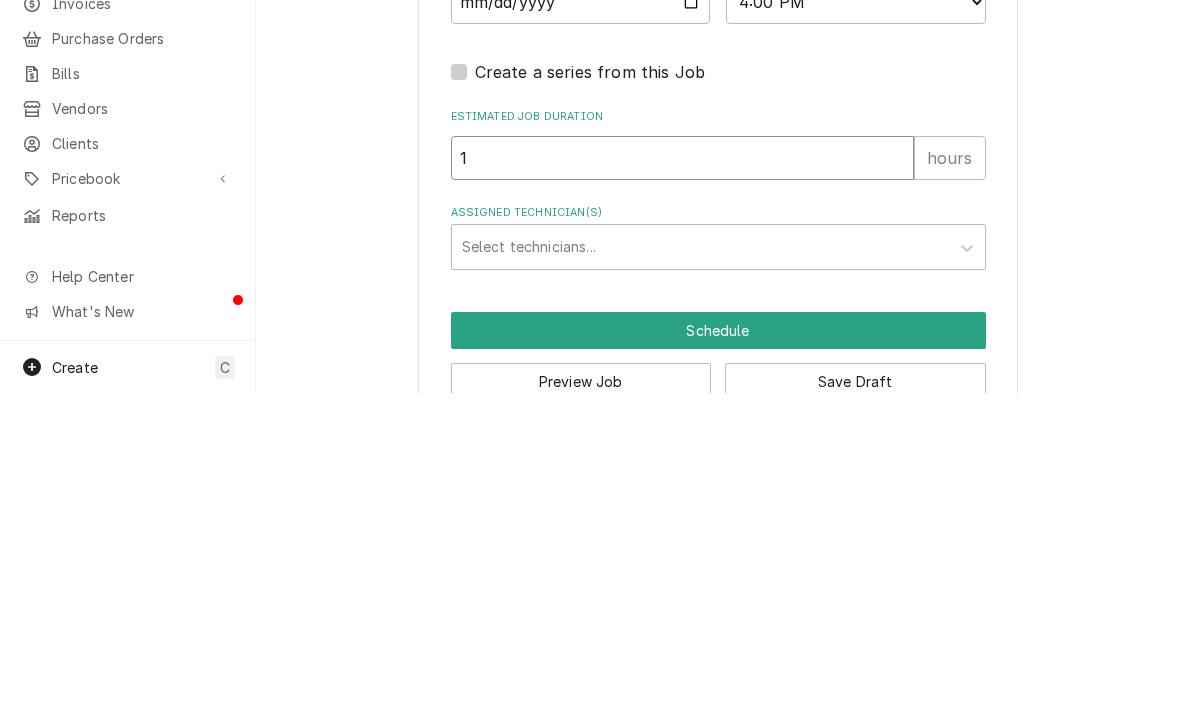 type on "1" 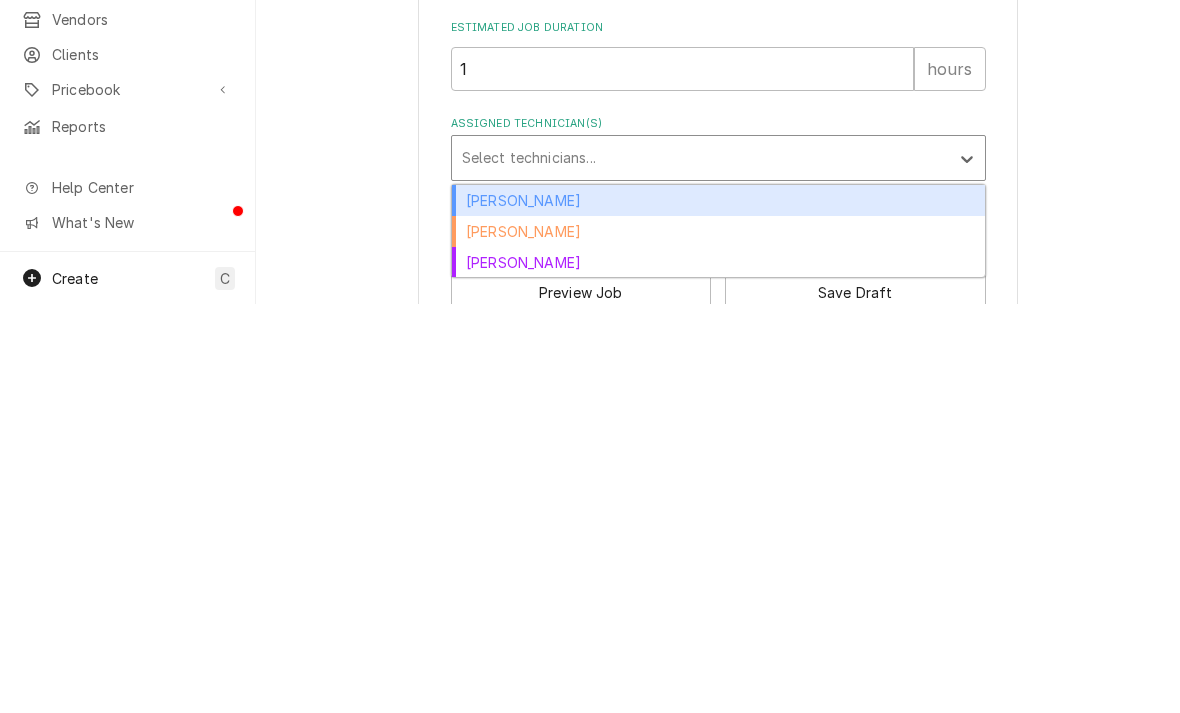 click on "[PERSON_NAME]" at bounding box center (718, 609) 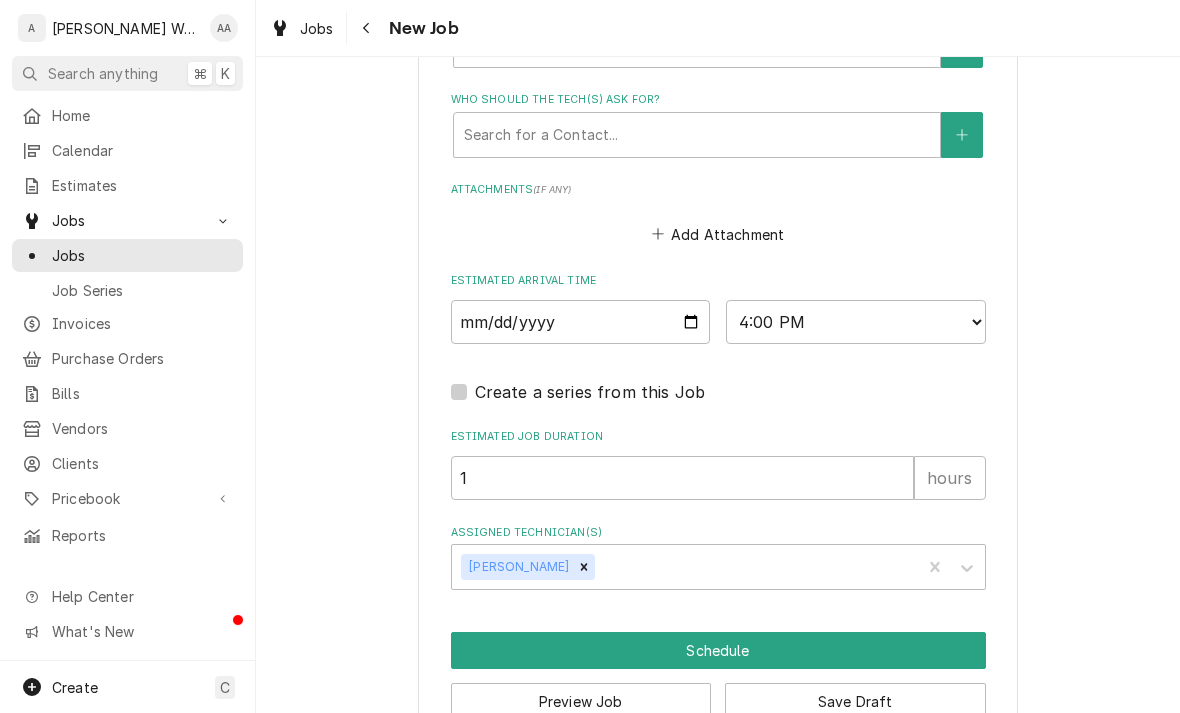 click on "Schedule" at bounding box center (718, 650) 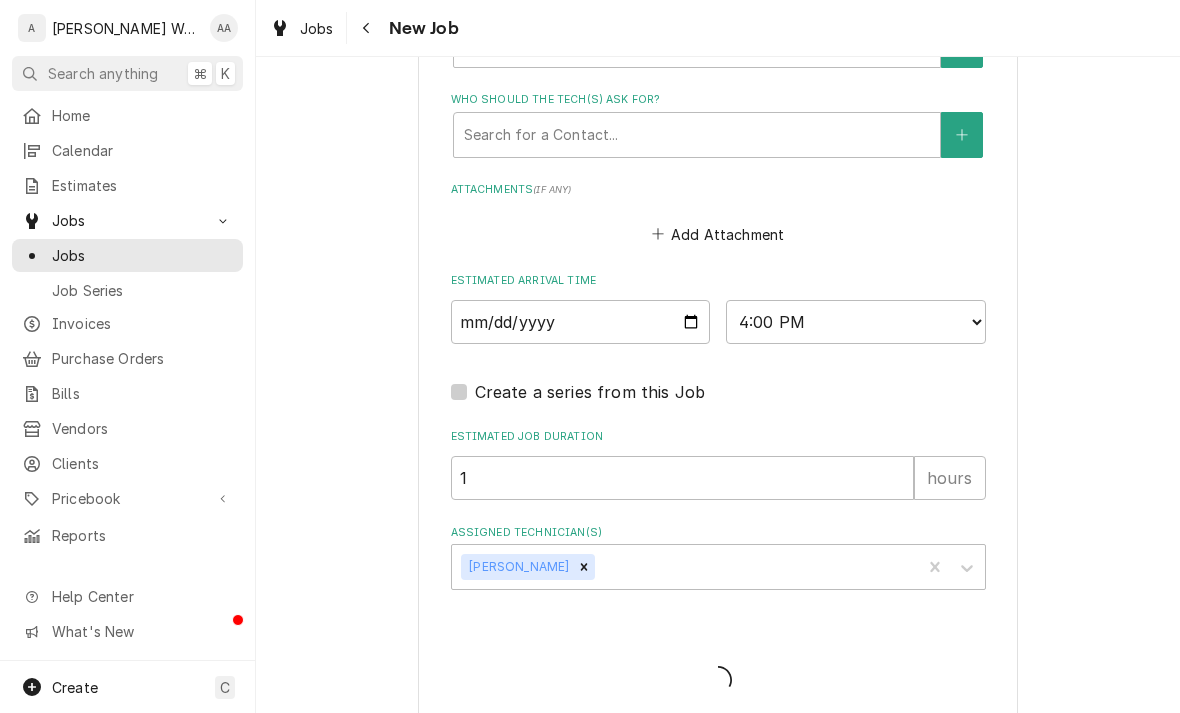 type on "x" 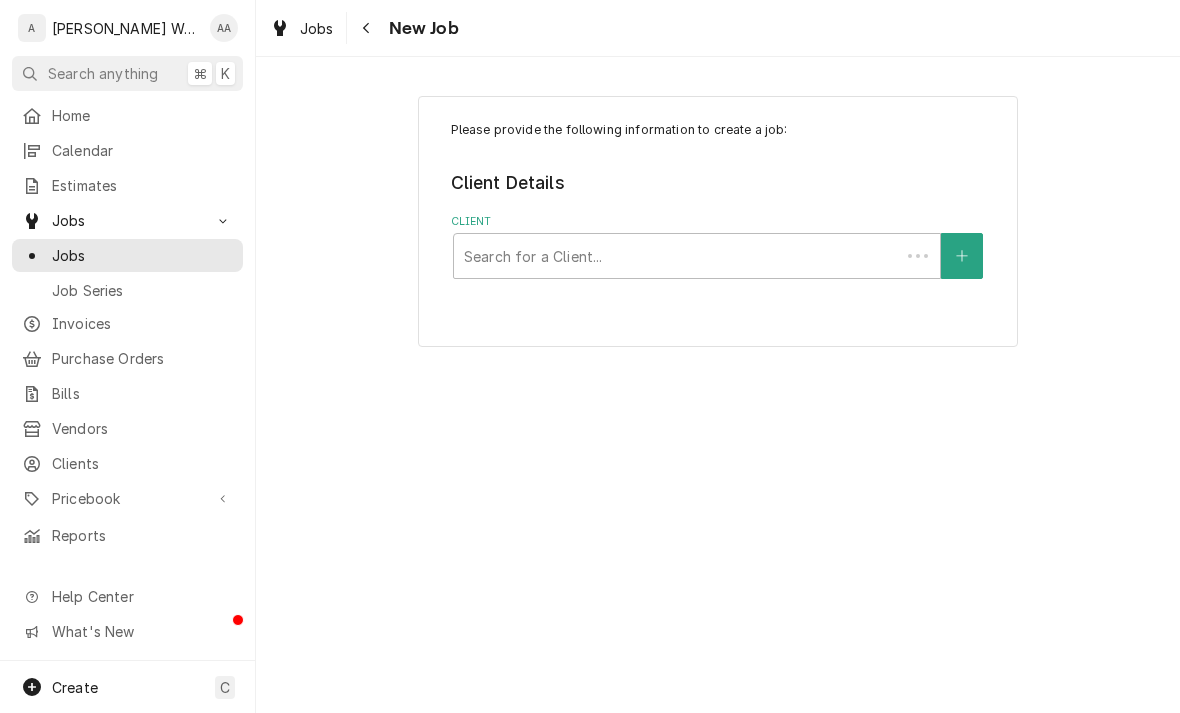 scroll, scrollTop: 0, scrollLeft: 0, axis: both 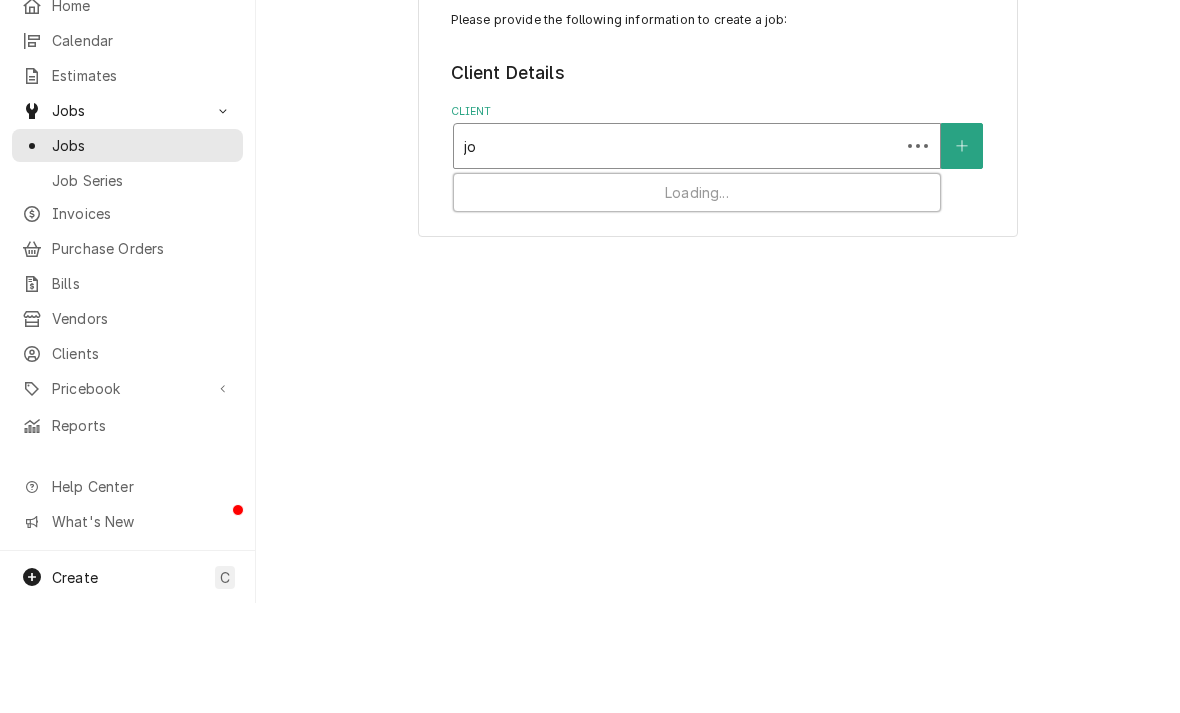 type on "j" 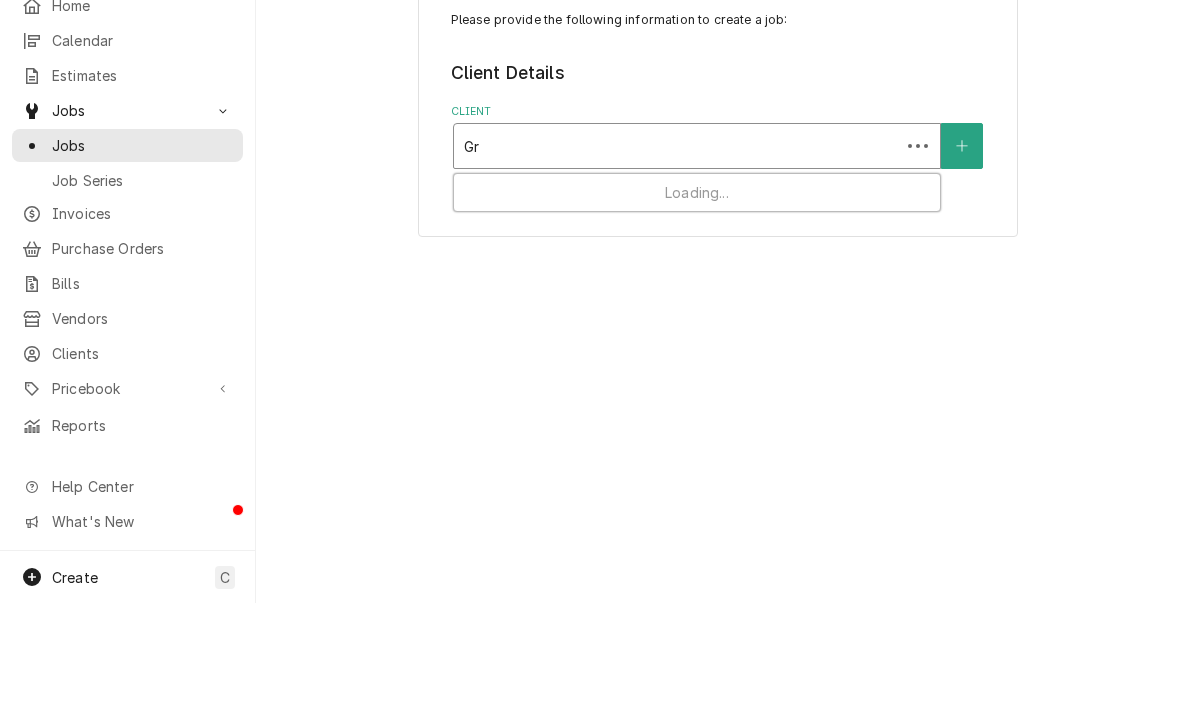 type on "G" 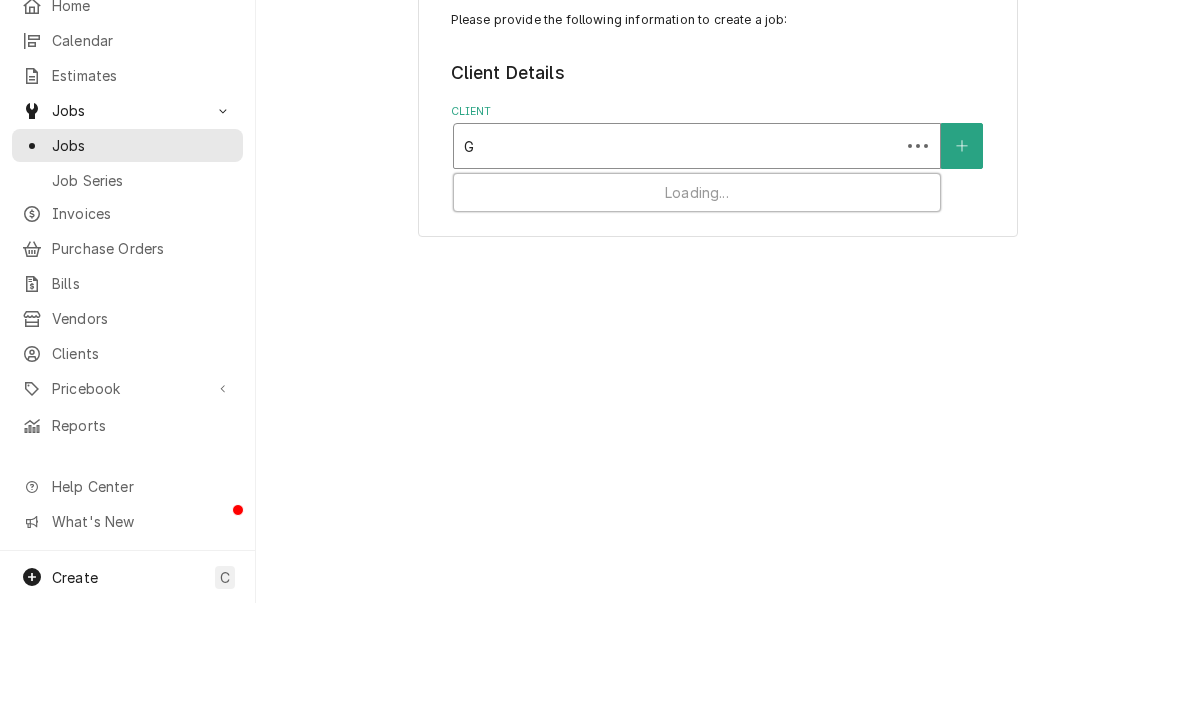 type 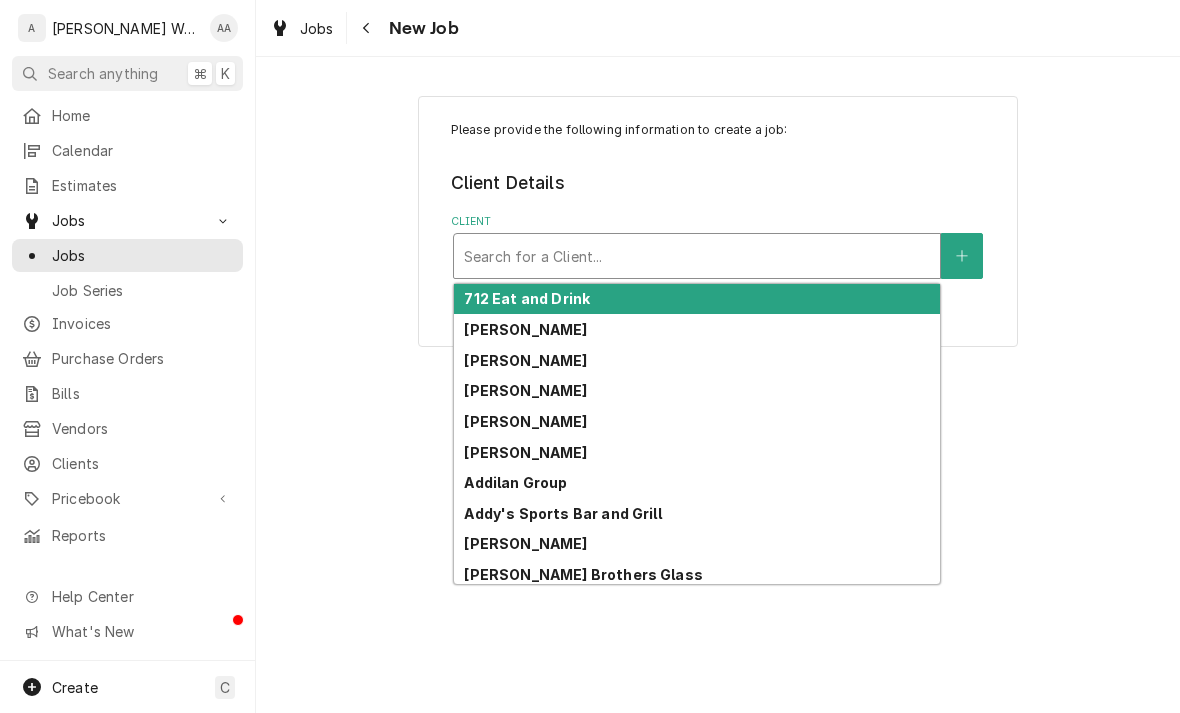 click on "Jobs" at bounding box center (142, 255) 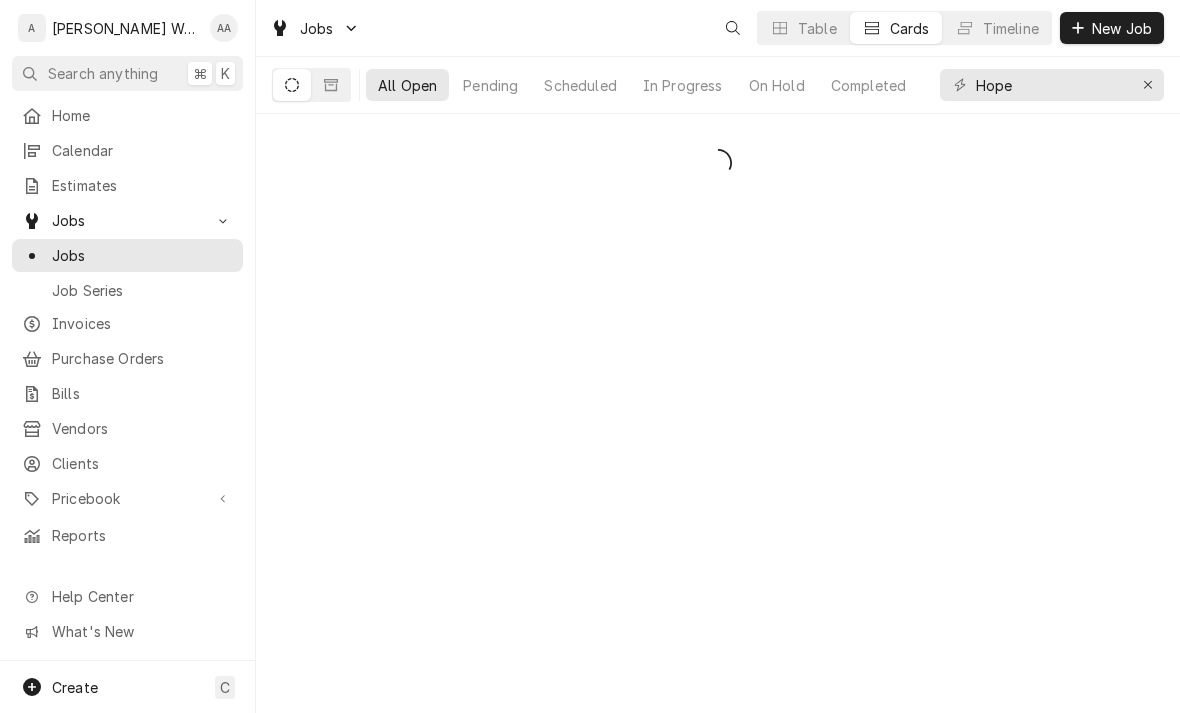 scroll, scrollTop: 0, scrollLeft: 0, axis: both 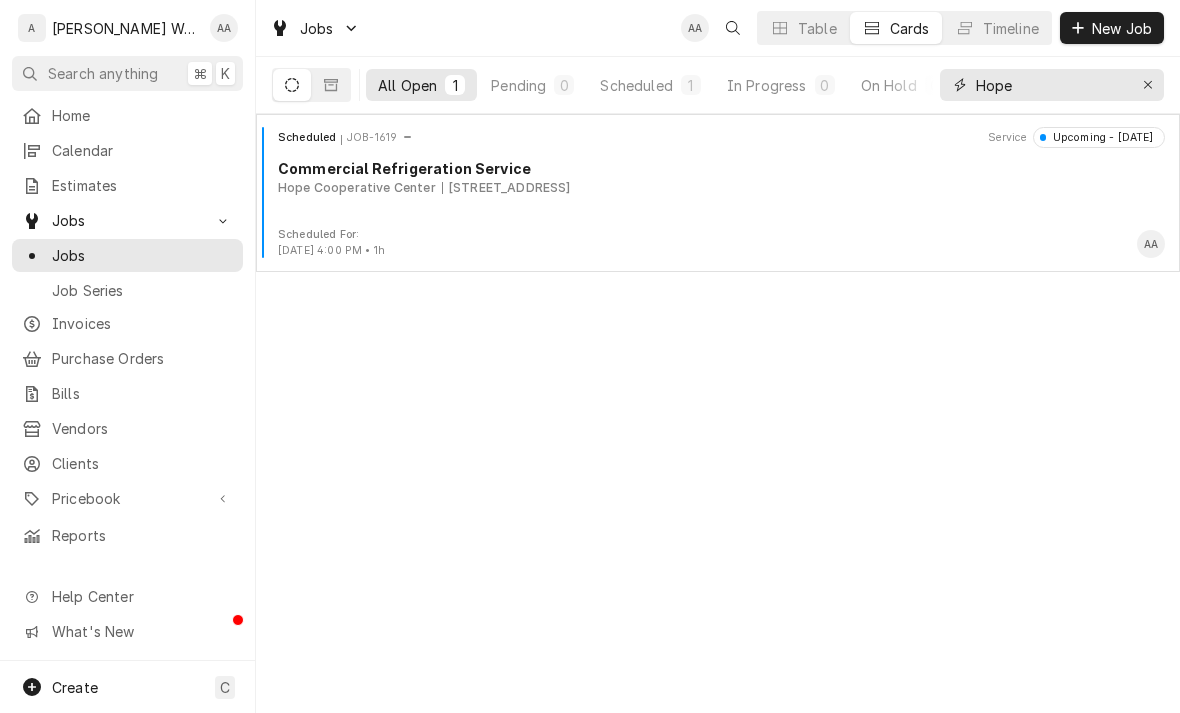 click 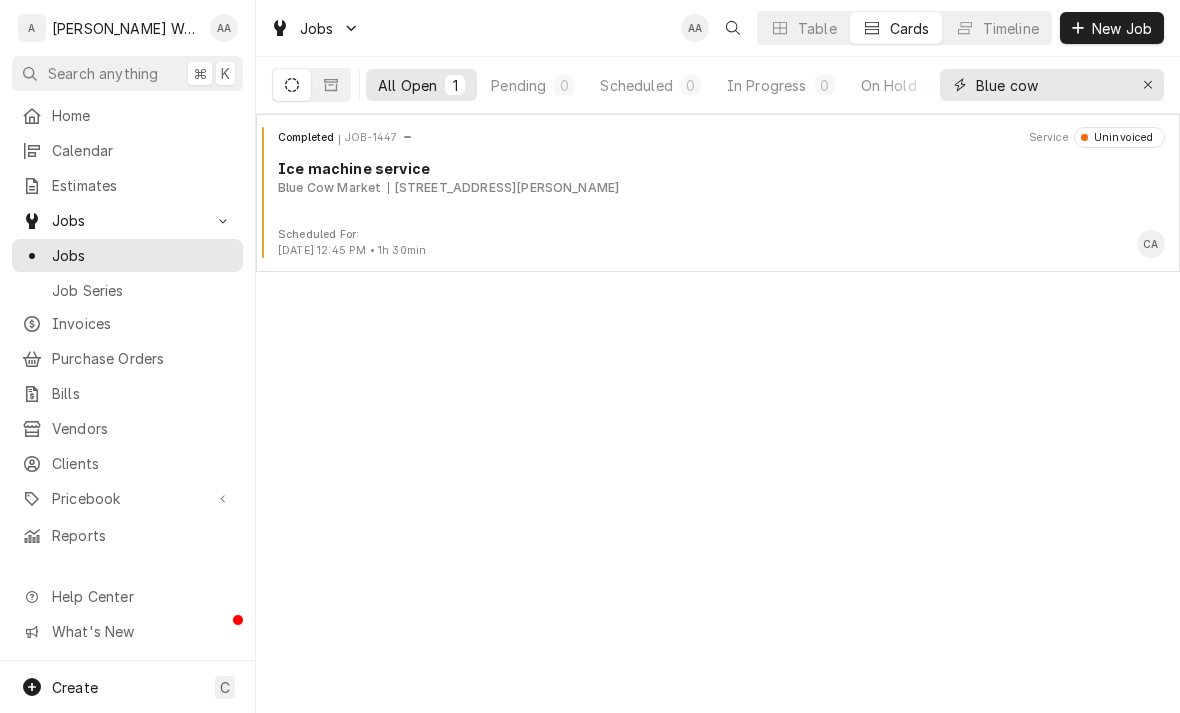 type on "Blue cow" 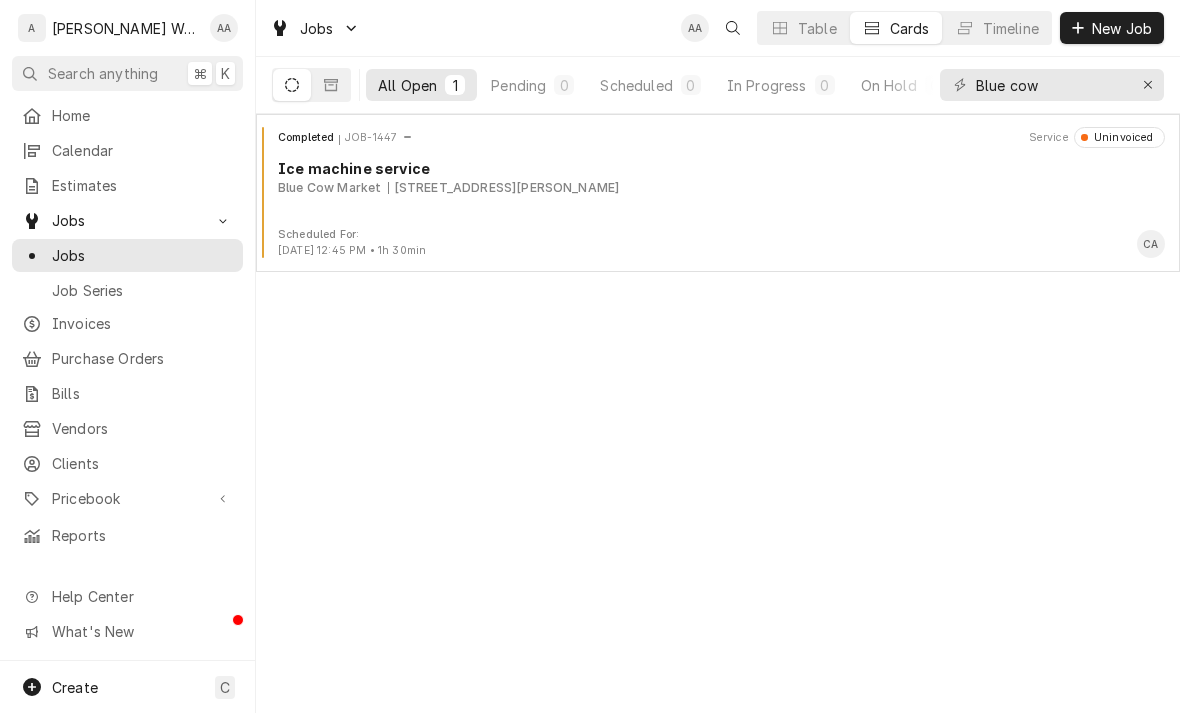click on "Completed JOB-1447 Service Uninvoiced Ice machine service Blue Cow Market 209 Front St, Neola, IA 51559" at bounding box center (718, 177) 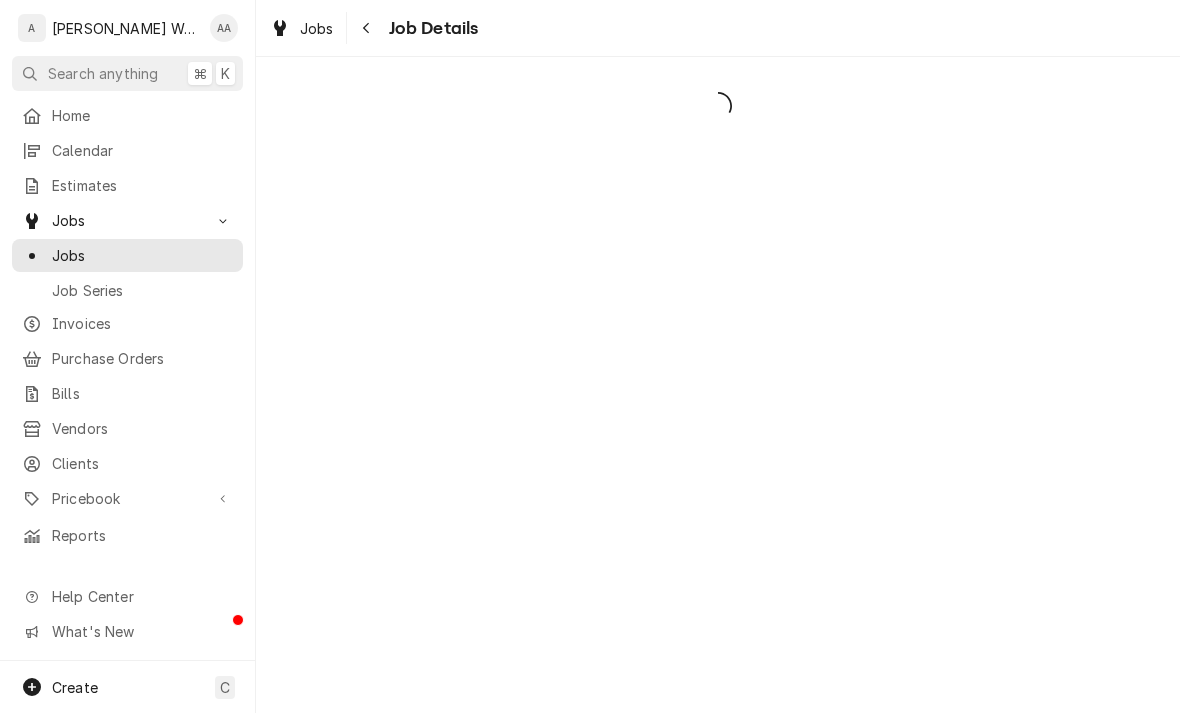 scroll, scrollTop: 0, scrollLeft: 0, axis: both 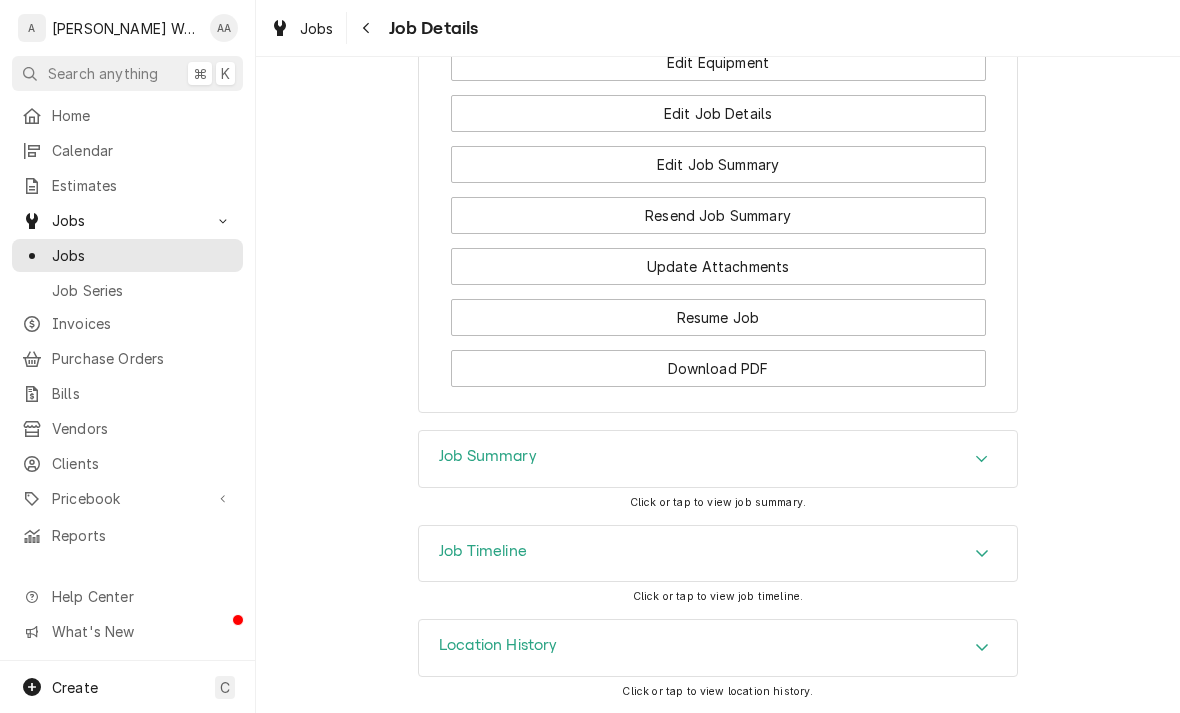 click on "Job Summary" at bounding box center (488, 456) 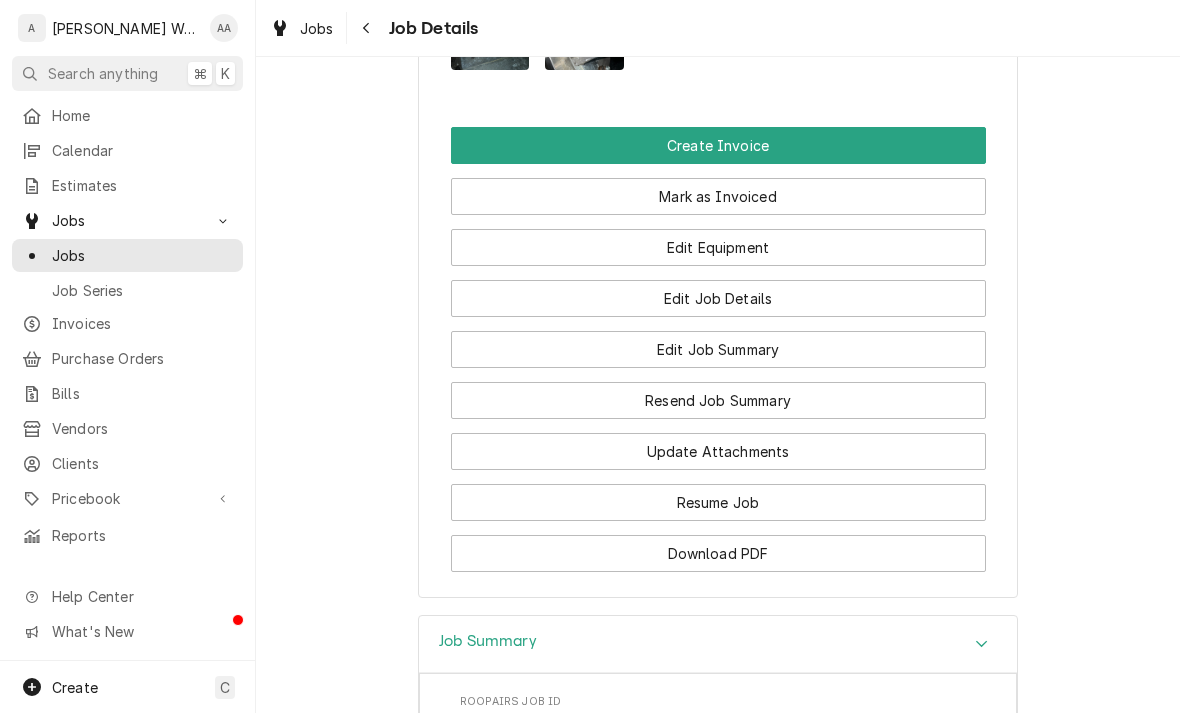 scroll, scrollTop: 1384, scrollLeft: 0, axis: vertical 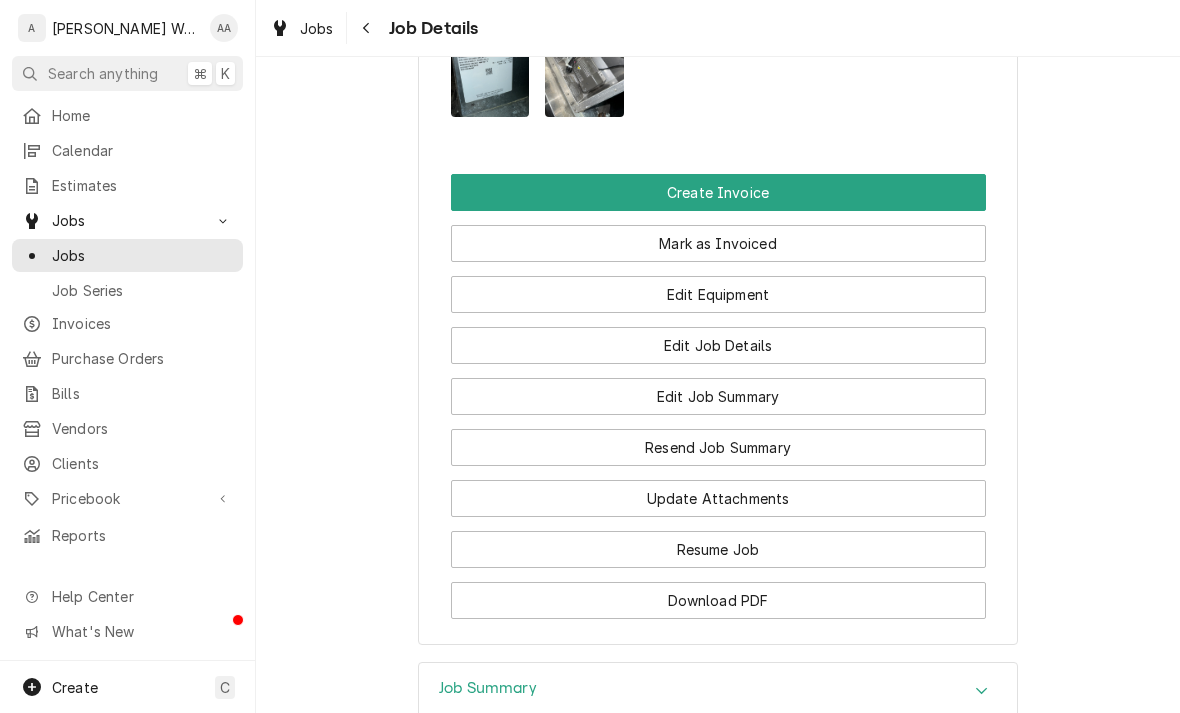 click on "Edit Job Summary" at bounding box center (718, 396) 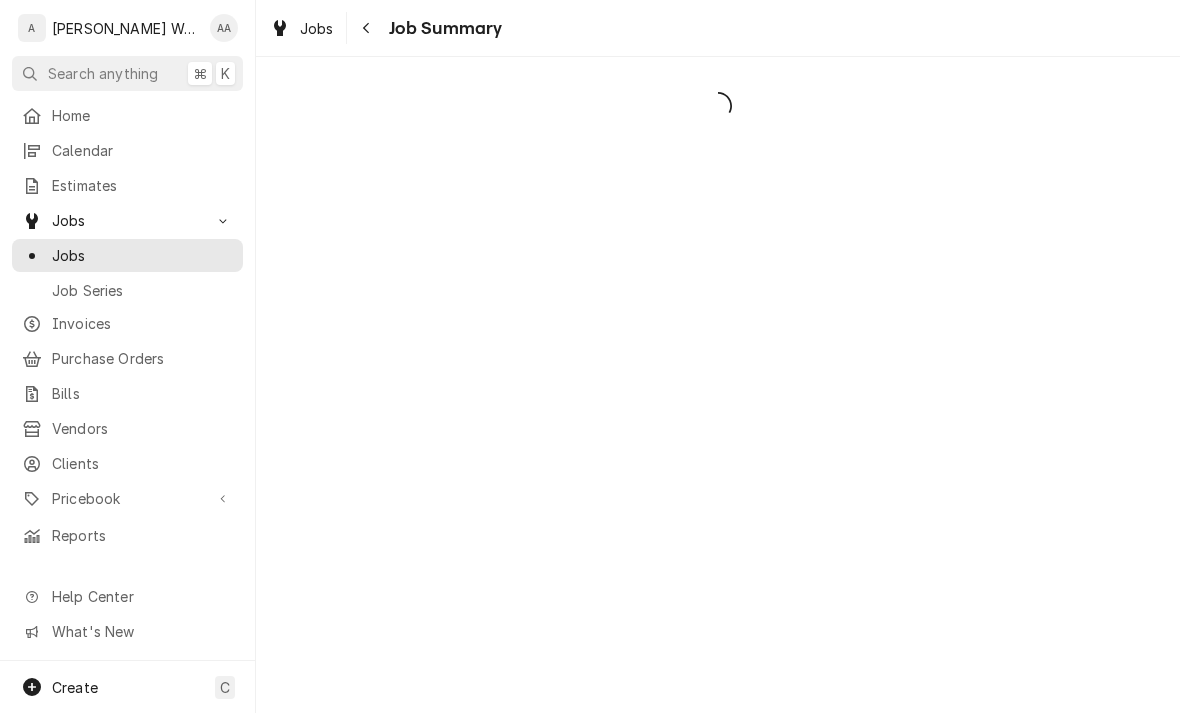 scroll, scrollTop: 0, scrollLeft: 0, axis: both 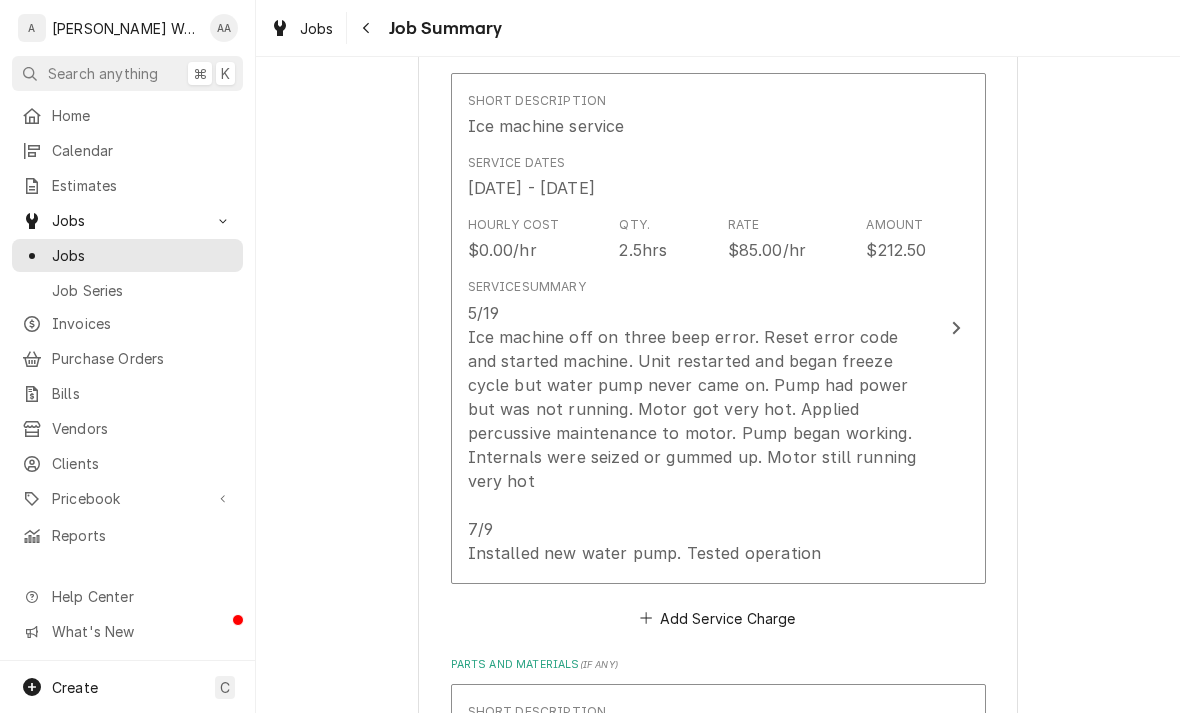 click on "5/19
Ice machine off on three beep error. Reset error code and started machine. Unit restarted and began freeze cycle but water pump never came on. Pump had power but was not running. Motor got very hot. Applied percussive maintenance to motor. Pump began working. Internals were seized or gummed up. Motor still running very hot
7/9
Installed new water pump. Tested operation" at bounding box center [697, 433] 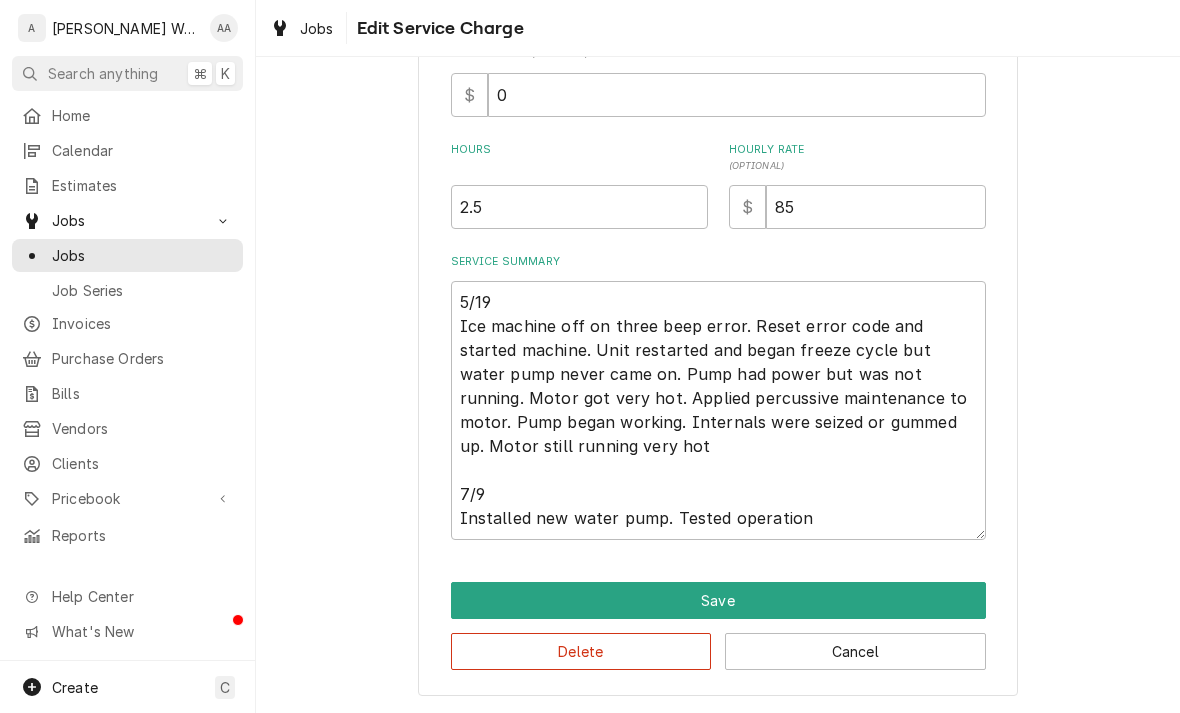 scroll, scrollTop: 506, scrollLeft: 0, axis: vertical 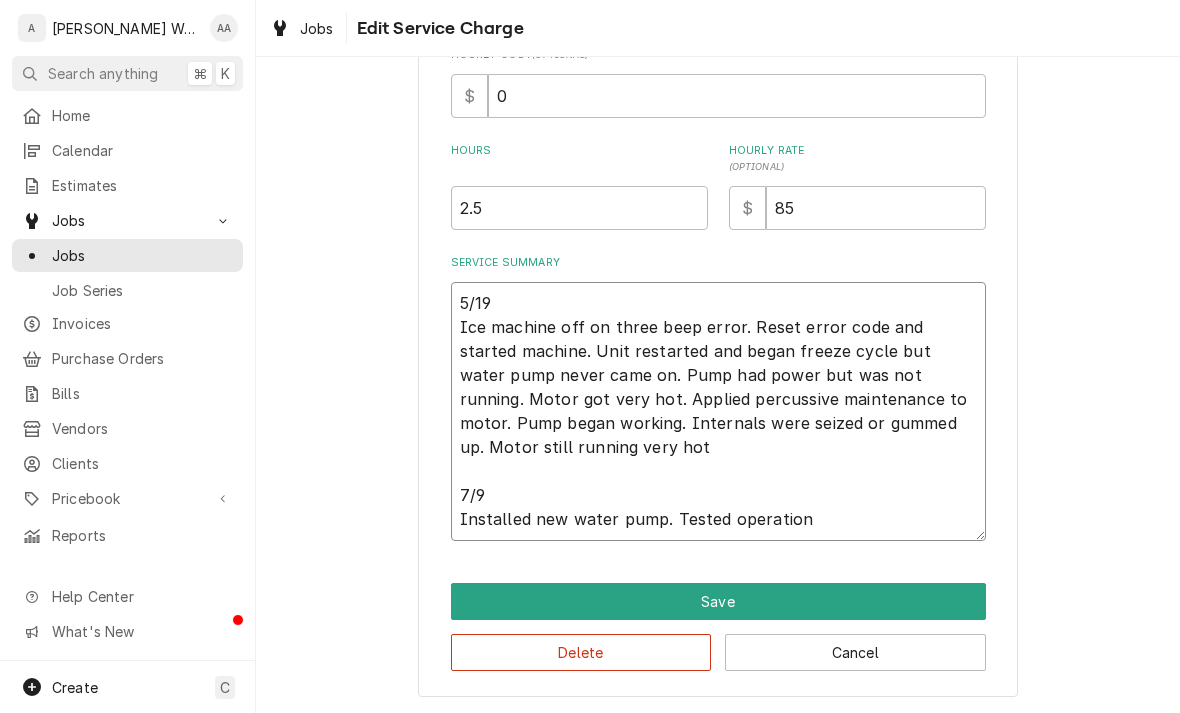 click on "5/19
Ice machine off on three beep error. Reset error code and started machine. Unit restarted and began freeze cycle but water pump never came on. Pump had power but was not running. Motor got very hot. Applied percussive maintenance to motor. Pump began working. Internals were seized or gummed up. Motor still running very hot
7/9
Installed new water pump. Tested operation" at bounding box center (718, 411) 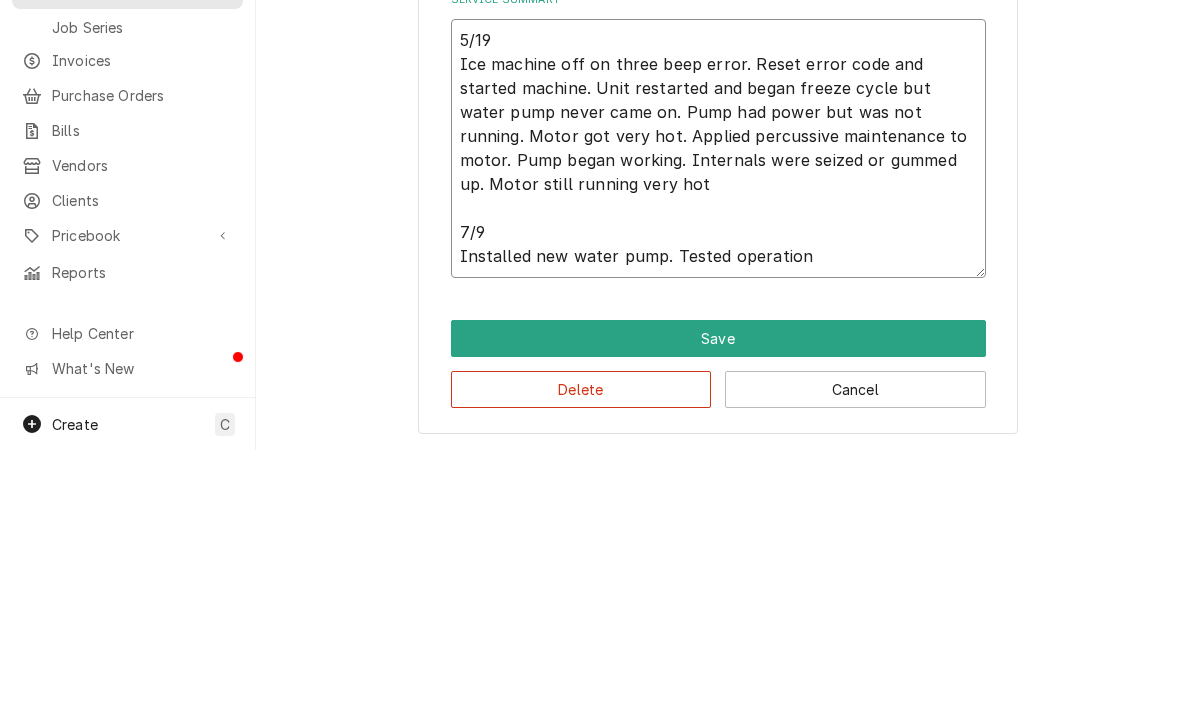 type on "x" 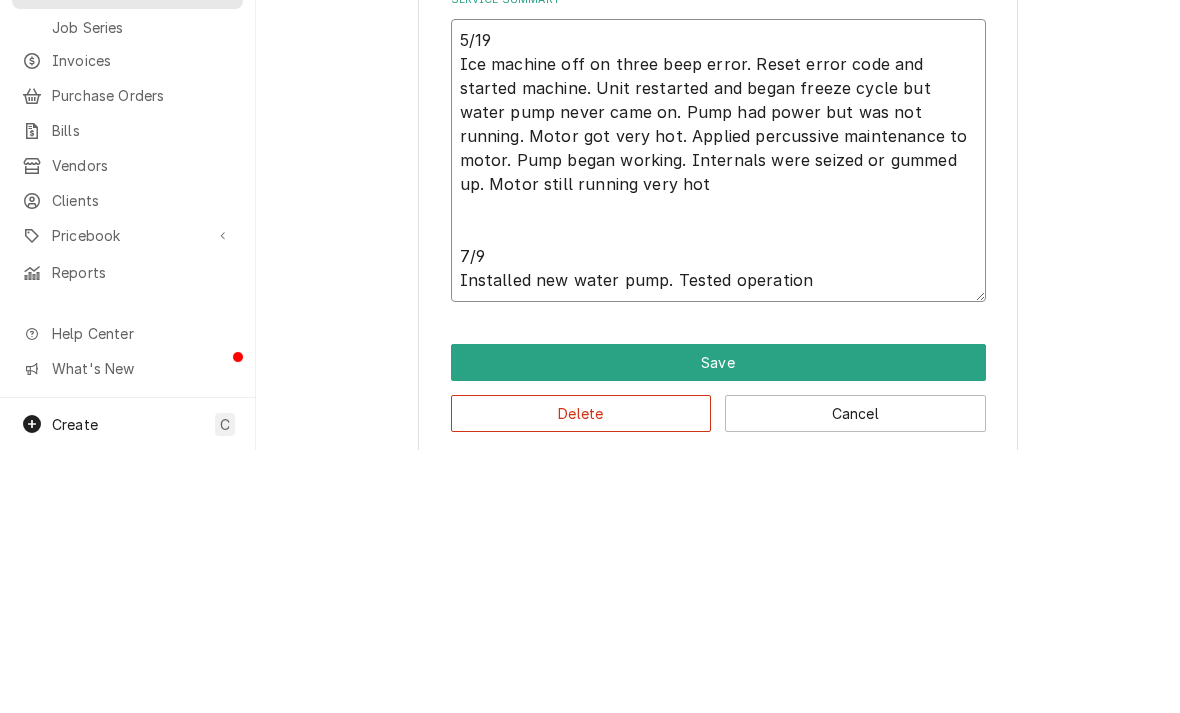 type on "x" 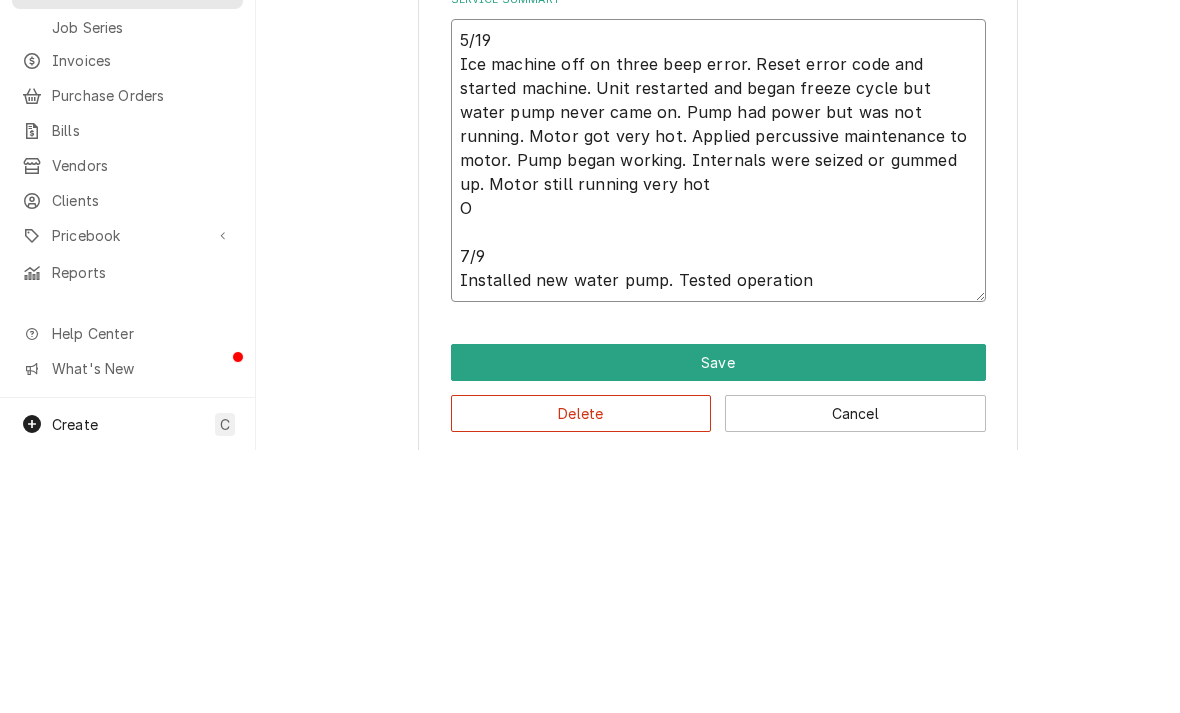 type on "5/19
Ice machine off on three beep error. Reset error code and started machine. Unit restarted and began freeze cycle but water pump never came on. Pump had power but was not running. Motor got very hot. Applied percussive maintenance to motor. Pump began working. Internals were seized or gummed up. Motor still running very hot
Or
7/9
Installed new water pump. Tested operation" 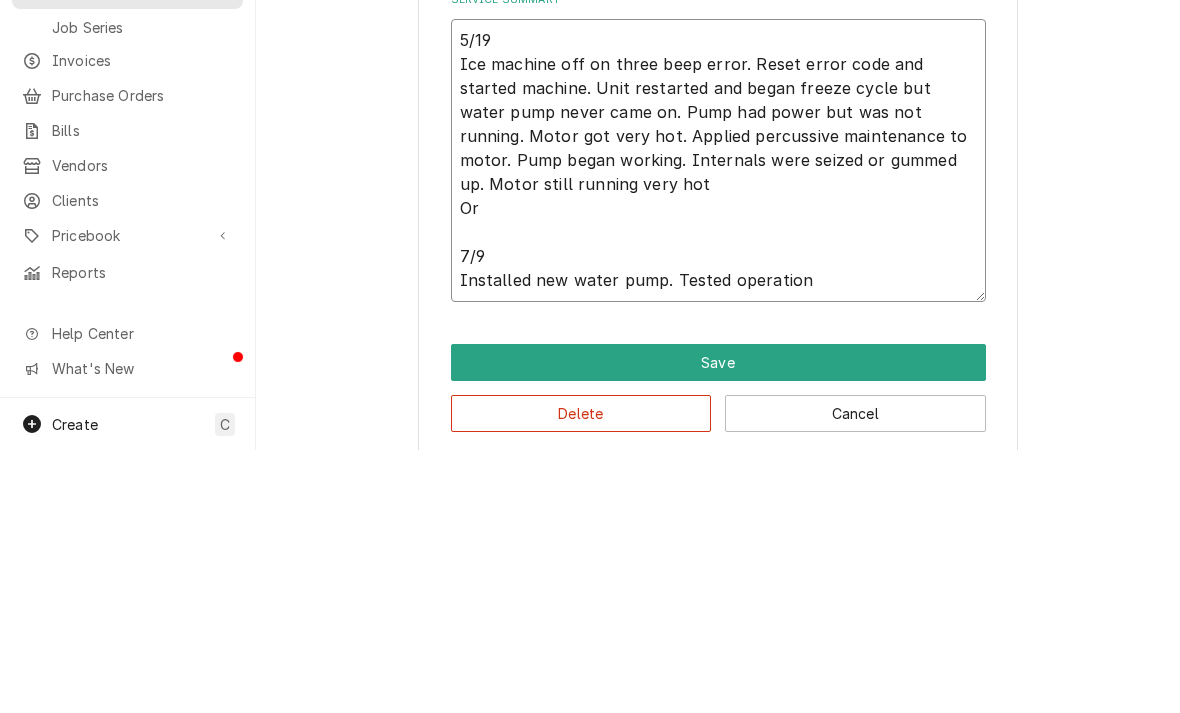 type on "x" 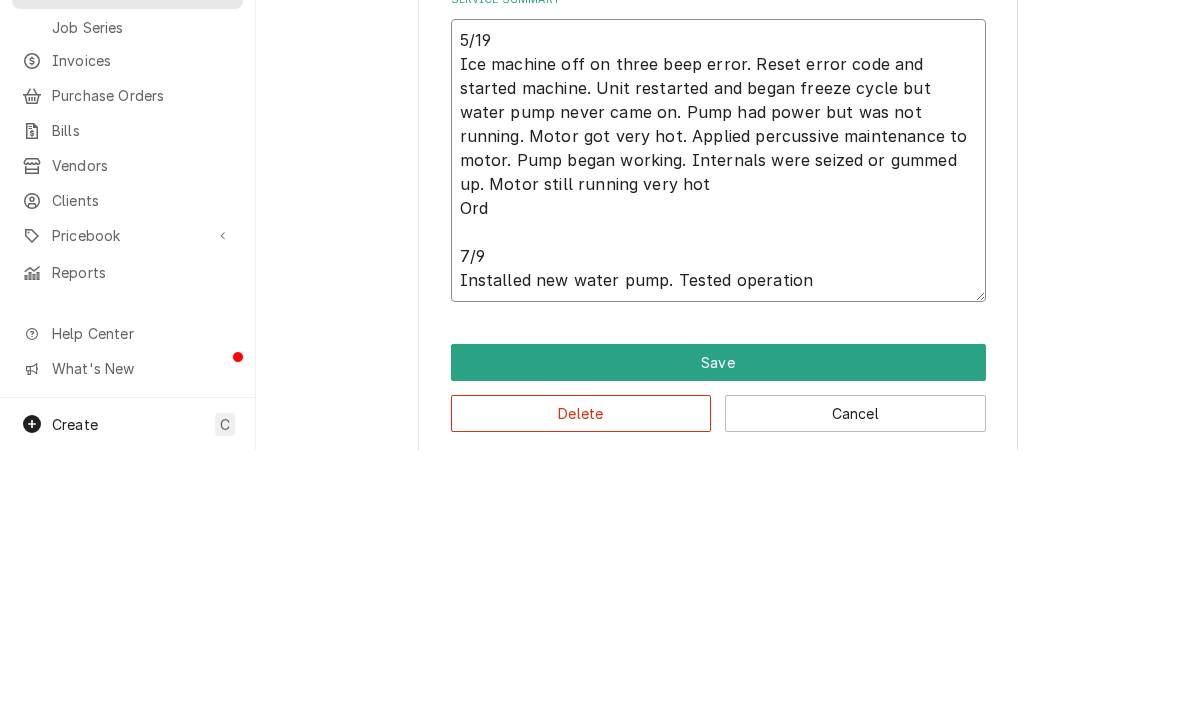 type on "x" 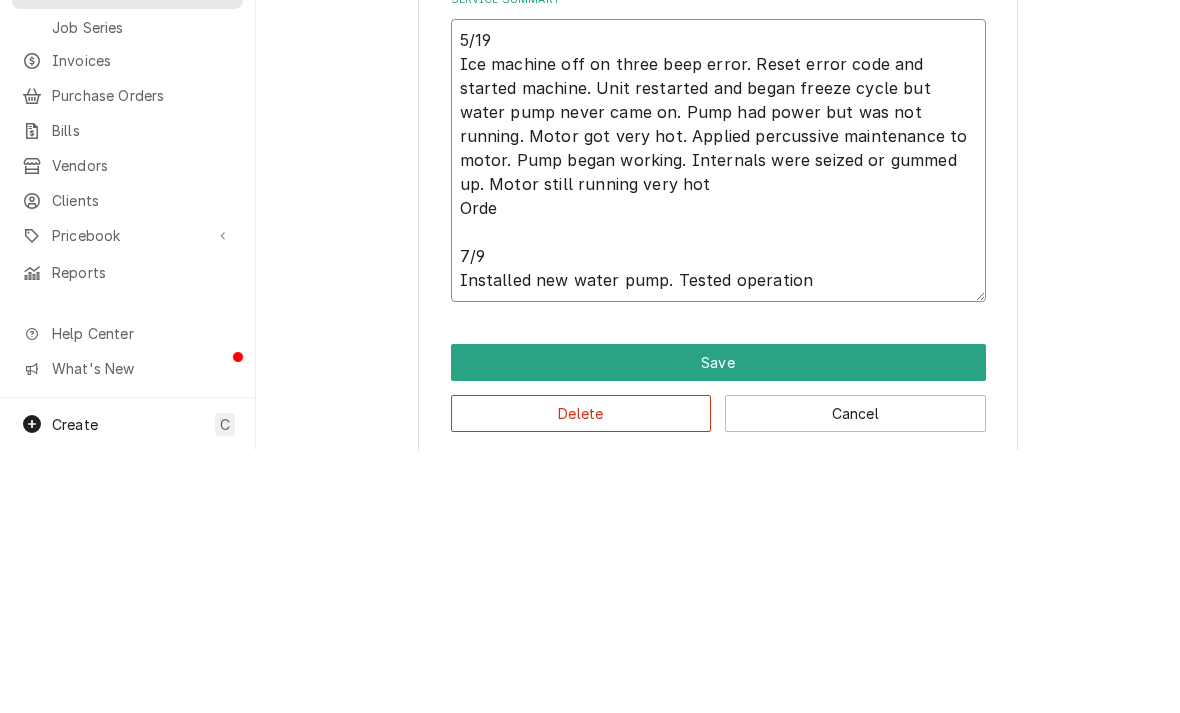 type on "x" 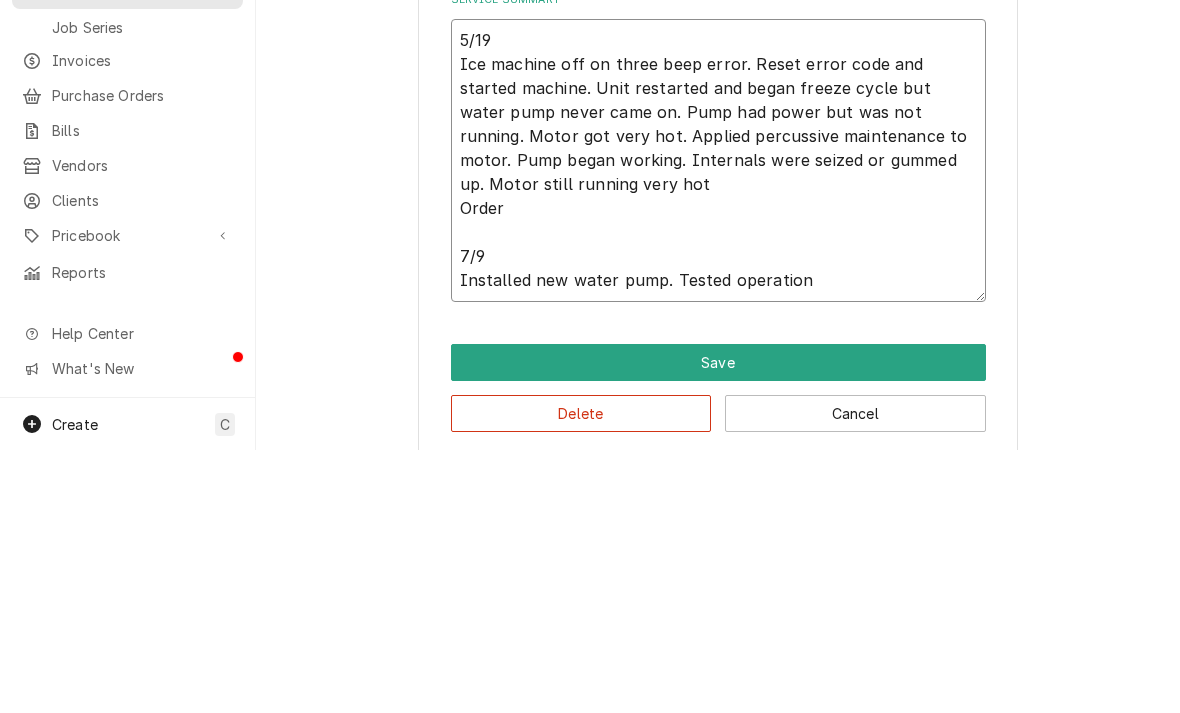 type on "x" 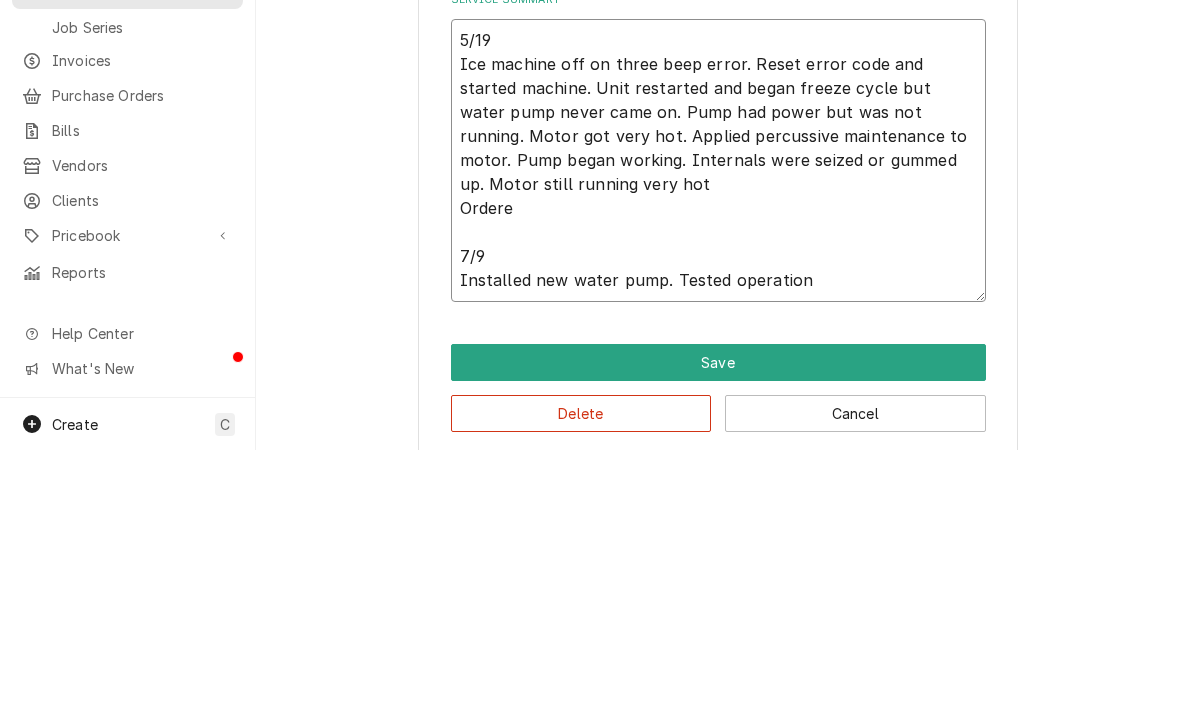 type on "x" 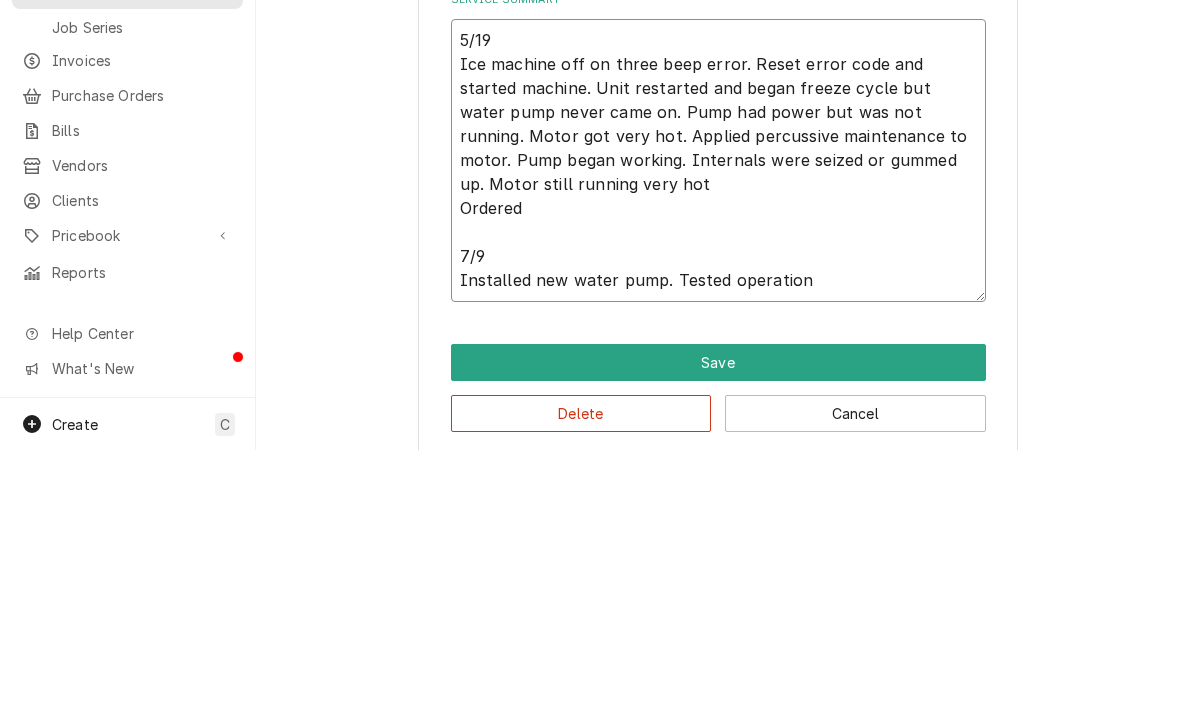 type on "x" 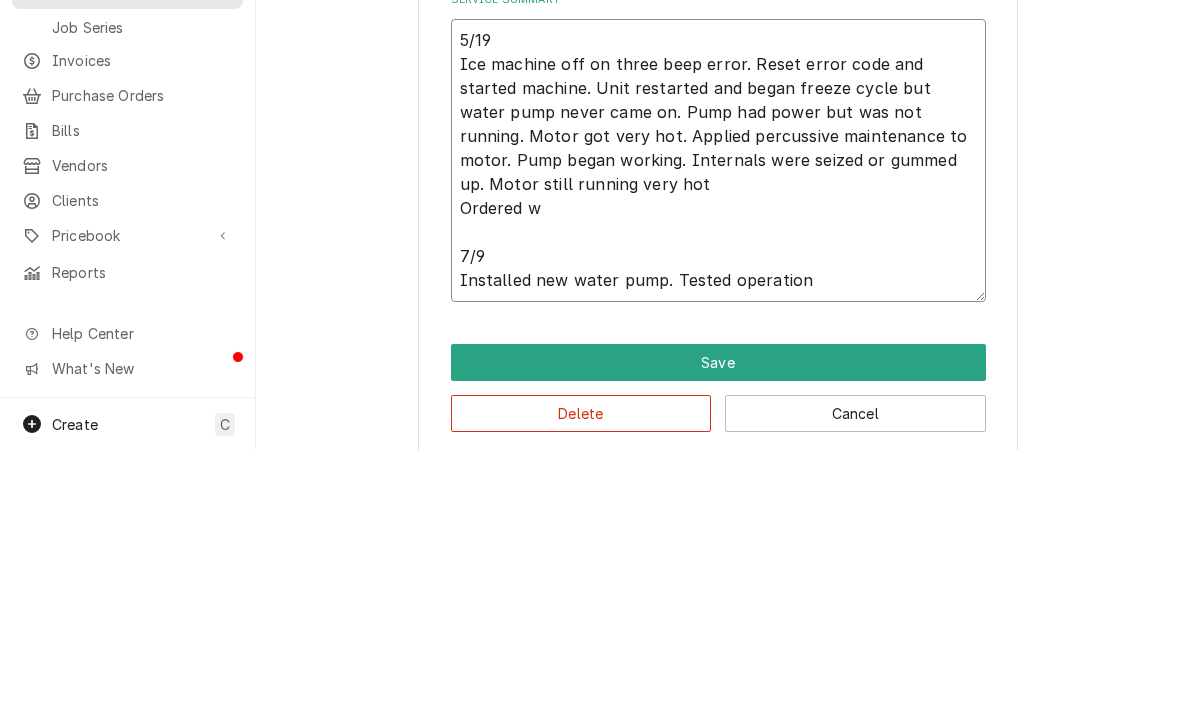 type on "x" 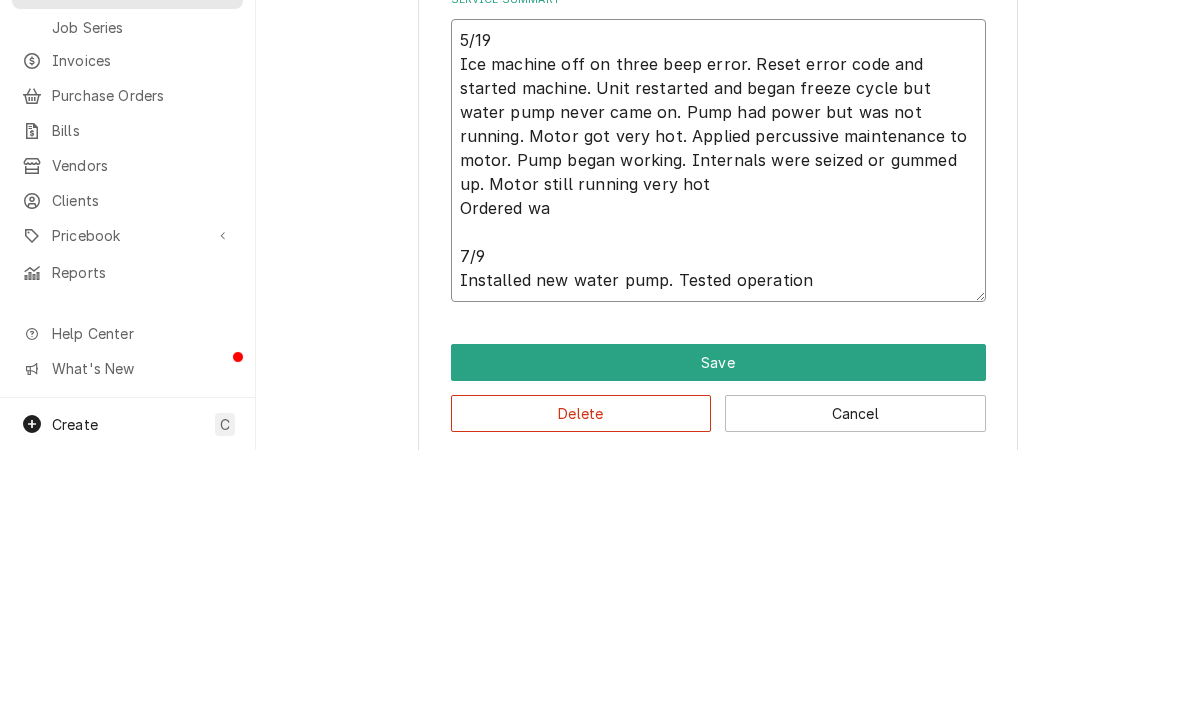 type on "x" 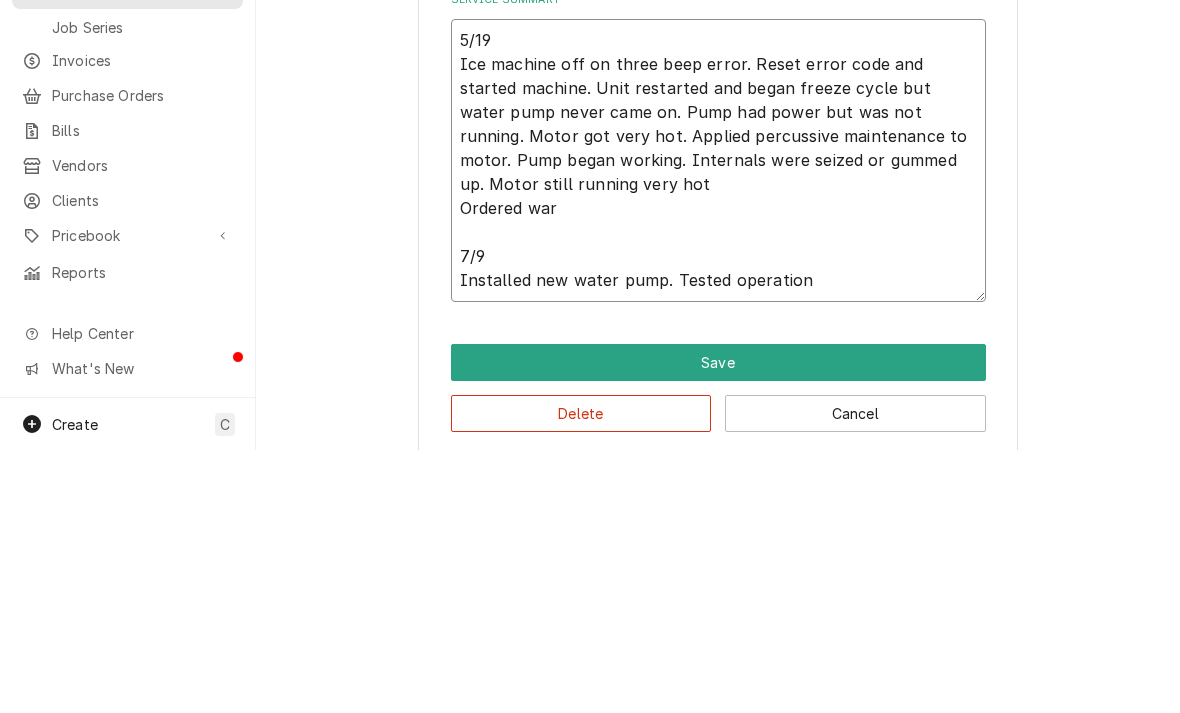 type on "x" 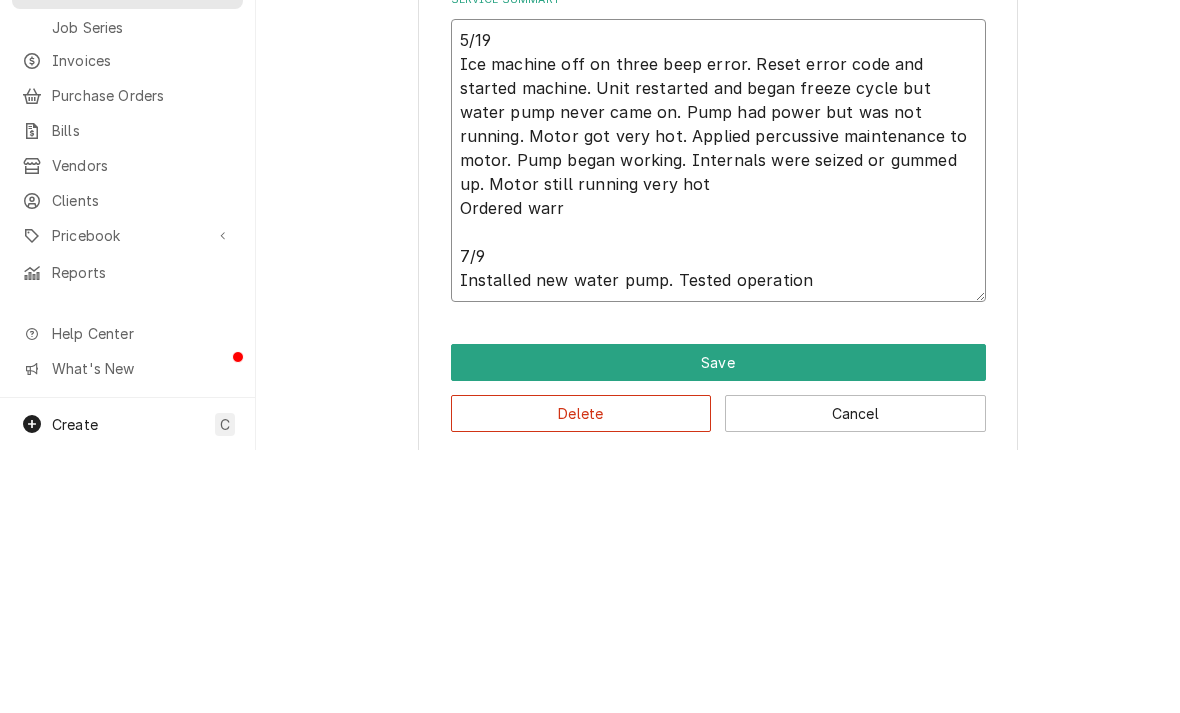type on "x" 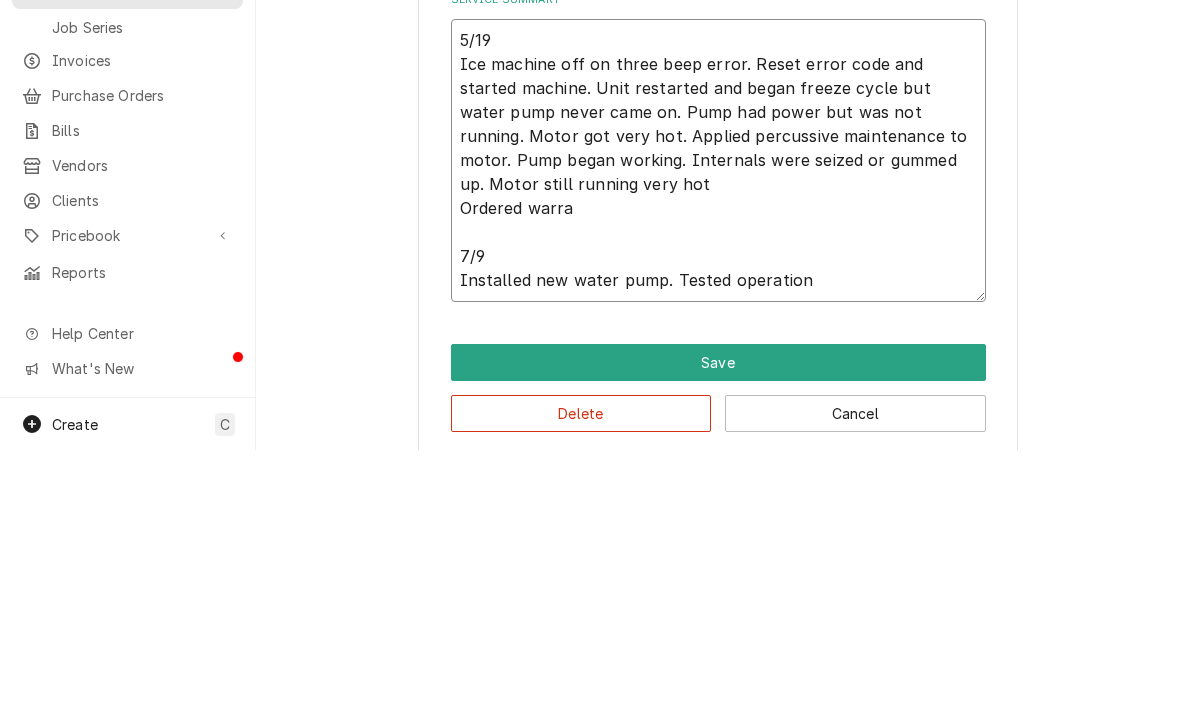 type on "x" 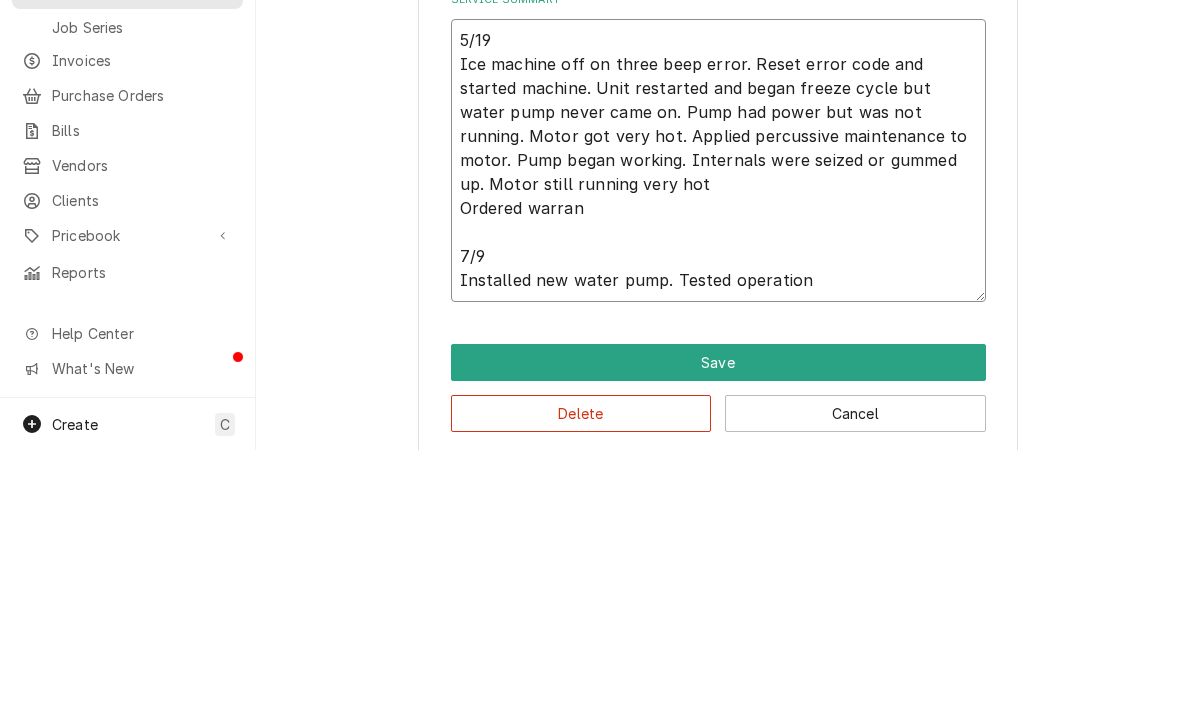 type on "x" 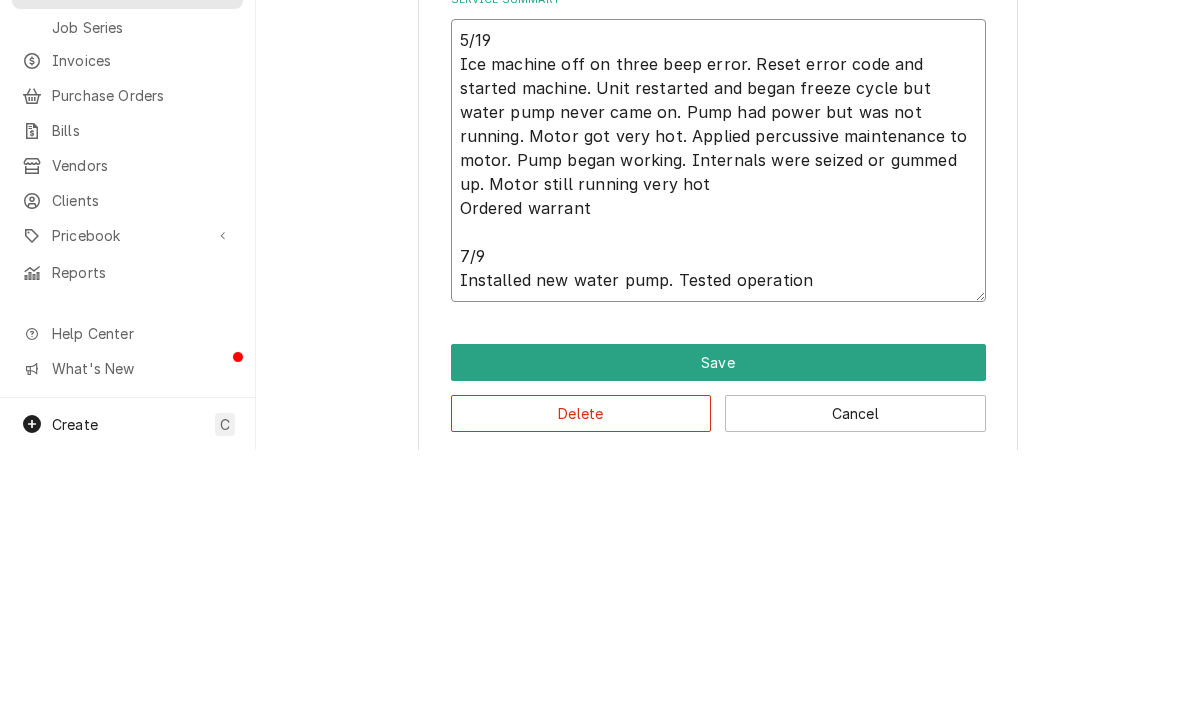 type on "x" 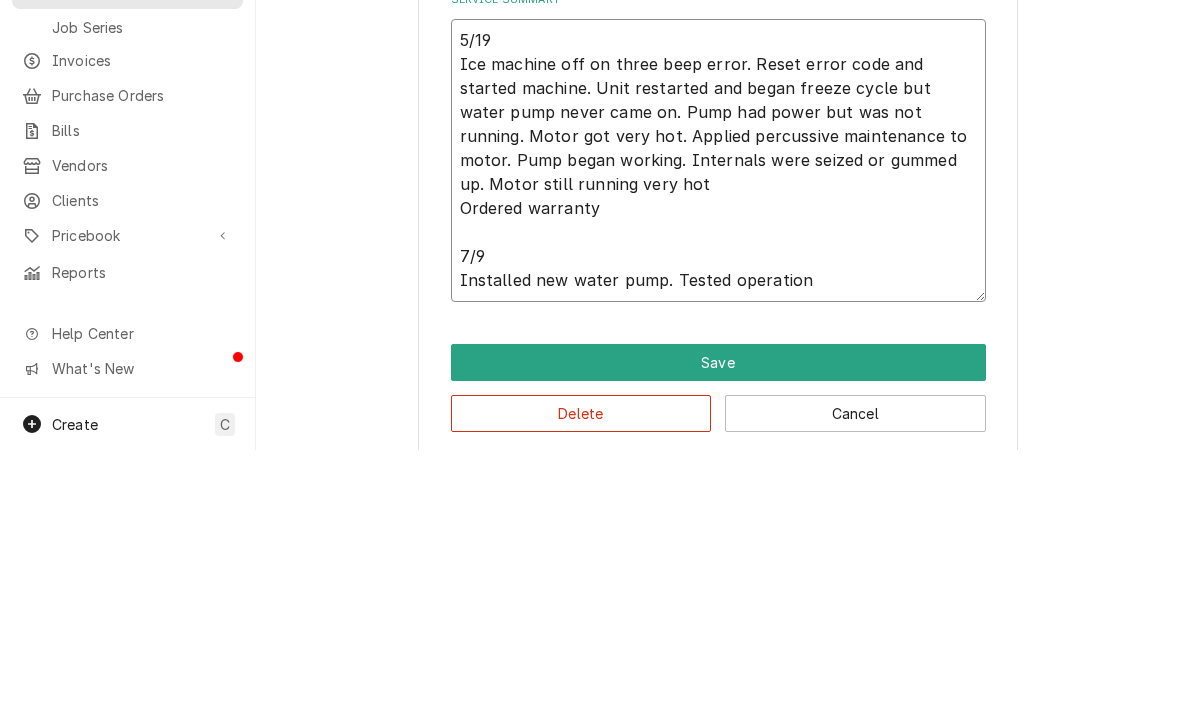 type on "x" 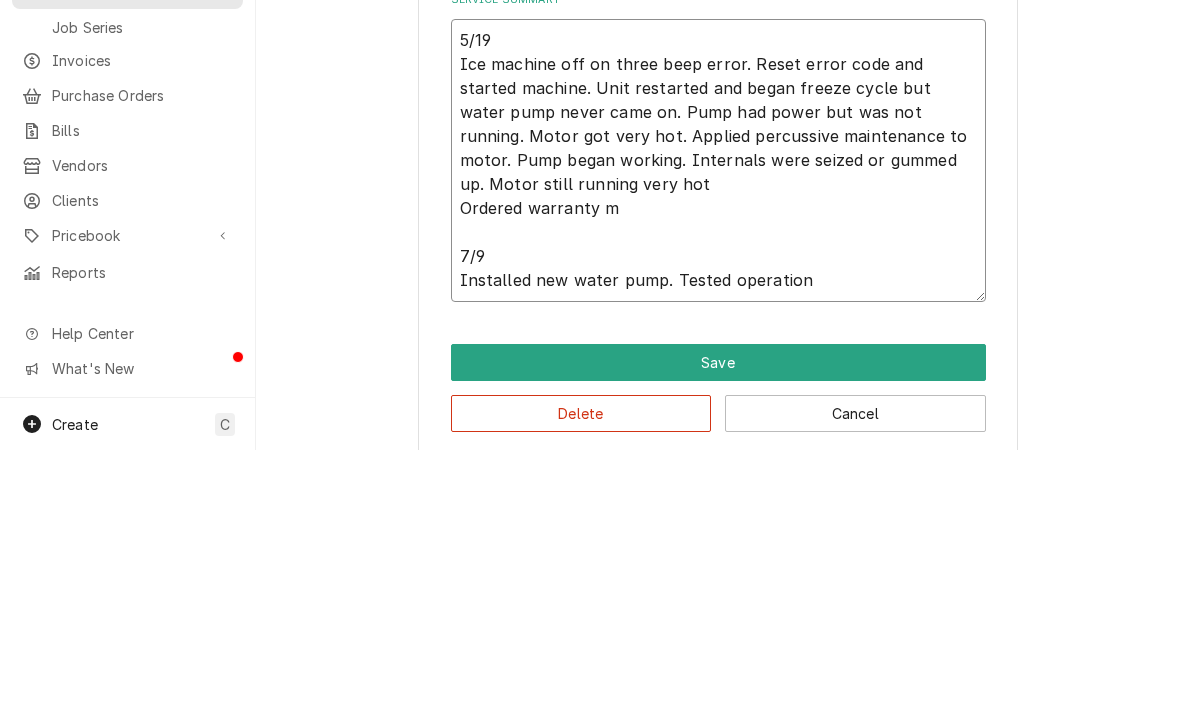 type on "x" 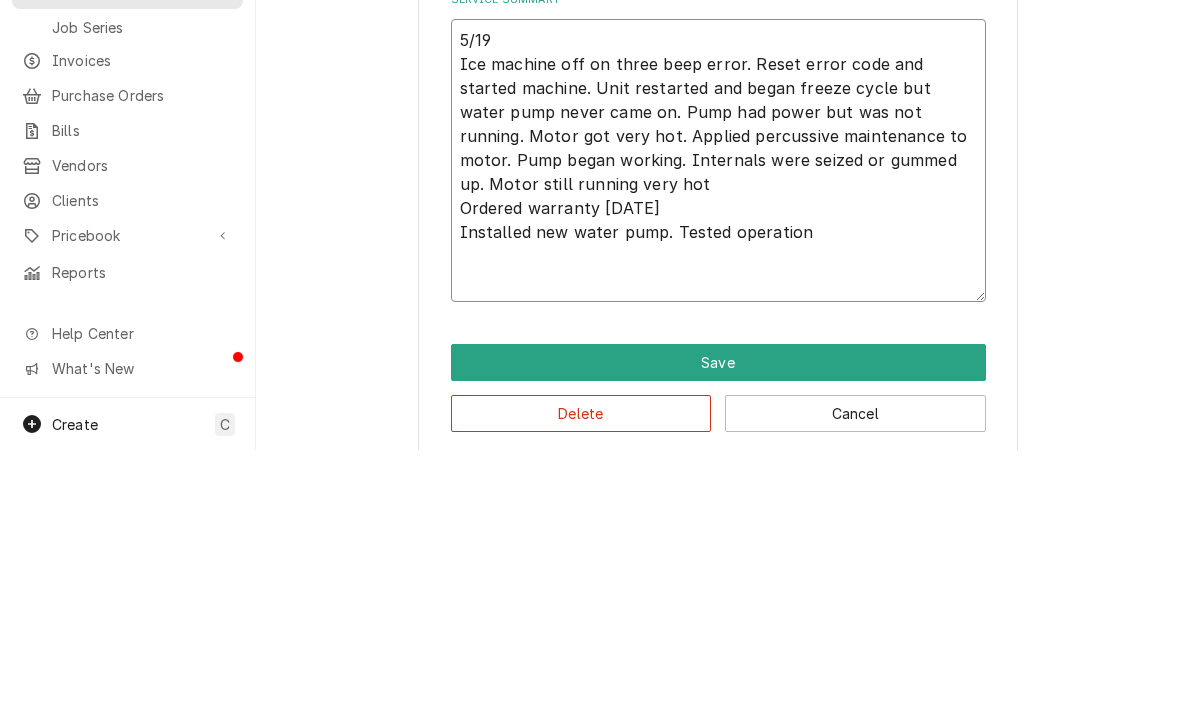 type on "x" 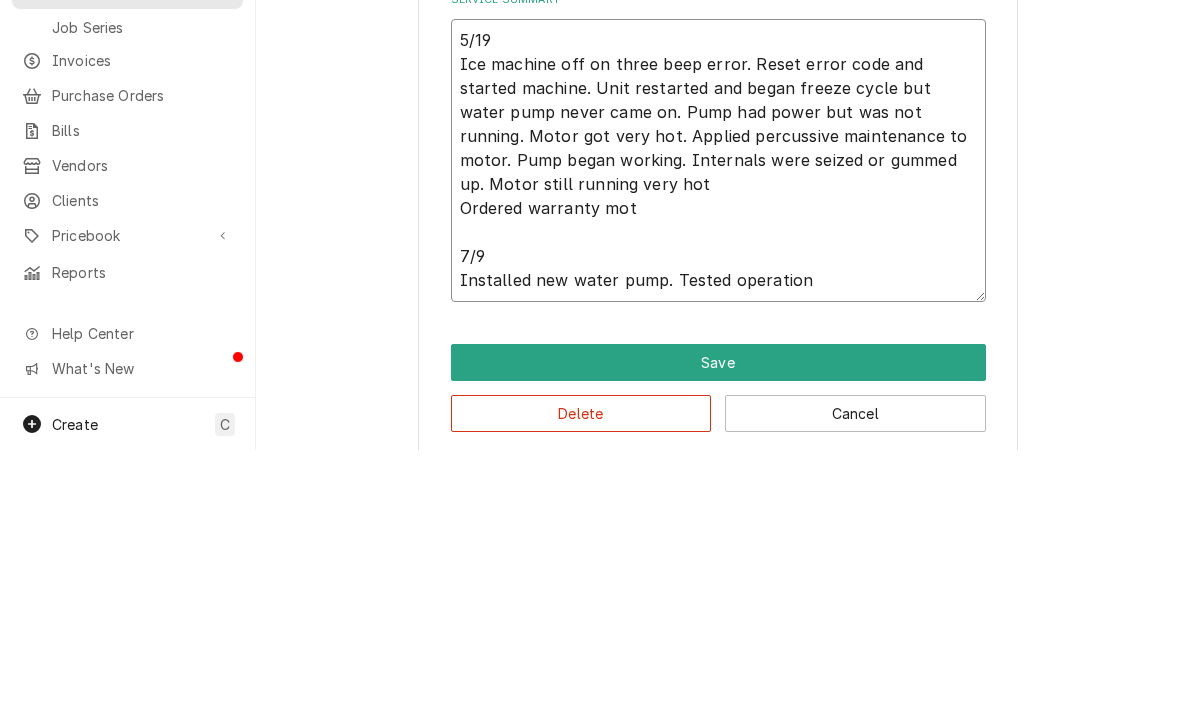 type on "x" 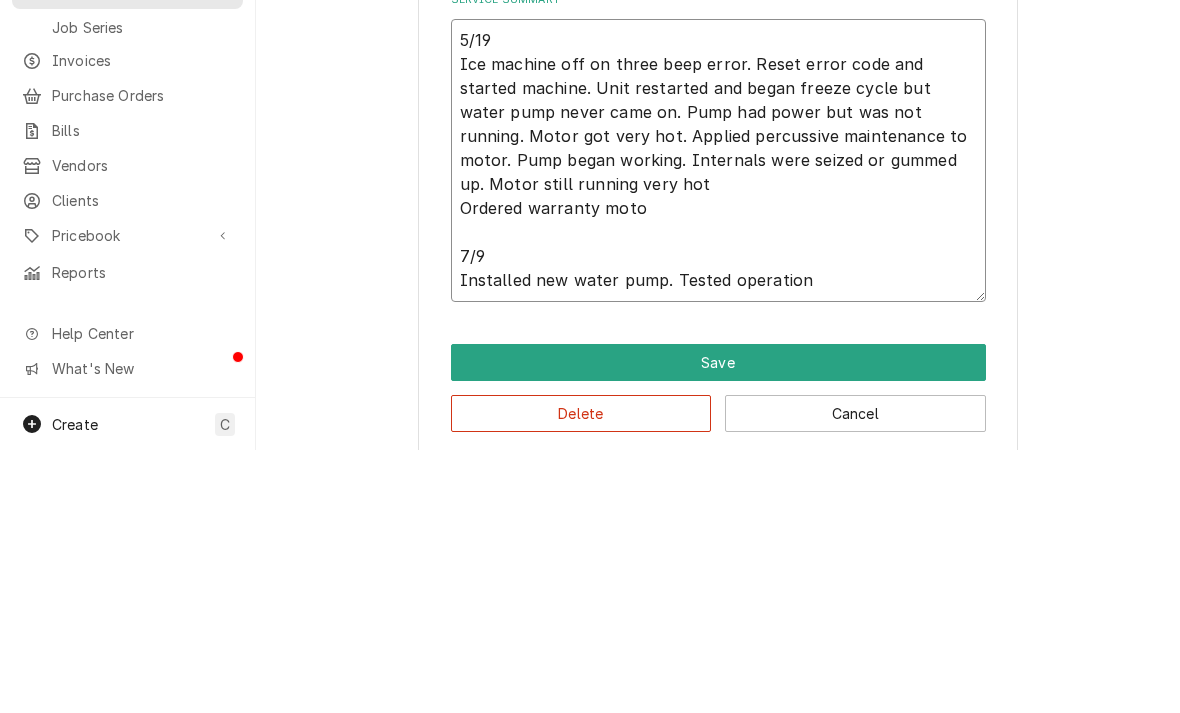 type on "x" 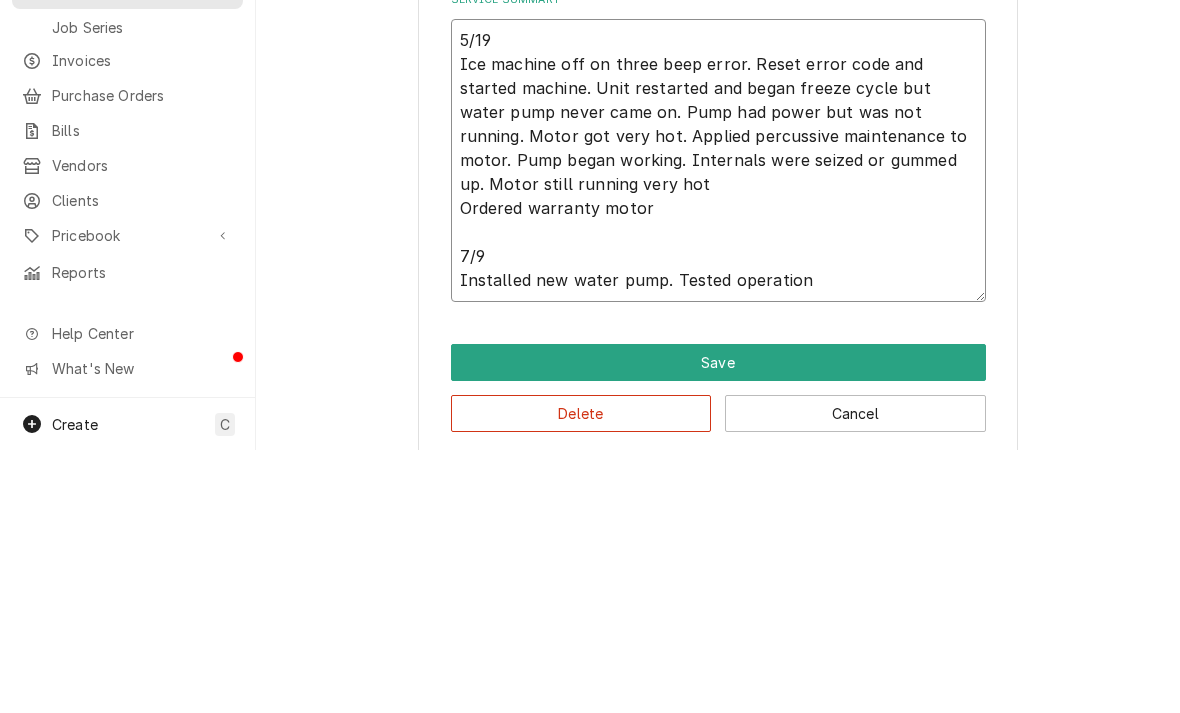 type on "x" 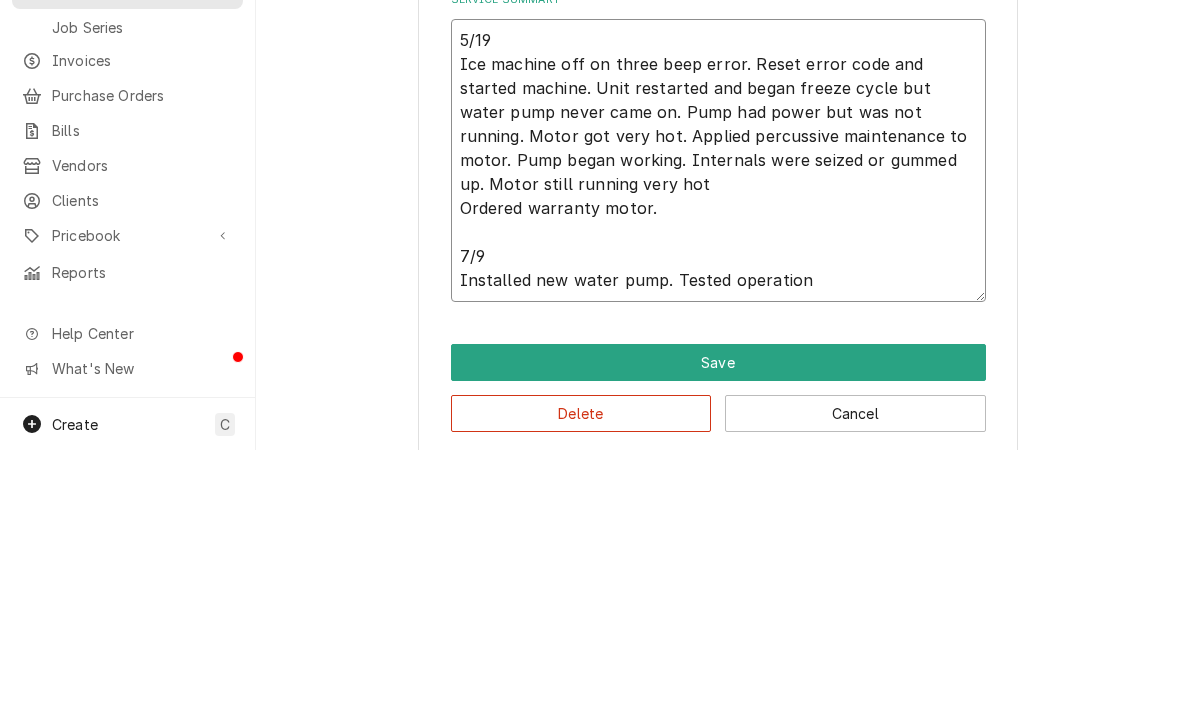 type on "5/19
Ice machine off on three beep error. Reset error code and started machine. Unit restarted and began freeze cycle but water pump never came on. Pump had power but was not running. Motor got very hot. Applied percussive maintenance to motor. Pump began working. Internals were seized or gummed up. Motor still running very hot
Ordered warranty motor.
7/9
Installed new water pump. Tested operation" 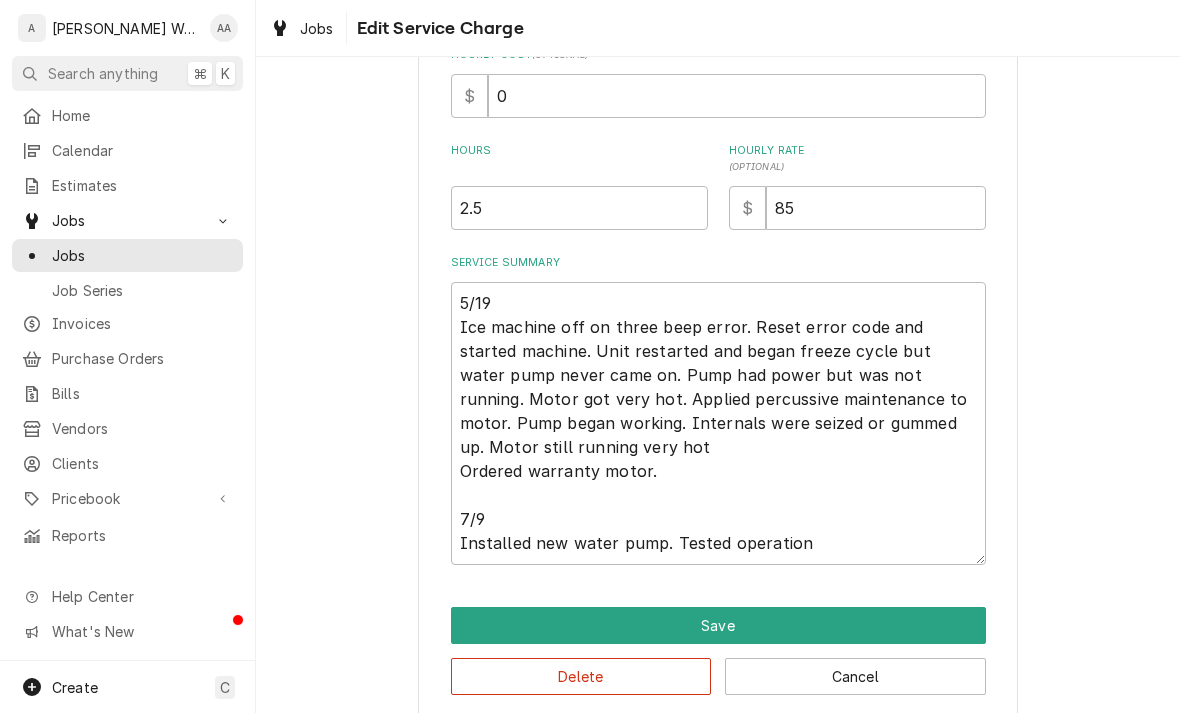 click on "Save" at bounding box center [718, 625] 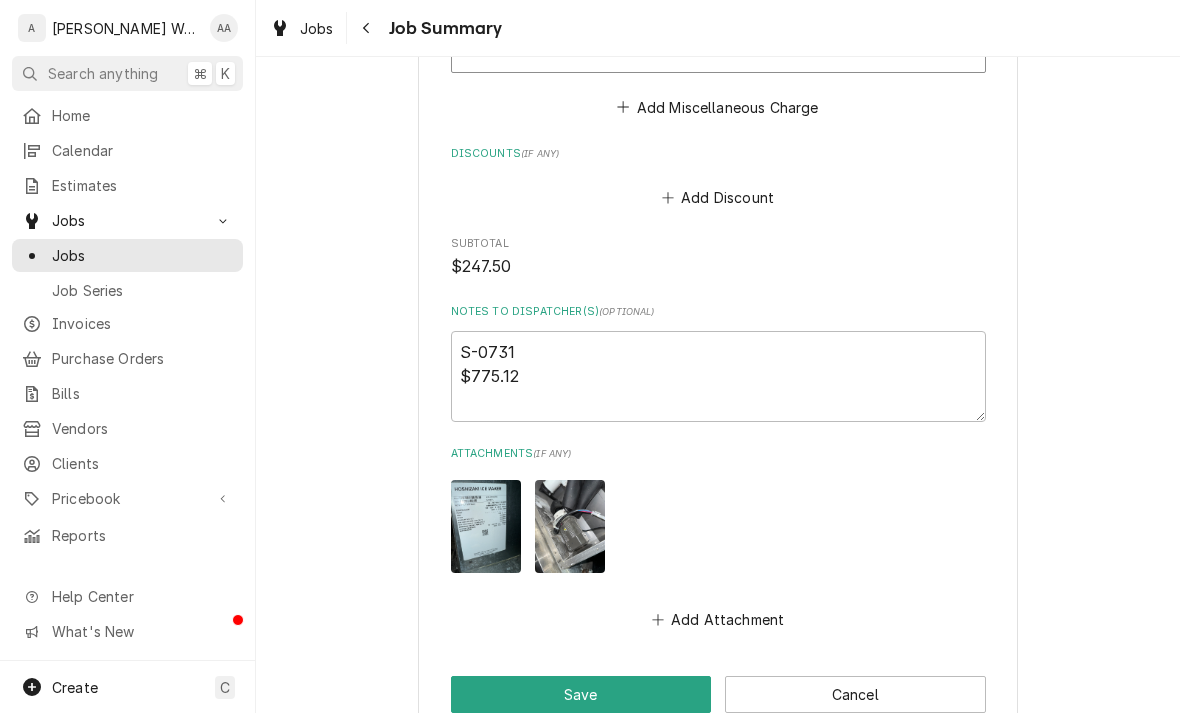 scroll, scrollTop: 1672, scrollLeft: 0, axis: vertical 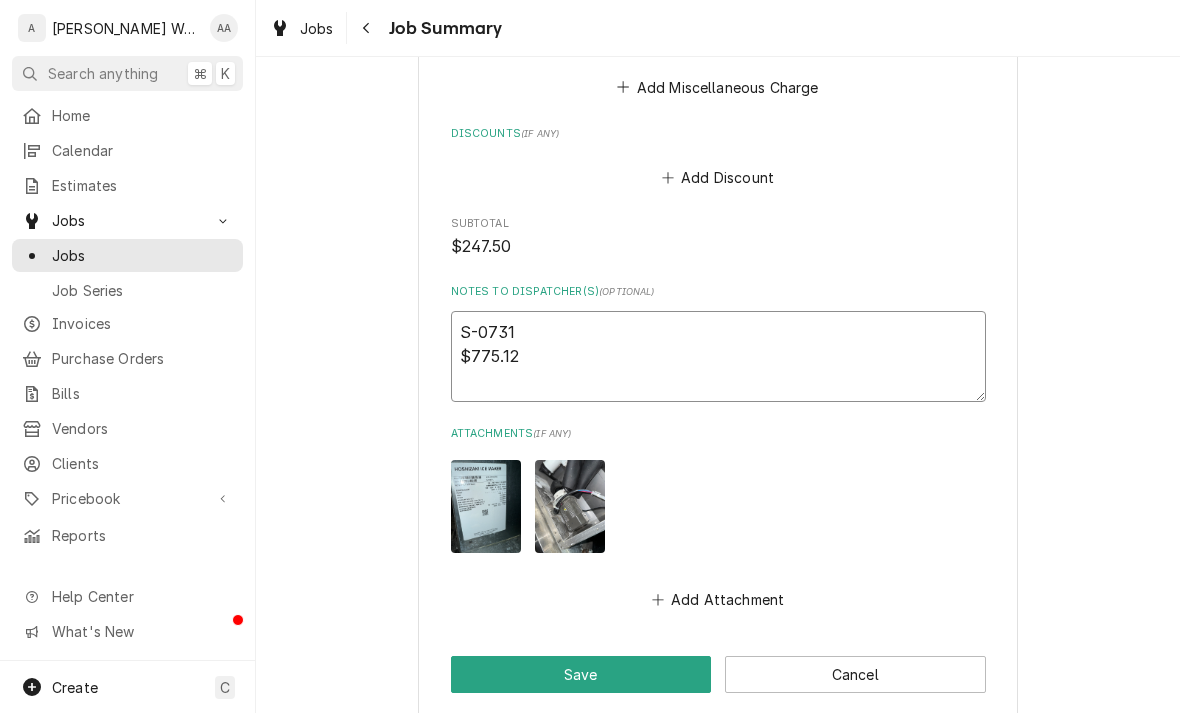 click on "S-0731
$775.12" at bounding box center (718, 356) 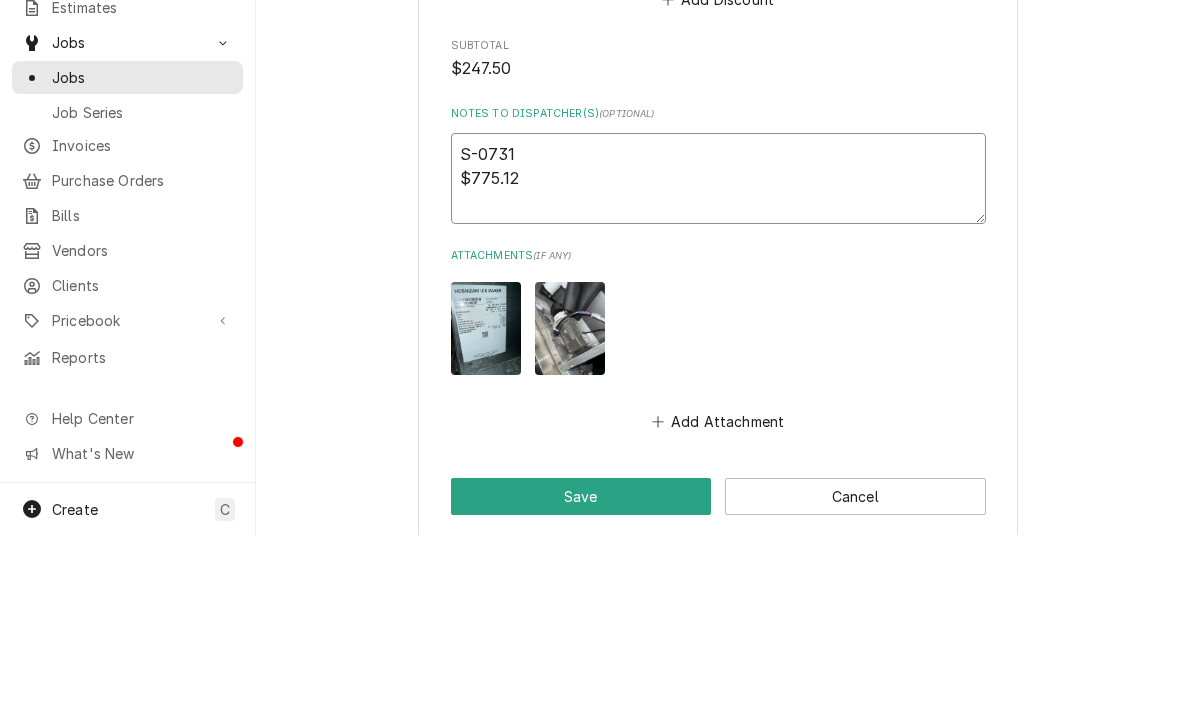 type on "x" 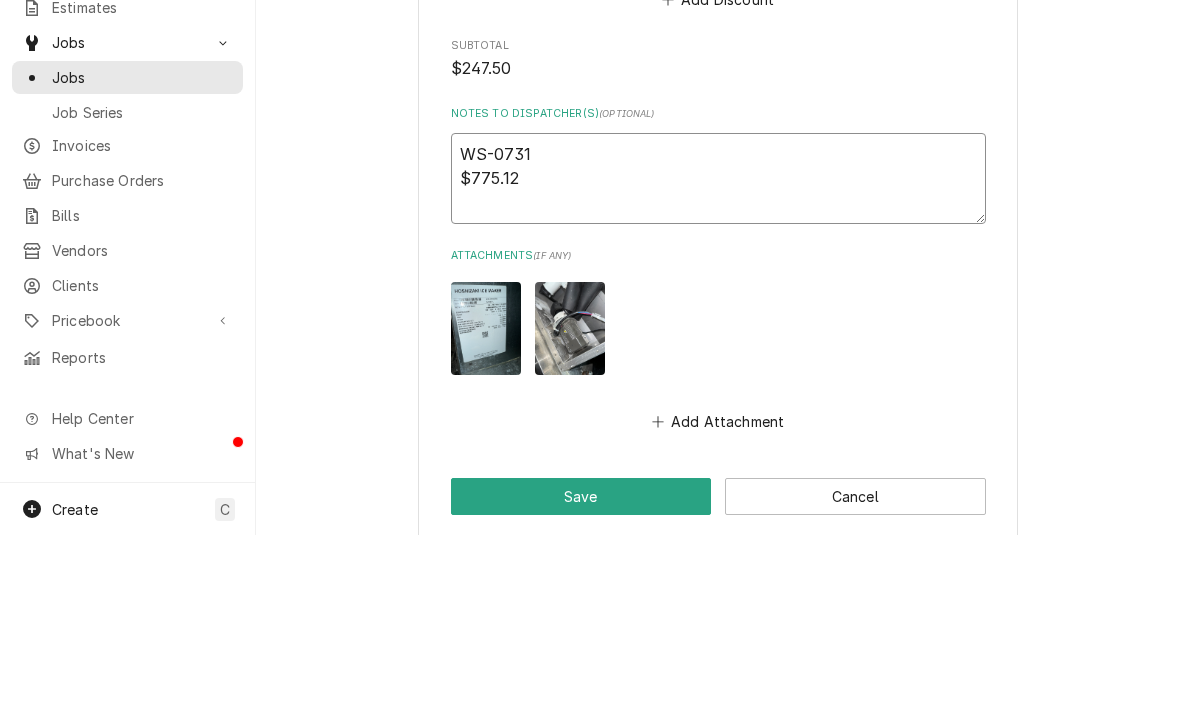 type on "WaS-0731
$775.12" 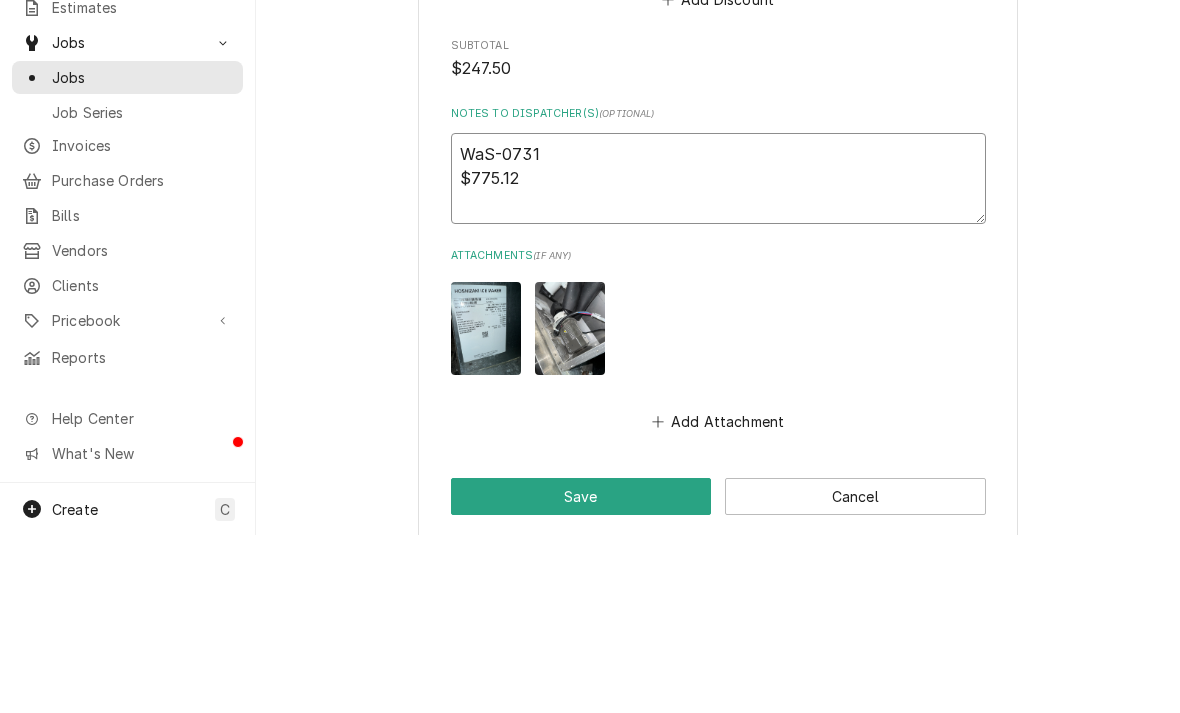 type on "x" 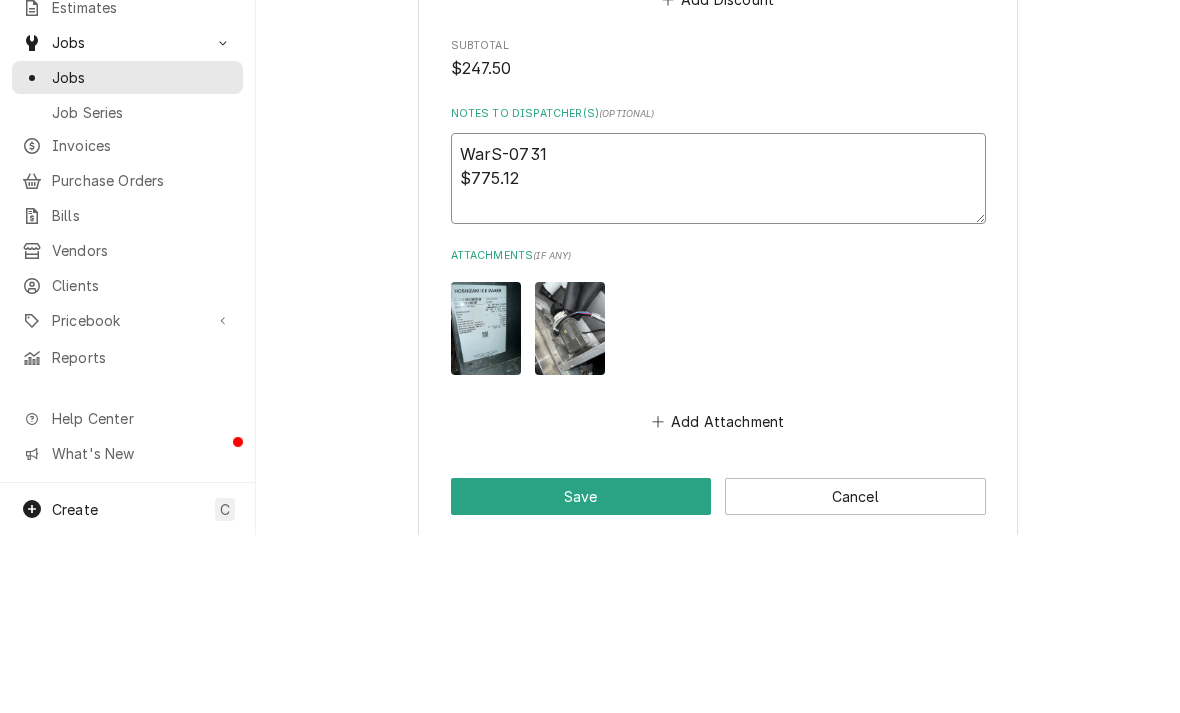 type on "x" 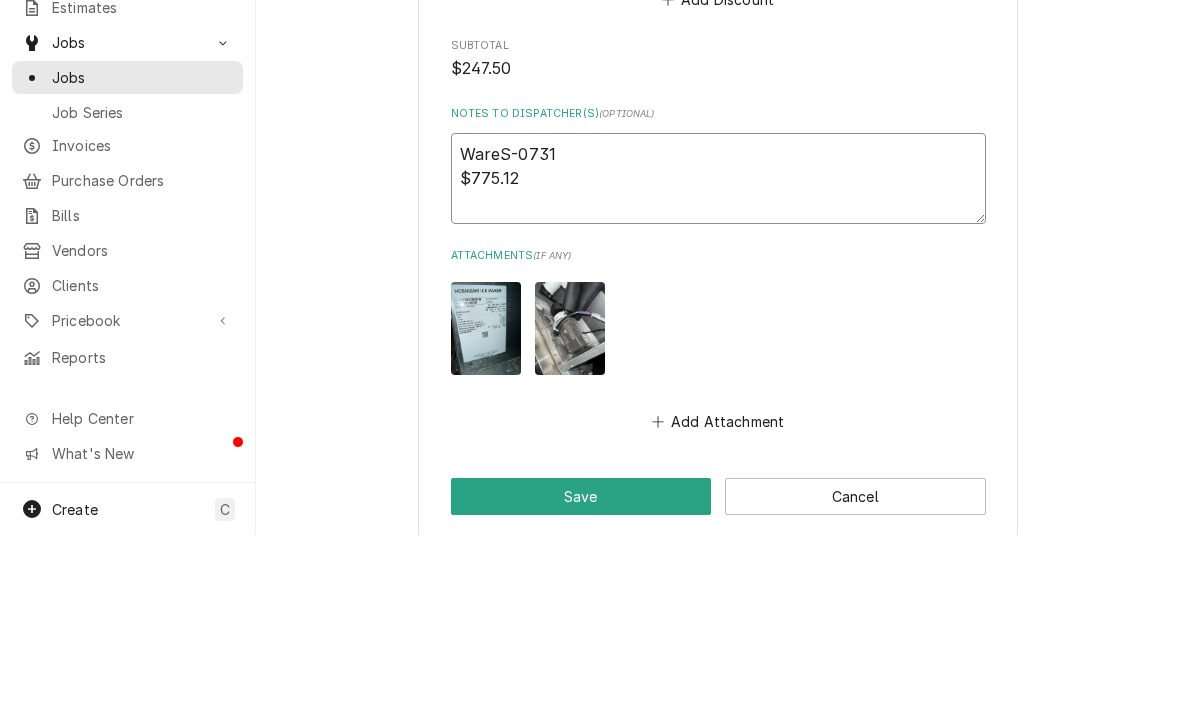 type on "x" 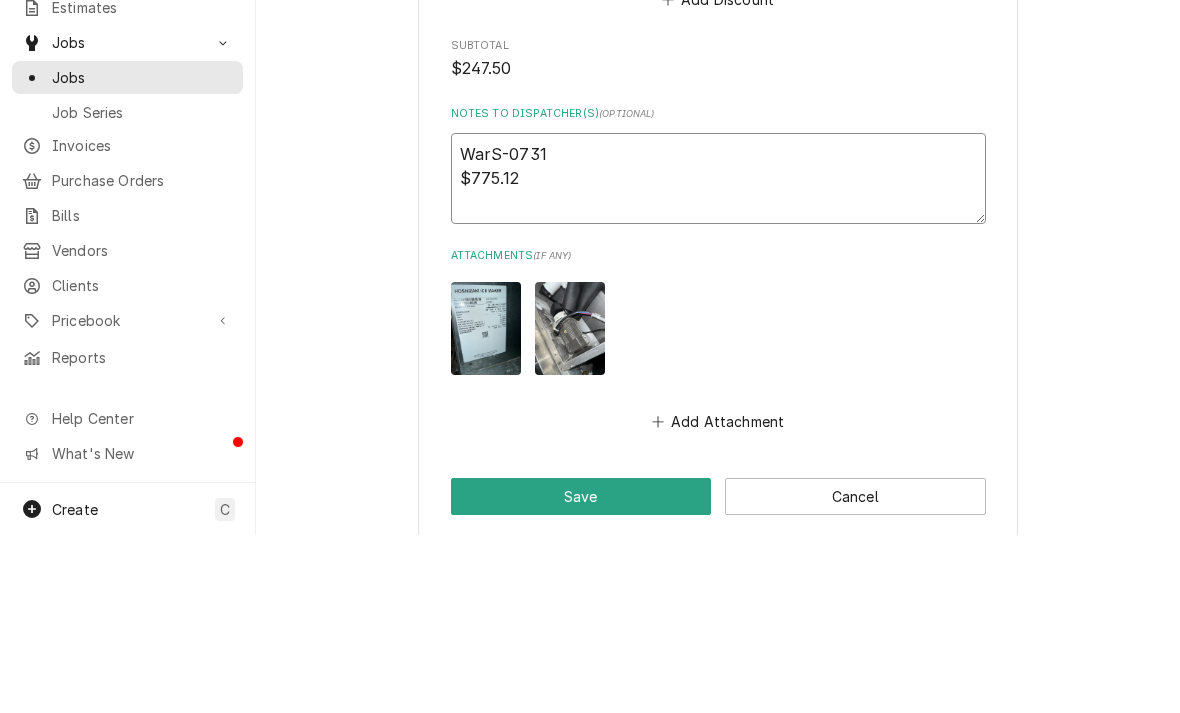 type on "x" 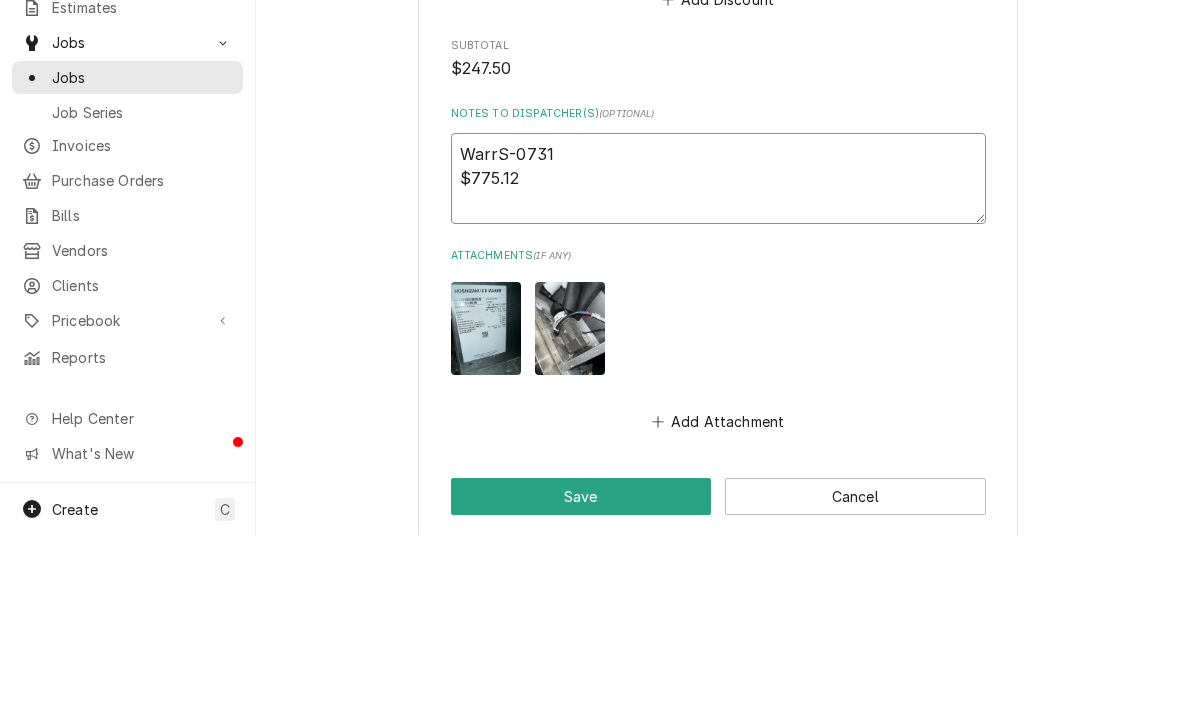 type on "x" 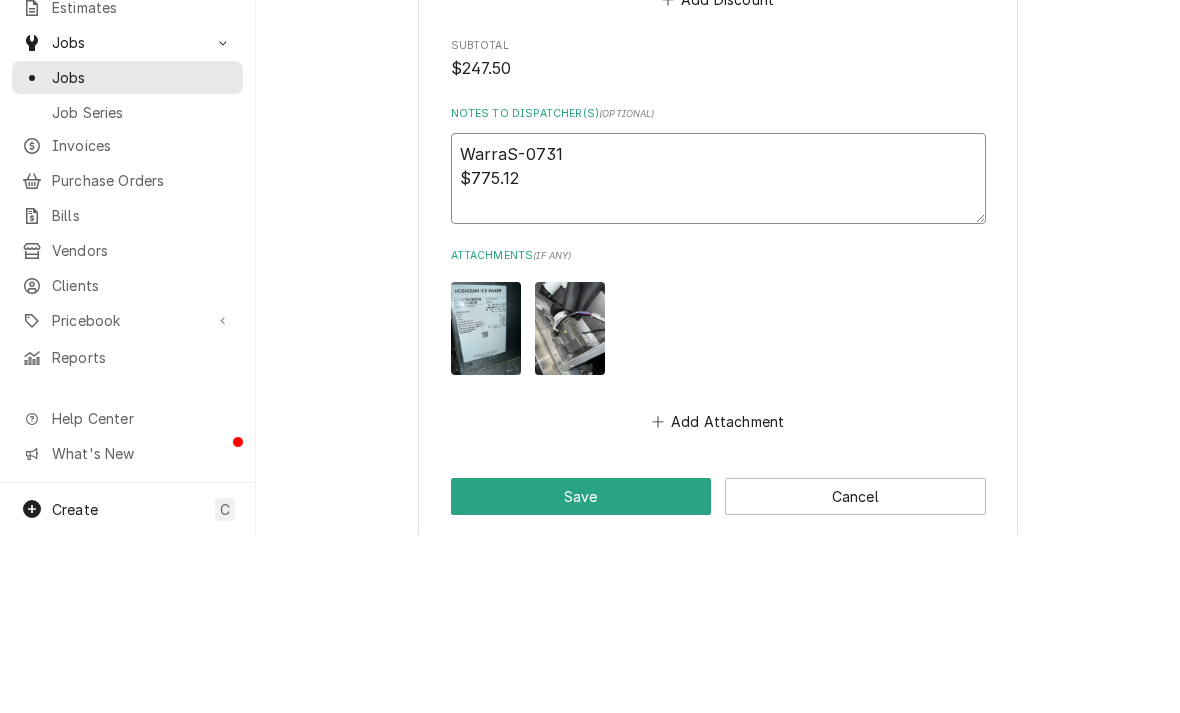 type on "WarranS-0731
$775.12" 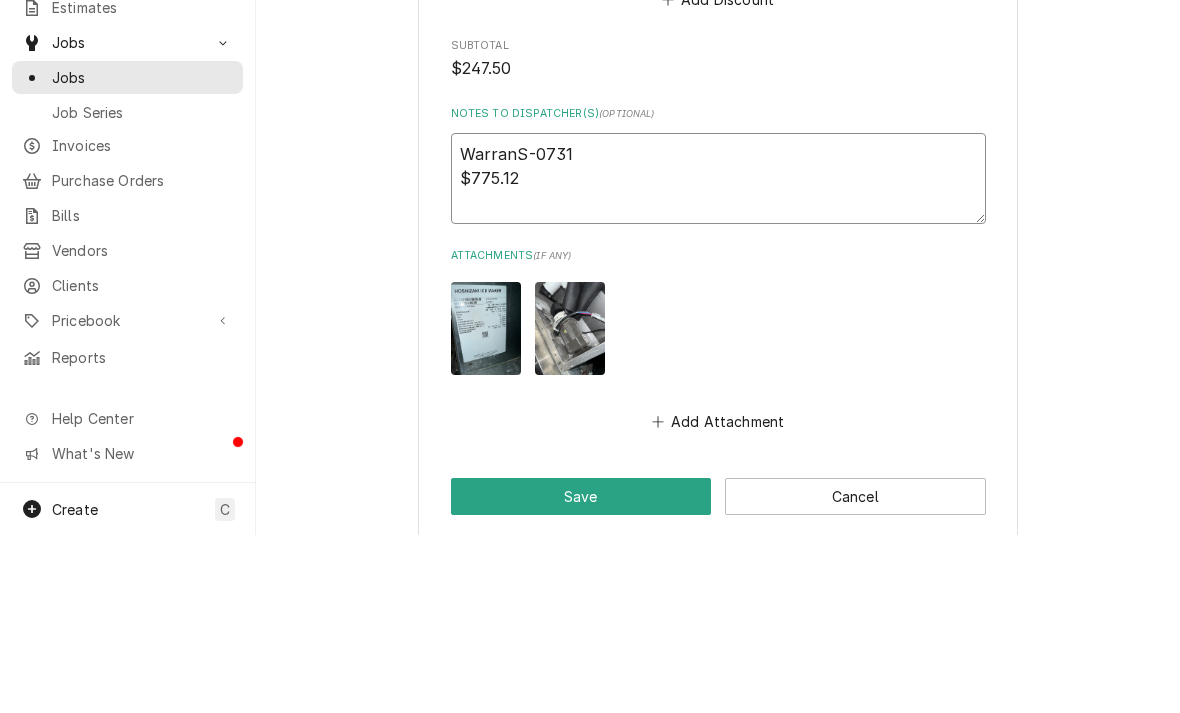 type on "x" 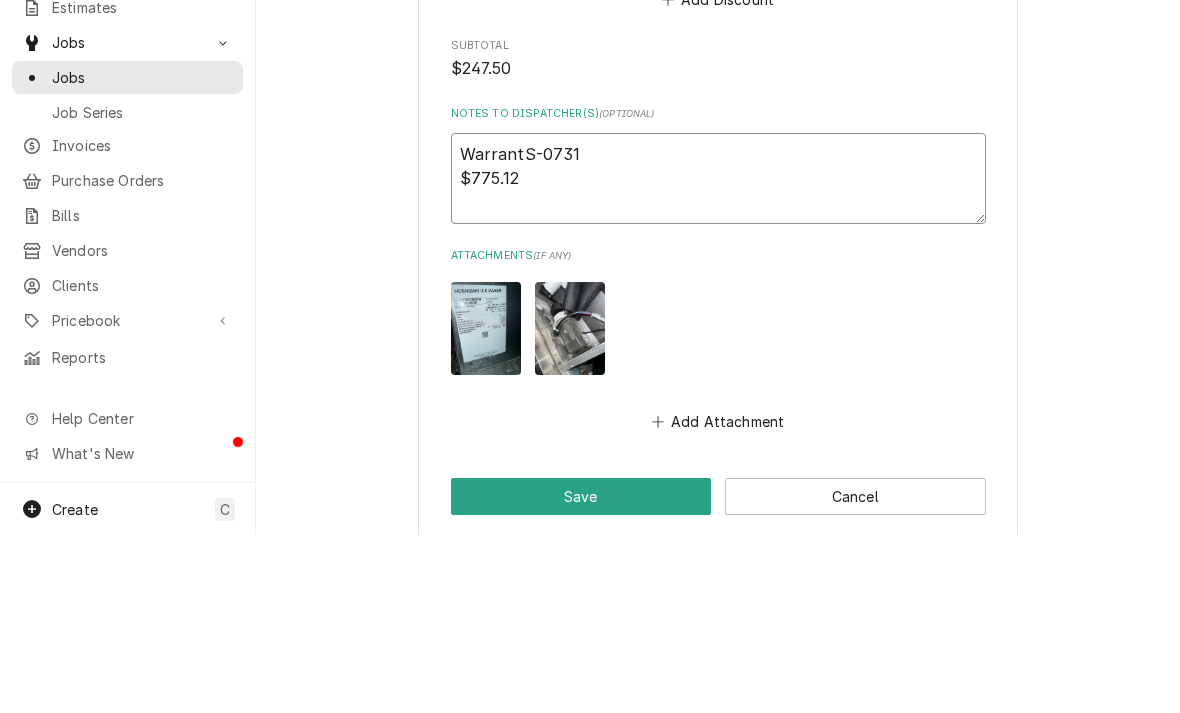 type on "x" 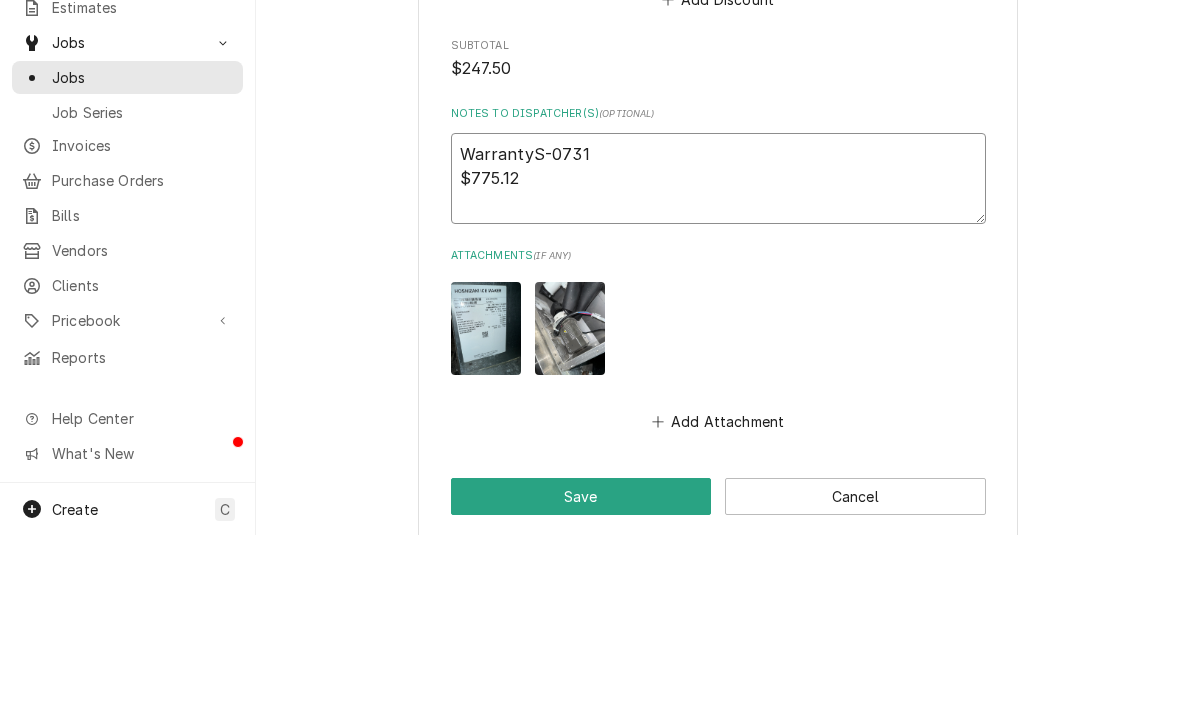 type on "x" 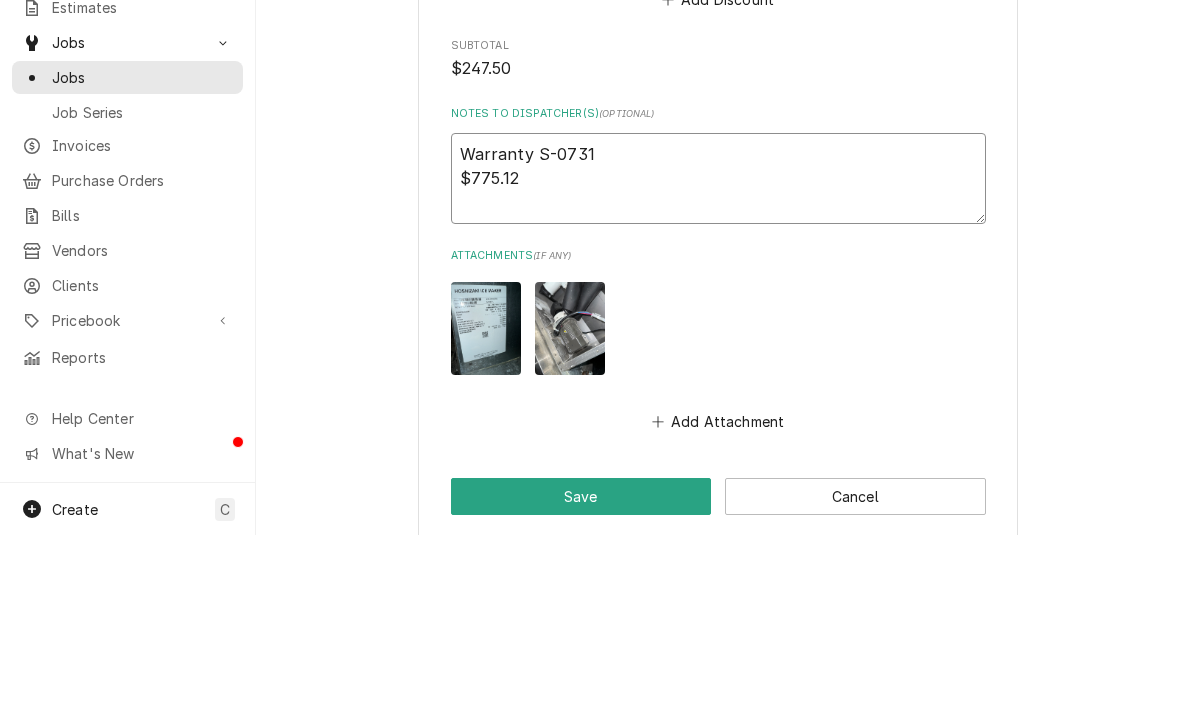 type on "x" 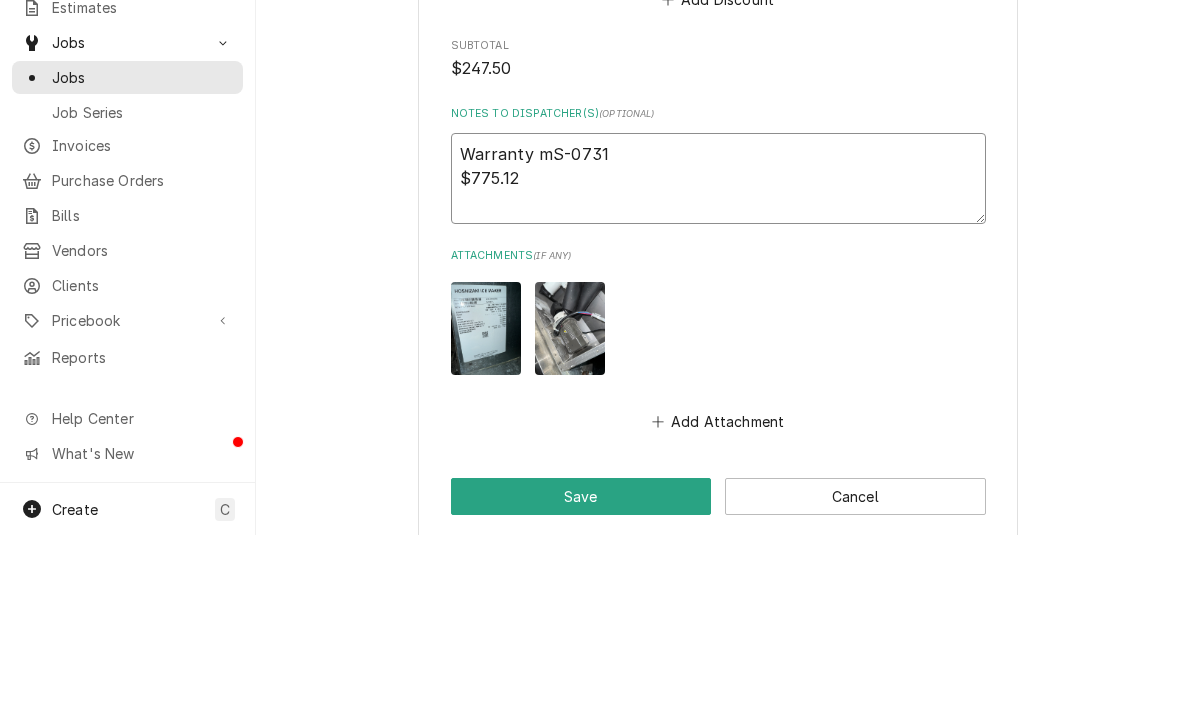 type on "x" 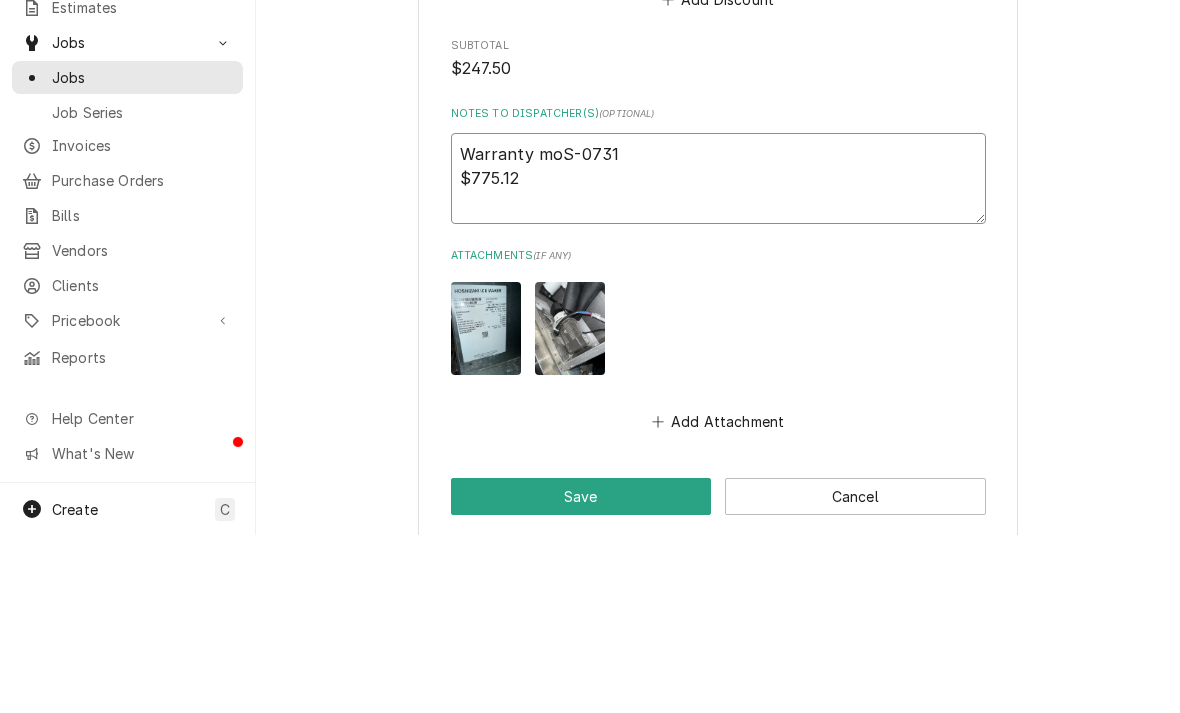 type on "x" 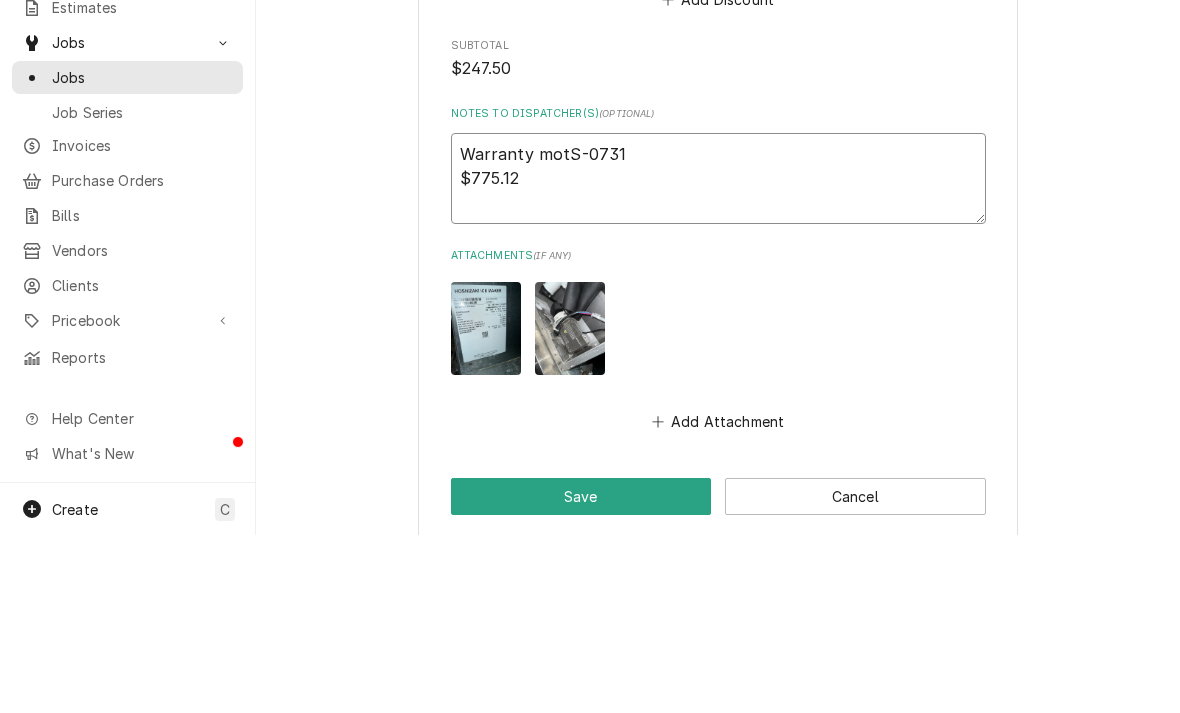 type on "x" 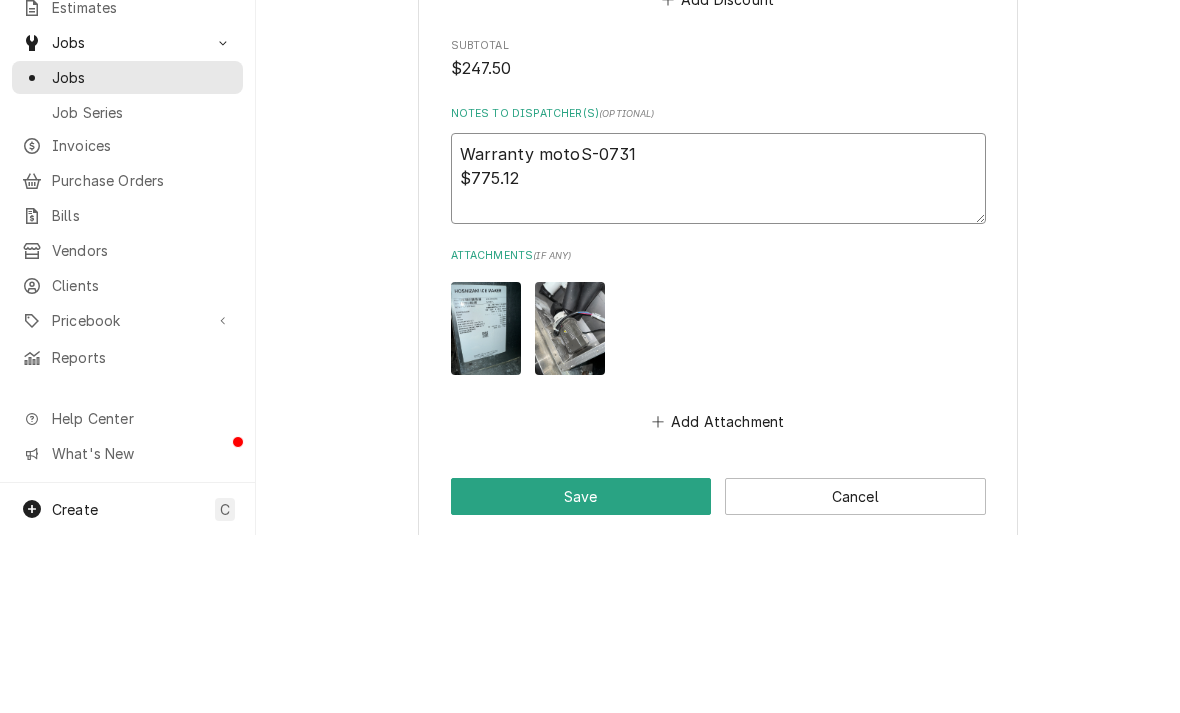 type on "x" 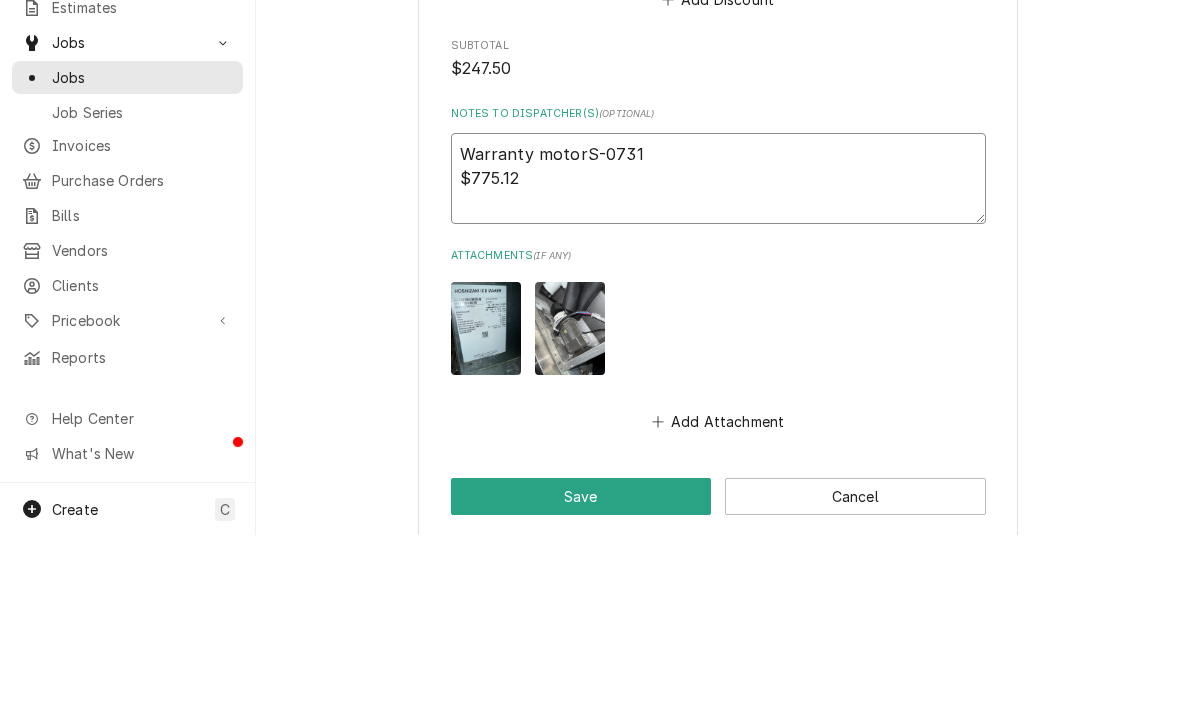 type on "x" 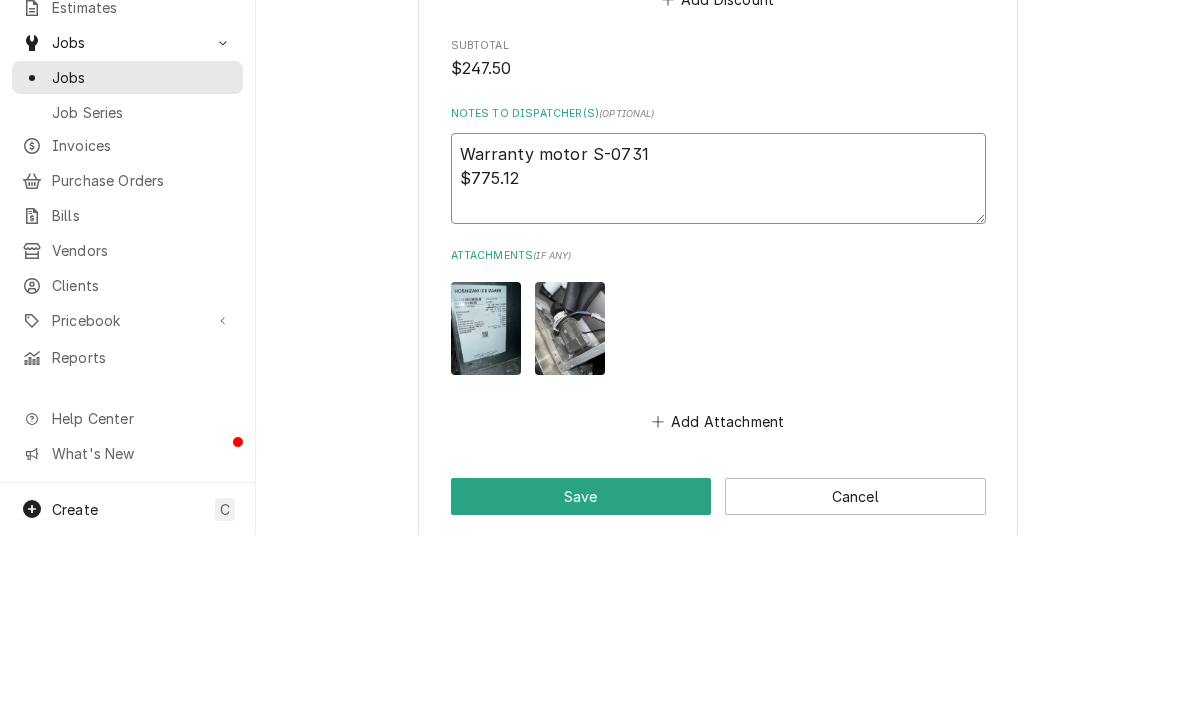 type on "x" 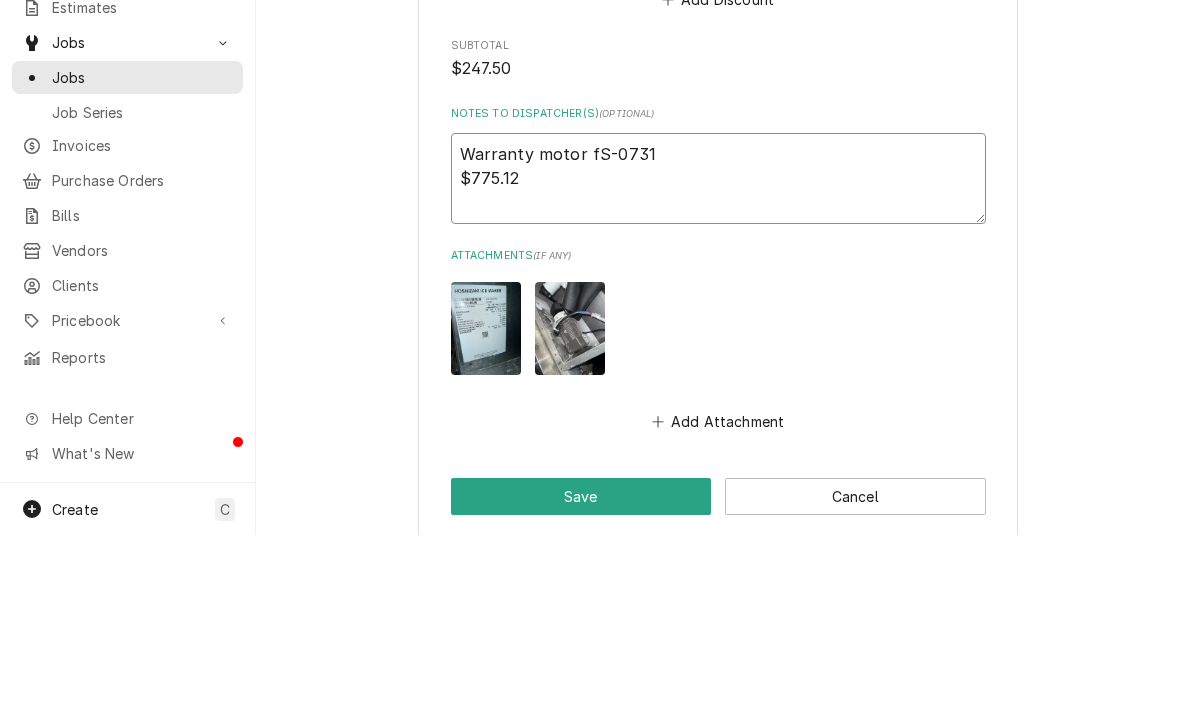 type on "x" 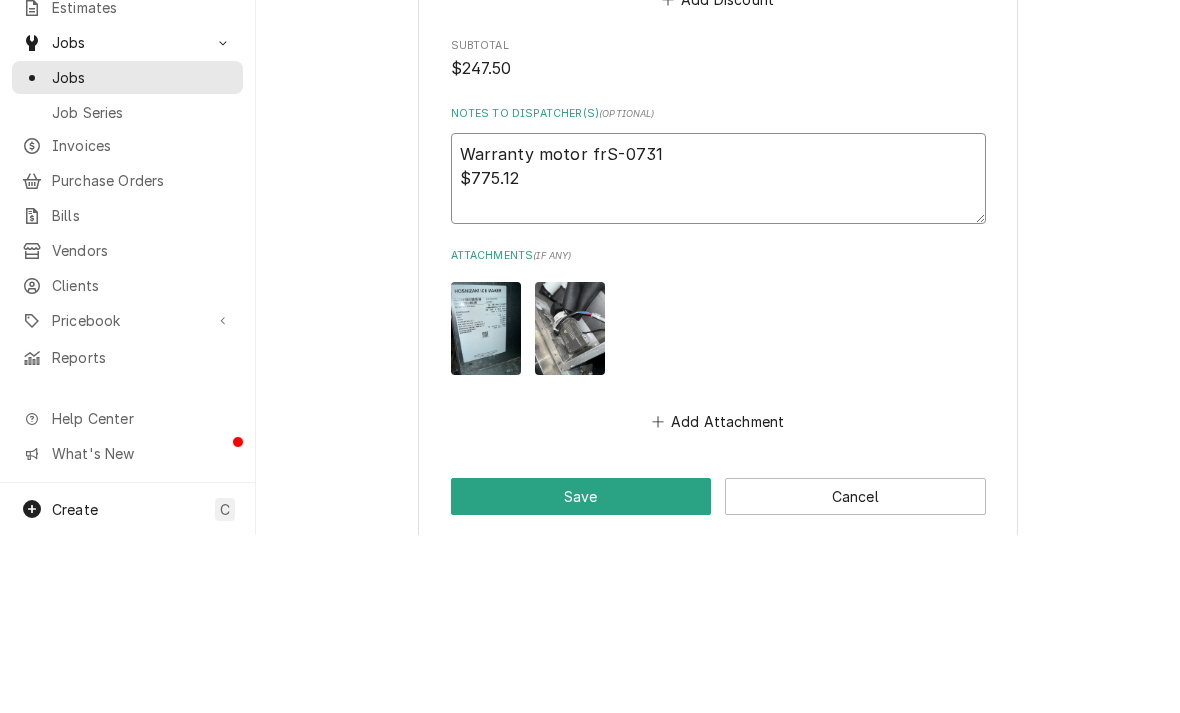 type on "x" 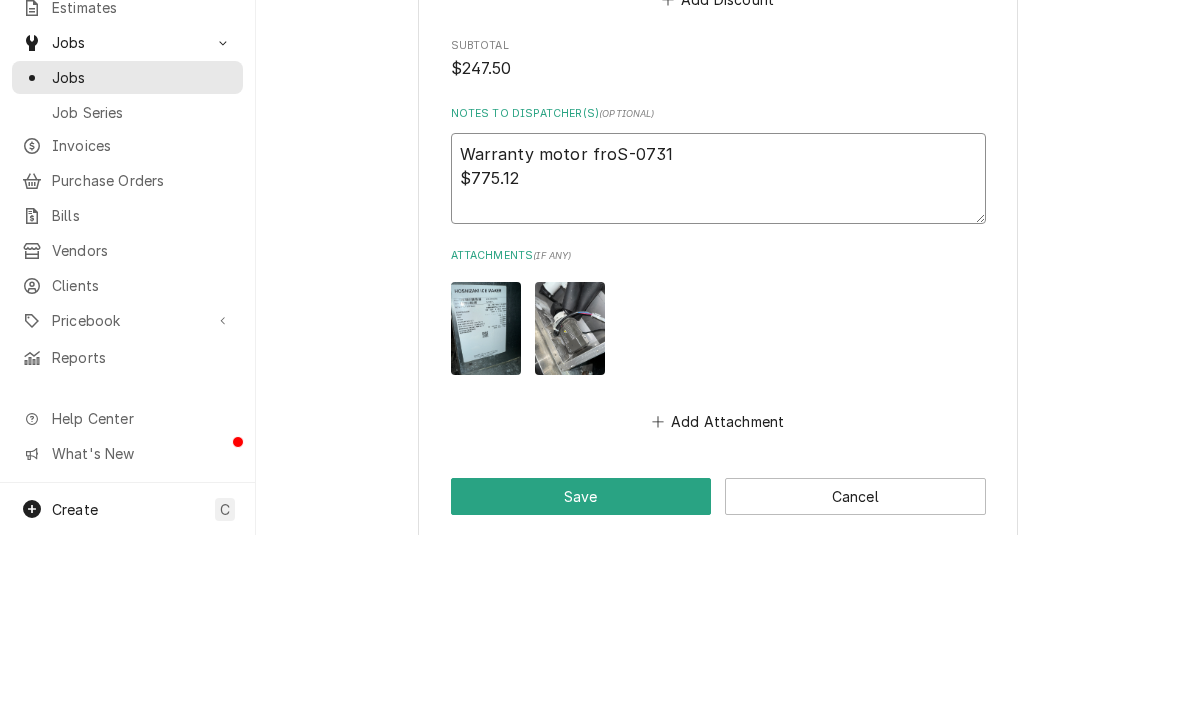 type on "x" 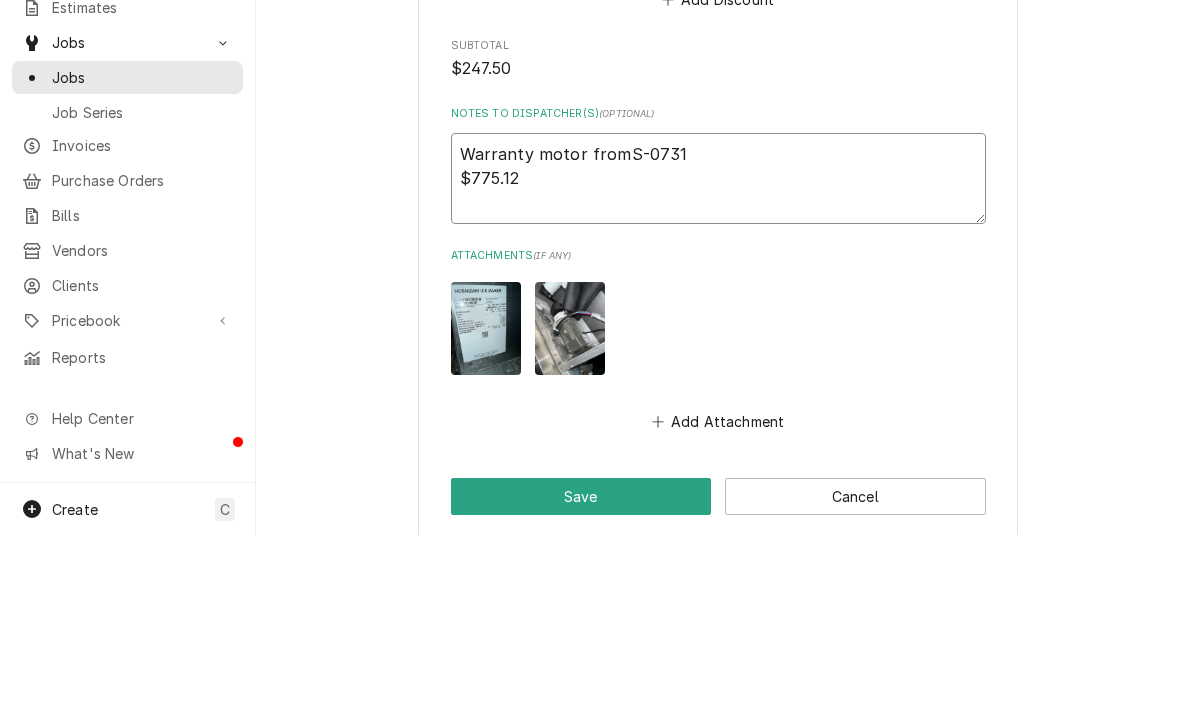 type on "x" 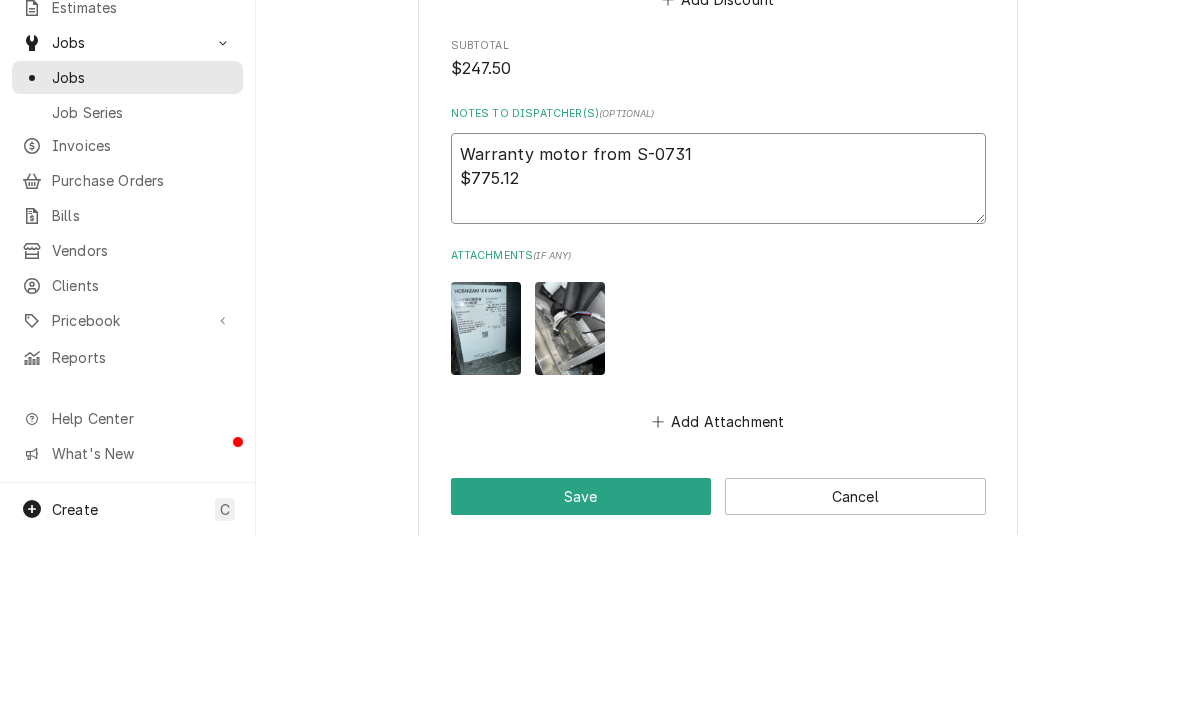 type on "Warranty motor from HS-0731
$775.12" 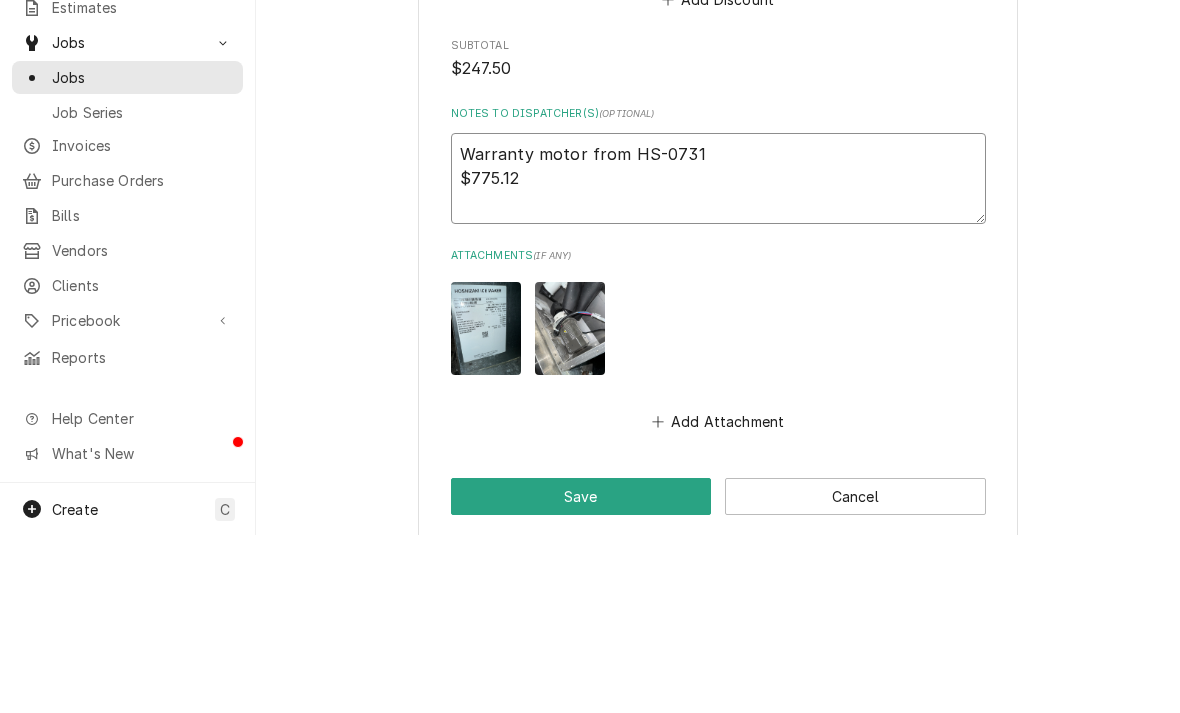 type on "x" 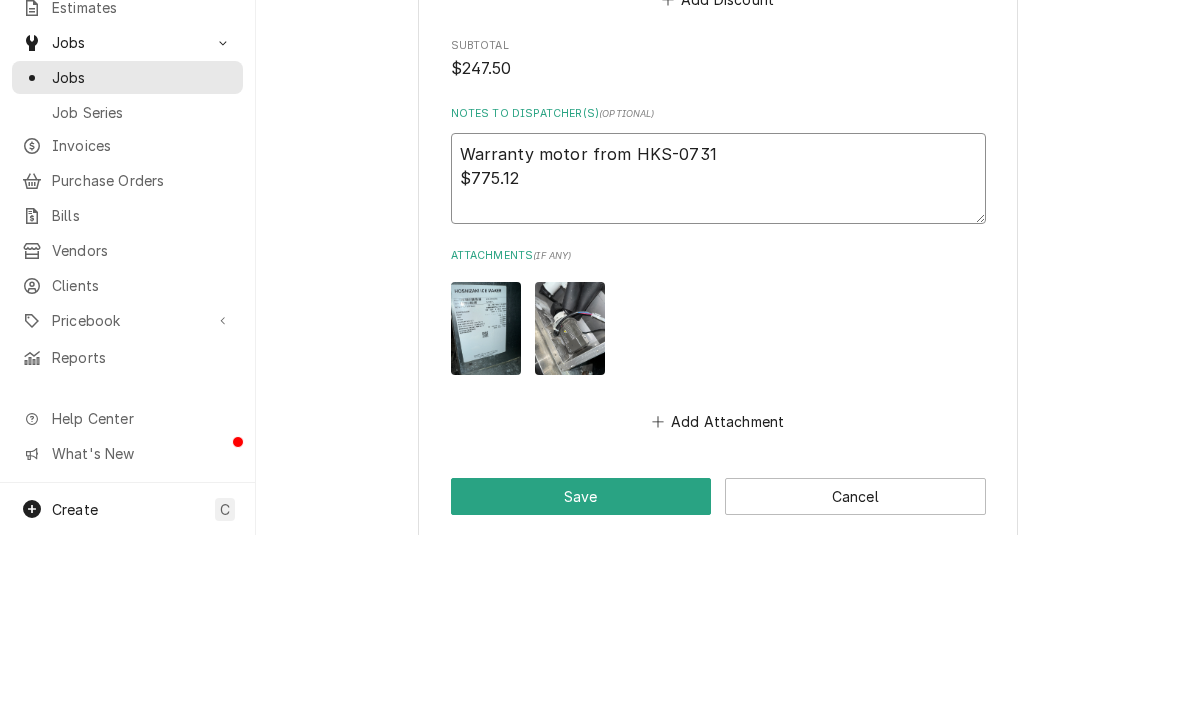 type on "x" 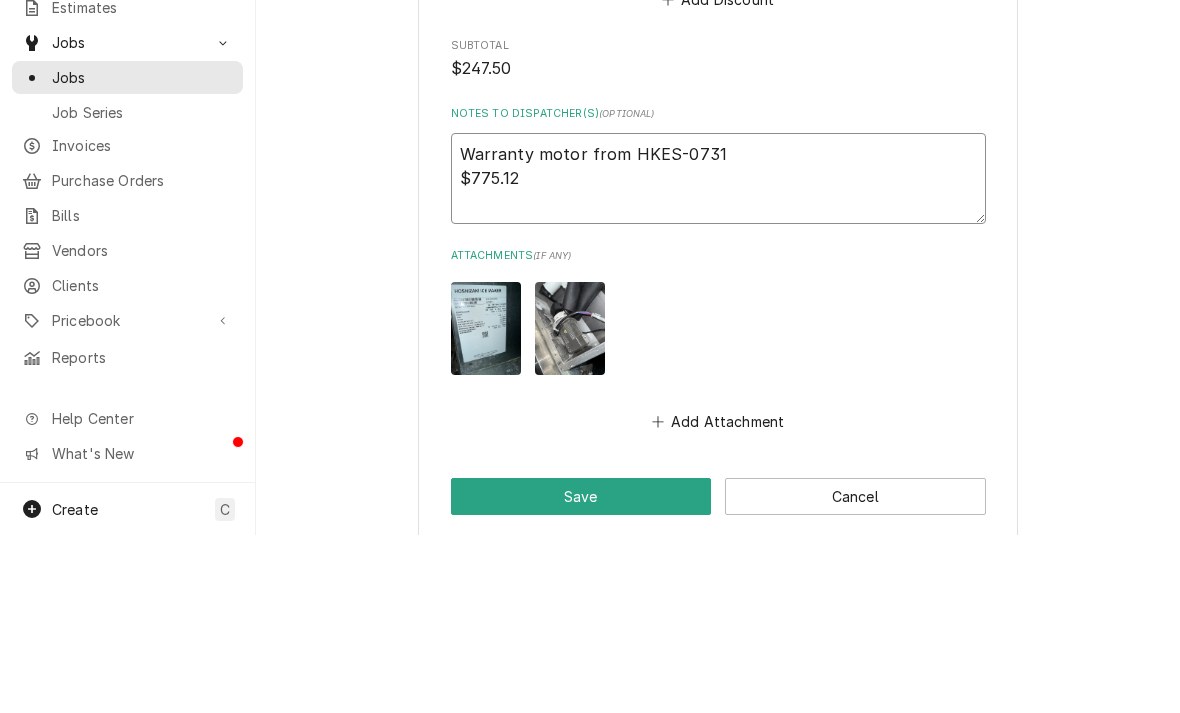 type on "x" 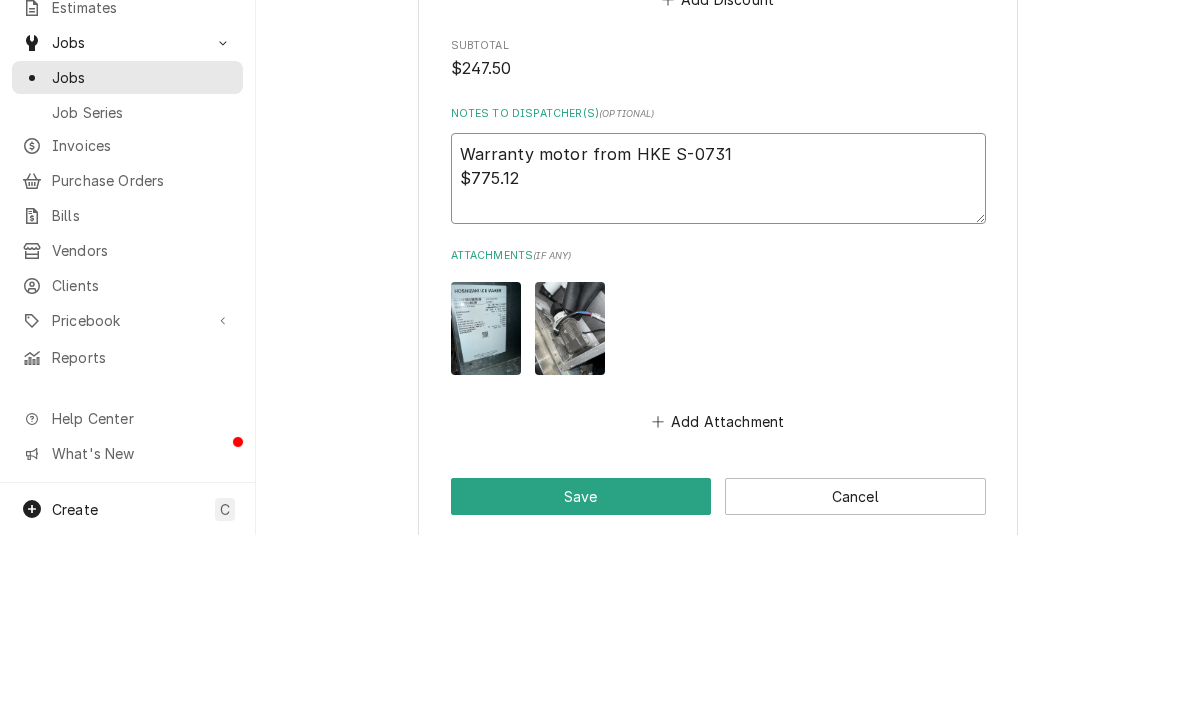 type on "x" 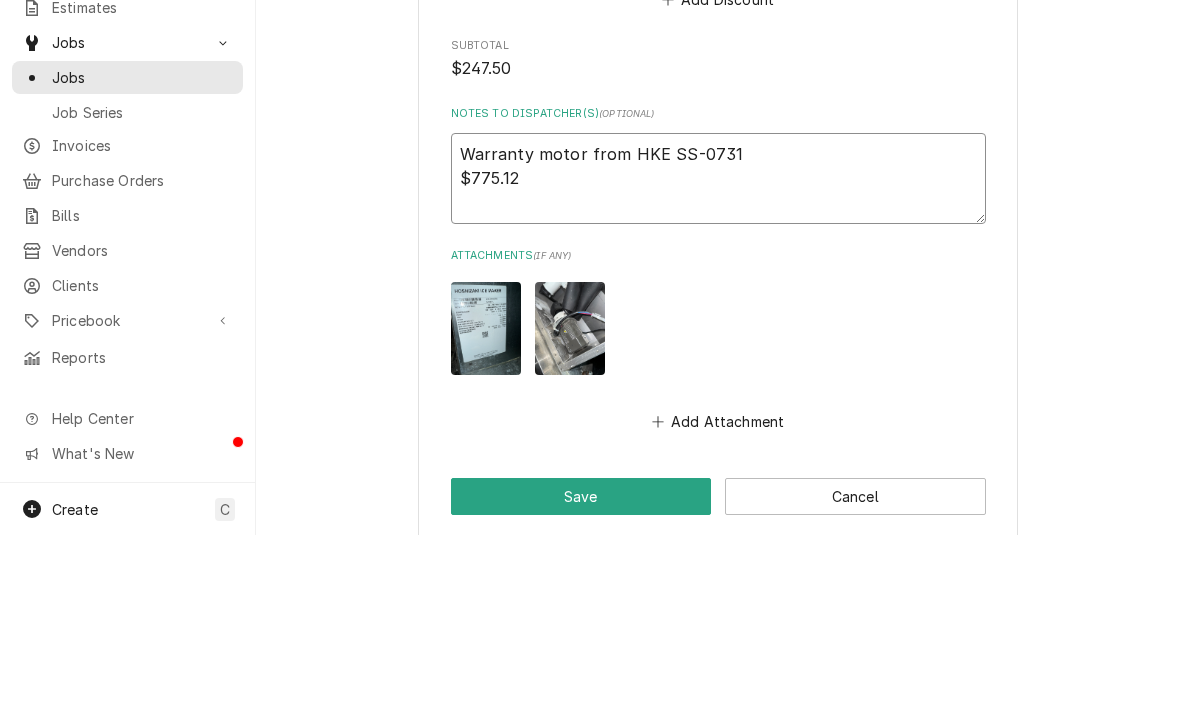 type on "x" 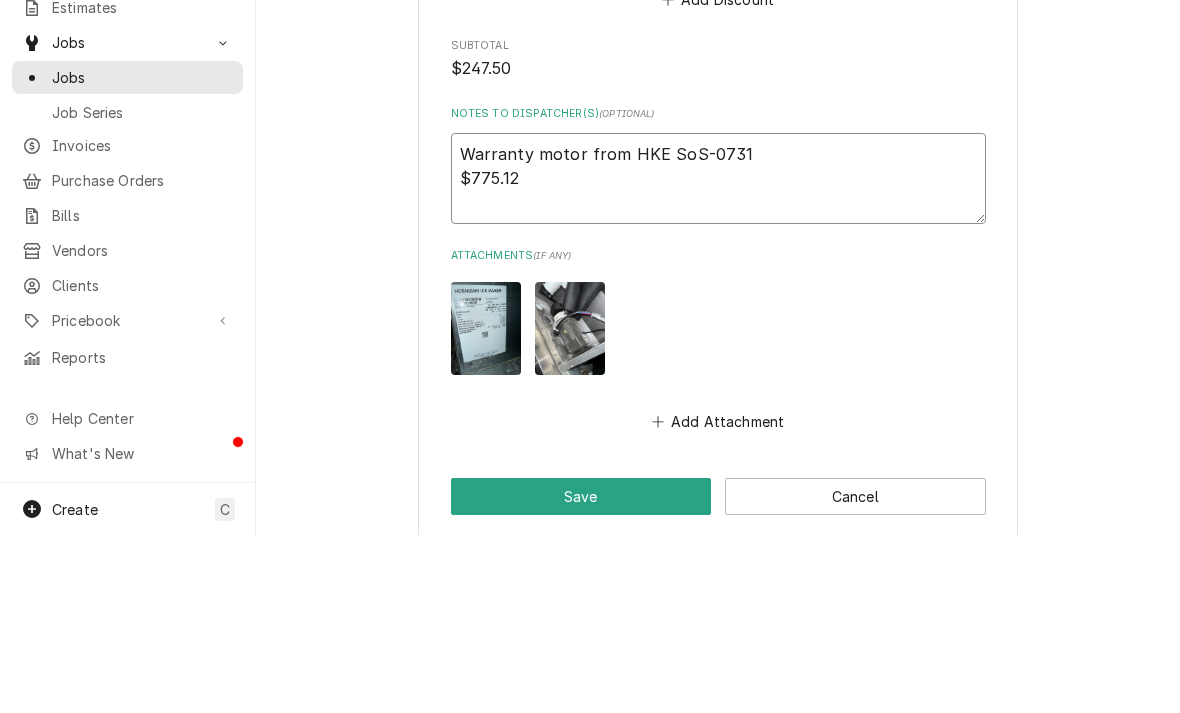 type on "x" 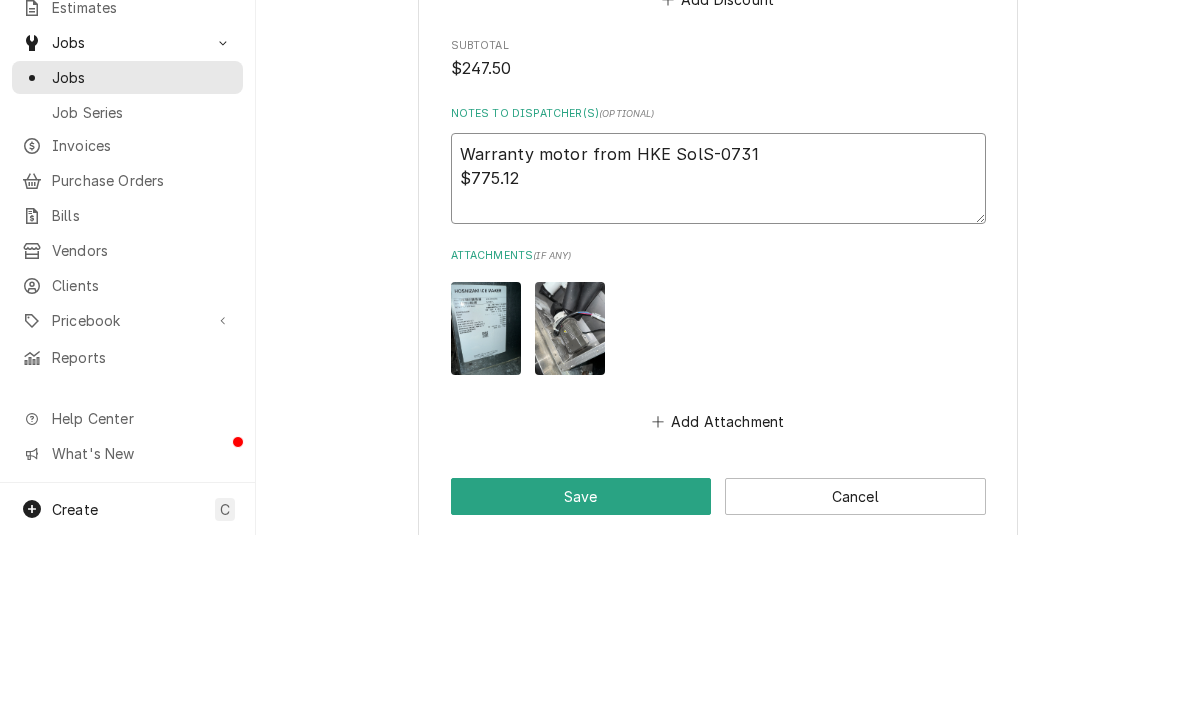 type on "Warranty motor from HKE SoluS-0731
$775.12" 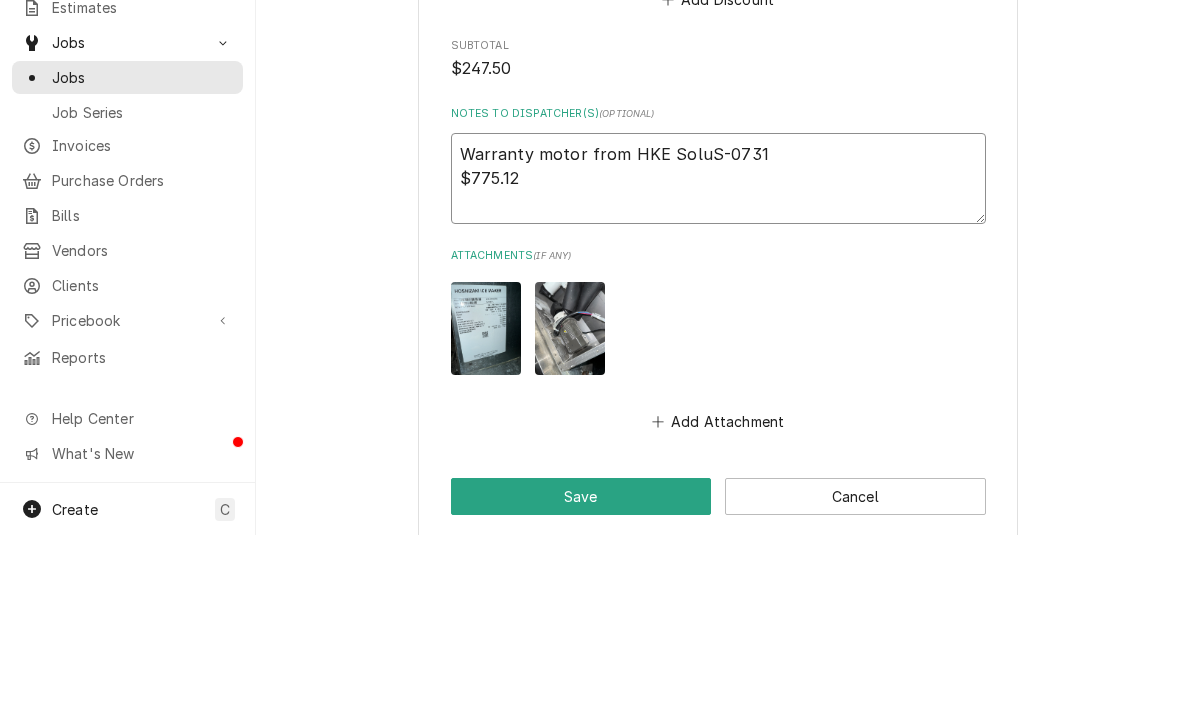 type on "x" 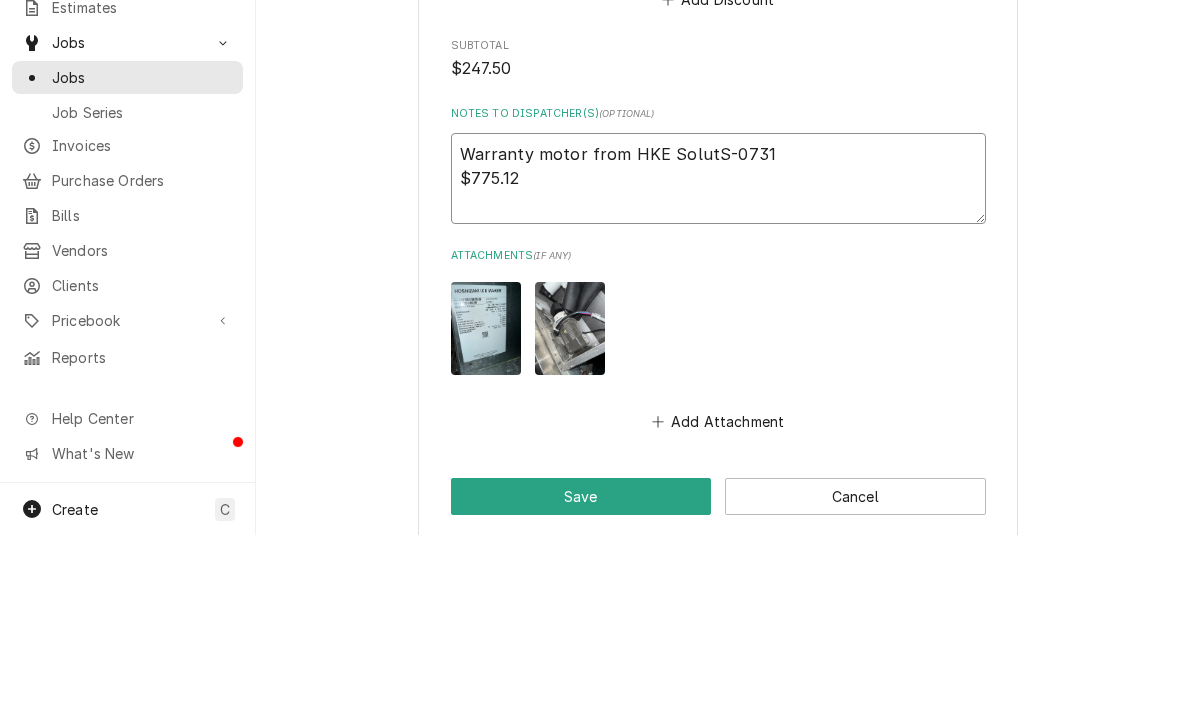 type on "x" 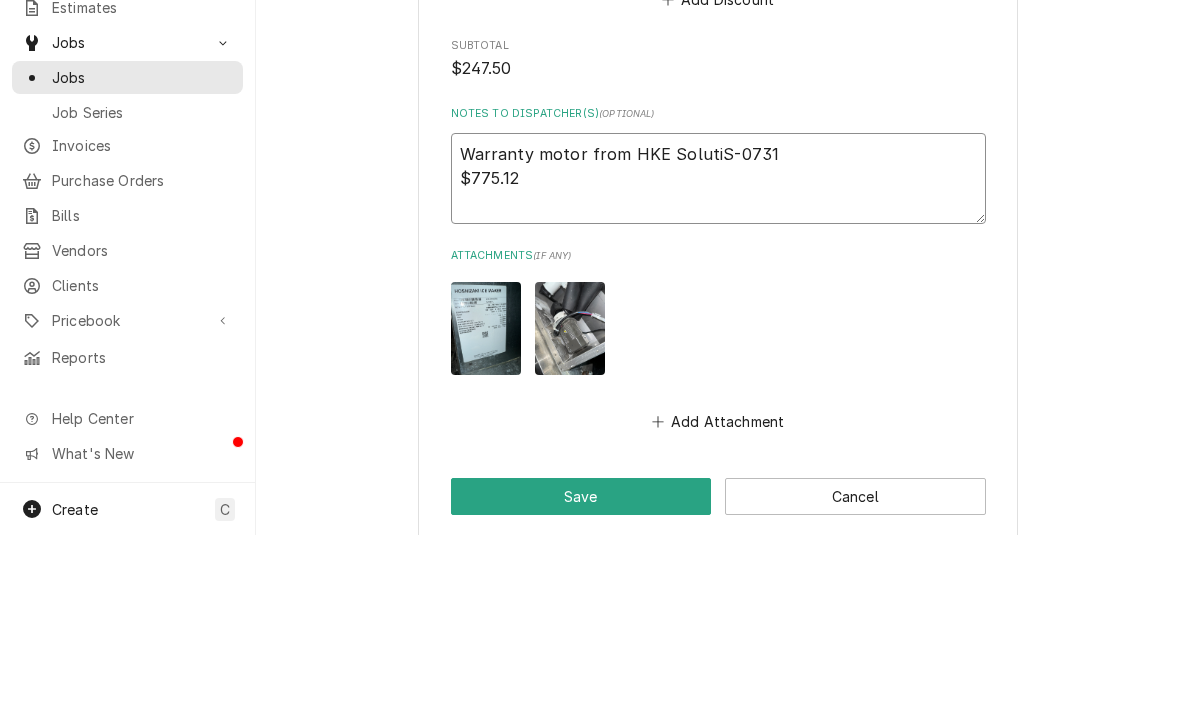 type on "x" 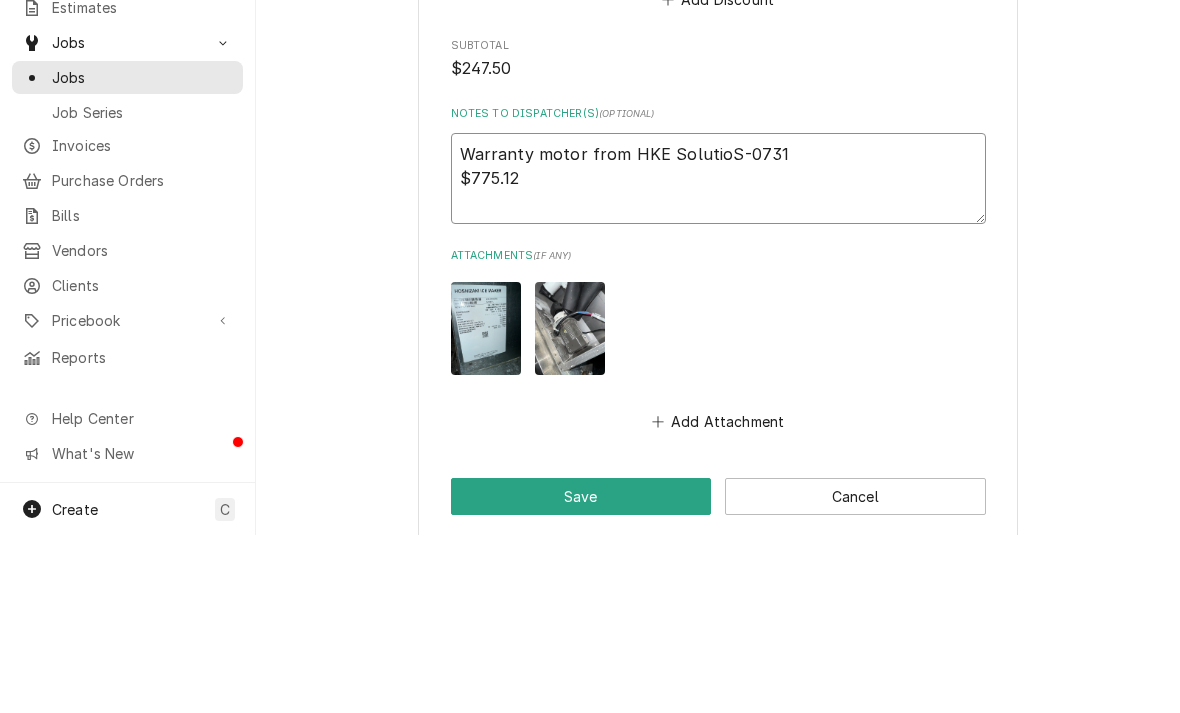 type on "x" 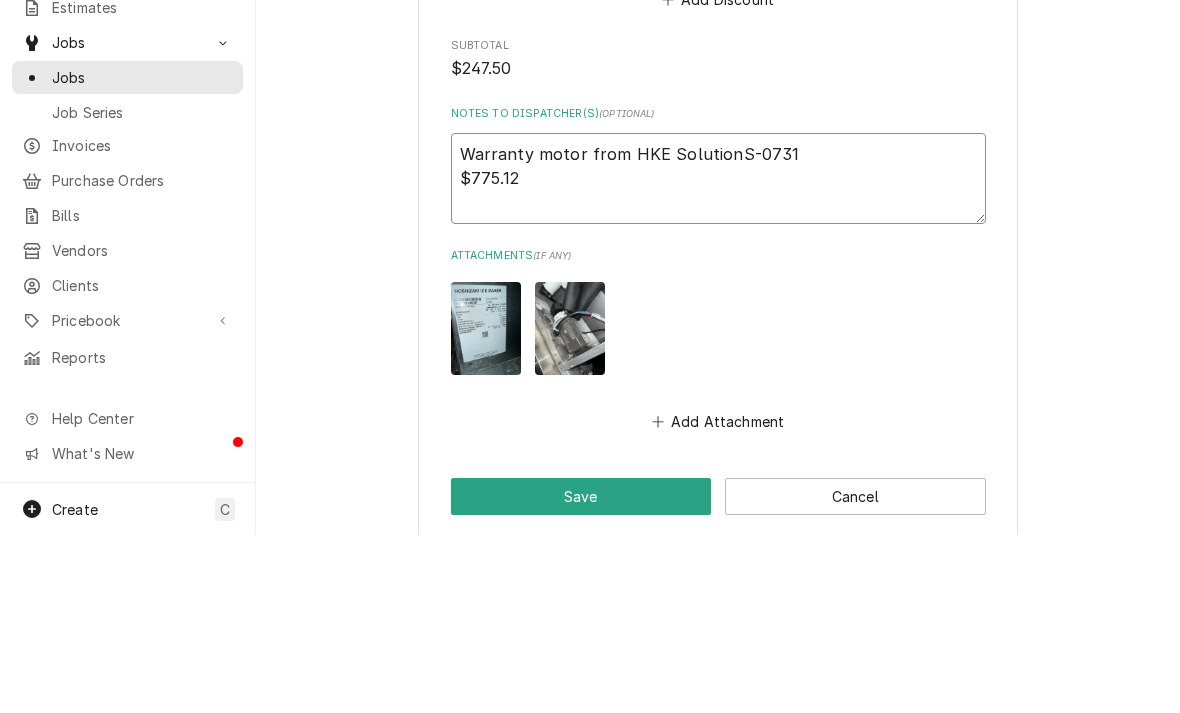 type on "Warranty motor from HKE SolutionsS-0731
$775.12" 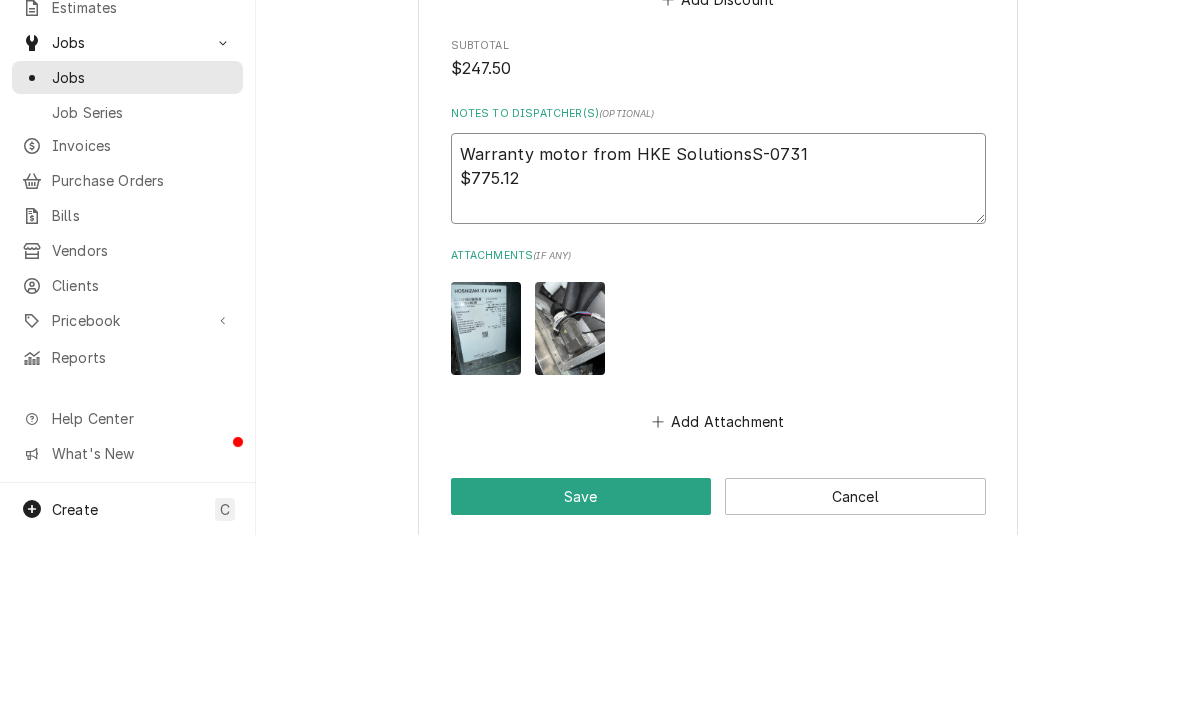type on "x" 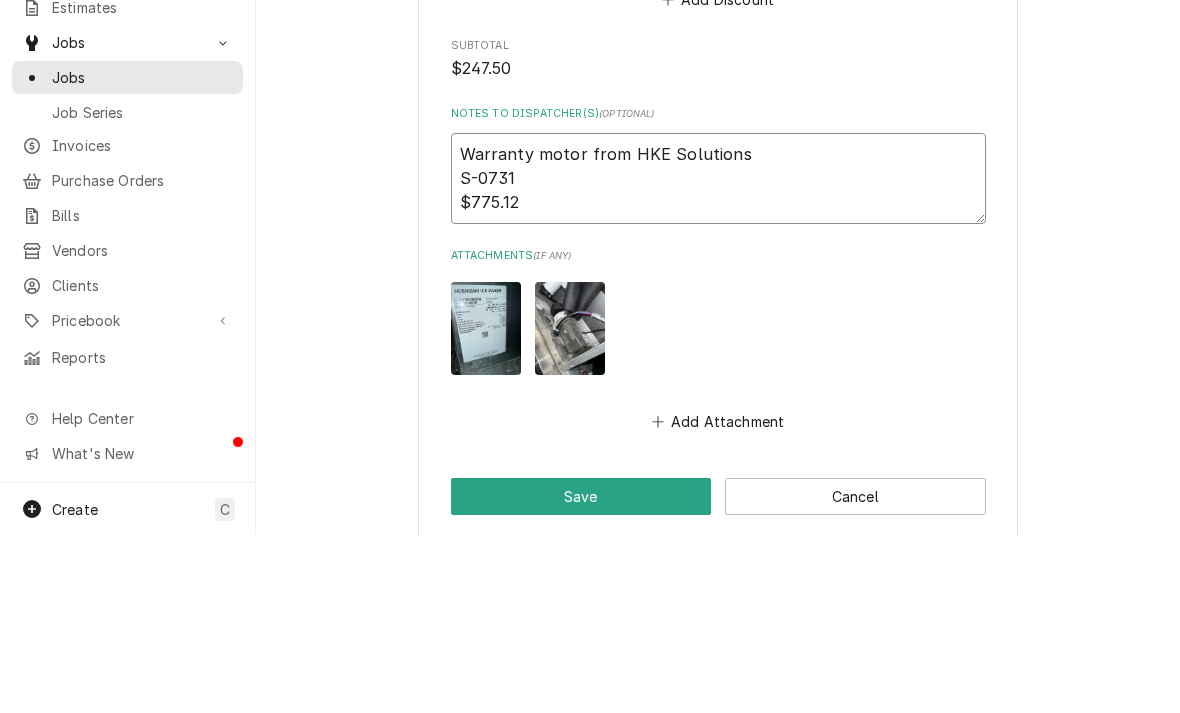 type on "x" 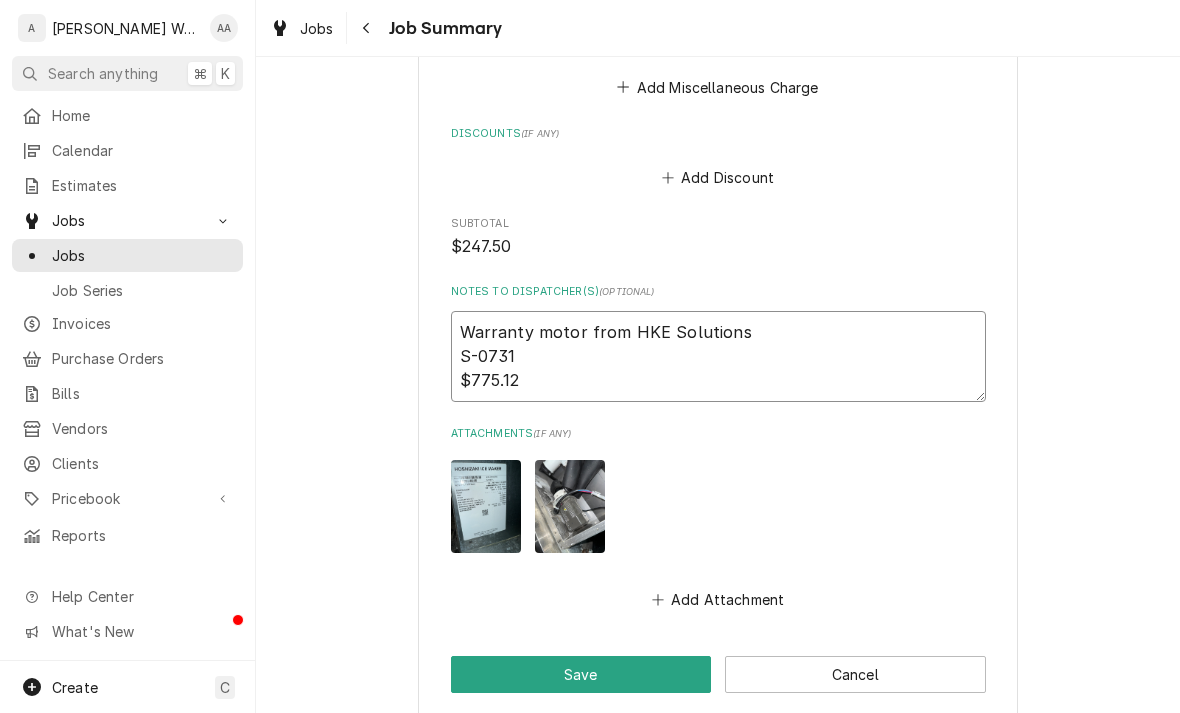type on "Warranty motor from HKE Solutions
S-0731
$775.12" 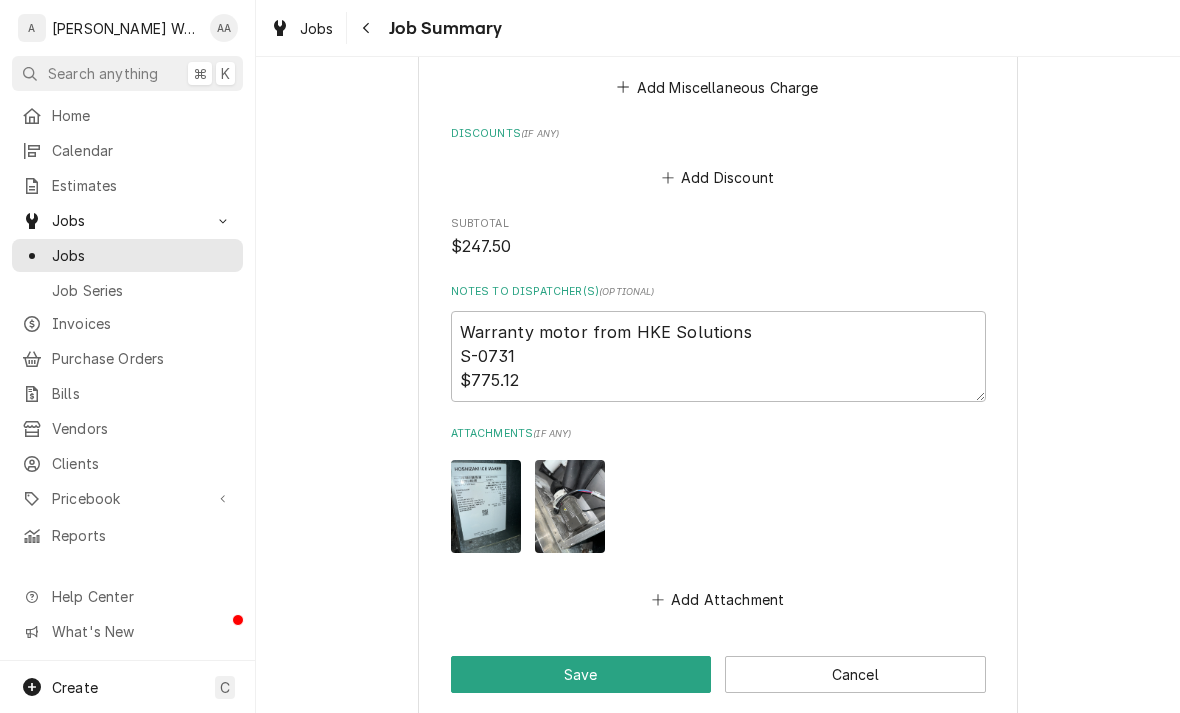 click on "Save" at bounding box center (581, 674) 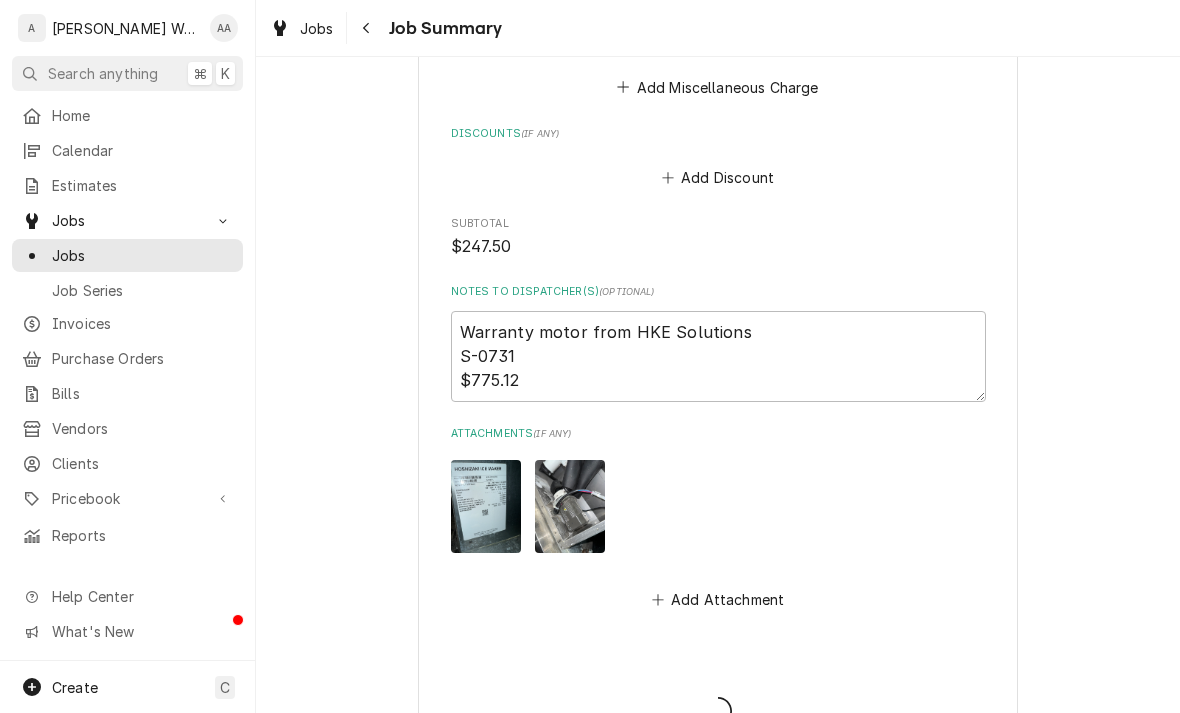 type on "x" 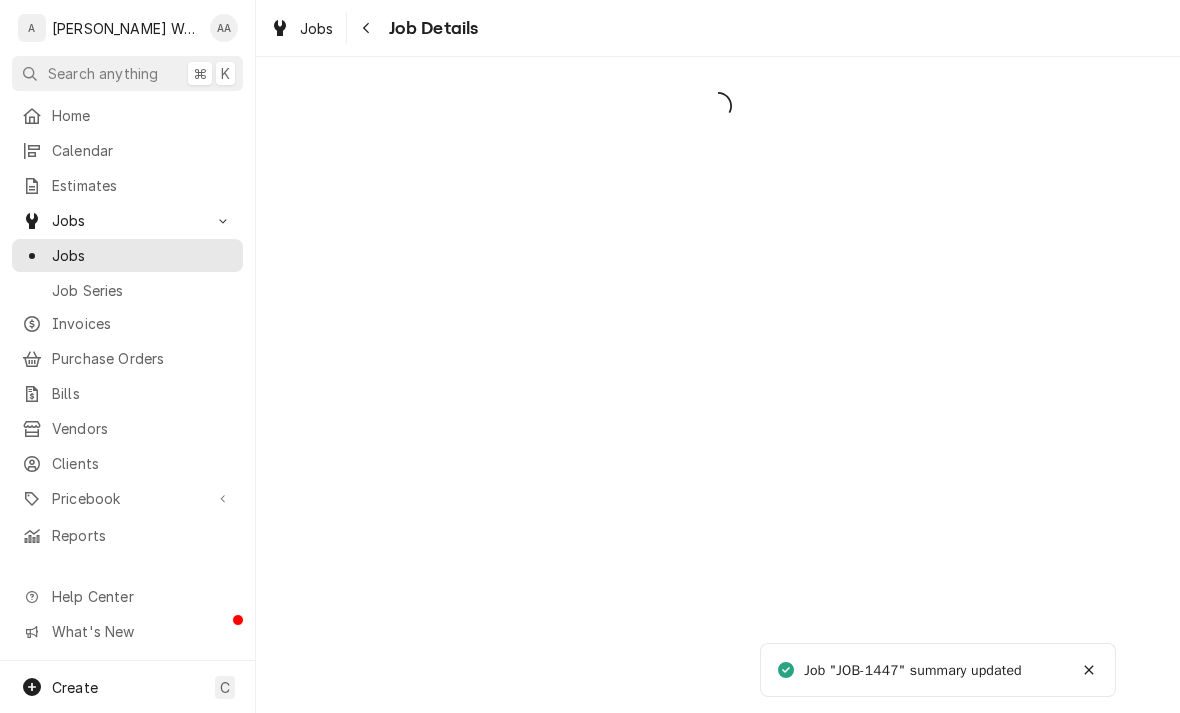 scroll, scrollTop: 0, scrollLeft: 0, axis: both 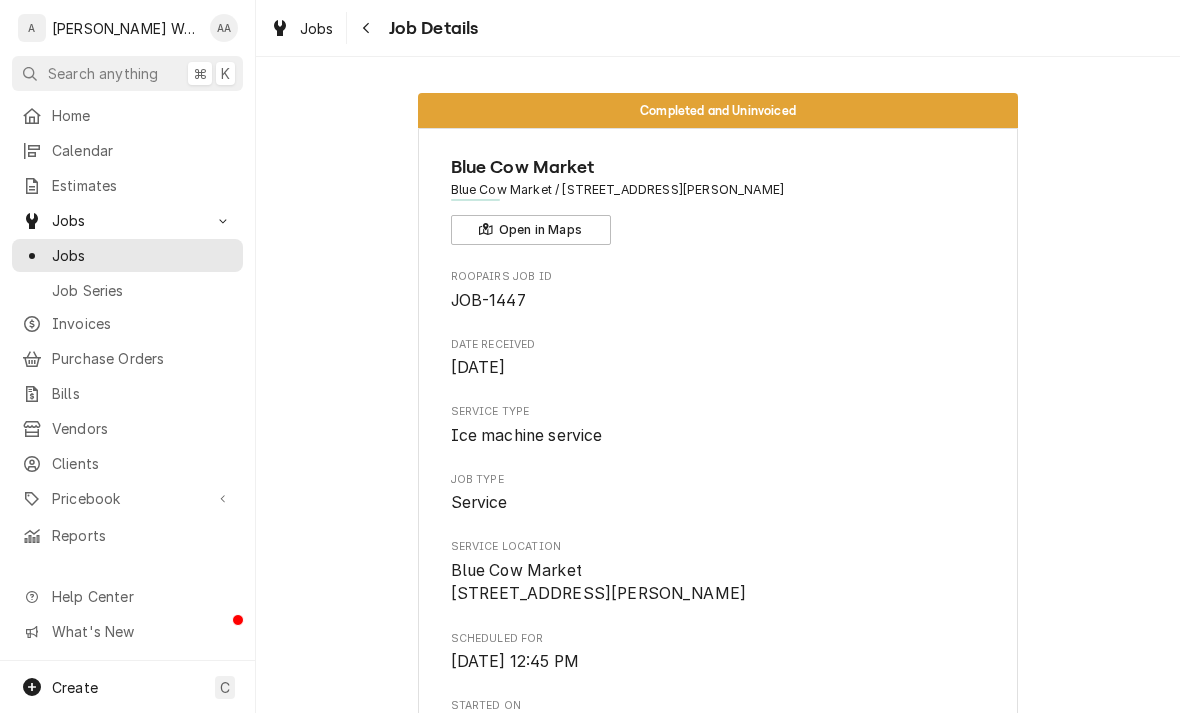 click on "Jobs" at bounding box center [142, 255] 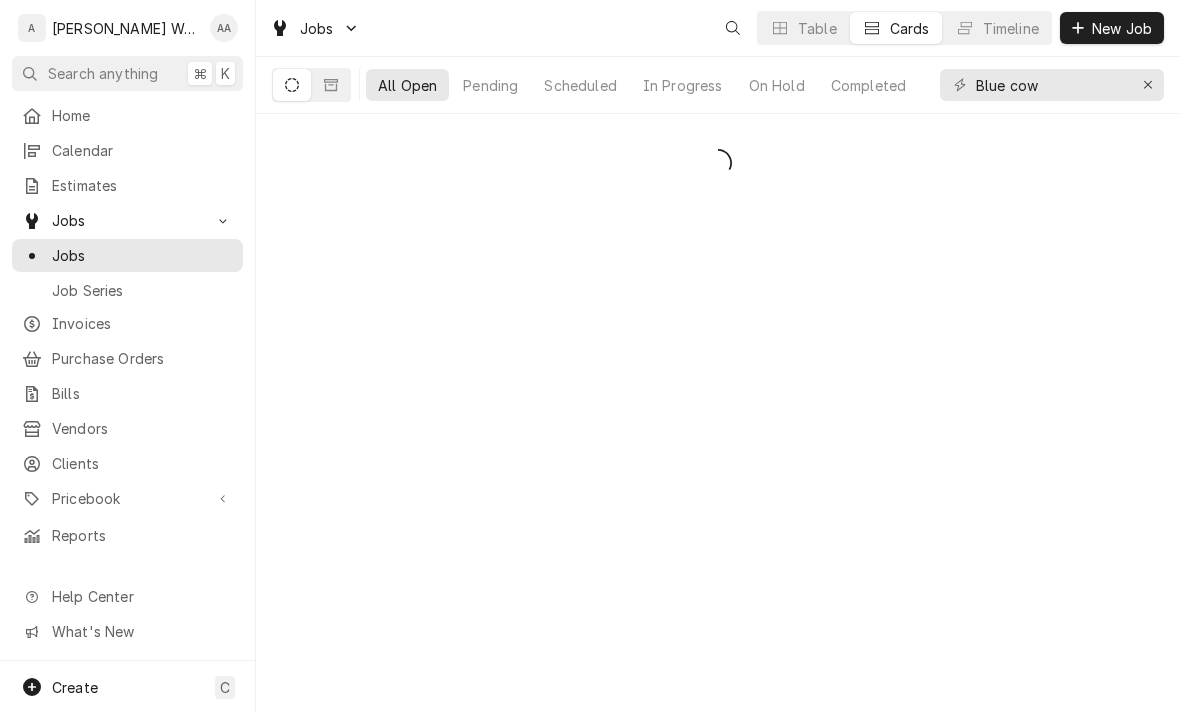 scroll, scrollTop: 0, scrollLeft: 0, axis: both 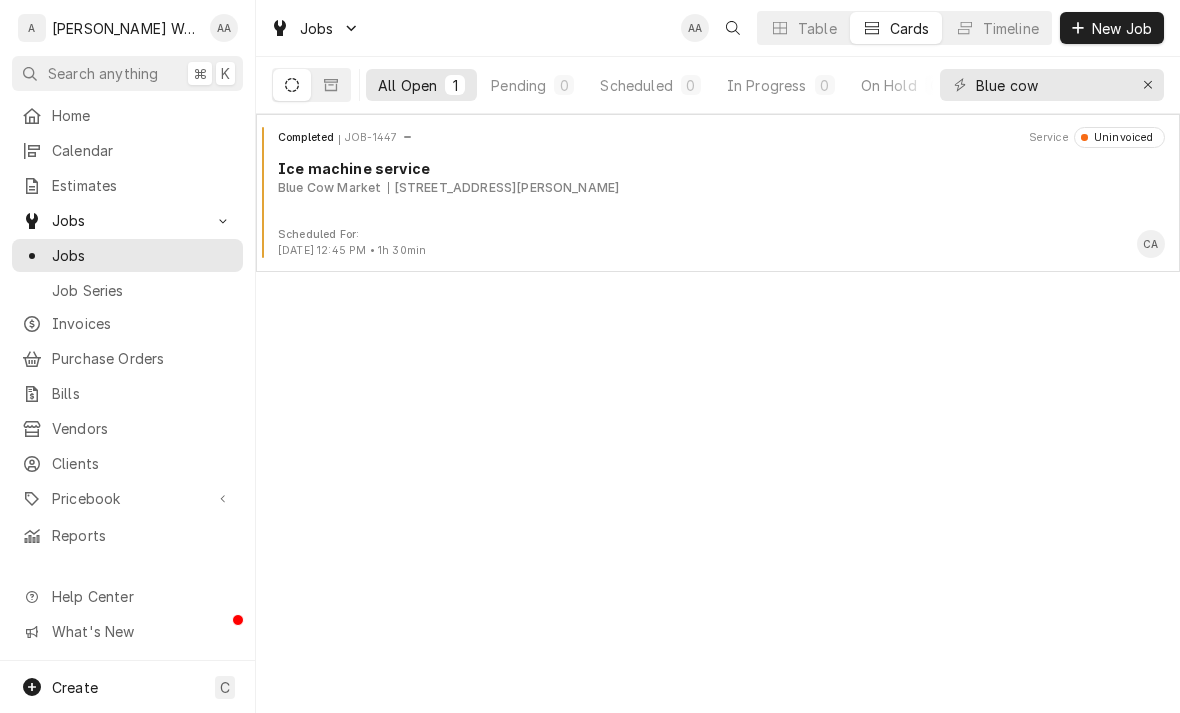 click on "New Job" at bounding box center [1112, 28] 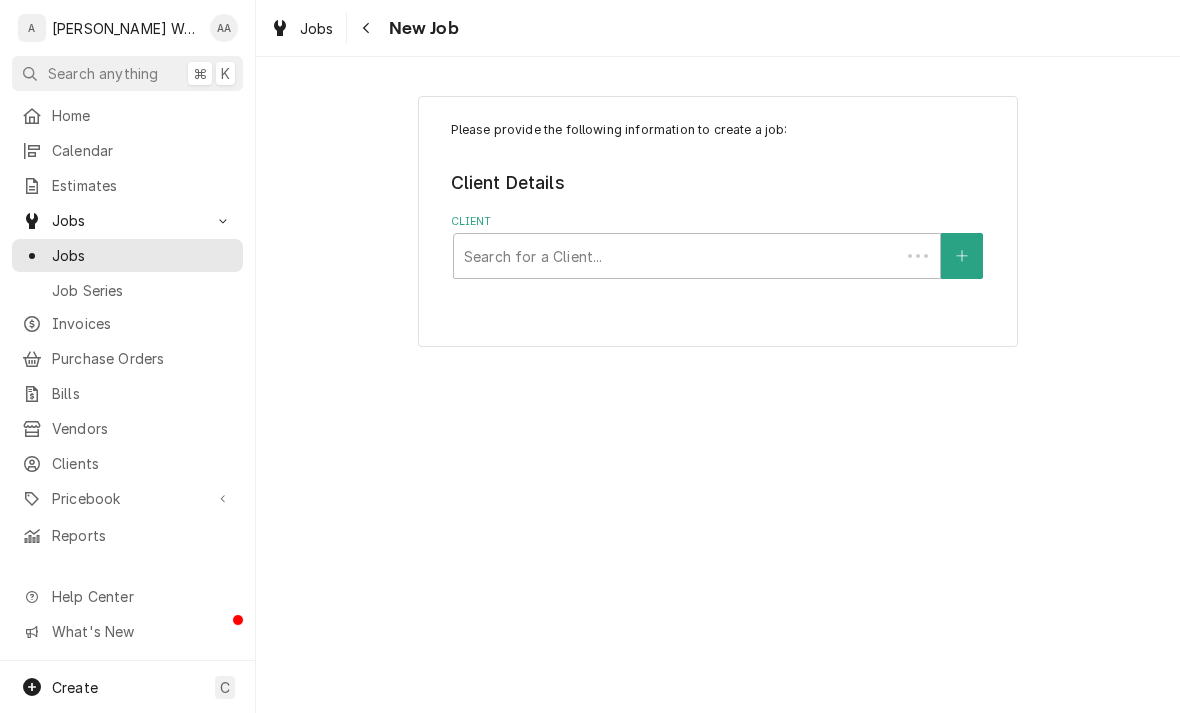 scroll, scrollTop: 0, scrollLeft: 0, axis: both 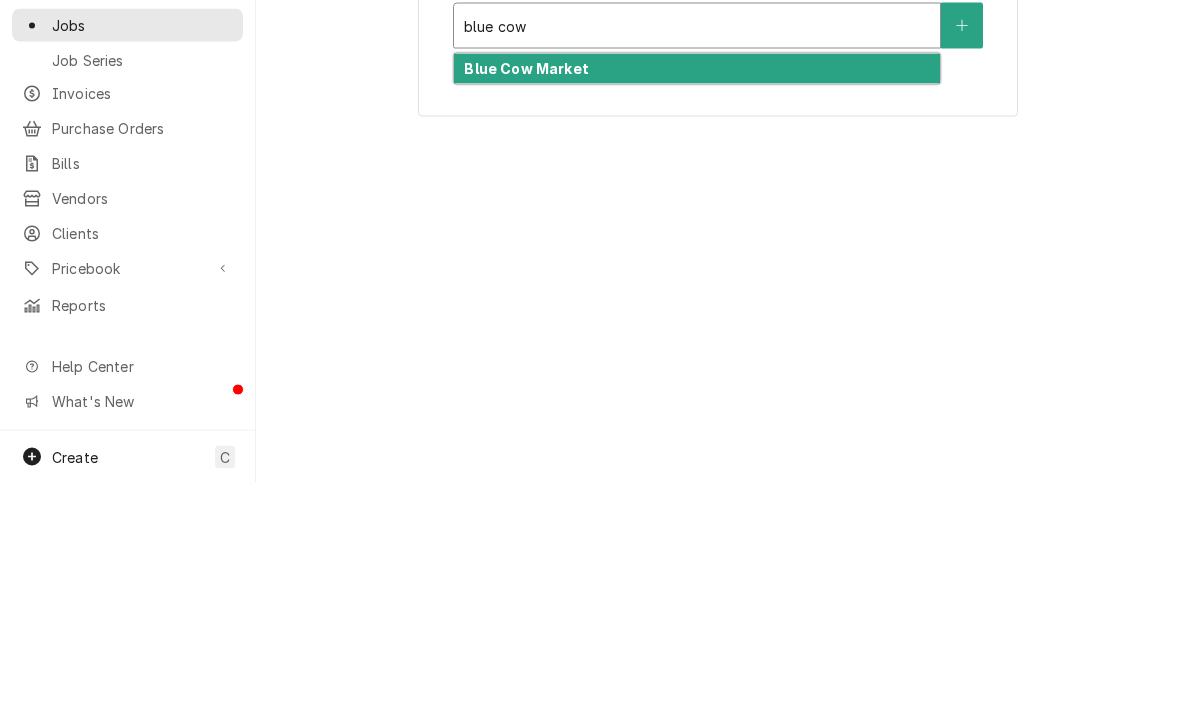click on "Blue Cow Market" at bounding box center (697, 299) 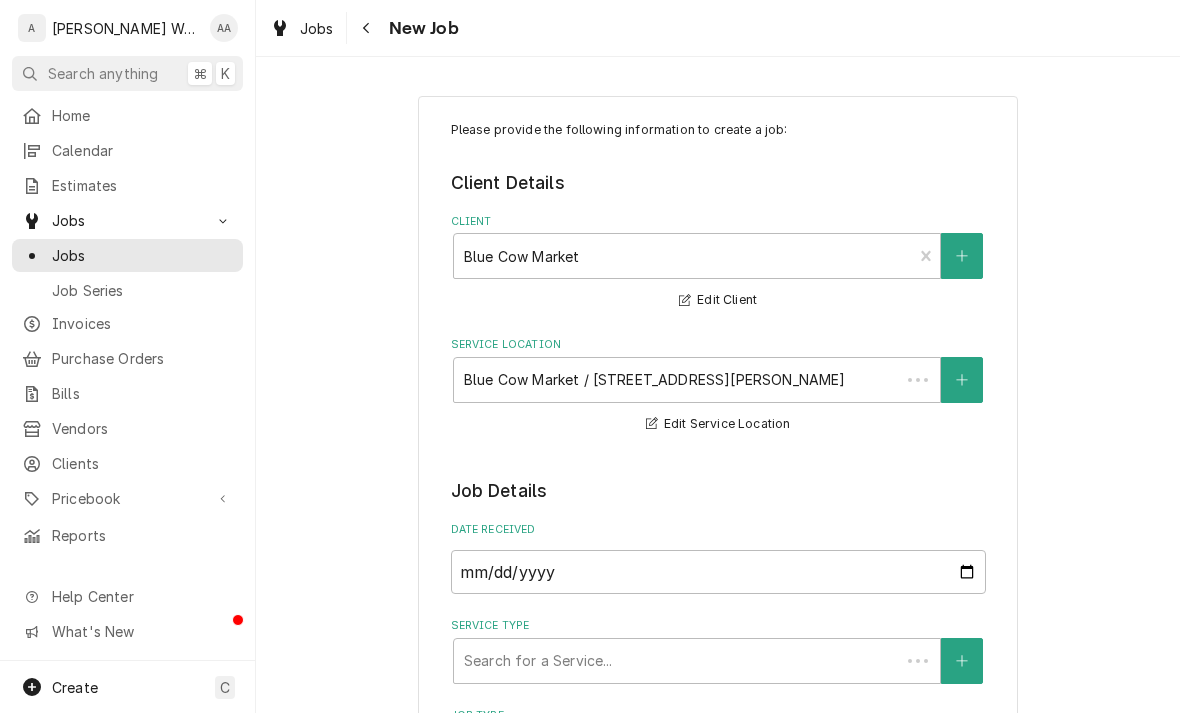 type on "x" 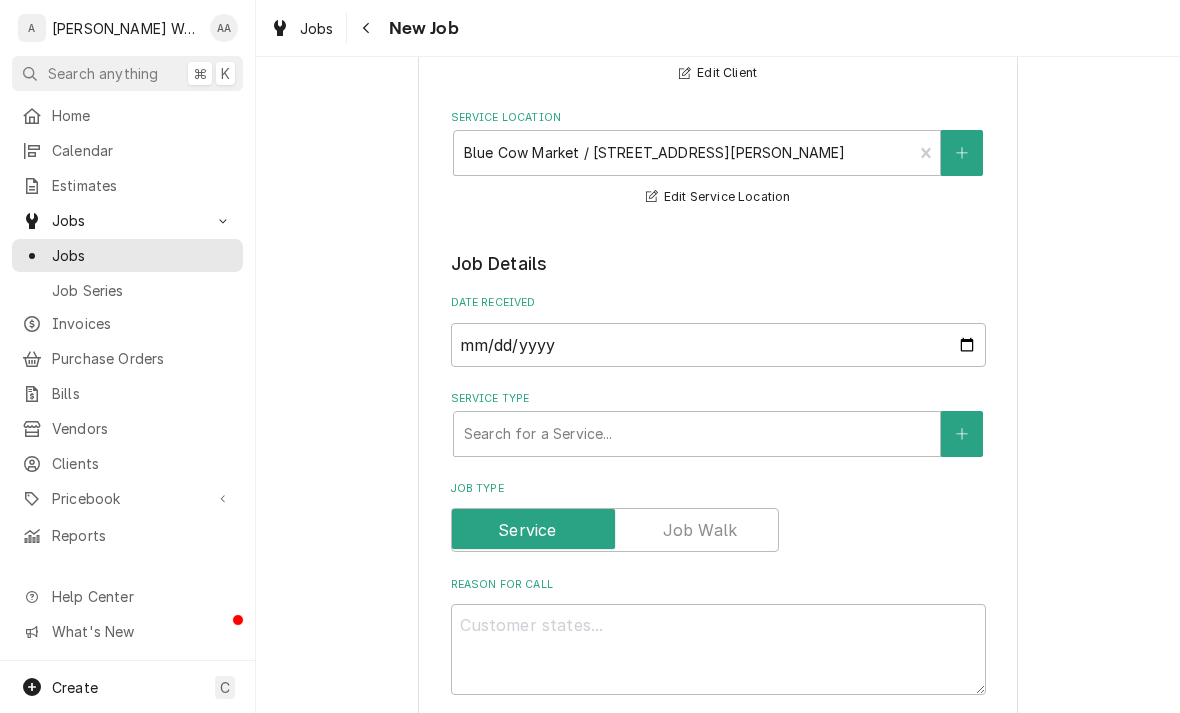 scroll, scrollTop: 249, scrollLeft: 0, axis: vertical 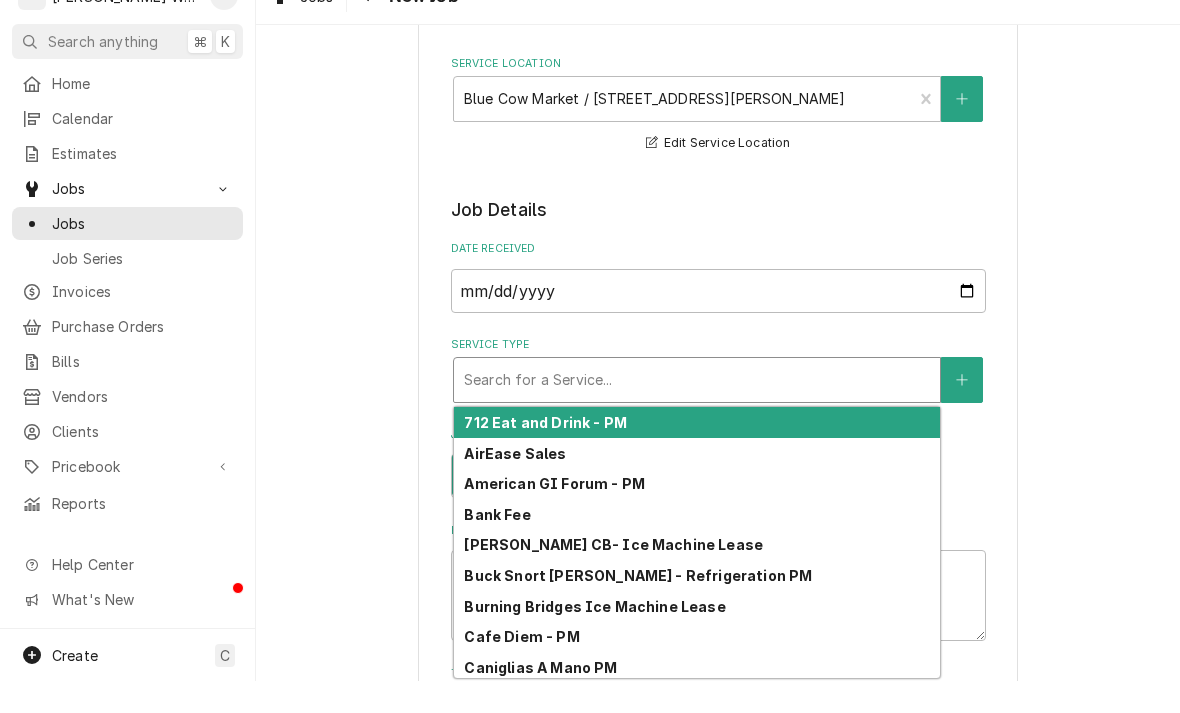 type on "i" 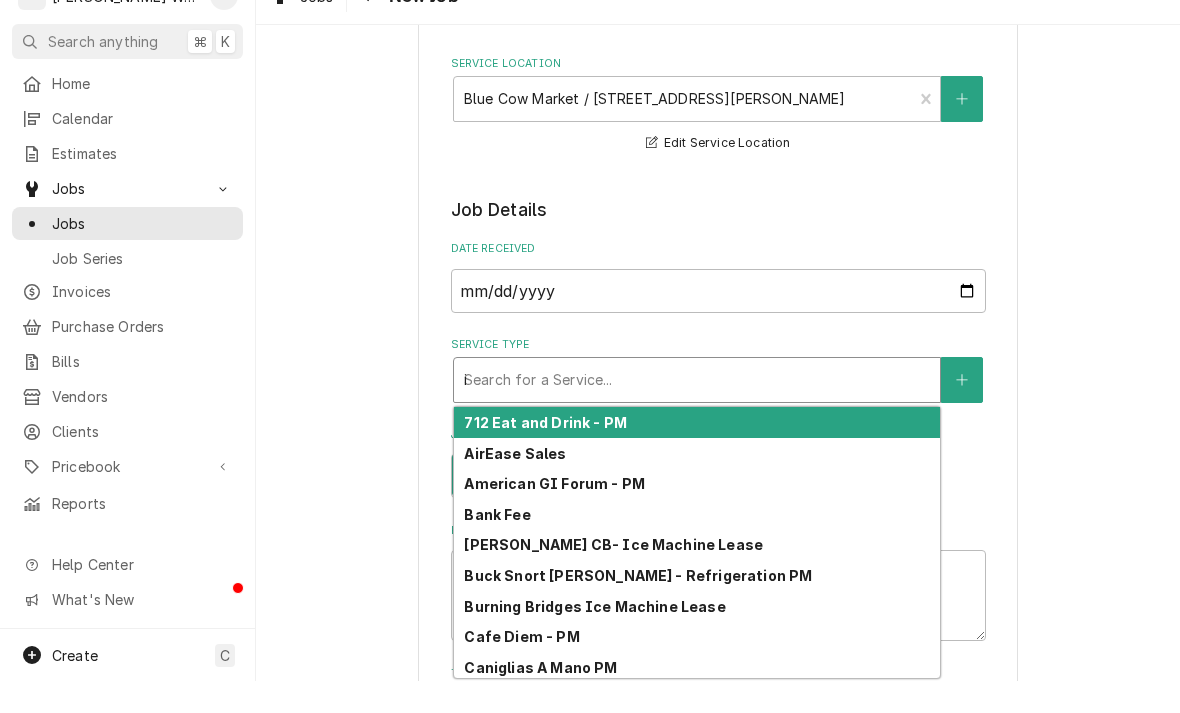 type on "x" 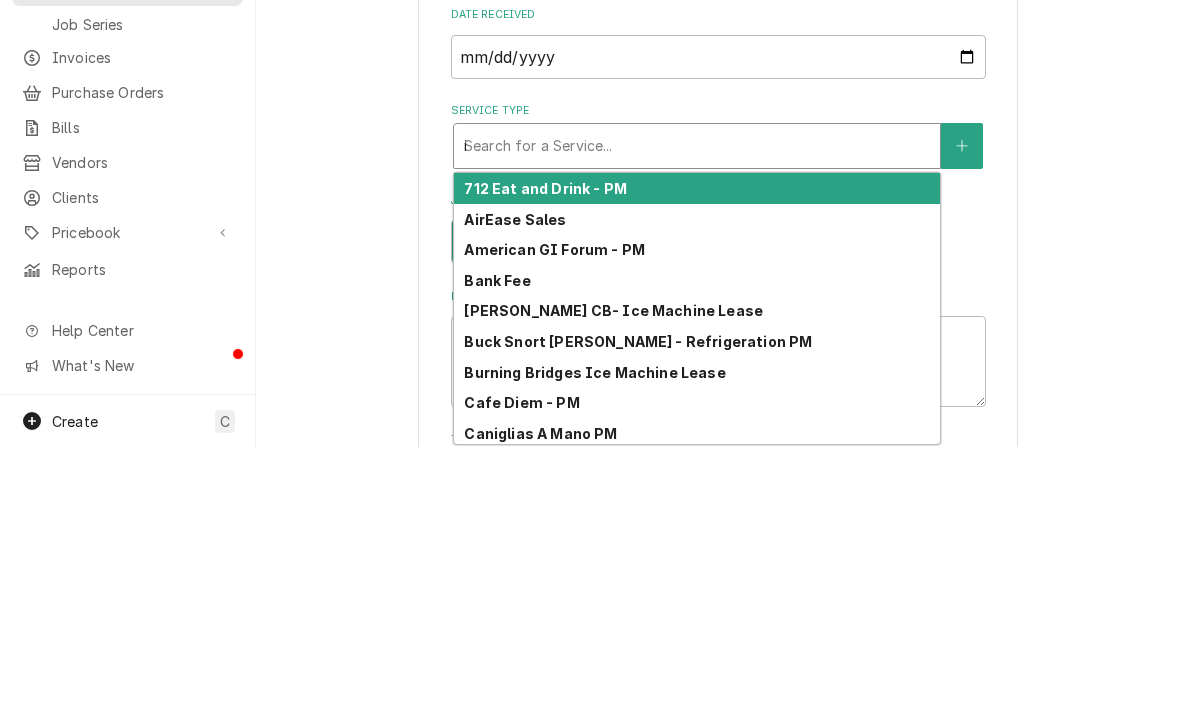 type on "ic" 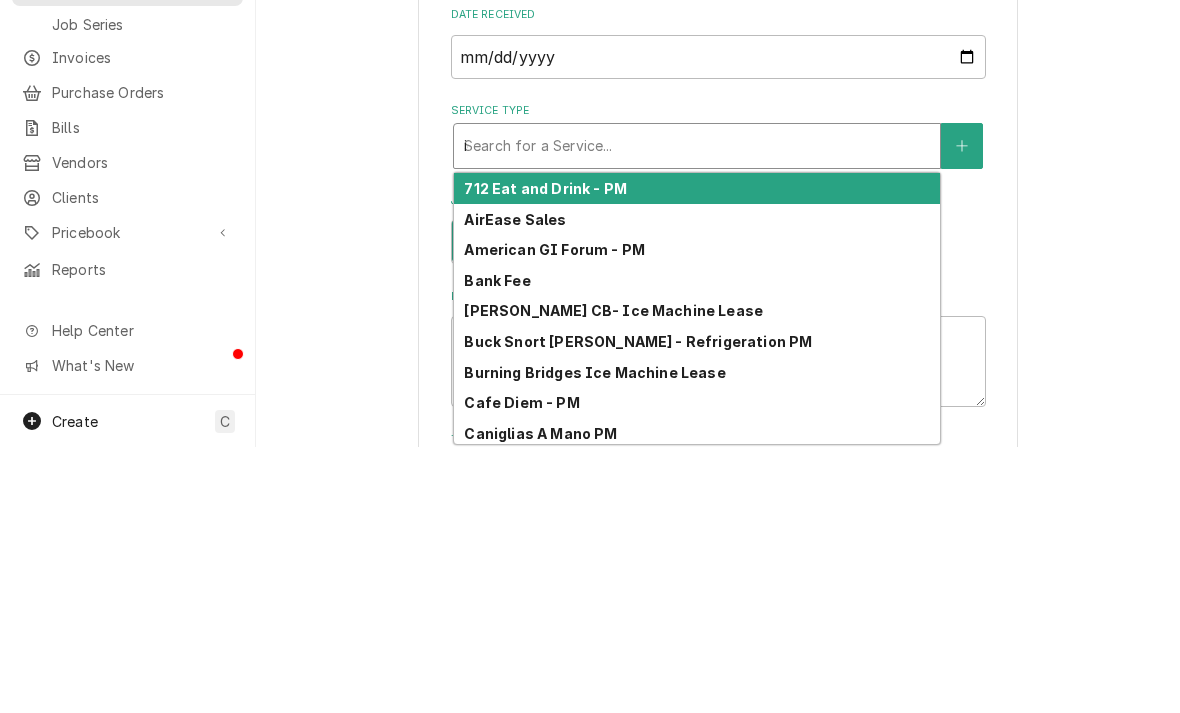 type on "x" 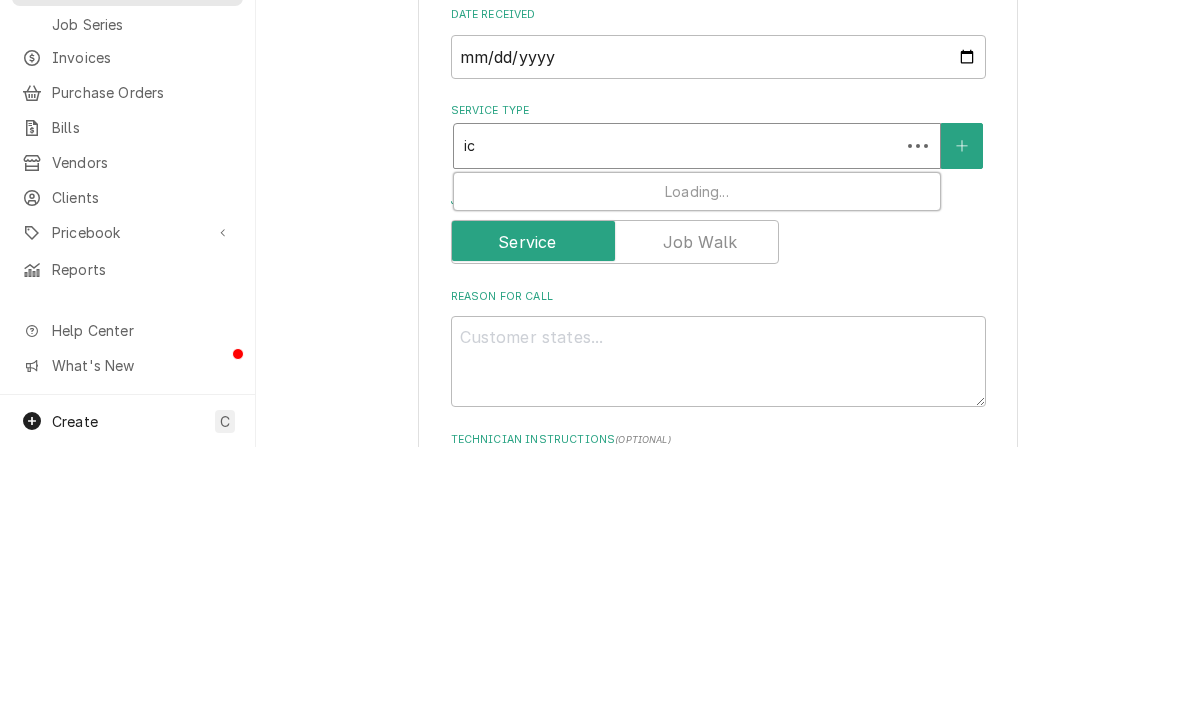 type on "ice" 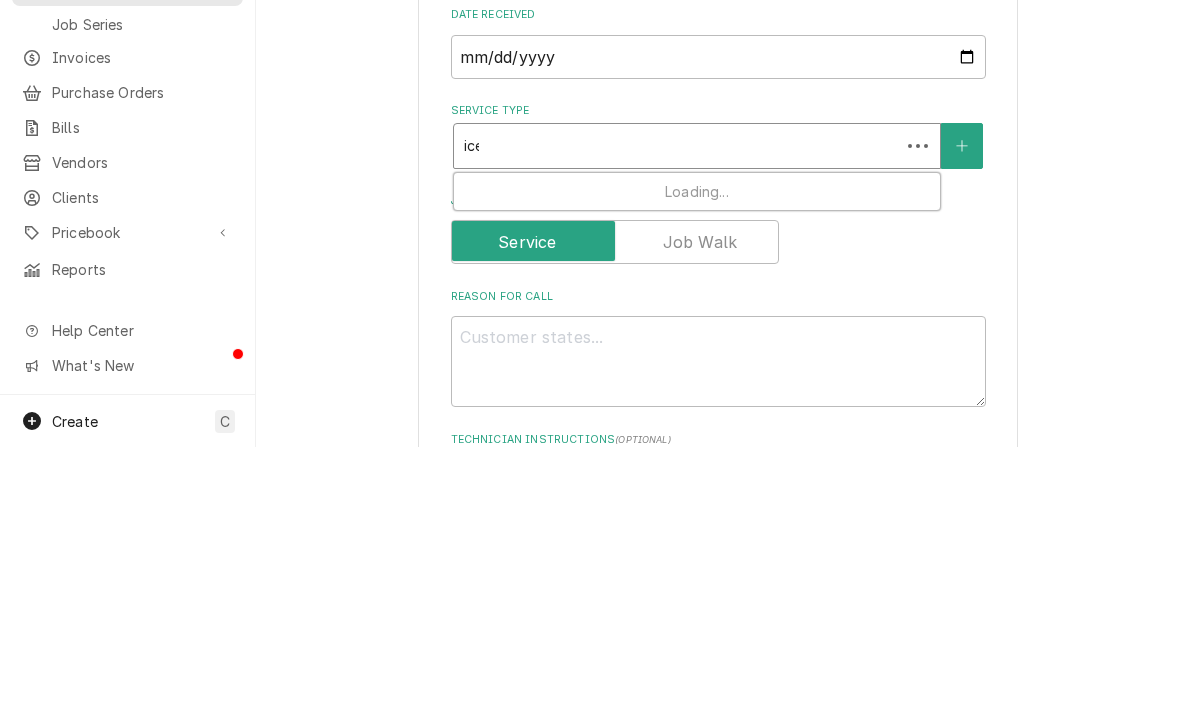 type on "x" 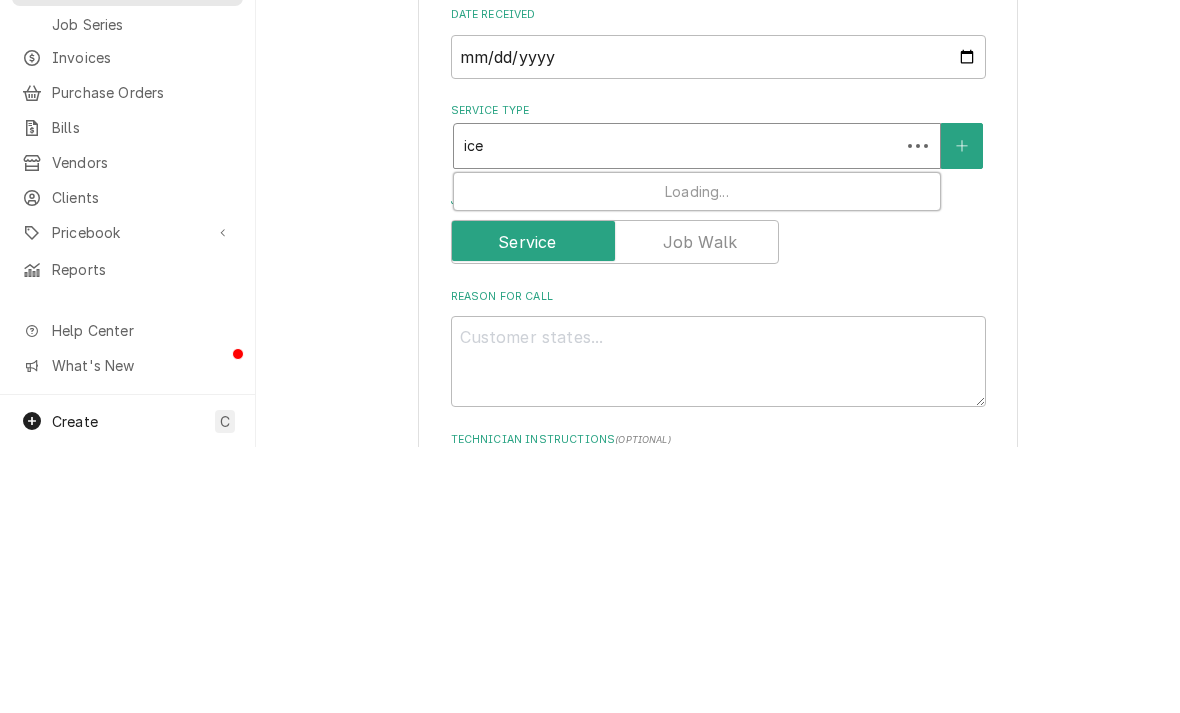 type on "ice" 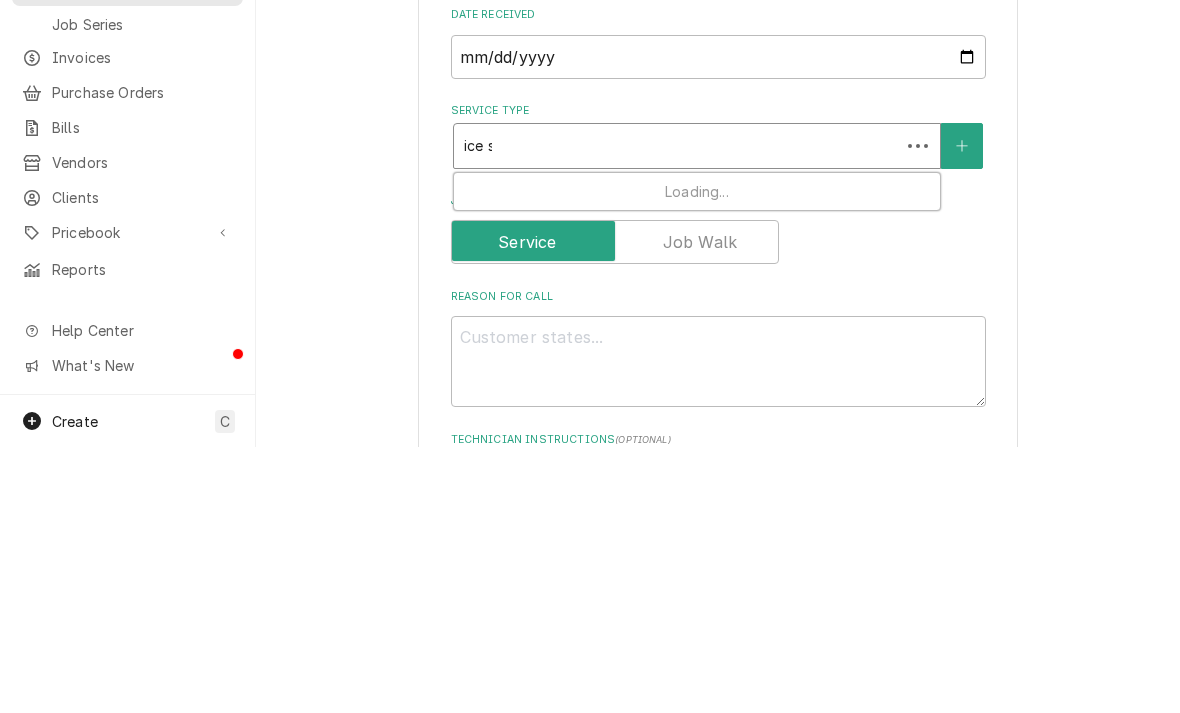 type on "x" 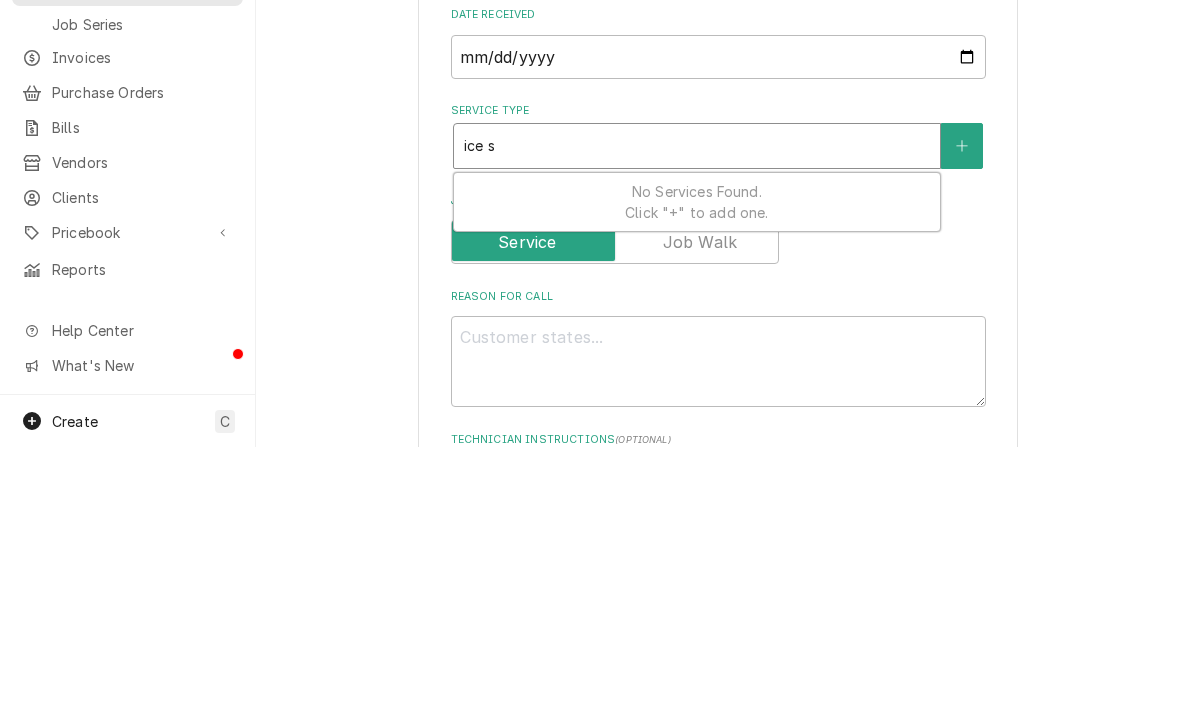type on "ice se" 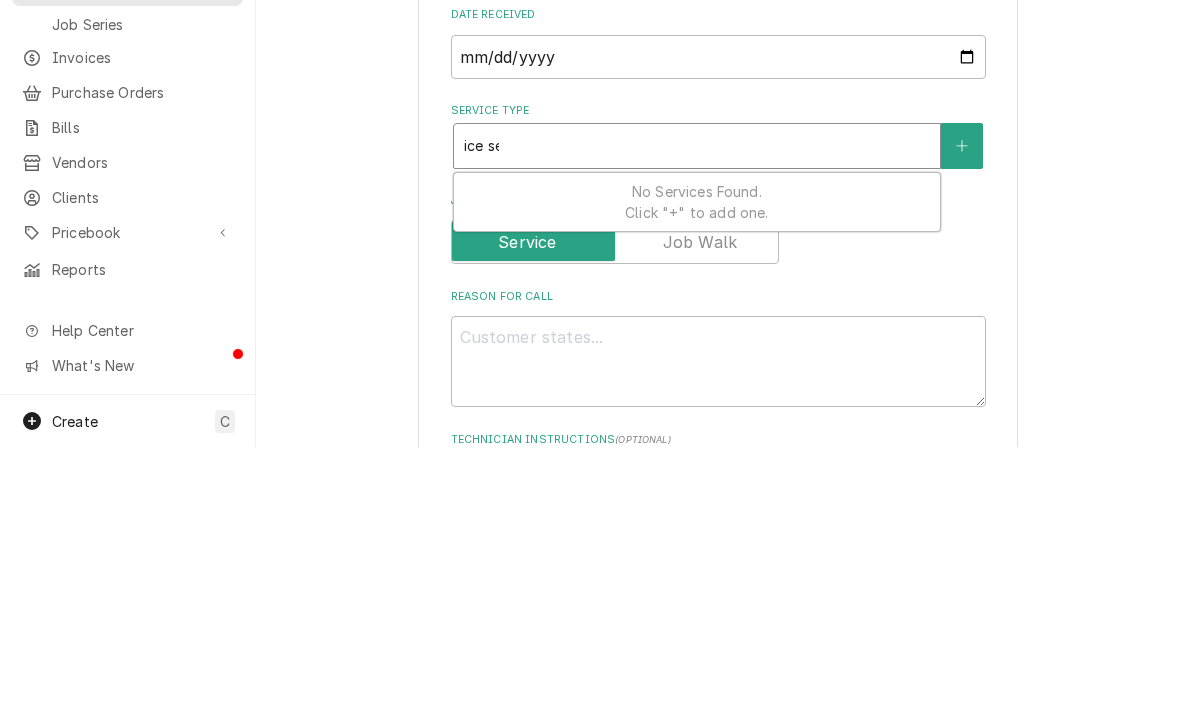 type on "x" 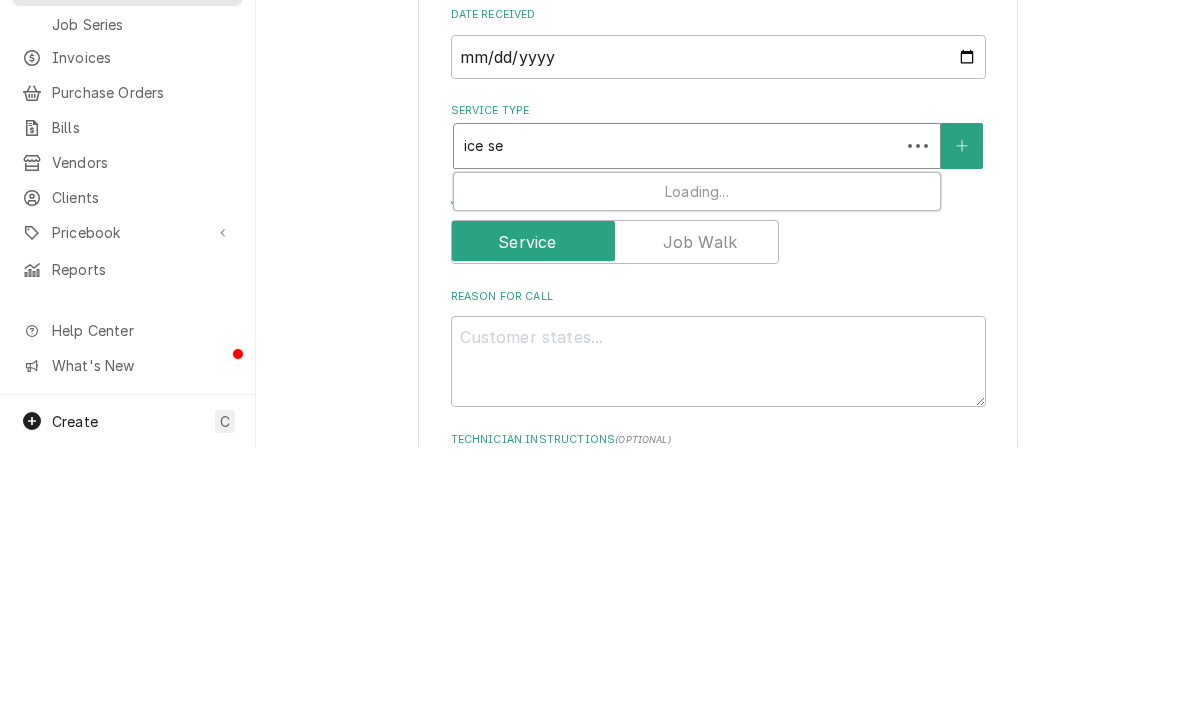 type on "ice ser" 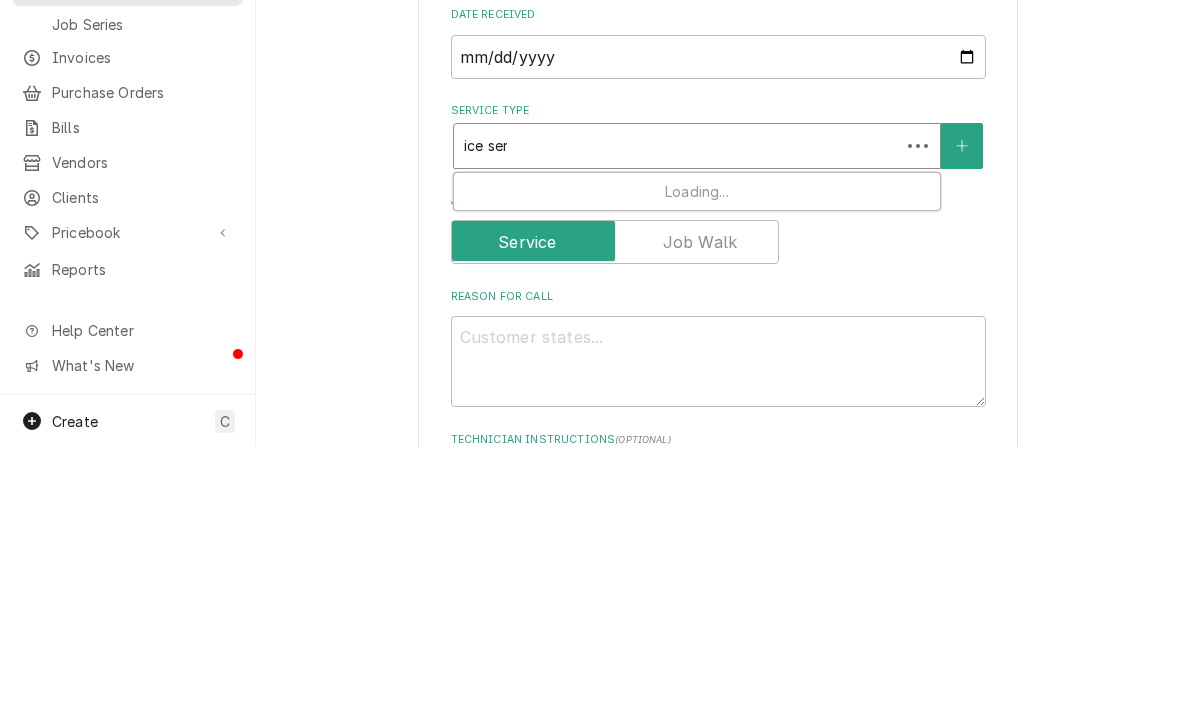 type on "x" 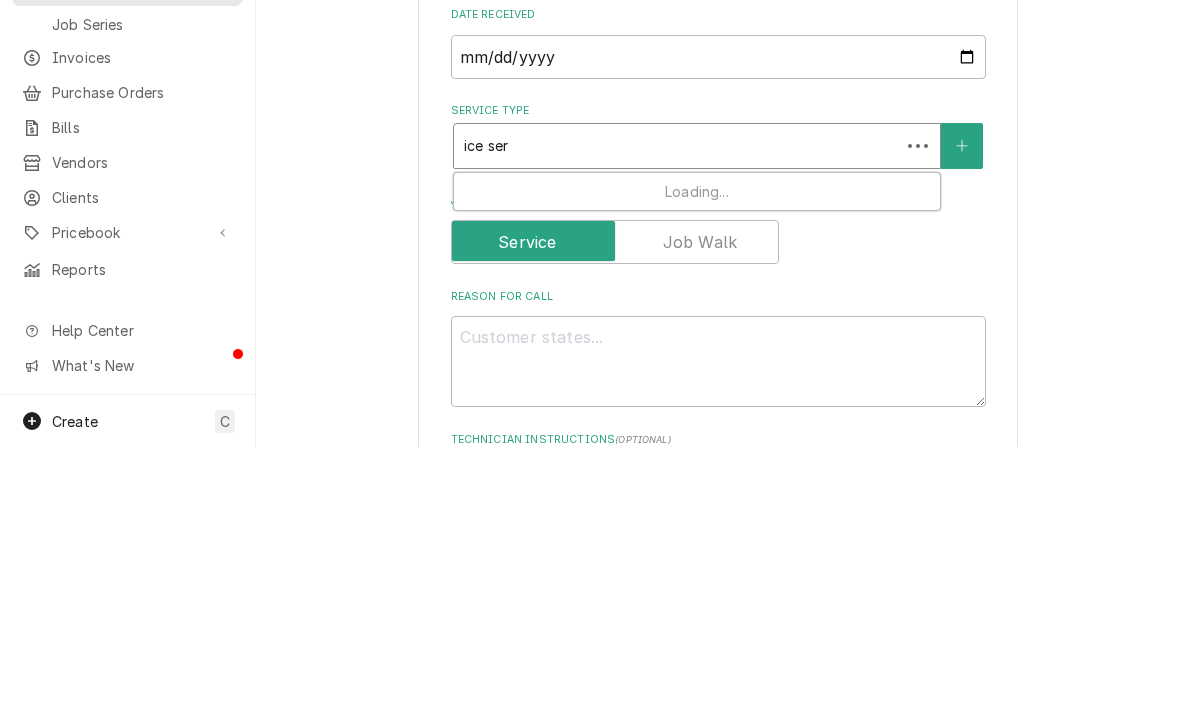 type on "ice serv" 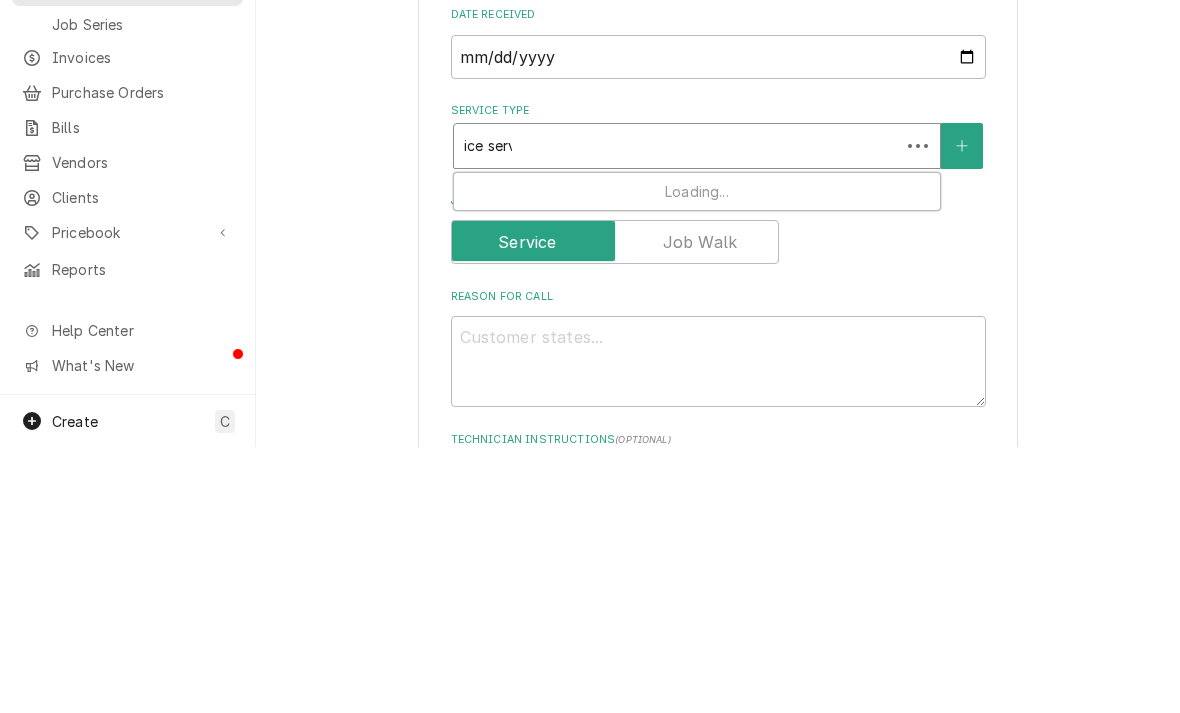 type on "x" 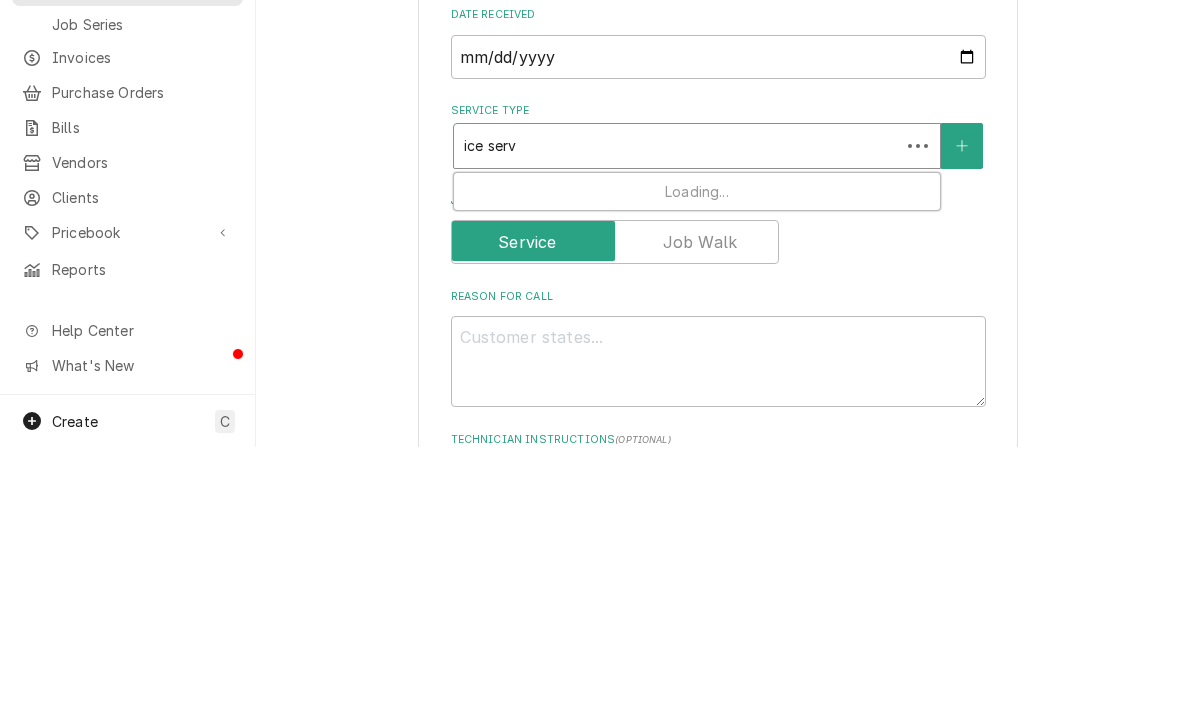 type on "ice servi" 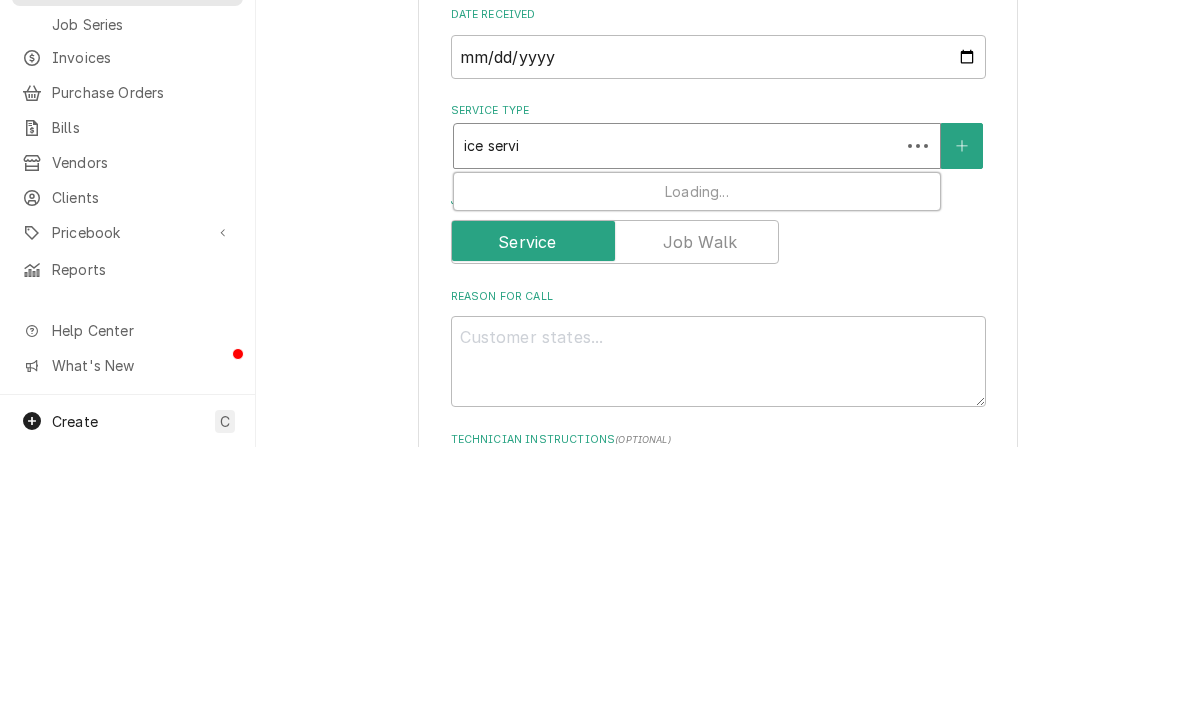 type on "x" 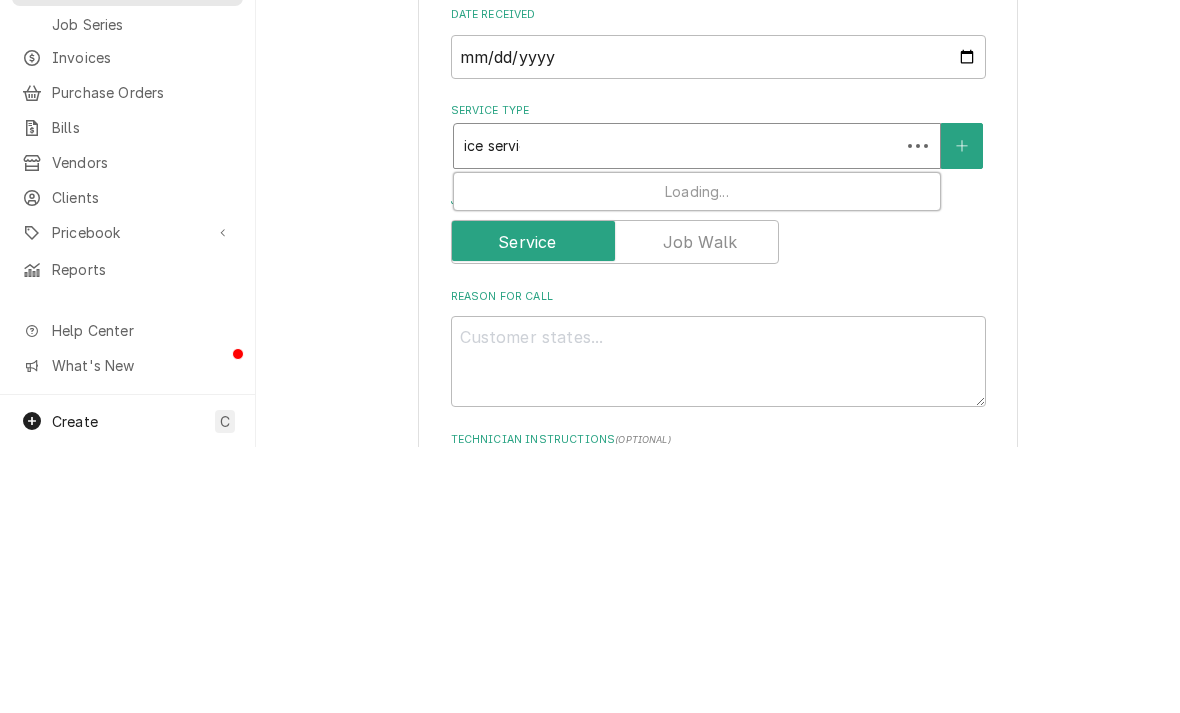 type on "x" 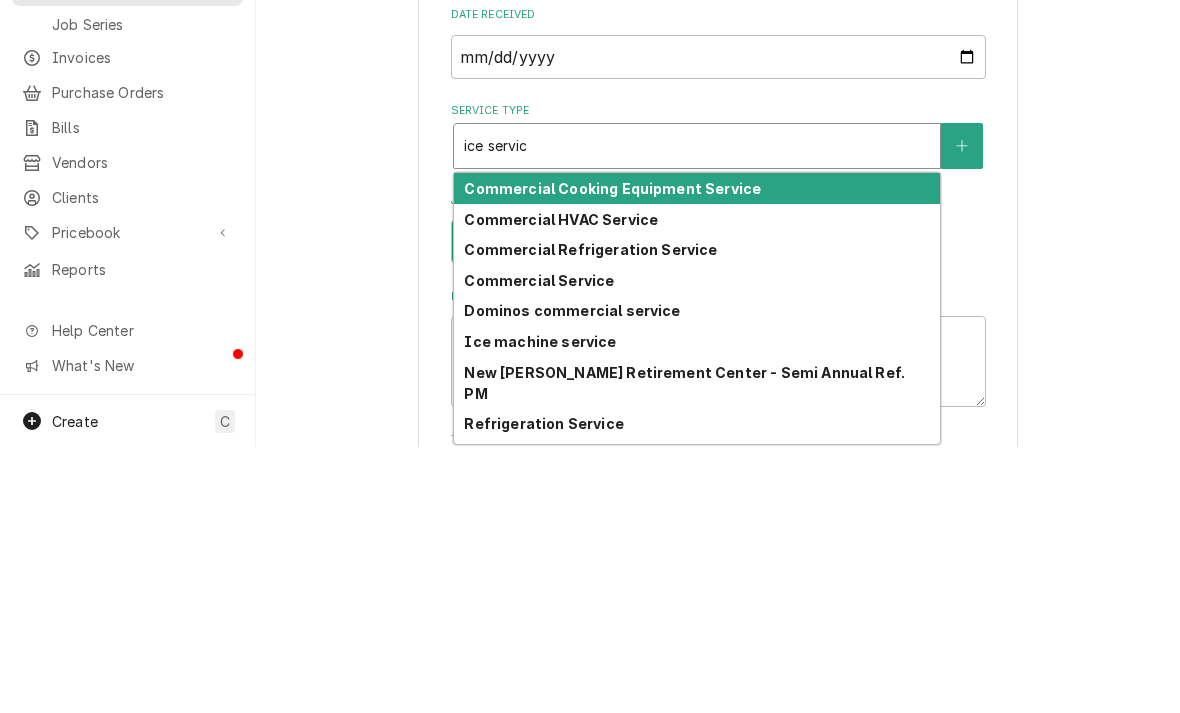 type on "ice servi" 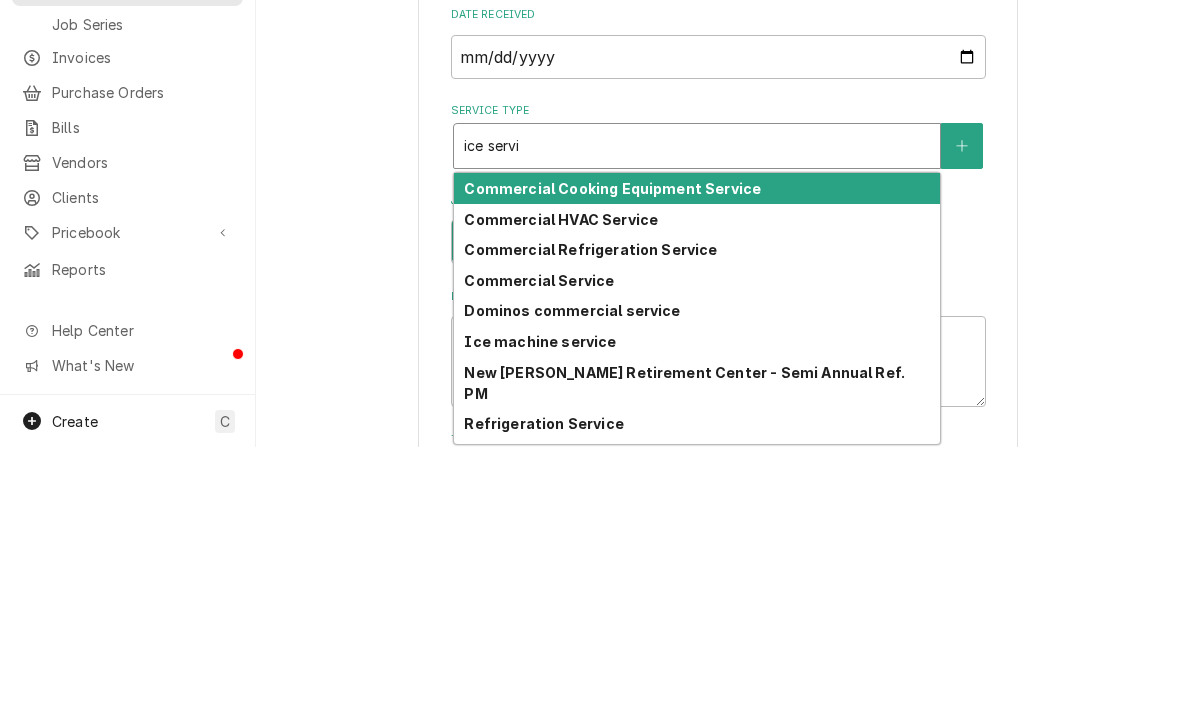 type on "x" 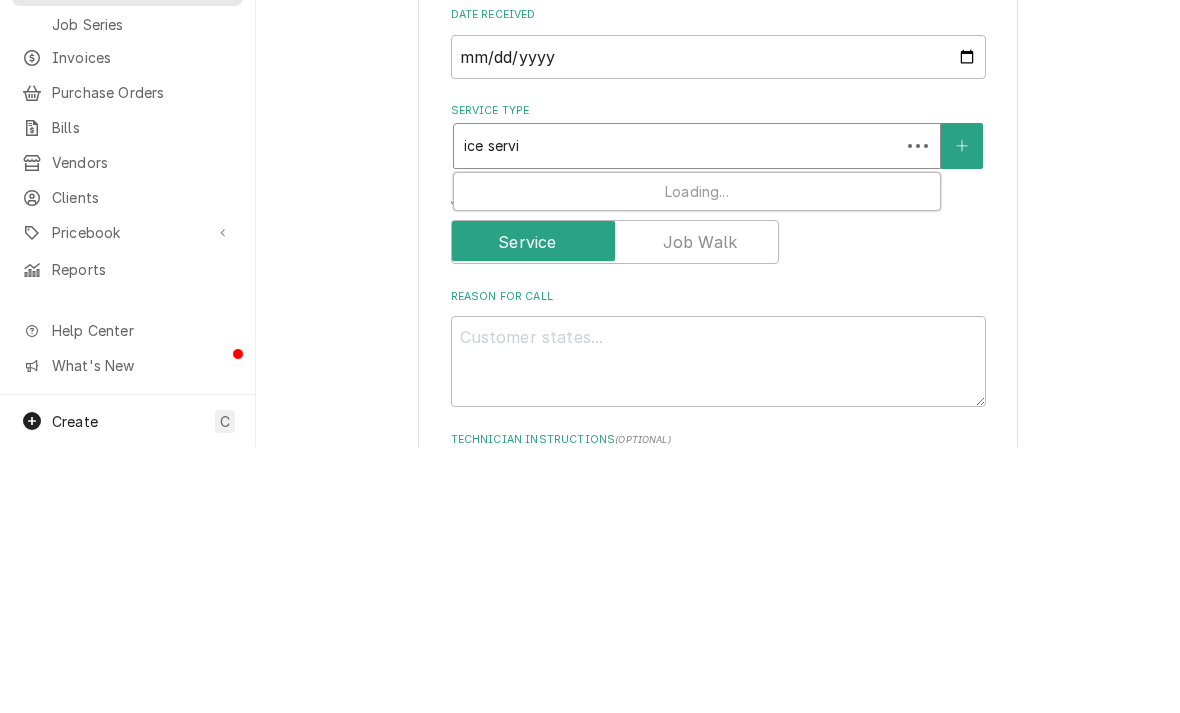 type on "ice serv" 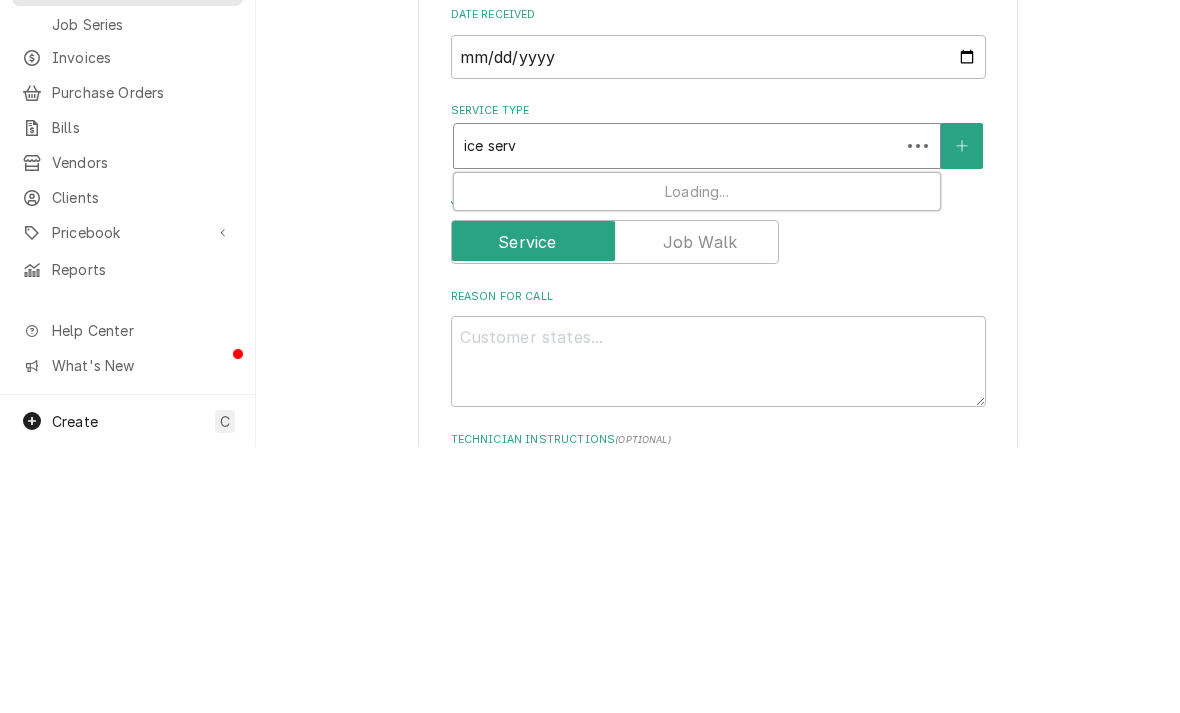 type on "x" 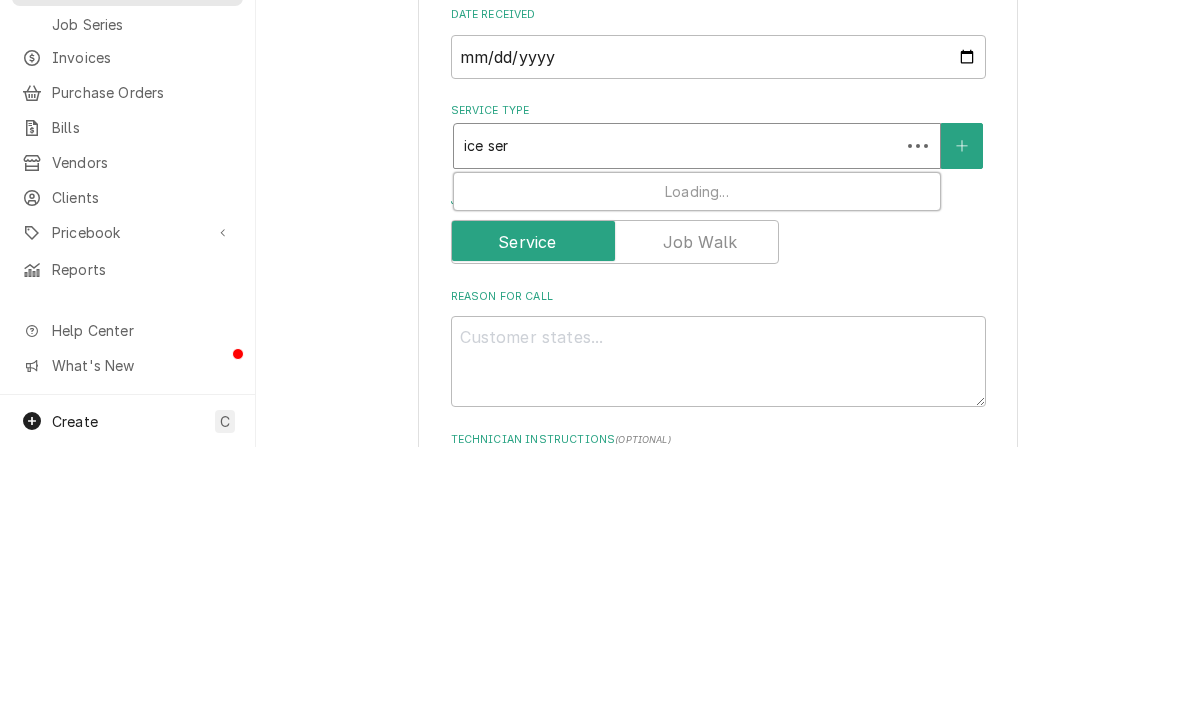 type on "x" 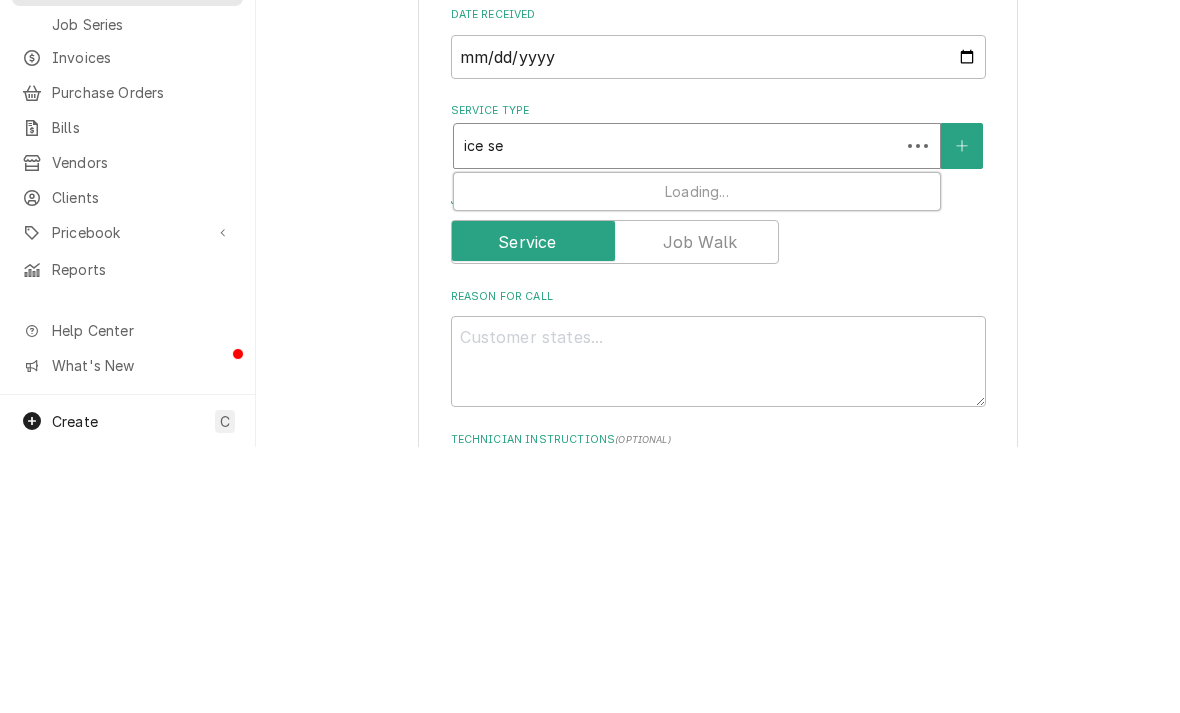 type on "x" 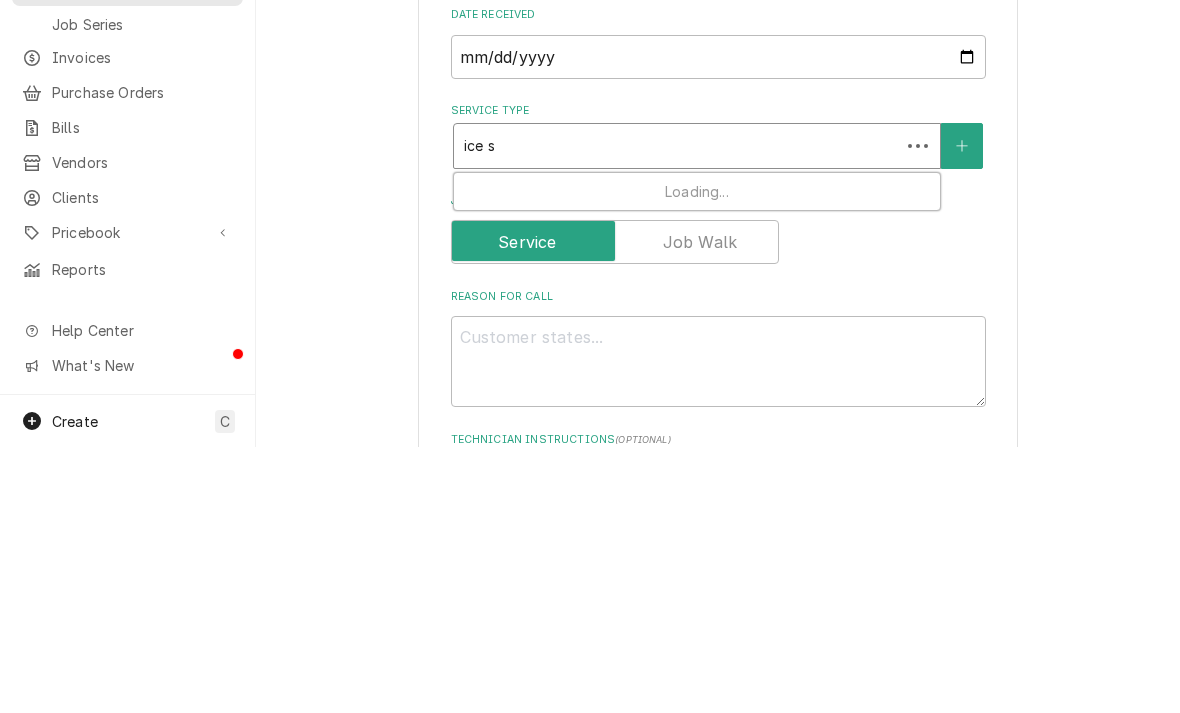type on "x" 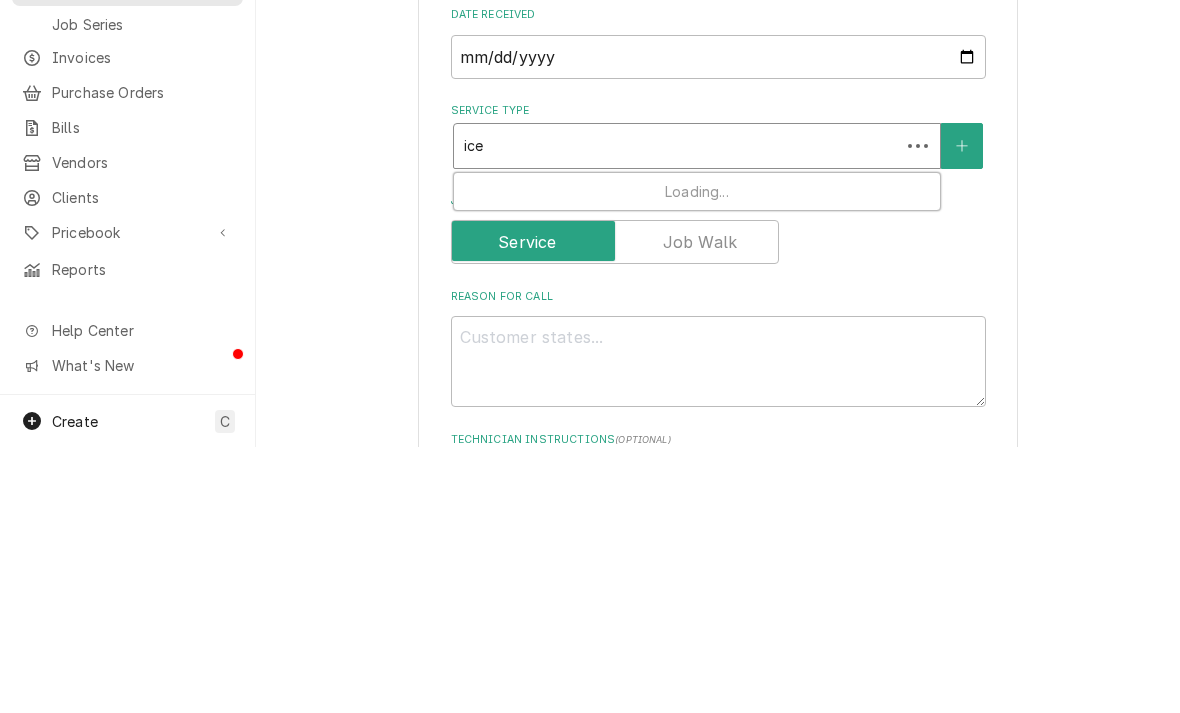 type on "x" 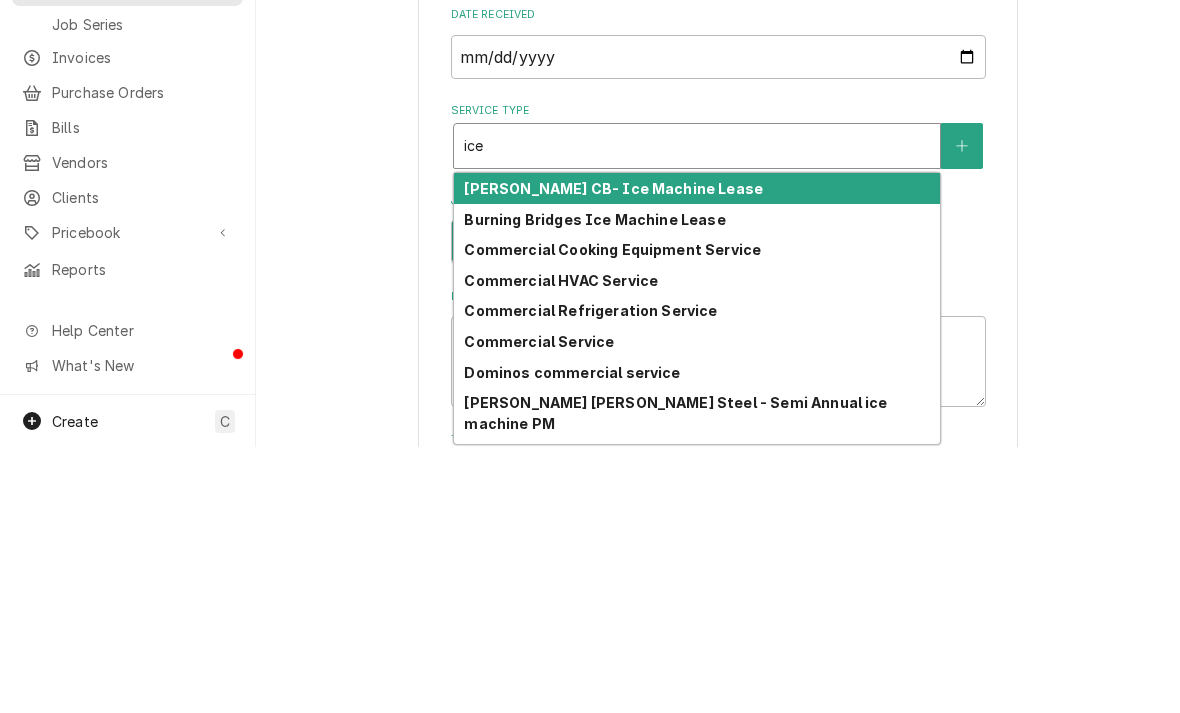 type on "ice c" 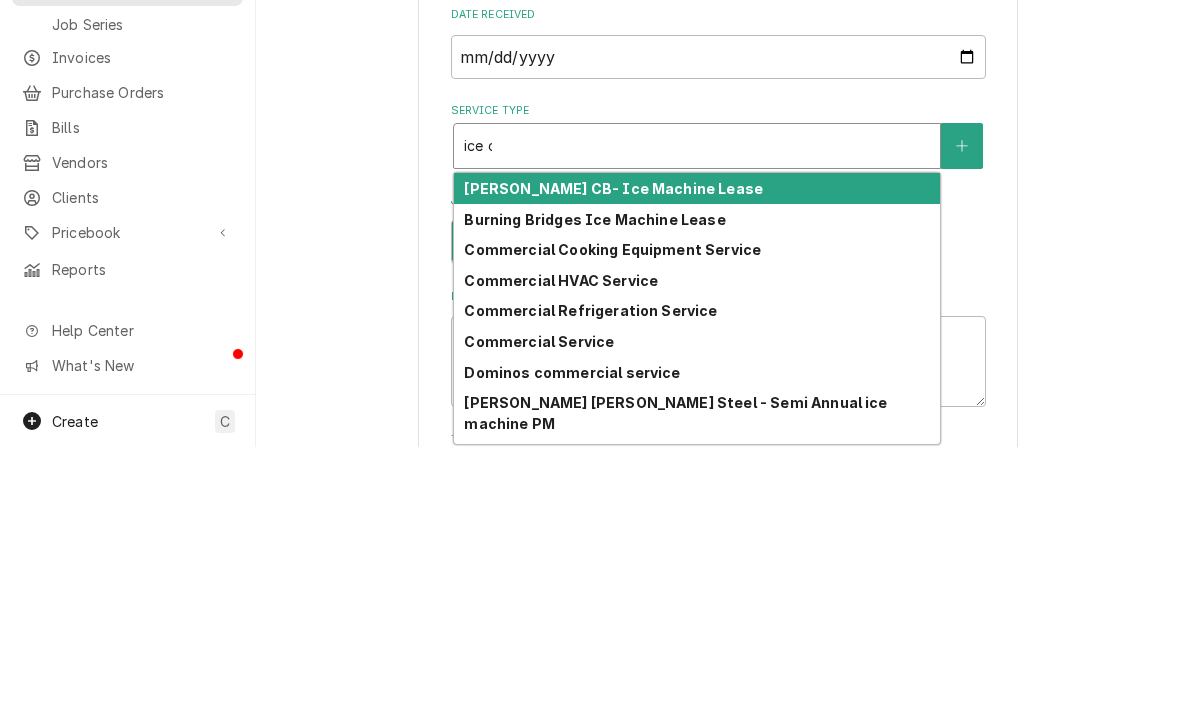 type on "x" 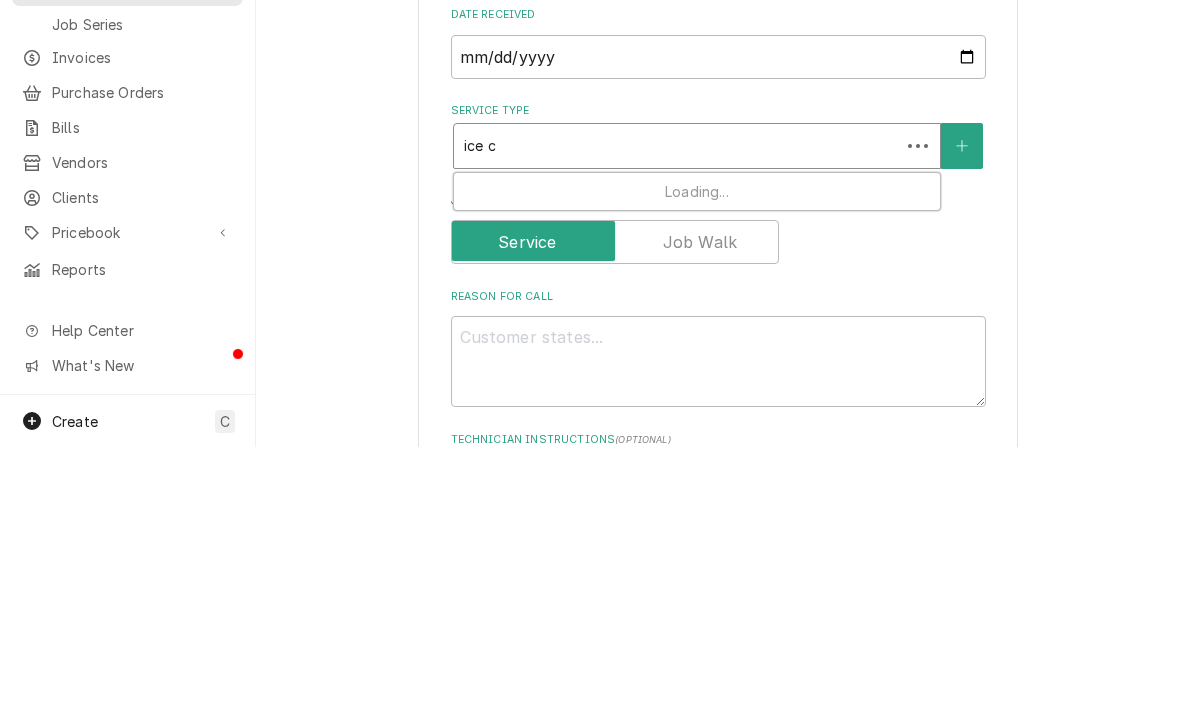 type on "ice cl" 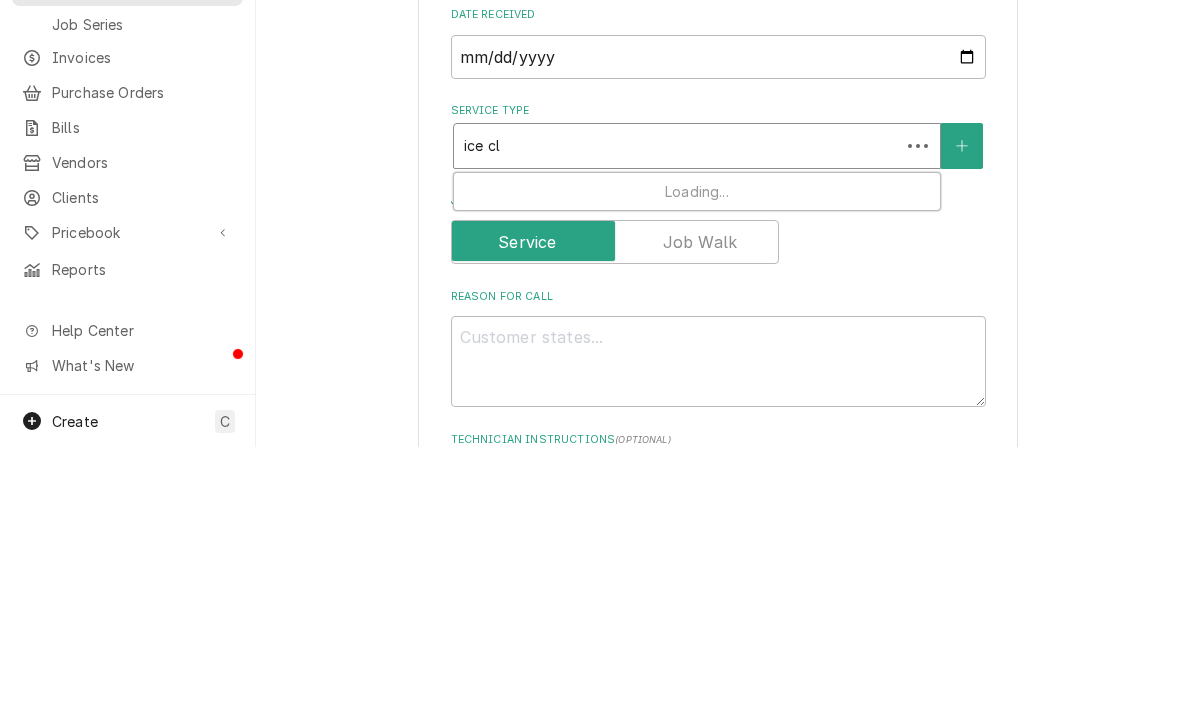 type on "x" 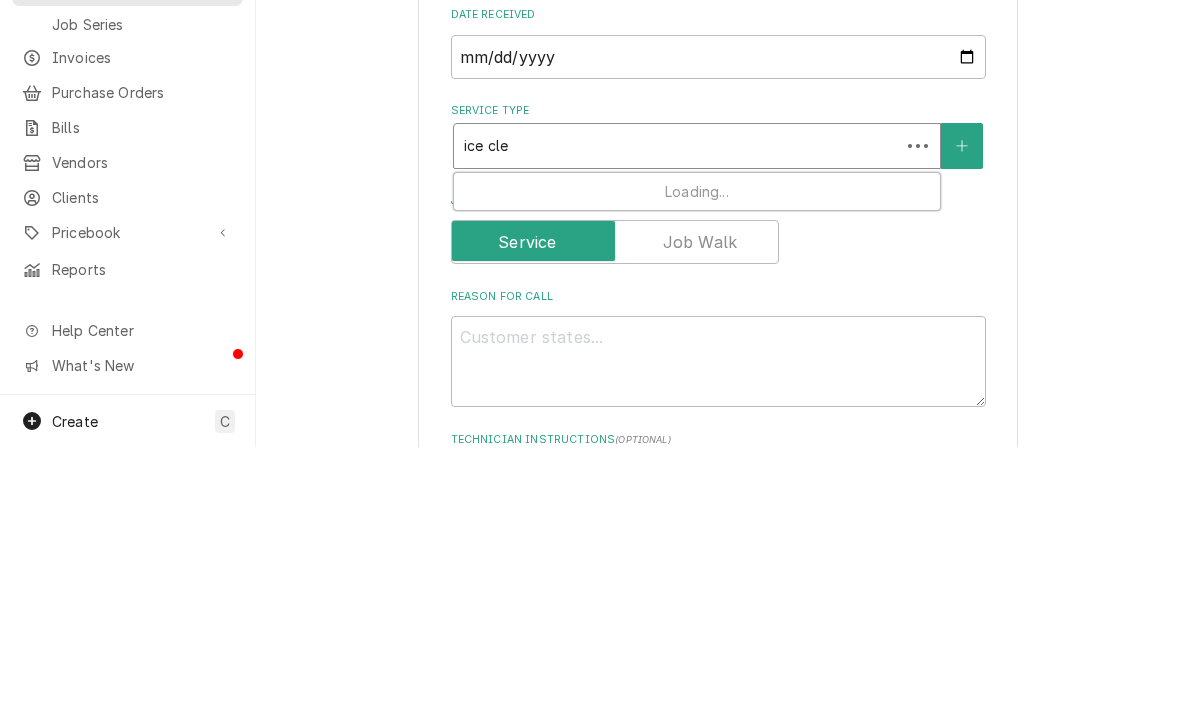 type on "ice clea" 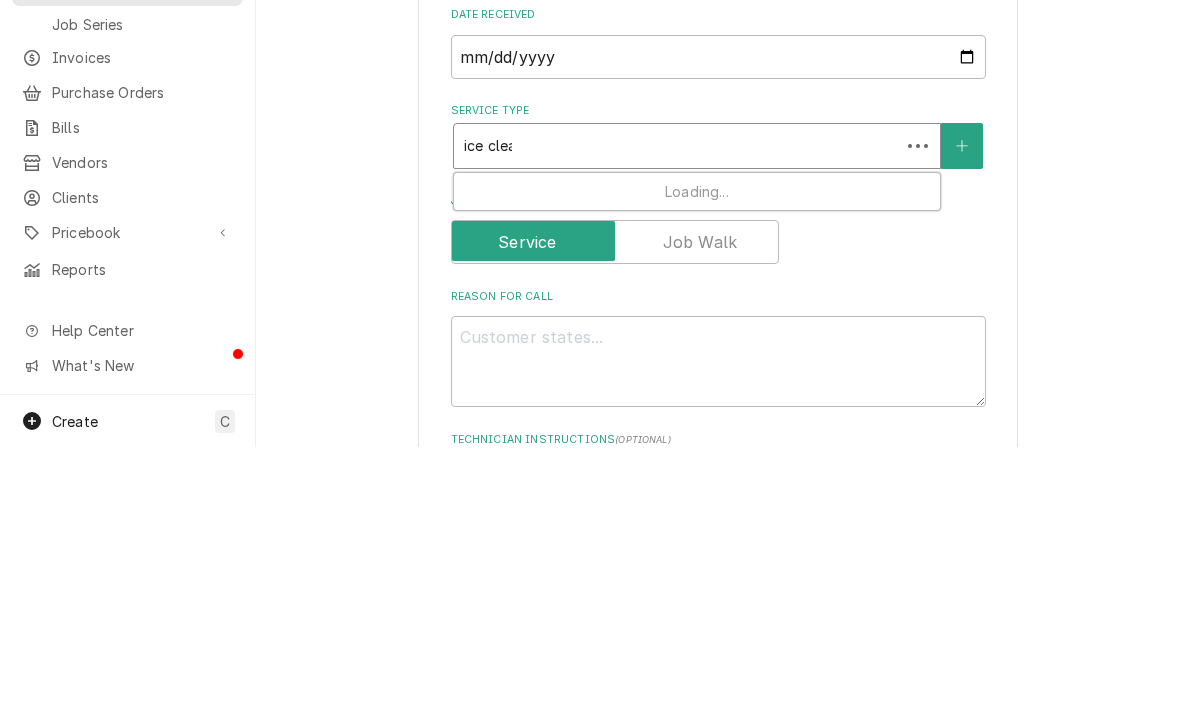 type on "x" 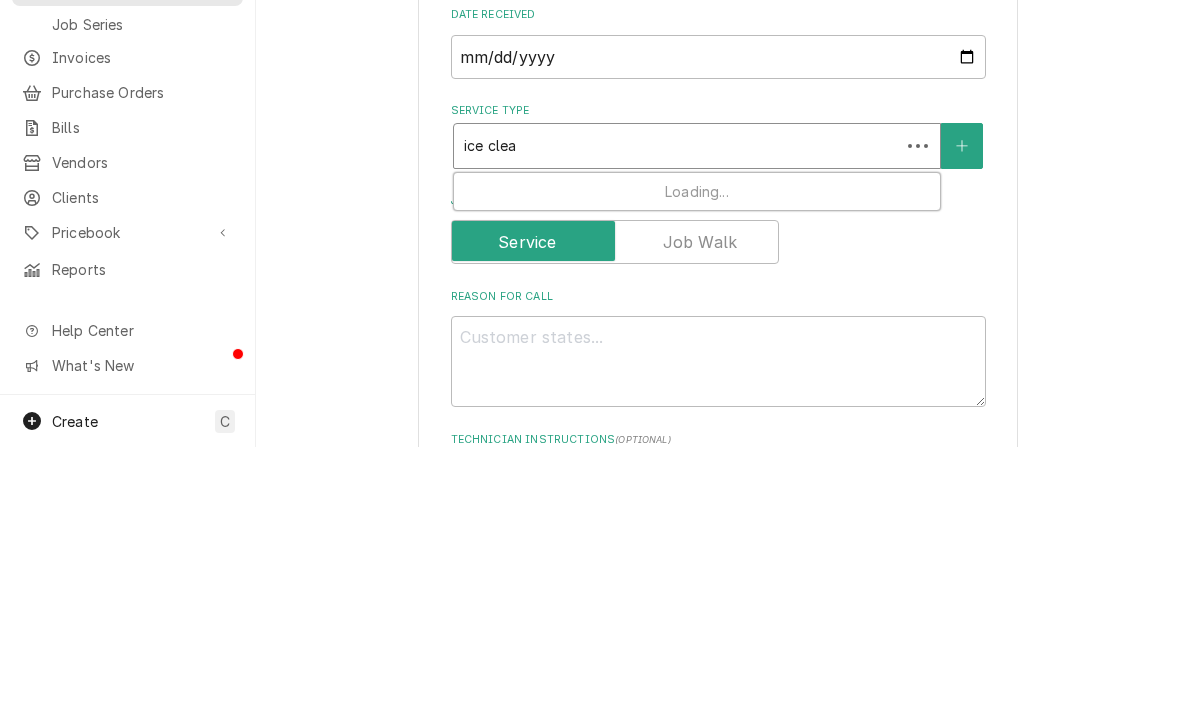 type on "ice clean" 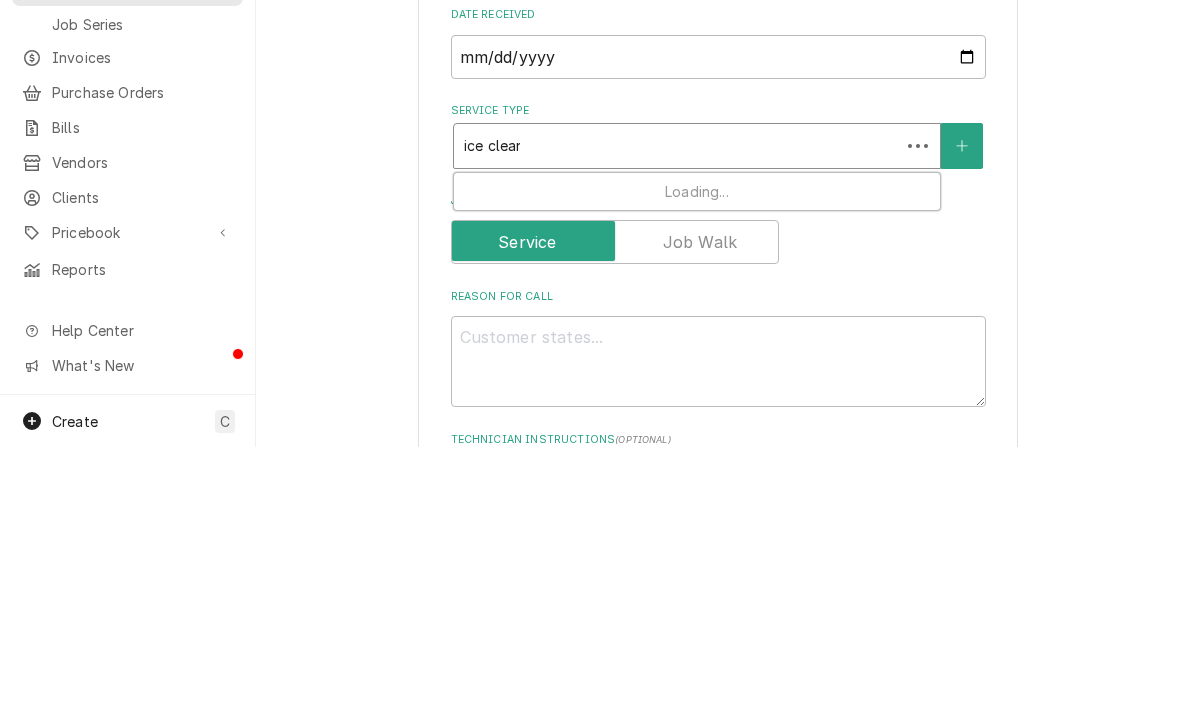 type on "ice clean" 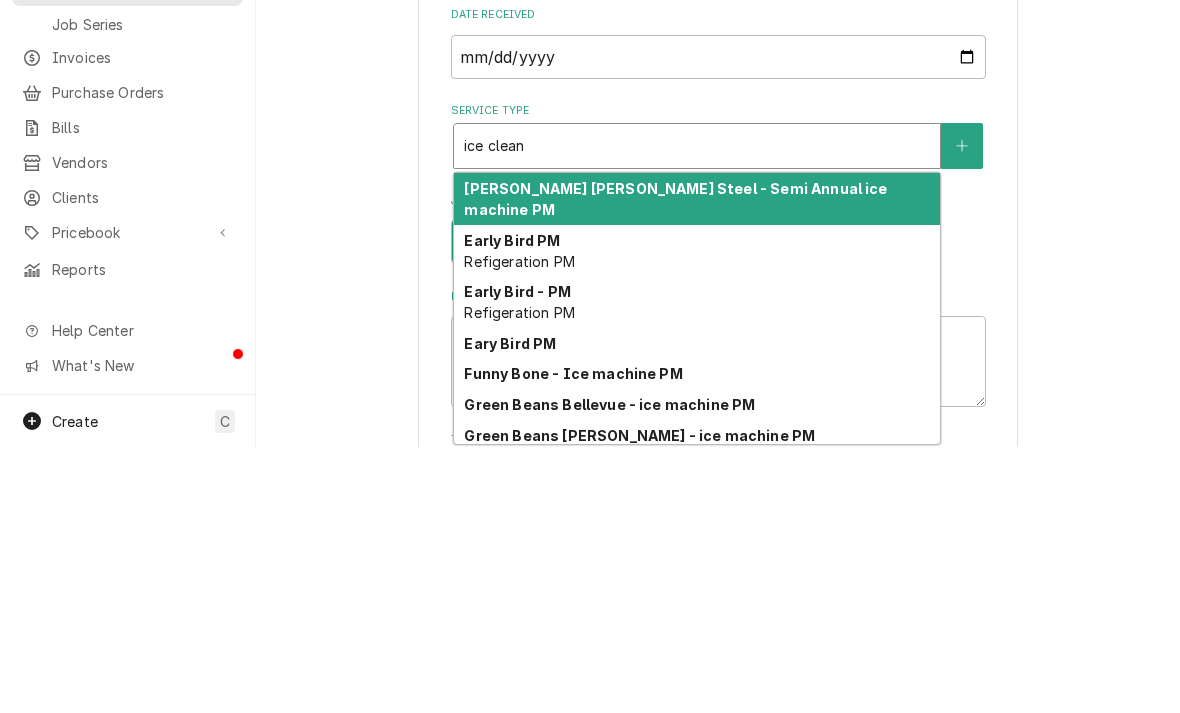type on "ice clean a" 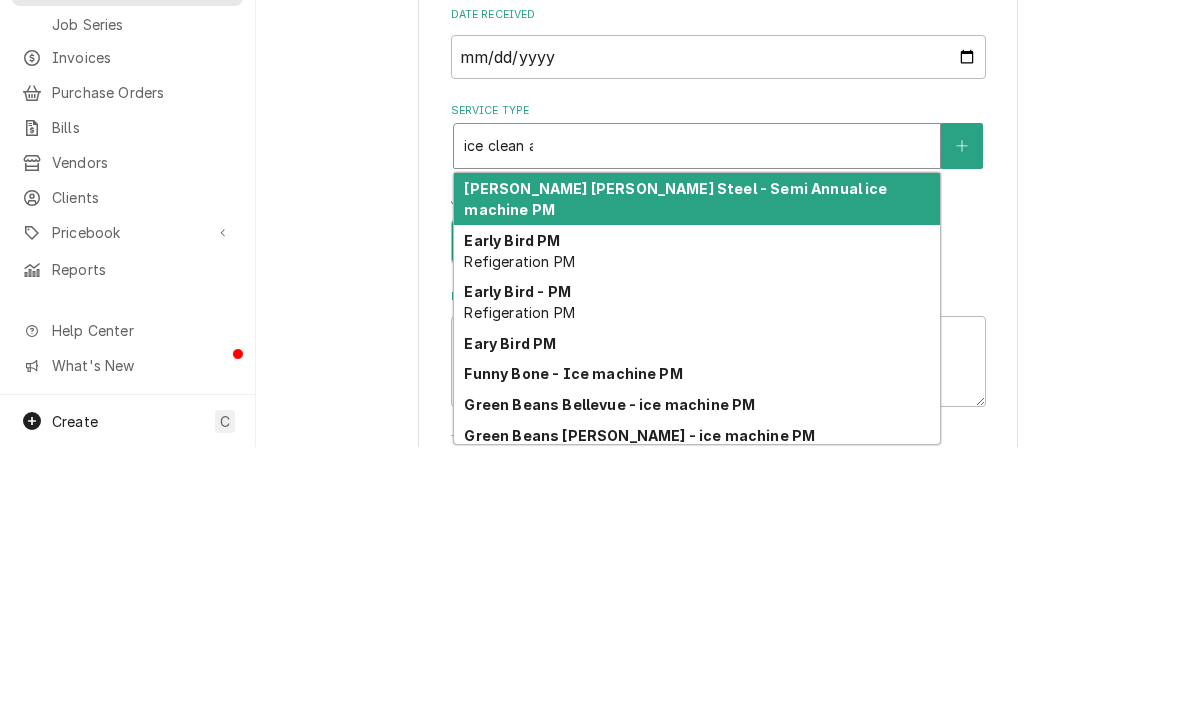 type on "x" 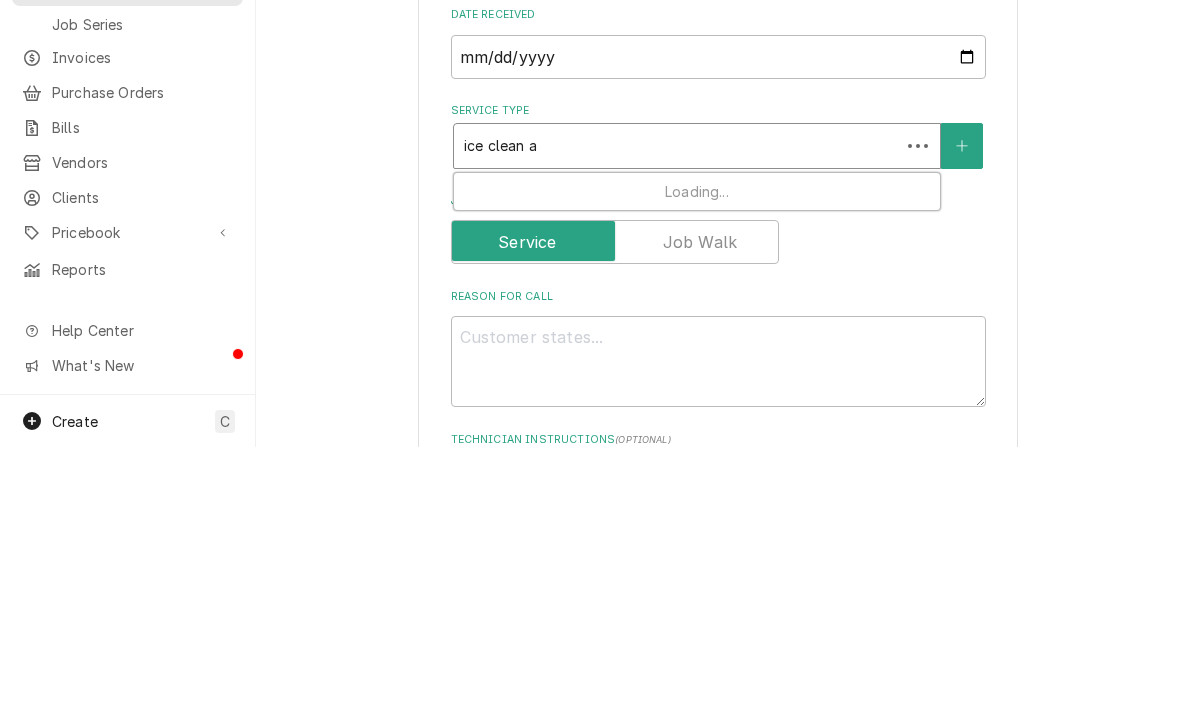 type on "ice clean an" 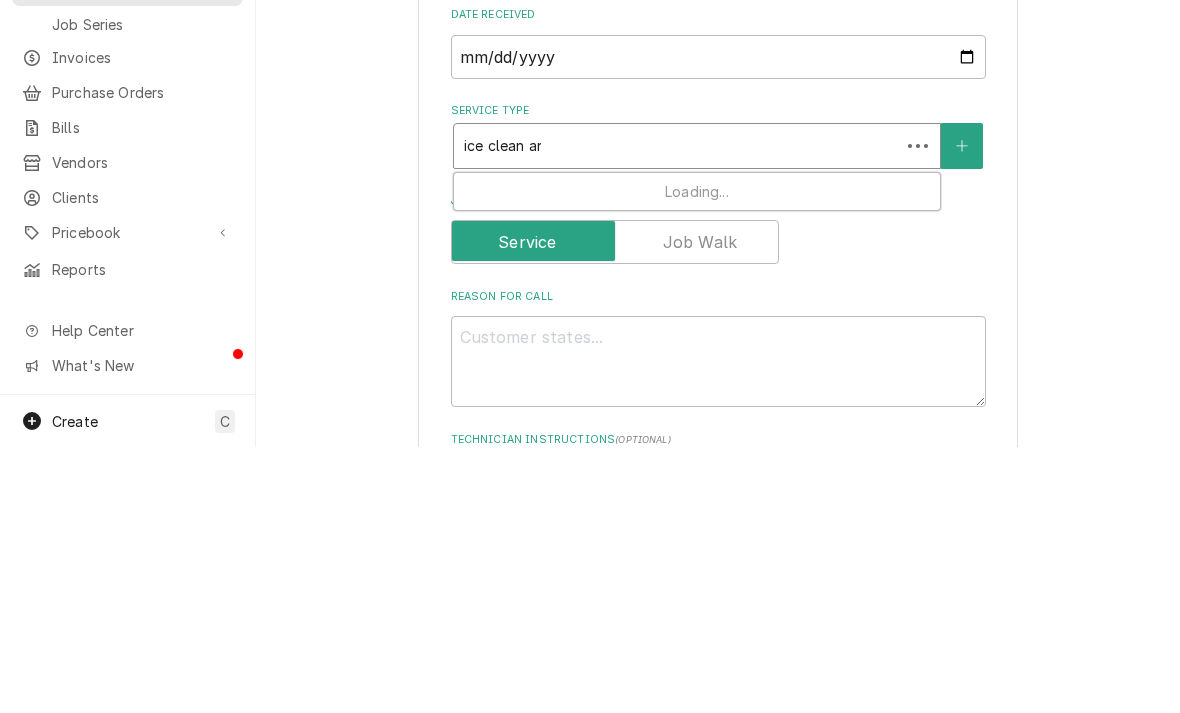 type on "x" 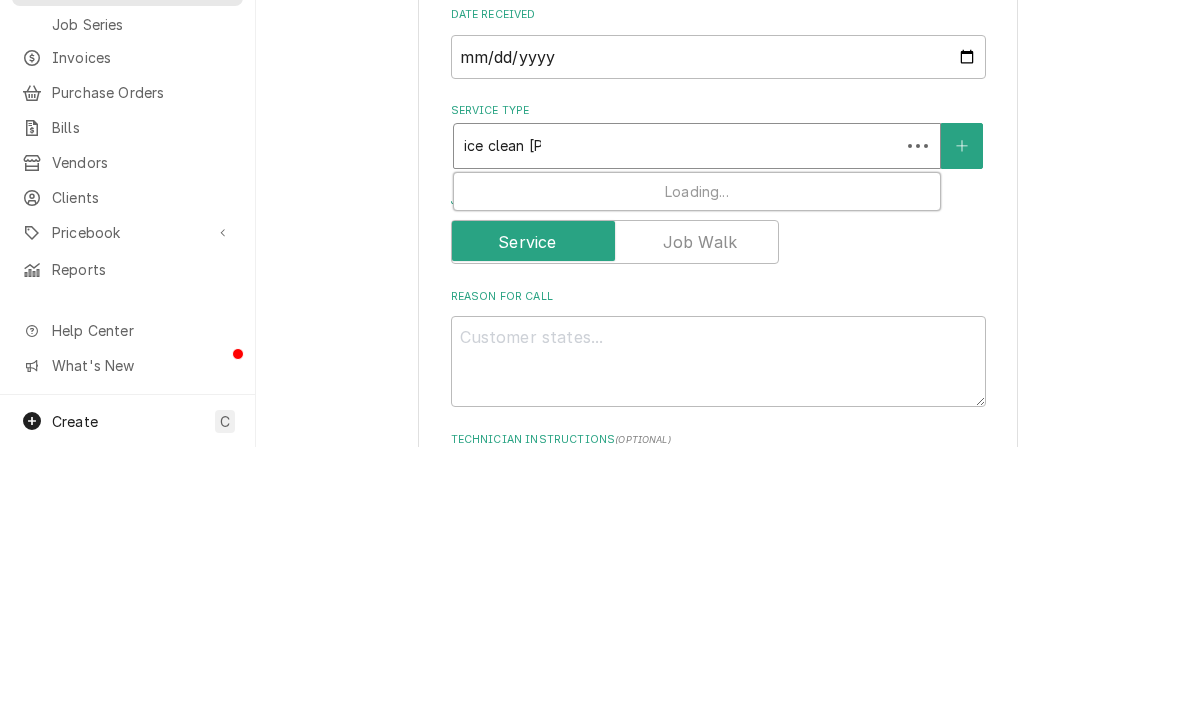 type on "x" 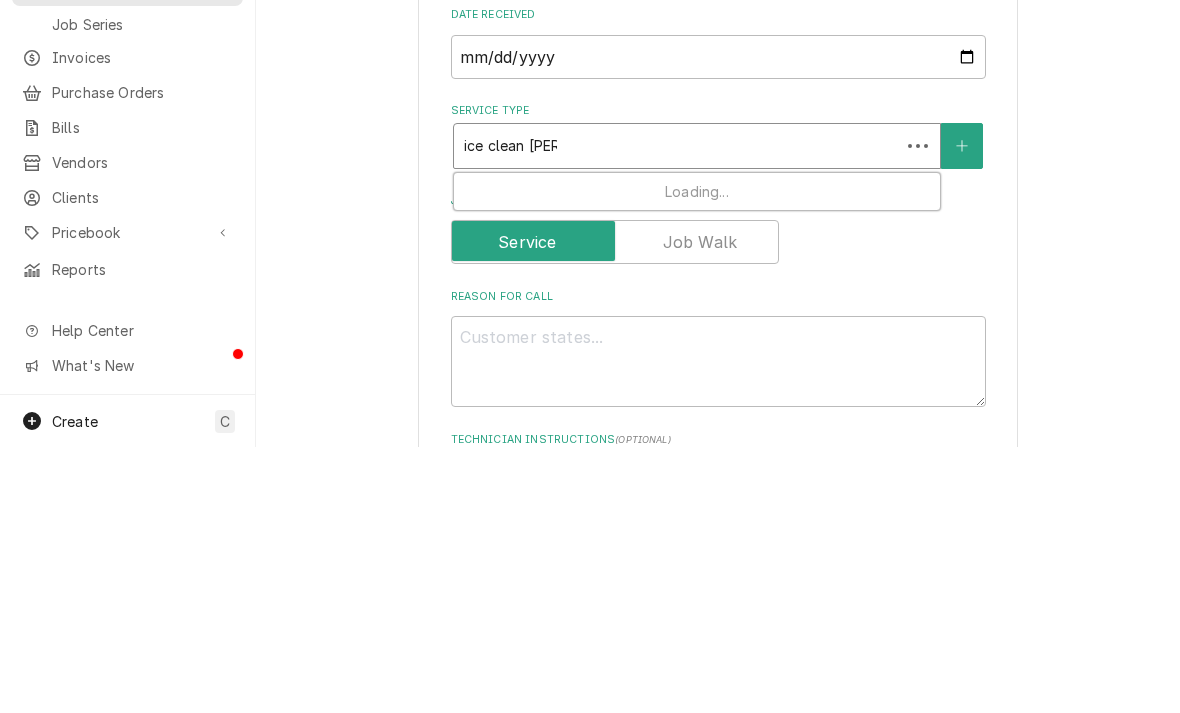 type on "ice clean annu" 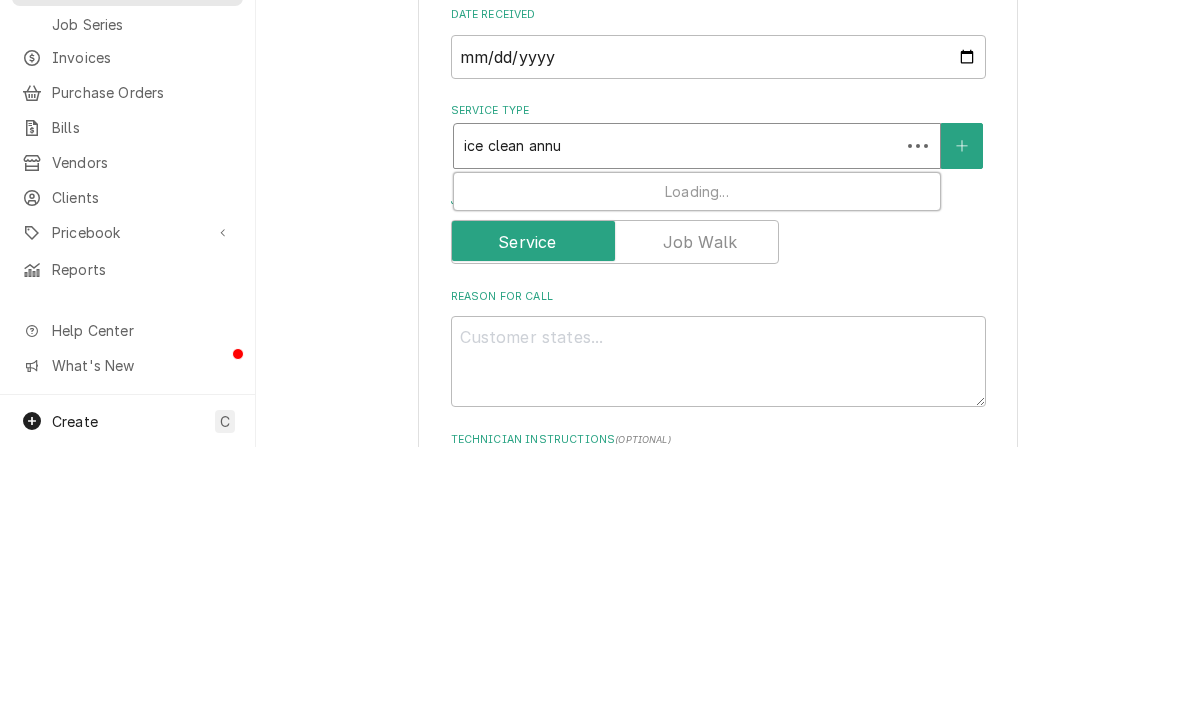type on "x" 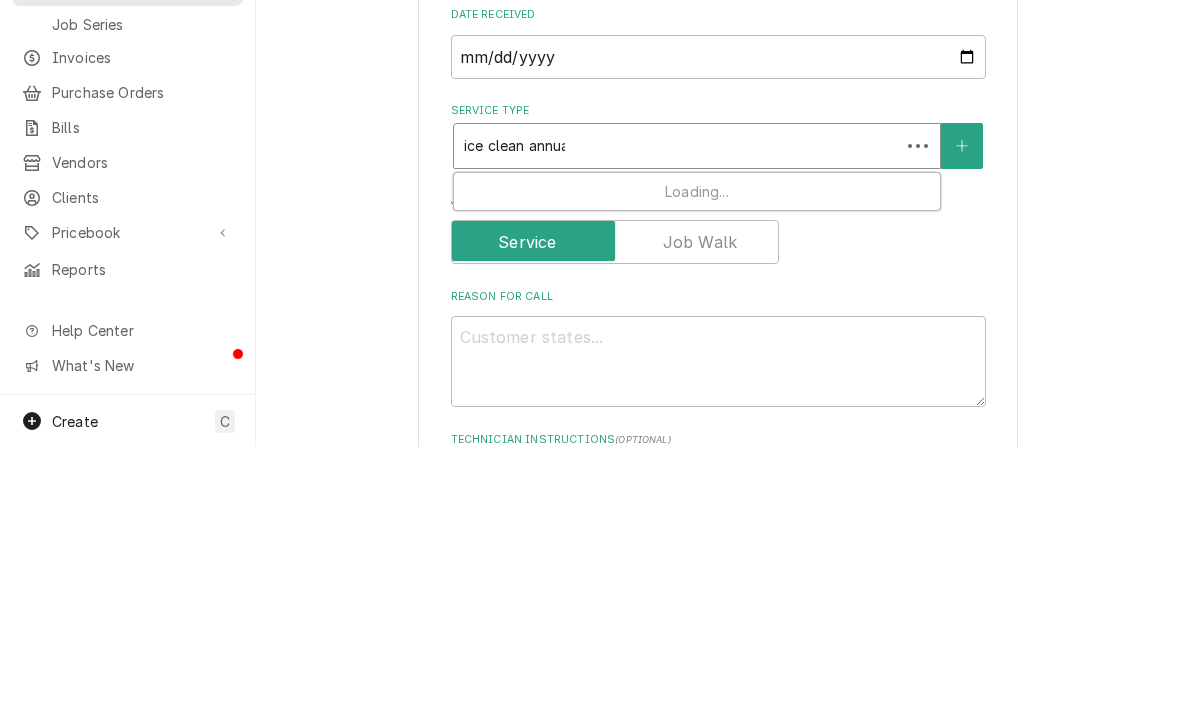 type on "ice clean annual" 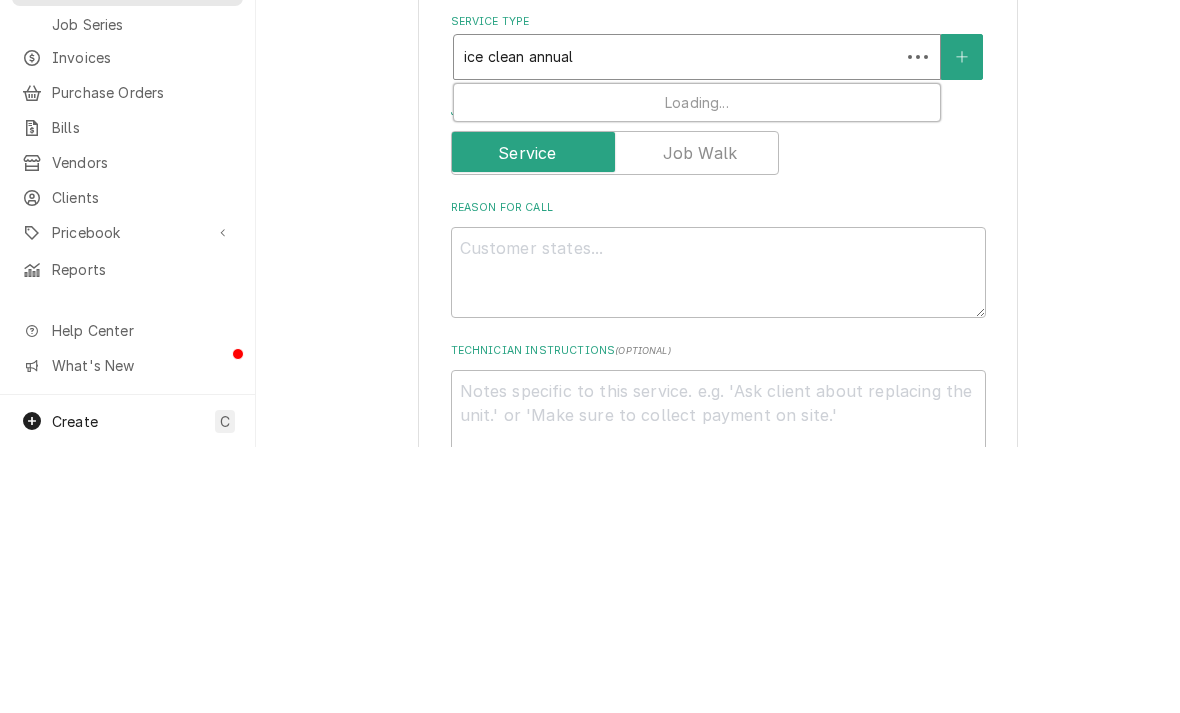 scroll, scrollTop: 364, scrollLeft: 0, axis: vertical 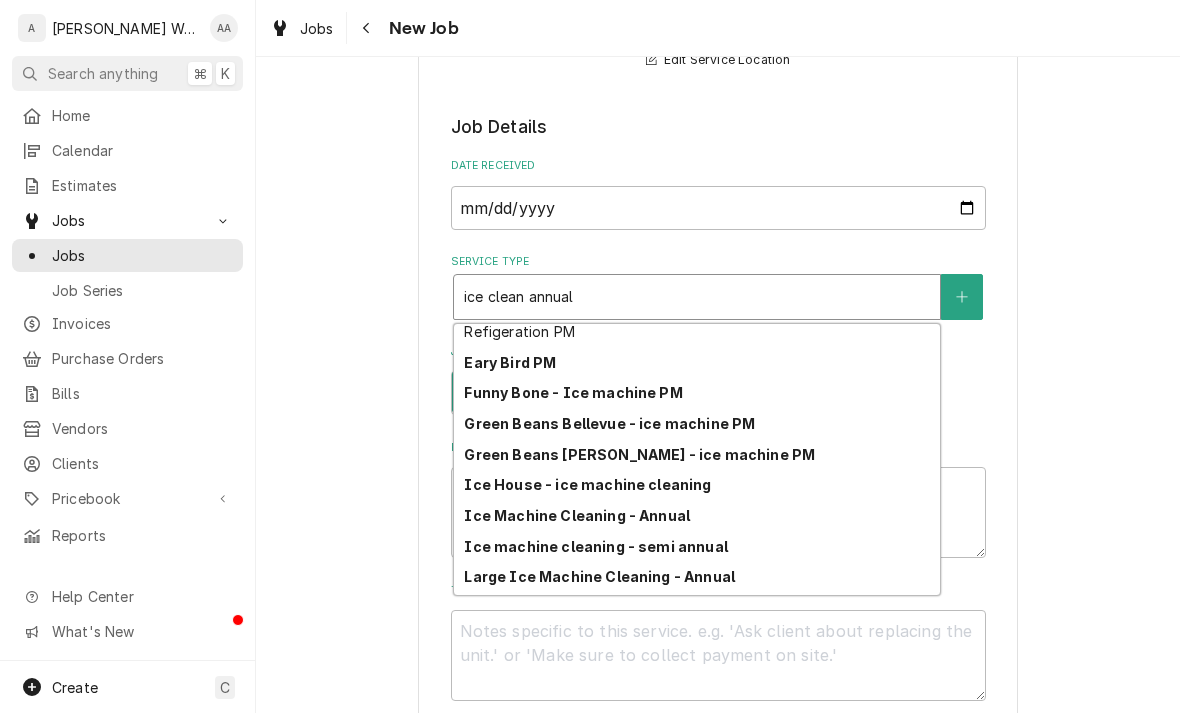 click on "Ice Machine Cleaning - Annual" at bounding box center [577, 515] 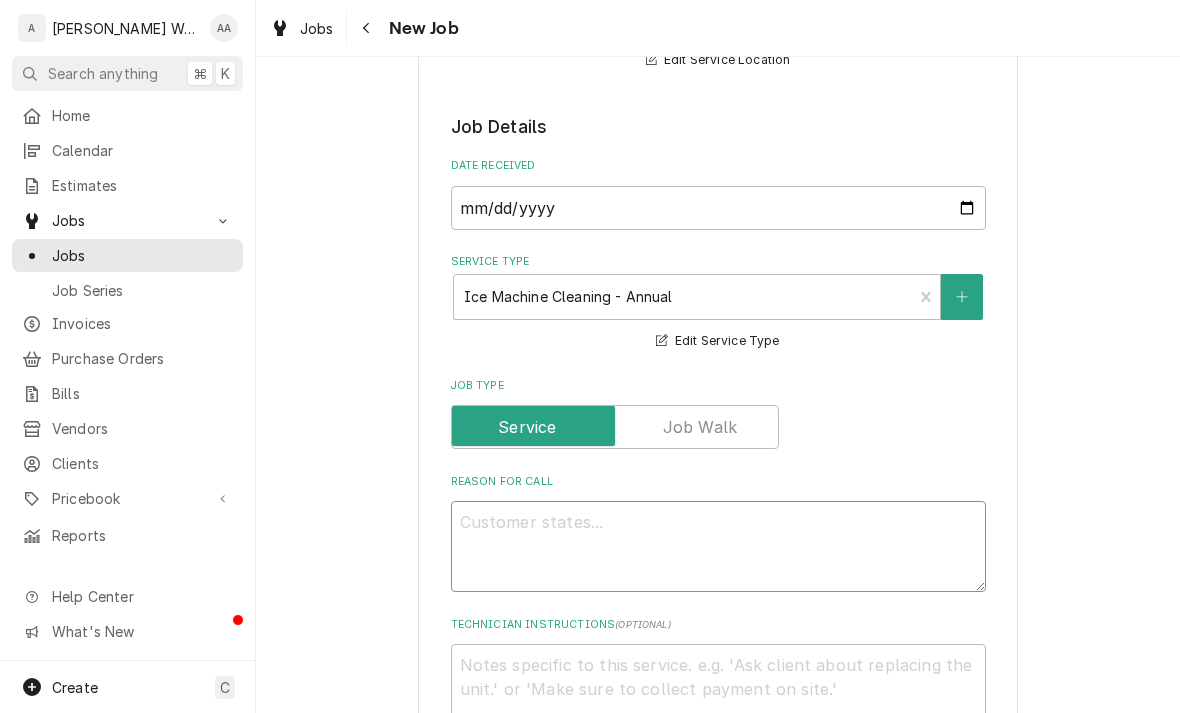 click on "Reason For Call" at bounding box center (718, 546) 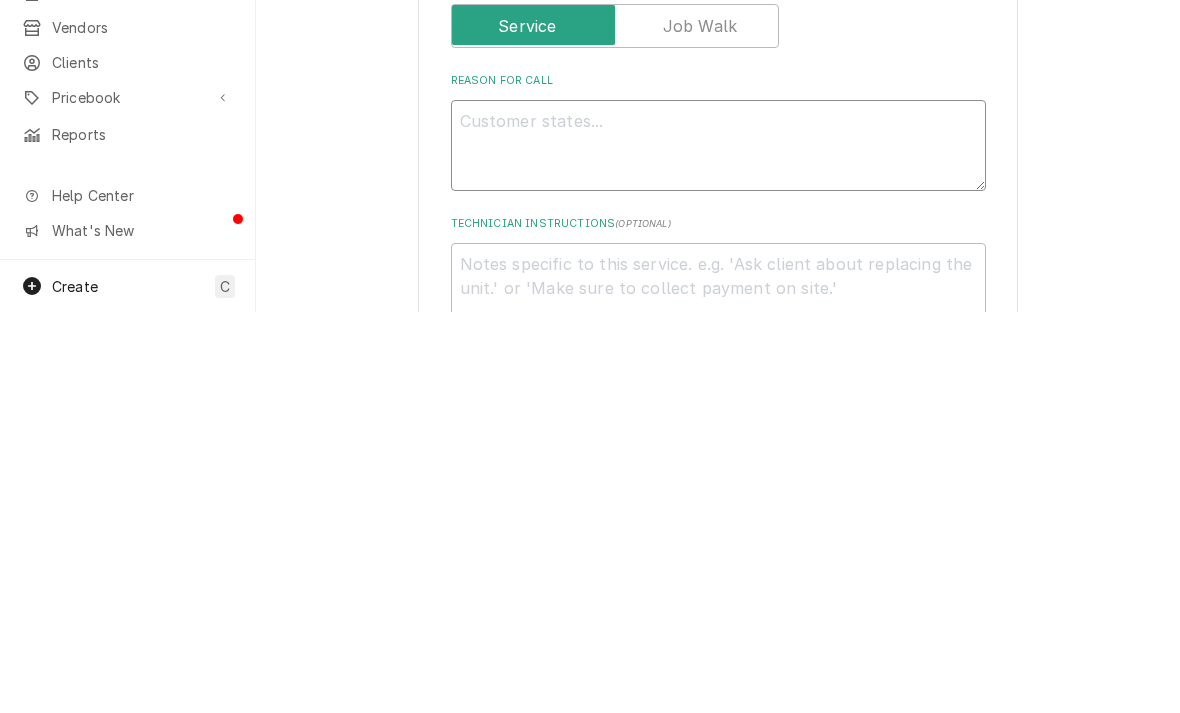 type on "x" 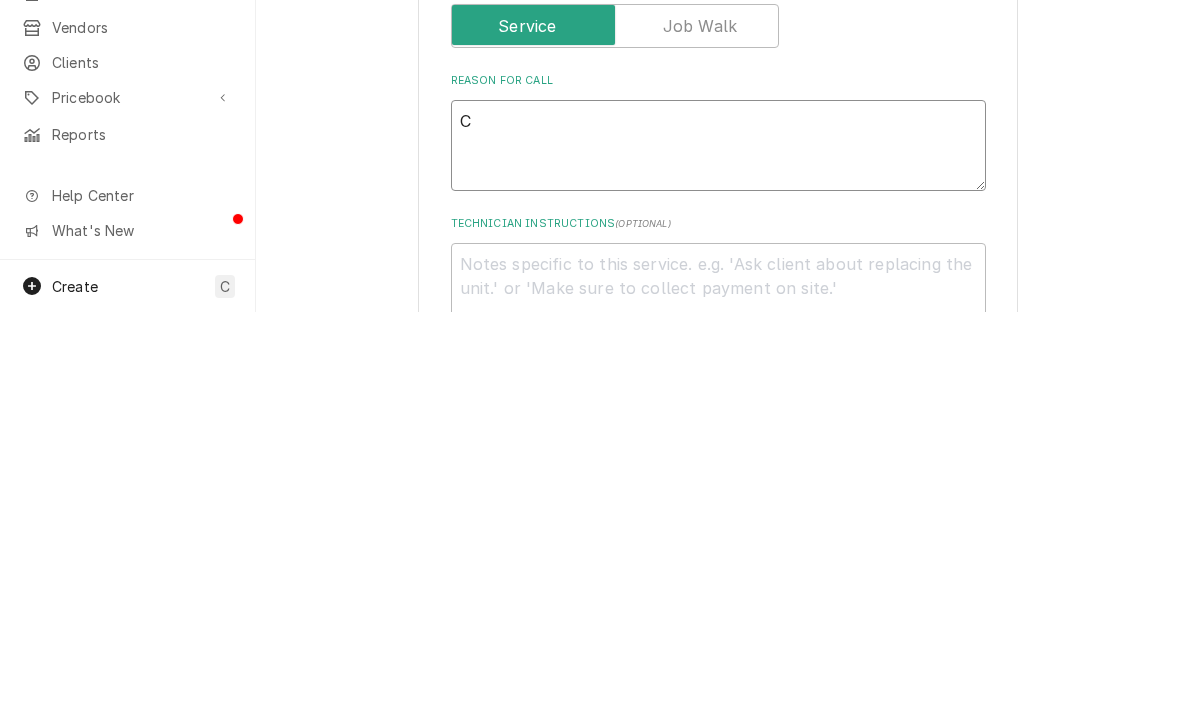 type on "Cl" 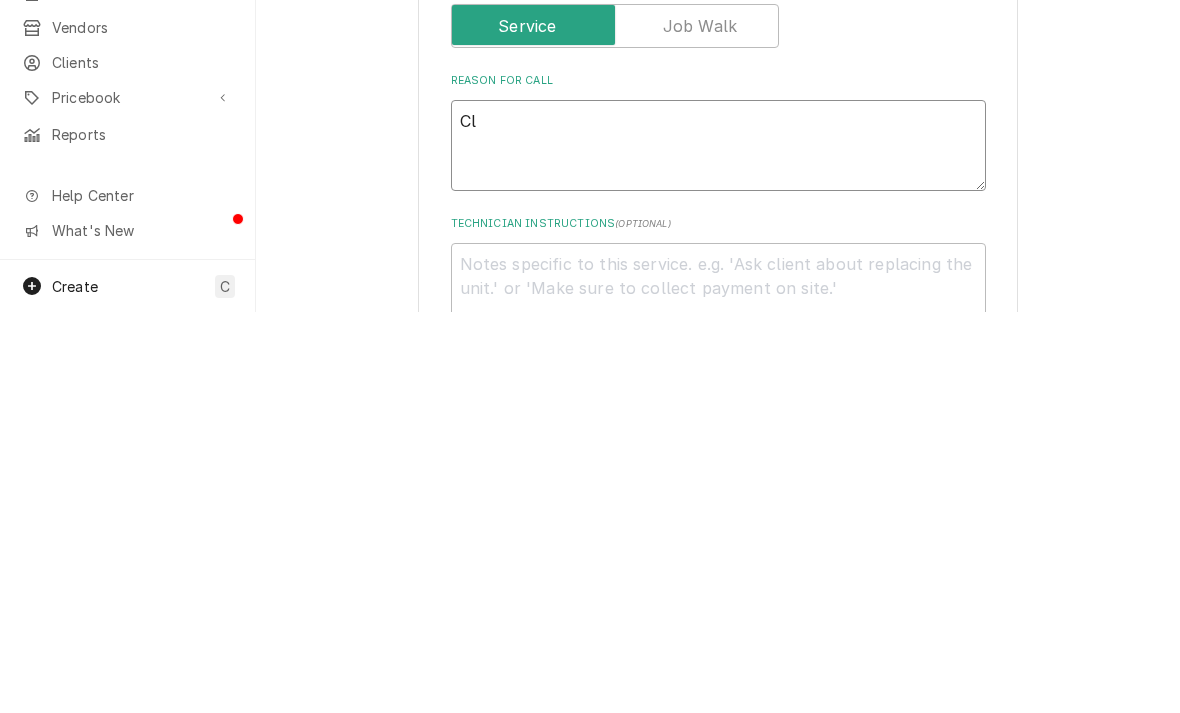 type on "x" 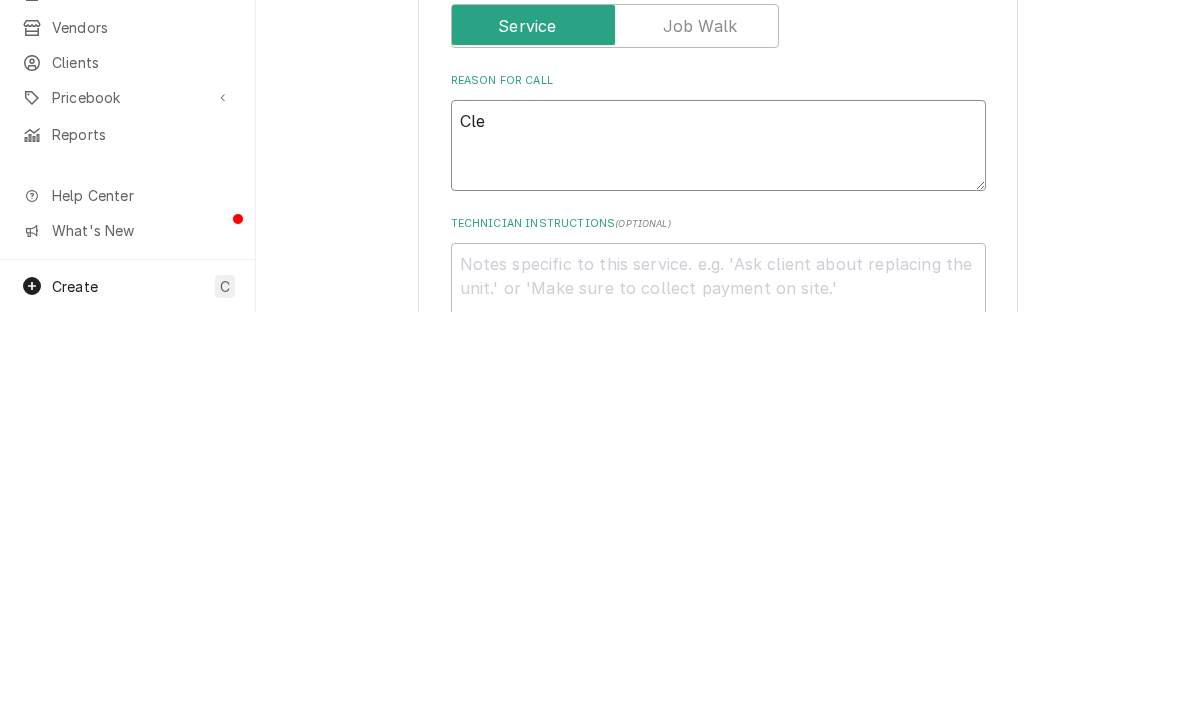 type on "x" 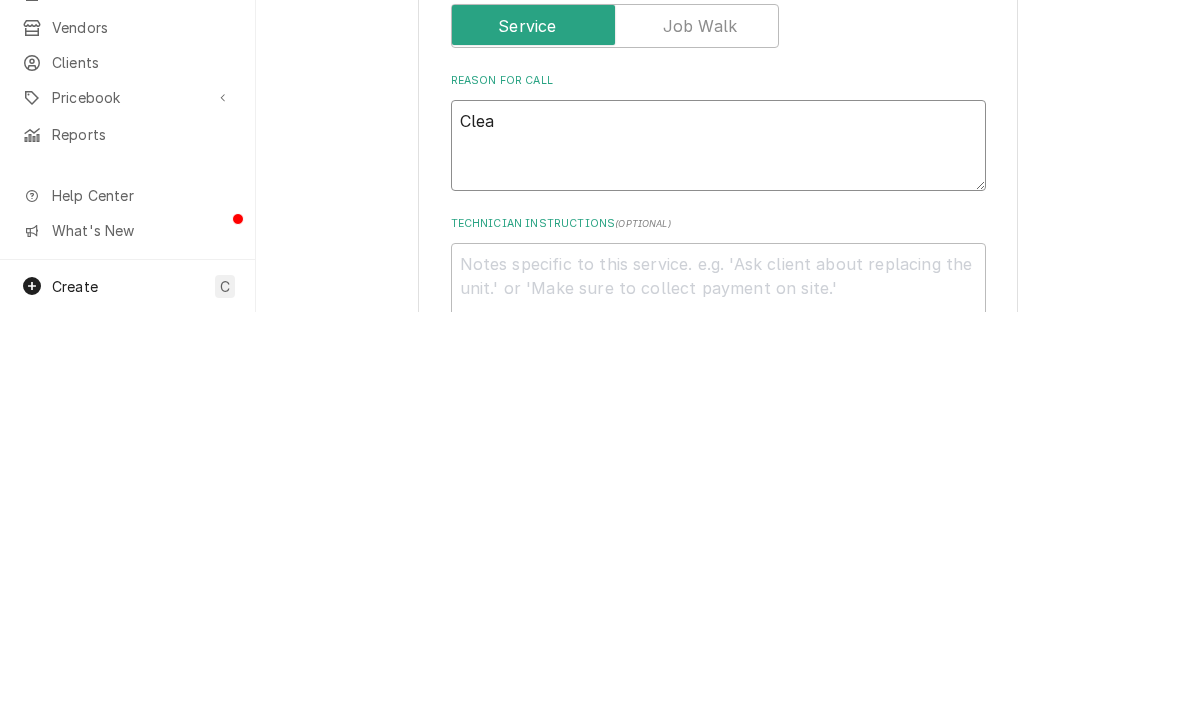 type on "x" 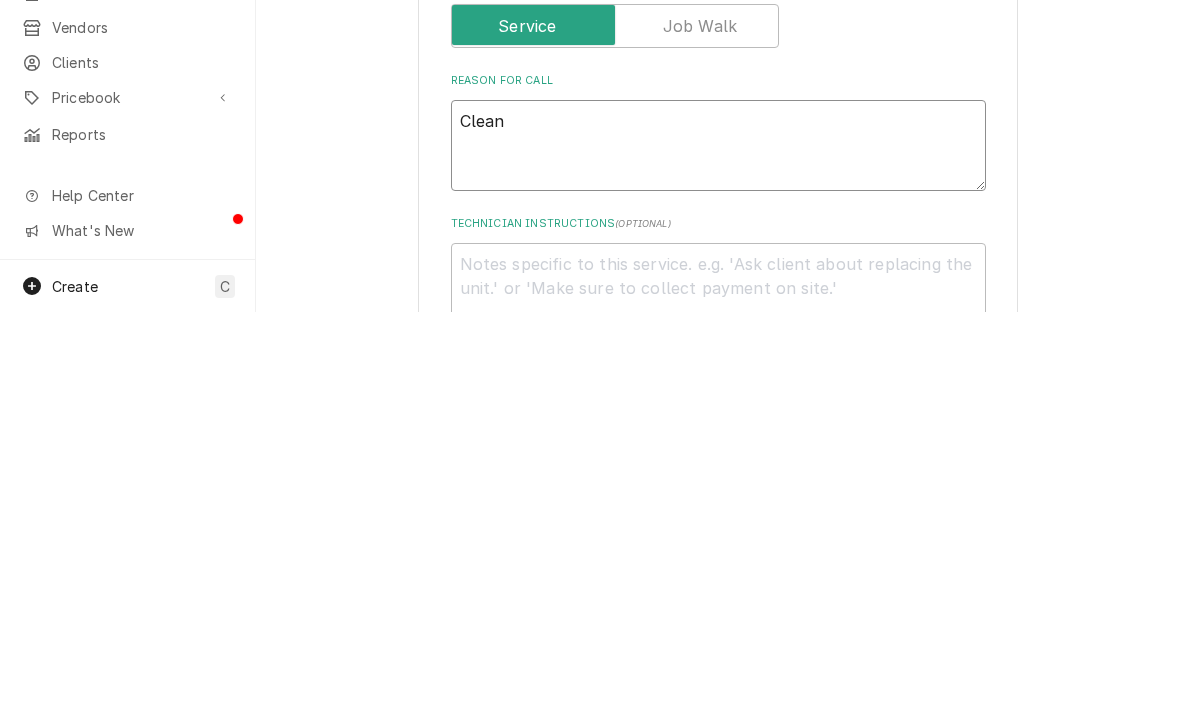 type on "x" 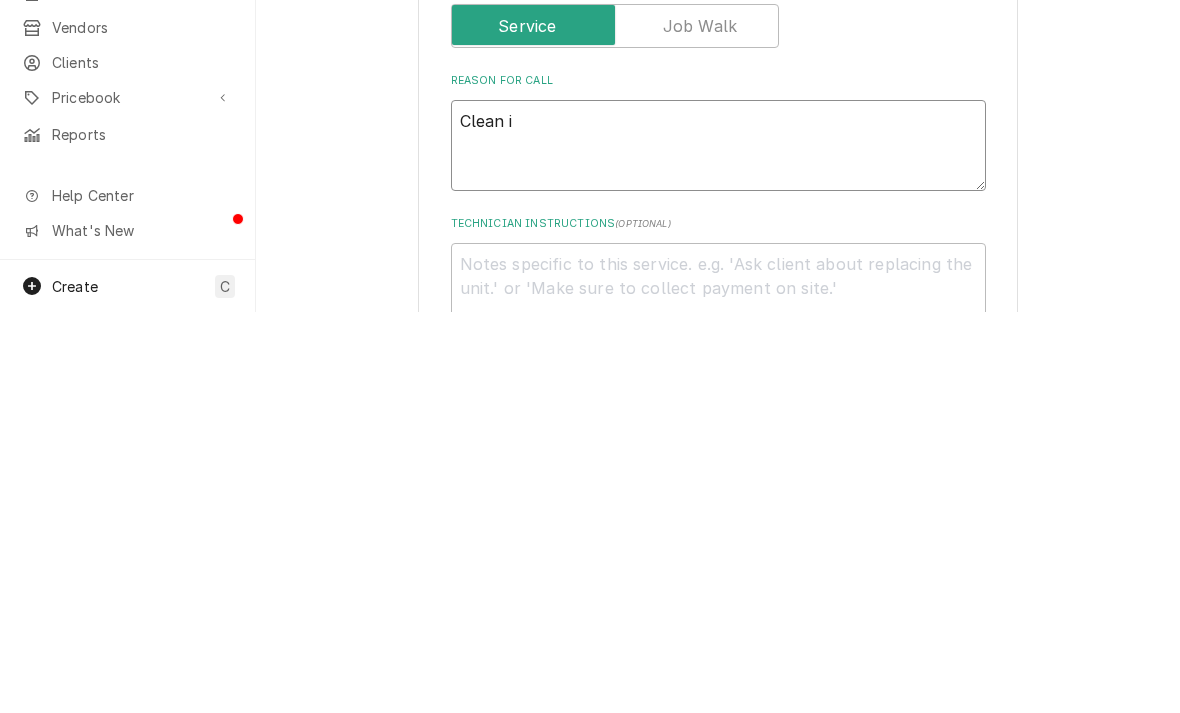 type on "x" 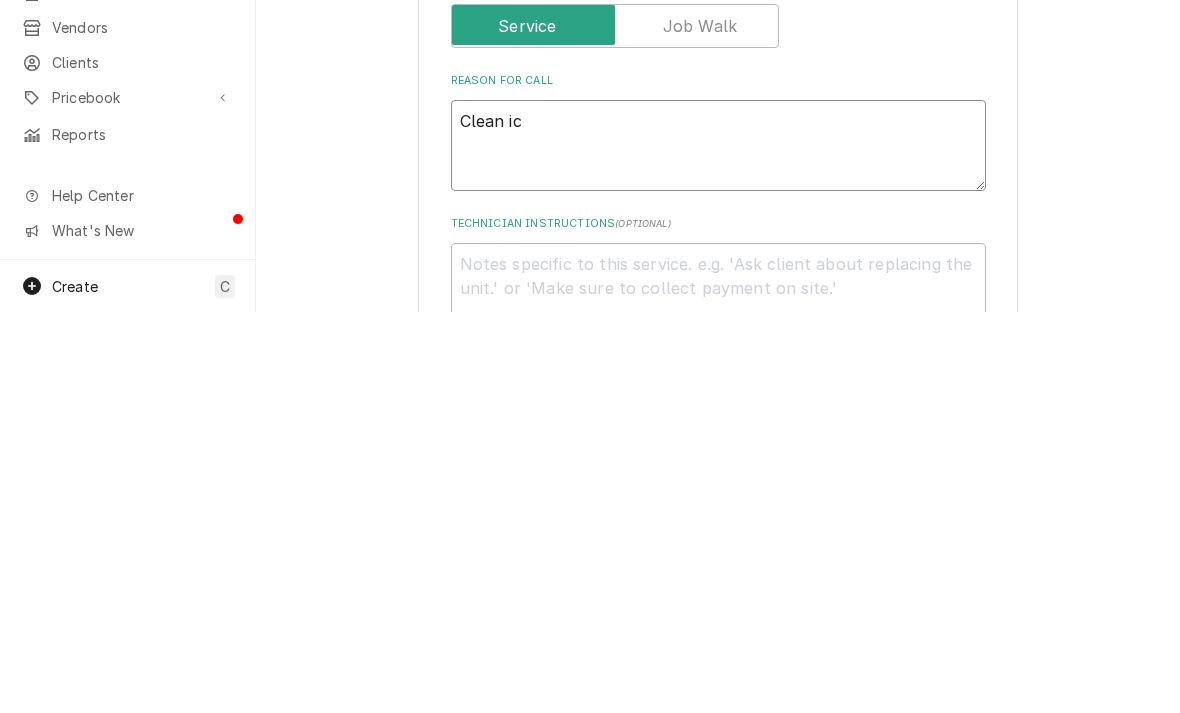 type on "Clean ice" 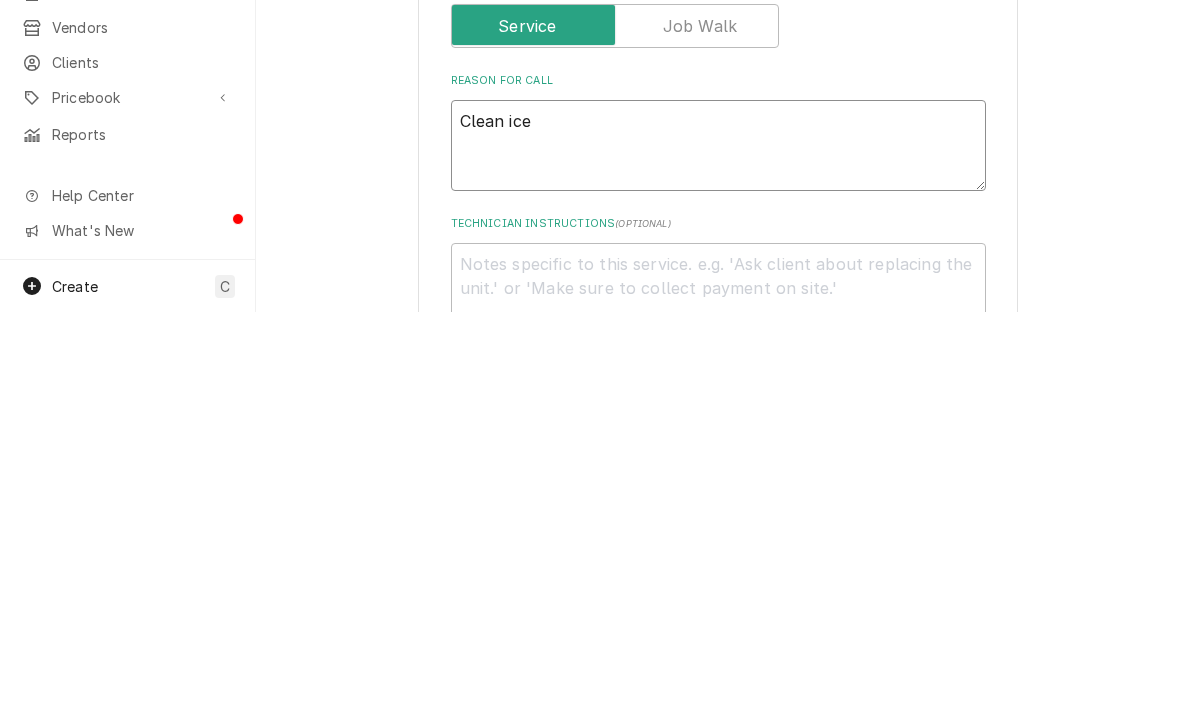 type on "x" 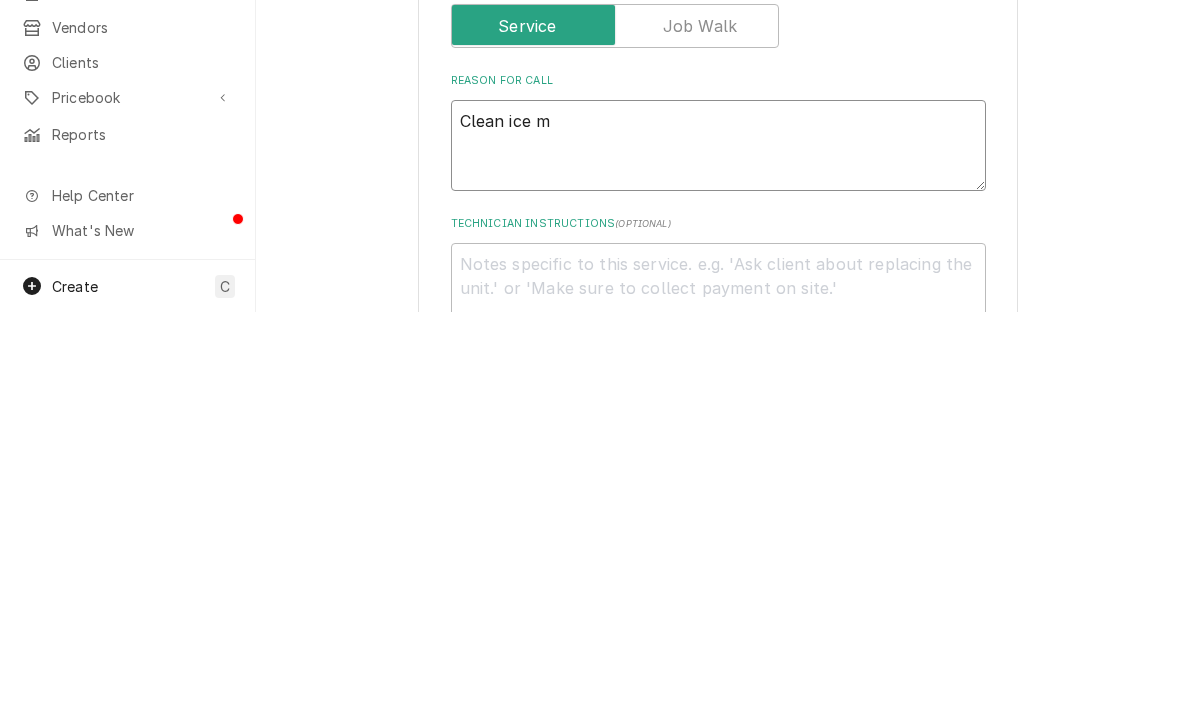 type on "Clean ice ma" 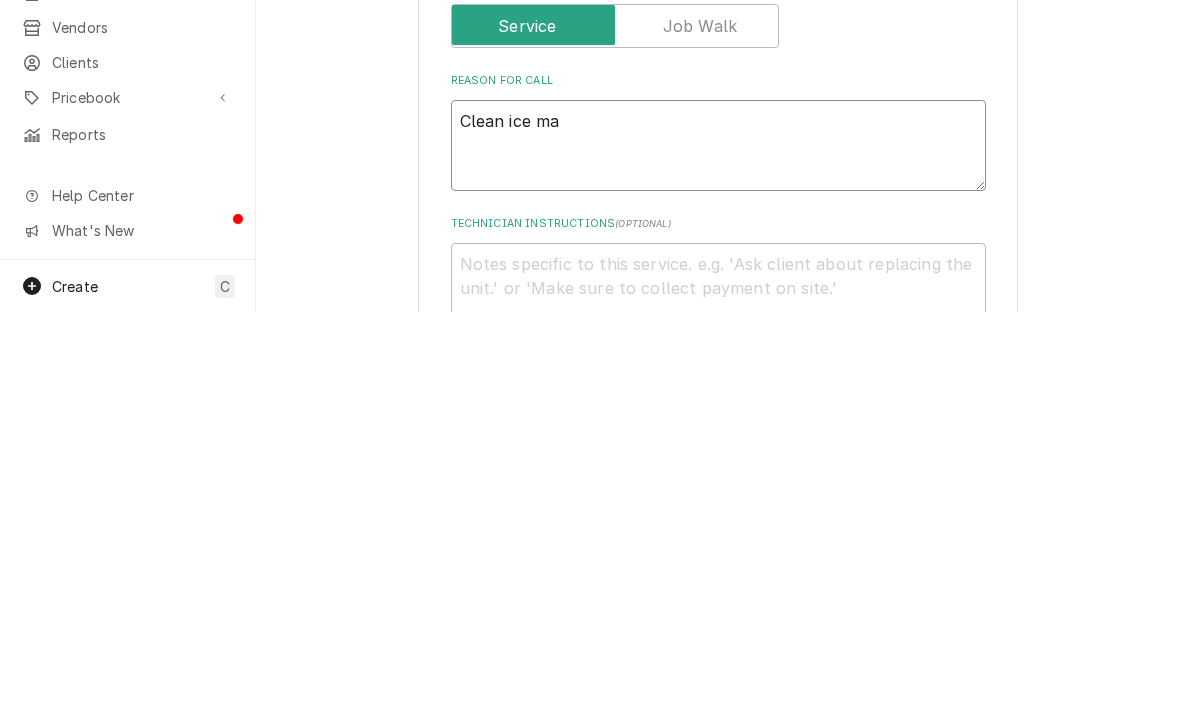 type on "x" 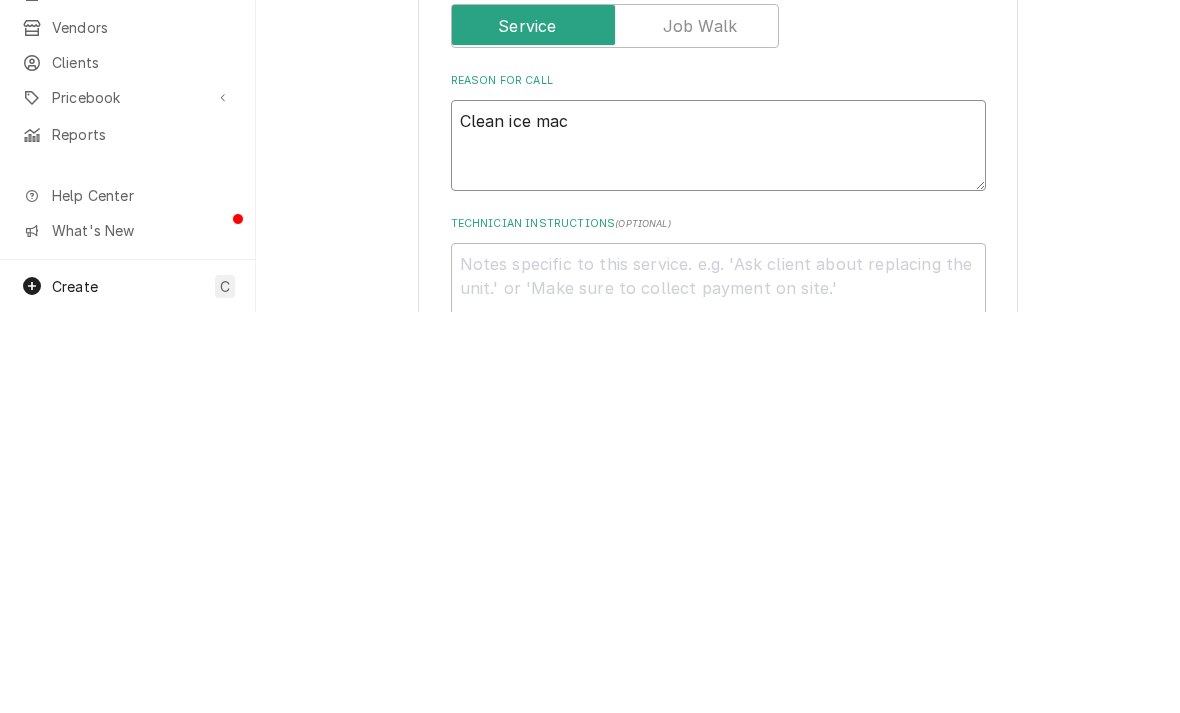 type on "x" 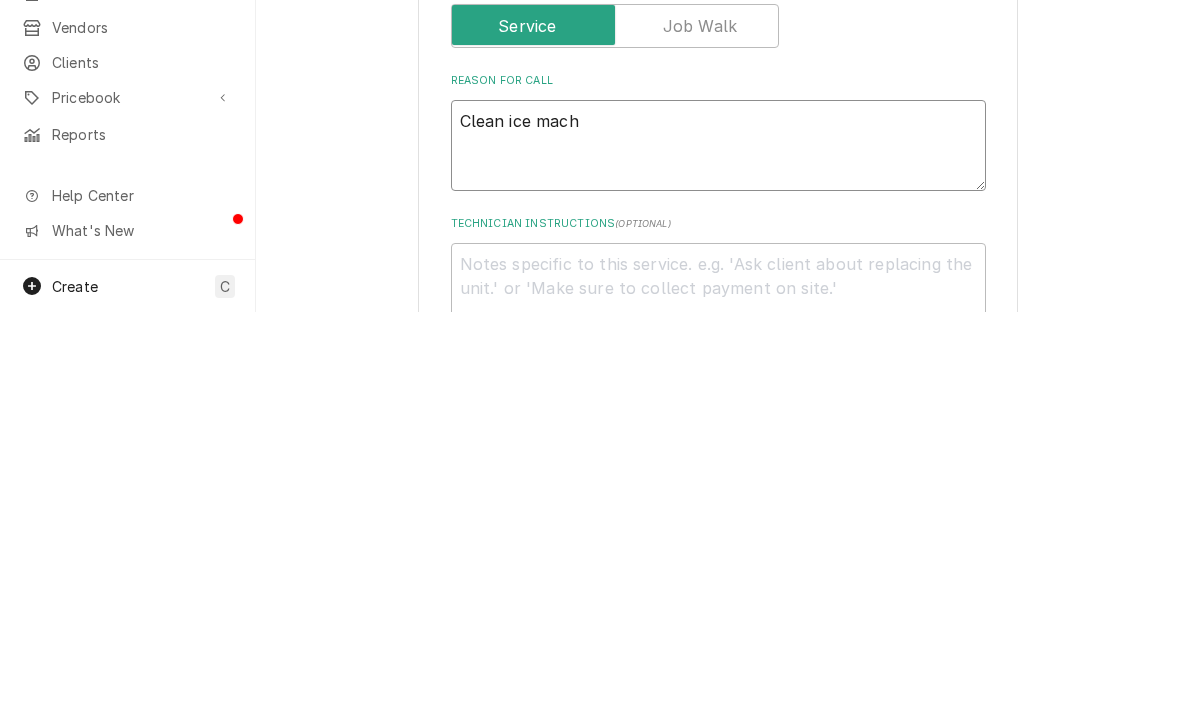 type on "x" 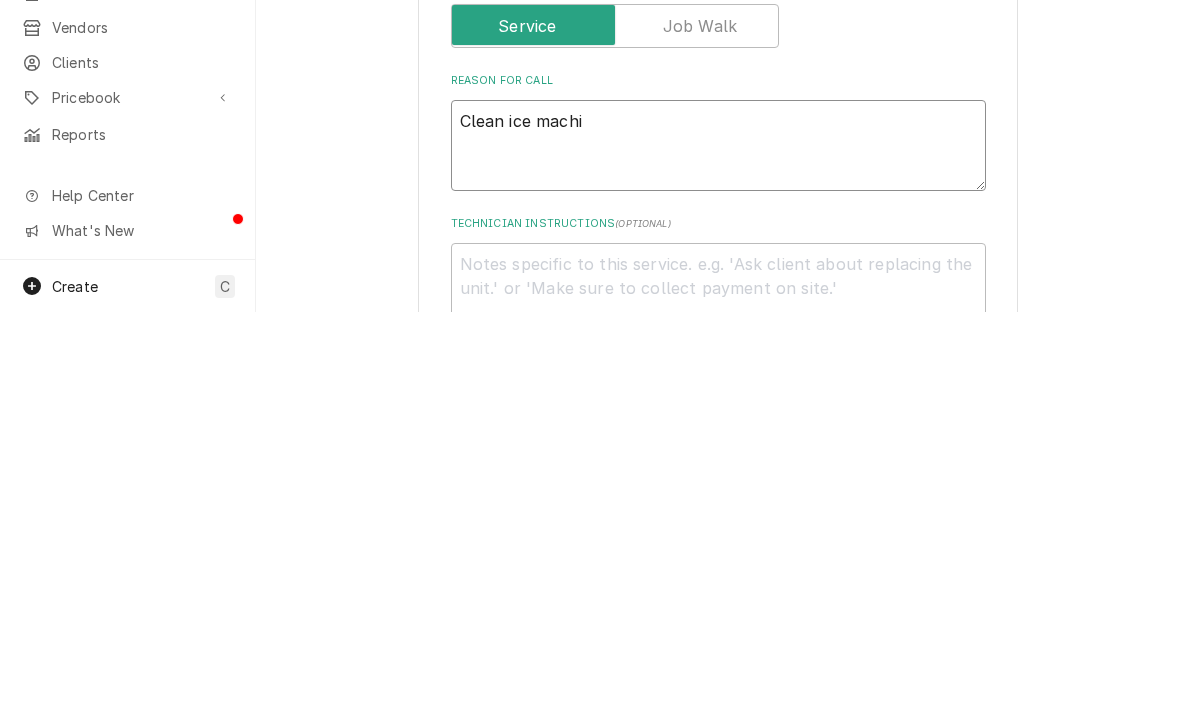 type on "x" 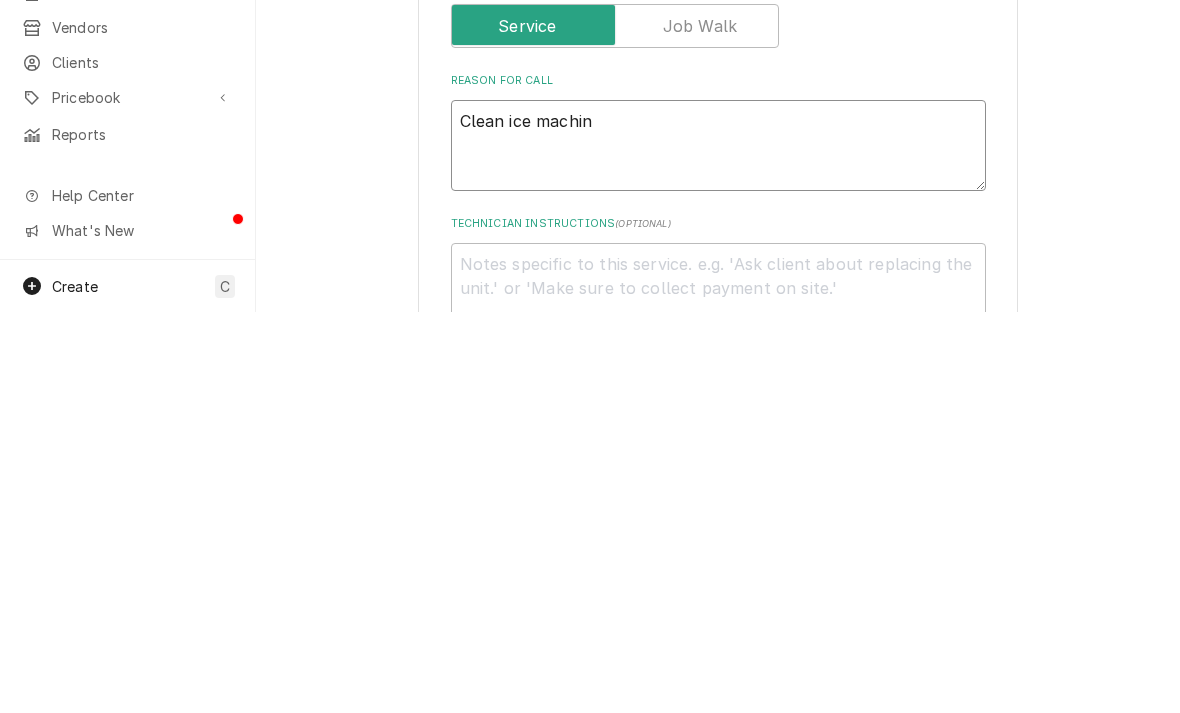 type on "x" 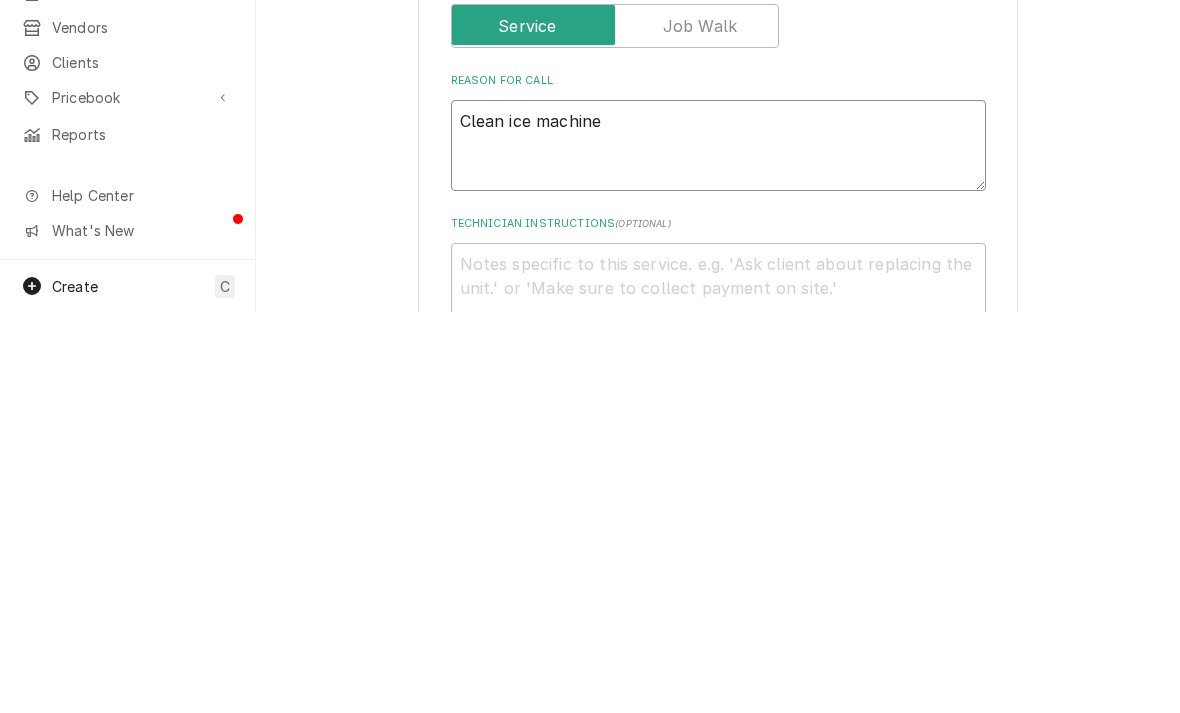 type on "x" 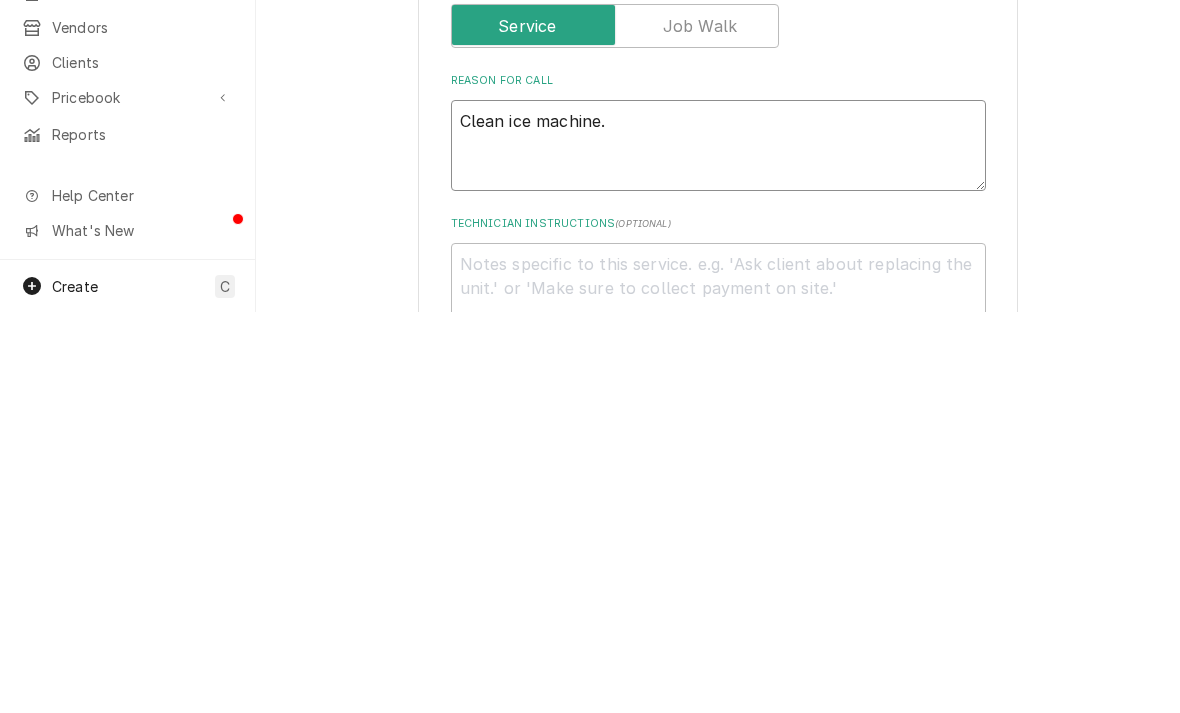 type on "x" 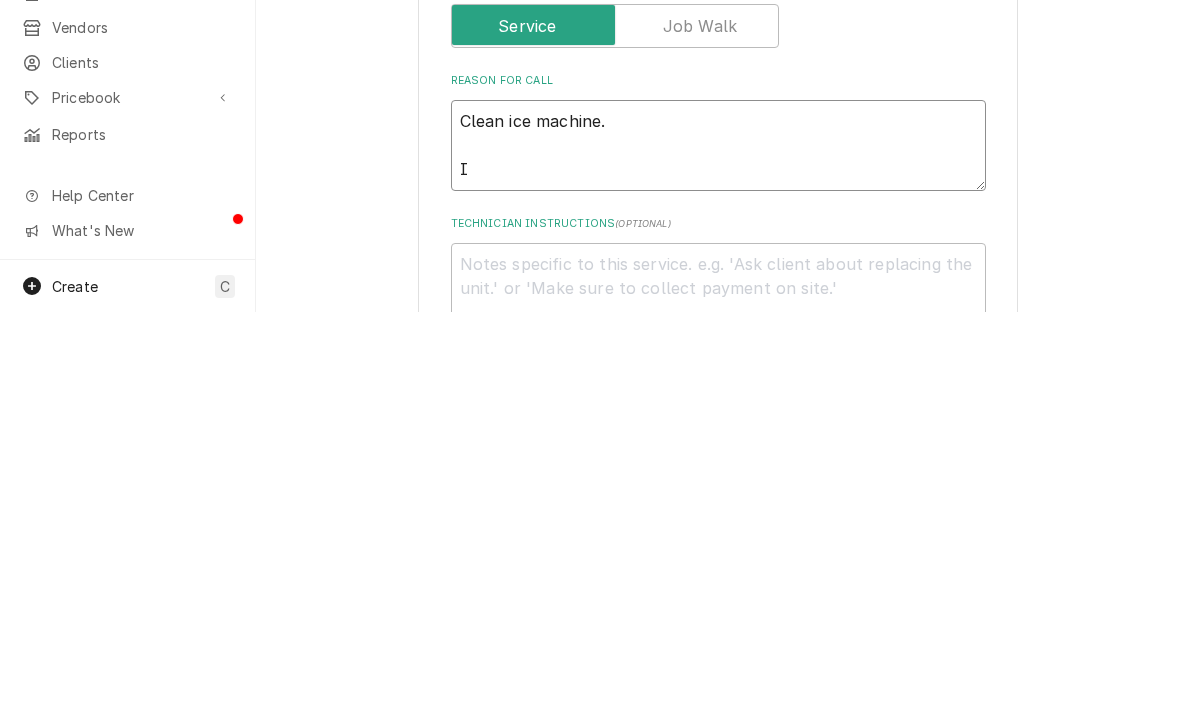 type on "x" 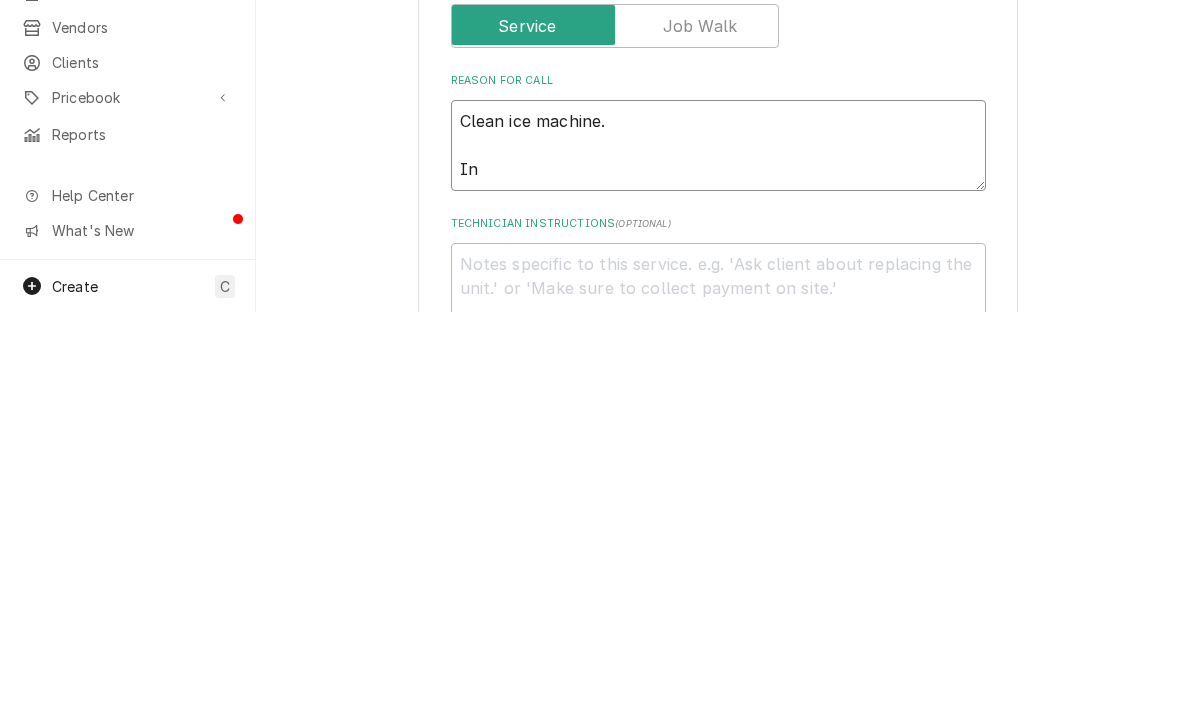 type on "x" 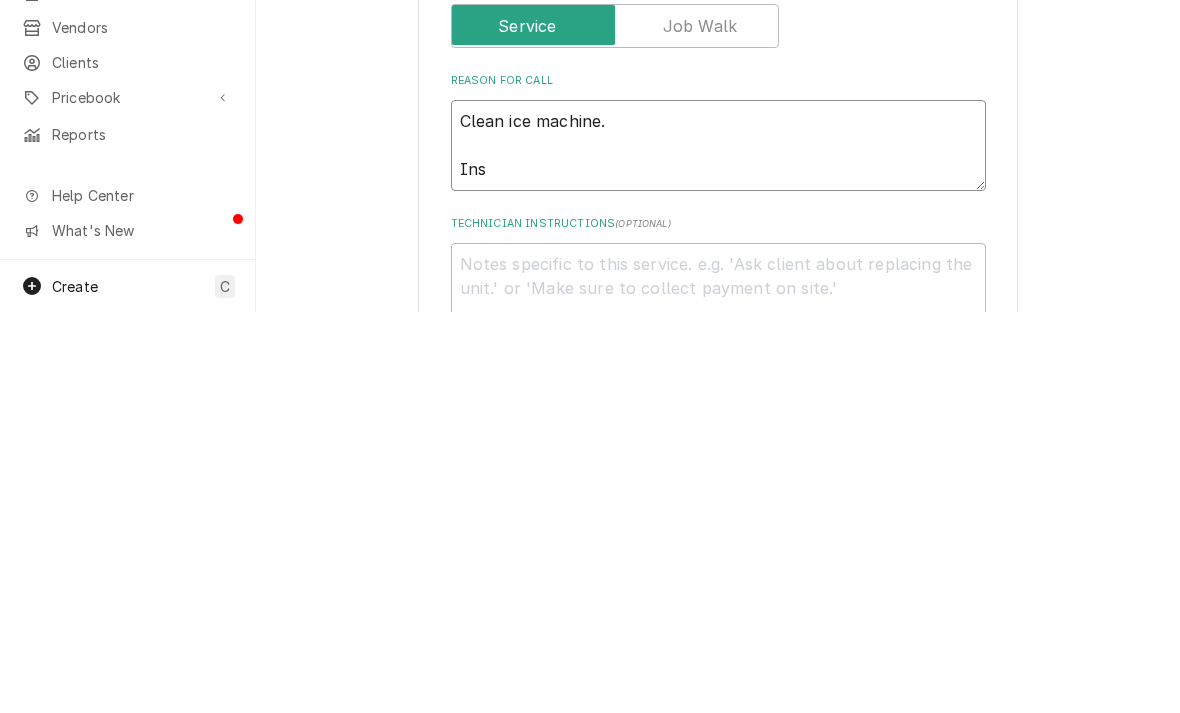 type on "x" 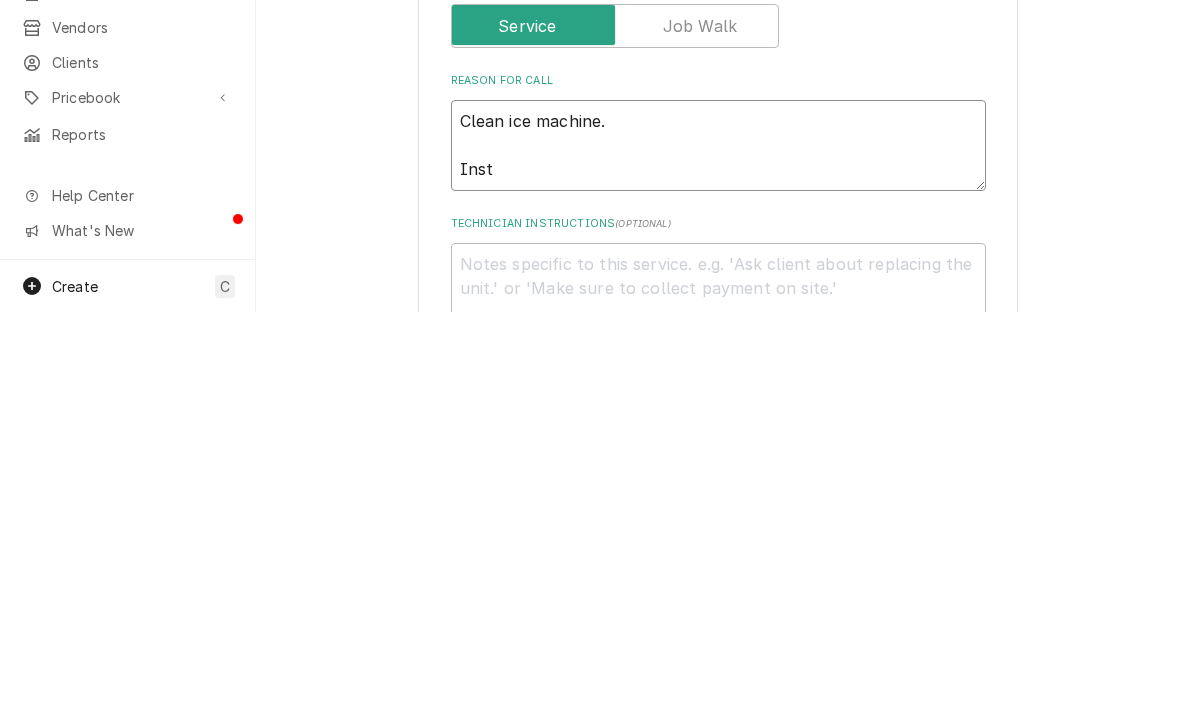 type on "x" 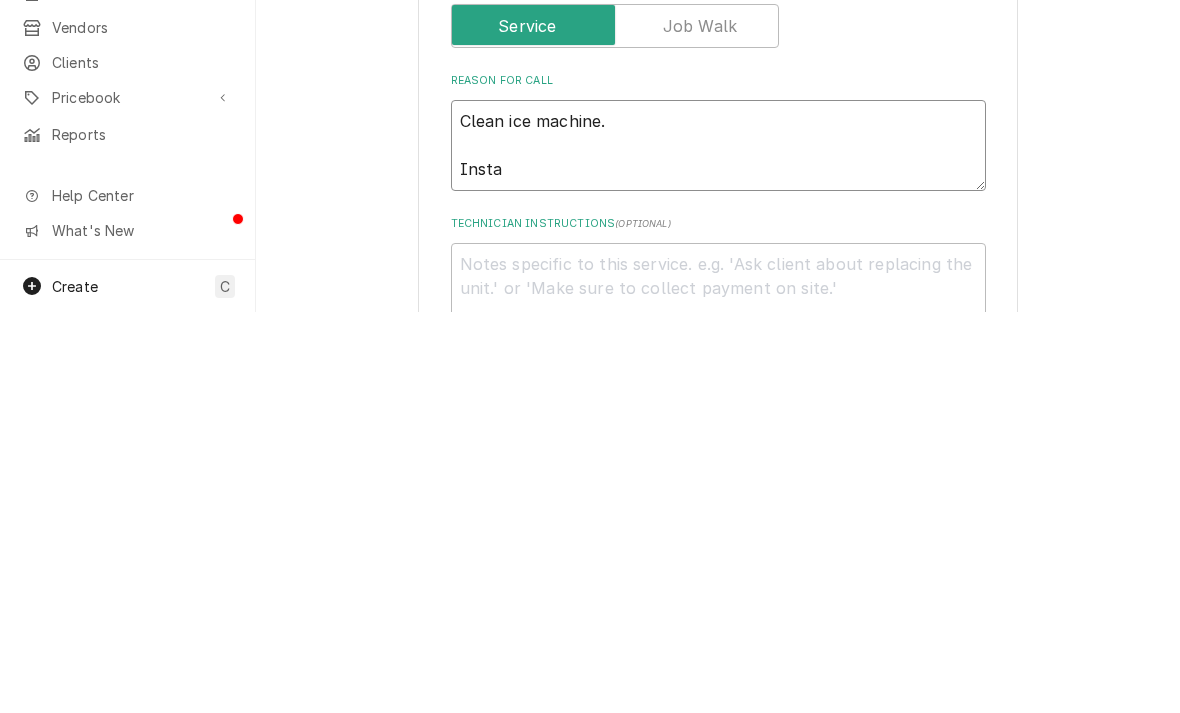 type on "Clean ice machine.
Instal" 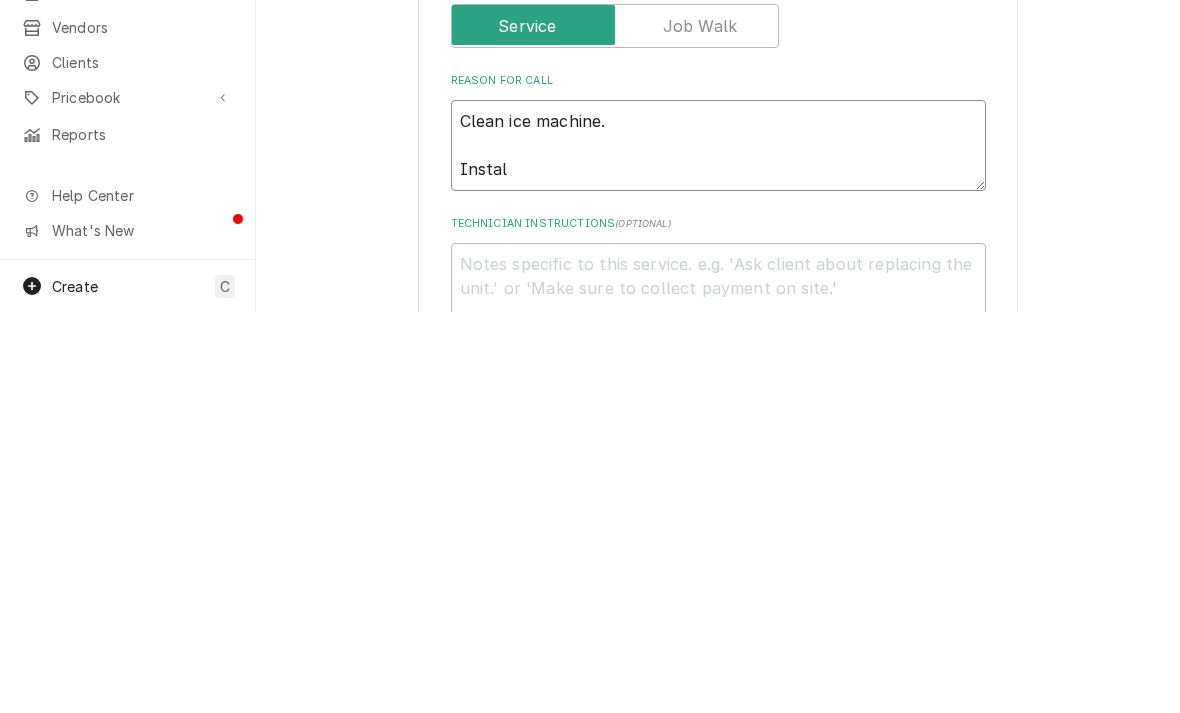 type on "x" 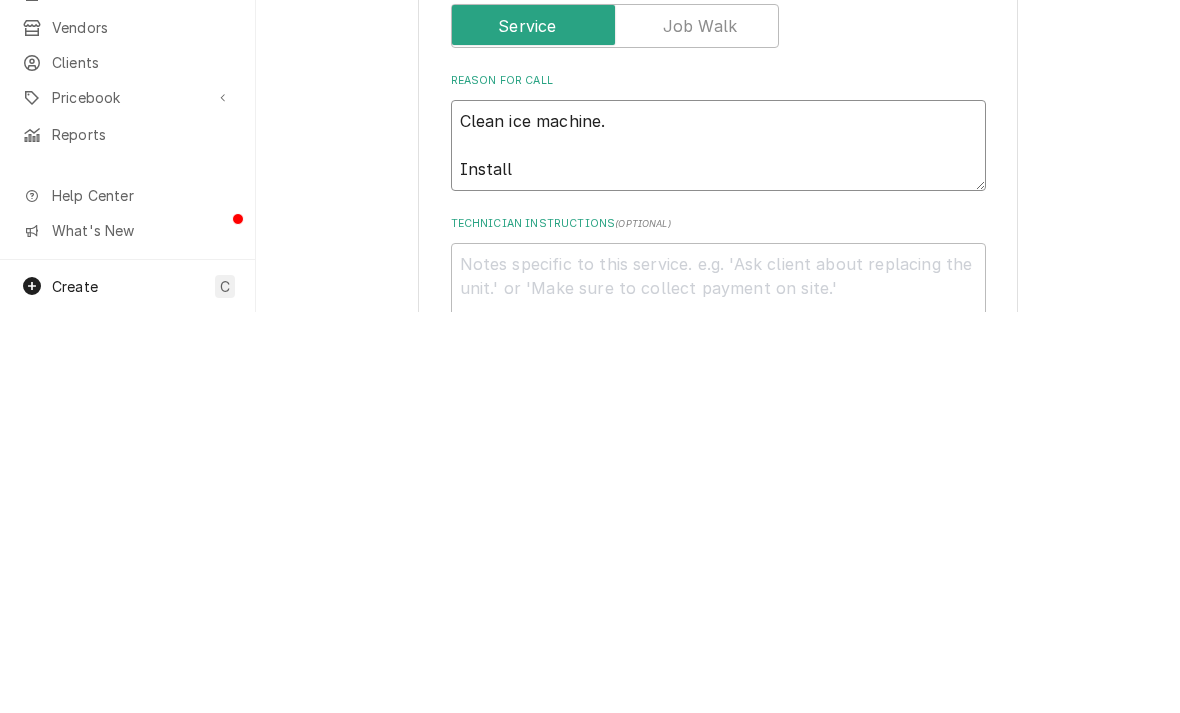 type on "x" 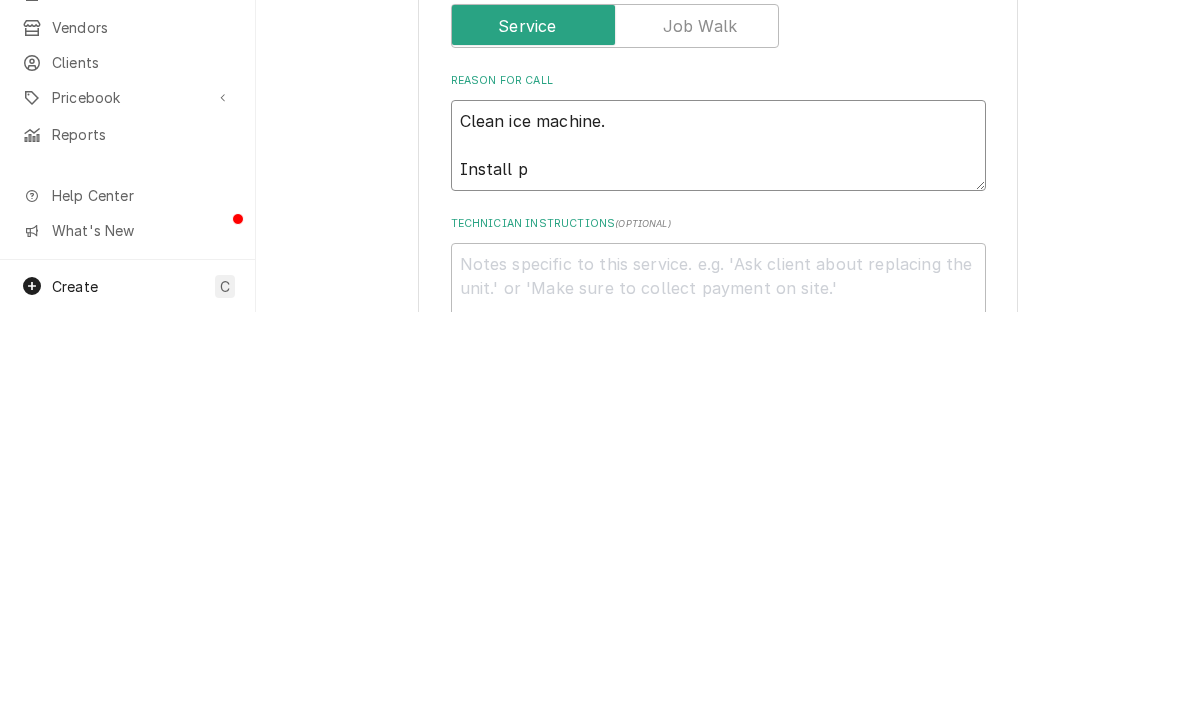 type on "x" 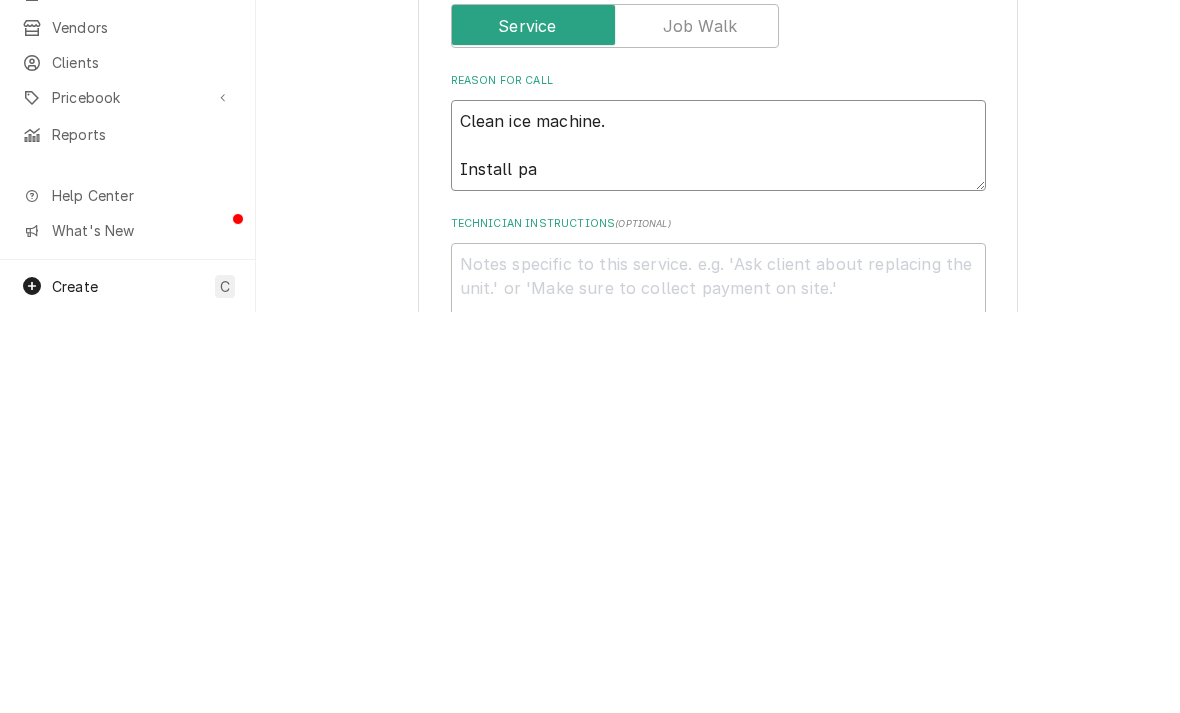 type on "x" 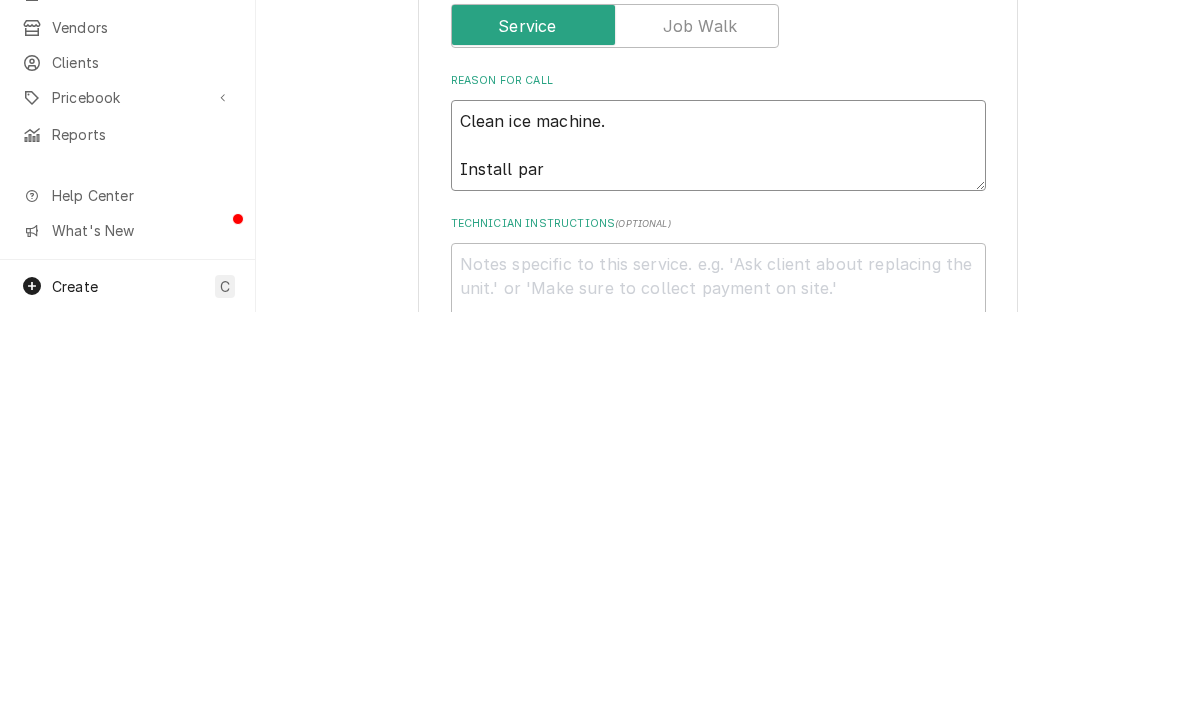 type on "Clean ice machine.
Install part" 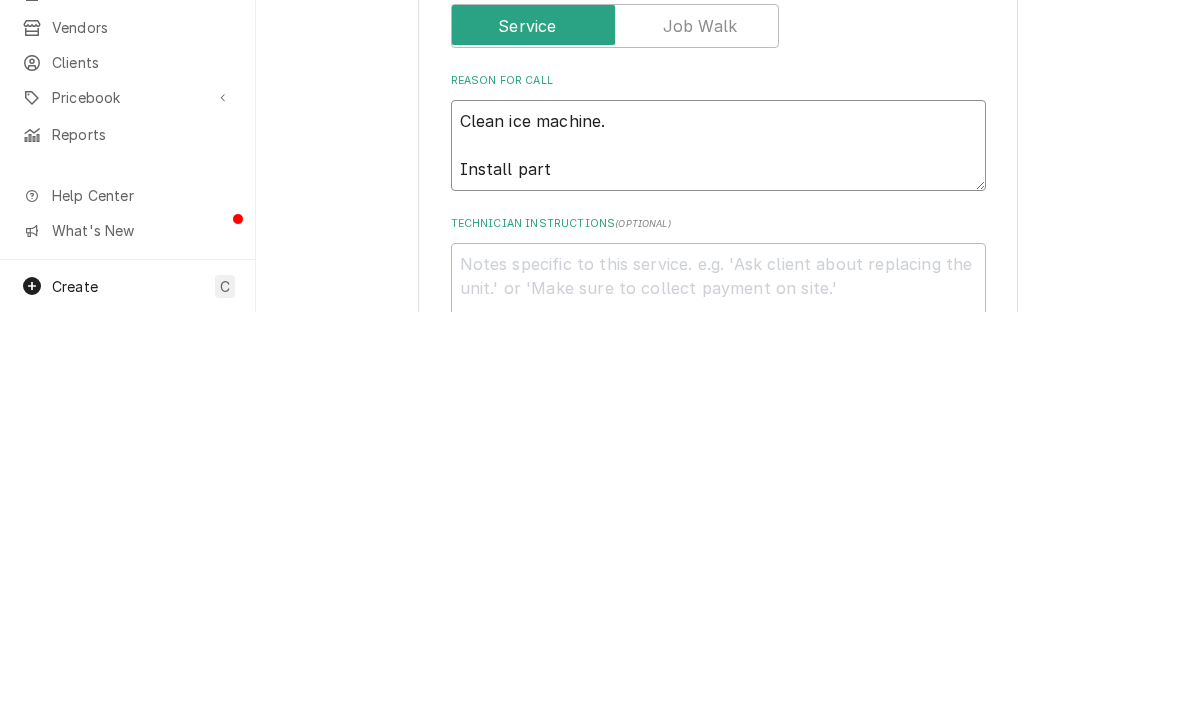 type on "x" 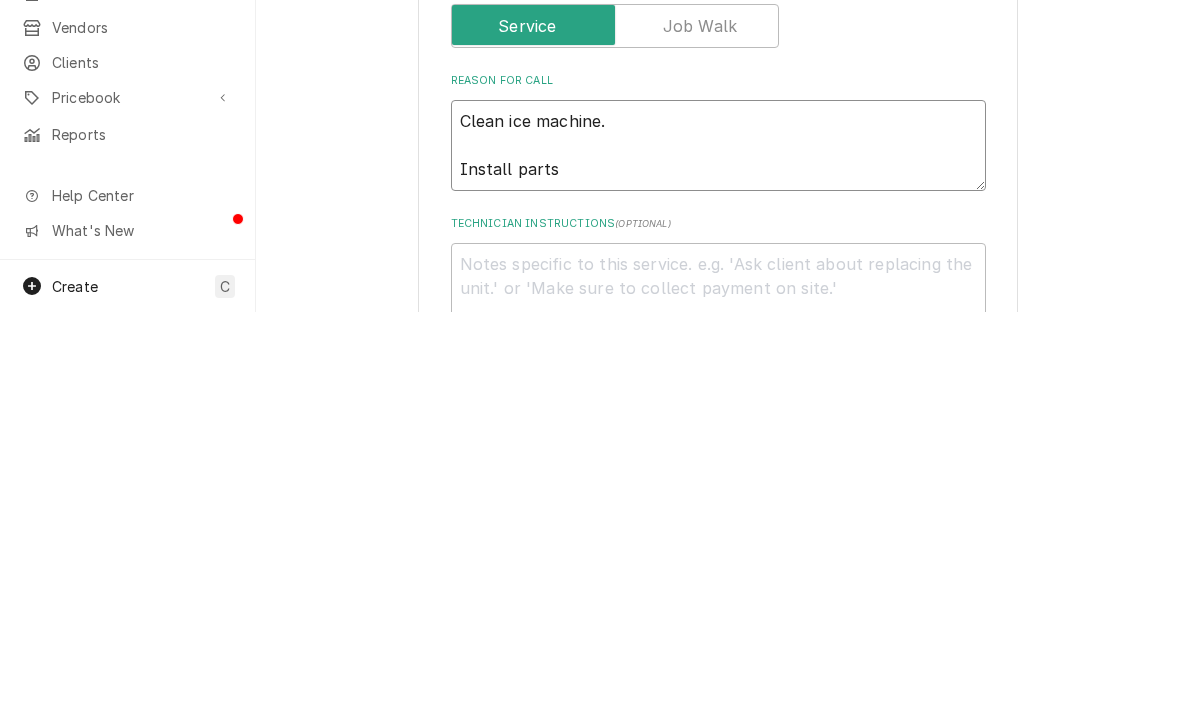 type on "x" 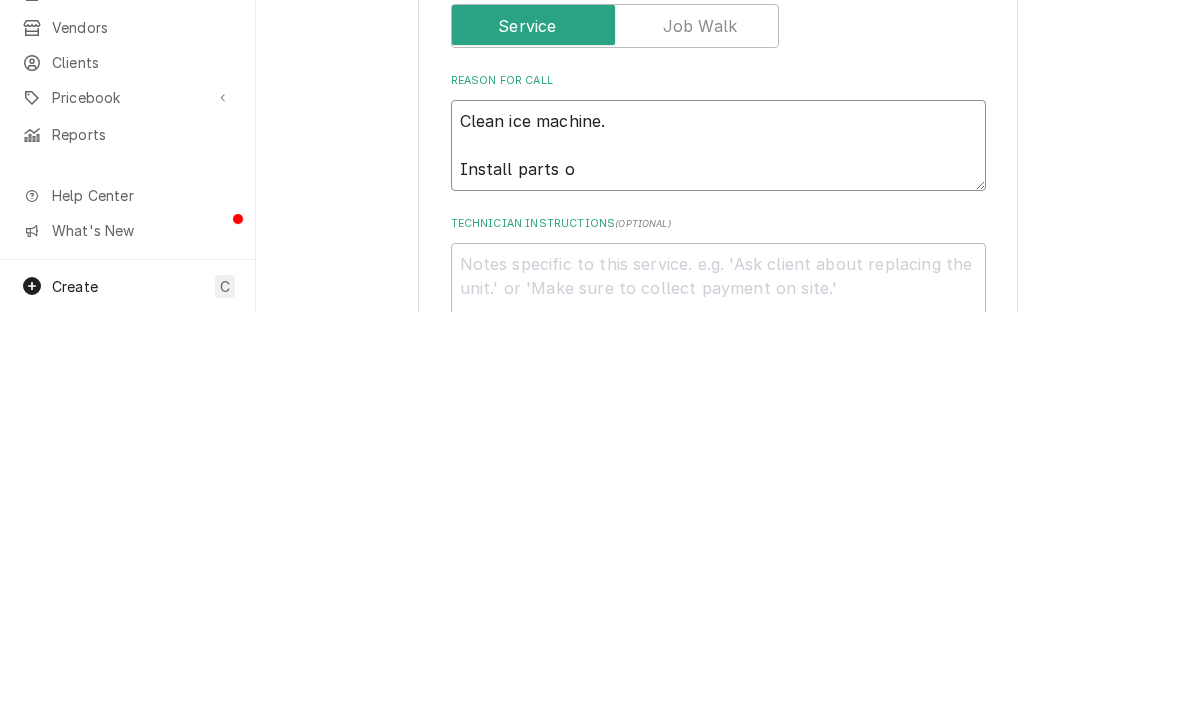 type on "x" 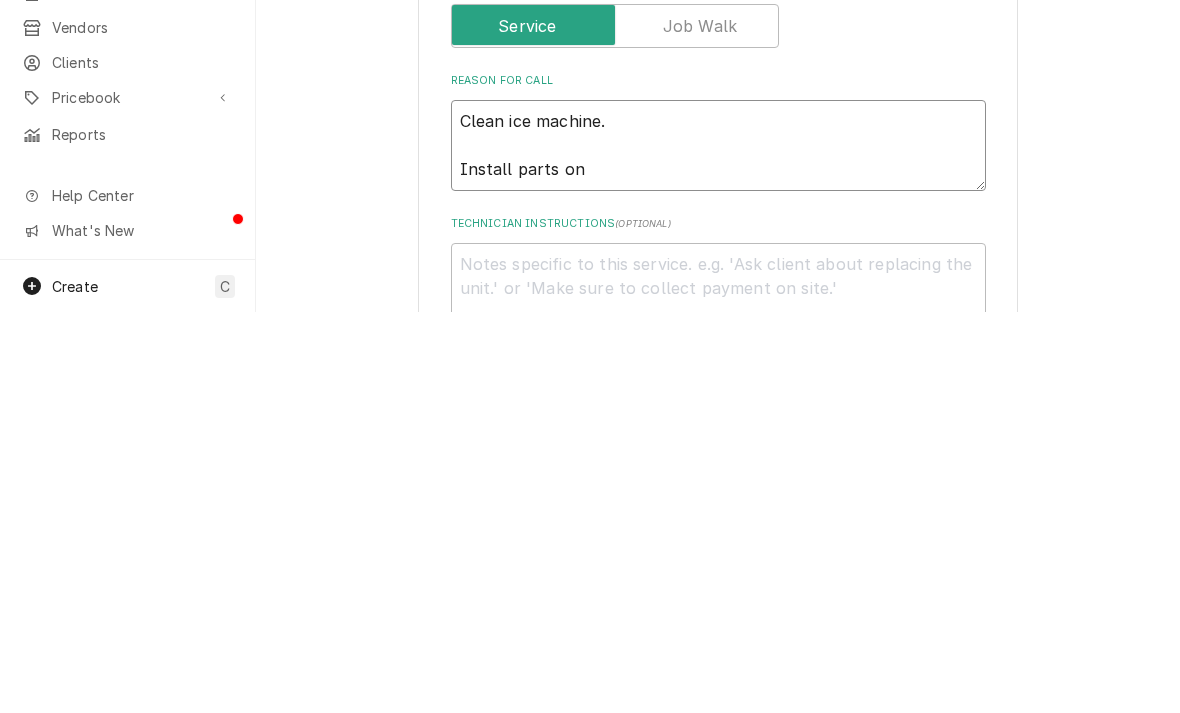 type on "Clean ice machine.
Install parts on" 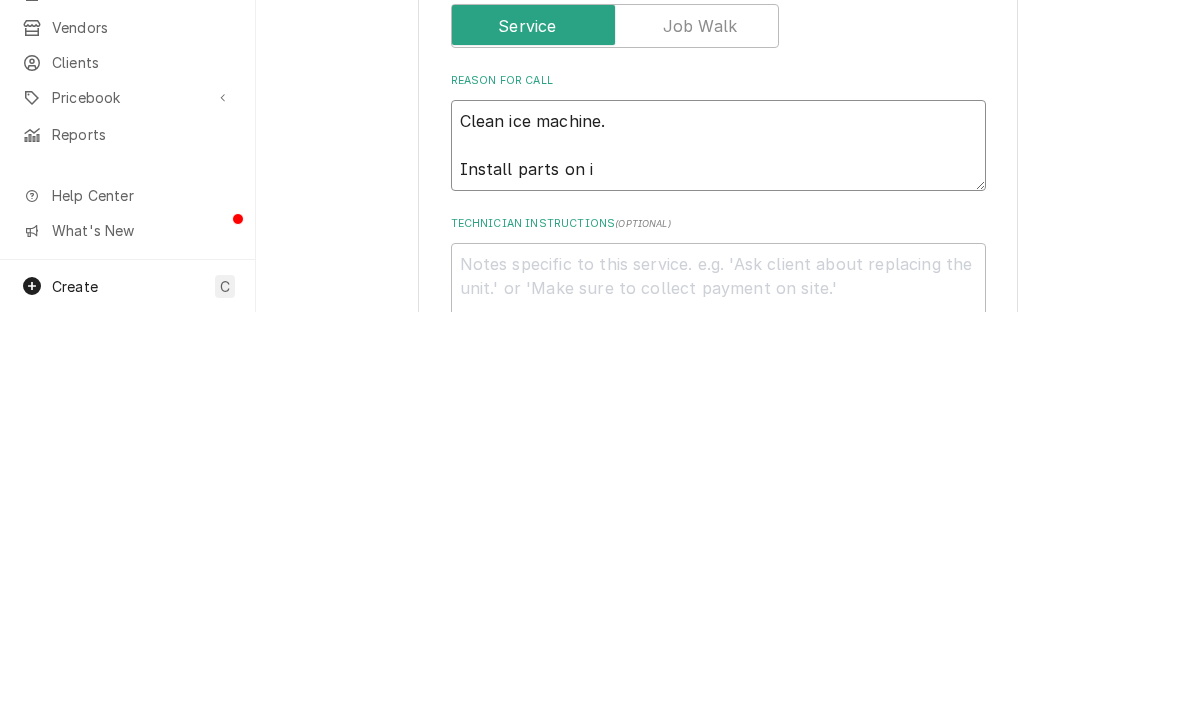 type on "x" 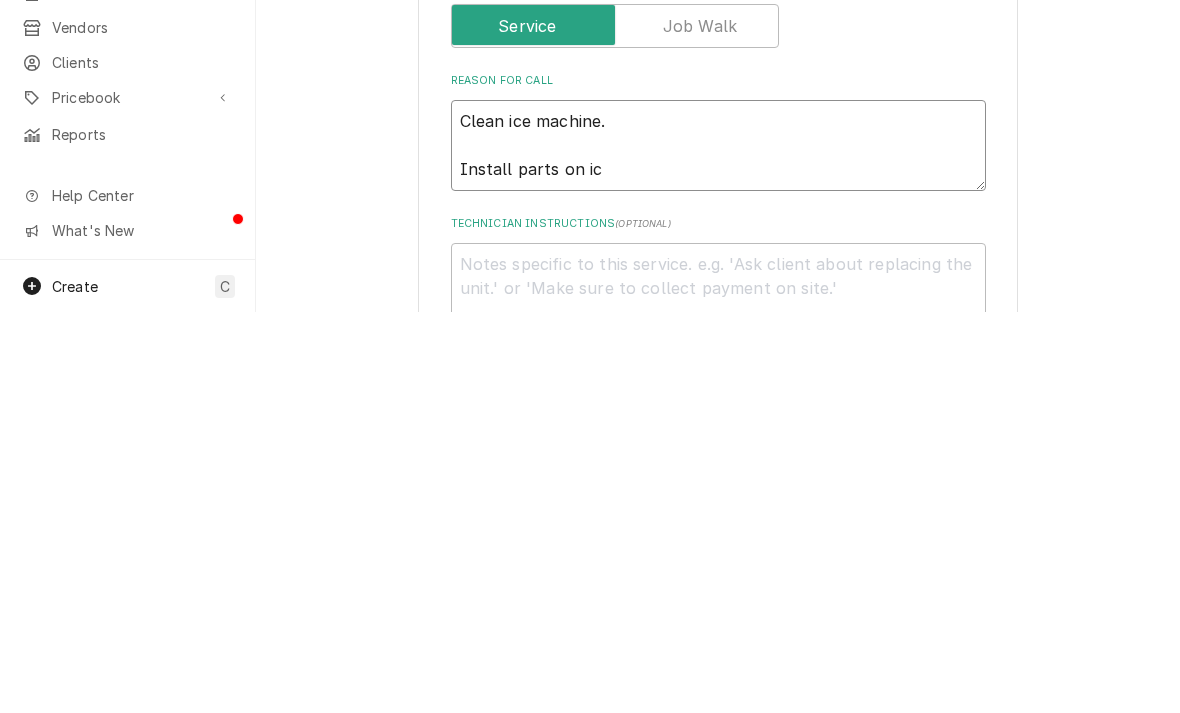 type on "x" 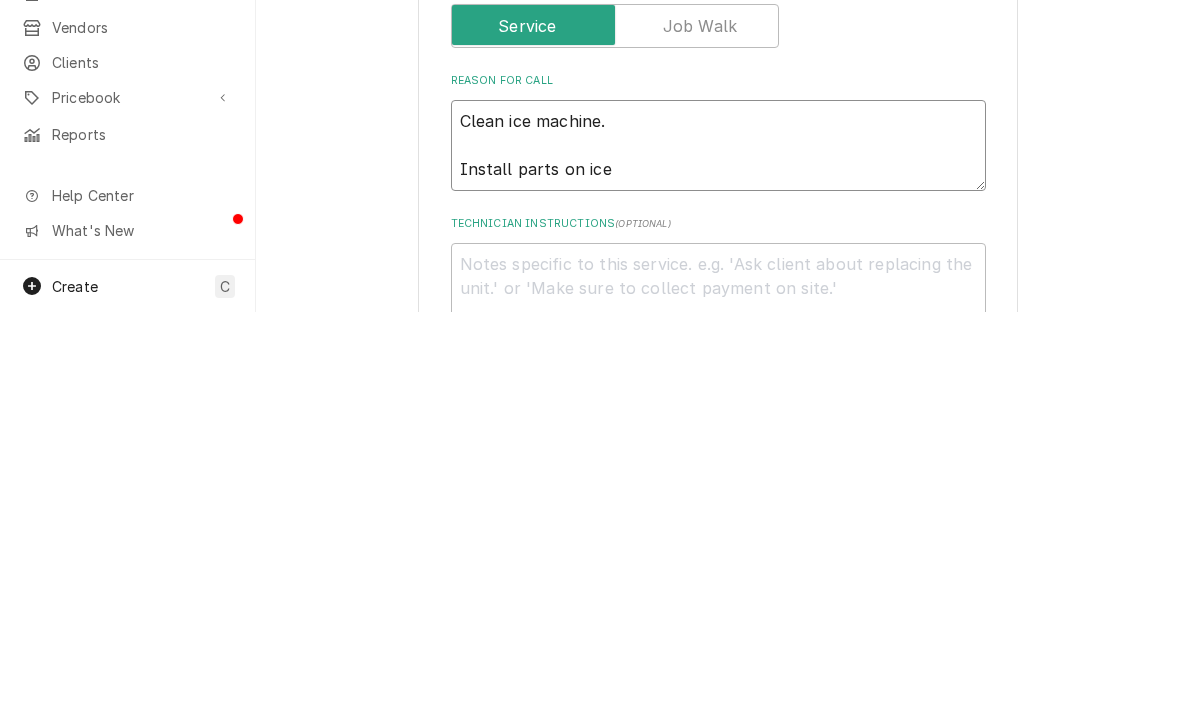 type on "x" 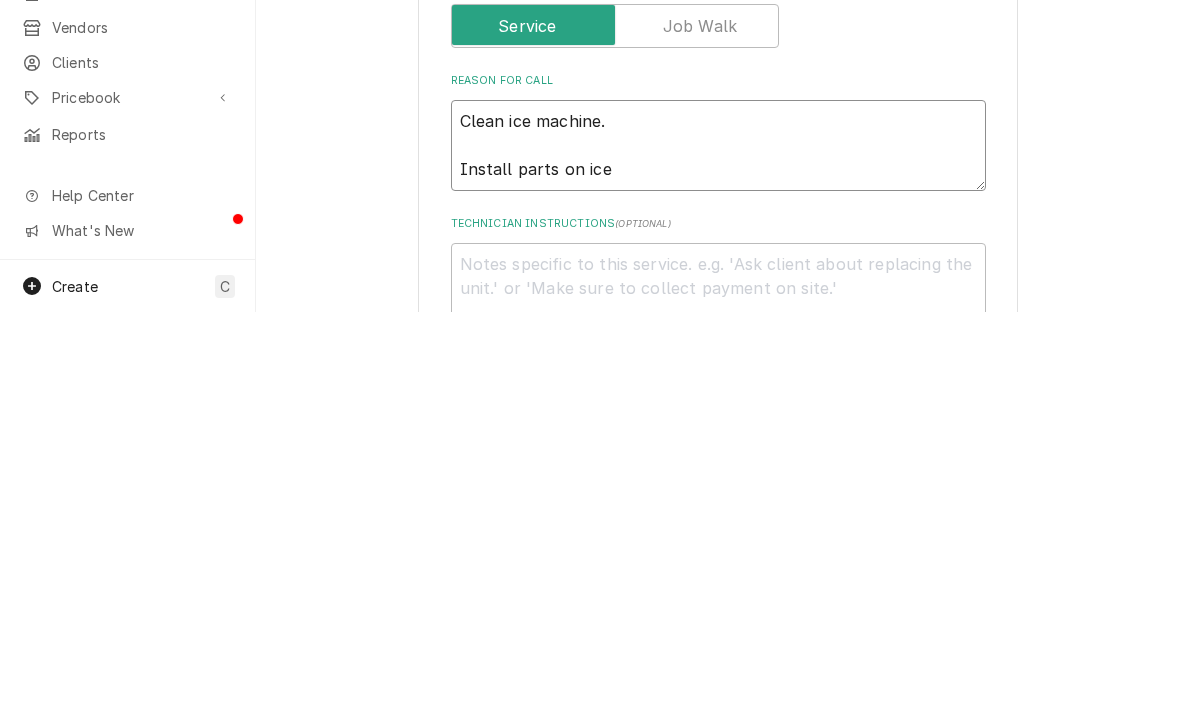 type on "Clean ice machine.
Install parts on ice" 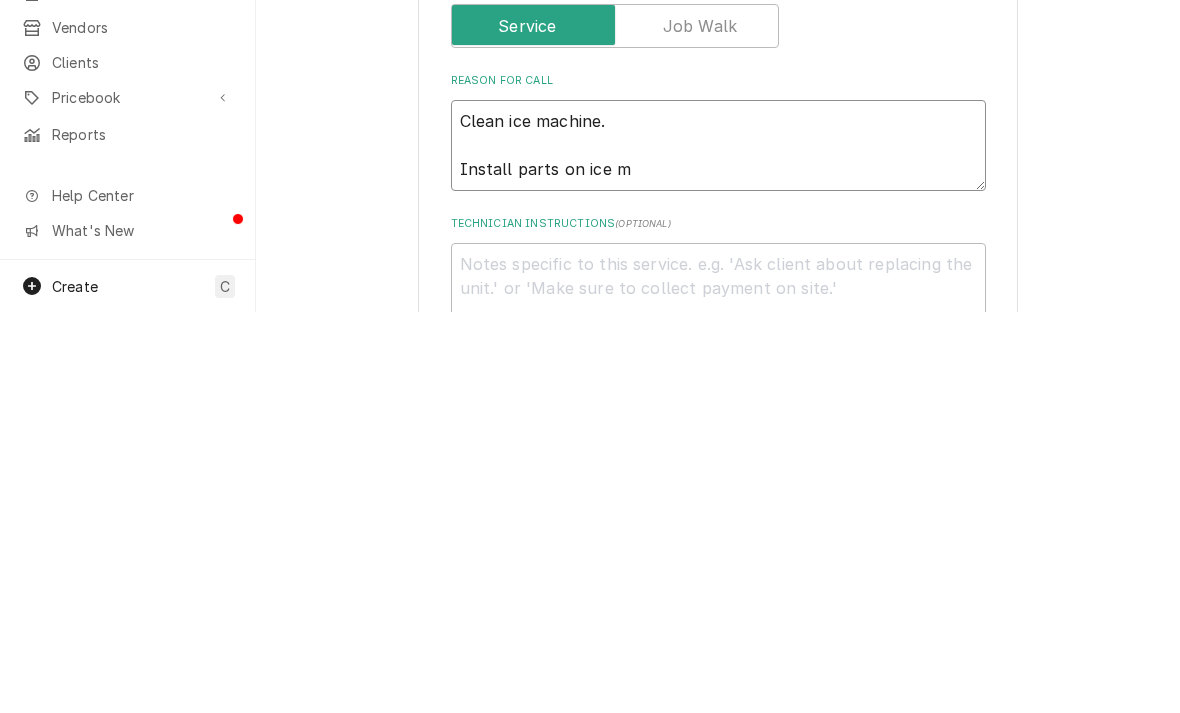 type on "x" 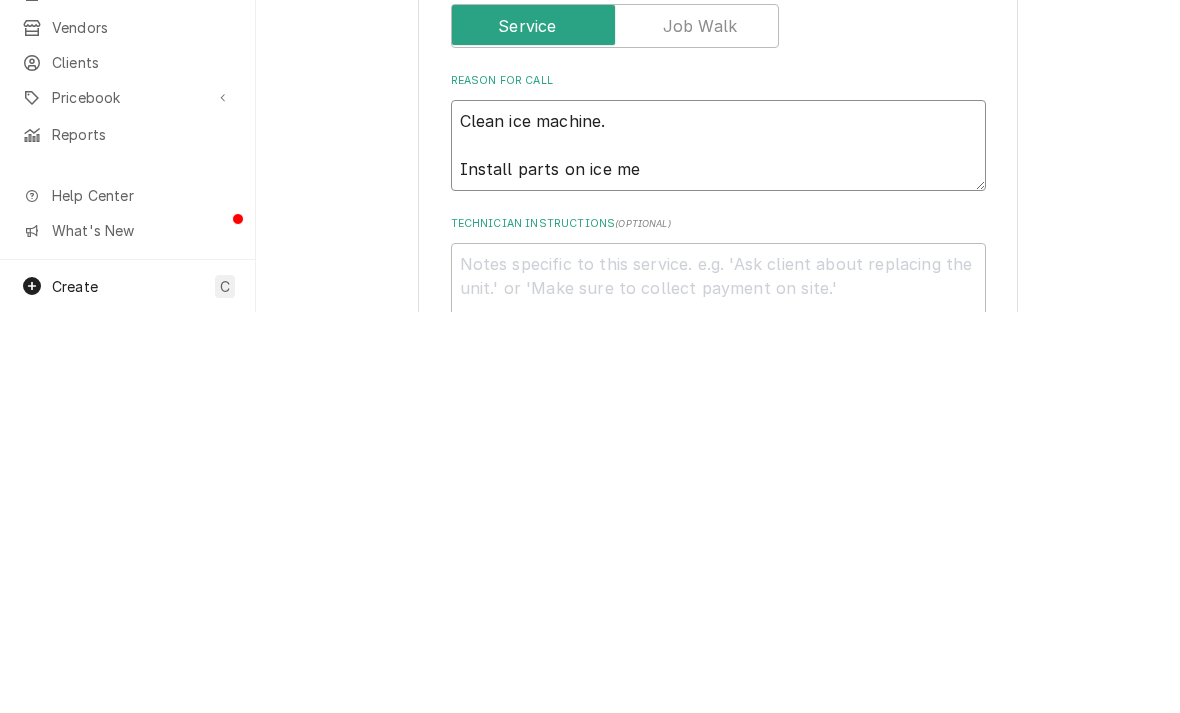 type on "x" 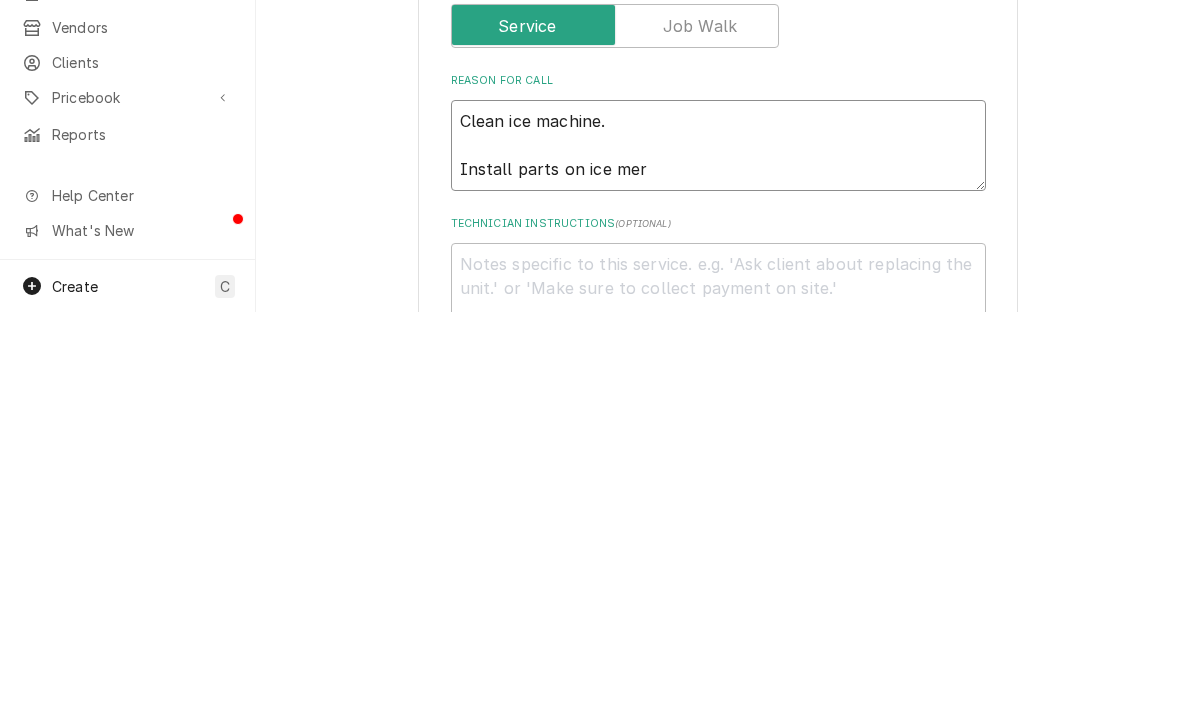 type on "x" 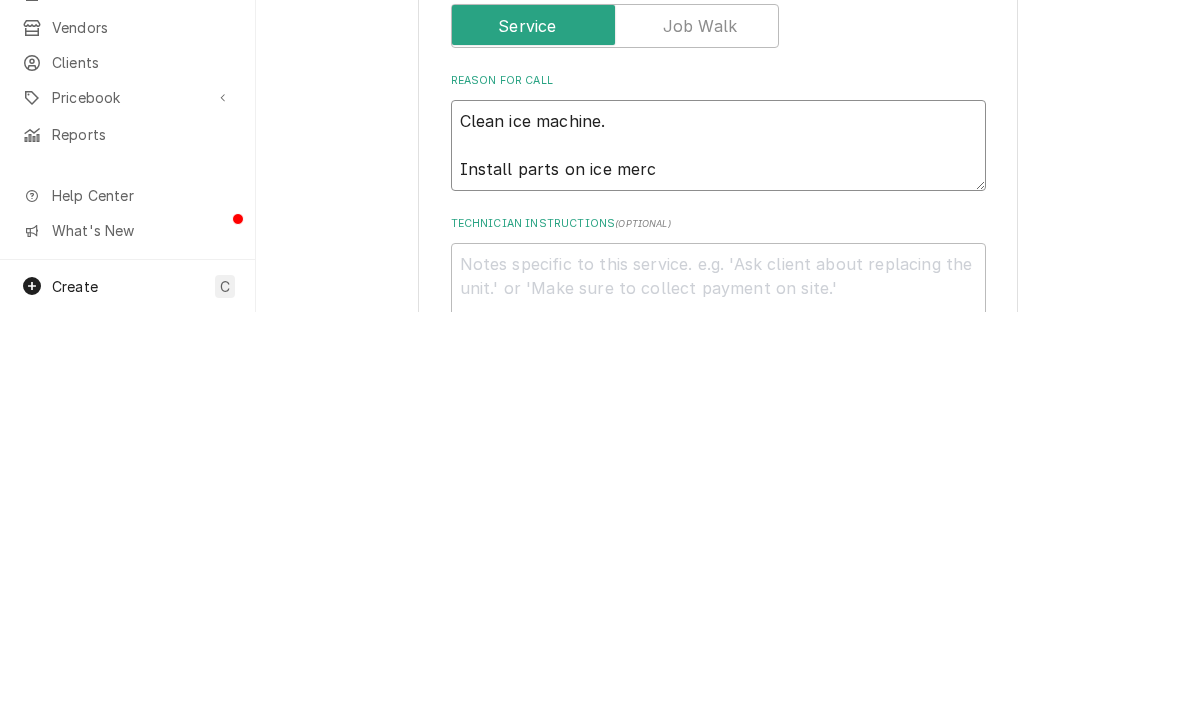 type on "x" 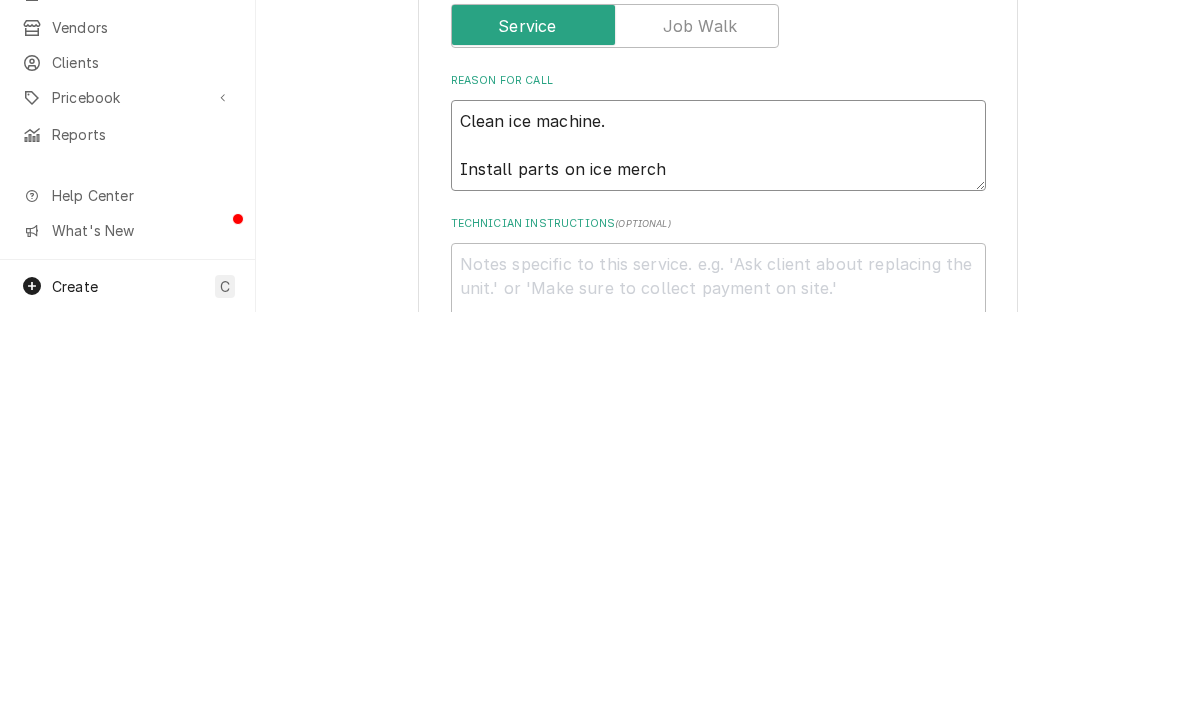 type on "x" 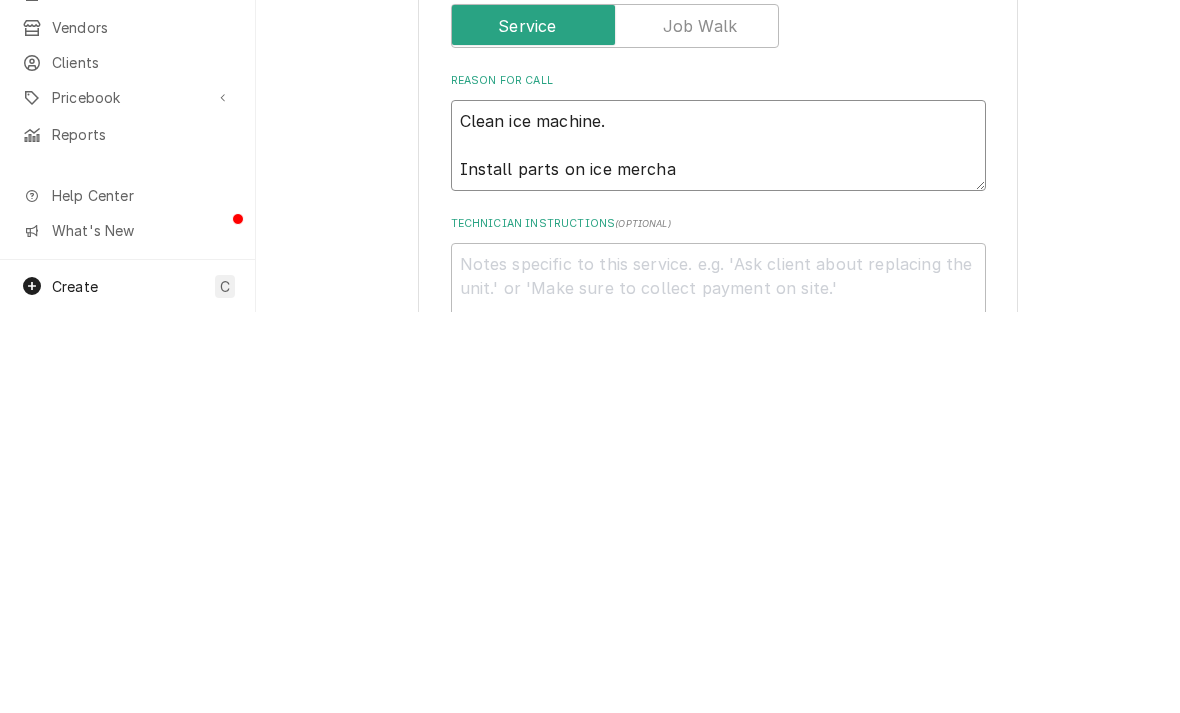 type on "x" 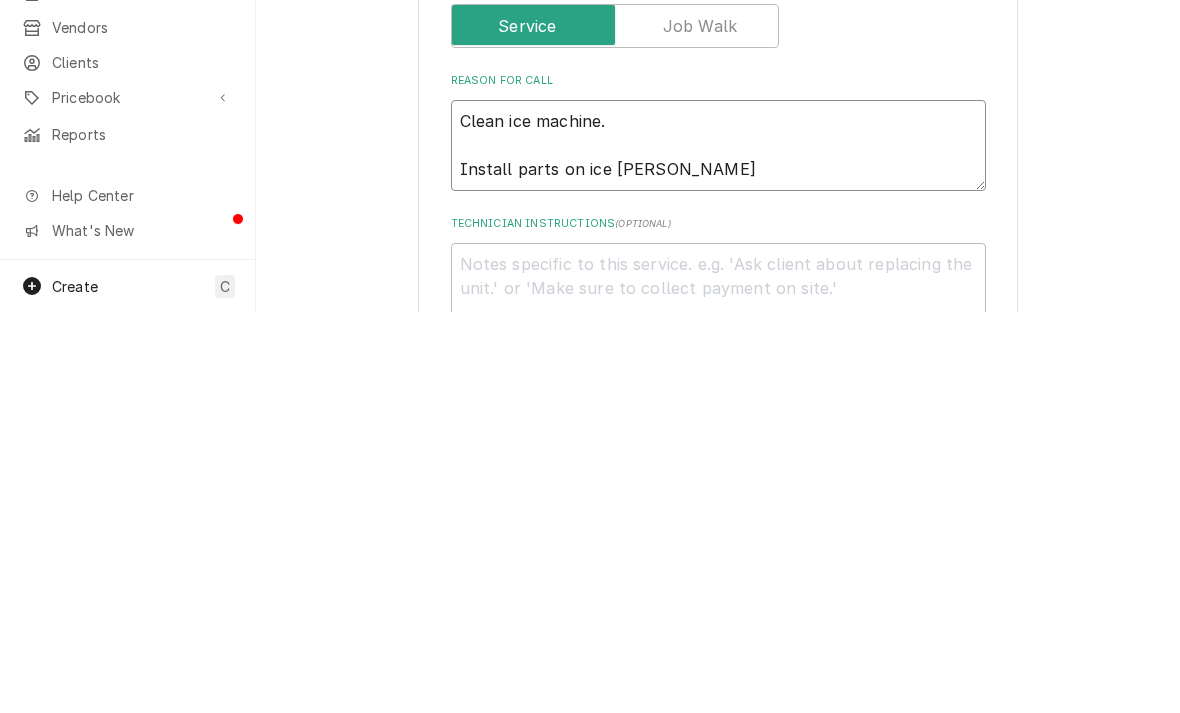 type on "x" 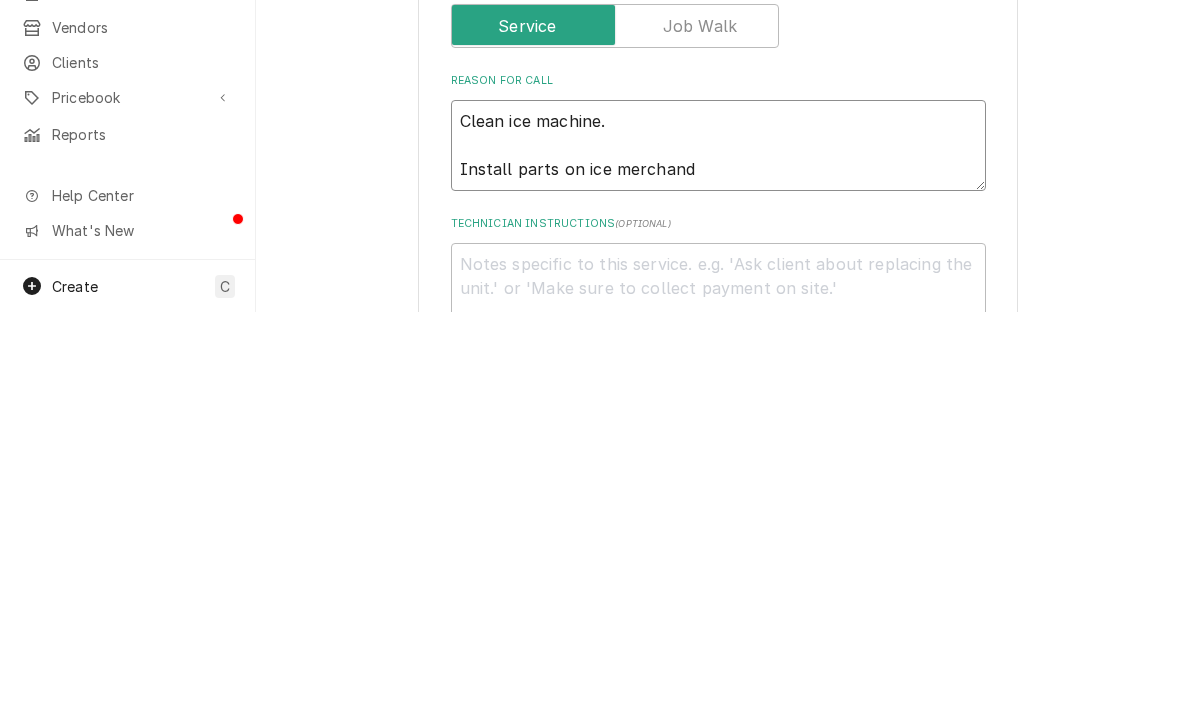 type on "x" 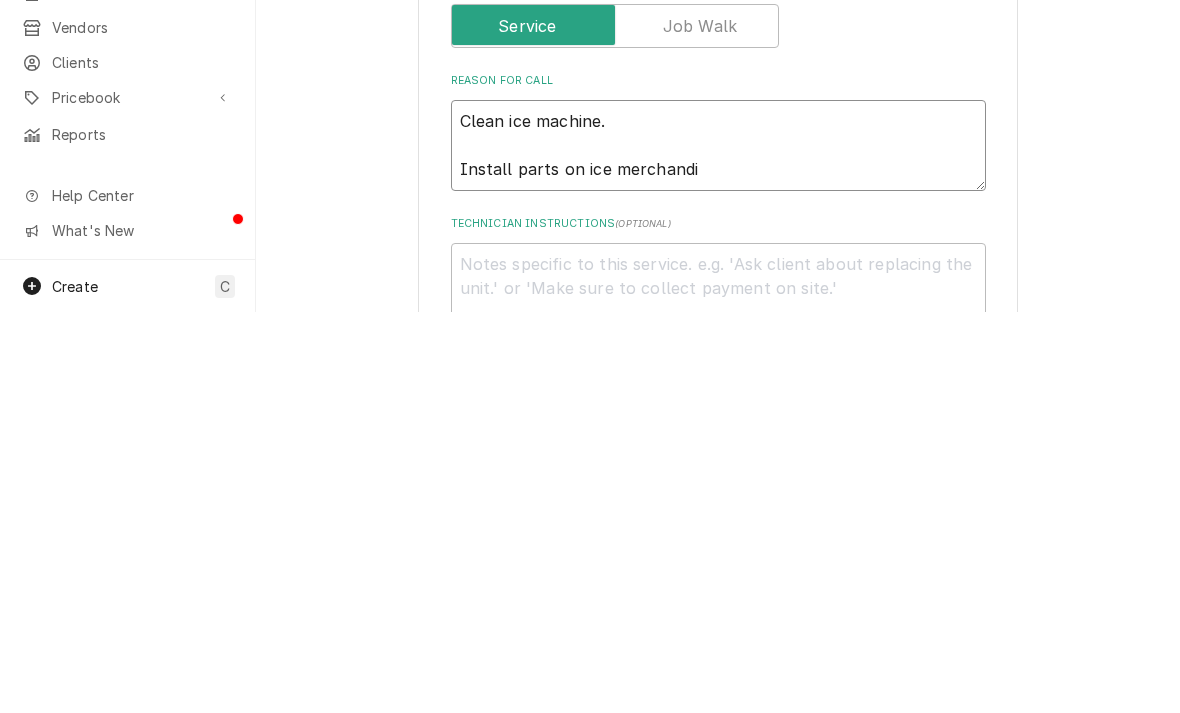 type on "x" 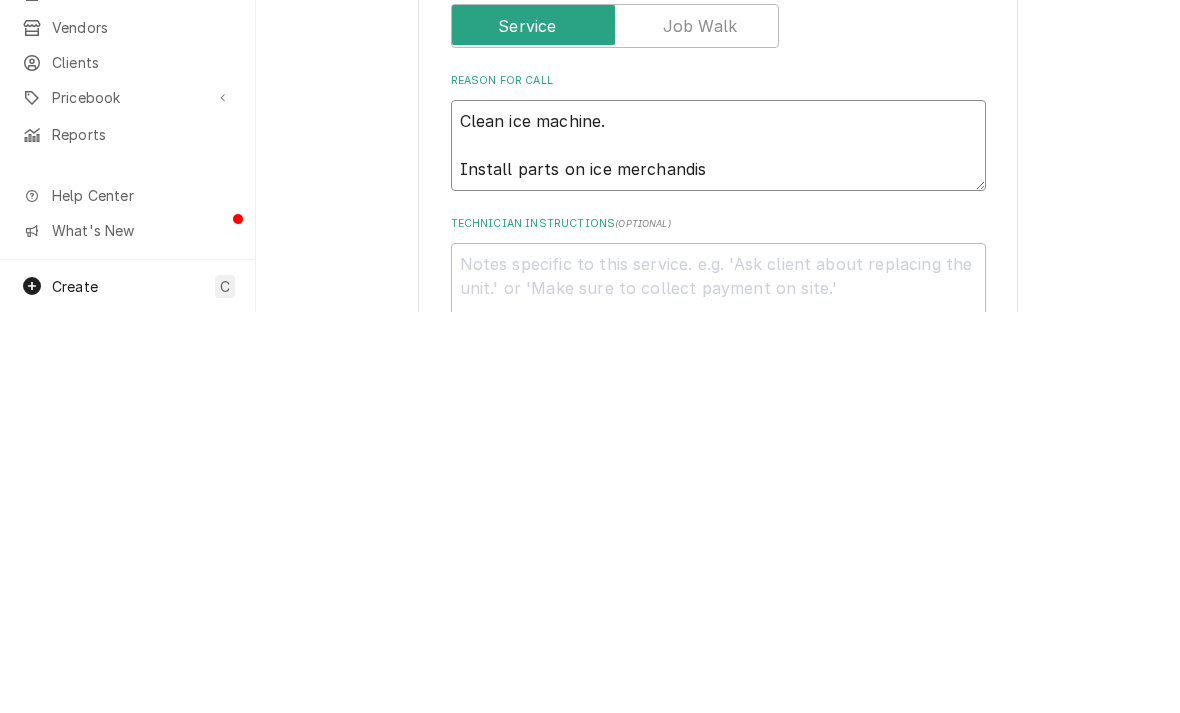 type on "x" 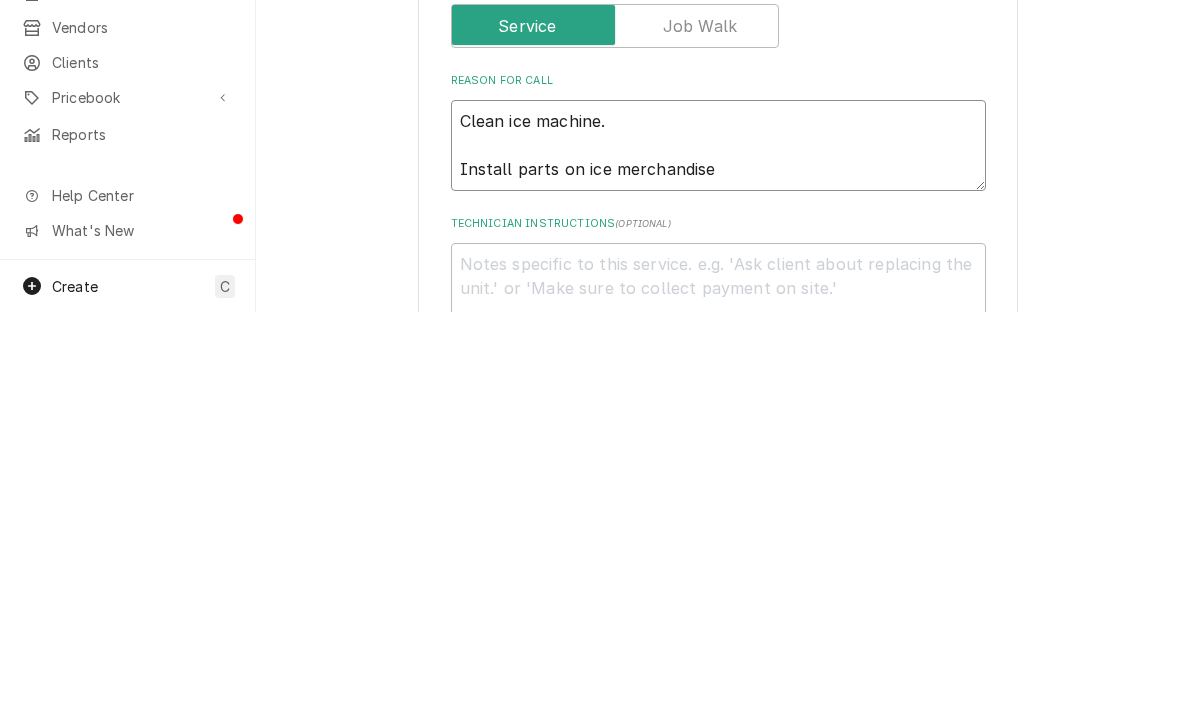 type on "x" 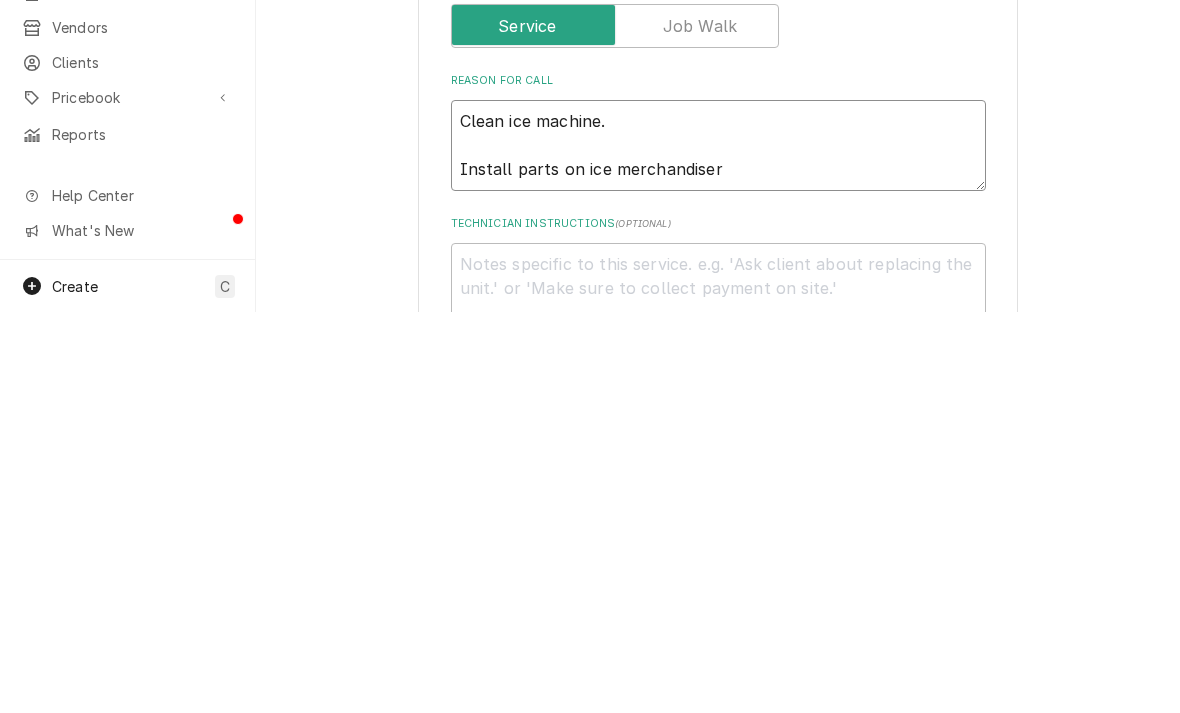 type on "x" 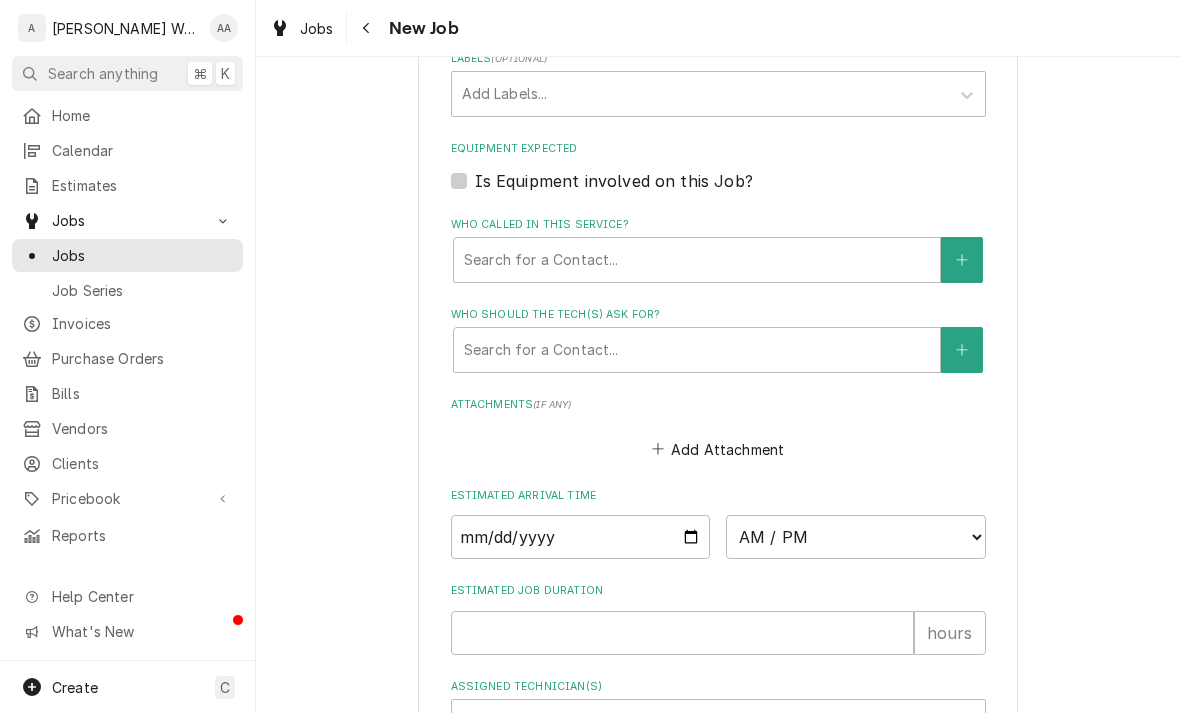 scroll, scrollTop: 1223, scrollLeft: 0, axis: vertical 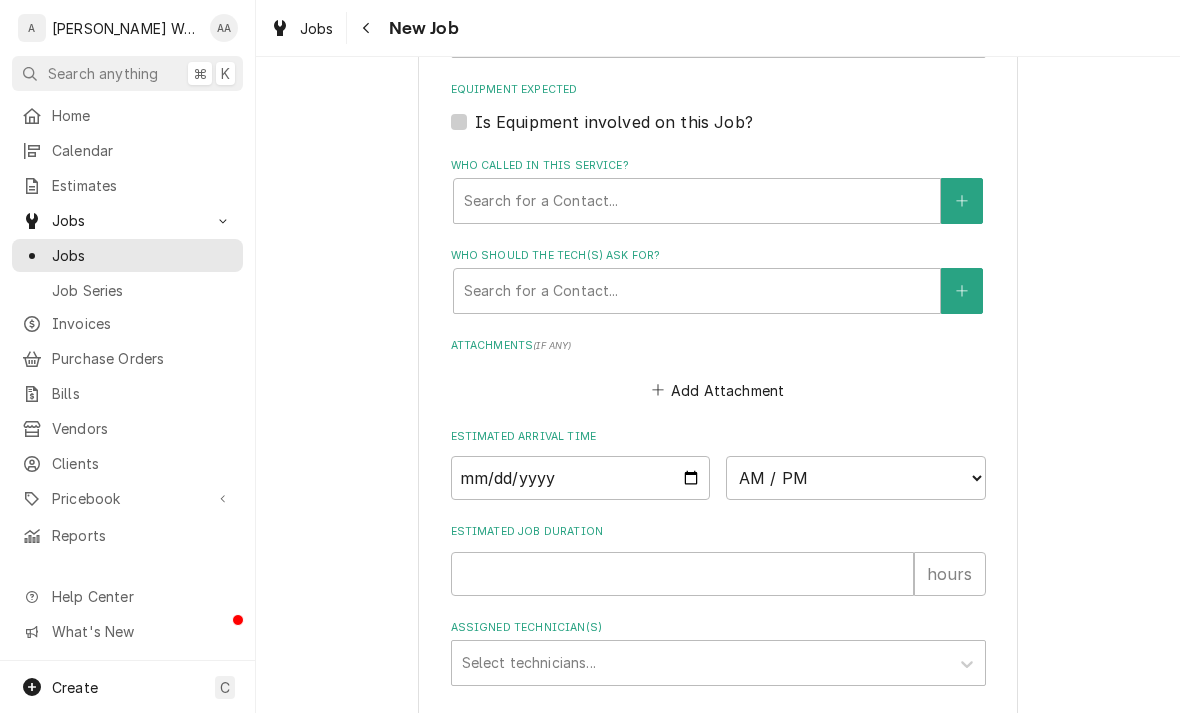 type on "Clean ice machine.
Install parts on ice merchandiser" 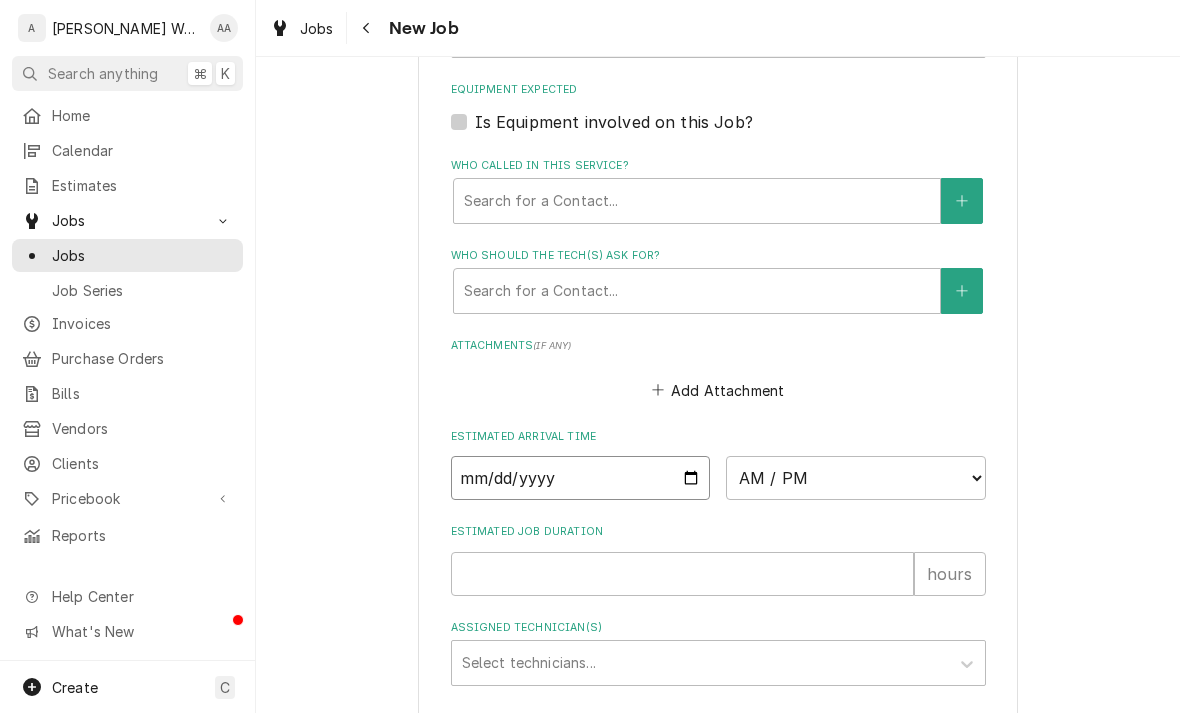 click at bounding box center (581, 478) 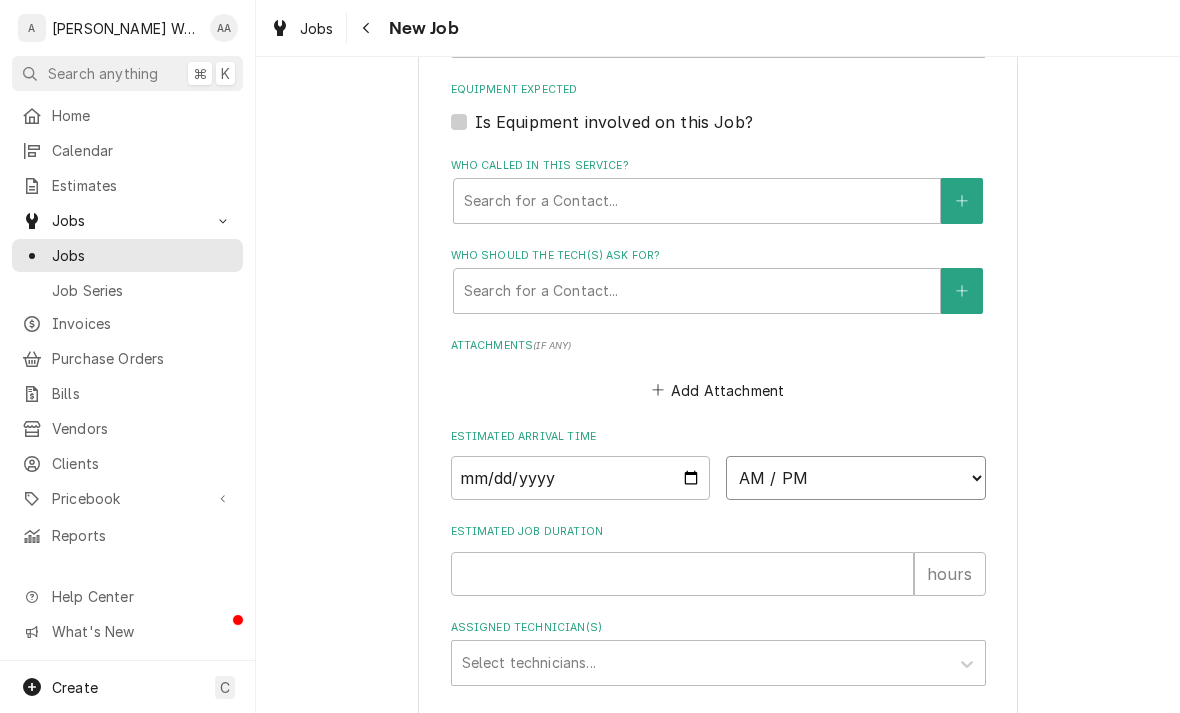 click on "AM / PM 6:00 AM 6:15 AM 6:30 AM 6:45 AM 7:00 AM 7:15 AM 7:30 AM 7:45 AM 8:00 AM 8:15 AM 8:30 AM 8:45 AM 9:00 AM 9:15 AM 9:30 AM 9:45 AM 10:00 AM 10:15 AM 10:30 AM 10:45 AM 11:00 AM 11:15 AM 11:30 AM 11:45 AM 12:00 PM 12:15 PM 12:30 PM 12:45 PM 1:00 PM 1:15 PM 1:30 PM 1:45 PM 2:00 PM 2:15 PM 2:30 PM 2:45 PM 3:00 PM 3:15 PM 3:30 PM 3:45 PM 4:00 PM 4:15 PM 4:30 PM 4:45 PM 5:00 PM 5:15 PM 5:30 PM 5:45 PM 6:00 PM 6:15 PM 6:30 PM 6:45 PM 7:00 PM 7:15 PM 7:30 PM 7:45 PM 8:00 PM 8:15 PM 8:30 PM 8:45 PM 9:00 PM 9:15 PM 9:30 PM 9:45 PM 10:00 PM 10:15 PM 10:30 PM 10:45 PM 11:00 PM 11:15 PM 11:30 PM 11:45 PM 12:00 AM 12:15 AM 12:30 AM 12:45 AM 1:00 AM 1:15 AM 1:30 AM 1:45 AM 2:00 AM 2:15 AM 2:30 AM 2:45 AM 3:00 AM 3:15 AM 3:30 AM 3:45 AM 4:00 AM 4:15 AM 4:30 AM 4:45 AM 5:00 AM 5:15 AM 5:30 AM 5:45 AM" at bounding box center [856, 478] 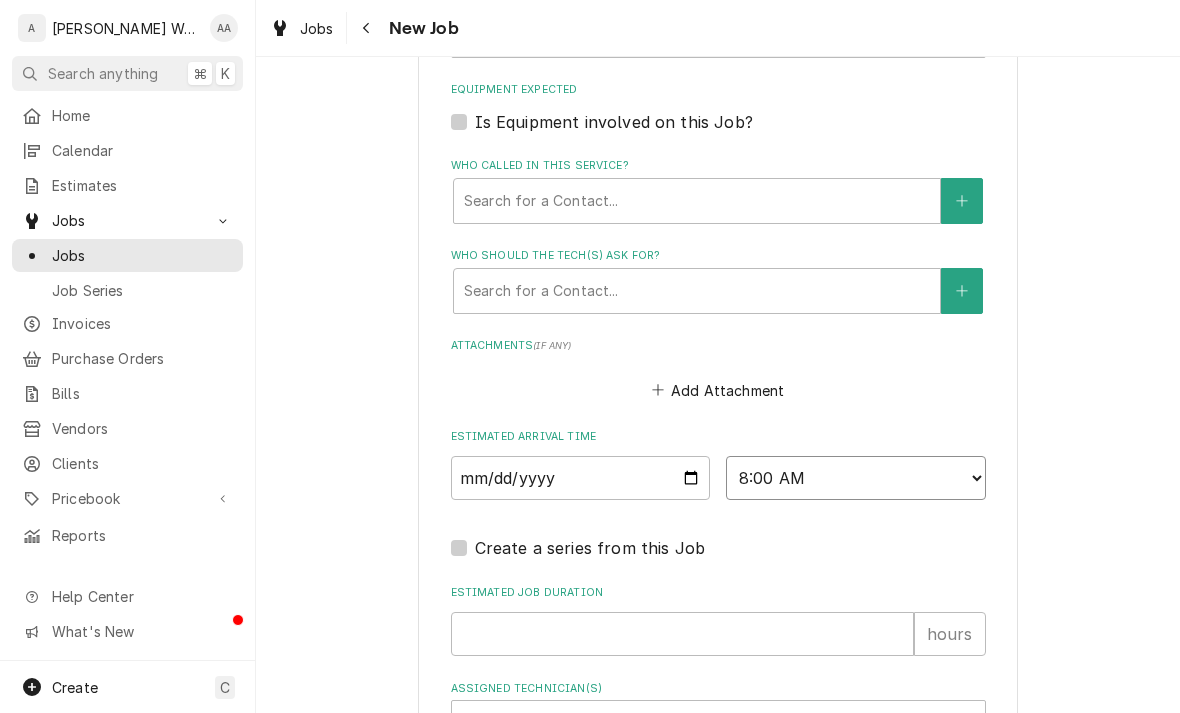 type on "x" 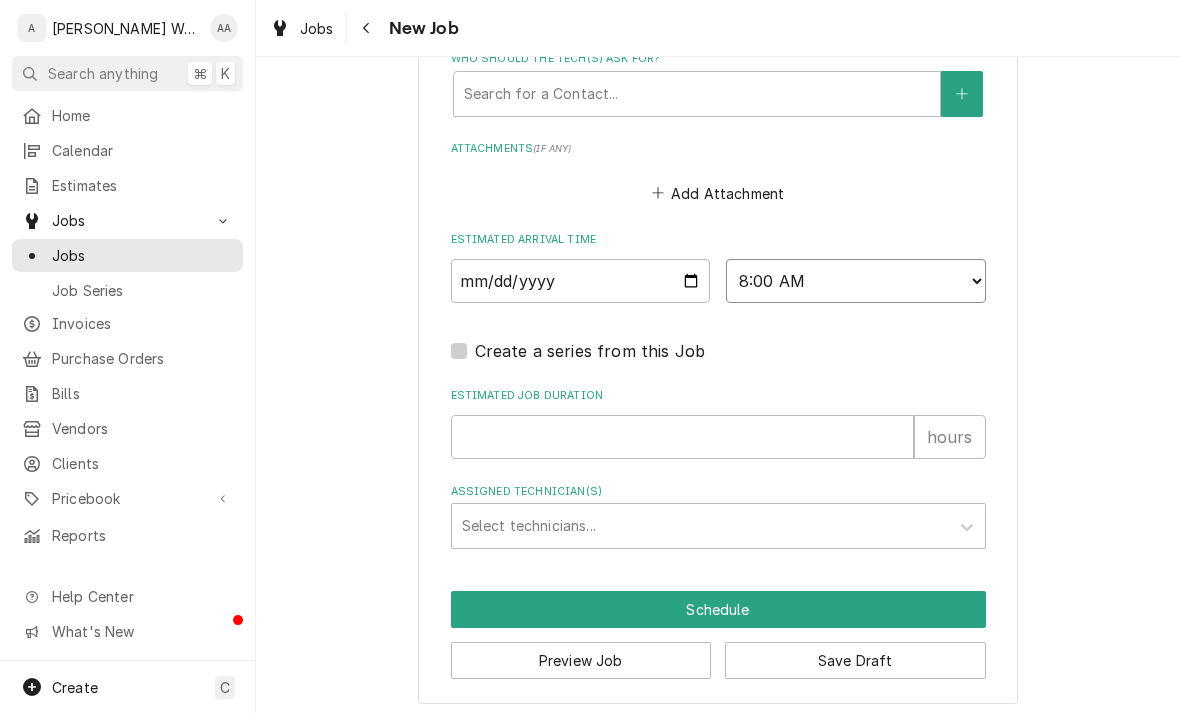 scroll, scrollTop: 1419, scrollLeft: 0, axis: vertical 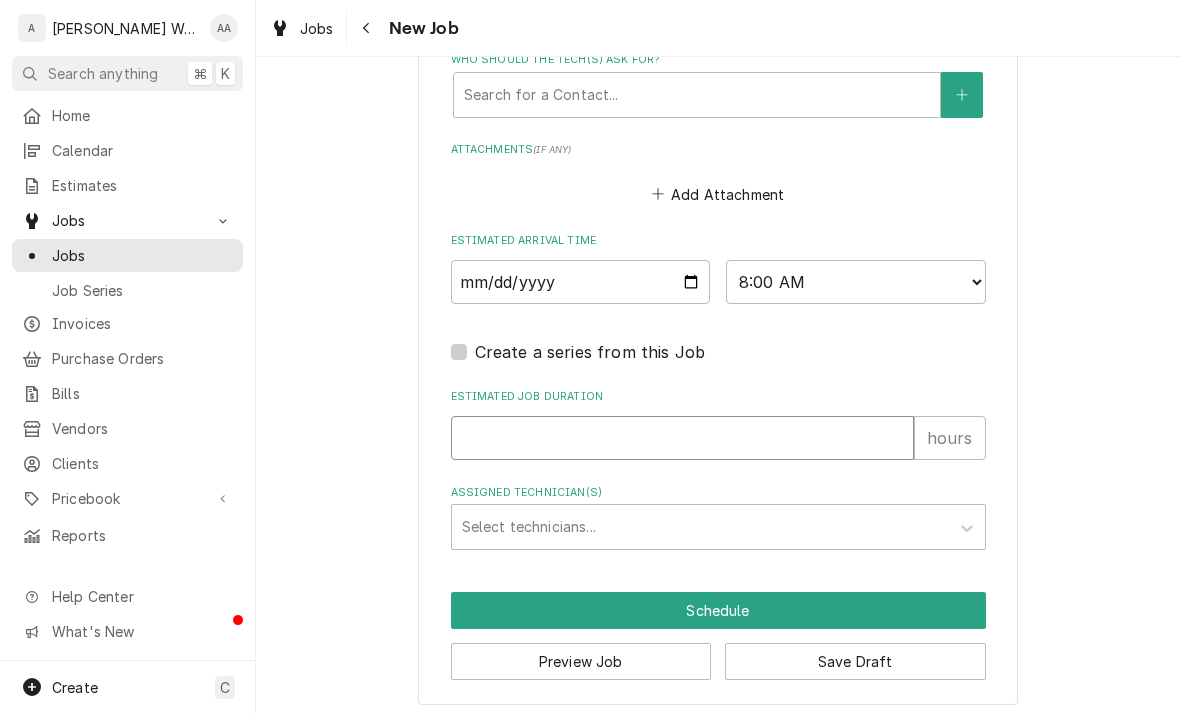 click on "Estimated Job Duration" at bounding box center (682, 438) 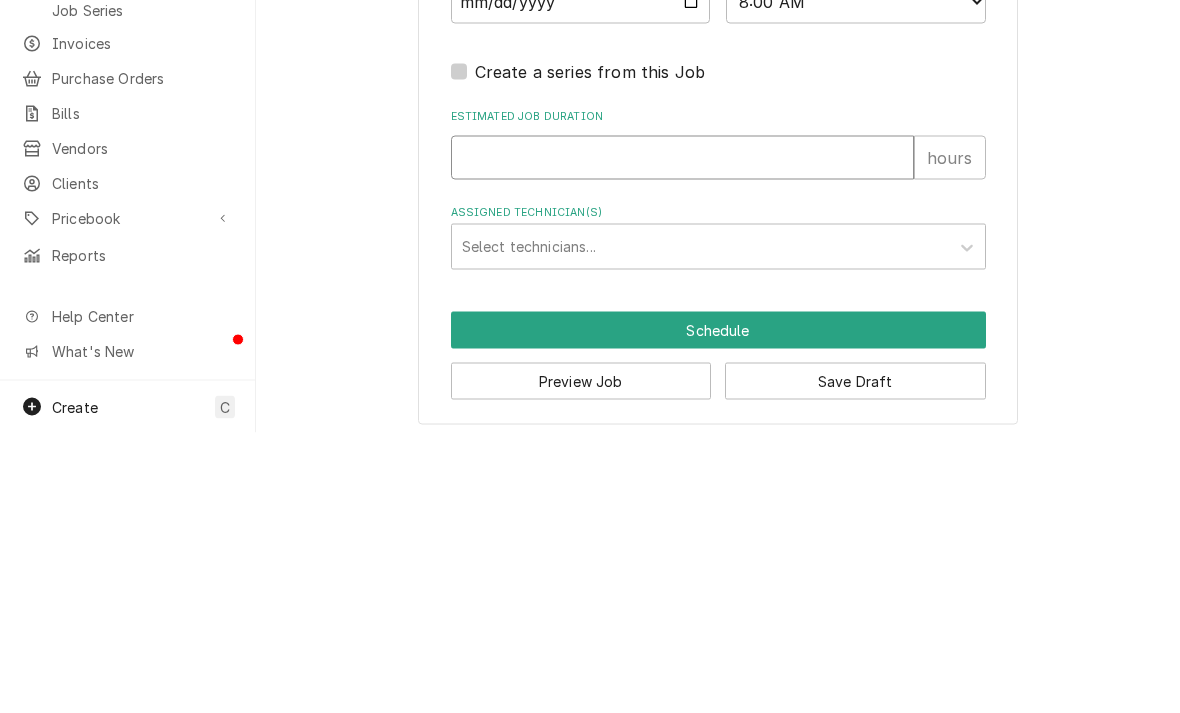 type on "5" 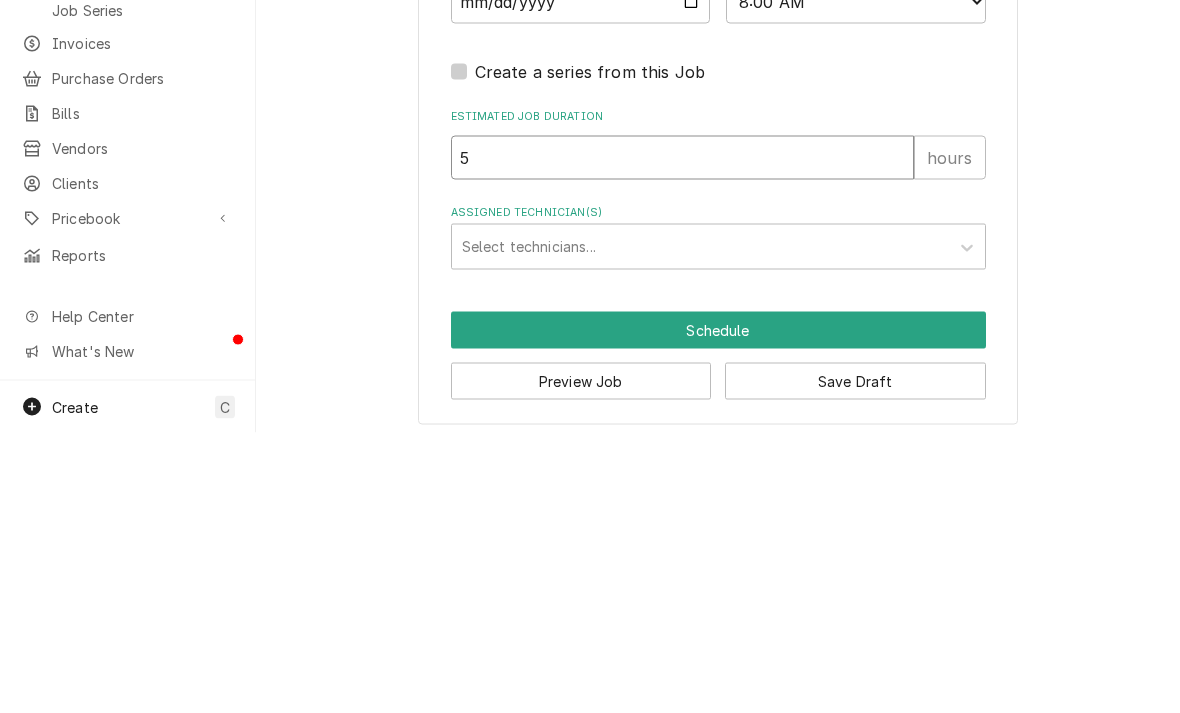 type on "x" 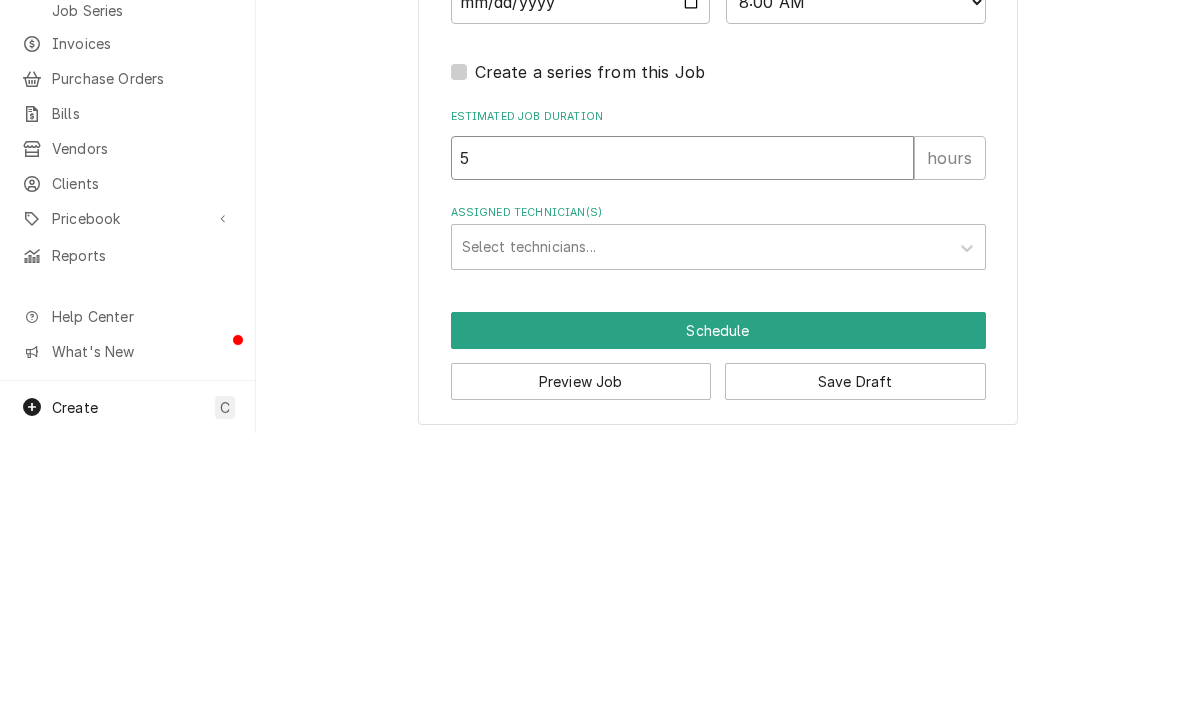 type on "5" 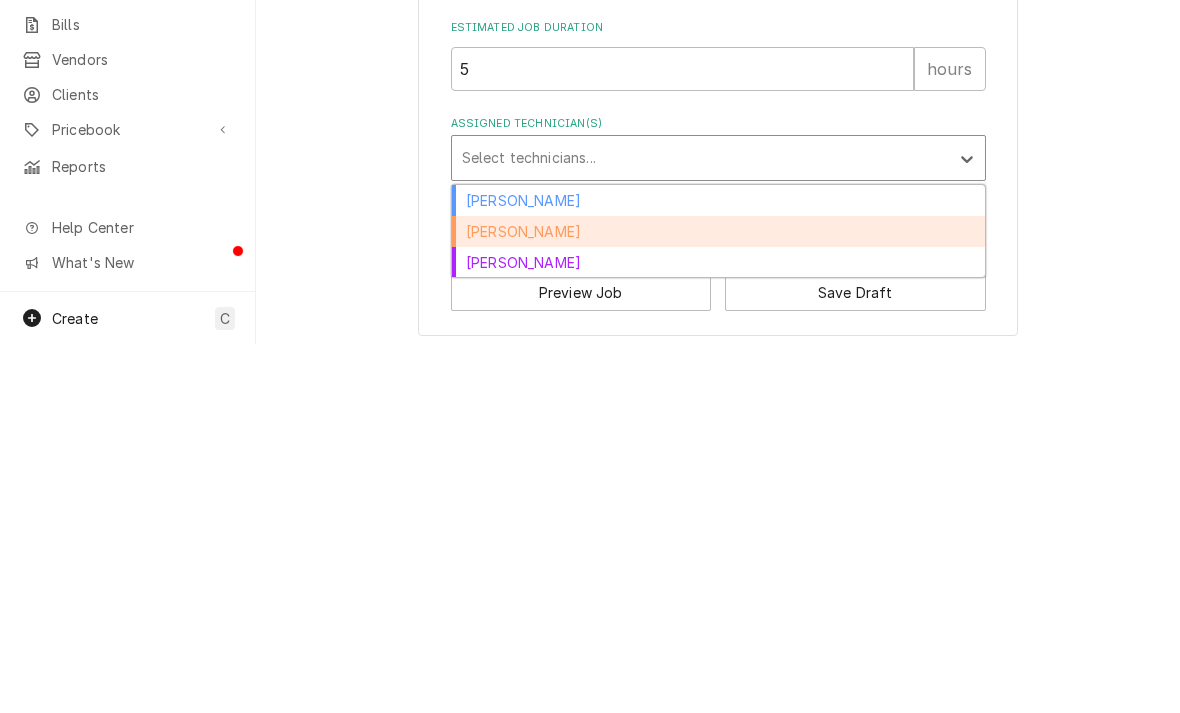 click on "Caleb Anderson" at bounding box center [718, 600] 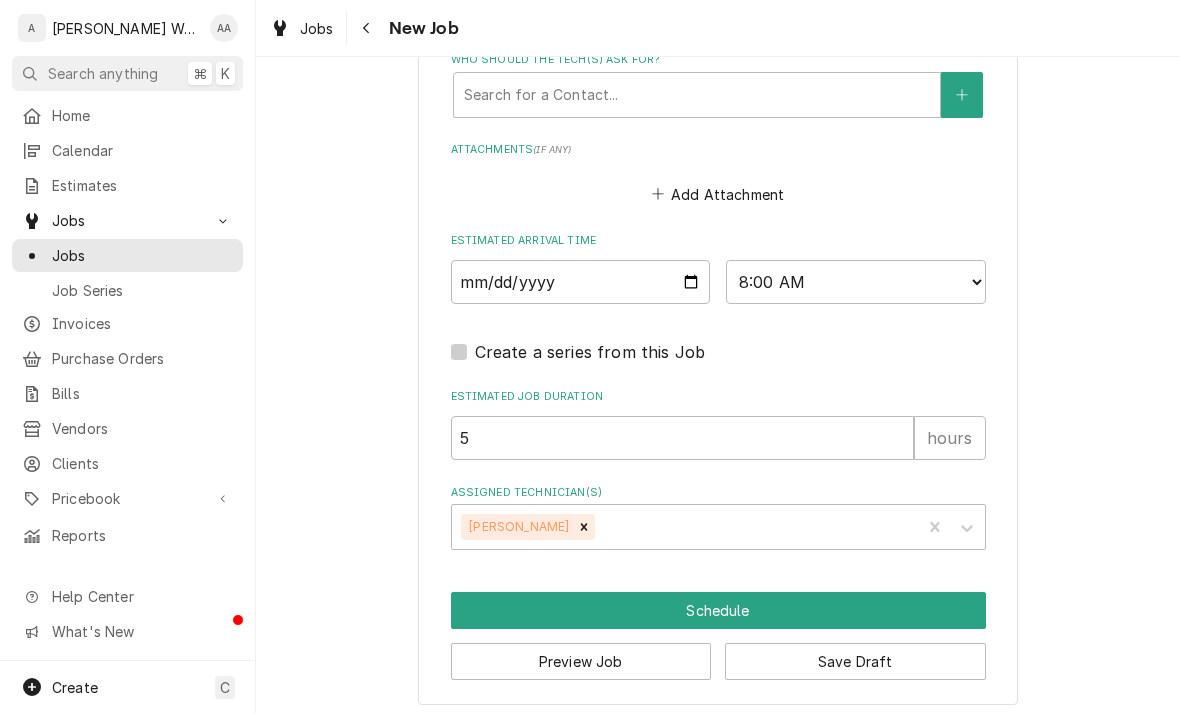 click on "Schedule" at bounding box center [718, 610] 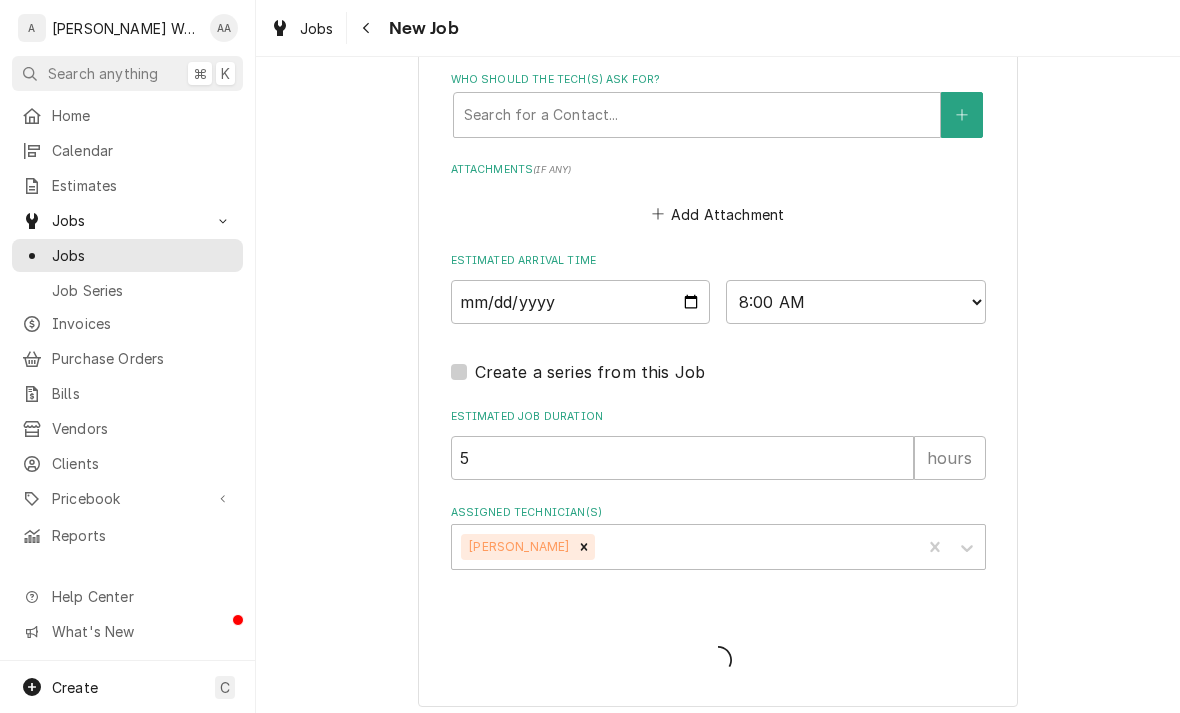 type on "x" 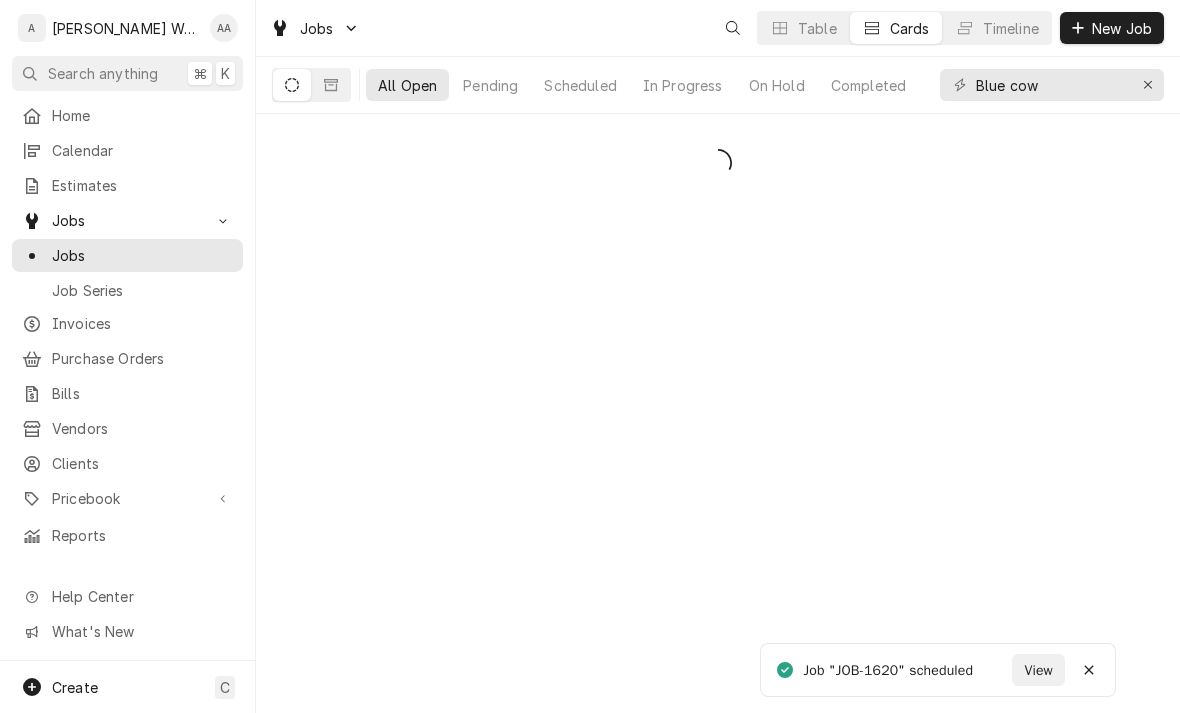 scroll, scrollTop: 0, scrollLeft: 0, axis: both 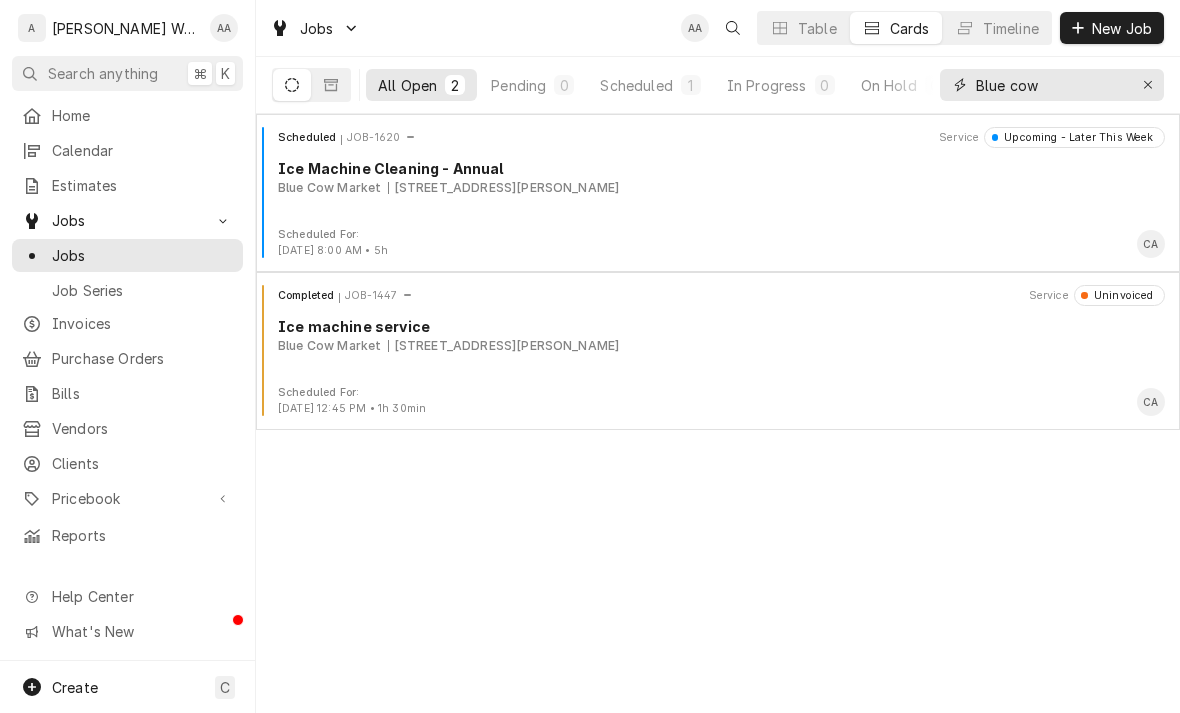 click at bounding box center (1148, 85) 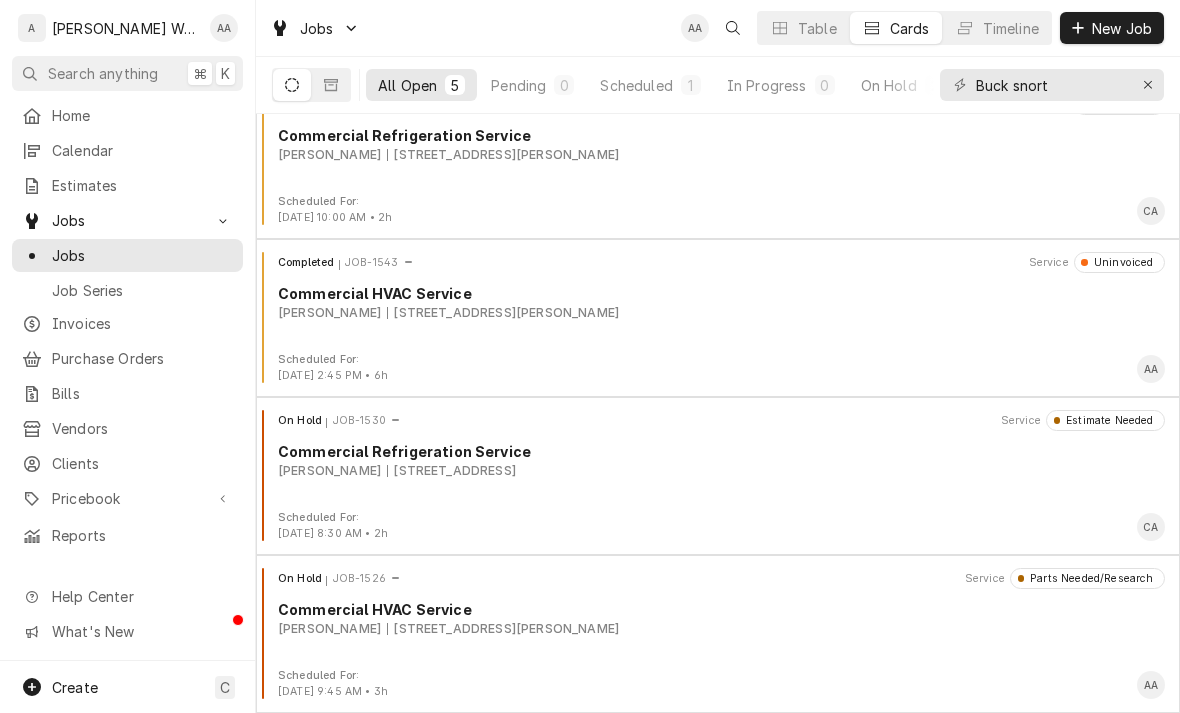 scroll, scrollTop: 191, scrollLeft: 0, axis: vertical 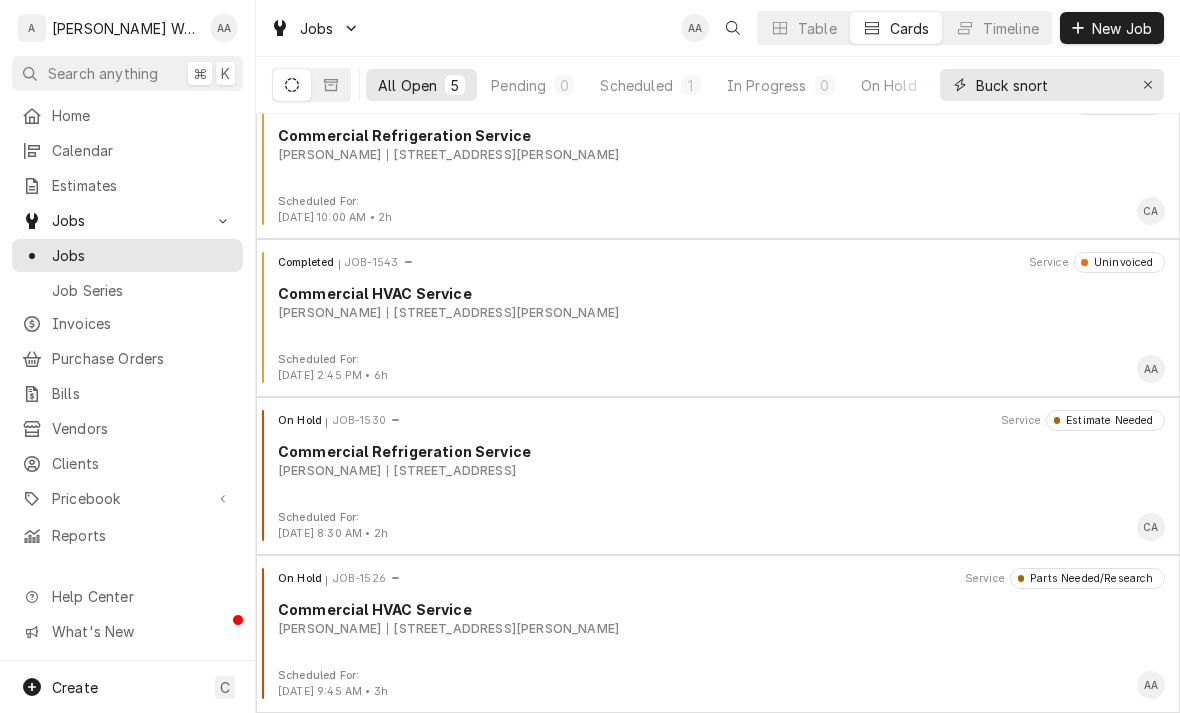type on "Buck snort" 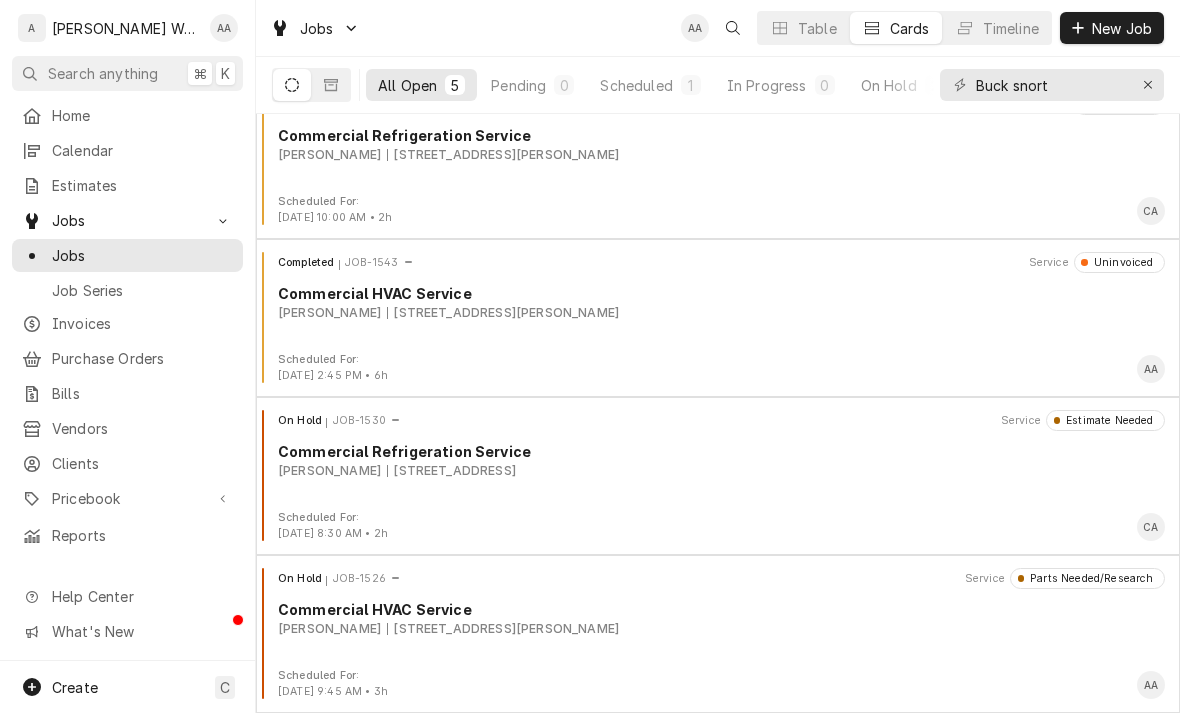 click on "On Hold JOB-1526 Service Parts Needed/Research Commercial HVAC Service Buck Snort [STREET_ADDRESS][PERSON_NAME]" at bounding box center [718, 618] 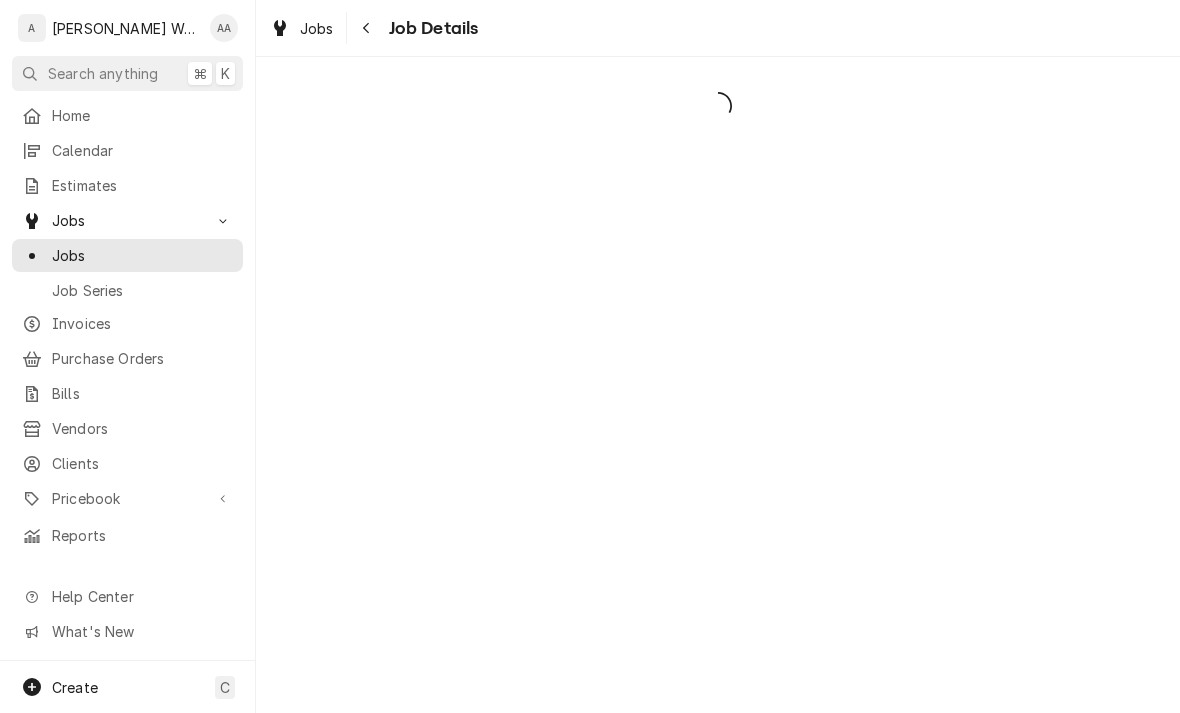 scroll, scrollTop: 0, scrollLeft: 0, axis: both 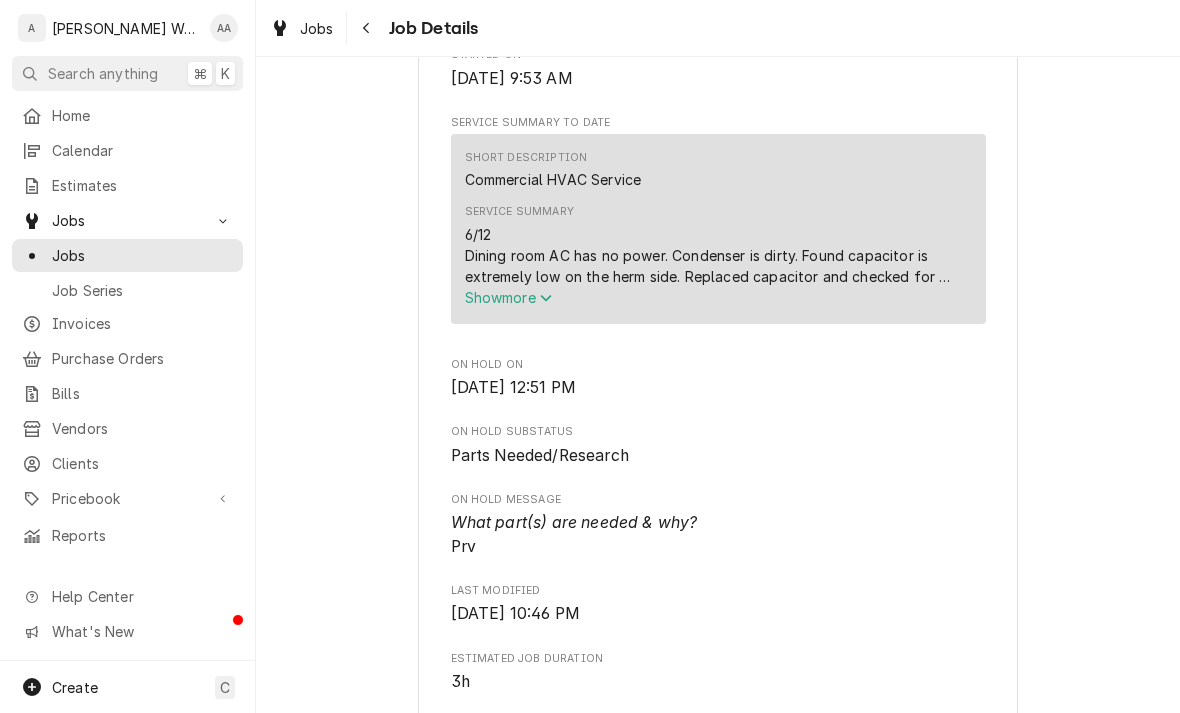 click on "Show  more" at bounding box center [509, 297] 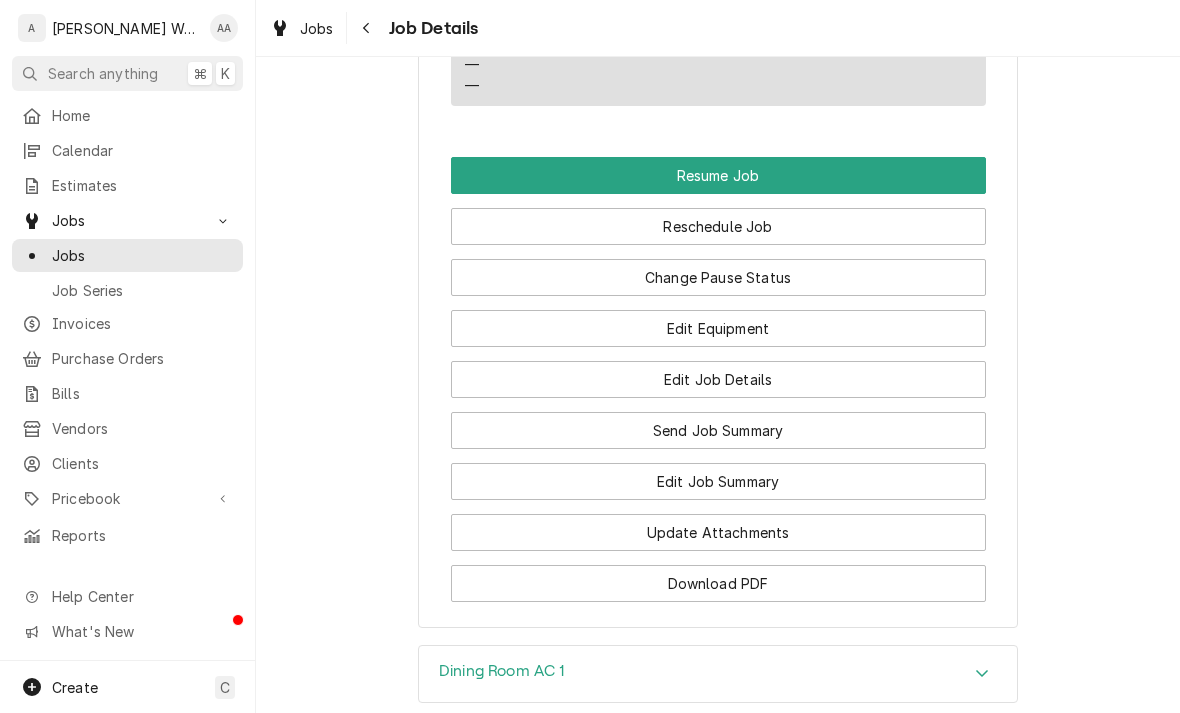 scroll, scrollTop: 2073, scrollLeft: 0, axis: vertical 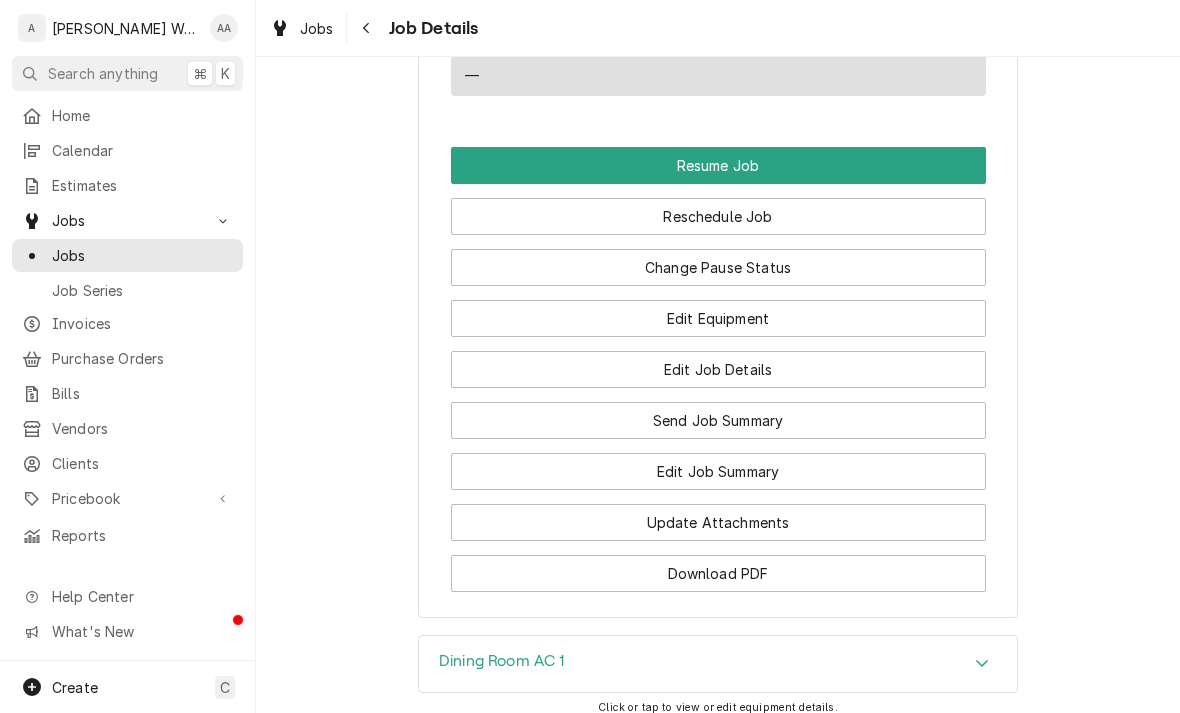 click on "Reschedule Job" at bounding box center (718, 216) 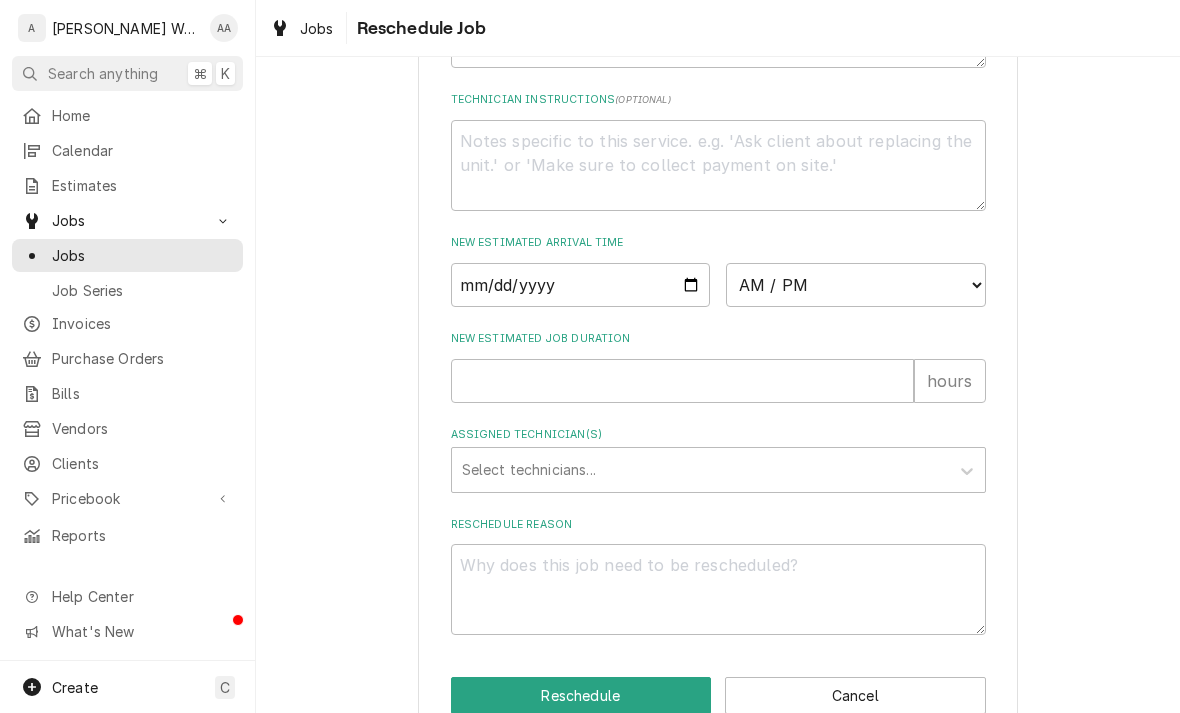 scroll, scrollTop: 690, scrollLeft: 0, axis: vertical 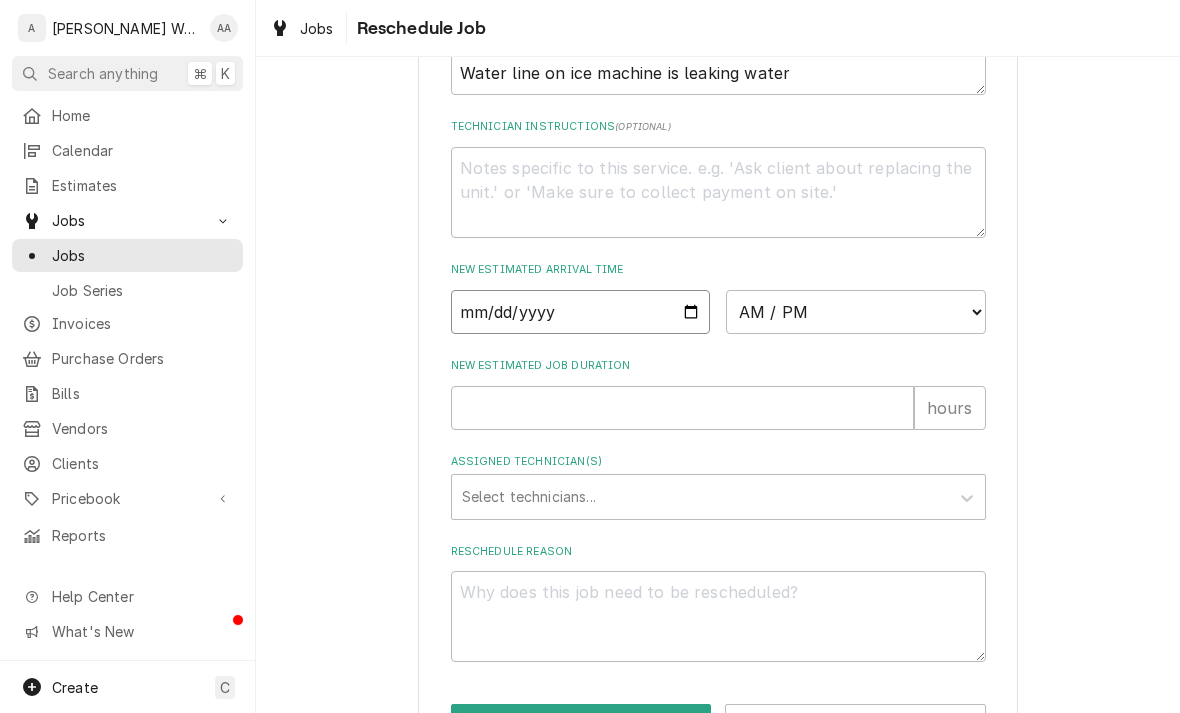 click at bounding box center [581, 312] 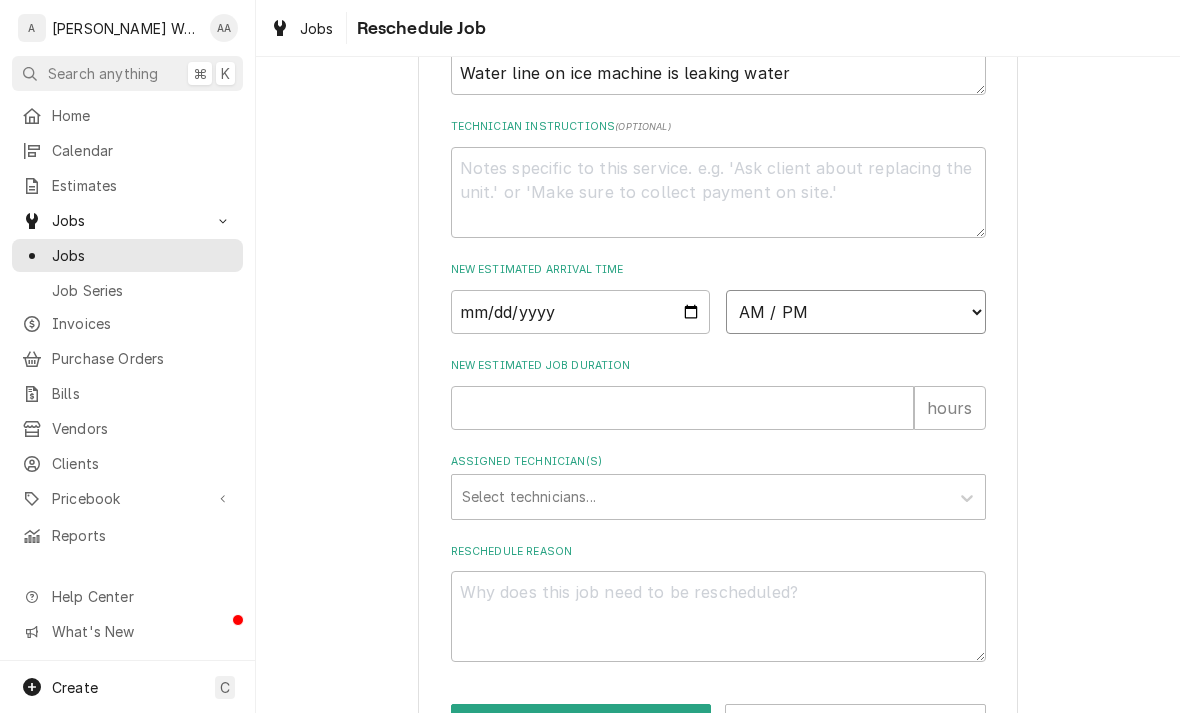 click on "AM / PM 6:00 AM 6:15 AM 6:30 AM 6:45 AM 7:00 AM 7:15 AM 7:30 AM 7:45 AM 8:00 AM 8:15 AM 8:30 AM 8:45 AM 9:00 AM 9:15 AM 9:30 AM 9:45 AM 10:00 AM 10:15 AM 10:30 AM 10:45 AM 11:00 AM 11:15 AM 11:30 AM 11:45 AM 12:00 PM 12:15 PM 12:30 PM 12:45 PM 1:00 PM 1:15 PM 1:30 PM 1:45 PM 2:00 PM 2:15 PM 2:30 PM 2:45 PM 3:00 PM 3:15 PM 3:30 PM 3:45 PM 4:00 PM 4:15 PM 4:30 PM 4:45 PM 5:00 PM 5:15 PM 5:30 PM 5:45 PM 6:00 PM 6:15 PM 6:30 PM 6:45 PM 7:00 PM 7:15 PM 7:30 PM 7:45 PM 8:00 PM 8:15 PM 8:30 PM 8:45 PM 9:00 PM 9:15 PM 9:30 PM 9:45 PM 10:00 PM 10:15 PM 10:30 PM 10:45 PM 11:00 PM 11:15 PM 11:30 PM 11:45 PM 12:00 AM 12:15 AM 12:30 AM 12:45 AM 1:00 AM 1:15 AM 1:30 AM 1:45 AM 2:00 AM 2:15 AM 2:30 AM 2:45 AM 3:00 AM 3:15 AM 3:30 AM 3:45 AM 4:00 AM 4:15 AM 4:30 AM 4:45 AM 5:00 AM 5:15 AM 5:30 AM 5:45 AM" at bounding box center (856, 312) 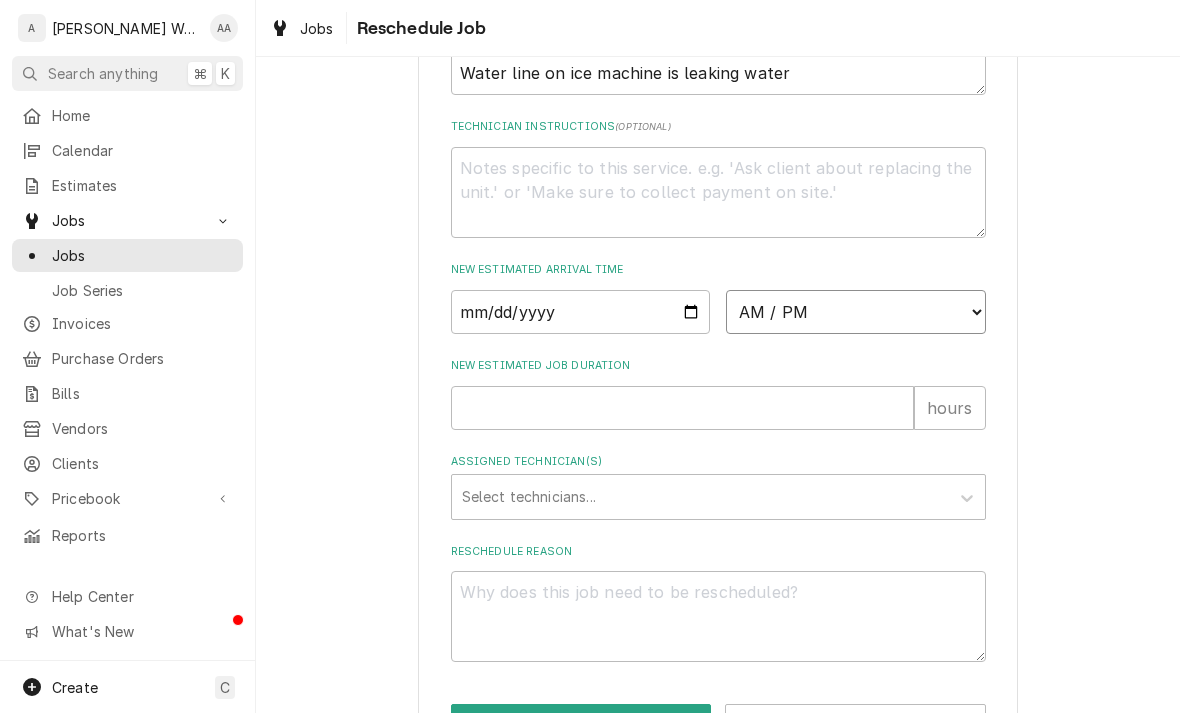 select on "13:00:00" 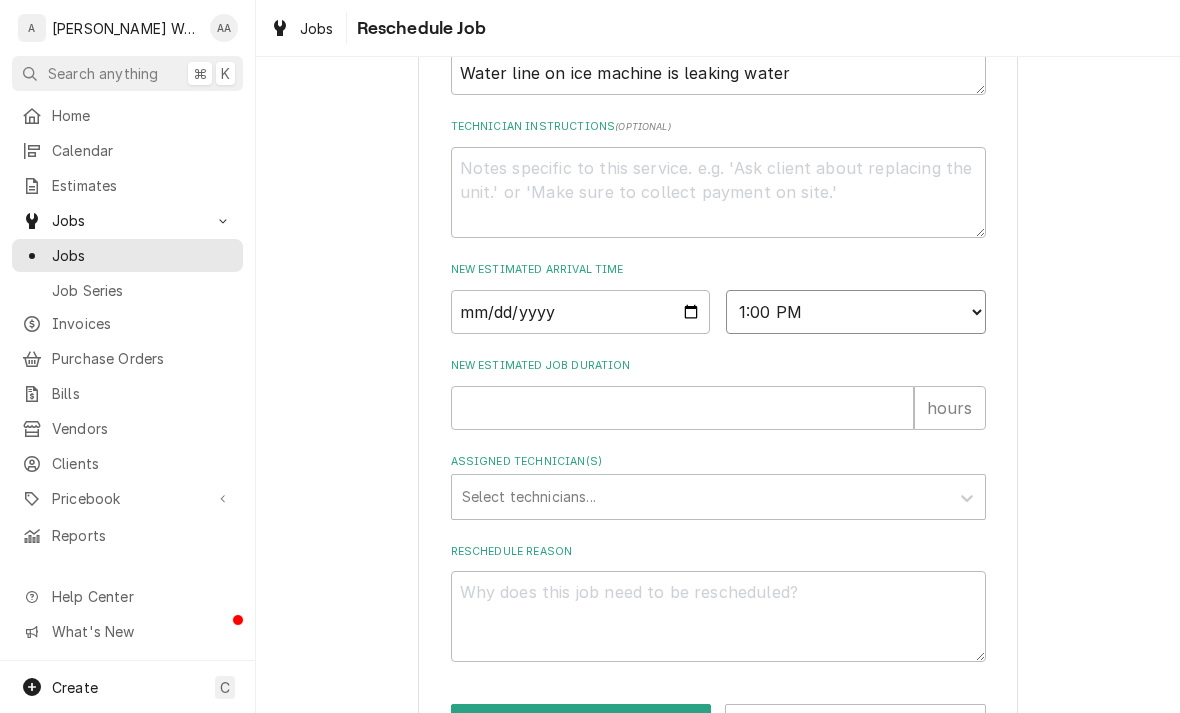 type on "x" 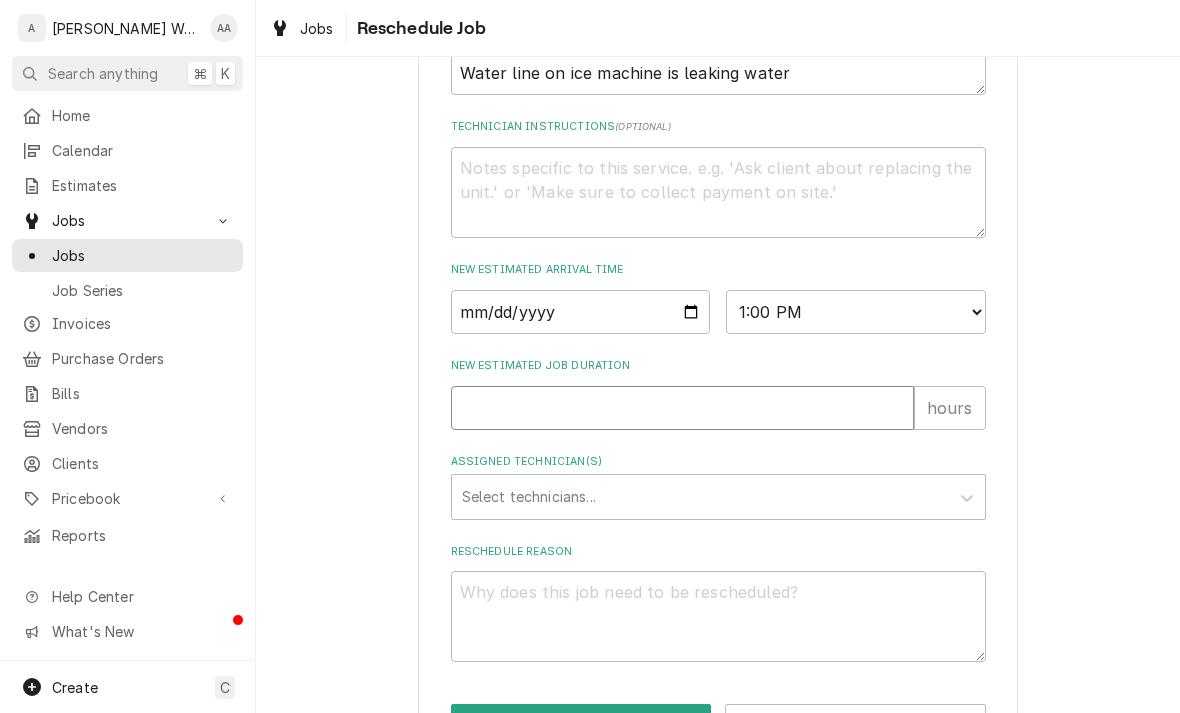 click on "New Estimated Job Duration" at bounding box center (682, 408) 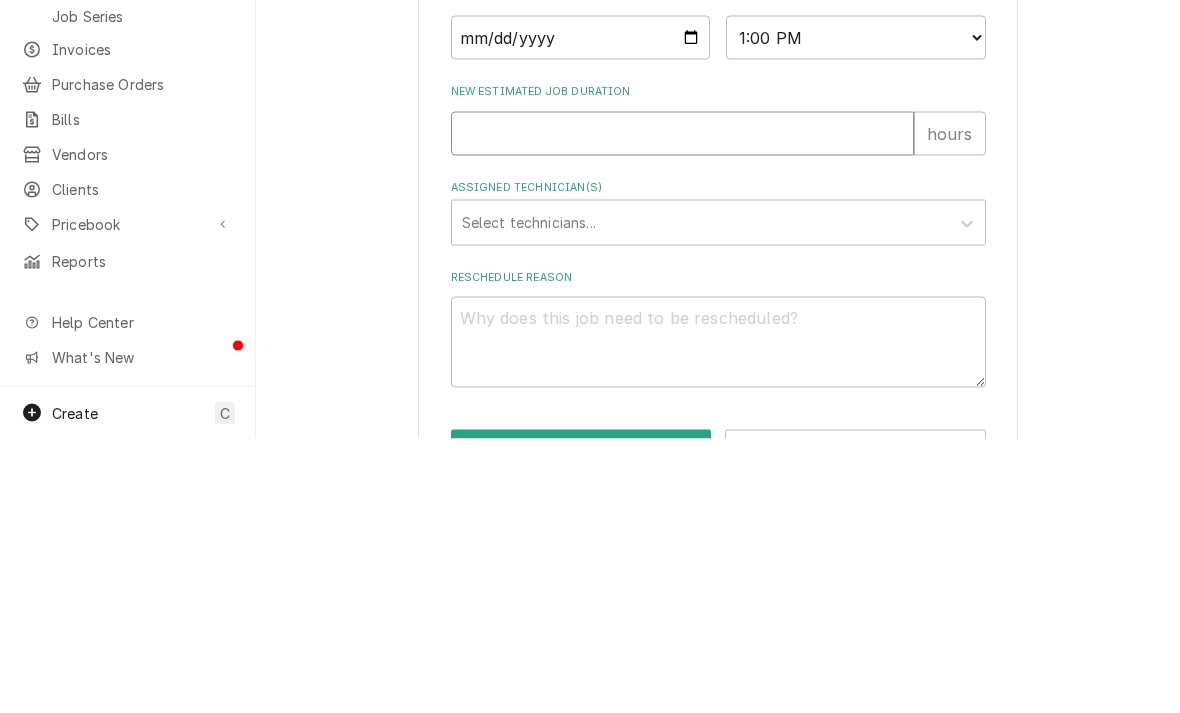 type on "1" 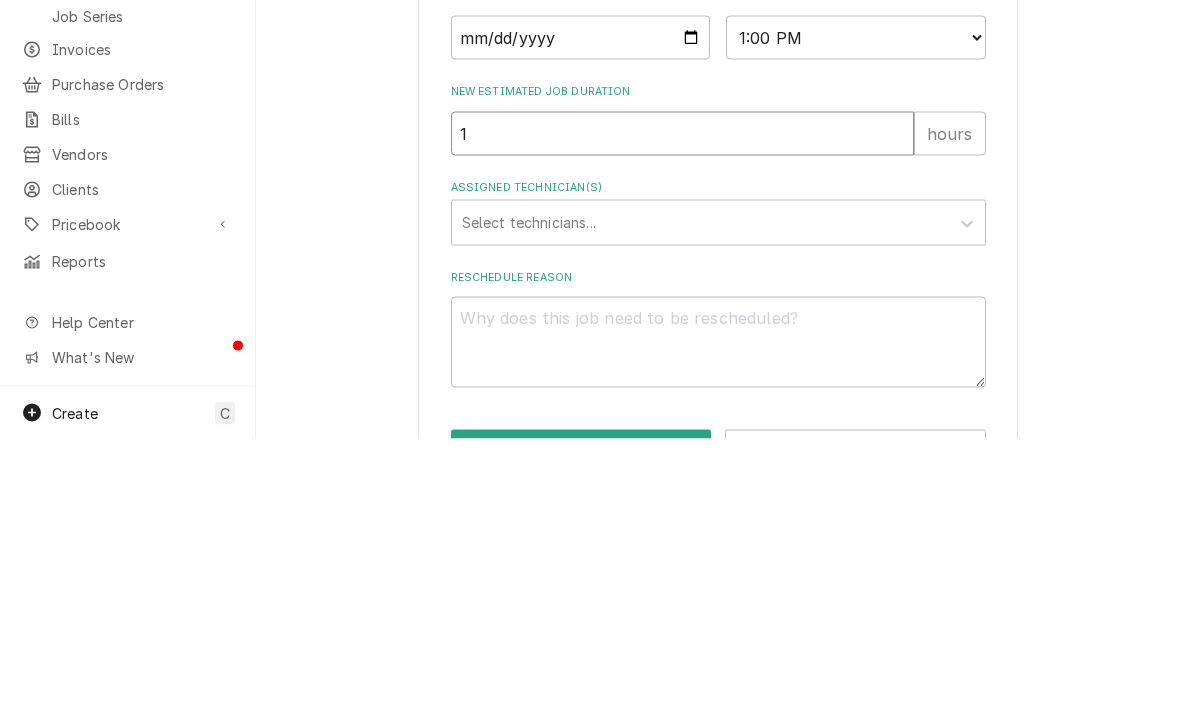 type on "x" 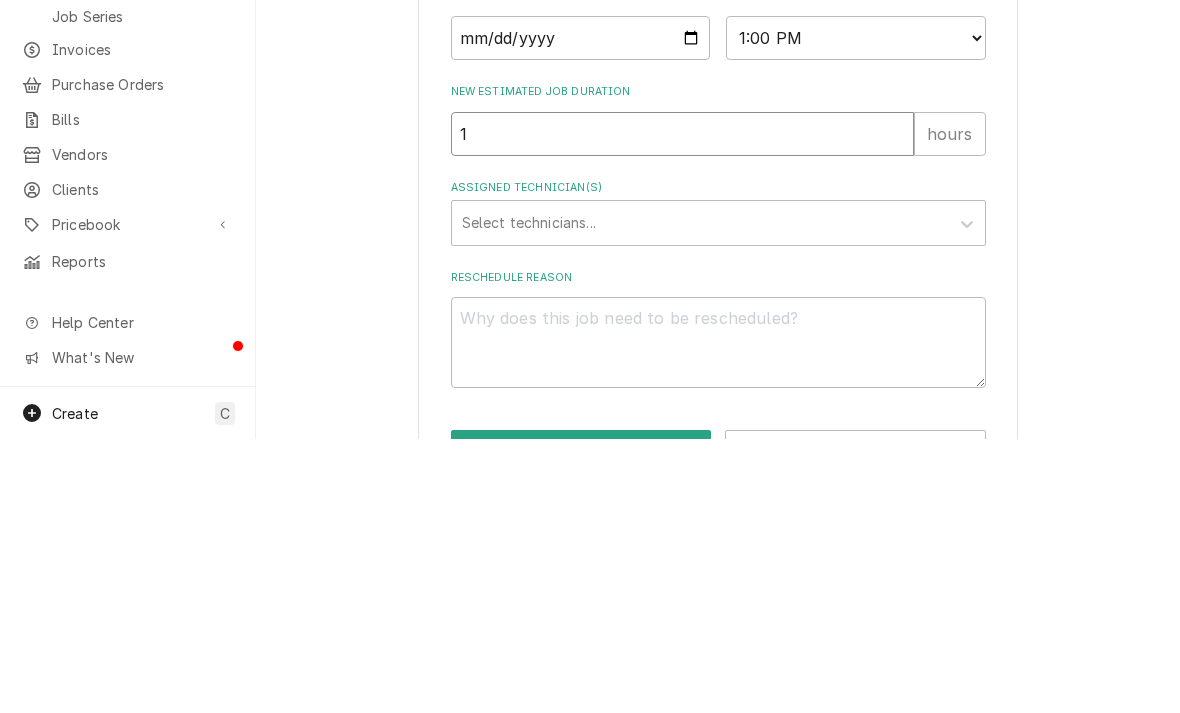 type on "1" 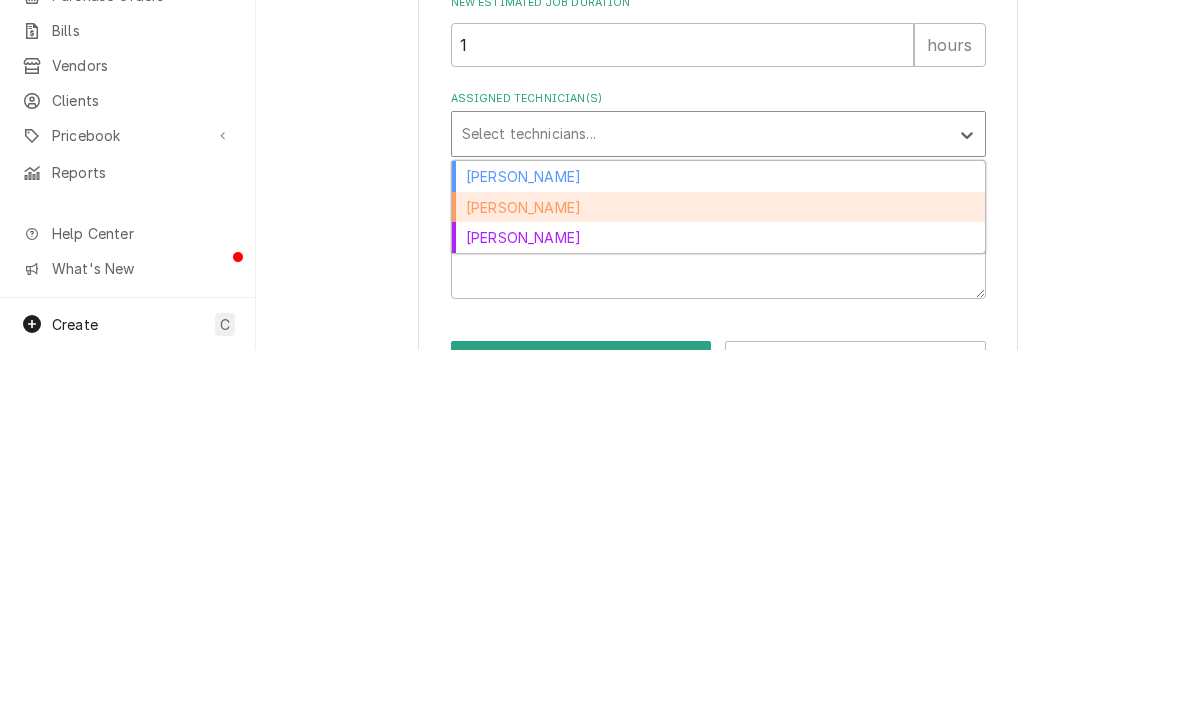 click on "[PERSON_NAME]" at bounding box center [718, 570] 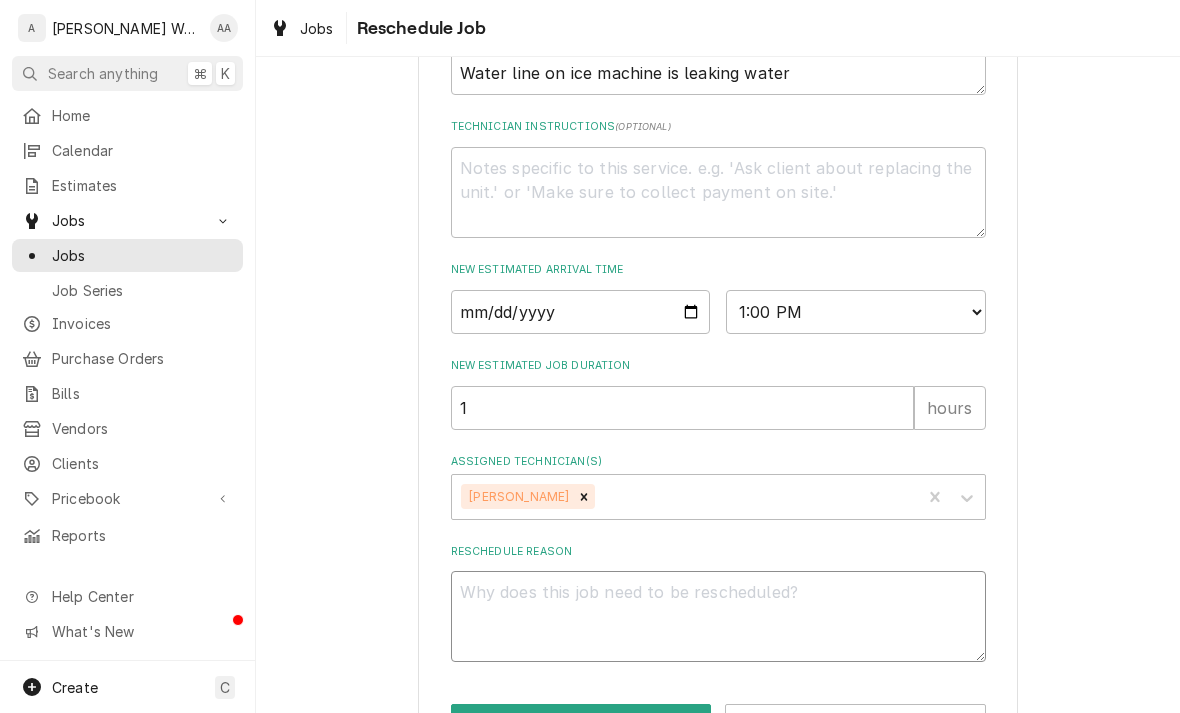 click on "Reschedule Reason" at bounding box center [718, 616] 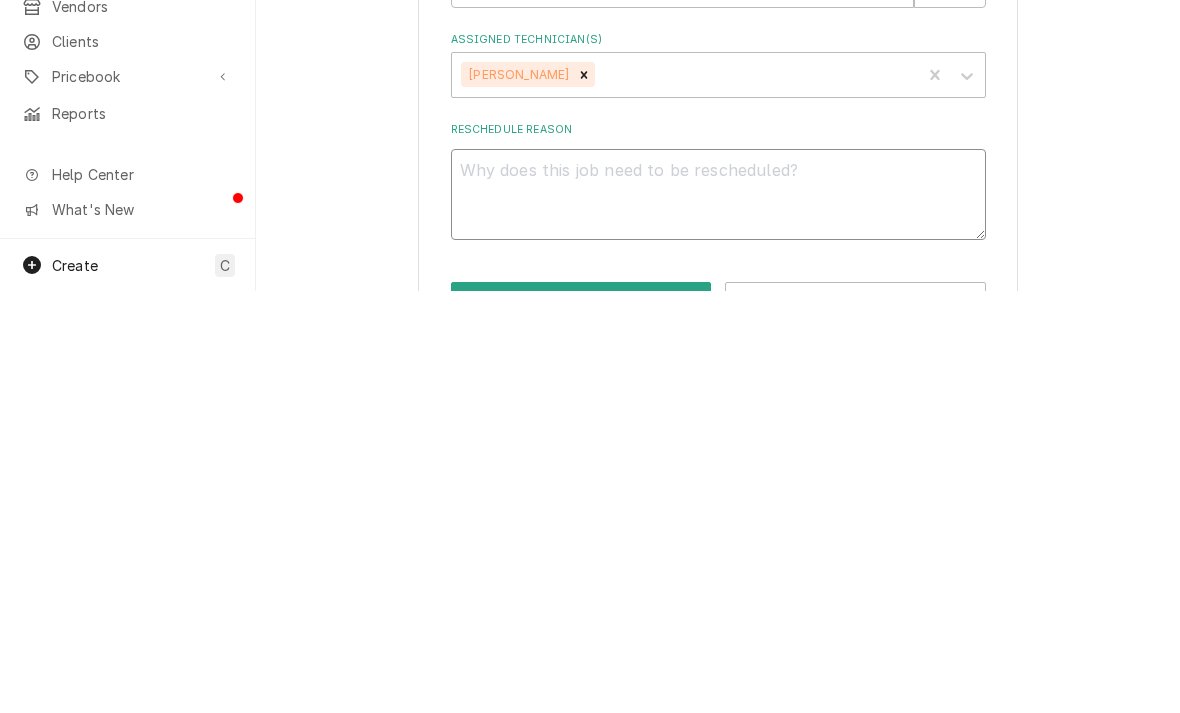 type on "x" 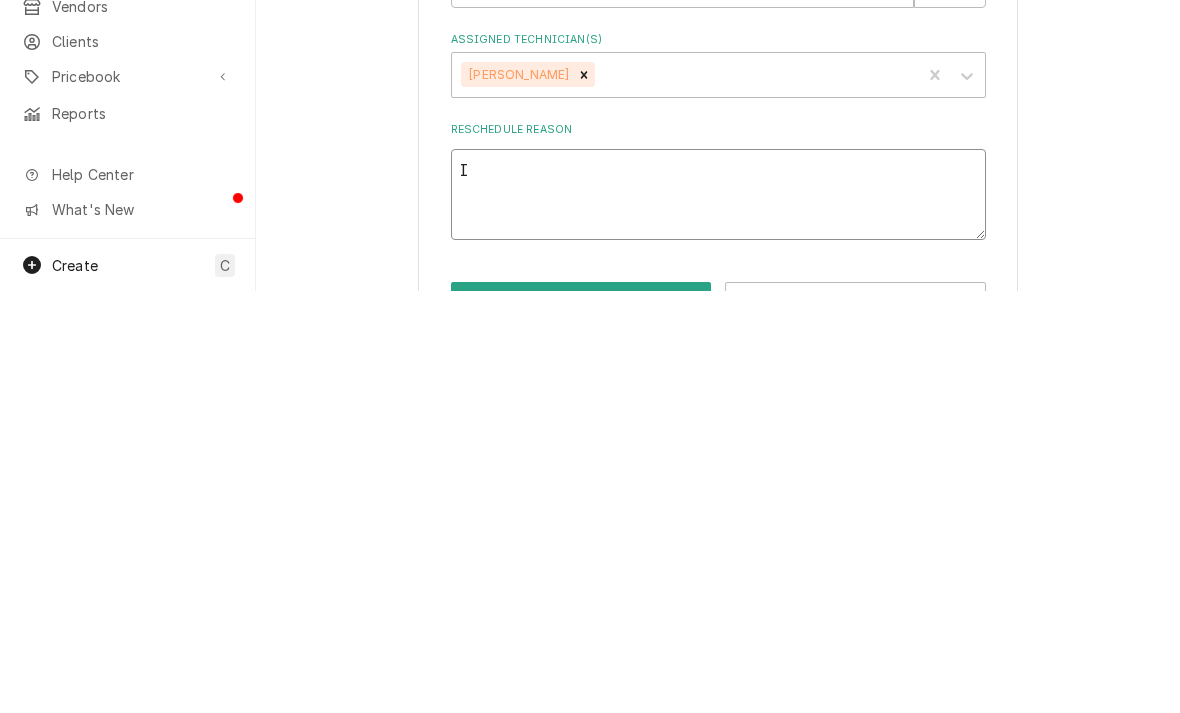 type on "In" 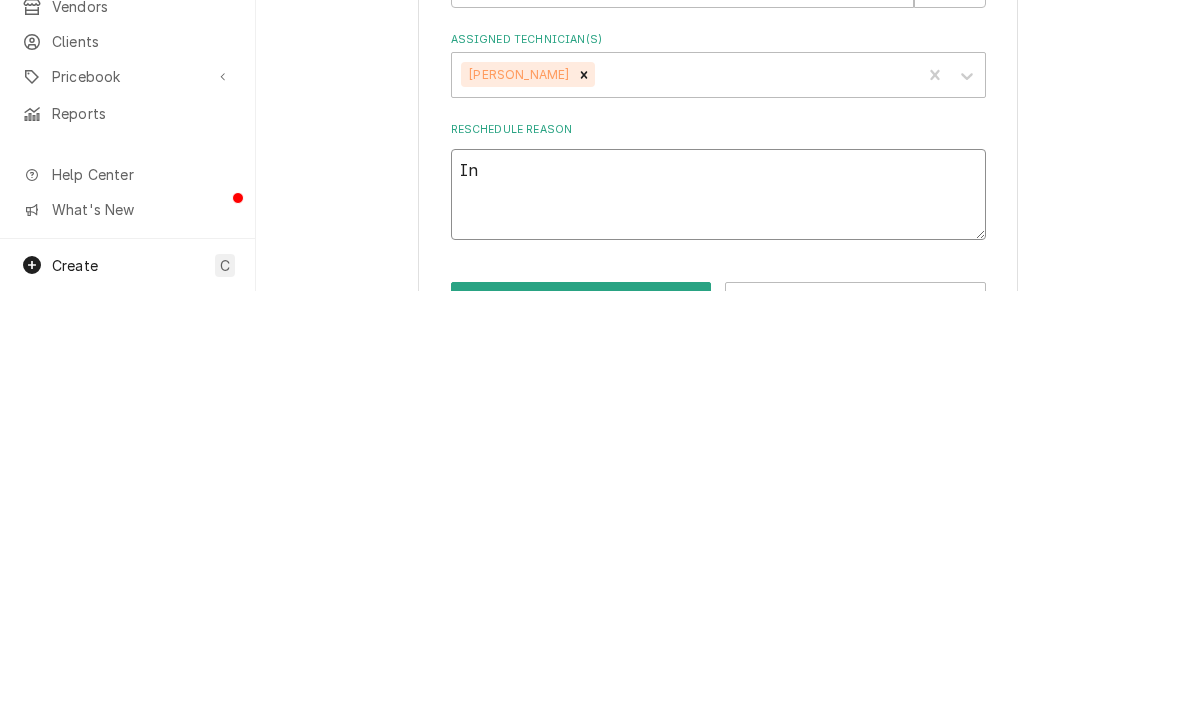 type on "x" 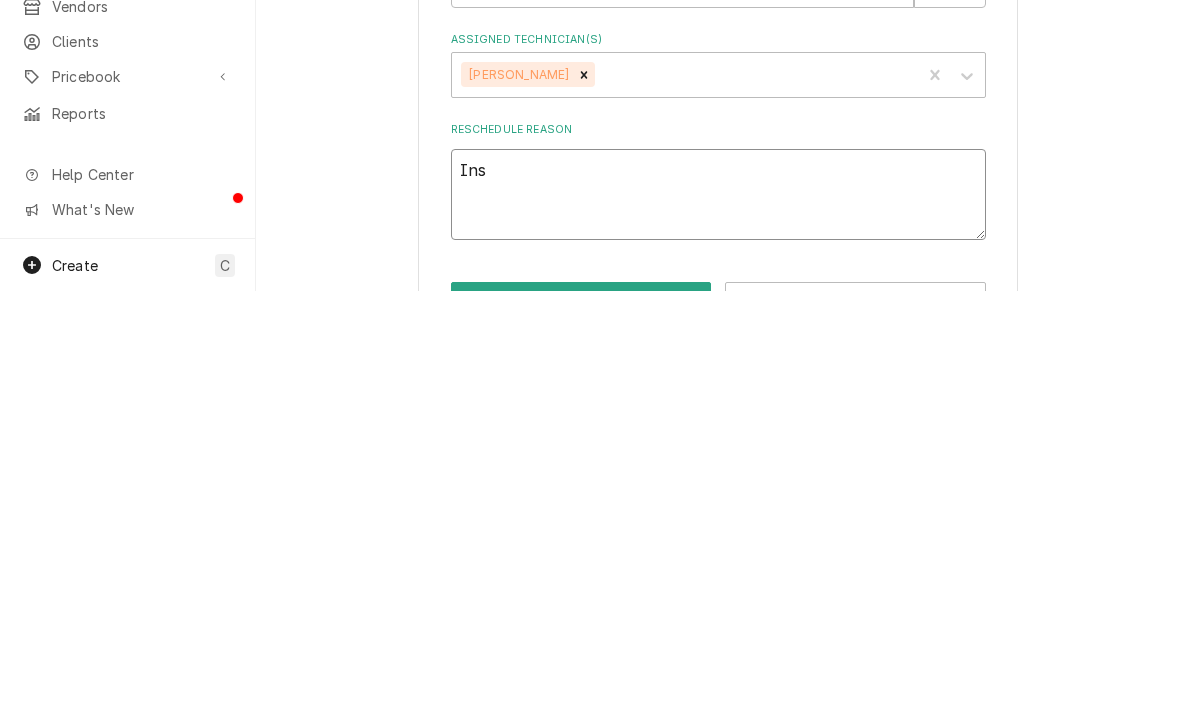type on "x" 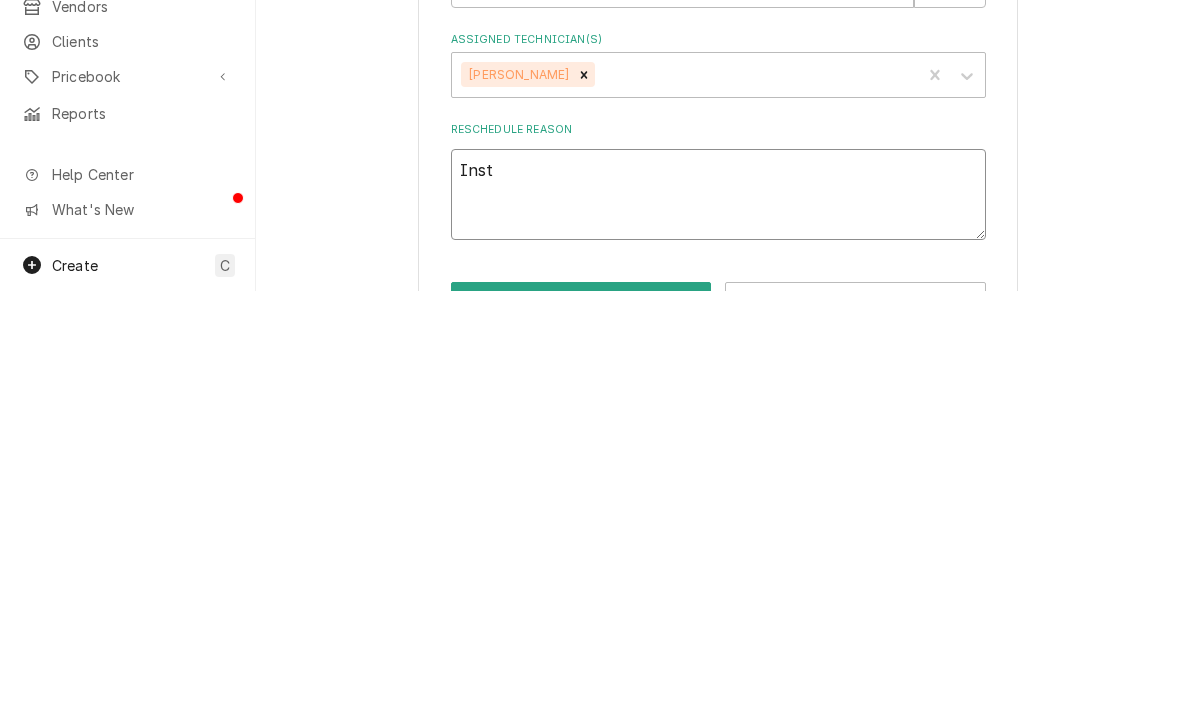 type on "x" 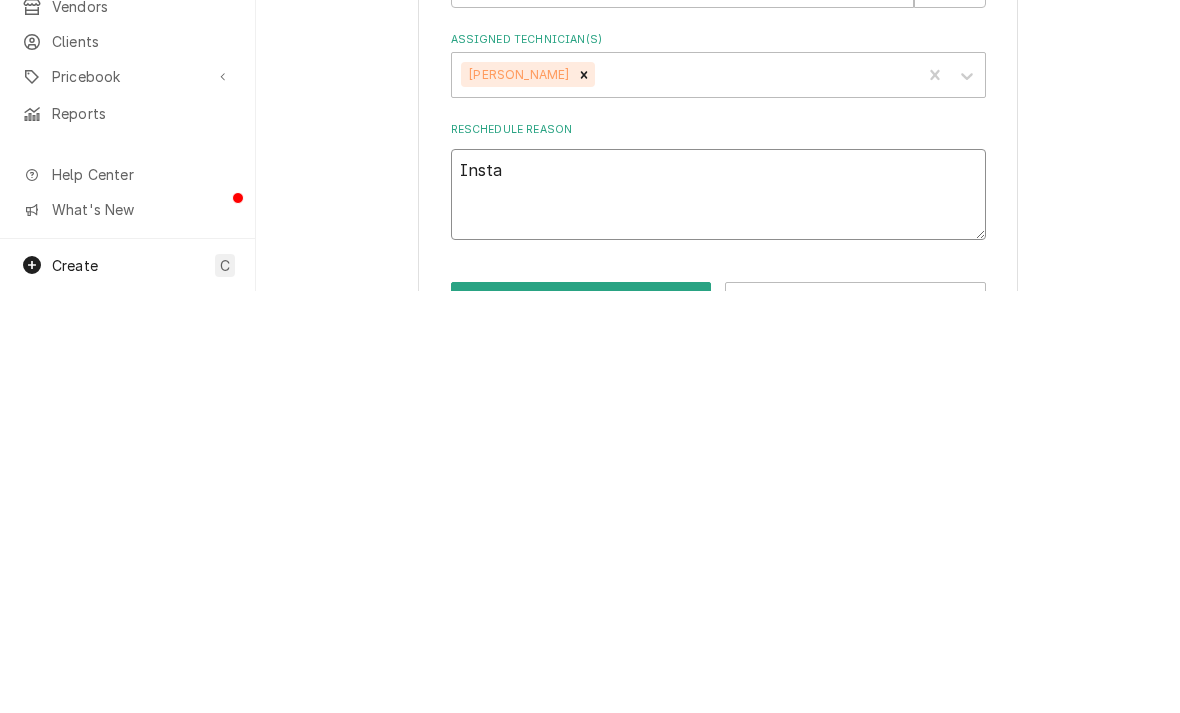 type on "Instal" 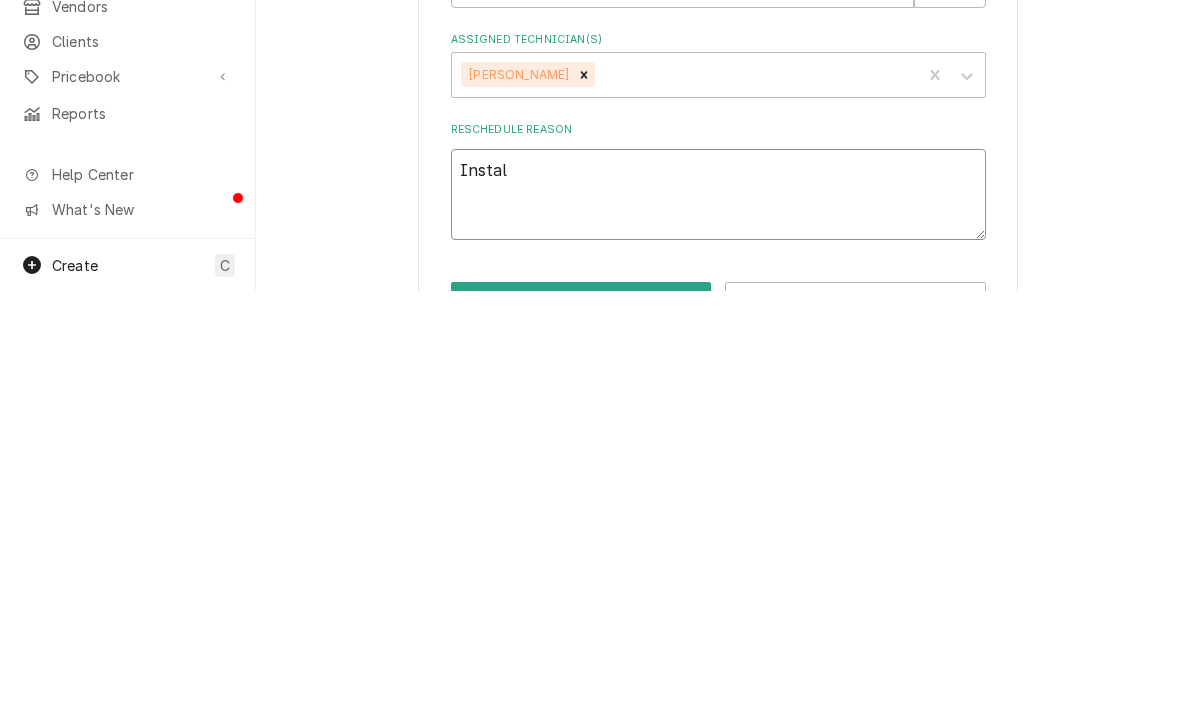 type on "x" 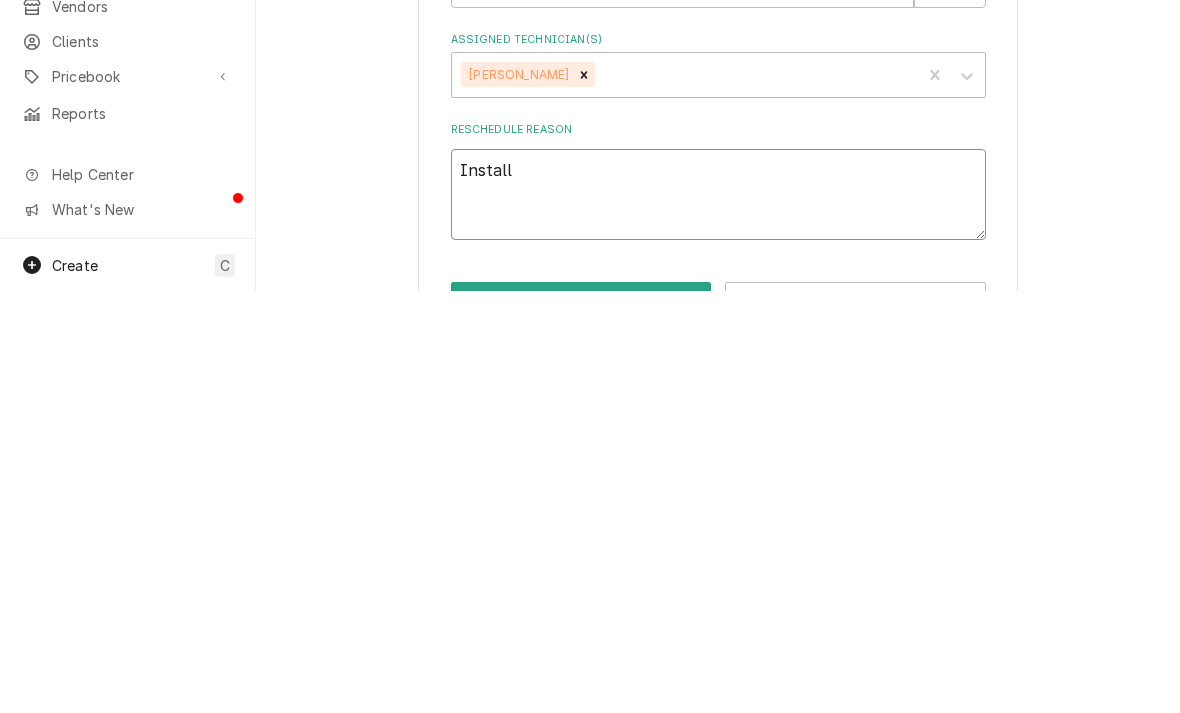 type on "x" 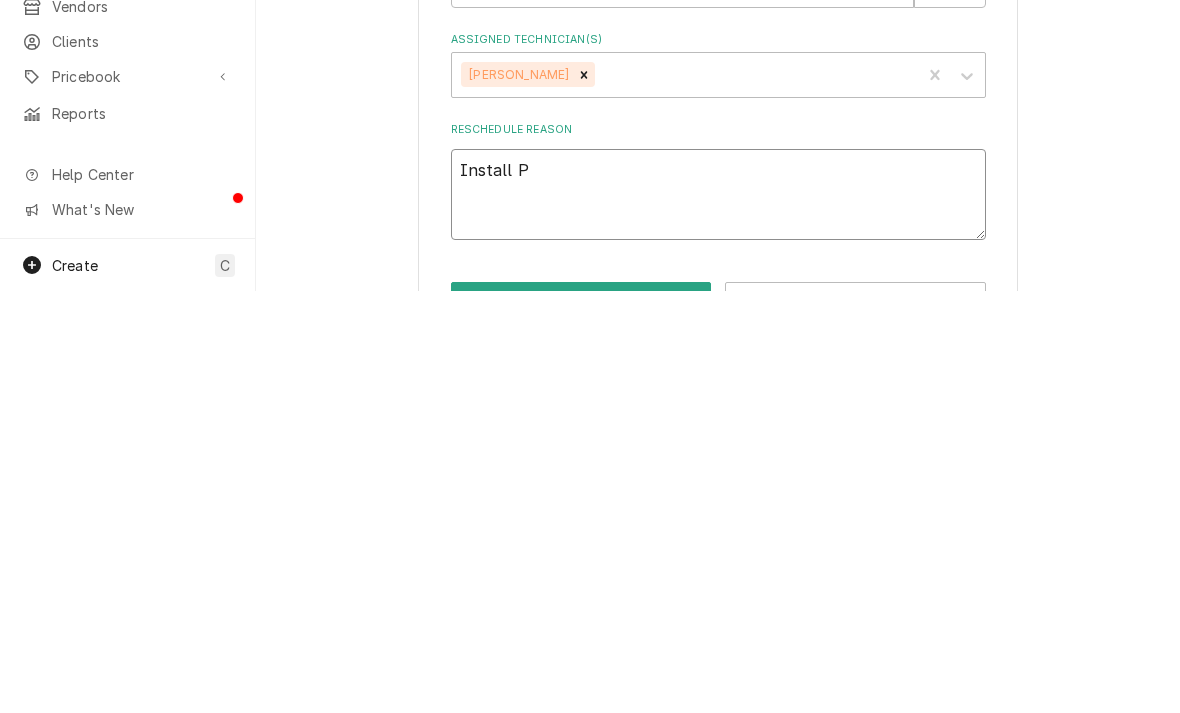 type on "x" 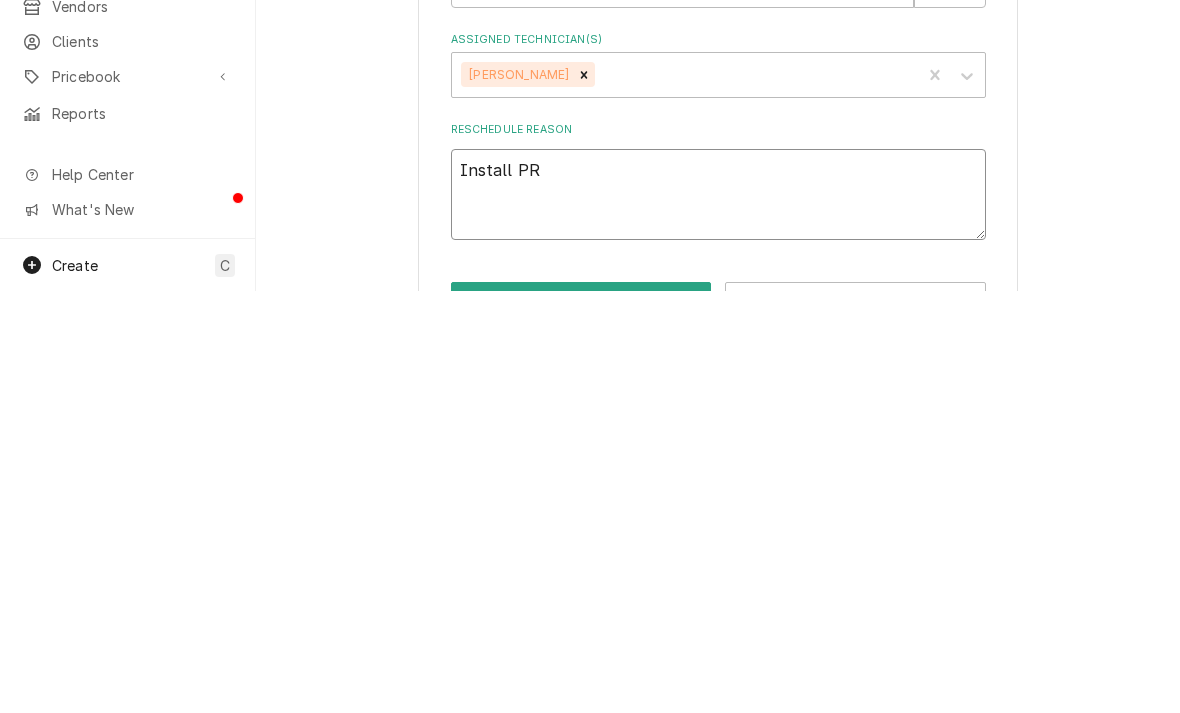 type on "x" 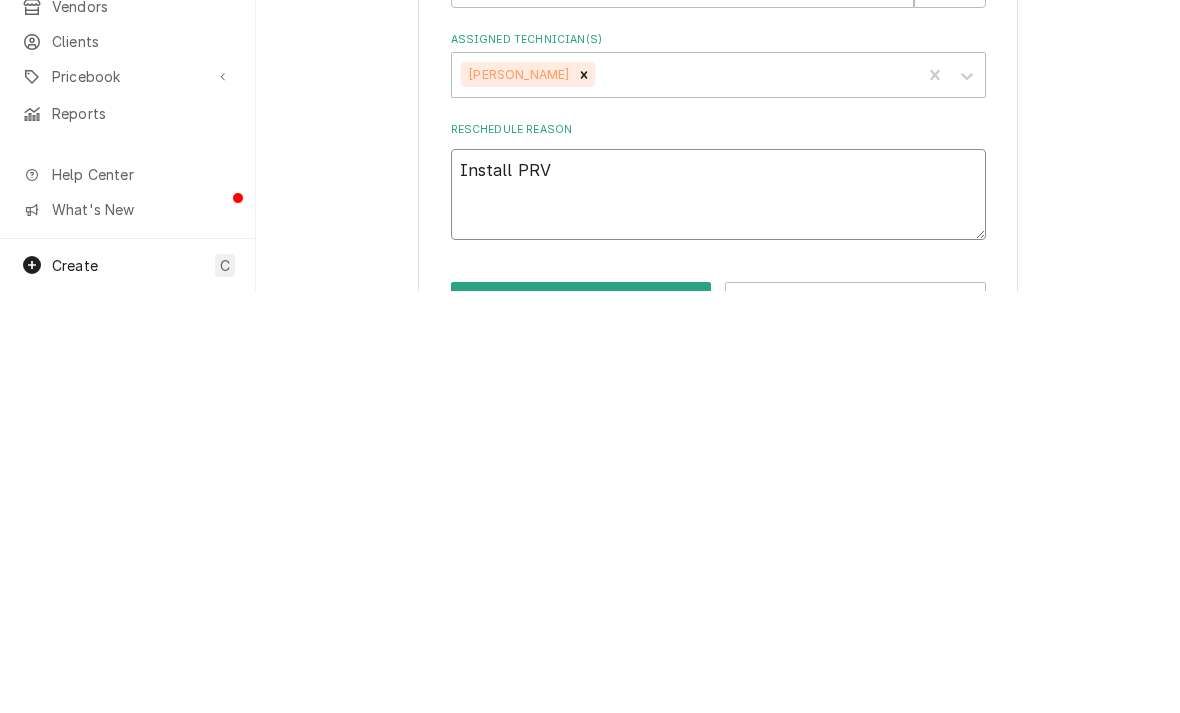 type on "x" 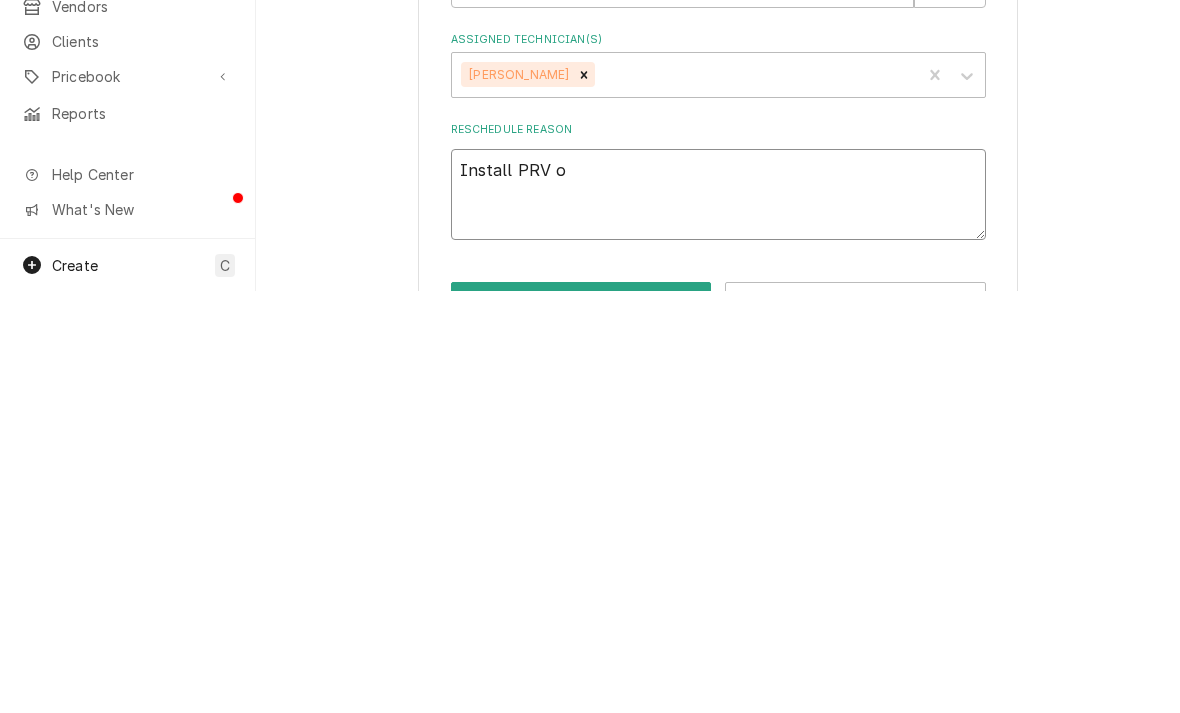 type on "x" 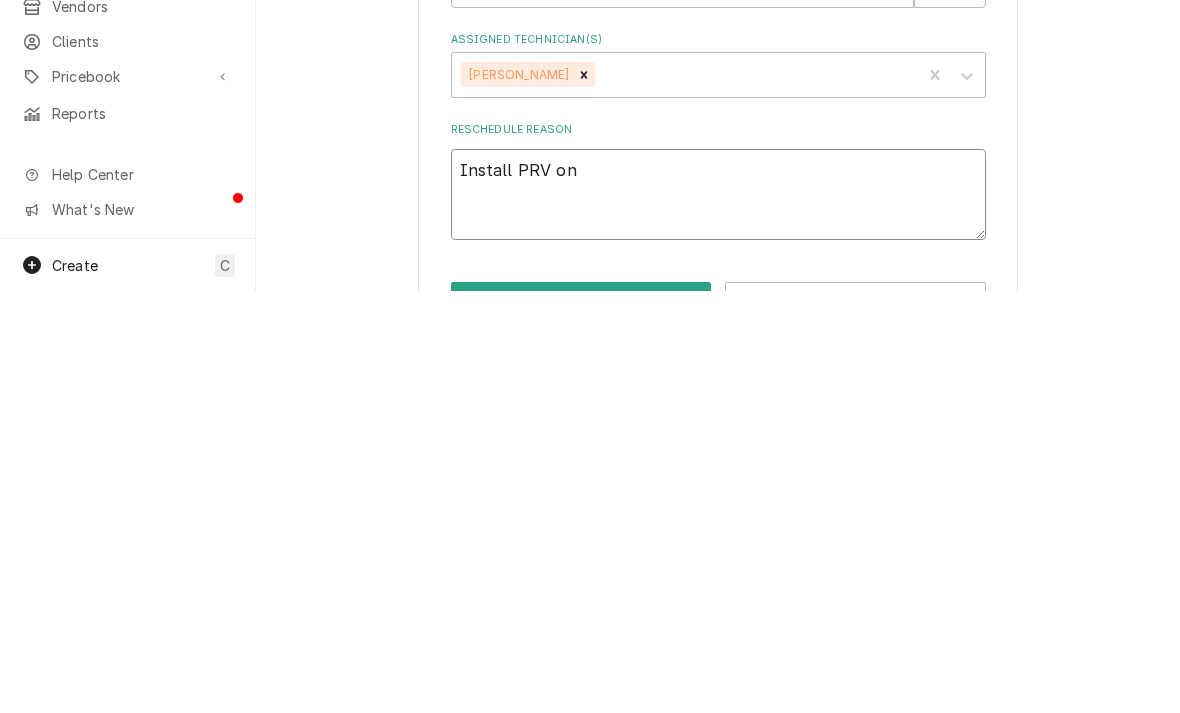 type on "x" 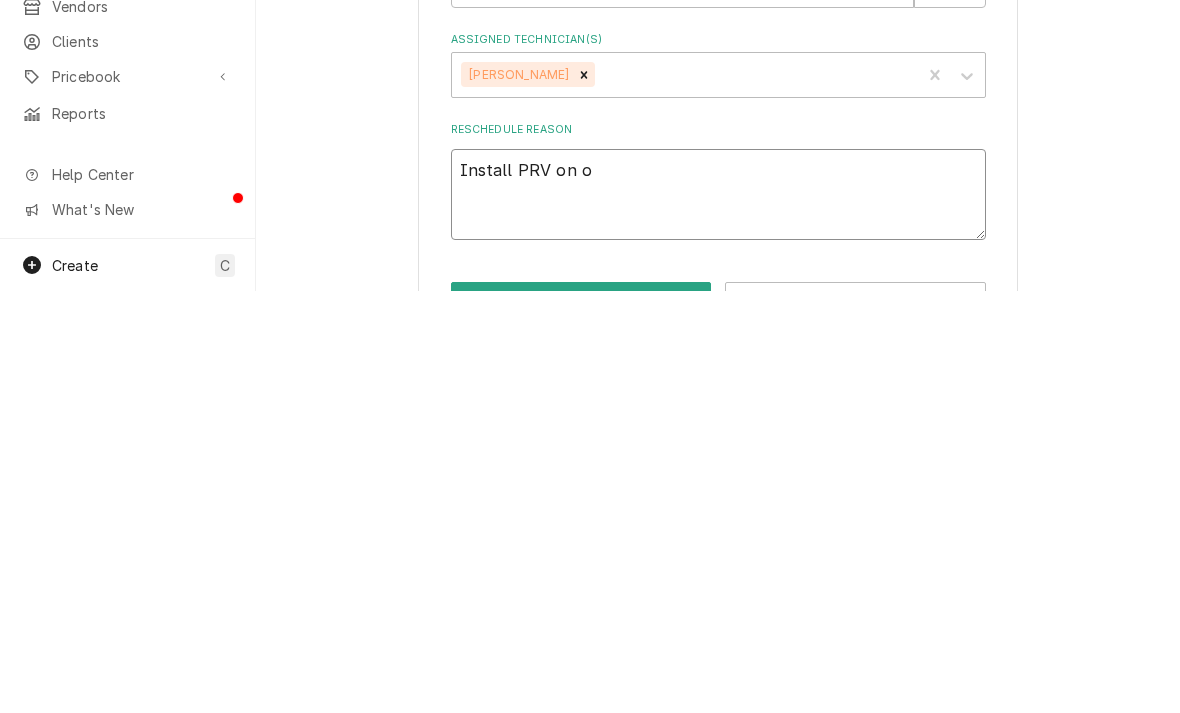 type on "x" 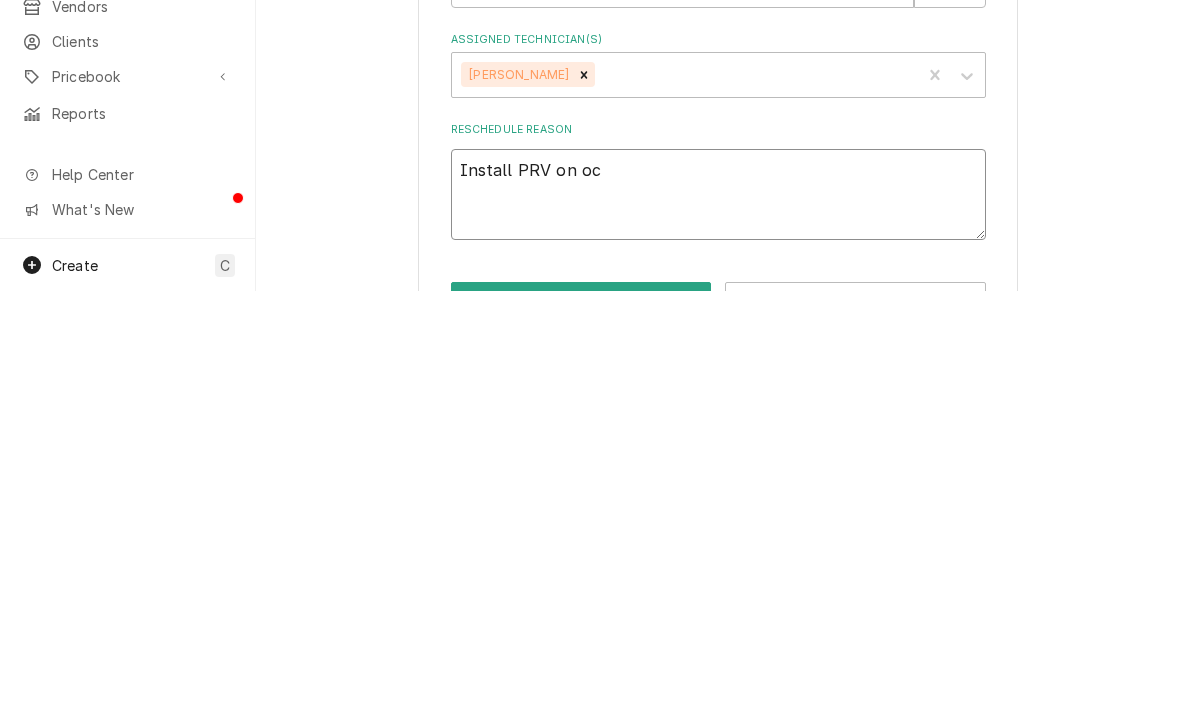 type on "x" 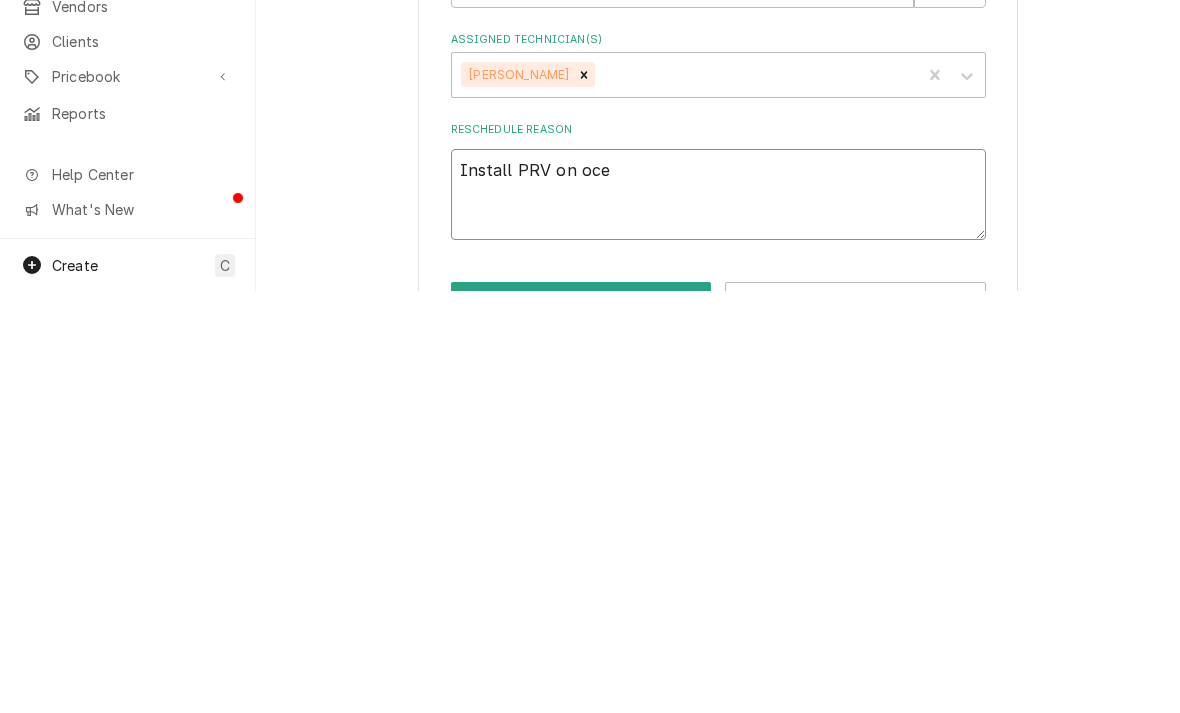 type on "x" 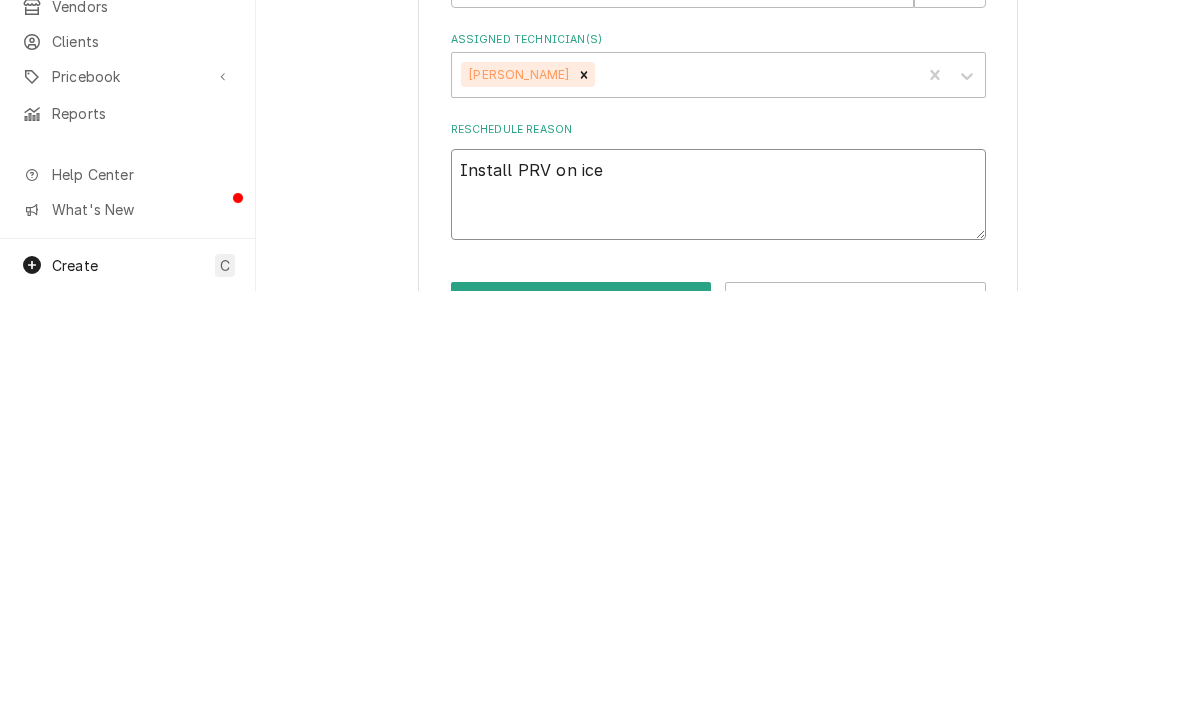type on "x" 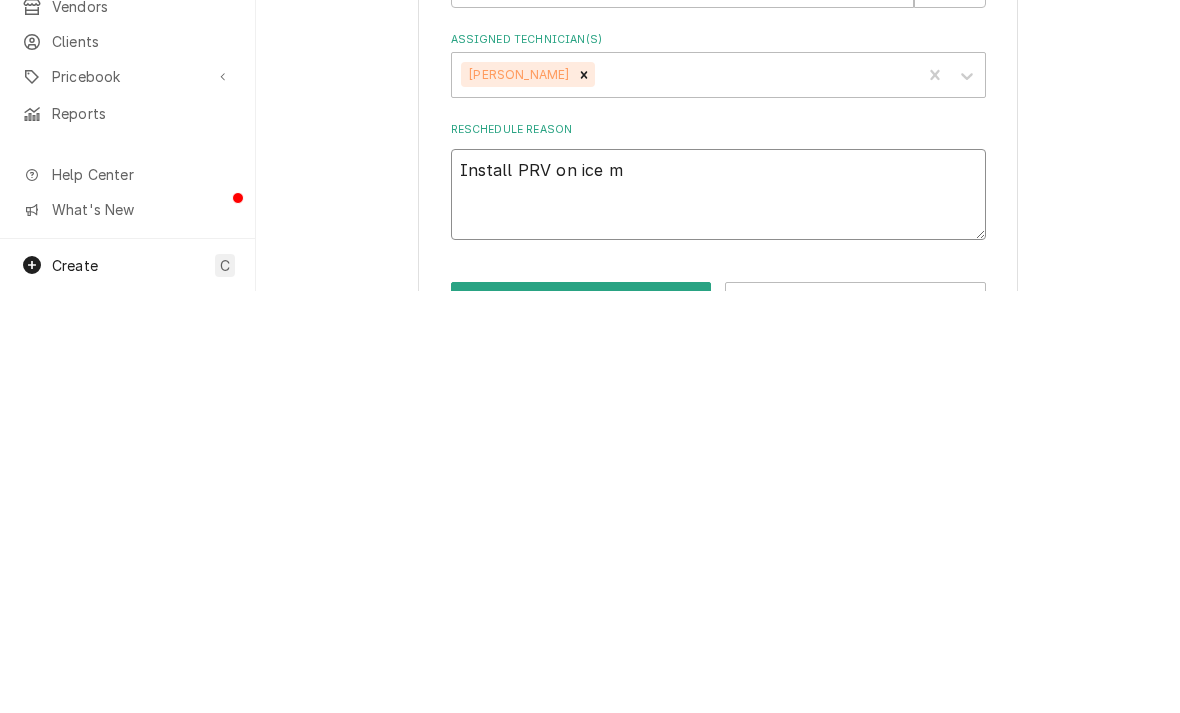 type on "x" 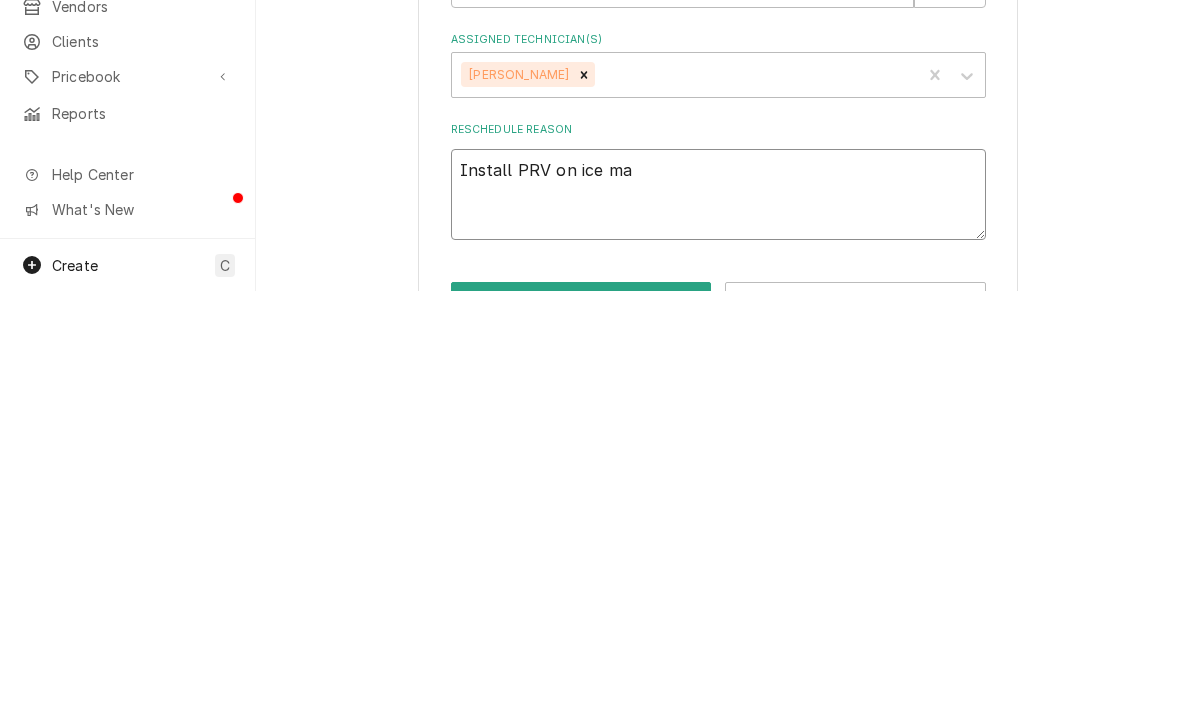 type on "x" 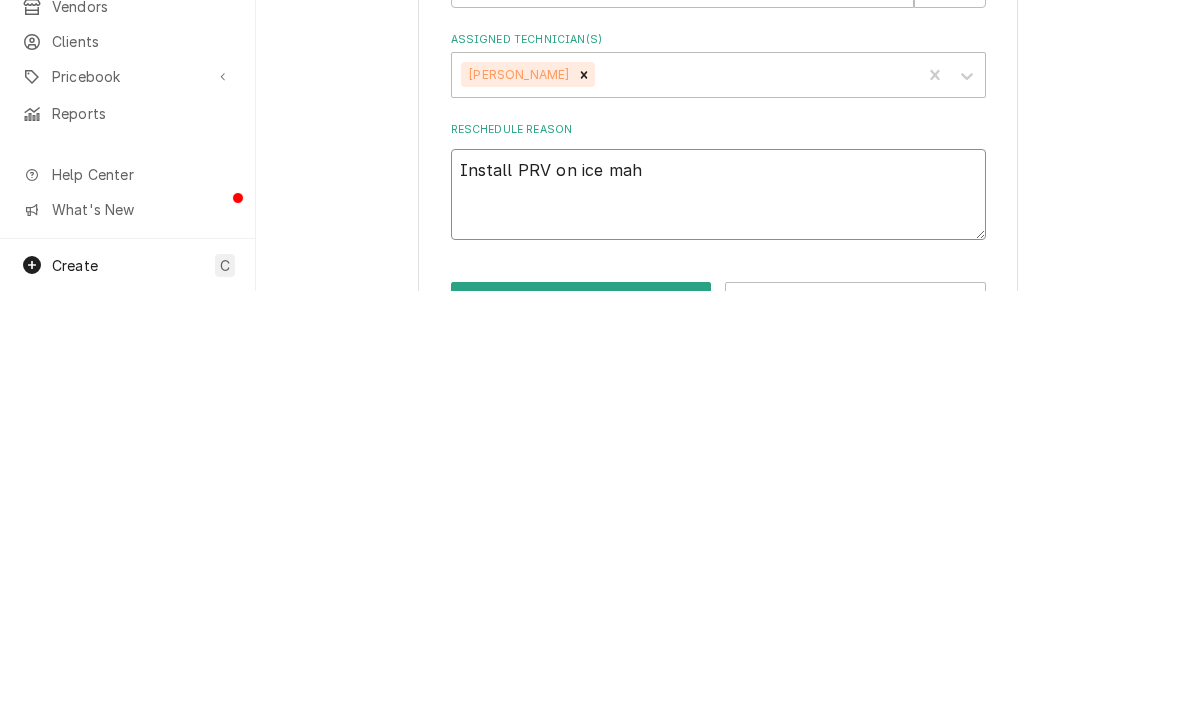 type on "x" 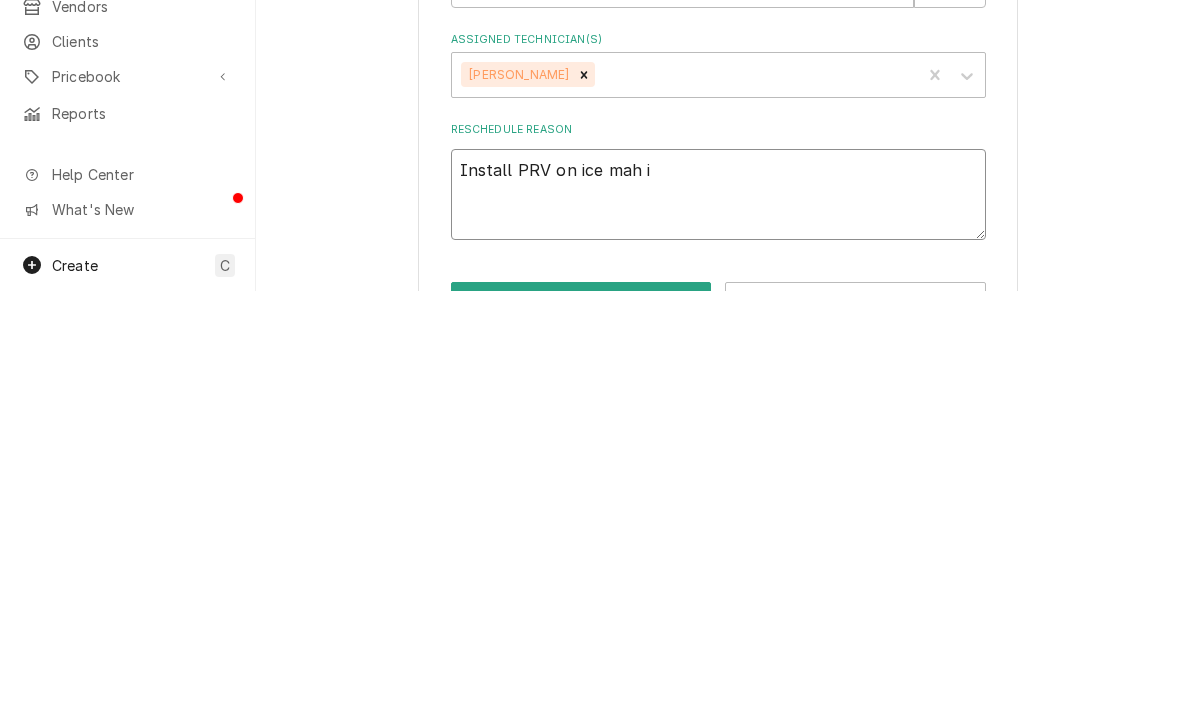 type on "Install PRV on ice mah in" 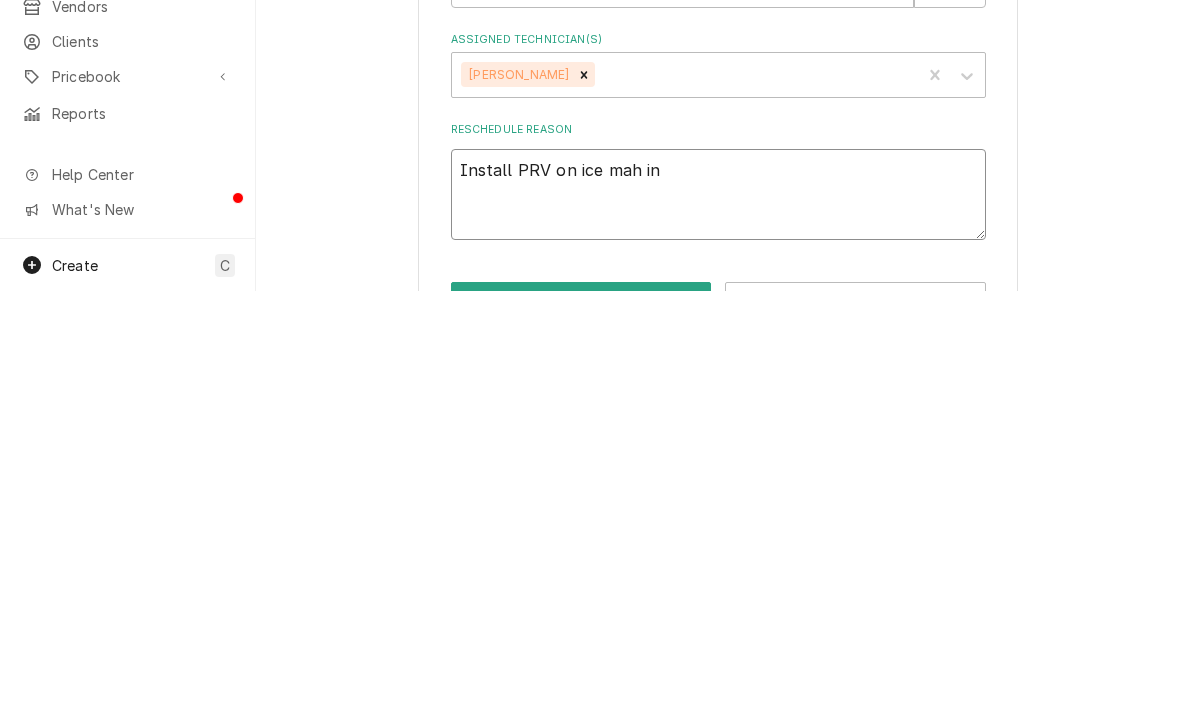 type on "x" 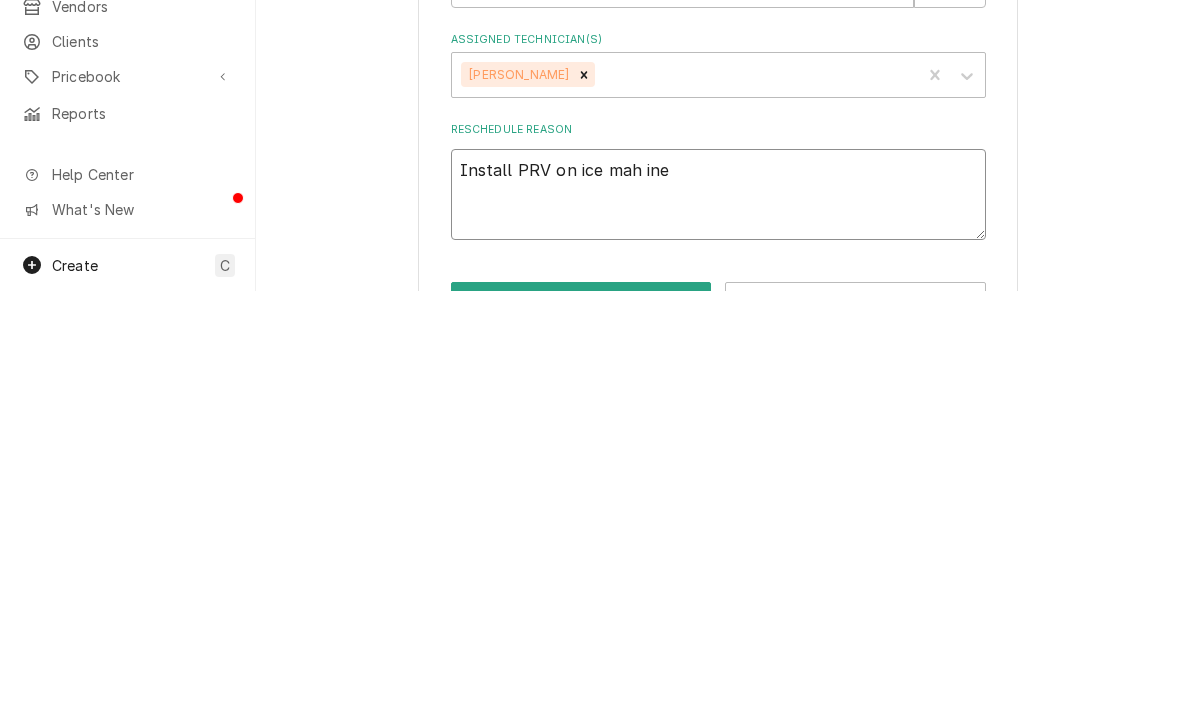 type on "x" 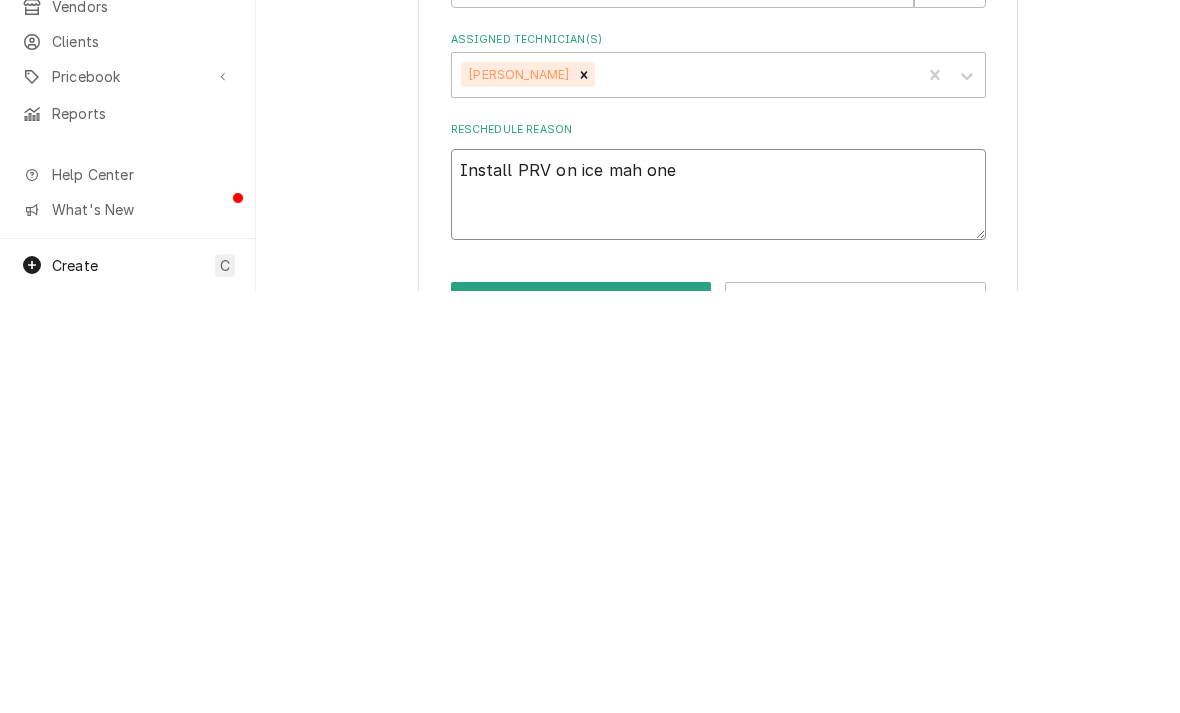 type on "x" 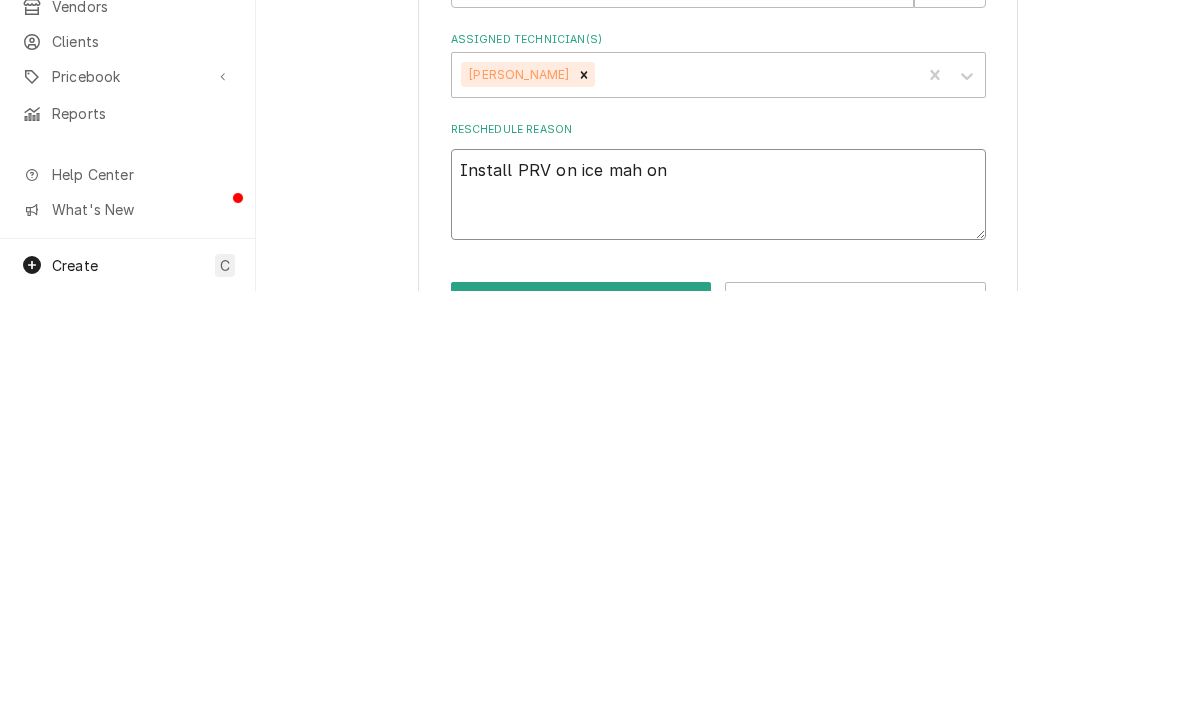 type on "x" 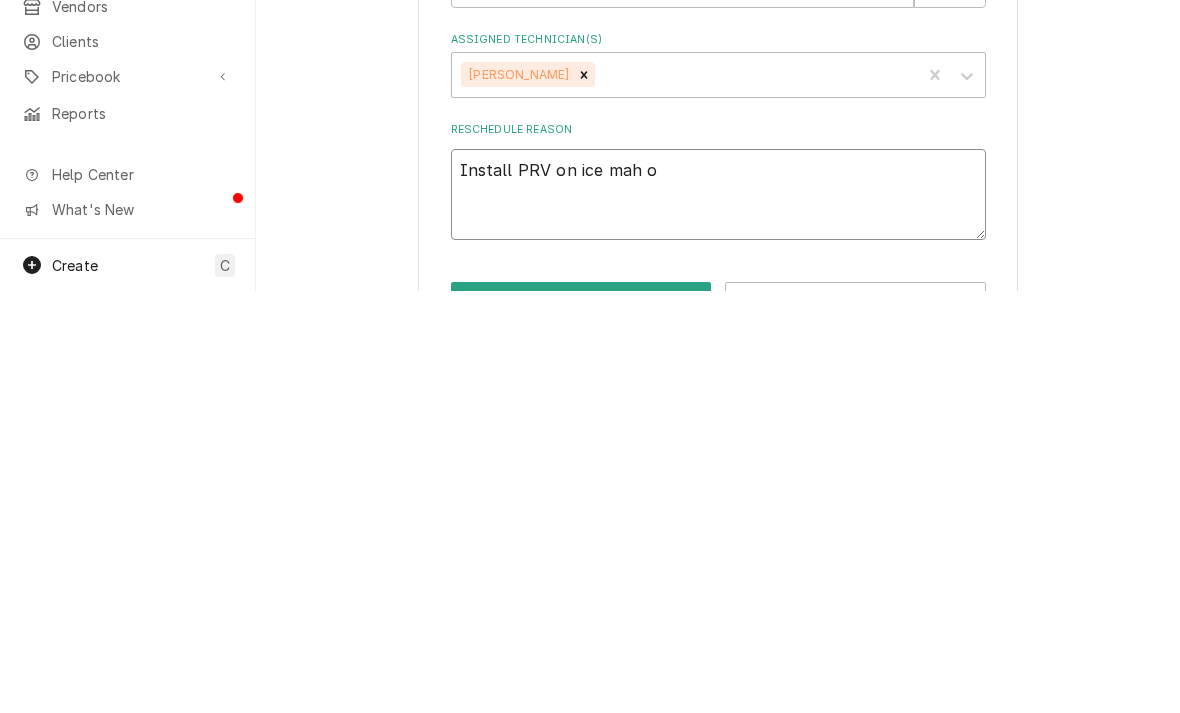type on "x" 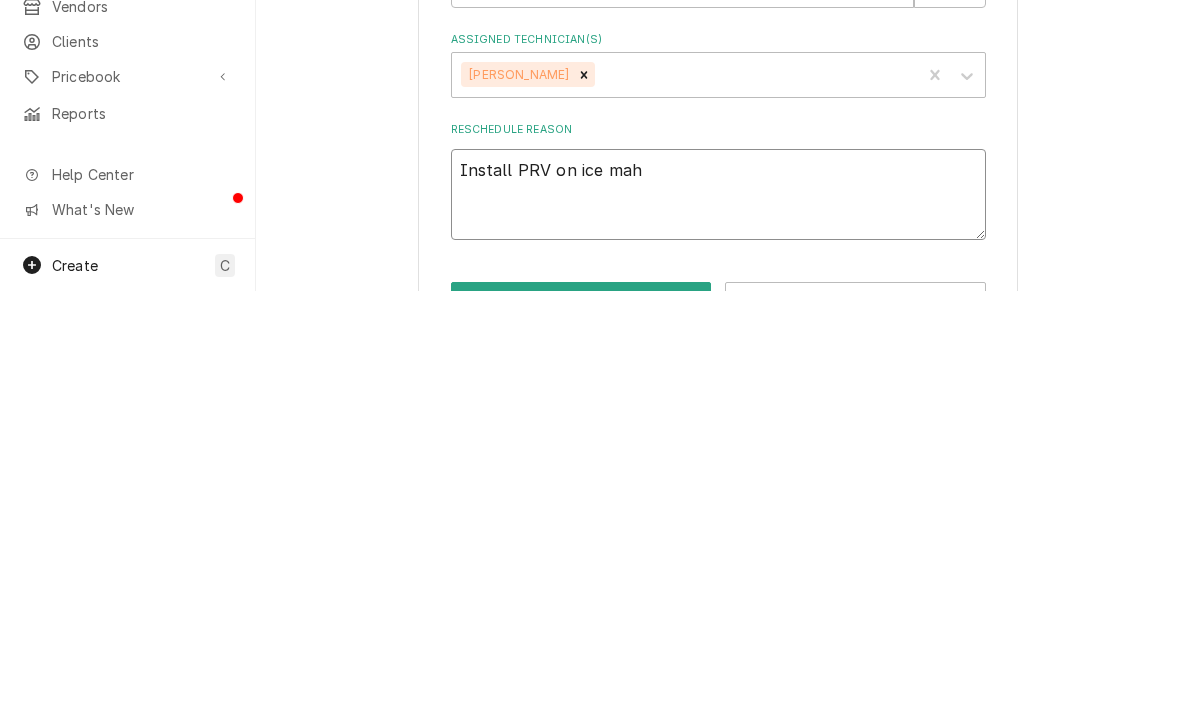 type on "x" 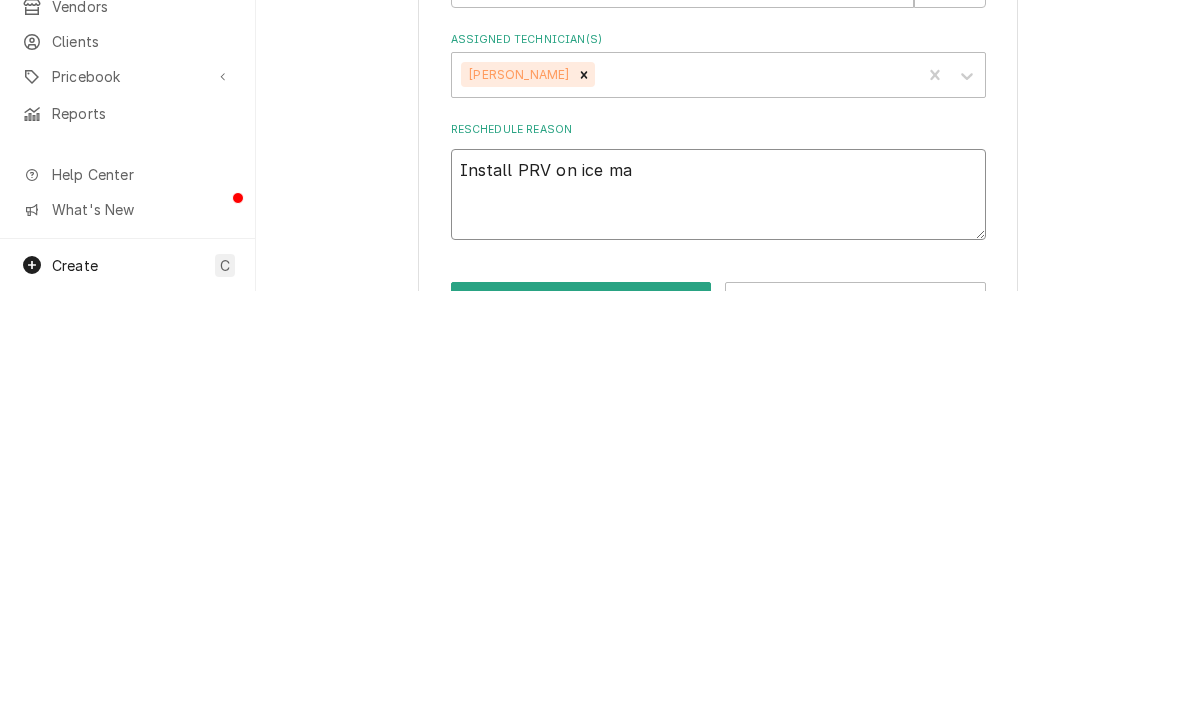 type on "x" 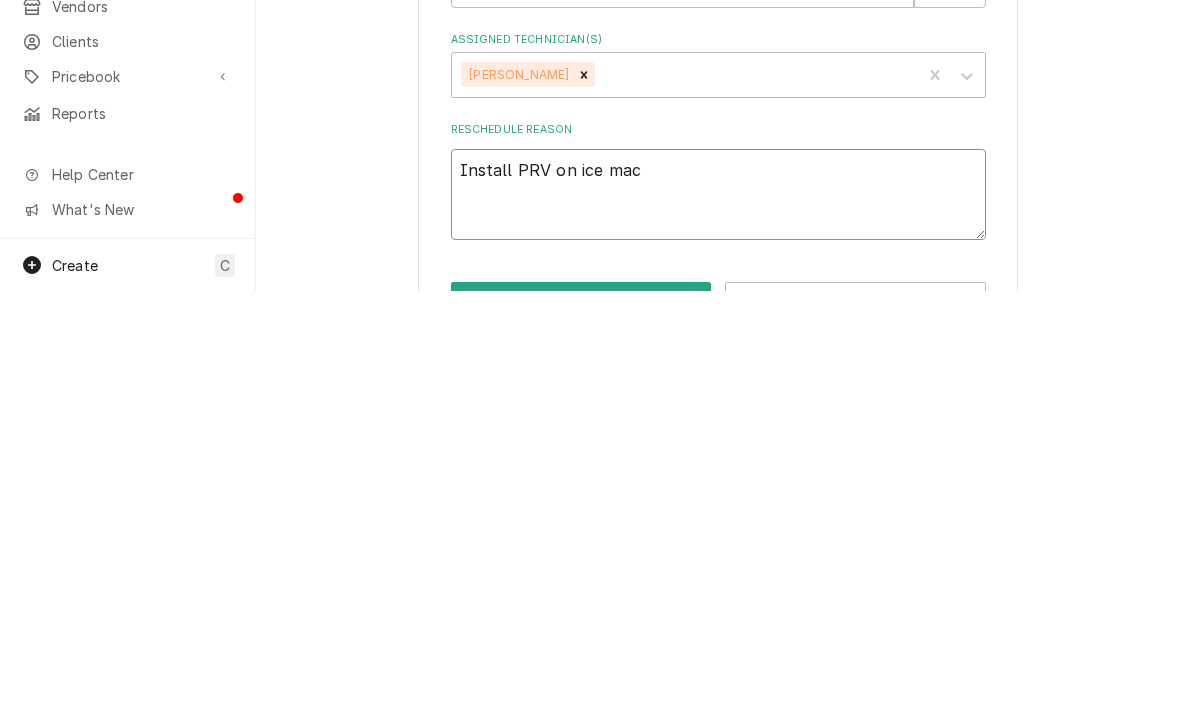 type on "x" 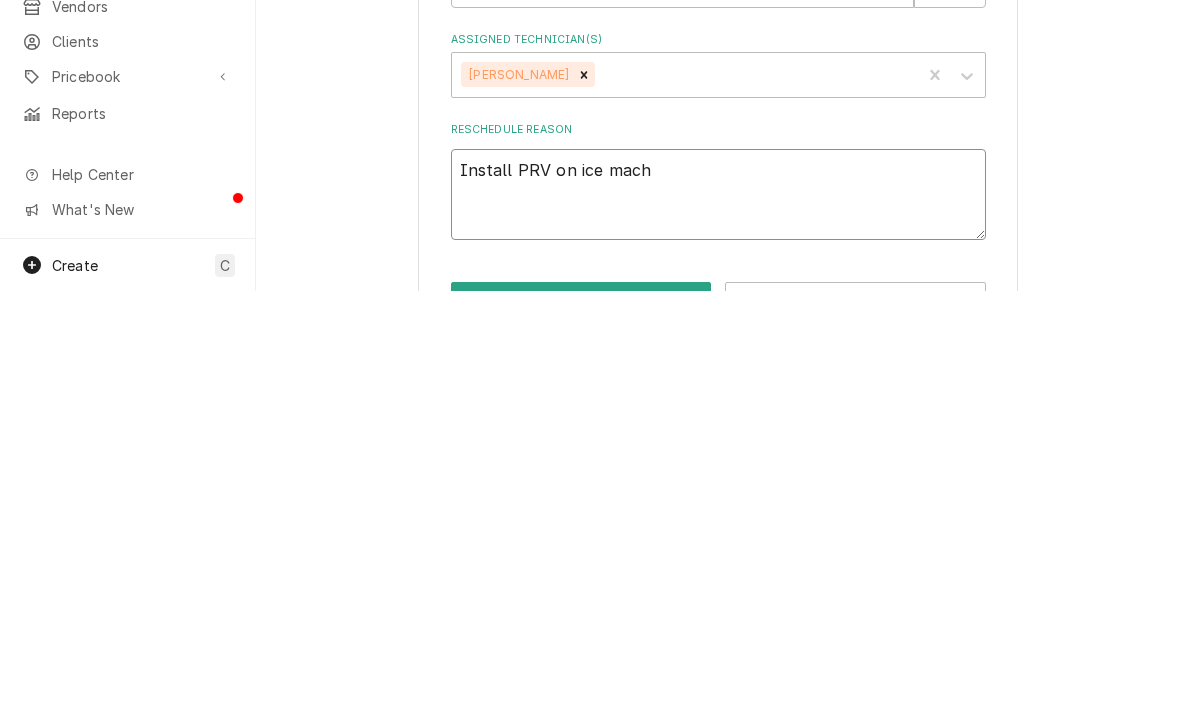 type on "x" 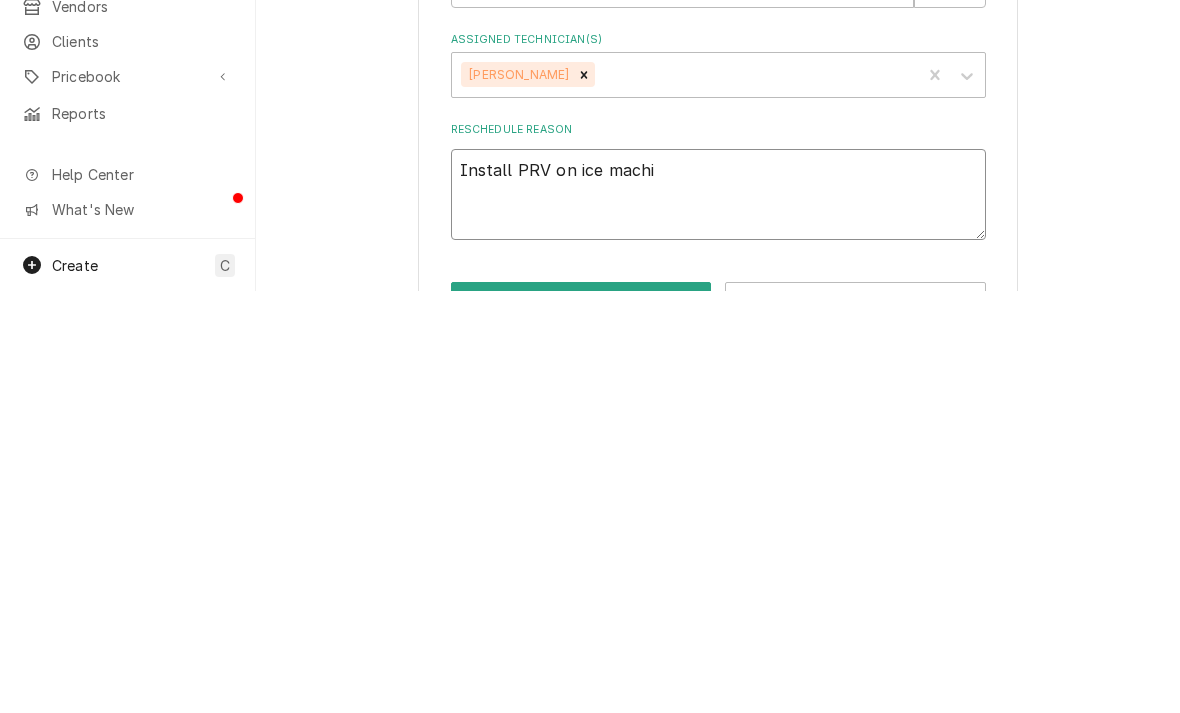 type on "x" 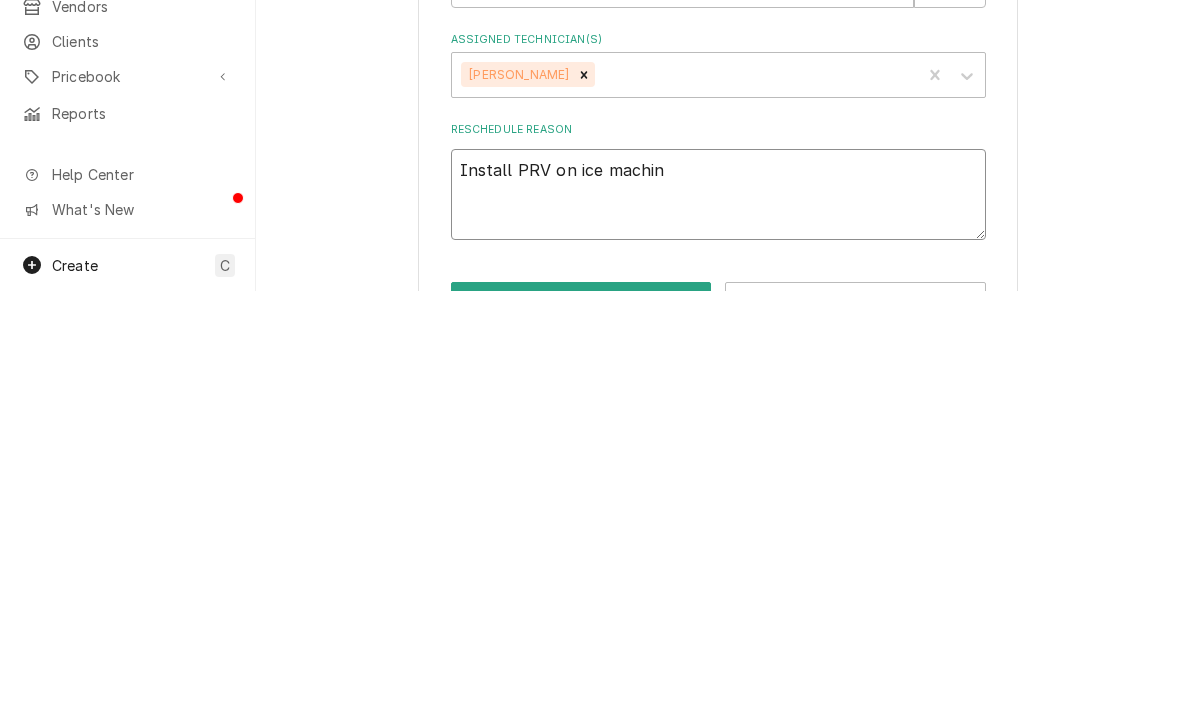 type on "x" 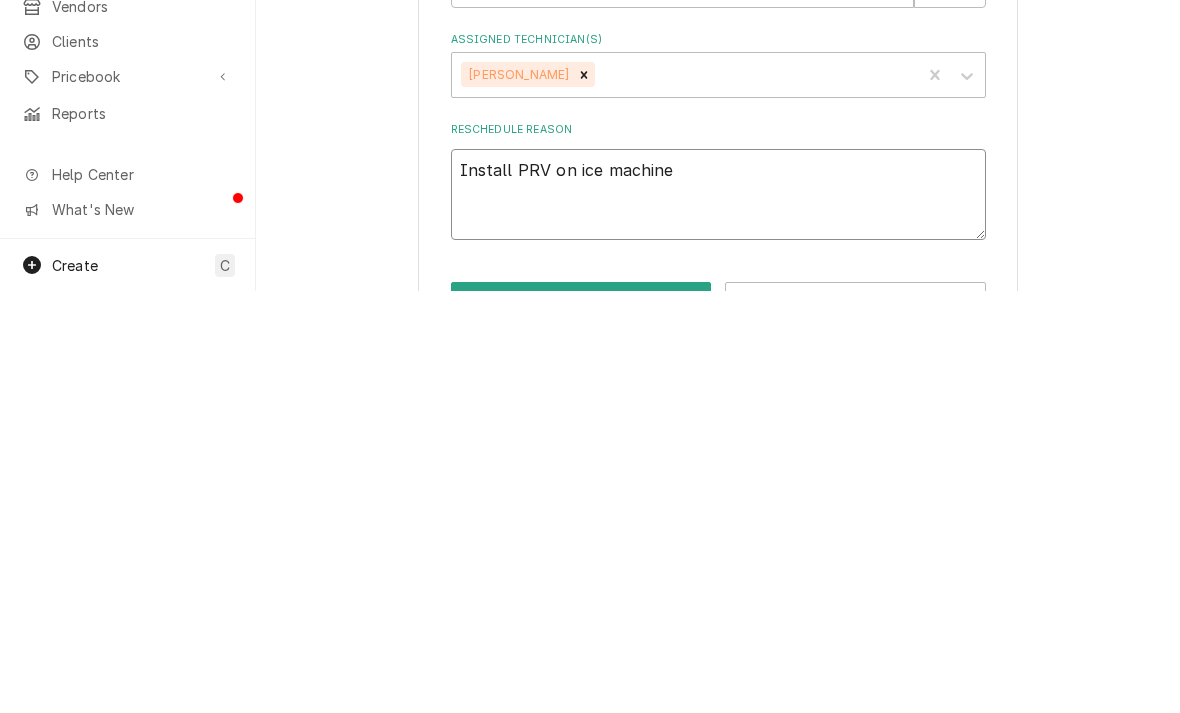 type on "x" 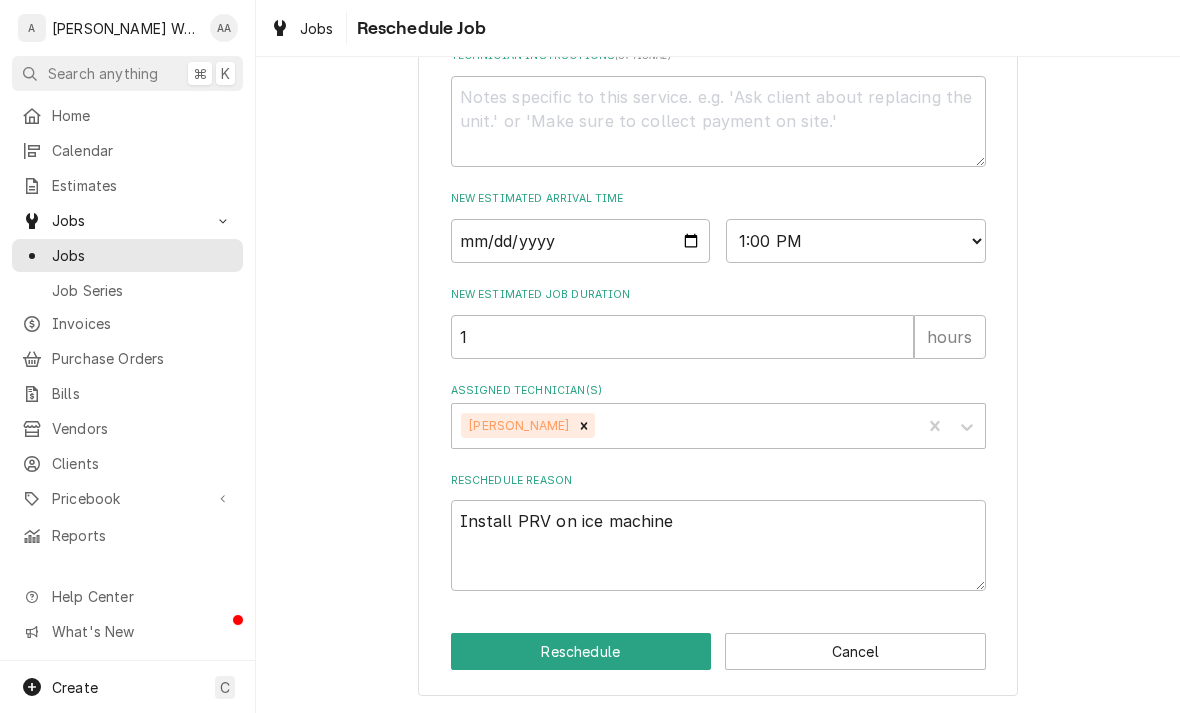 scroll, scrollTop: 774, scrollLeft: 0, axis: vertical 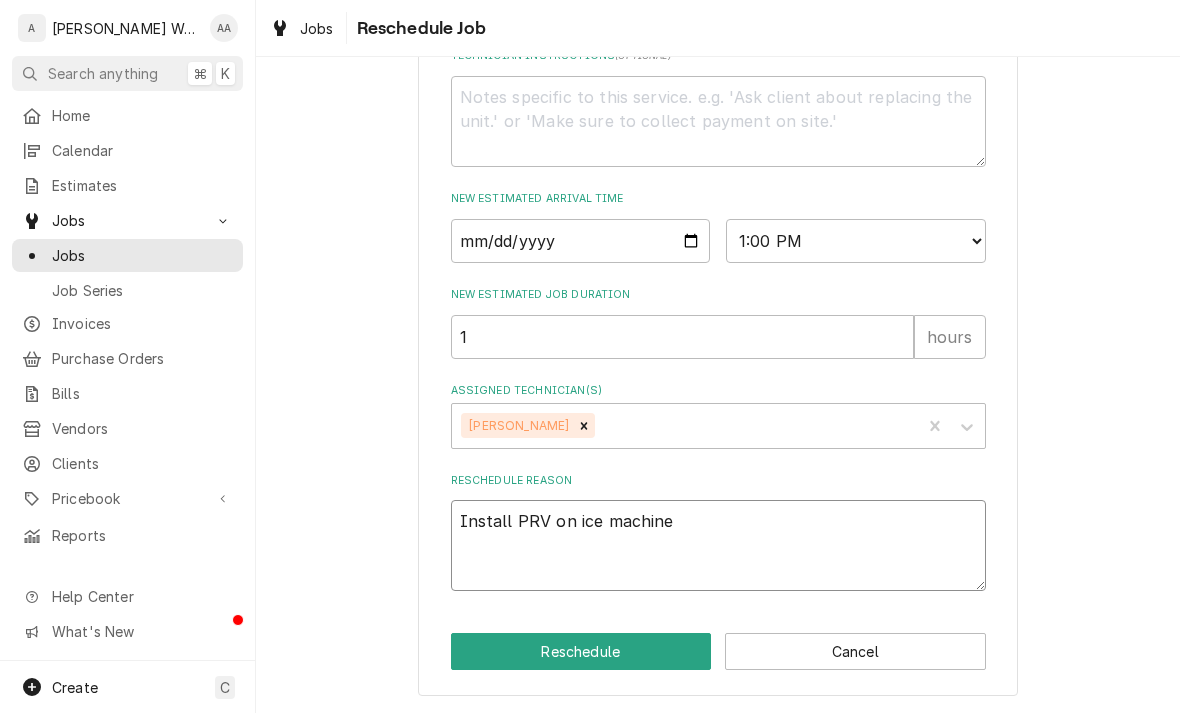 type on "Install PRV on ice machine" 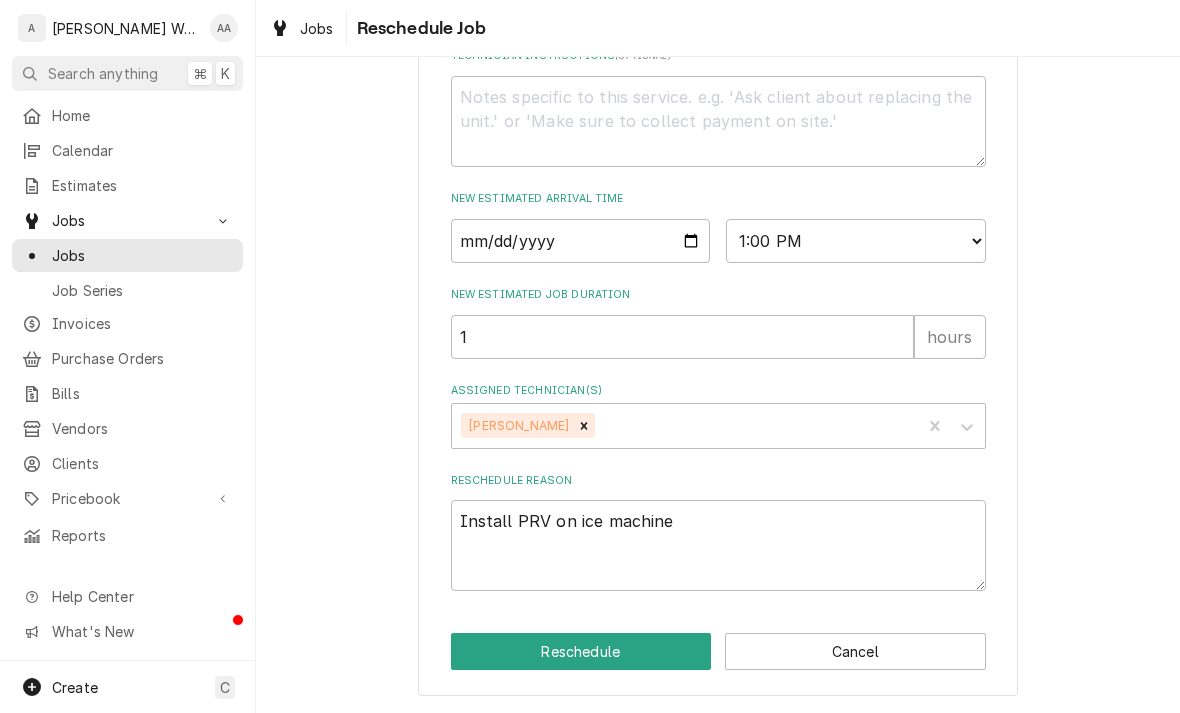 click on "Reschedule" at bounding box center [581, 651] 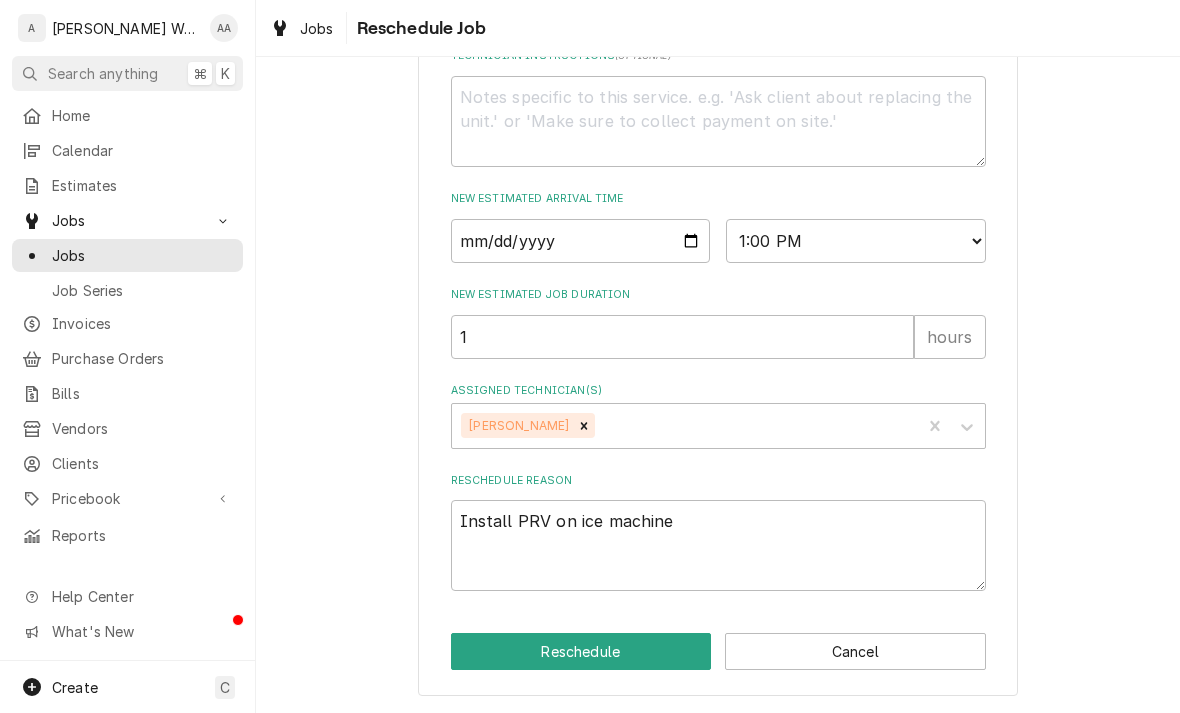click on "Reschedule" at bounding box center [581, 651] 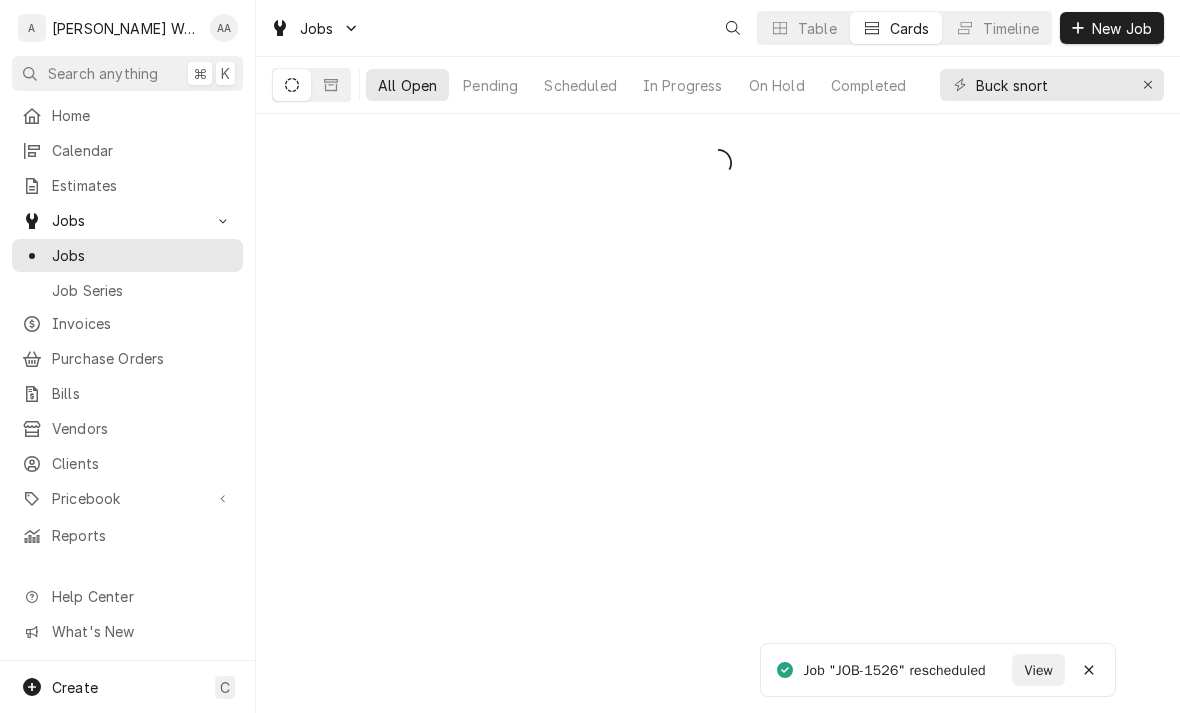 scroll, scrollTop: 0, scrollLeft: 0, axis: both 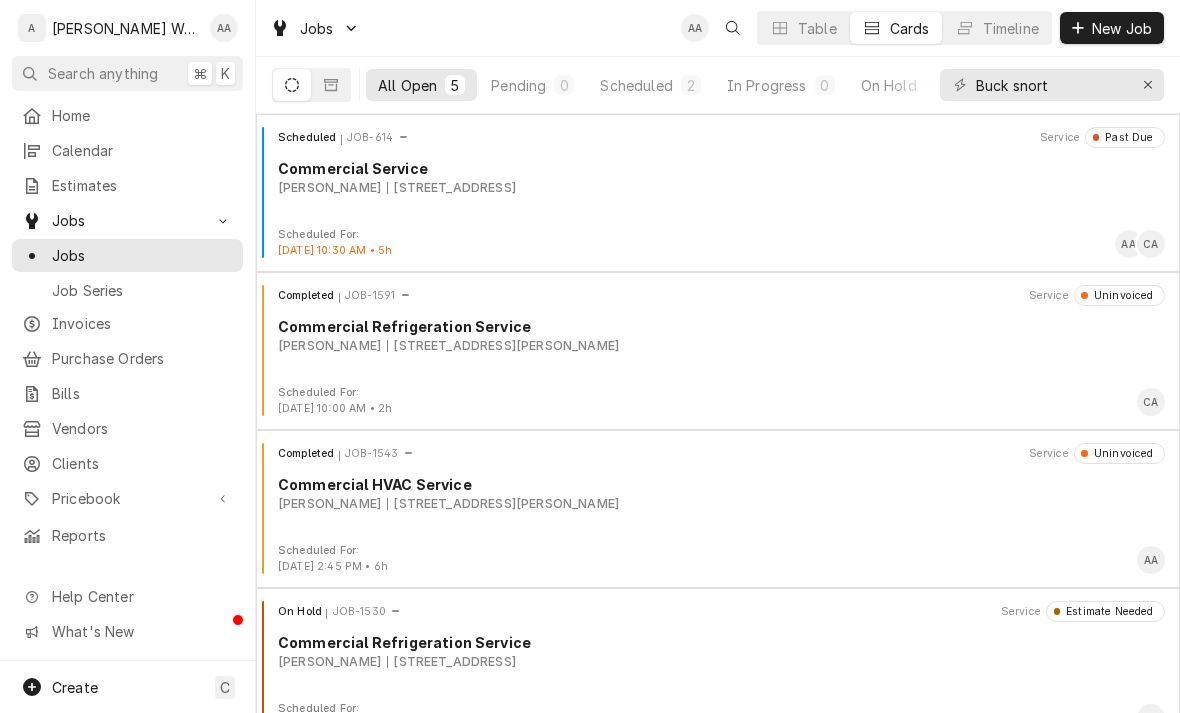 click on "New Job" at bounding box center (1122, 28) 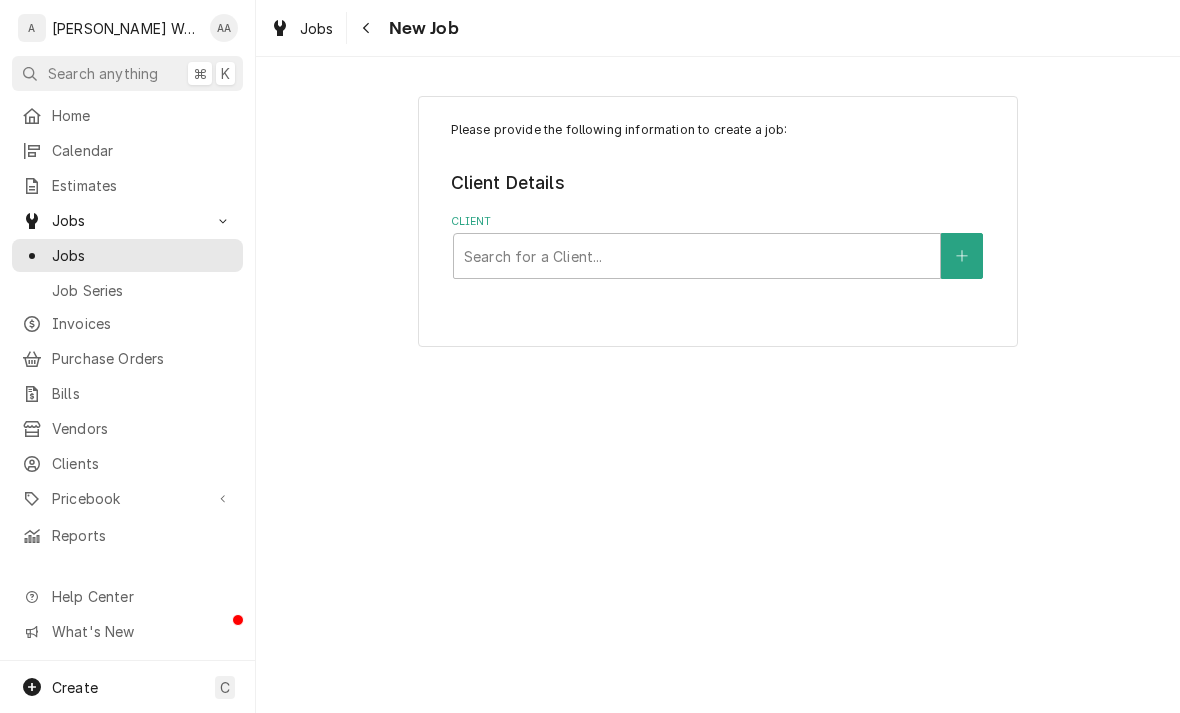 scroll, scrollTop: 0, scrollLeft: 0, axis: both 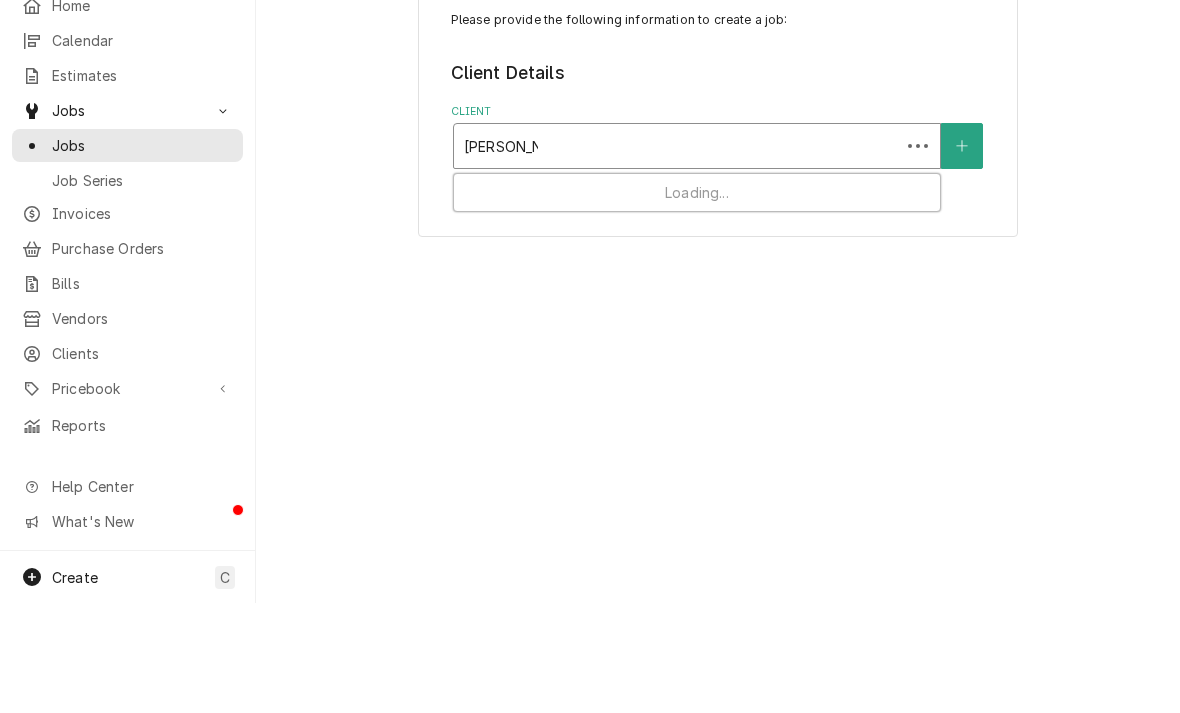 type on "[PERSON_NAME]" 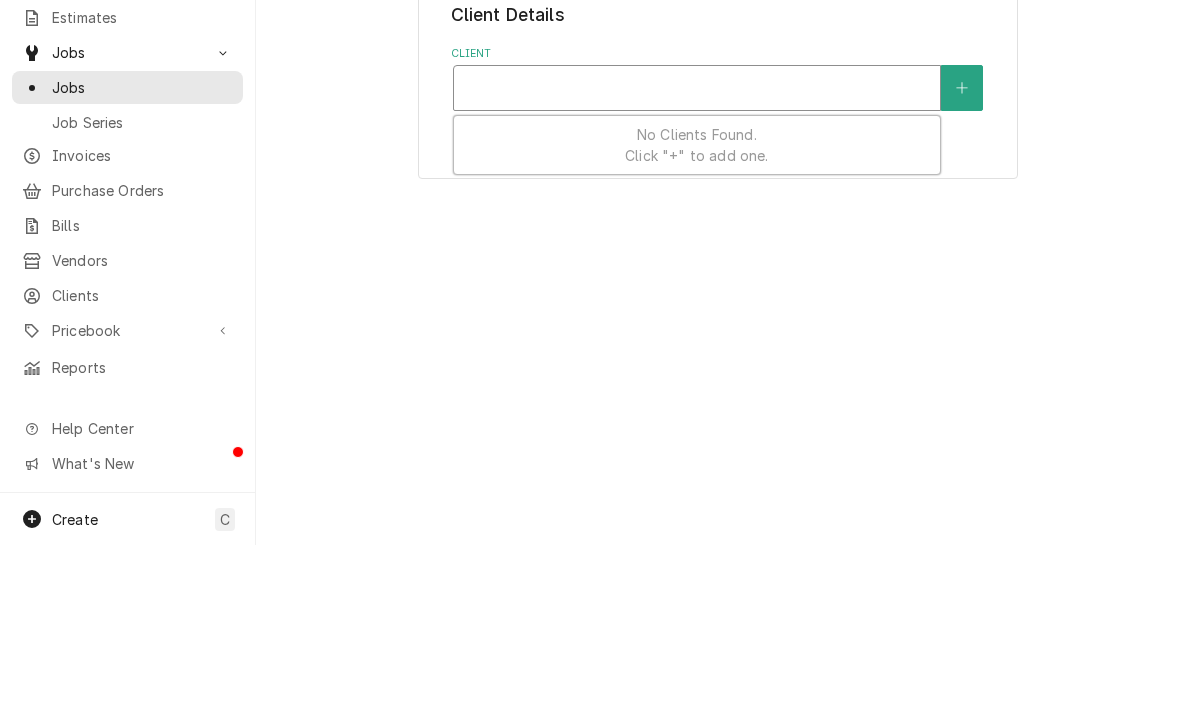 click at bounding box center (962, 256) 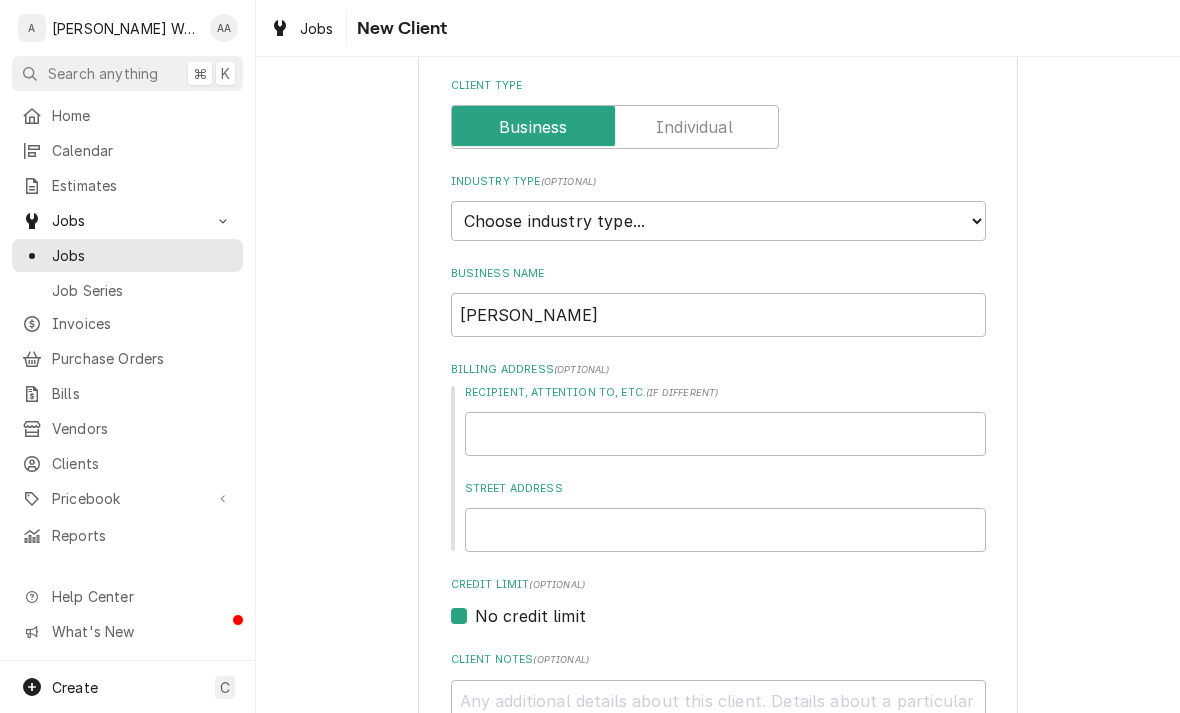 scroll, scrollTop: 96, scrollLeft: 0, axis: vertical 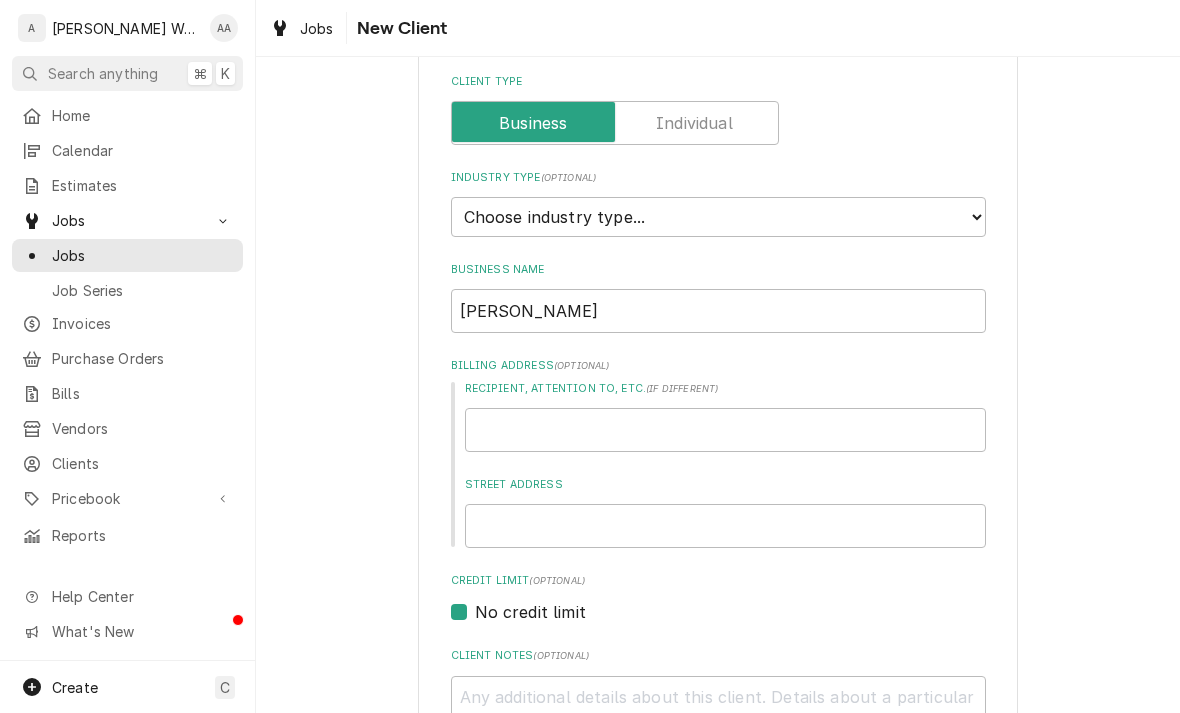 click at bounding box center [615, 123] 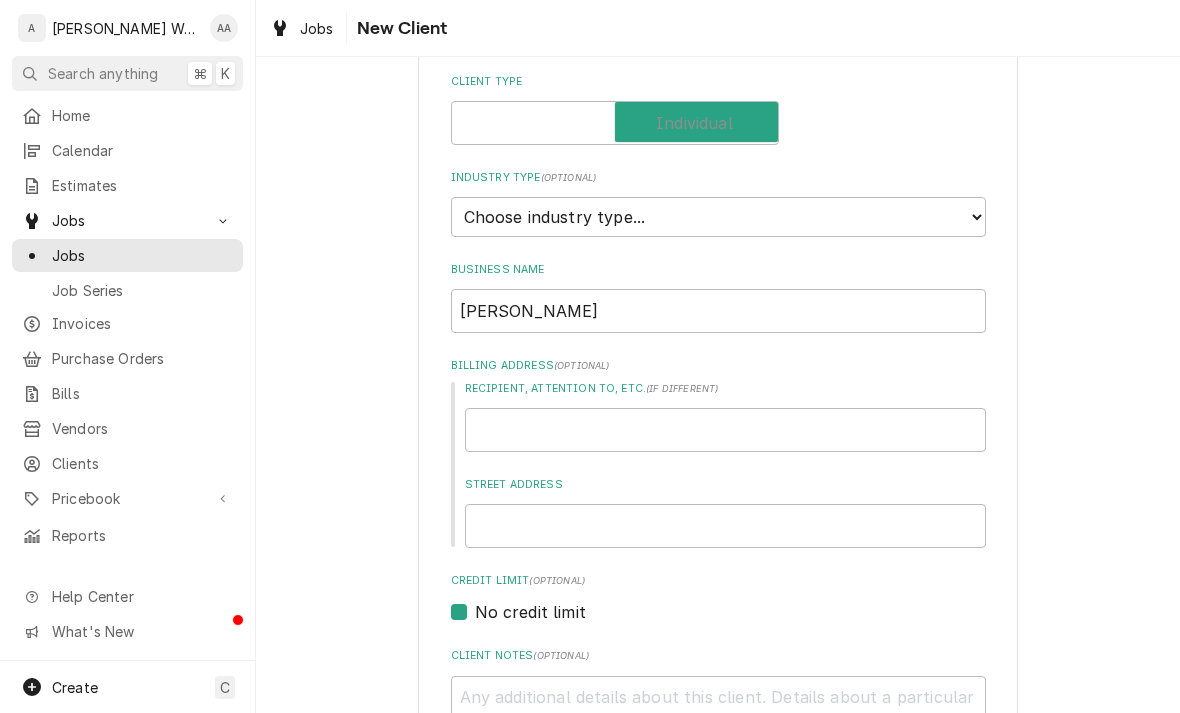 checkbox on "true" 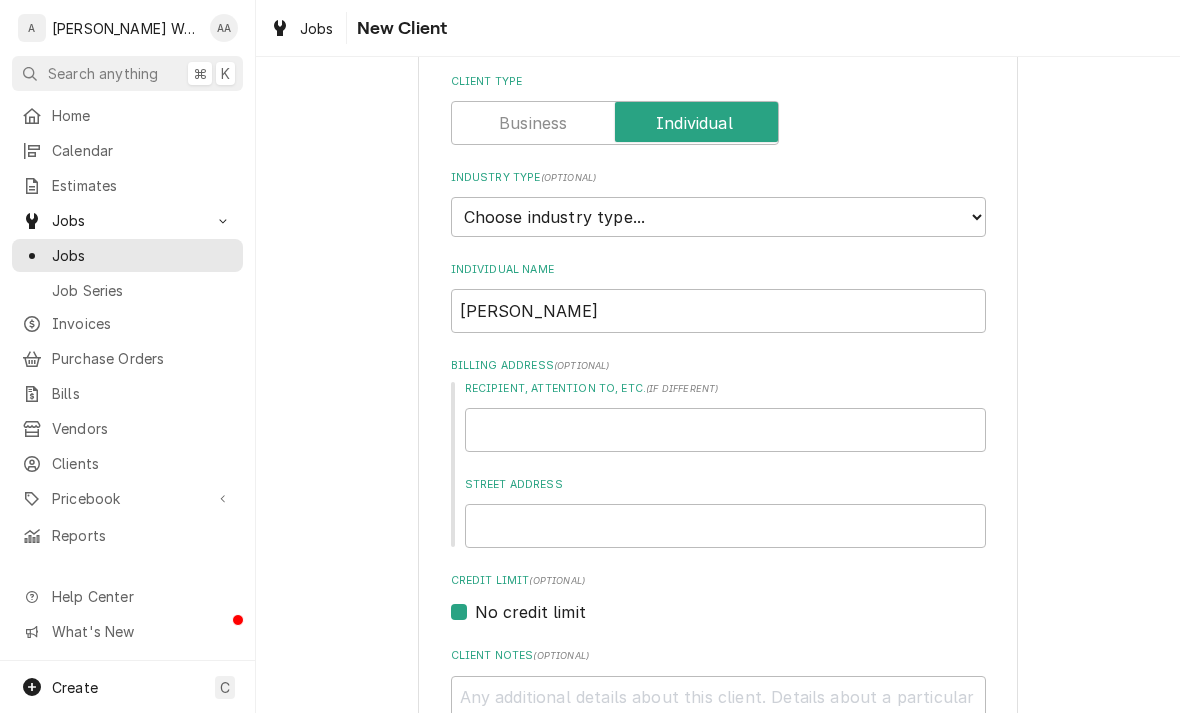 type on "x" 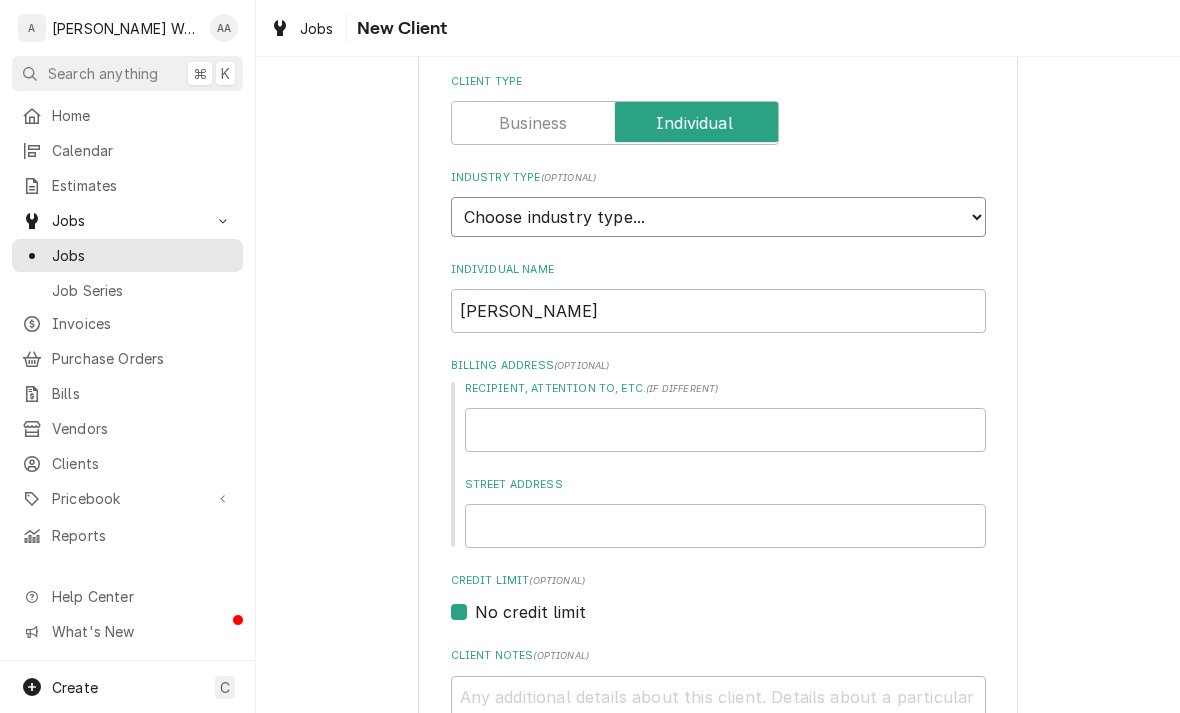 click on "Choose industry type... Residential Commercial Industrial Government" at bounding box center [718, 217] 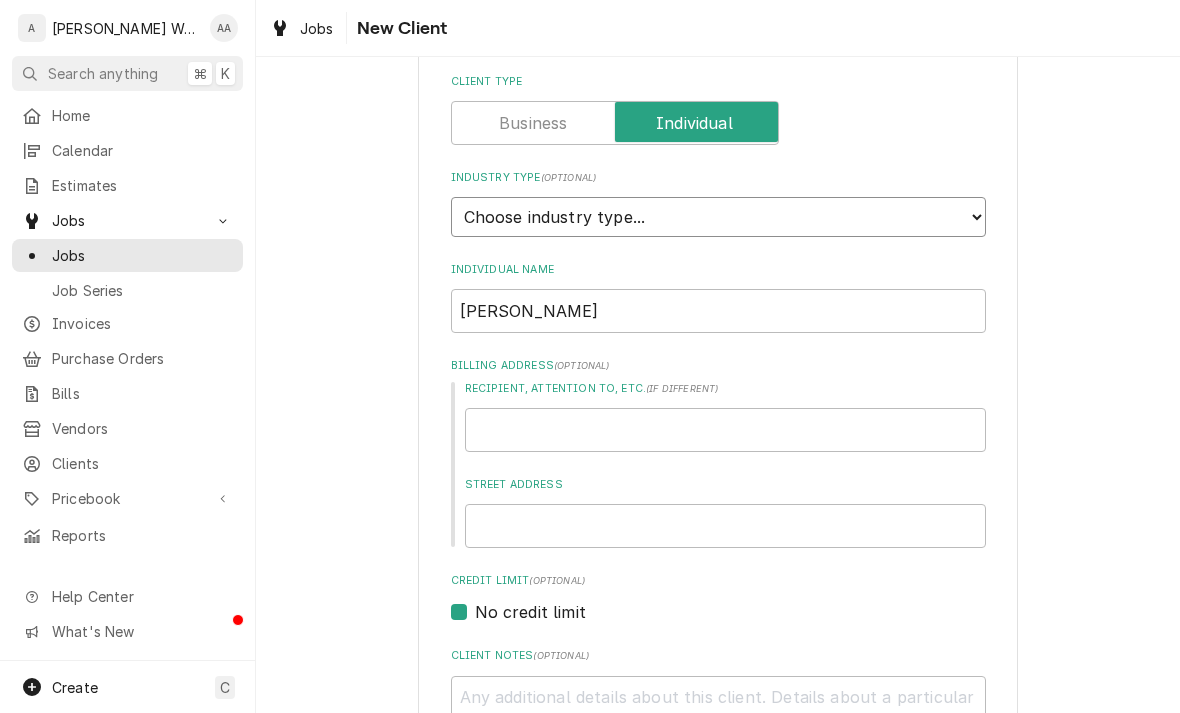 select on "1" 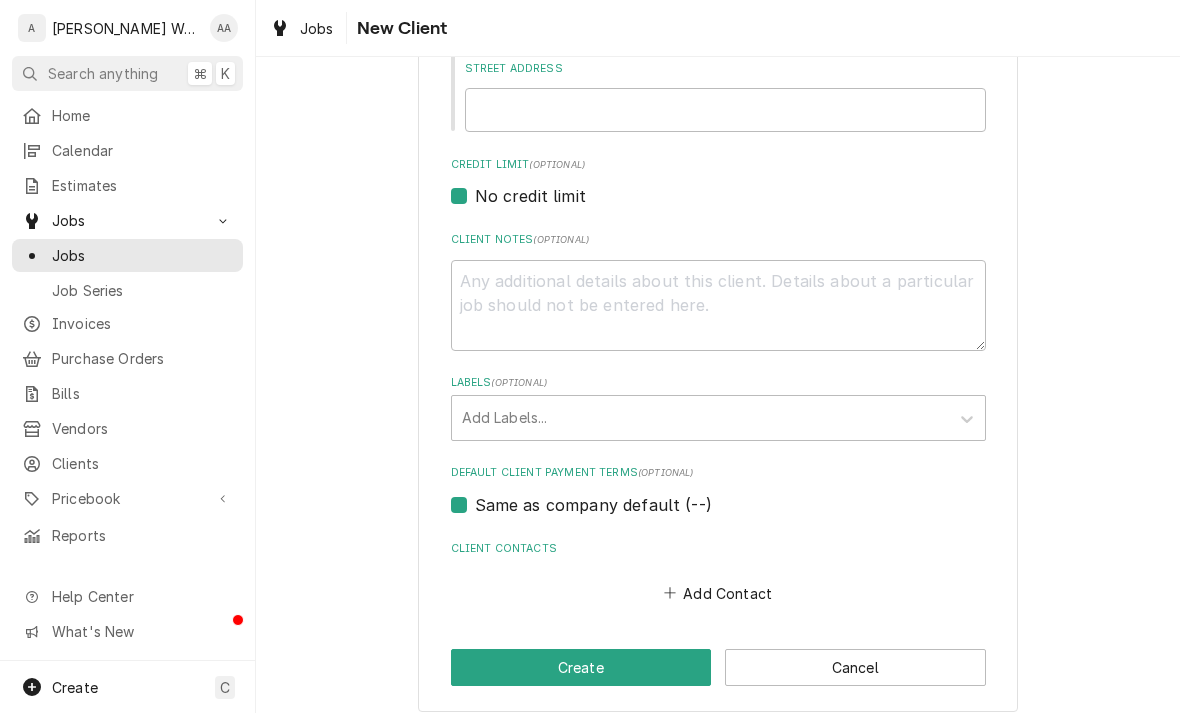 scroll, scrollTop: 511, scrollLeft: 0, axis: vertical 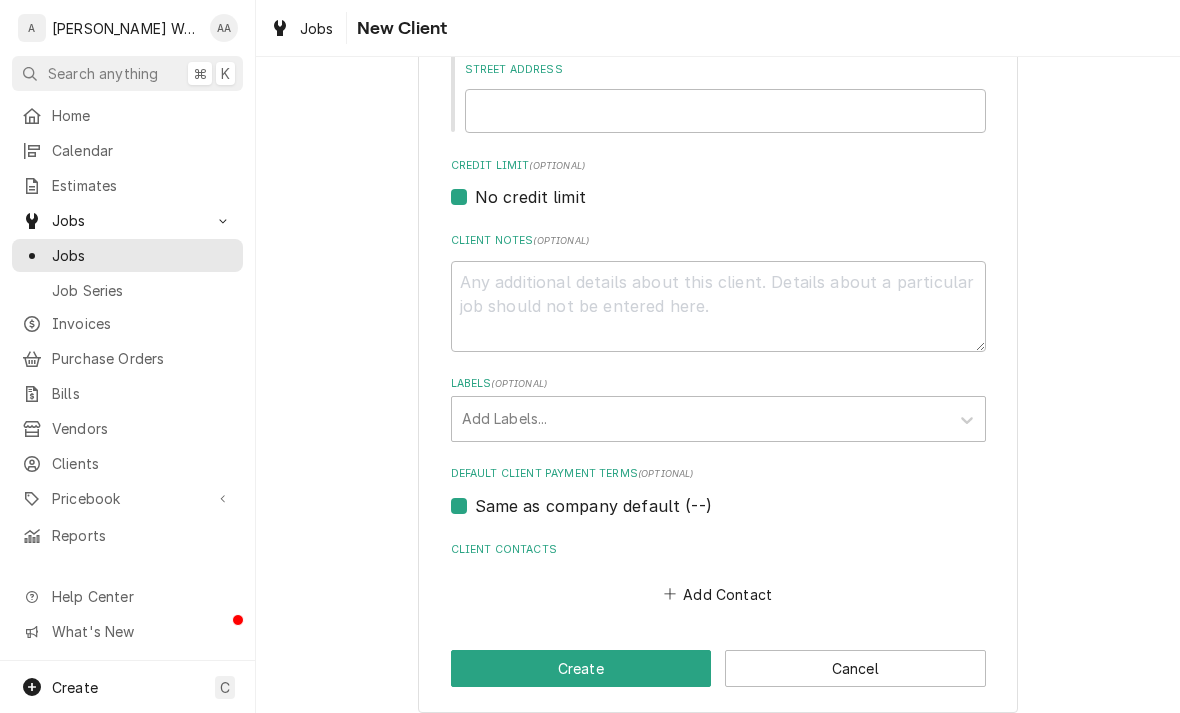 click on "Add Contact" at bounding box center (717, 594) 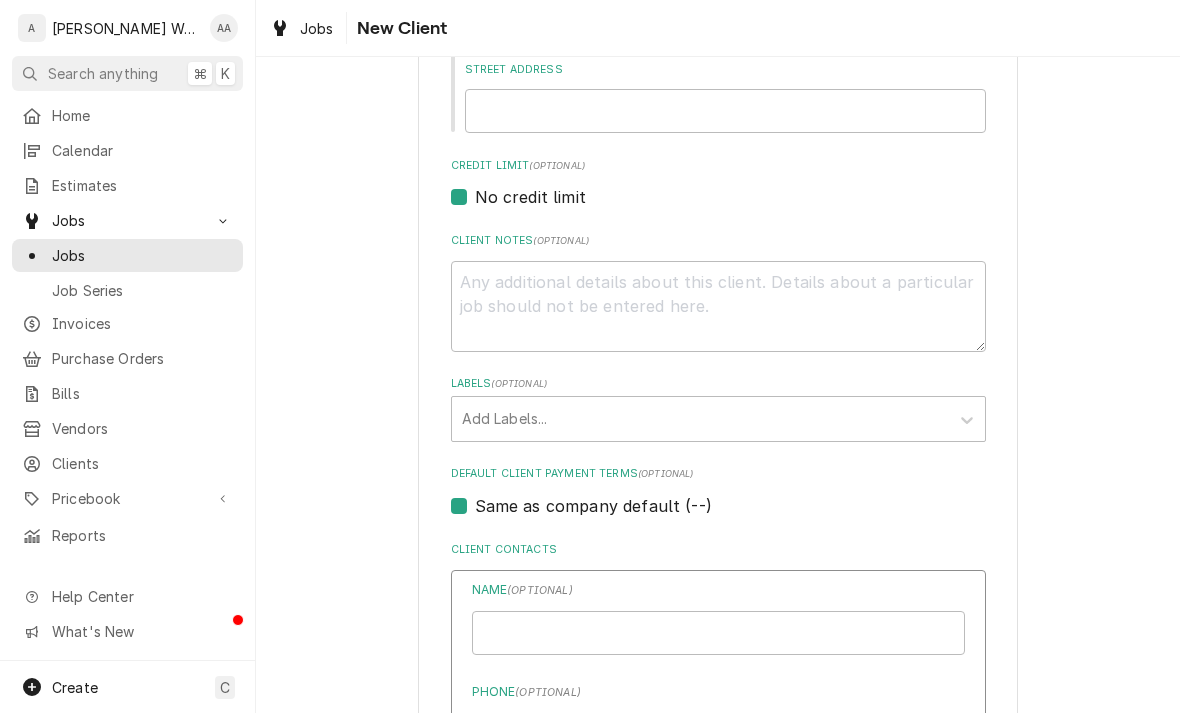 type on "x" 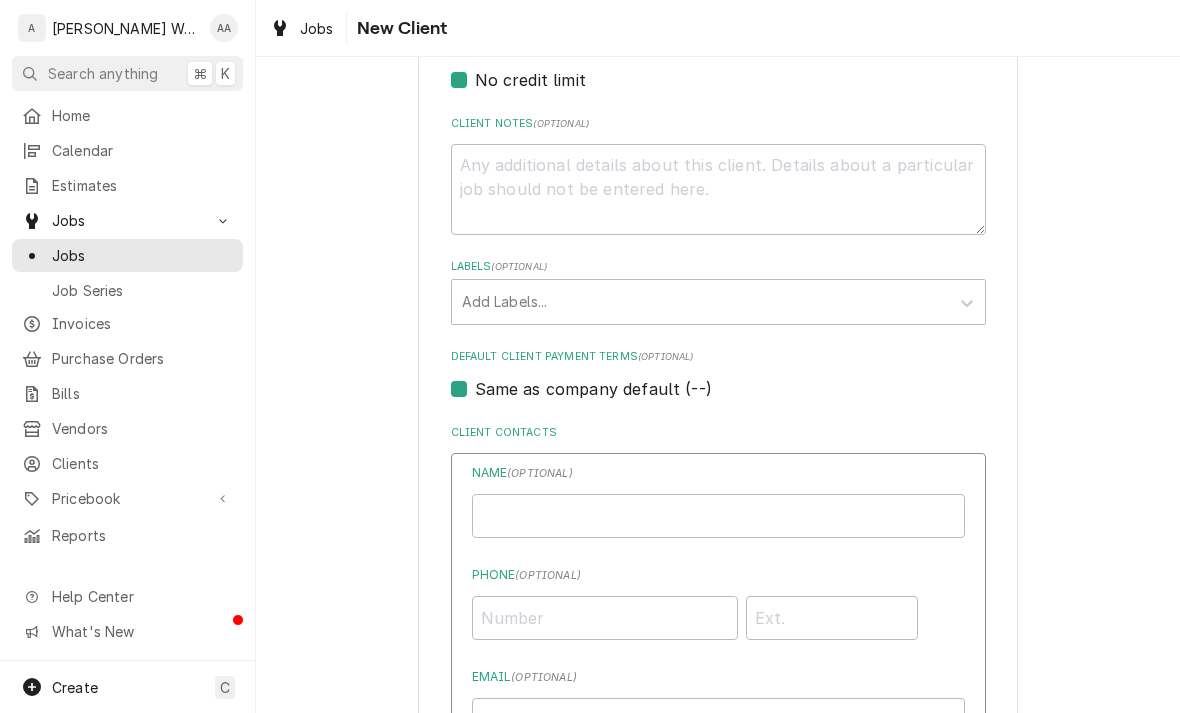 scroll, scrollTop: 658, scrollLeft: 0, axis: vertical 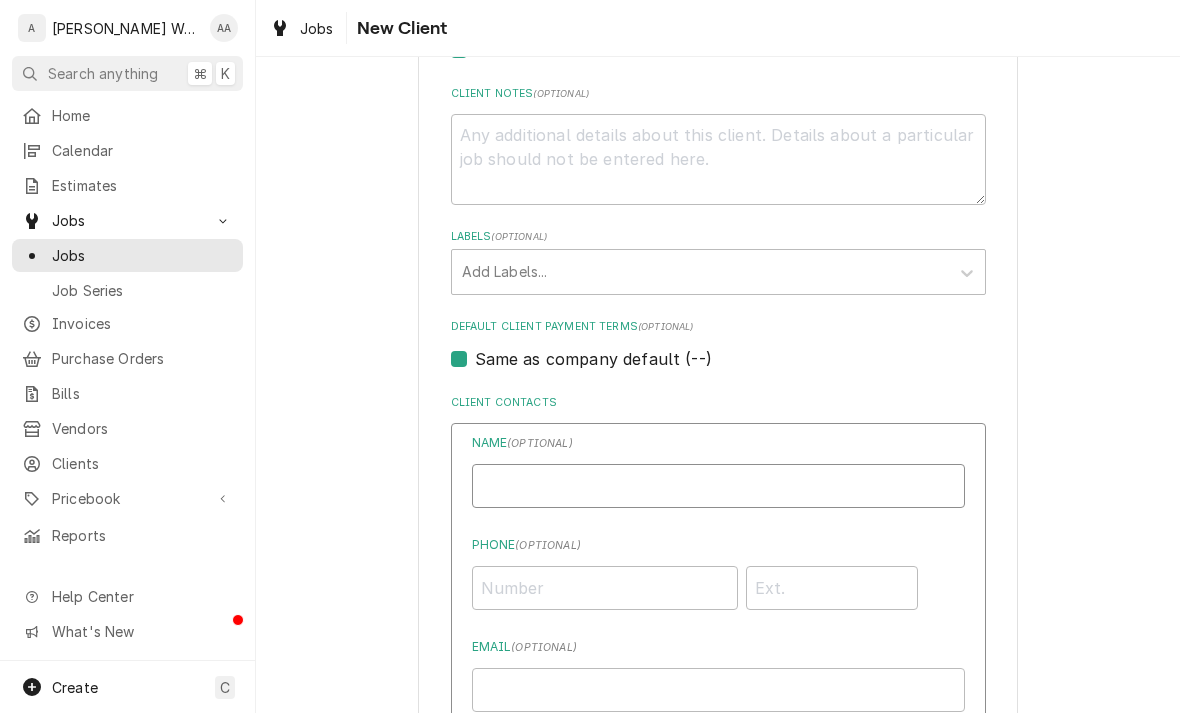 click on "Individual Name" at bounding box center (718, 486) 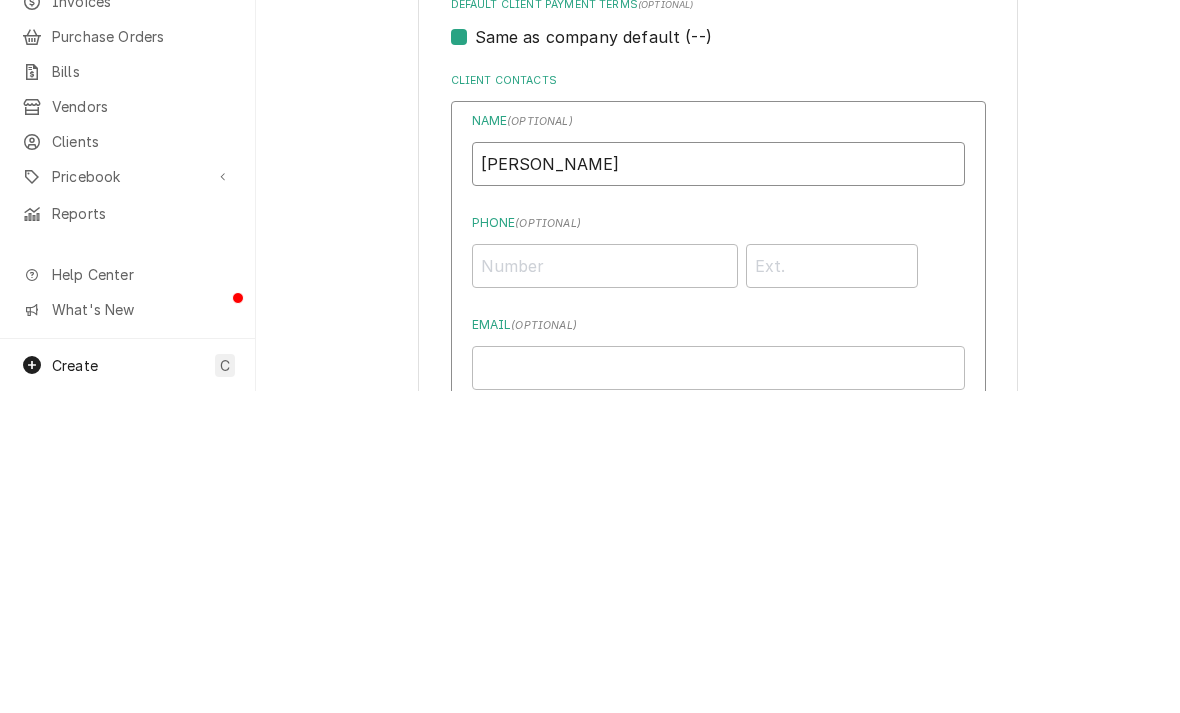 type on "Ann Taylor" 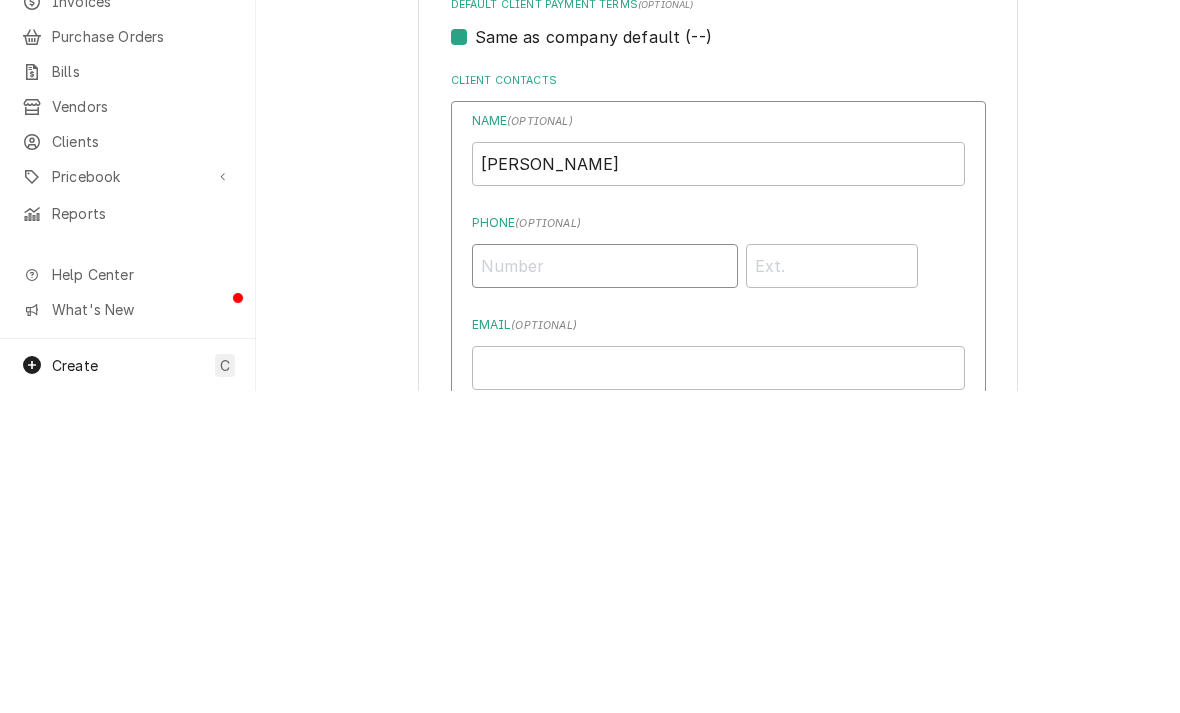click on "Phone  ( optional )" at bounding box center [605, 588] 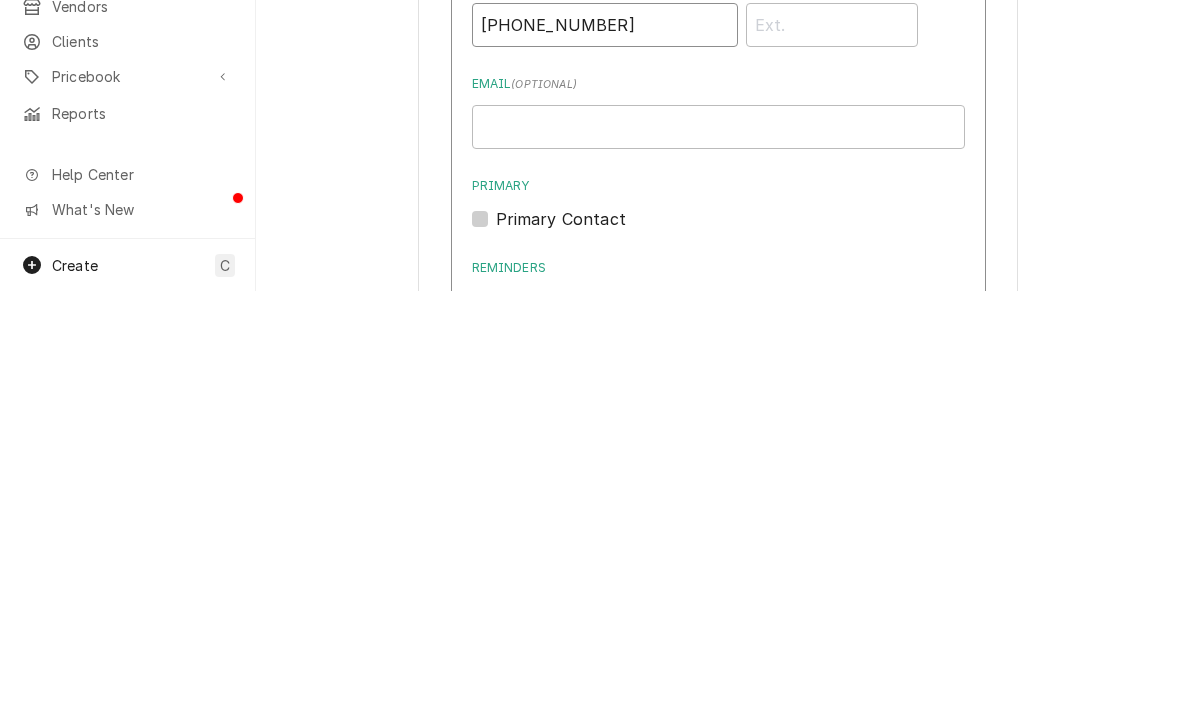 scroll, scrollTop: 798, scrollLeft: 0, axis: vertical 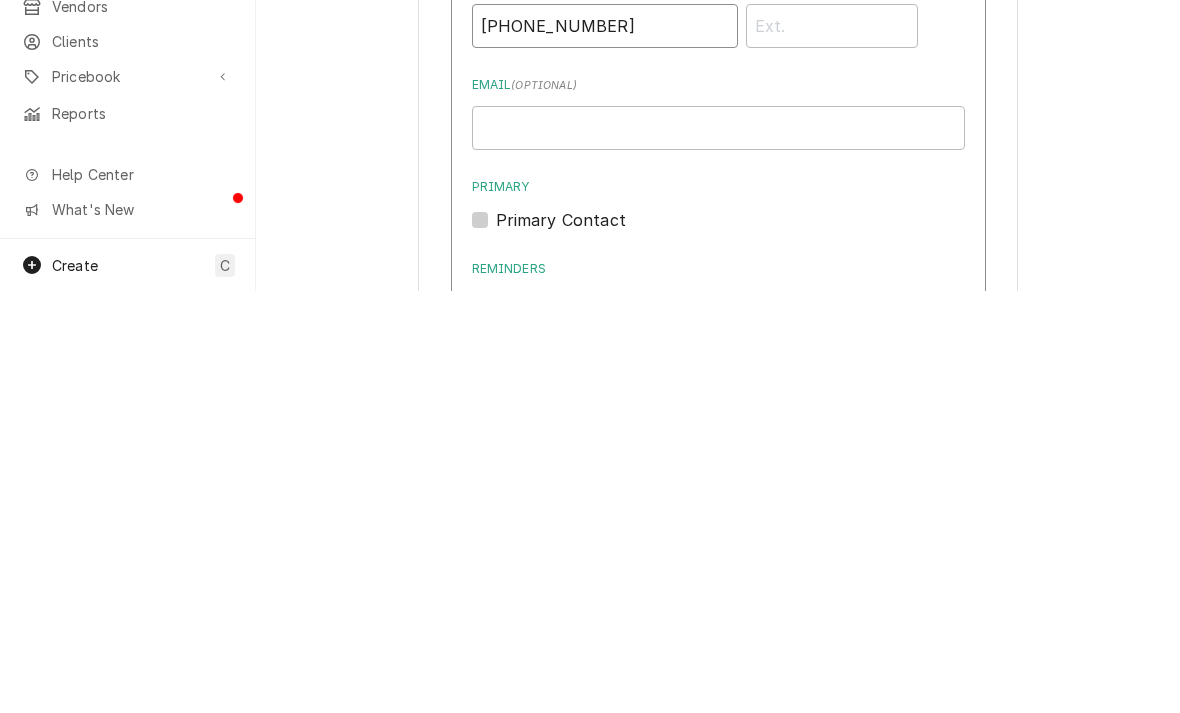 type on "(402) 301-8038" 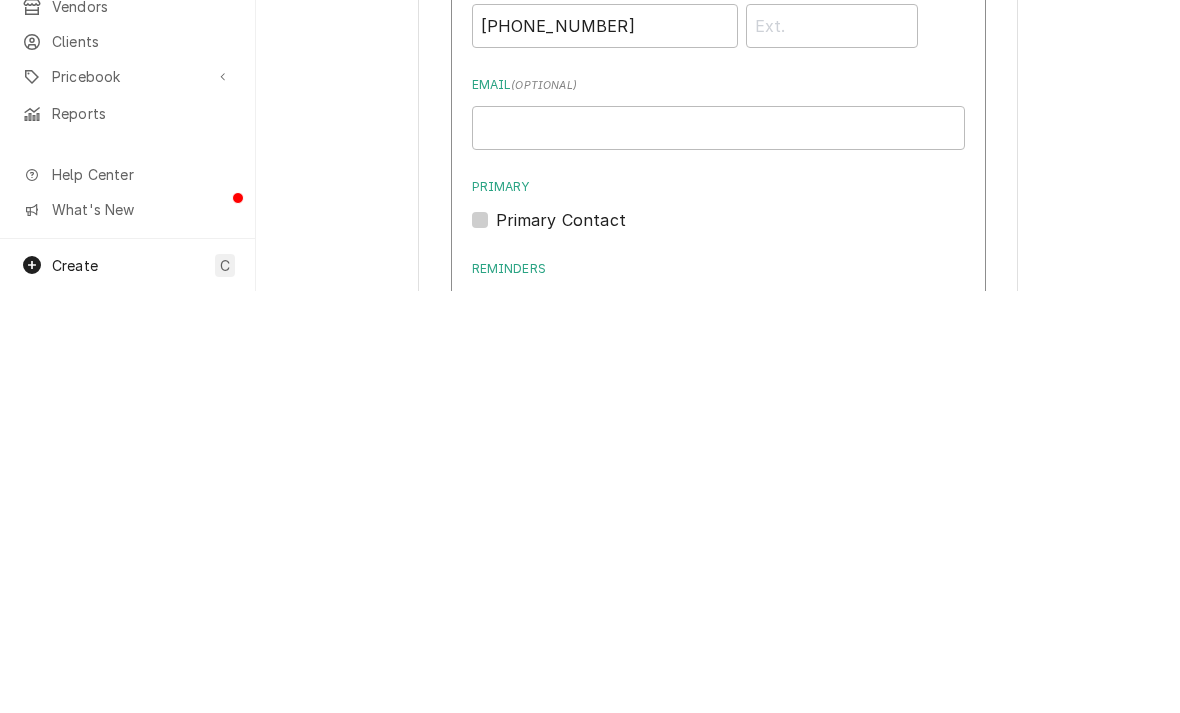 click on "Primary Contact" at bounding box center [561, 642] 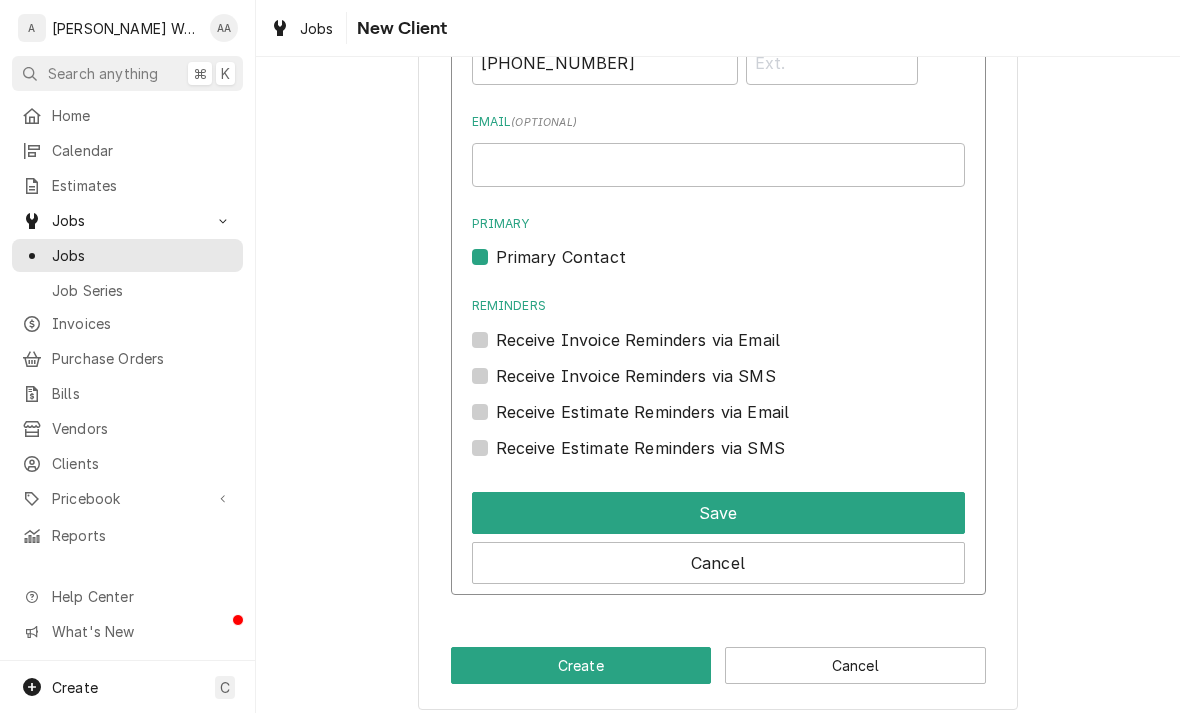 click on "Save" at bounding box center [718, 513] 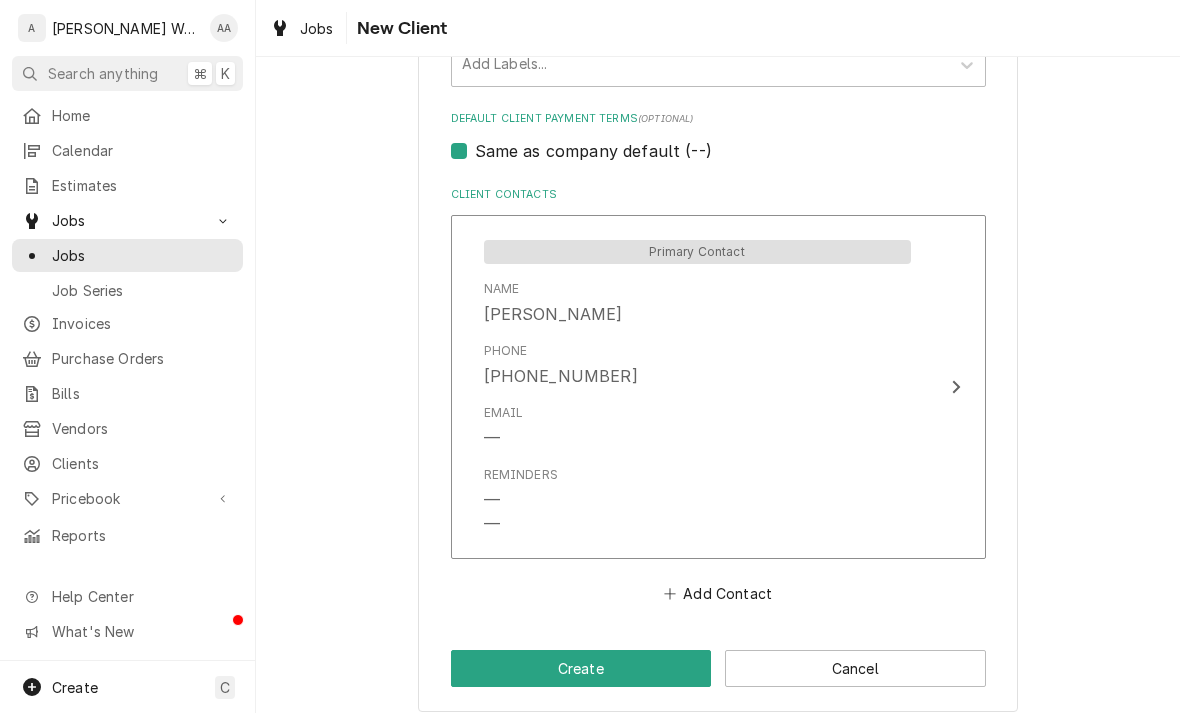 click on "Create" at bounding box center (581, 668) 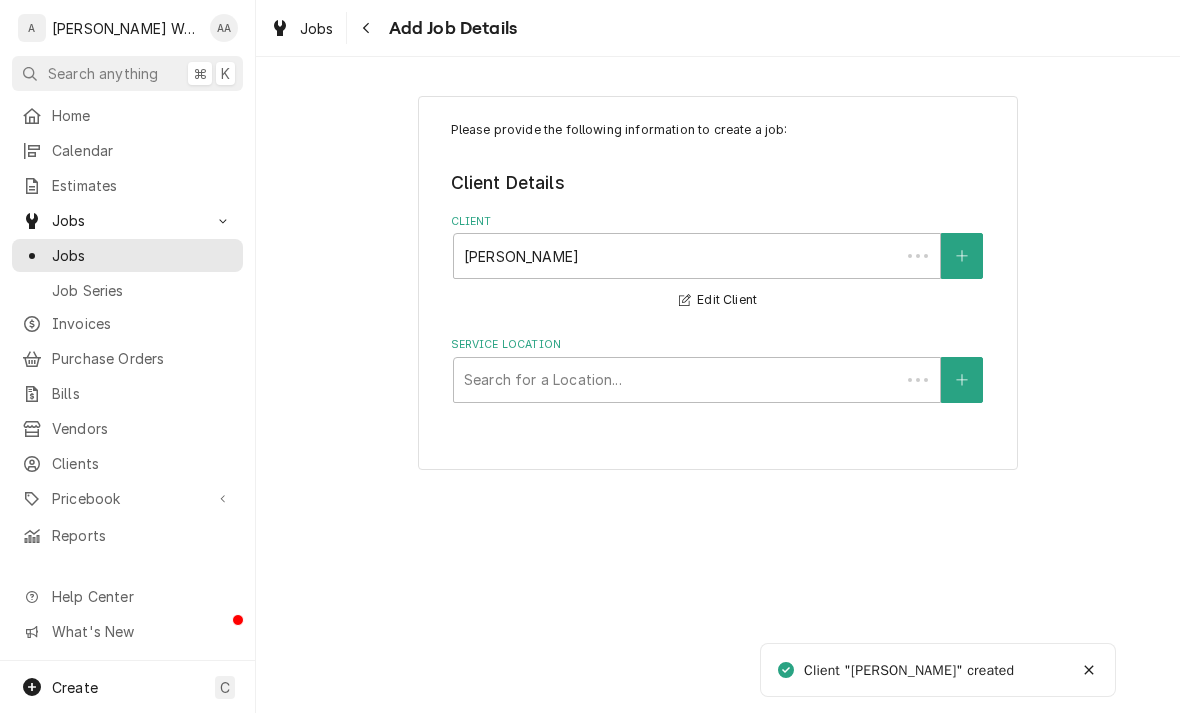 scroll, scrollTop: 0, scrollLeft: 0, axis: both 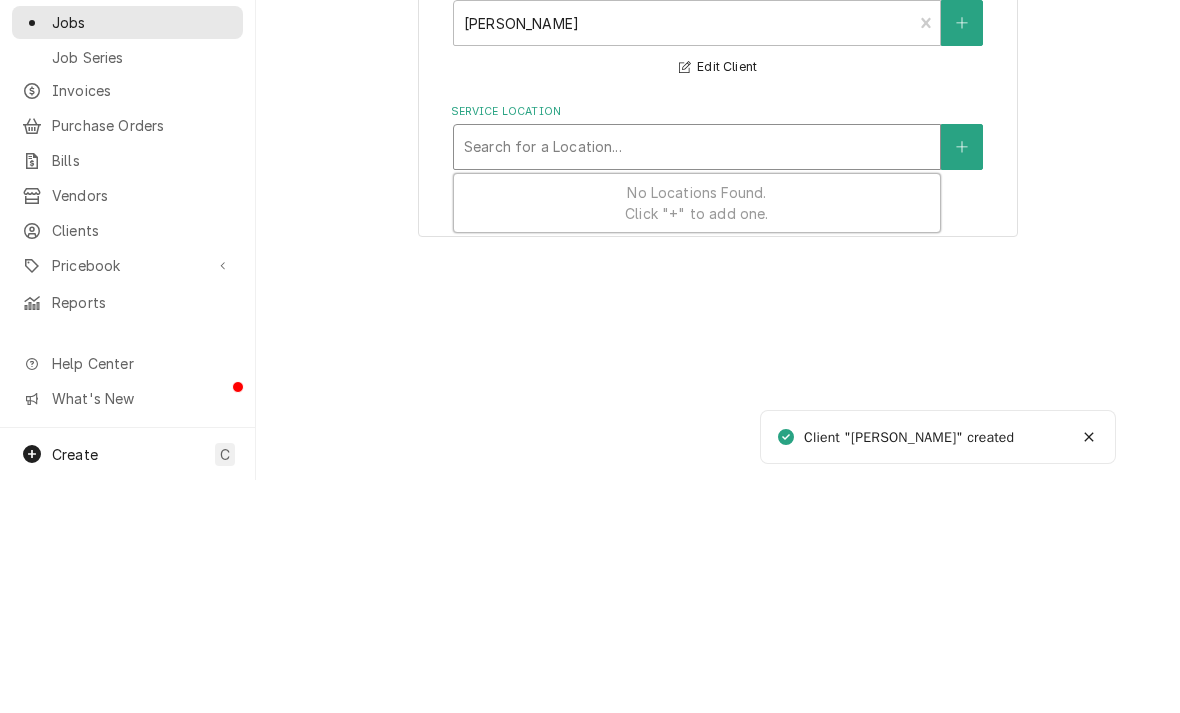 click at bounding box center (962, 380) 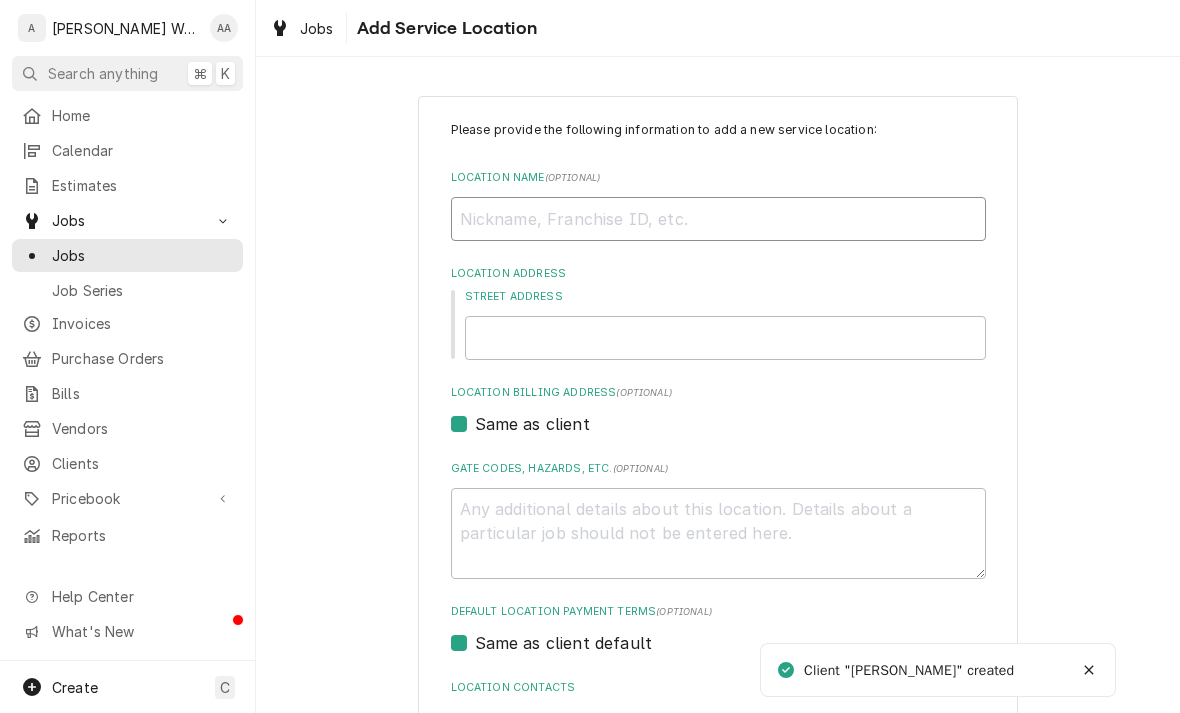 click on "Location Name  ( optional )" at bounding box center [718, 219] 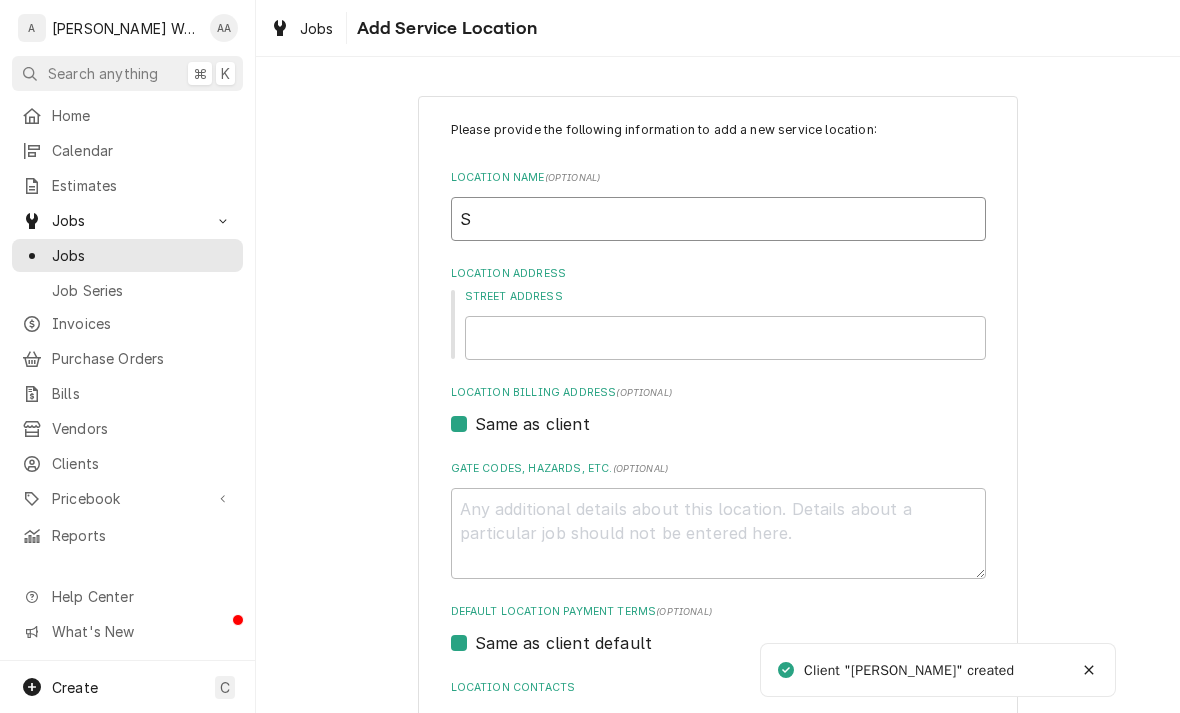 type on "Sh" 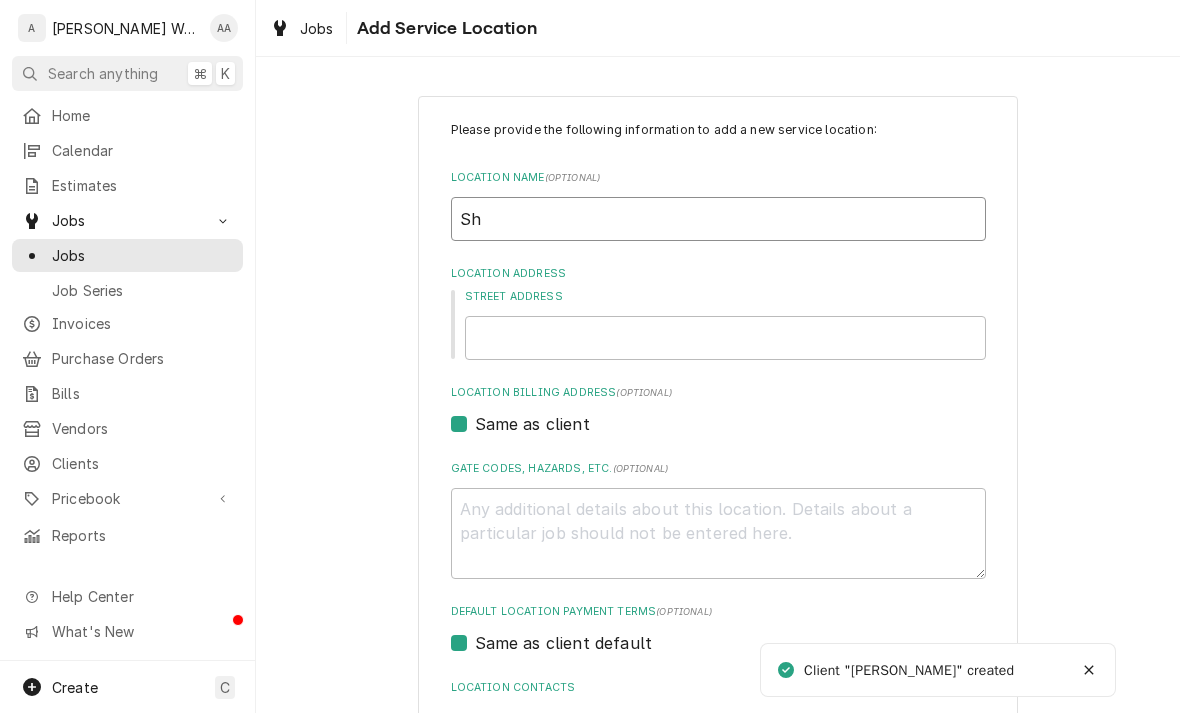 type on "x" 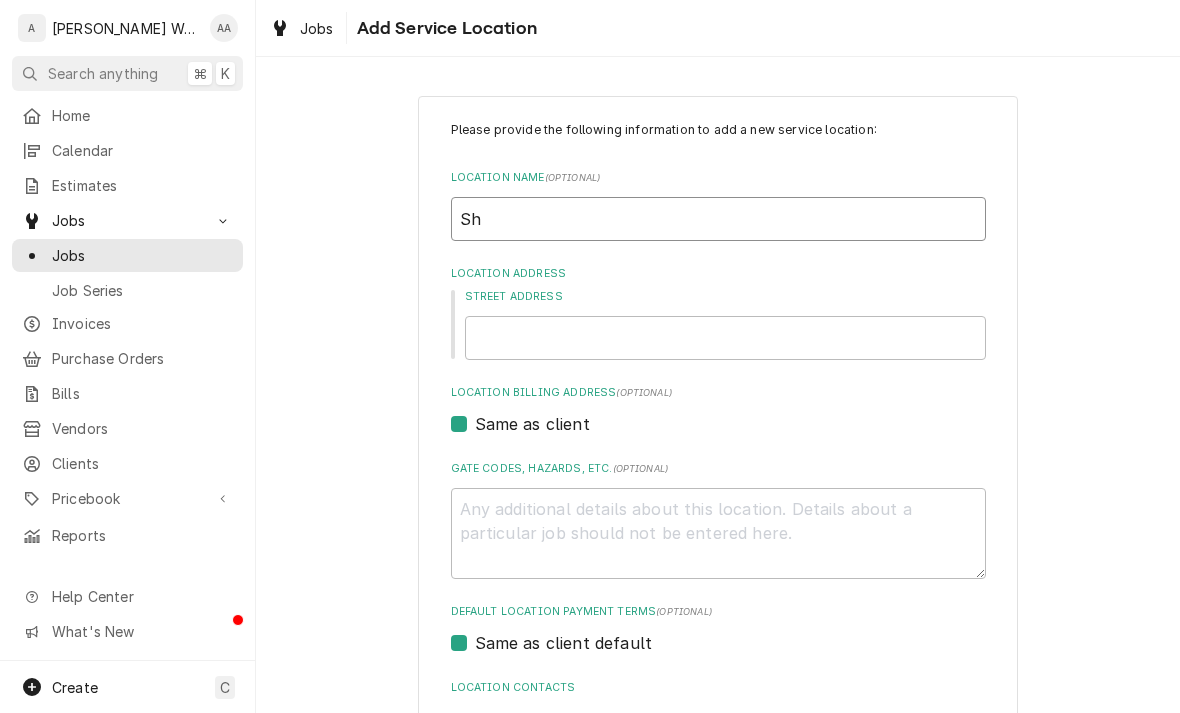 type on "Sho" 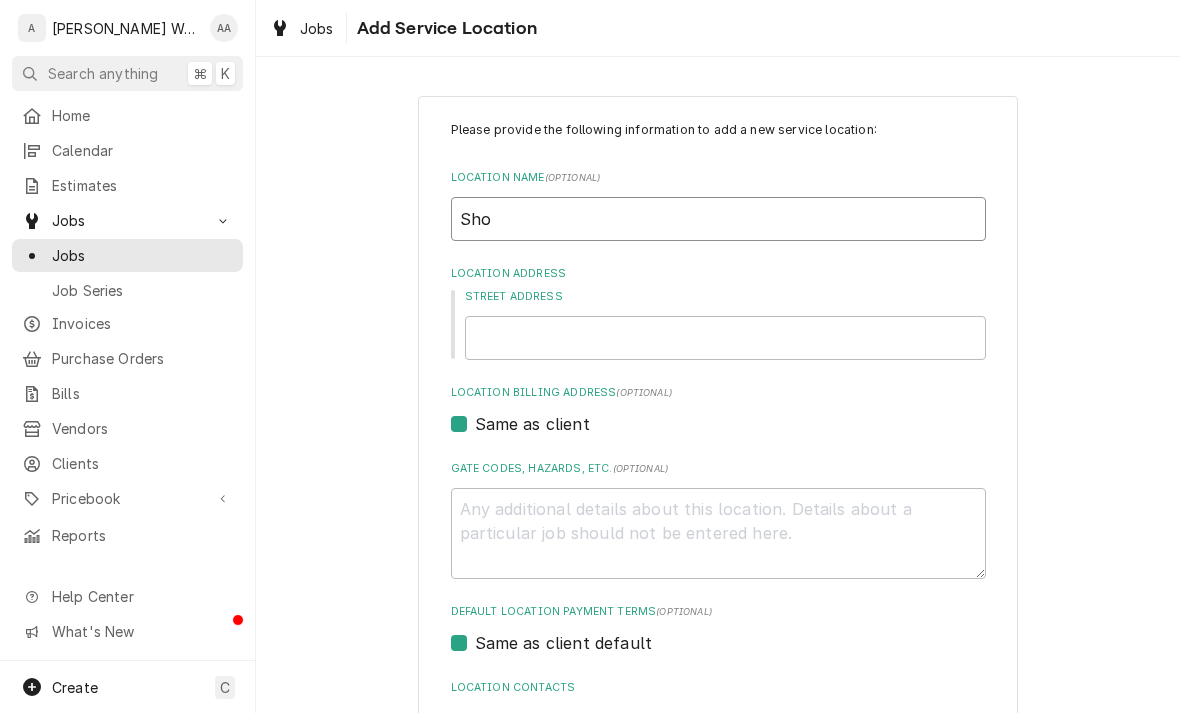type on "Shop" 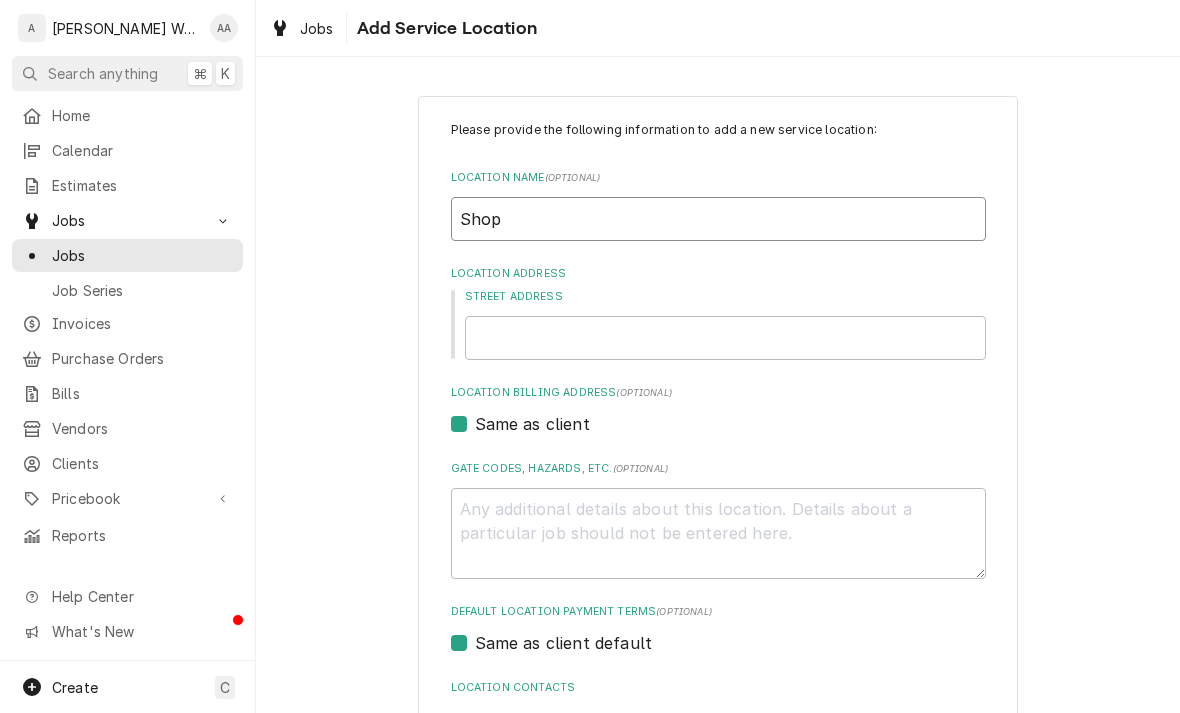type on "x" 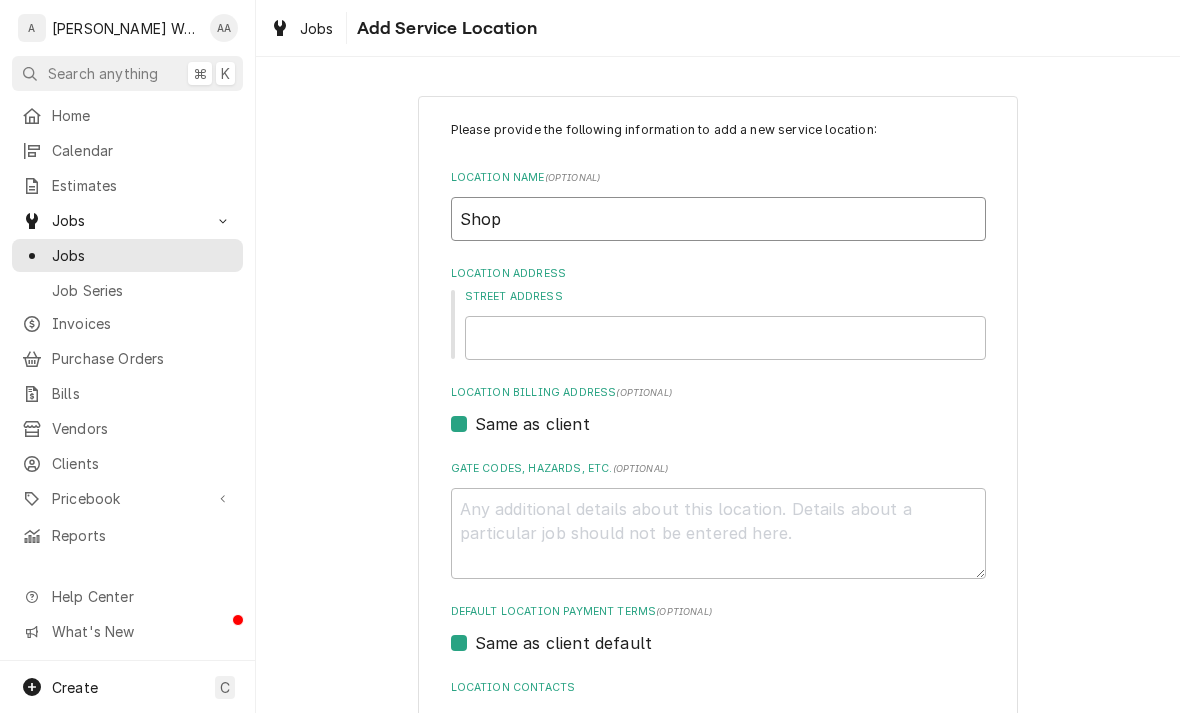 type on "Shop" 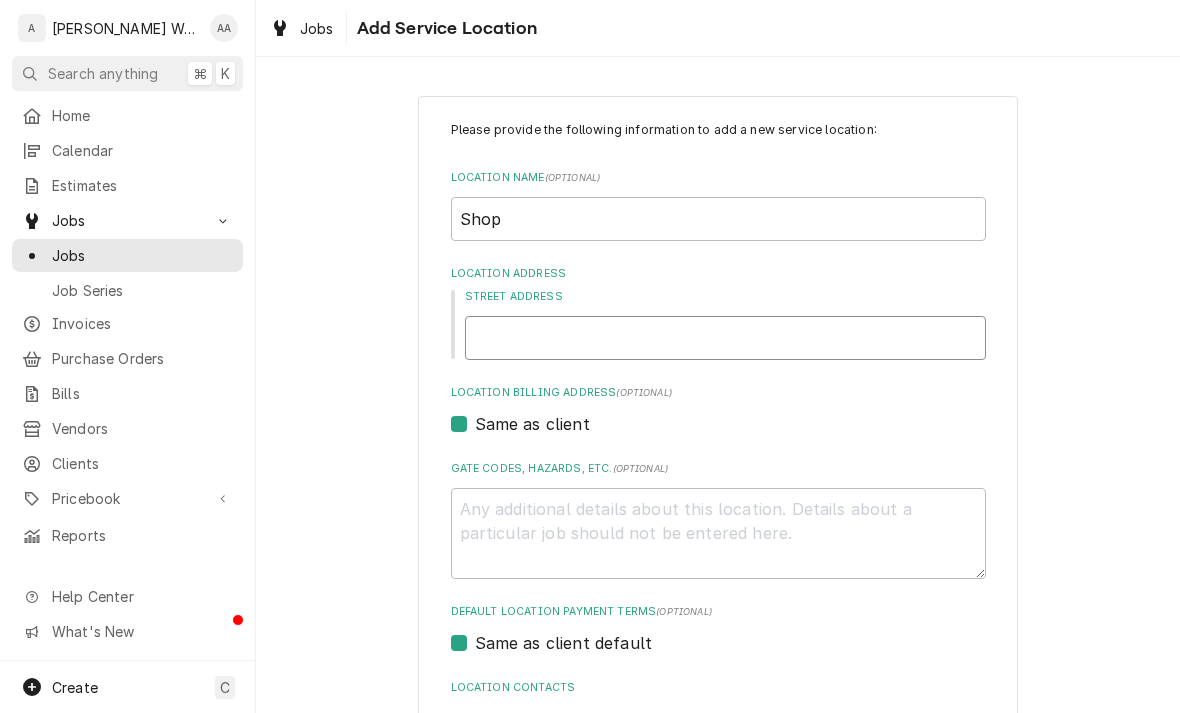 click on "Street Address" at bounding box center (725, 338) 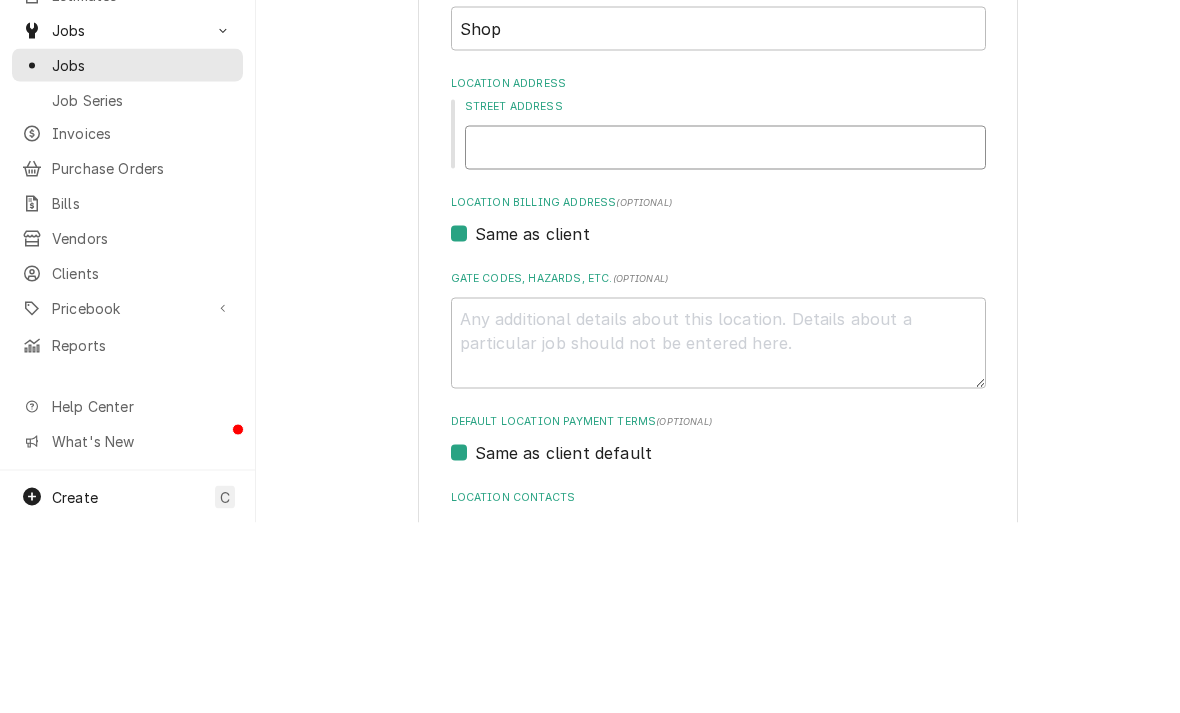 type on "4" 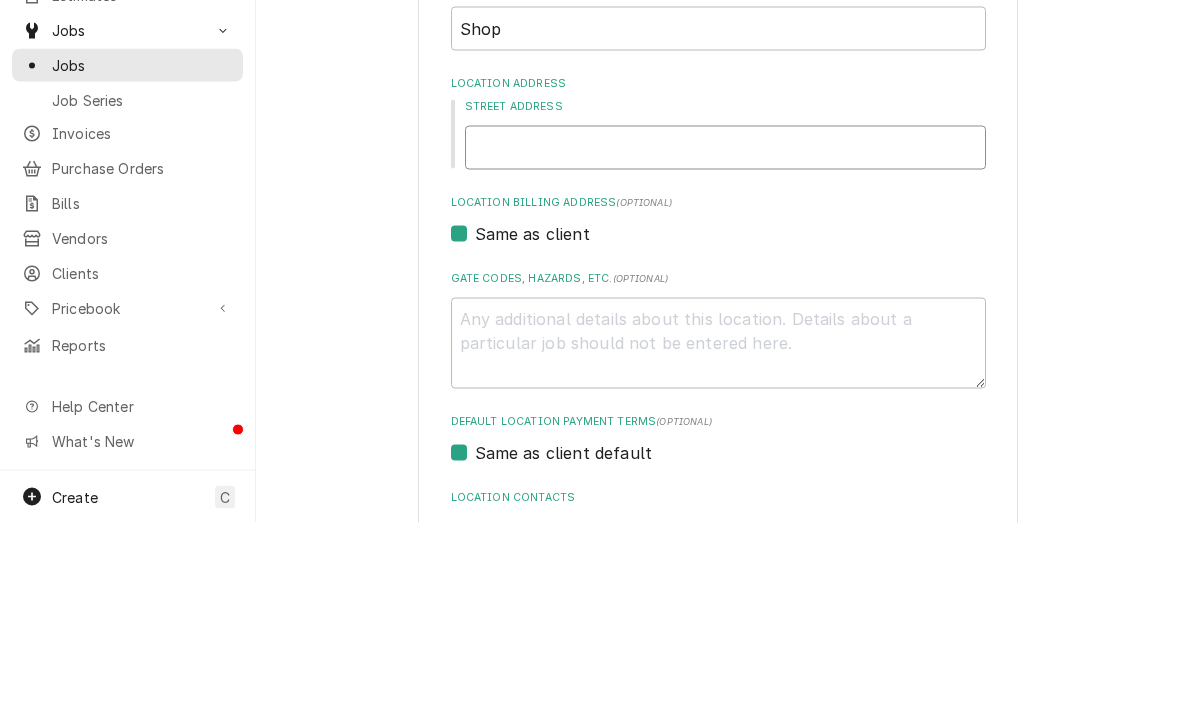 type on "x" 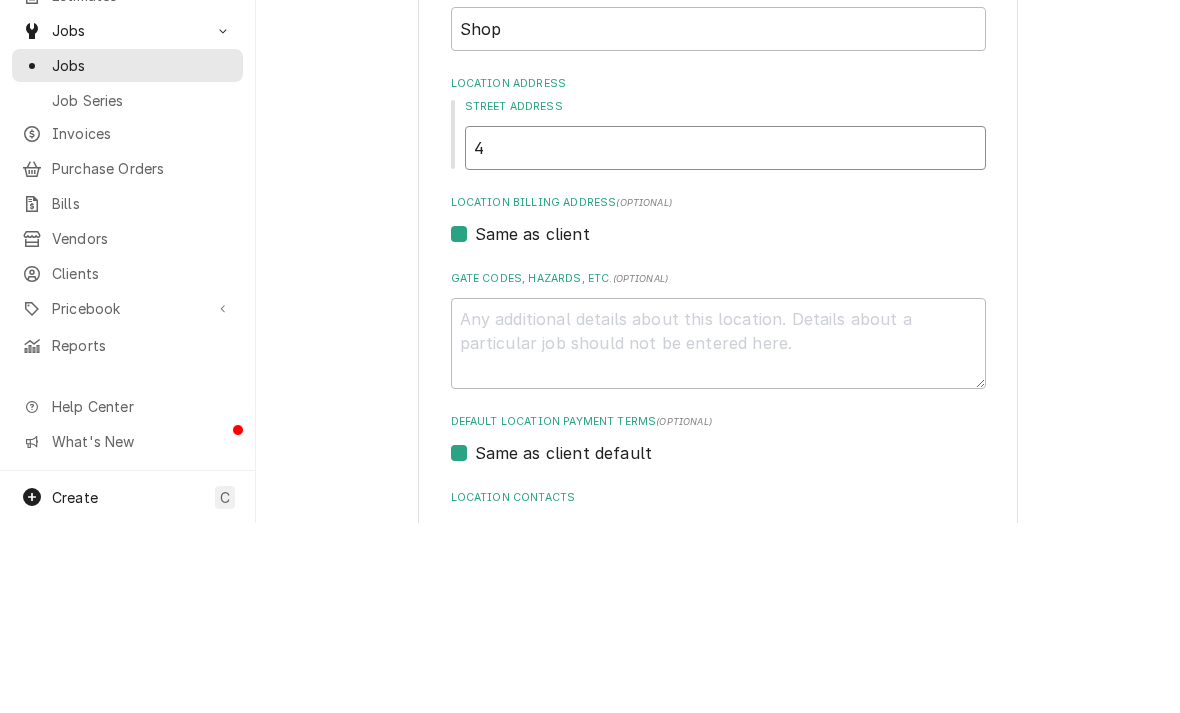 type on "40" 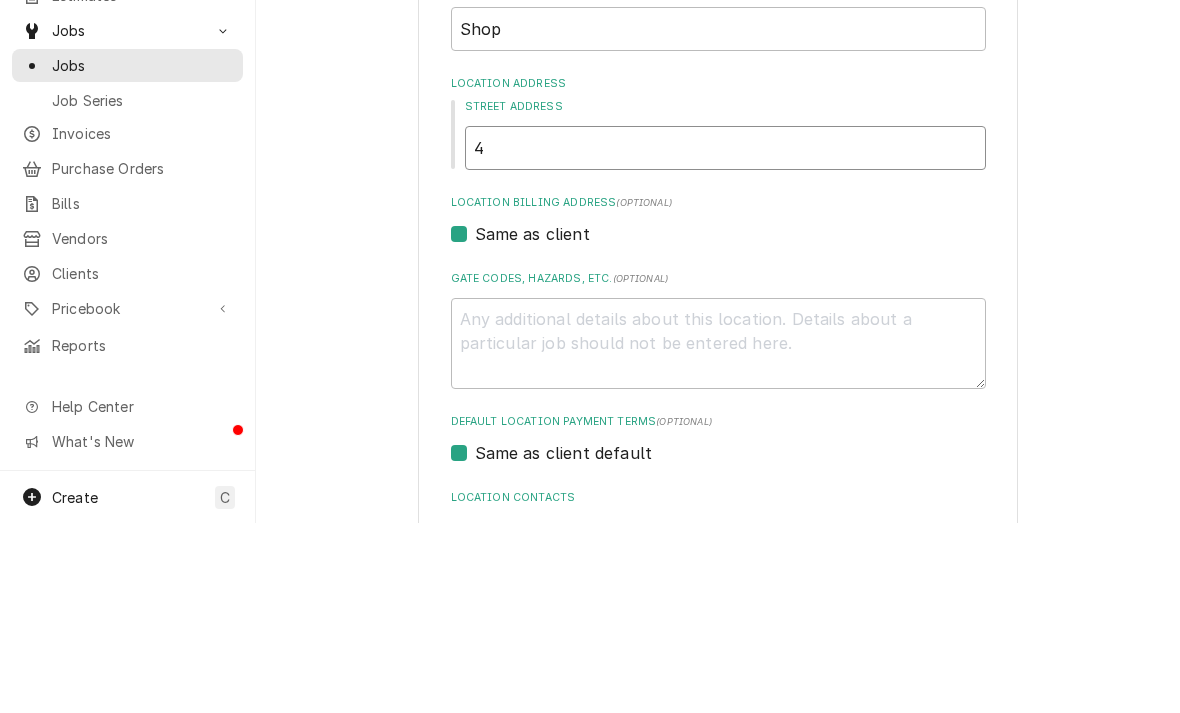 type on "x" 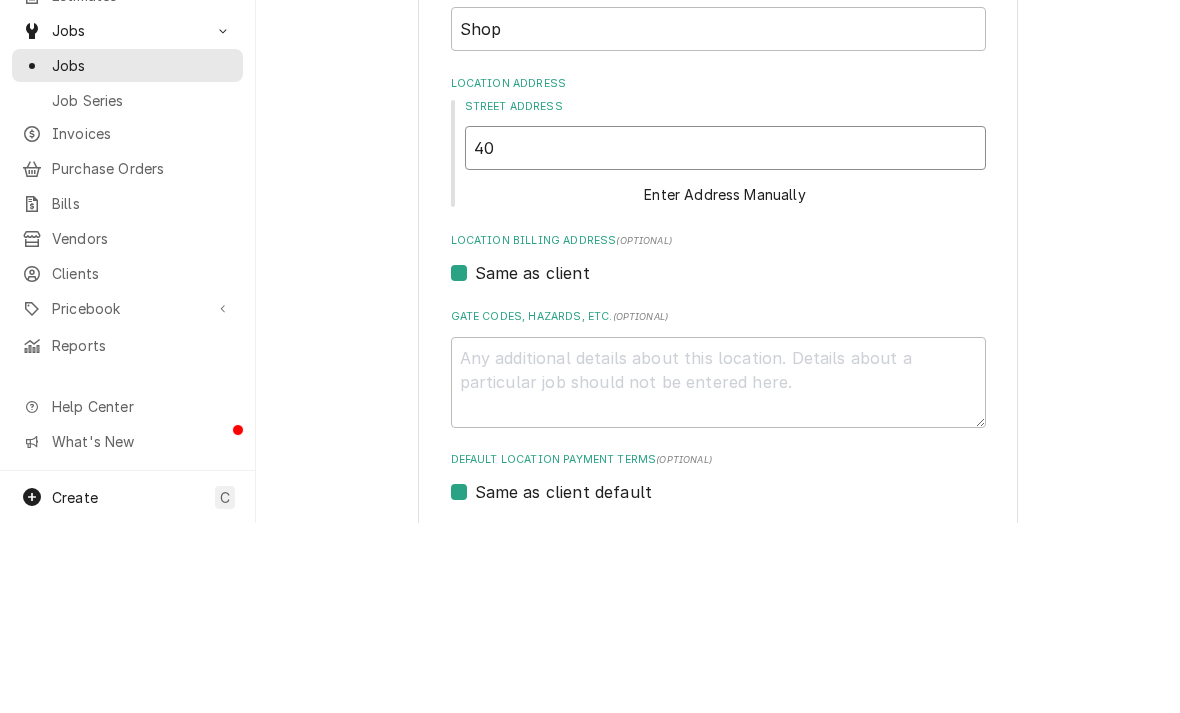 type on "401" 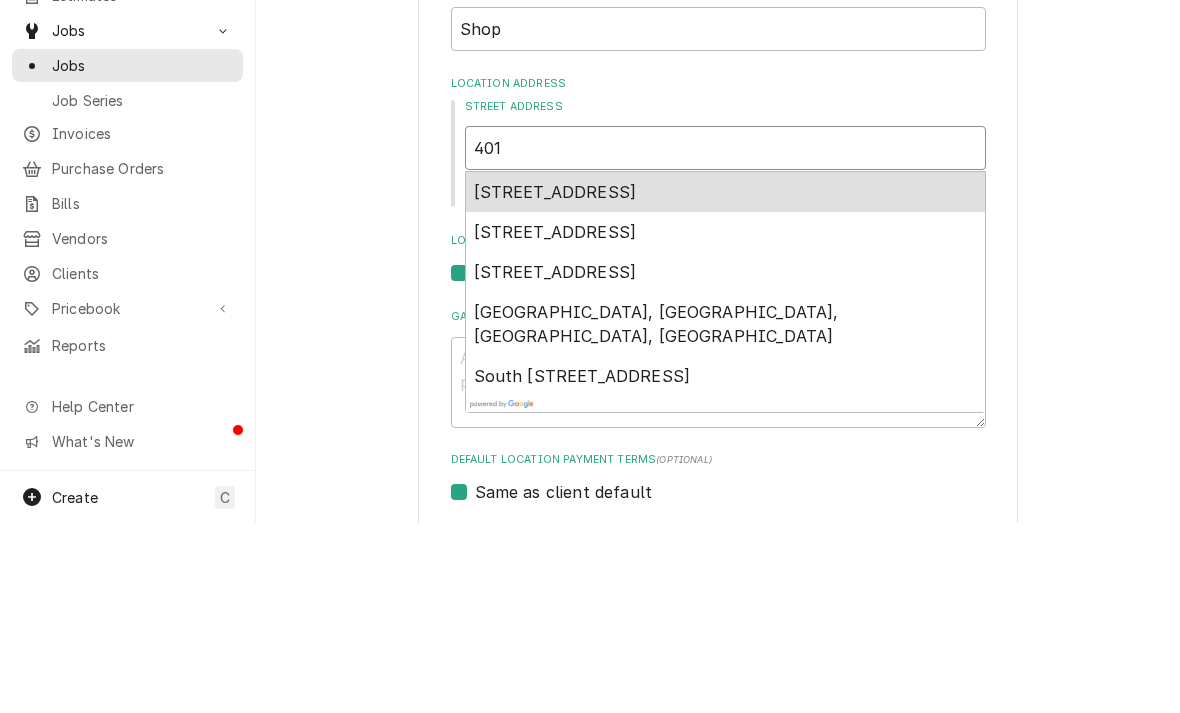 type on "x" 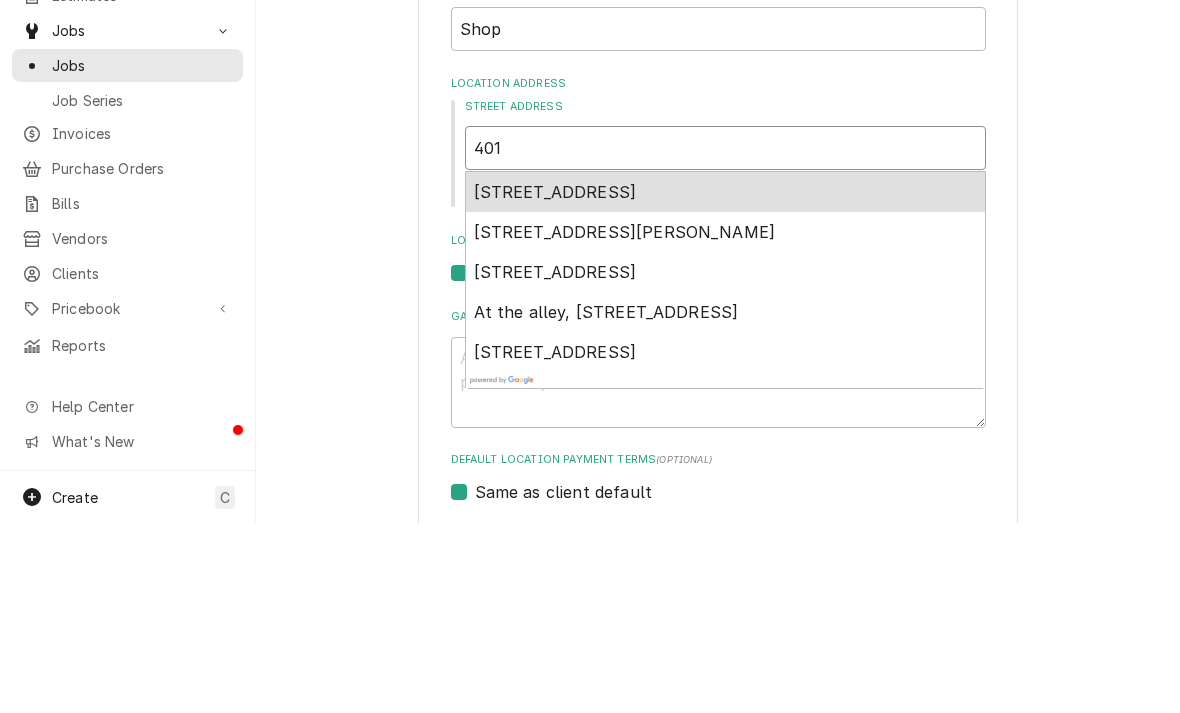 type on "401" 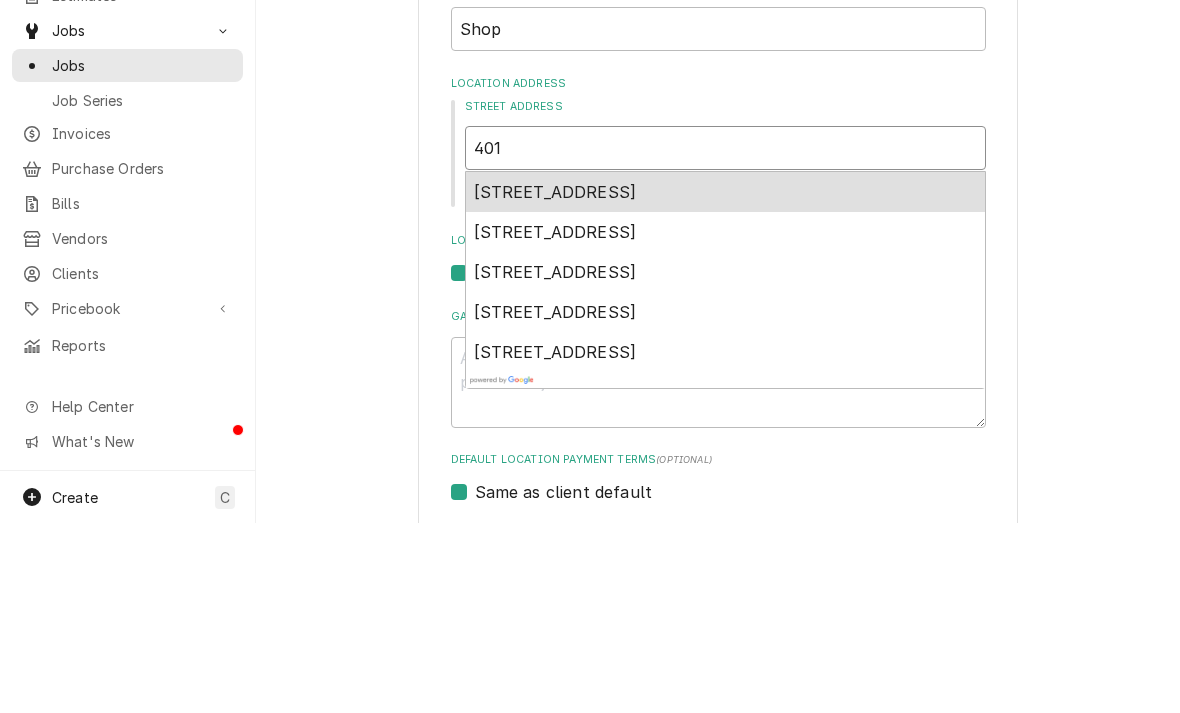 type on "x" 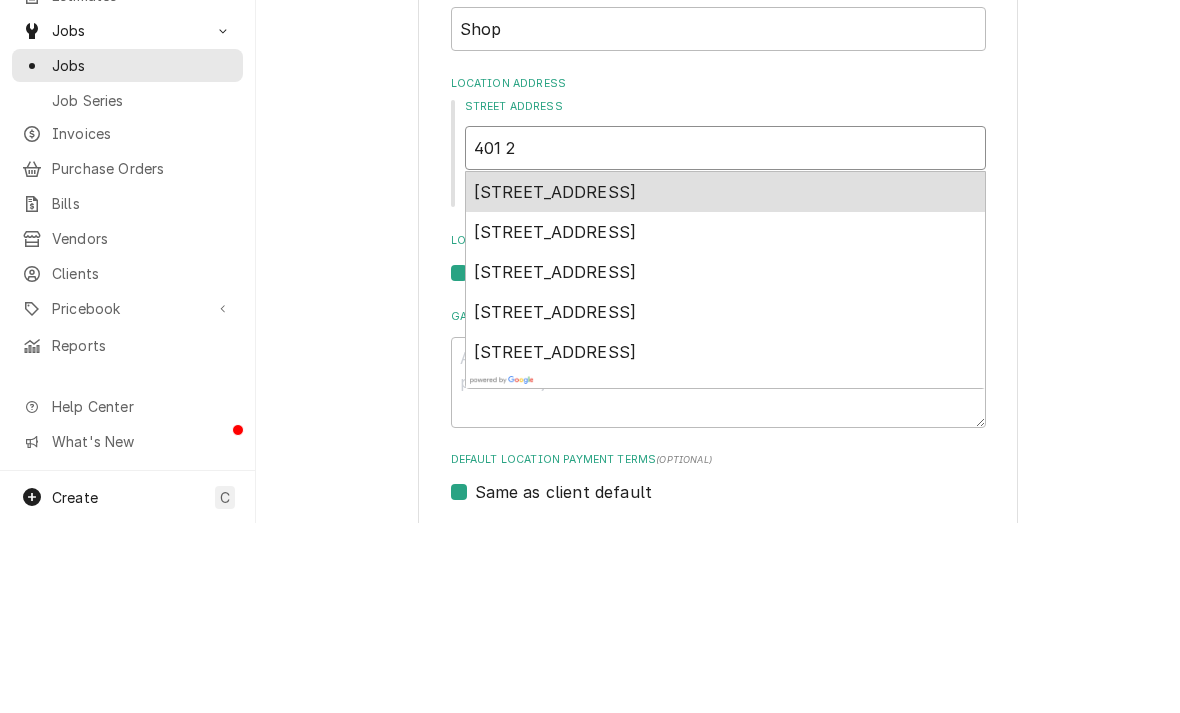 type on "x" 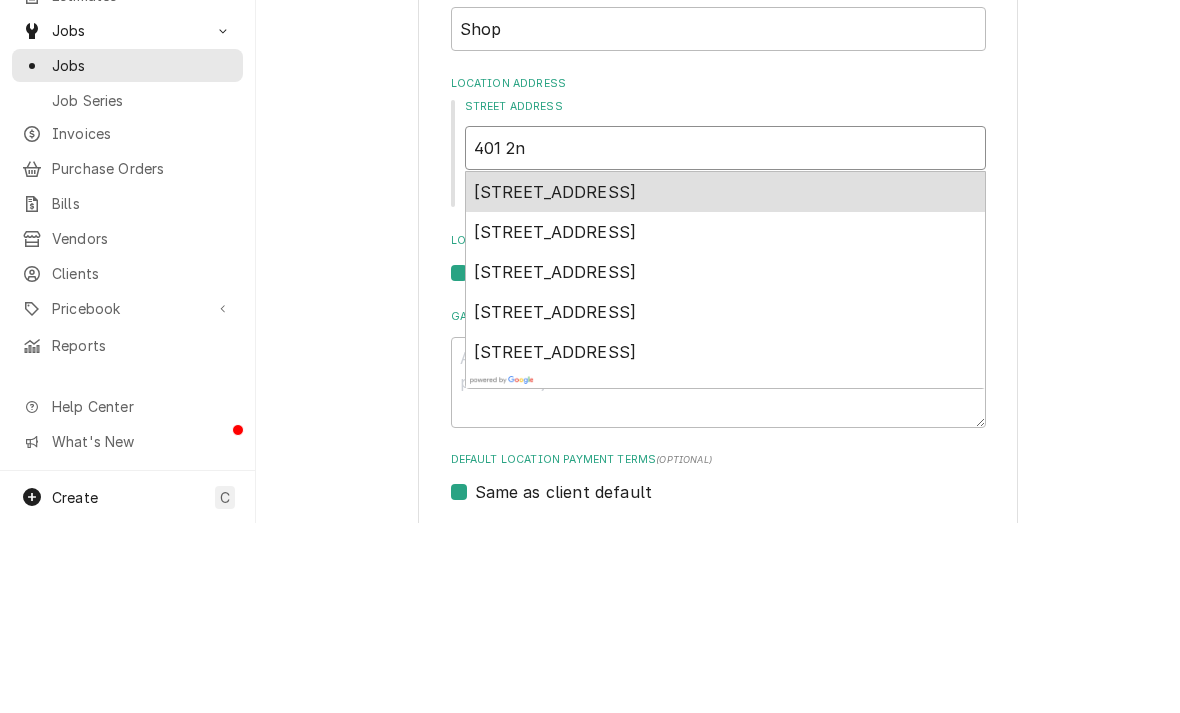 type on "x" 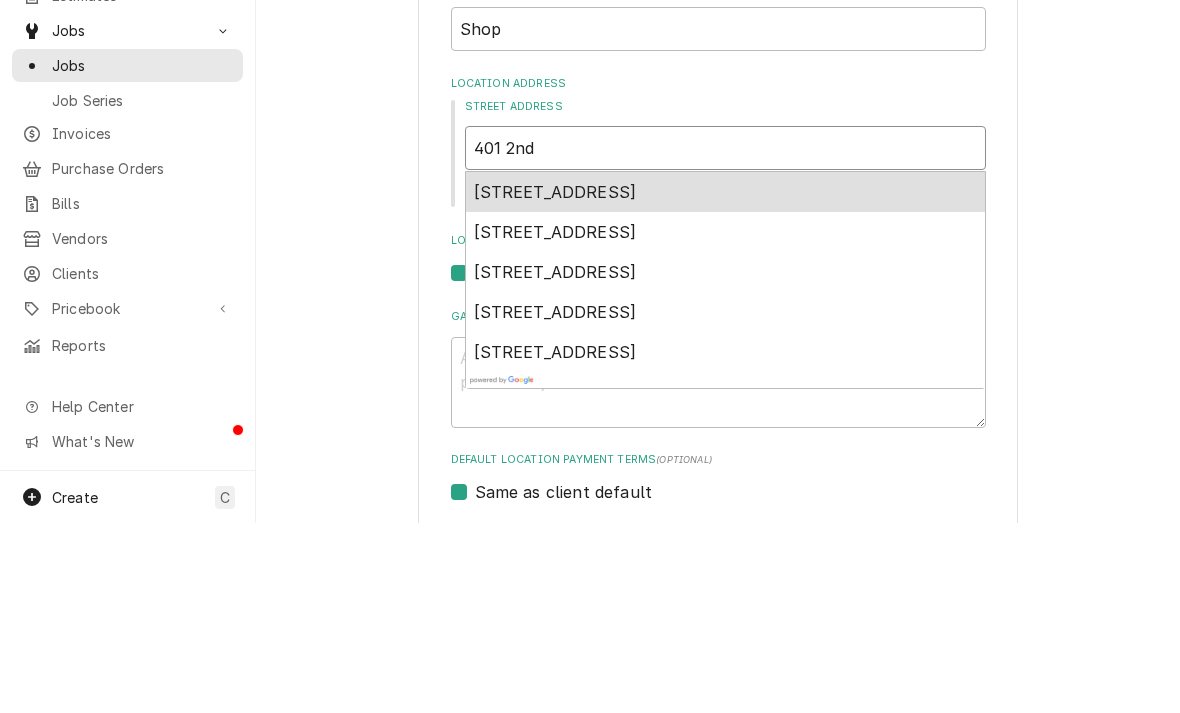 type on "x" 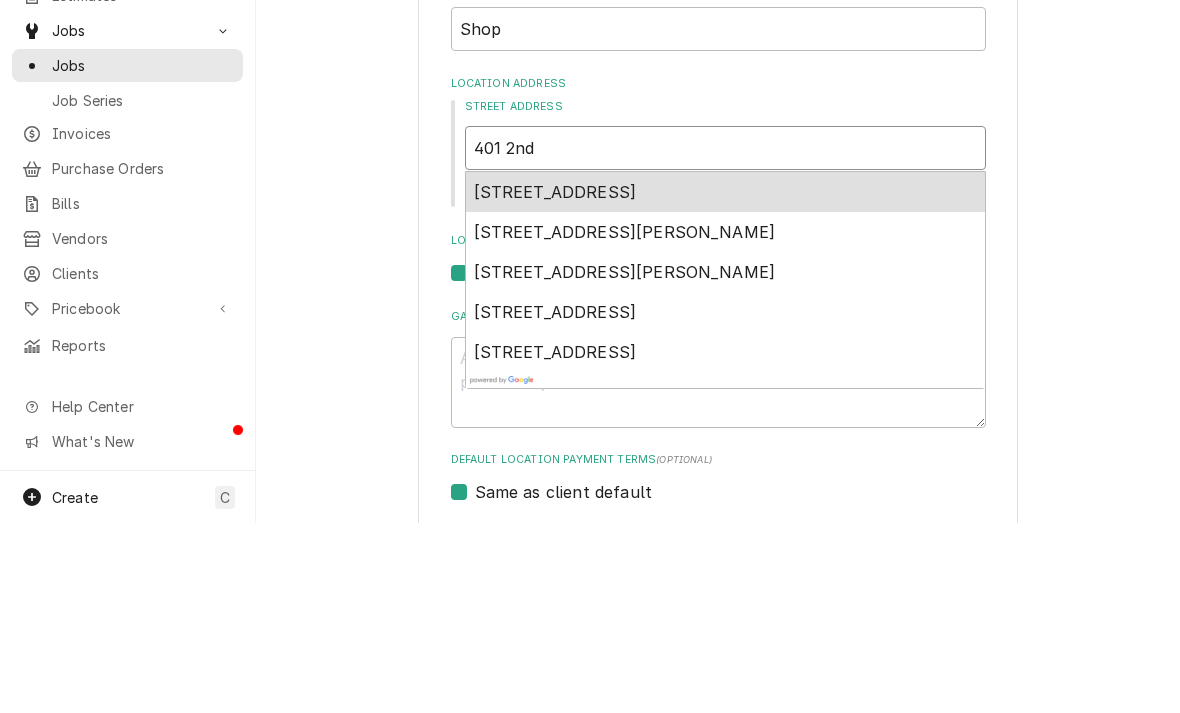 type on "401 2nd s" 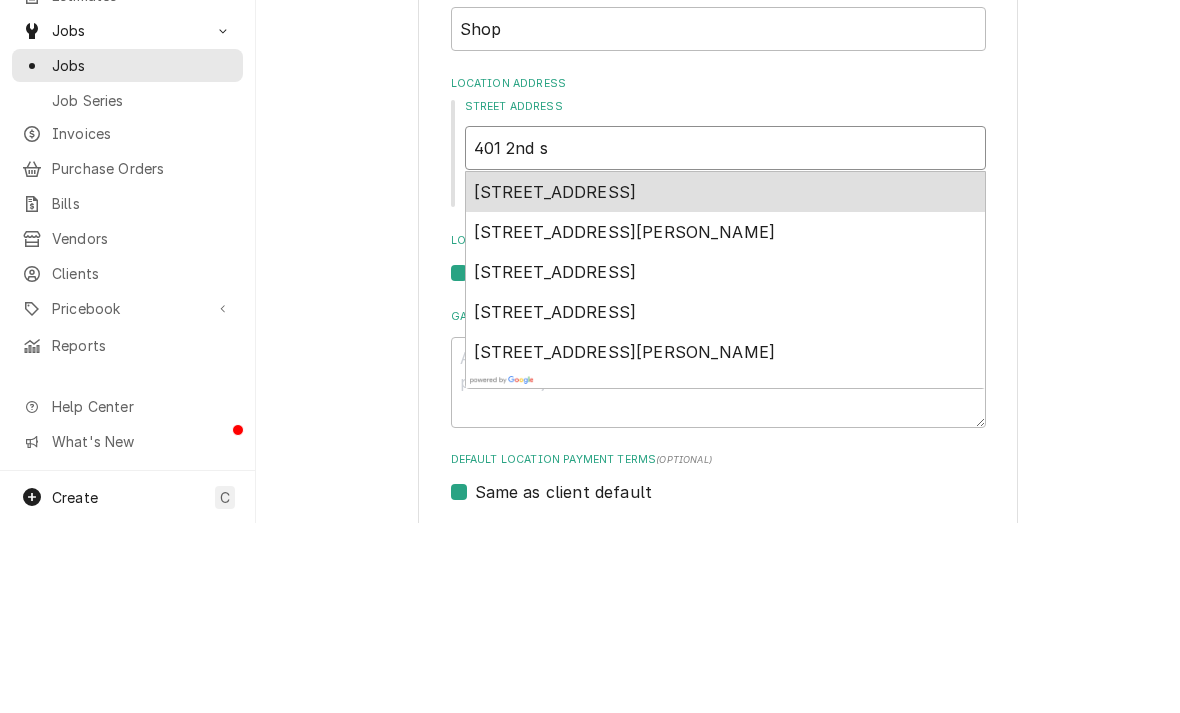 type on "x" 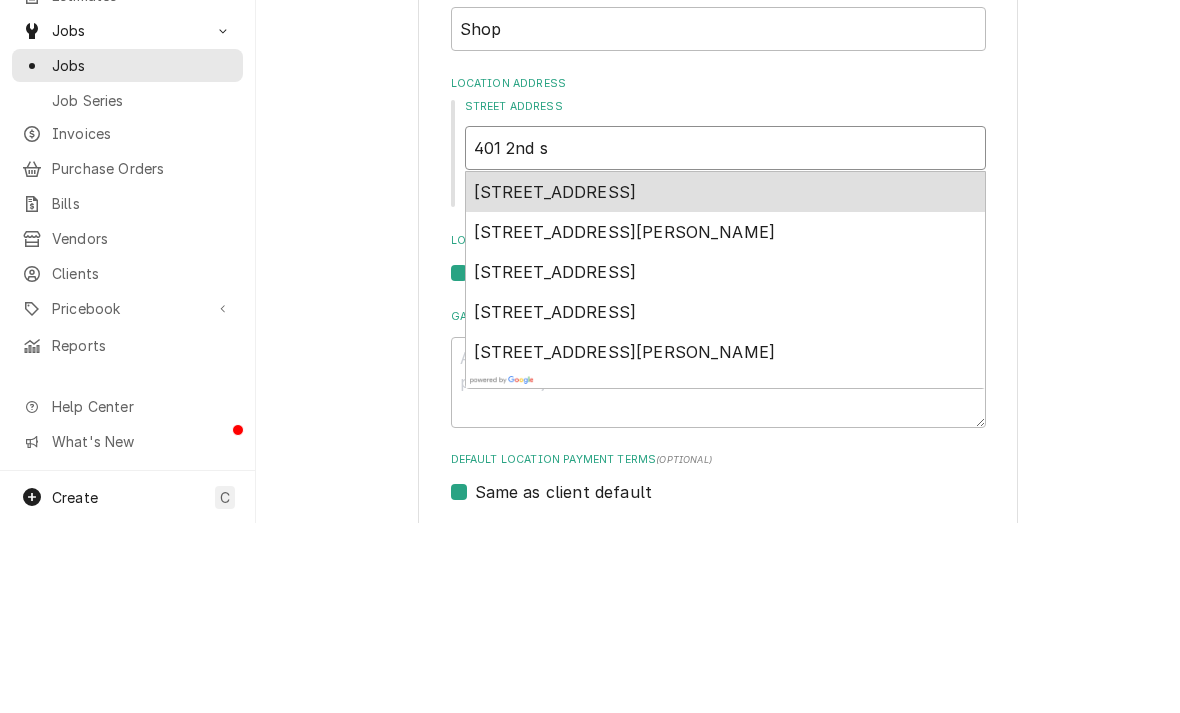 type on "401 2nd st" 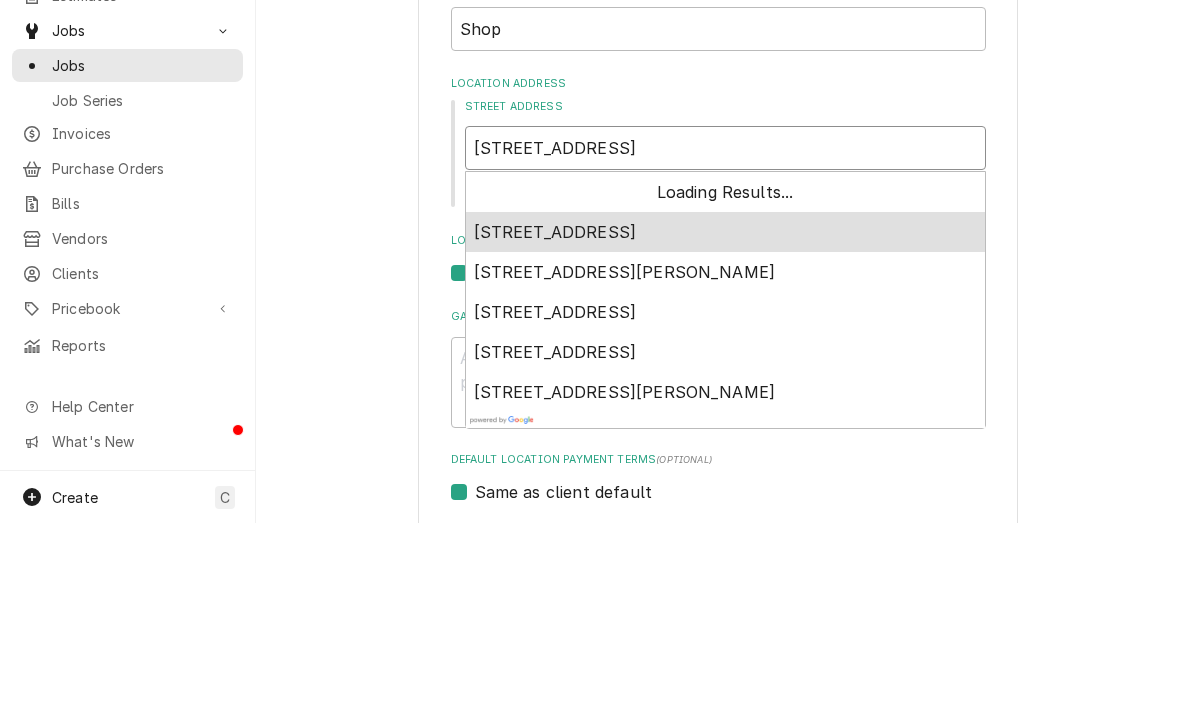 type on "x" 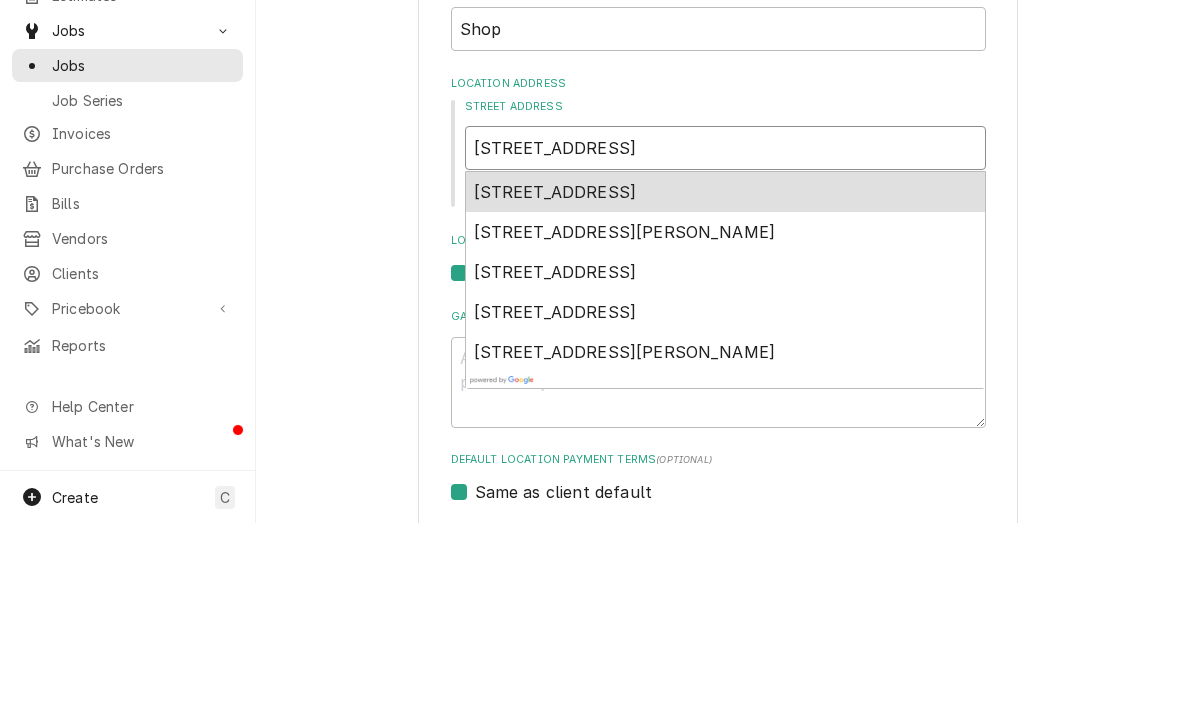 type on "401 2nd st" 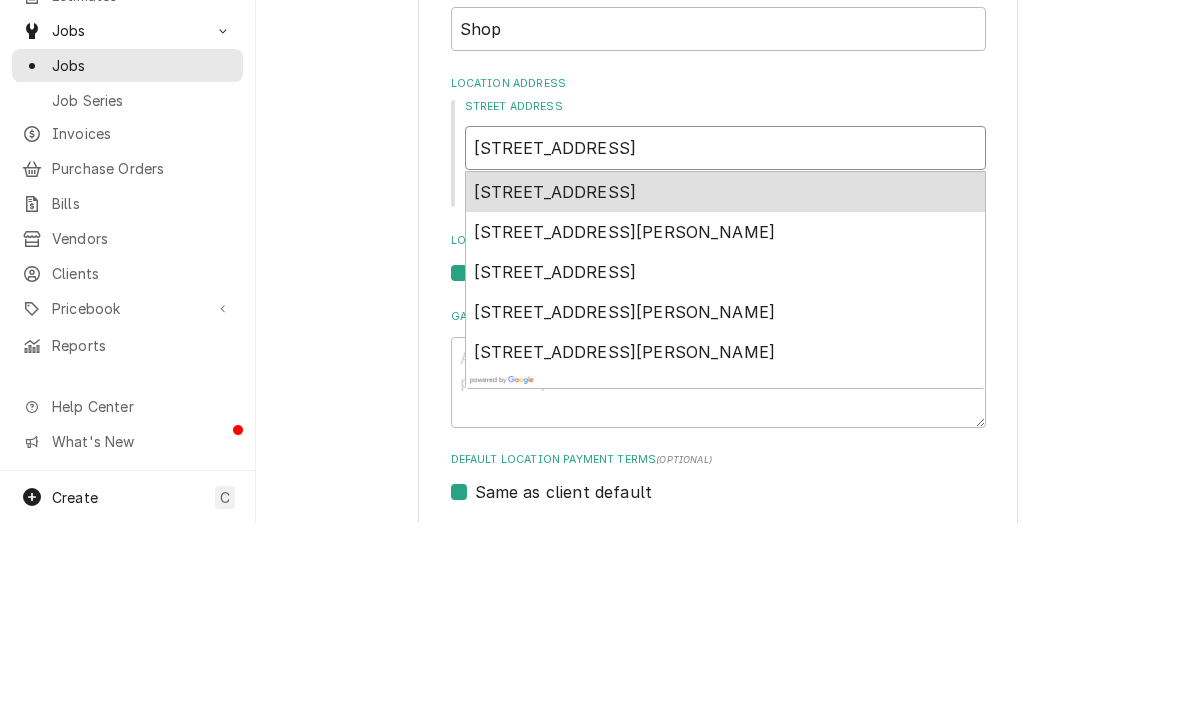 type on "x" 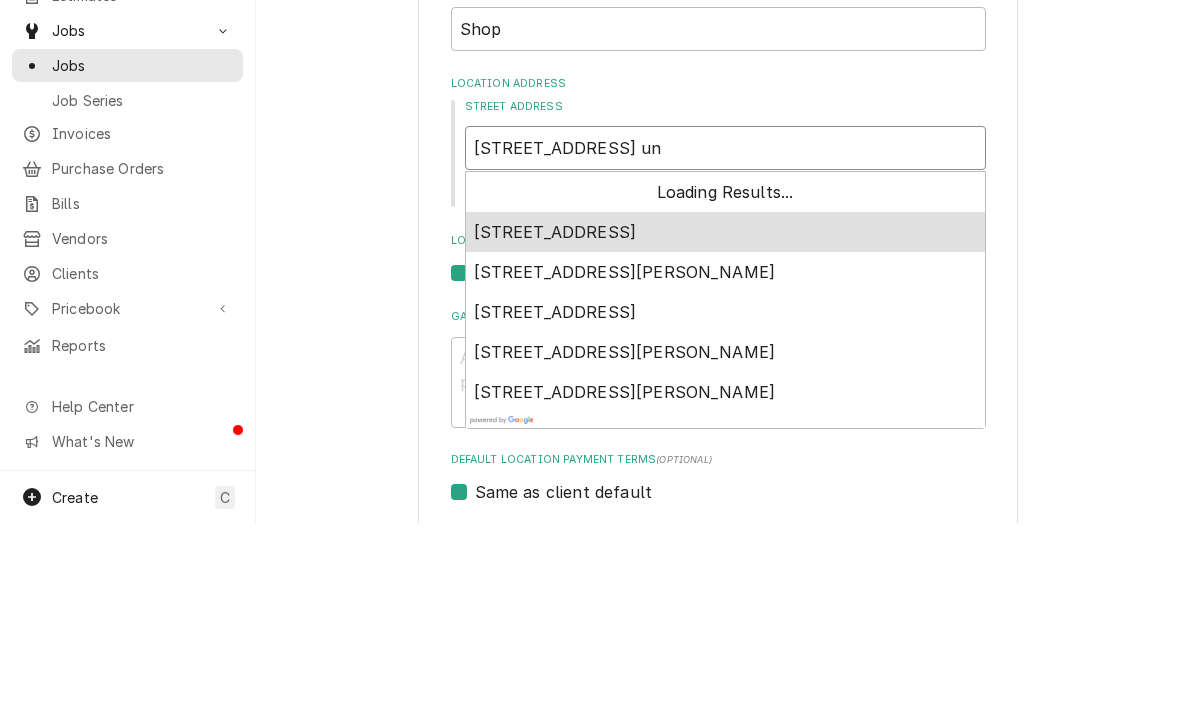 type on "x" 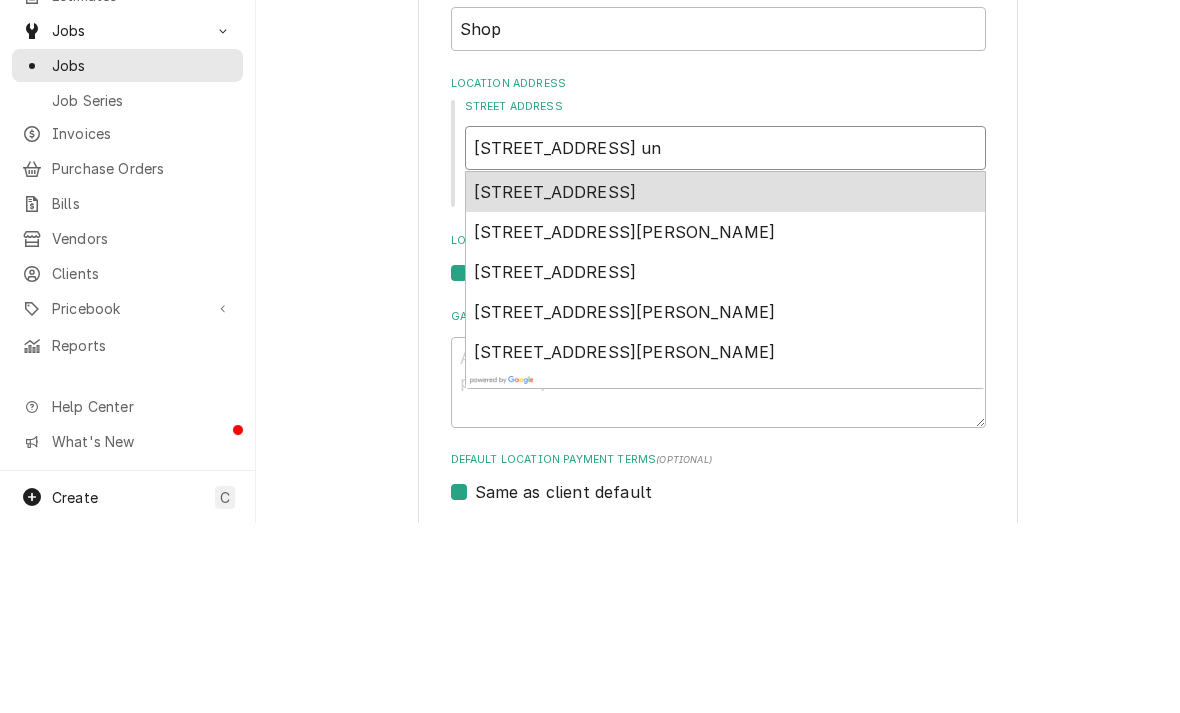 type on "401 2nd st und" 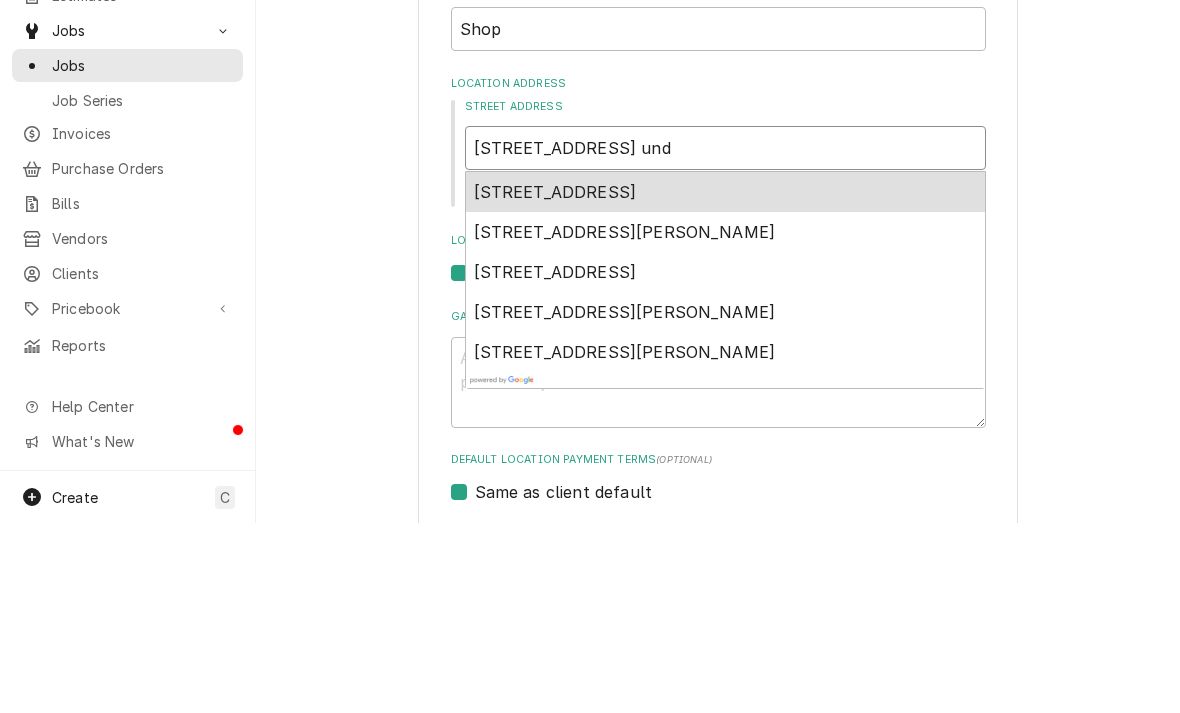 type on "x" 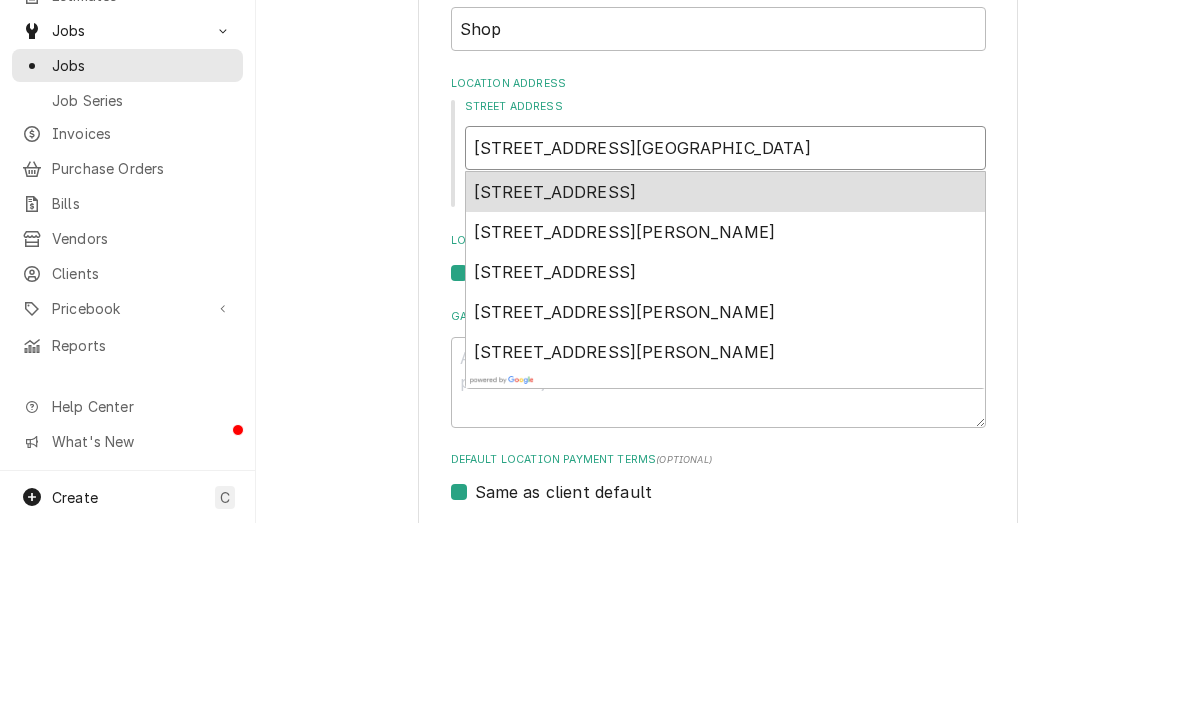 type on "x" 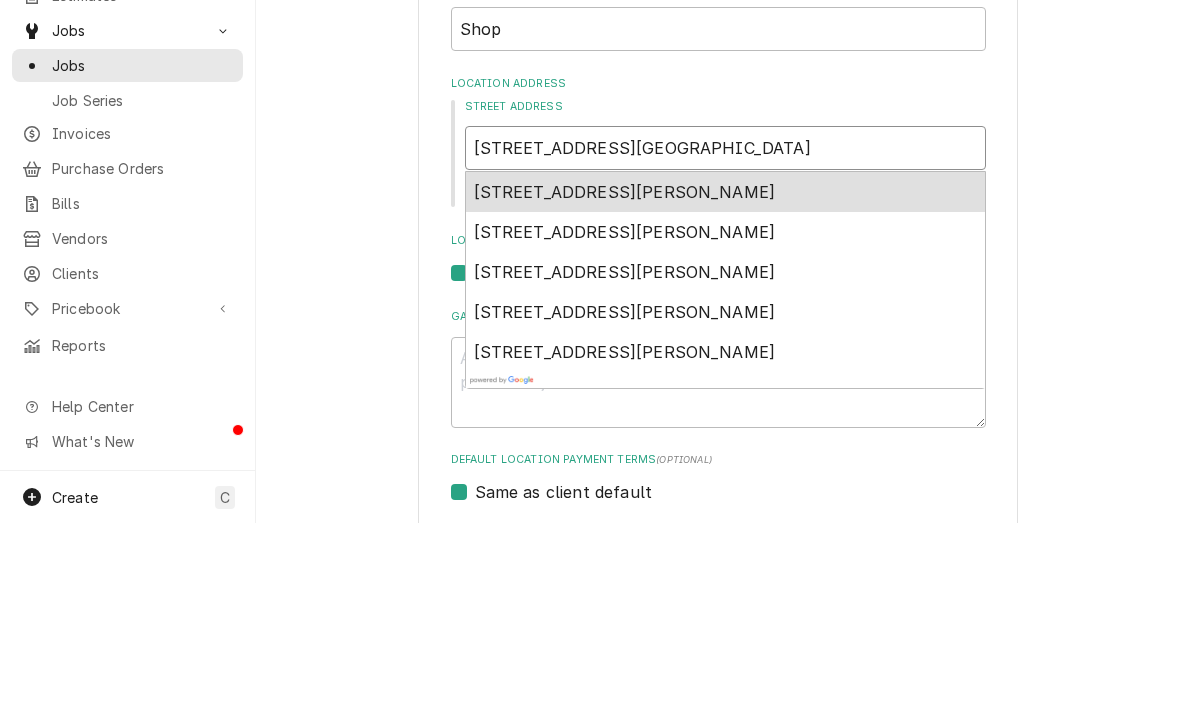 type on "401 2nd st under" 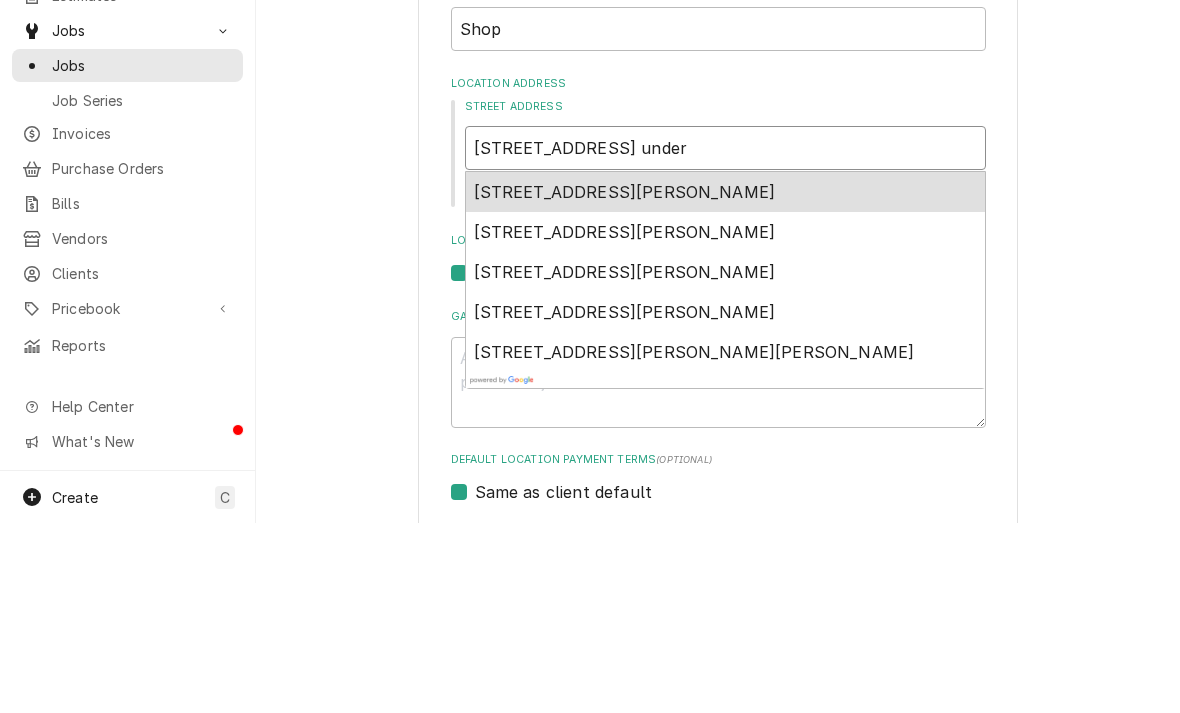 click on "401 2nd St, Underwood, IA, USA" at bounding box center [625, 382] 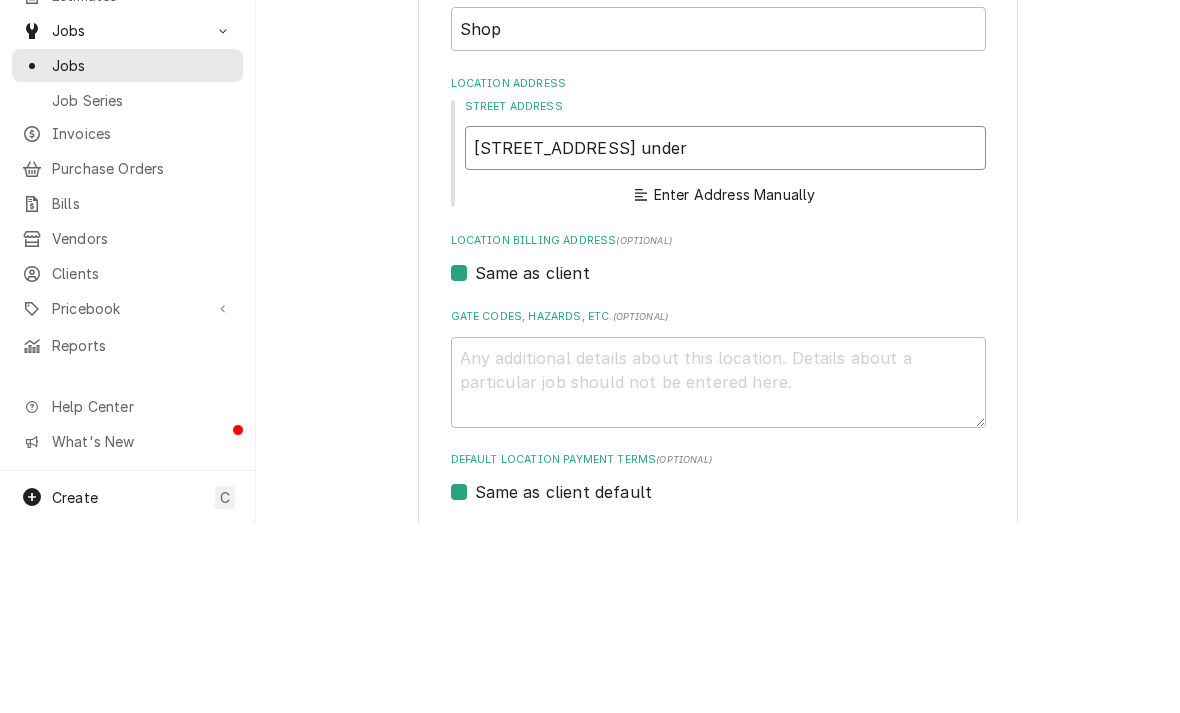 type on "x" 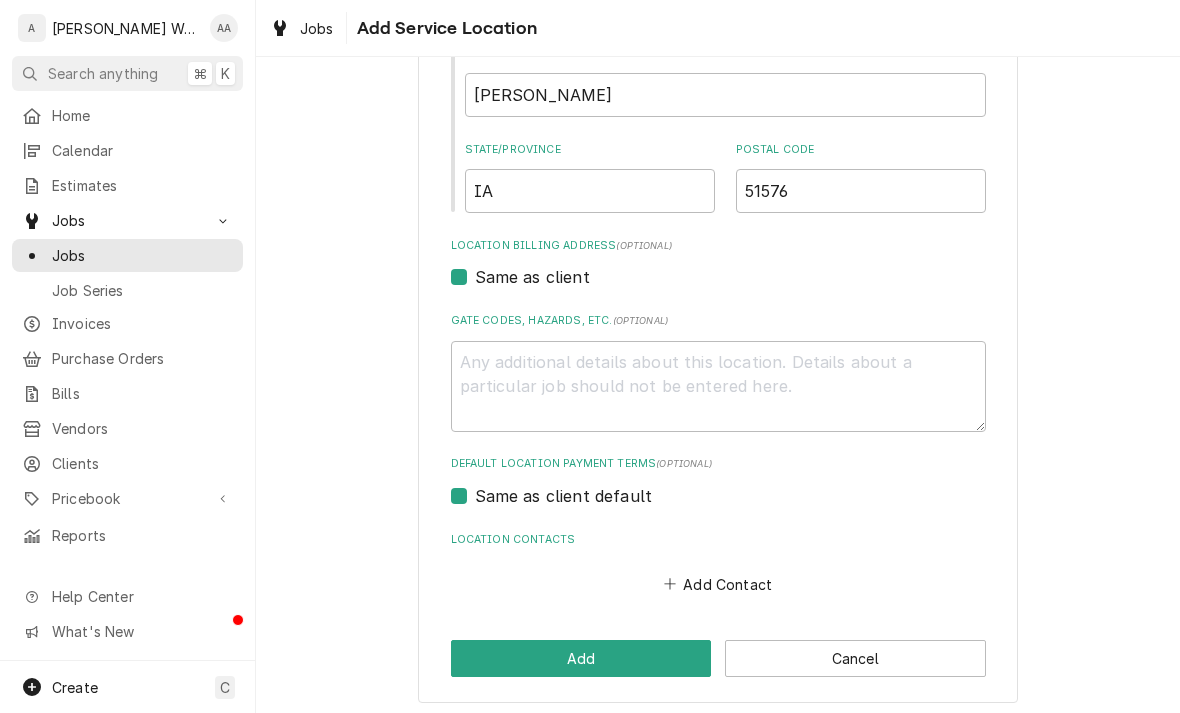 scroll, scrollTop: 435, scrollLeft: 0, axis: vertical 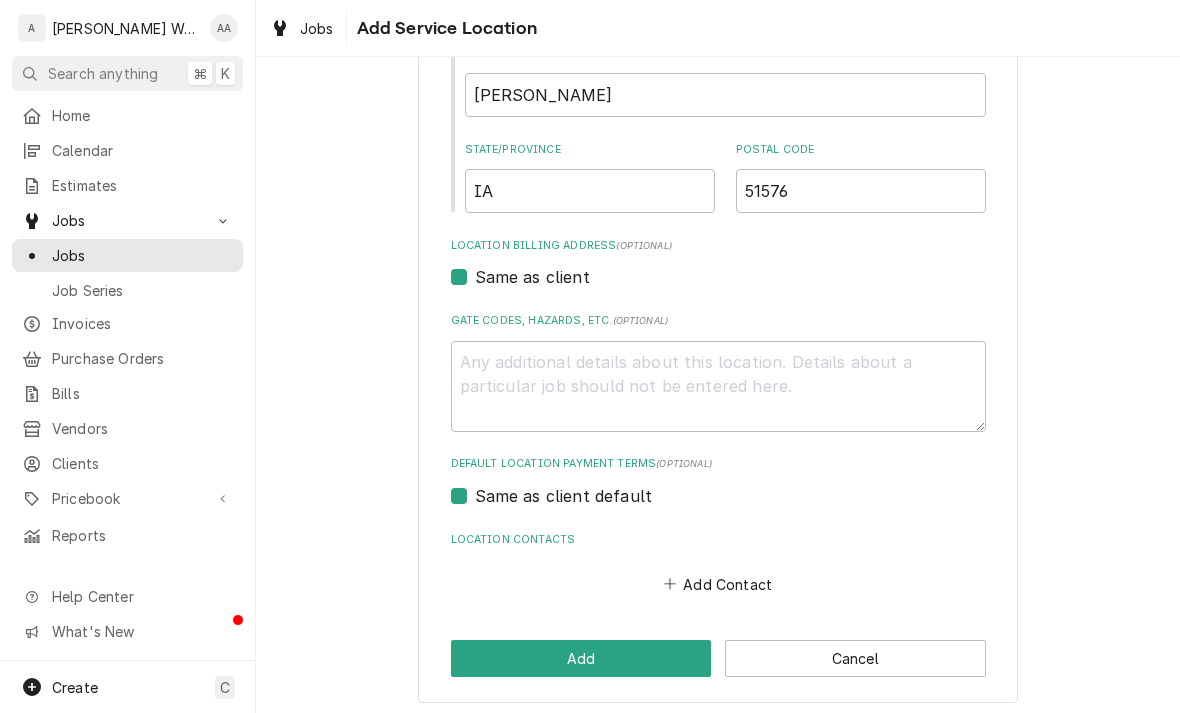 click on "Add" at bounding box center (581, 658) 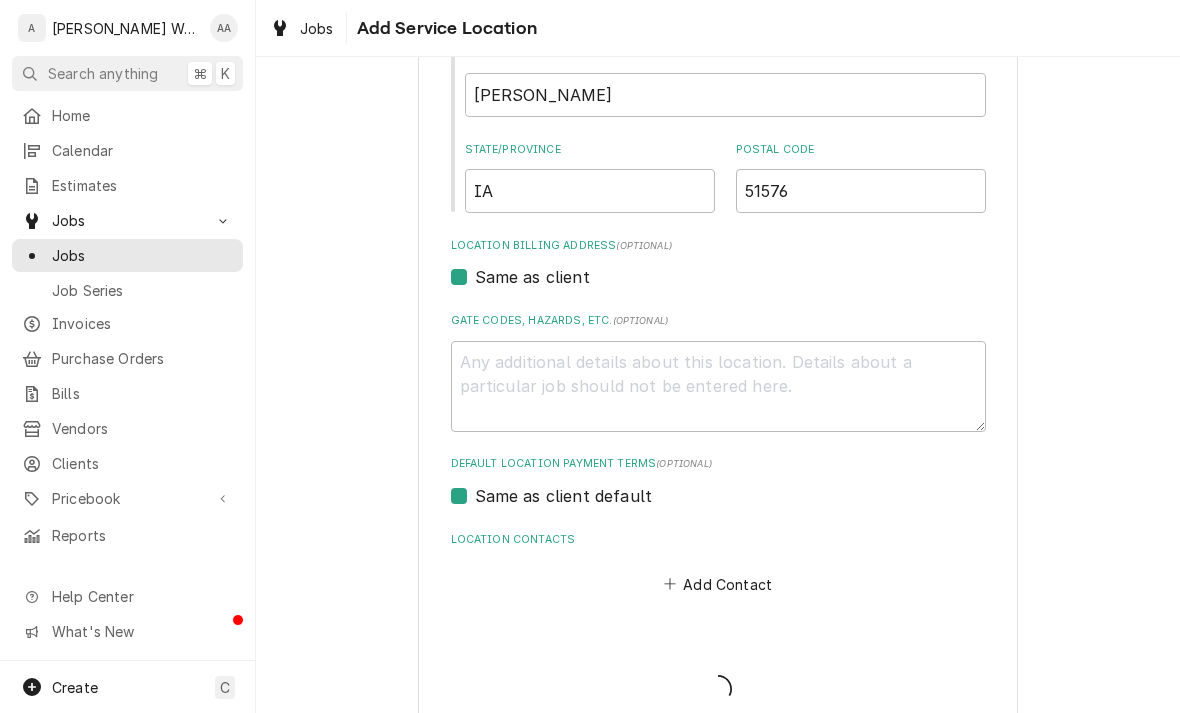 scroll, scrollTop: 0, scrollLeft: 0, axis: both 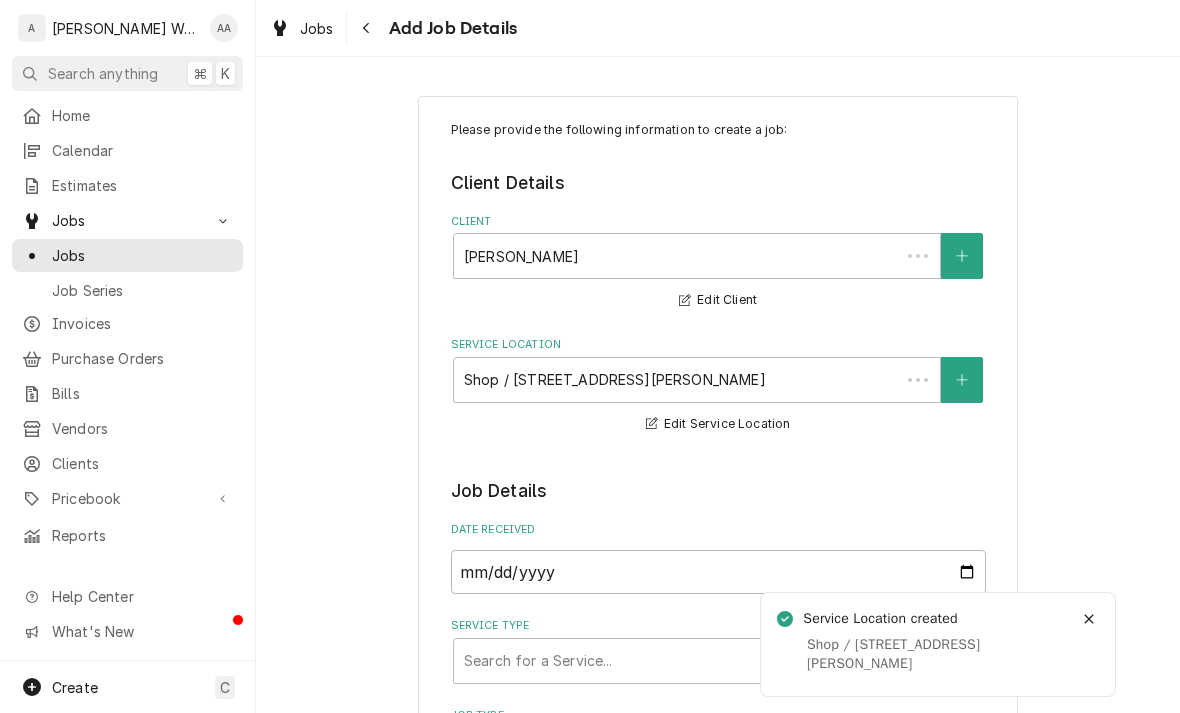 type on "x" 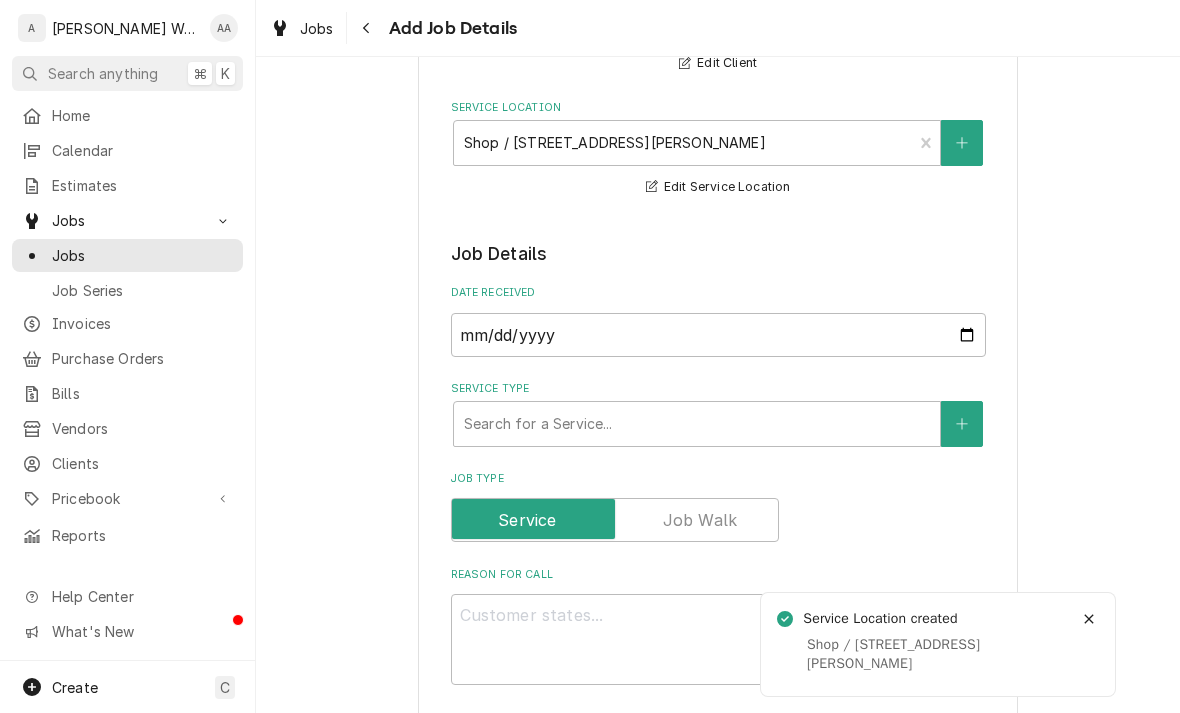scroll, scrollTop: 251, scrollLeft: 0, axis: vertical 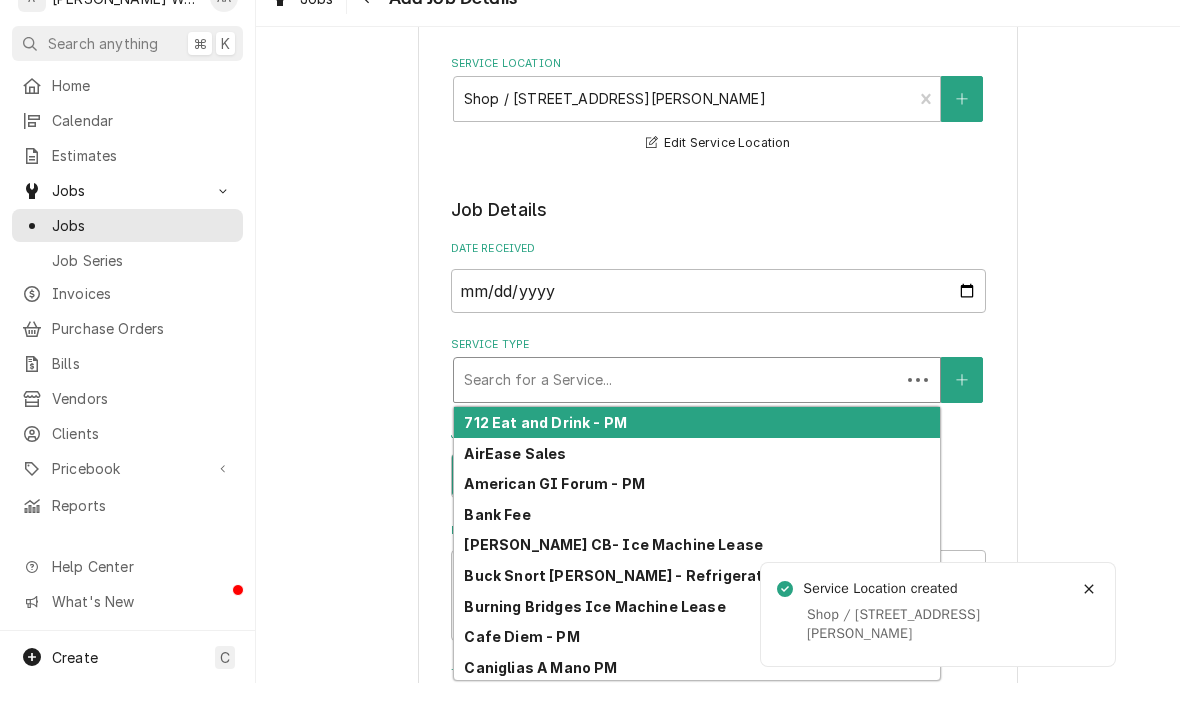type on "i" 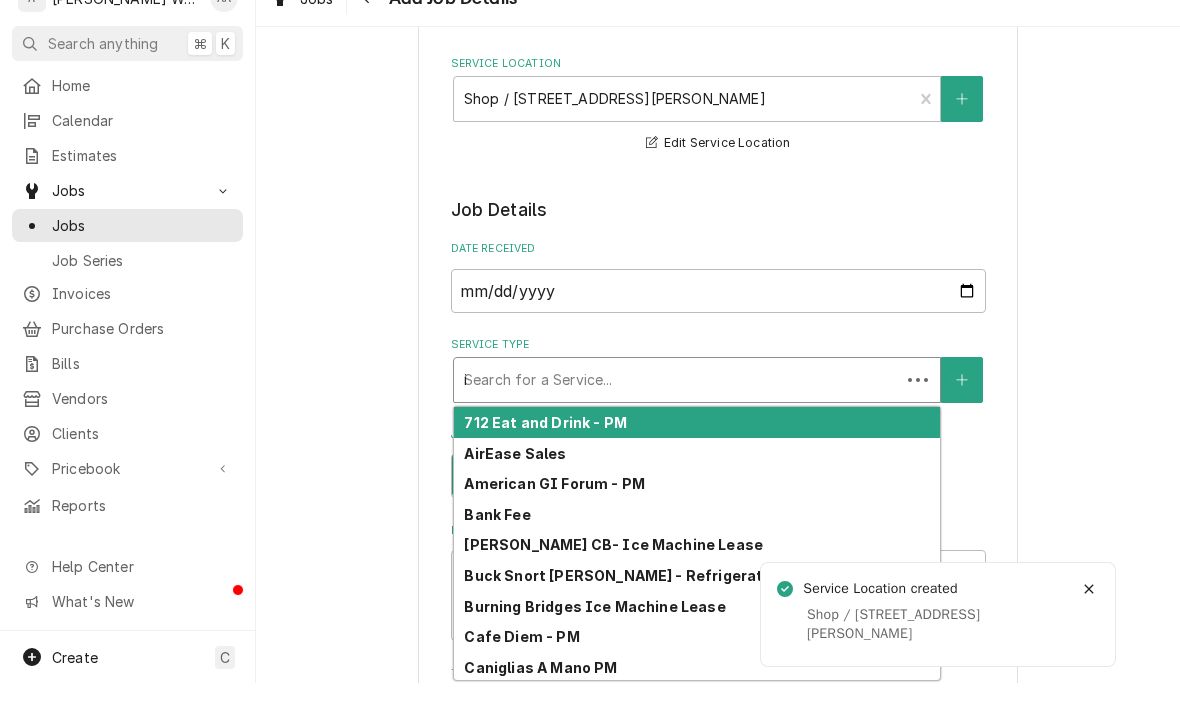 type on "x" 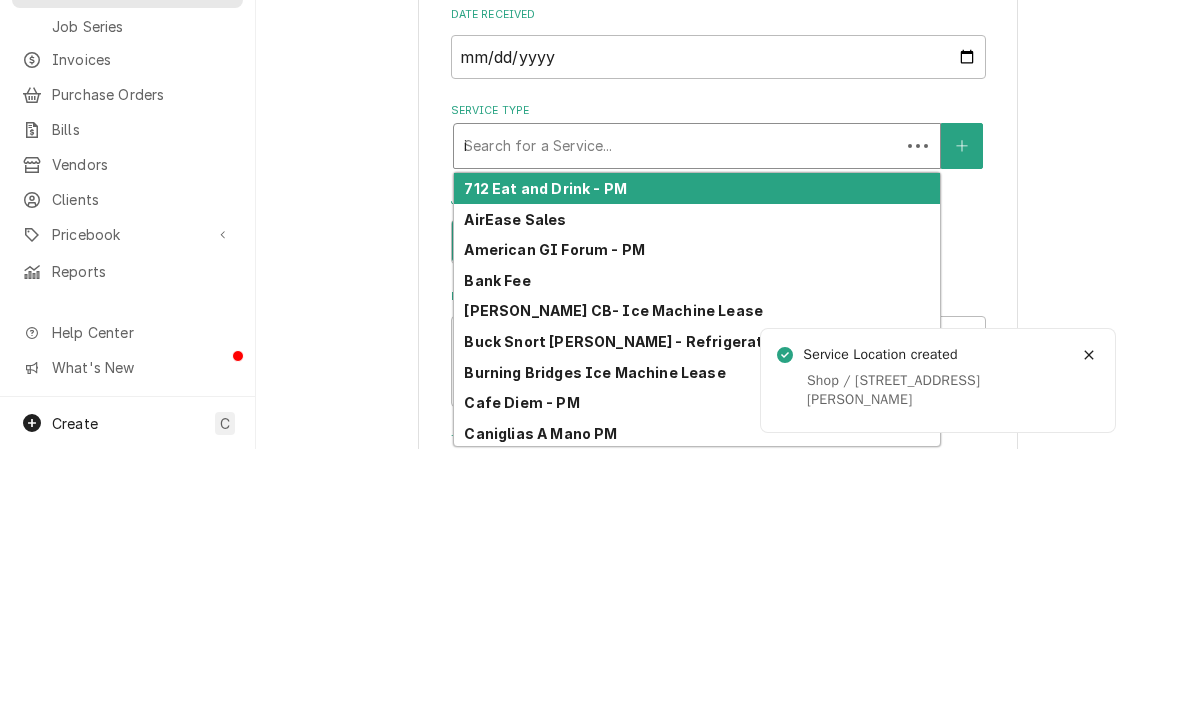 type on "ic" 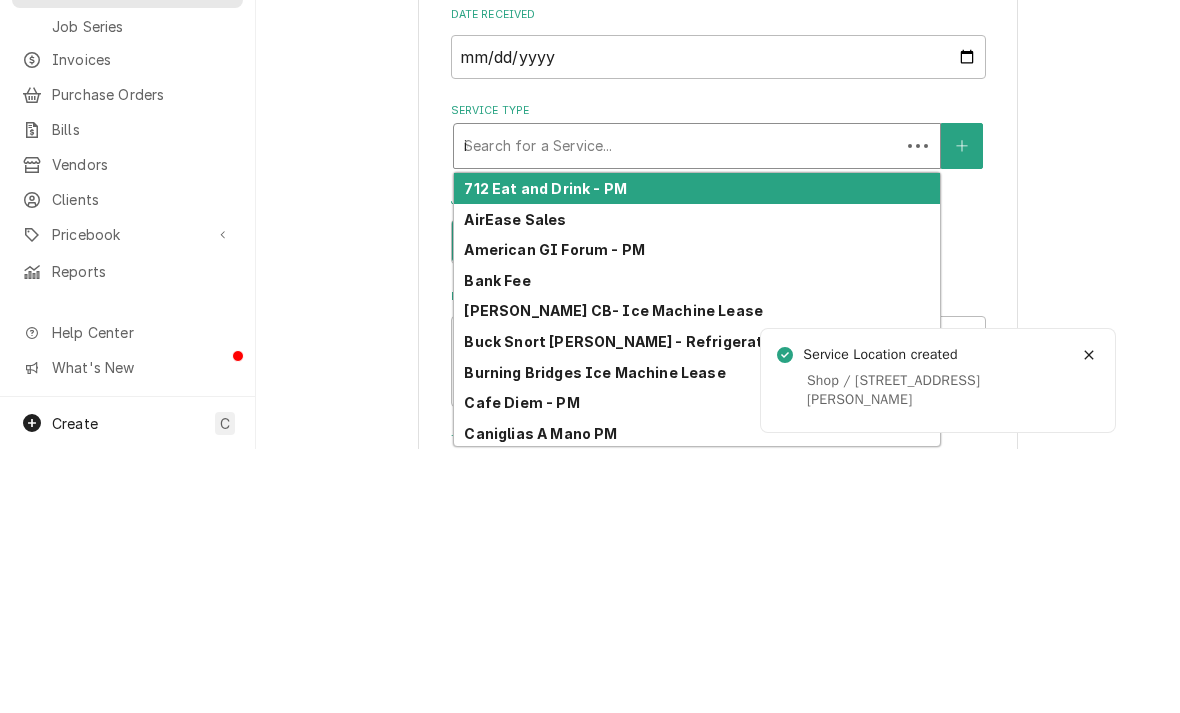 type on "x" 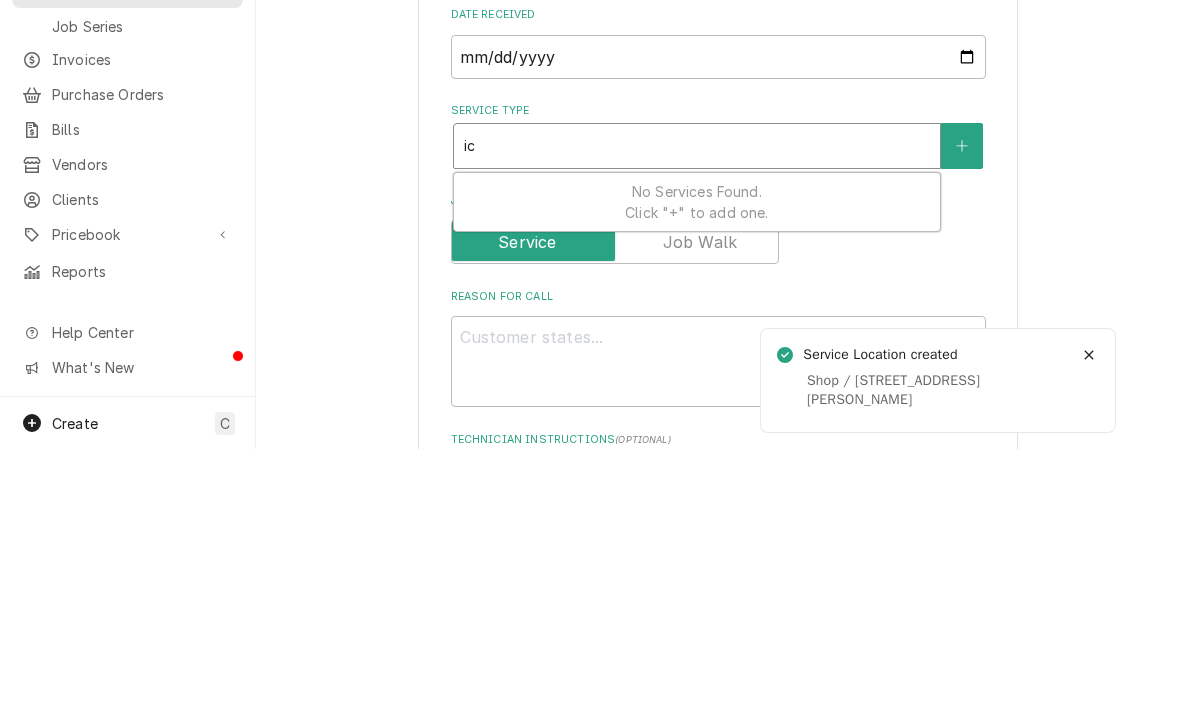 type on "ice" 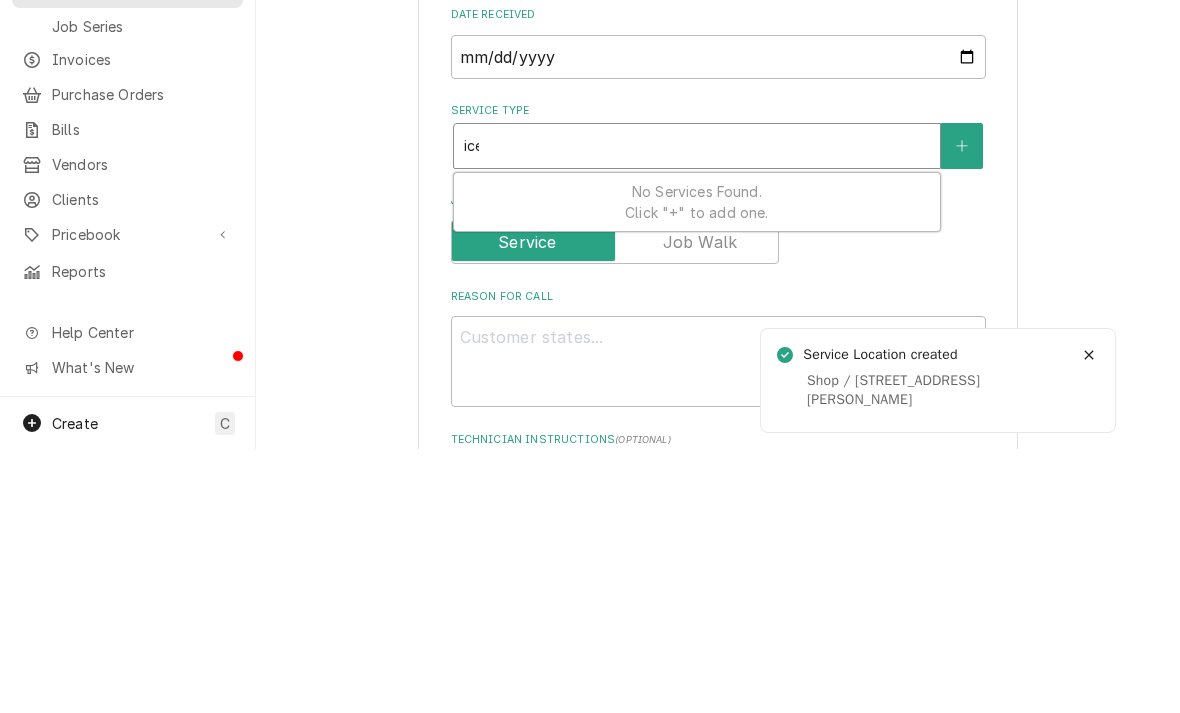 type on "x" 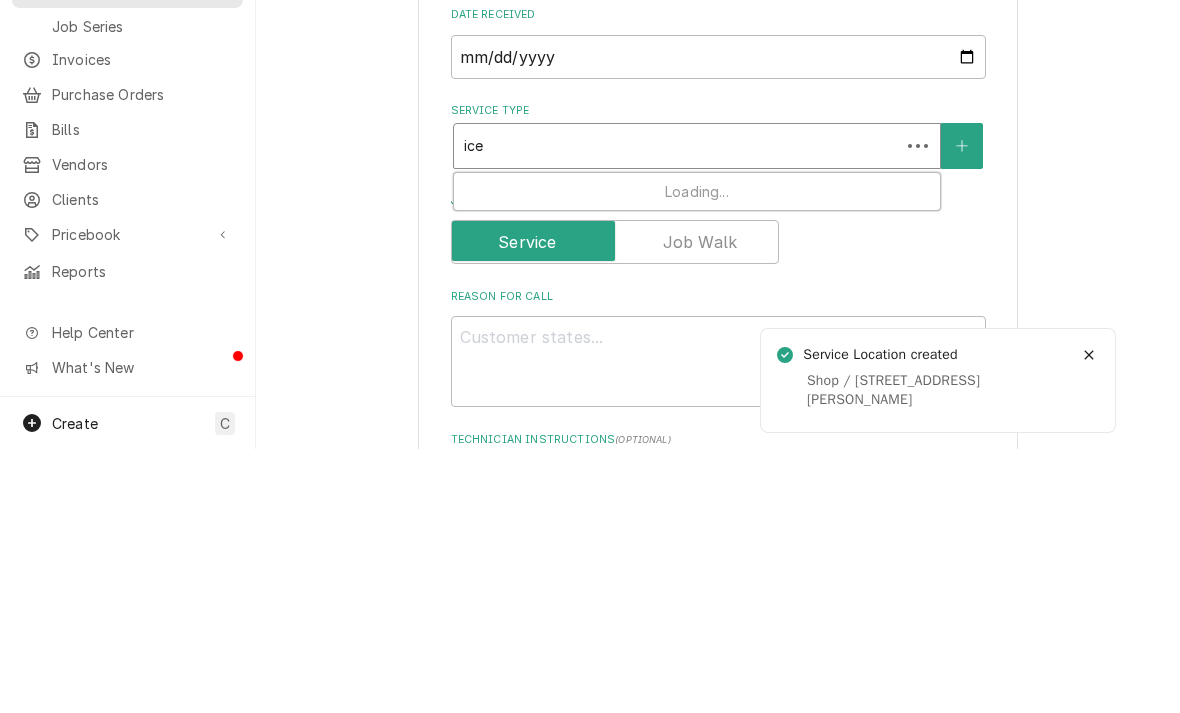 type on "ice" 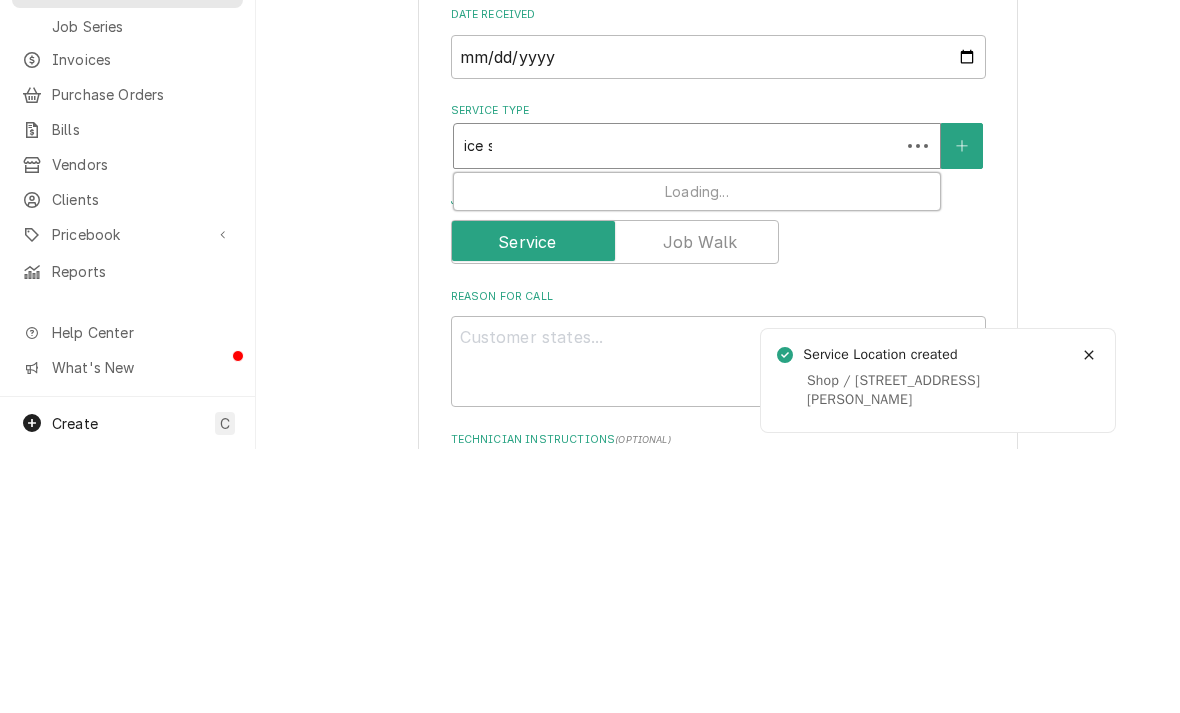 type on "x" 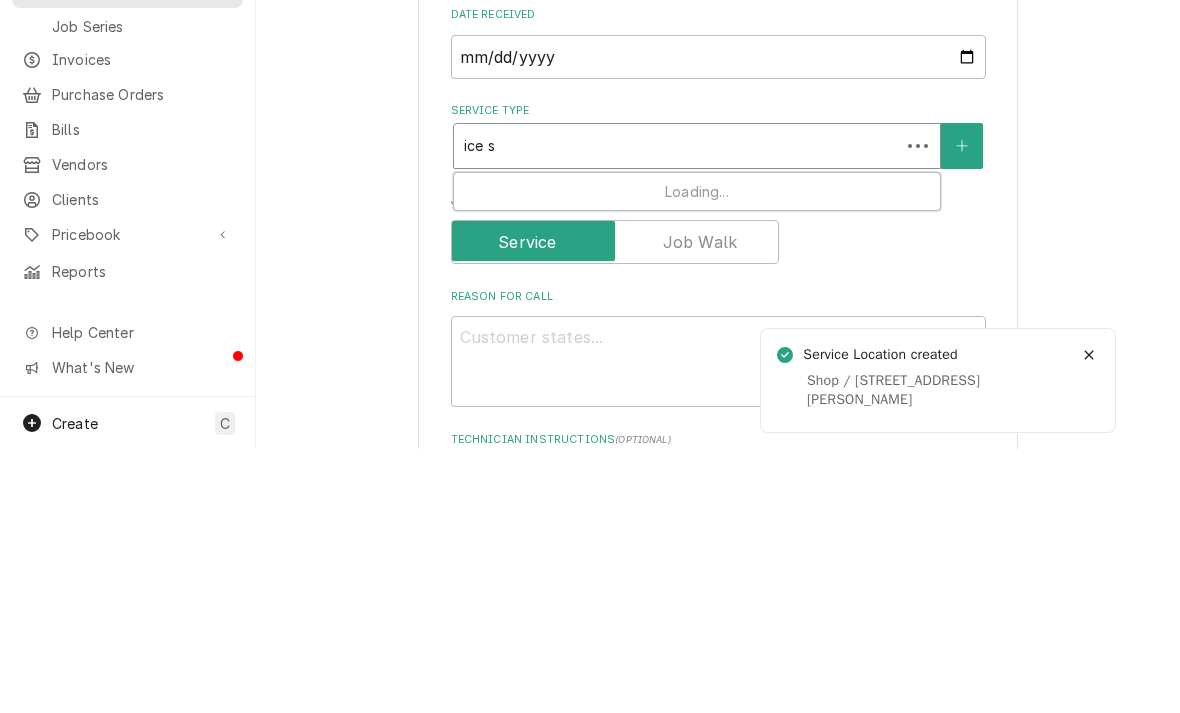 type on "ice se" 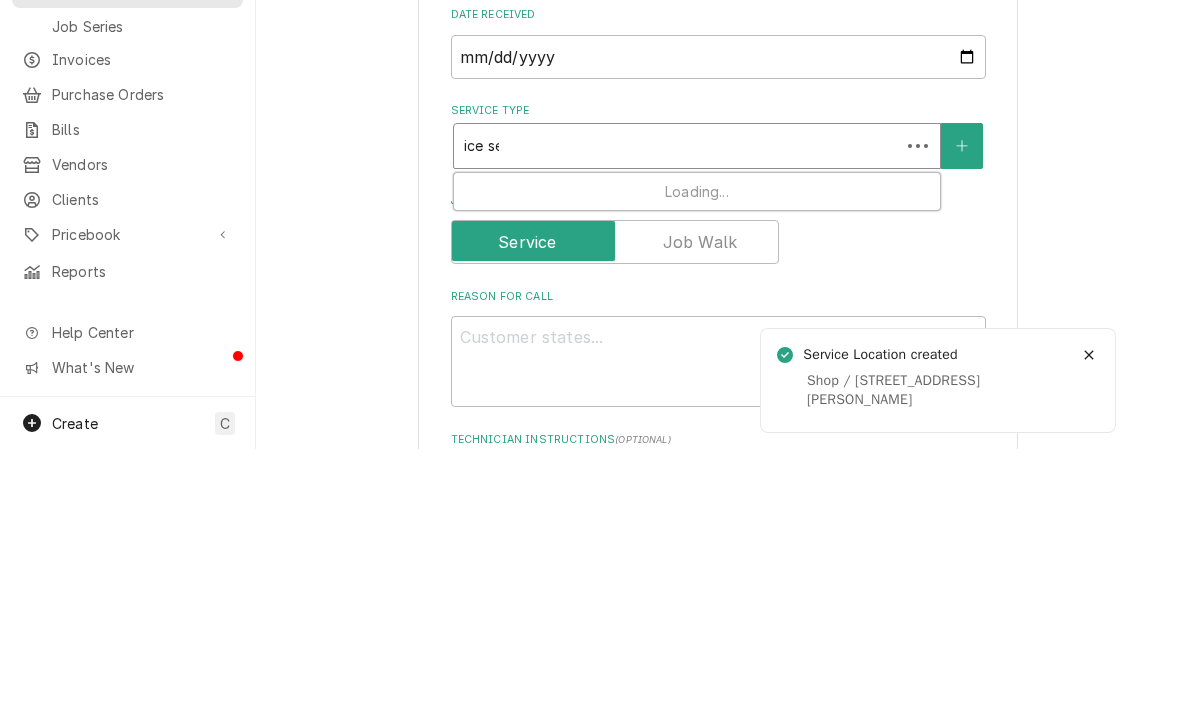 type on "ice ser" 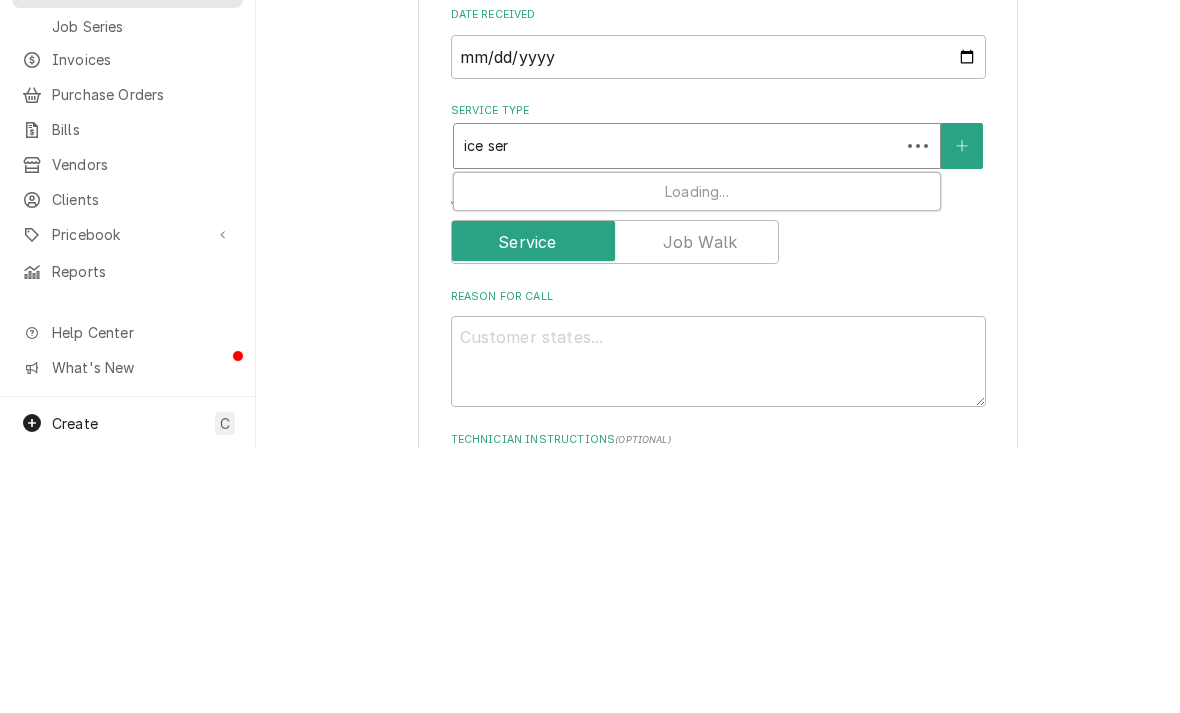 type on "ice serv" 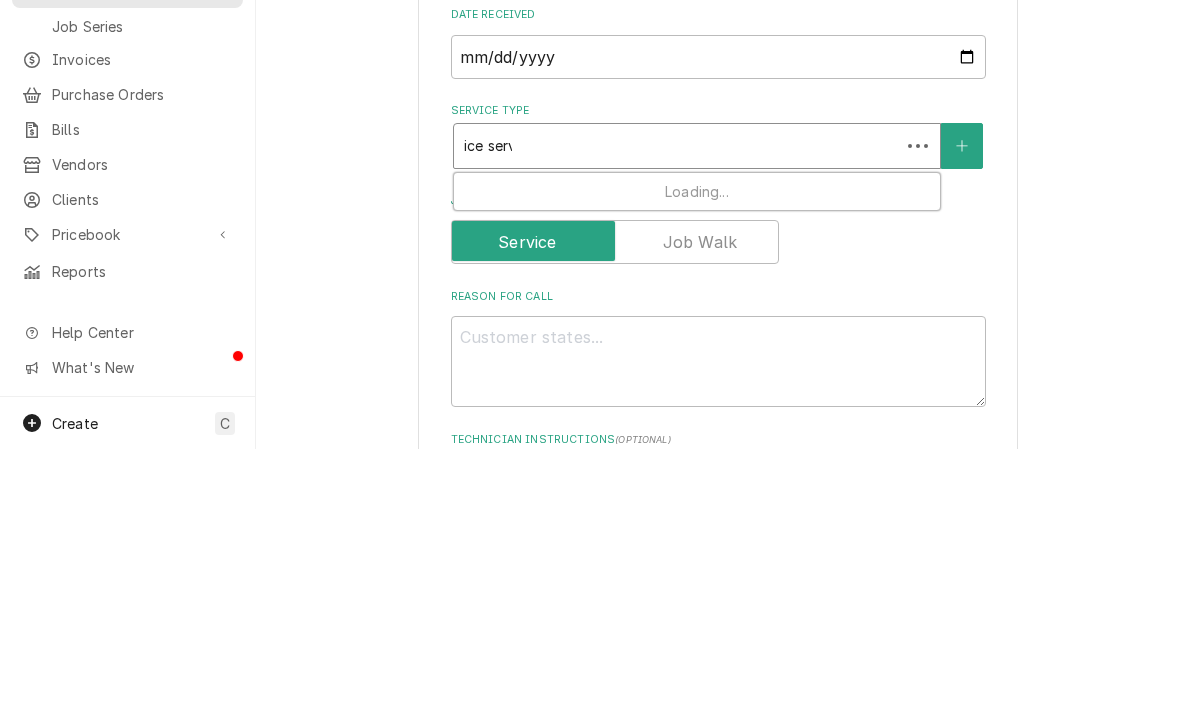 type on "x" 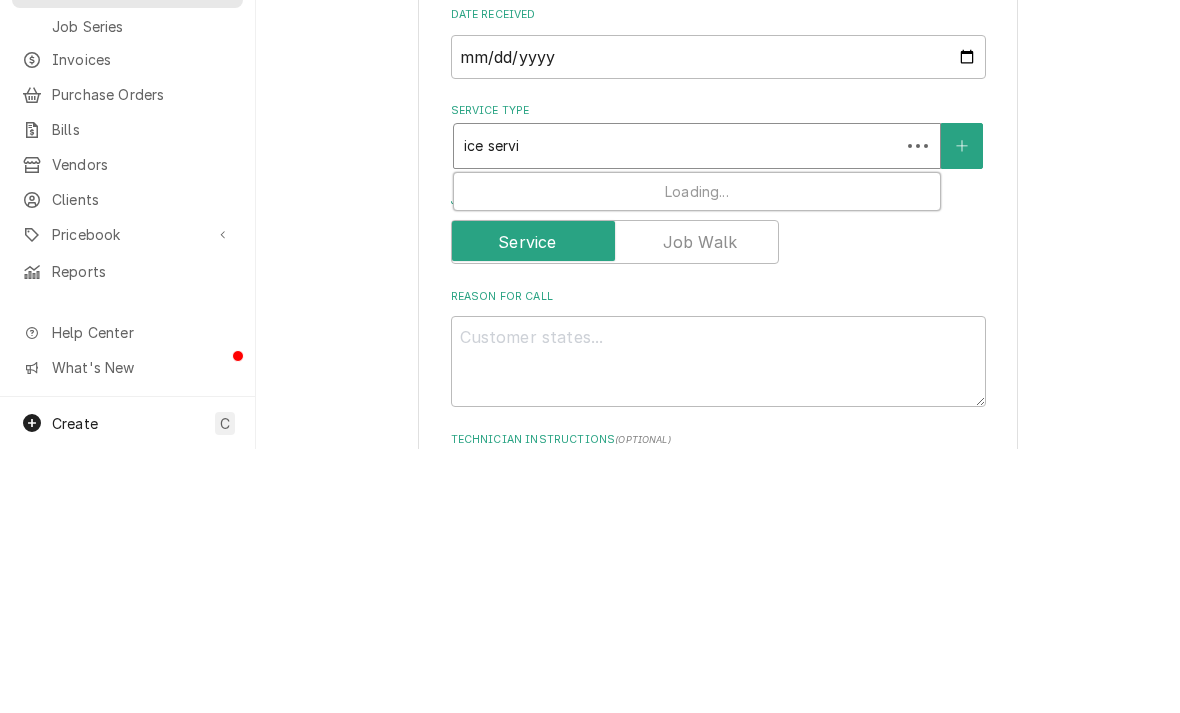 type on "x" 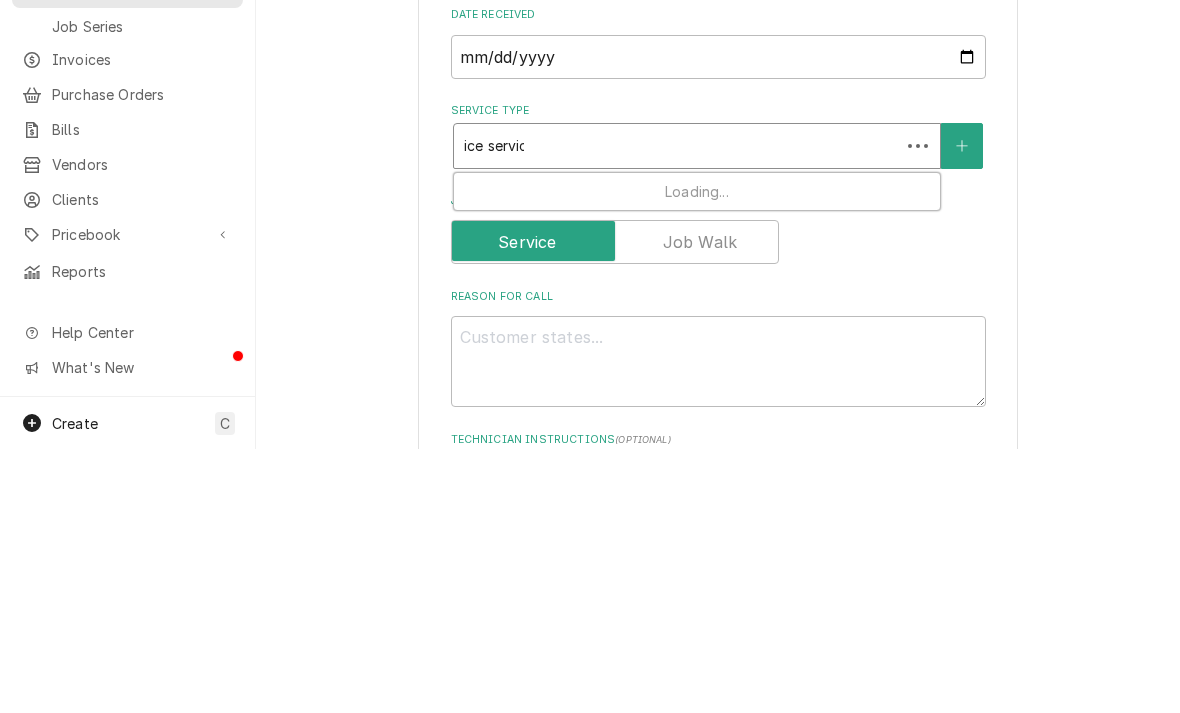 type on "ice service" 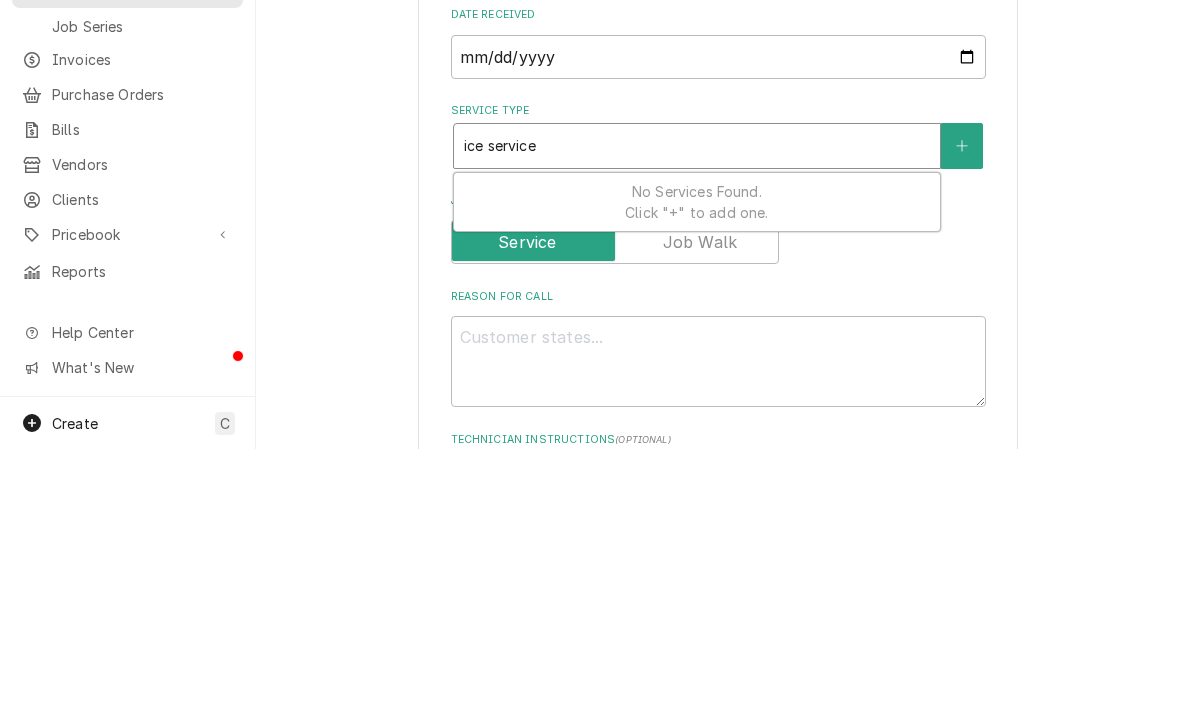 type on "x" 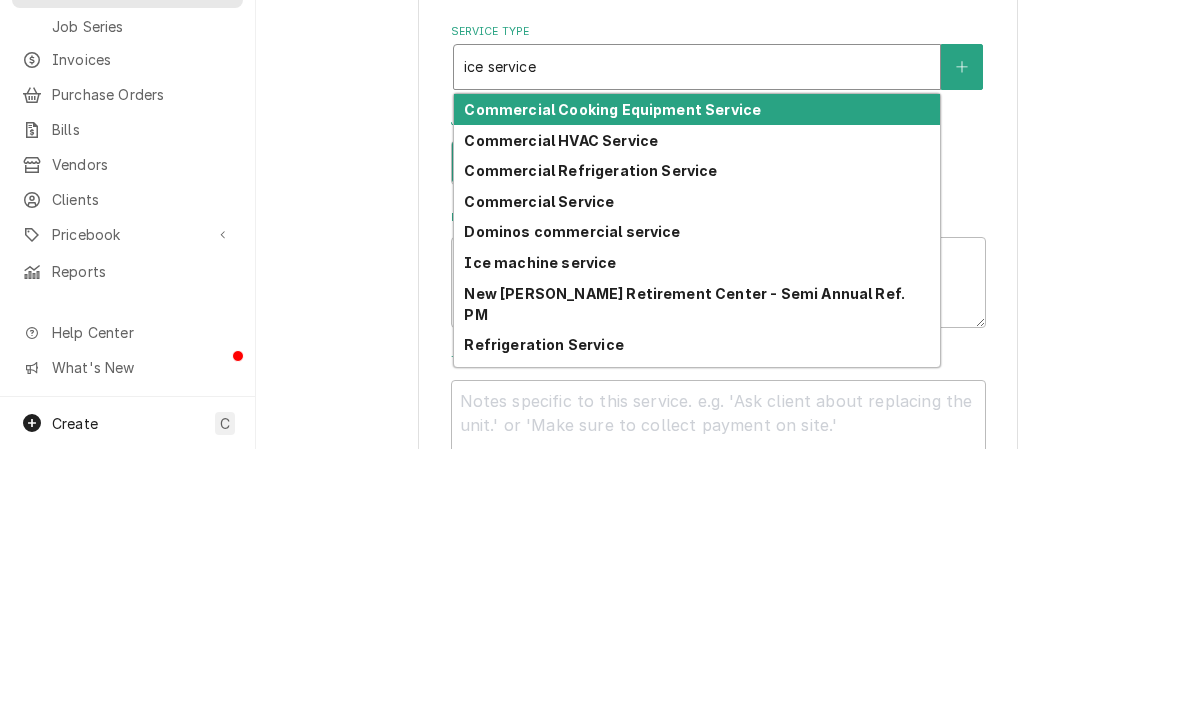 scroll, scrollTop: 333, scrollLeft: 0, axis: vertical 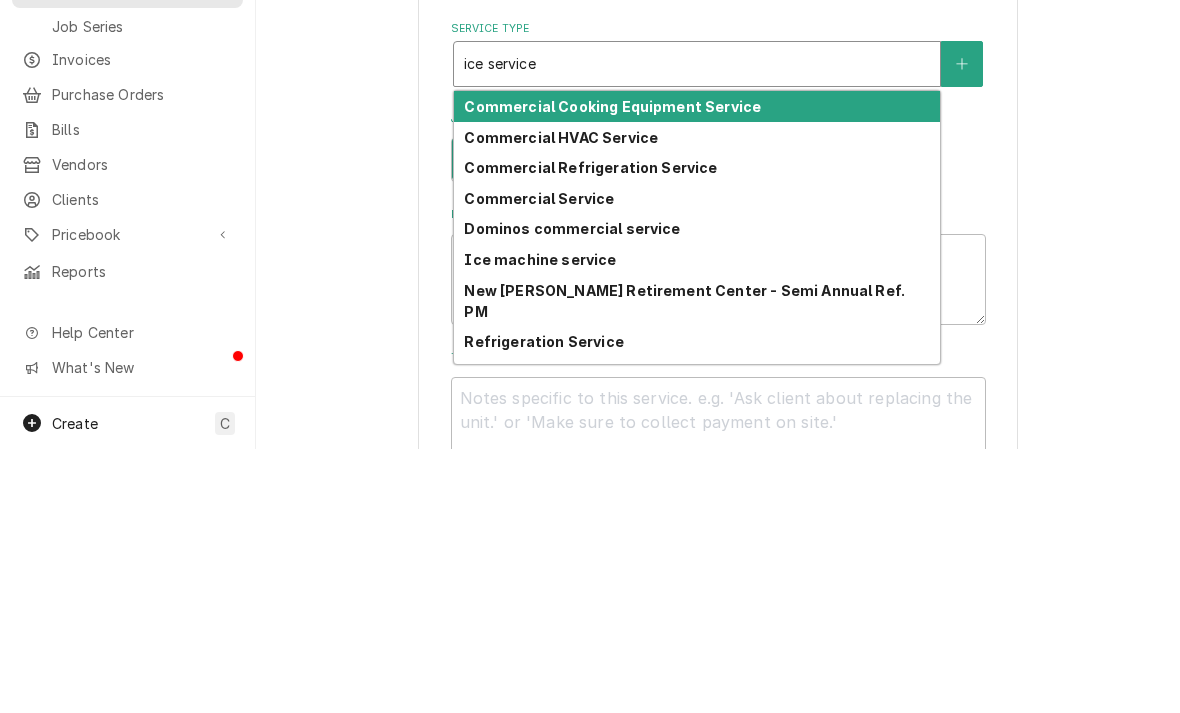click on "Ice machine service" at bounding box center (540, 523) 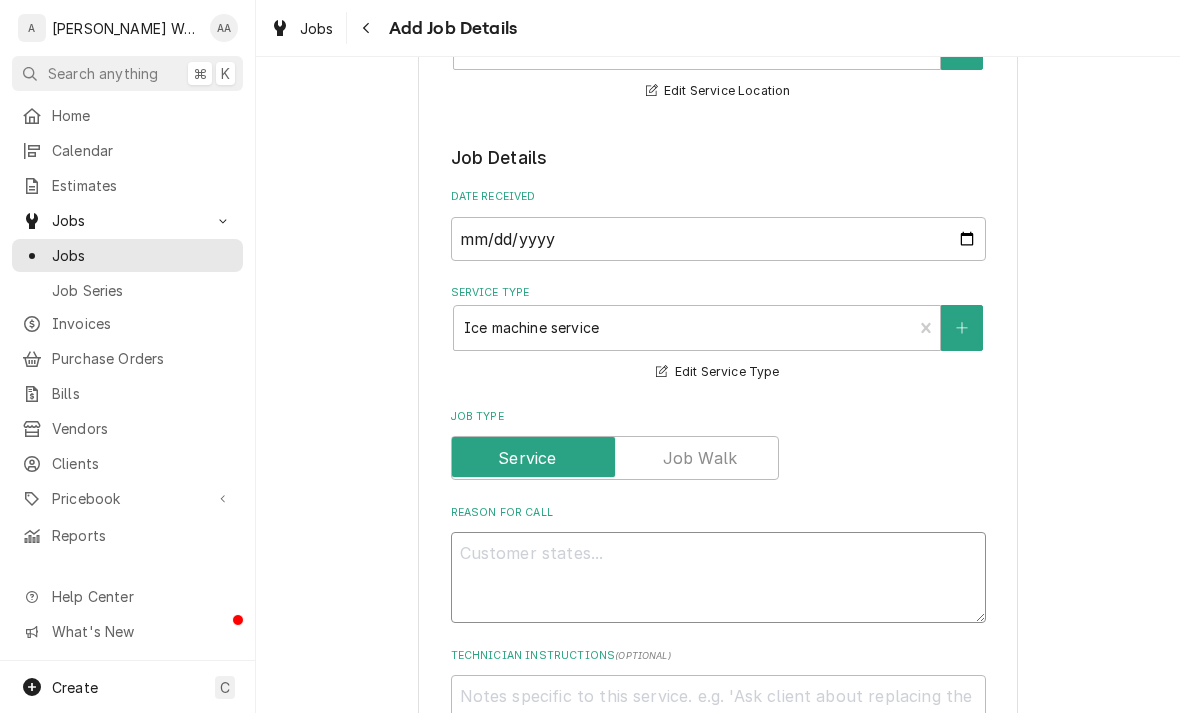 click on "Reason For Call" at bounding box center [718, 577] 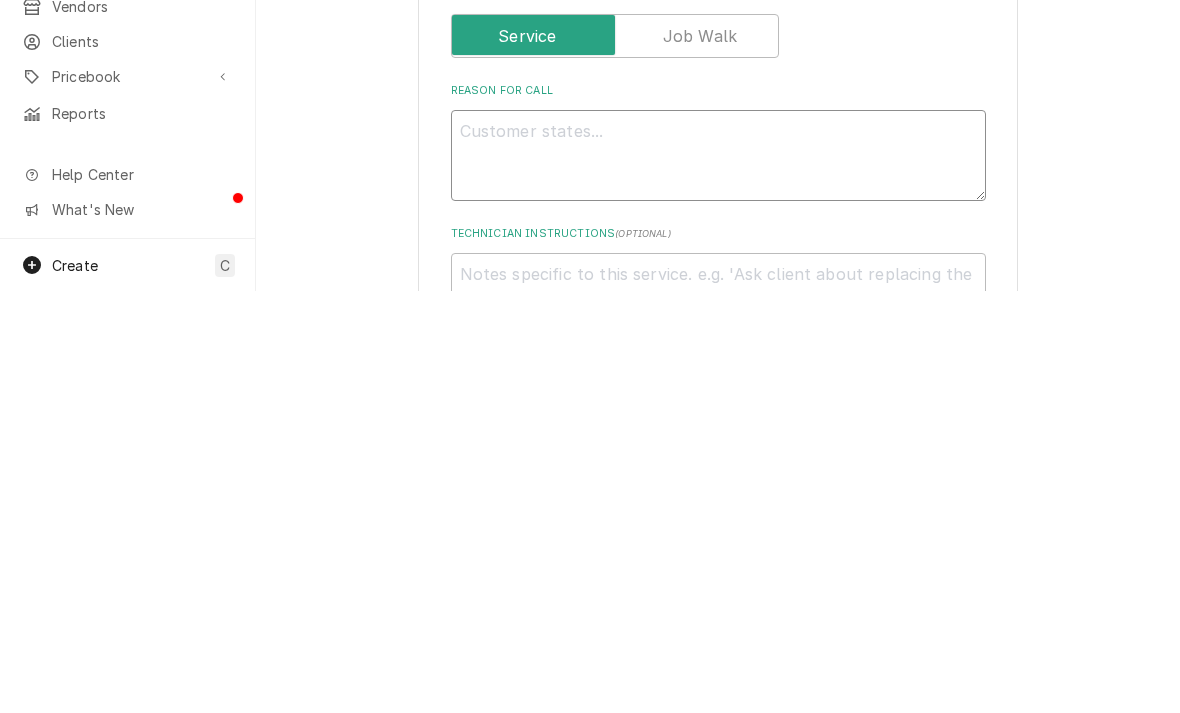 type on "x" 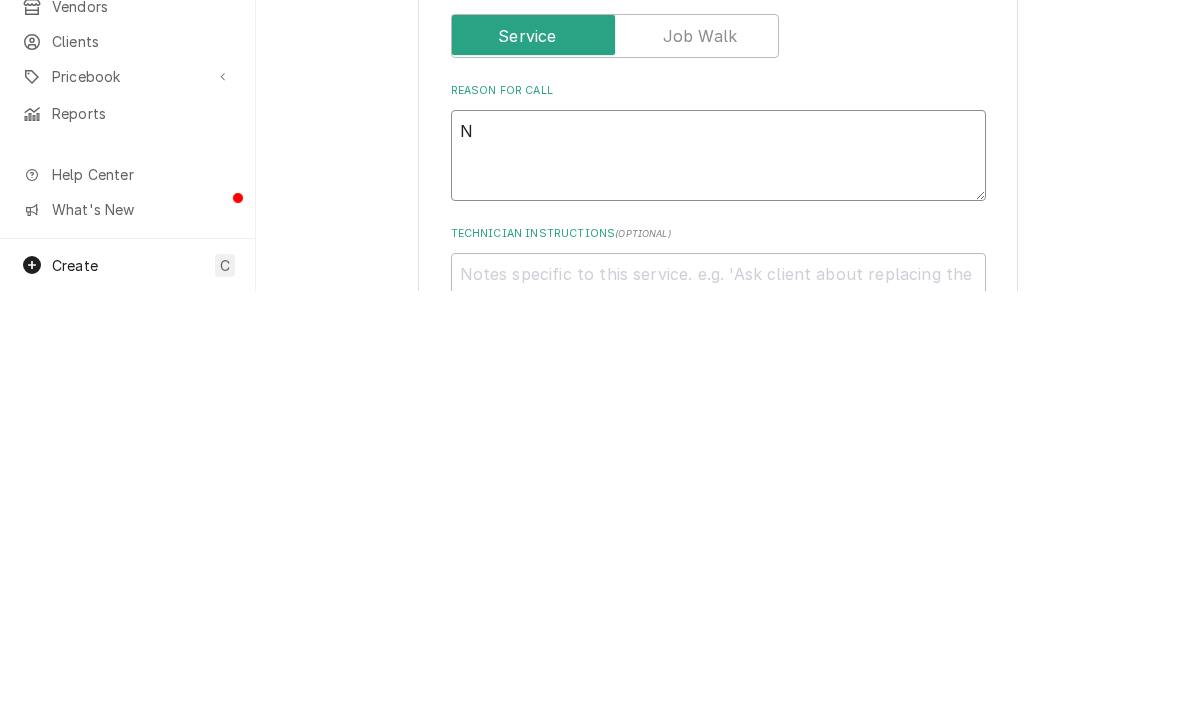 type on "Ne" 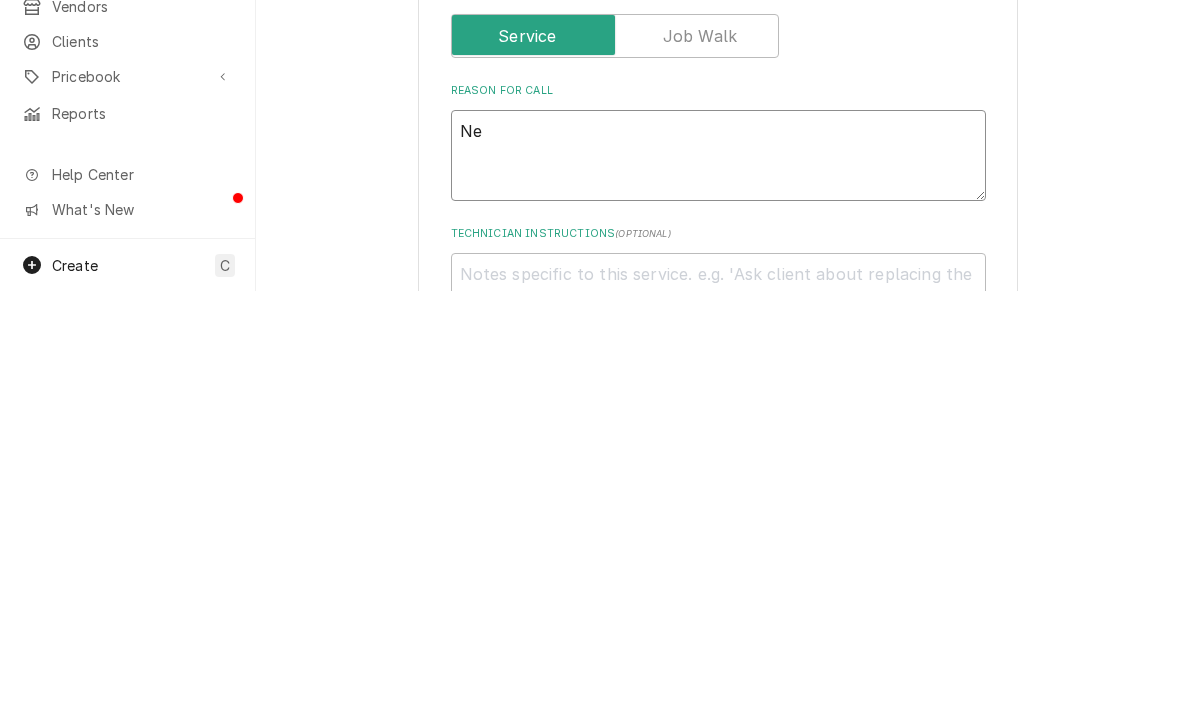 type on "x" 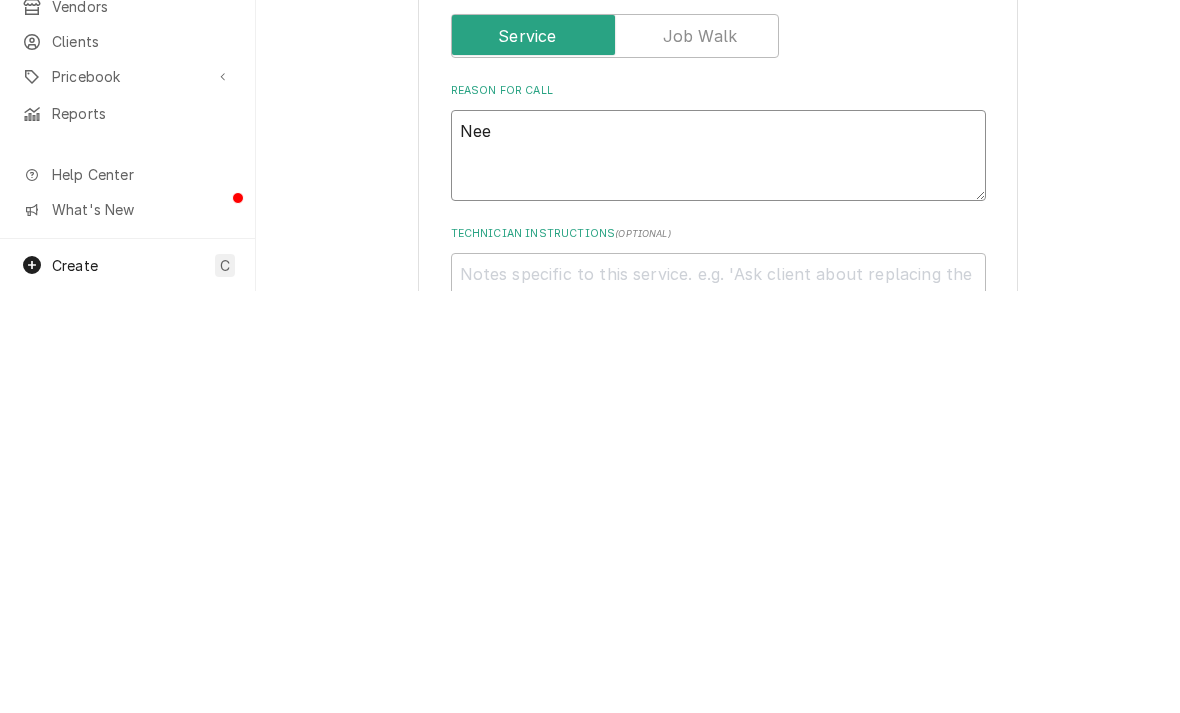 type on "x" 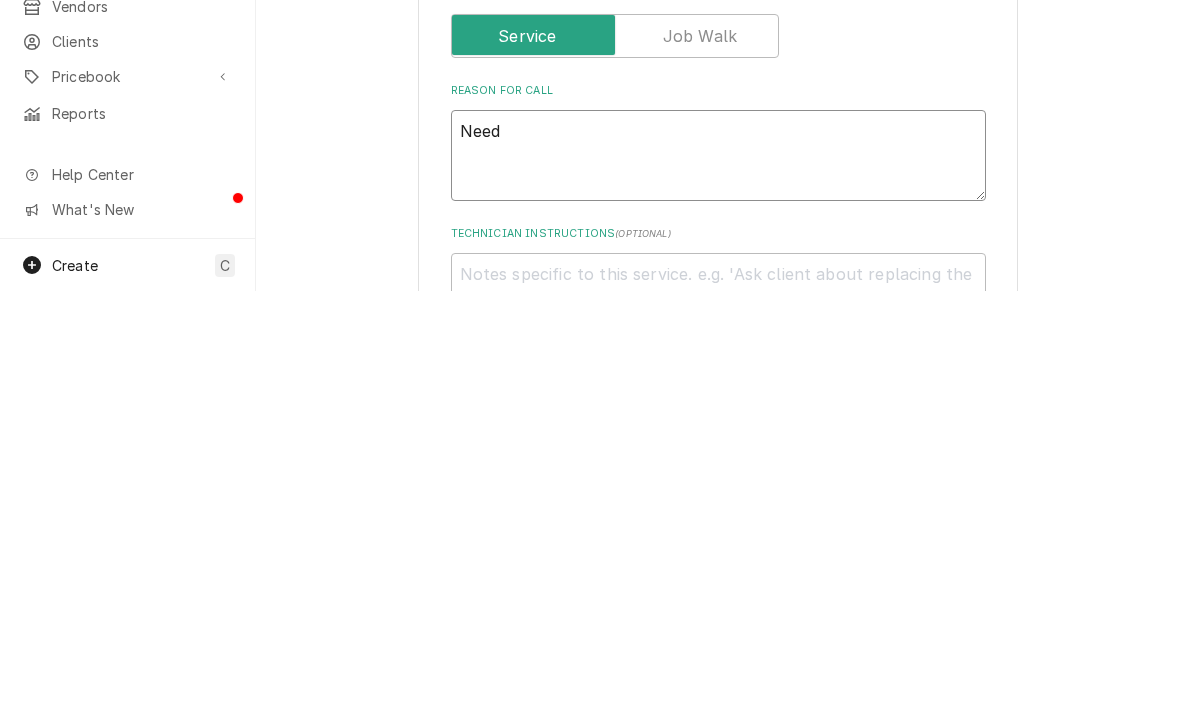 type on "x" 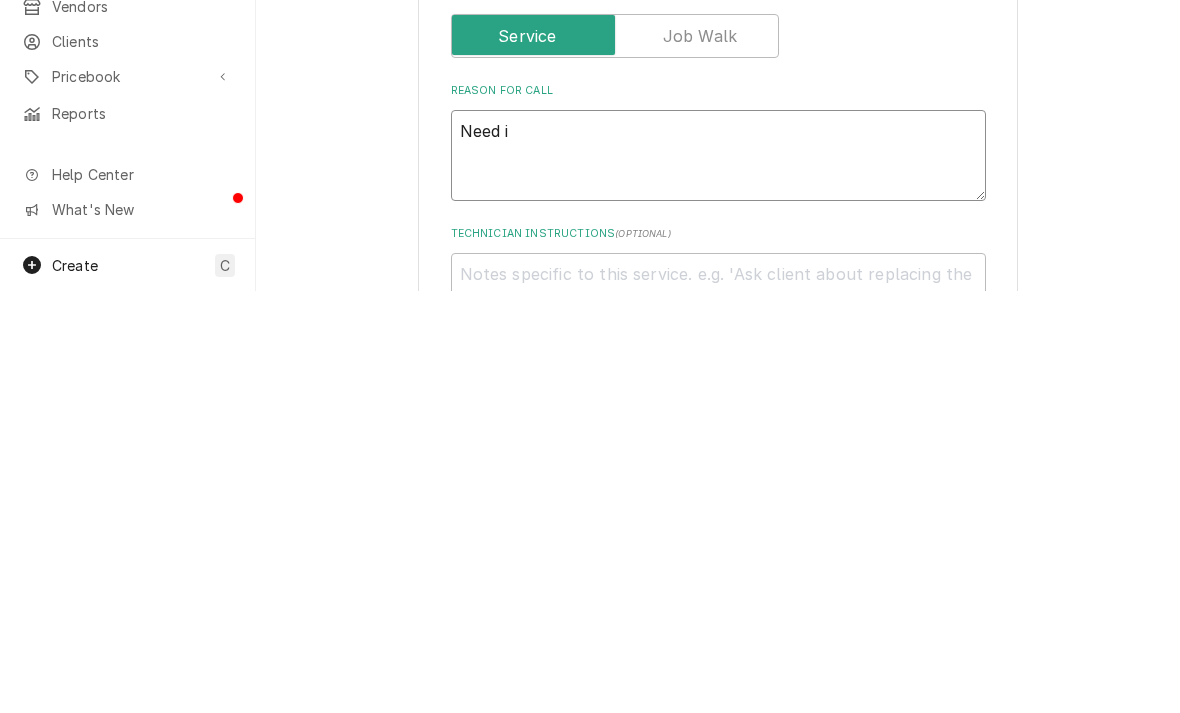 type on "x" 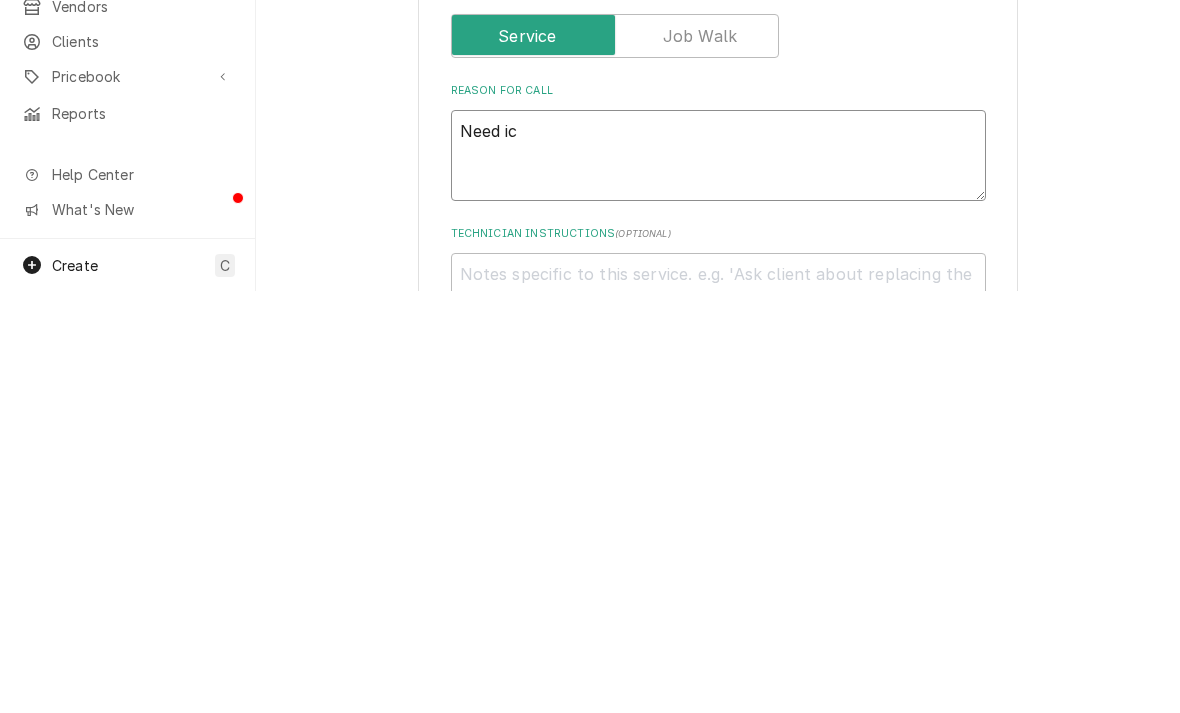 type on "x" 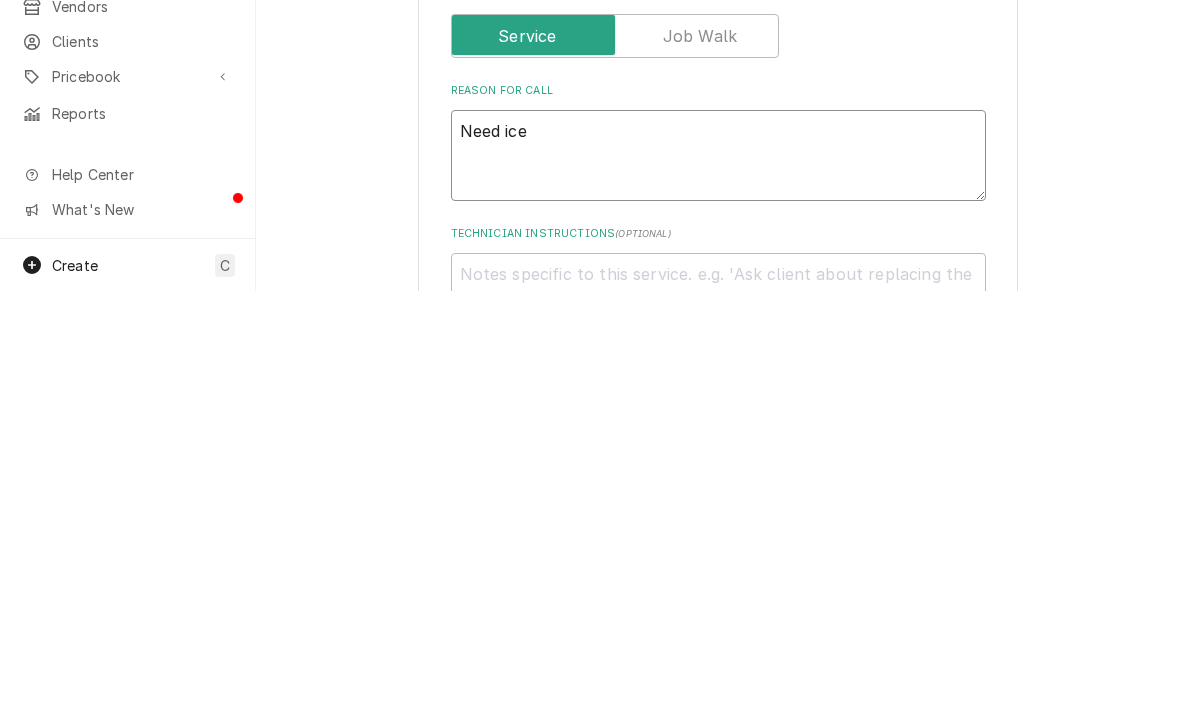 type on "x" 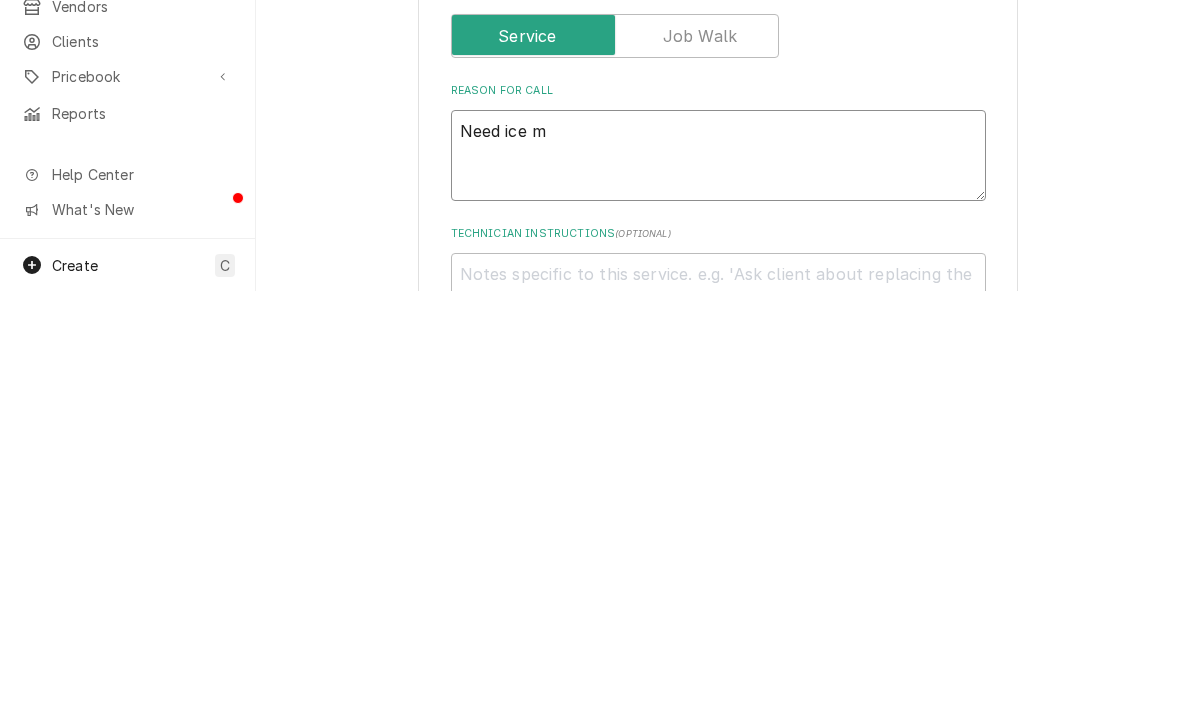 type on "x" 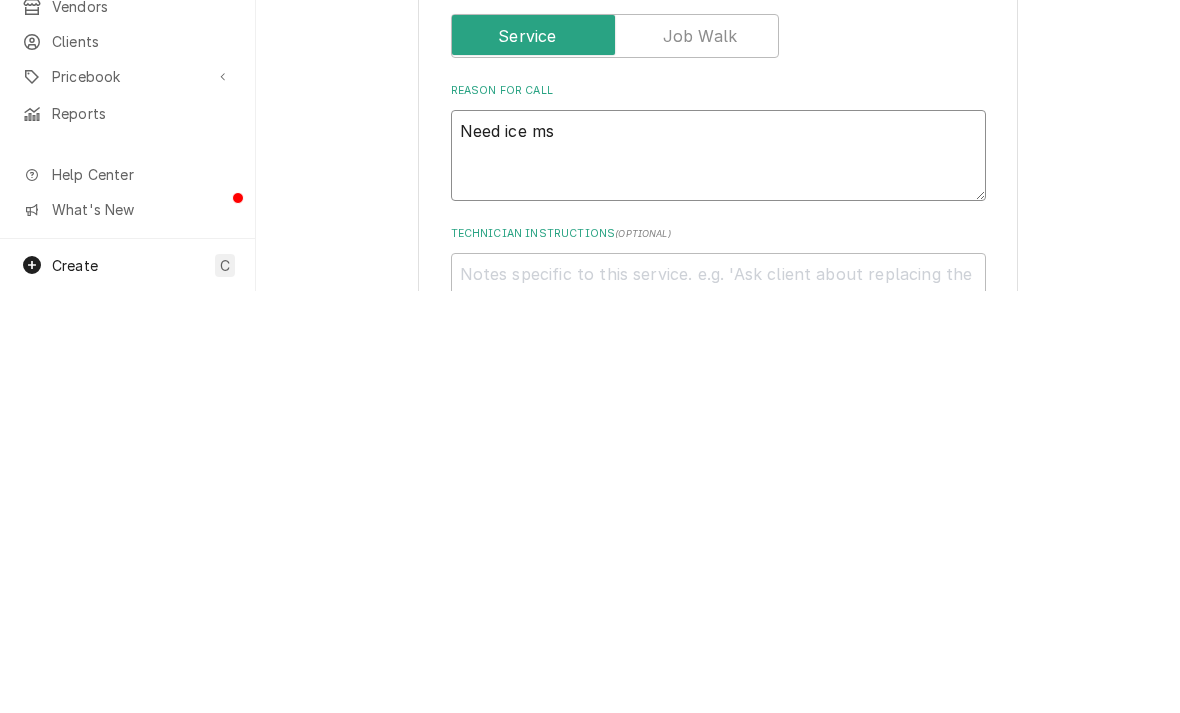 type on "x" 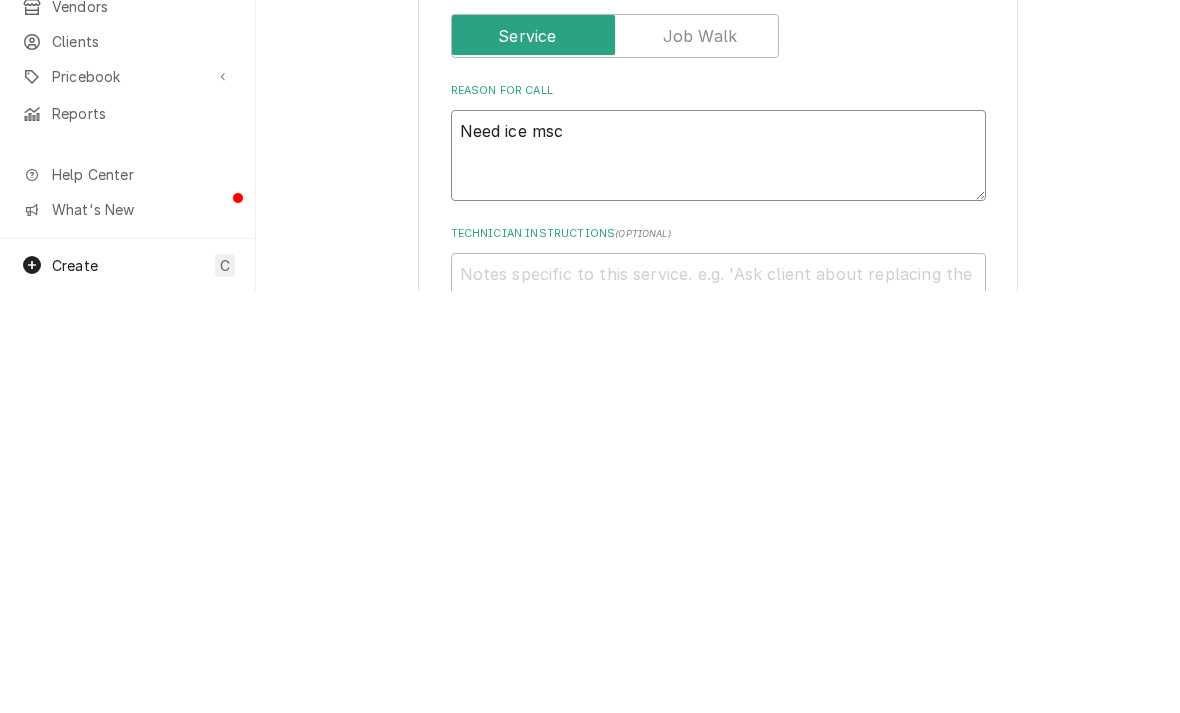 type on "x" 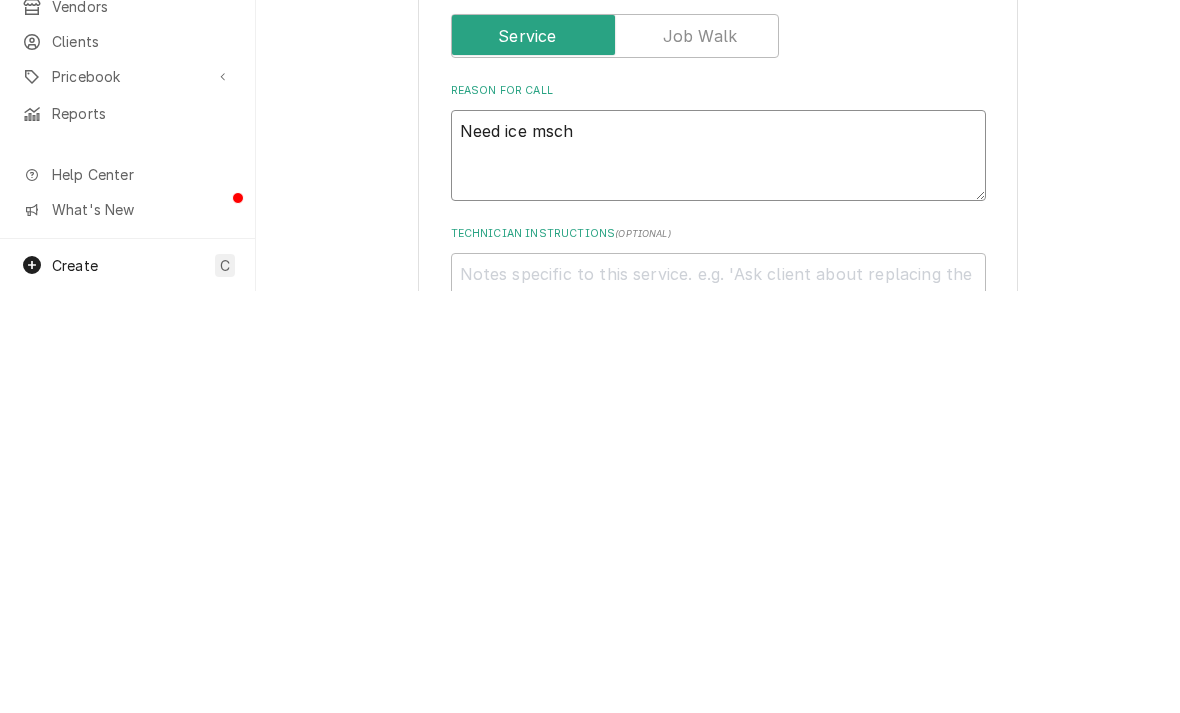 type on "Need ice mschi" 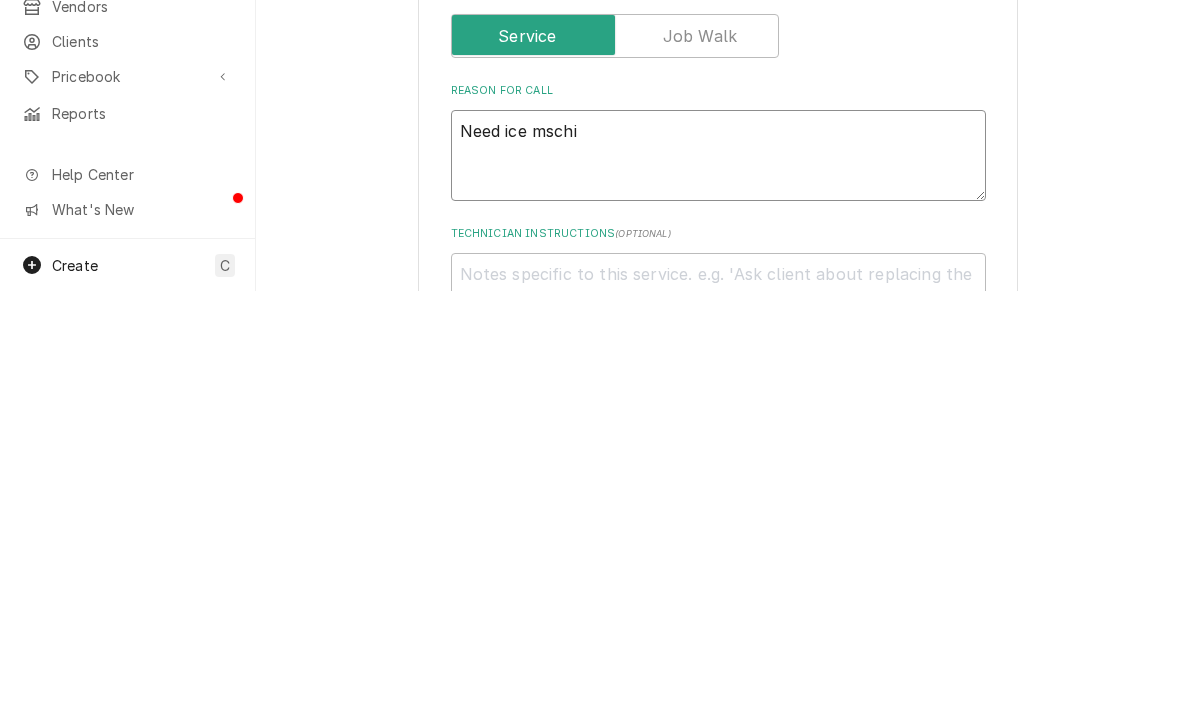 type on "x" 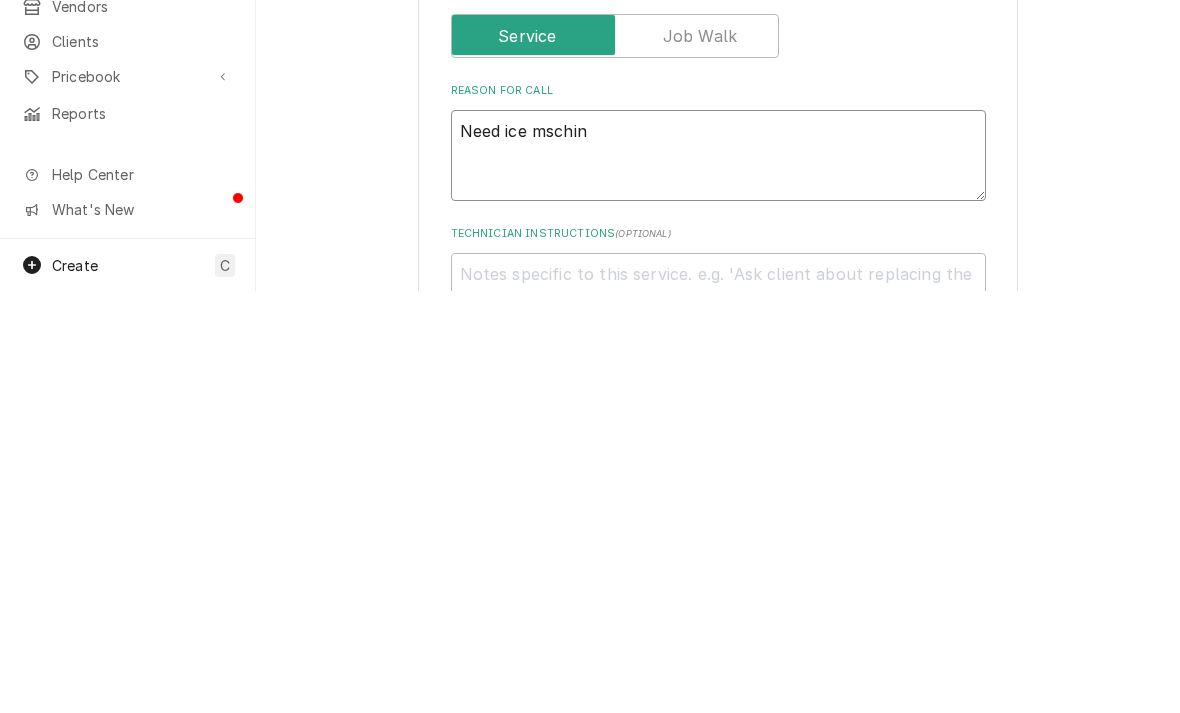 type on "x" 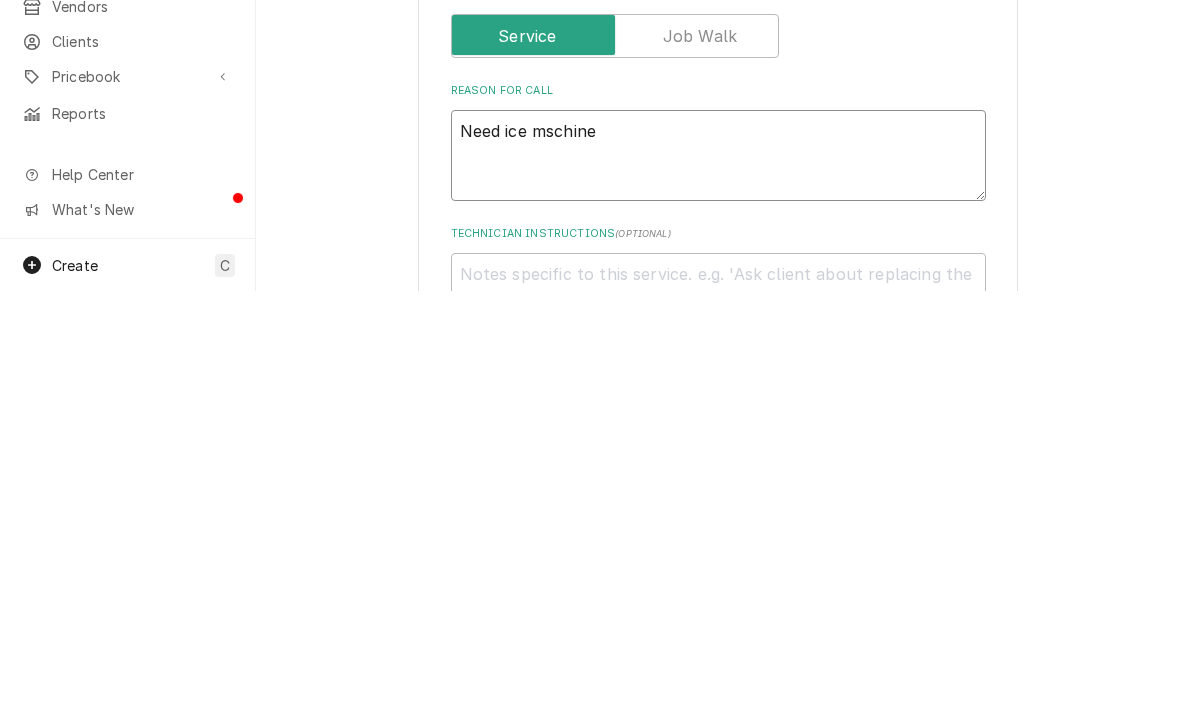 type on "x" 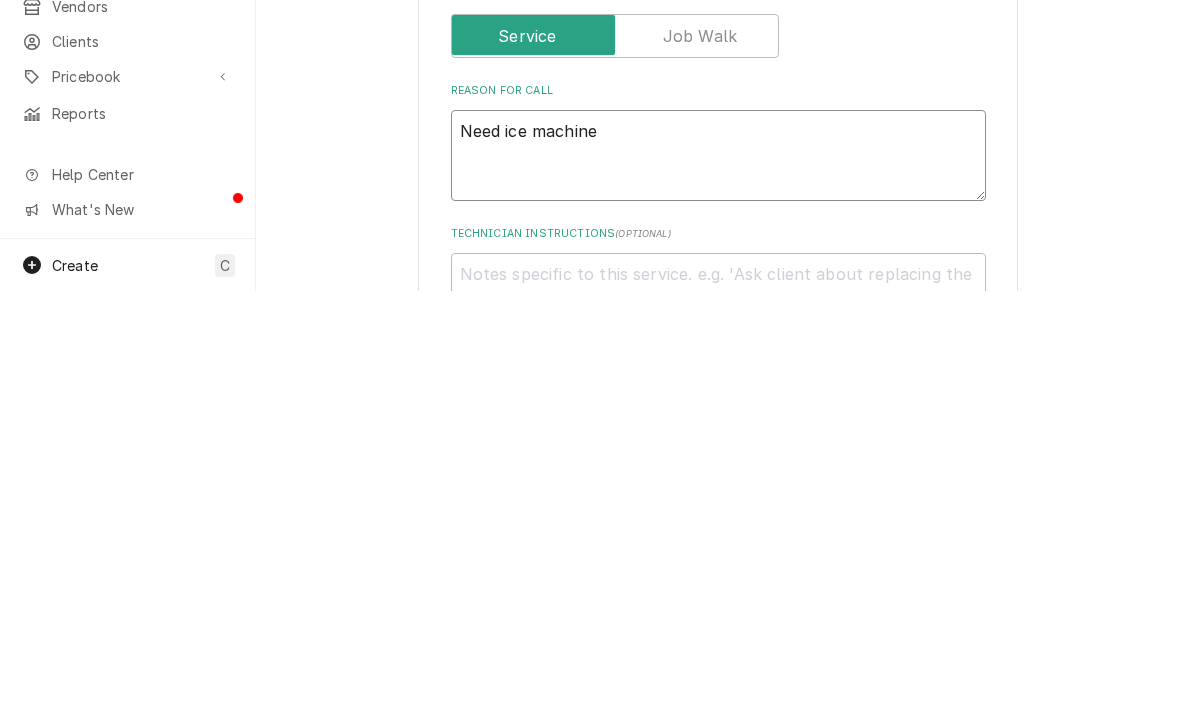 type on "Need ice machine" 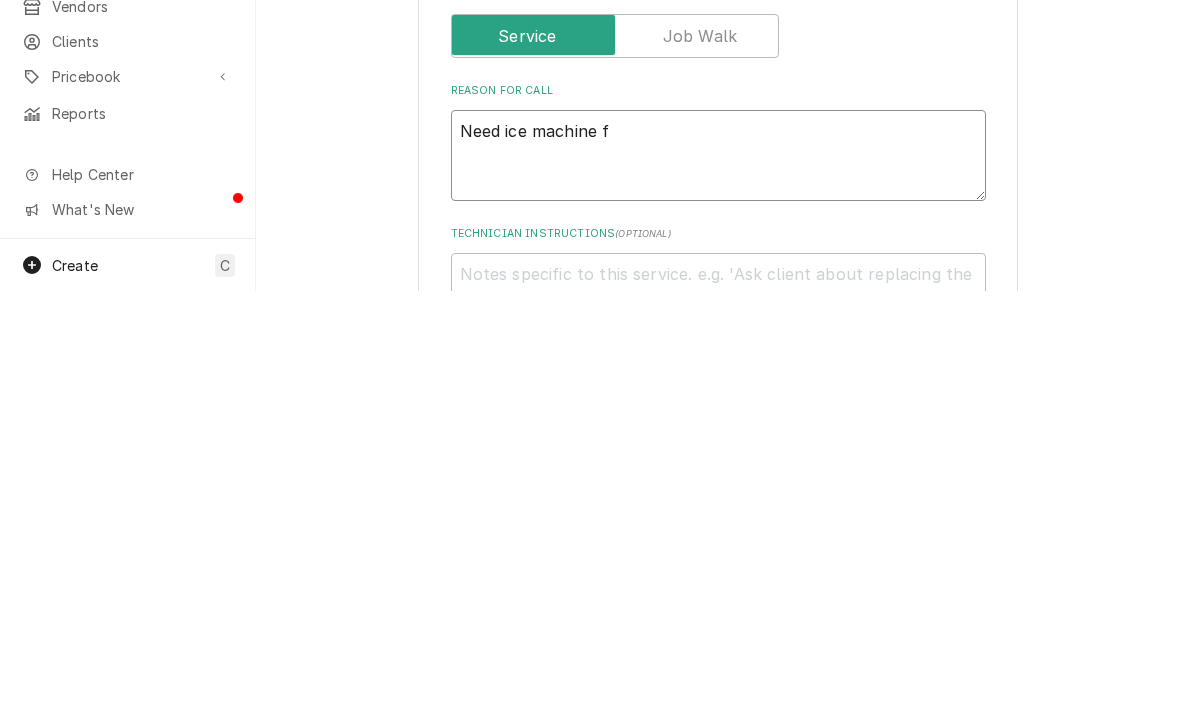 type on "x" 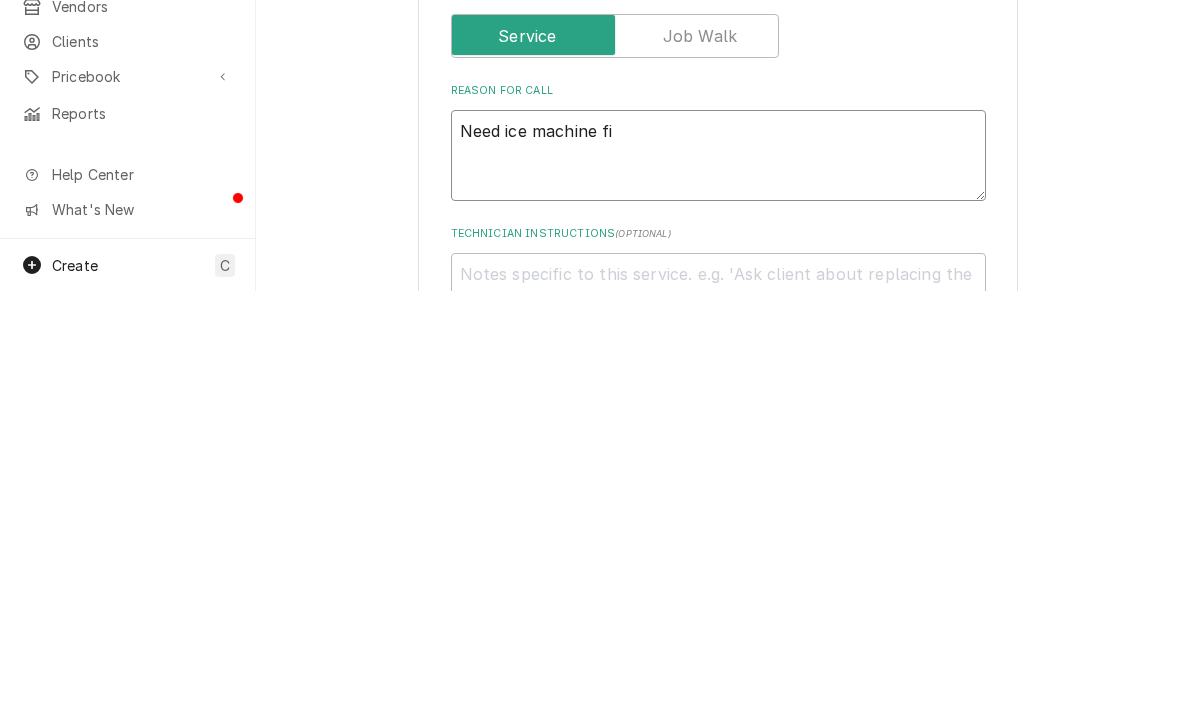 type on "x" 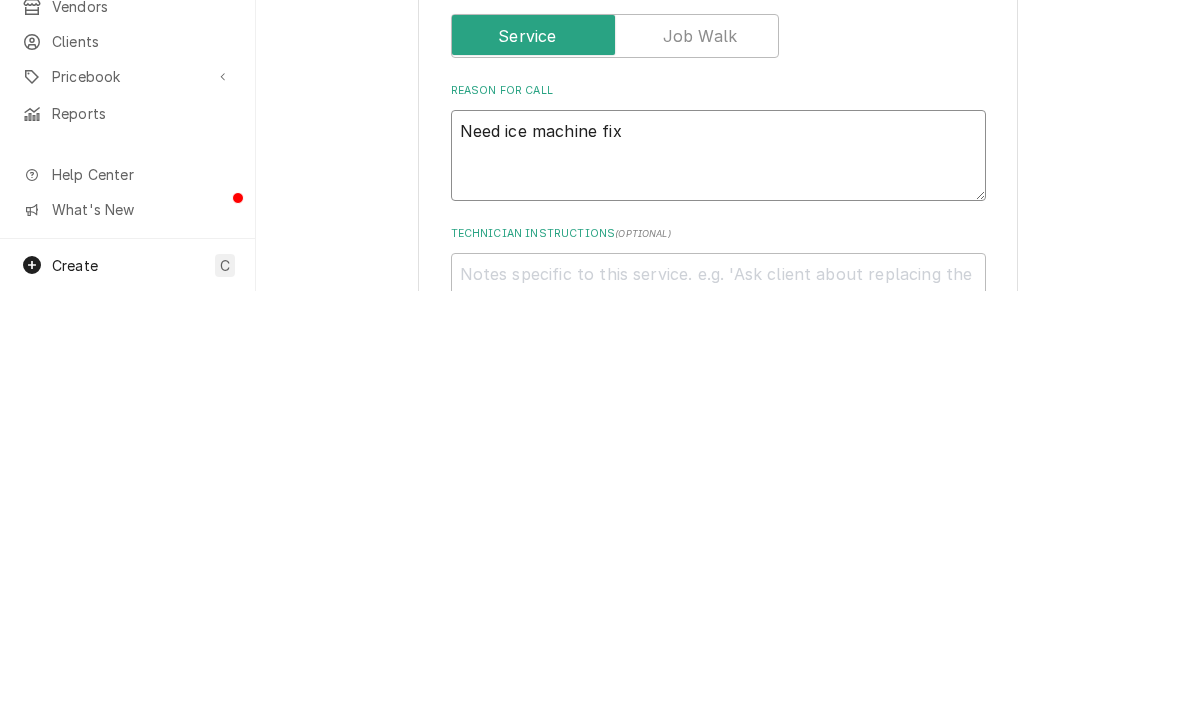 type on "Need ice machine fixe" 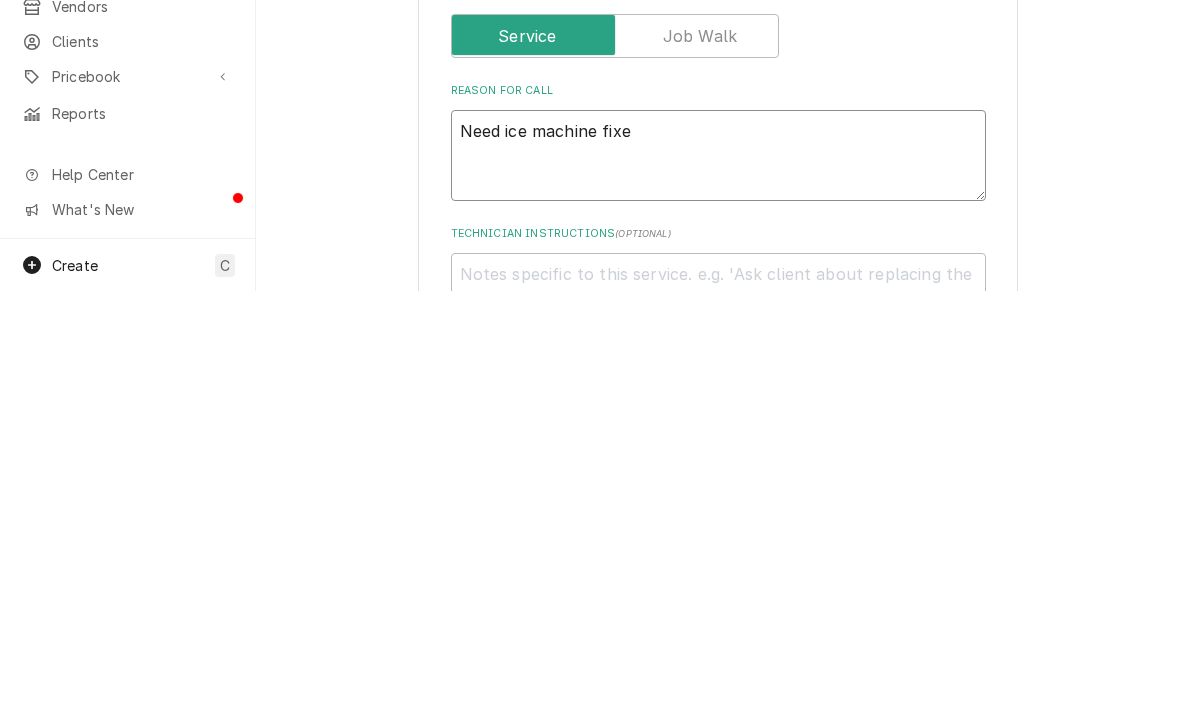 type on "x" 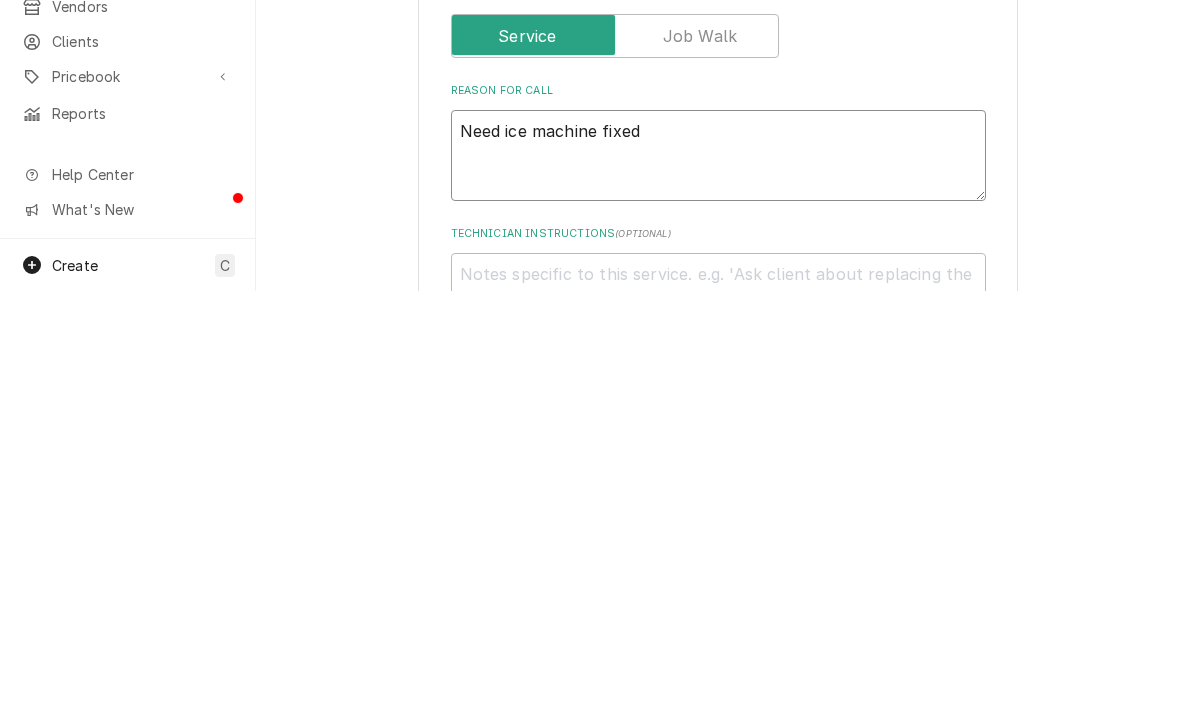 type on "x" 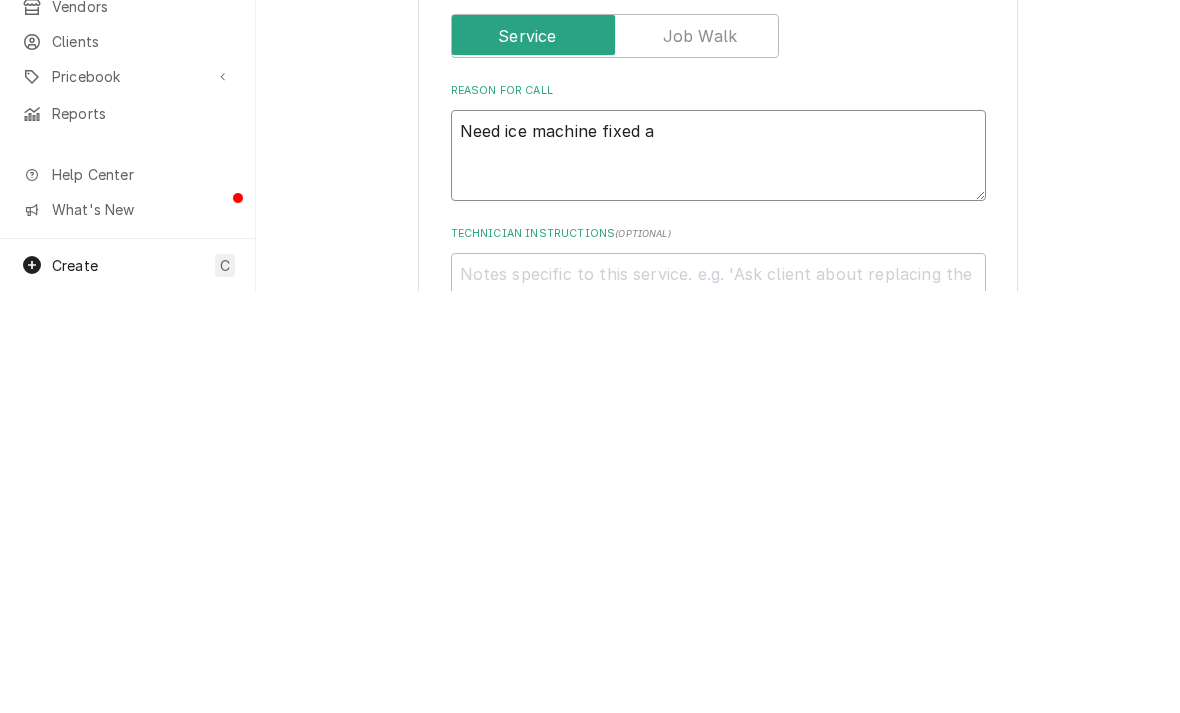 type on "x" 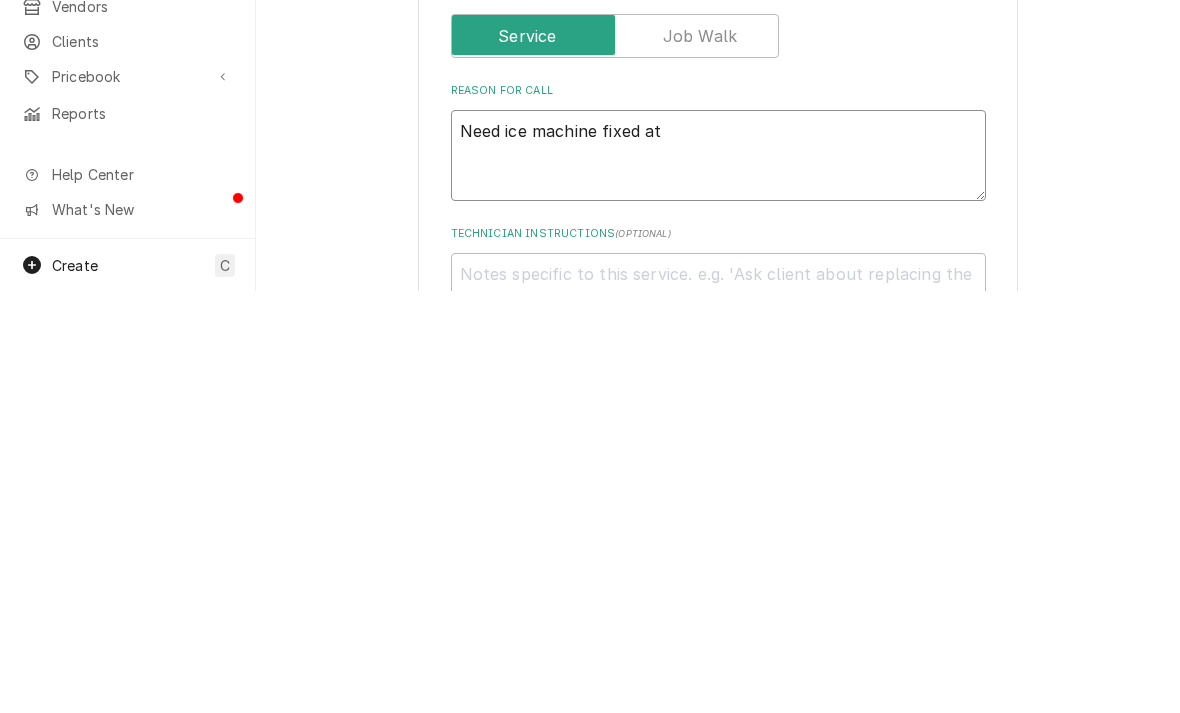 type on "x" 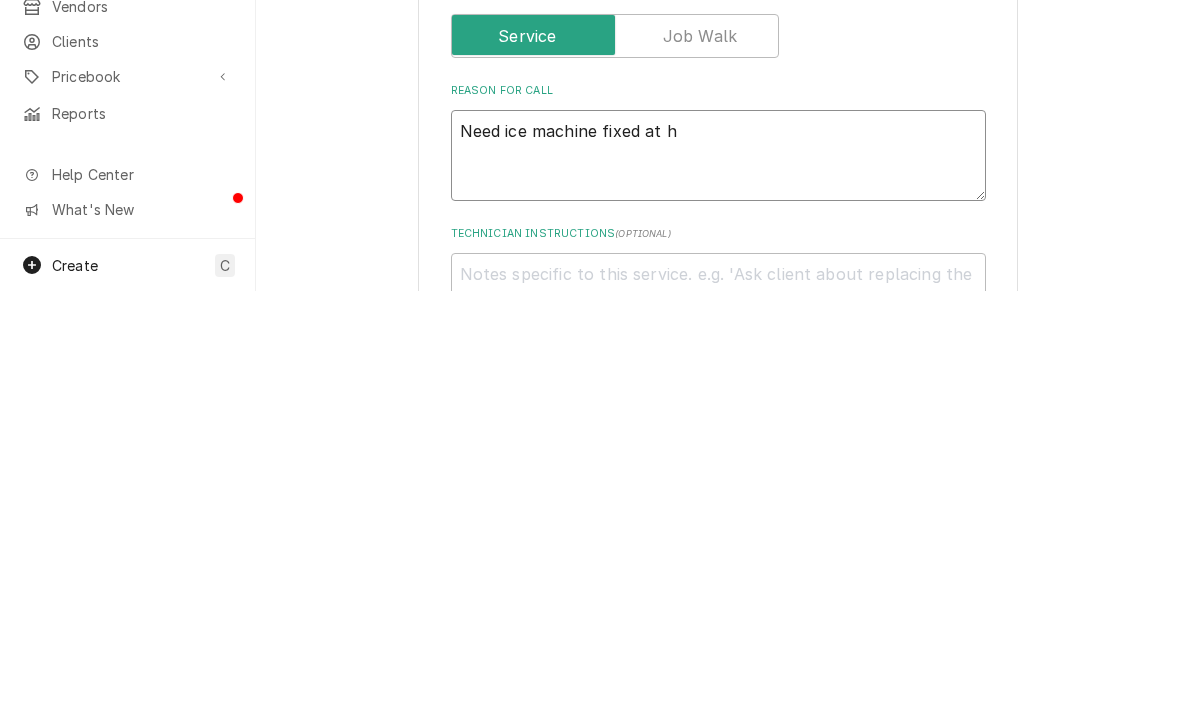 type on "x" 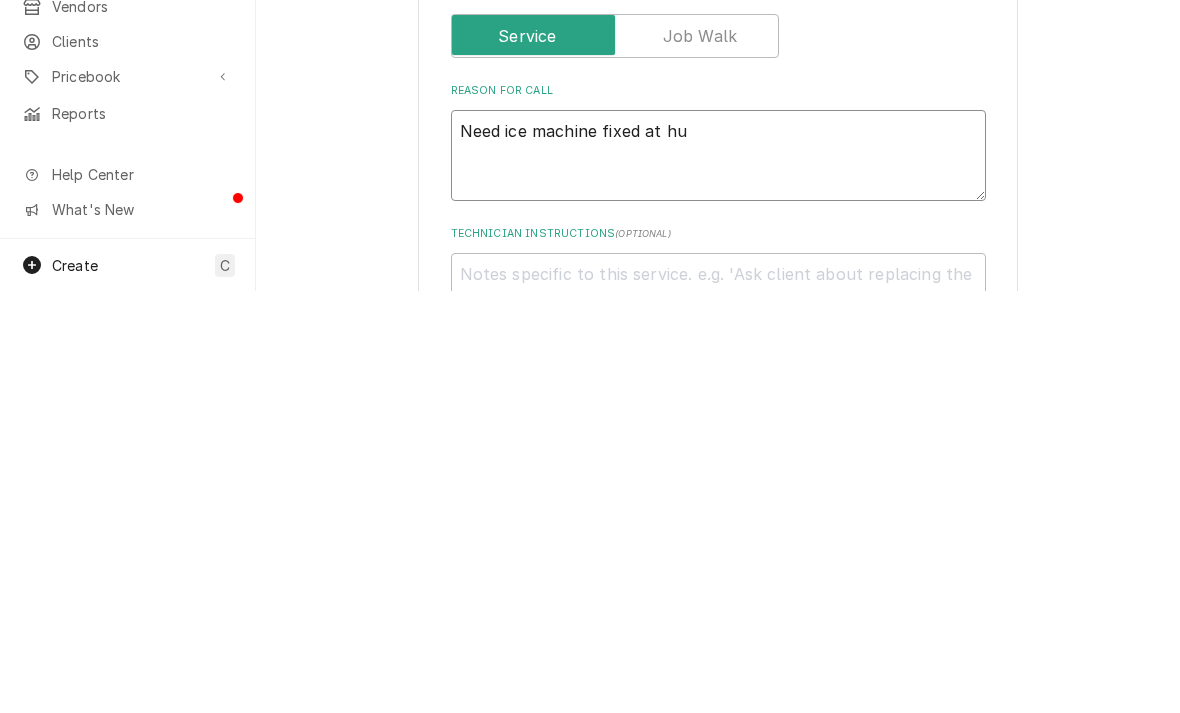 type on "x" 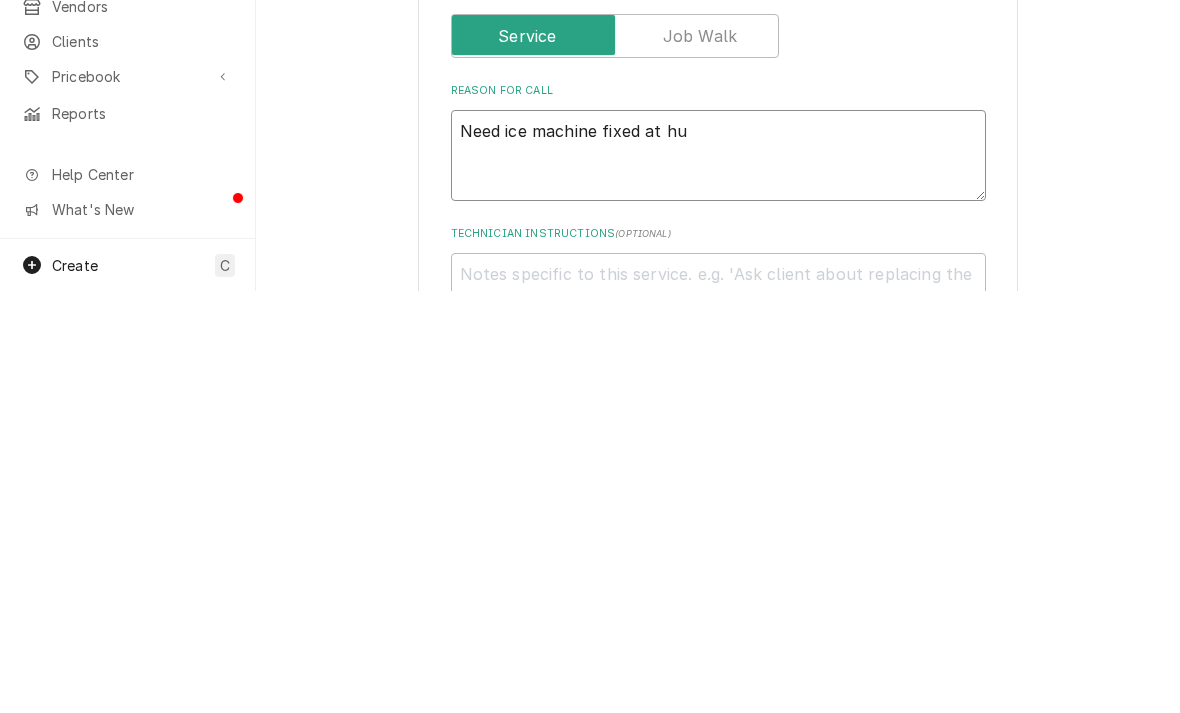 type on "Need ice machine fixed at hus" 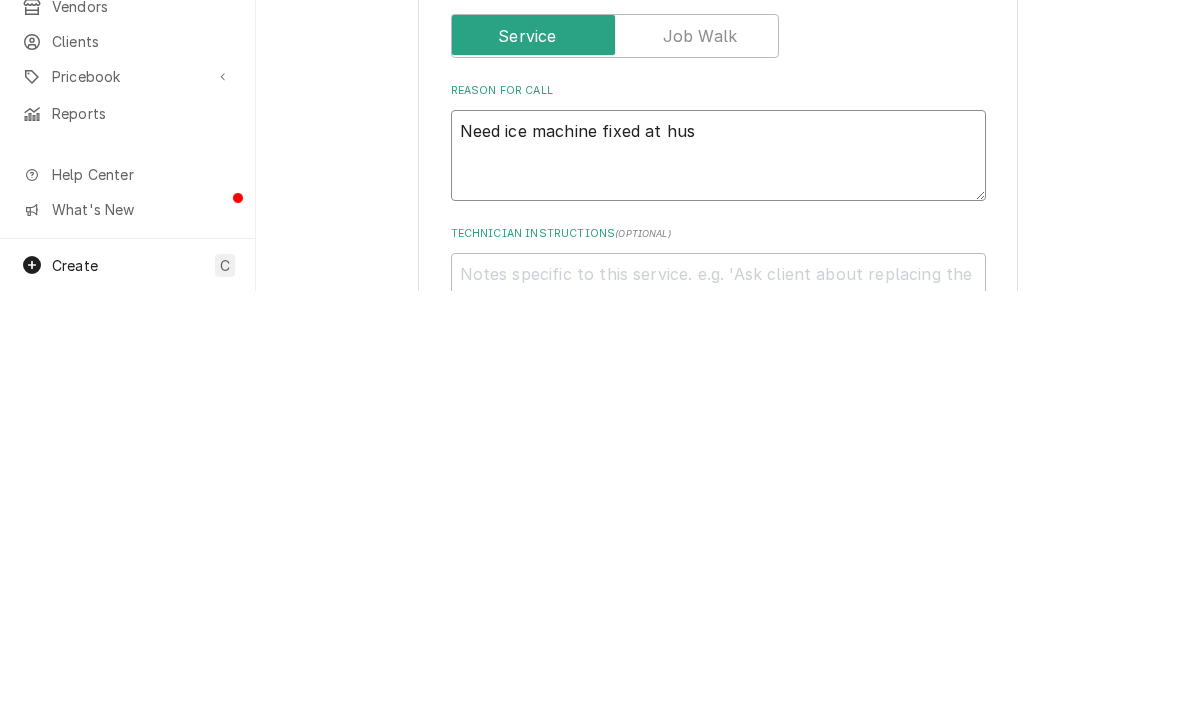 type on "x" 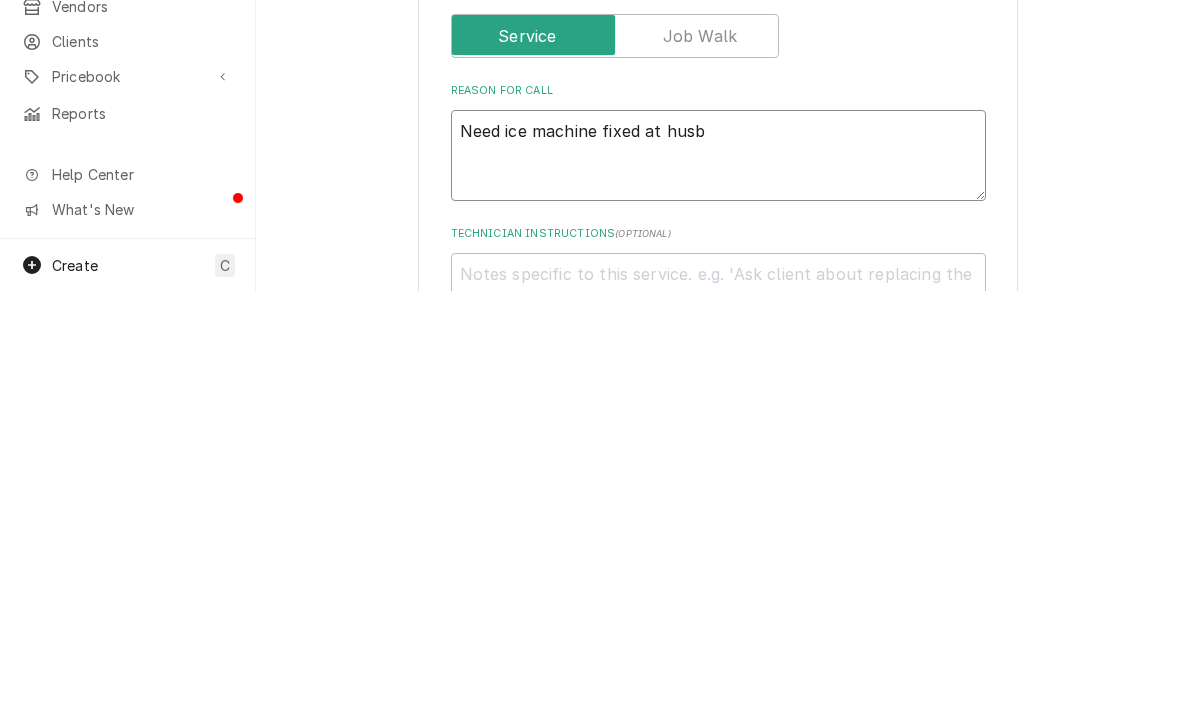 type on "x" 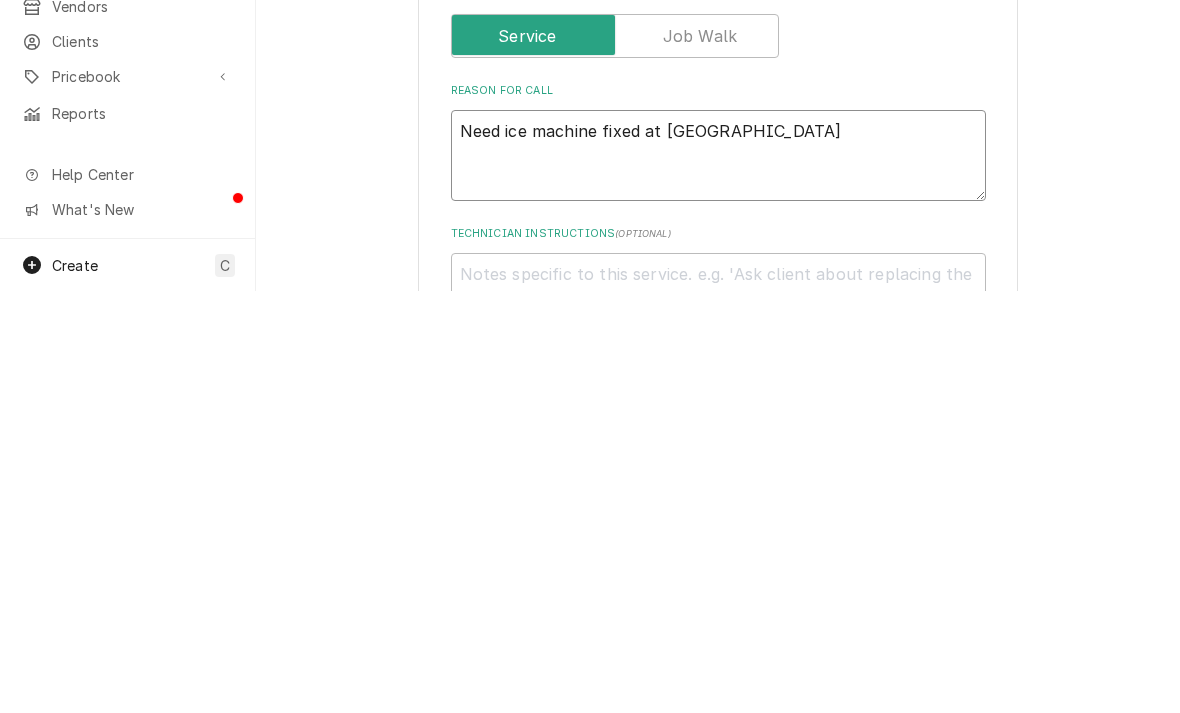 type on "Need ice machine fixed at husban" 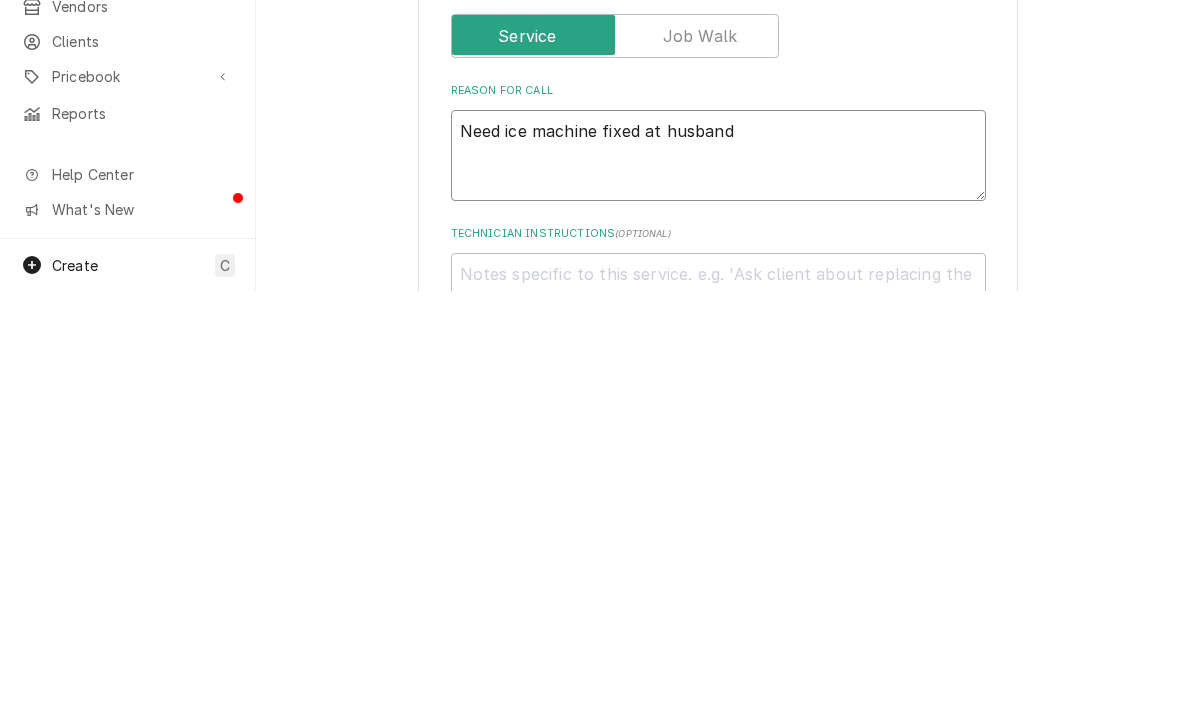 type on "Need ice machine fixed at husbands" 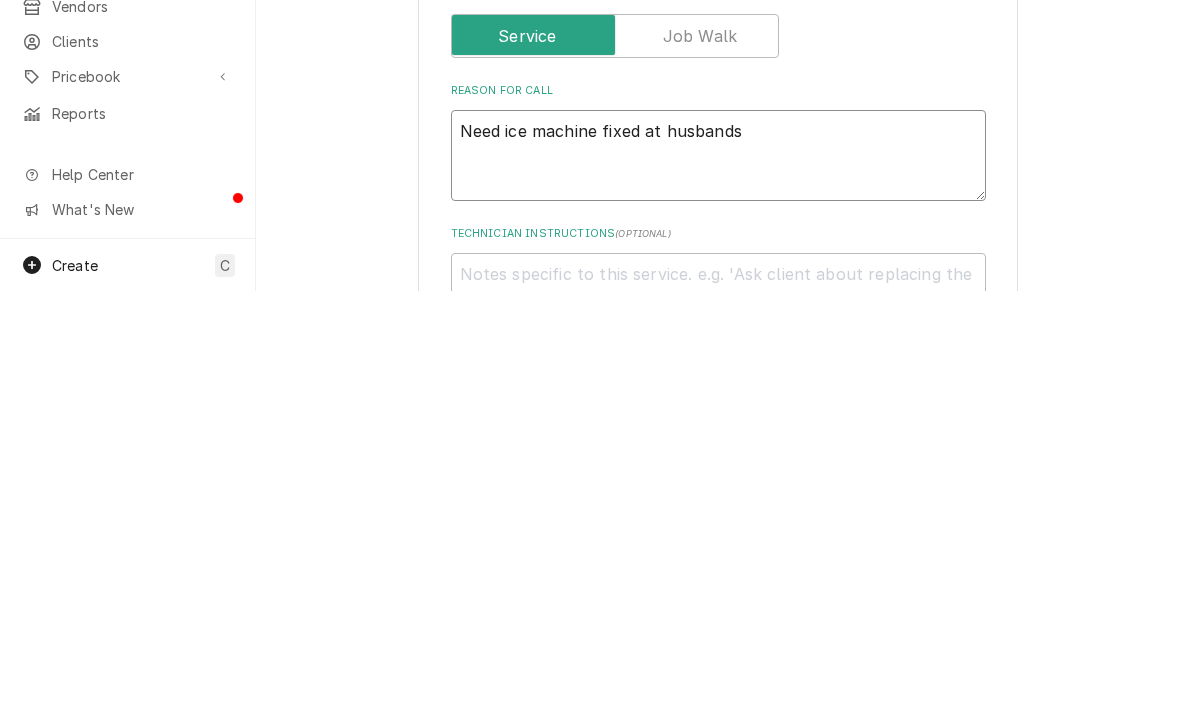 type on "x" 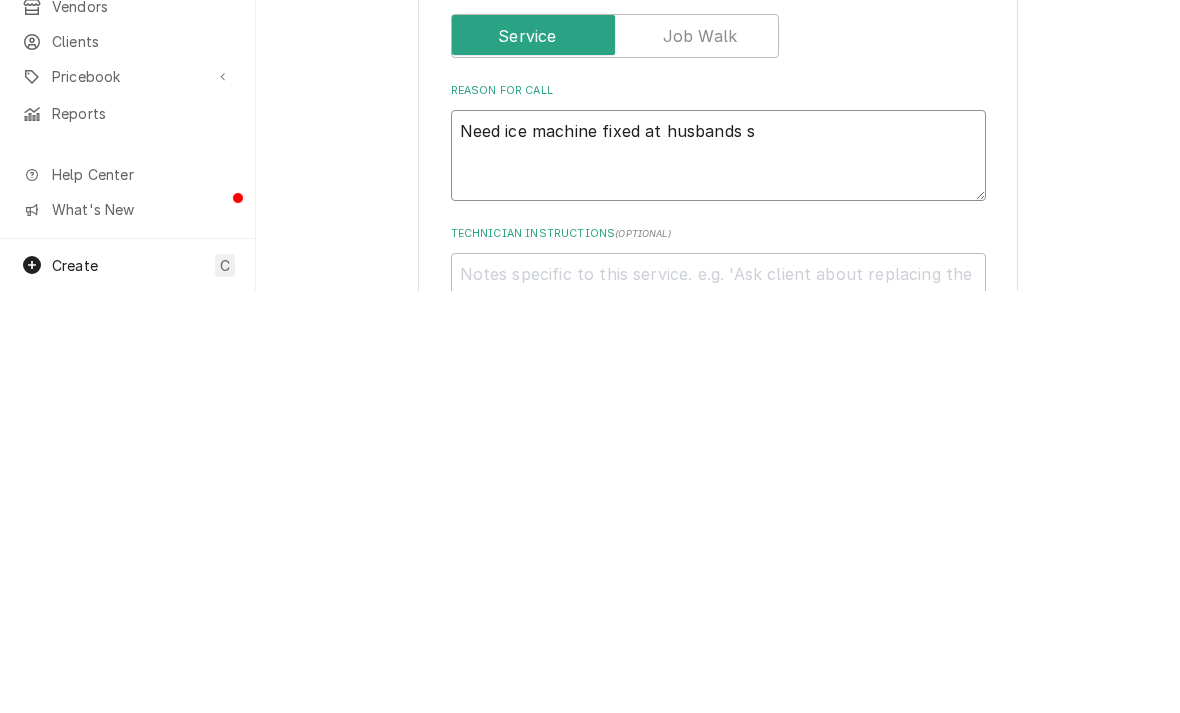 type on "x" 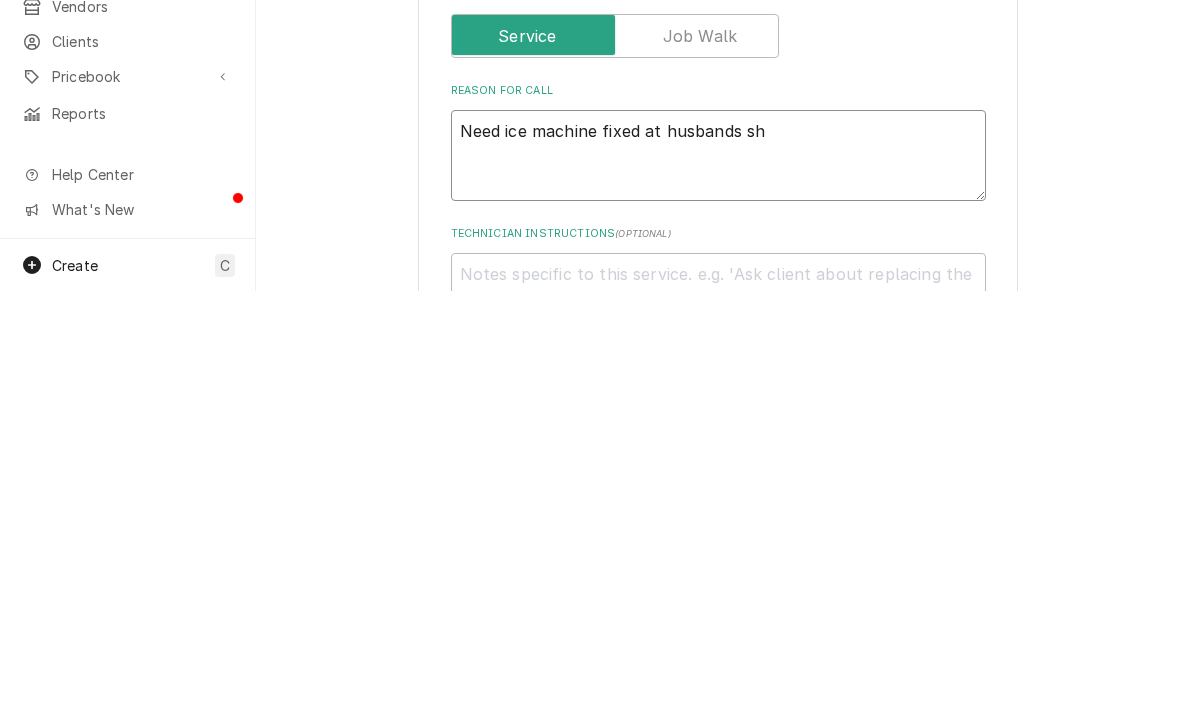 type on "x" 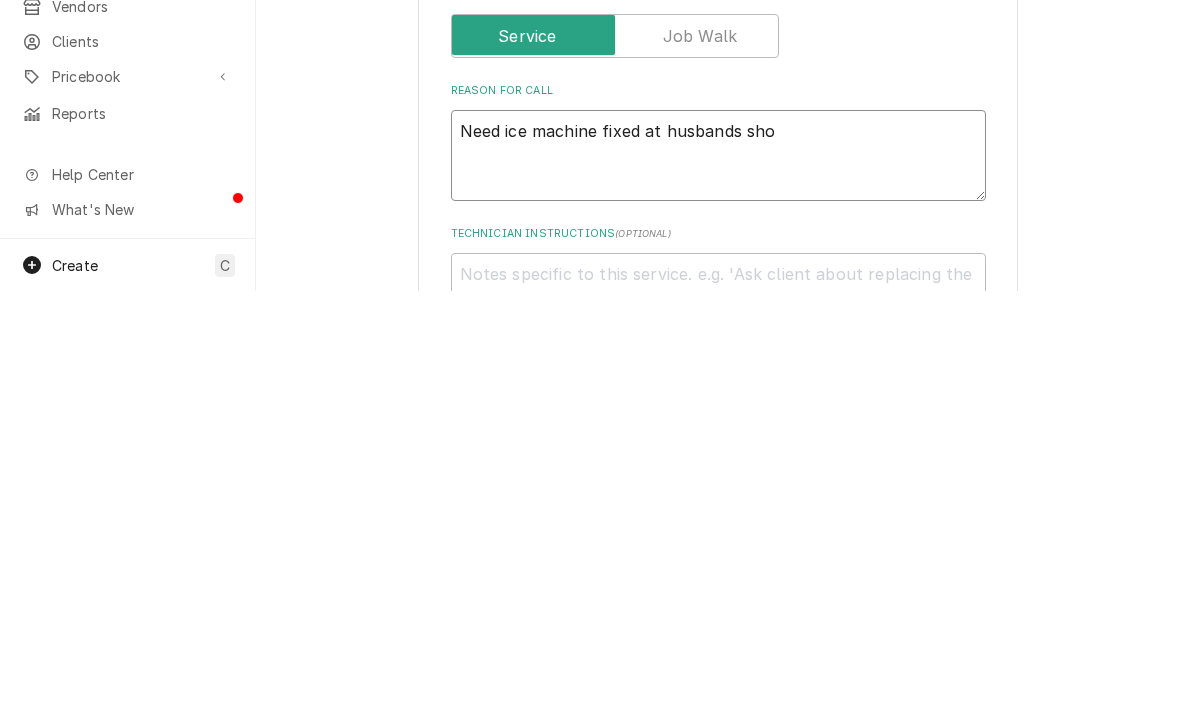 type on "x" 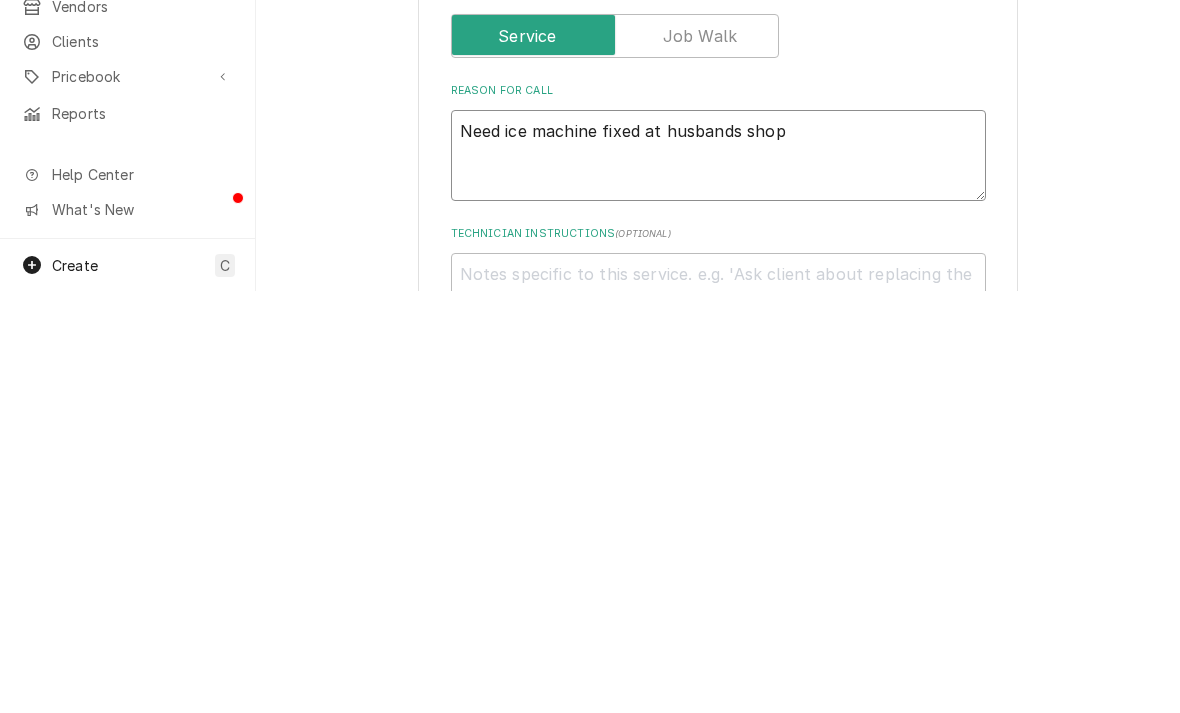 type on "x" 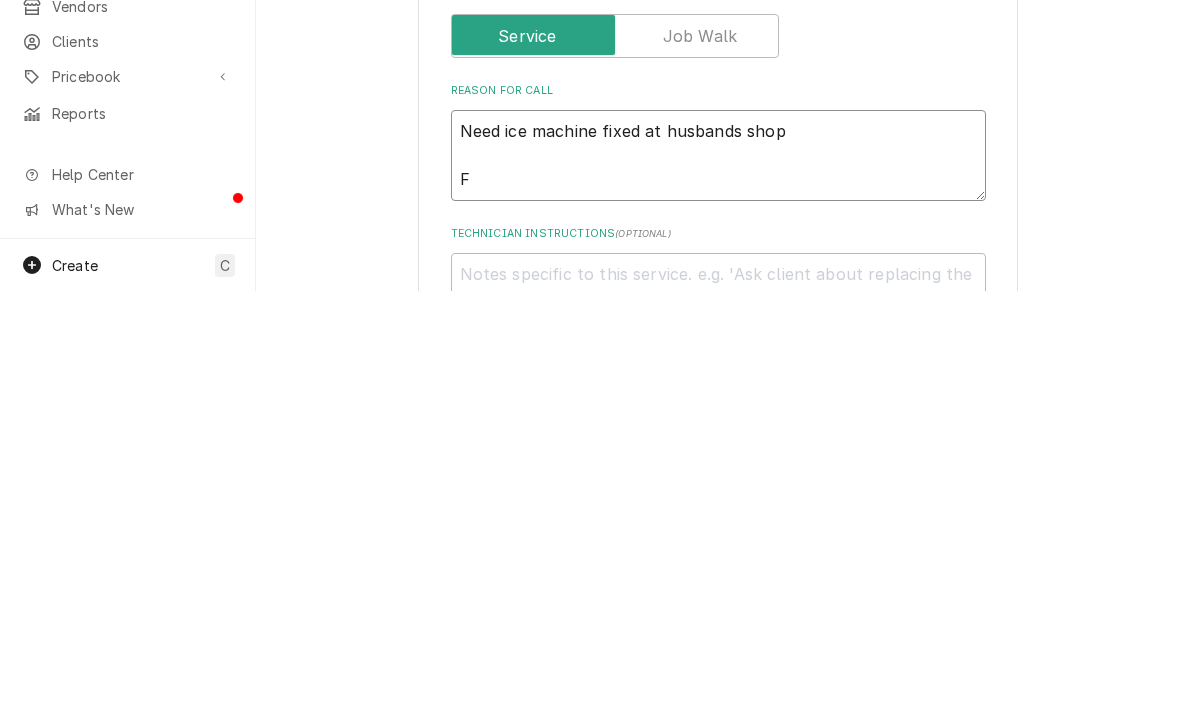 type on "x" 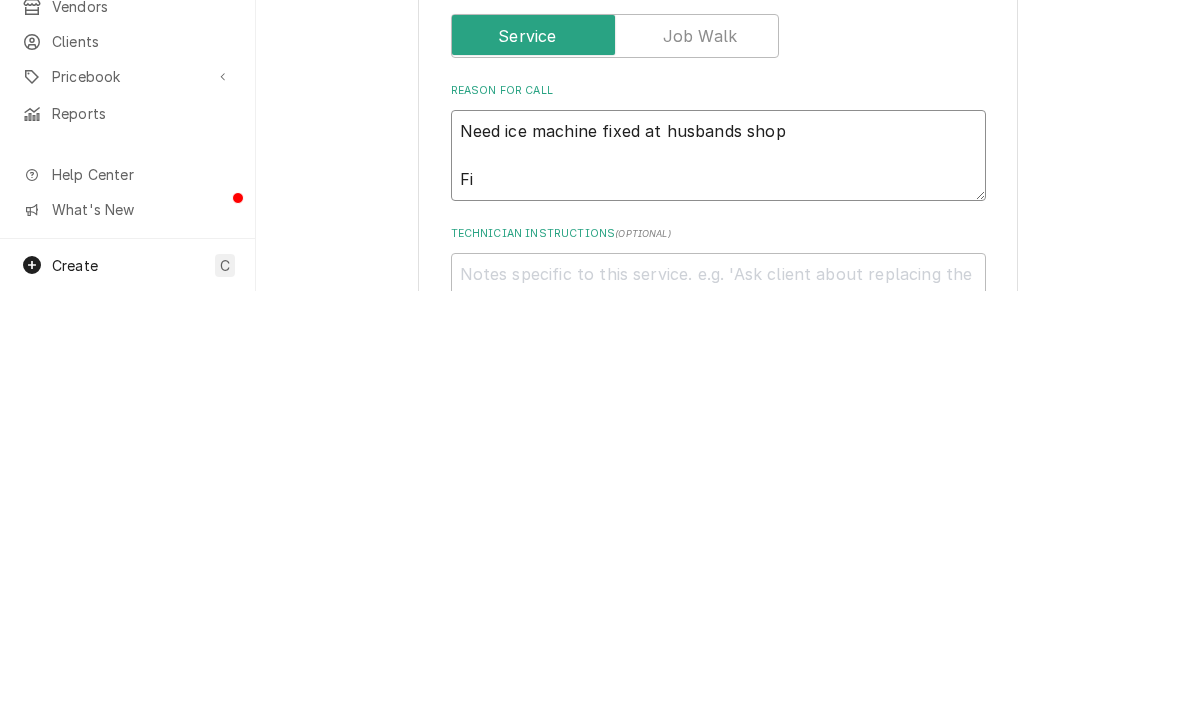 type on "x" 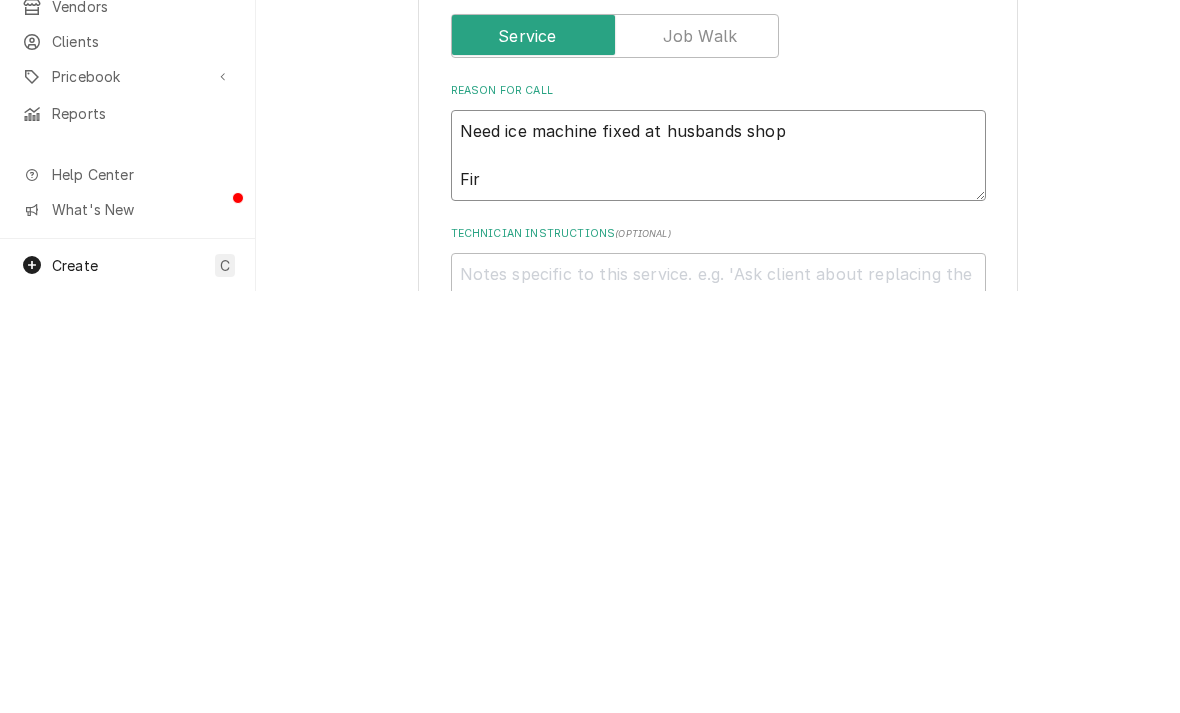 type on "x" 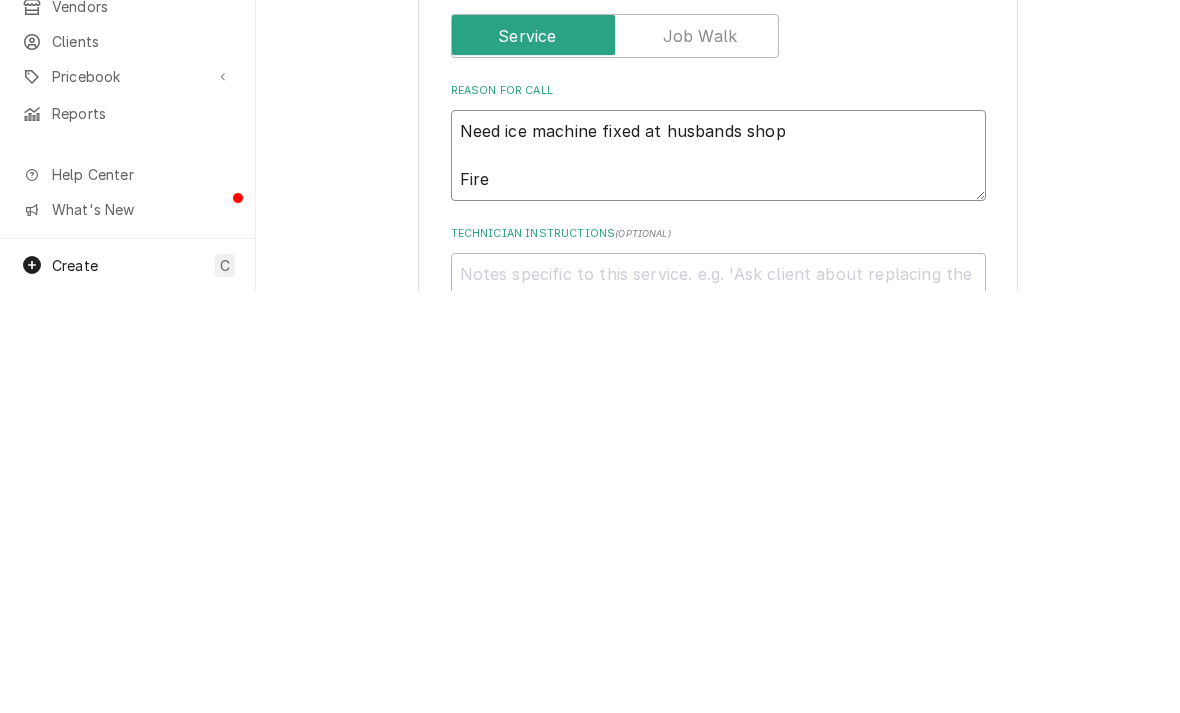 type on "Need ice machine fixed at husbands shop
Fire" 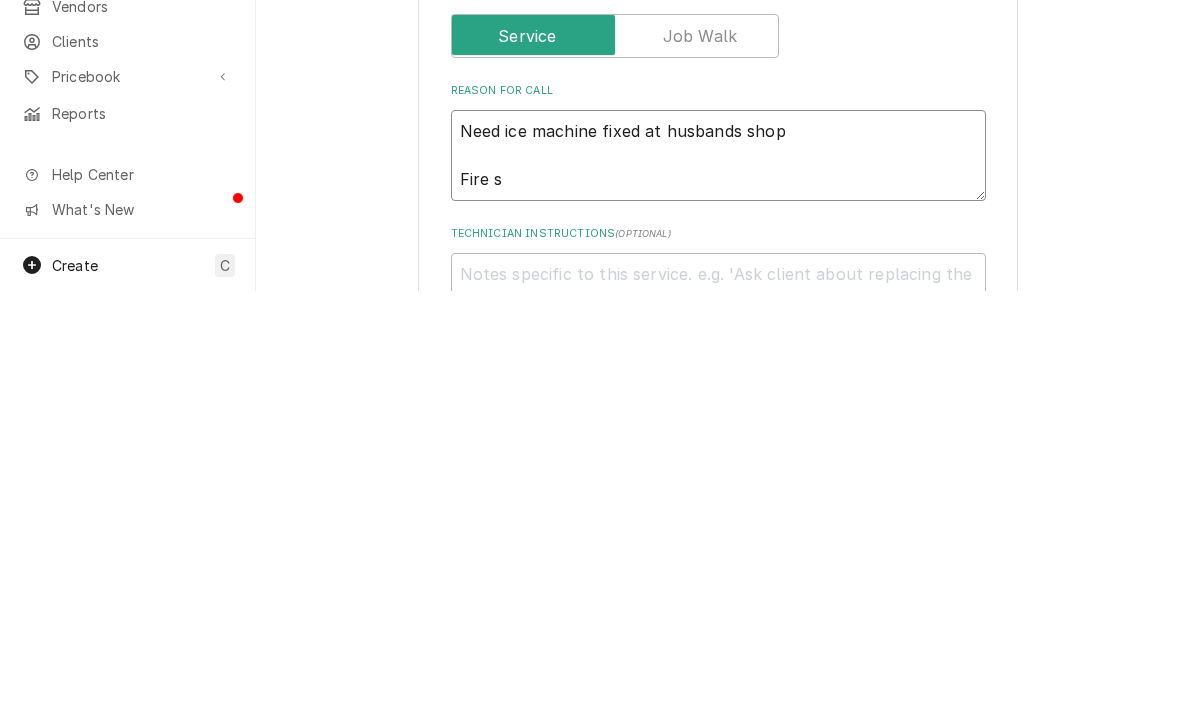type on "x" 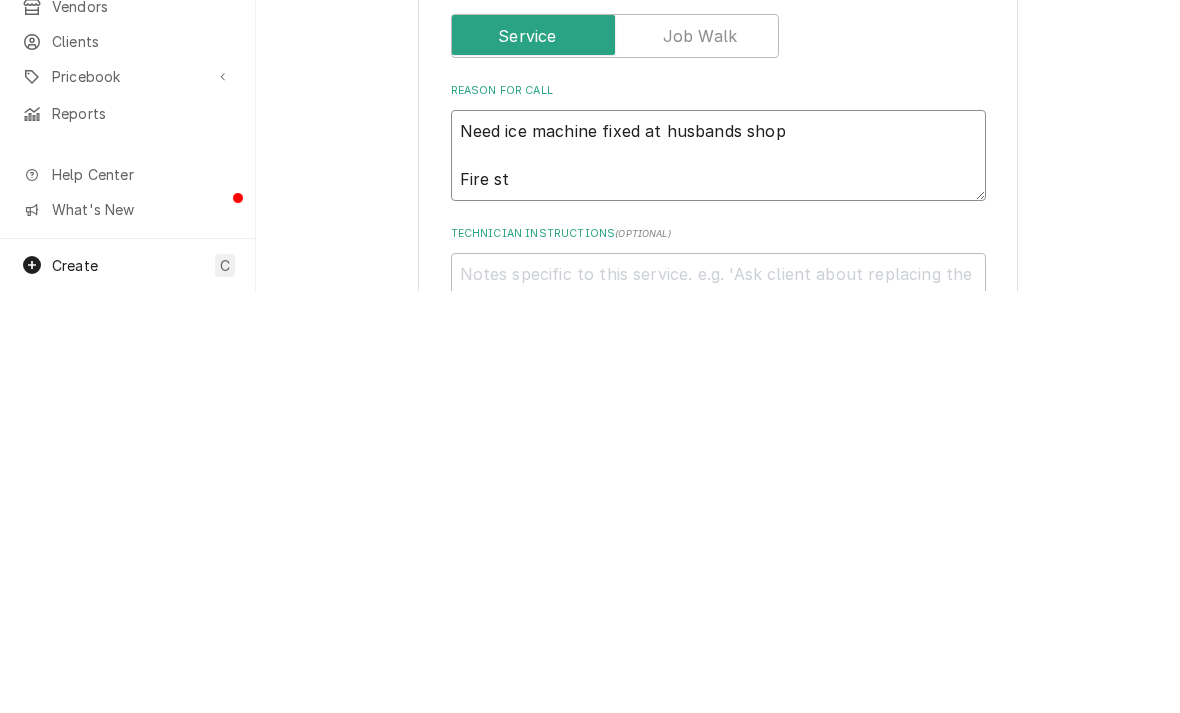 type on "Need ice machine fixed at husbands shop
Fire sts" 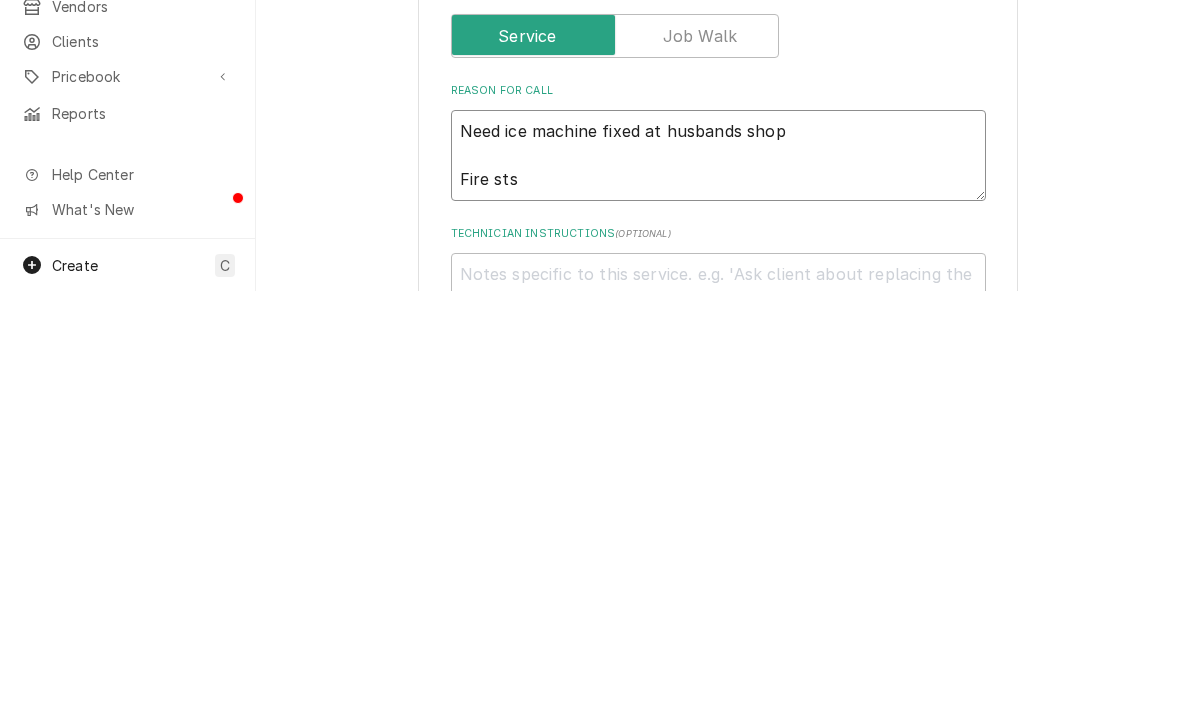 type on "x" 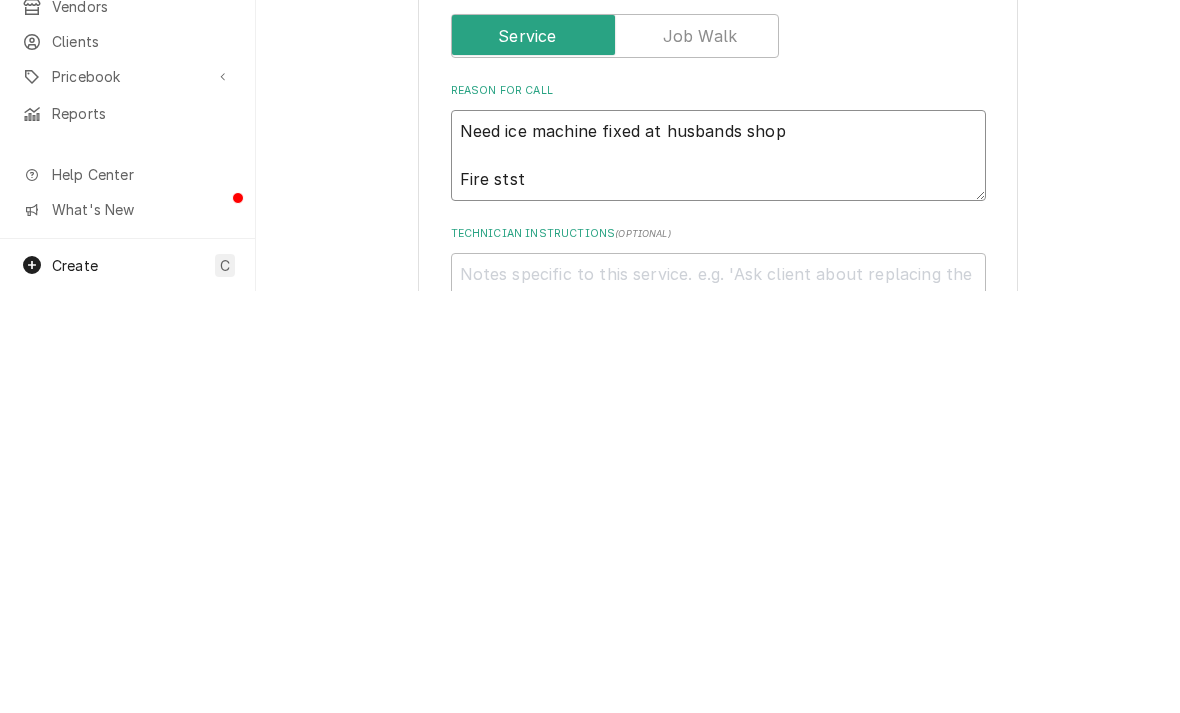 type on "x" 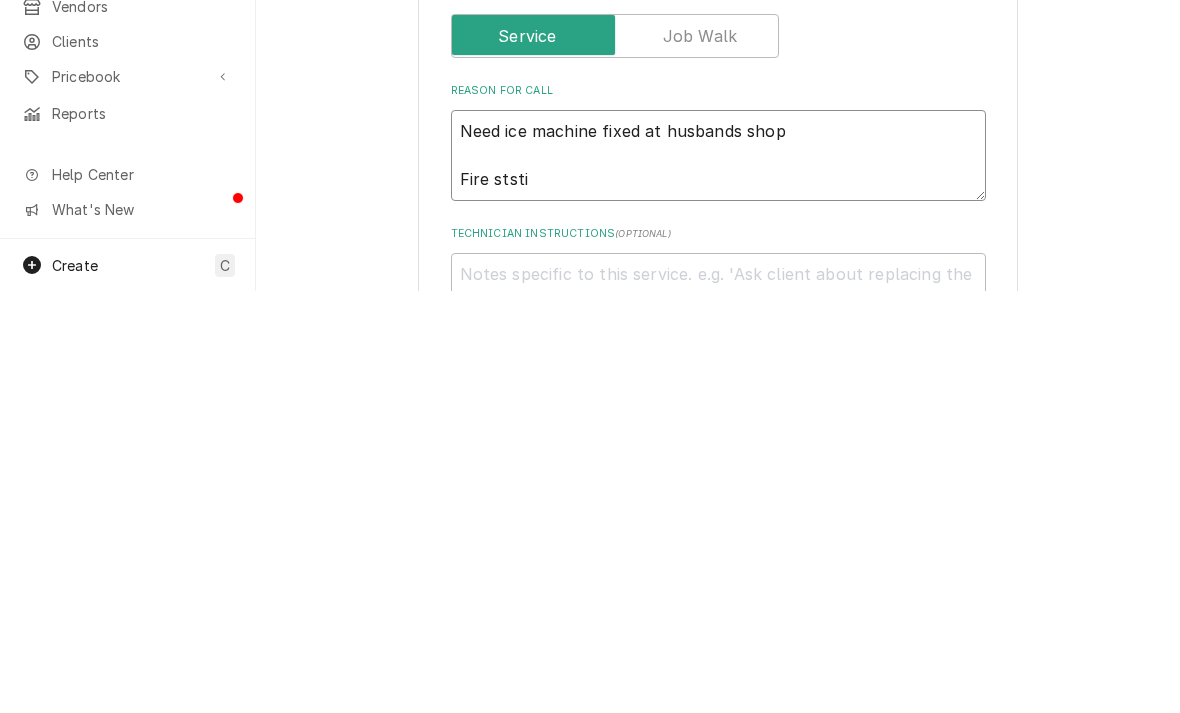 type on "x" 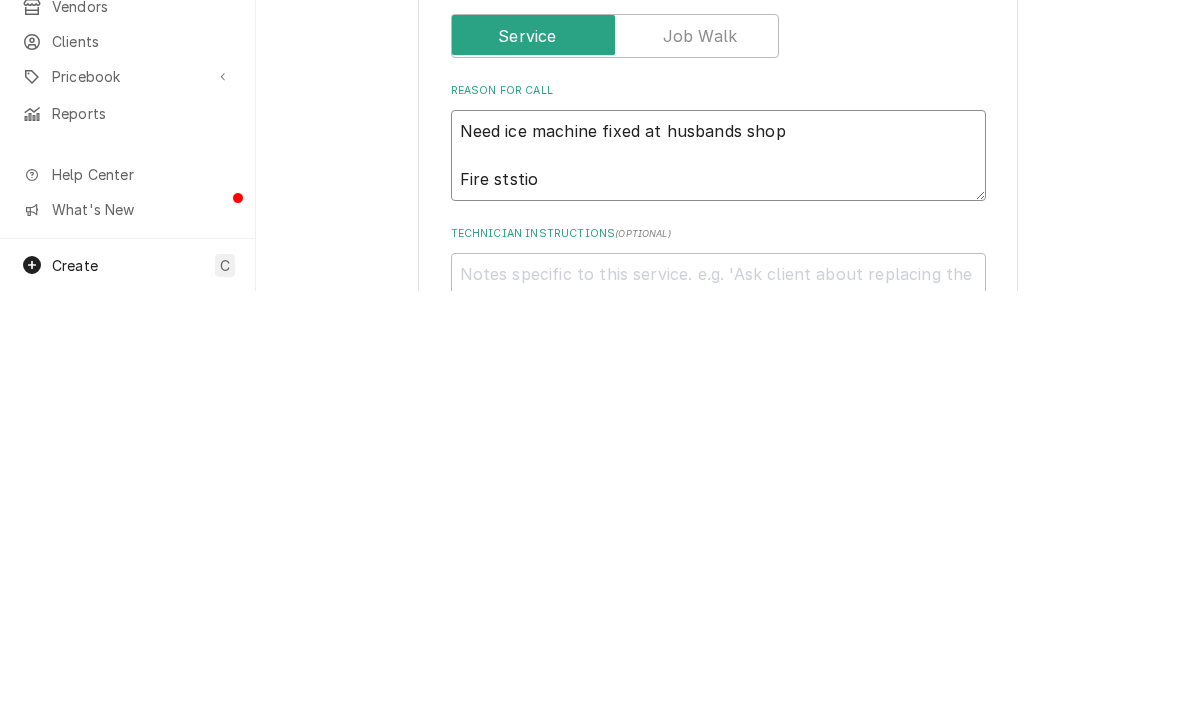 type on "x" 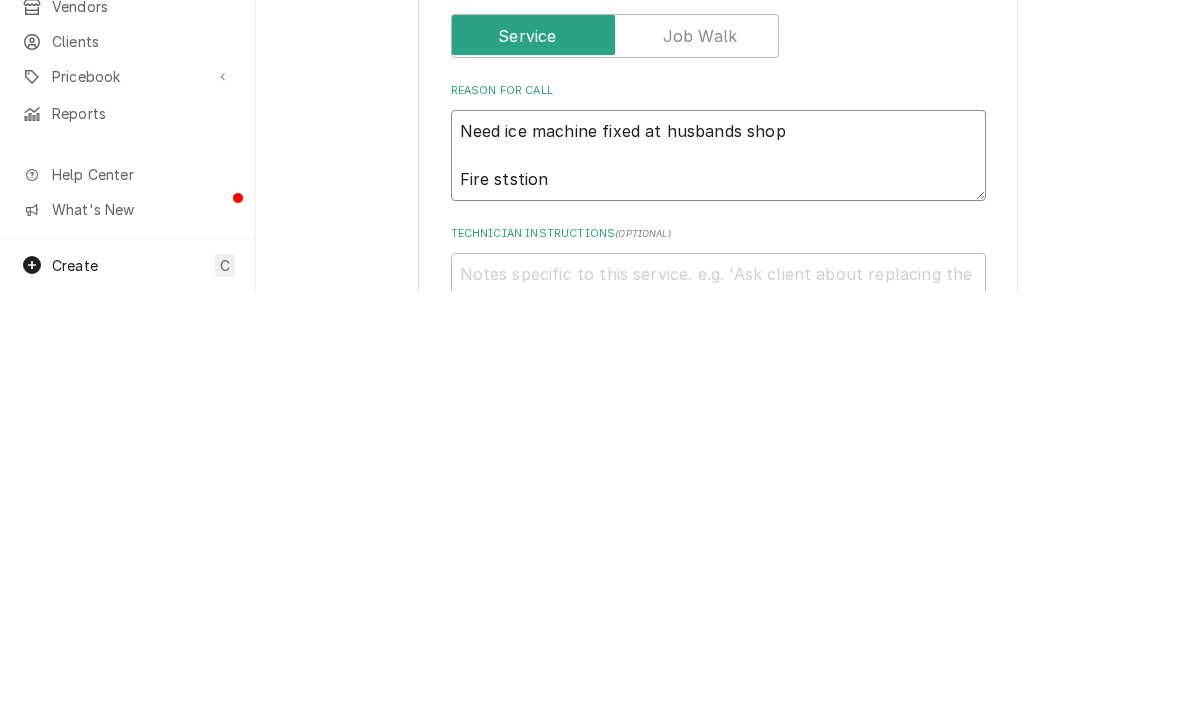 type on "x" 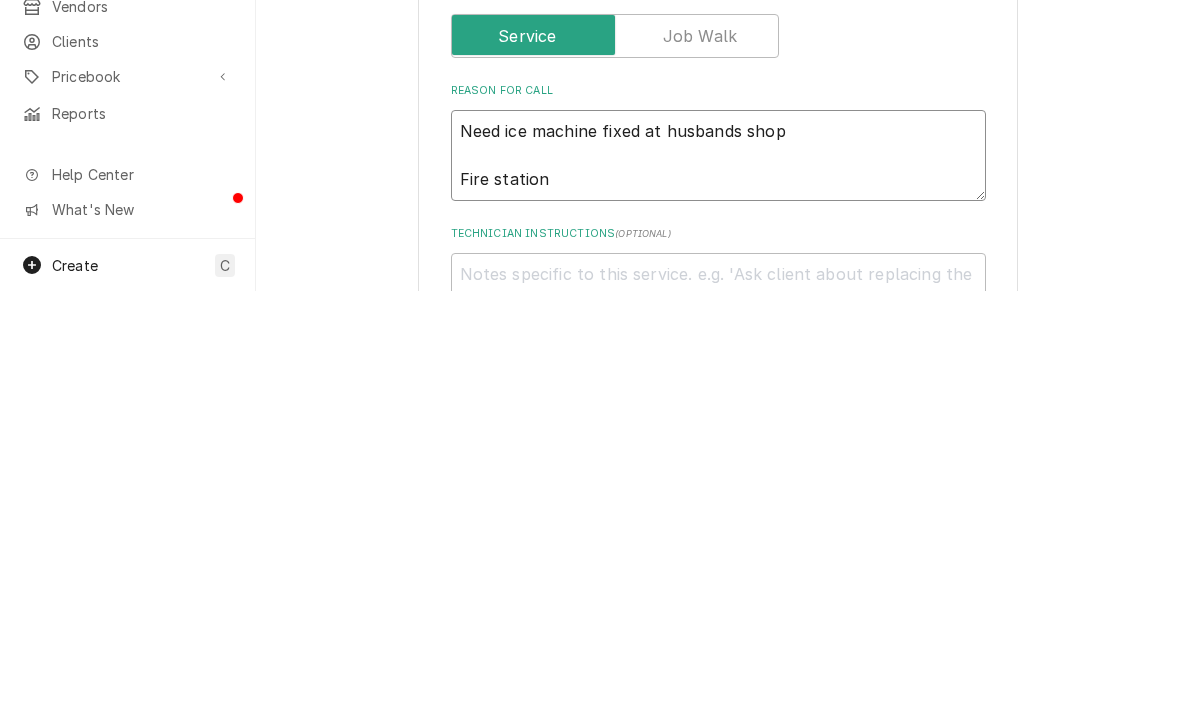 type on "x" 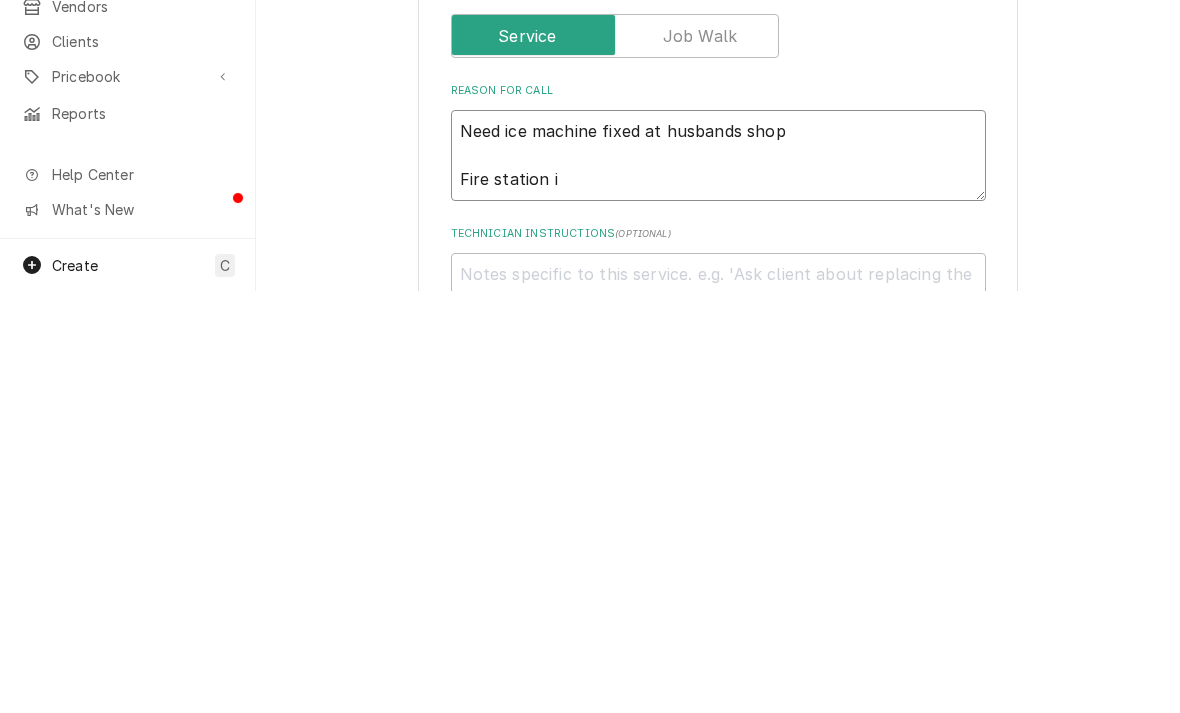 type on "x" 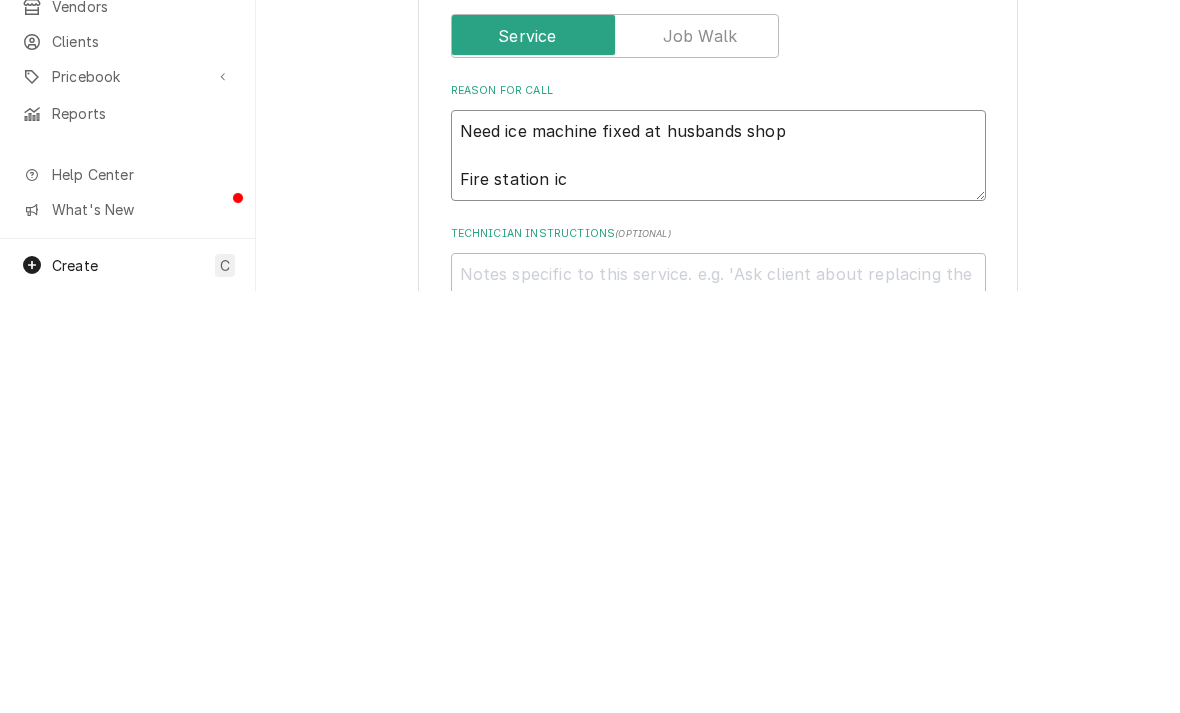 type on "x" 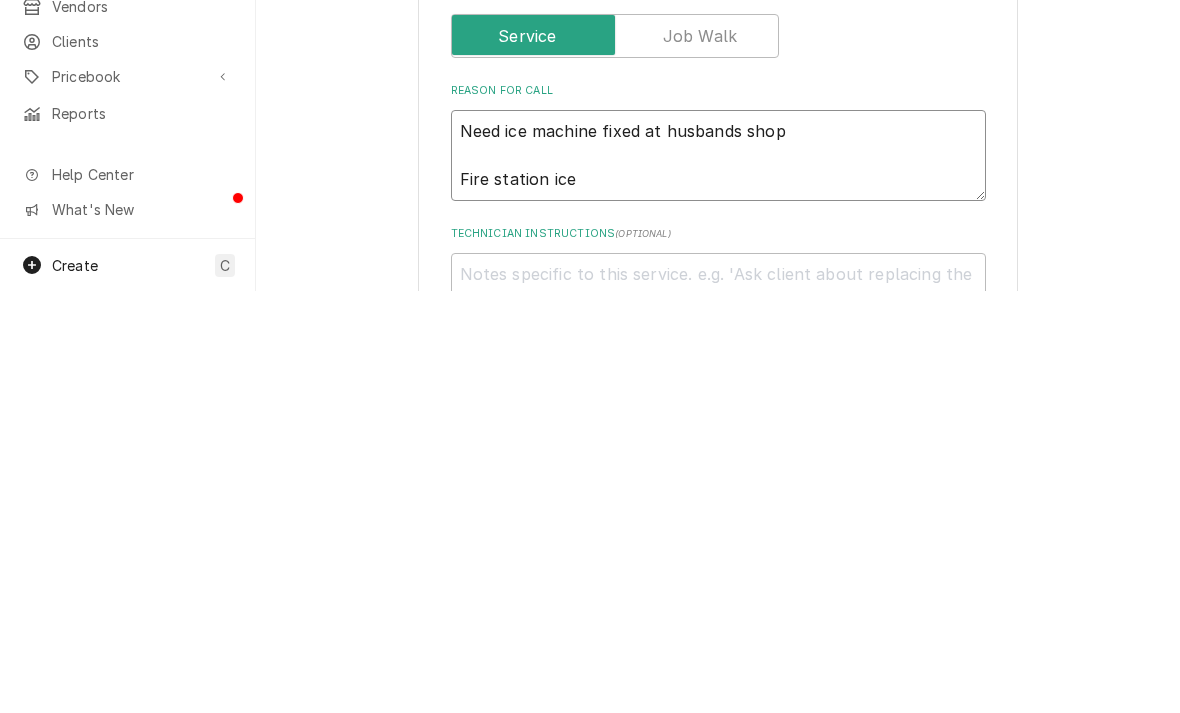 type on "x" 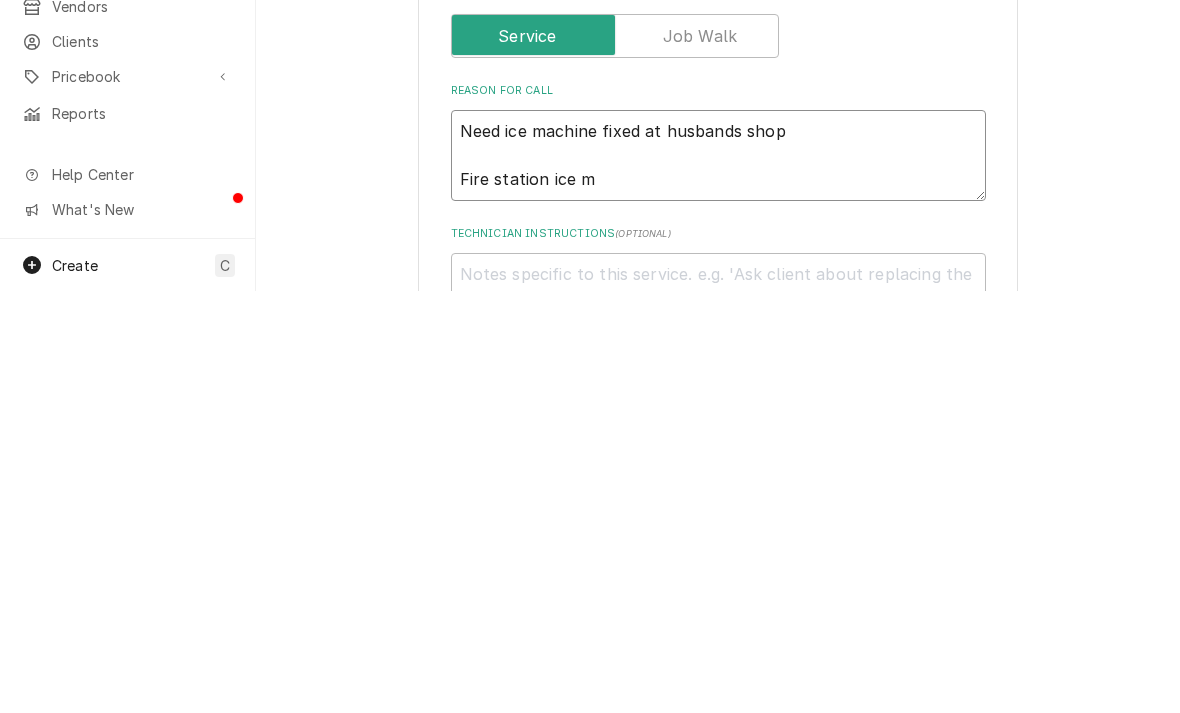 type on "Need ice machine fixed at husbands shop
Fire station ice ma" 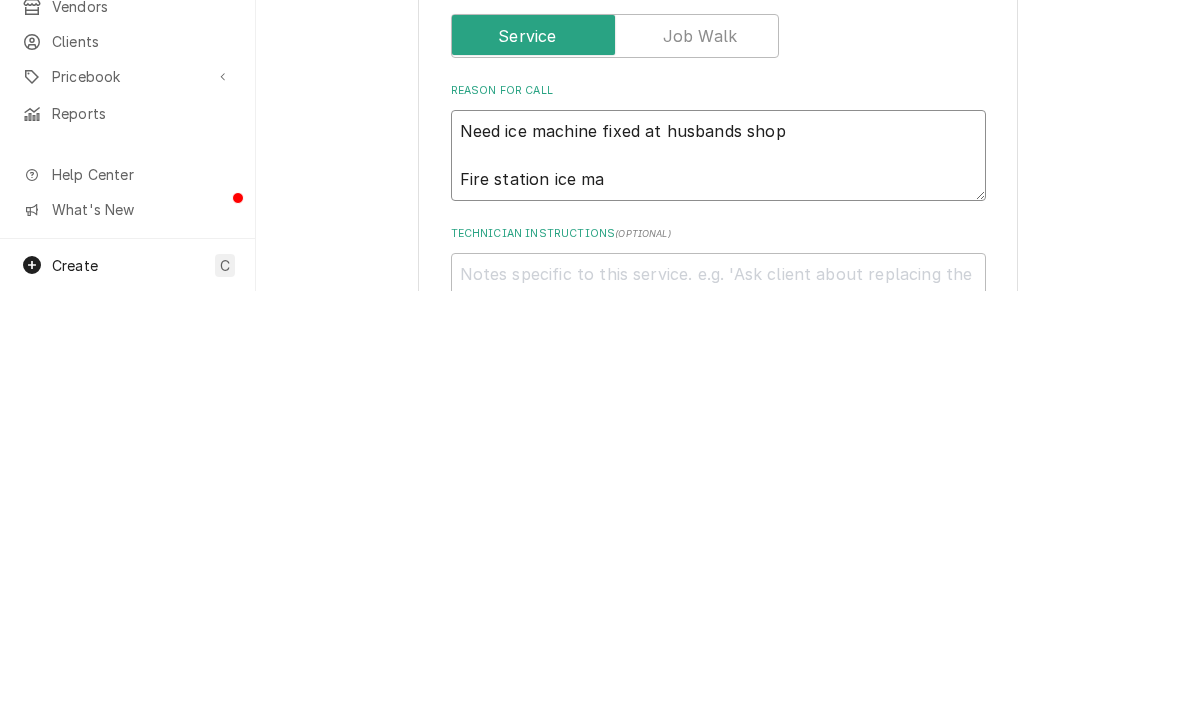 type on "x" 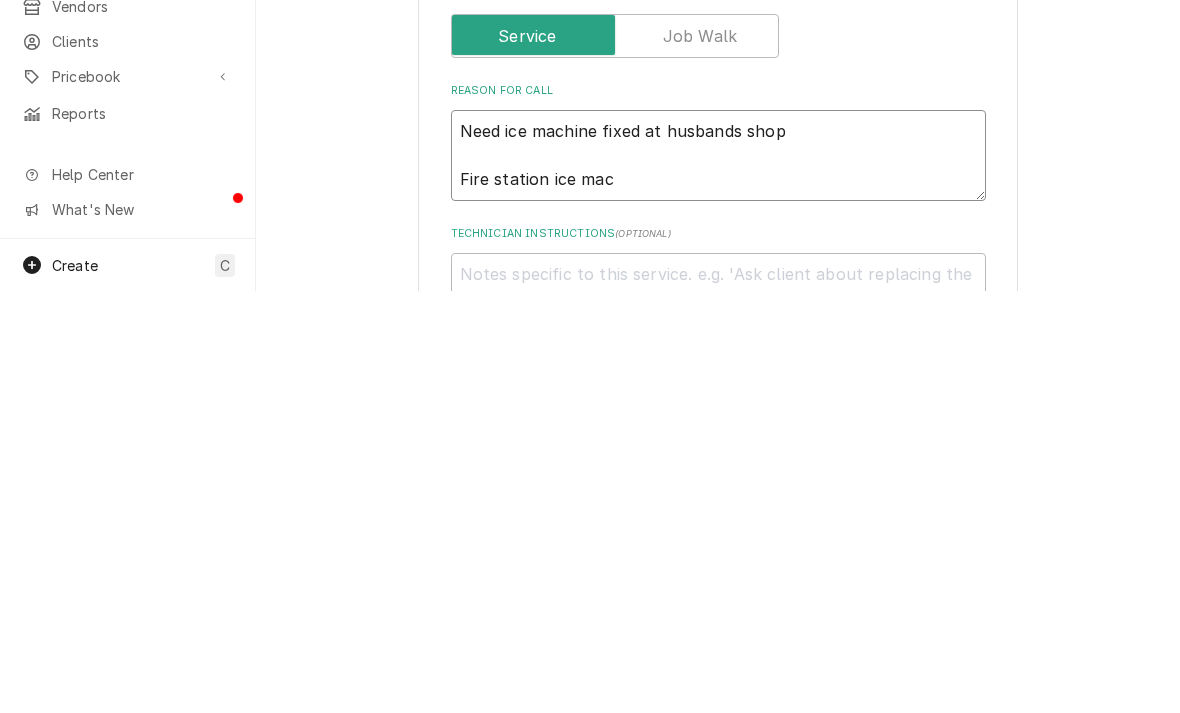 type on "x" 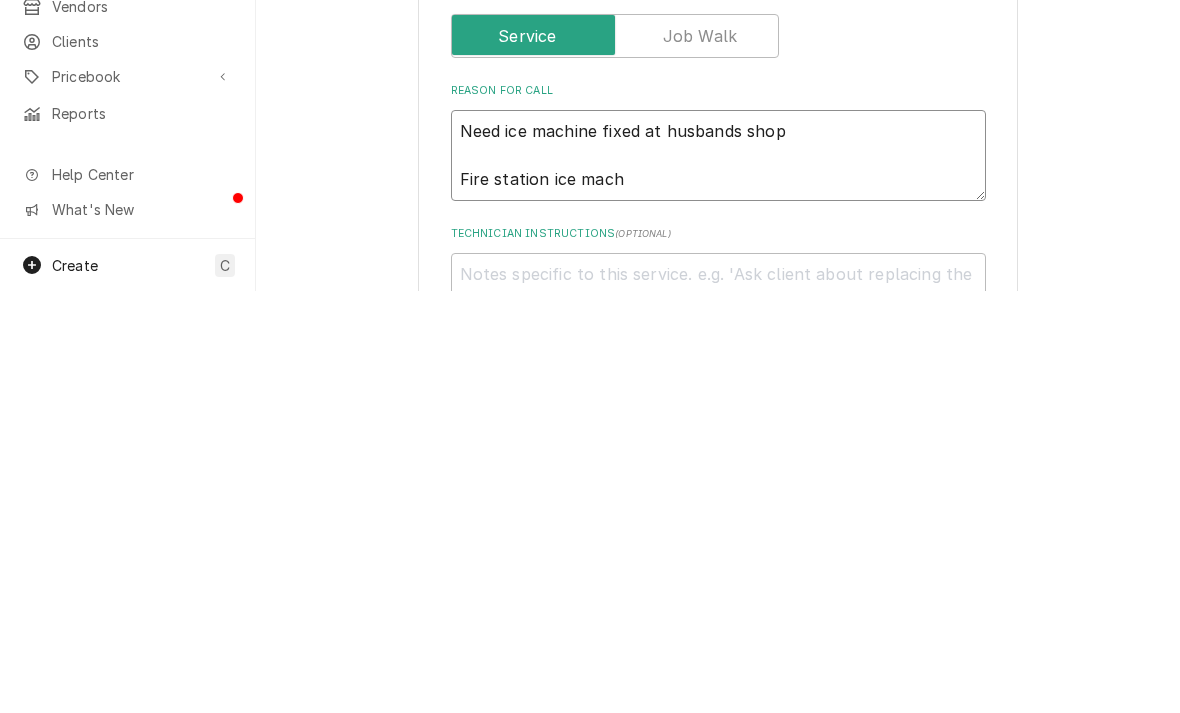 type on "x" 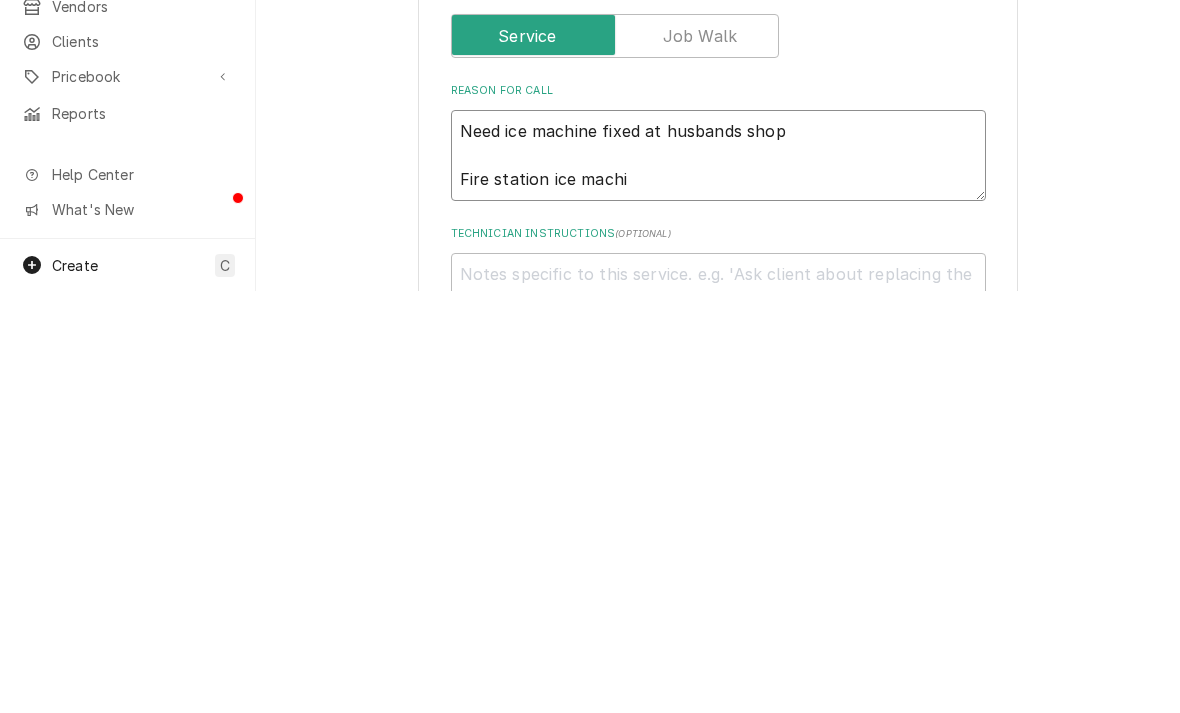 type on "x" 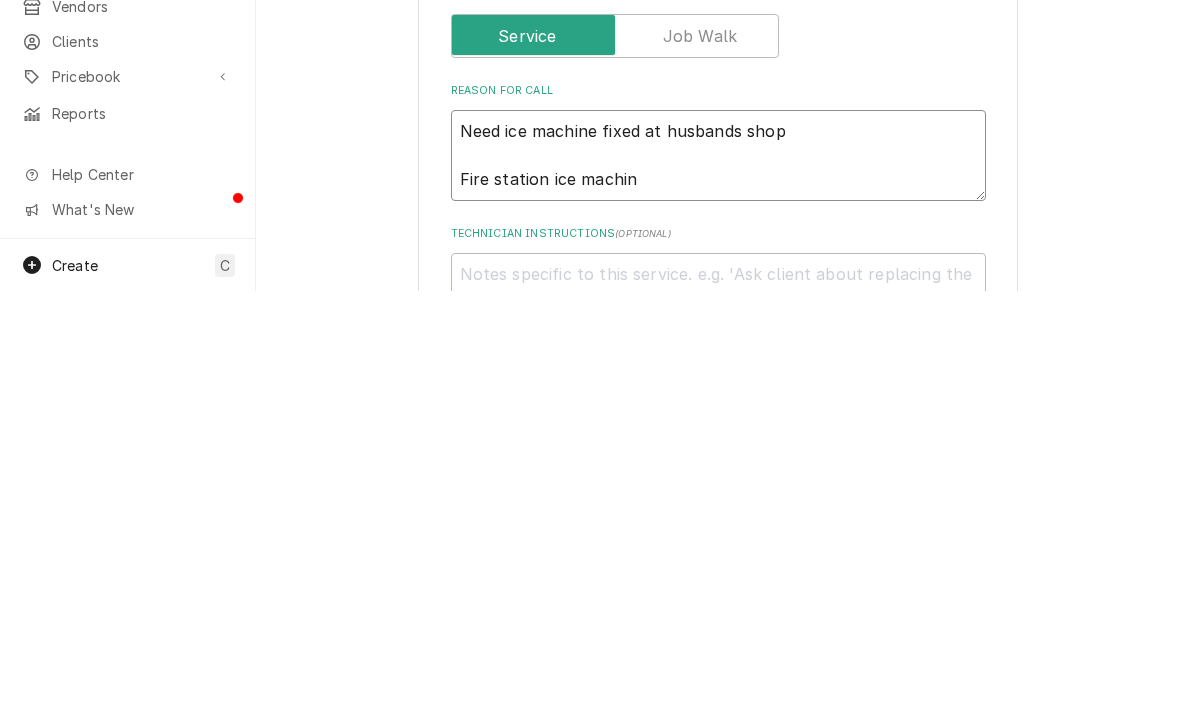 type on "x" 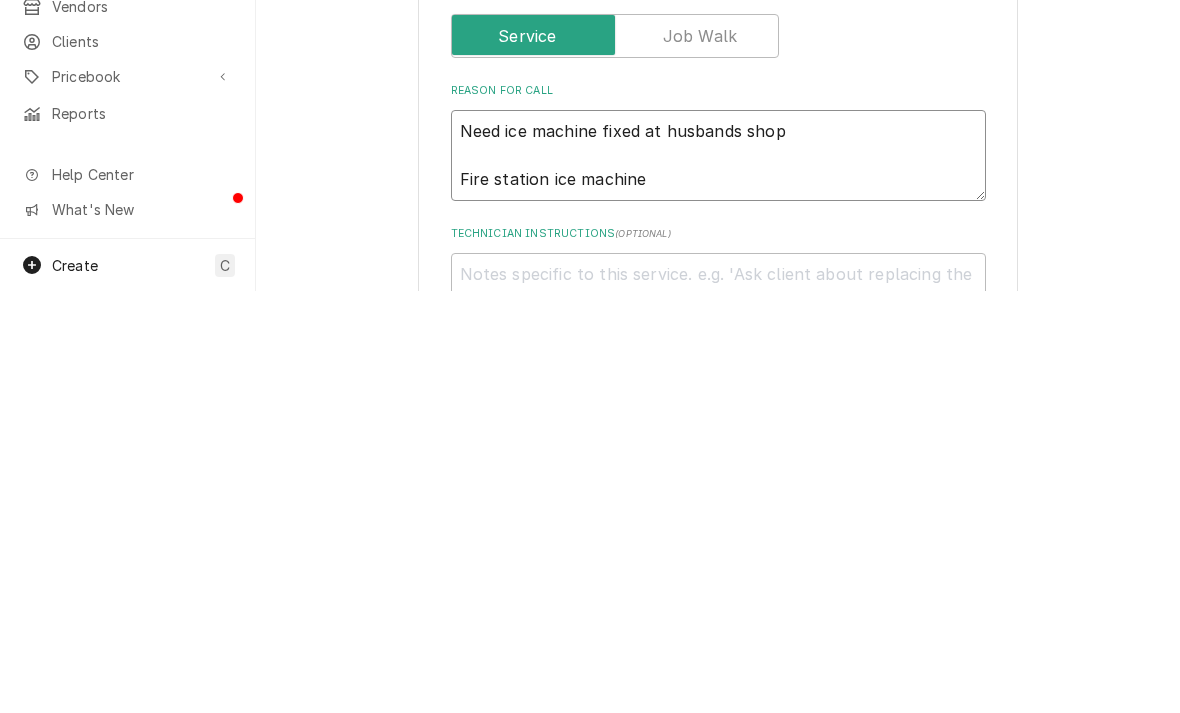 type on "x" 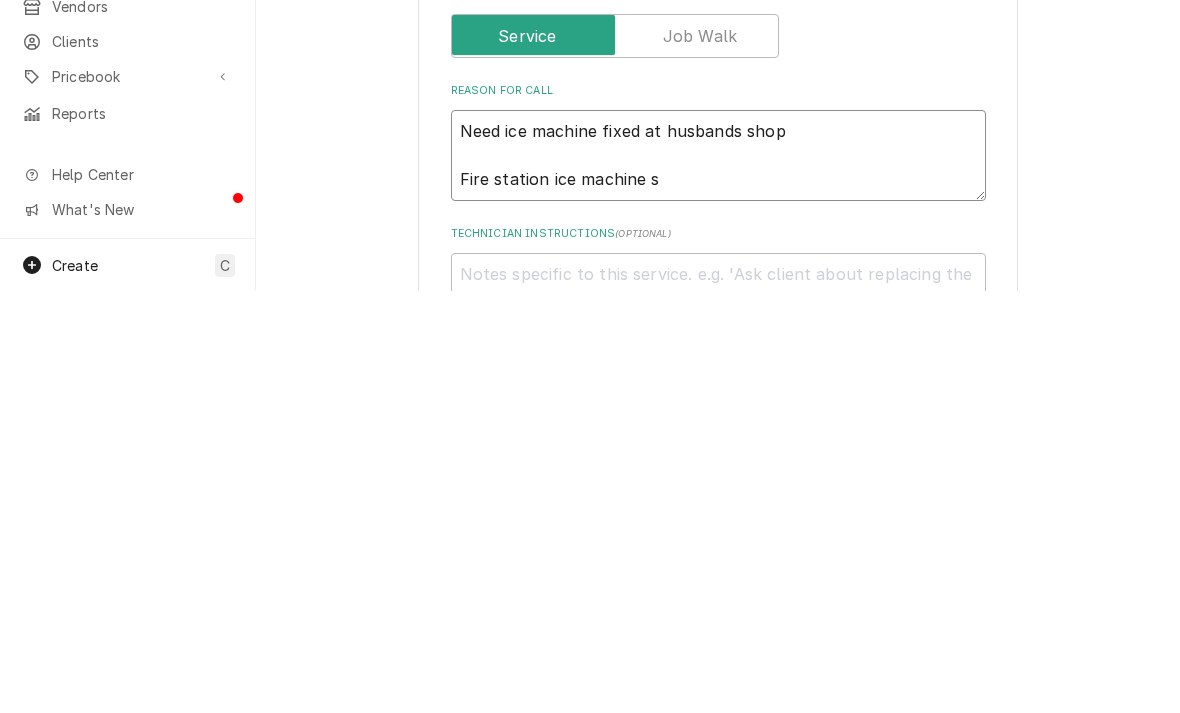 type on "x" 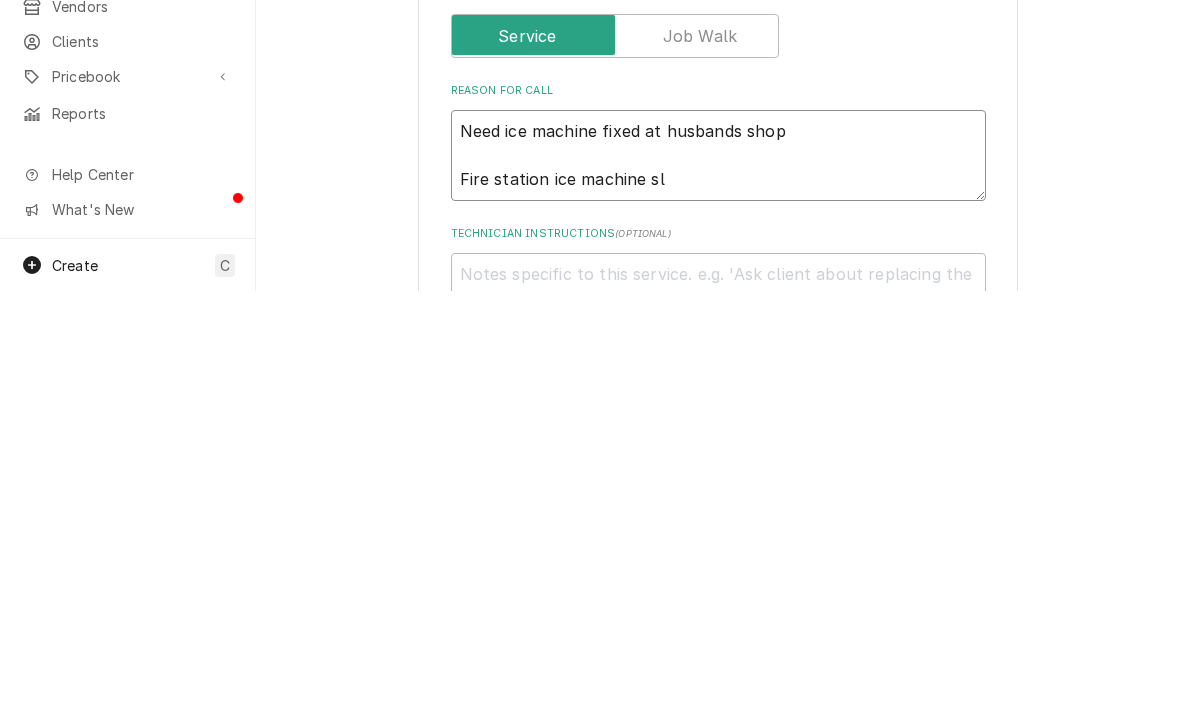 type on "x" 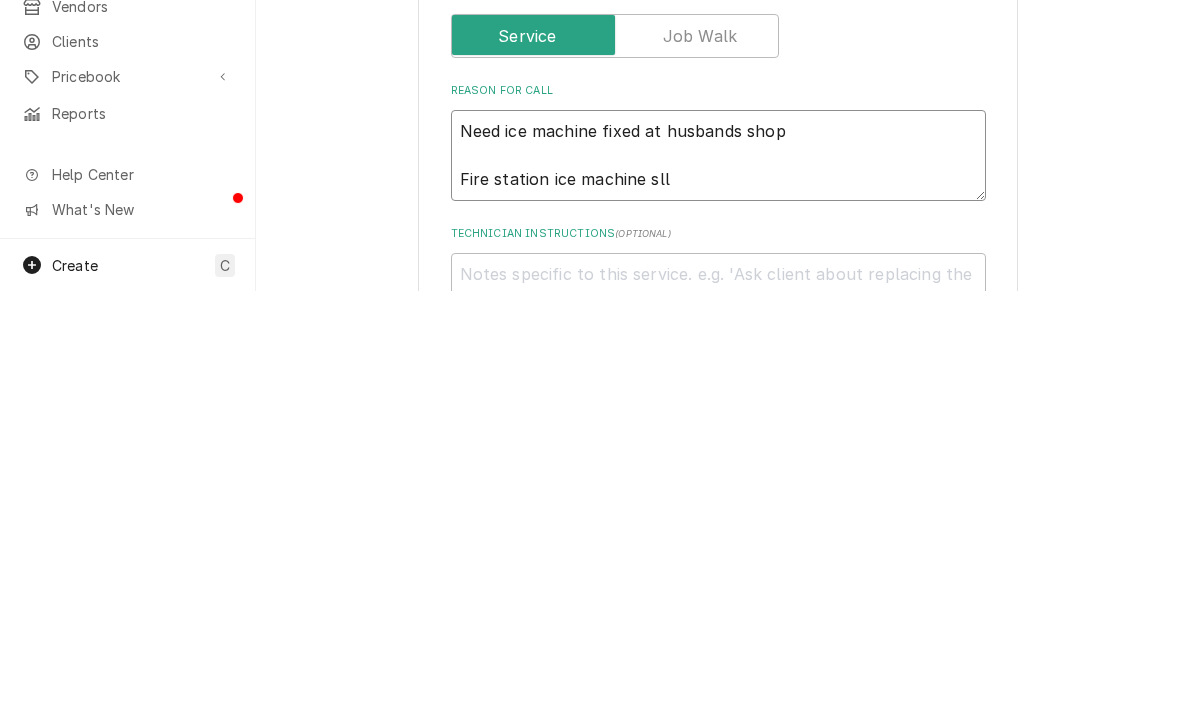 type on "x" 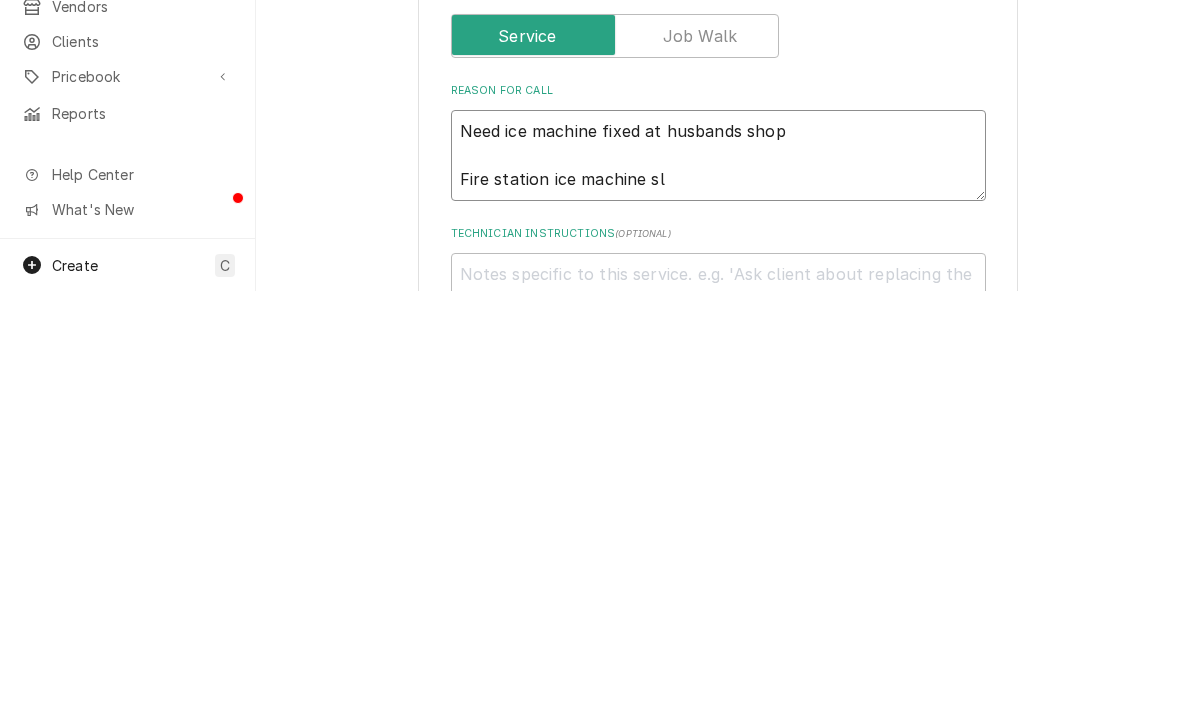 type on "x" 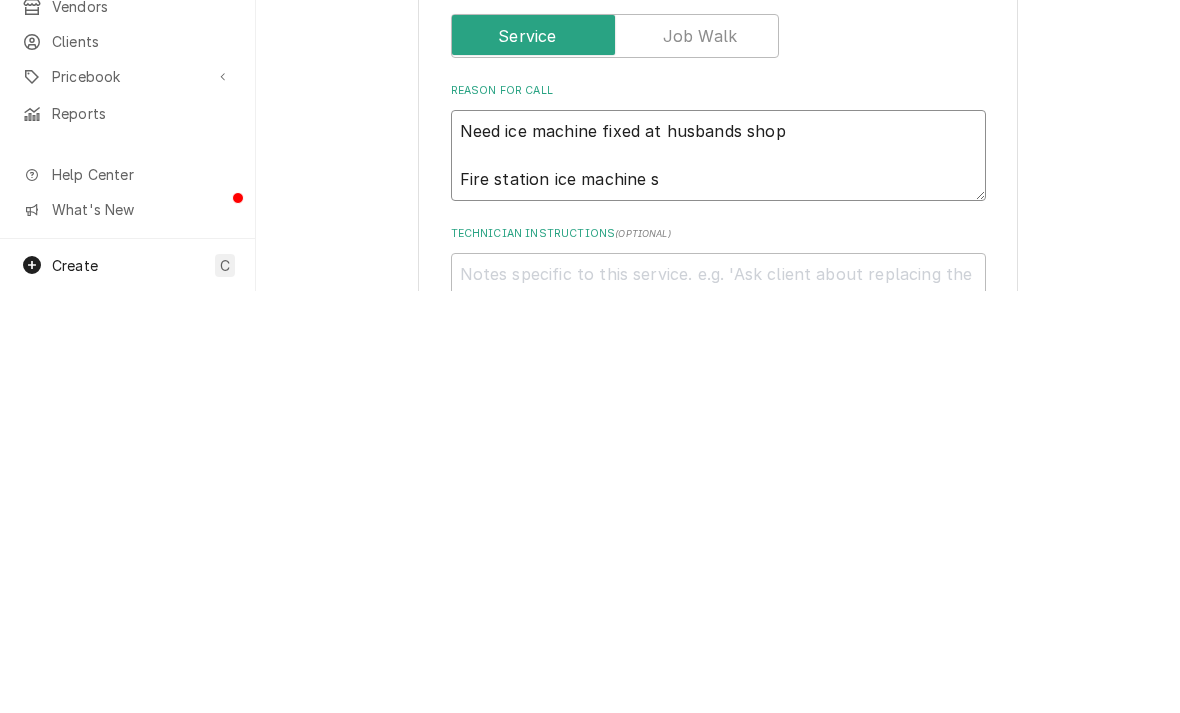 type 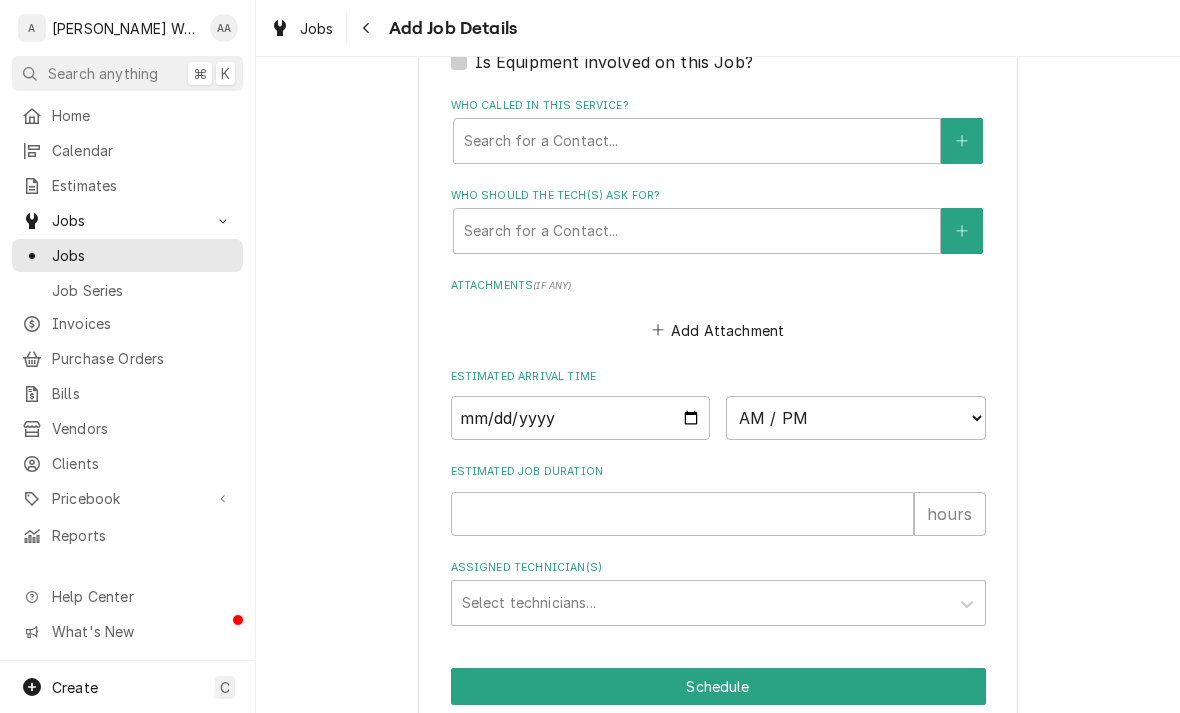 scroll, scrollTop: 1285, scrollLeft: 0, axis: vertical 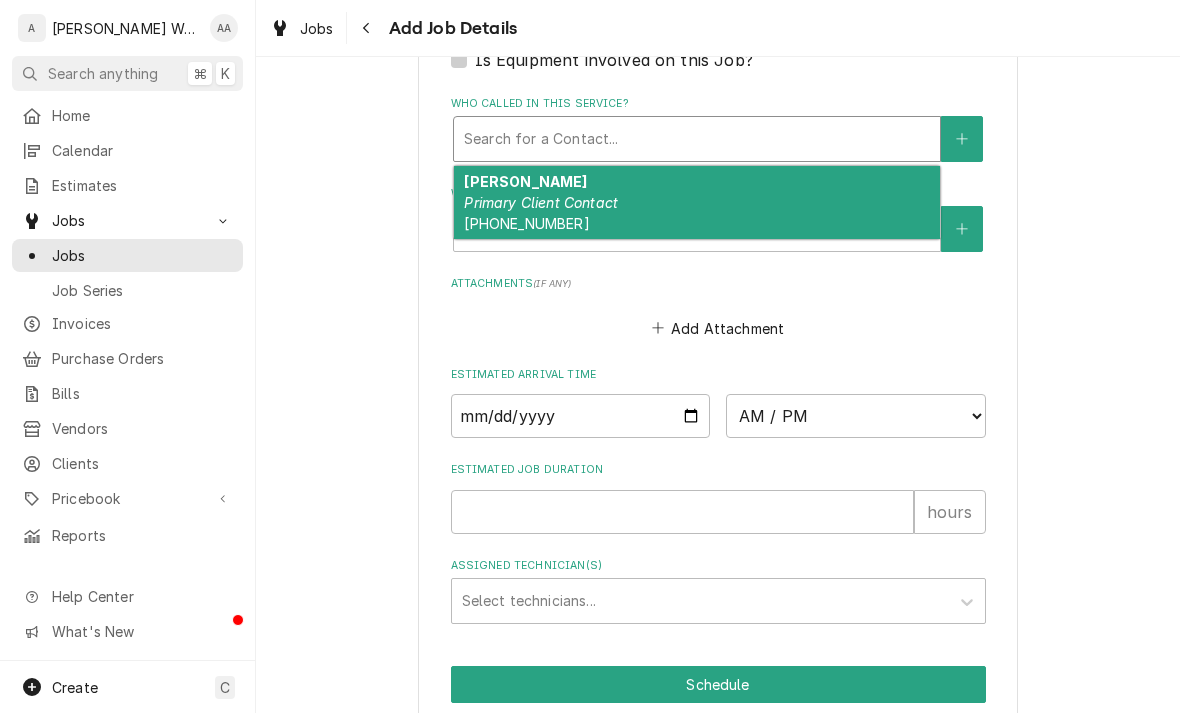 click on "Ann Taylor Primary Client Contact (402) 301-8038" at bounding box center [697, 202] 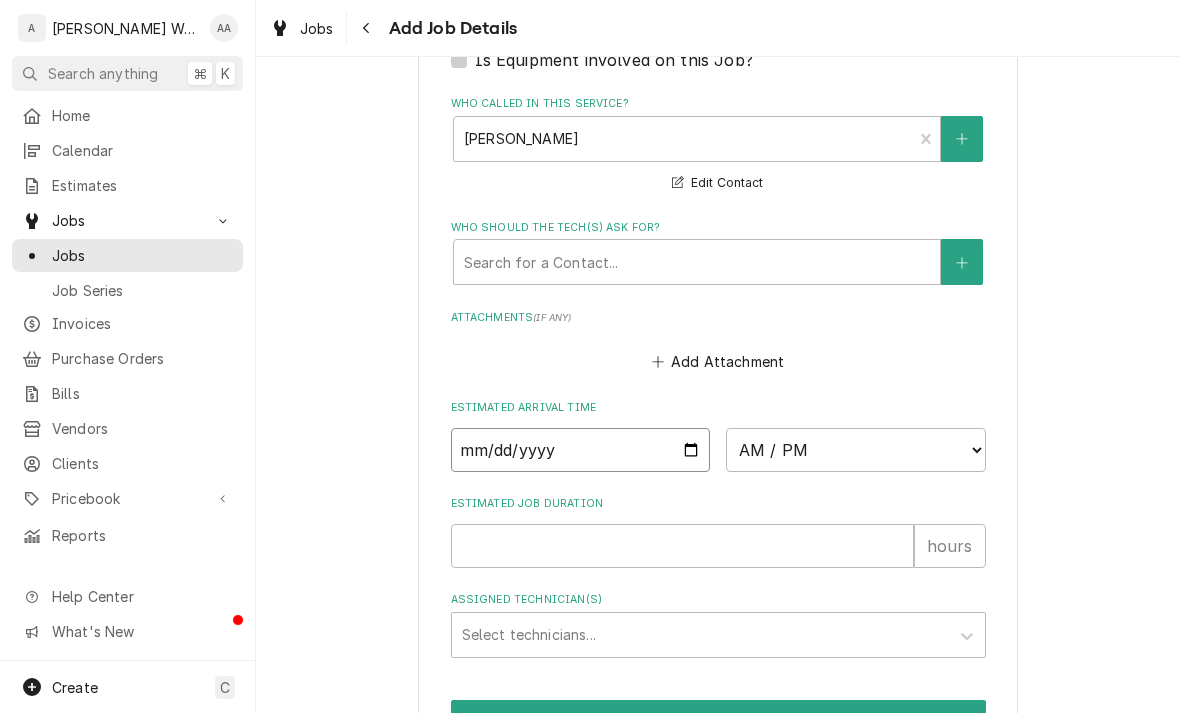 click at bounding box center [581, 450] 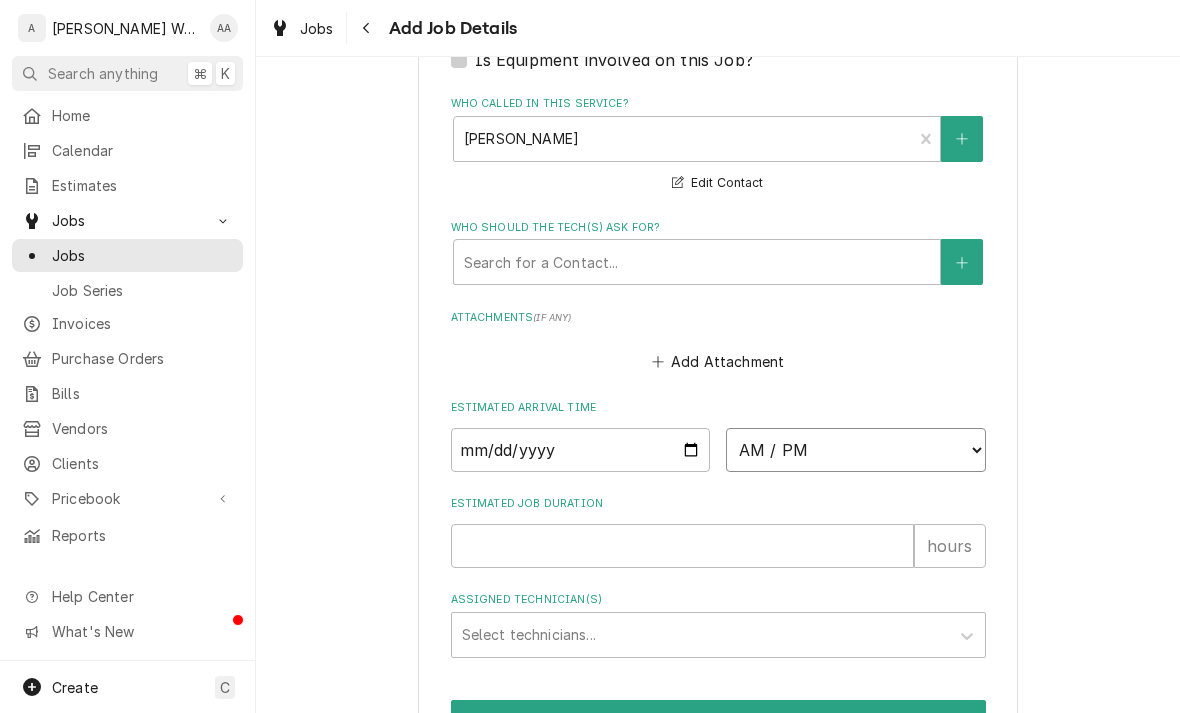 click on "AM / PM 6:00 AM 6:15 AM 6:30 AM 6:45 AM 7:00 AM 7:15 AM 7:30 AM 7:45 AM 8:00 AM 8:15 AM 8:30 AM 8:45 AM 9:00 AM 9:15 AM 9:30 AM 9:45 AM 10:00 AM 10:15 AM 10:30 AM 10:45 AM 11:00 AM 11:15 AM 11:30 AM 11:45 AM 12:00 PM 12:15 PM 12:30 PM 12:45 PM 1:00 PM 1:15 PM 1:30 PM 1:45 PM 2:00 PM 2:15 PM 2:30 PM 2:45 PM 3:00 PM 3:15 PM 3:30 PM 3:45 PM 4:00 PM 4:15 PM 4:30 PM 4:45 PM 5:00 PM 5:15 PM 5:30 PM 5:45 PM 6:00 PM 6:15 PM 6:30 PM 6:45 PM 7:00 PM 7:15 PM 7:30 PM 7:45 PM 8:00 PM 8:15 PM 8:30 PM 8:45 PM 9:00 PM 9:15 PM 9:30 PM 9:45 PM 10:00 PM 10:15 PM 10:30 PM 10:45 PM 11:00 PM 11:15 PM 11:30 PM 11:45 PM 12:00 AM 12:15 AM 12:30 AM 12:45 AM 1:00 AM 1:15 AM 1:30 AM 1:45 AM 2:00 AM 2:15 AM 2:30 AM 2:45 AM 3:00 AM 3:15 AM 3:30 AM 3:45 AM 4:00 AM 4:15 AM 4:30 AM 4:45 AM 5:00 AM 5:15 AM 5:30 AM 5:45 AM" at bounding box center [856, 450] 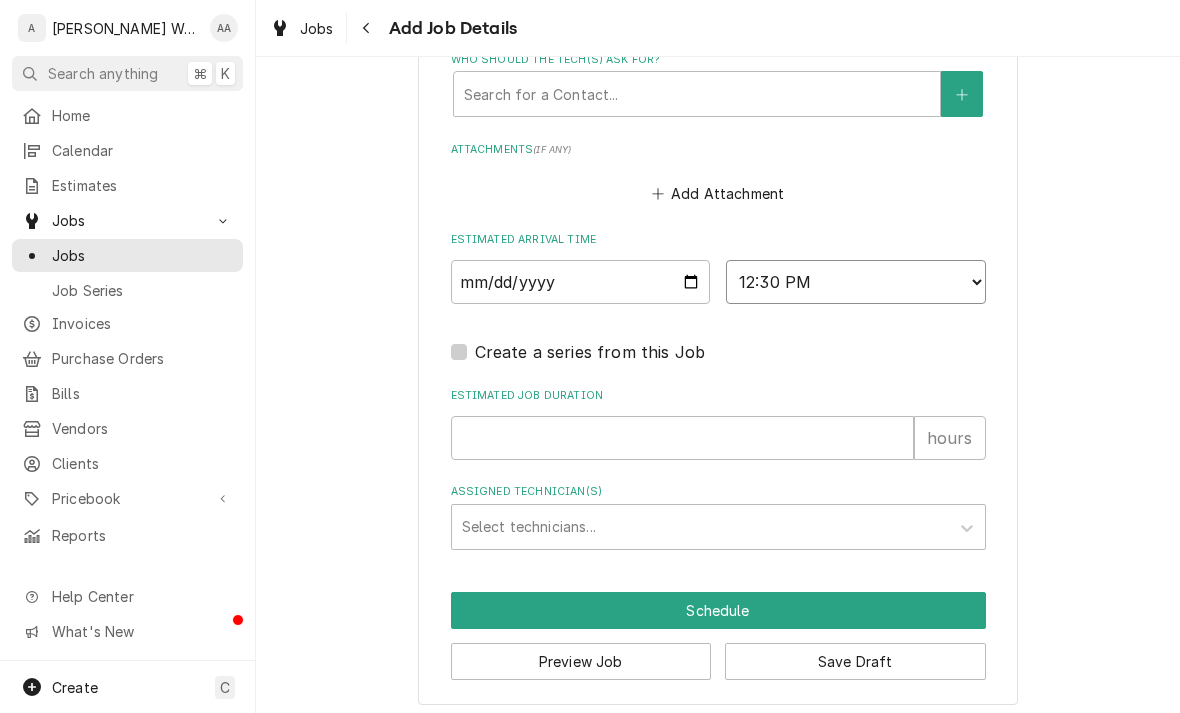 scroll, scrollTop: 1452, scrollLeft: 0, axis: vertical 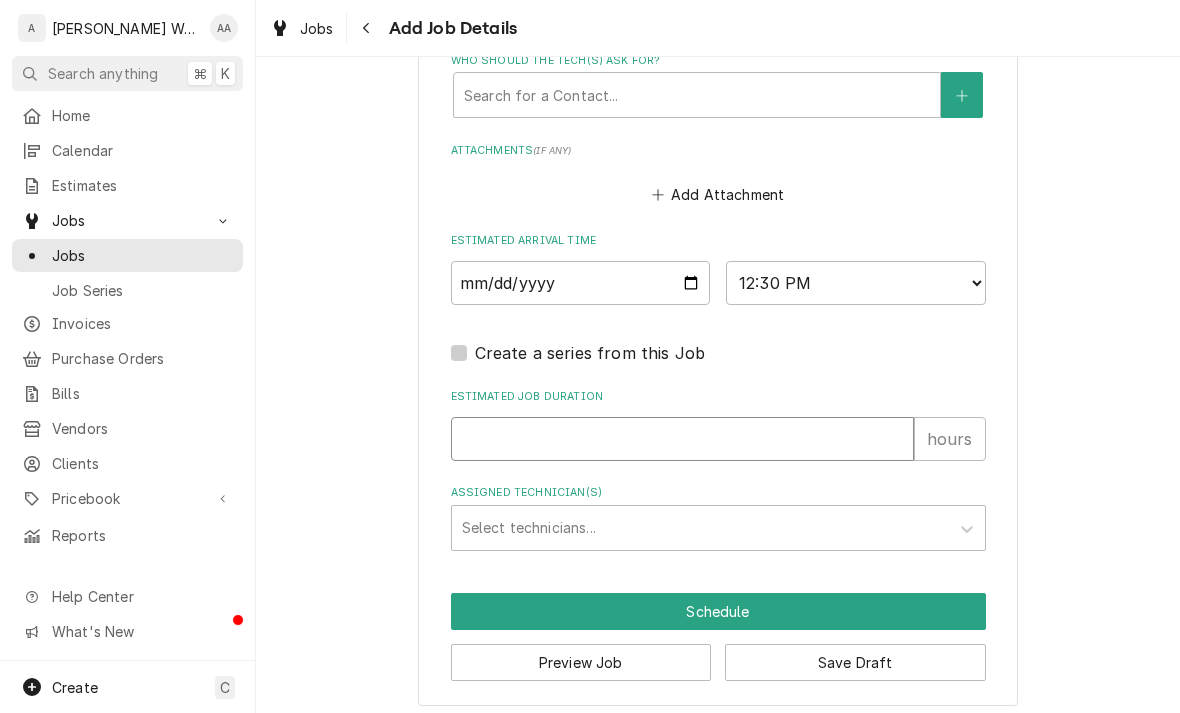 click on "Estimated Job Duration" at bounding box center [682, 439] 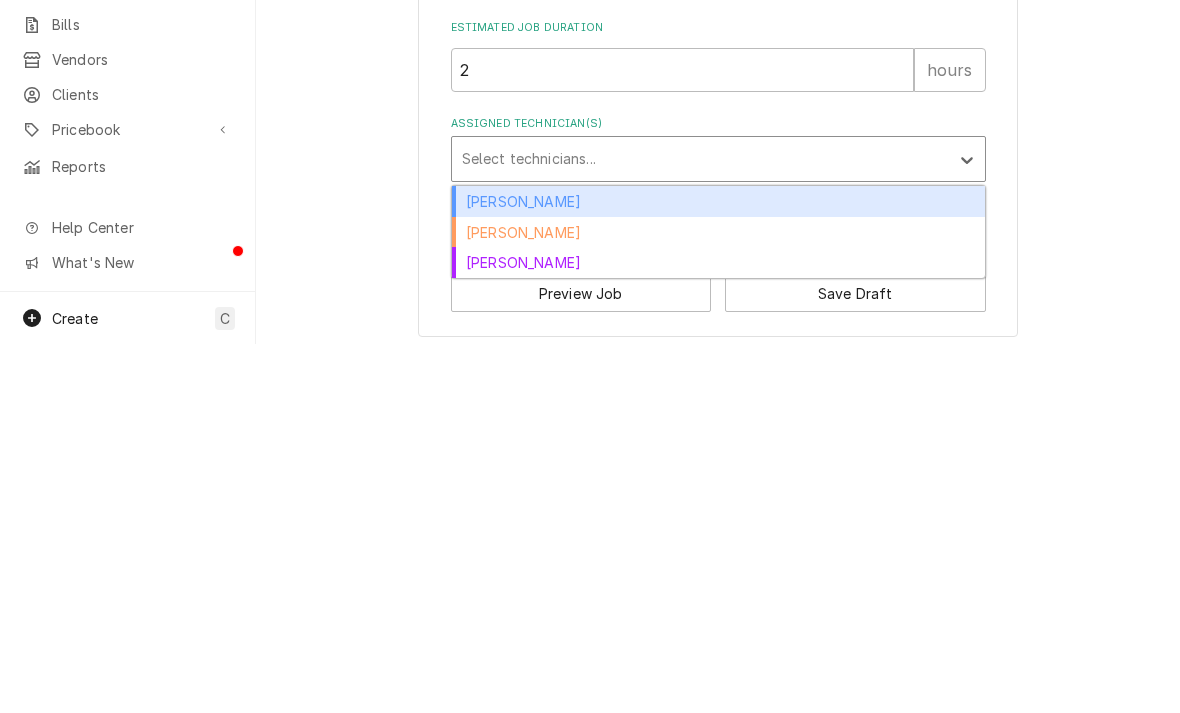 click on "[PERSON_NAME]" at bounding box center (718, 601) 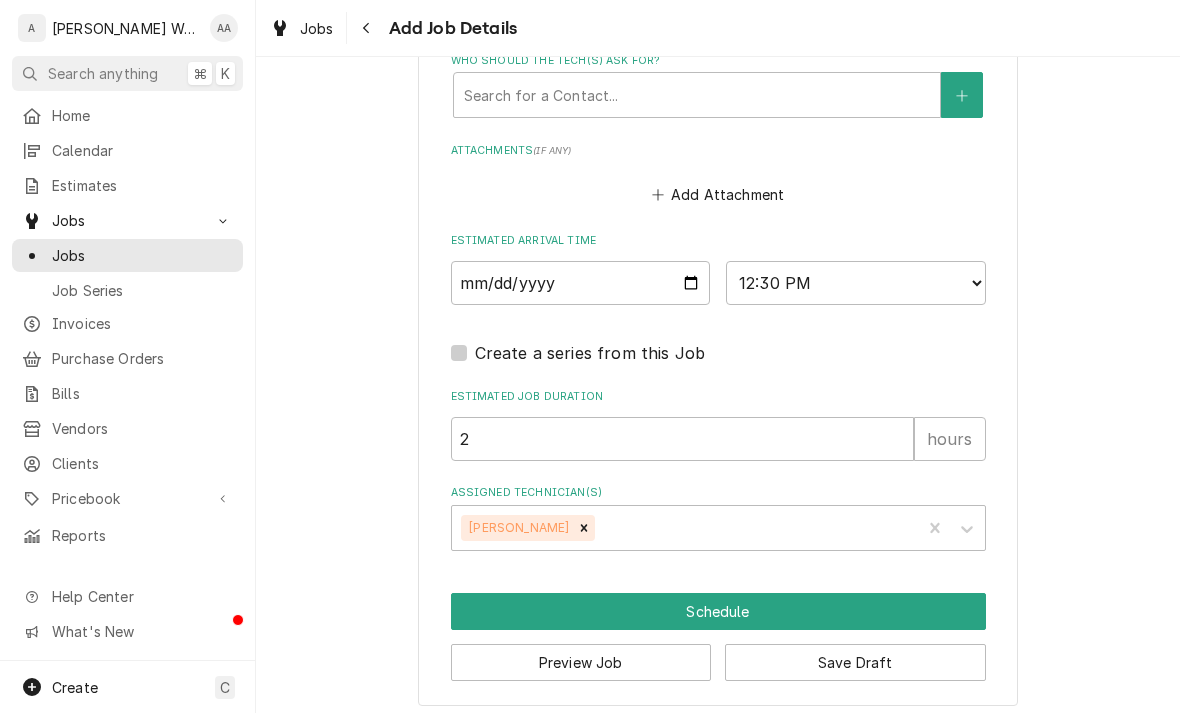 click on "Schedule" at bounding box center (718, 611) 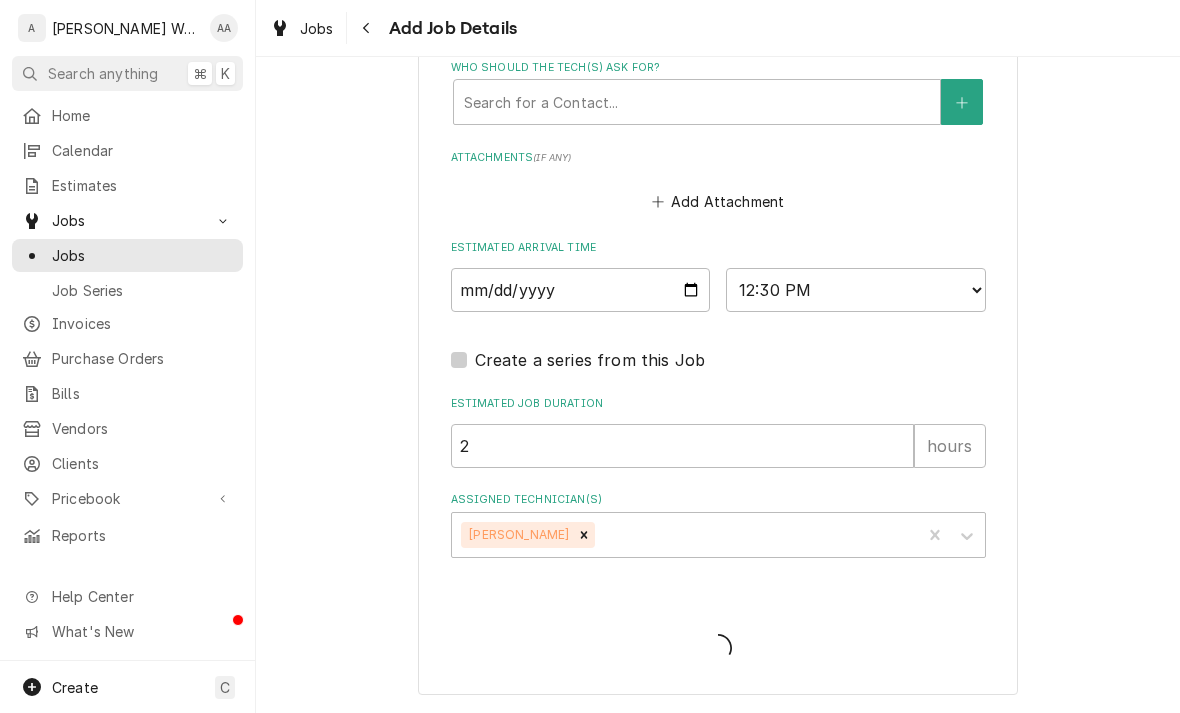 scroll, scrollTop: 1432, scrollLeft: 0, axis: vertical 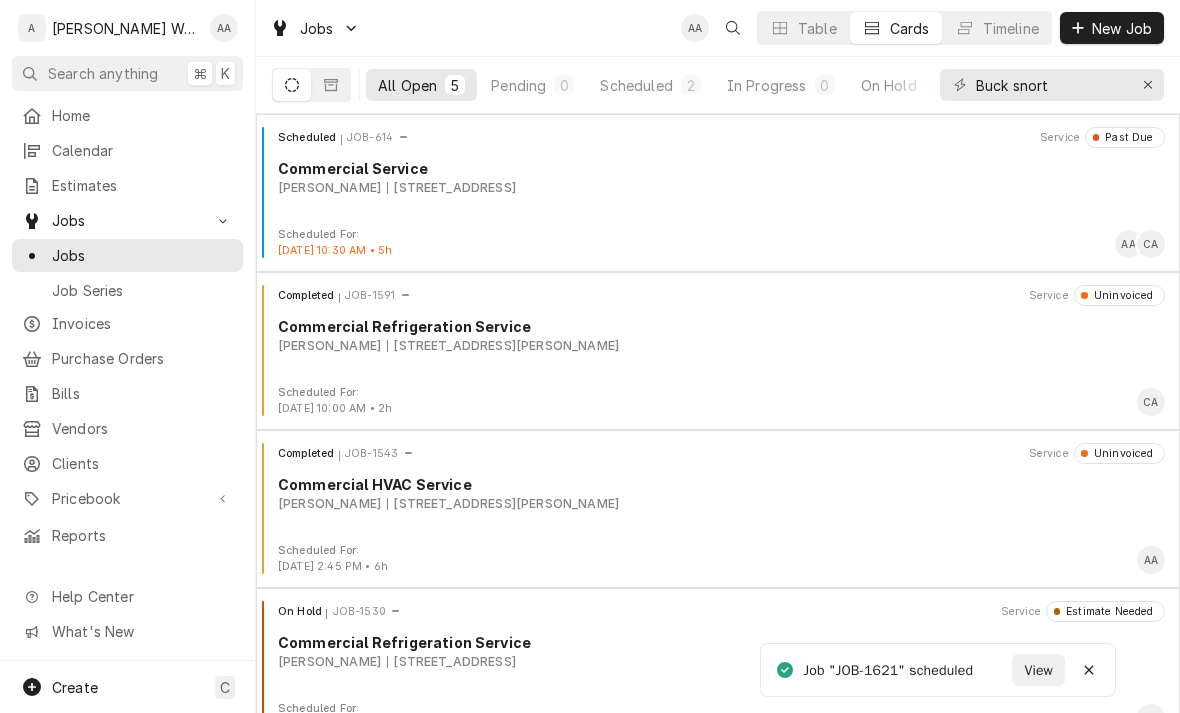 click on "Calendar" at bounding box center [142, 150] 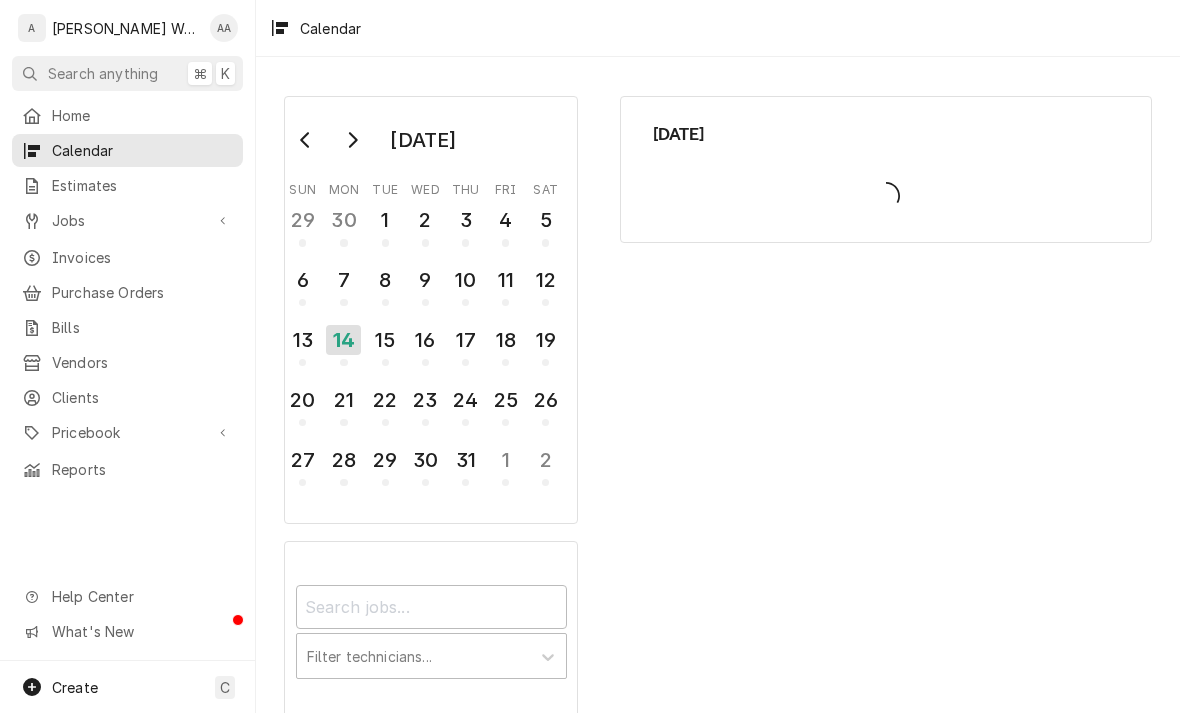 scroll, scrollTop: 0, scrollLeft: 0, axis: both 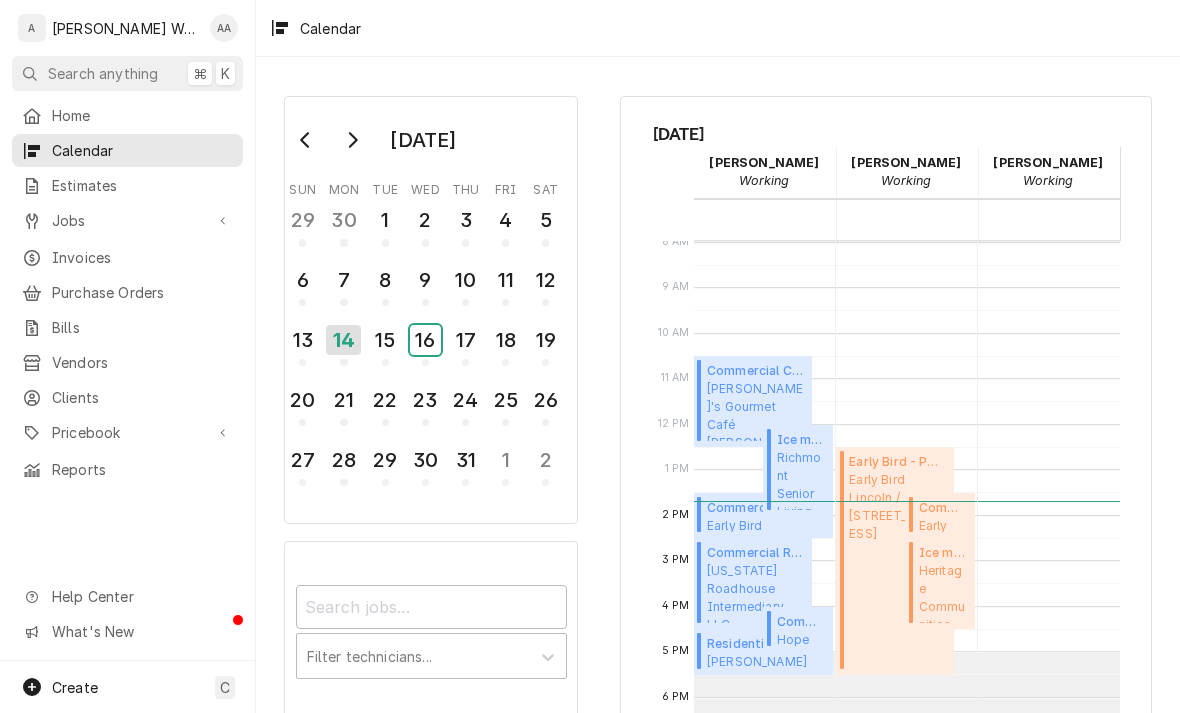 click on "16" at bounding box center (425, 340) 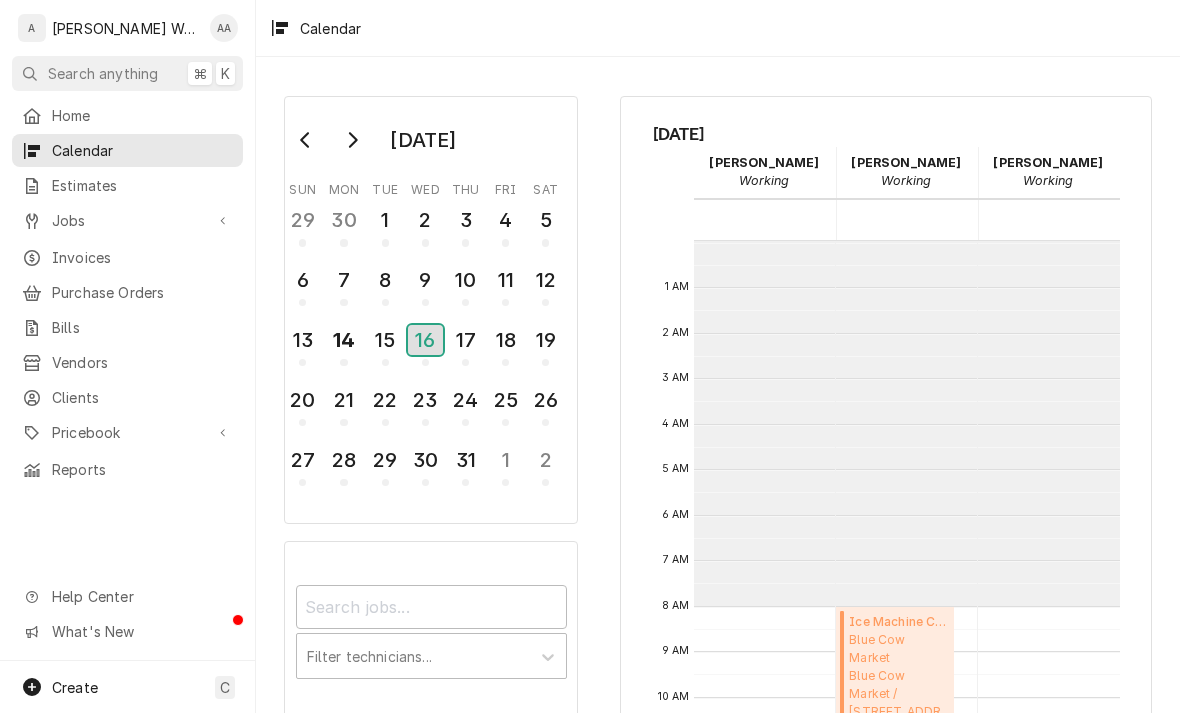scroll, scrollTop: 364, scrollLeft: 0, axis: vertical 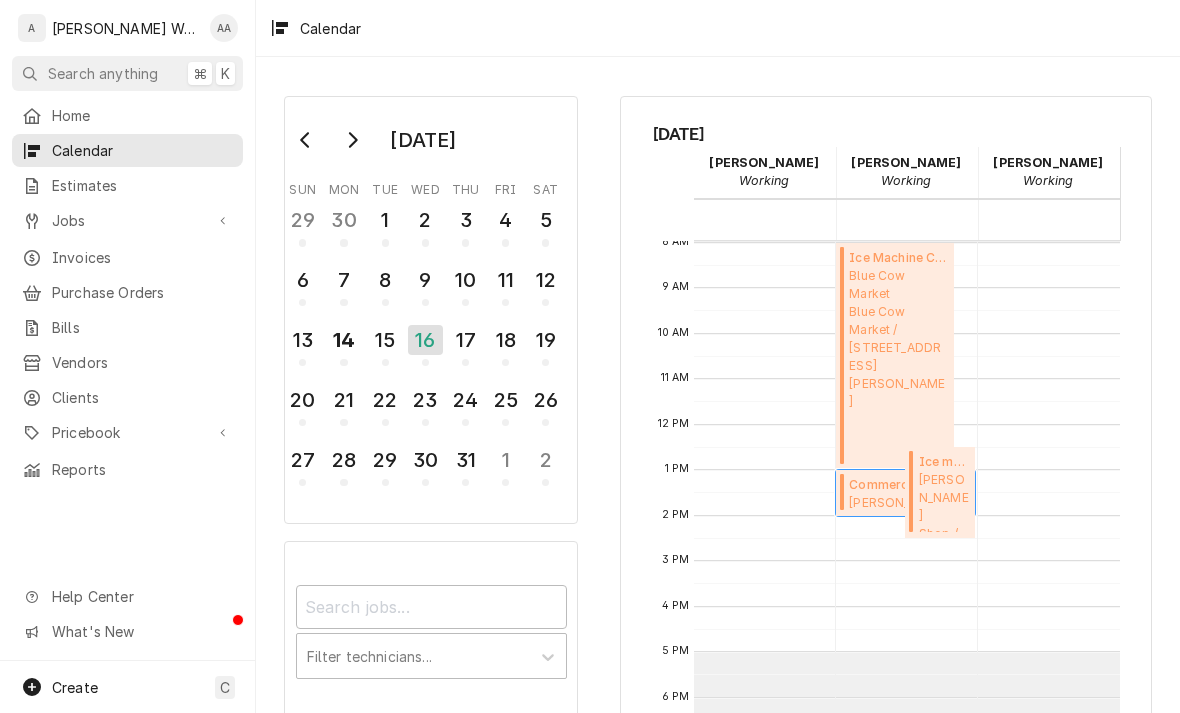 click on "[PERSON_NAME] [PERSON_NAME] - [GEOGRAPHIC_DATA] / [STREET_ADDRESS][PERSON_NAME]" at bounding box center [909, 502] 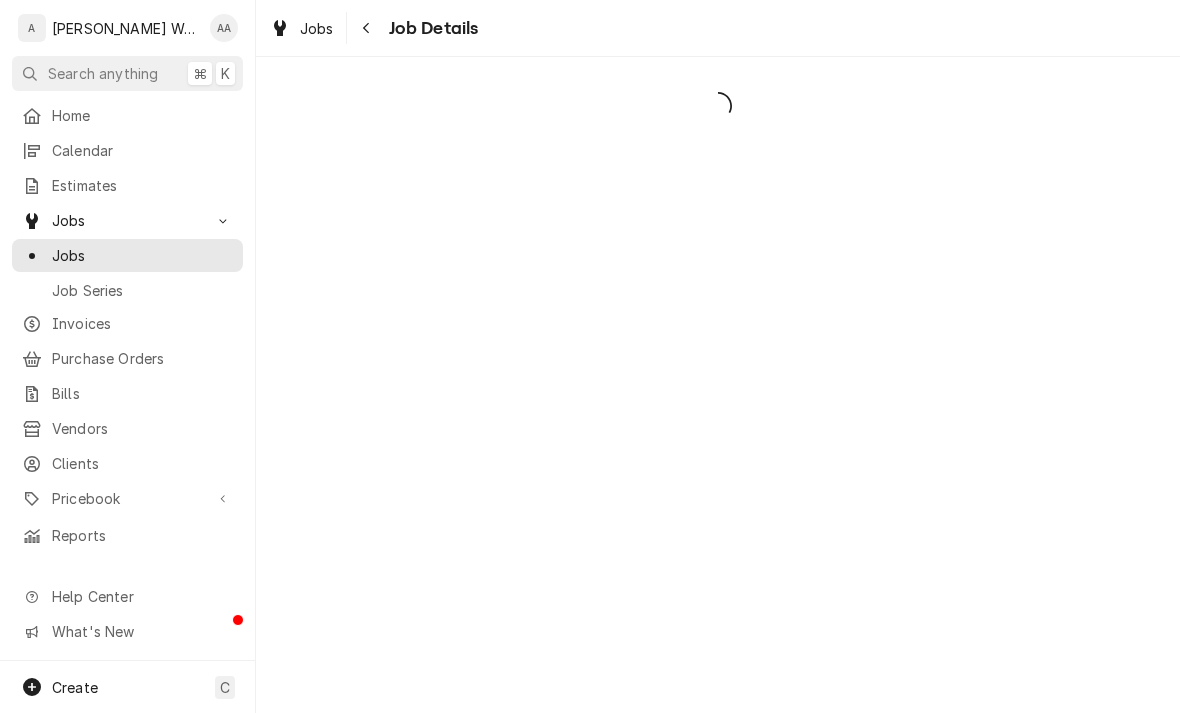 scroll, scrollTop: 0, scrollLeft: 0, axis: both 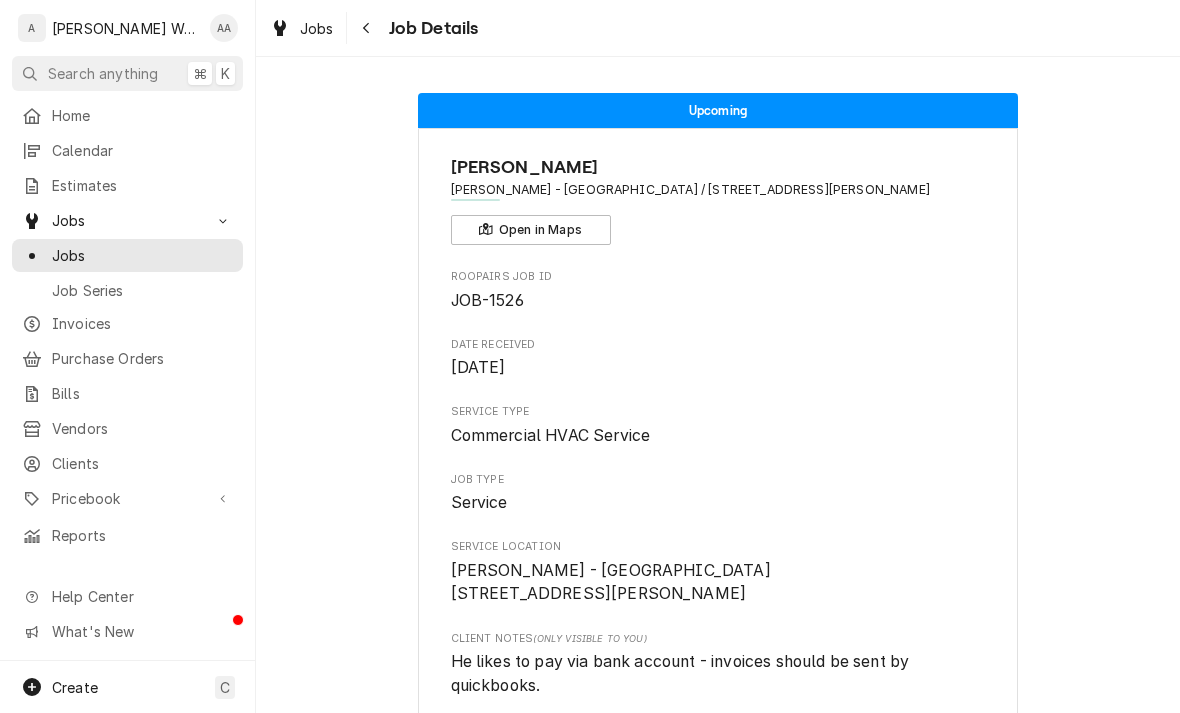 click on "Jobs" at bounding box center (142, 255) 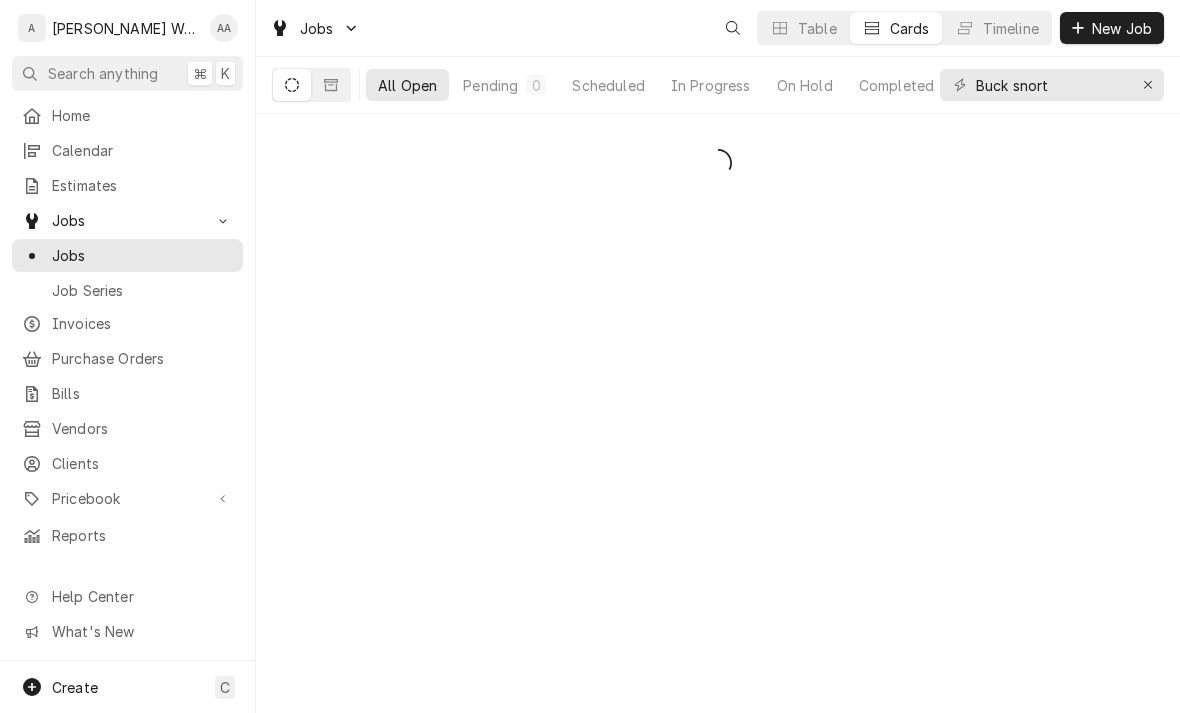 scroll, scrollTop: 0, scrollLeft: 0, axis: both 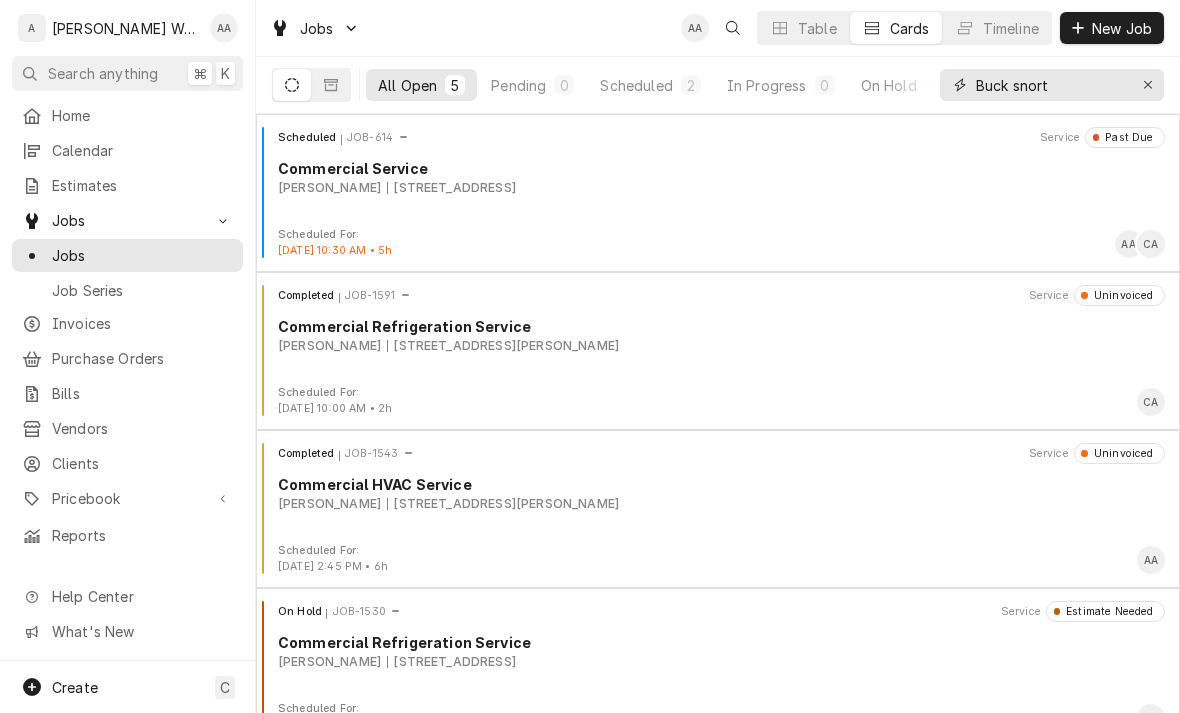 click 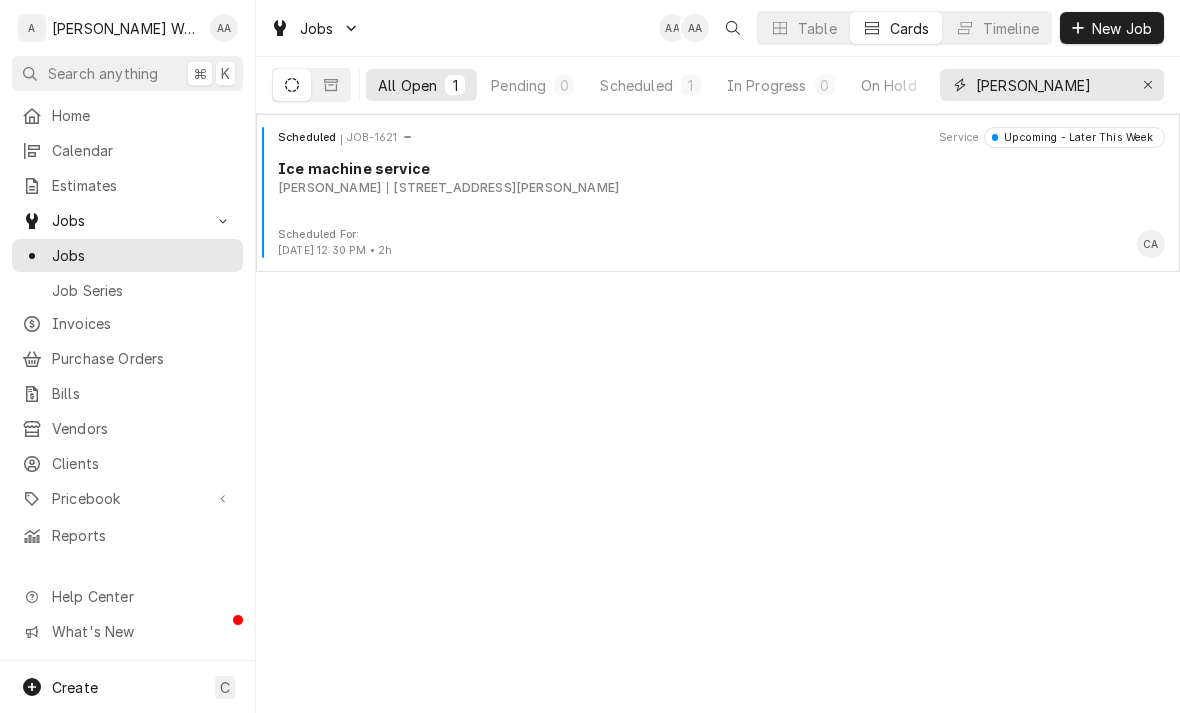 type on "Taylor" 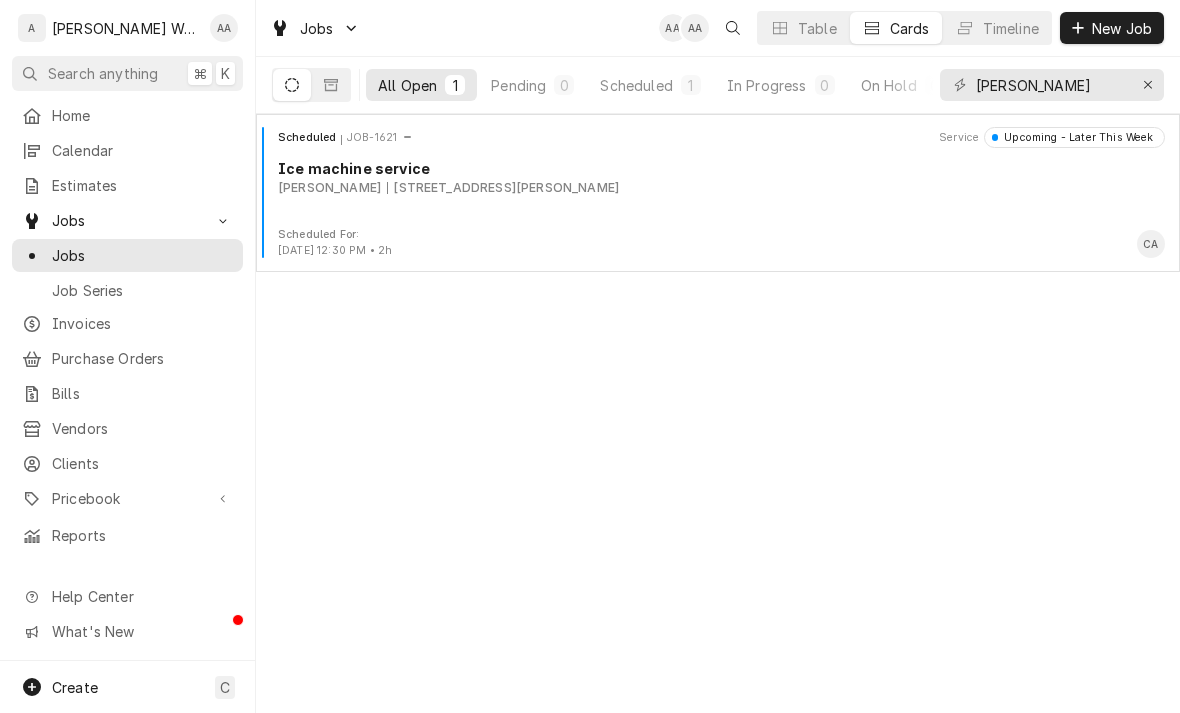 click on "Calendar" at bounding box center [127, 150] 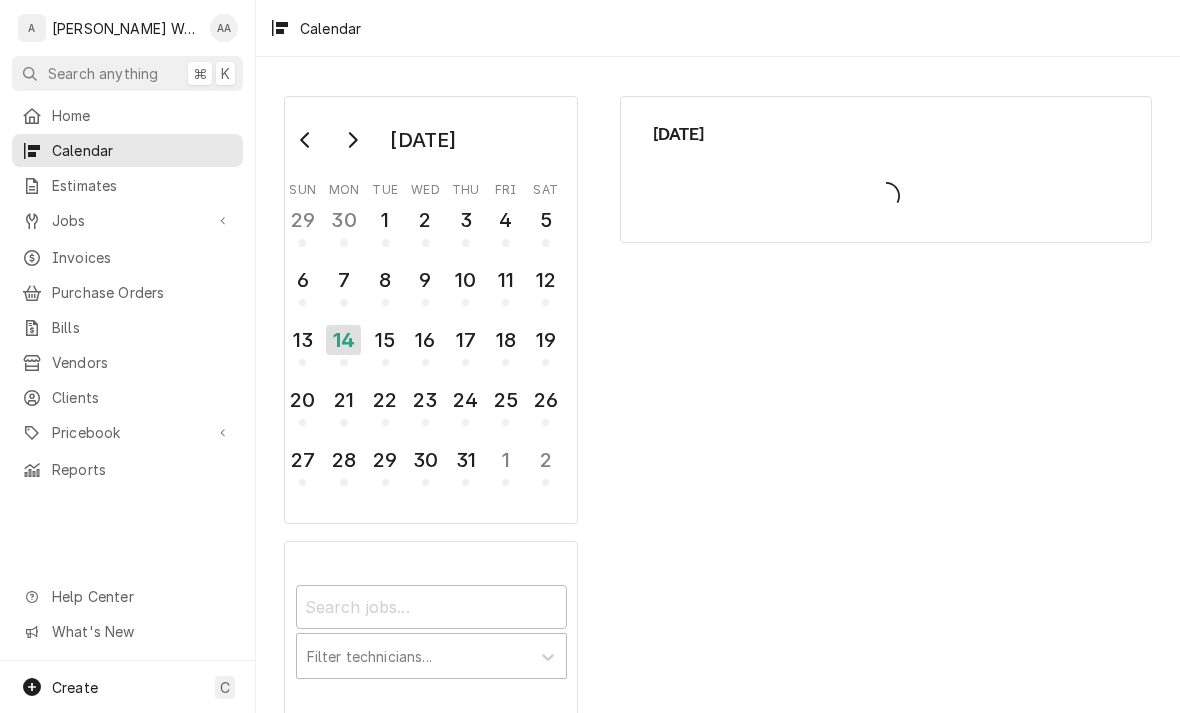 scroll, scrollTop: 0, scrollLeft: 0, axis: both 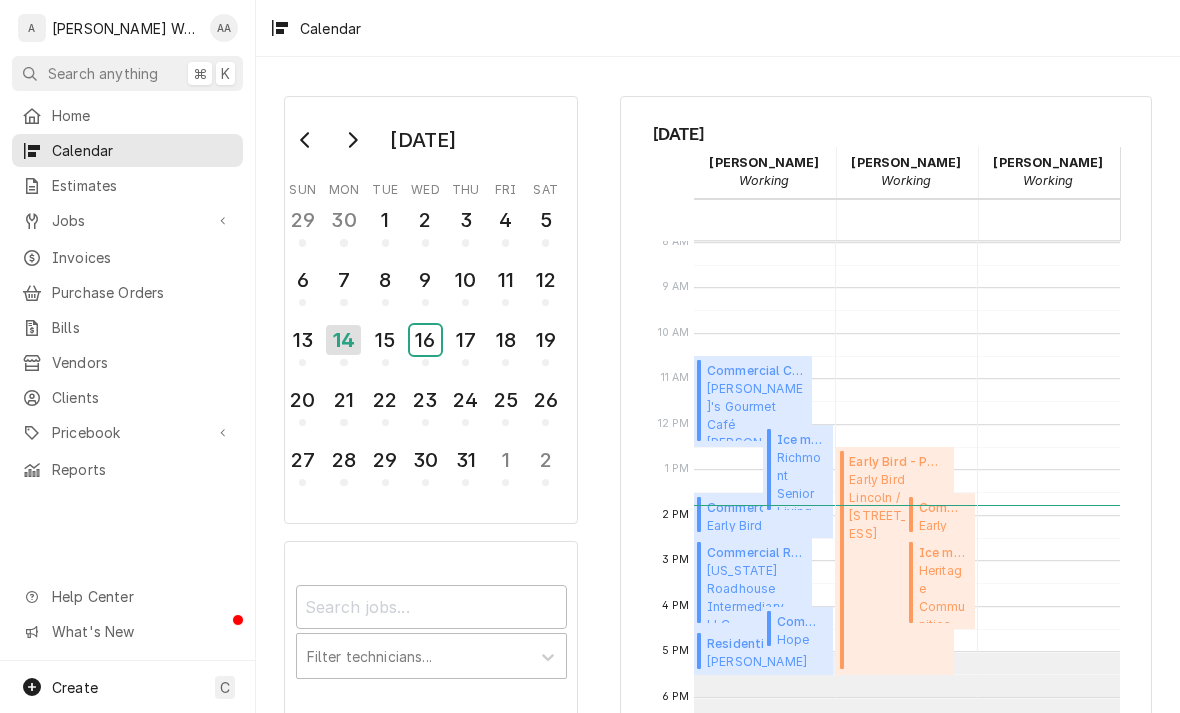 click on "16" at bounding box center (425, 340) 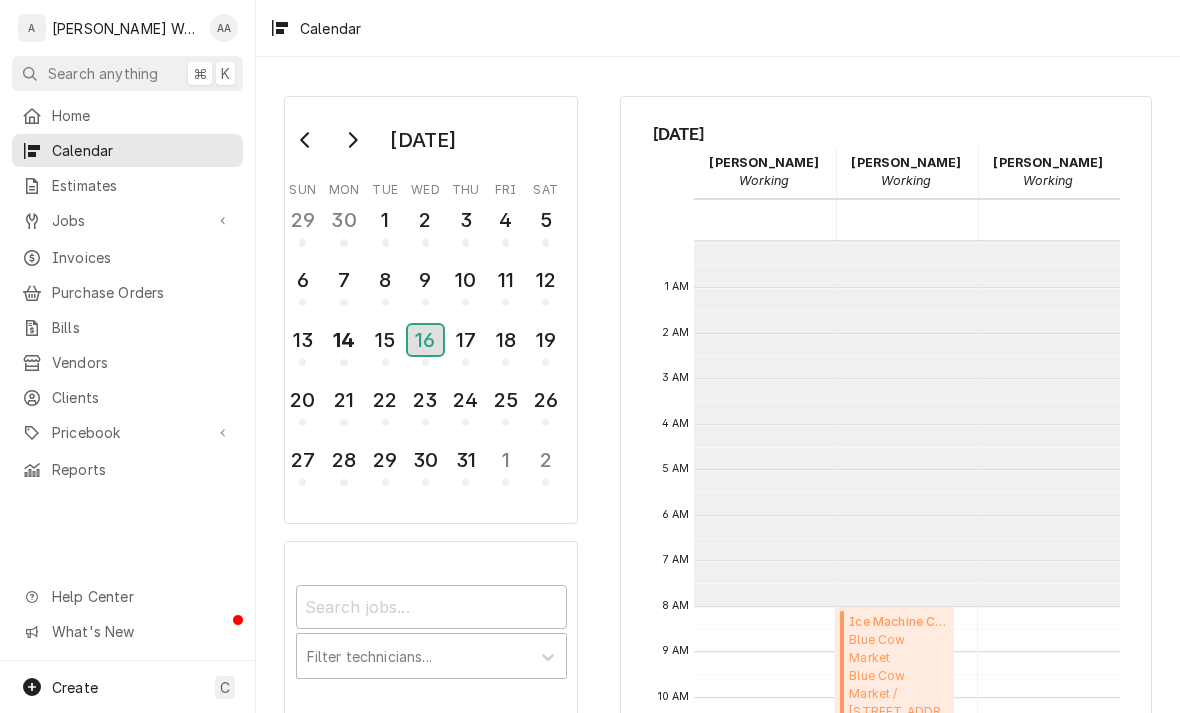 scroll, scrollTop: 364, scrollLeft: 0, axis: vertical 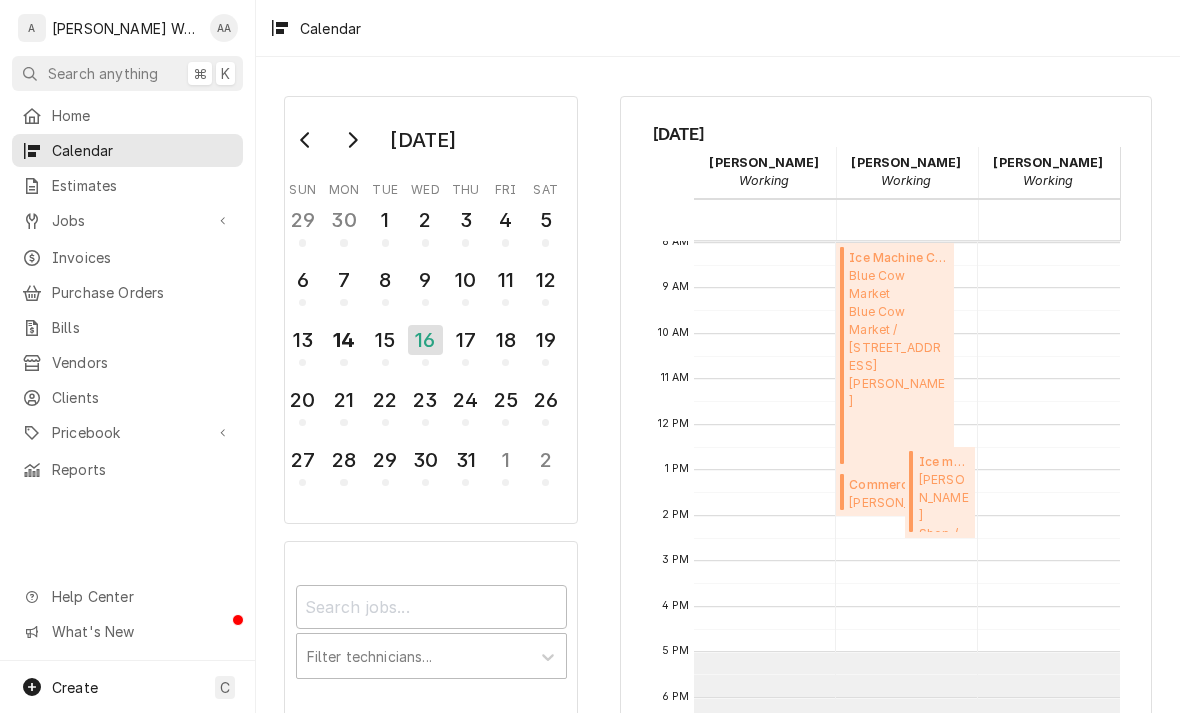 click on "Create C" at bounding box center [127, 687] 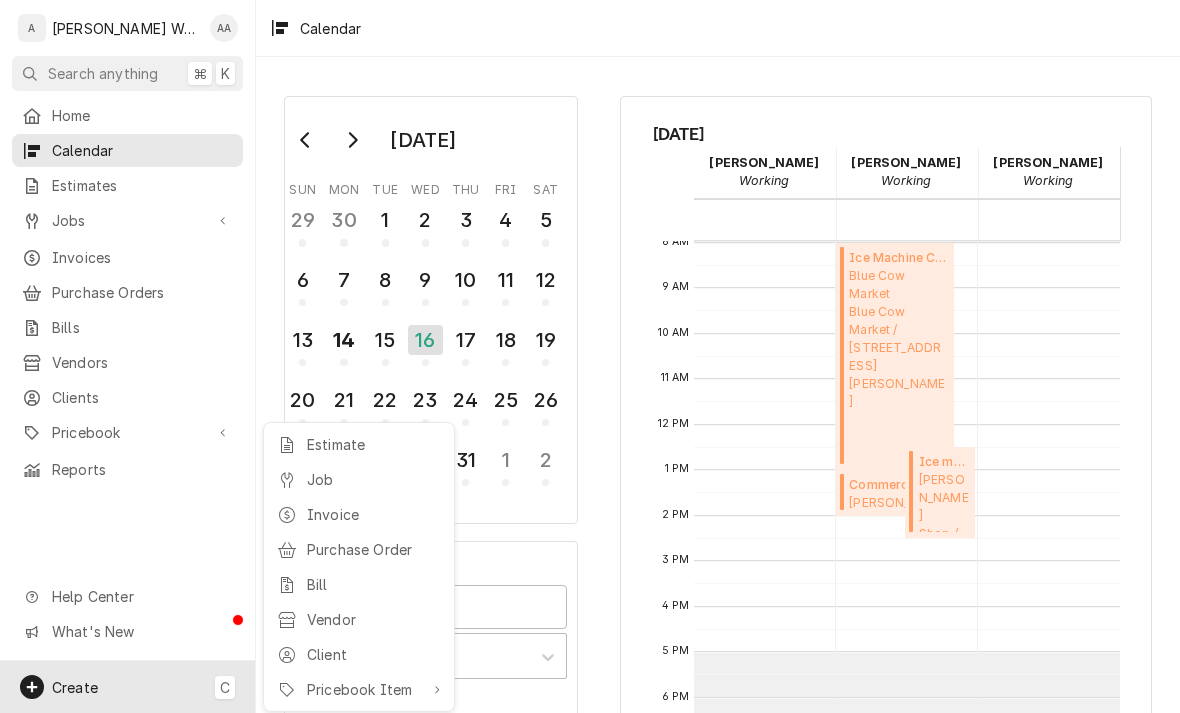 click on "A Anderson Works LLC AA Search anything ⌘ K Home Calendar Estimates Jobs Jobs Job Series Invoices Purchase Orders Bills Vendors Clients Pricebook Services Parts & Materials Miscellaneous Discounts Reports Help Center What's New Create C Calendar   July 2025 Sun Mon Tue Wed Thu Fri Sat 29 30 1 2 3 4 5 6 7 8 9 10 11 12 13 14 15 16 17 18 19 20 21 22 23 24 25 26 27 28 29 30 31 1 2 Filter technicians... Wednesday, Jul 16th Aaron Anderson Working 16 Wed Caleb Anderson Working 16 Wed Kenna Anderson Working 16 Wed 12 AM 1 AM 2 AM 3 AM 4 AM 5 AM 6 AM 7 AM 8 AM 9 AM 10 AM 11 AM 12 PM 1 PM 2 PM 3 PM 4 PM 5 PM 6 PM 7 PM 8 PM 9 PM 10 PM 11 PM 8:00 AM – 1:00 PM Ice Machine Cleaning - Annual  ( Upcoming ) Blue Cow Market Blue Cow Market / 209 Front St, Neola, IA 51559 1:00 PM – 2:00 PM Commercial HVAC Service  ( Upcoming ) Buck Snort Buck Snort - Oakland / 310 Dr Van Zee Rd, Oakland, IA 51560 12:30 PM – 2:30 PM Ice machine service  ( Upcoming ) Ann Taylor" at bounding box center [590, 356] 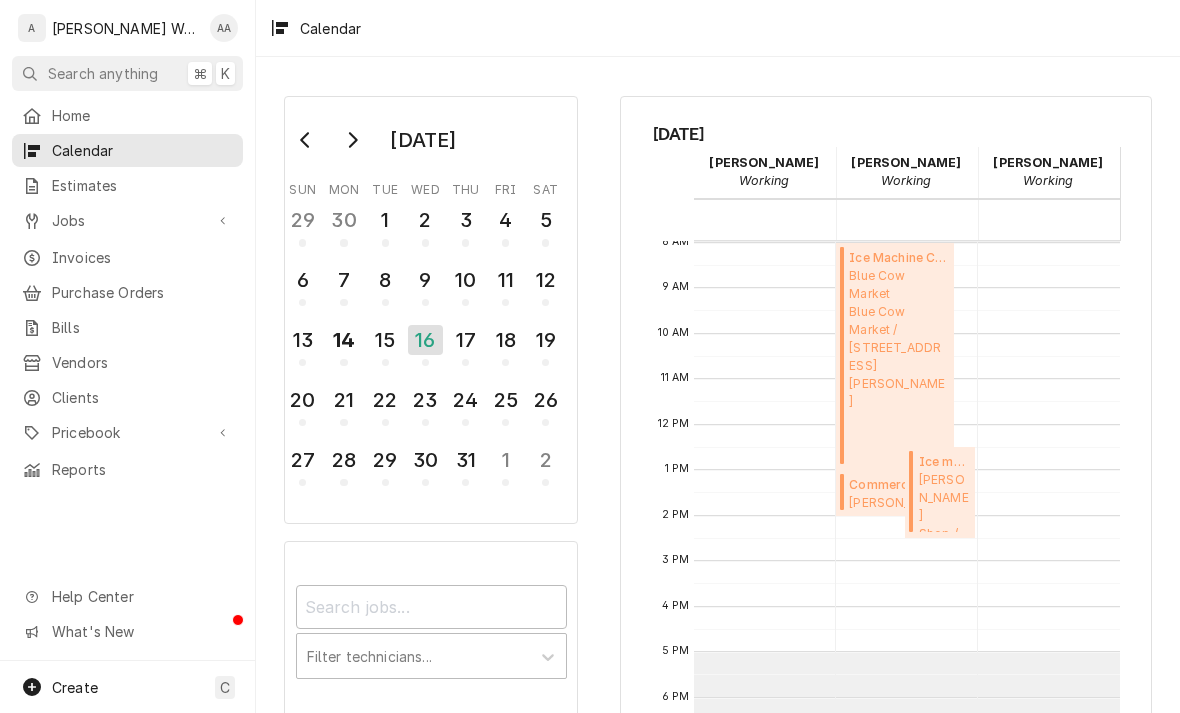 click on "Jobs" at bounding box center [127, 220] 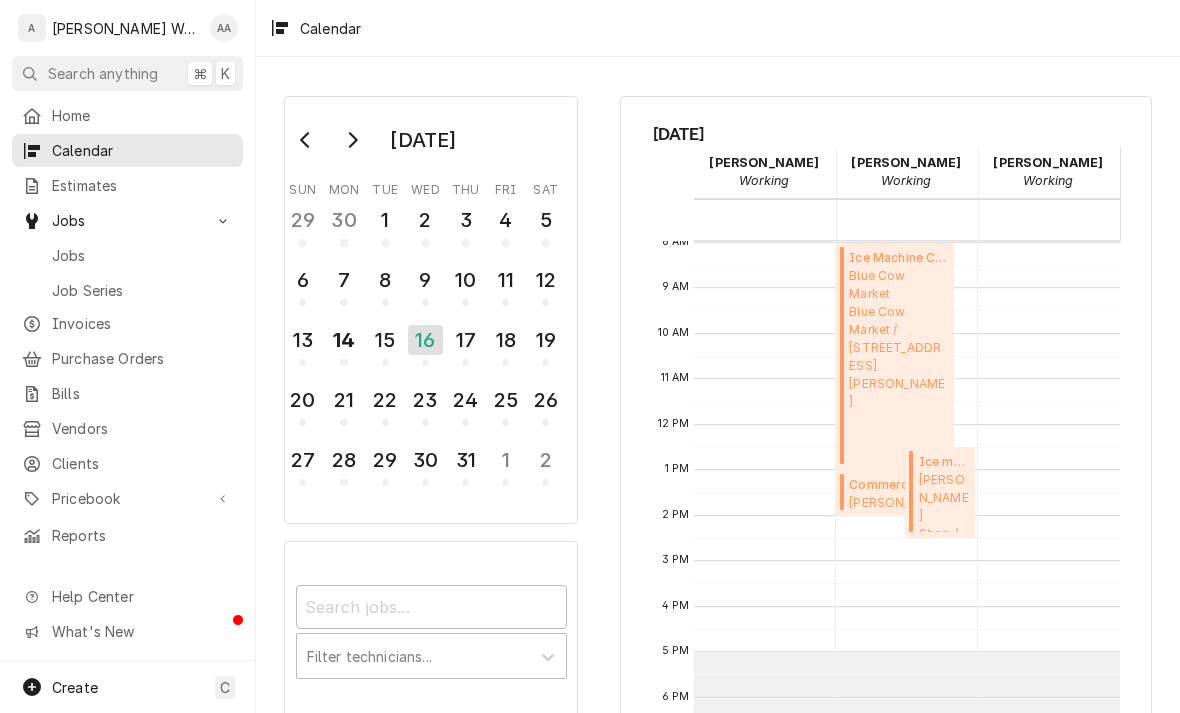 click on "Jobs" at bounding box center [142, 255] 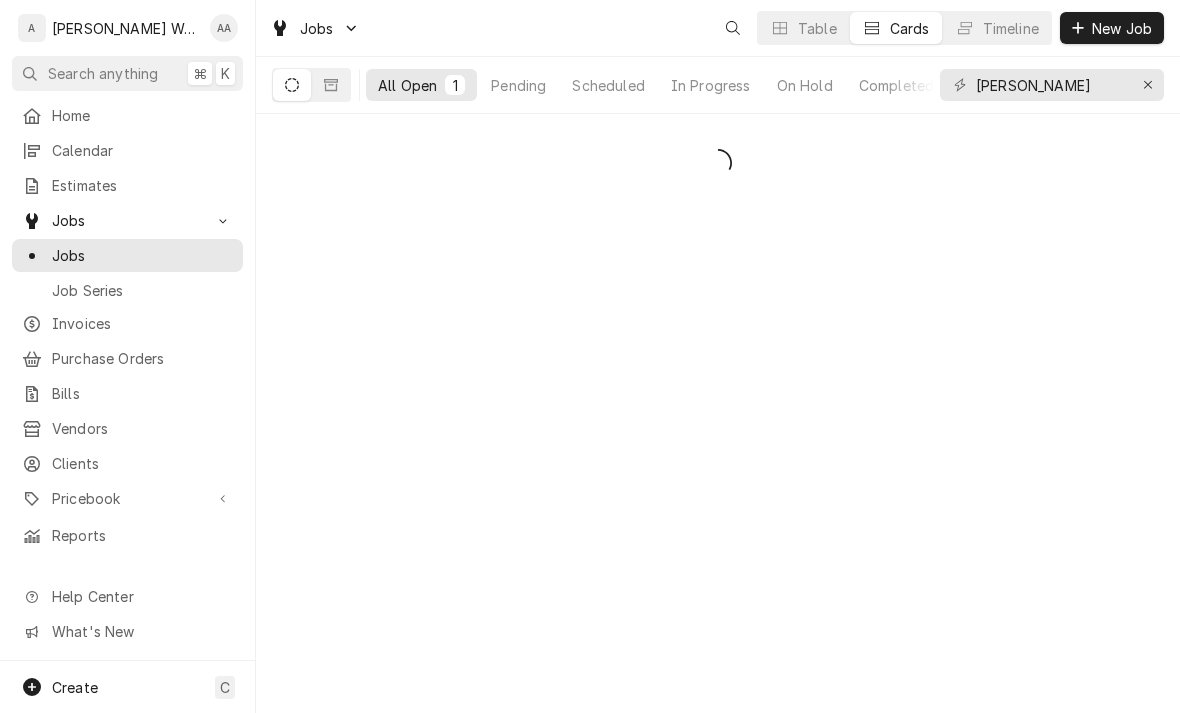 scroll, scrollTop: 0, scrollLeft: 0, axis: both 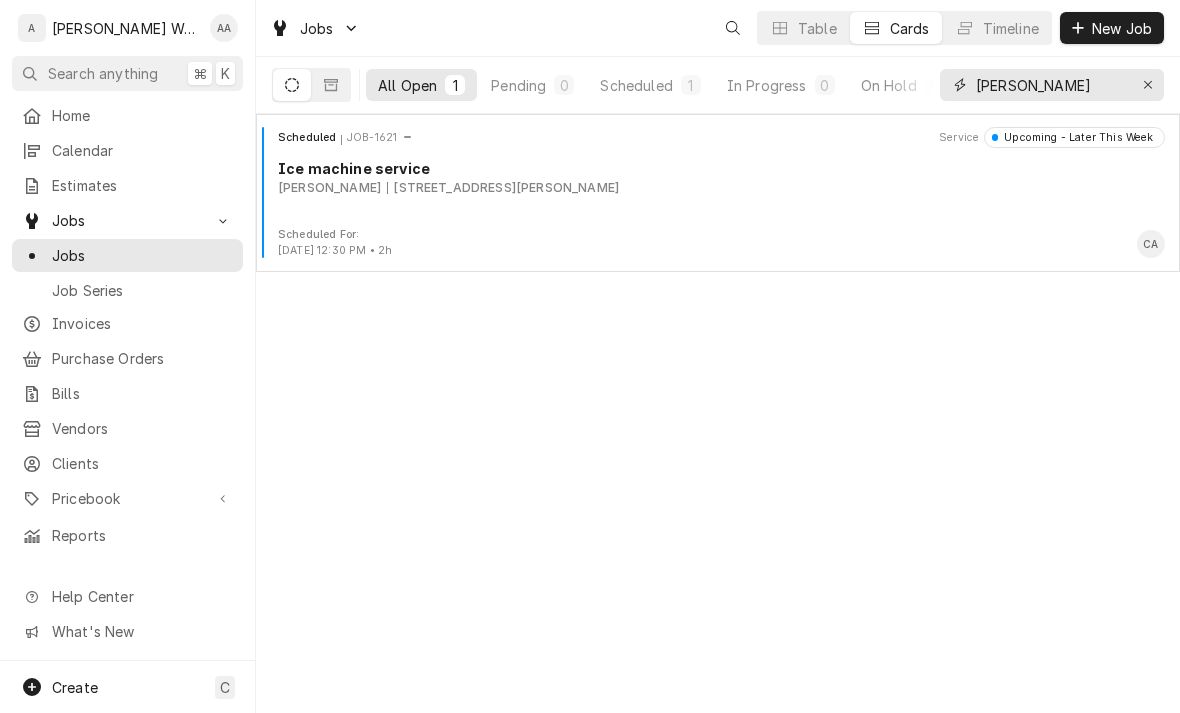 click at bounding box center [1148, 85] 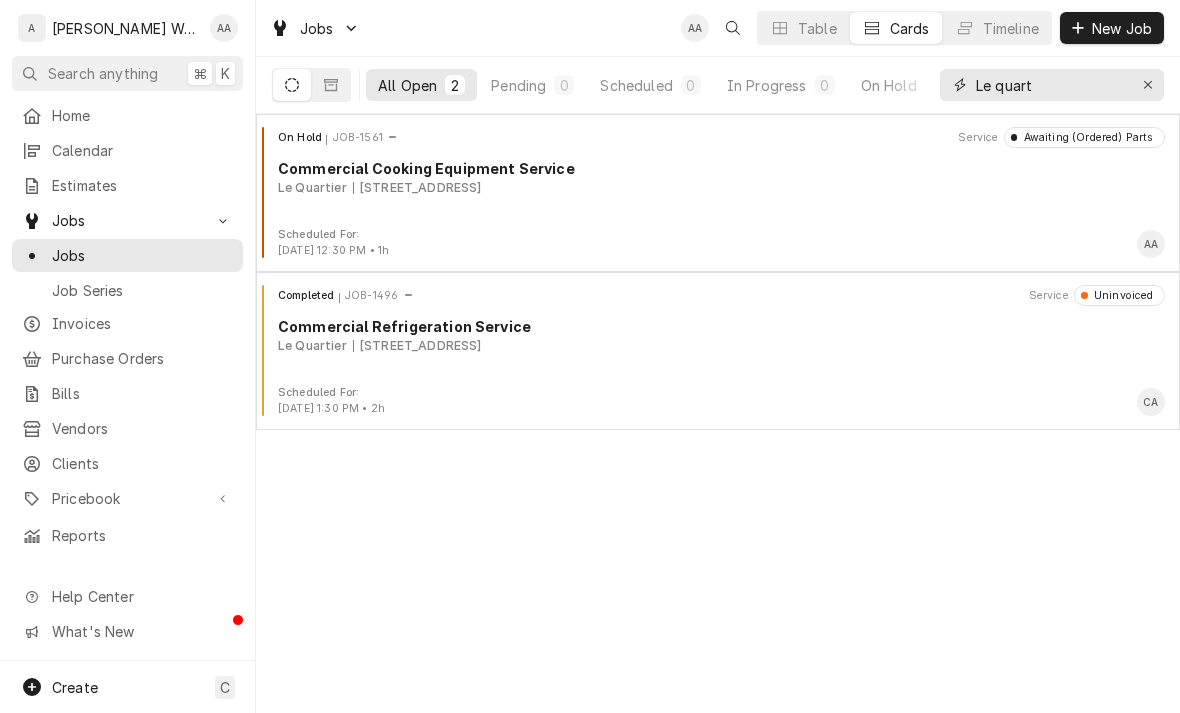 type on "Le quart" 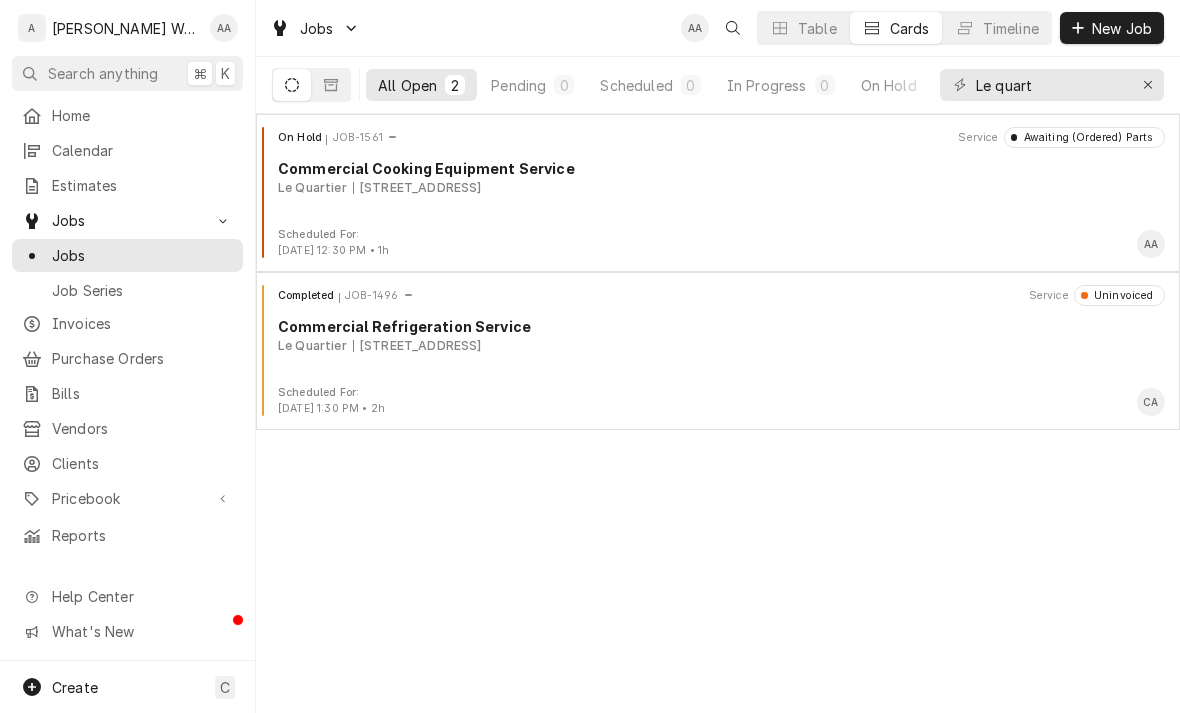 click on "New Job" at bounding box center [1112, 28] 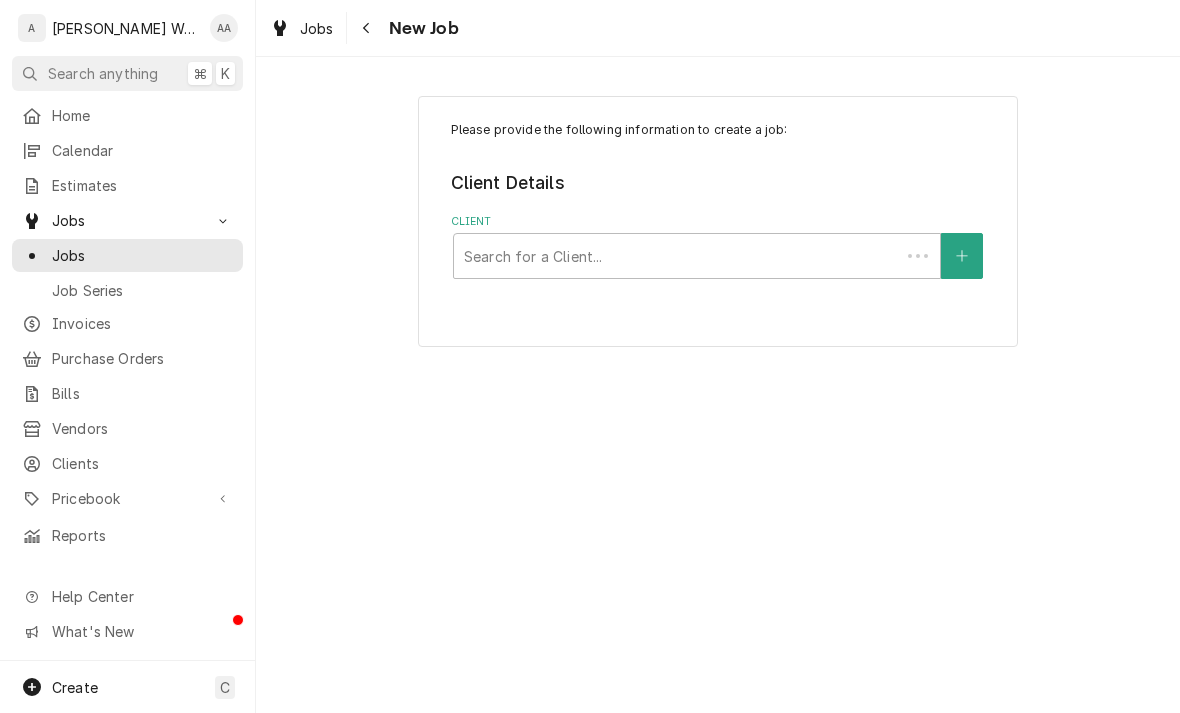 scroll, scrollTop: 0, scrollLeft: 0, axis: both 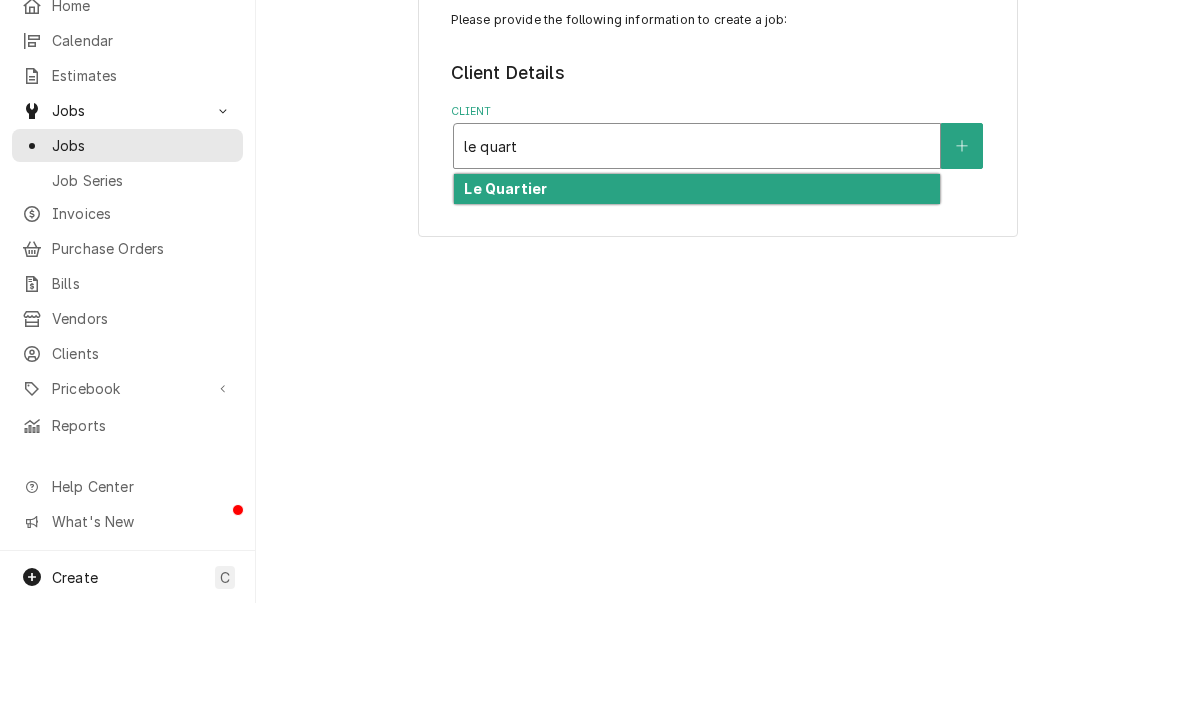 type on "le quart" 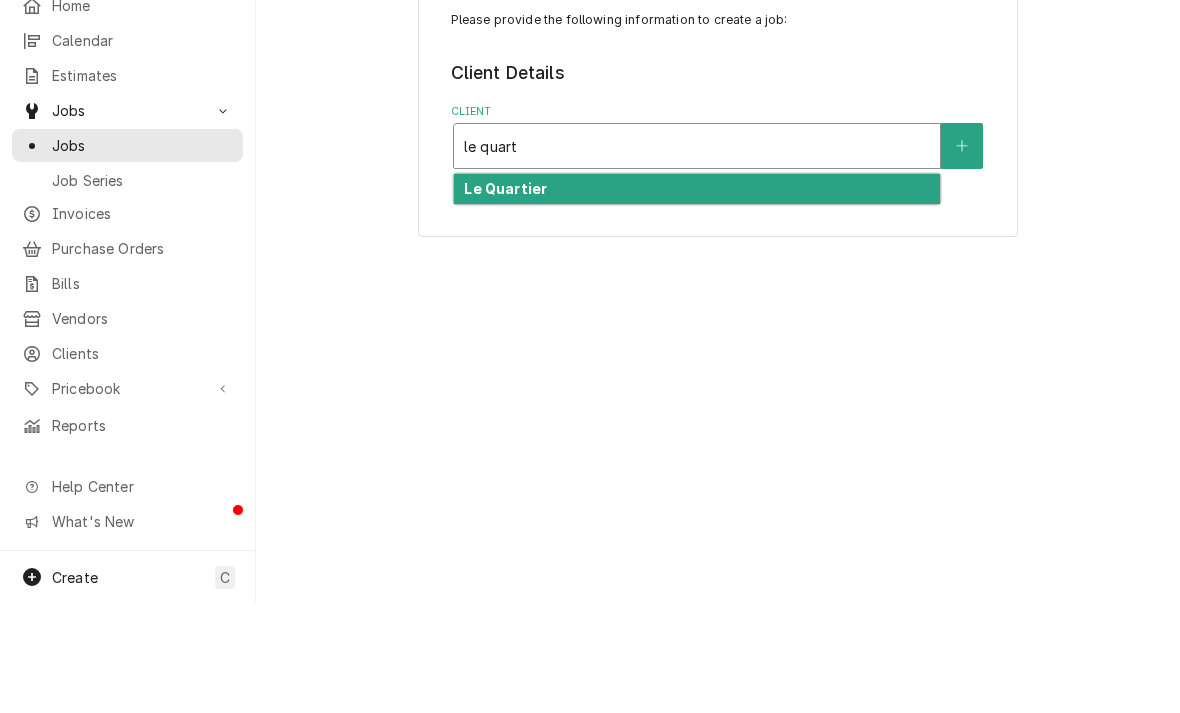 click on "Le Quartier" at bounding box center [505, 298] 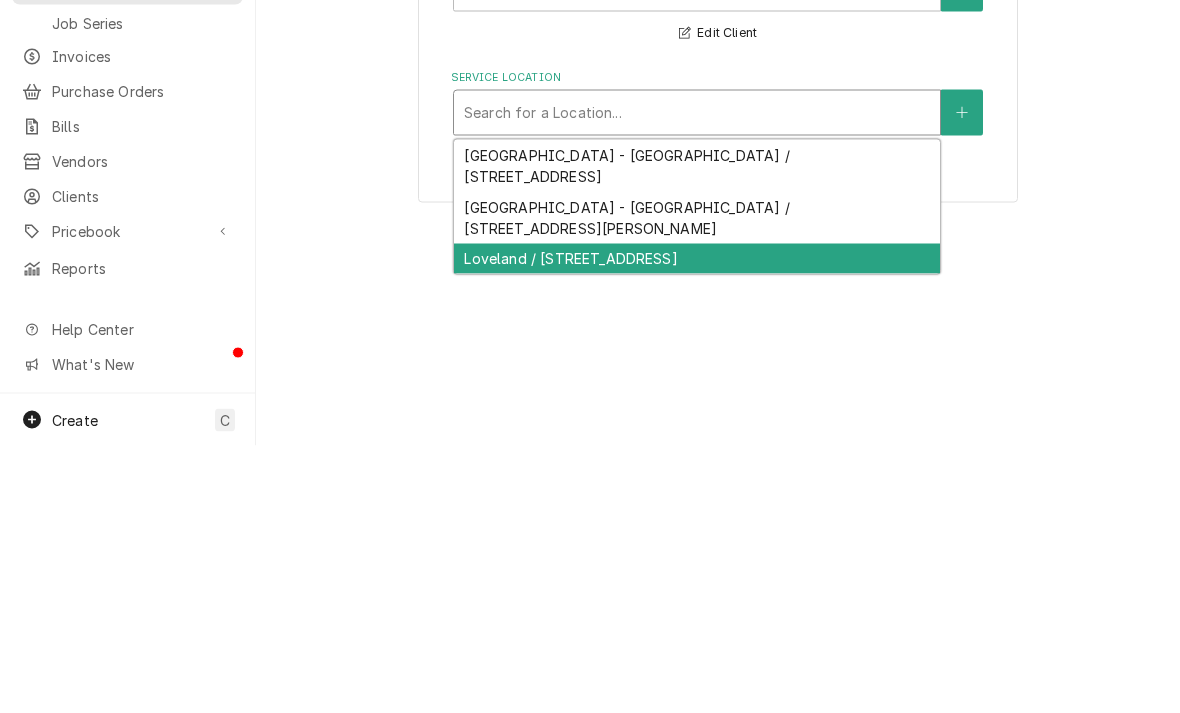 click on "Loveland / 2505 S 90th St, Omaha, NE 68124" at bounding box center [697, 526] 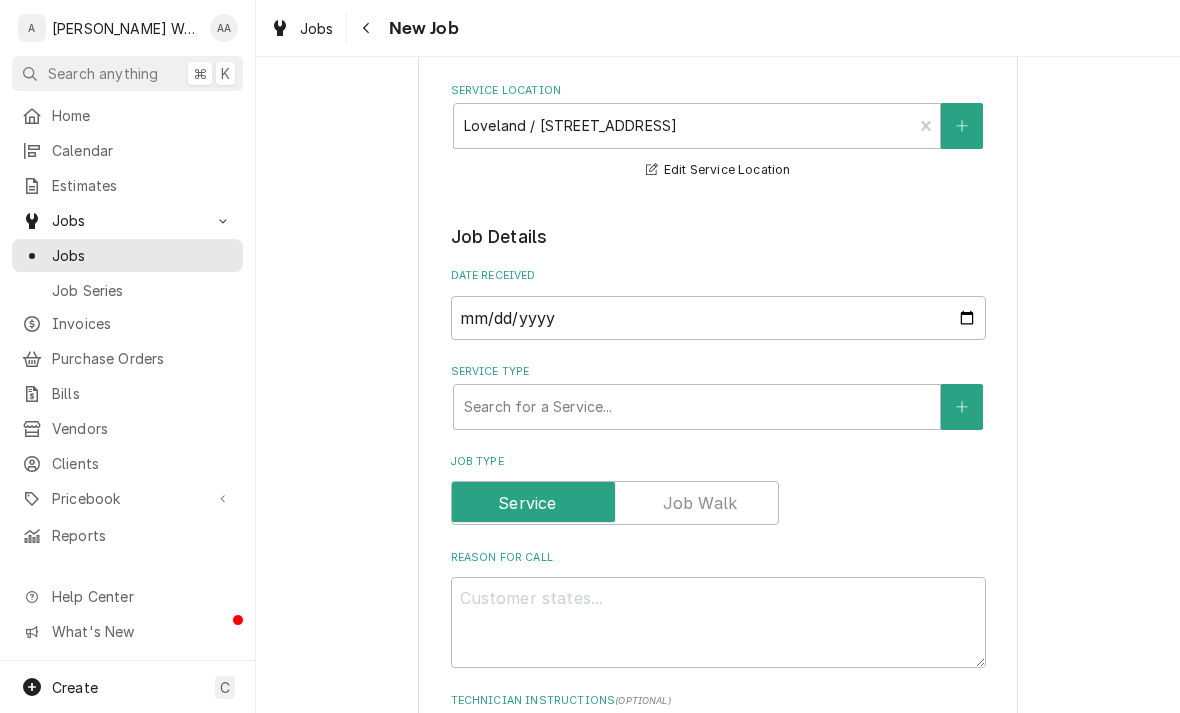 scroll, scrollTop: 267, scrollLeft: 0, axis: vertical 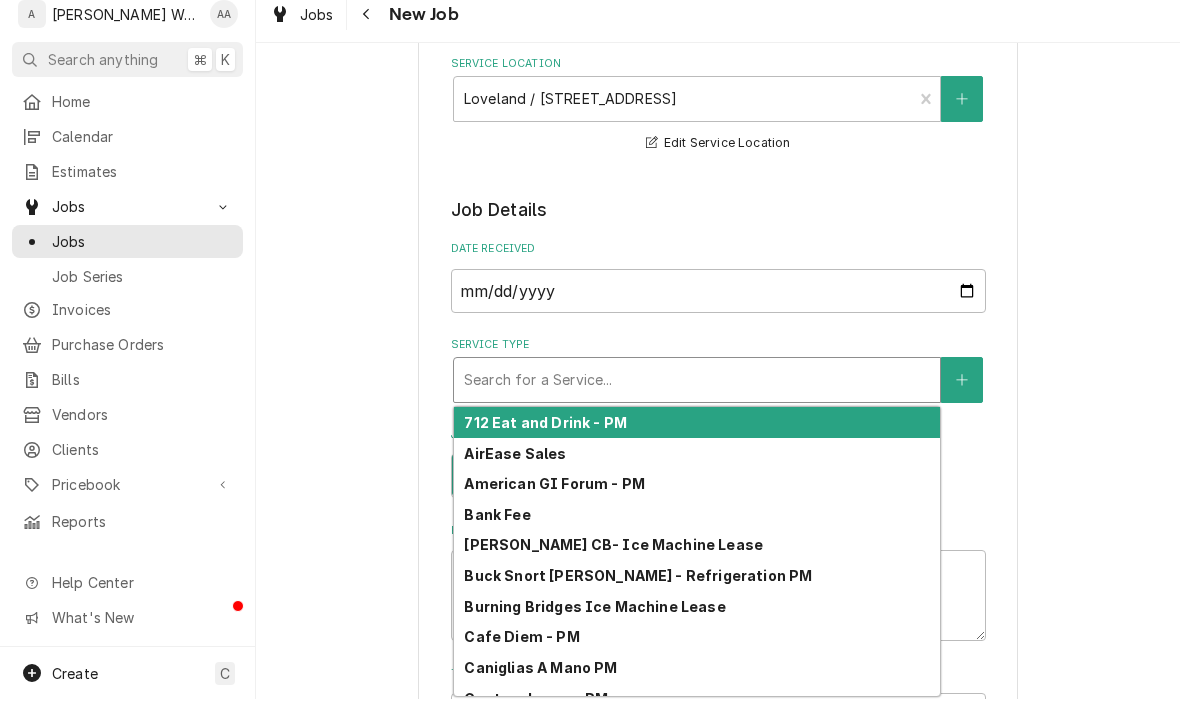 type on "c" 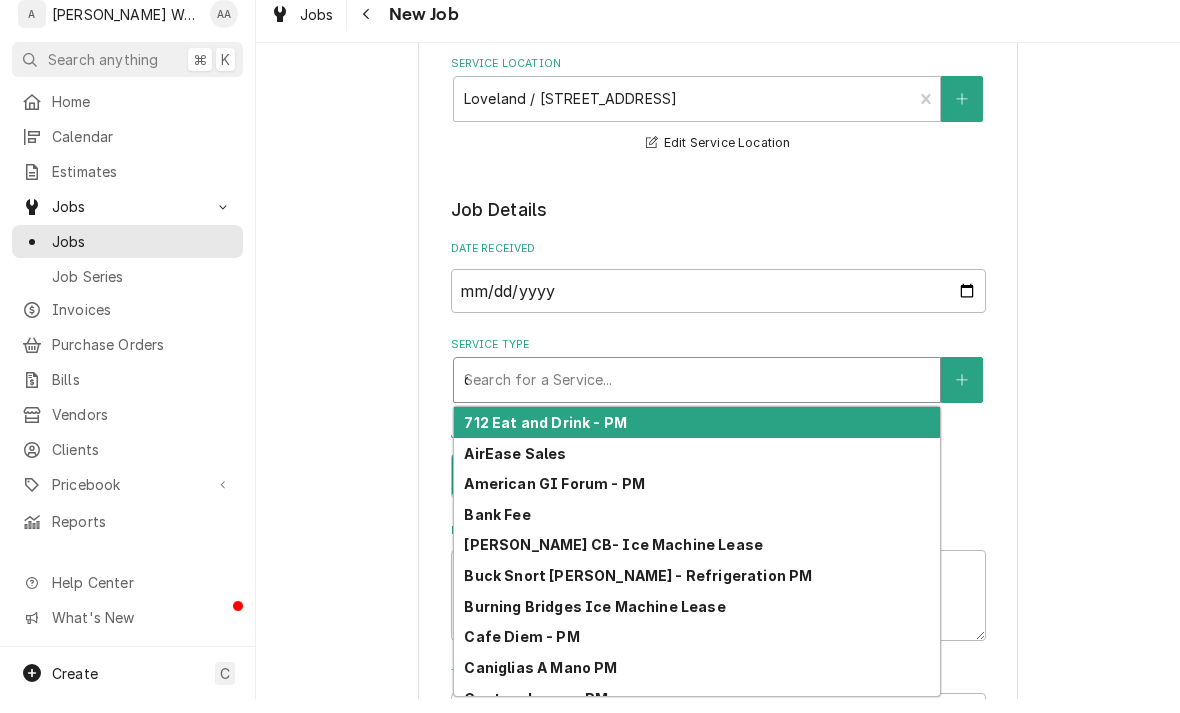 type on "x" 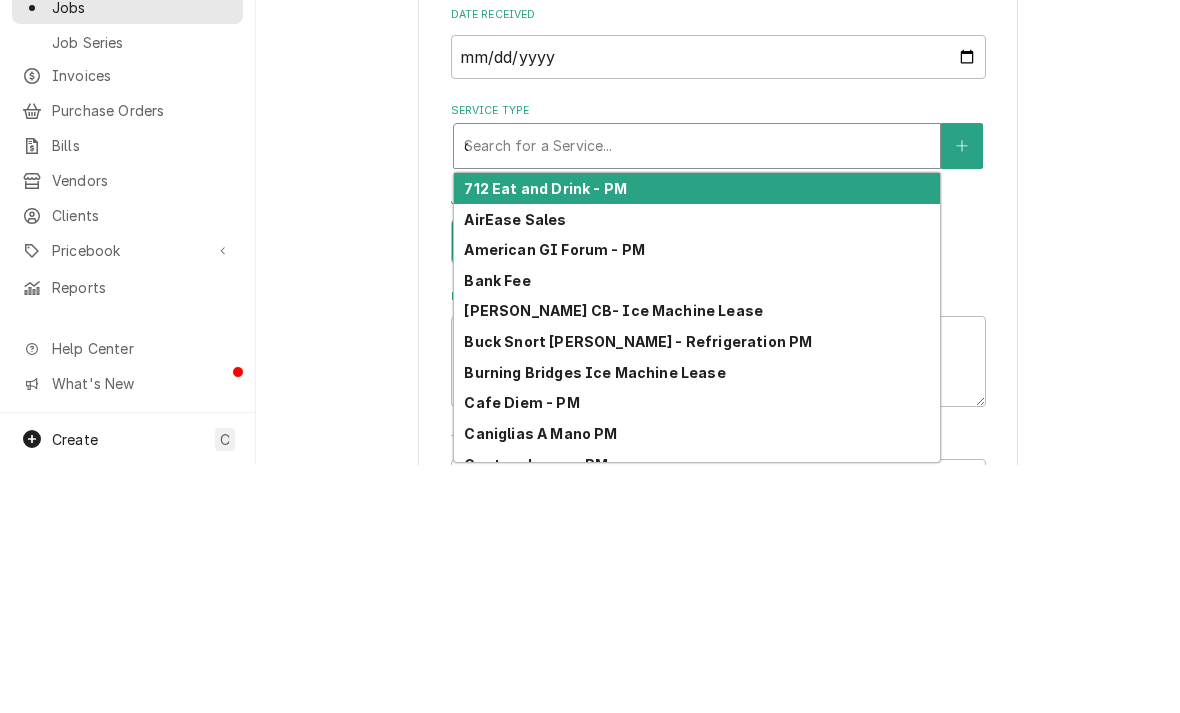 type on "co" 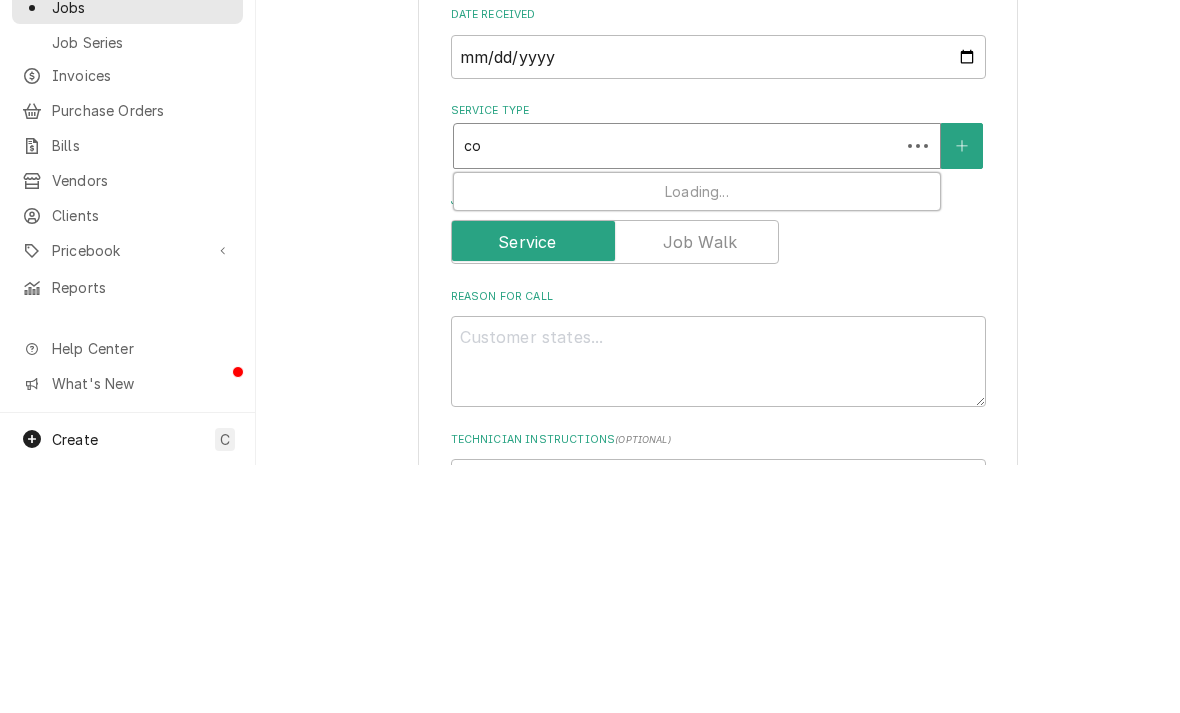type on "com" 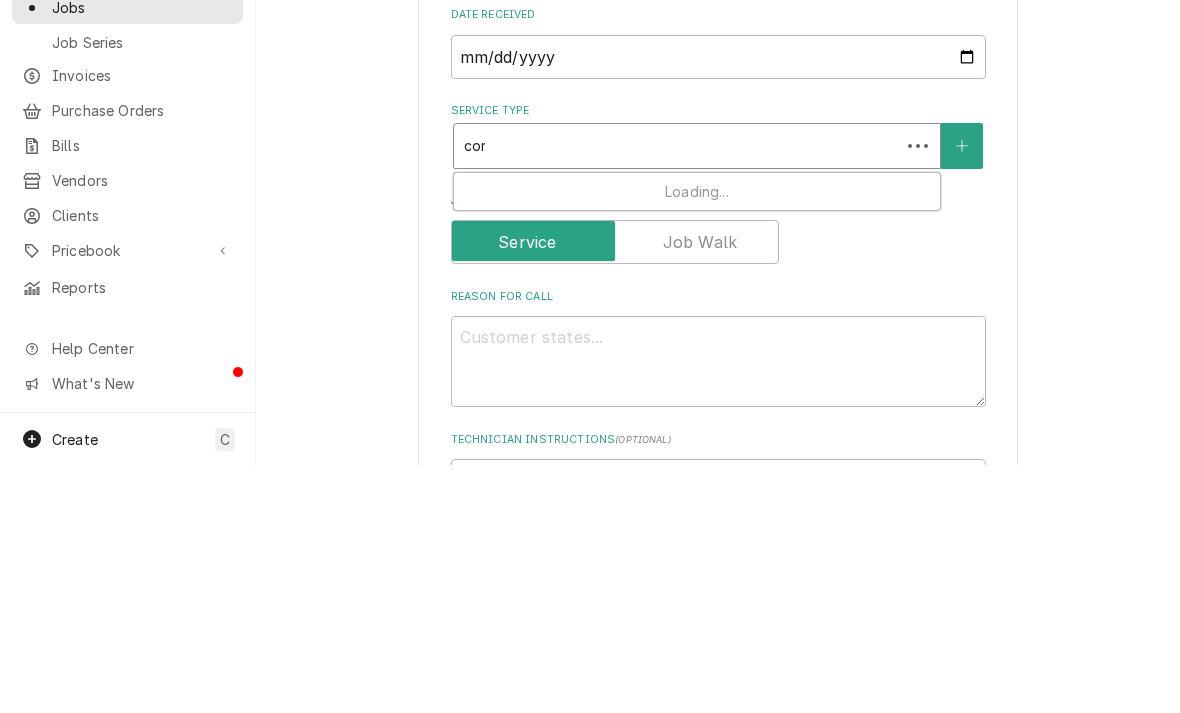 type on "x" 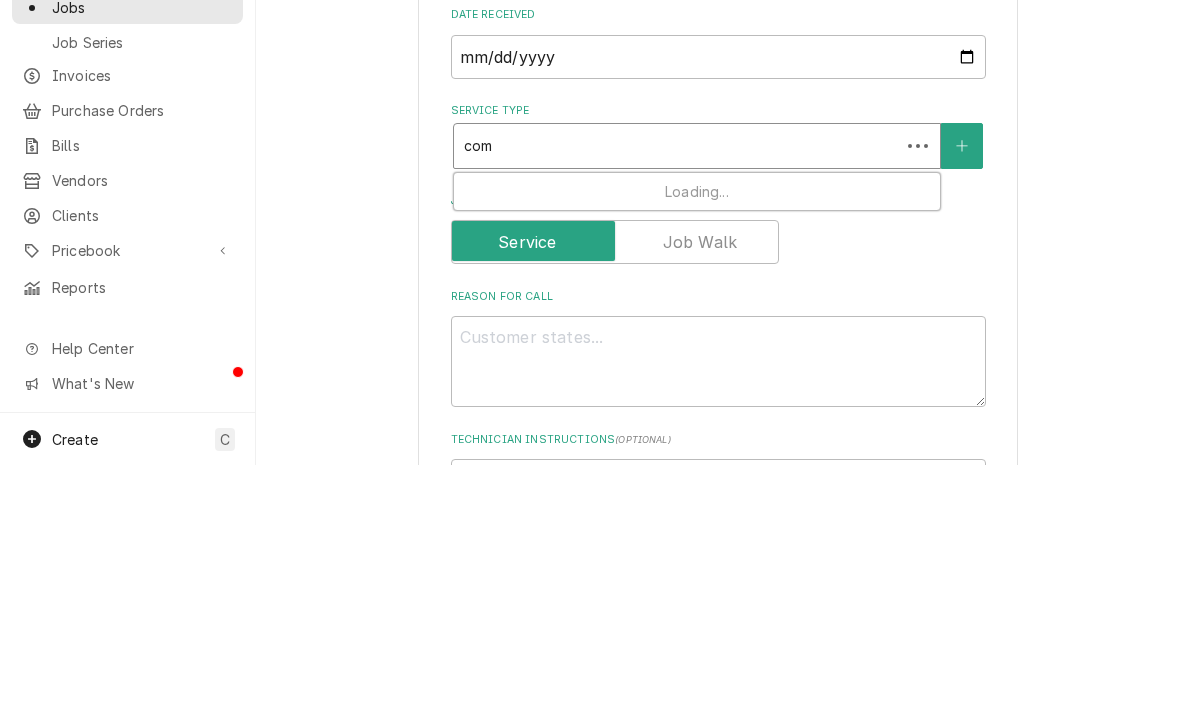 type on "comm" 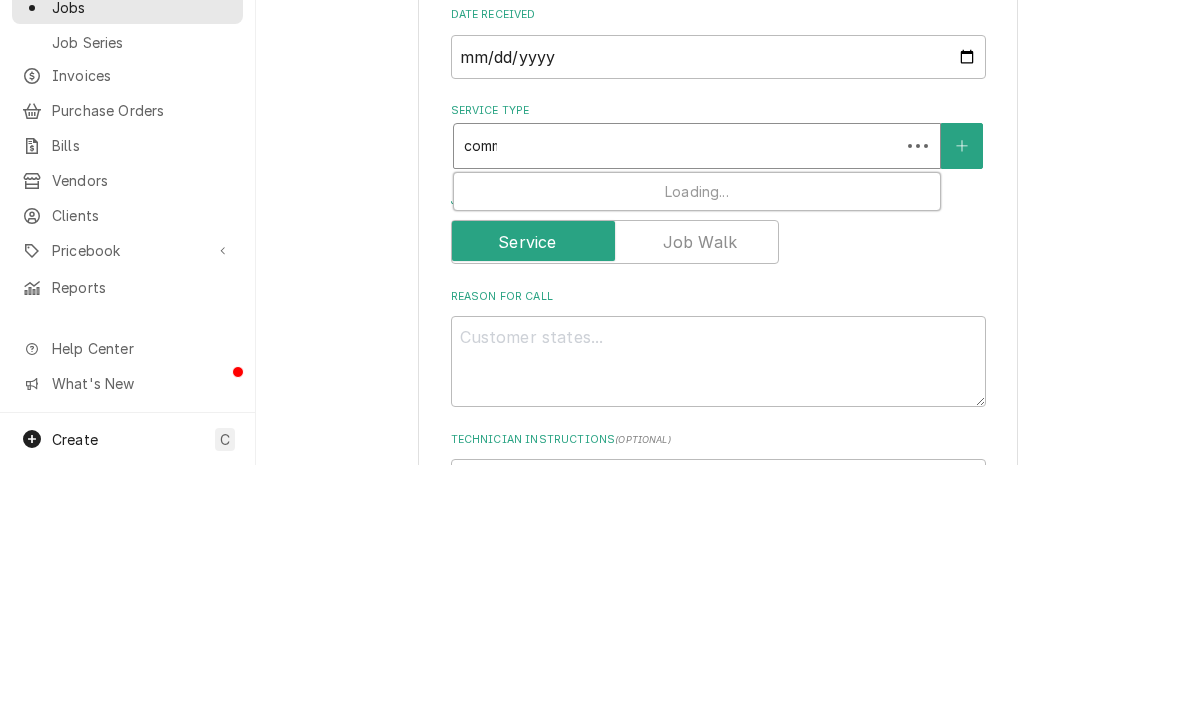 type on "x" 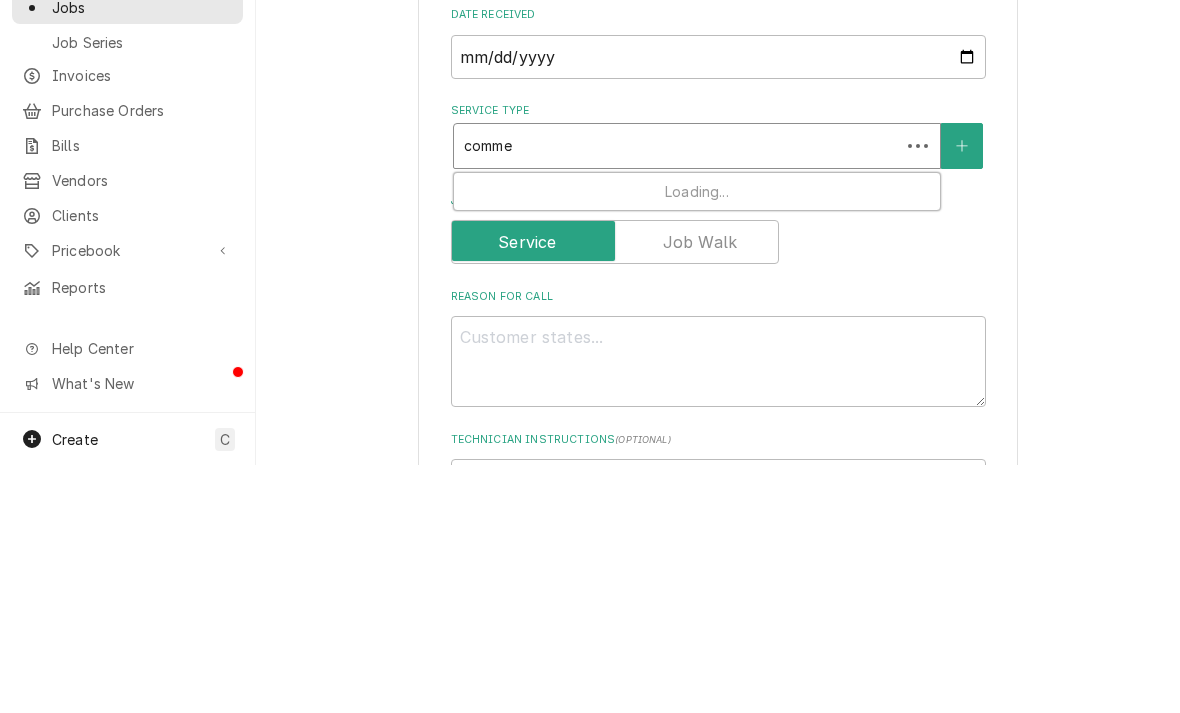 type on "commer" 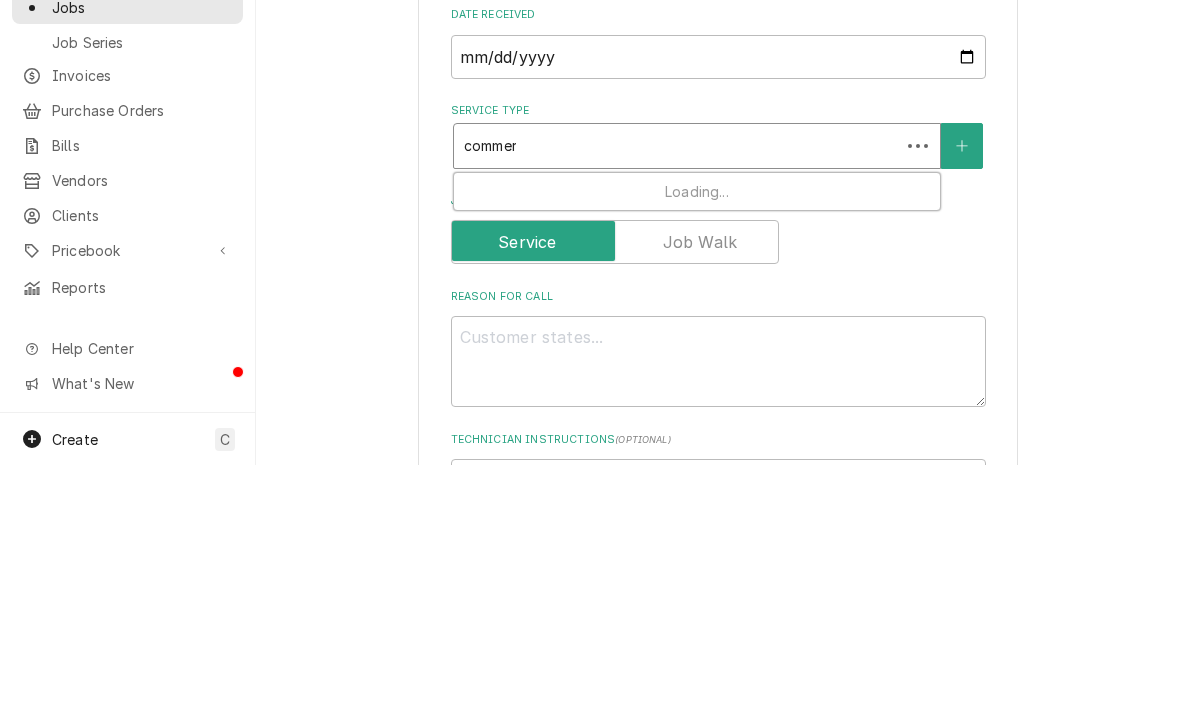 type on "x" 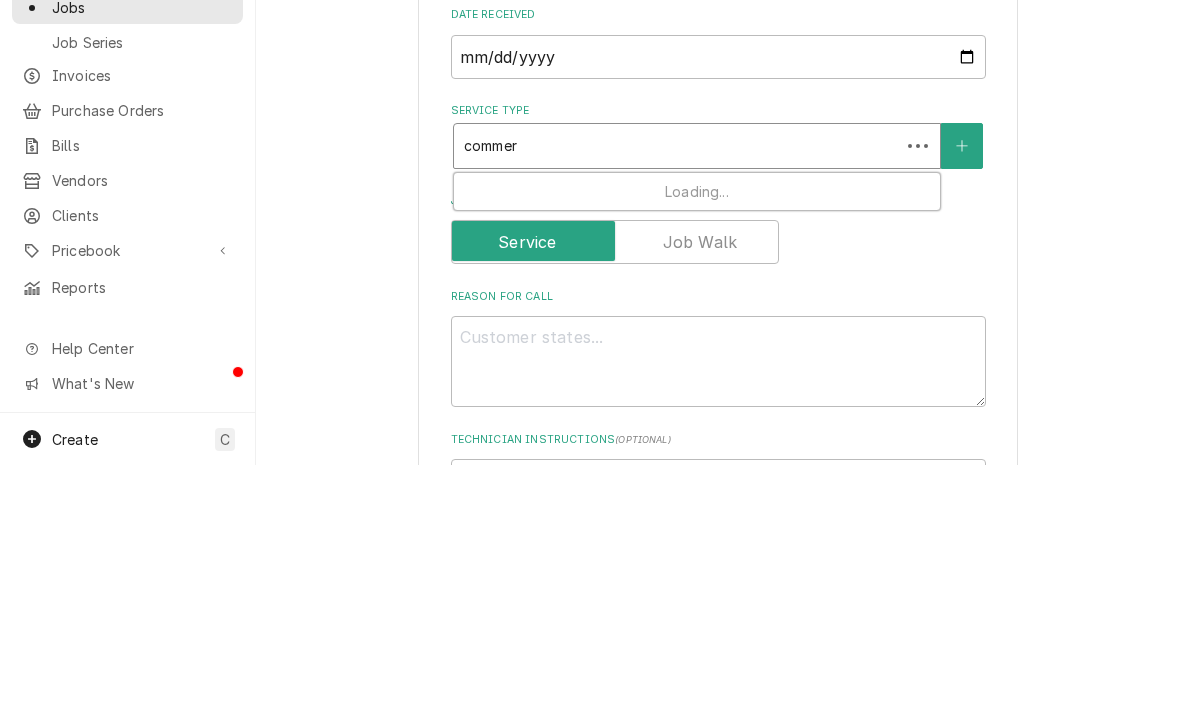 type on "commerc" 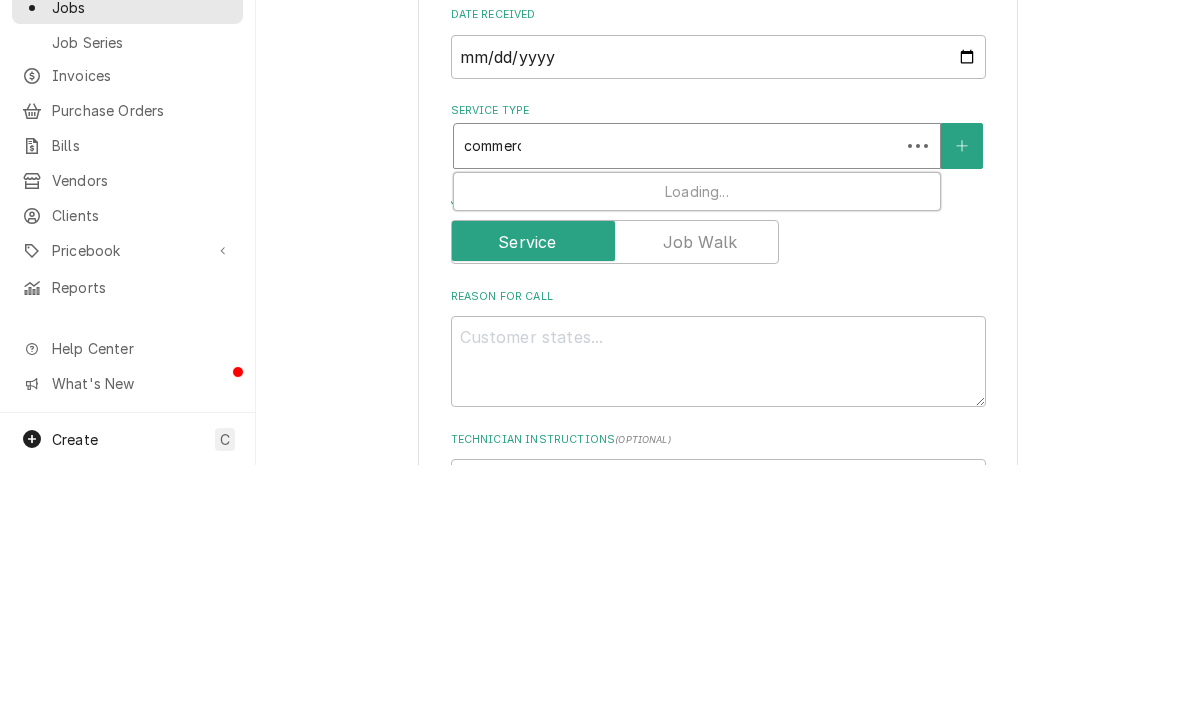 type on "x" 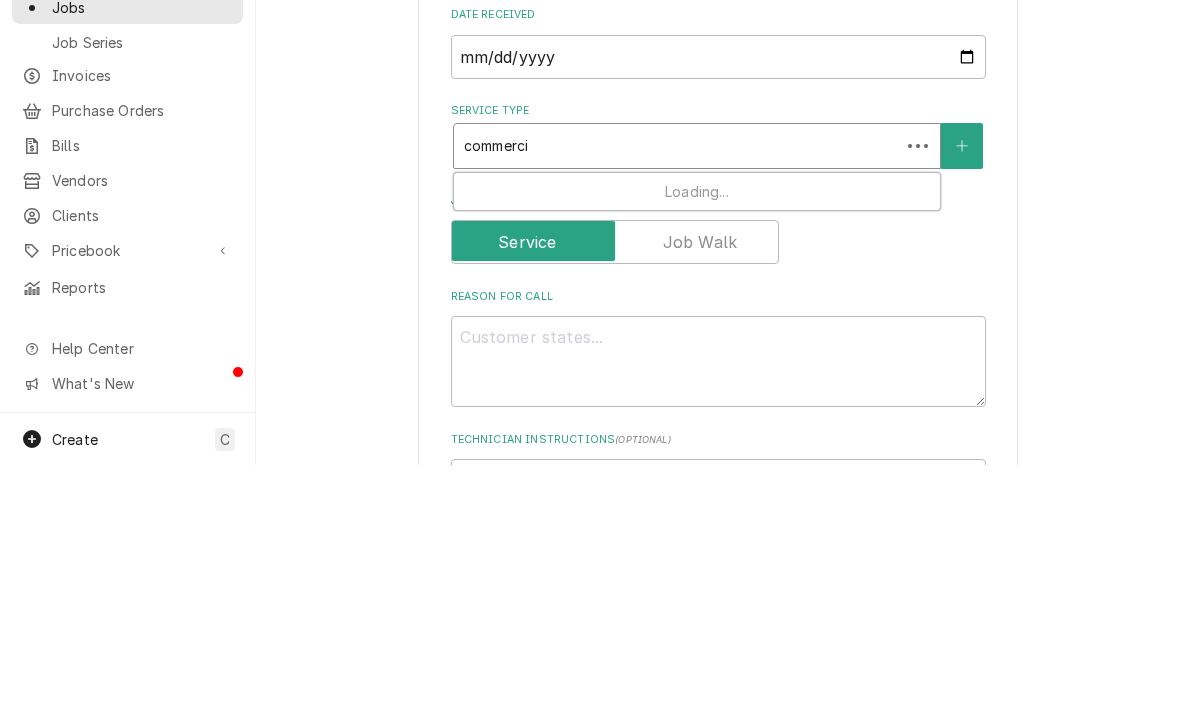 type on "commercia" 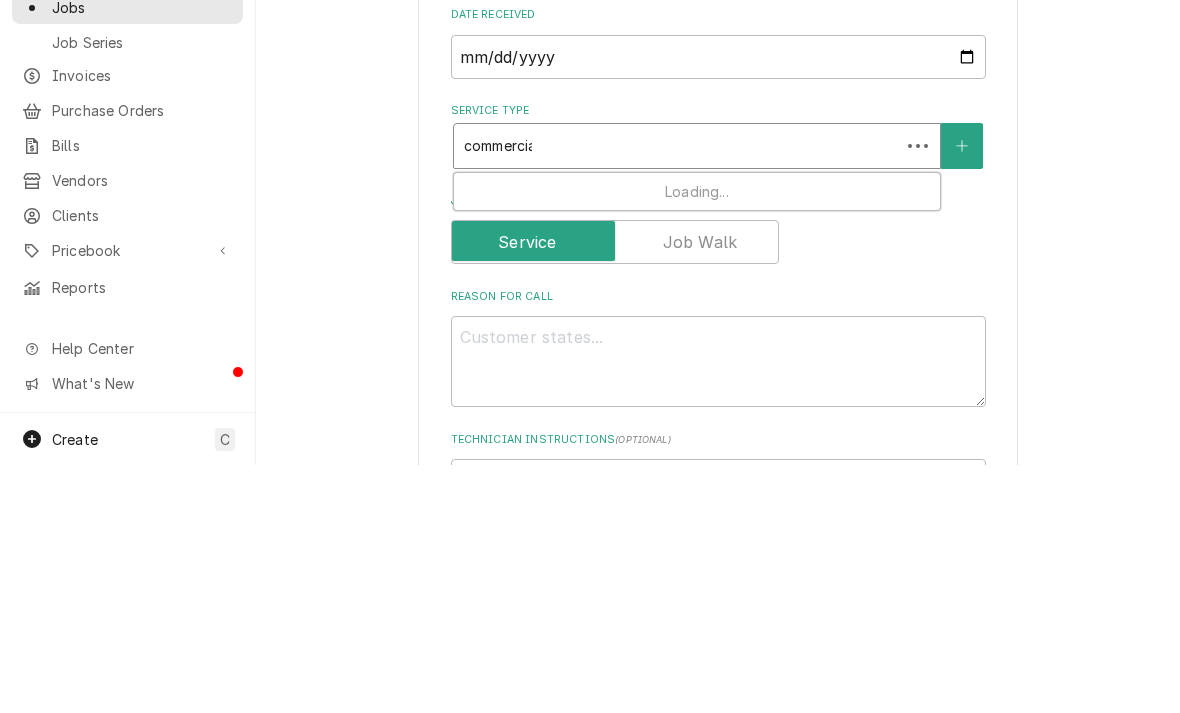 type on "x" 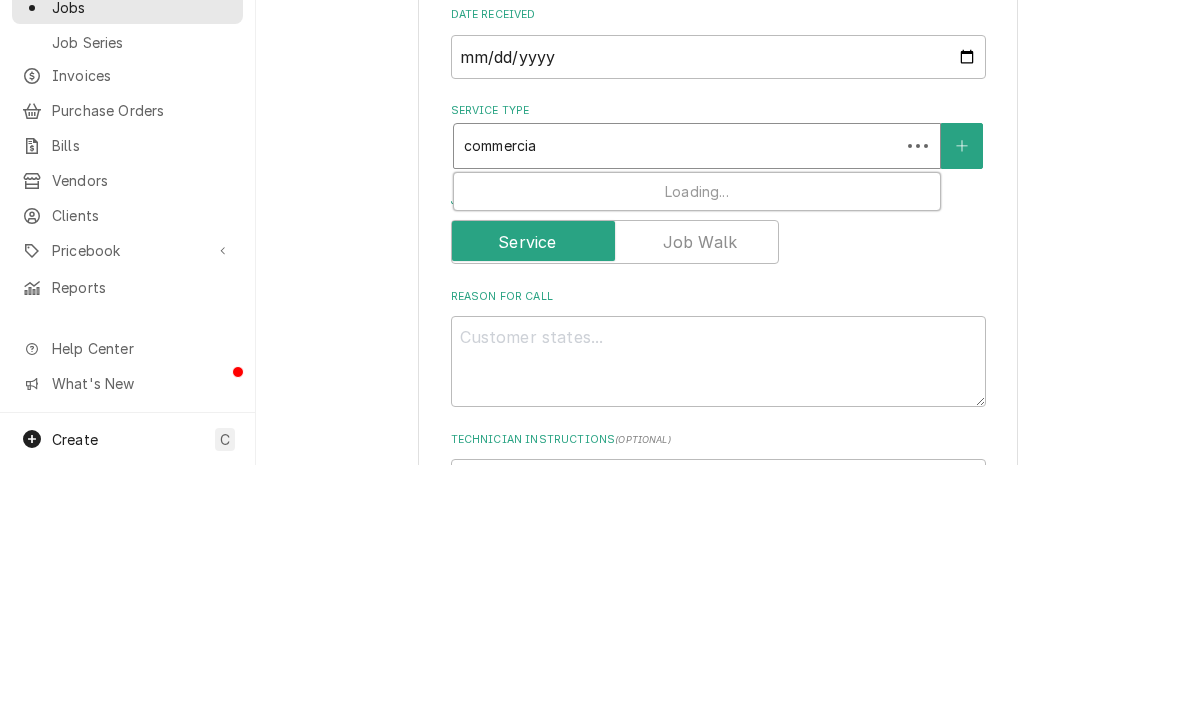type on "commercial" 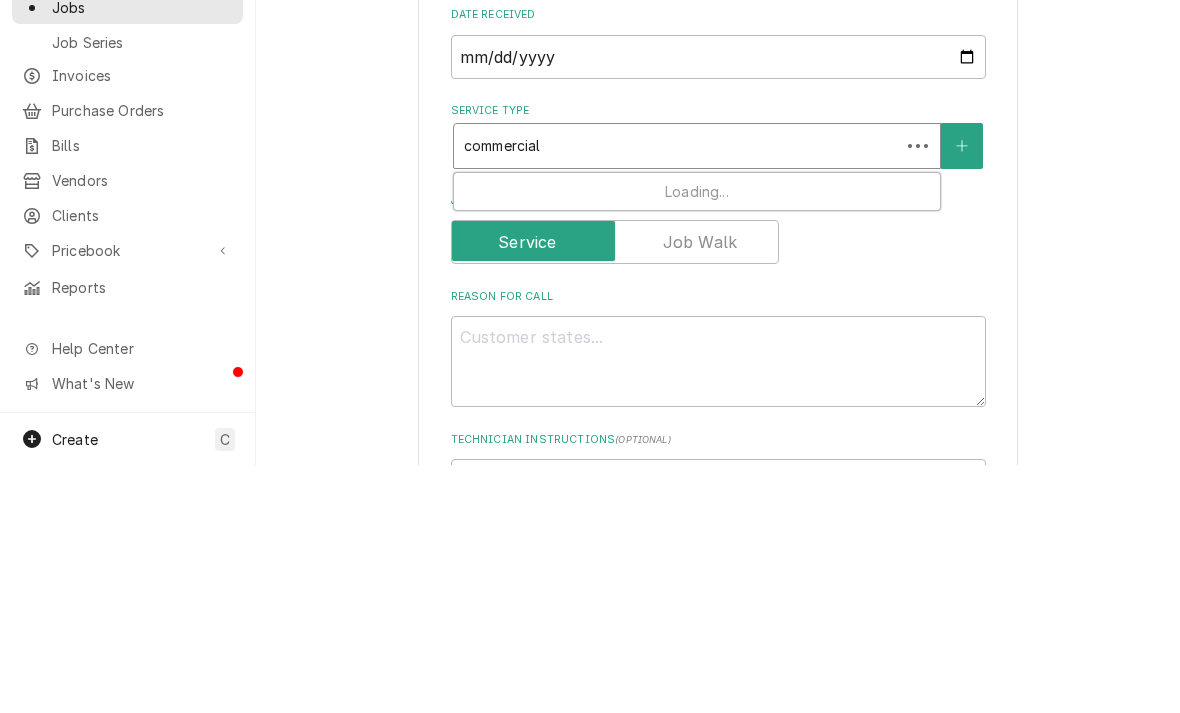 type on "x" 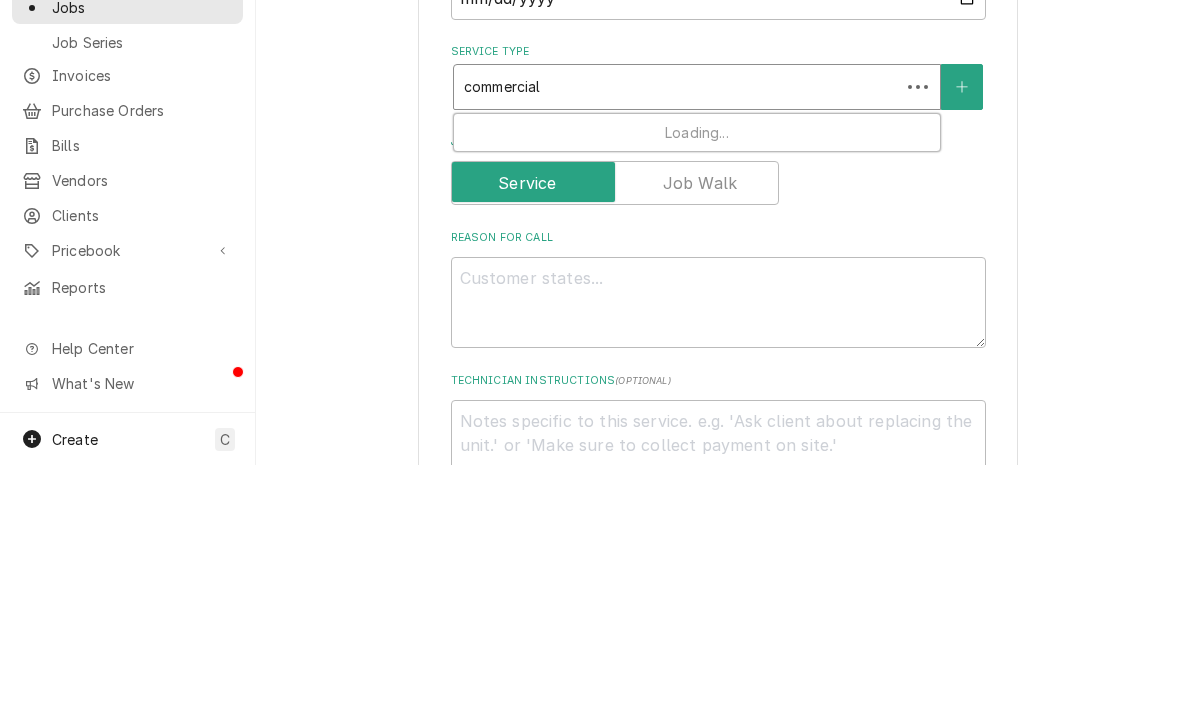 scroll, scrollTop: 386, scrollLeft: 0, axis: vertical 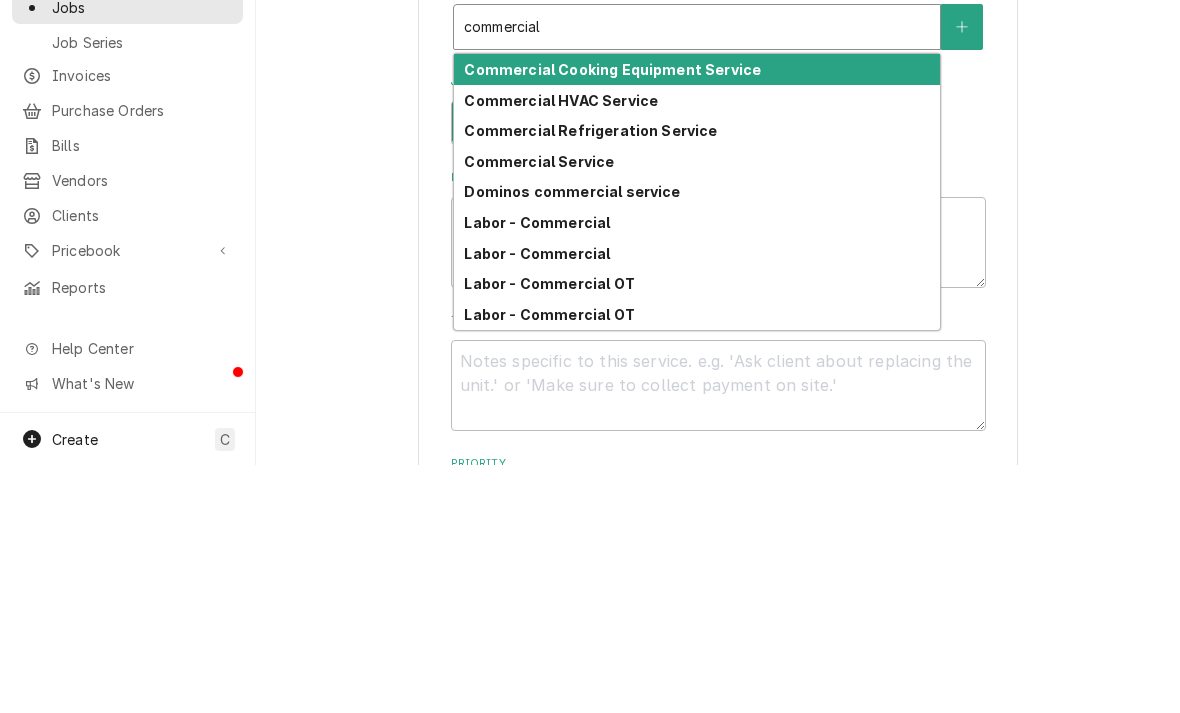 click on "Commercial Refrigeration Service" at bounding box center (590, 378) 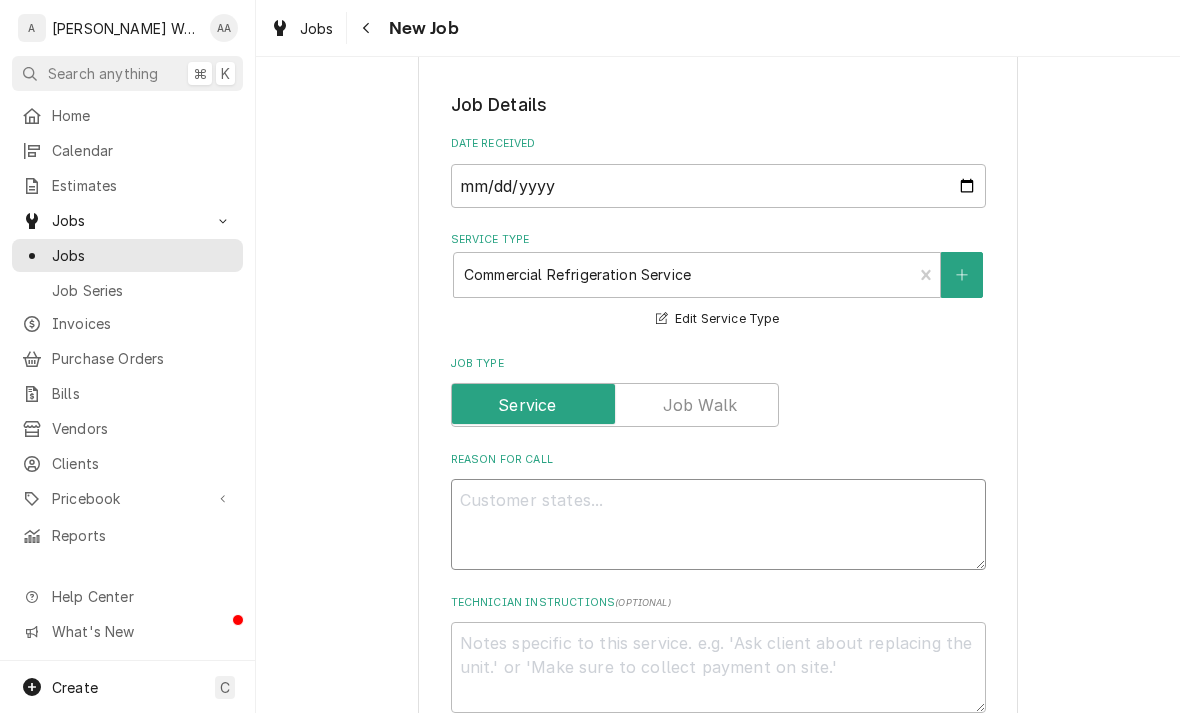 click on "Reason For Call" at bounding box center [718, 524] 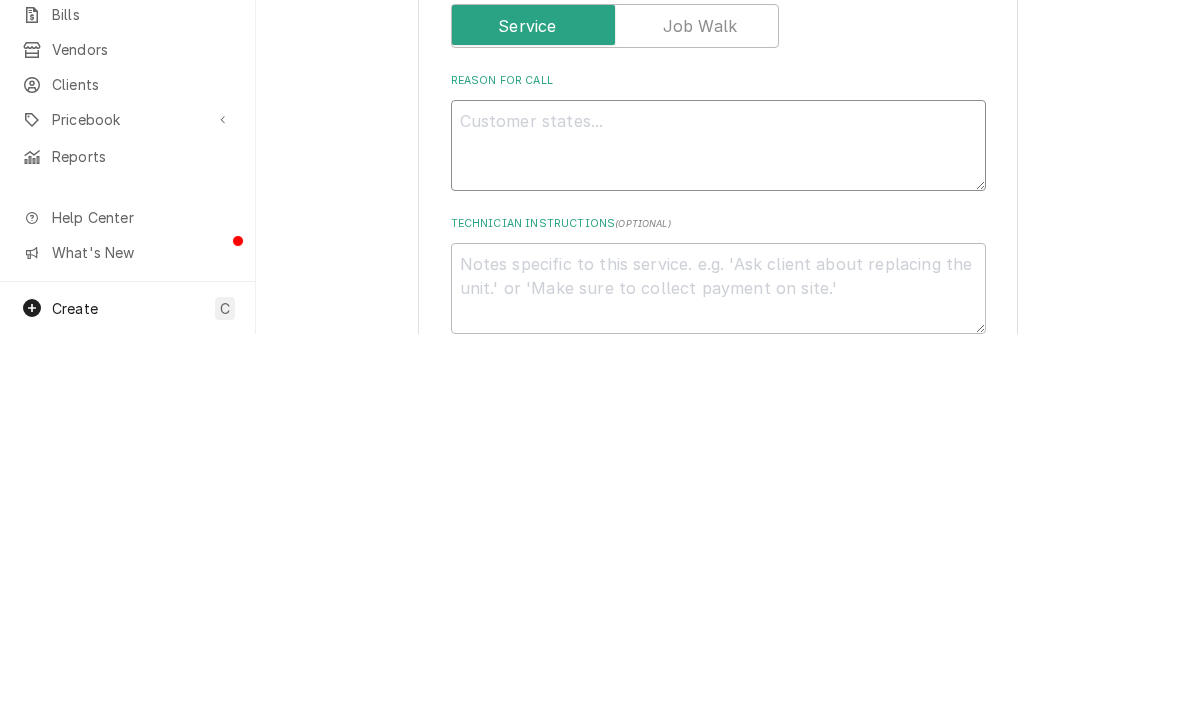 type on "x" 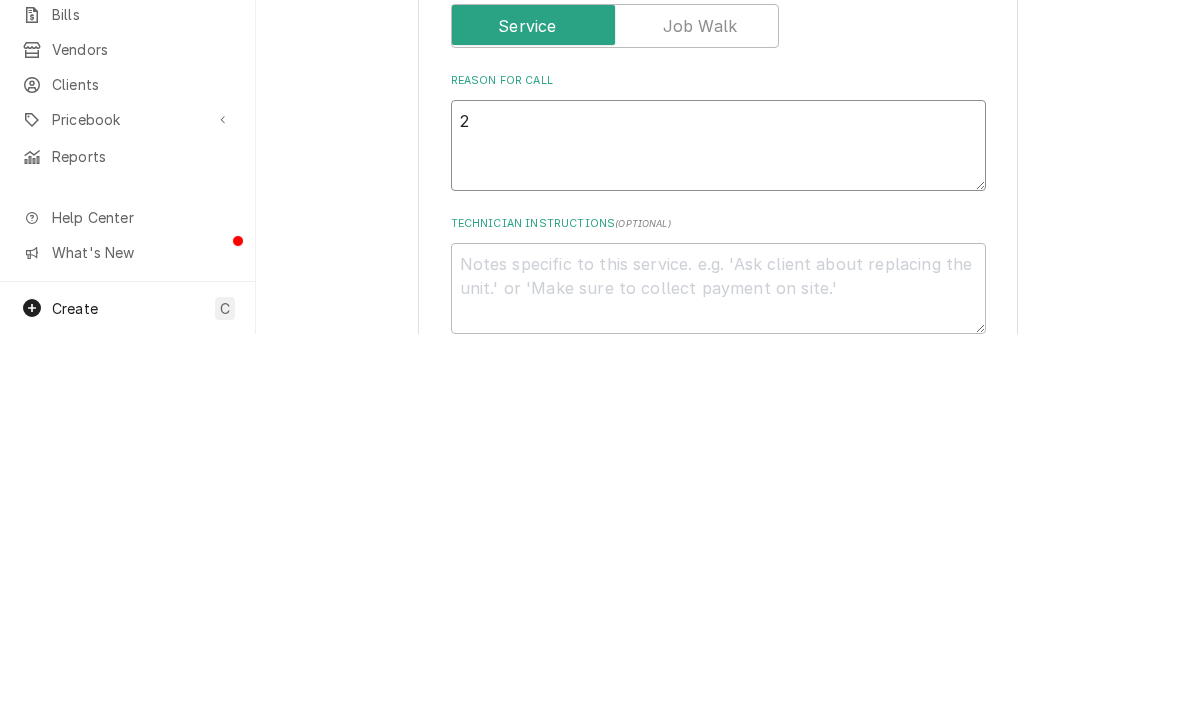 type on "x" 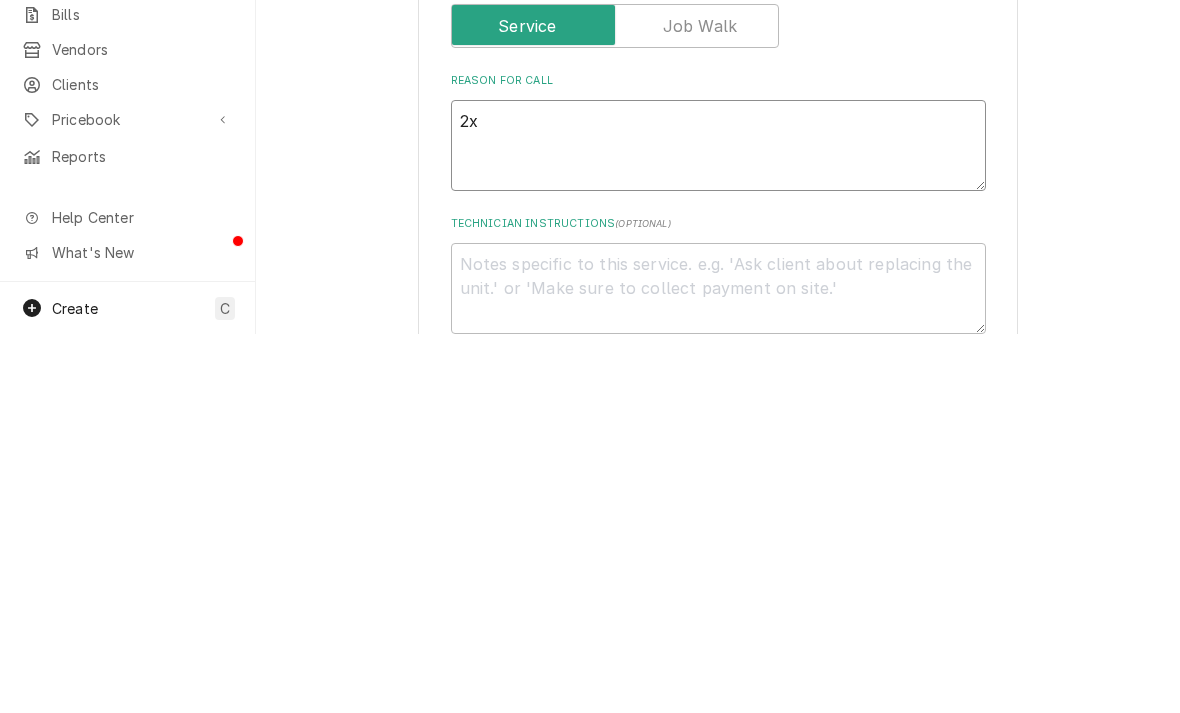 type on "x" 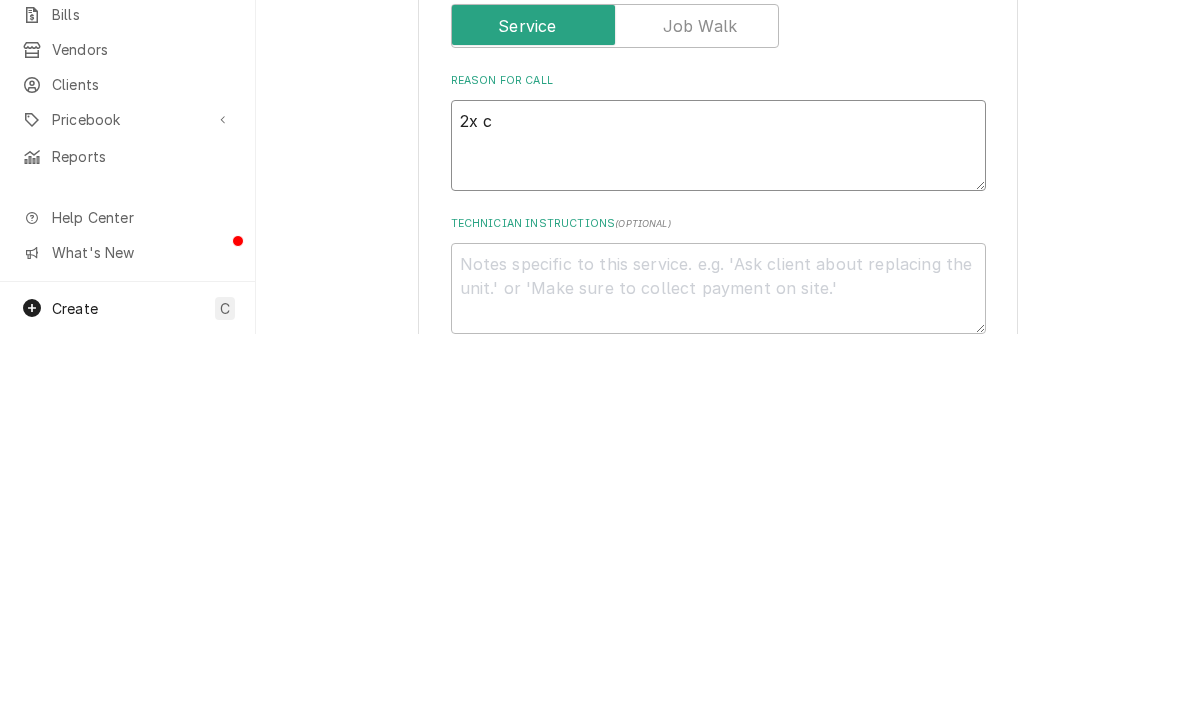 type on "x" 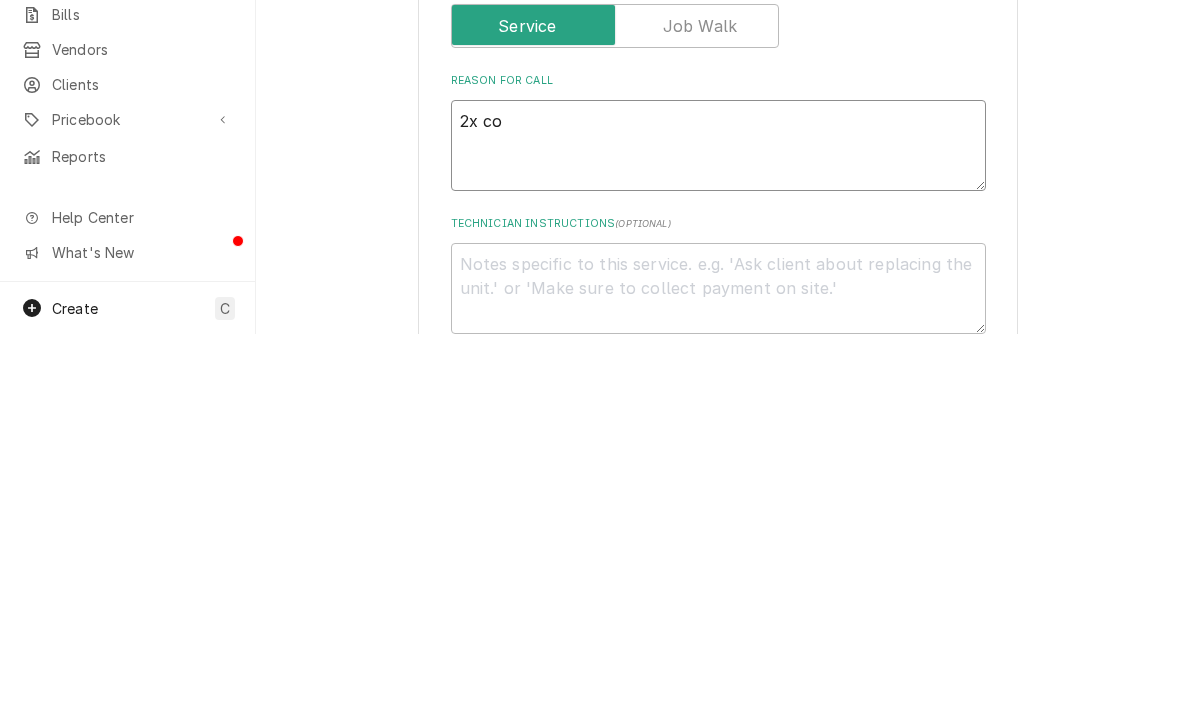 type on "x" 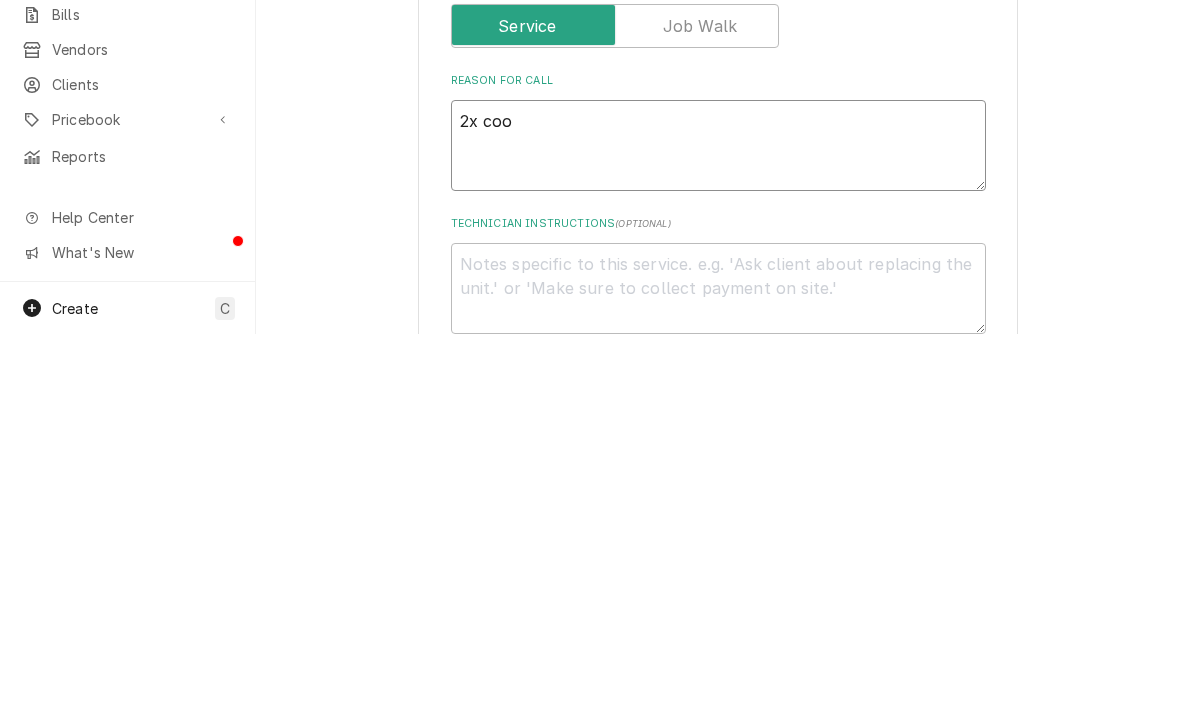 type on "x" 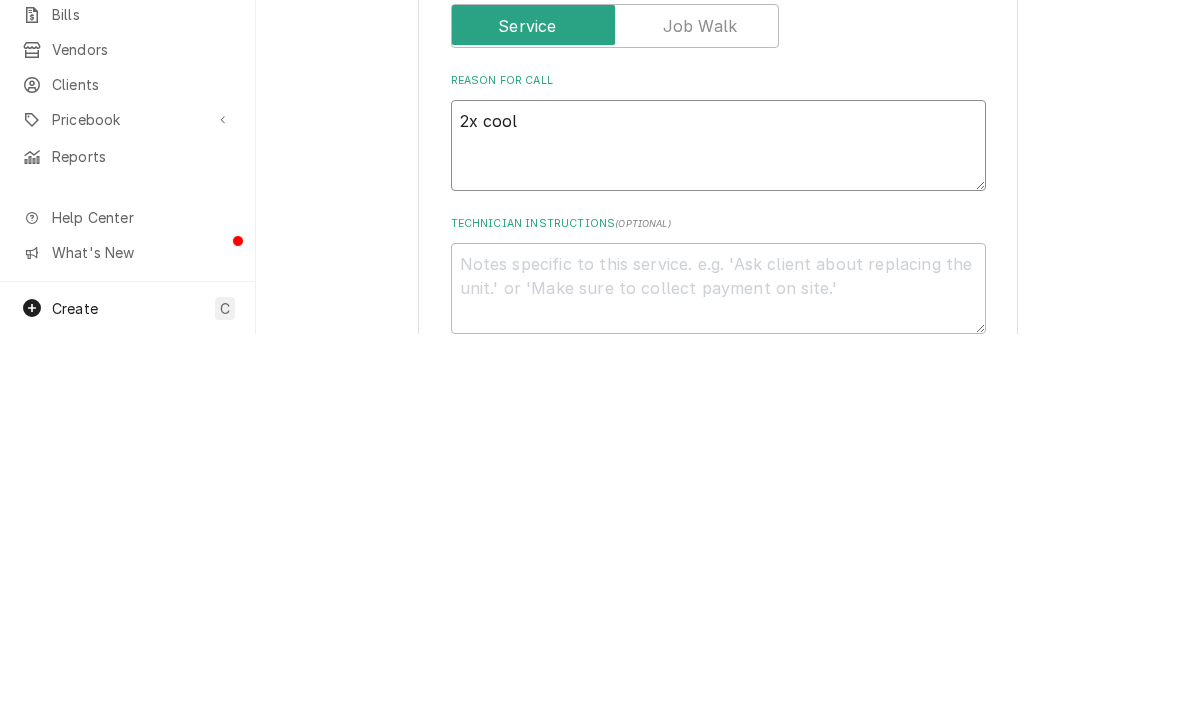 type on "x" 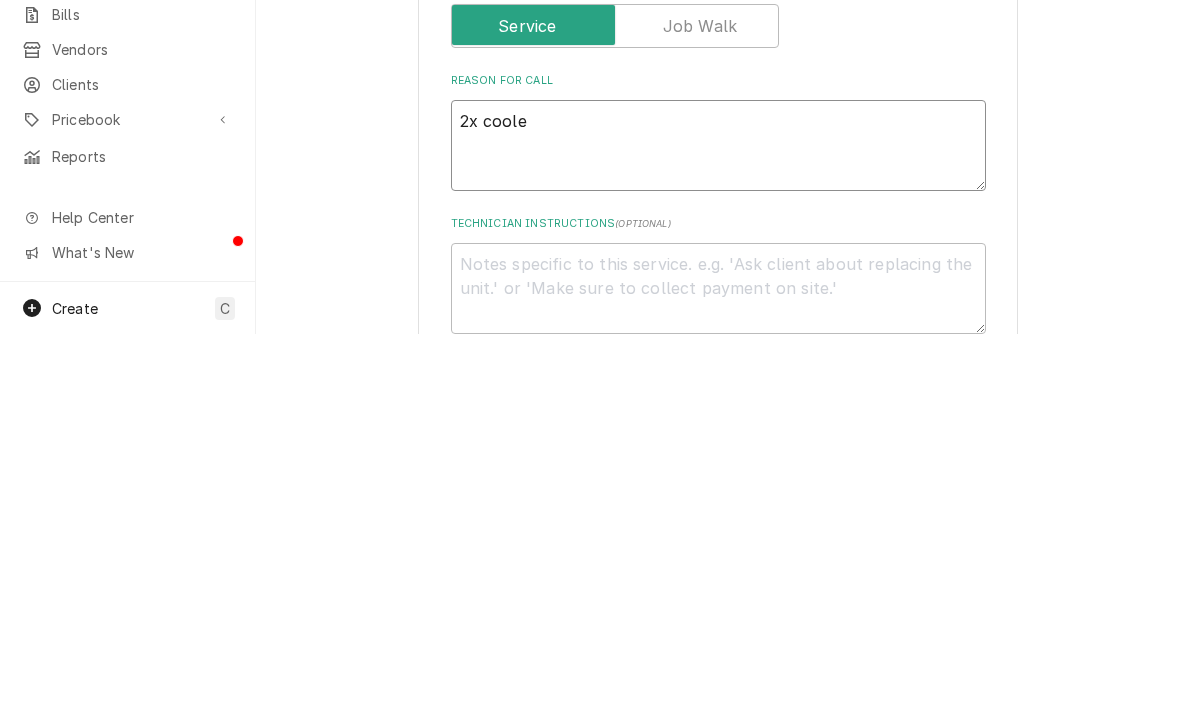 type on "x" 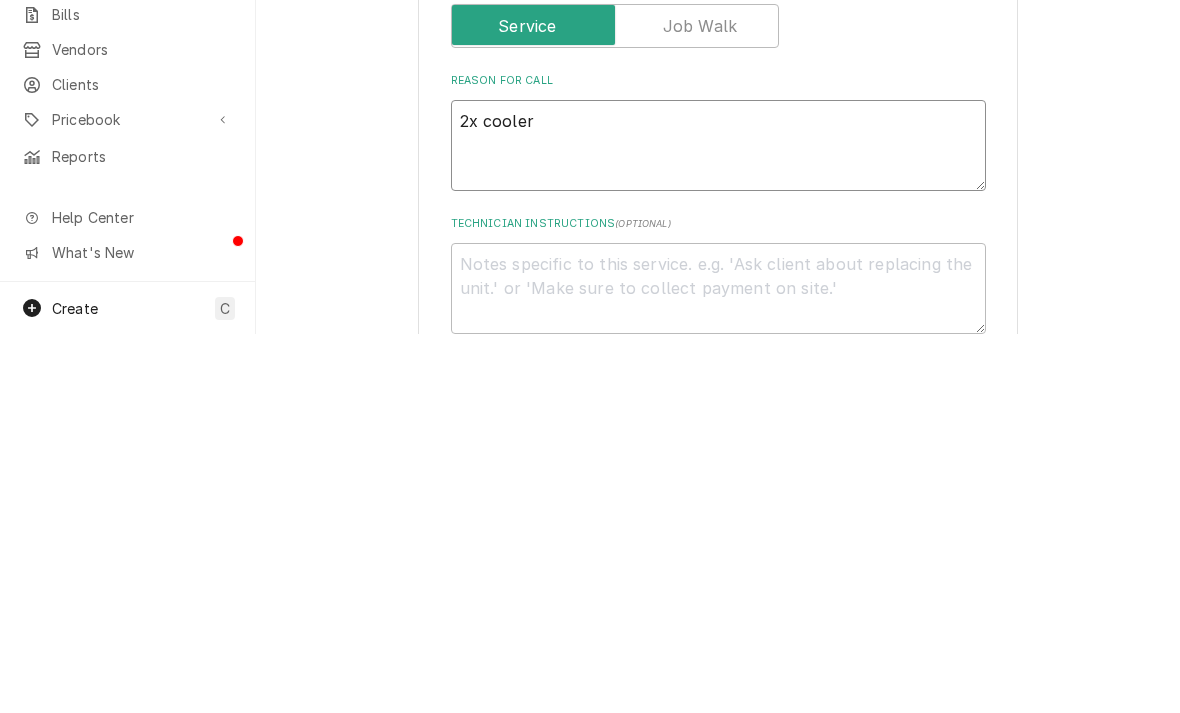 type on "x" 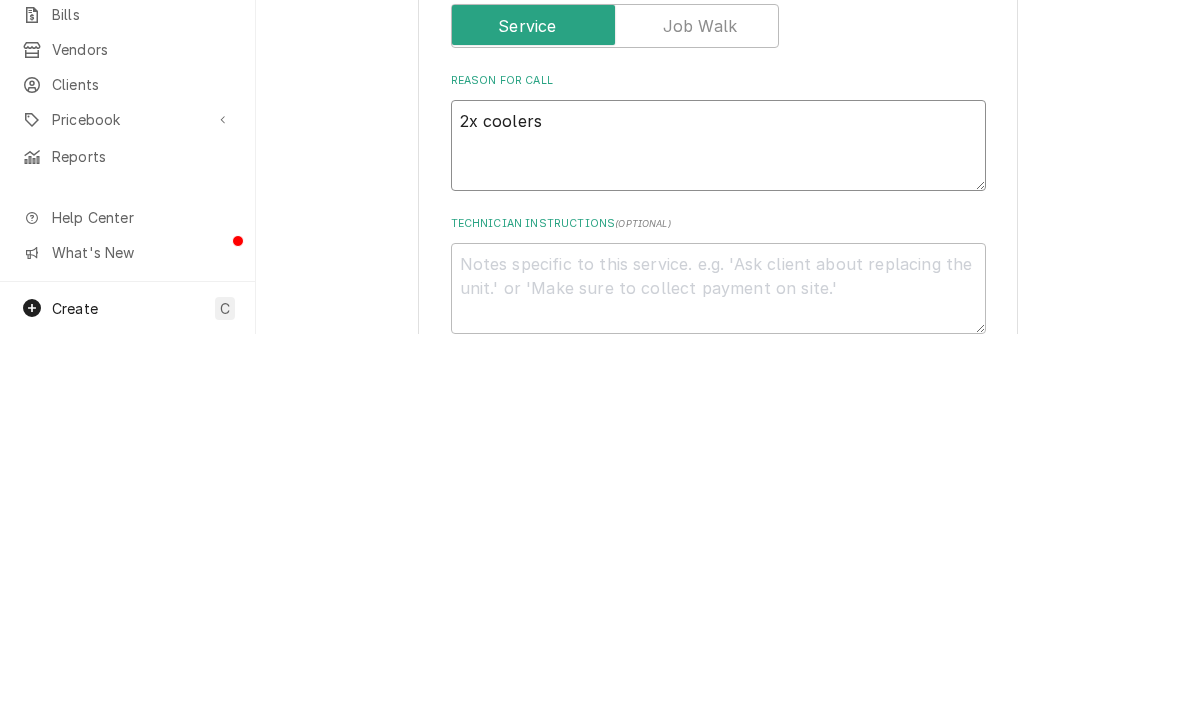 type on "x" 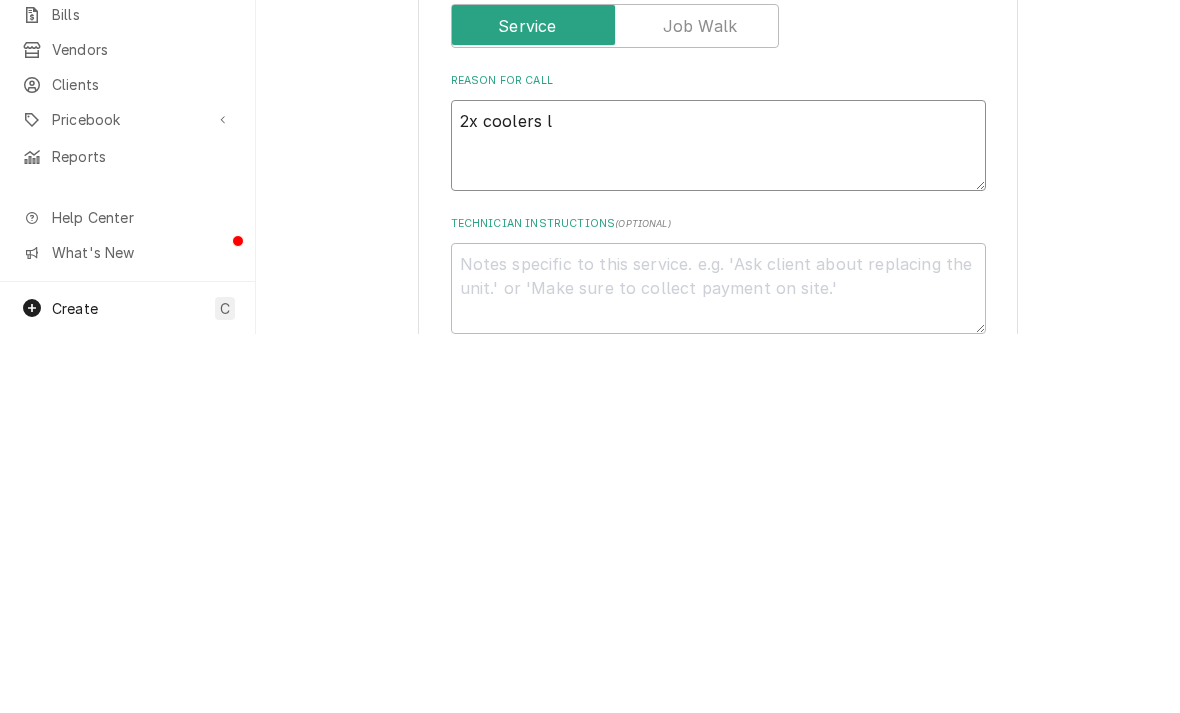 type on "x" 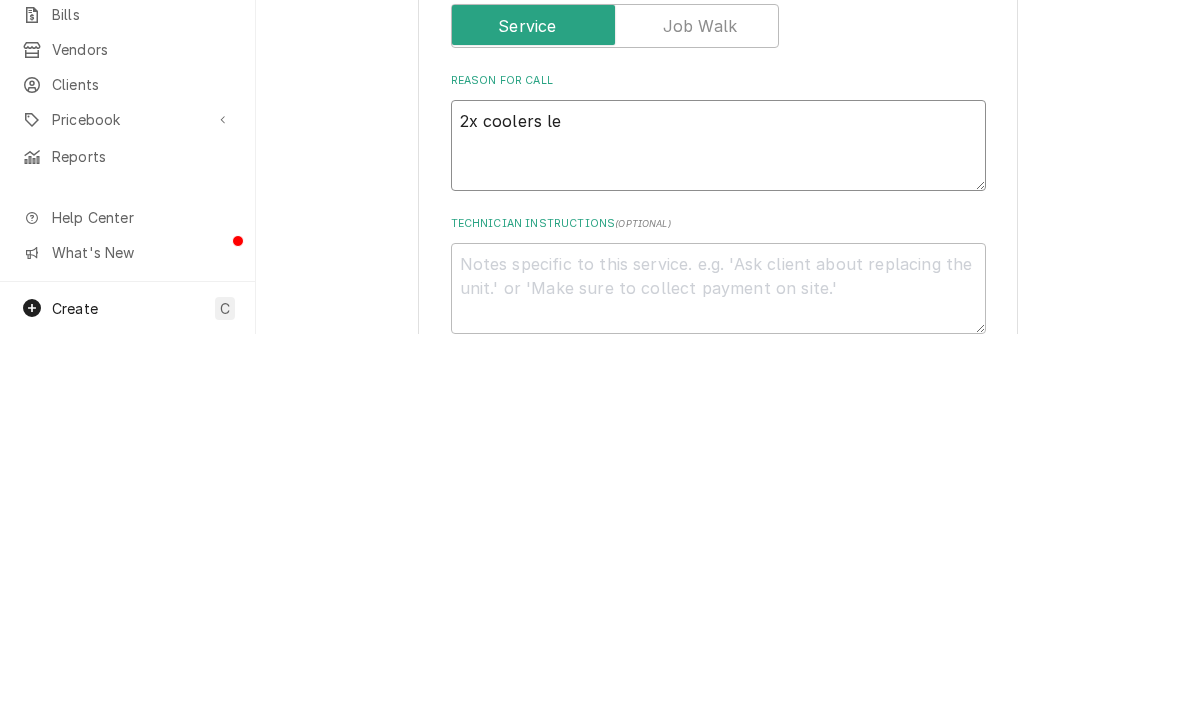 type on "x" 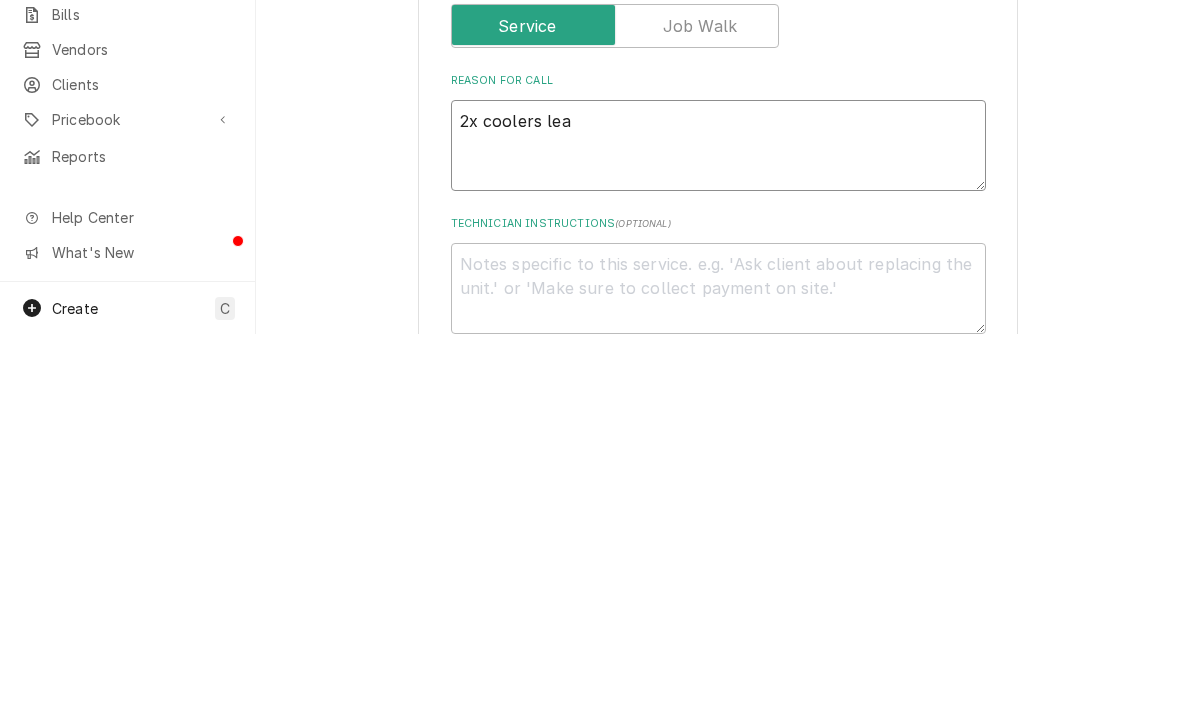 type on "2x coolers leak" 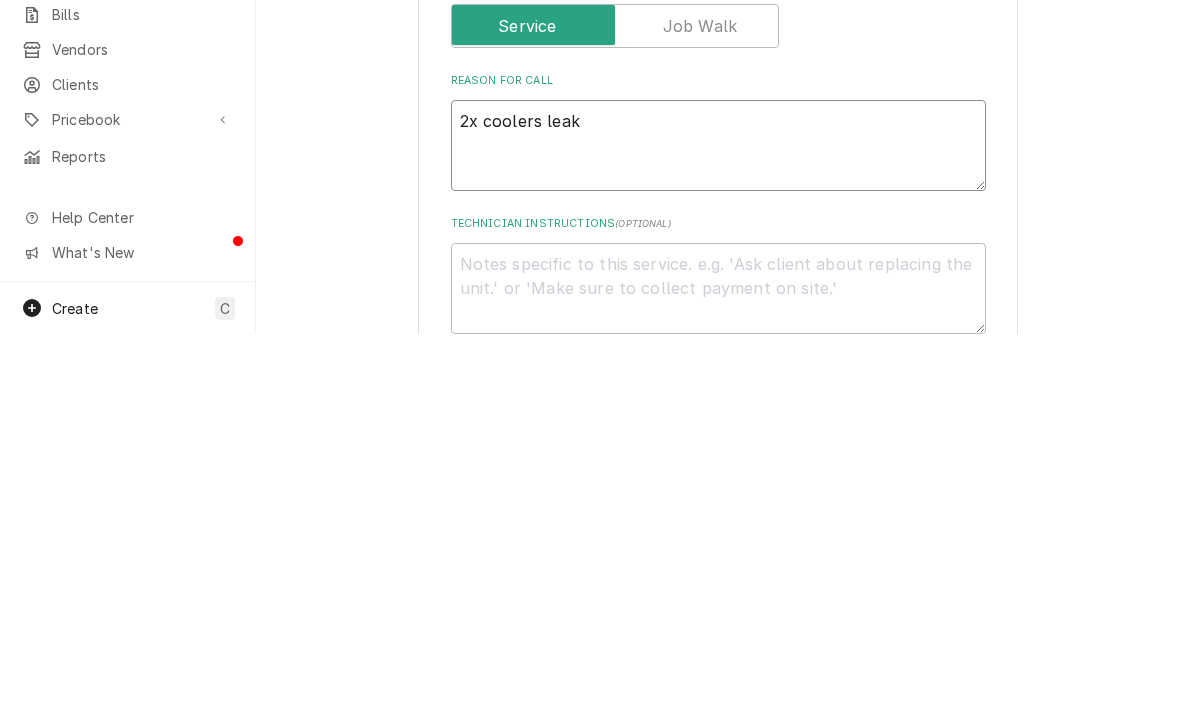 type on "x" 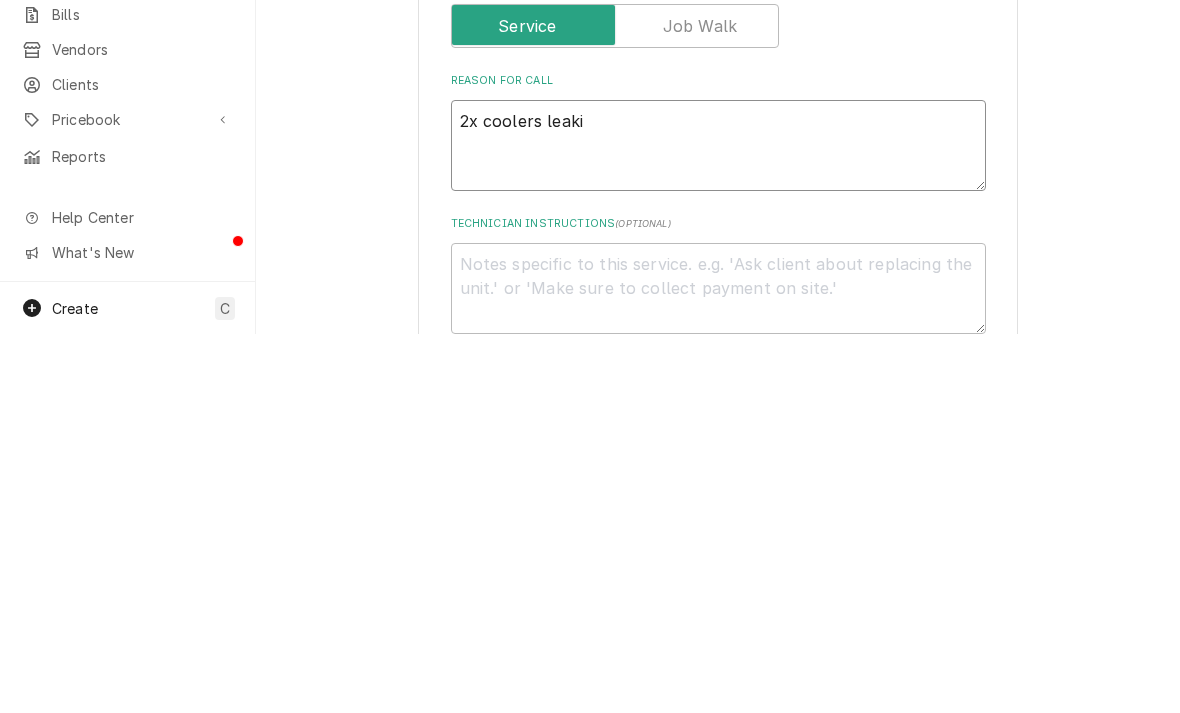 type on "x" 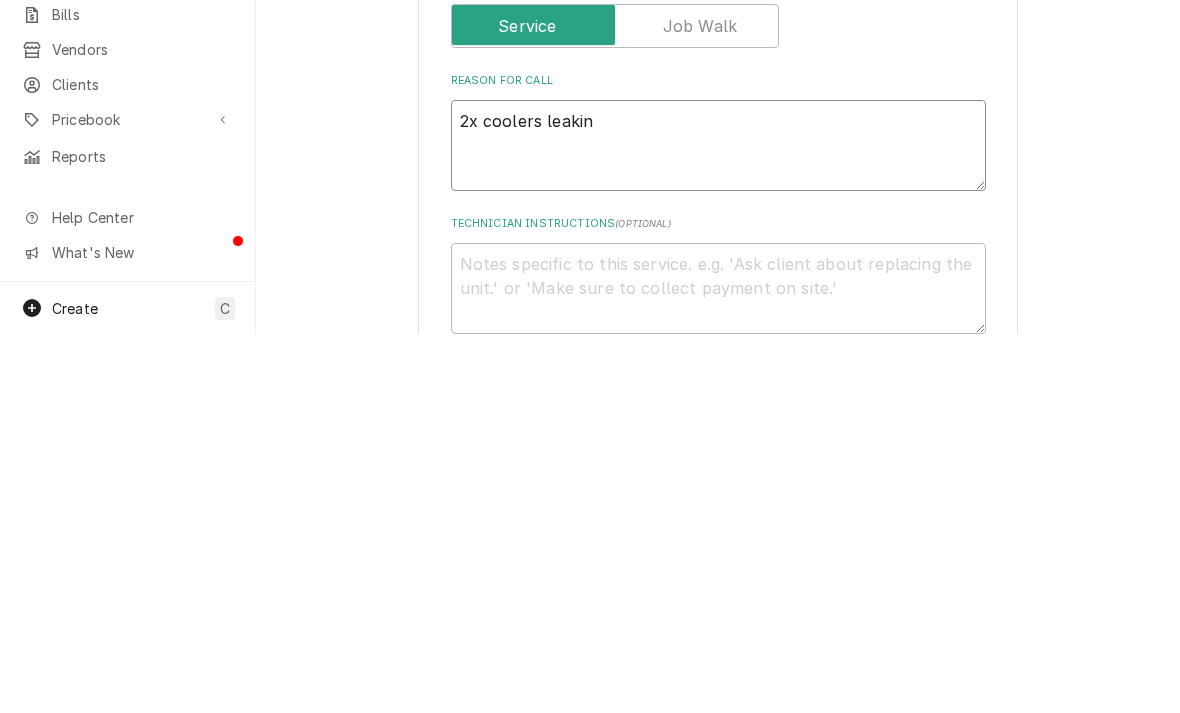 type on "2x coolers leaking" 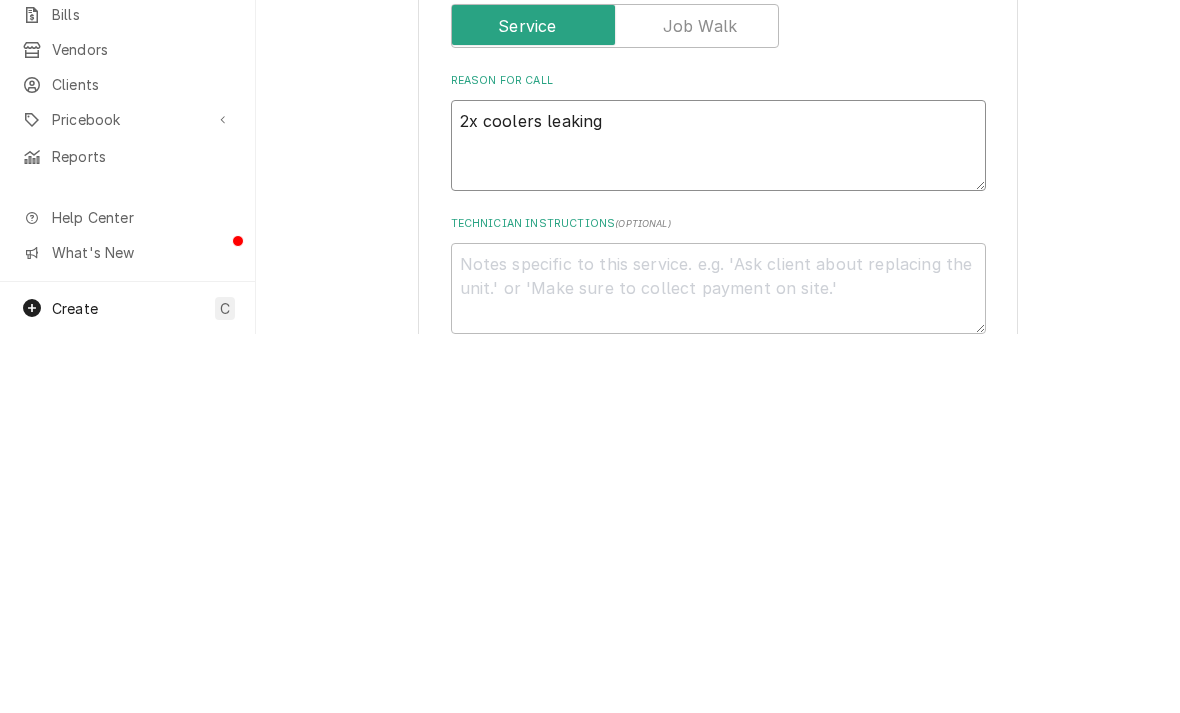 type on "x" 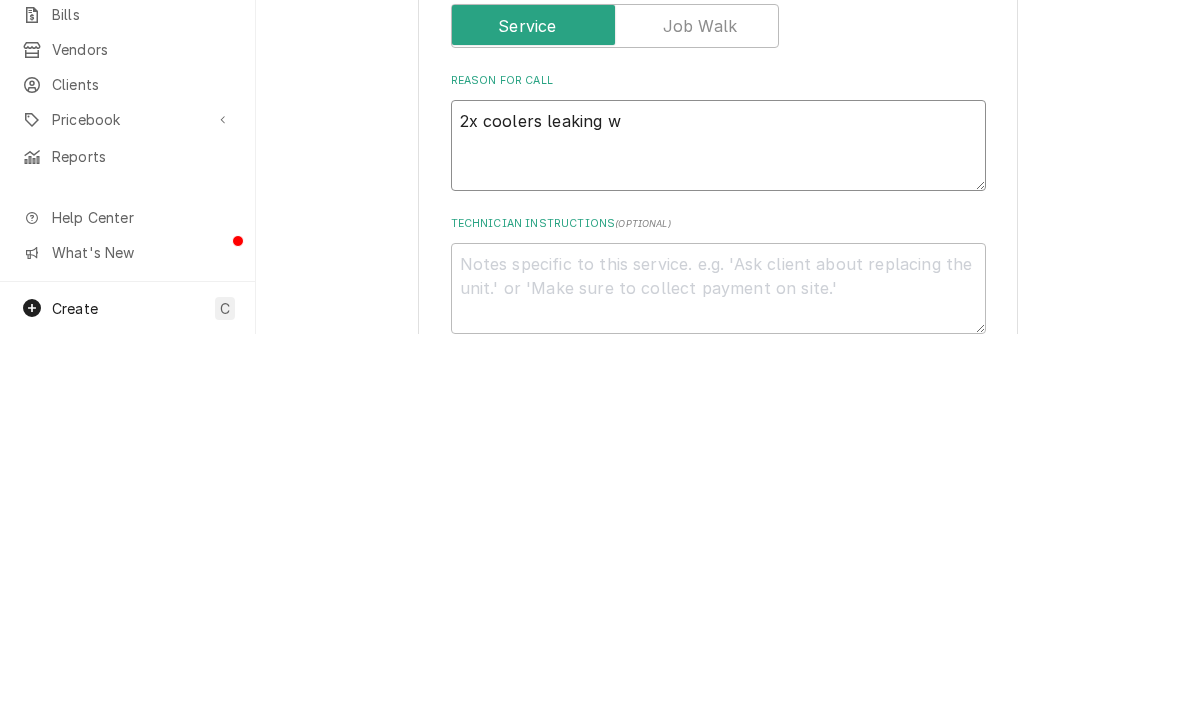 type on "2x coolers leaking wa" 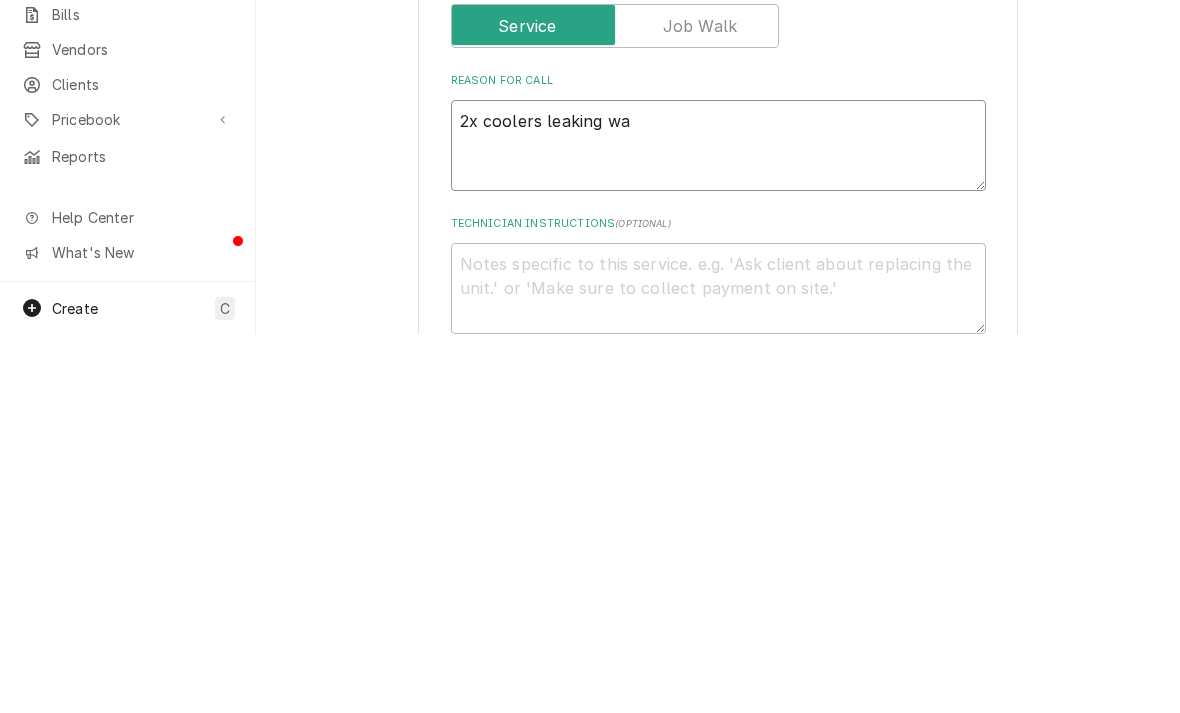 type on "x" 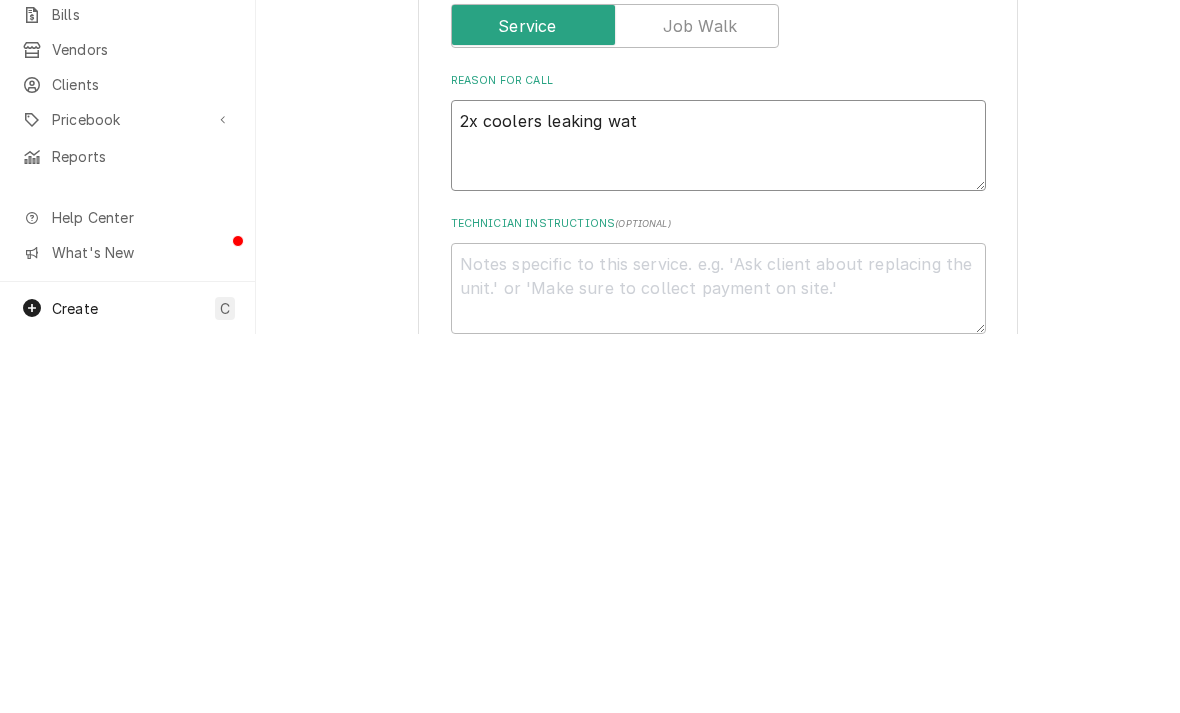 type on "x" 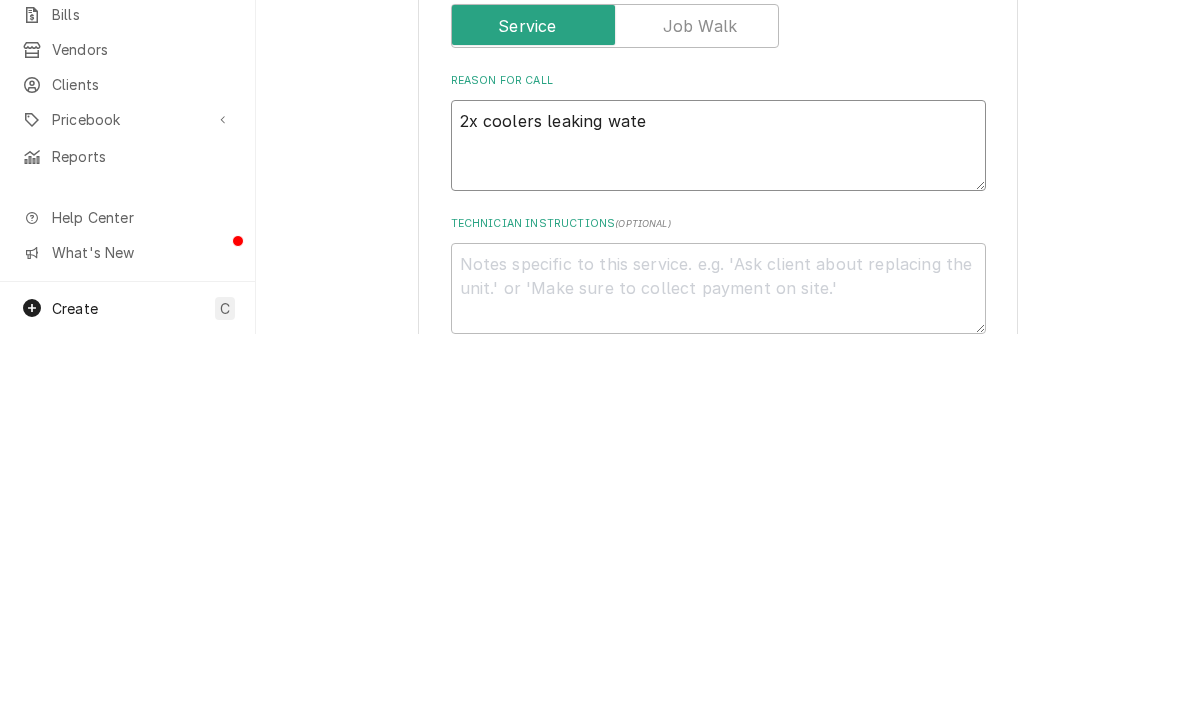 type on "x" 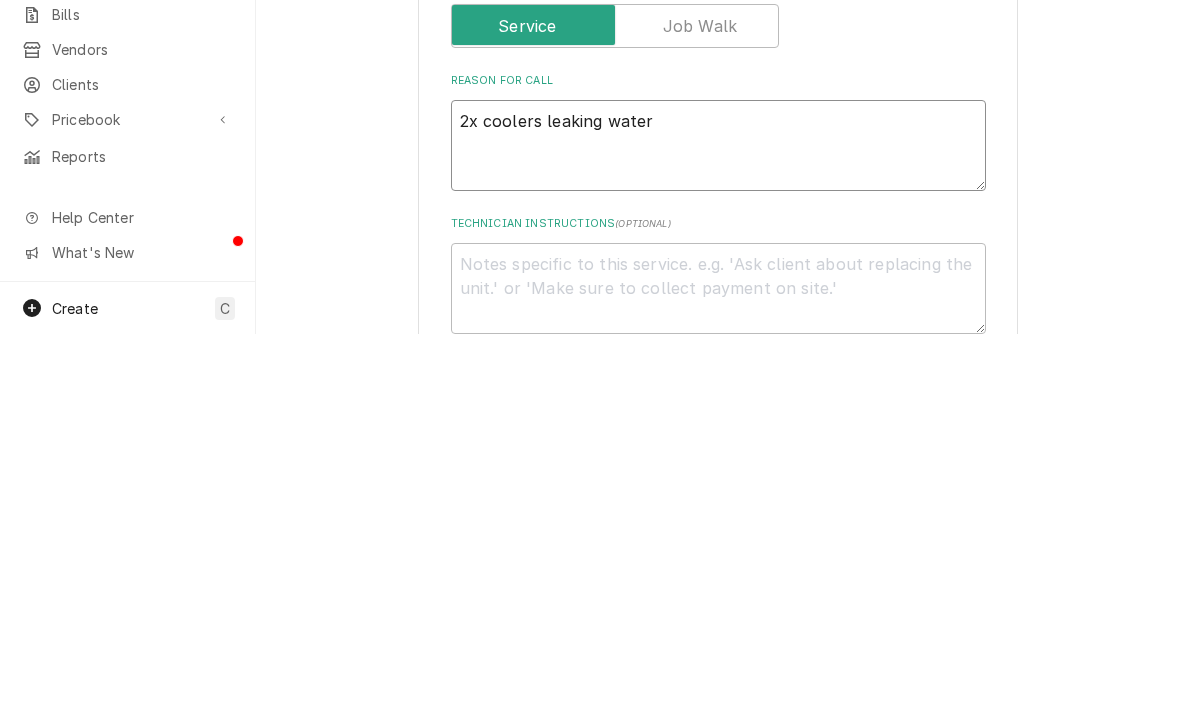 type on "2x coolers leaking water" 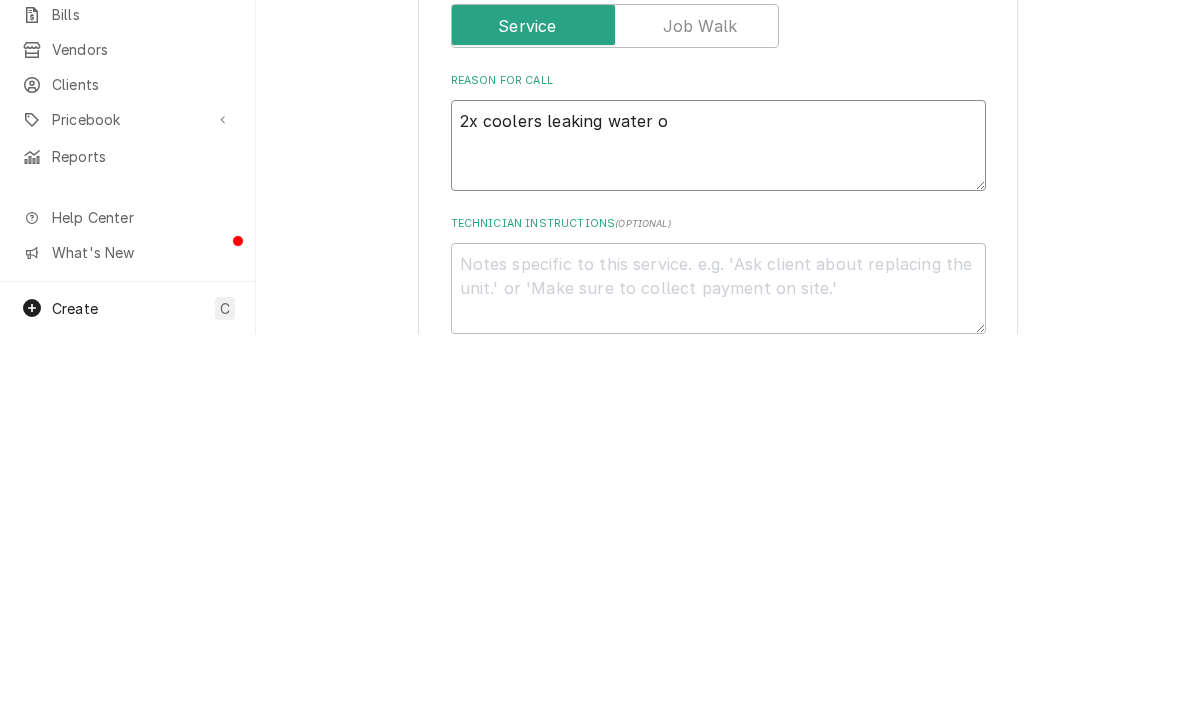 type on "x" 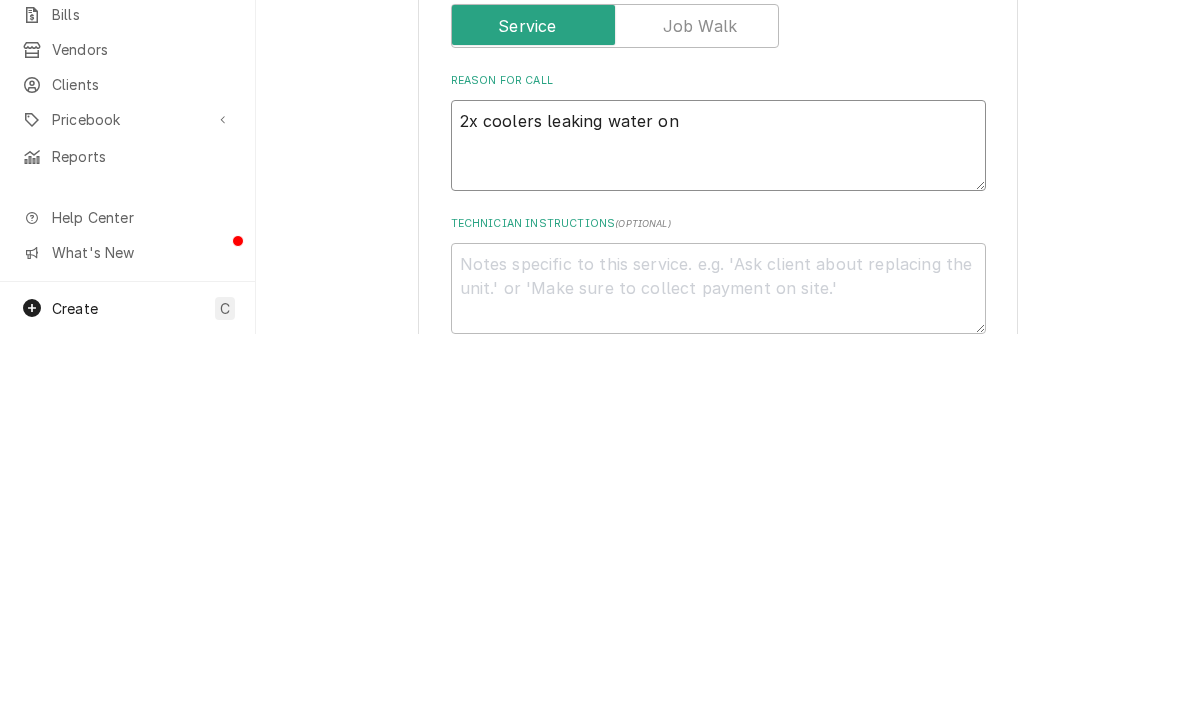 type on "x" 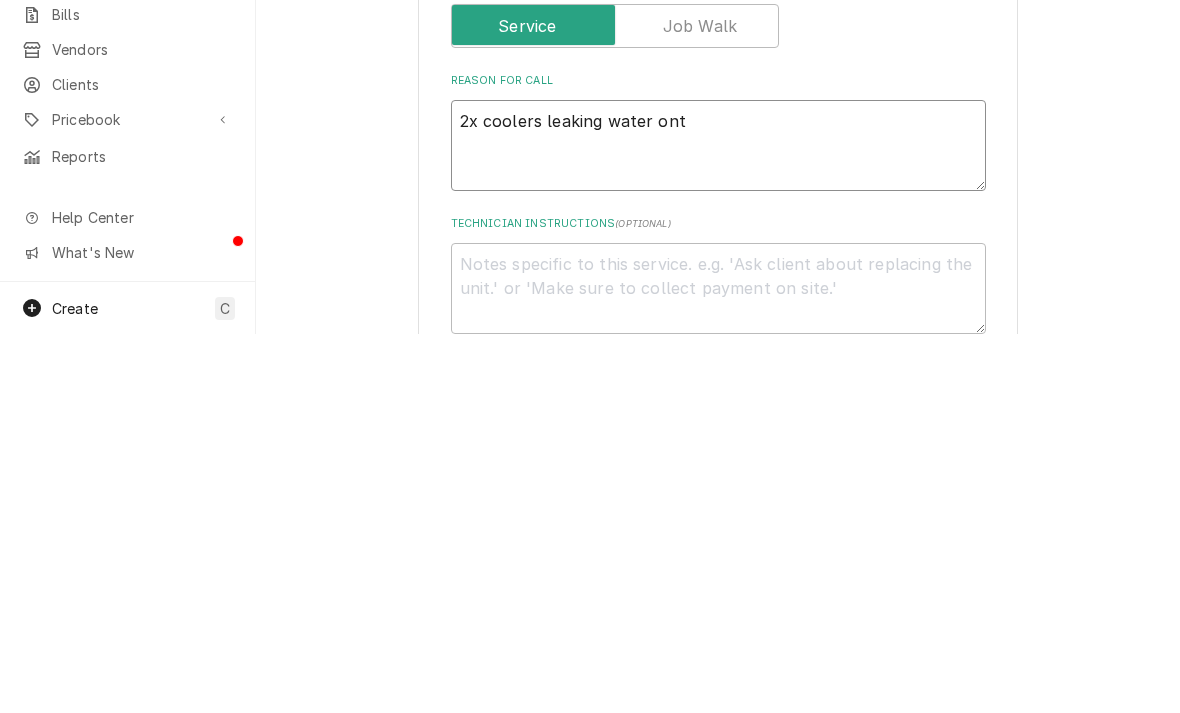 type on "x" 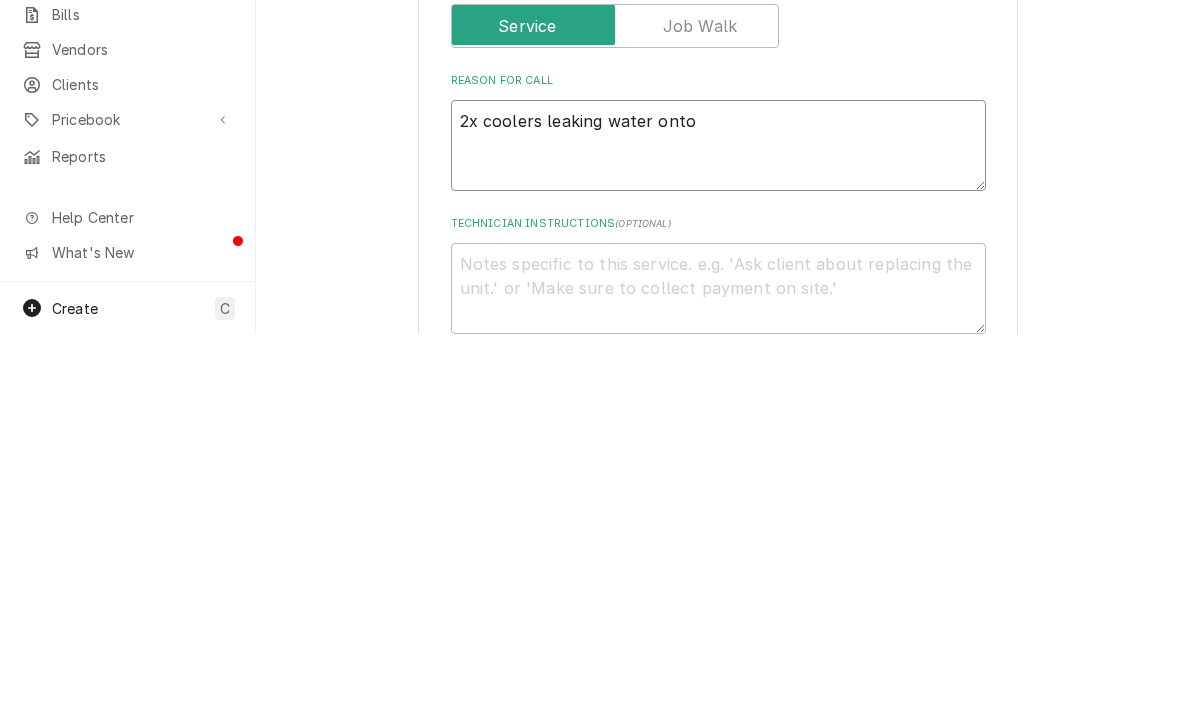 type on "x" 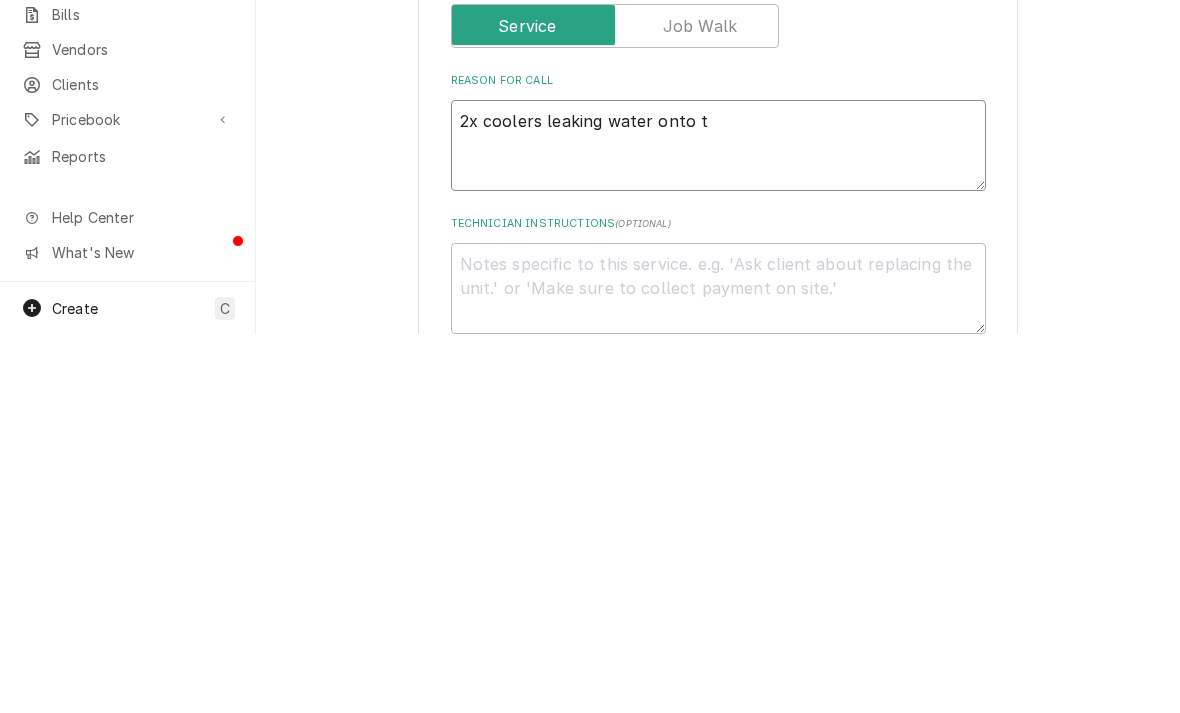 type on "x" 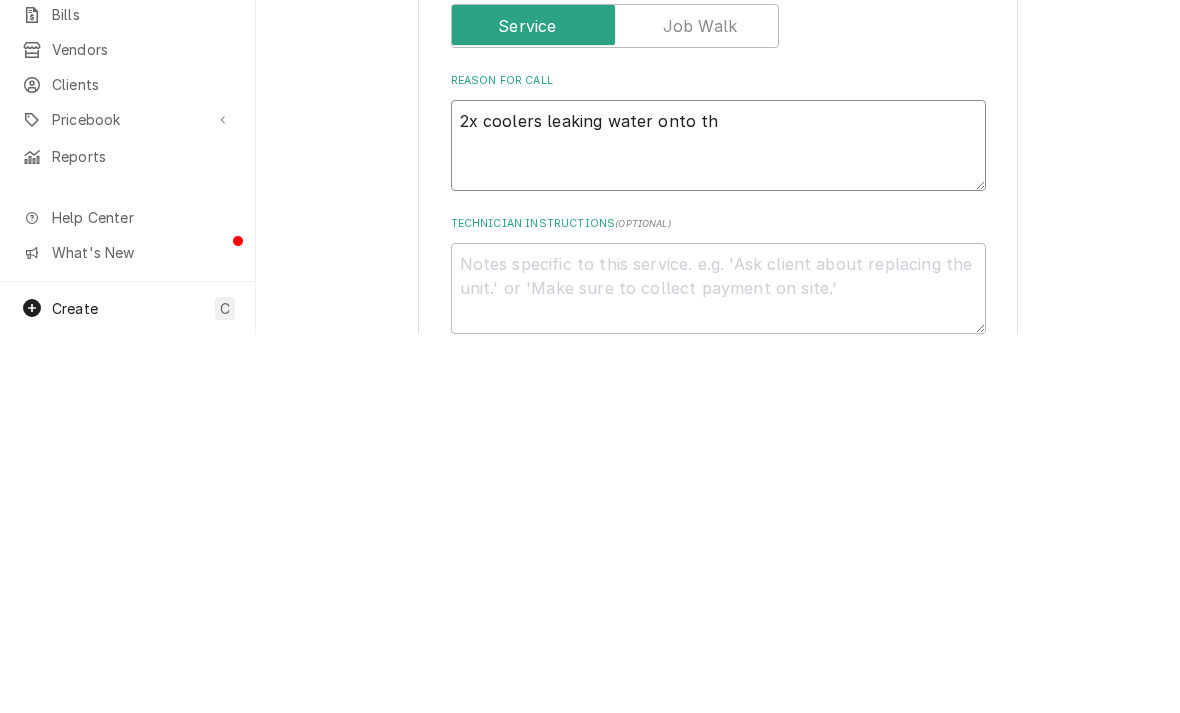 type on "x" 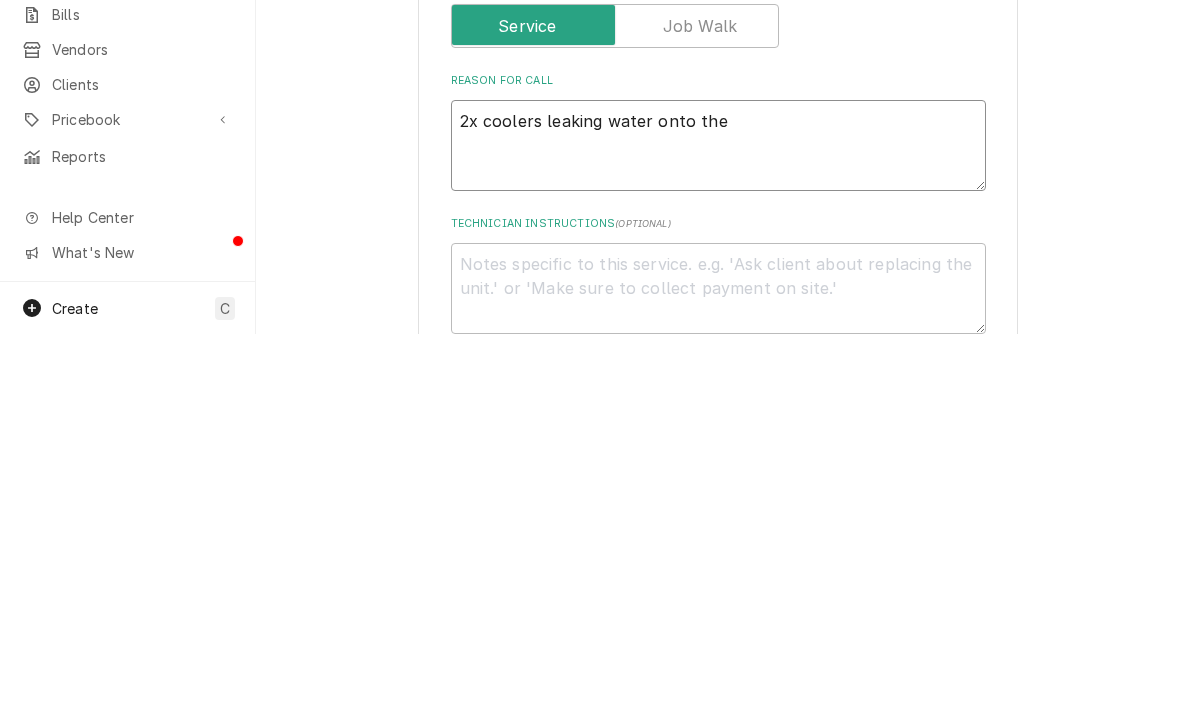 type on "x" 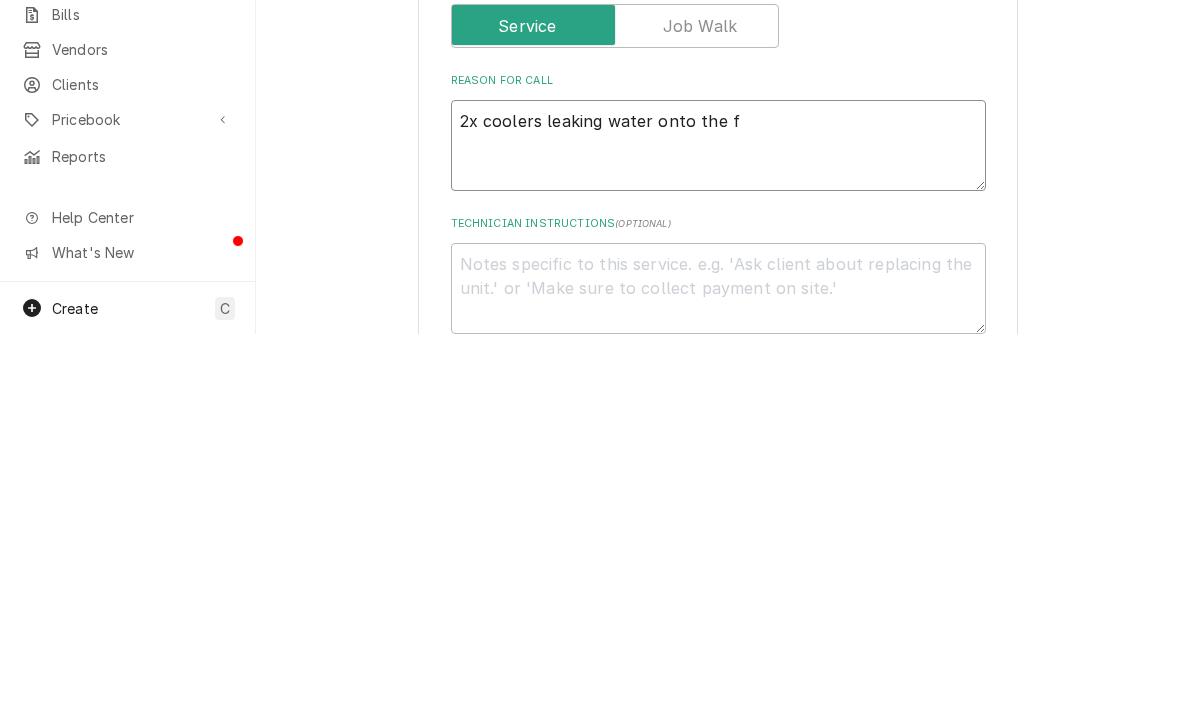 type on "2x coolers leaking water onto the fl" 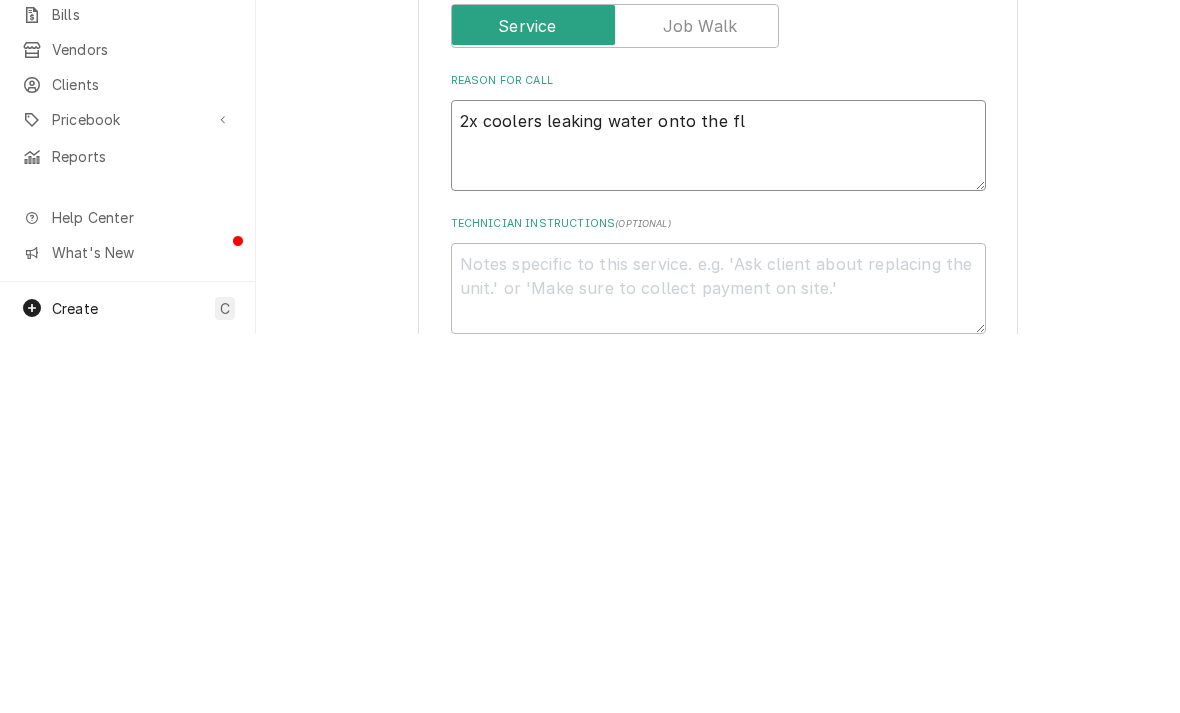 type on "x" 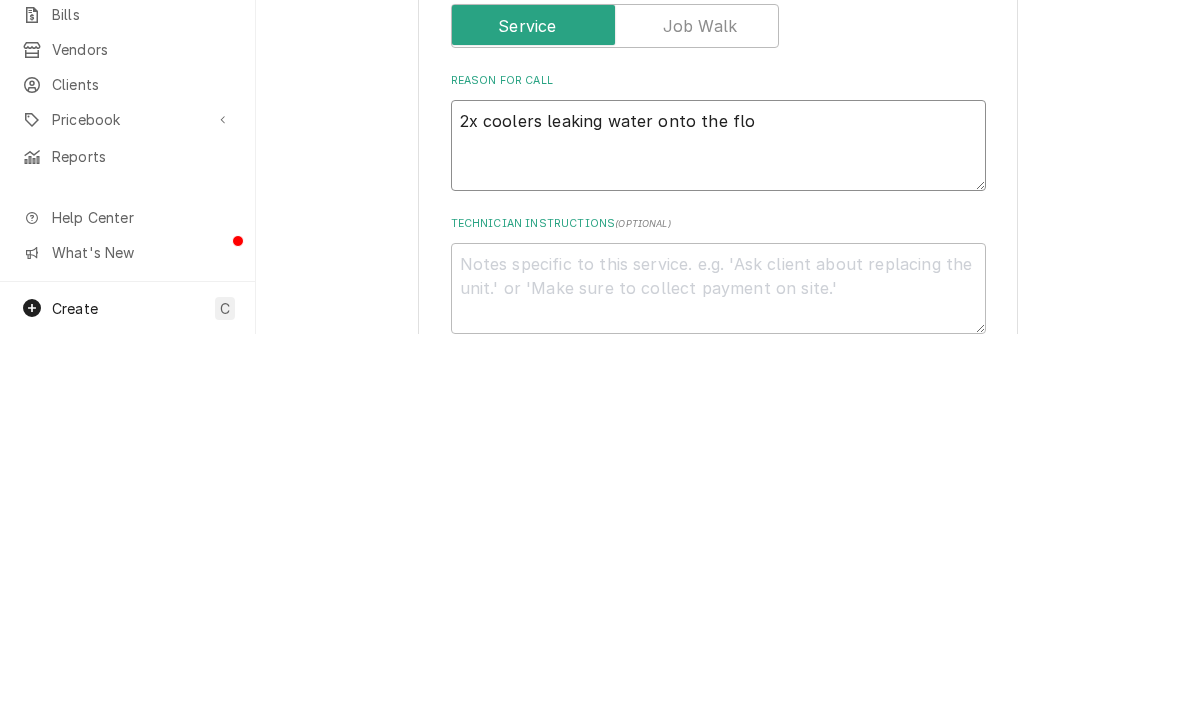 type on "x" 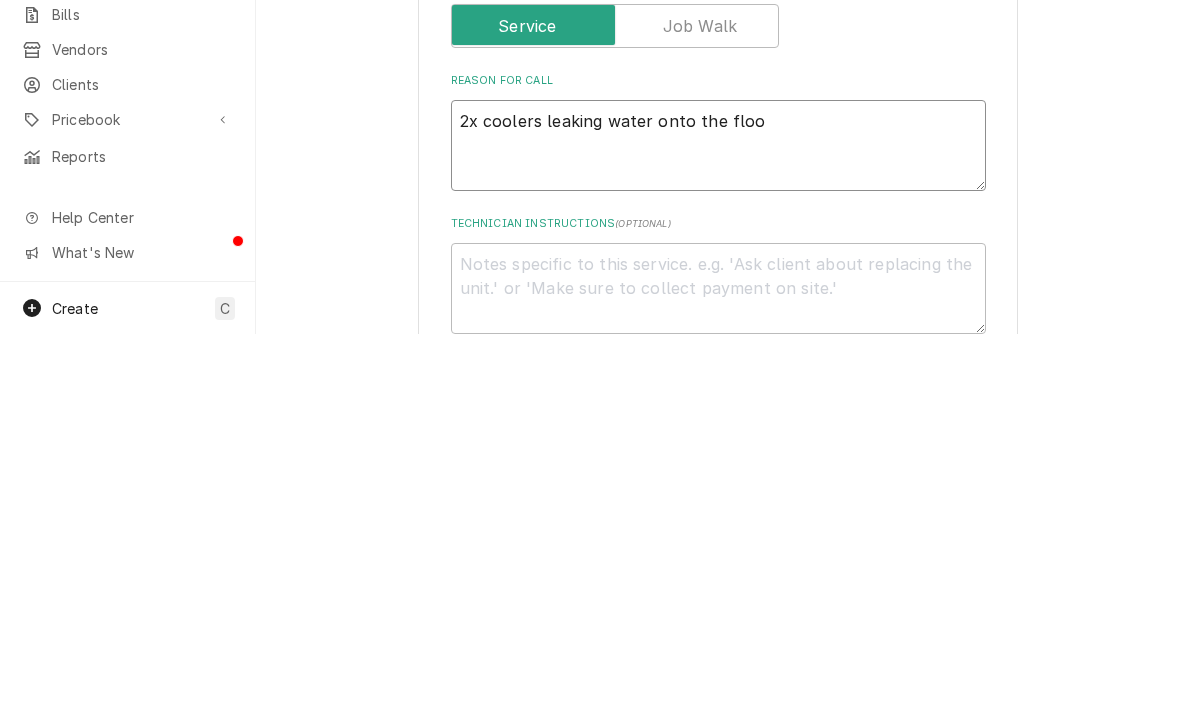 type on "2x coolers leaking water onto the floor" 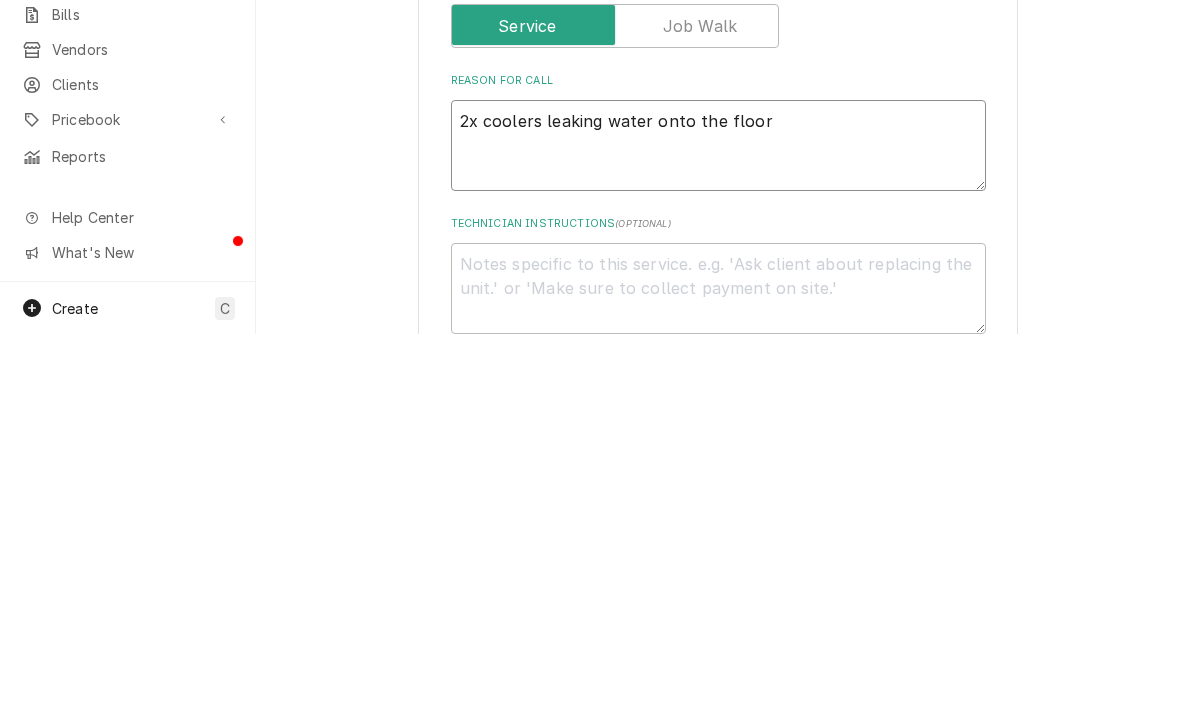 type on "x" 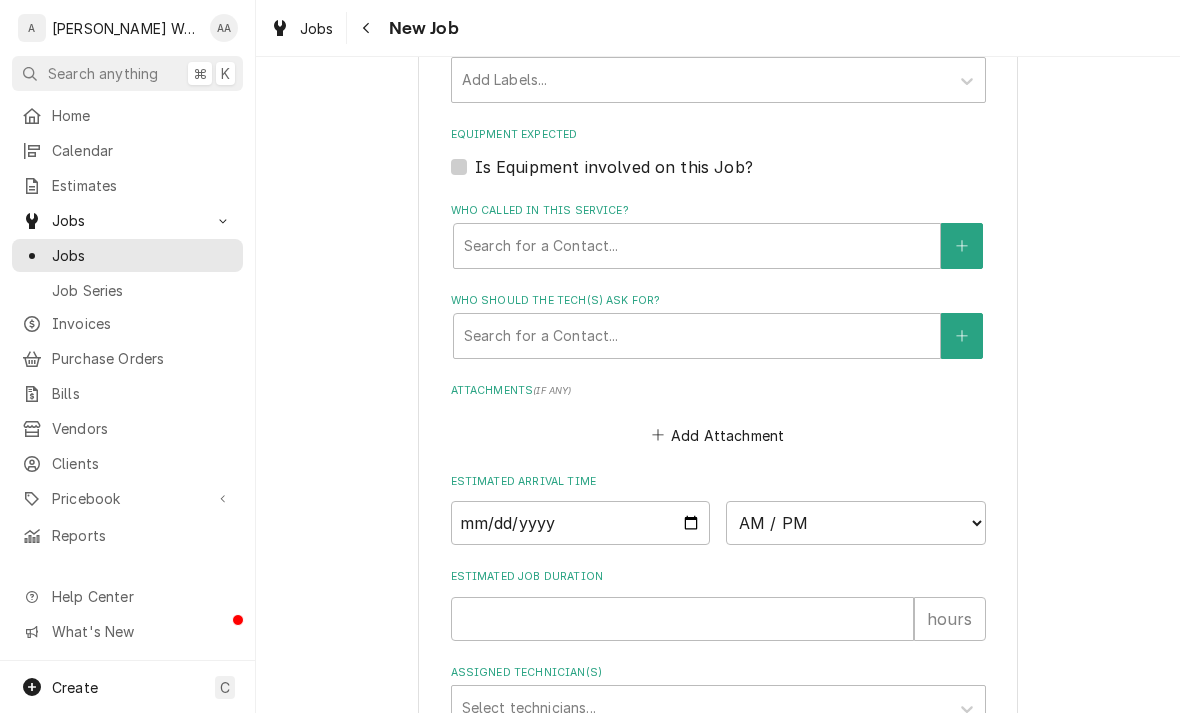 scroll, scrollTop: 1186, scrollLeft: 0, axis: vertical 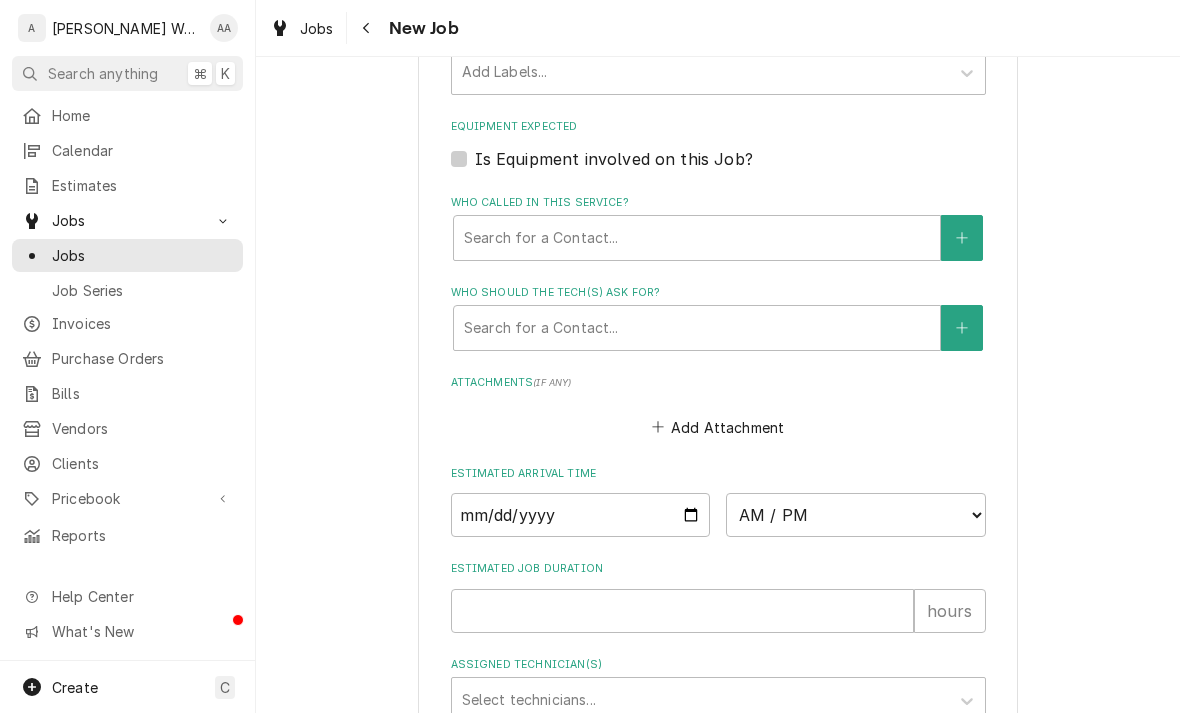type on "2x coolers leaking water onto the floor" 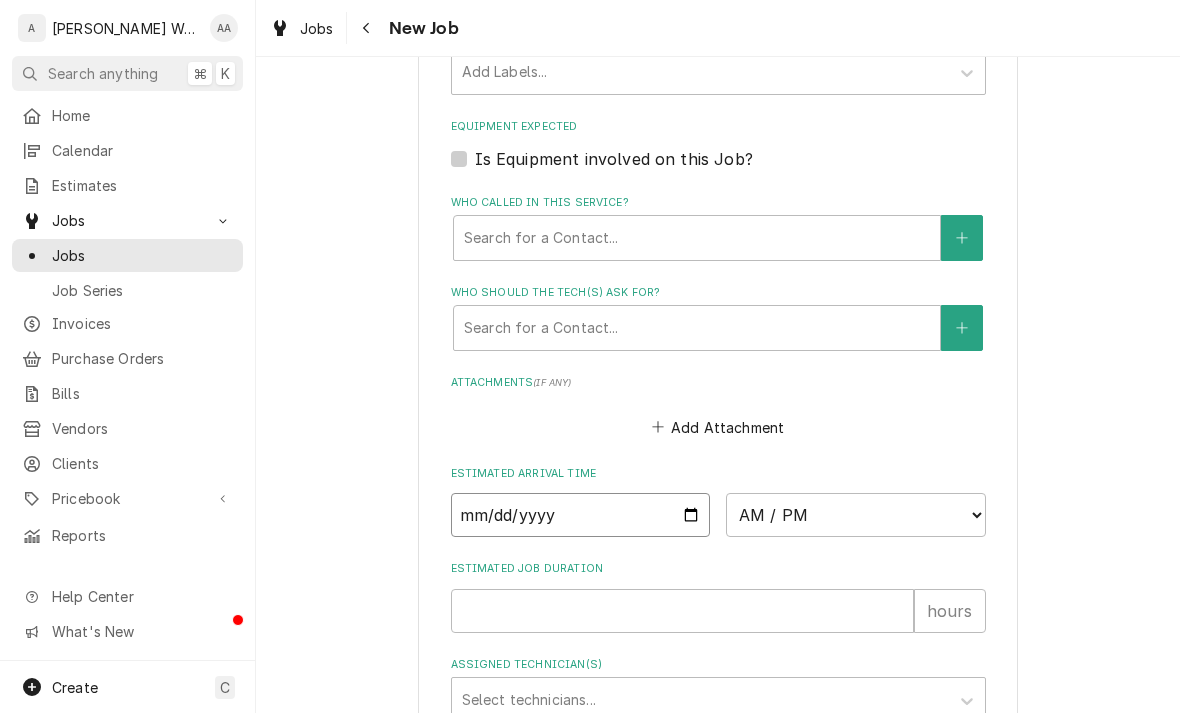 click at bounding box center [581, 515] 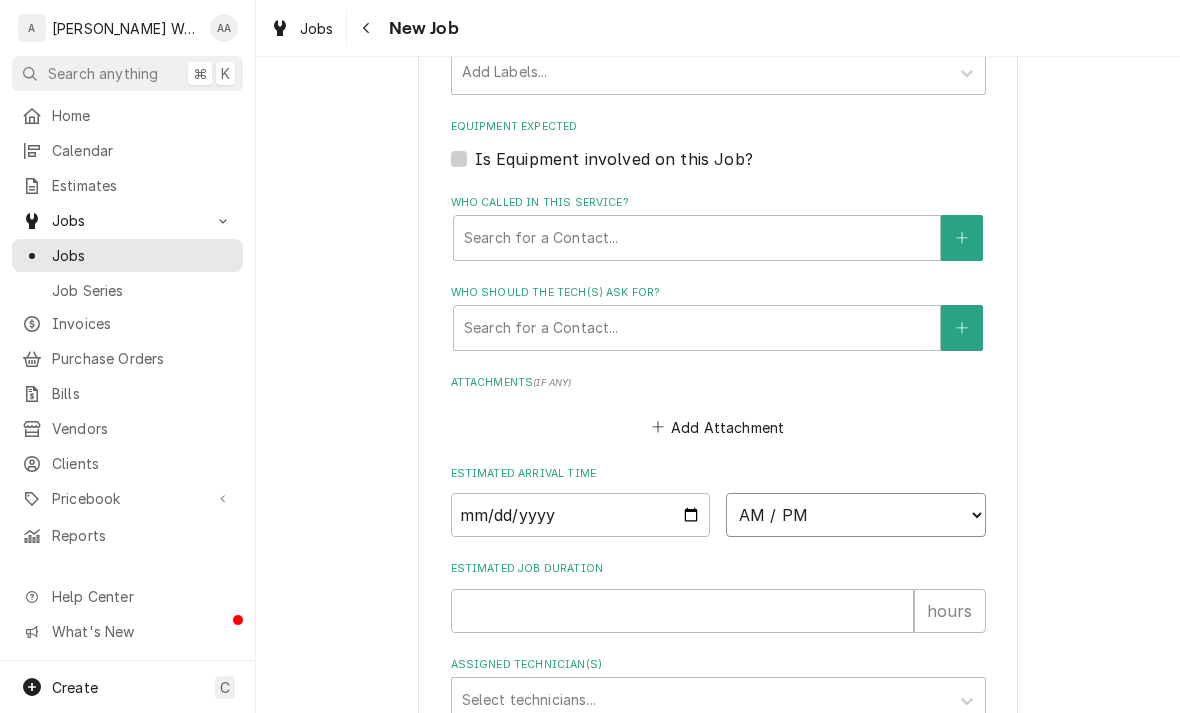 click on "AM / PM 6:00 AM 6:15 AM 6:30 AM 6:45 AM 7:00 AM 7:15 AM 7:30 AM 7:45 AM 8:00 AM 8:15 AM 8:30 AM 8:45 AM 9:00 AM 9:15 AM 9:30 AM 9:45 AM 10:00 AM 10:15 AM 10:30 AM 10:45 AM 11:00 AM 11:15 AM 11:30 AM 11:45 AM 12:00 PM 12:15 PM 12:30 PM 12:45 PM 1:00 PM 1:15 PM 1:30 PM 1:45 PM 2:00 PM 2:15 PM 2:30 PM 2:45 PM 3:00 PM 3:15 PM 3:30 PM 3:45 PM 4:00 PM 4:15 PM 4:30 PM 4:45 PM 5:00 PM 5:15 PM 5:30 PM 5:45 PM 6:00 PM 6:15 PM 6:30 PM 6:45 PM 7:00 PM 7:15 PM 7:30 PM 7:45 PM 8:00 PM 8:15 PM 8:30 PM 8:45 PM 9:00 PM 9:15 PM 9:30 PM 9:45 PM 10:00 PM 10:15 PM 10:30 PM 10:45 PM 11:00 PM 11:15 PM 11:30 PM 11:45 PM 12:00 AM 12:15 AM 12:30 AM 12:45 AM 1:00 AM 1:15 AM 1:30 AM 1:45 AM 2:00 AM 2:15 AM 2:30 AM 2:45 AM 3:00 AM 3:15 AM 3:30 AM 3:45 AM 4:00 AM 4:15 AM 4:30 AM 4:45 AM 5:00 AM 5:15 AM 5:30 AM 5:45 AM" at bounding box center [856, 515] 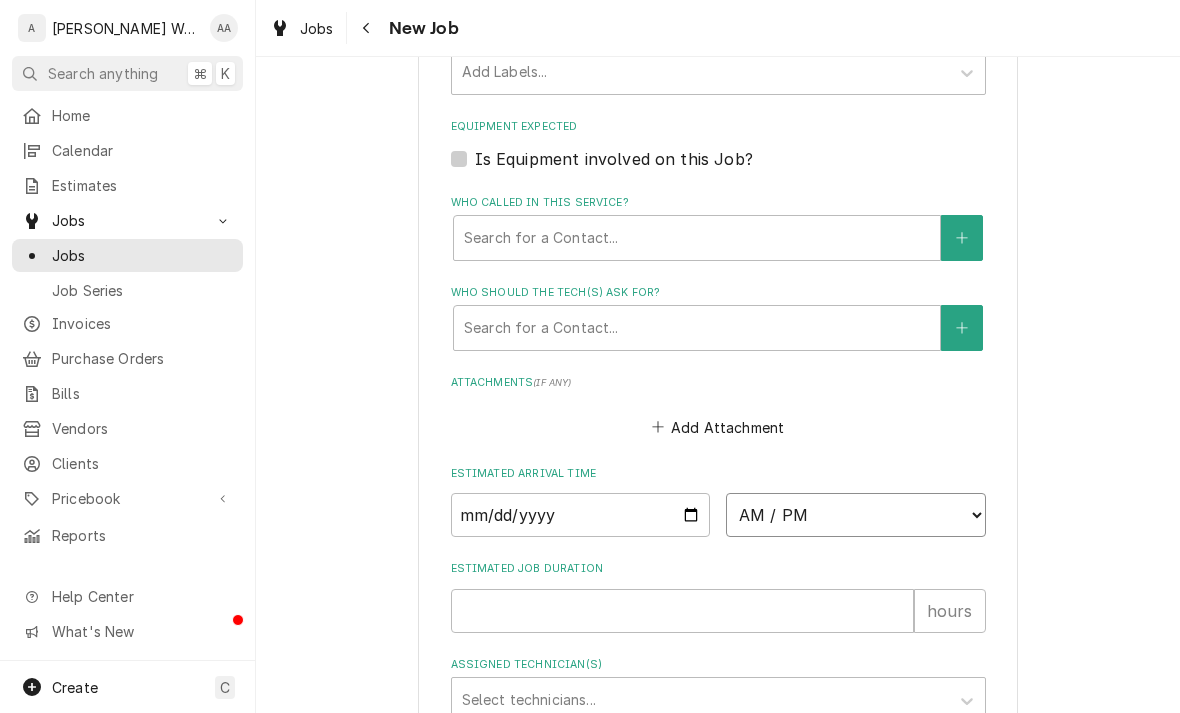 select on "13:30:00" 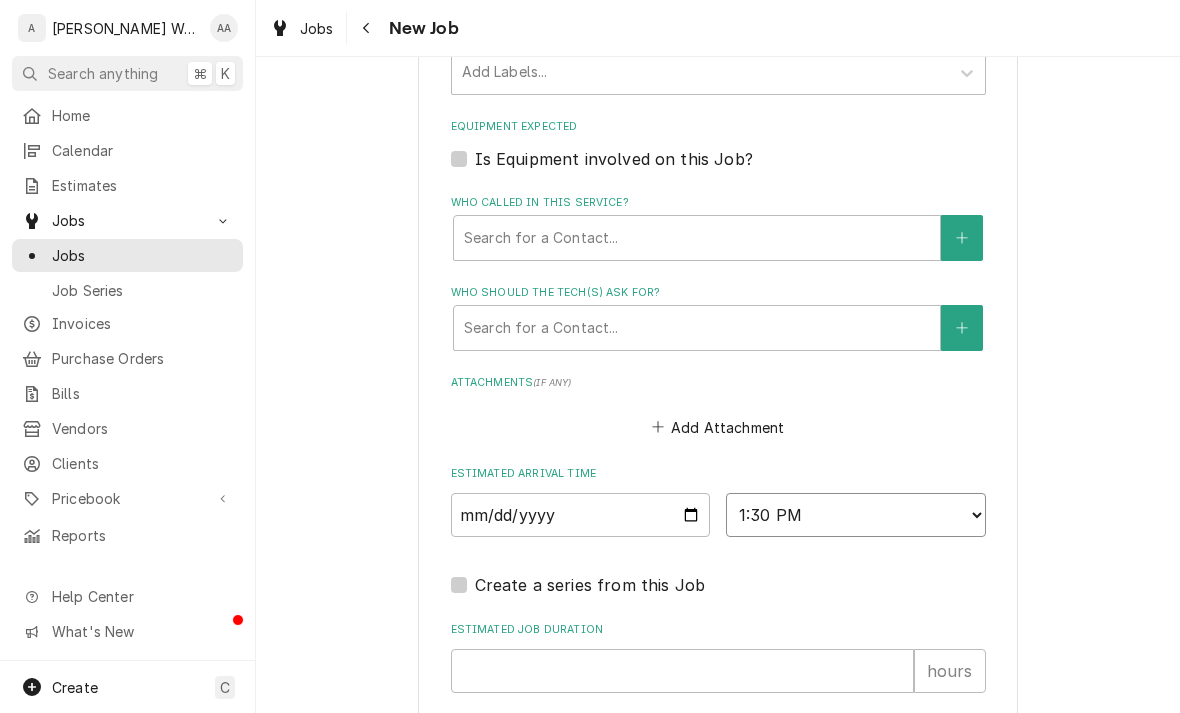 type on "x" 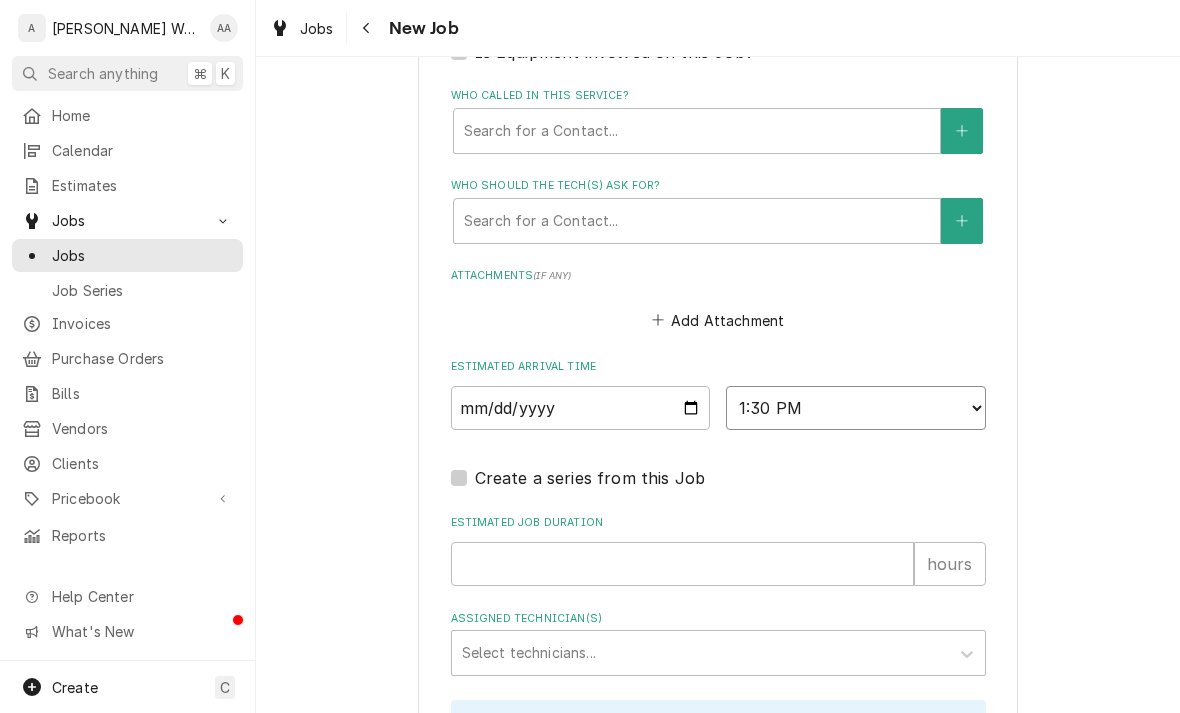scroll, scrollTop: 1371, scrollLeft: 0, axis: vertical 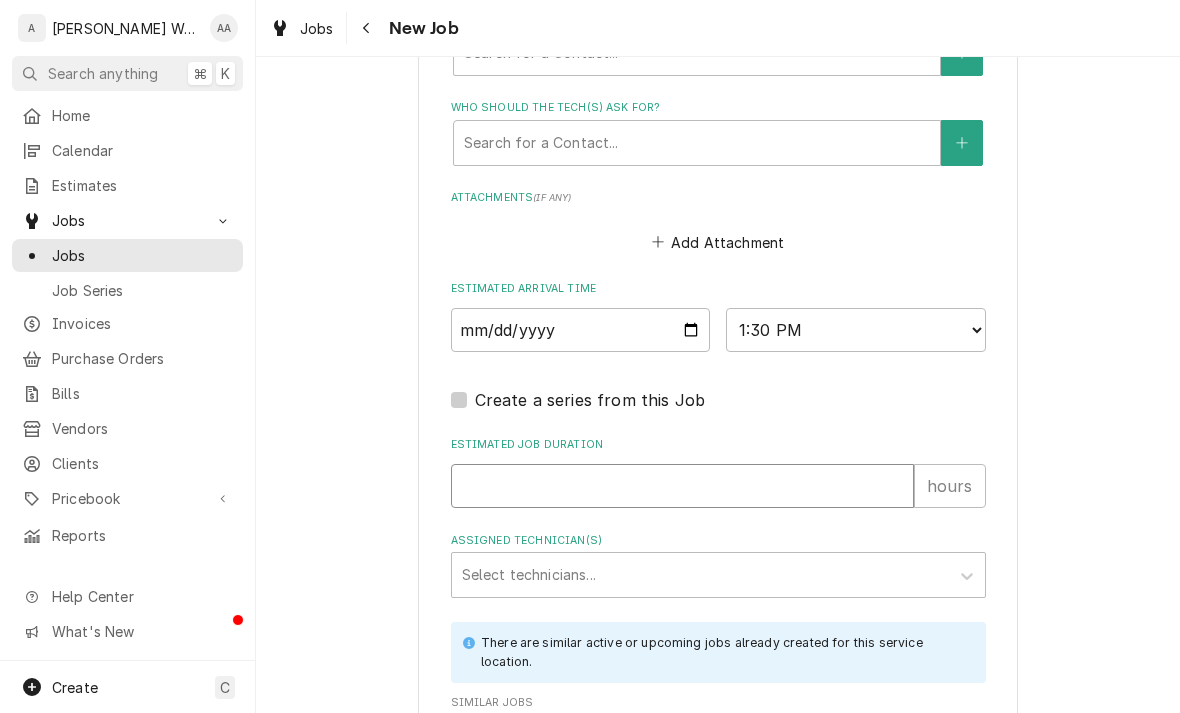 click on "Estimated Job Duration" at bounding box center [682, 486] 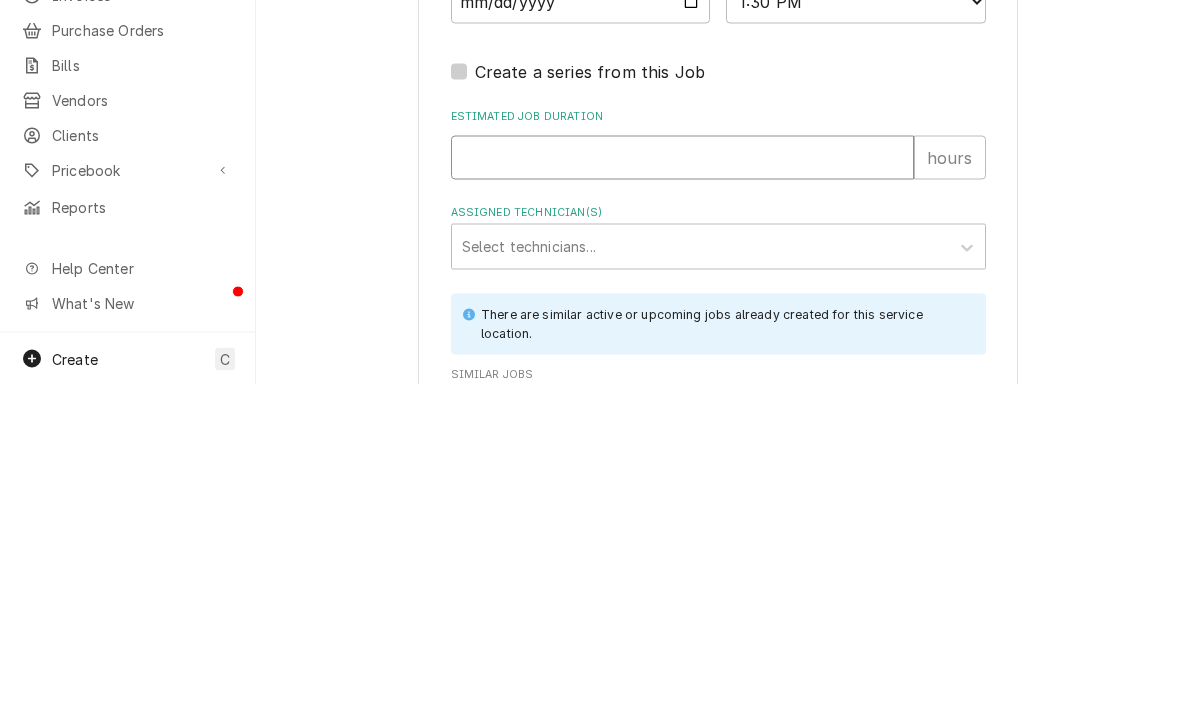 type on "2" 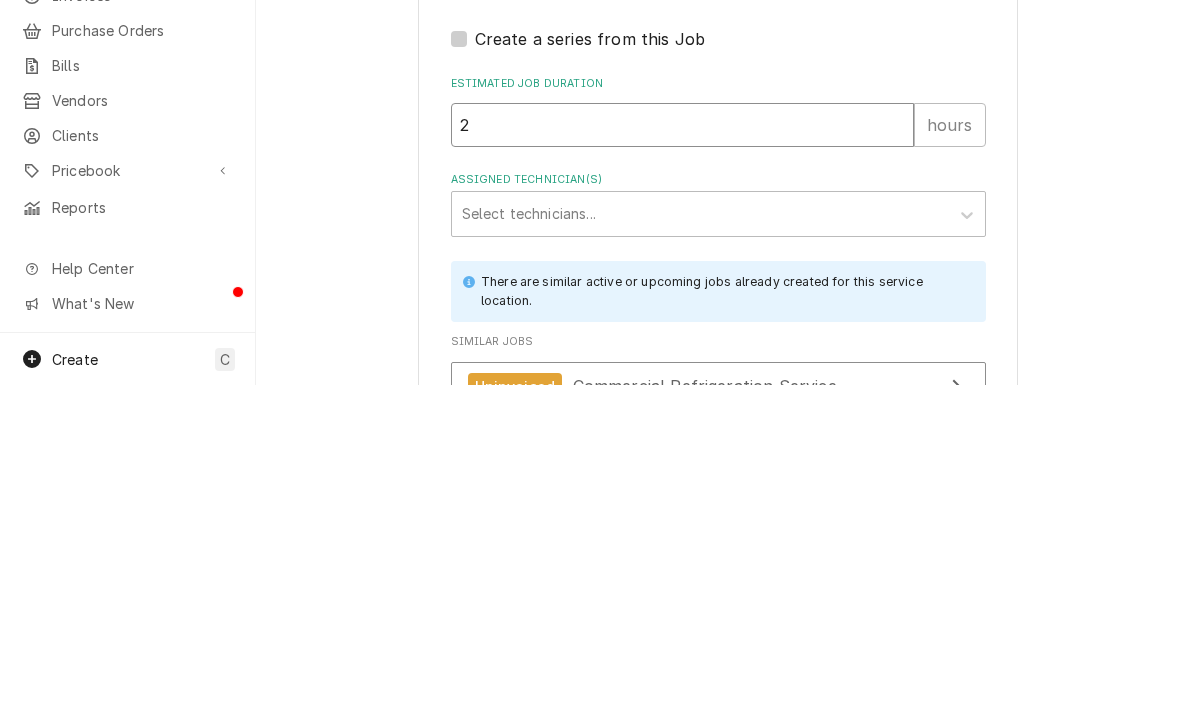 scroll, scrollTop: 1419, scrollLeft: 0, axis: vertical 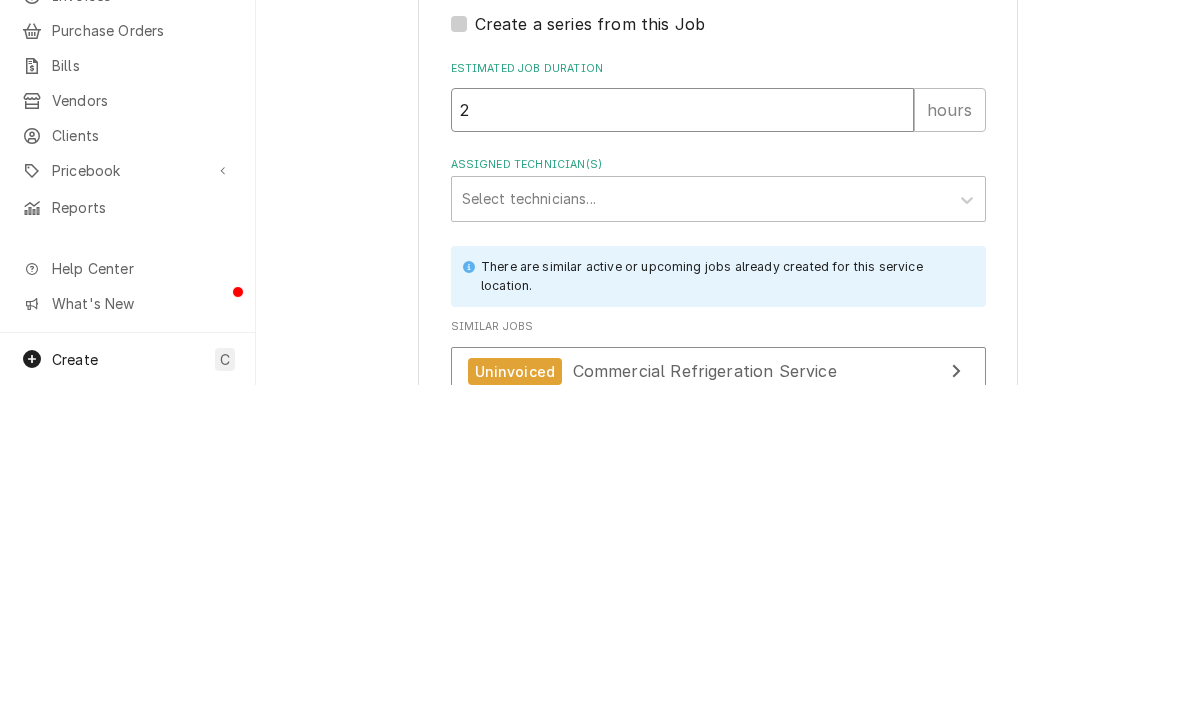 type on "x" 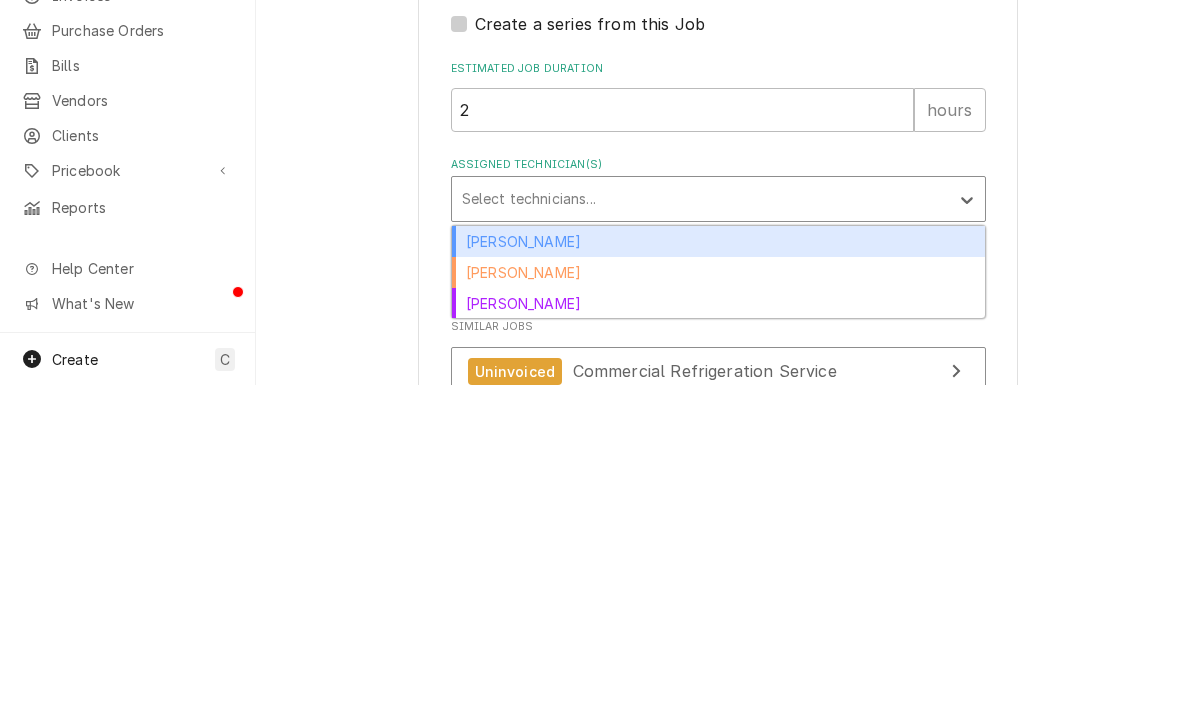 click on "[PERSON_NAME]" at bounding box center [718, 600] 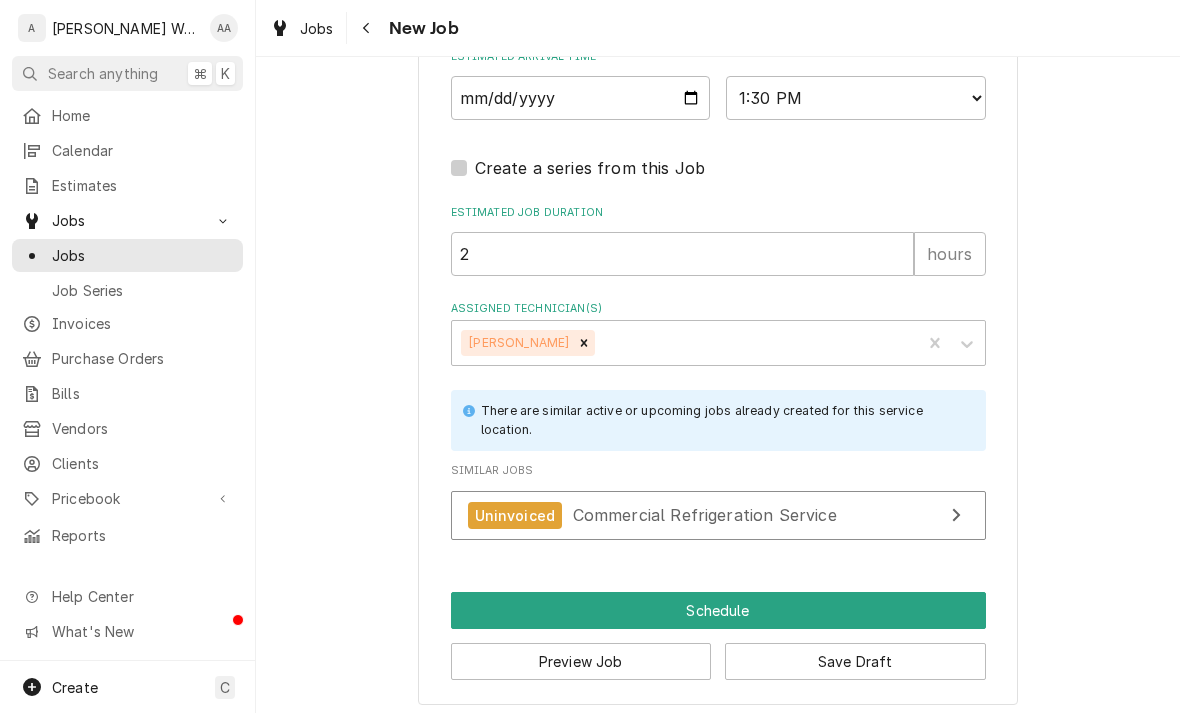 click on "Schedule" at bounding box center [718, 610] 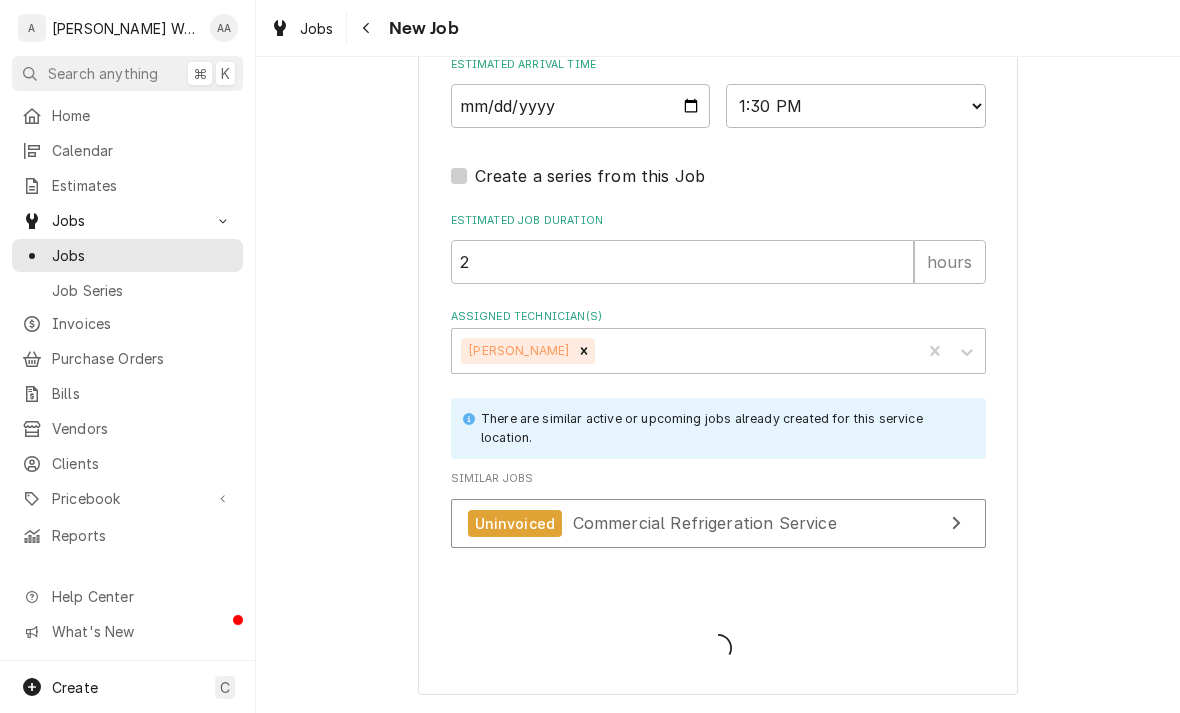 scroll, scrollTop: 1583, scrollLeft: 0, axis: vertical 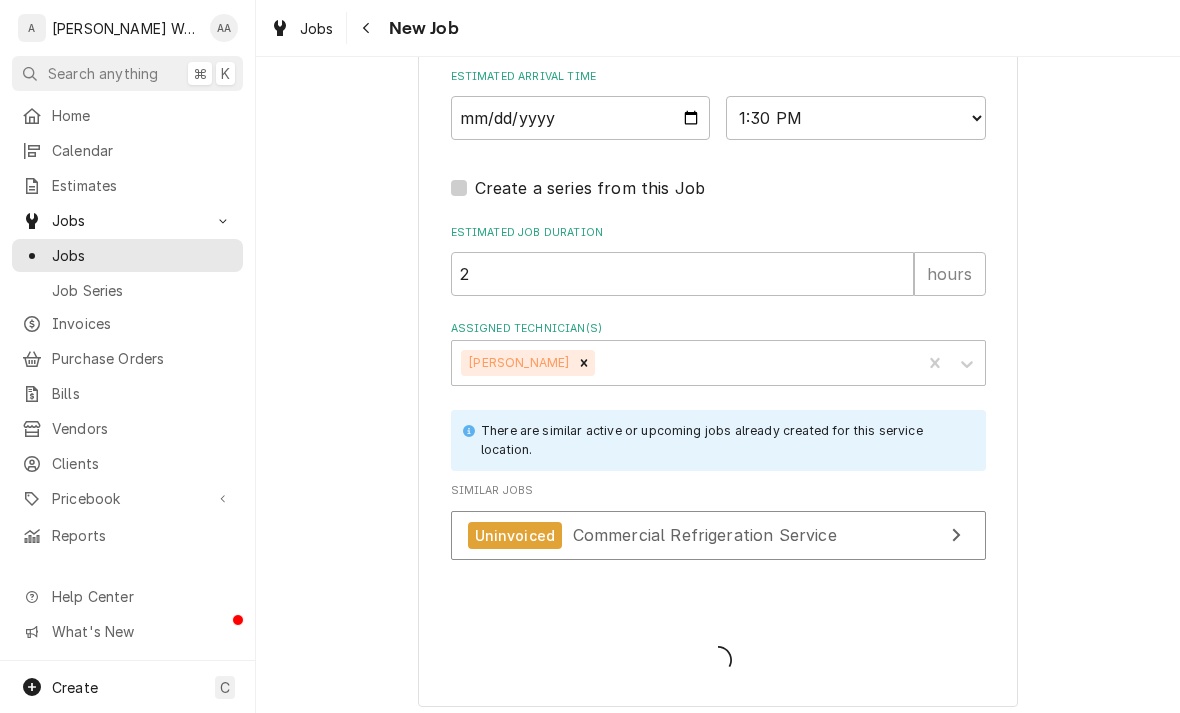type on "x" 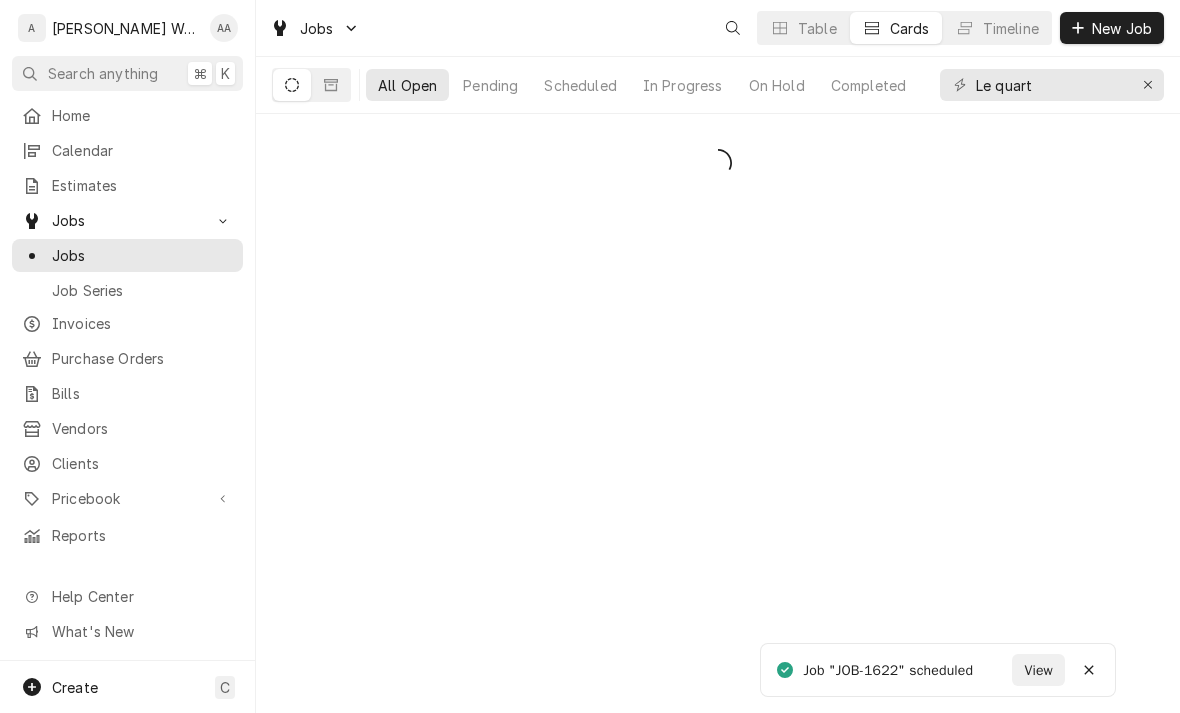 scroll, scrollTop: 0, scrollLeft: 0, axis: both 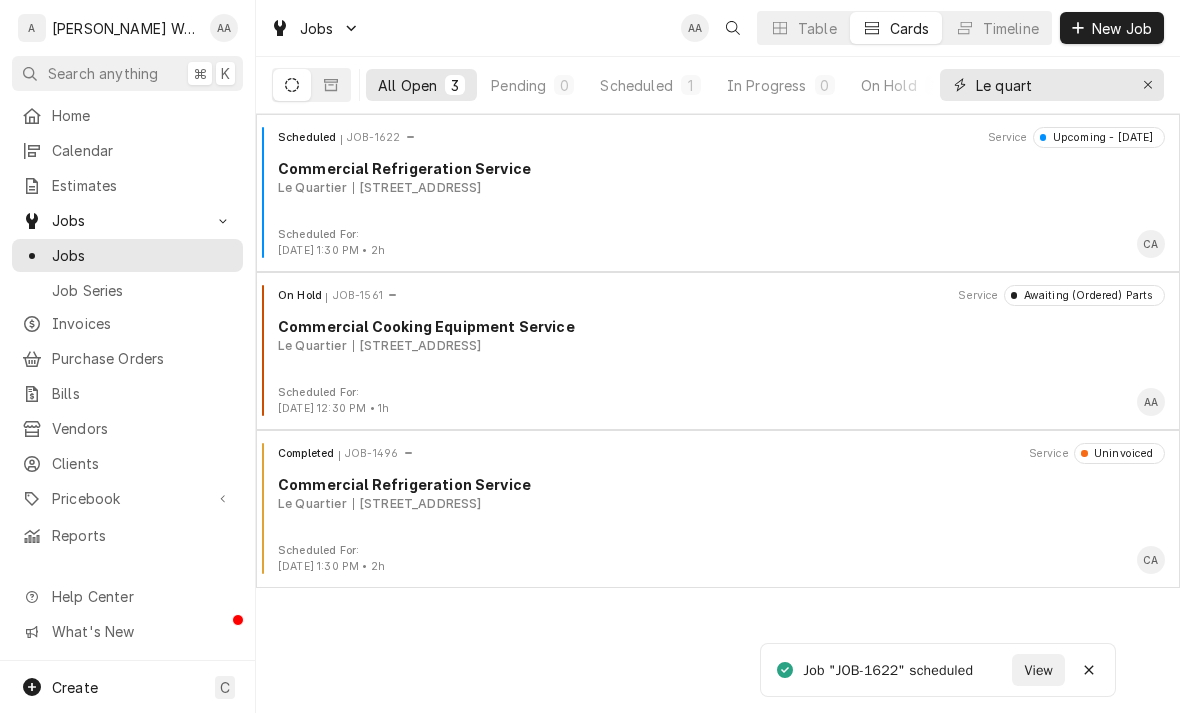 click at bounding box center (1148, 85) 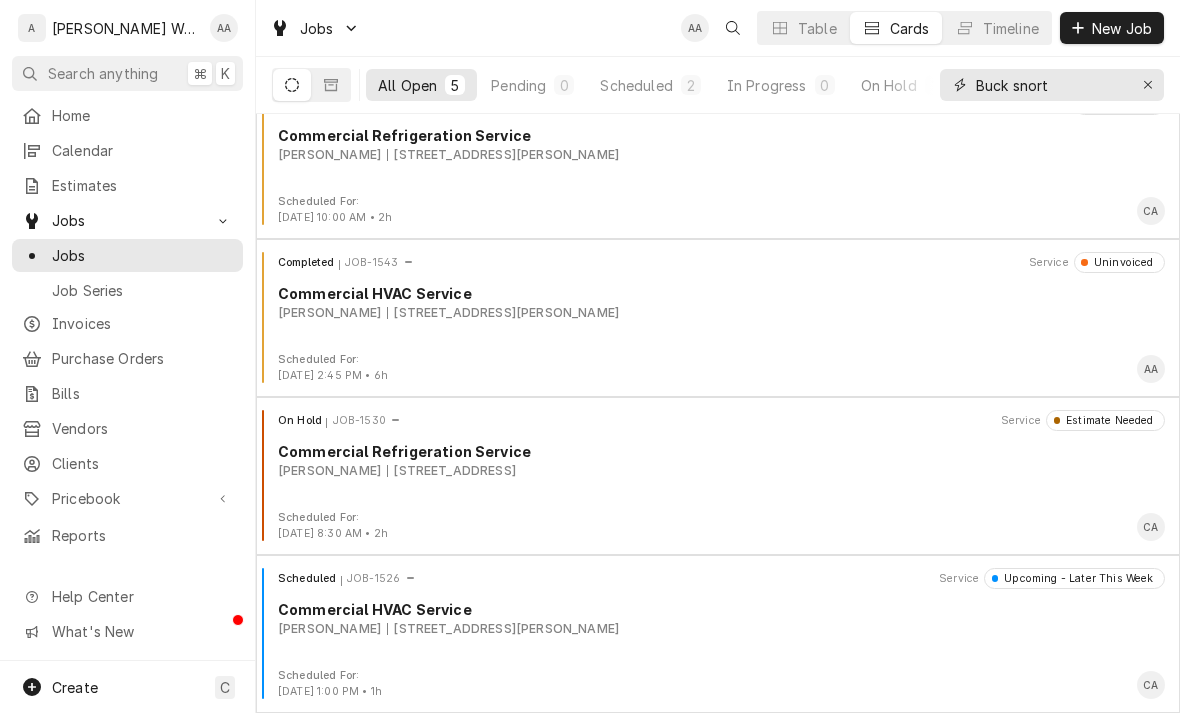 scroll, scrollTop: 191, scrollLeft: 0, axis: vertical 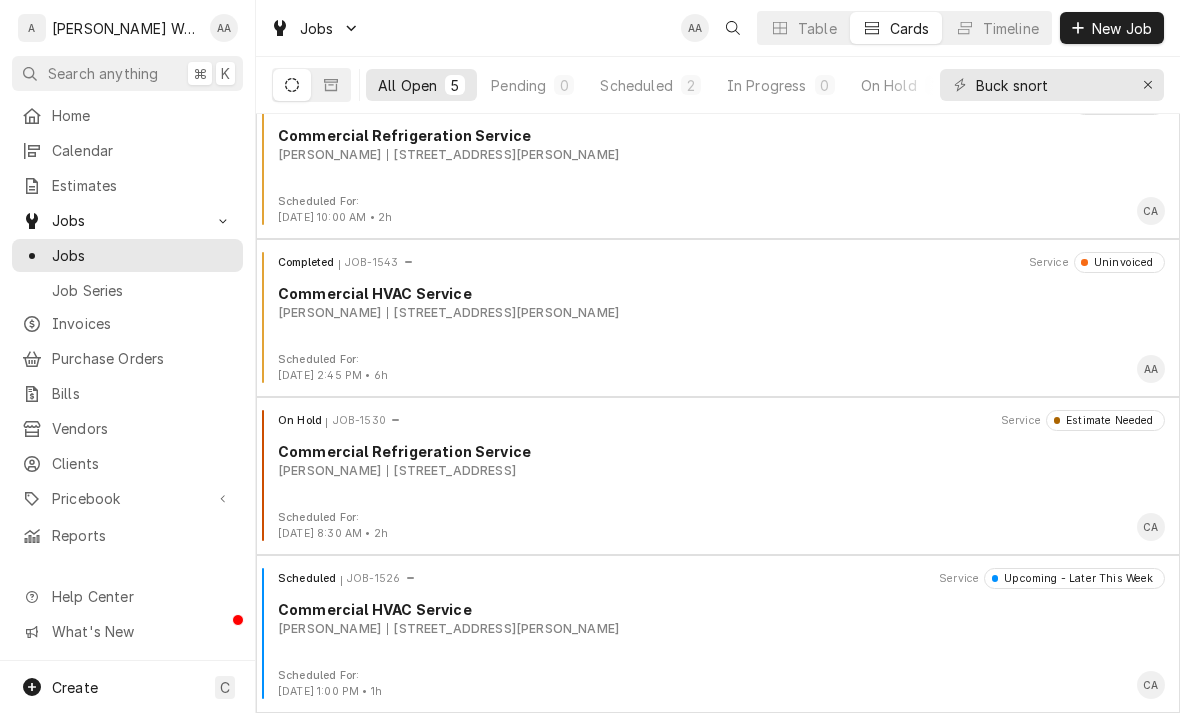 click on "On Hold JOB-1530 Service Estimate Needed Commercial Refrigeration Service Buck Snort [STREET_ADDRESS]" at bounding box center [718, 460] 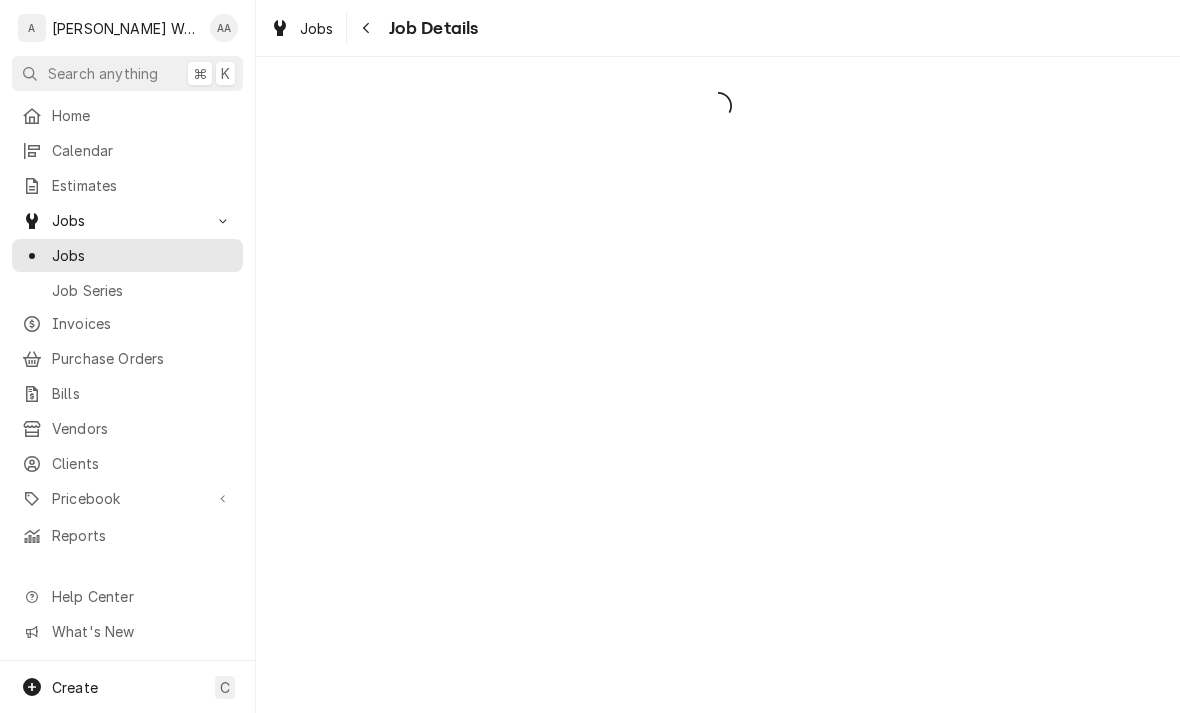 scroll, scrollTop: 0, scrollLeft: 0, axis: both 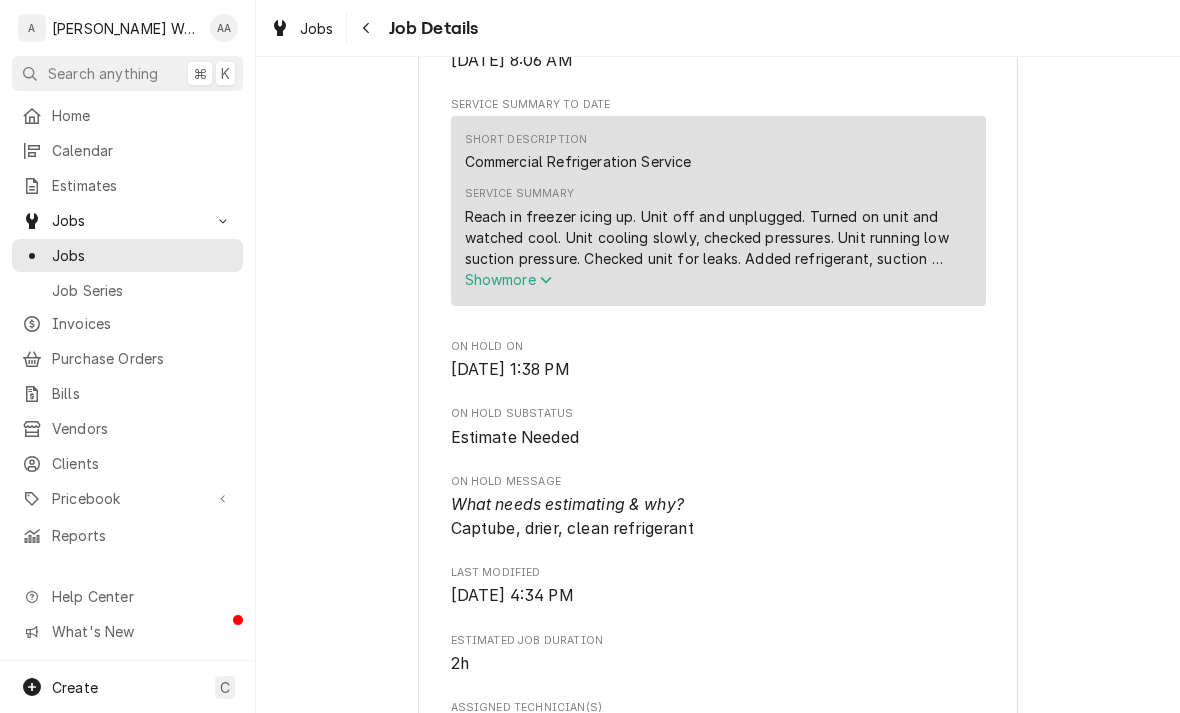 click on "Show  more" at bounding box center [509, 279] 